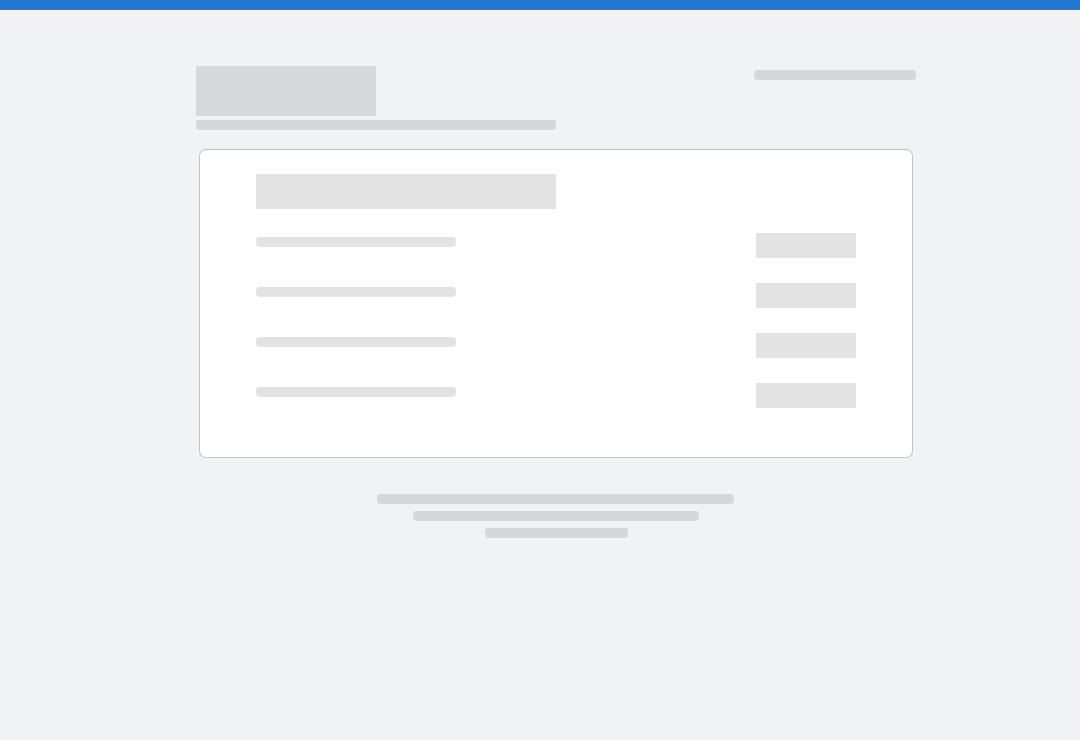 scroll, scrollTop: 0, scrollLeft: 0, axis: both 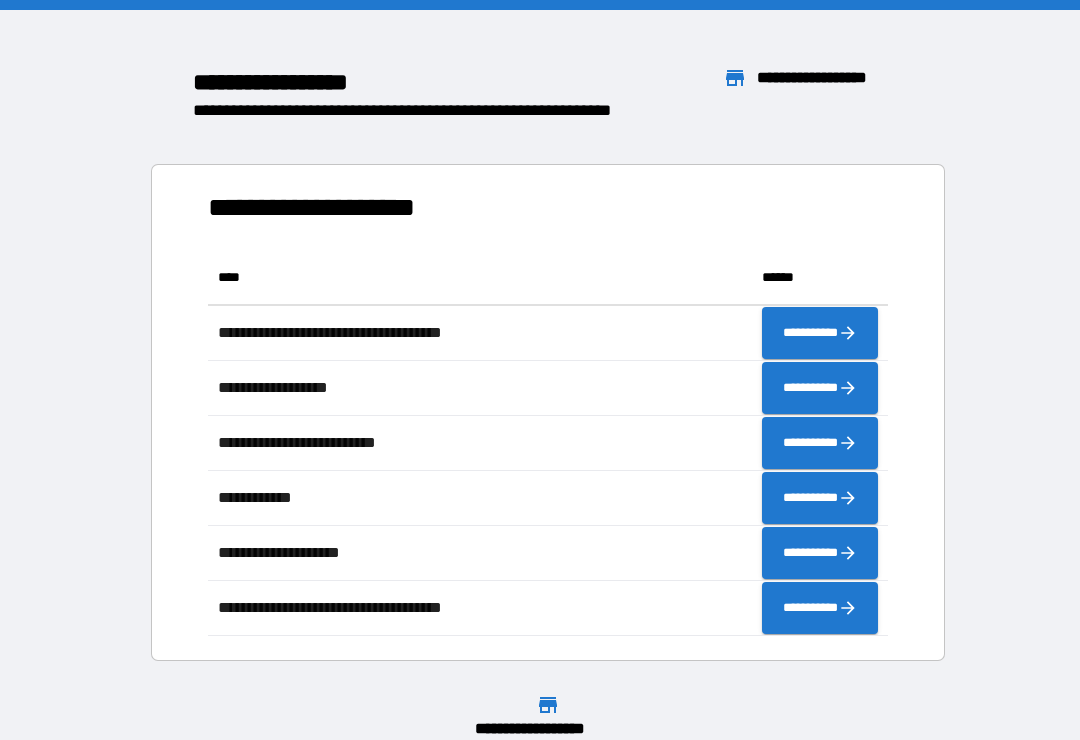 click on "**********" at bounding box center (540, 395) 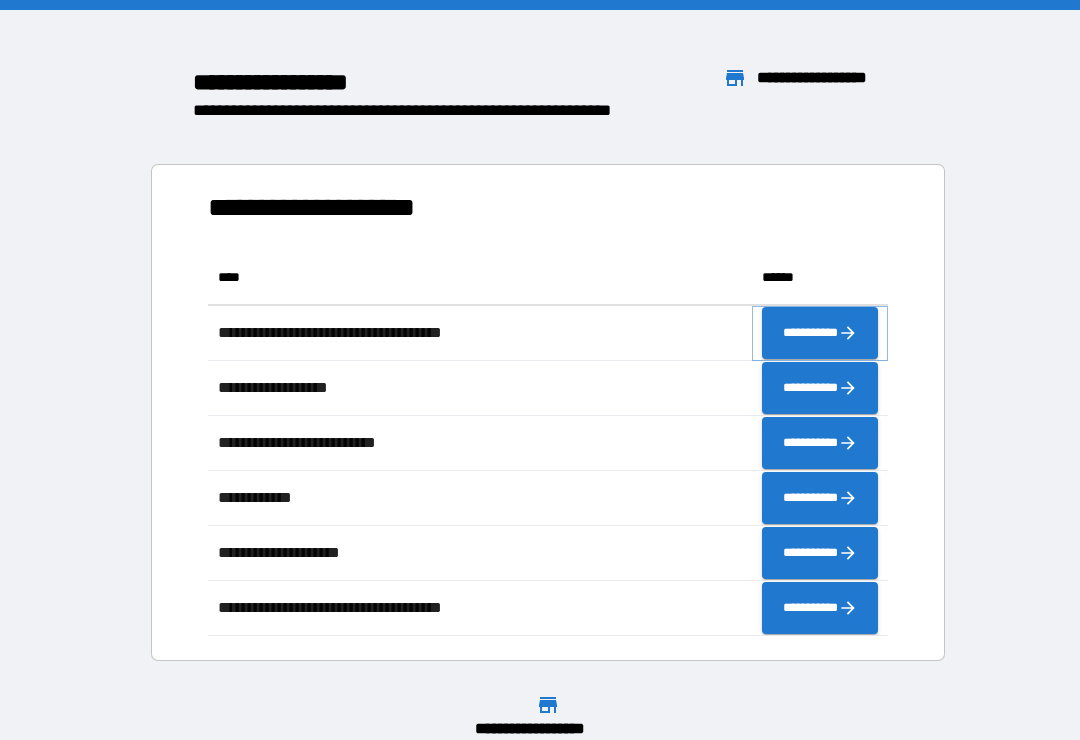 click on "**********" at bounding box center [820, 333] 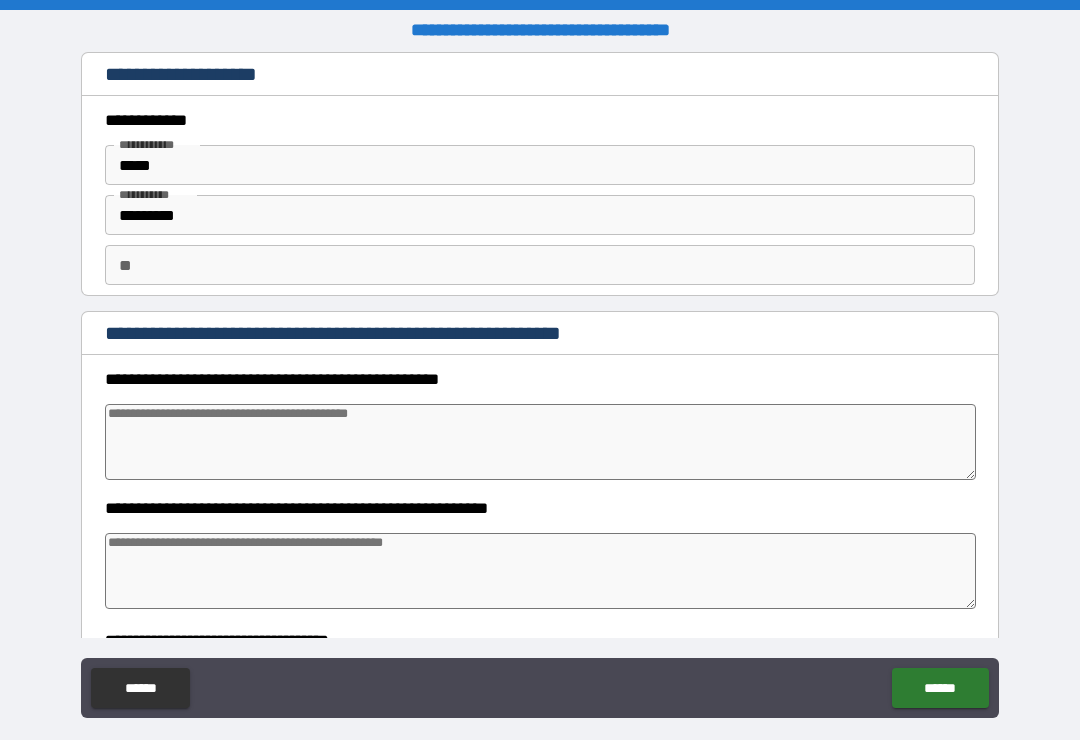 type on "*" 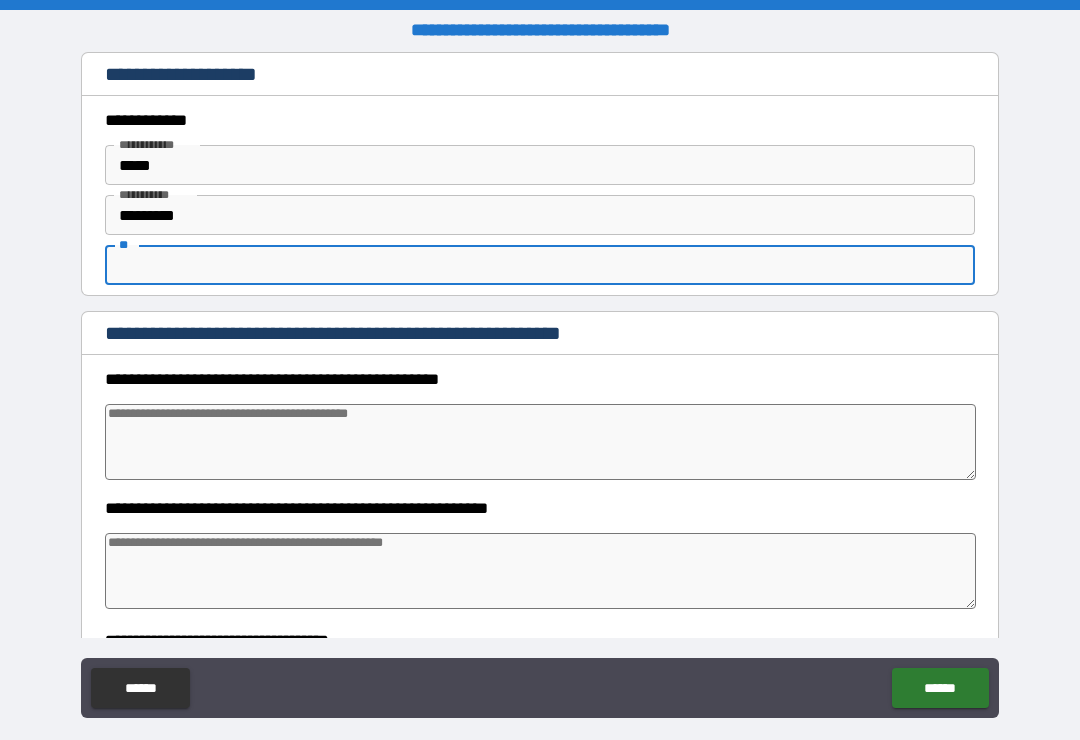 type on "*" 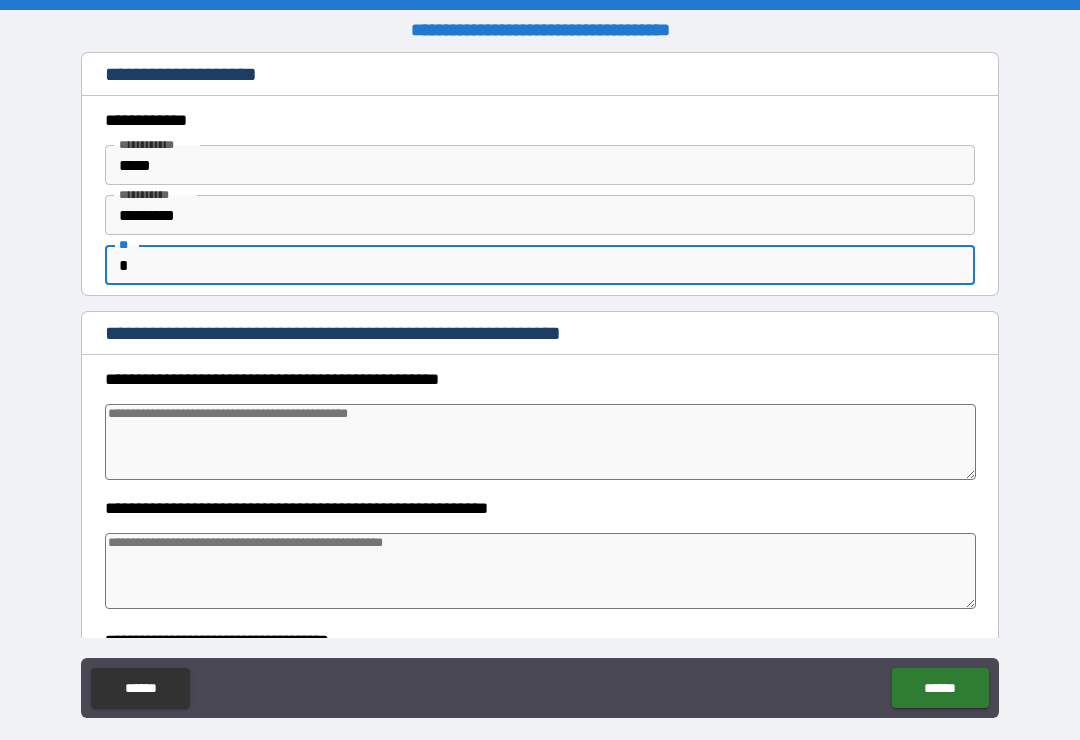 type on "*" 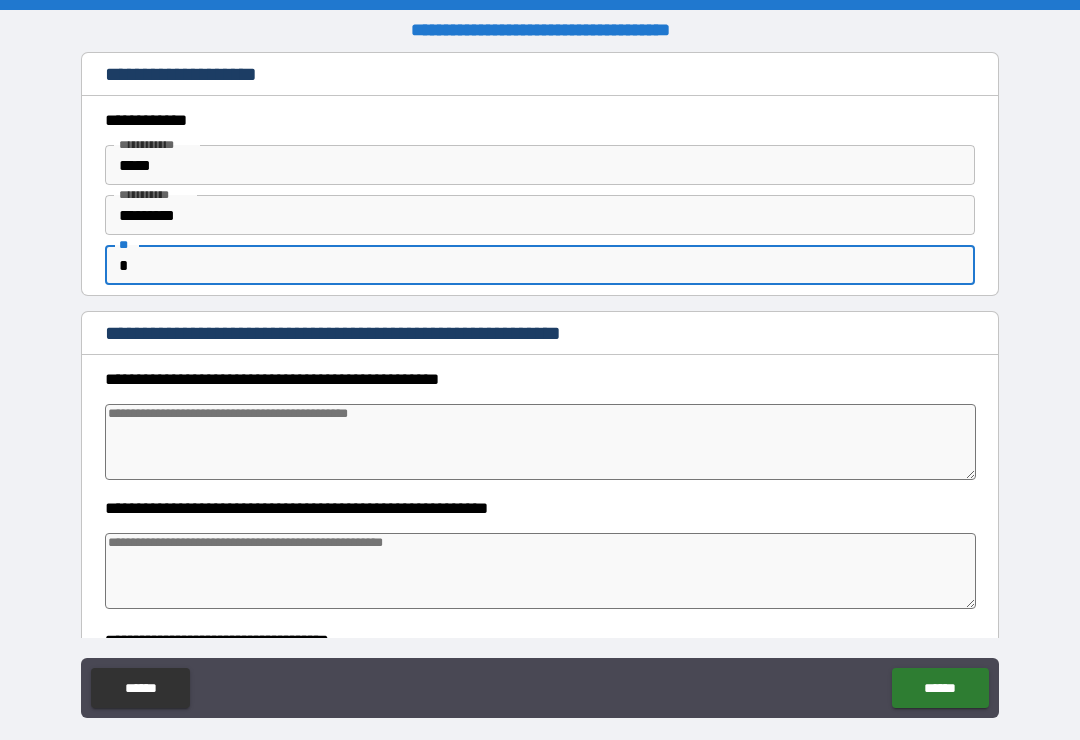 type on "*" 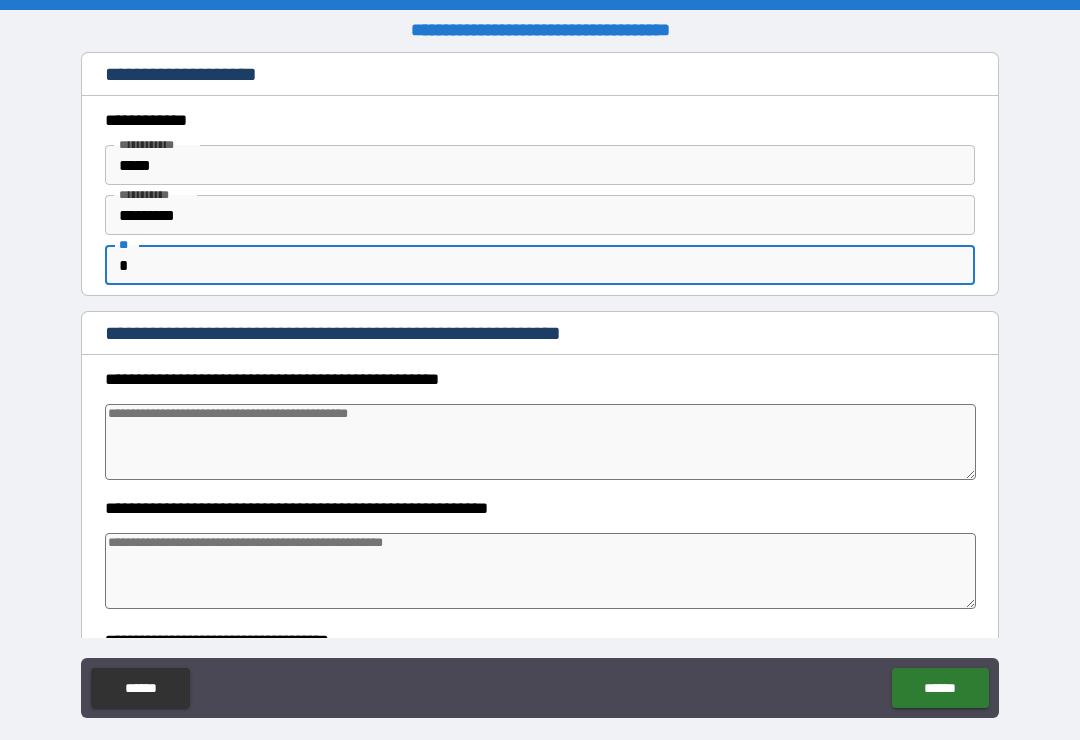 type on "*" 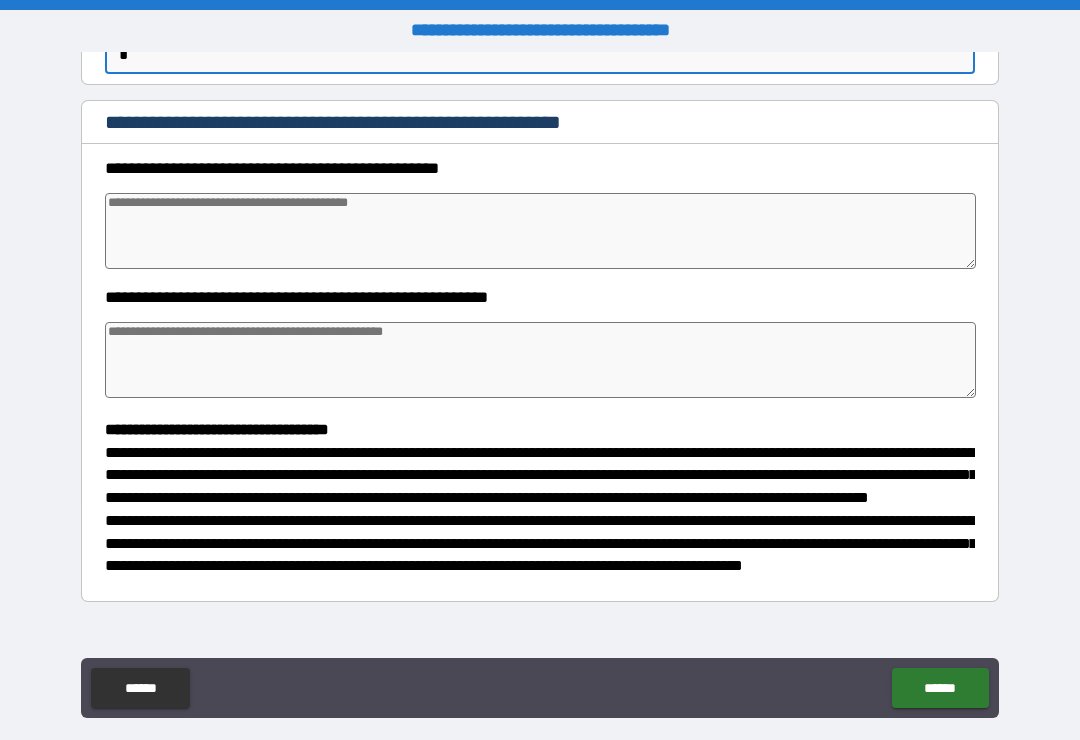 scroll, scrollTop: 229, scrollLeft: 0, axis: vertical 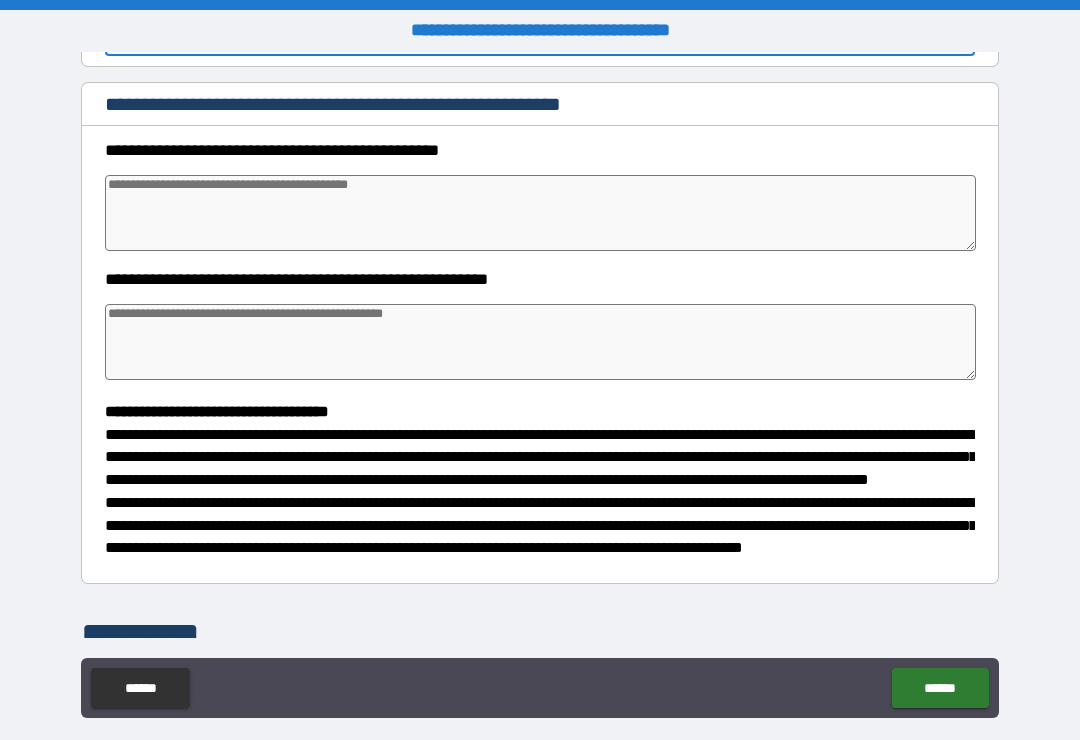 type on "*" 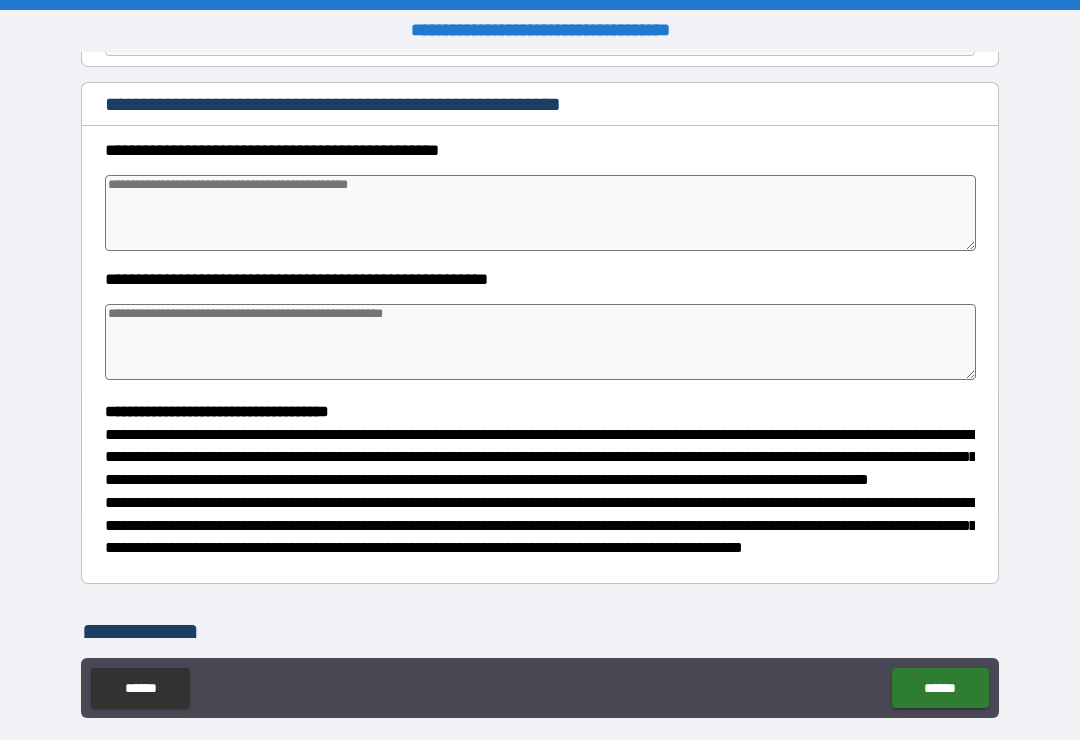 type on "*" 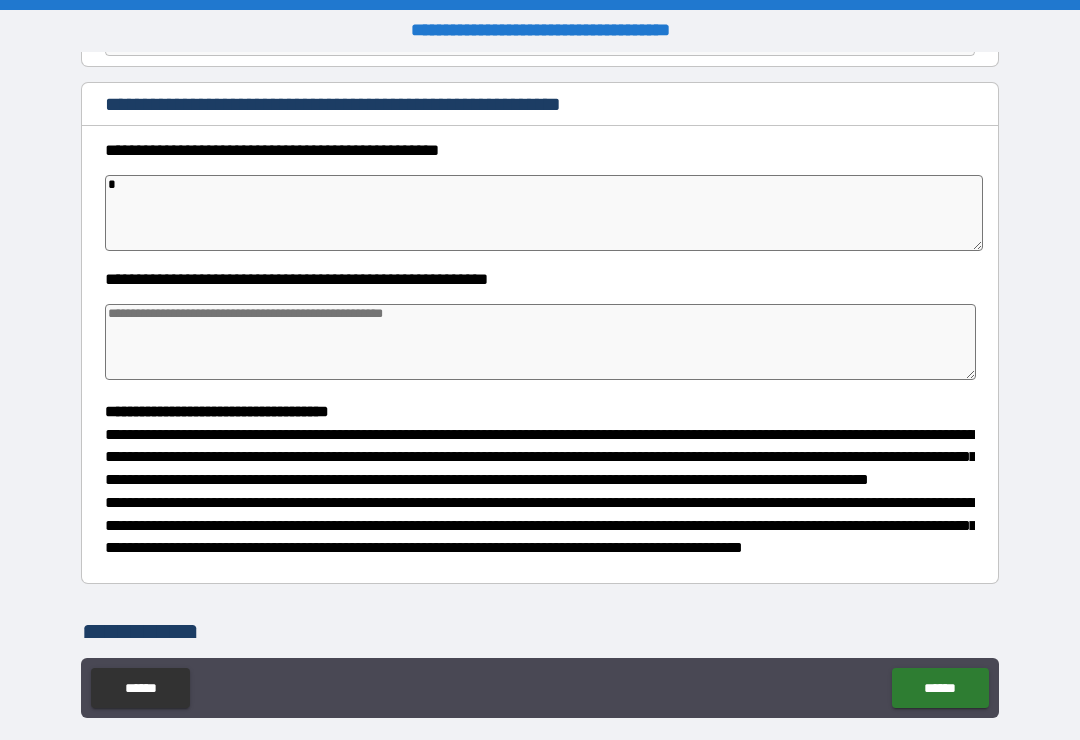type on "*" 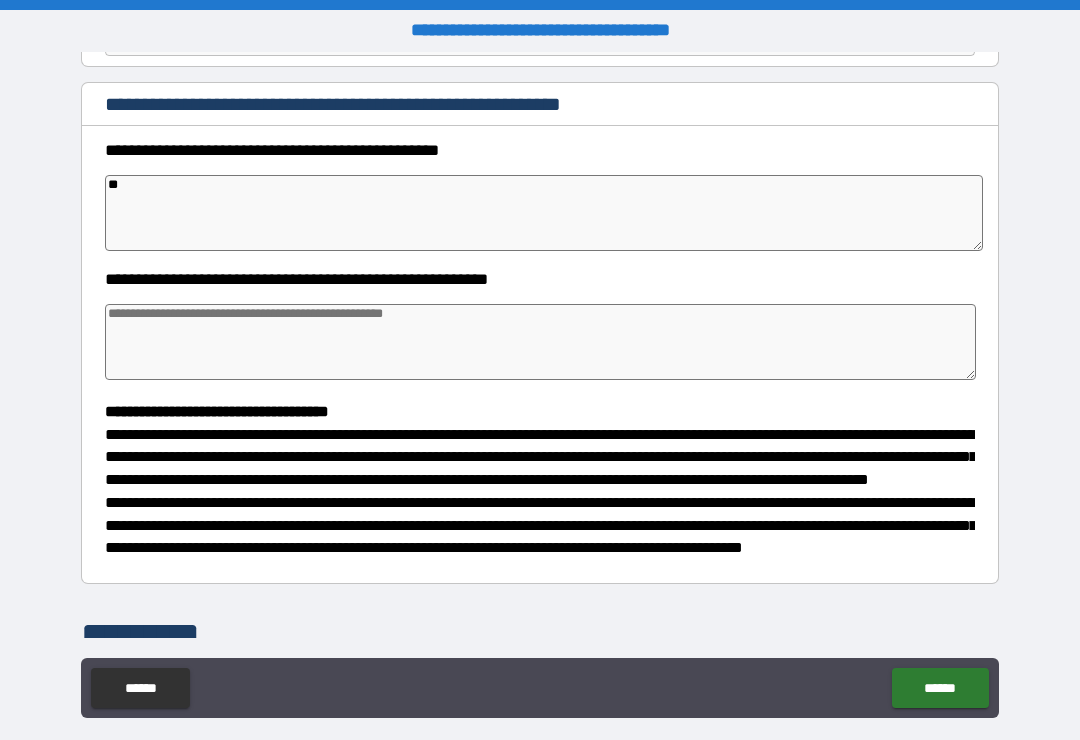 type on "*" 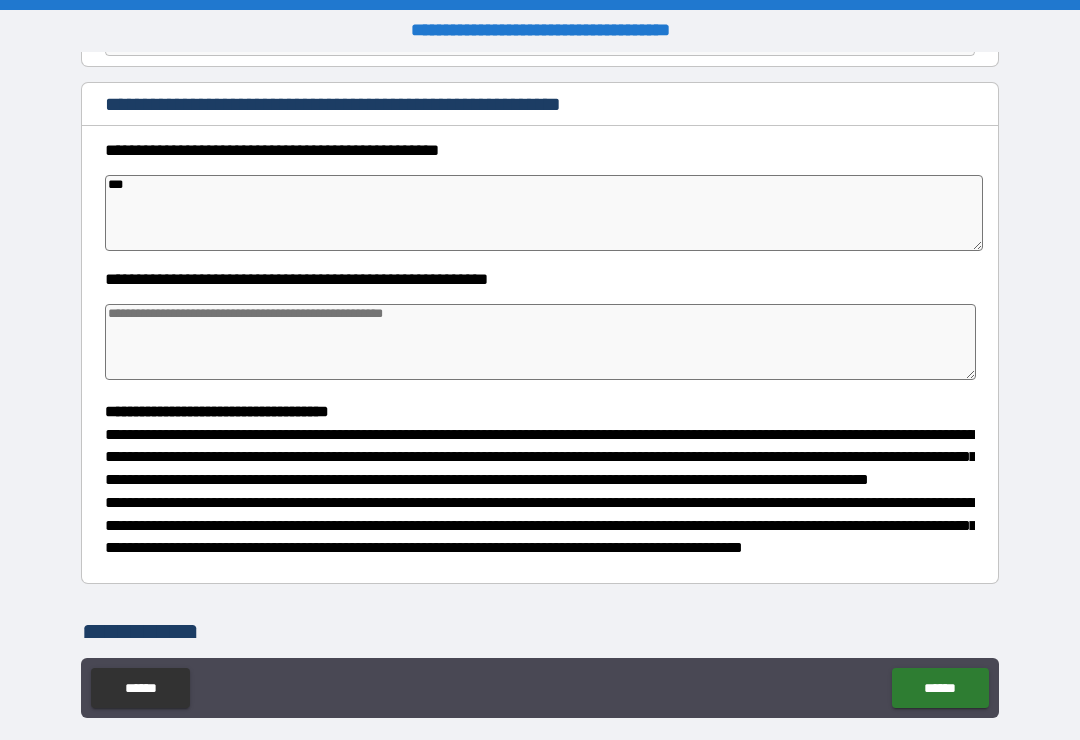 type on "*" 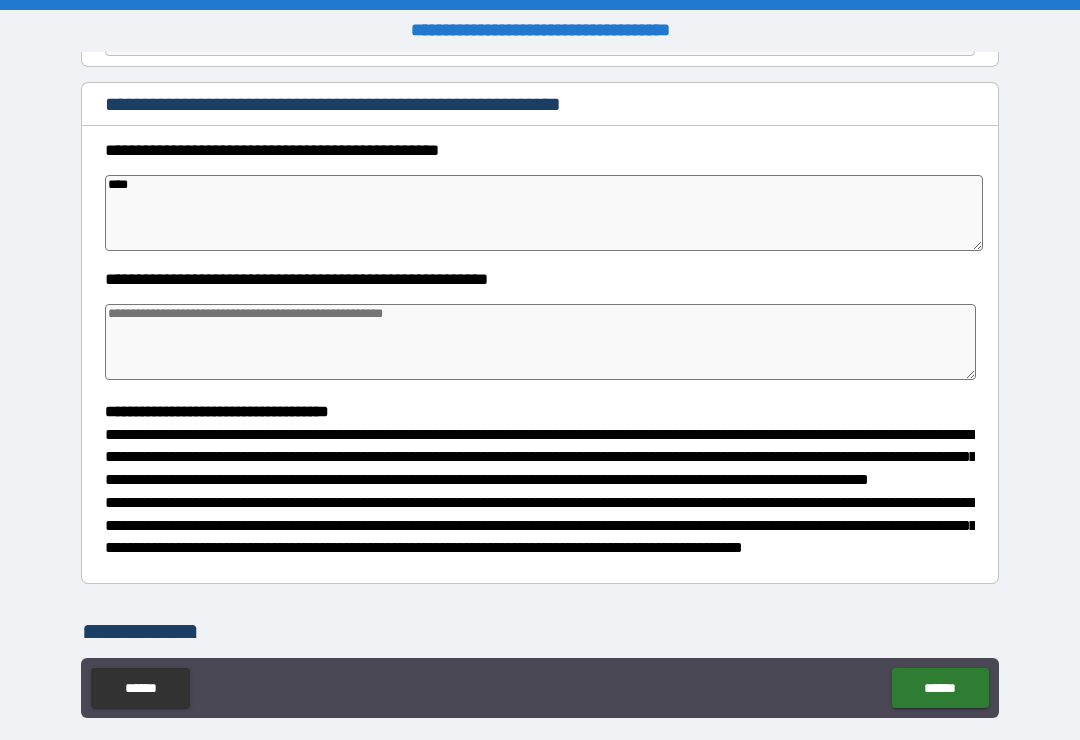 type on "*" 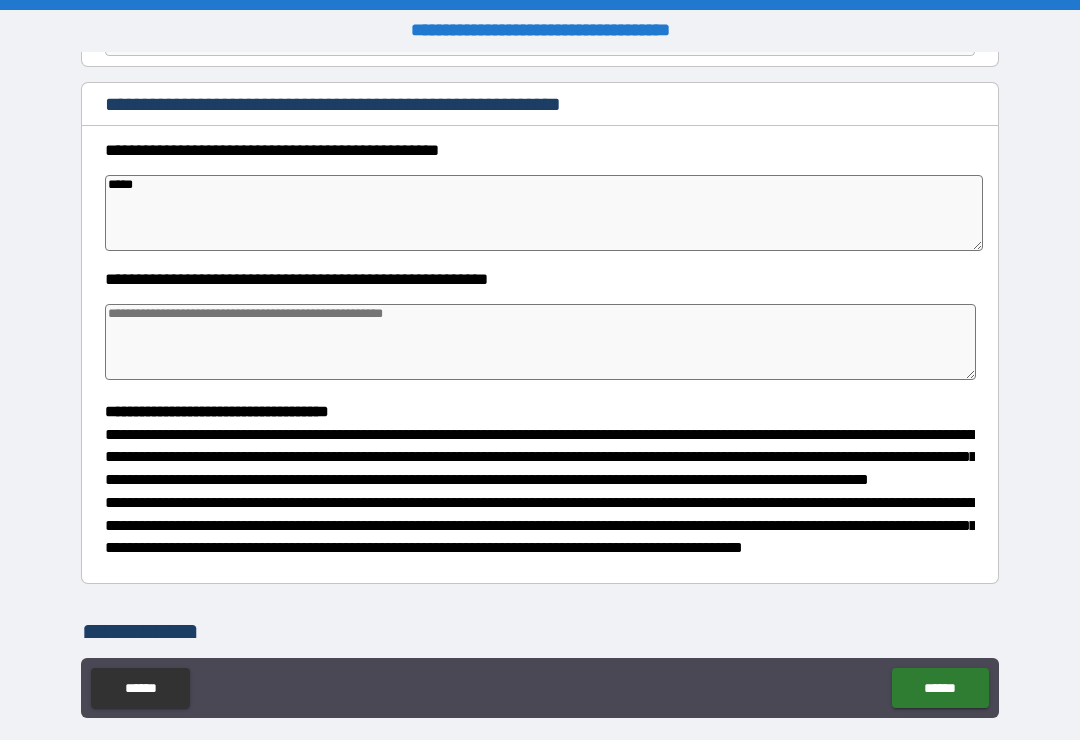 type on "*" 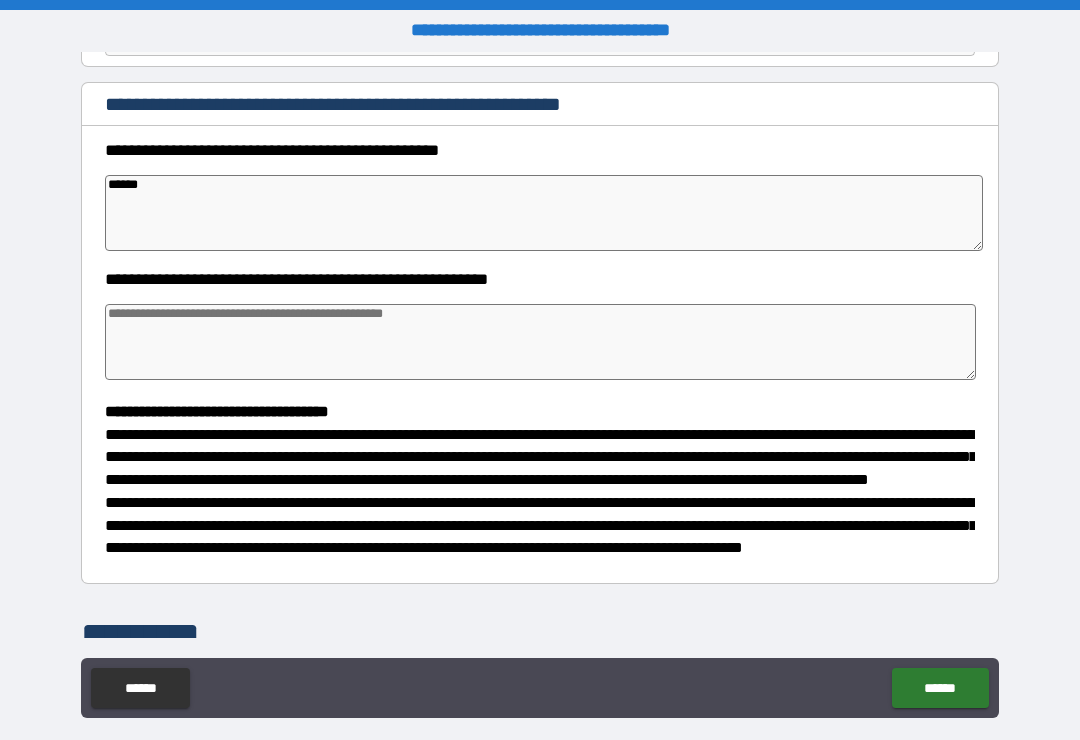 type on "*" 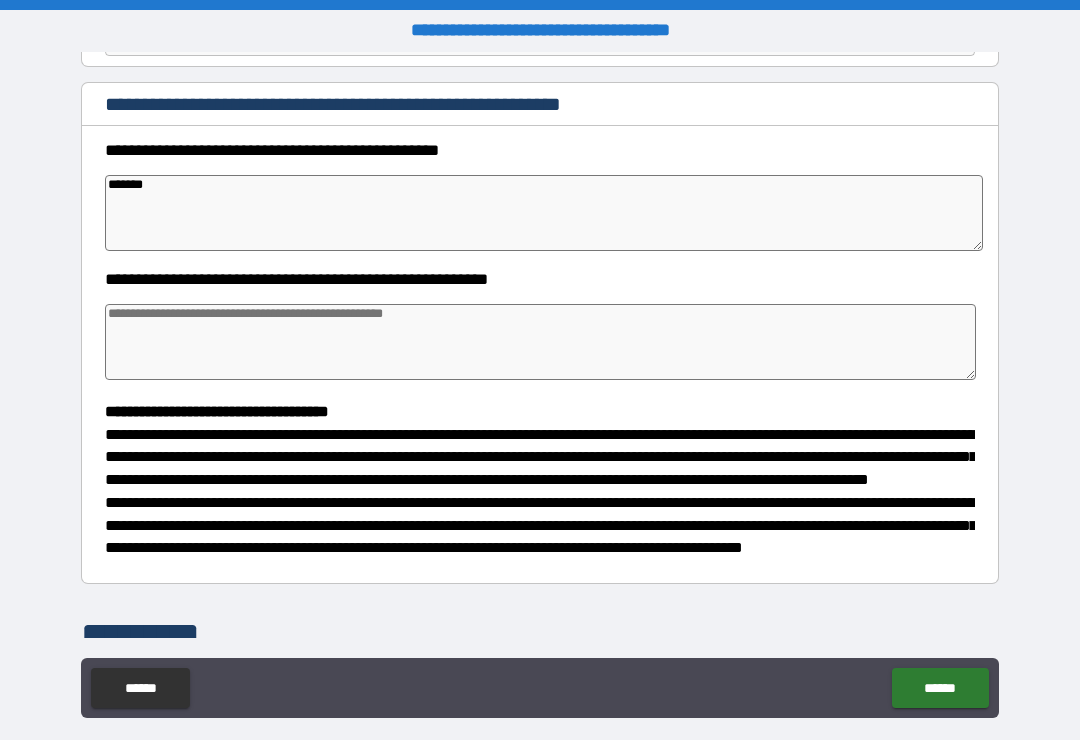 type on "*" 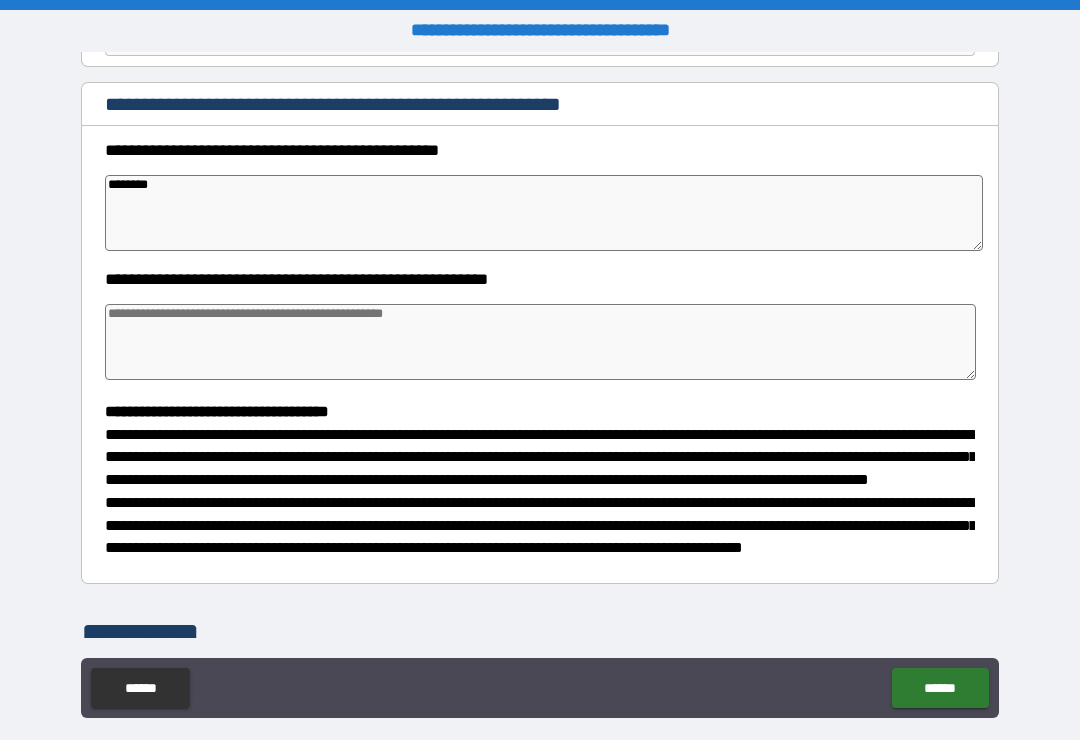 type on "*" 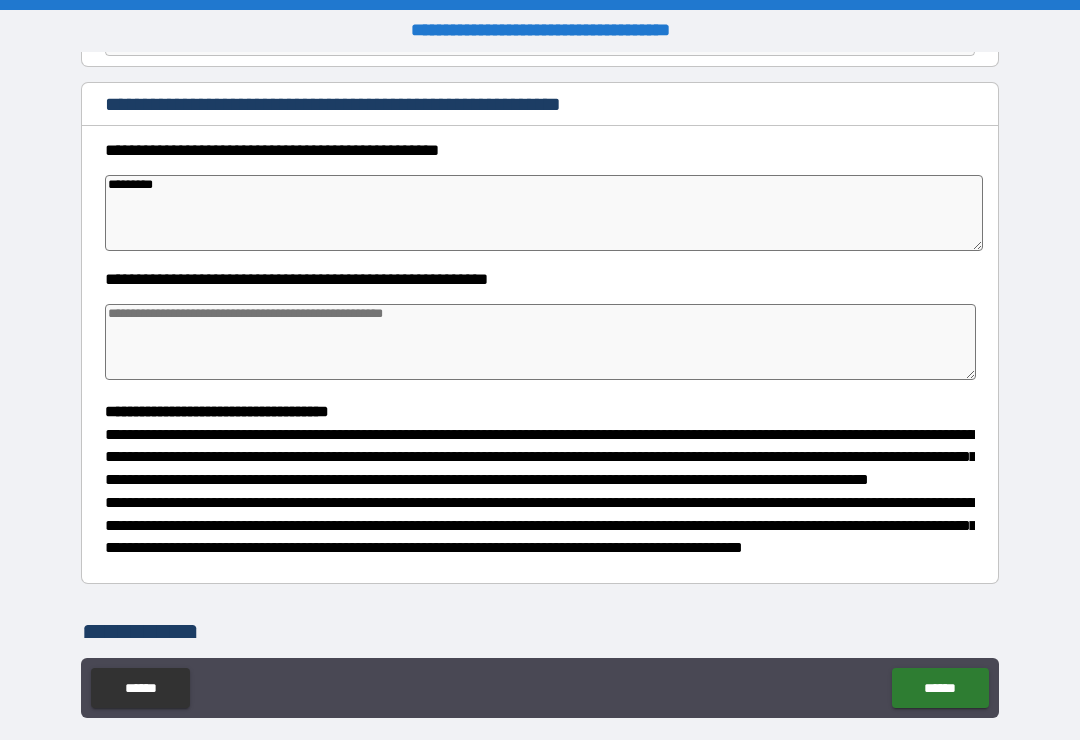 type on "*" 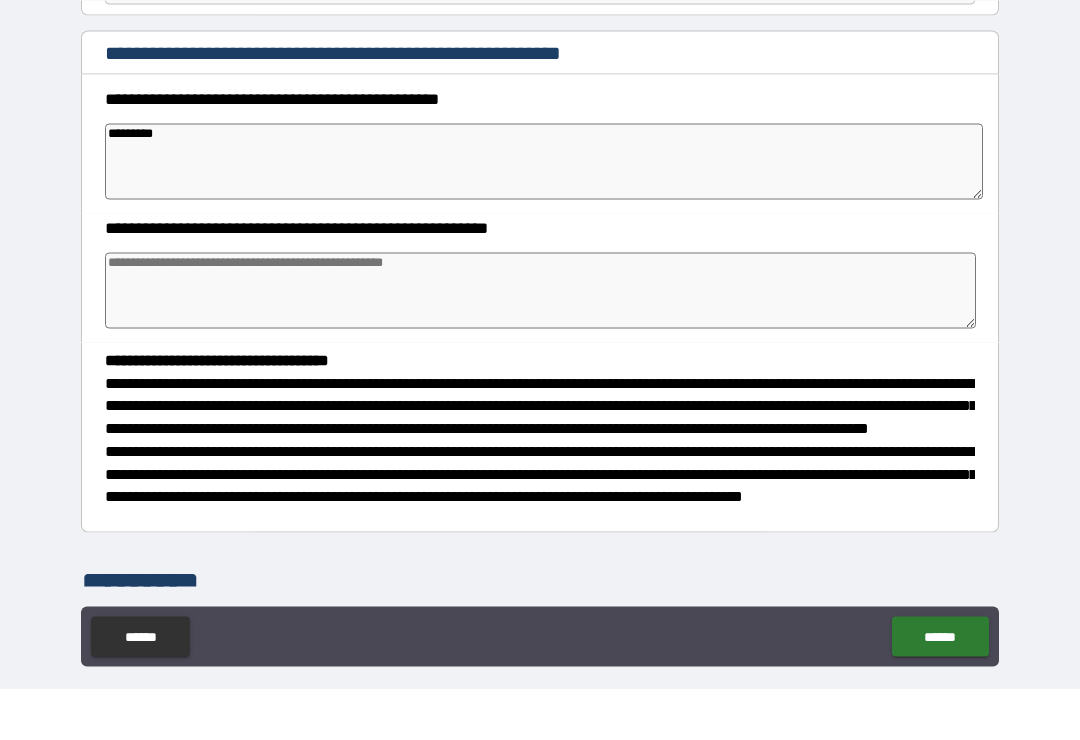 type on "*********" 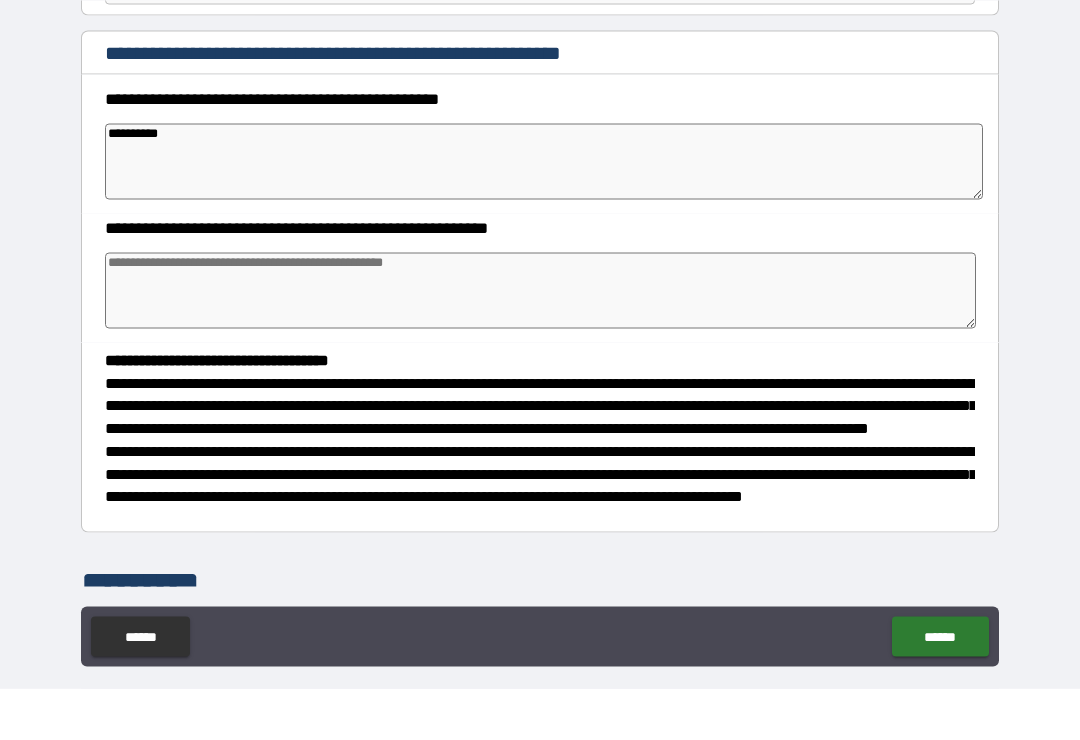 type on "*" 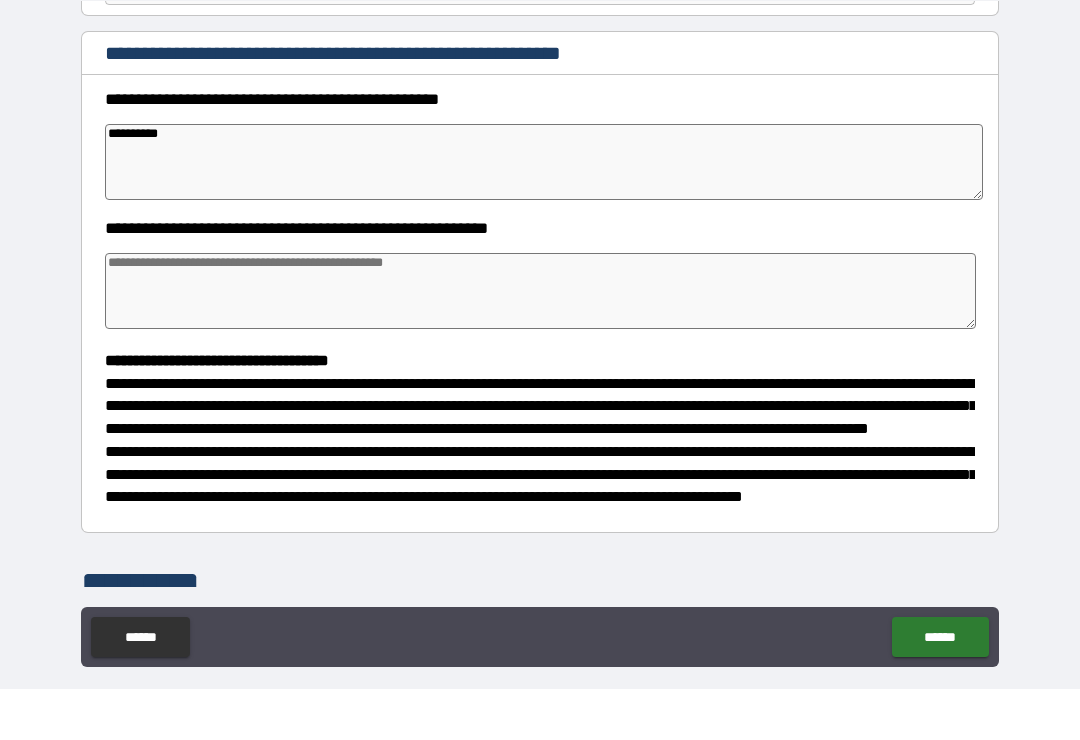 type on "*" 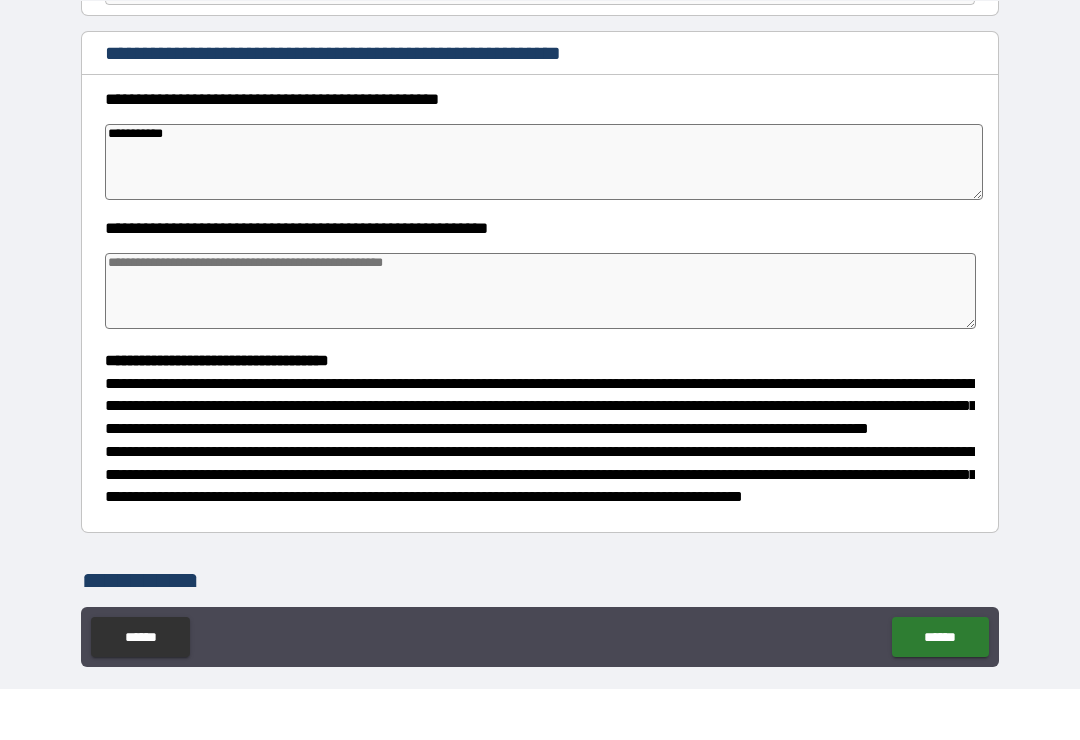 type on "*" 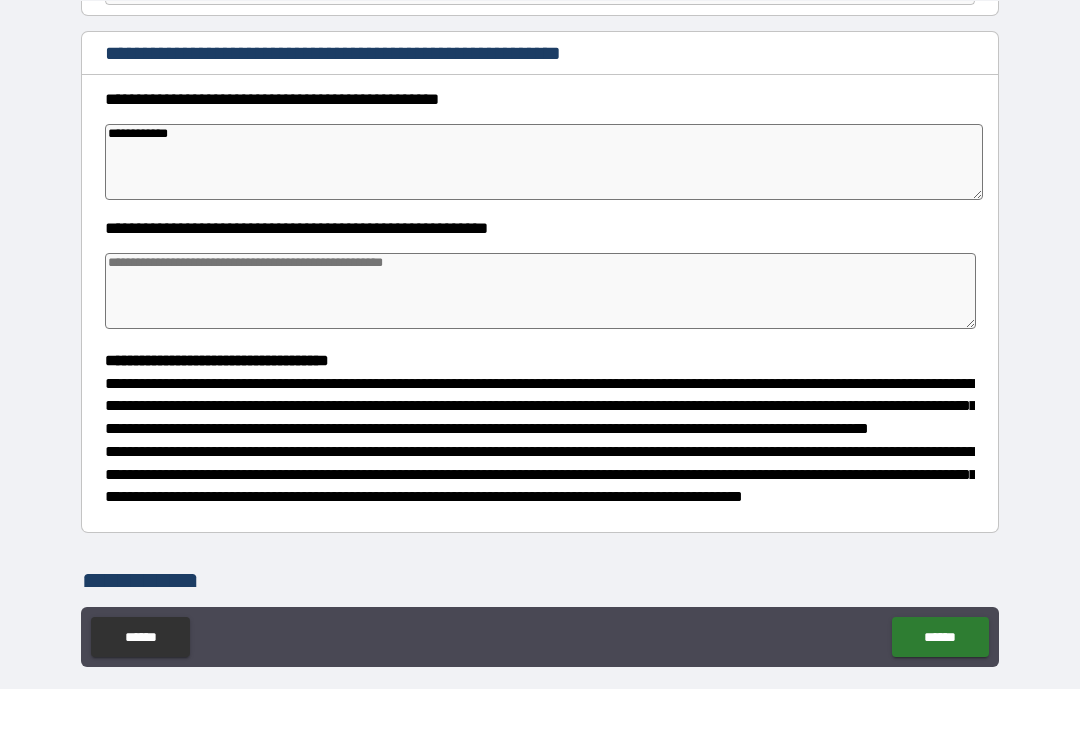 type on "*" 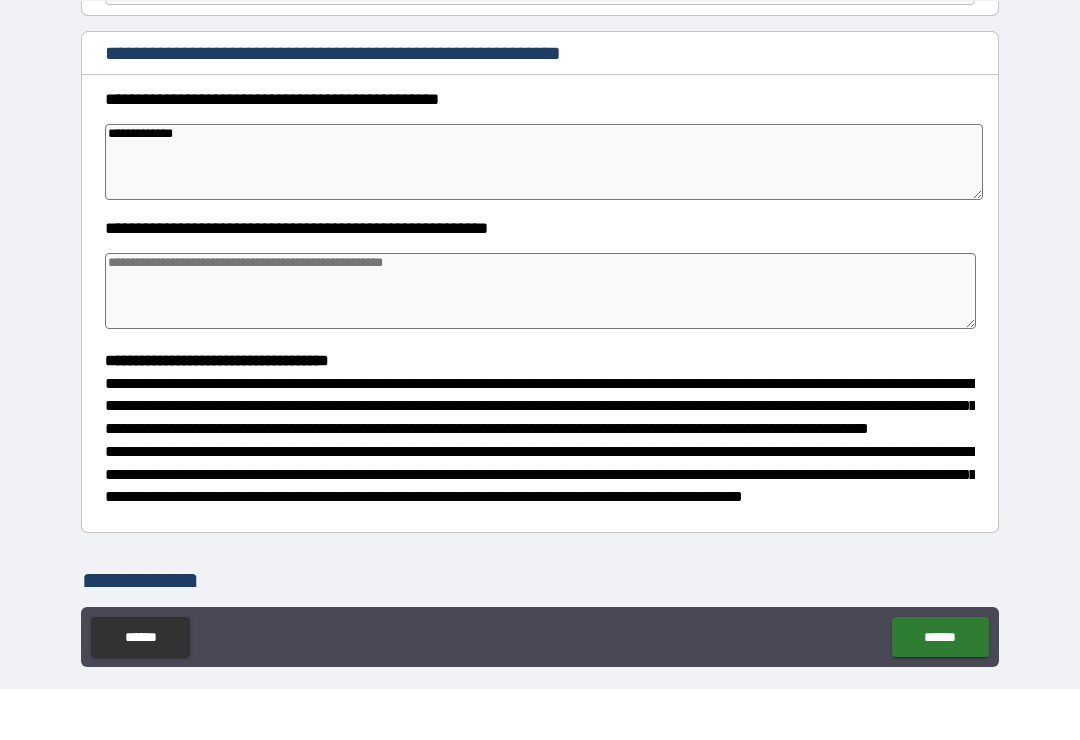 type on "*" 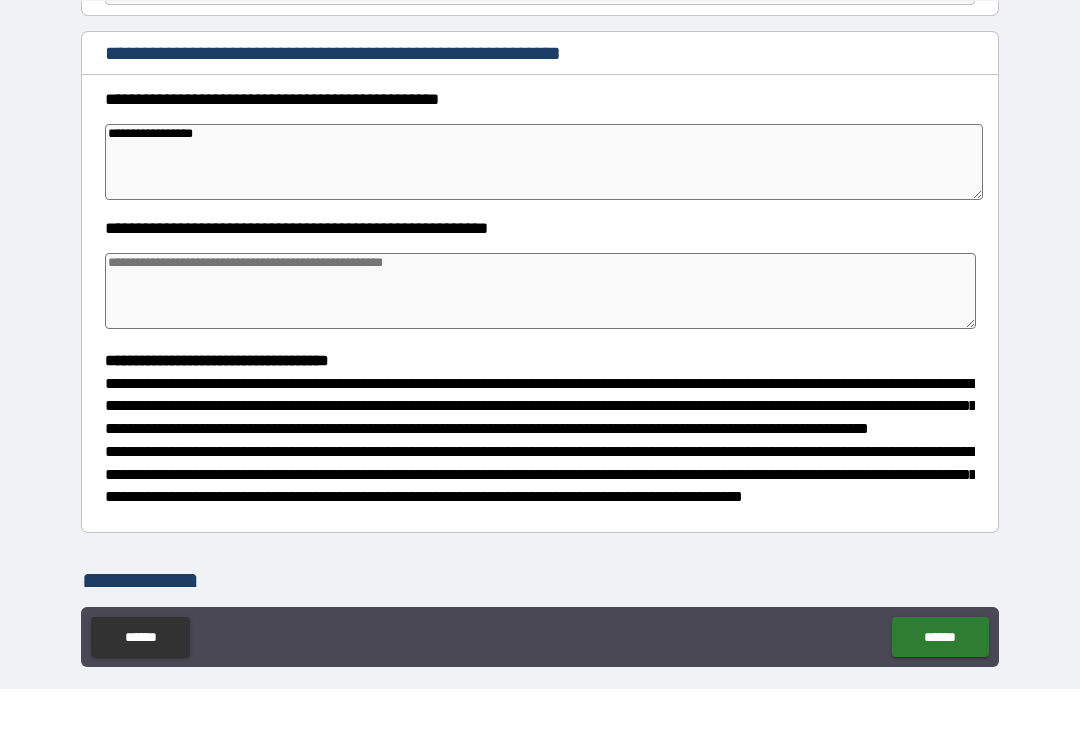 type on "**********" 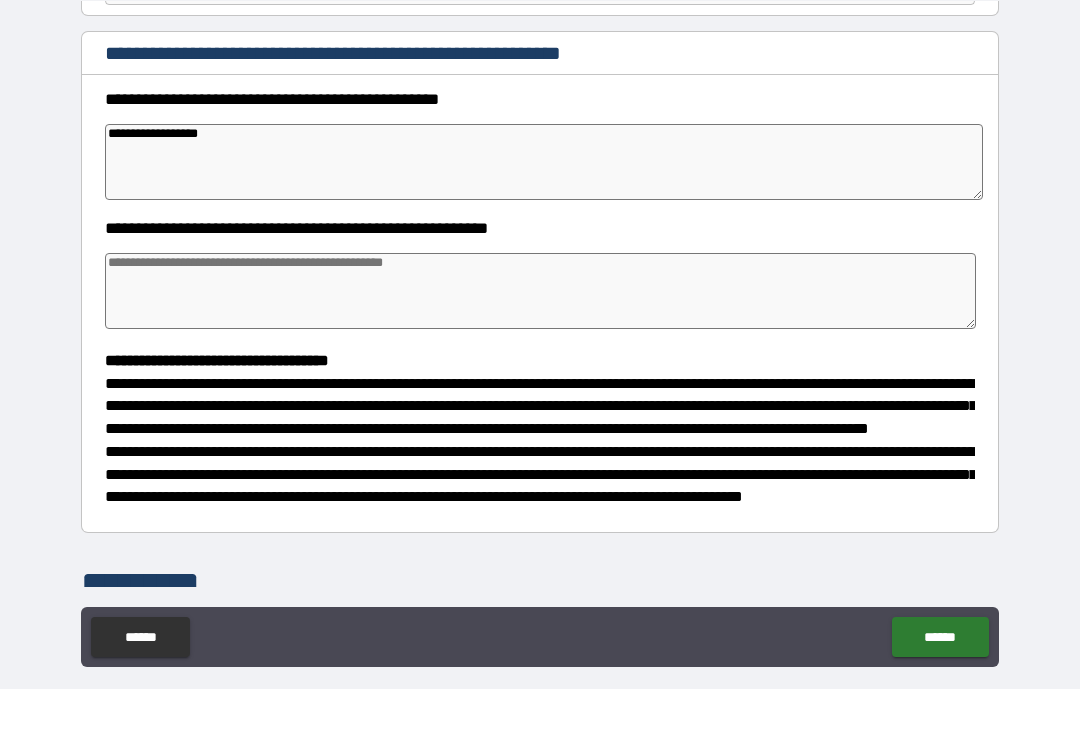 type on "*" 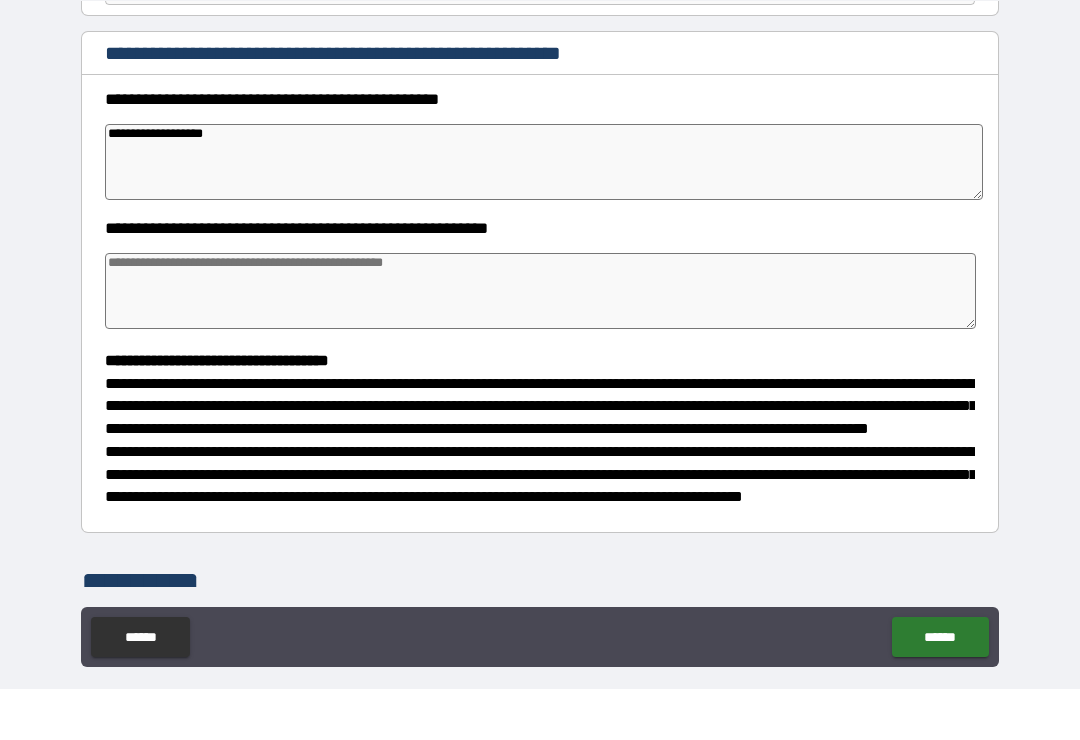 type on "*" 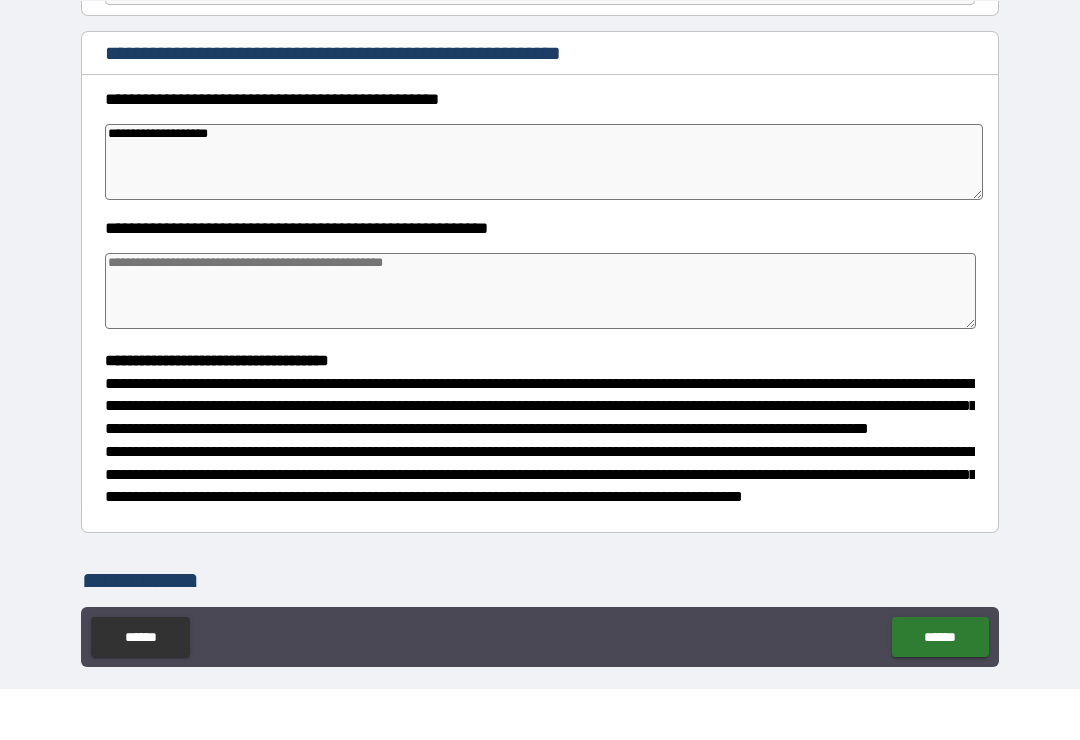 type on "*" 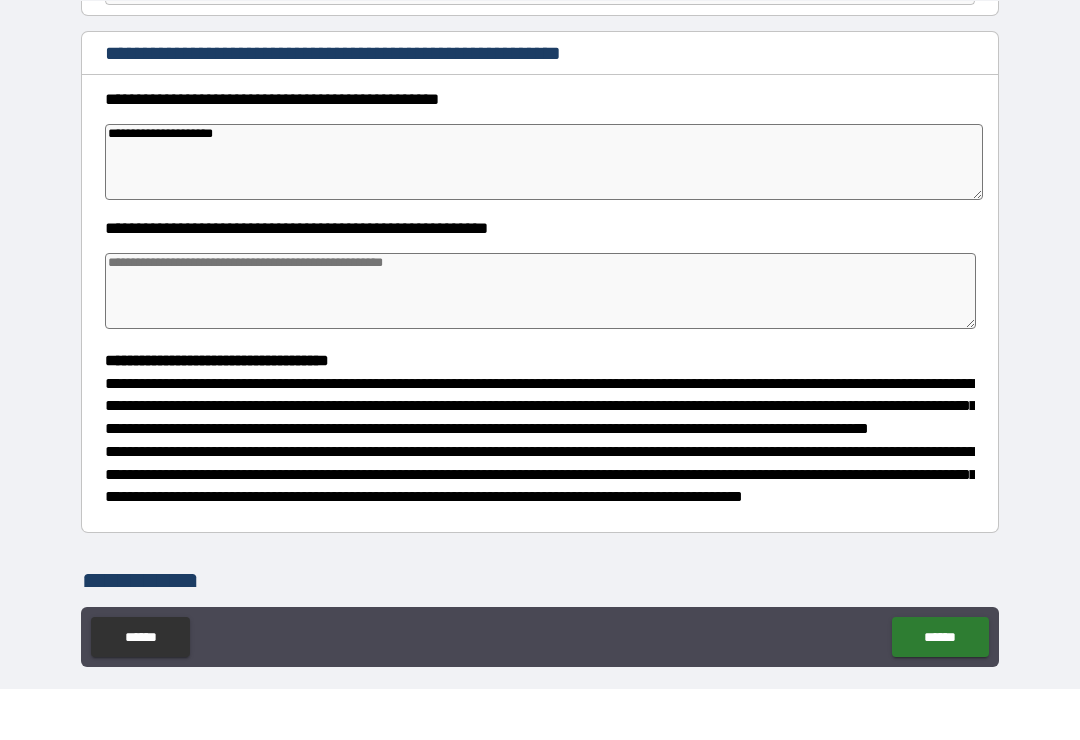type on "*" 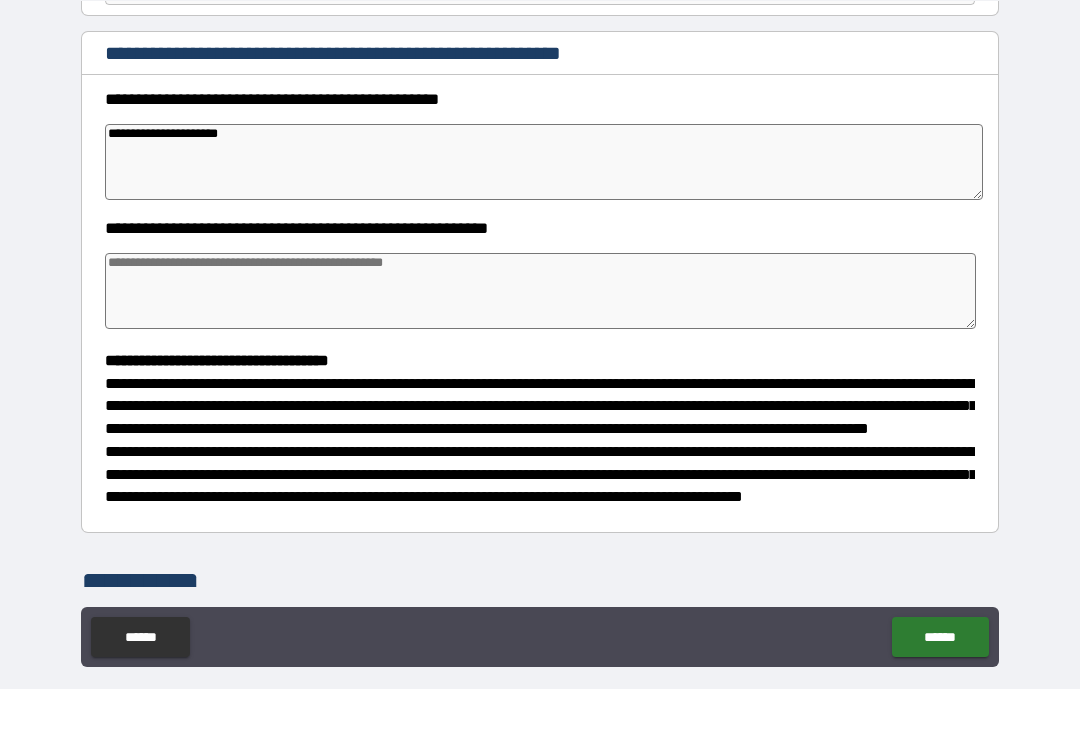 type on "*" 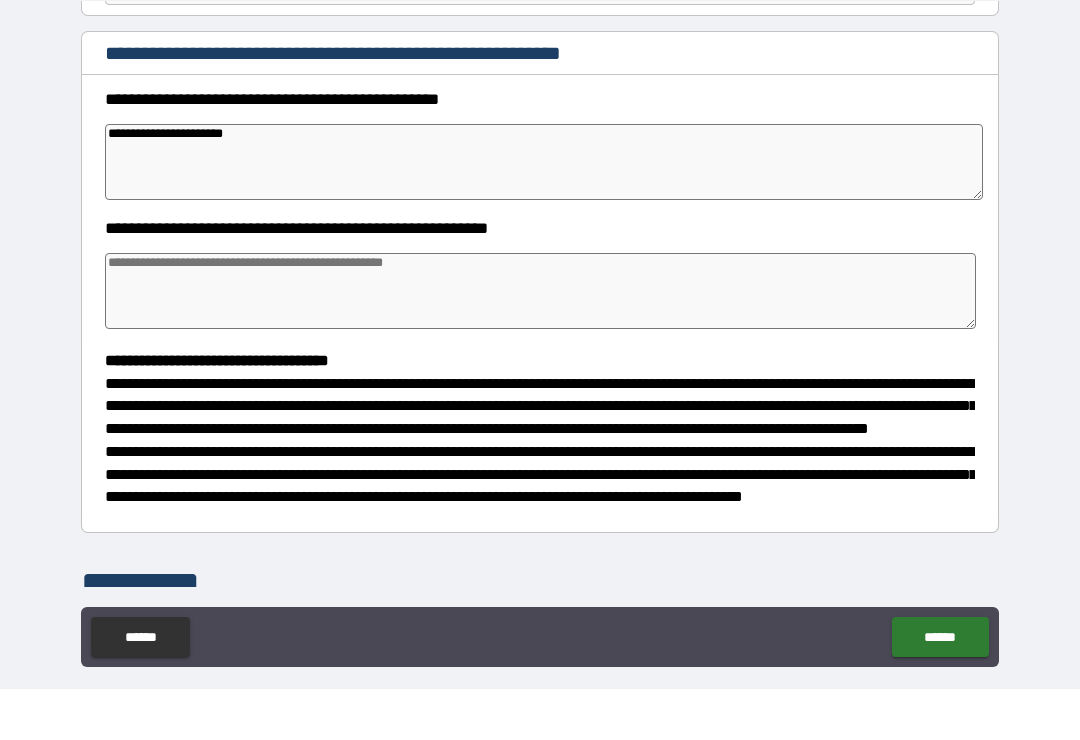 type on "*" 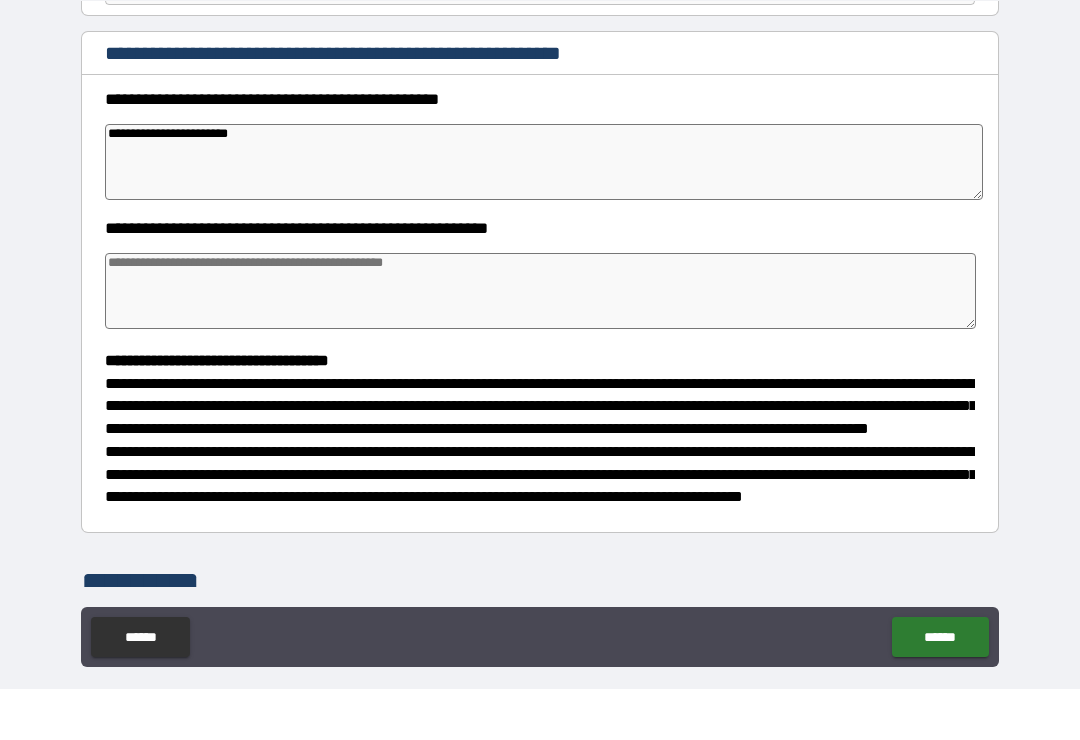 type on "*" 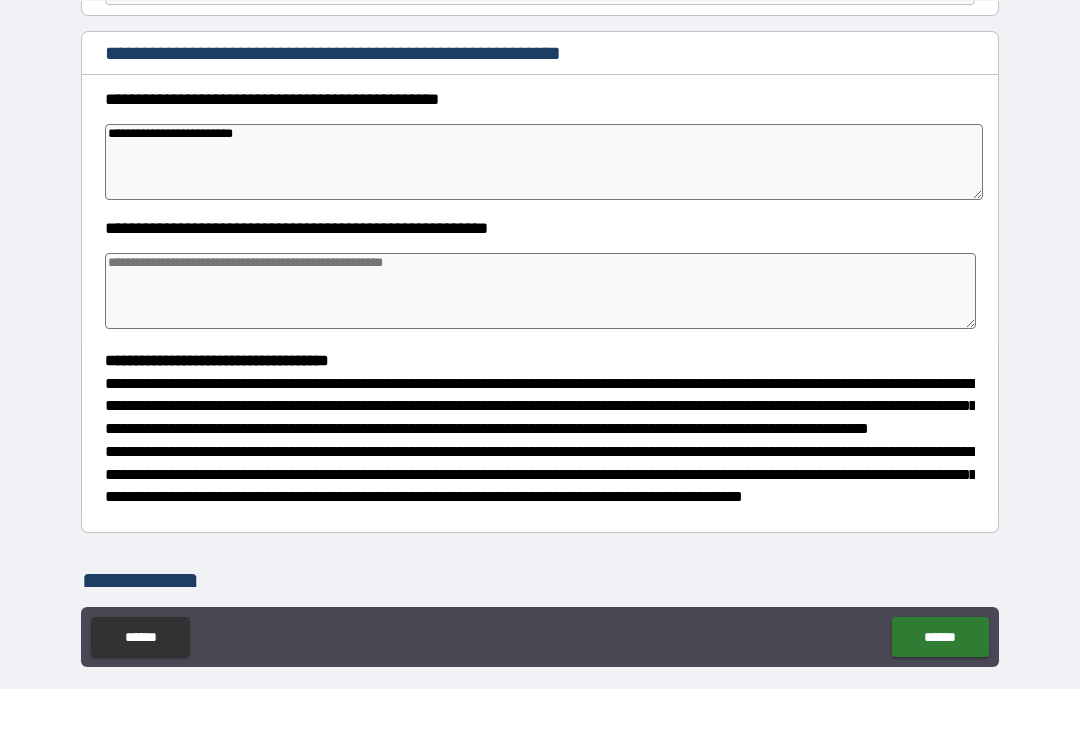 type on "*" 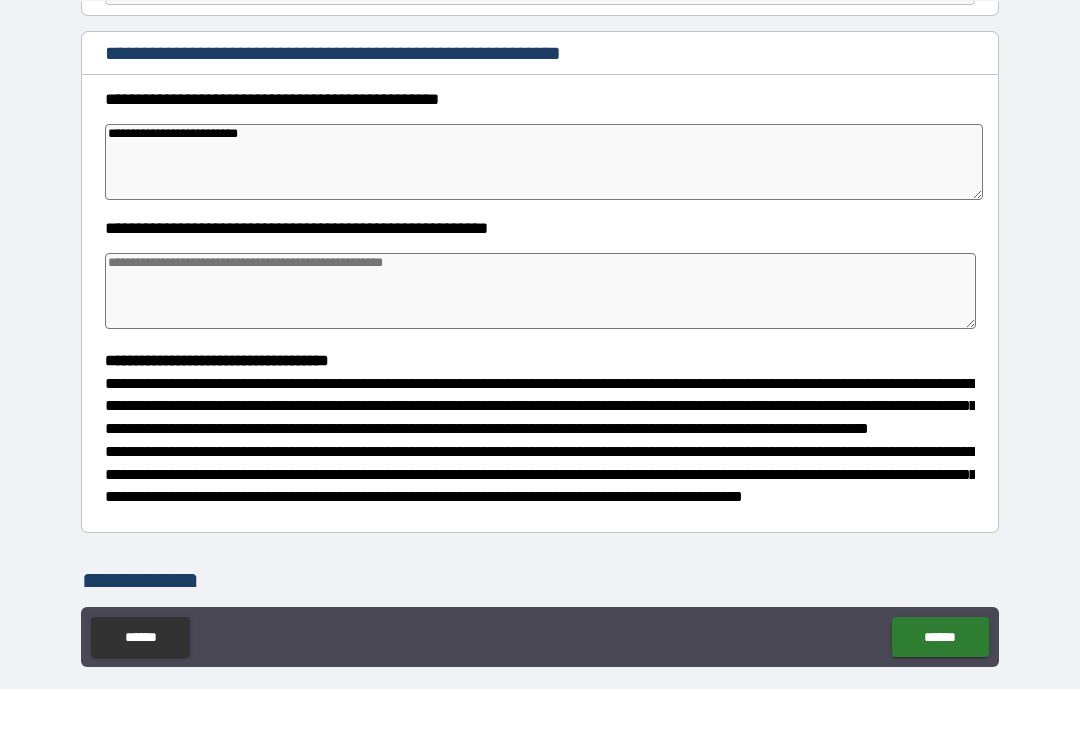 type on "*" 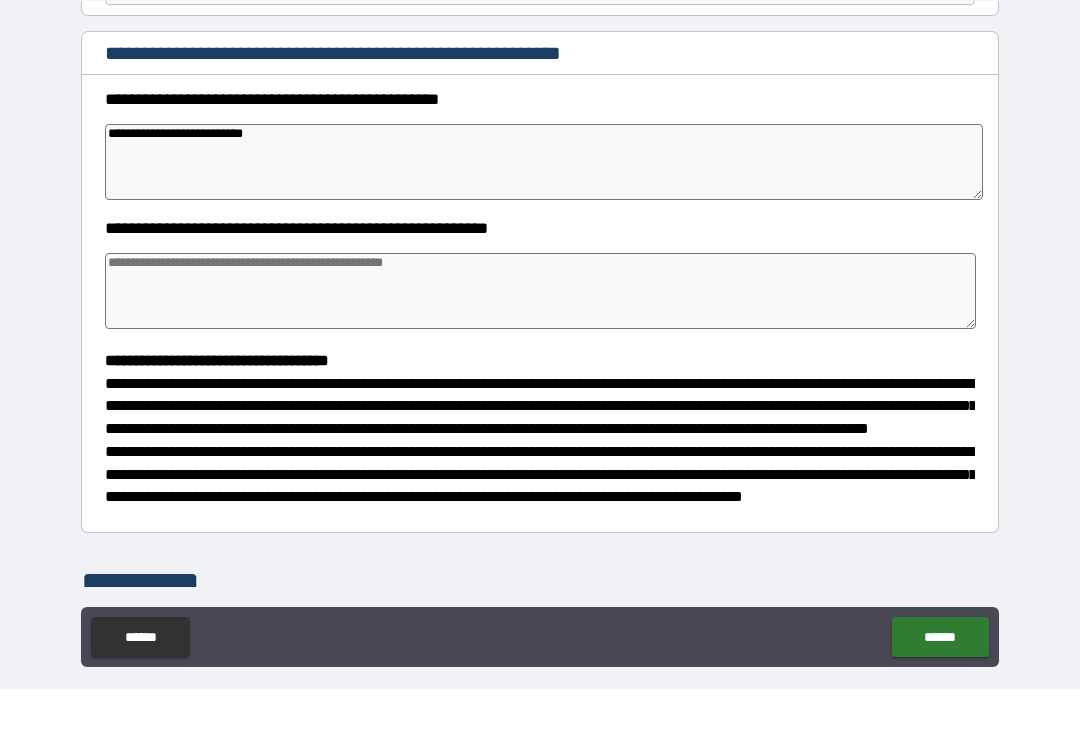 type on "*" 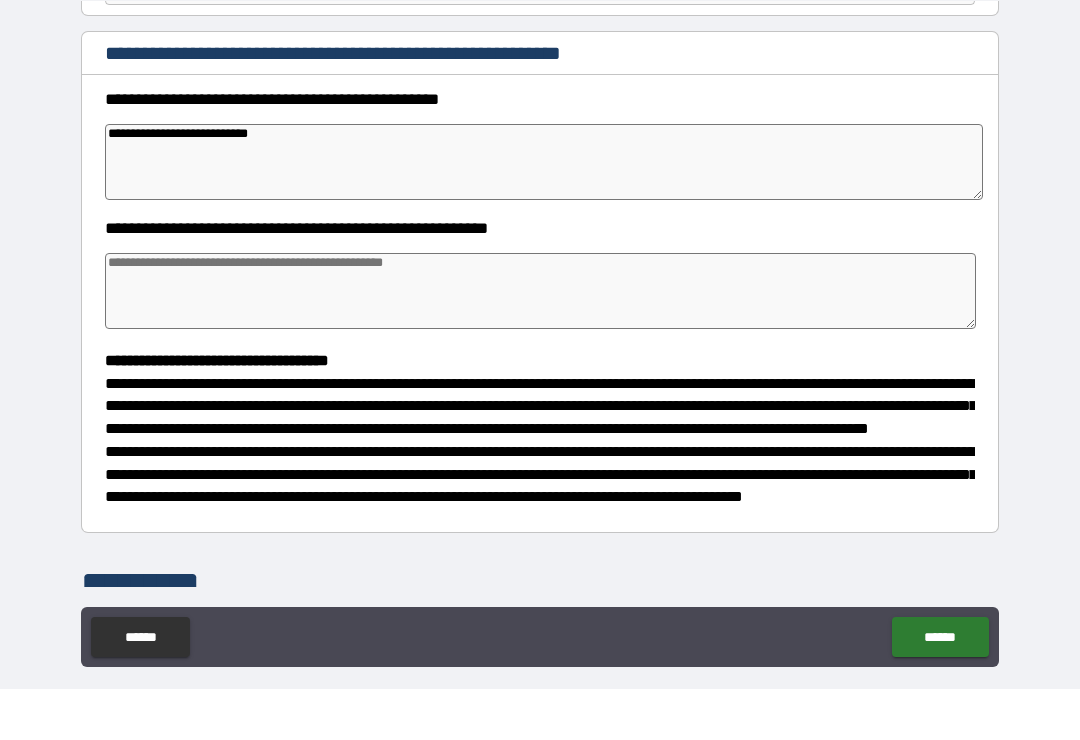 type on "*" 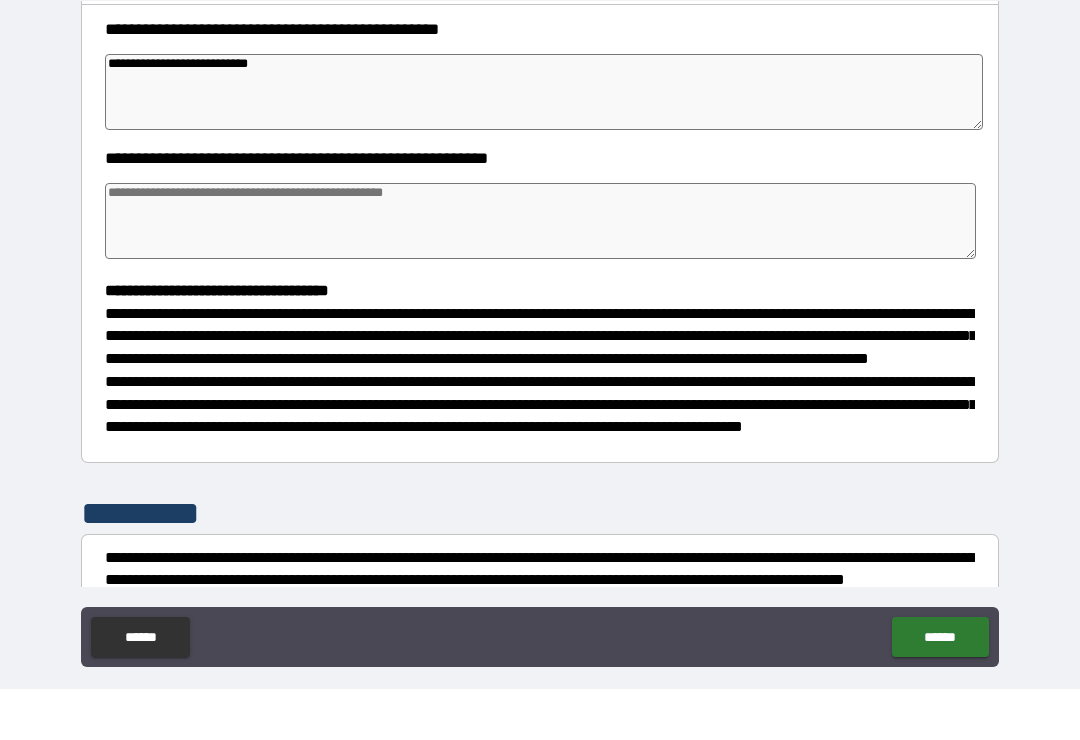 scroll, scrollTop: 300, scrollLeft: 0, axis: vertical 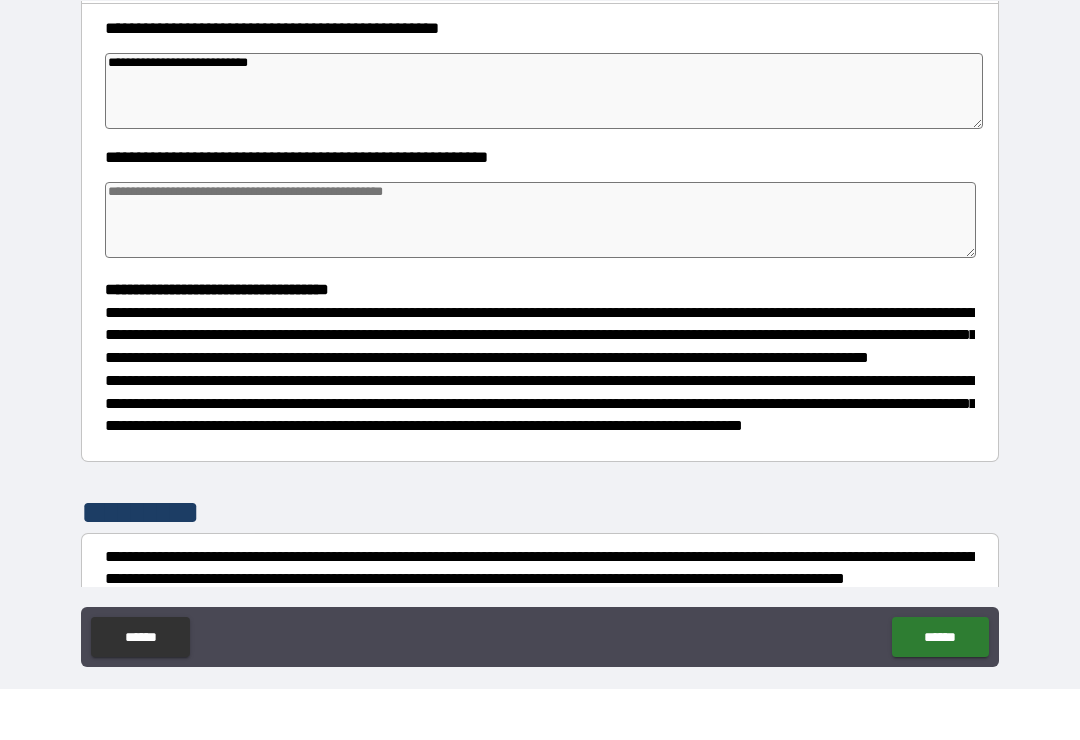 type on "**********" 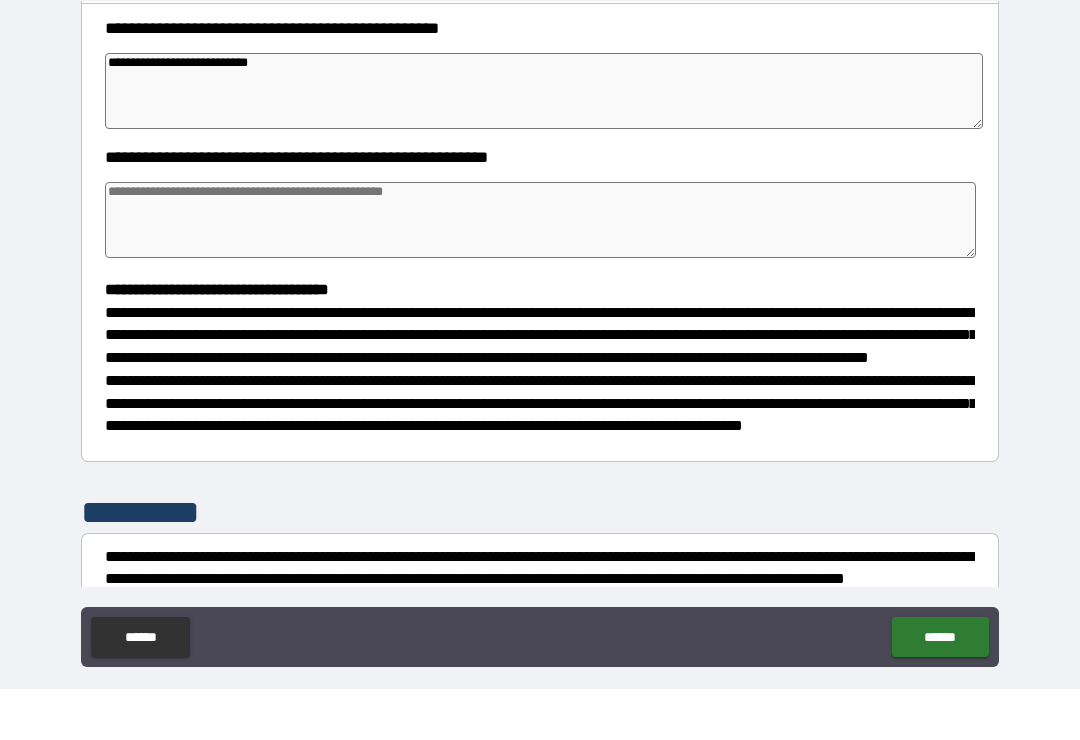 type on "*" 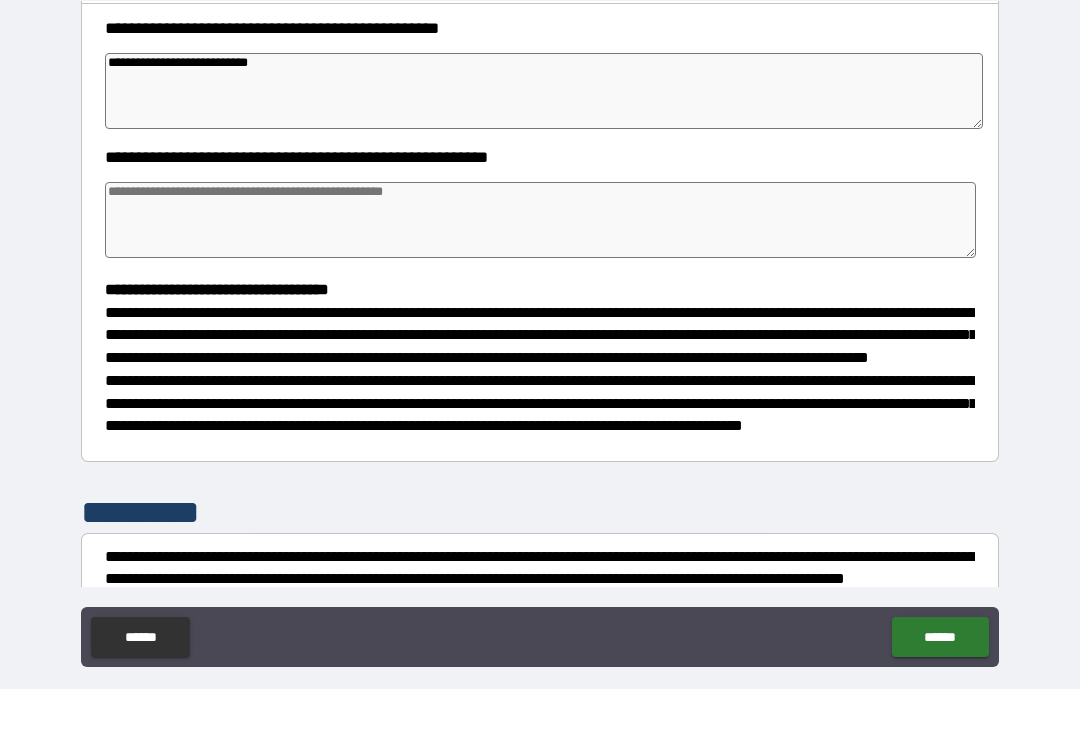 type on "*" 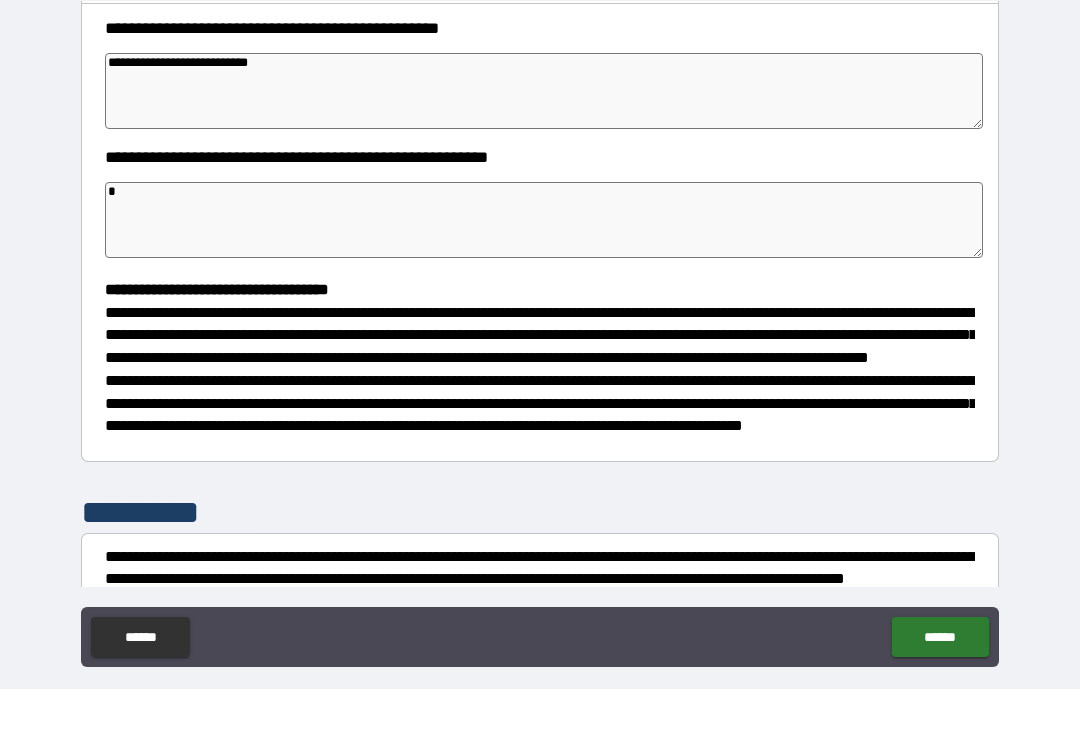 type on "*" 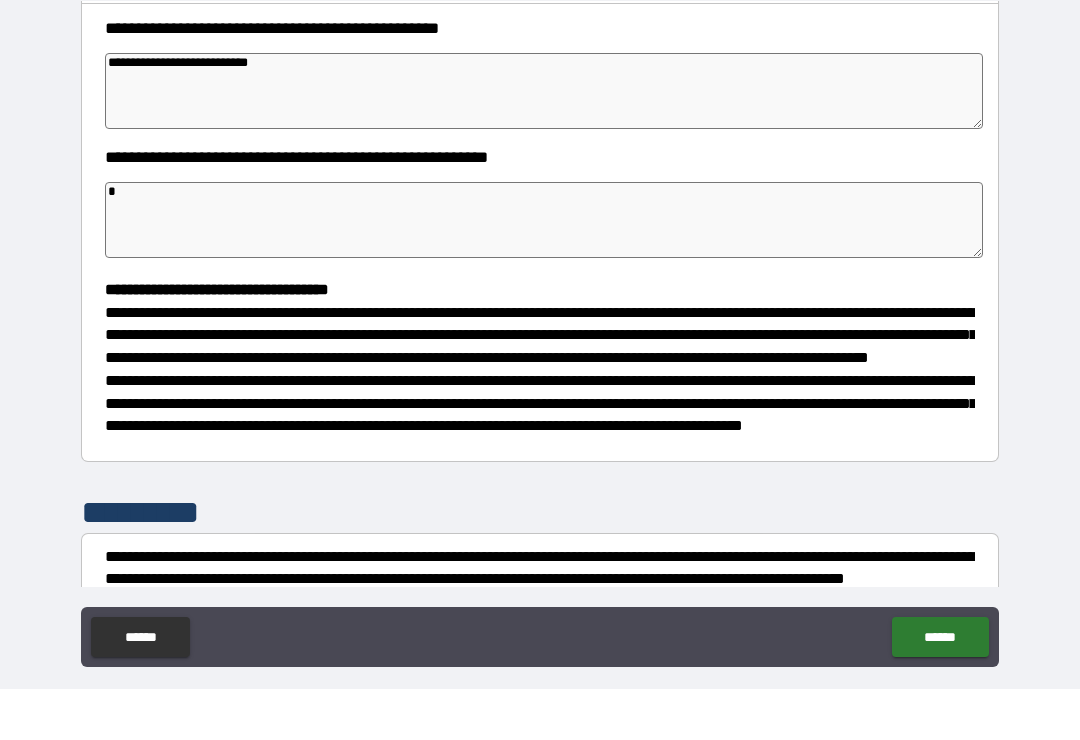 type on "*" 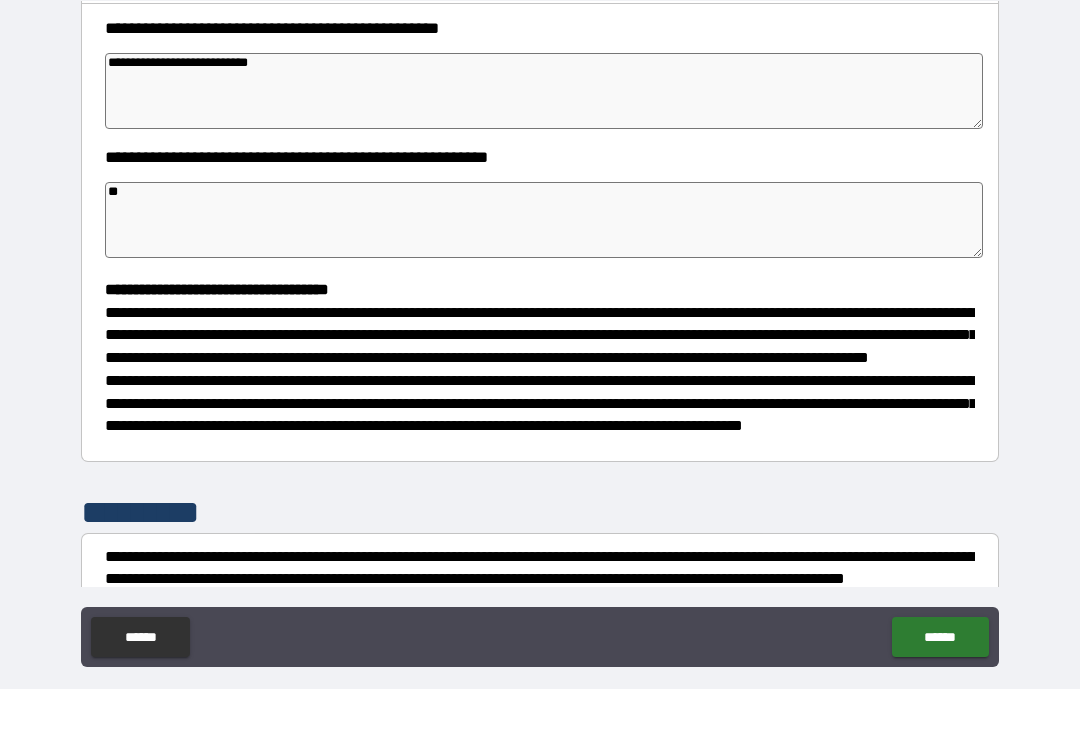 type on "*" 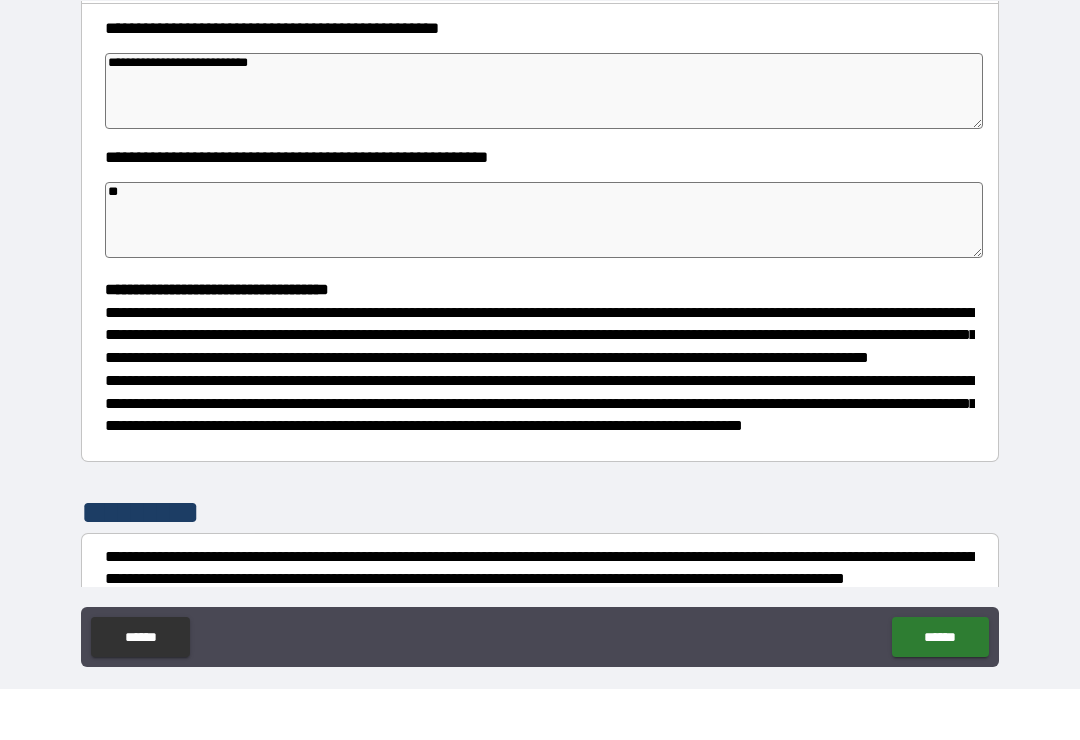 type on "*" 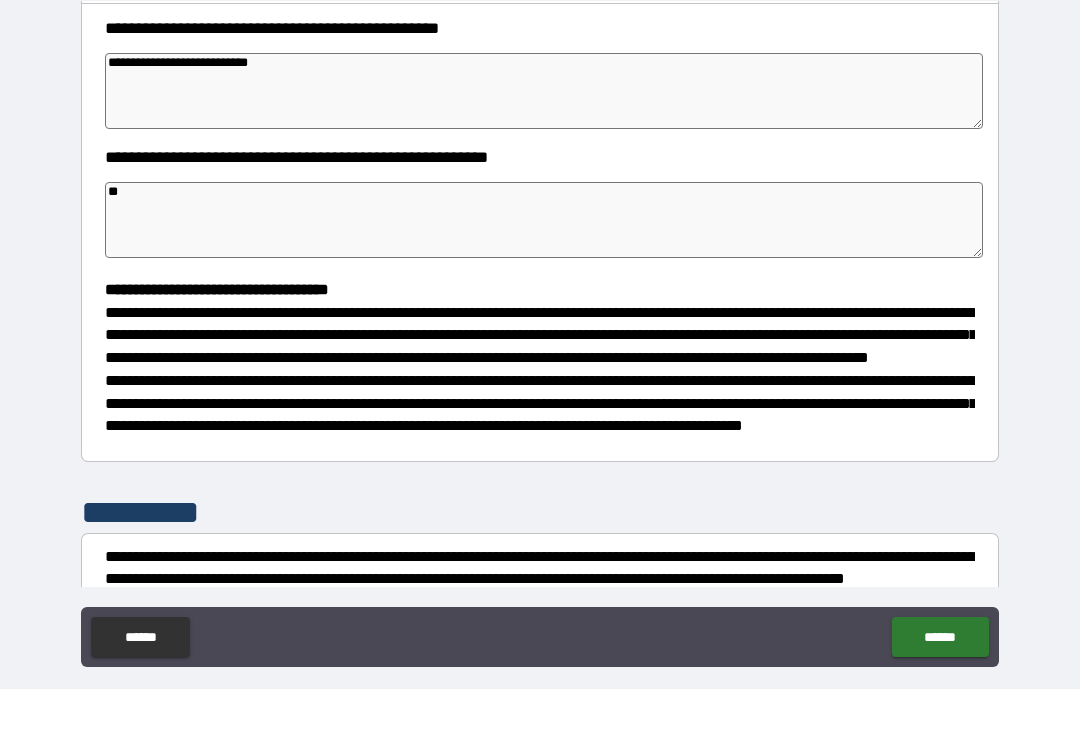 type on "*" 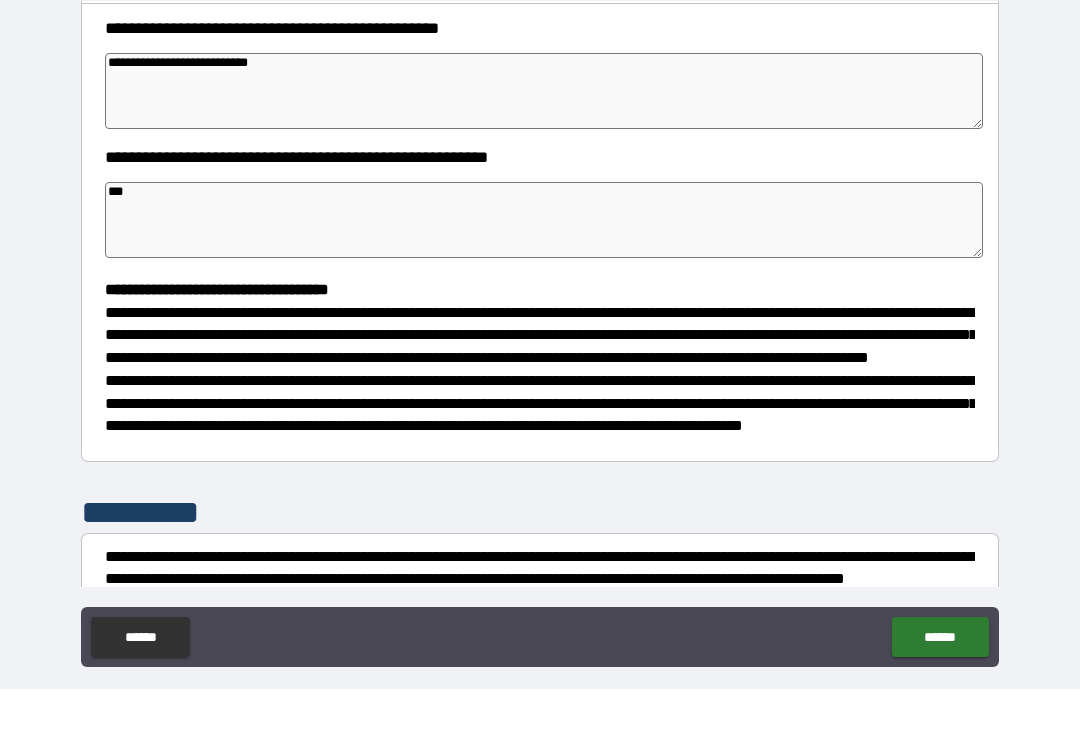 type on "*" 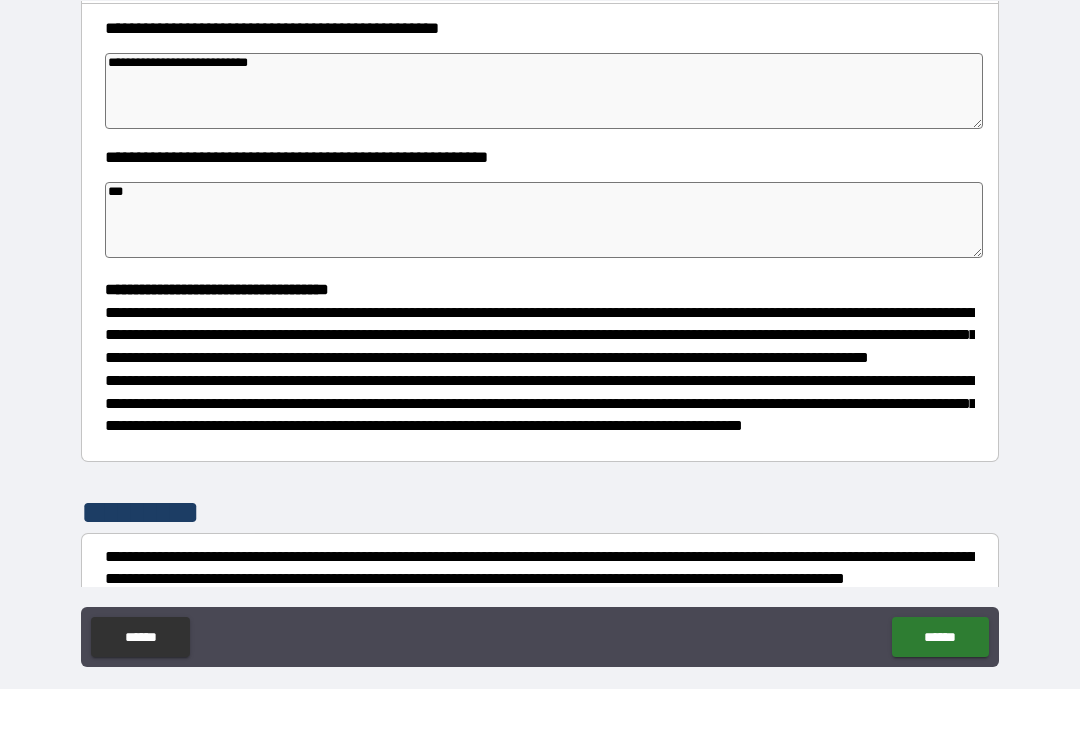 type on "*" 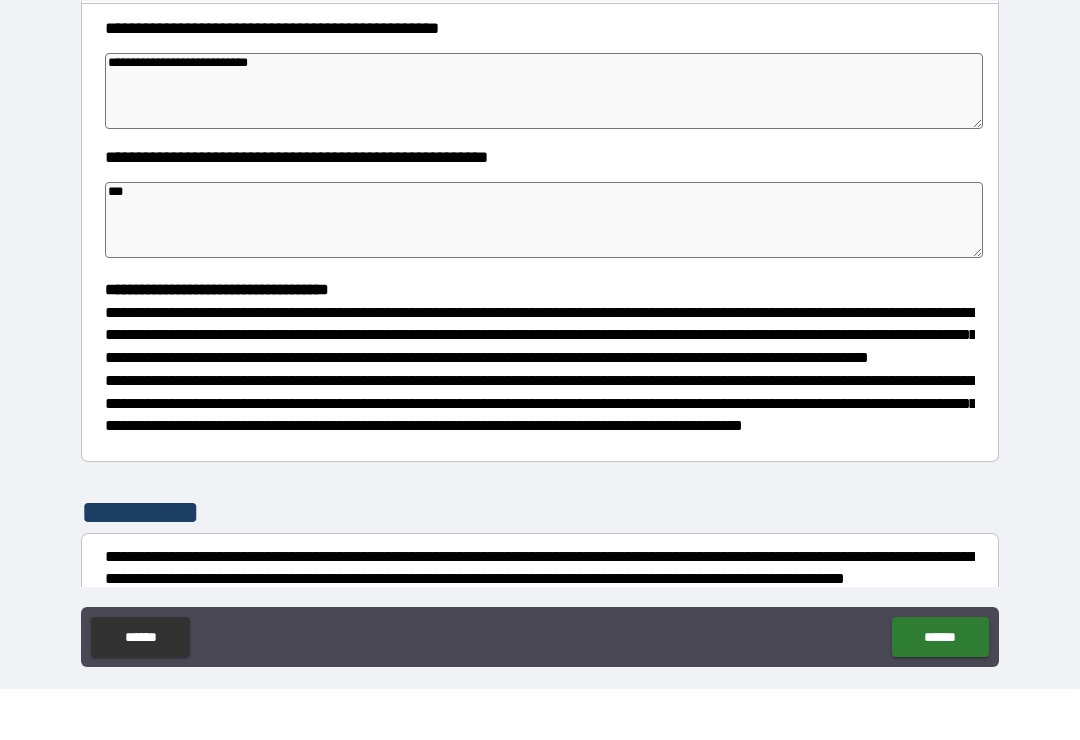 type on "*" 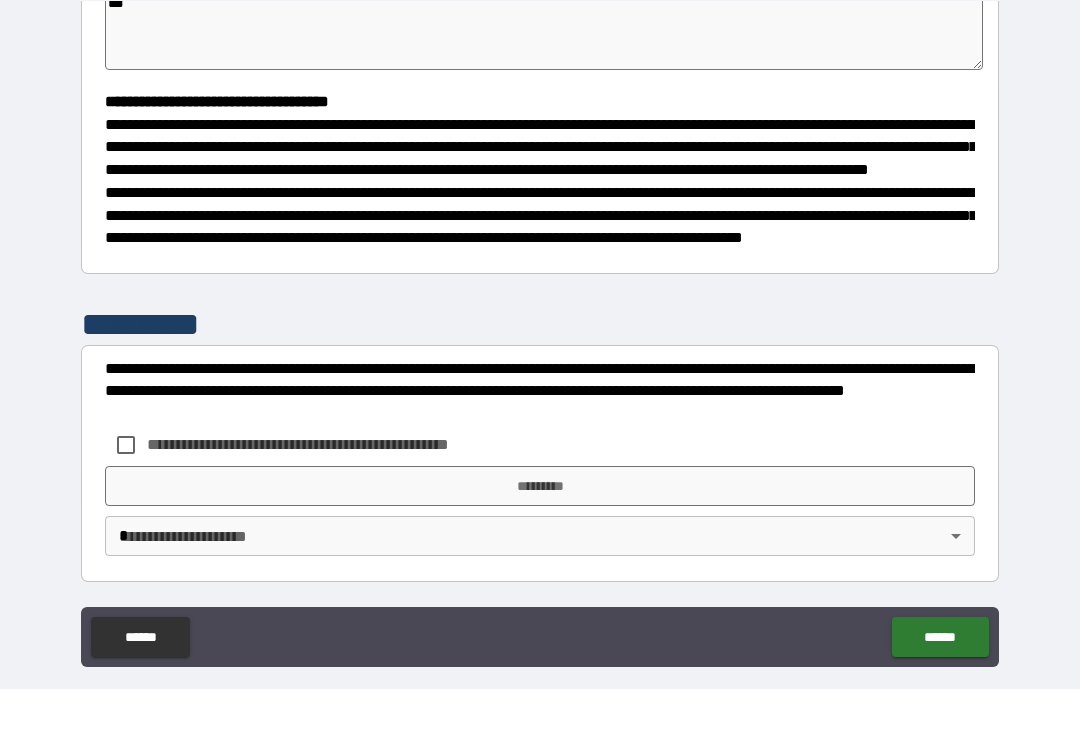 scroll, scrollTop: 526, scrollLeft: 0, axis: vertical 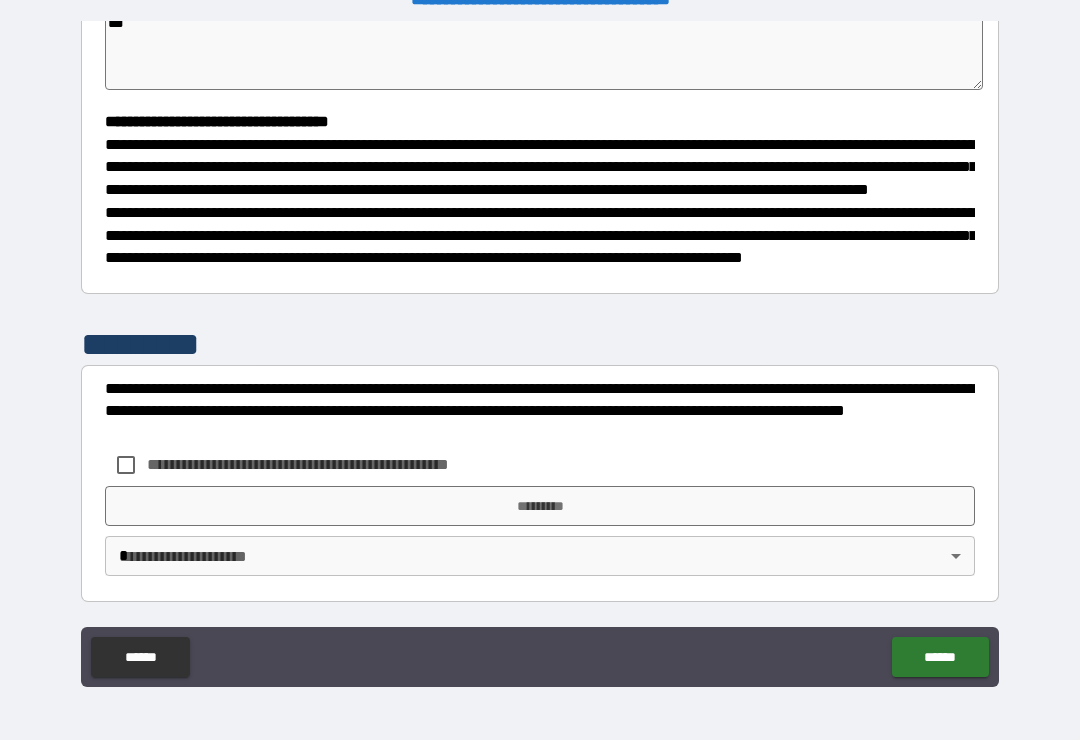 type on "*" 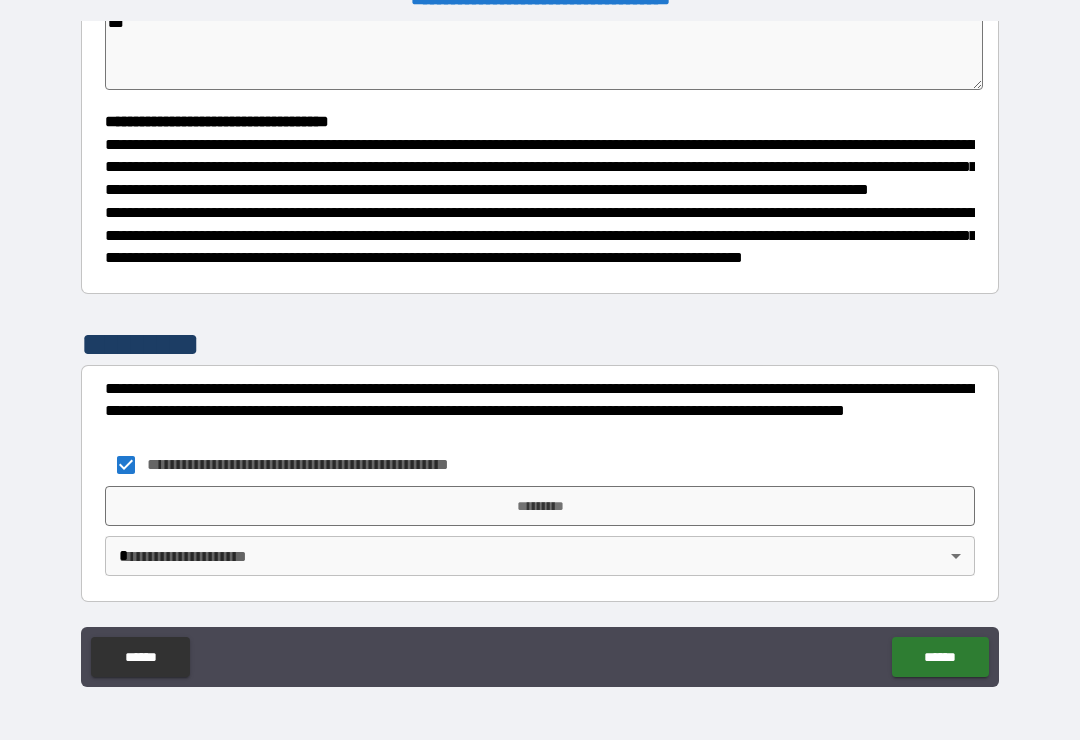 type on "*" 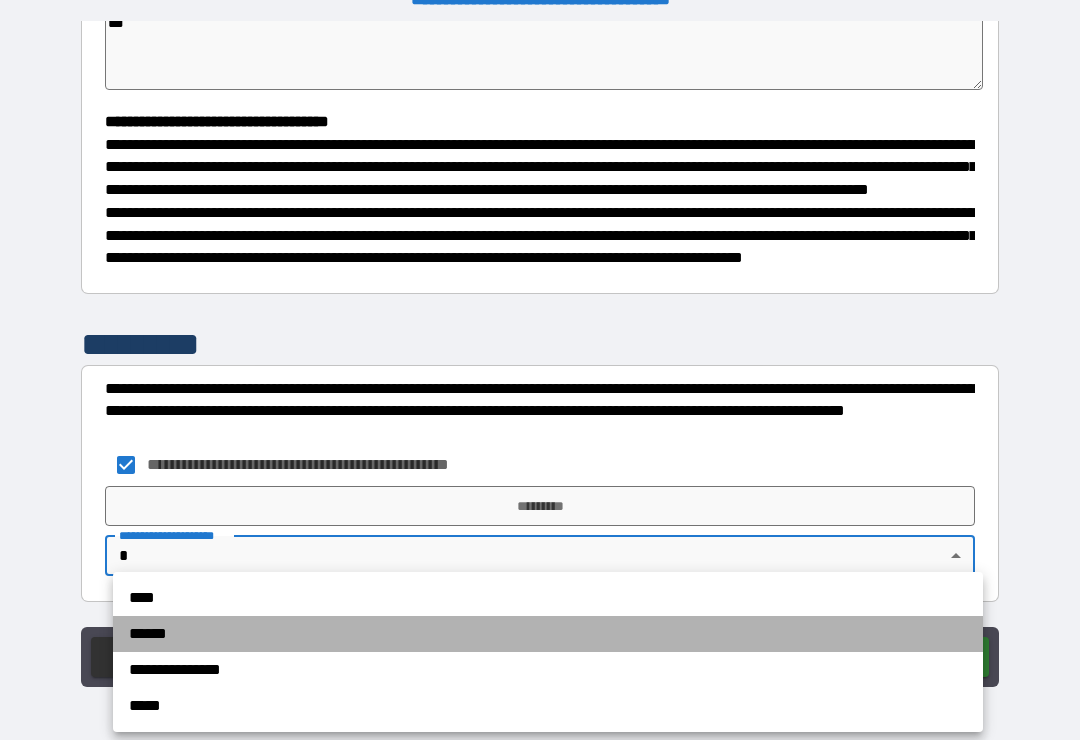 click on "******" at bounding box center (548, 634) 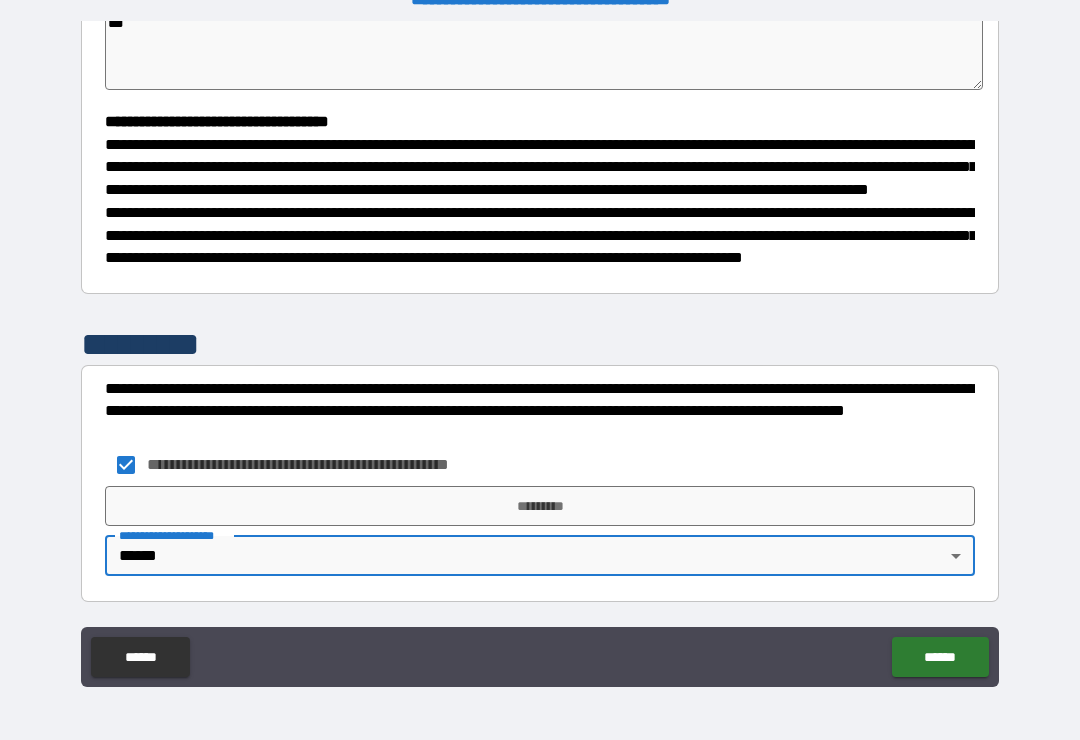 type on "*" 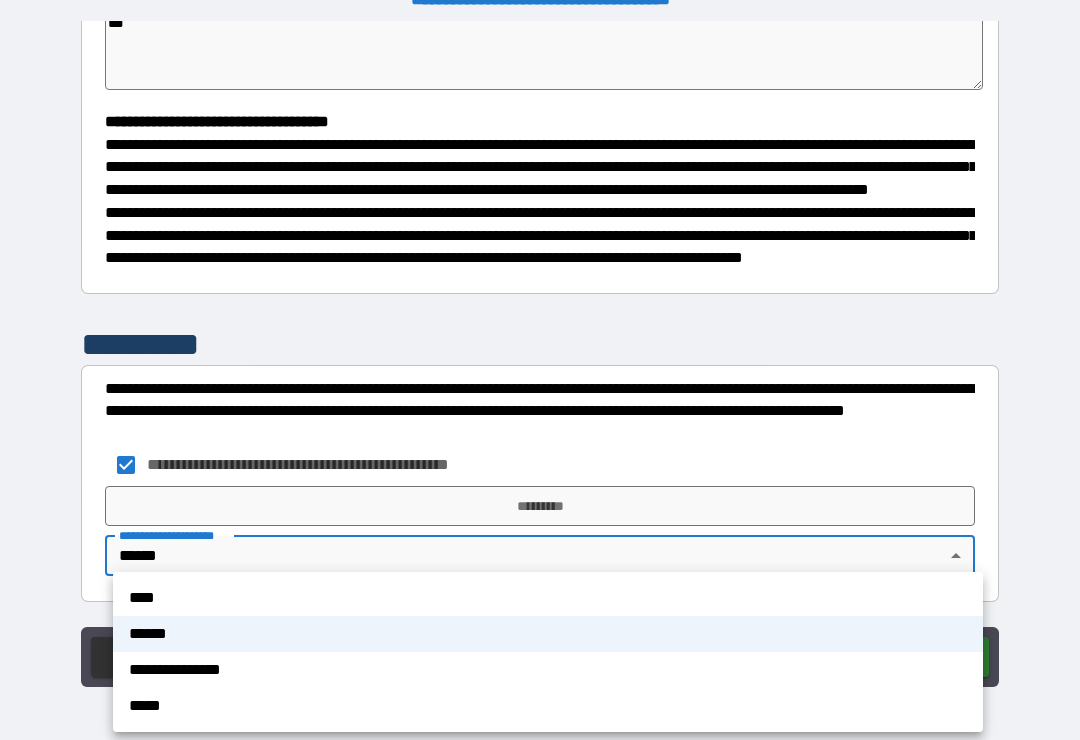 click on "****" at bounding box center (548, 598) 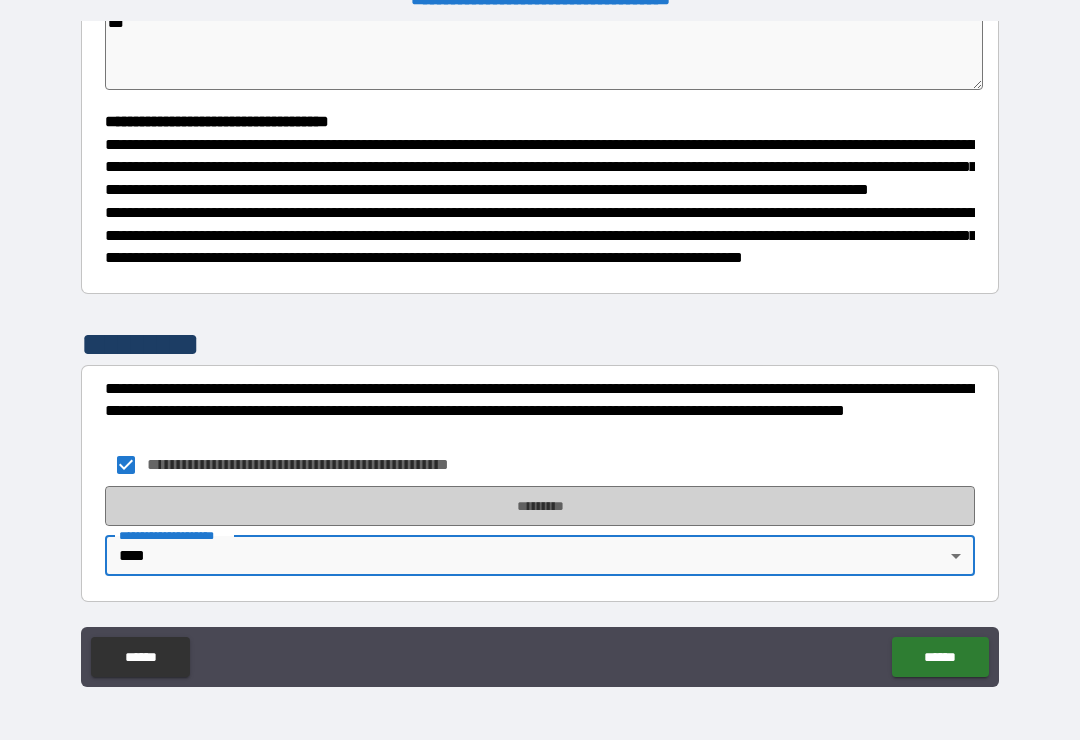 click on "*********" at bounding box center (540, 506) 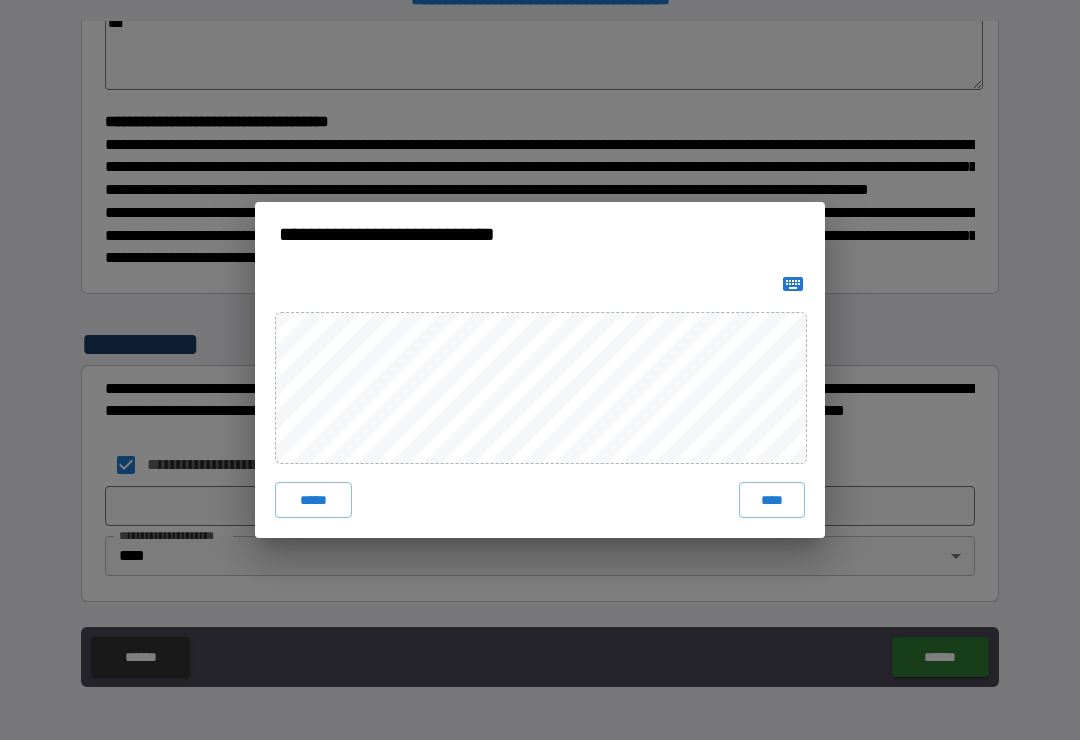 click on "****" at bounding box center [772, 500] 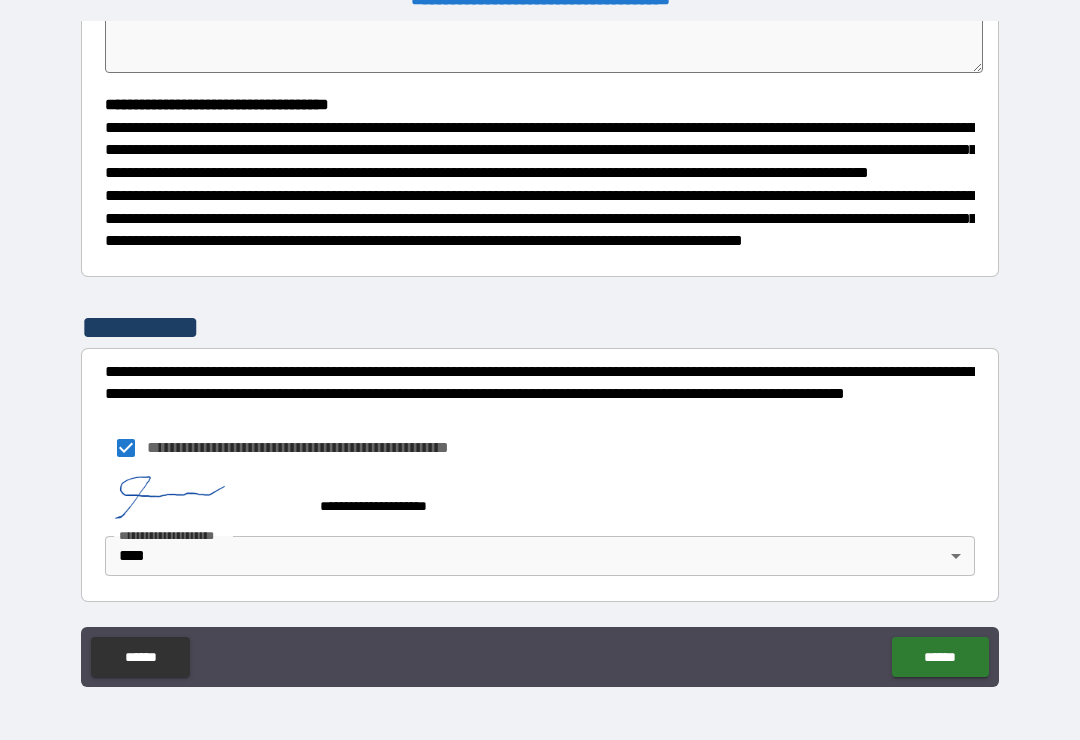 scroll, scrollTop: 516, scrollLeft: 0, axis: vertical 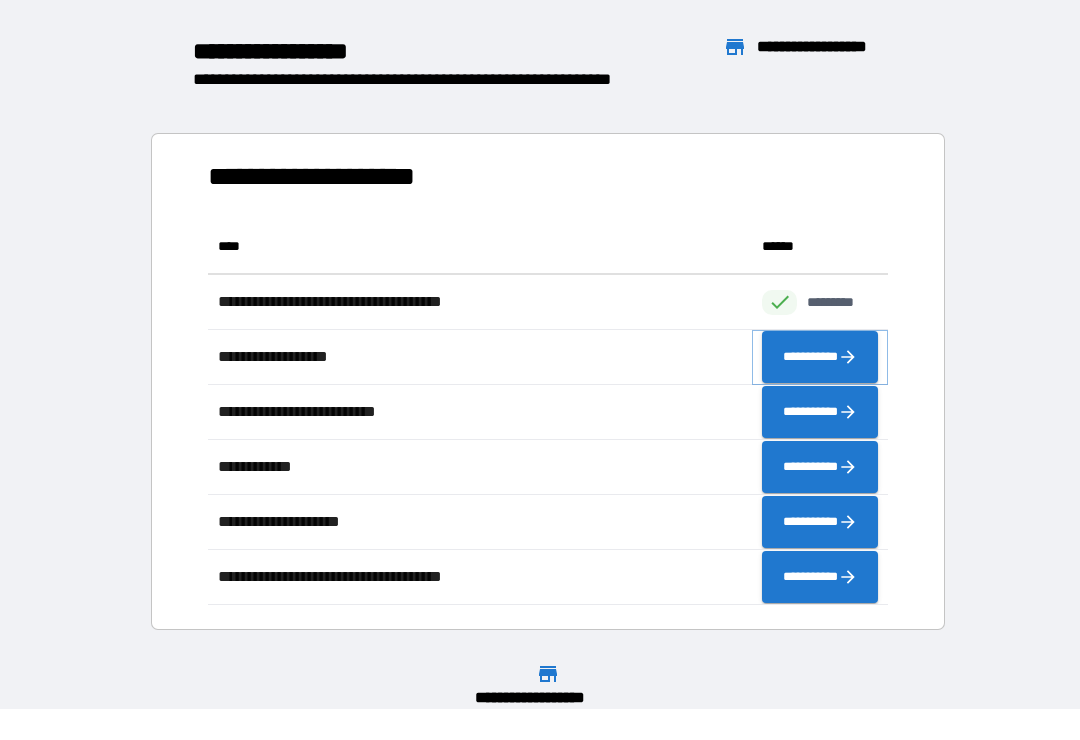 click on "**********" at bounding box center (820, 357) 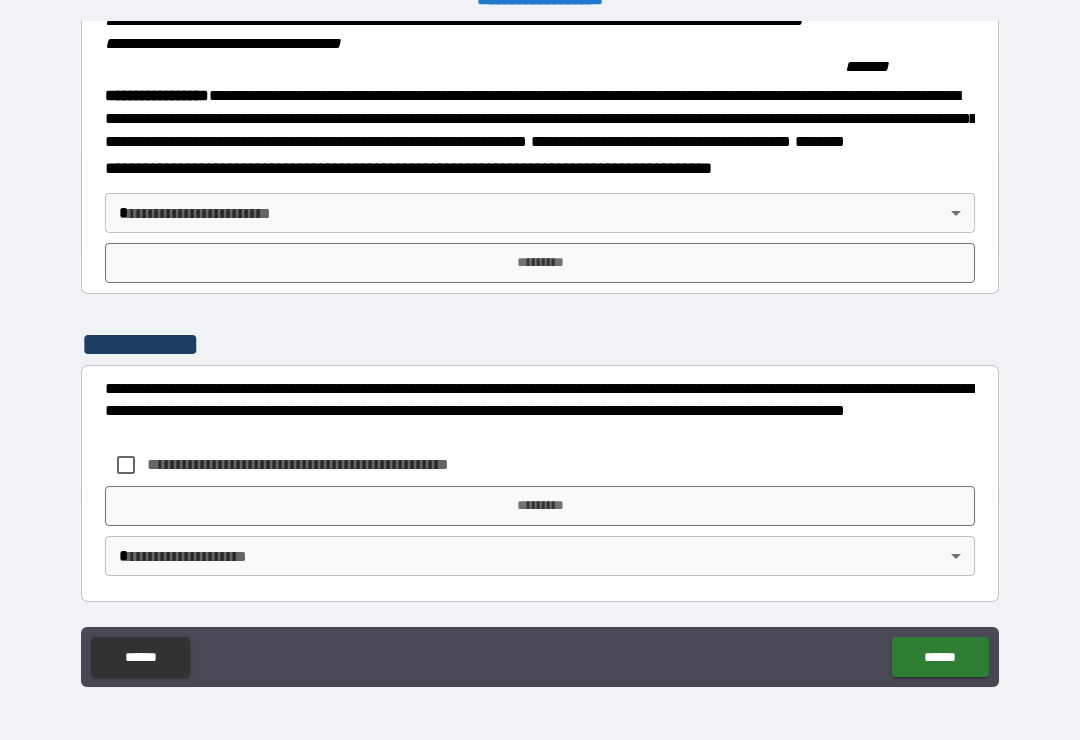 scroll, scrollTop: 2183, scrollLeft: 0, axis: vertical 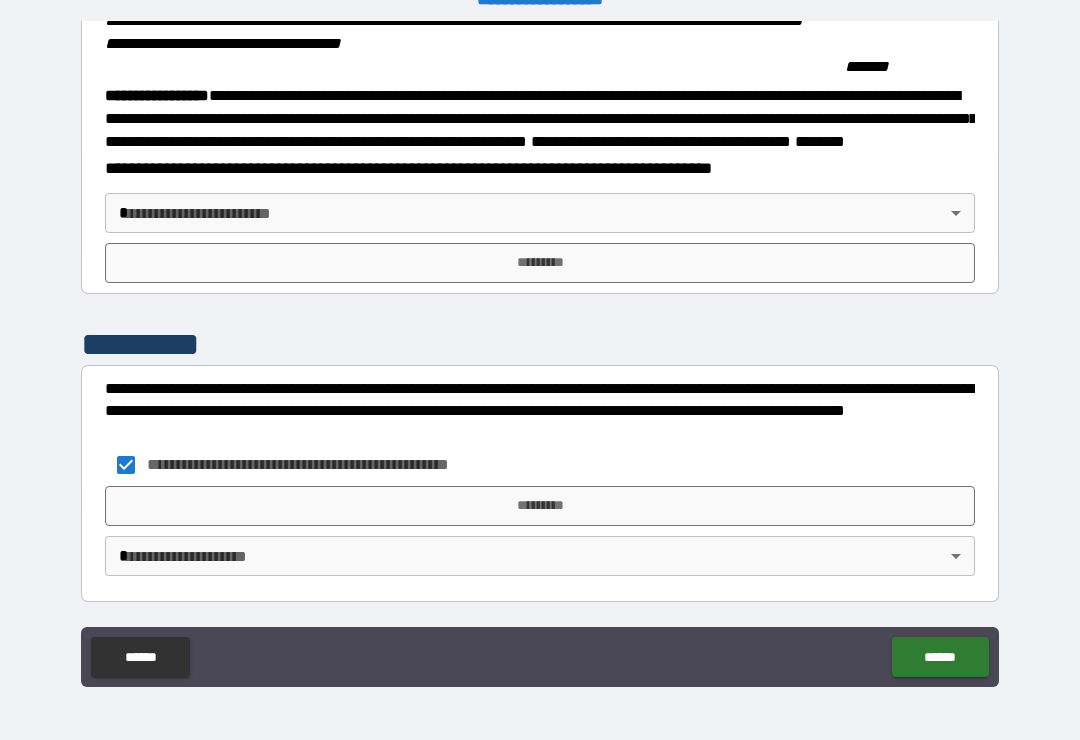 click on "*********" at bounding box center [540, 506] 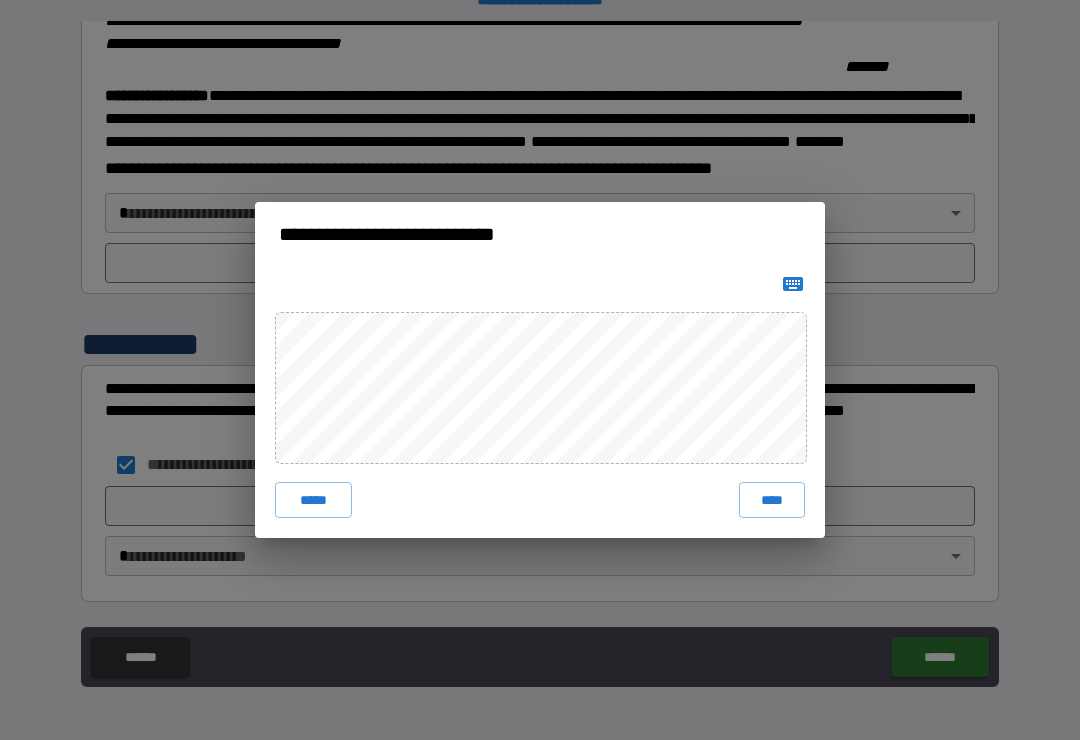 click on "****" at bounding box center [772, 500] 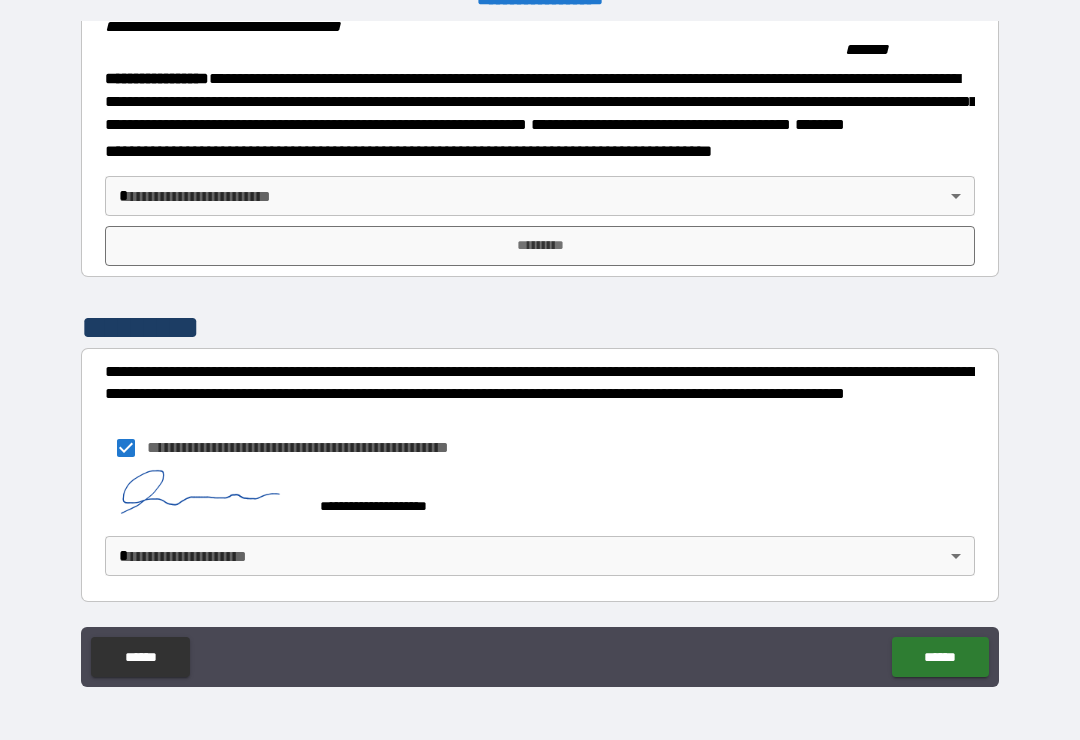 scroll, scrollTop: 2232, scrollLeft: 0, axis: vertical 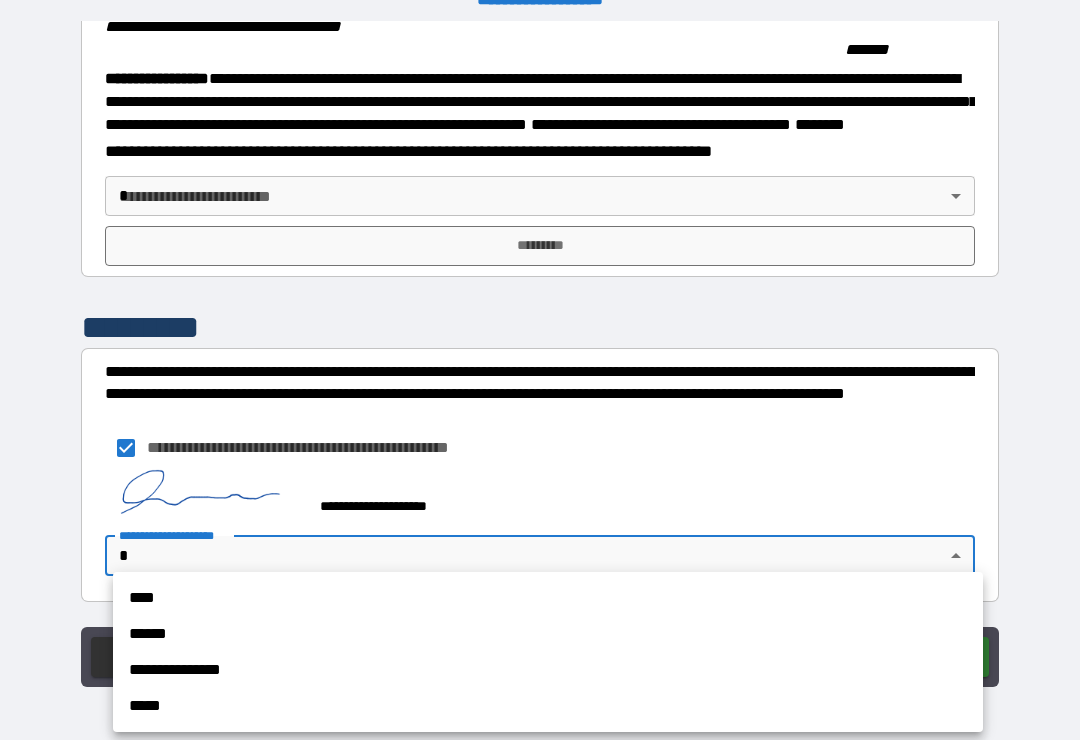 click on "****" at bounding box center [548, 598] 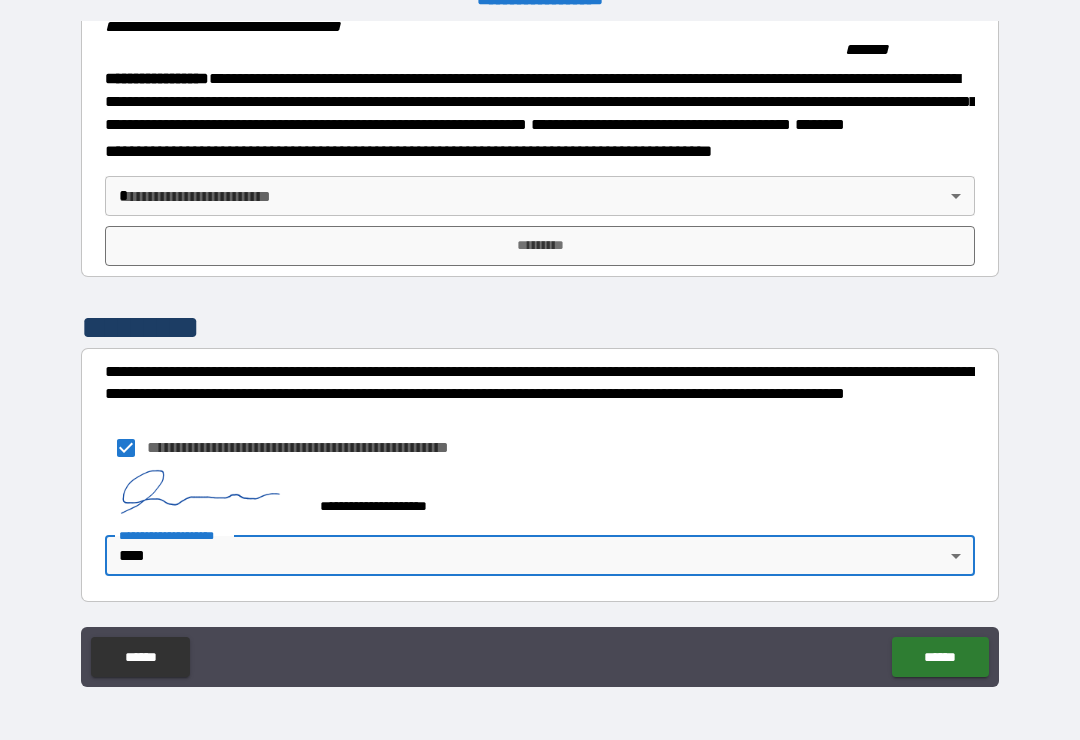 click on "******" at bounding box center (940, 657) 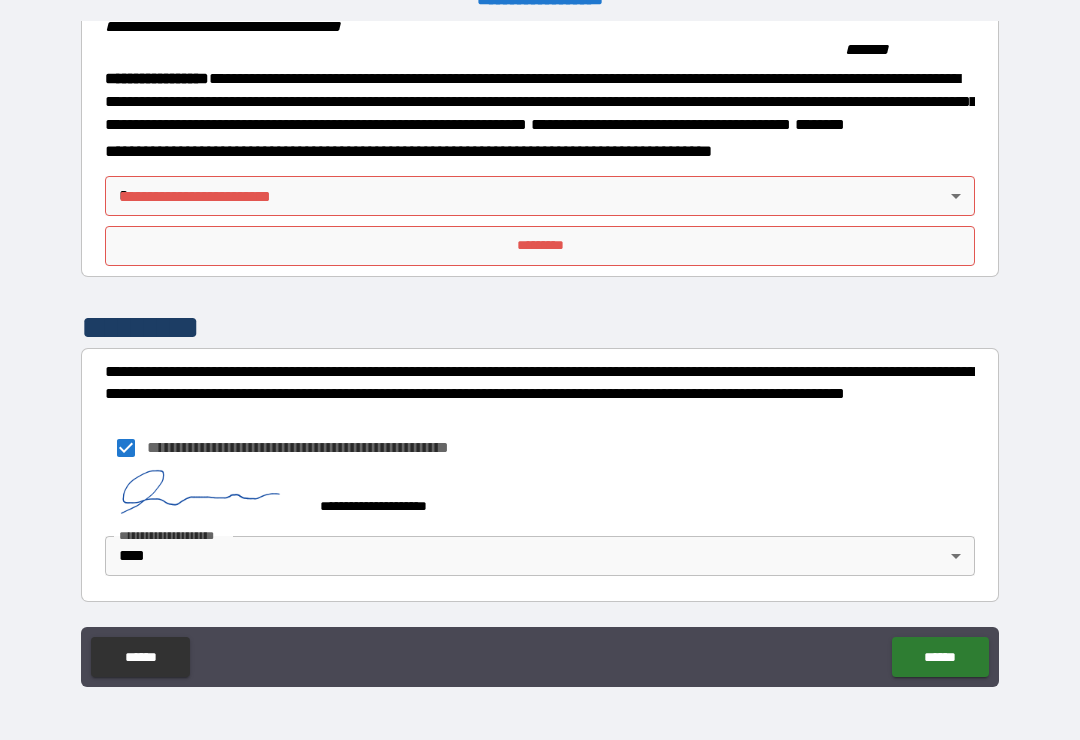 click on "**********" at bounding box center [540, 354] 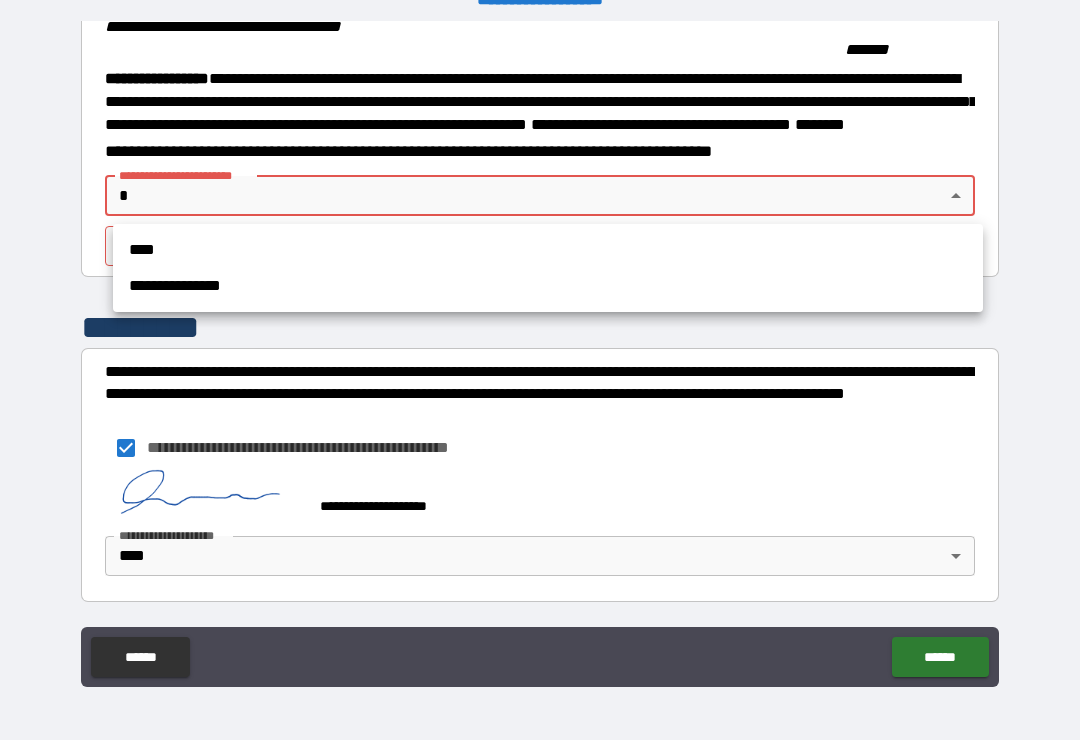 click on "****" at bounding box center (548, 250) 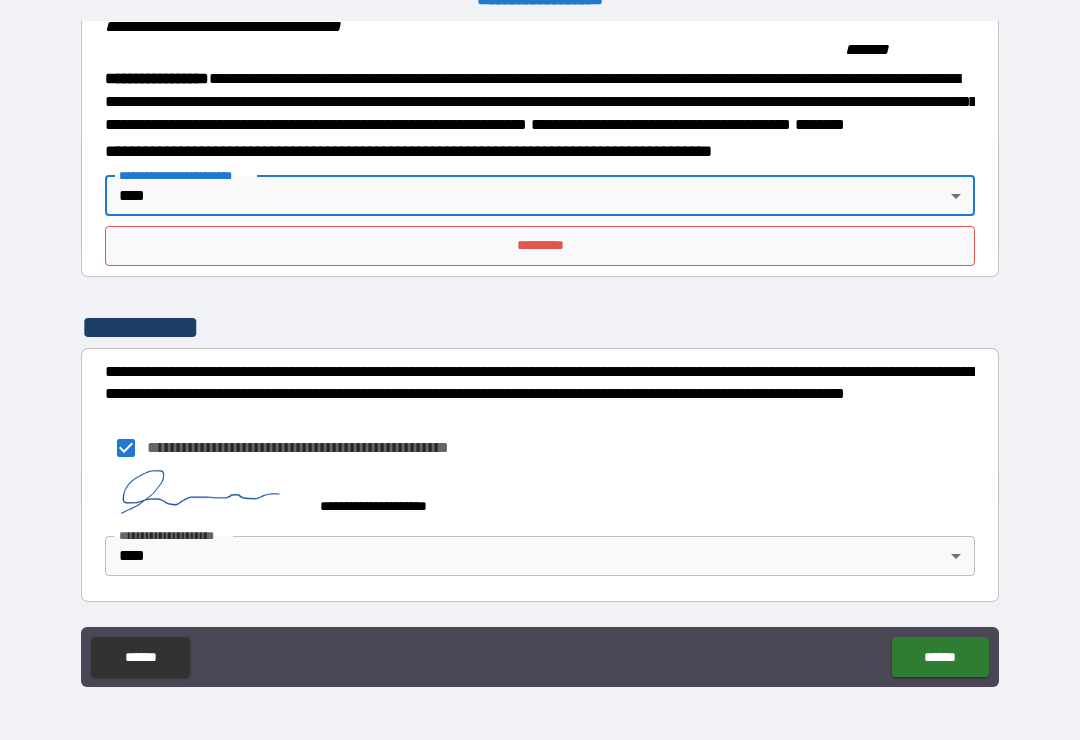 click on "*********" at bounding box center (540, 246) 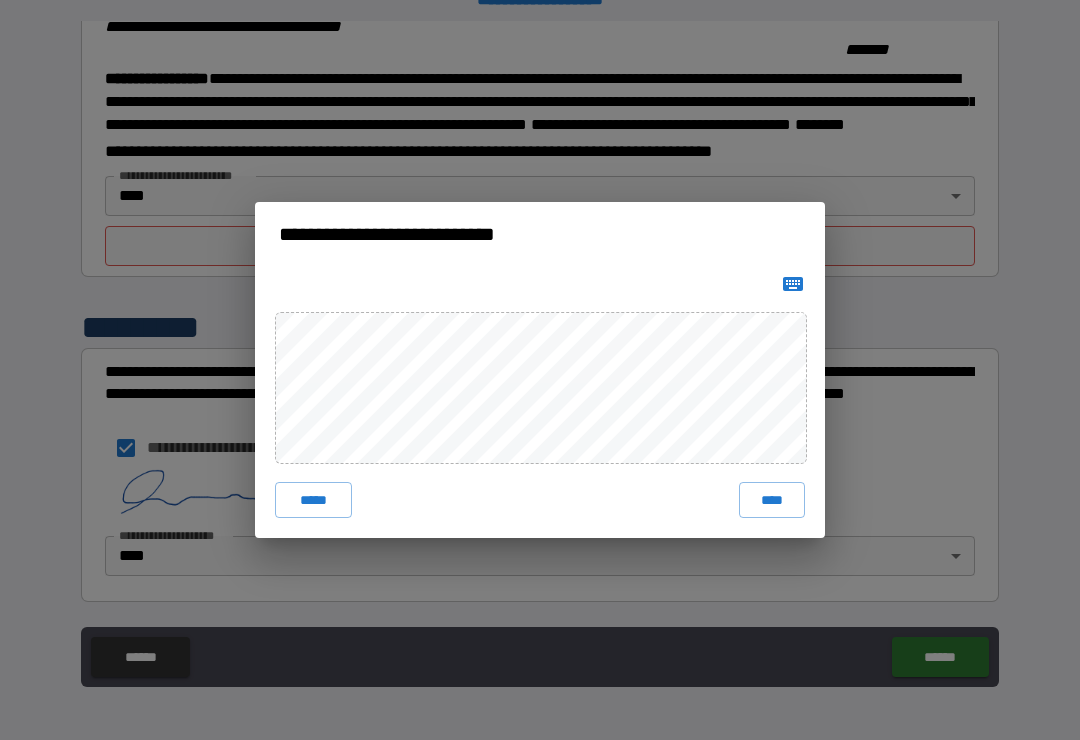 click on "****" at bounding box center [772, 500] 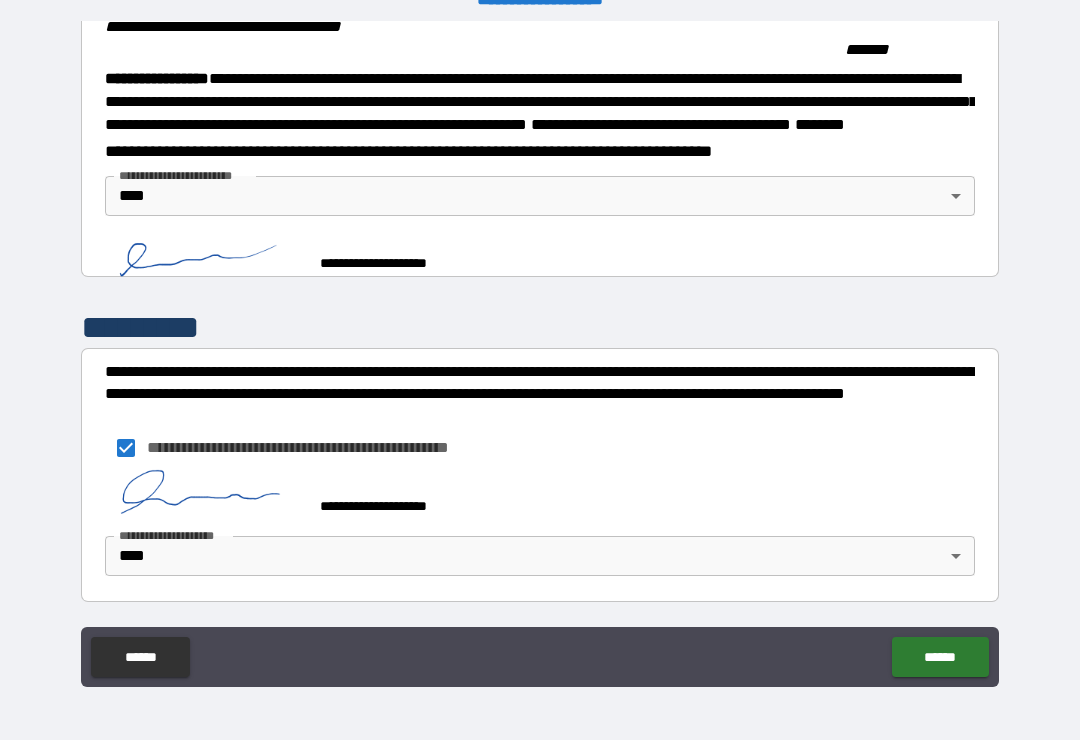 scroll, scrollTop: 2222, scrollLeft: 0, axis: vertical 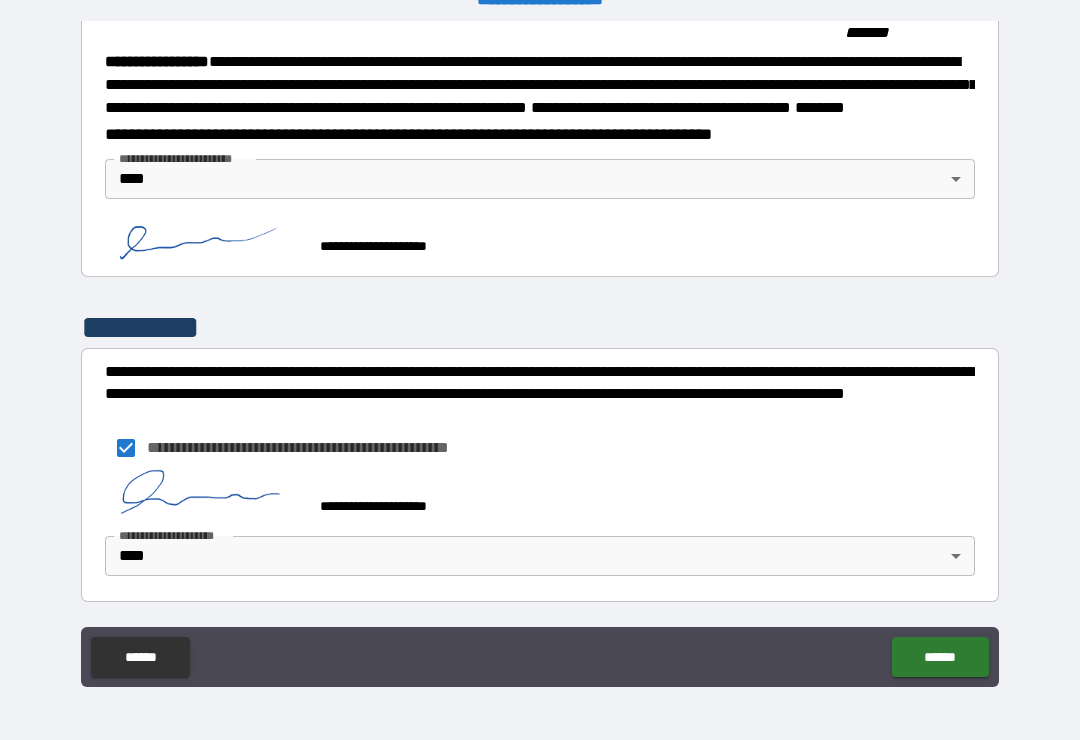 click on "******" at bounding box center [940, 657] 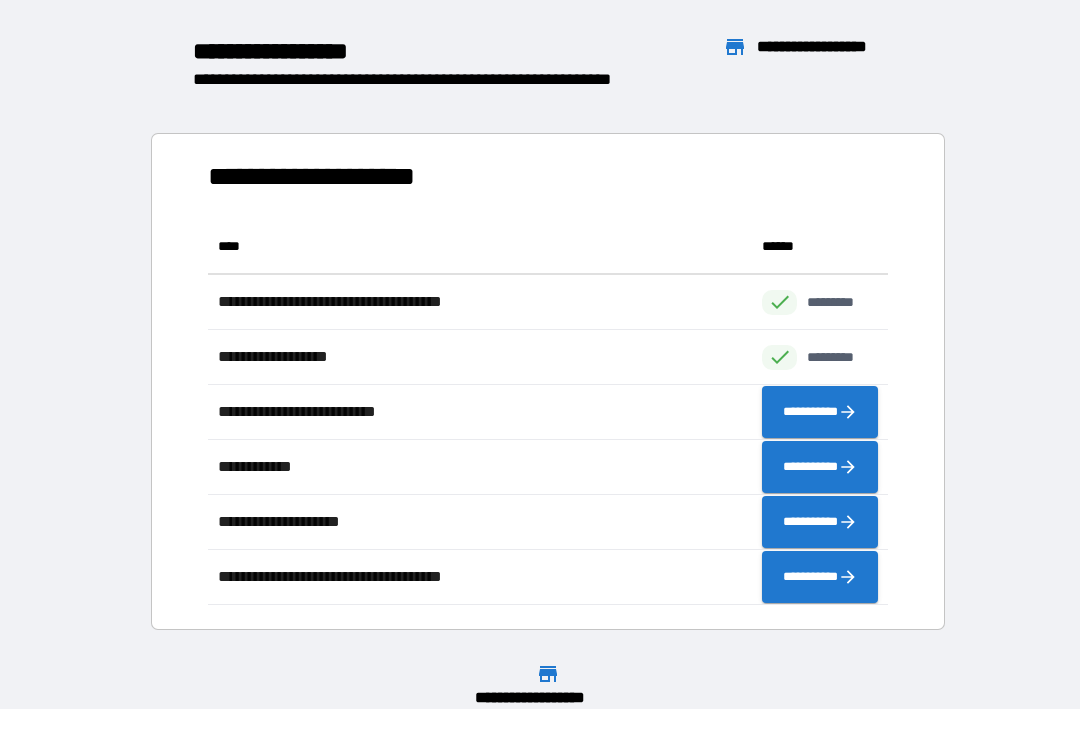 scroll, scrollTop: 1, scrollLeft: 1, axis: both 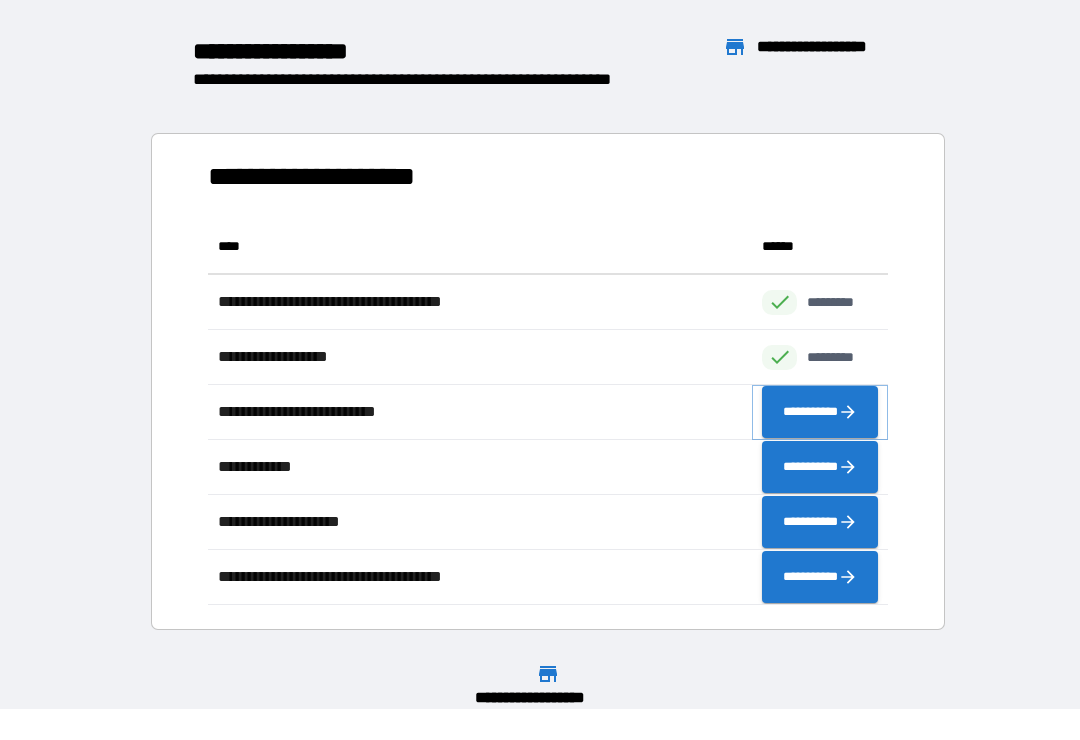 click on "**********" at bounding box center [820, 412] 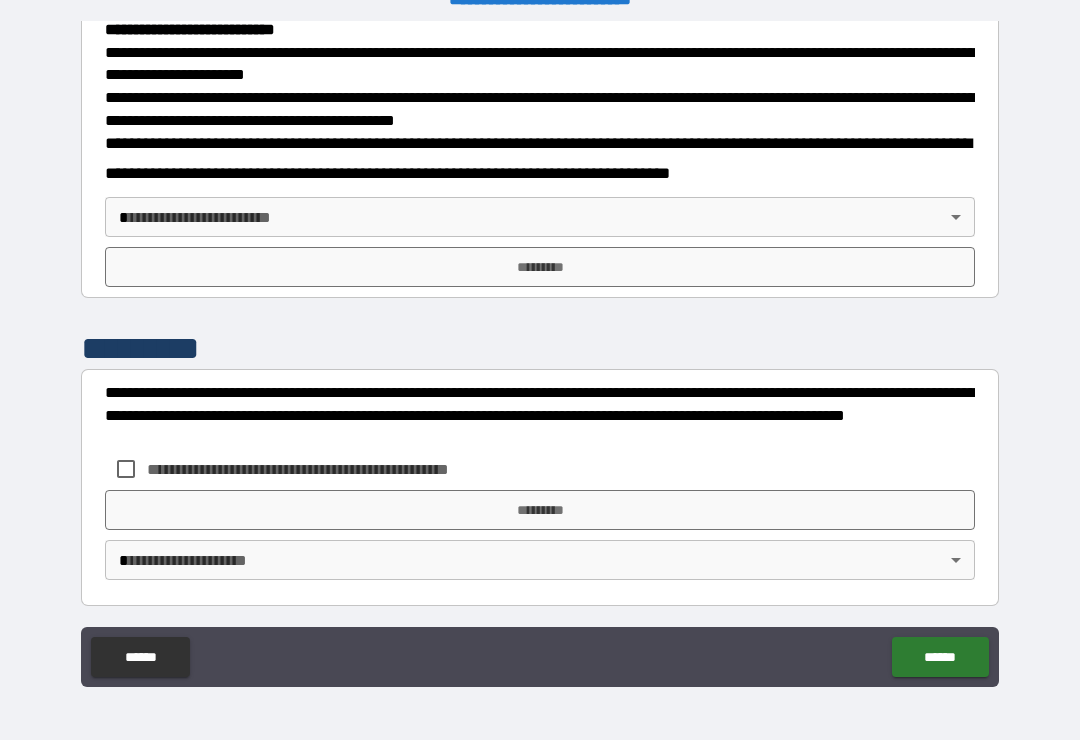 scroll, scrollTop: 721, scrollLeft: 0, axis: vertical 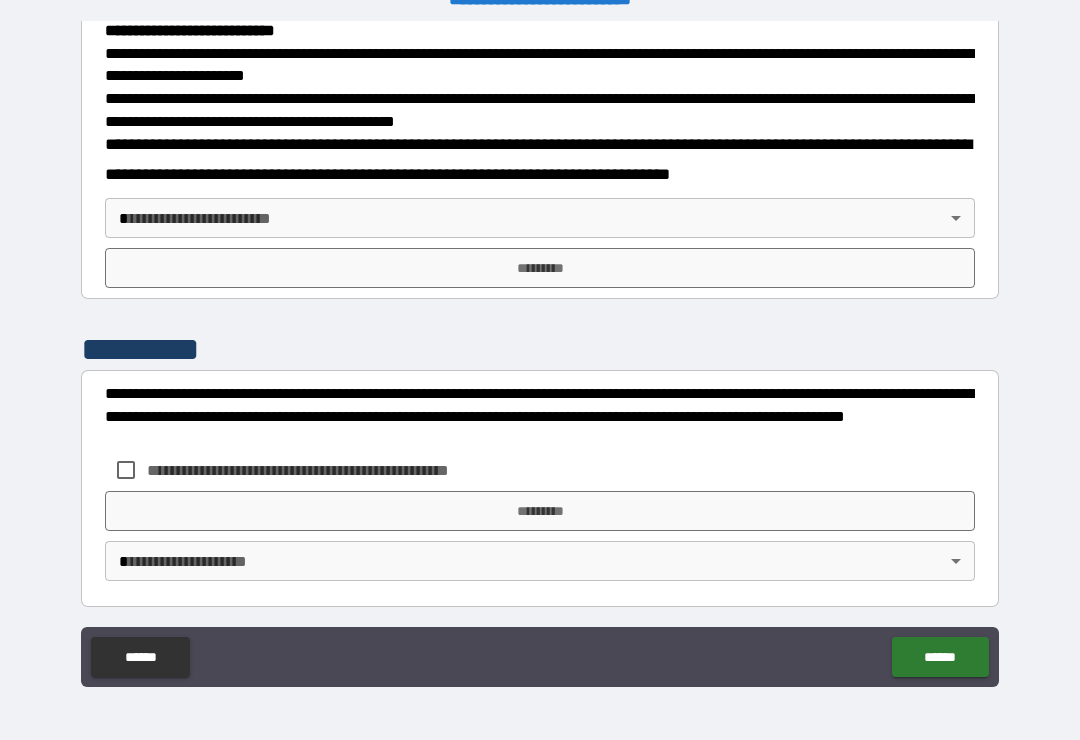 click on "**********" at bounding box center [540, 354] 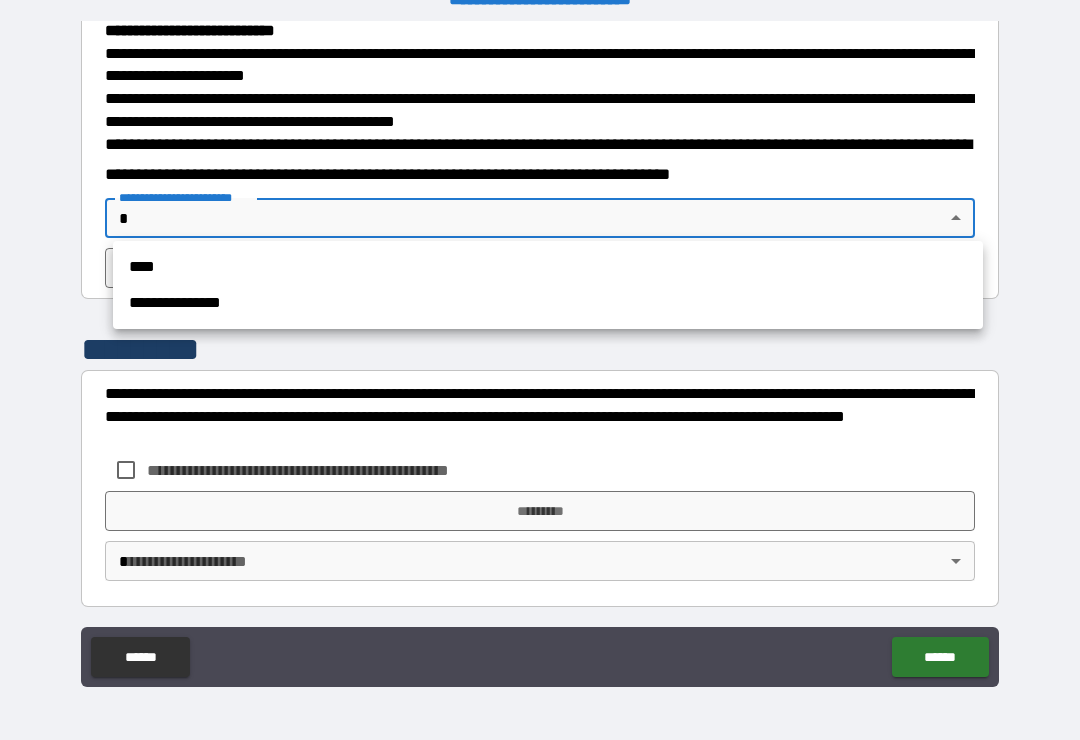 click on "****" at bounding box center [548, 267] 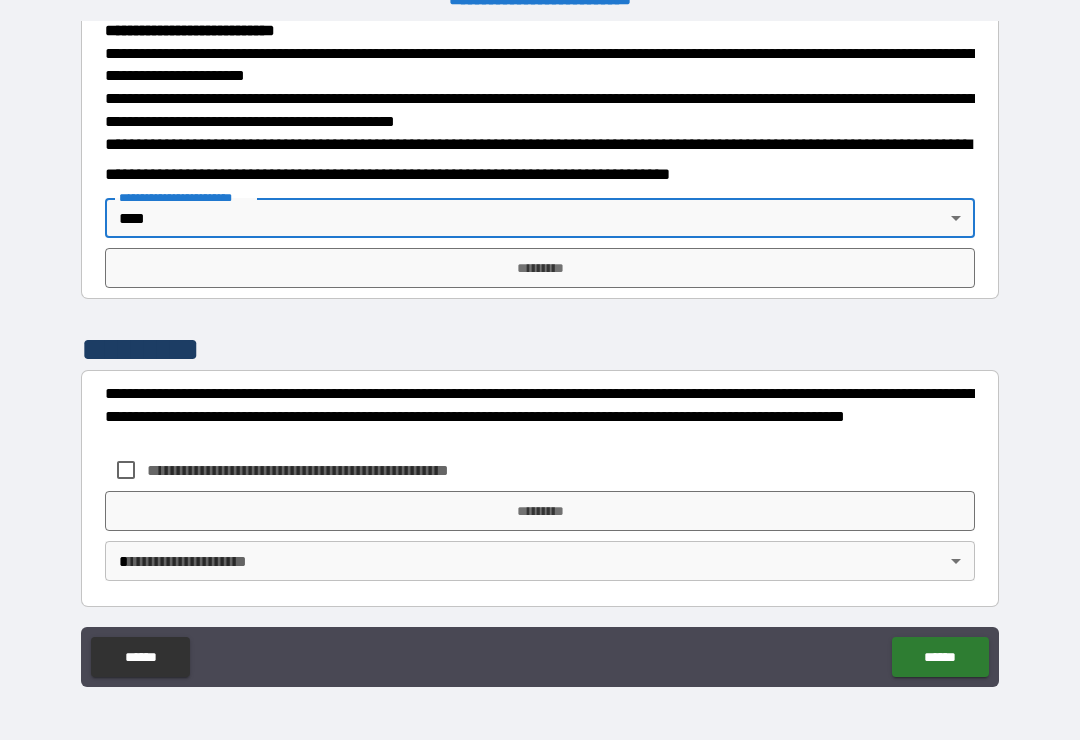 type on "****" 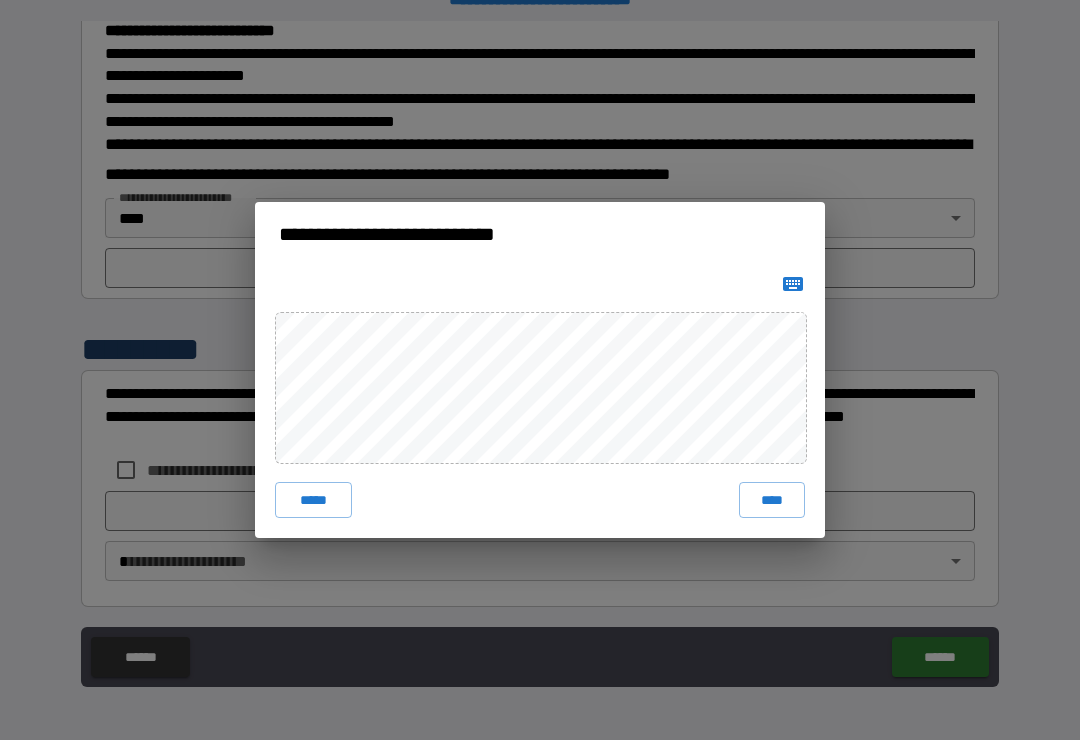 click on "****" at bounding box center [772, 500] 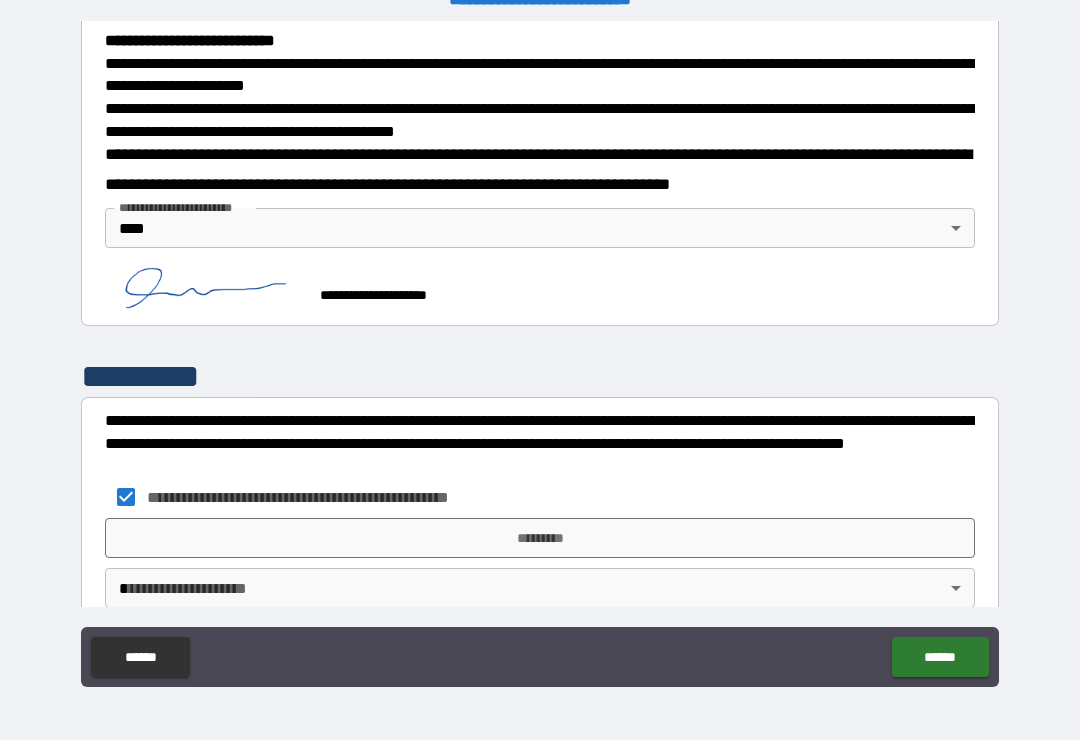 click on "*********" at bounding box center (540, 538) 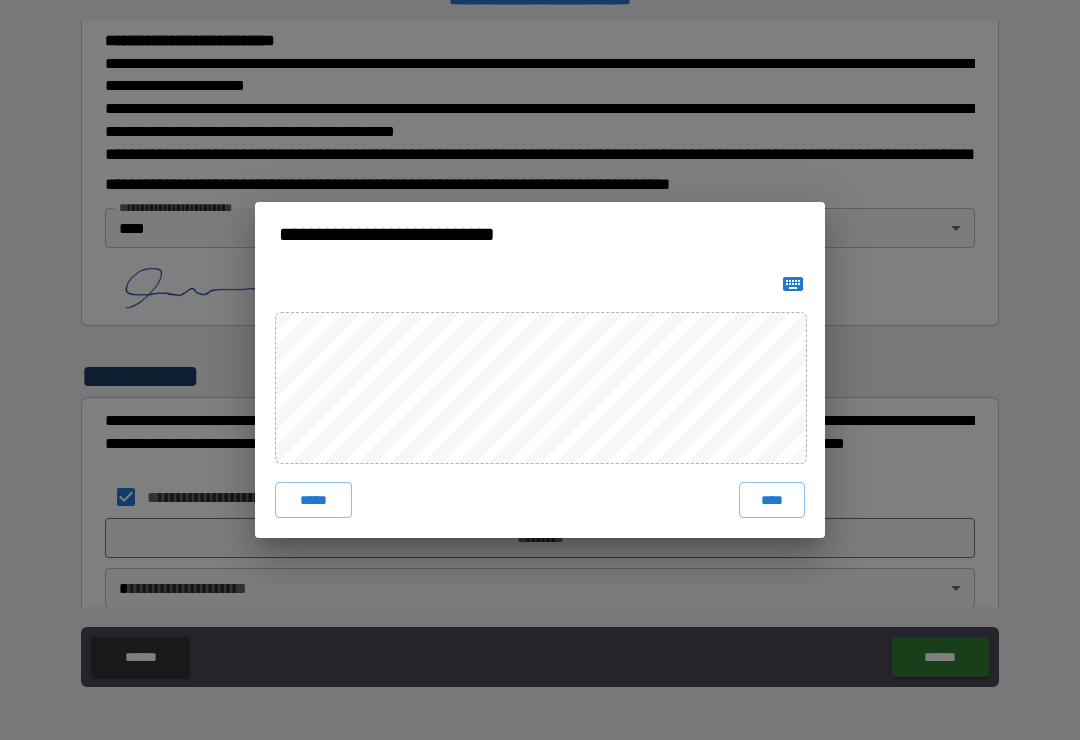click on "****" at bounding box center (772, 500) 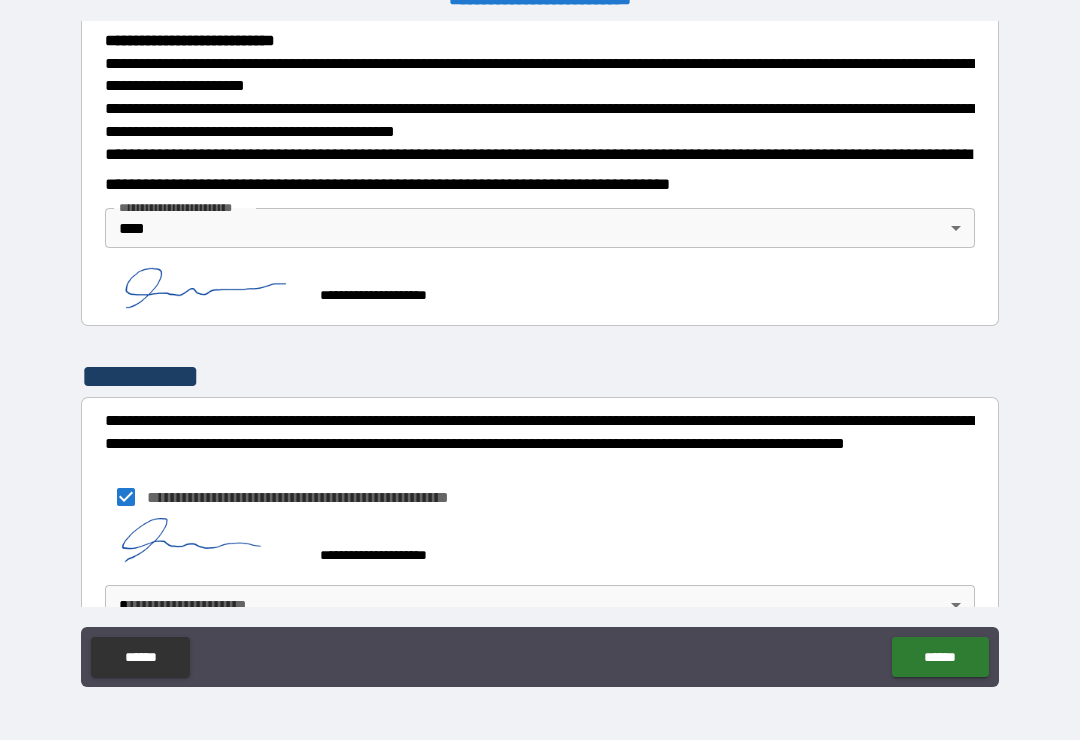 click on "**********" at bounding box center [540, 354] 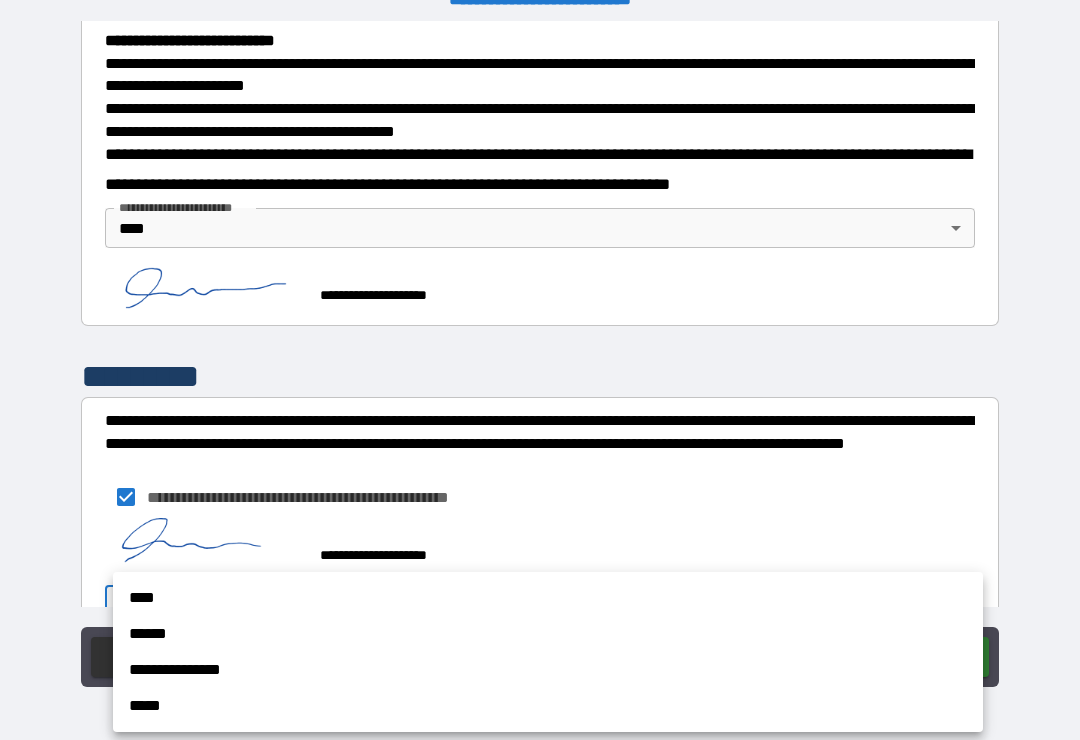 click on "****" at bounding box center (548, 598) 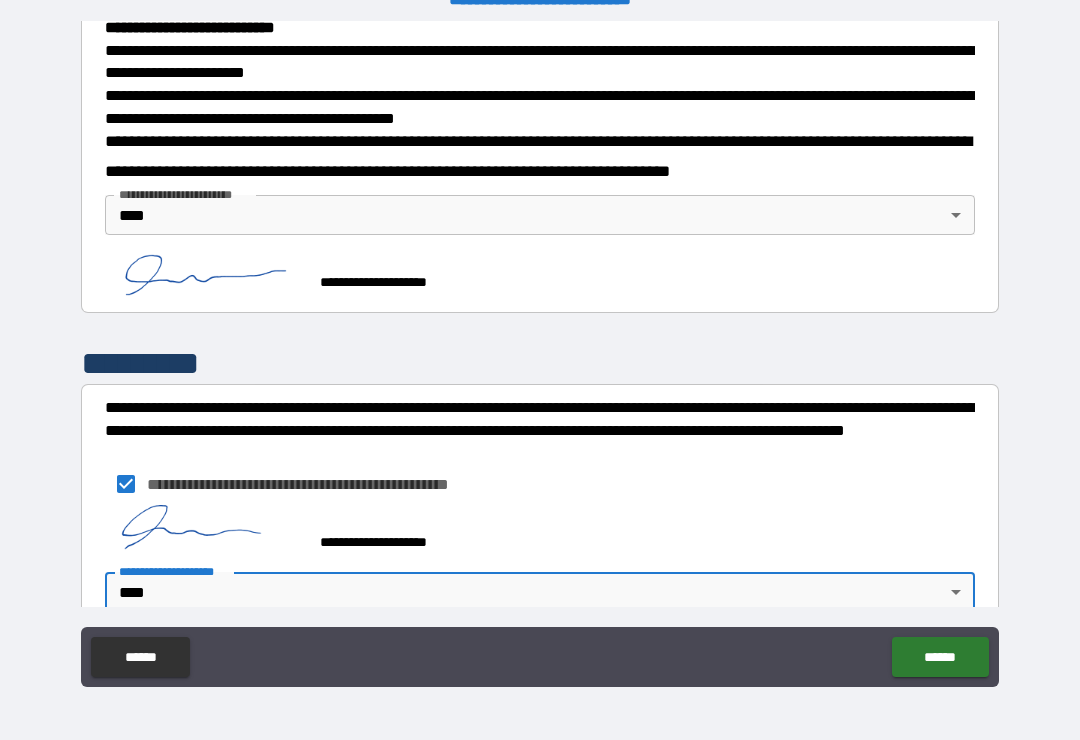 click on "******" at bounding box center [940, 657] 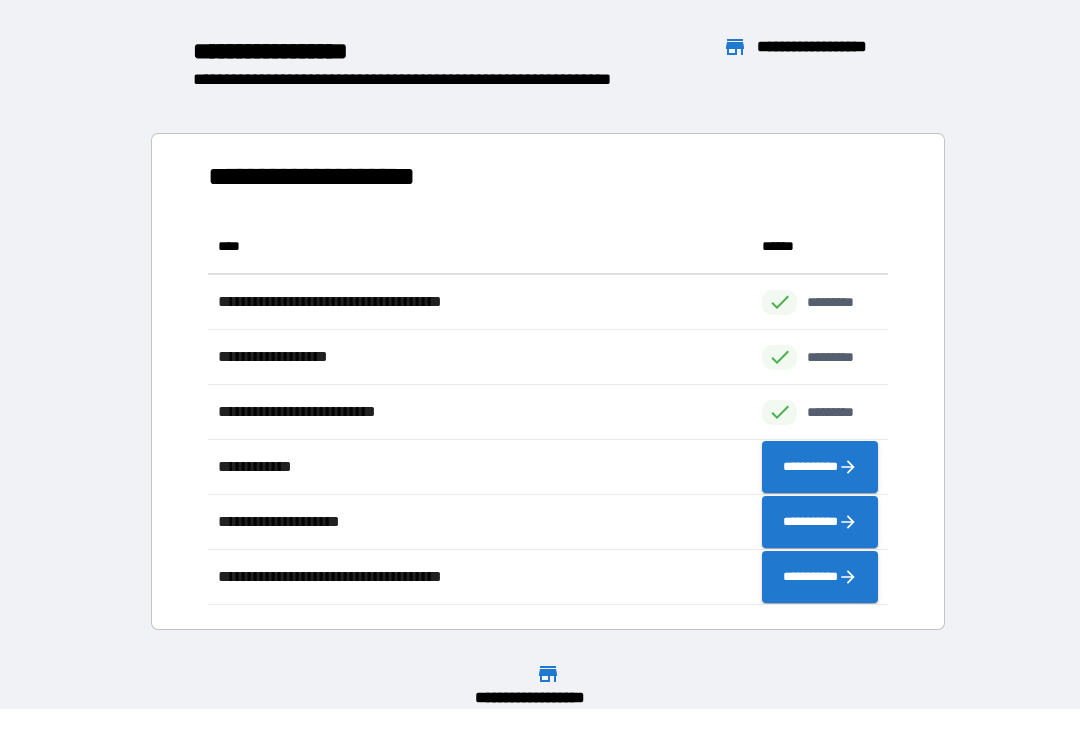 scroll, scrollTop: 386, scrollLeft: 680, axis: both 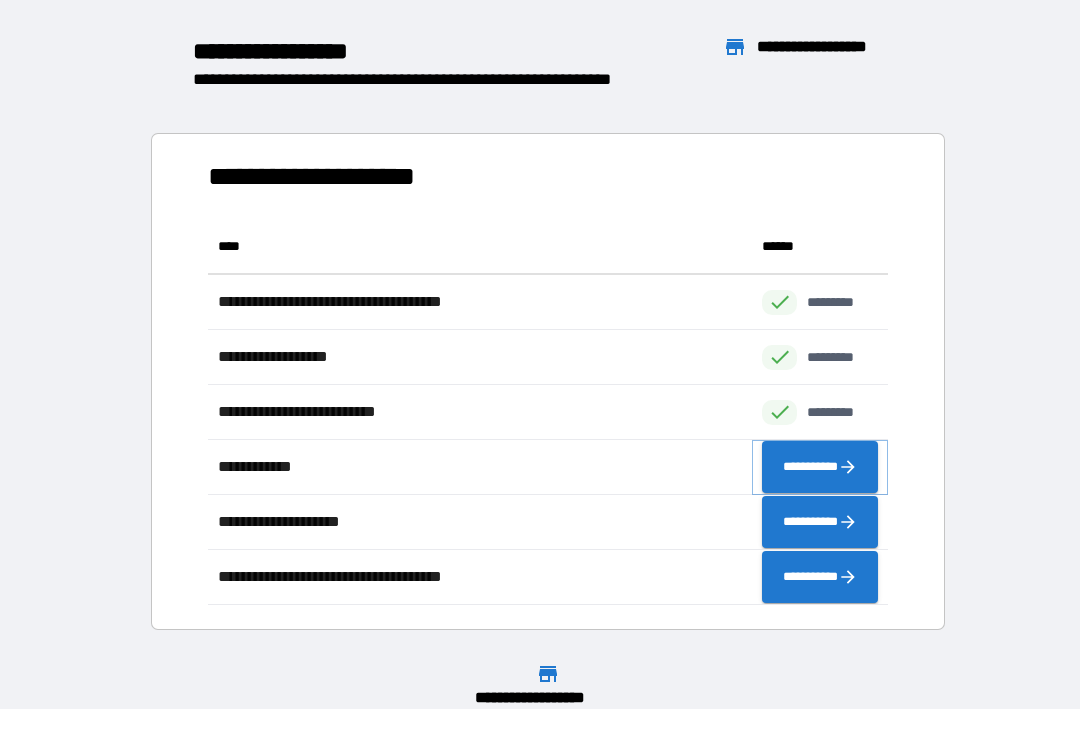 click on "**********" at bounding box center (820, 467) 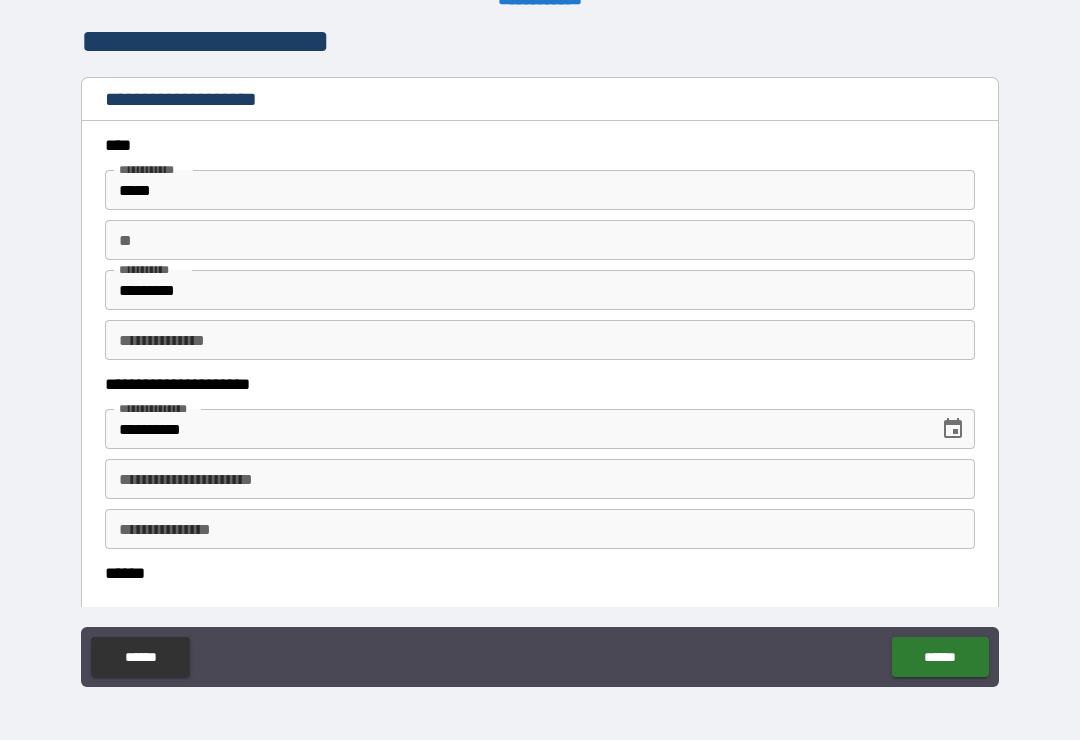 click on "**********" at bounding box center [540, 479] 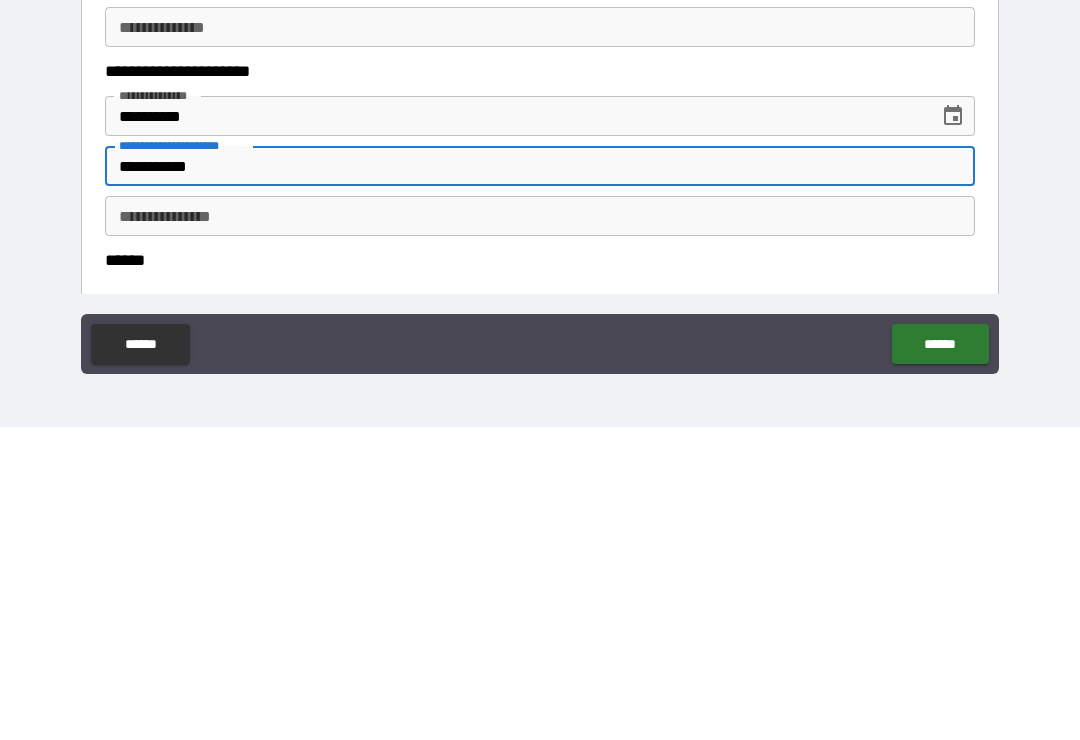 type on "**********" 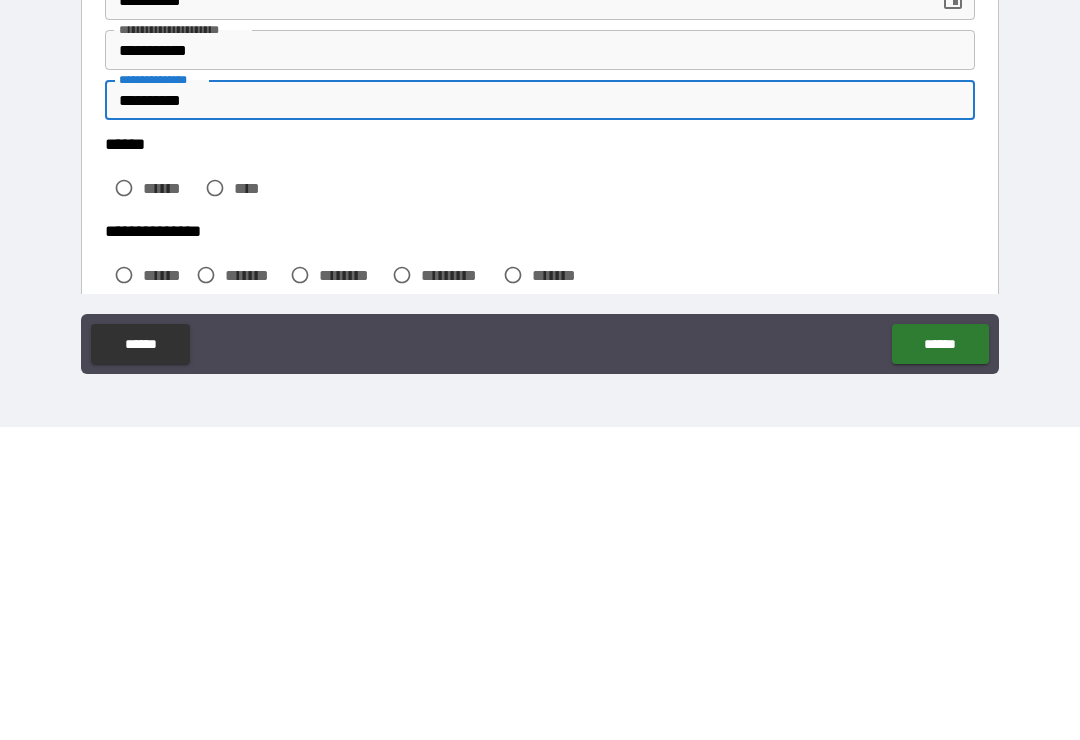 scroll, scrollTop: 123, scrollLeft: 0, axis: vertical 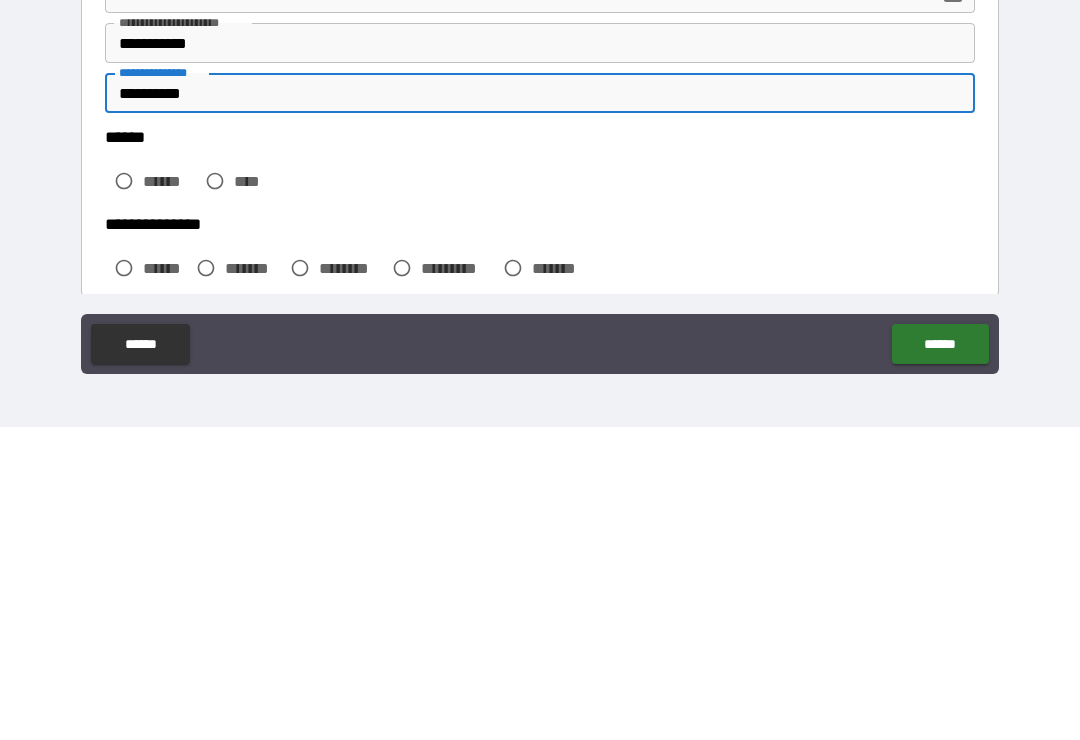 type on "**********" 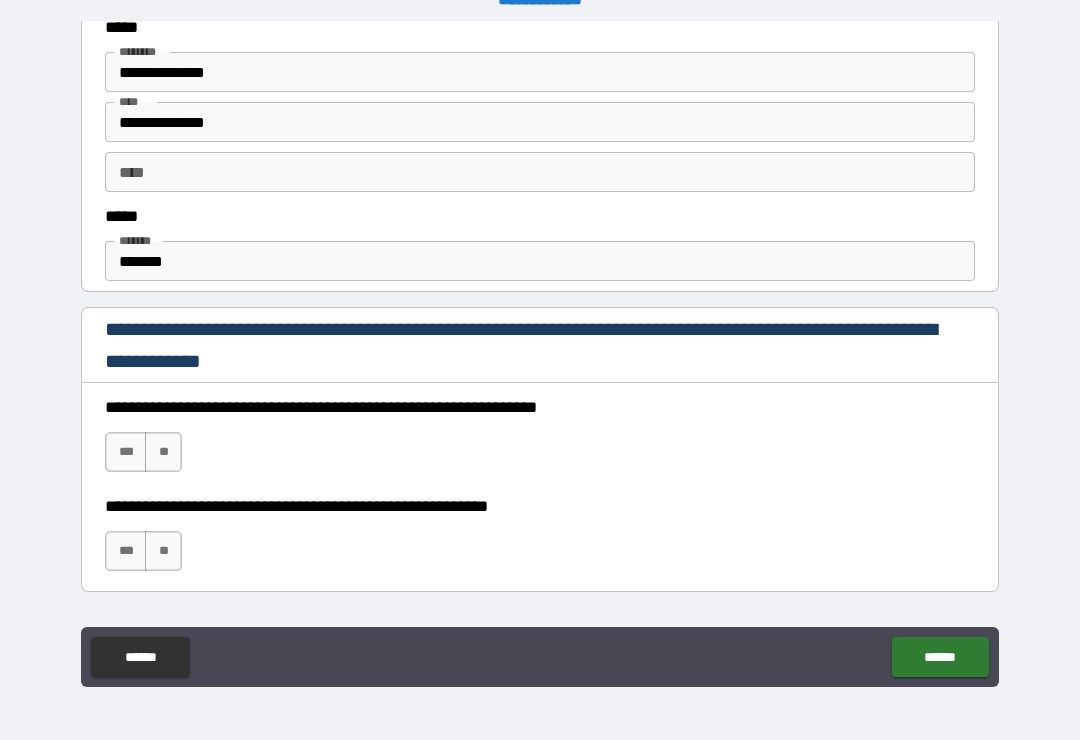 scroll, scrollTop: 1076, scrollLeft: 0, axis: vertical 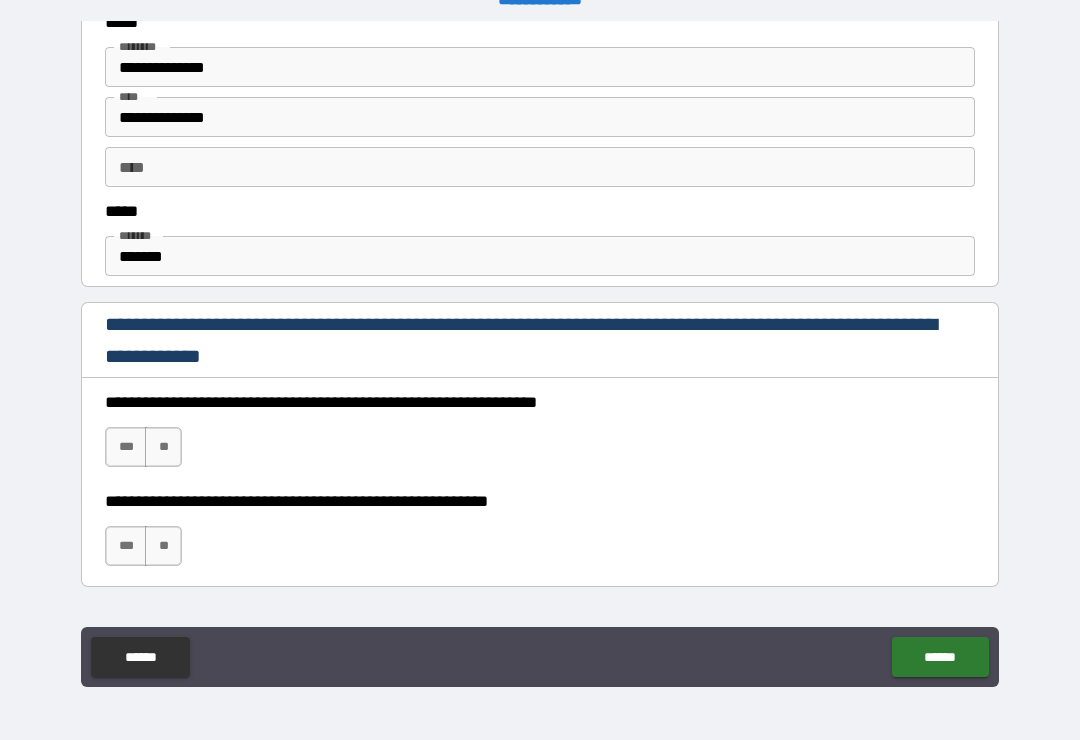 click on "***" at bounding box center [126, 447] 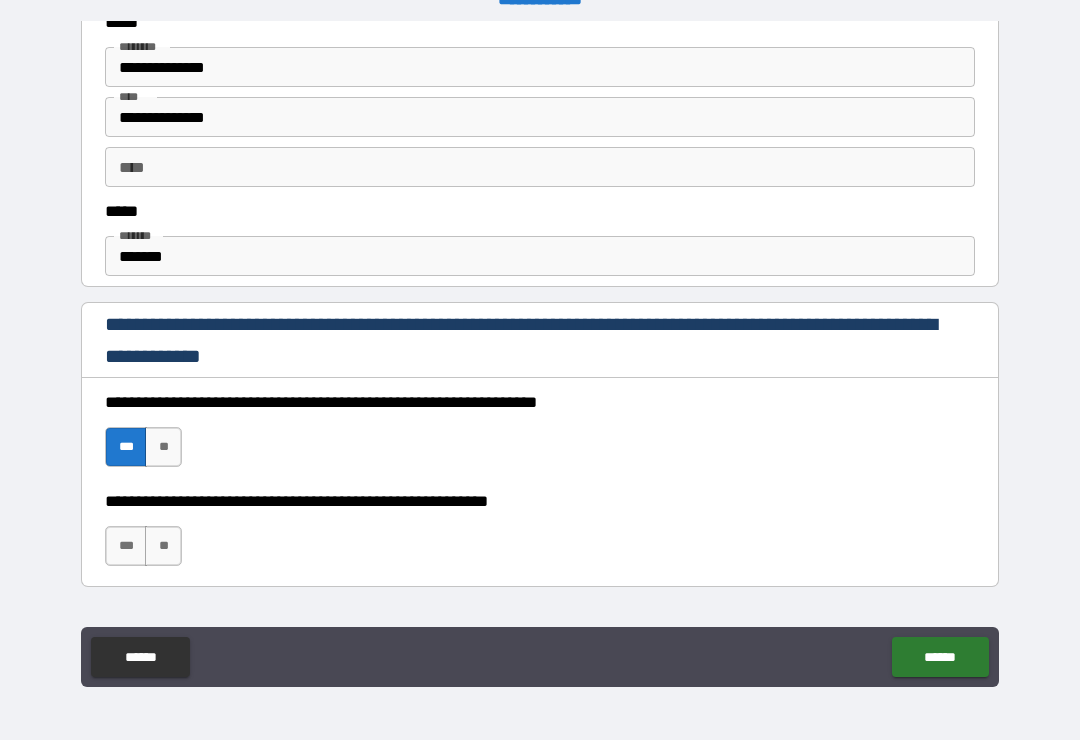 click on "***" at bounding box center [126, 546] 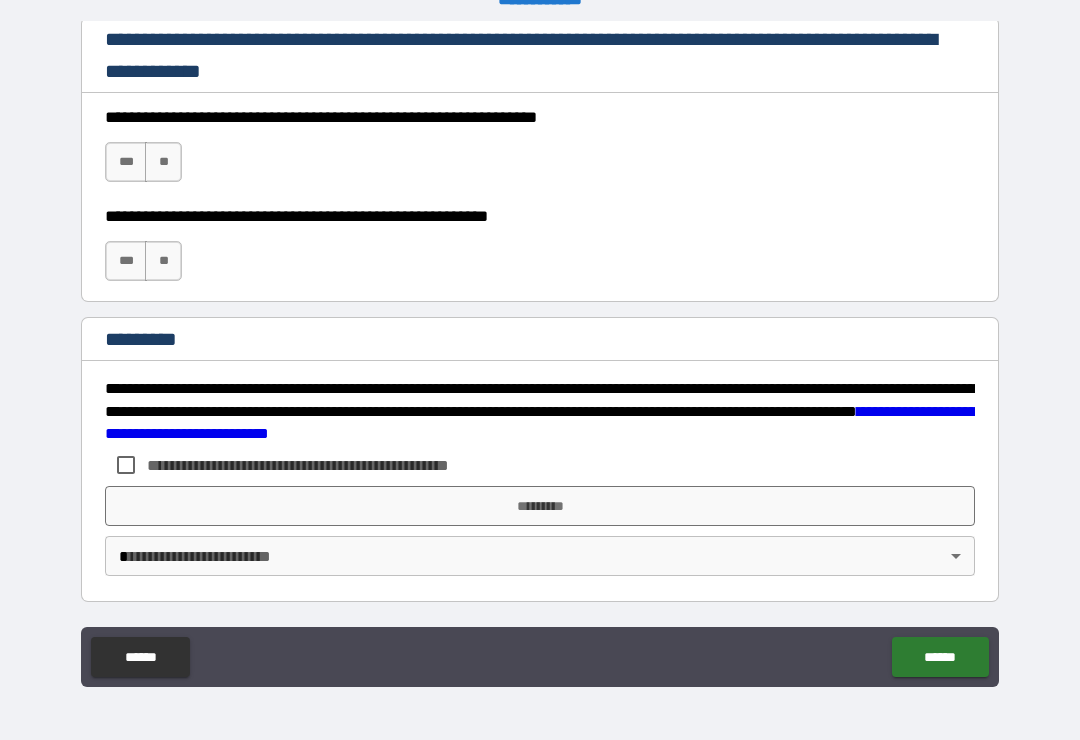 scroll, scrollTop: 2998, scrollLeft: 0, axis: vertical 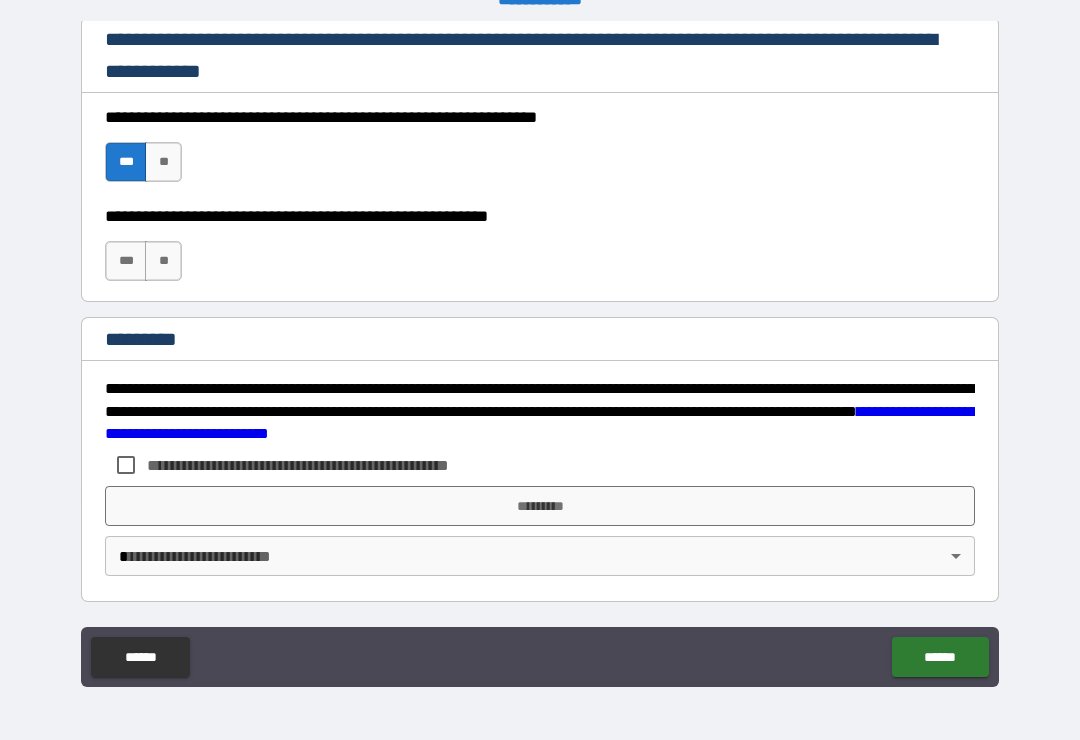 click on "***" at bounding box center (126, 261) 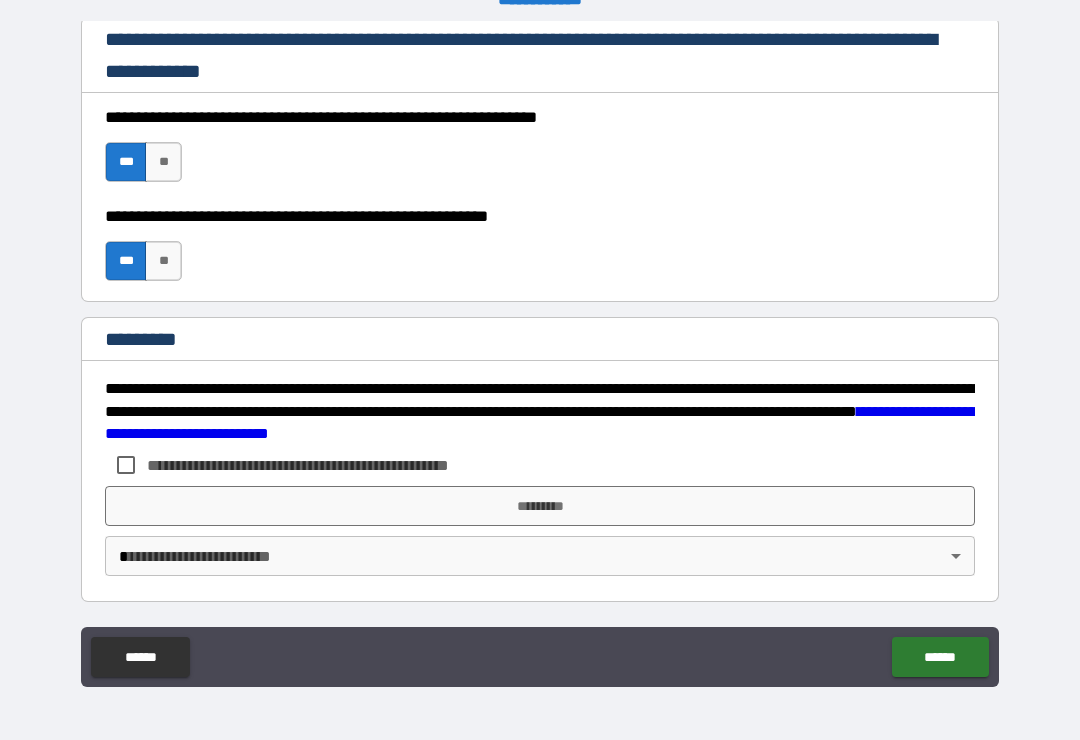 click on "*********" at bounding box center (540, 506) 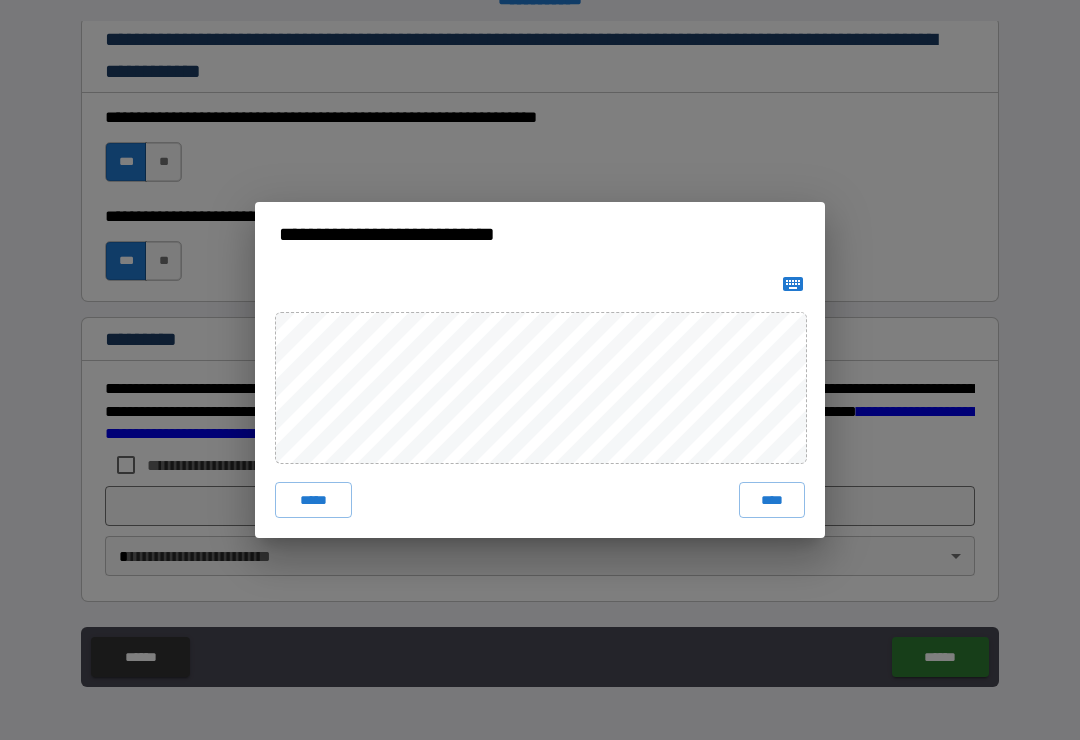 click on "****" at bounding box center (772, 500) 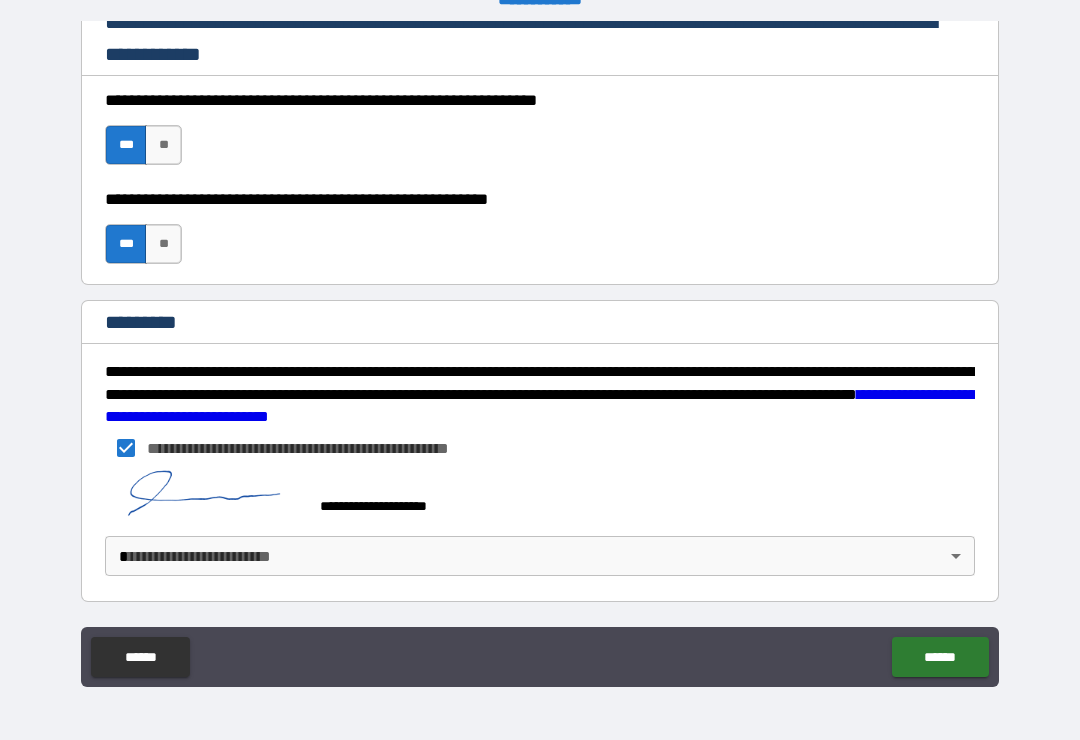 scroll, scrollTop: 3015, scrollLeft: 0, axis: vertical 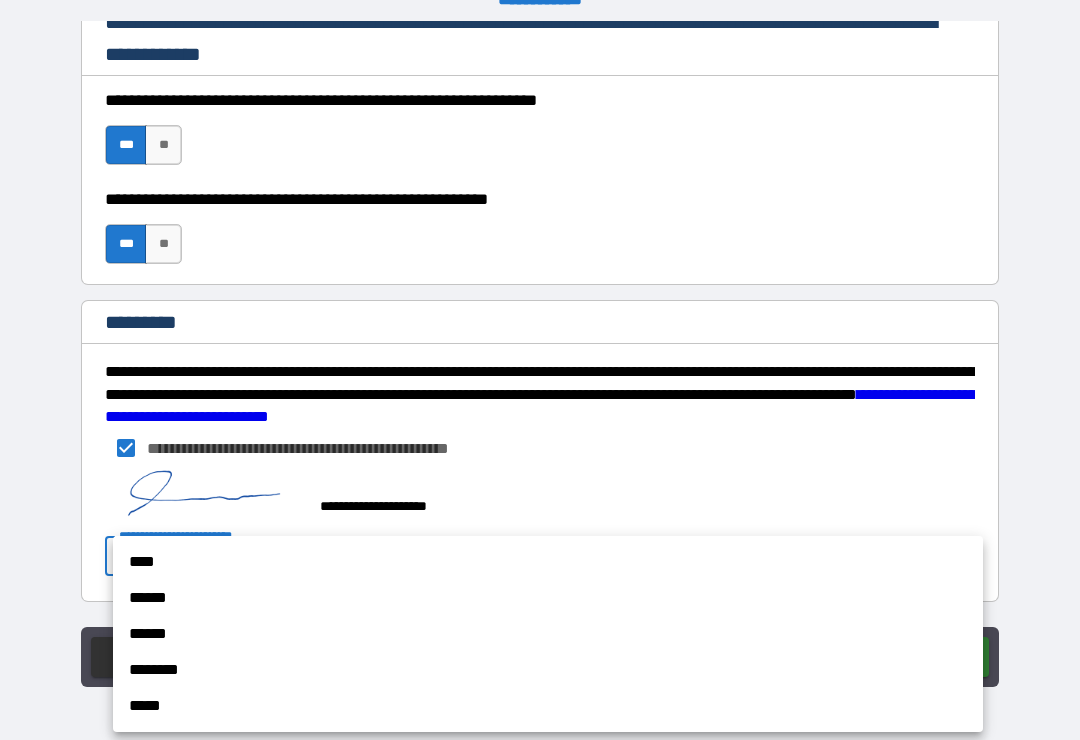 click on "****" at bounding box center [548, 562] 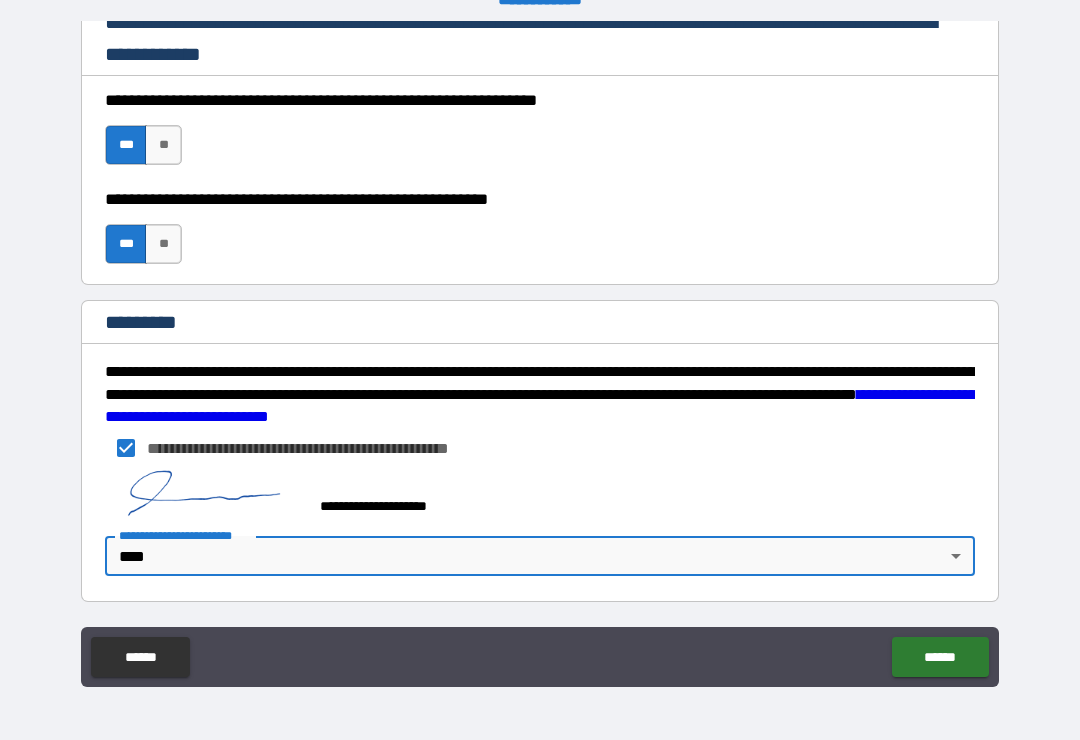 type on "*" 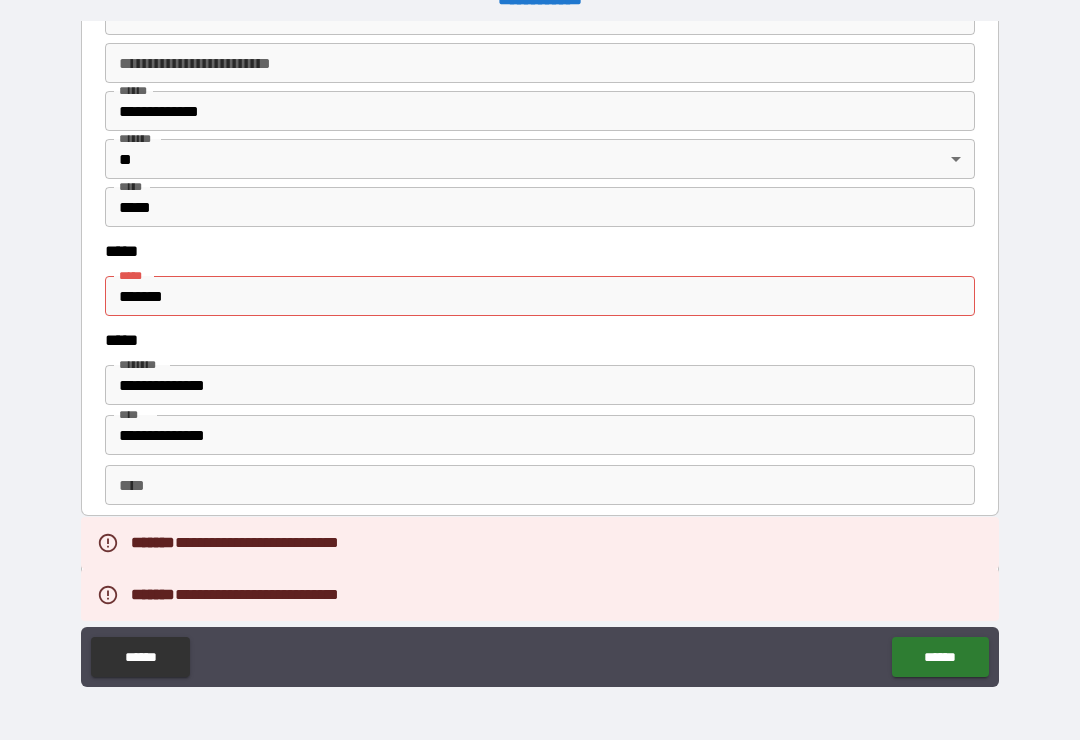 scroll, scrollTop: 2482, scrollLeft: 0, axis: vertical 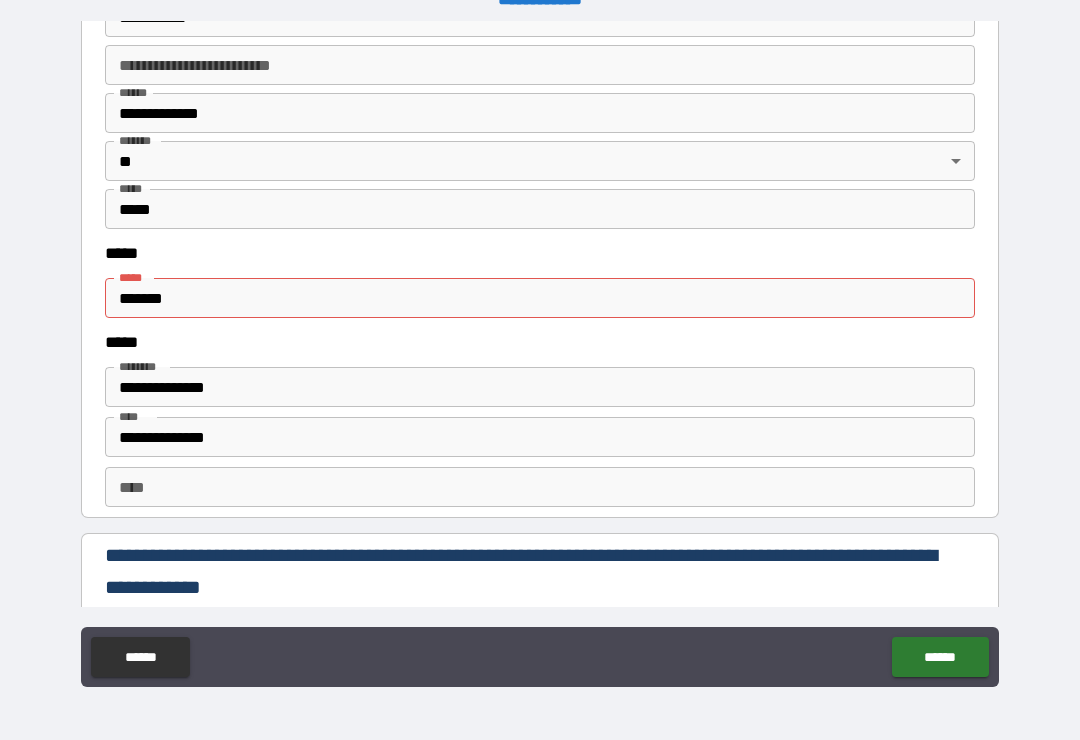 click on "*******" at bounding box center [540, 298] 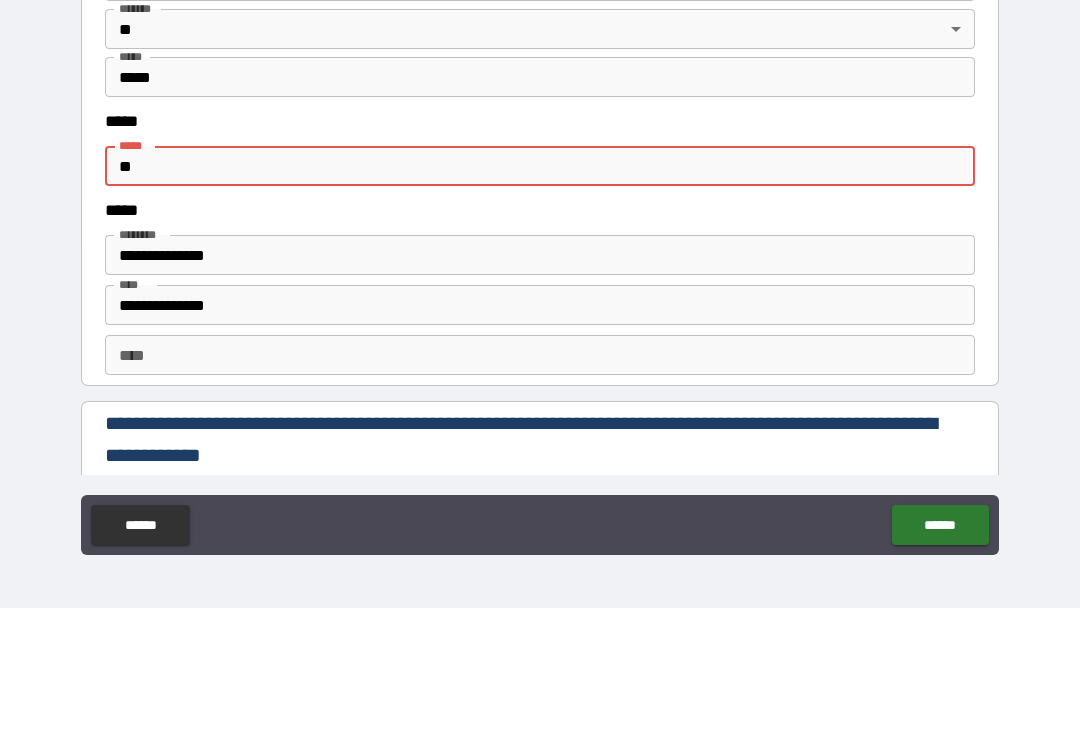 type on "*" 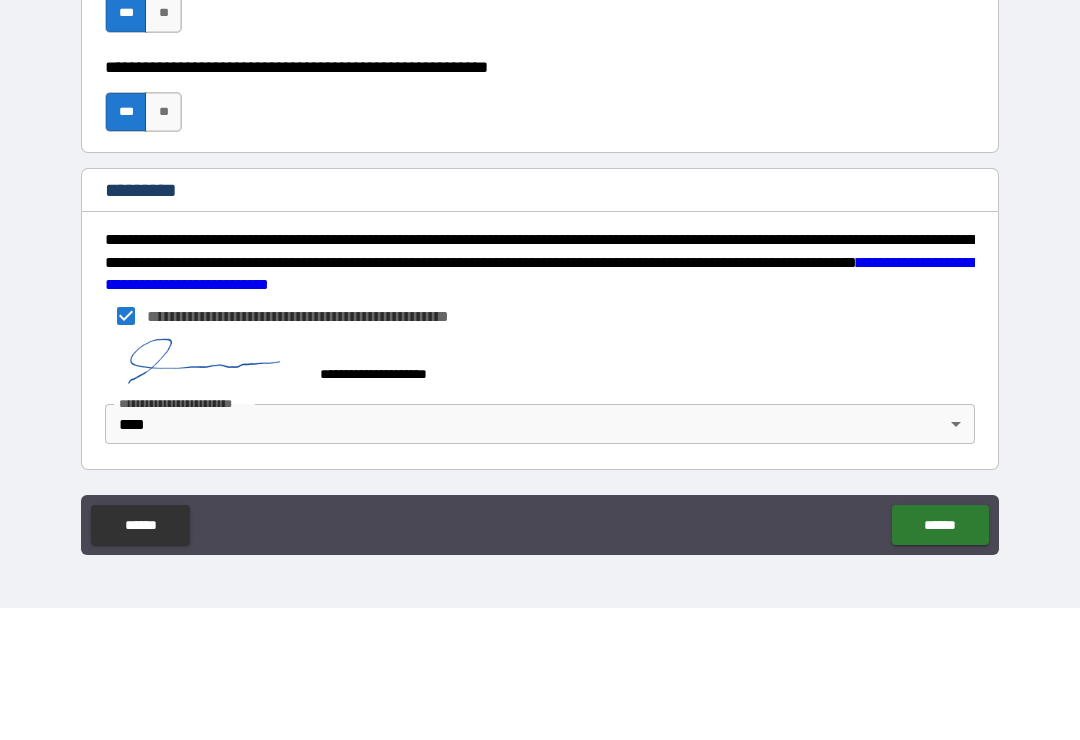 scroll, scrollTop: 3015, scrollLeft: 0, axis: vertical 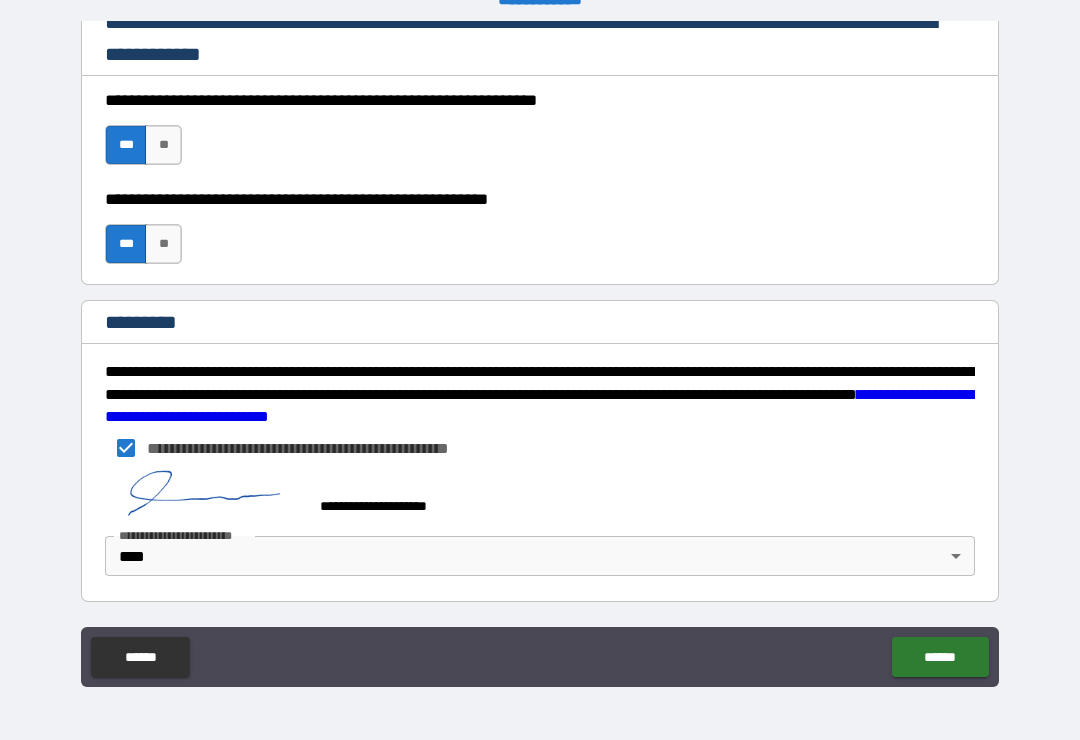 click on "******" at bounding box center [940, 657] 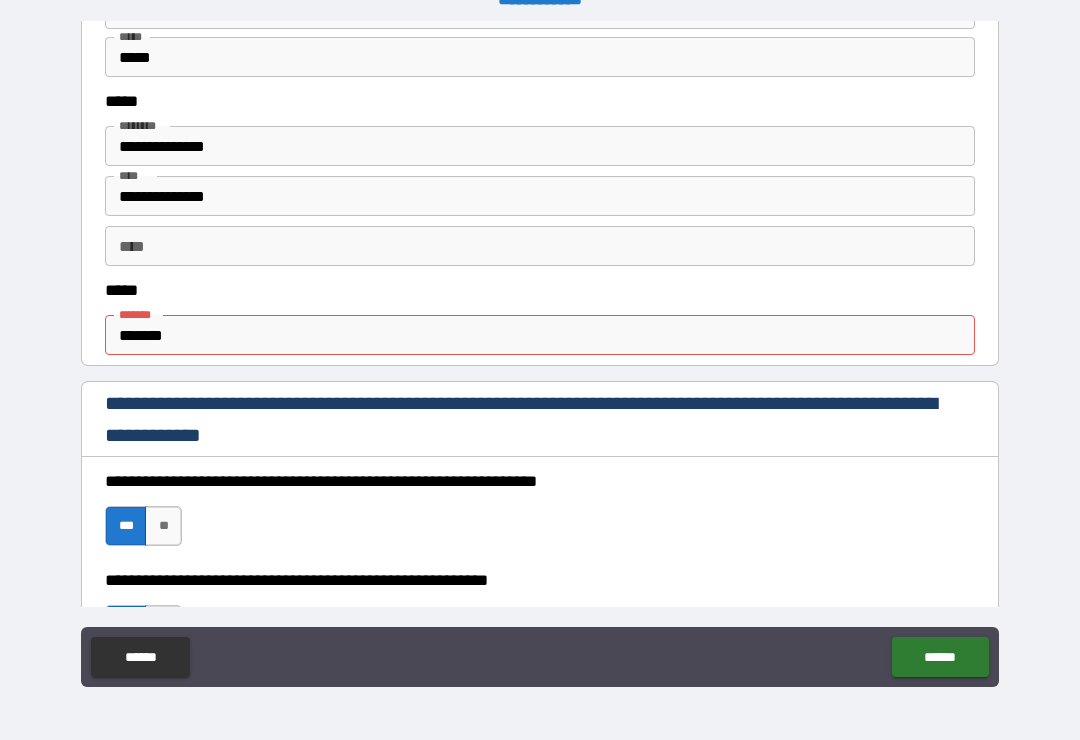 scroll, scrollTop: 997, scrollLeft: 0, axis: vertical 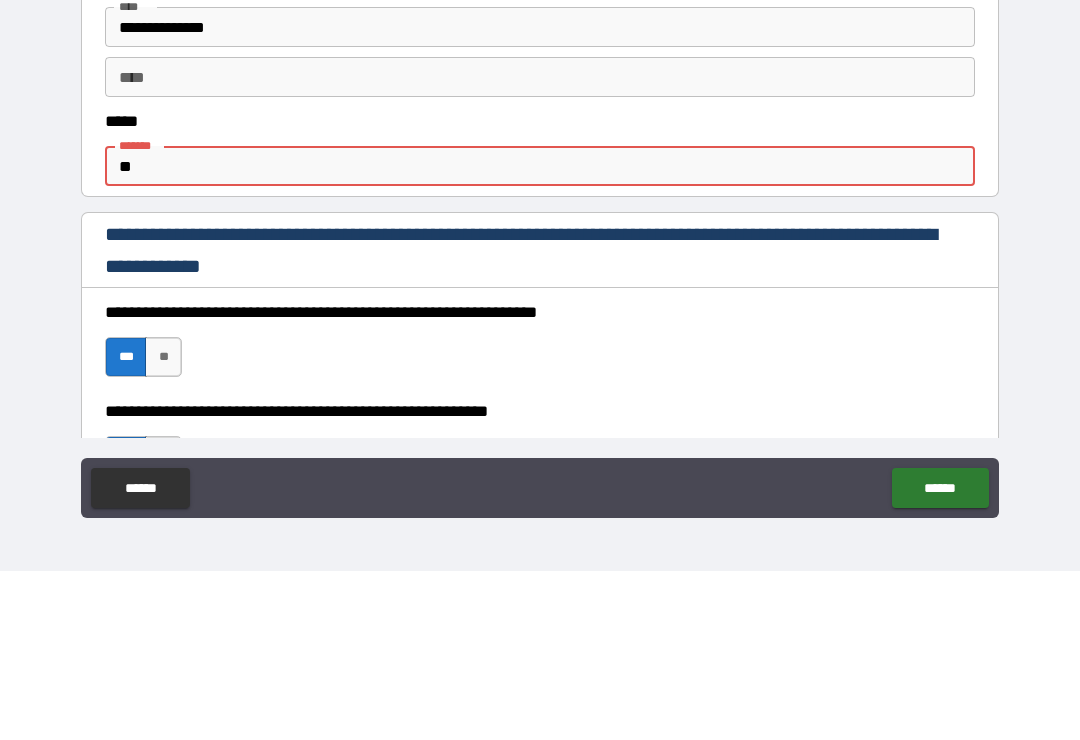 type on "*" 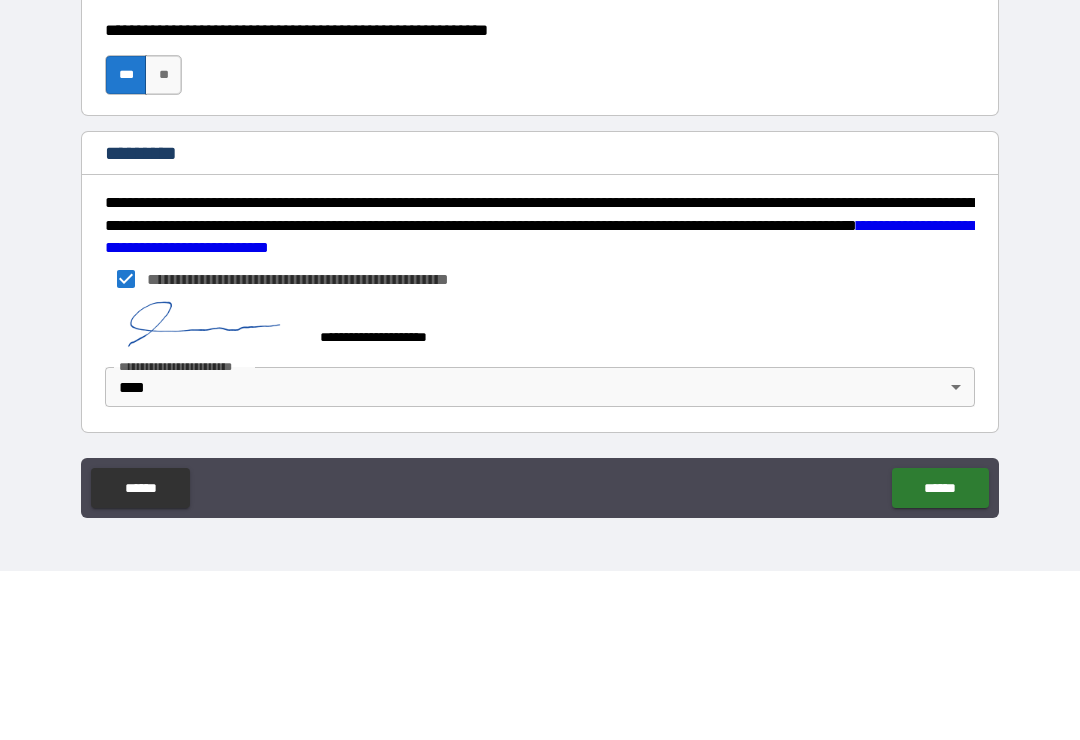 scroll, scrollTop: 3015, scrollLeft: 0, axis: vertical 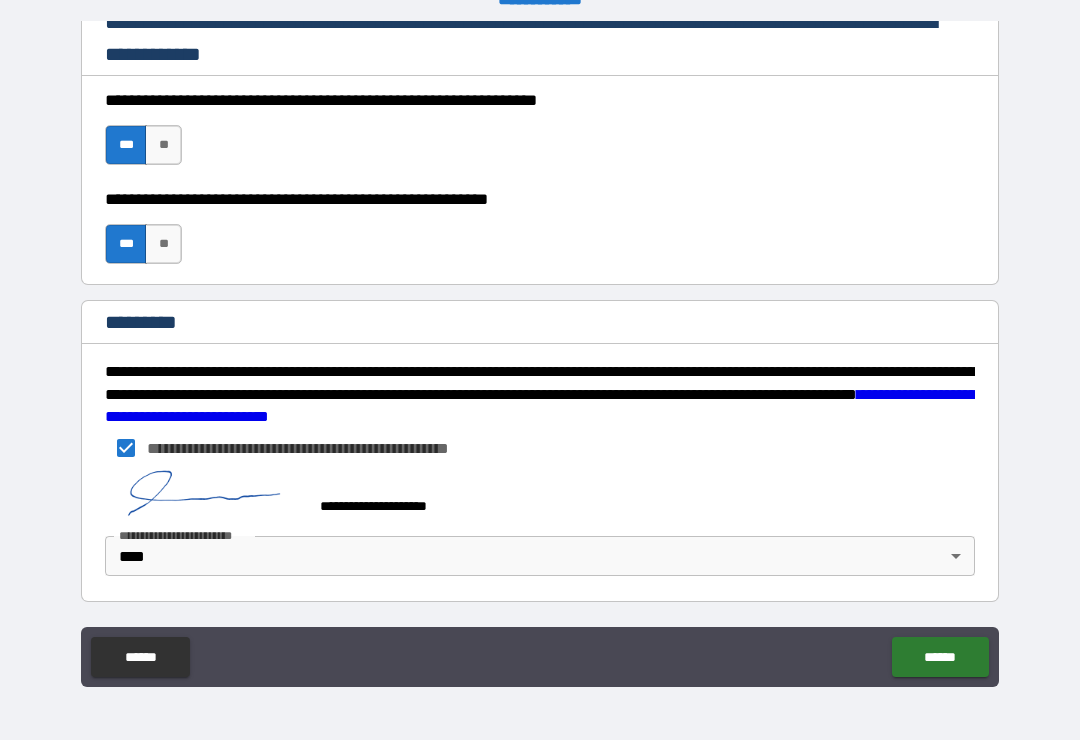 click on "******" at bounding box center (940, 657) 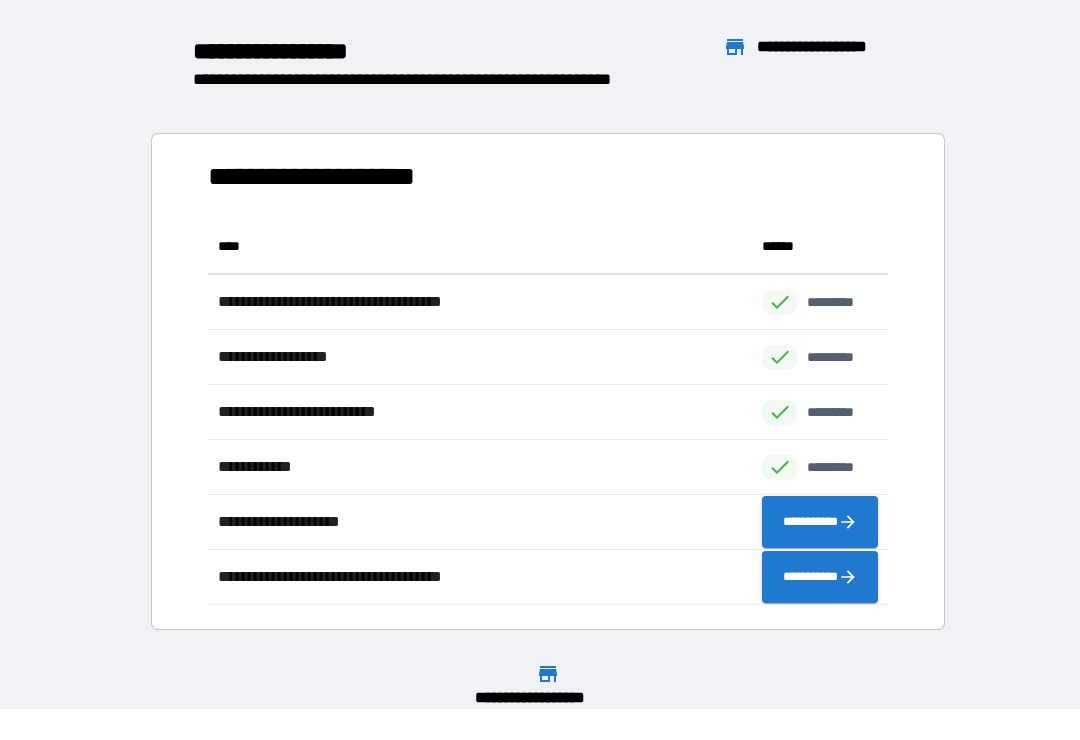 scroll, scrollTop: 1, scrollLeft: 1, axis: both 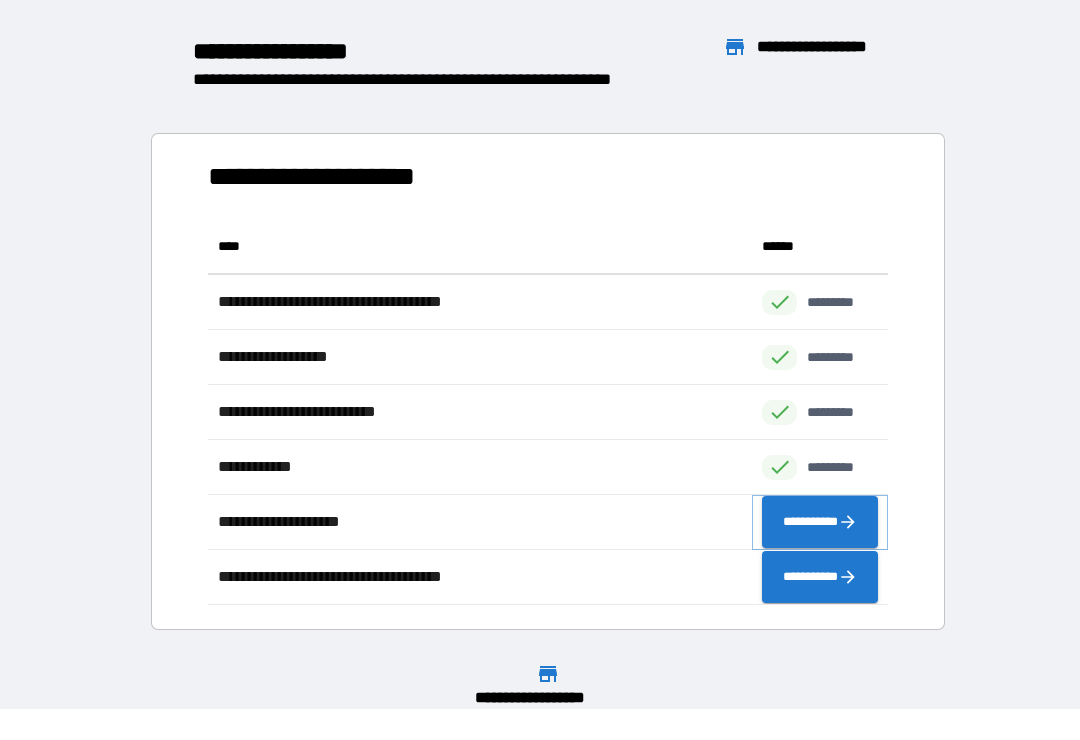 click on "**********" at bounding box center (820, 522) 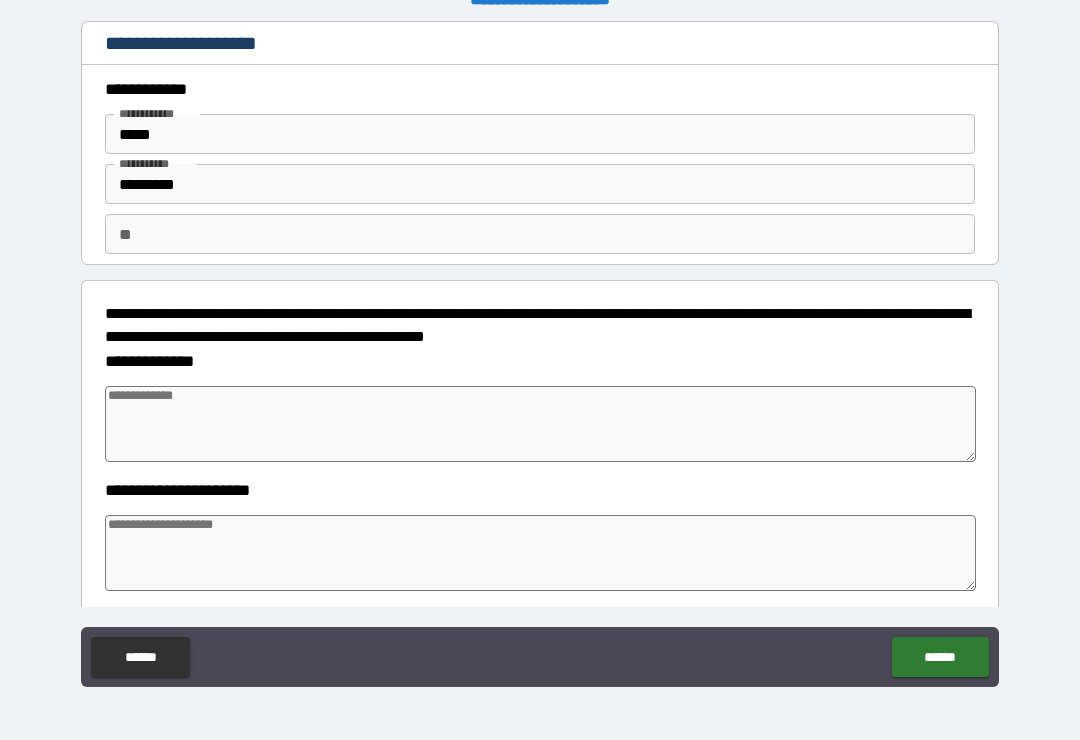 type on "*" 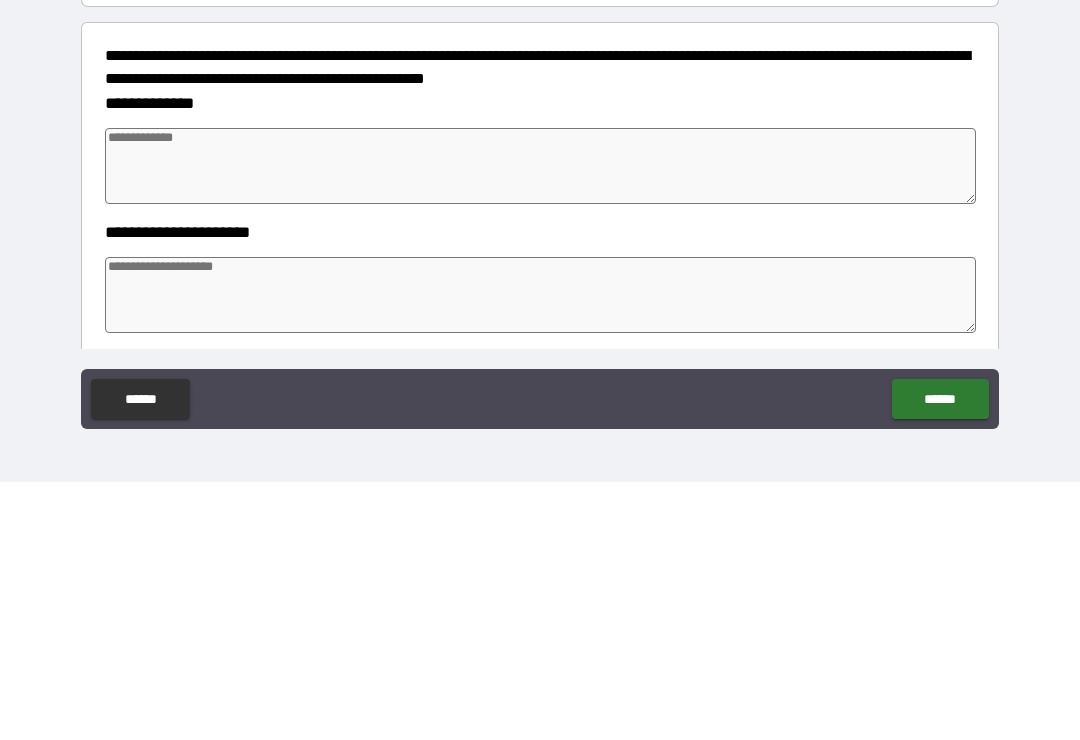 type on "*" 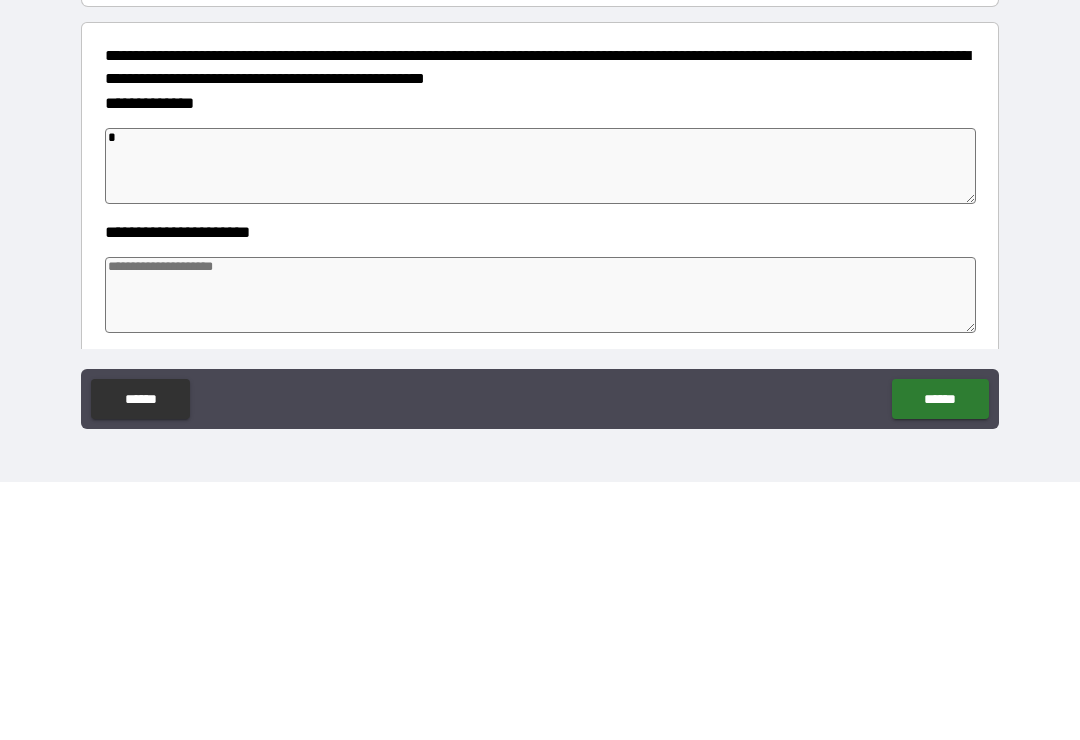 type on "*" 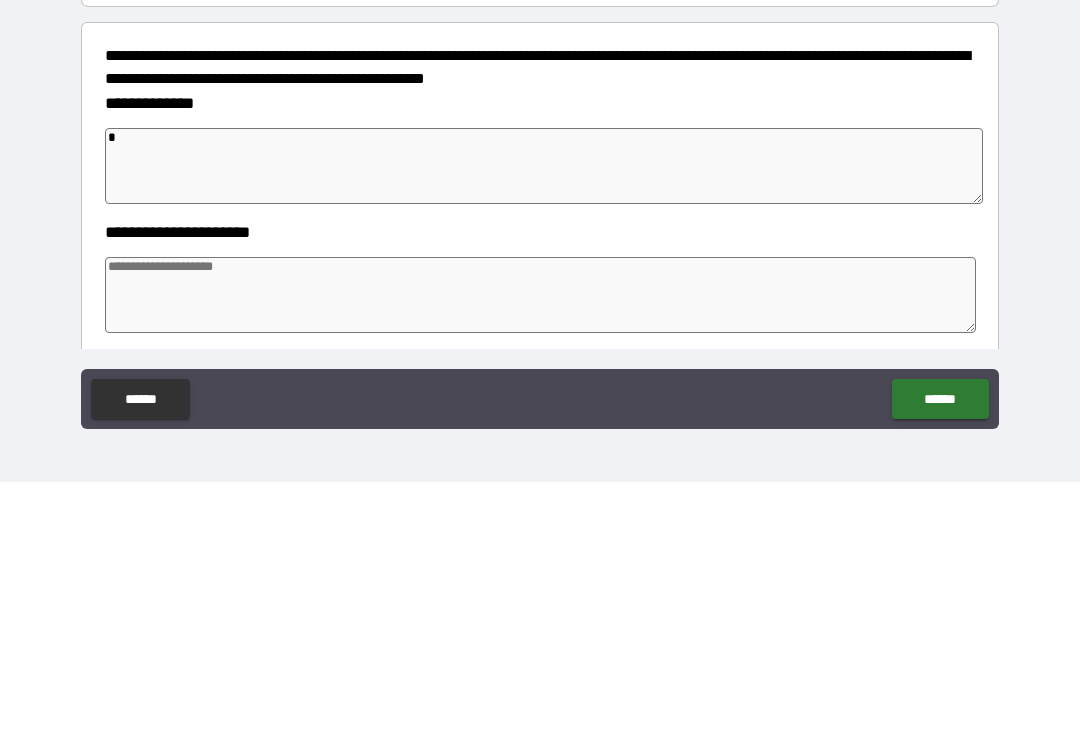 type on "**" 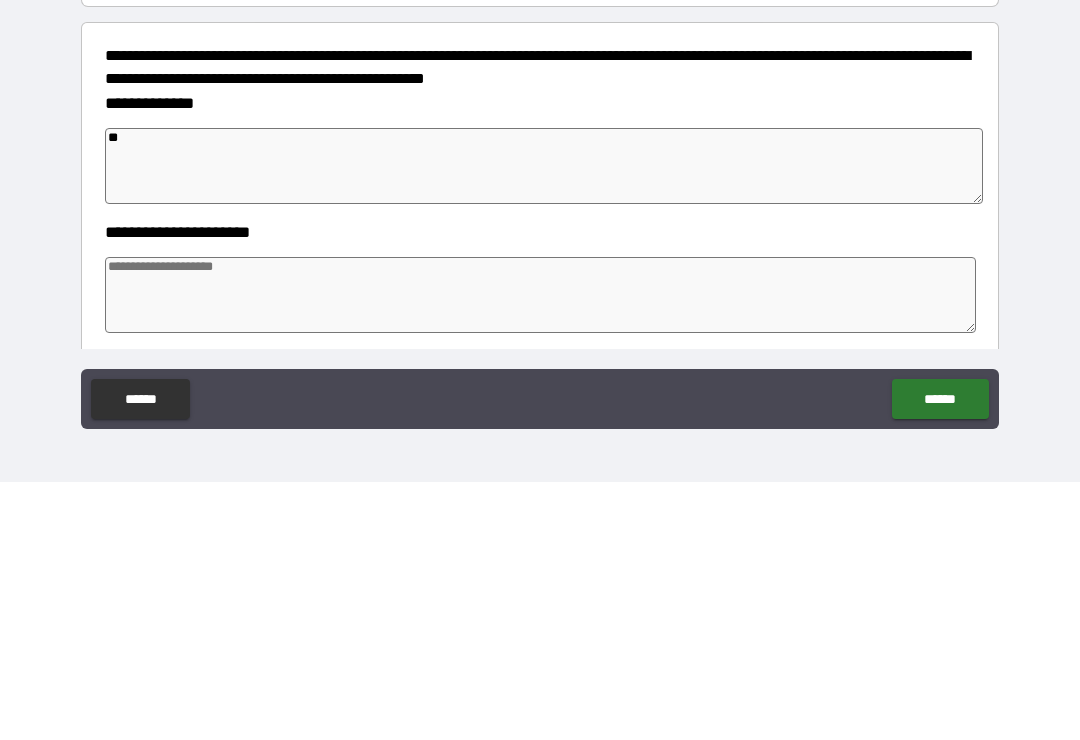 type on "*" 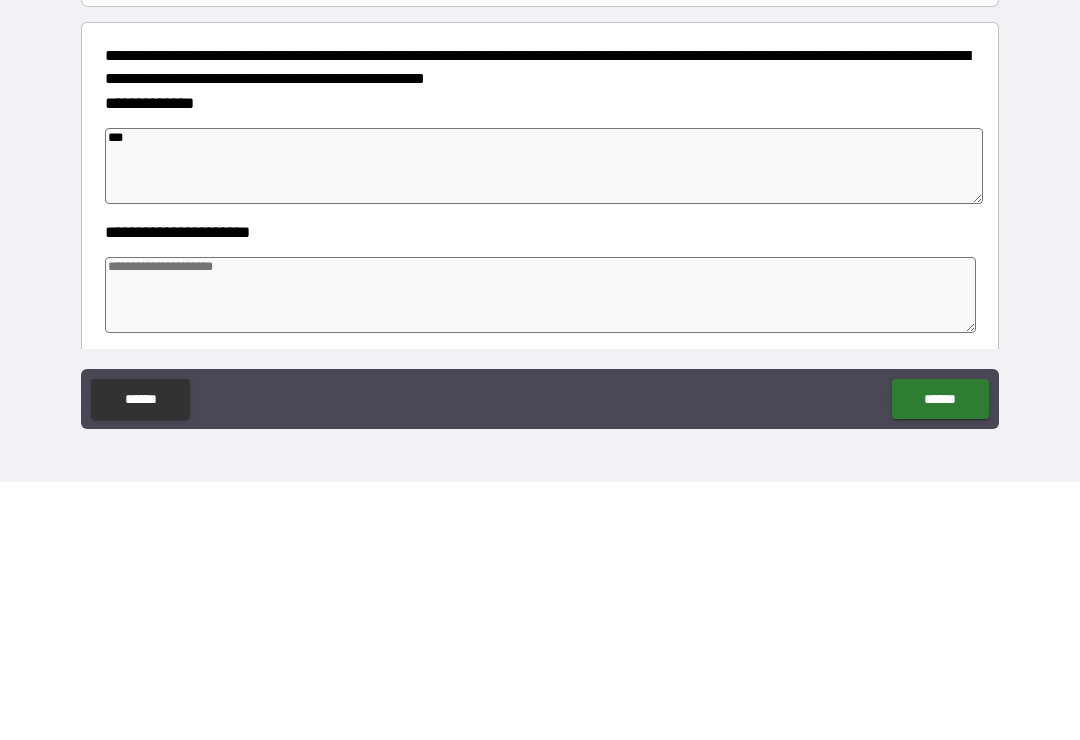 type 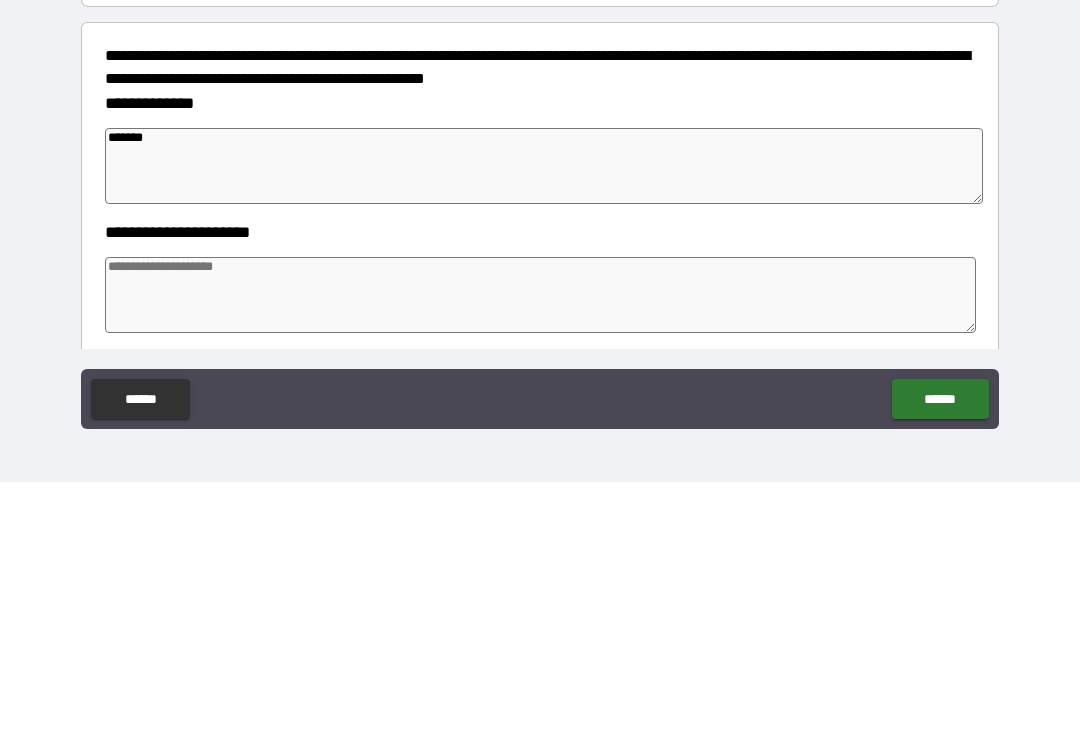 click at bounding box center (540, 553) 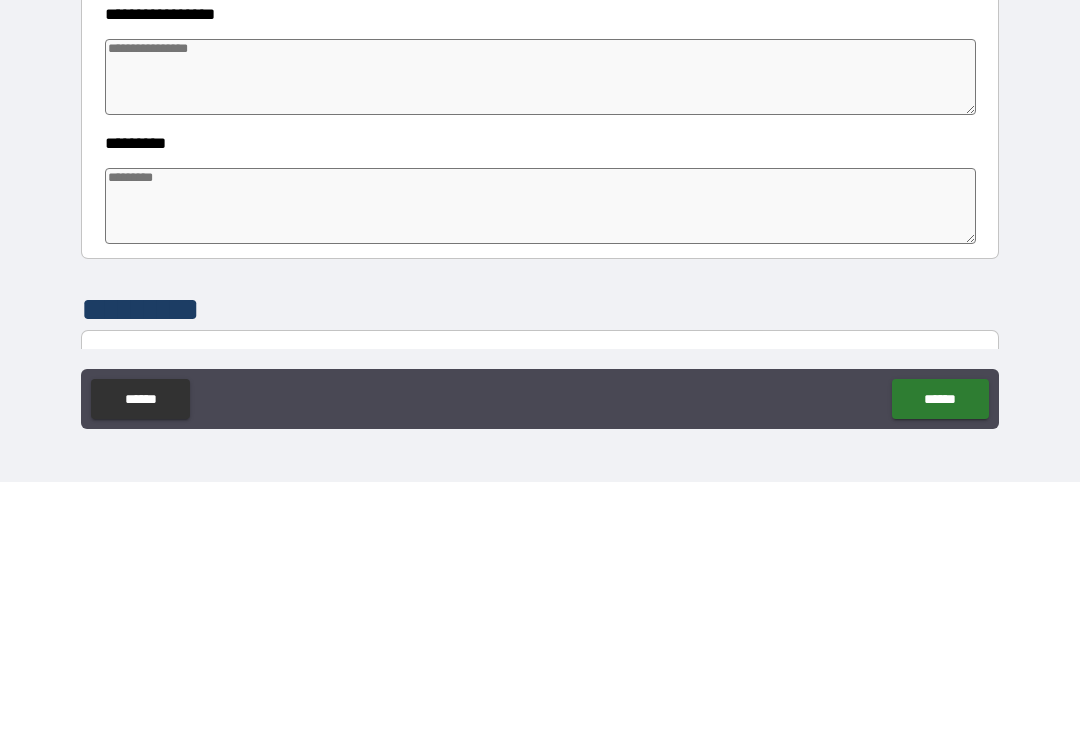 scroll, scrollTop: 336, scrollLeft: 0, axis: vertical 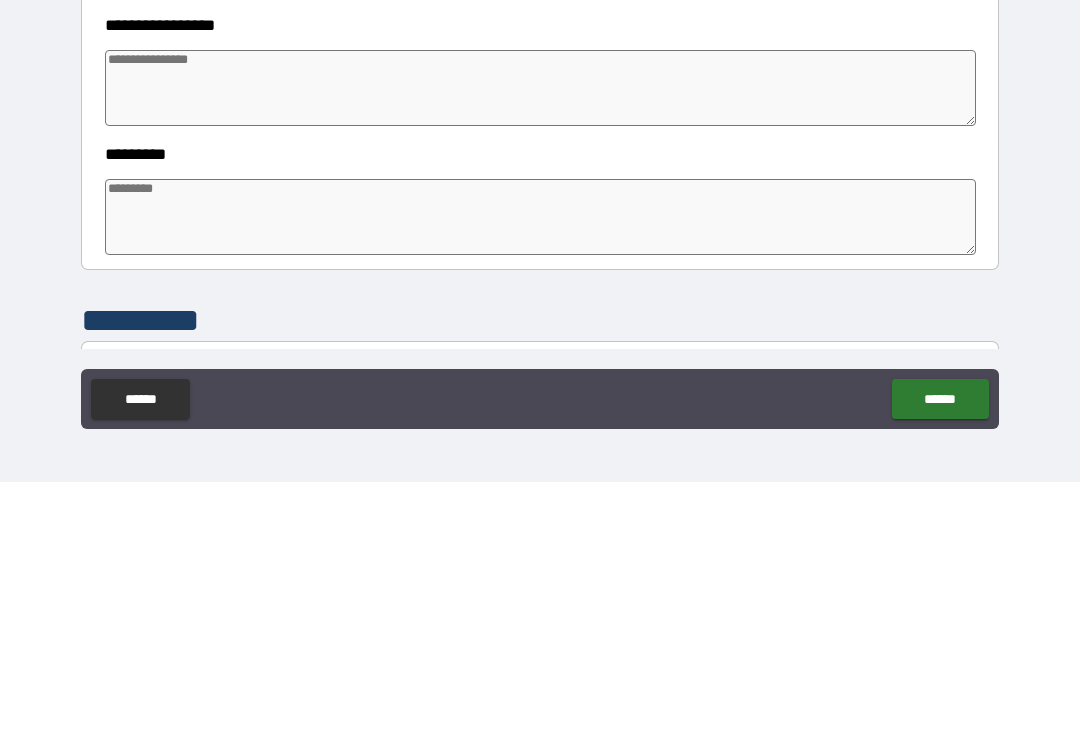 click at bounding box center [540, 346] 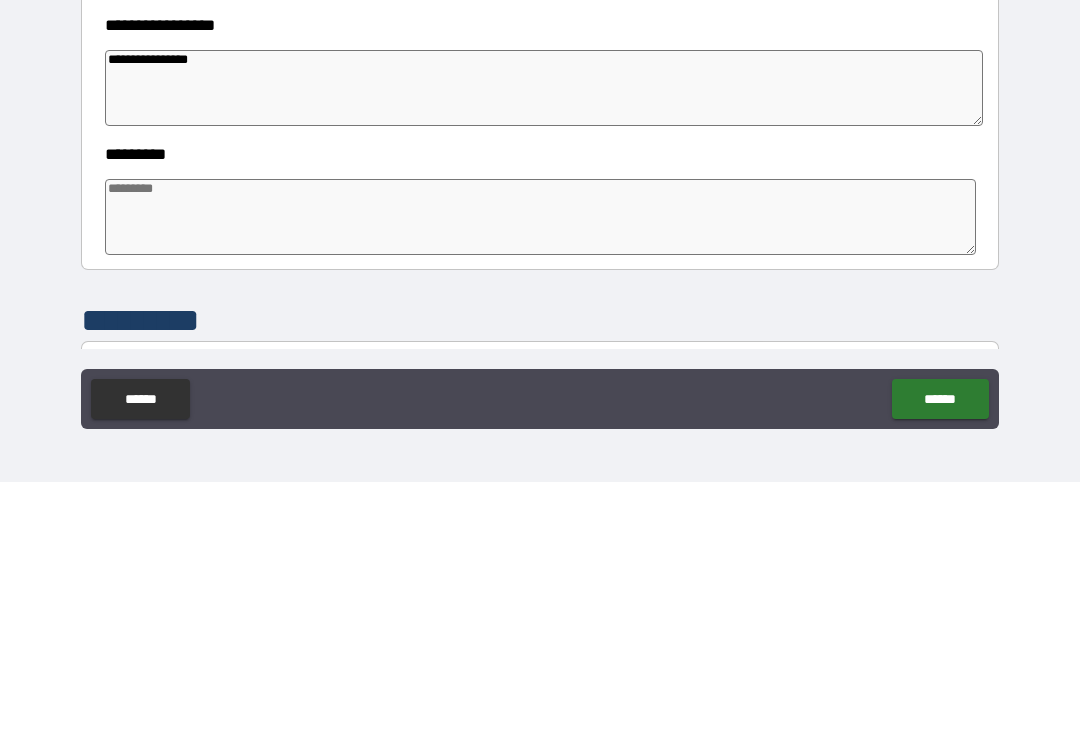 click at bounding box center [540, 475] 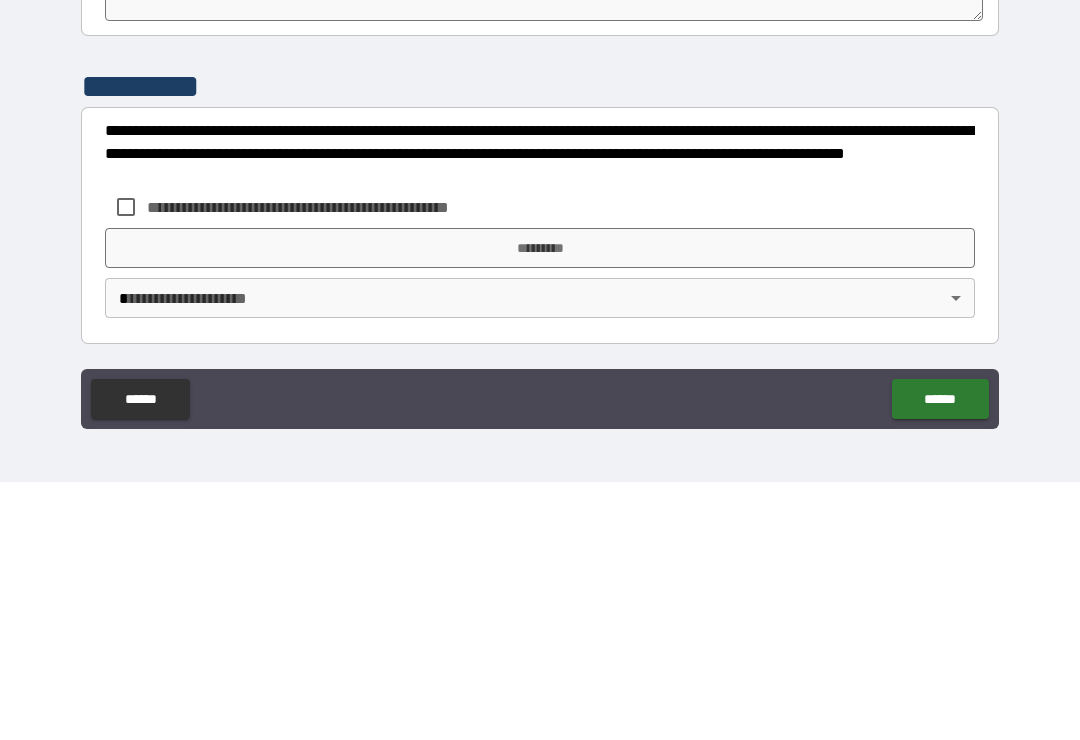 scroll, scrollTop: 570, scrollLeft: 0, axis: vertical 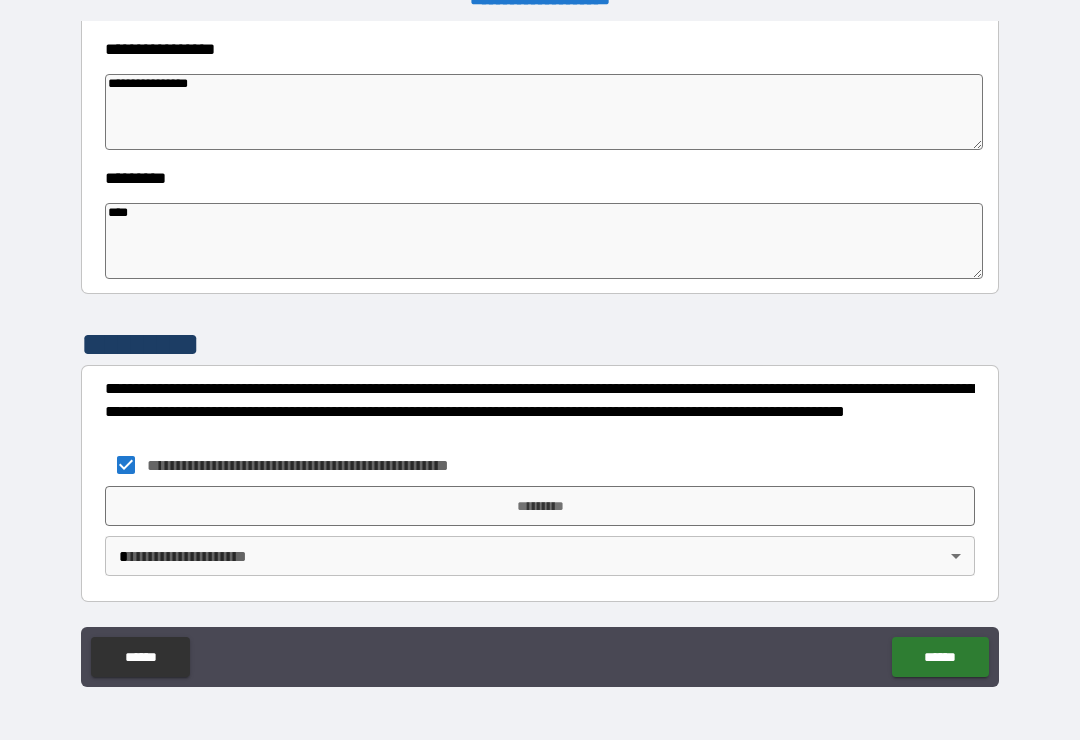 click on "*********" at bounding box center (540, 506) 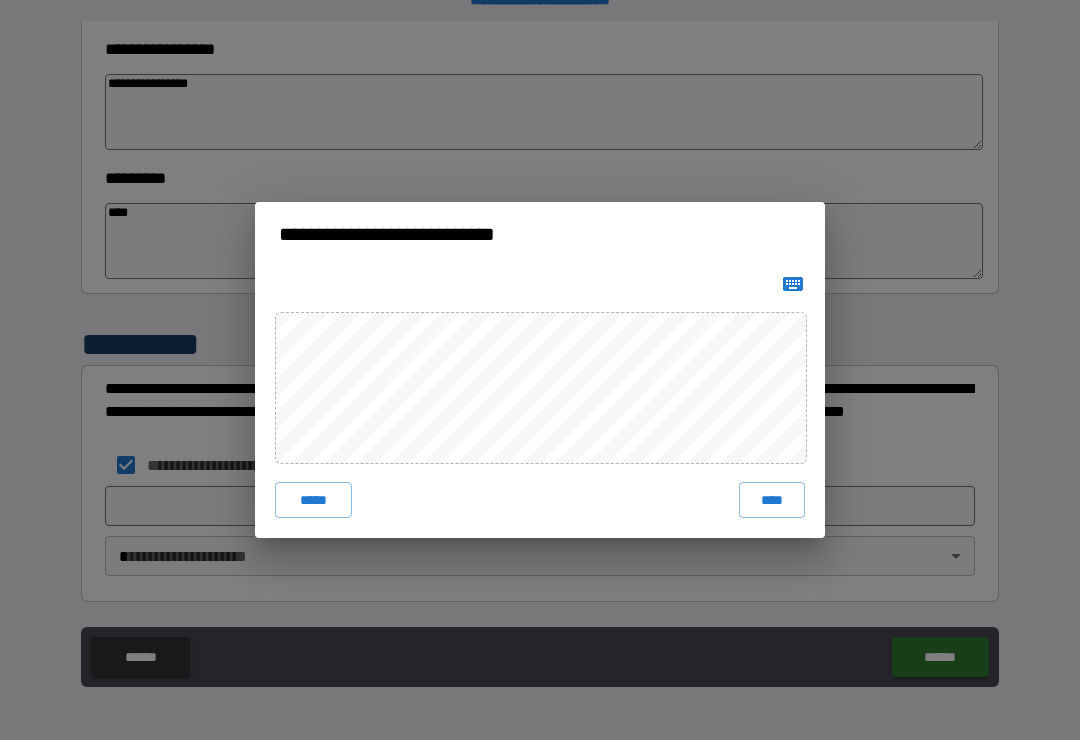 click on "****" at bounding box center (772, 500) 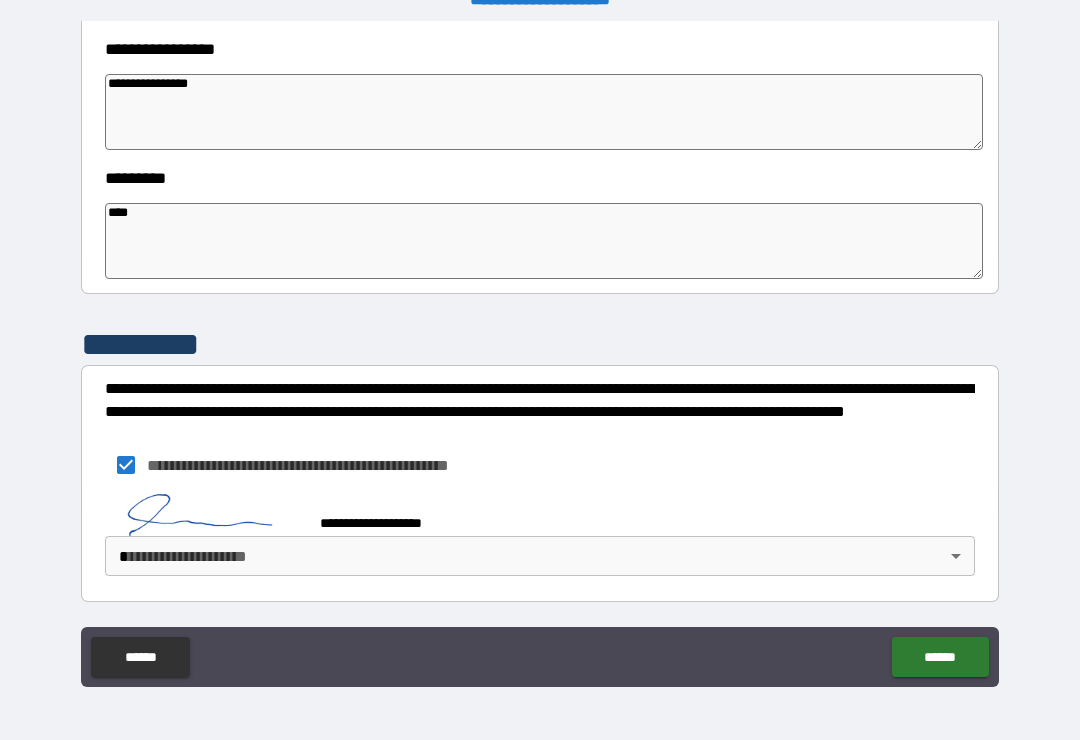scroll, scrollTop: 560, scrollLeft: 0, axis: vertical 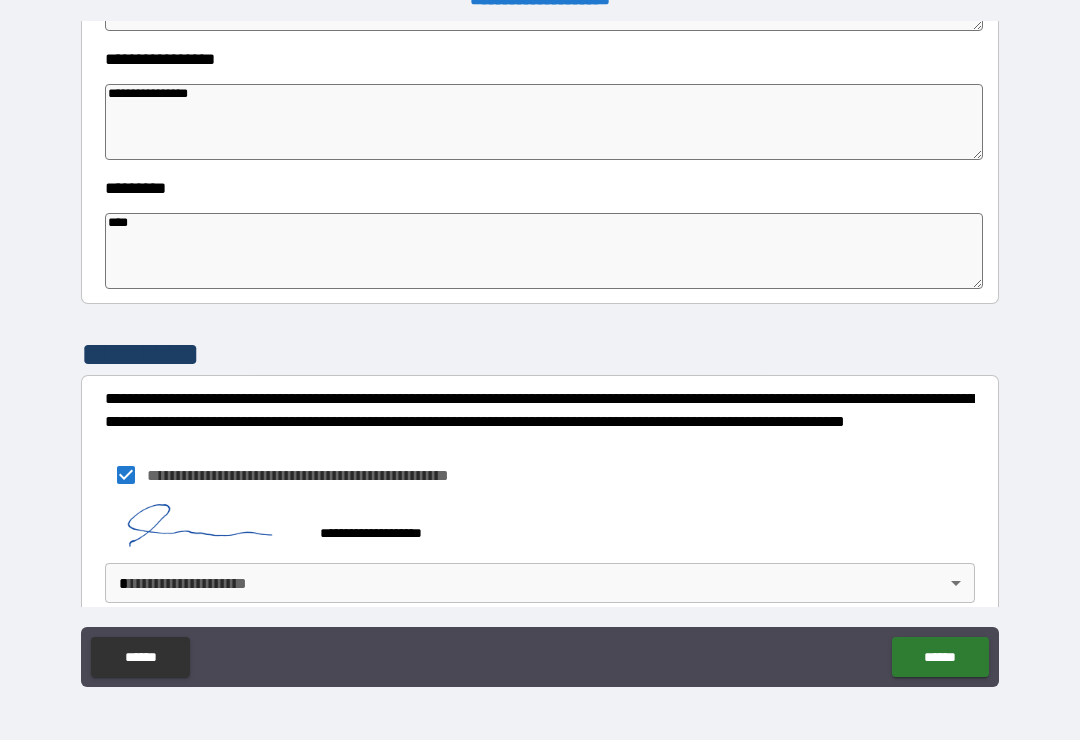 click on "******" at bounding box center [940, 657] 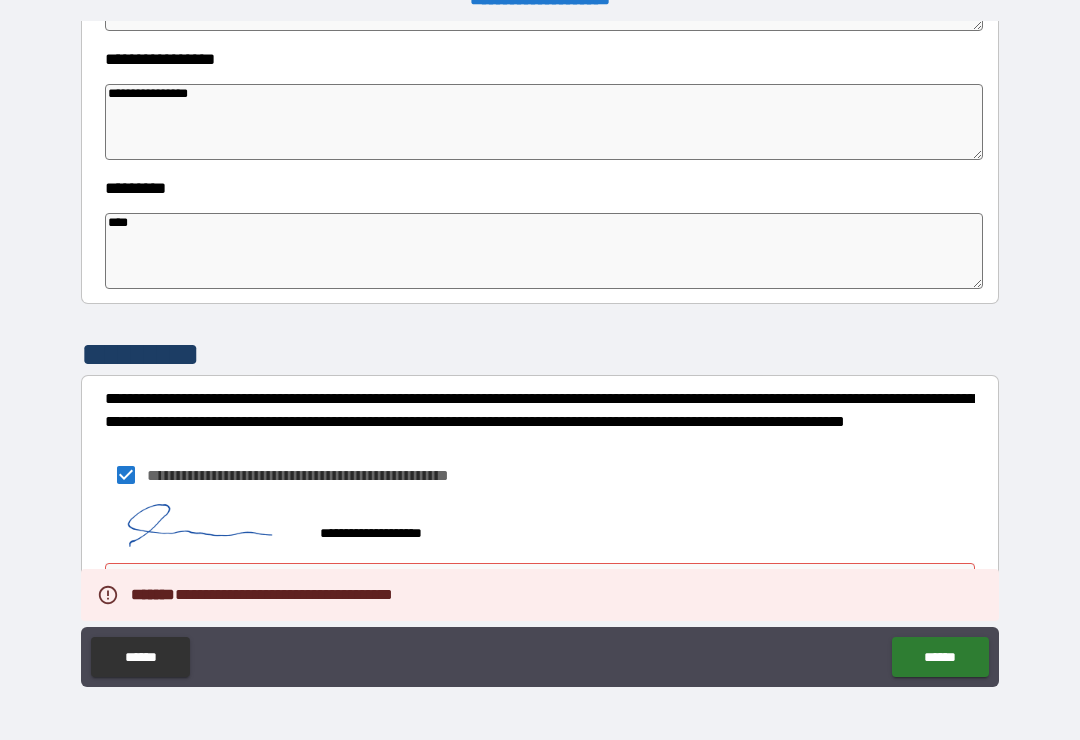 click on "**********" at bounding box center (540, 475) 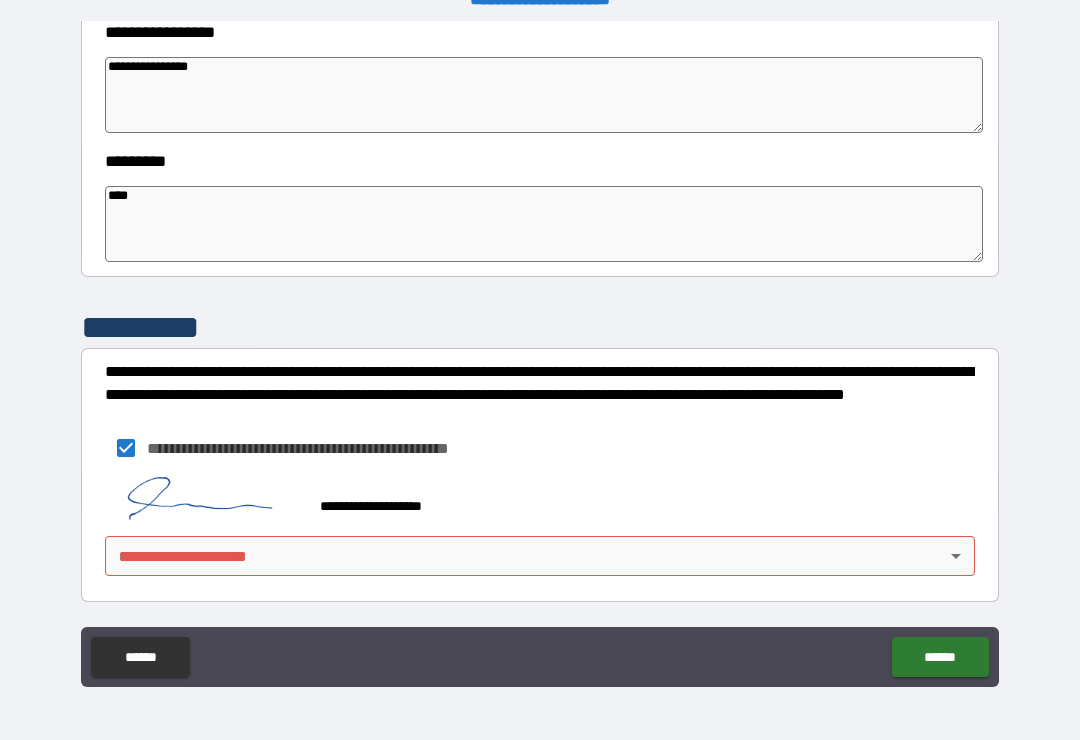 scroll, scrollTop: 587, scrollLeft: 0, axis: vertical 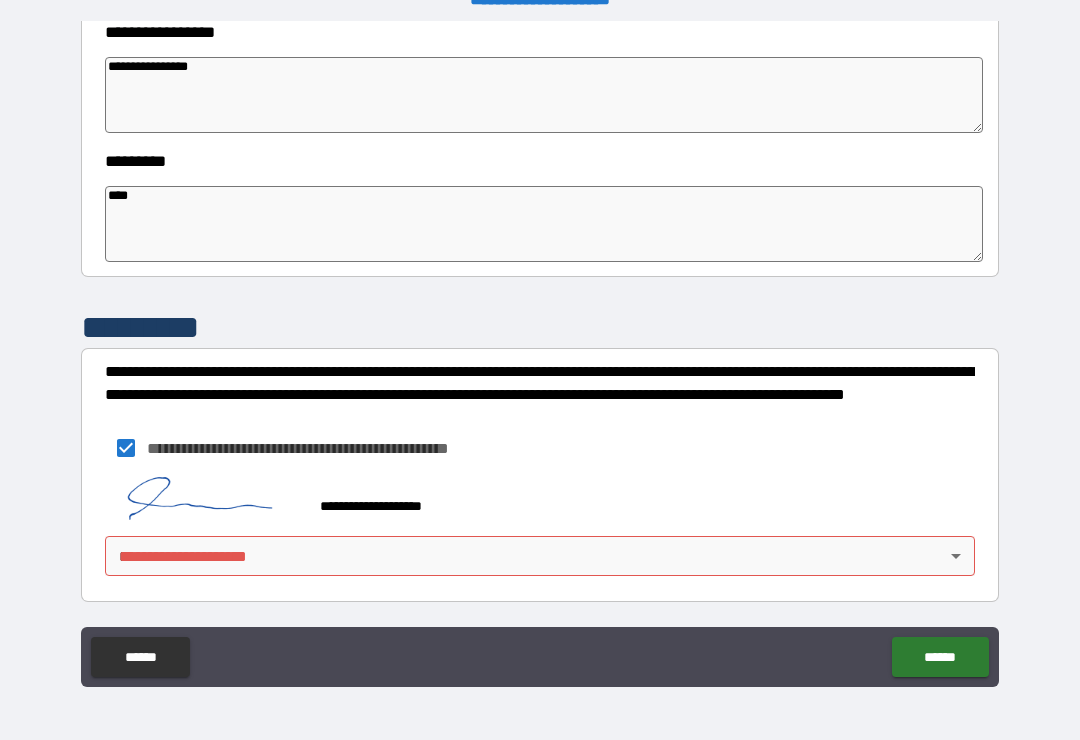 click on "**********" at bounding box center [540, 354] 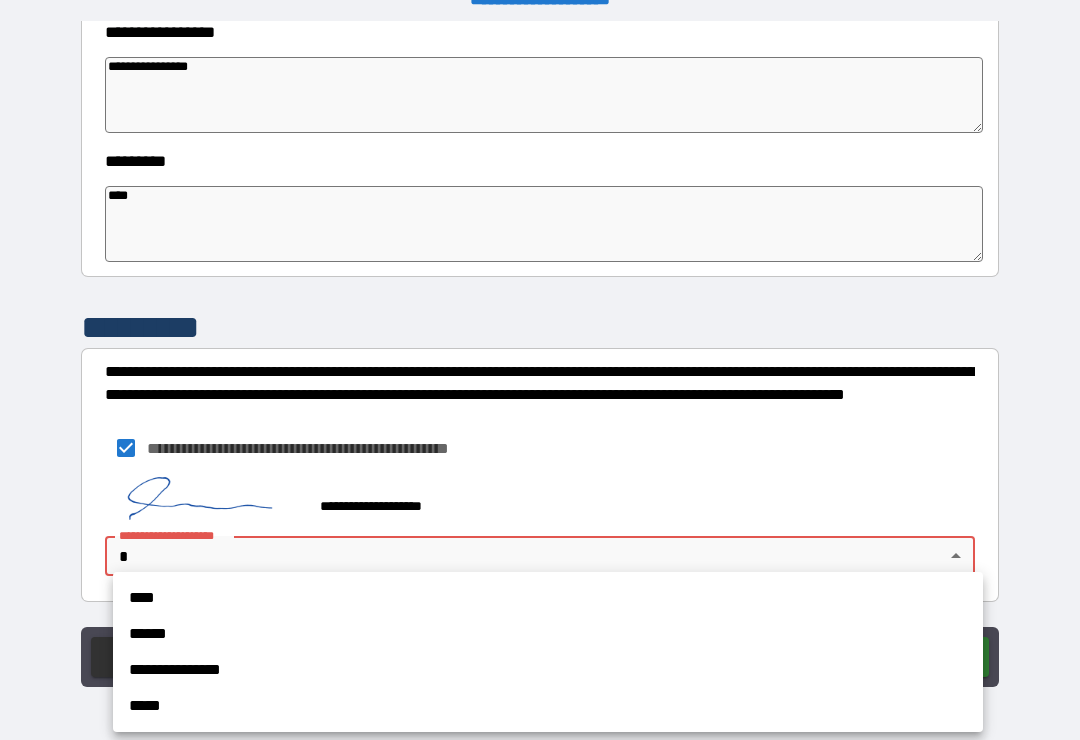 click on "****" at bounding box center (548, 598) 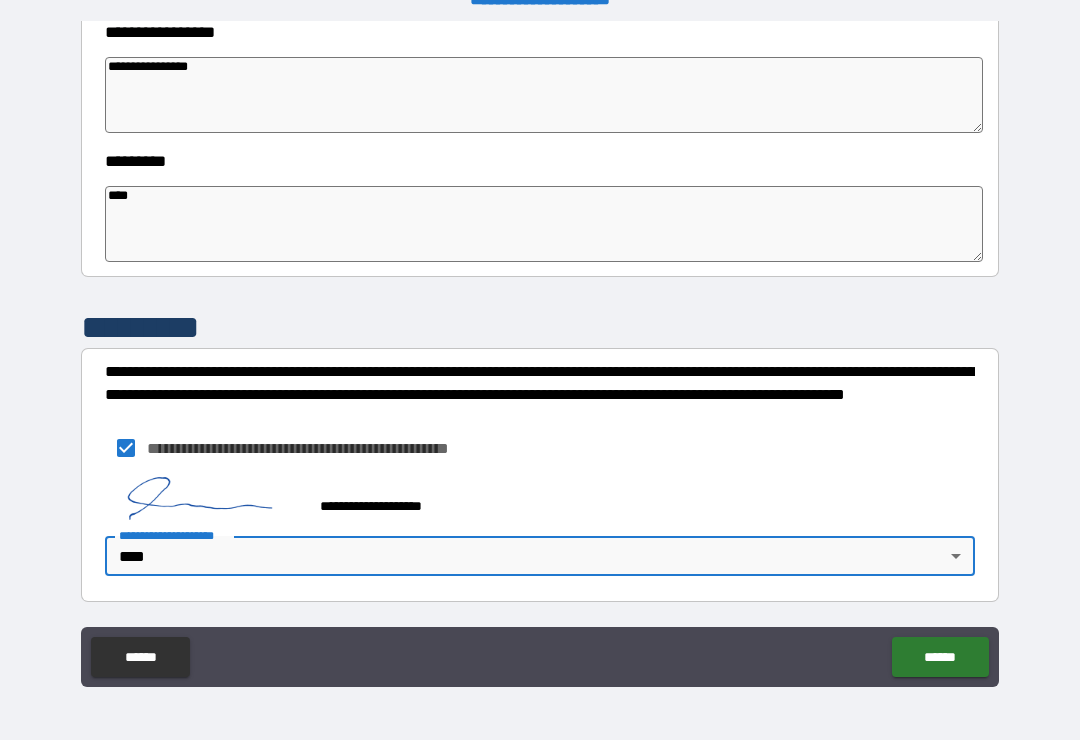 click on "******" at bounding box center (940, 657) 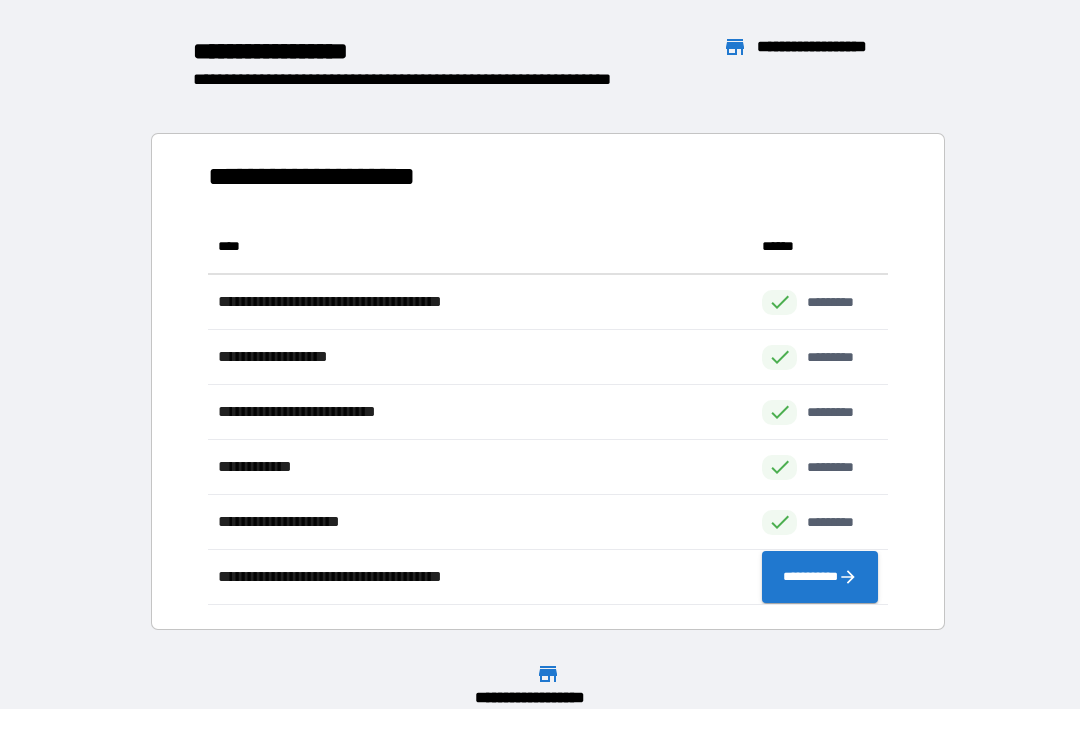 scroll, scrollTop: 1, scrollLeft: 1, axis: both 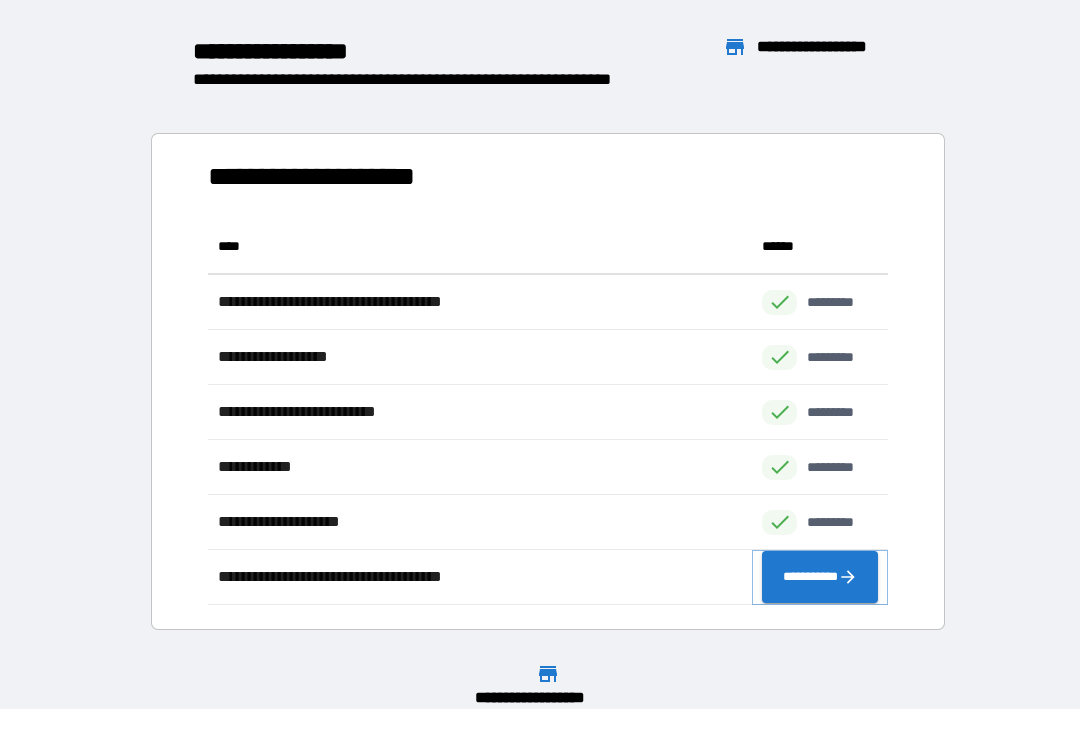 click on "**********" at bounding box center (820, 577) 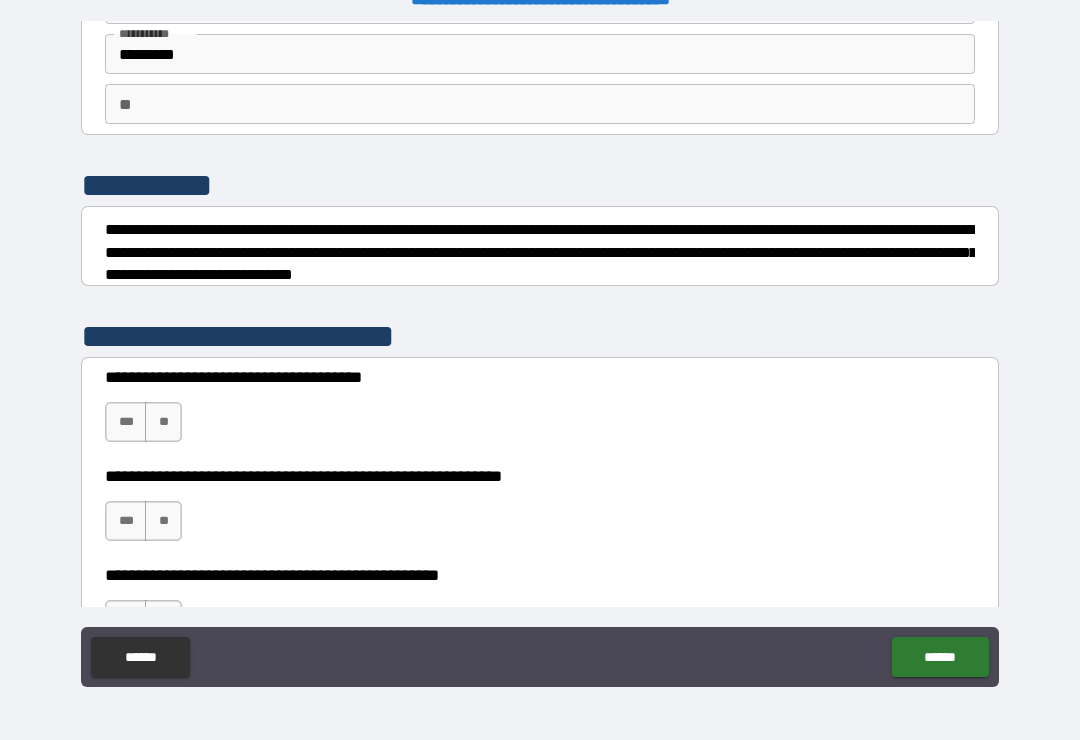 scroll, scrollTop: 141, scrollLeft: 0, axis: vertical 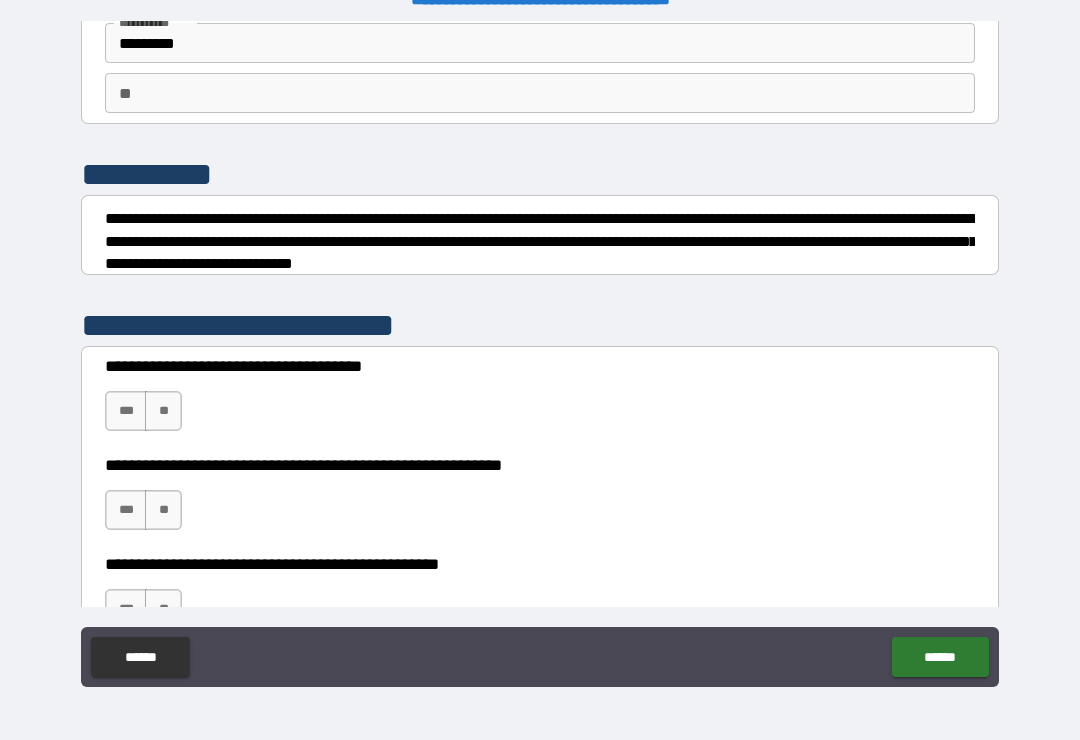 click on "**" at bounding box center [163, 411] 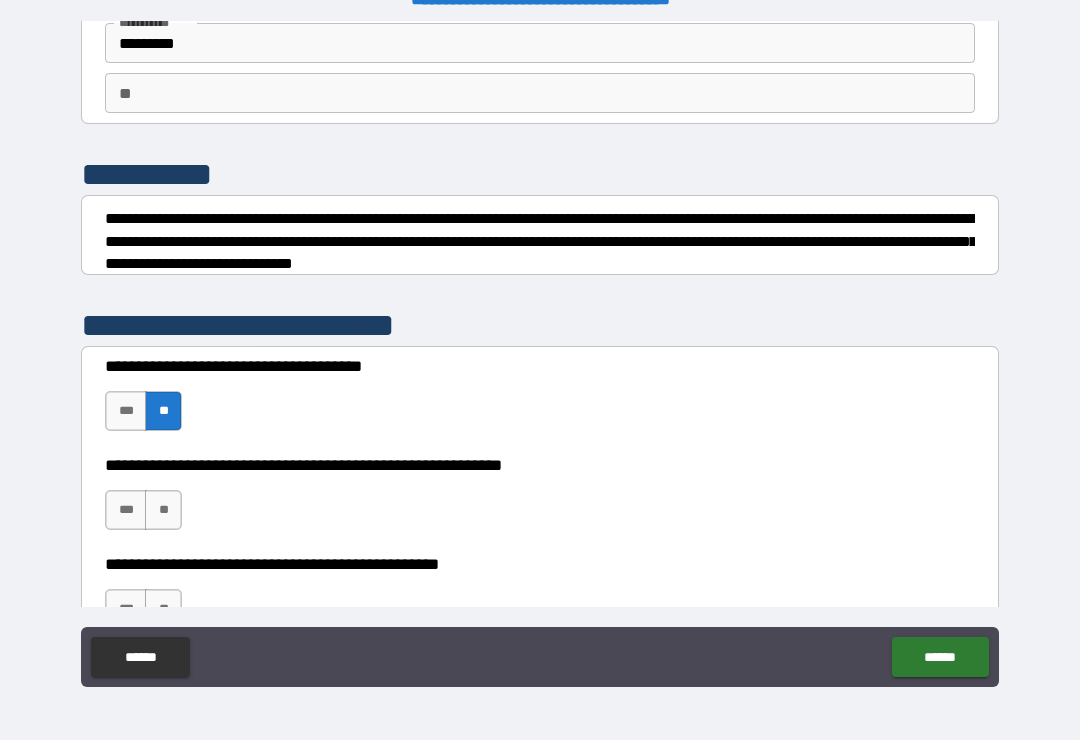click on "***" at bounding box center [126, 510] 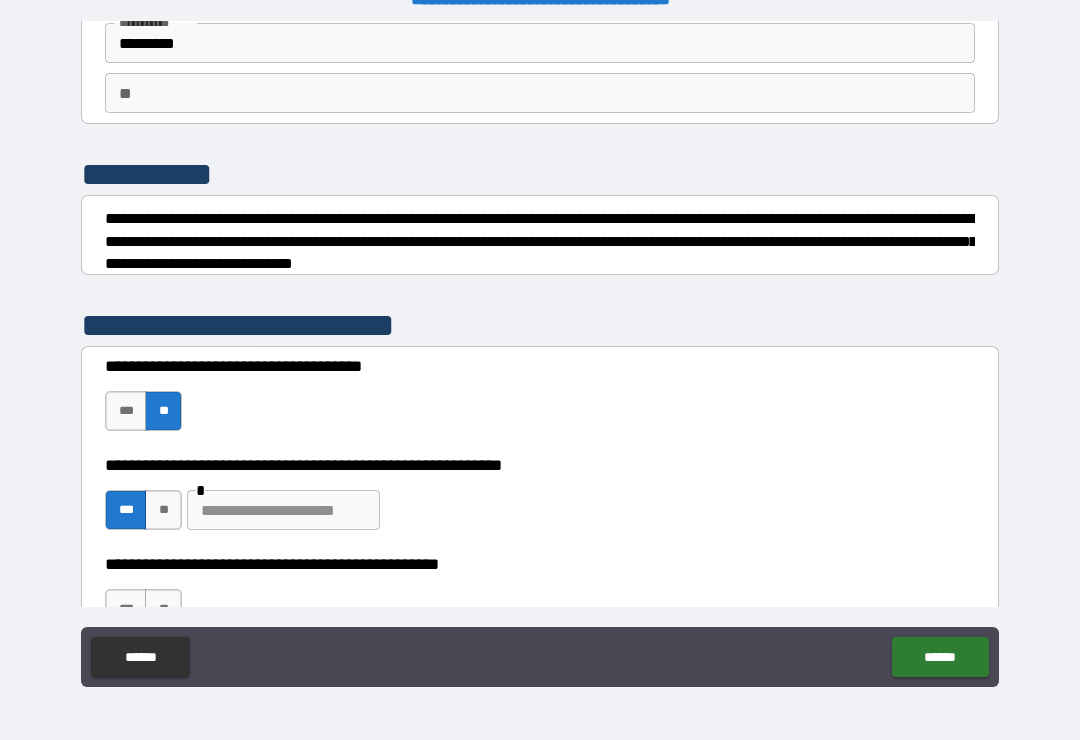 click at bounding box center [283, 510] 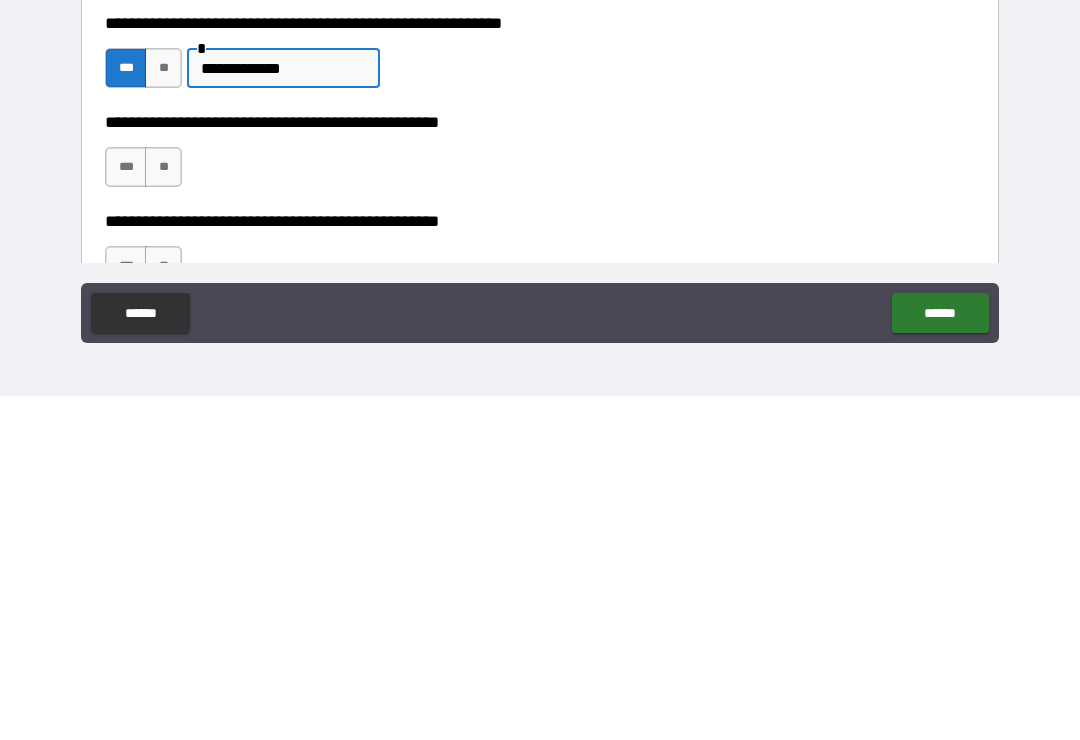 scroll, scrollTop: 246, scrollLeft: 0, axis: vertical 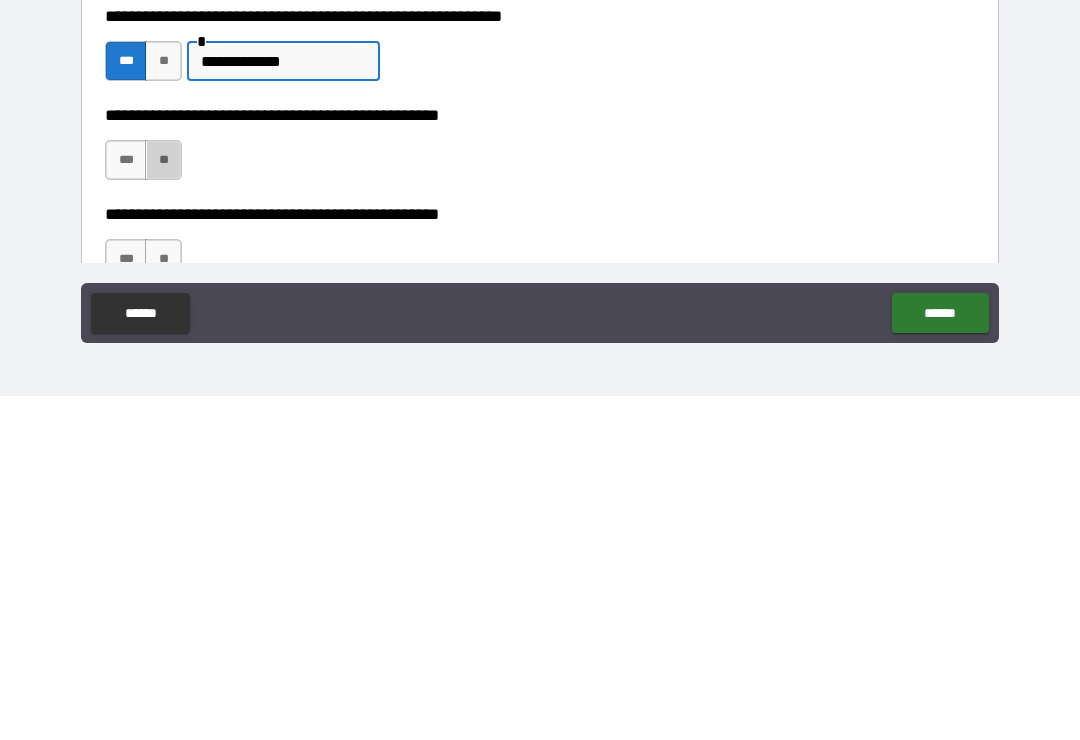 click on "**" at bounding box center (163, 504) 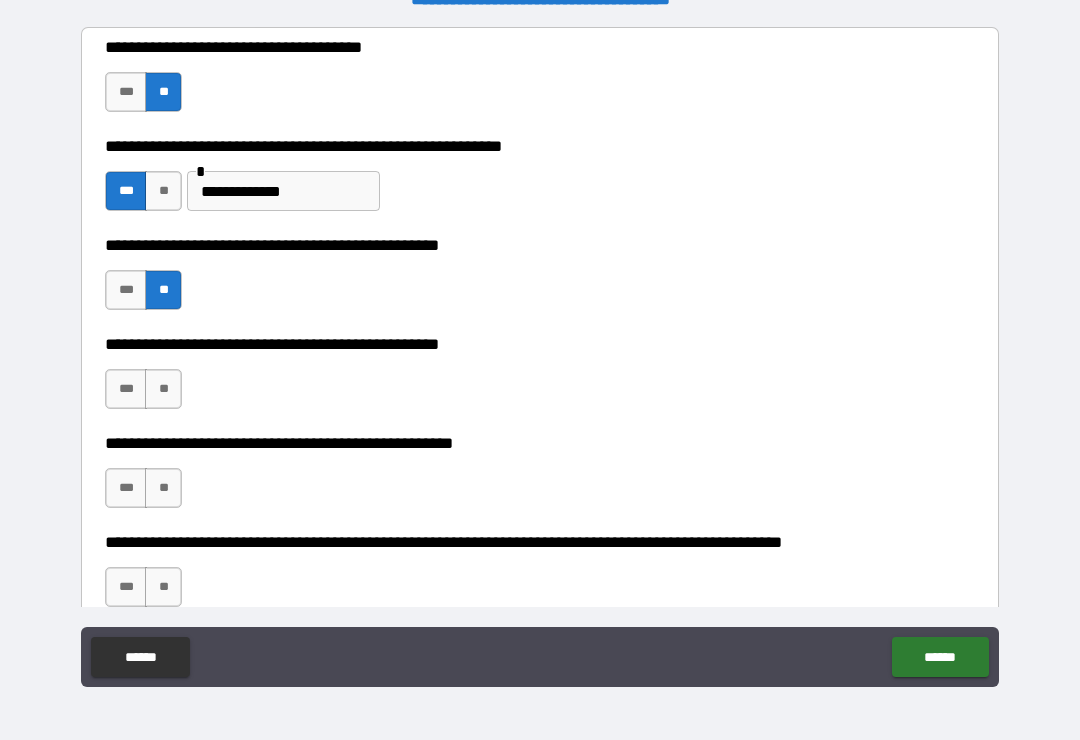 scroll, scrollTop: 475, scrollLeft: 0, axis: vertical 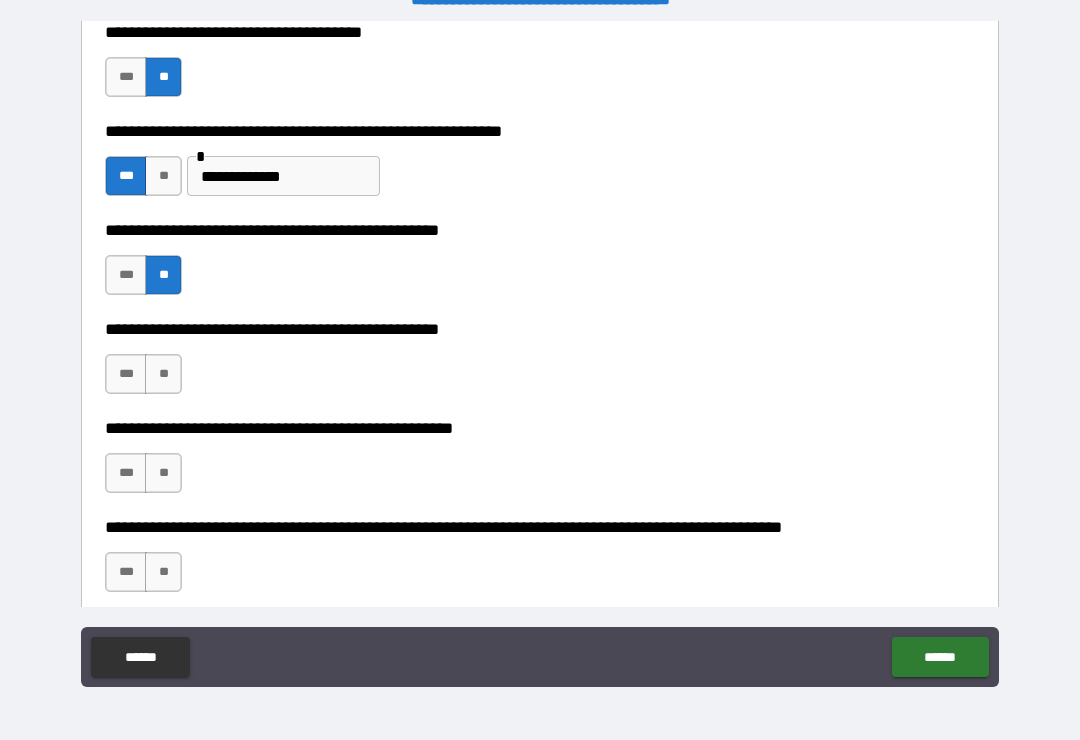 click on "**" at bounding box center (163, 374) 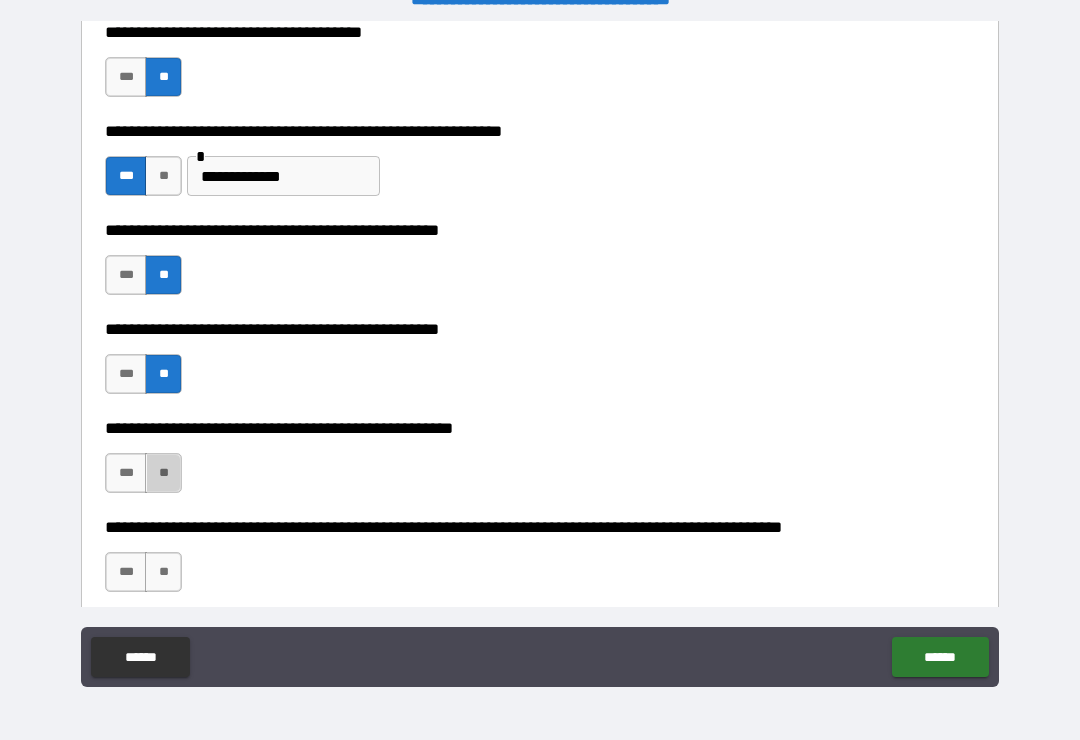 click on "**" at bounding box center [163, 473] 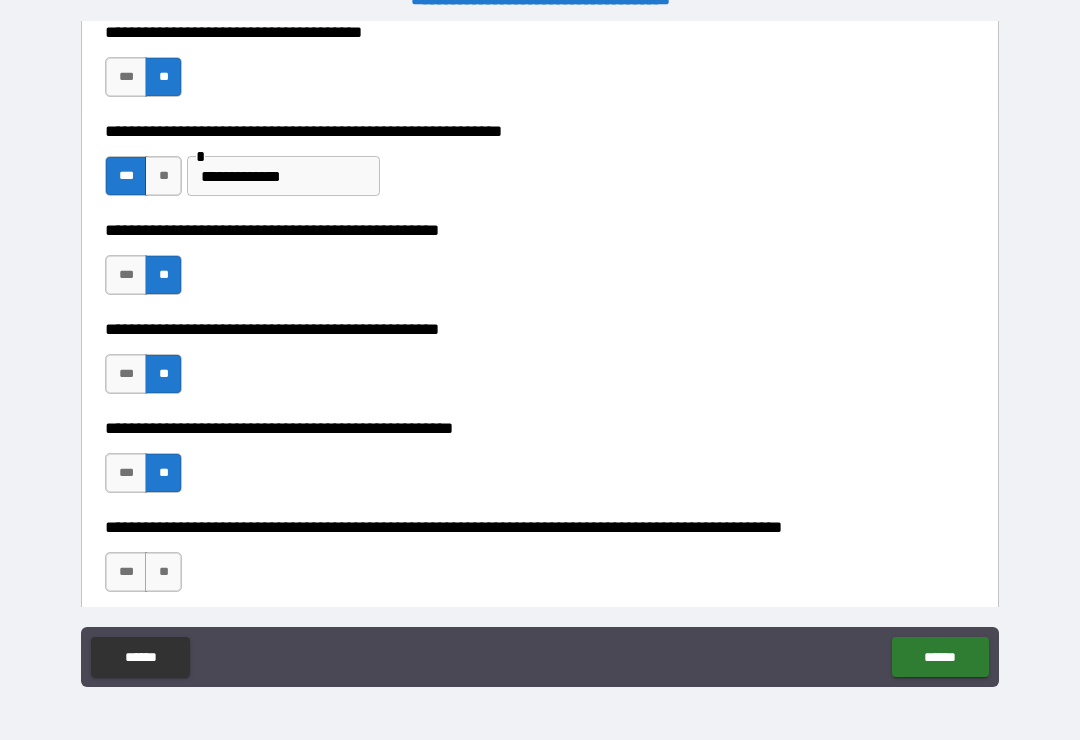 click on "**" at bounding box center [163, 572] 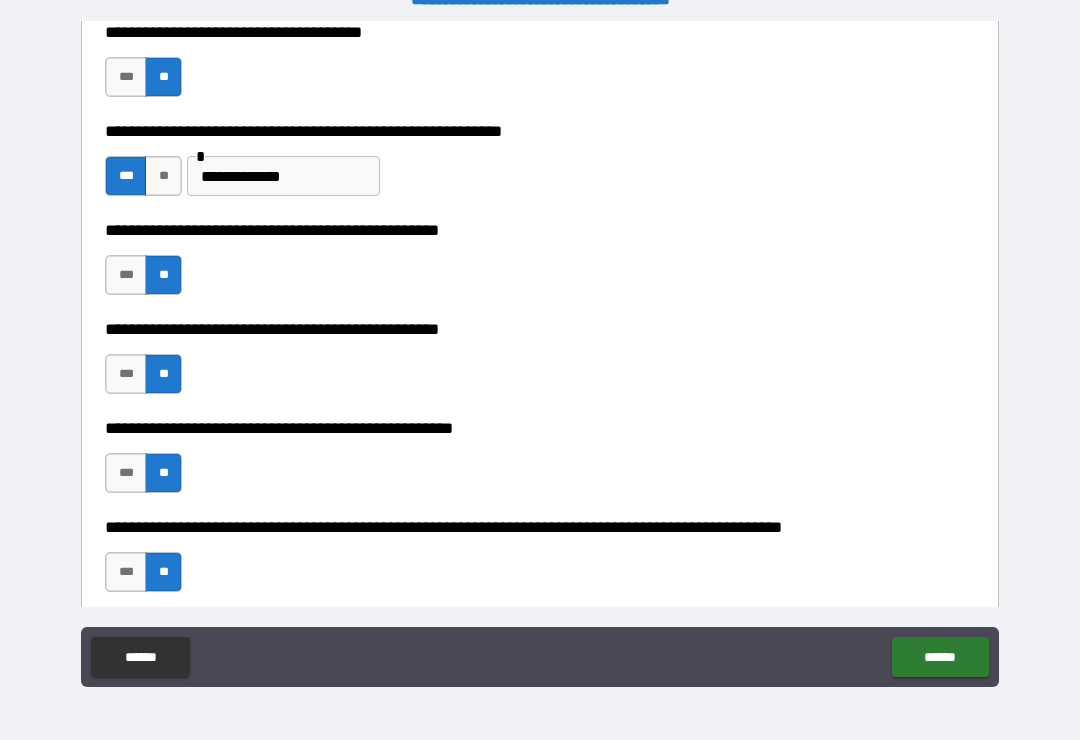 click on "******" at bounding box center [940, 657] 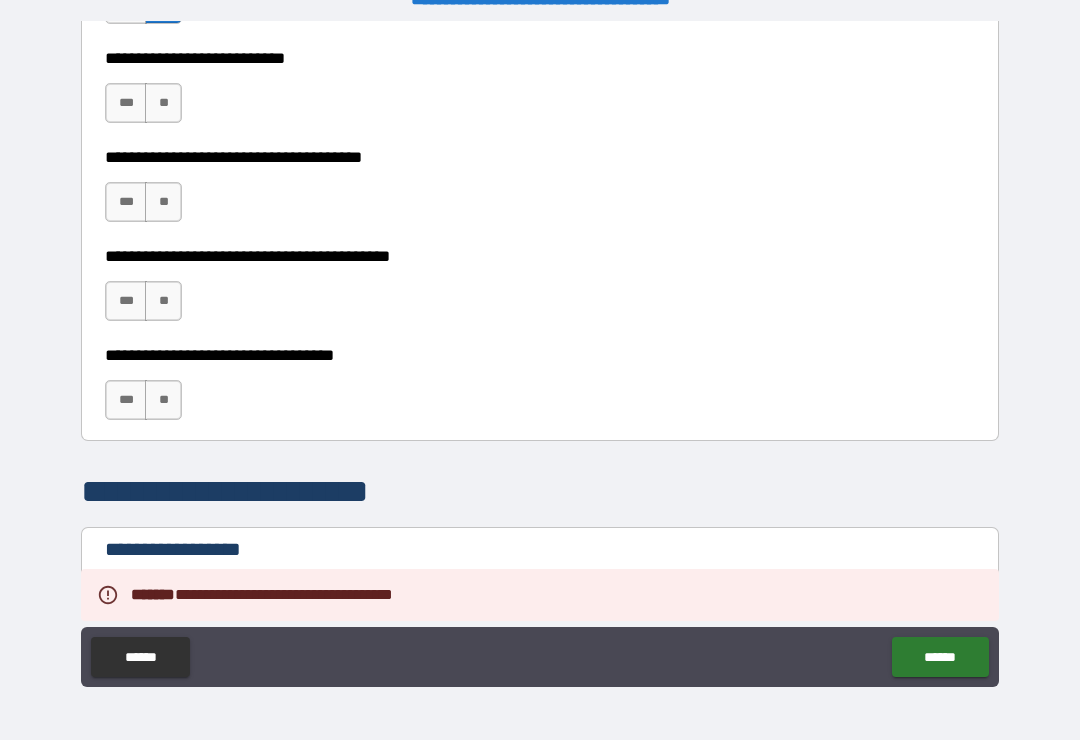 scroll, scrollTop: 1044, scrollLeft: 0, axis: vertical 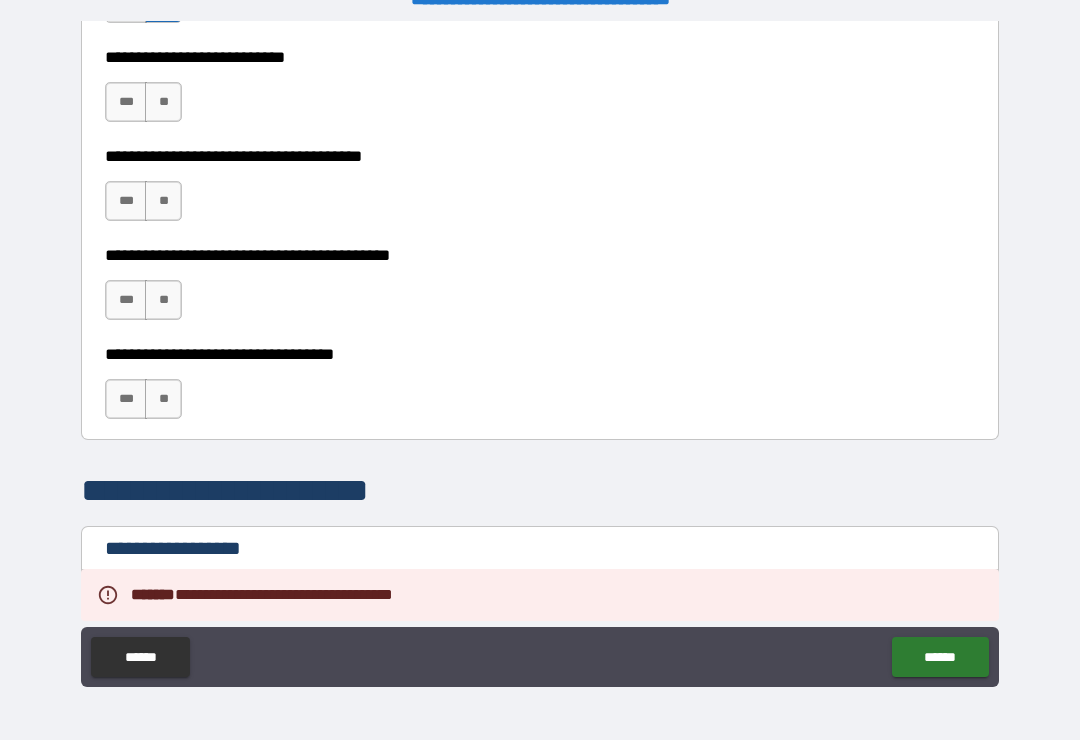 click on "**" at bounding box center [163, 102] 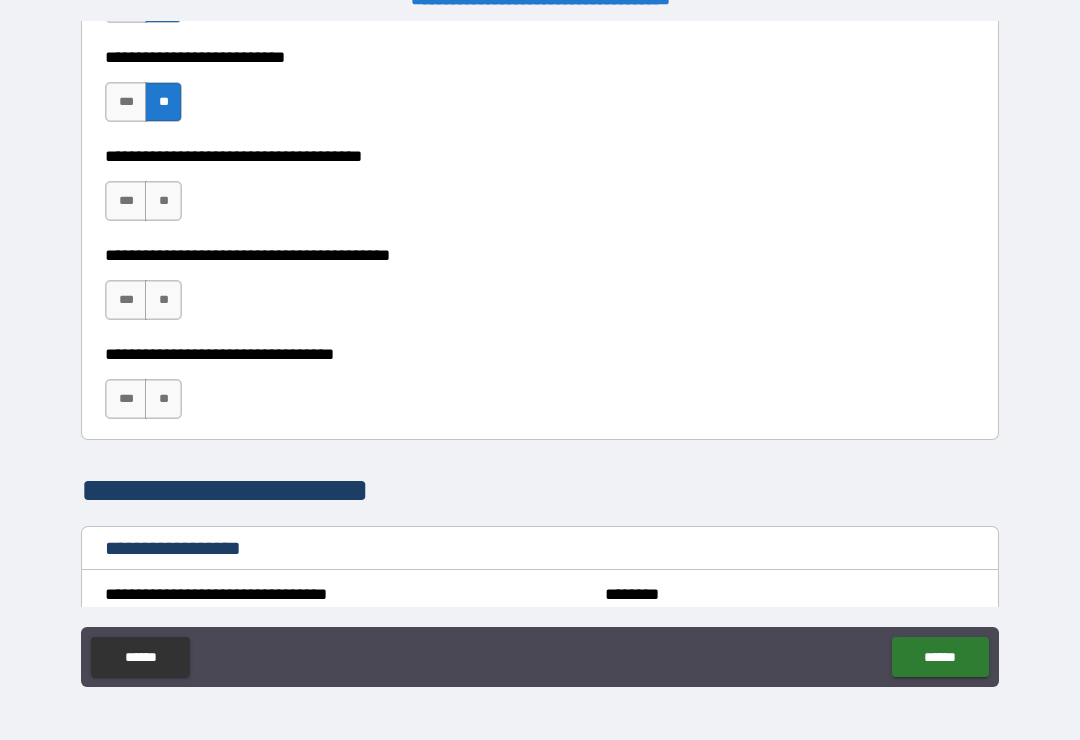 click on "***" at bounding box center (126, 201) 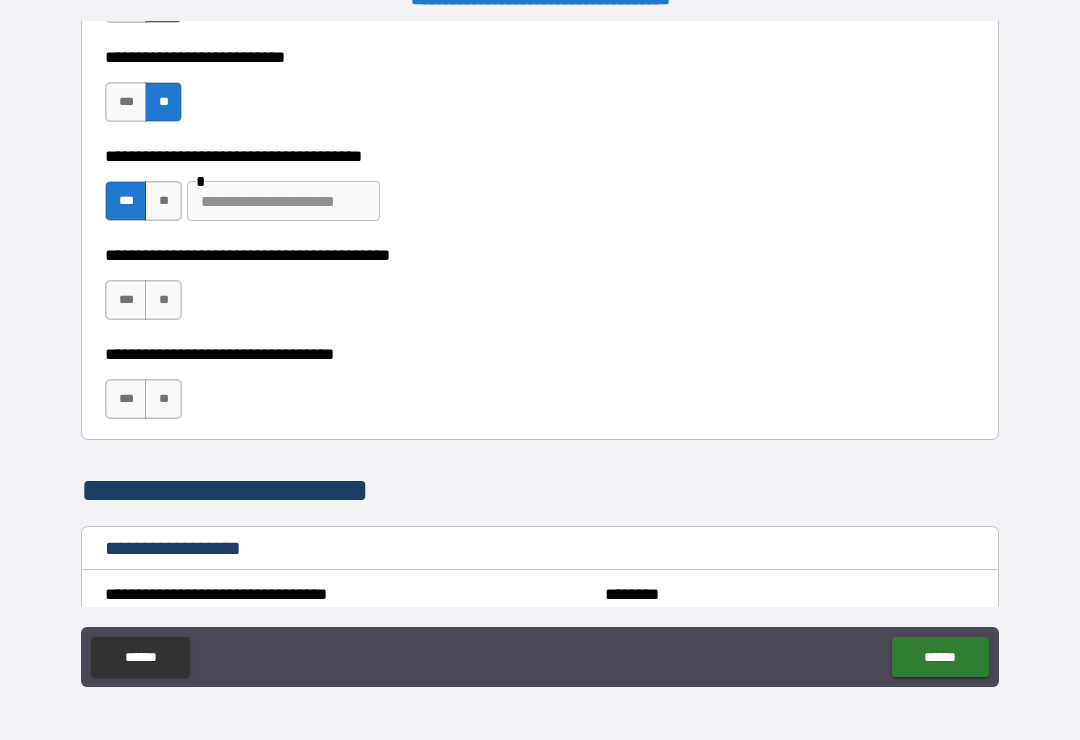 click at bounding box center [283, 201] 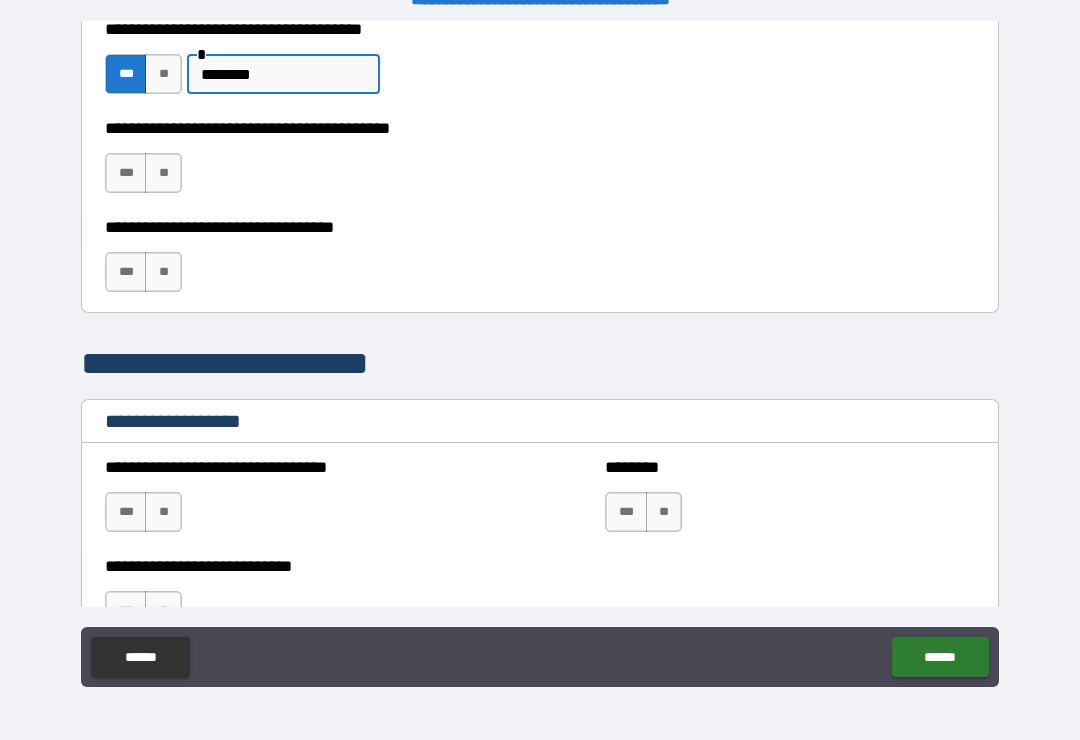 scroll, scrollTop: 1175, scrollLeft: 0, axis: vertical 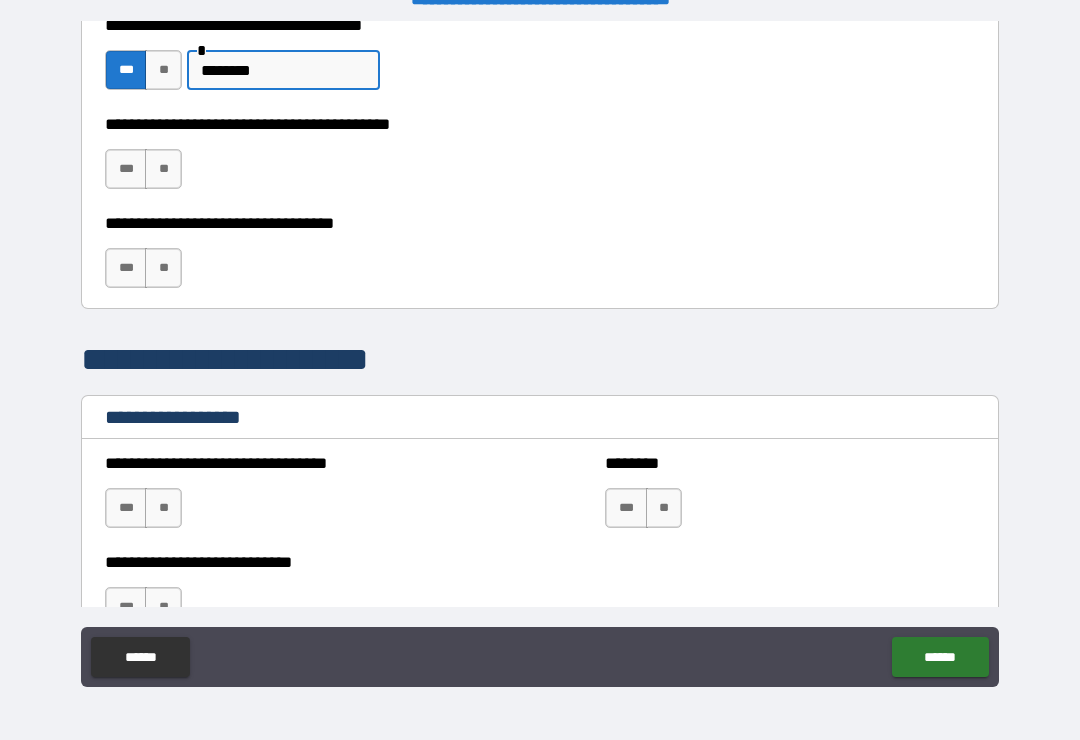 click on "**" at bounding box center (163, 169) 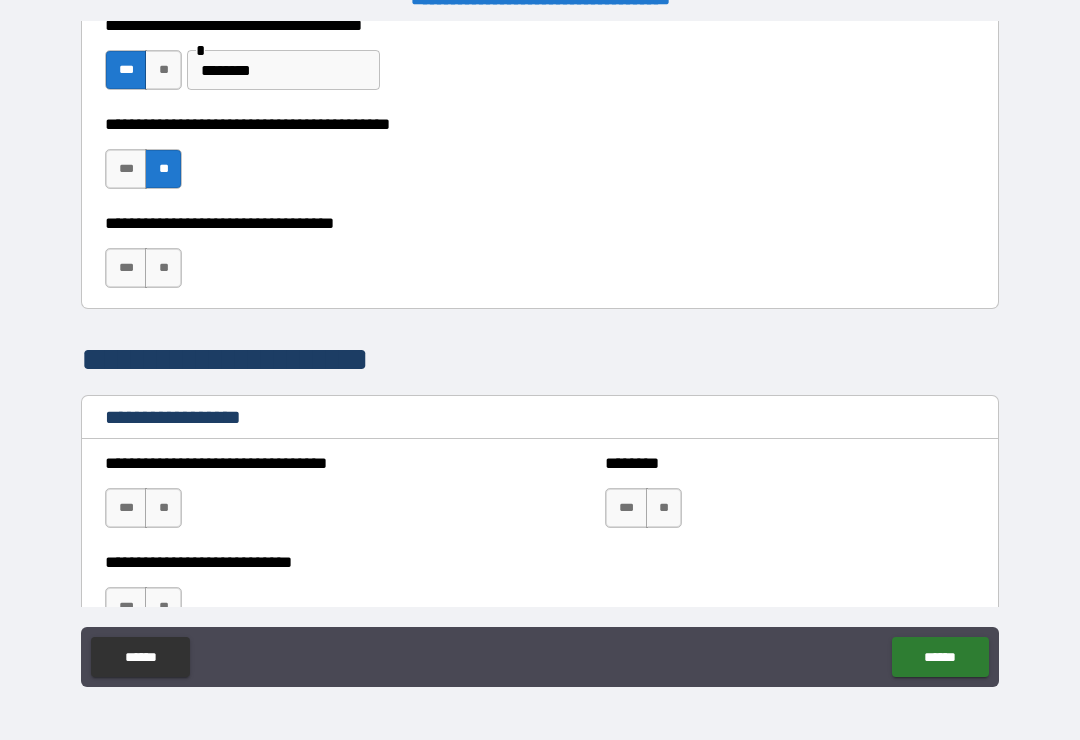 click on "**" at bounding box center [163, 268] 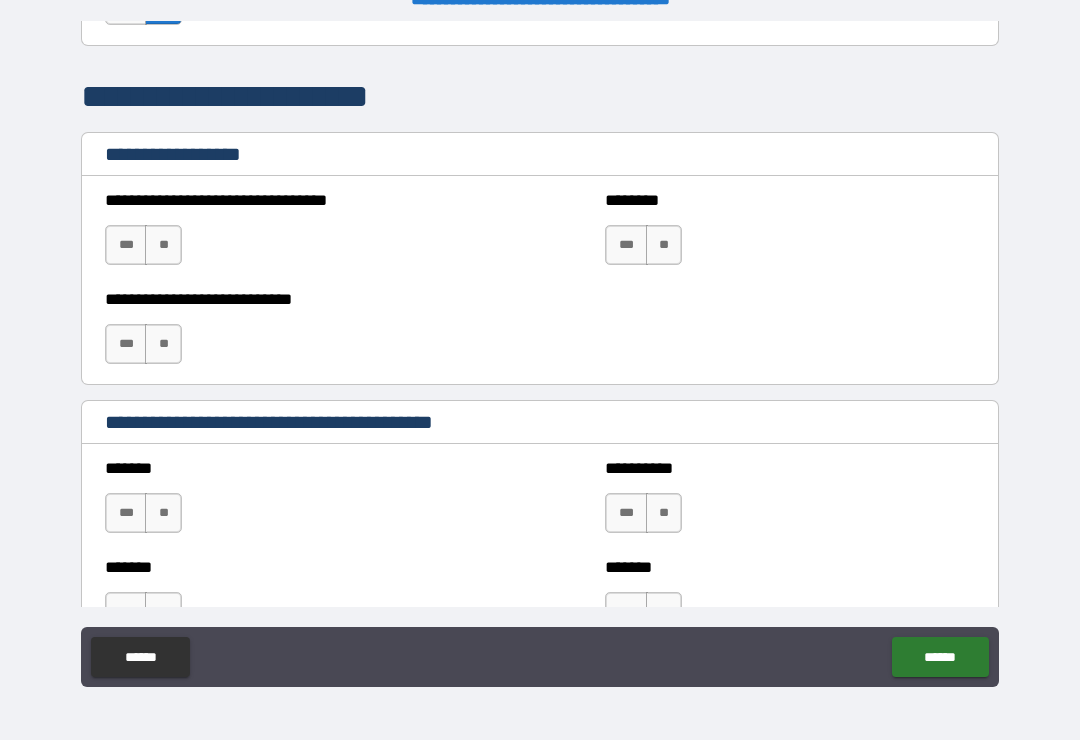 scroll, scrollTop: 1439, scrollLeft: 0, axis: vertical 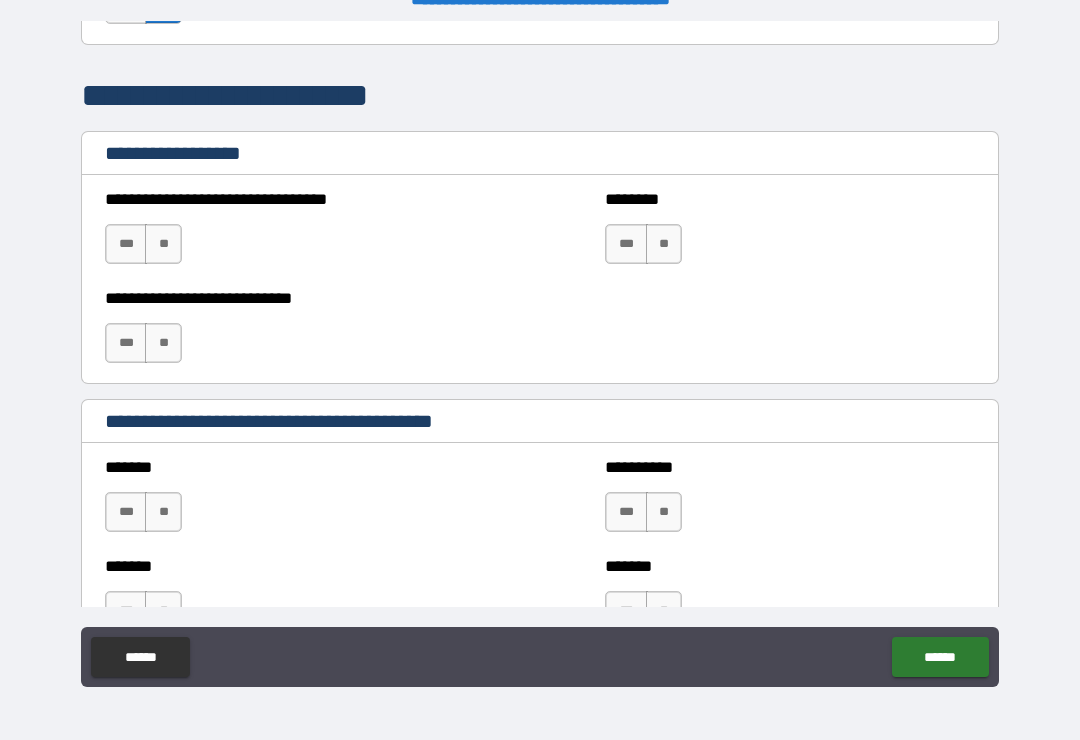 click on "**" at bounding box center (163, 244) 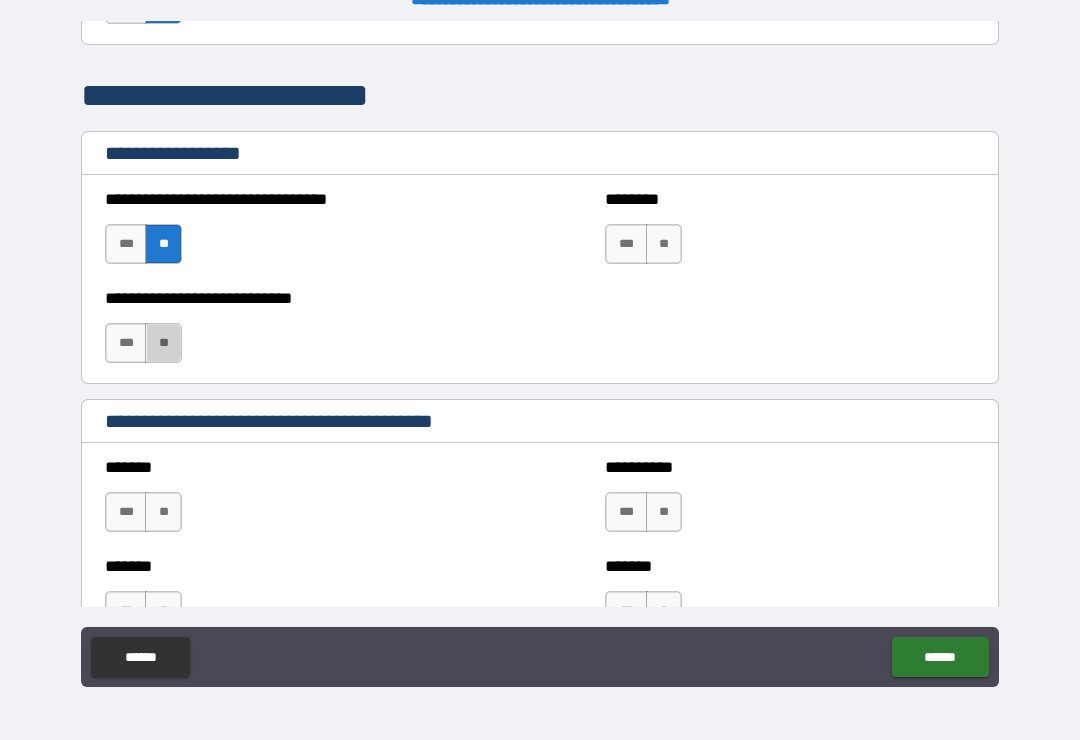 click on "**" at bounding box center (163, 343) 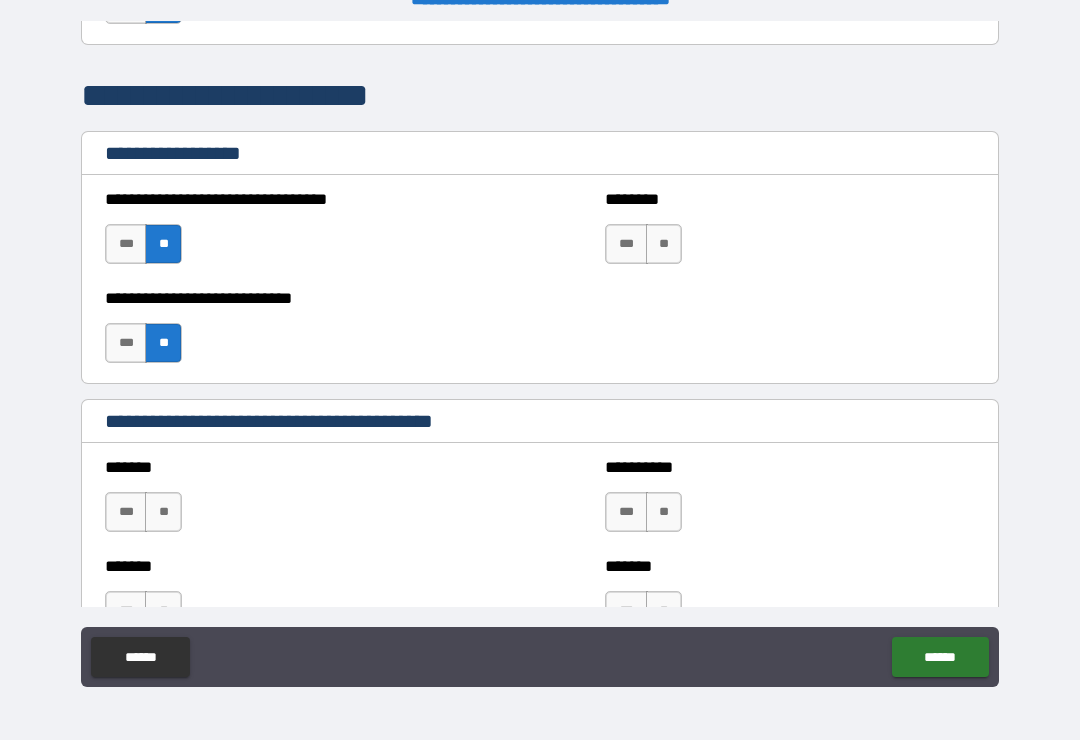 click on "**" at bounding box center (664, 244) 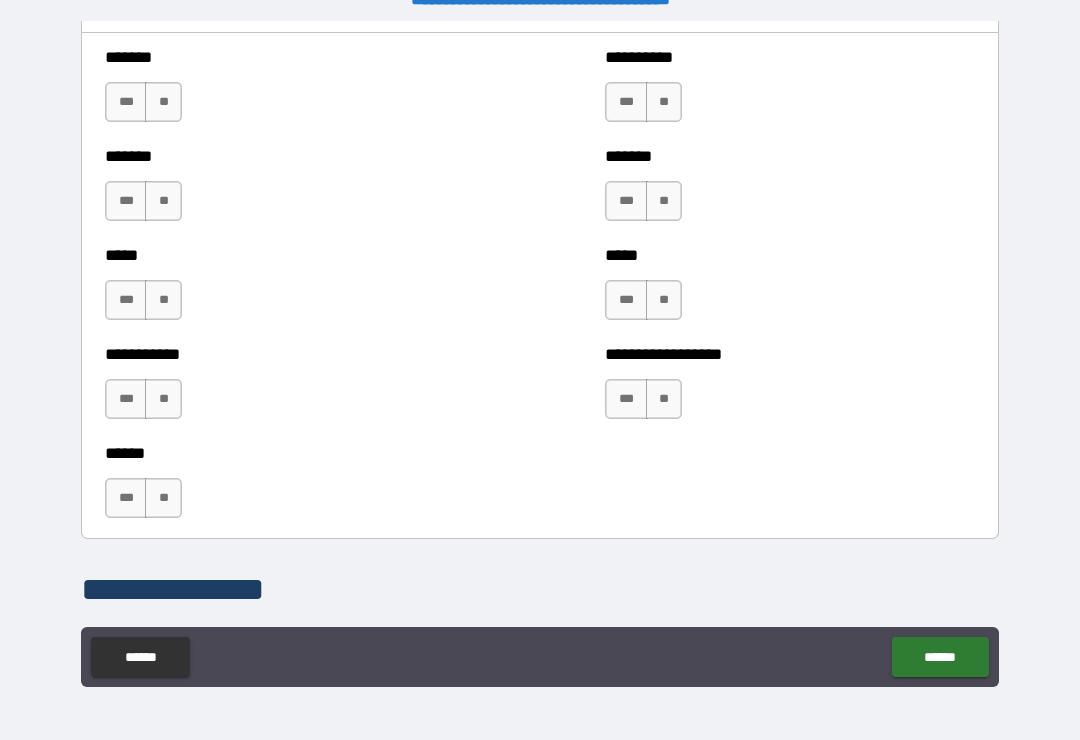 scroll, scrollTop: 1848, scrollLeft: 0, axis: vertical 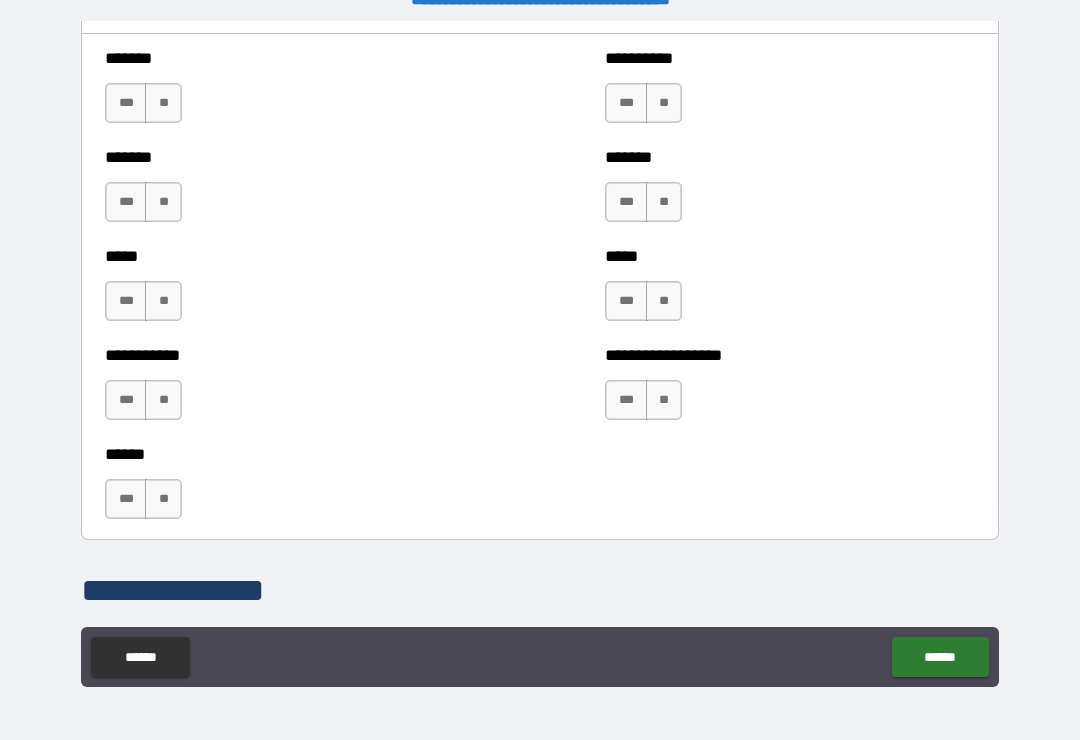 click on "***" at bounding box center [626, 301] 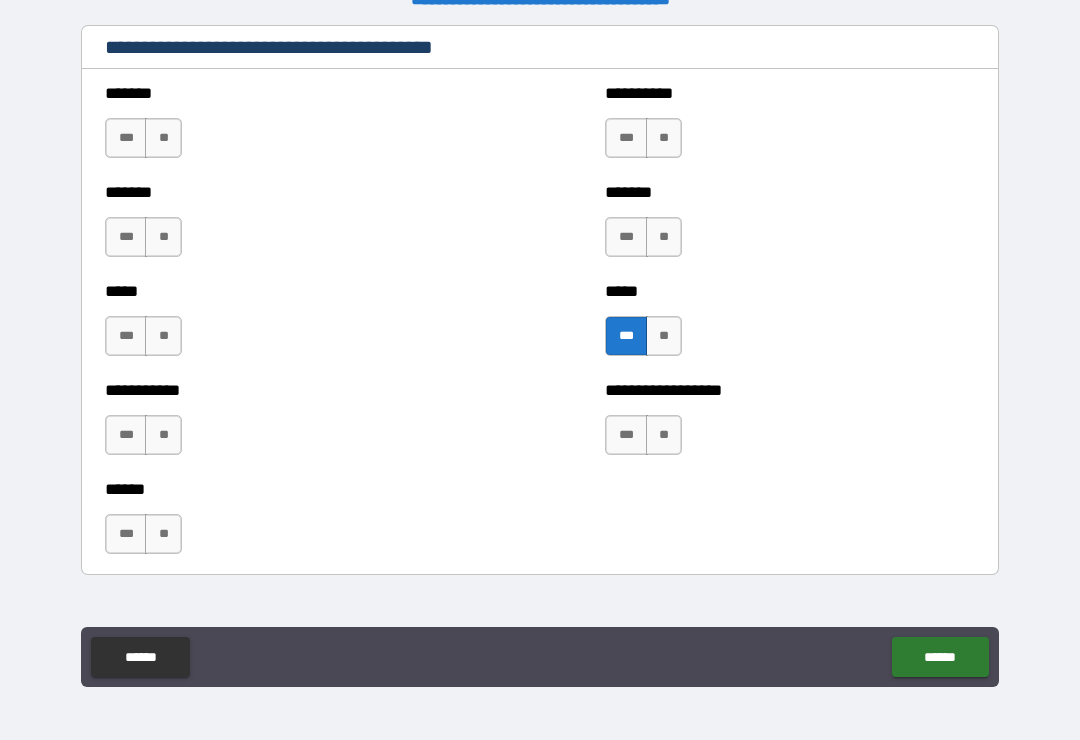 scroll, scrollTop: 1812, scrollLeft: 0, axis: vertical 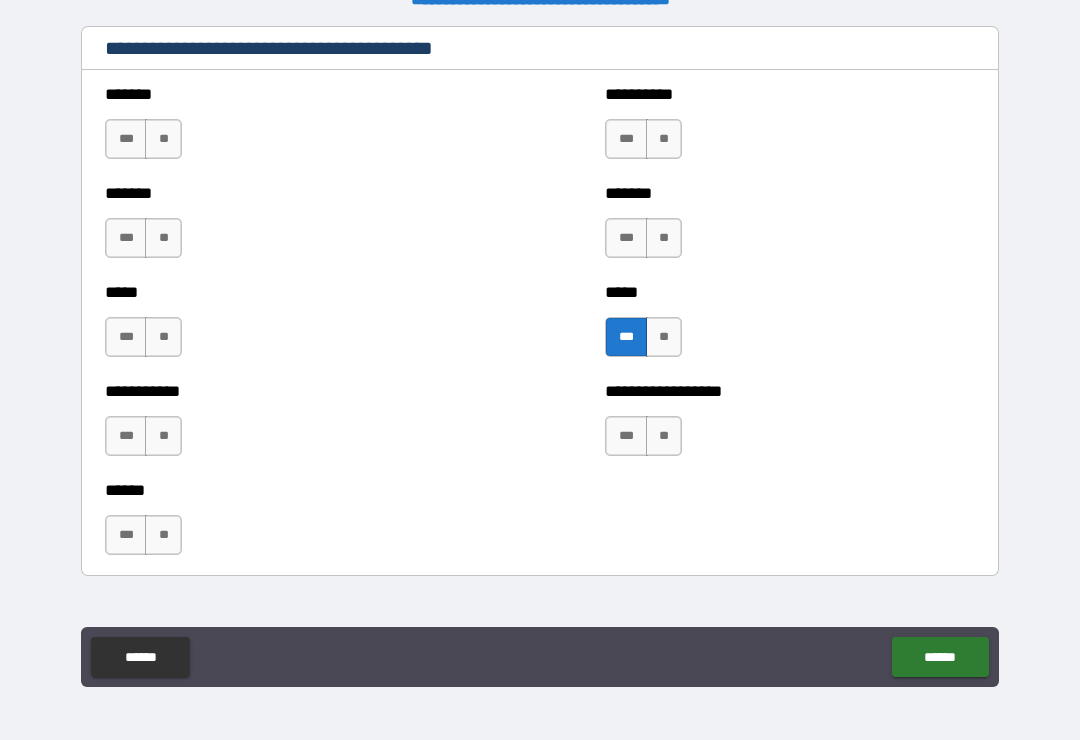 click on "**" at bounding box center [163, 139] 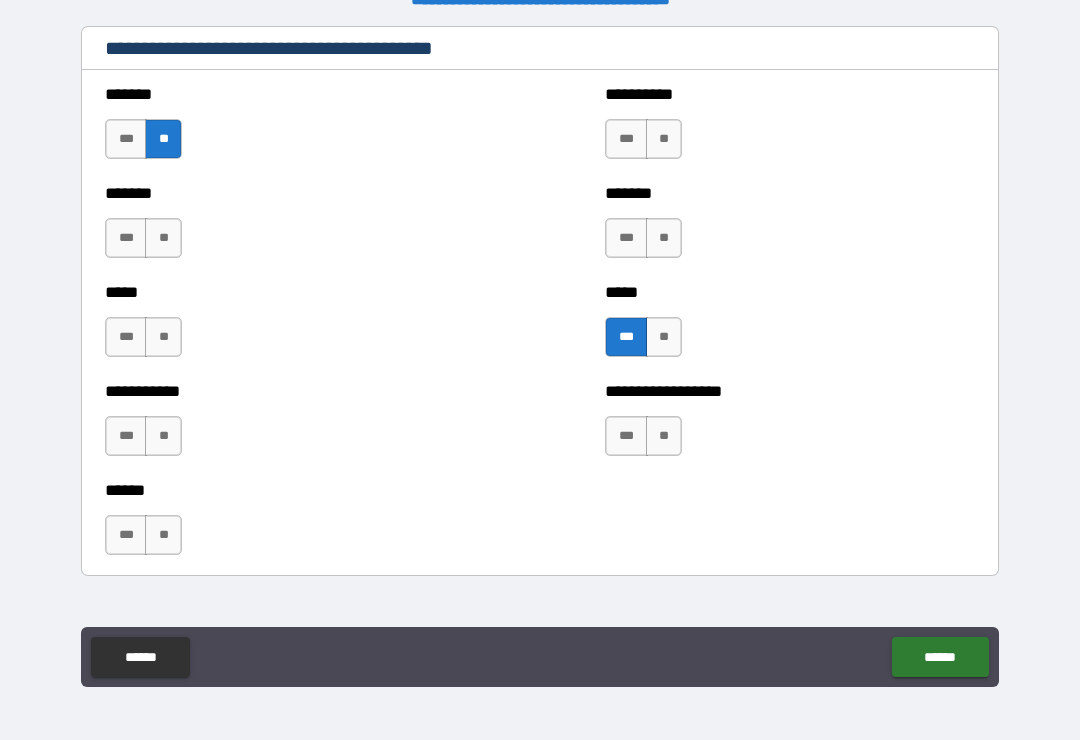 click on "**" at bounding box center (163, 238) 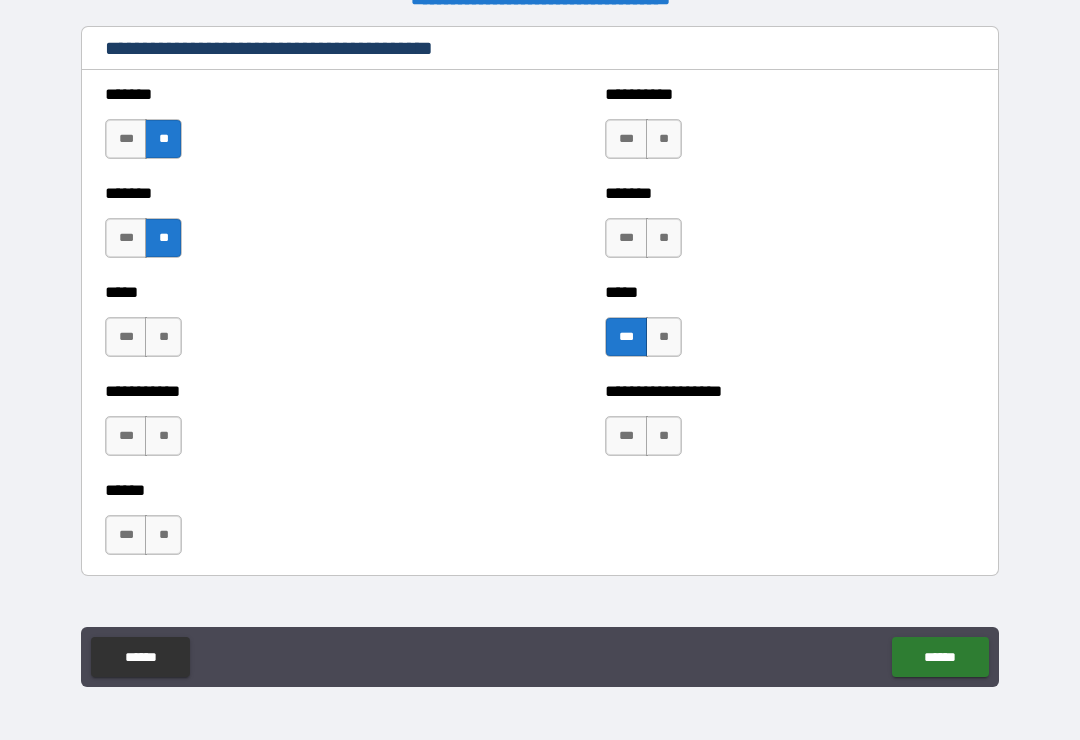 click on "**" at bounding box center (163, 337) 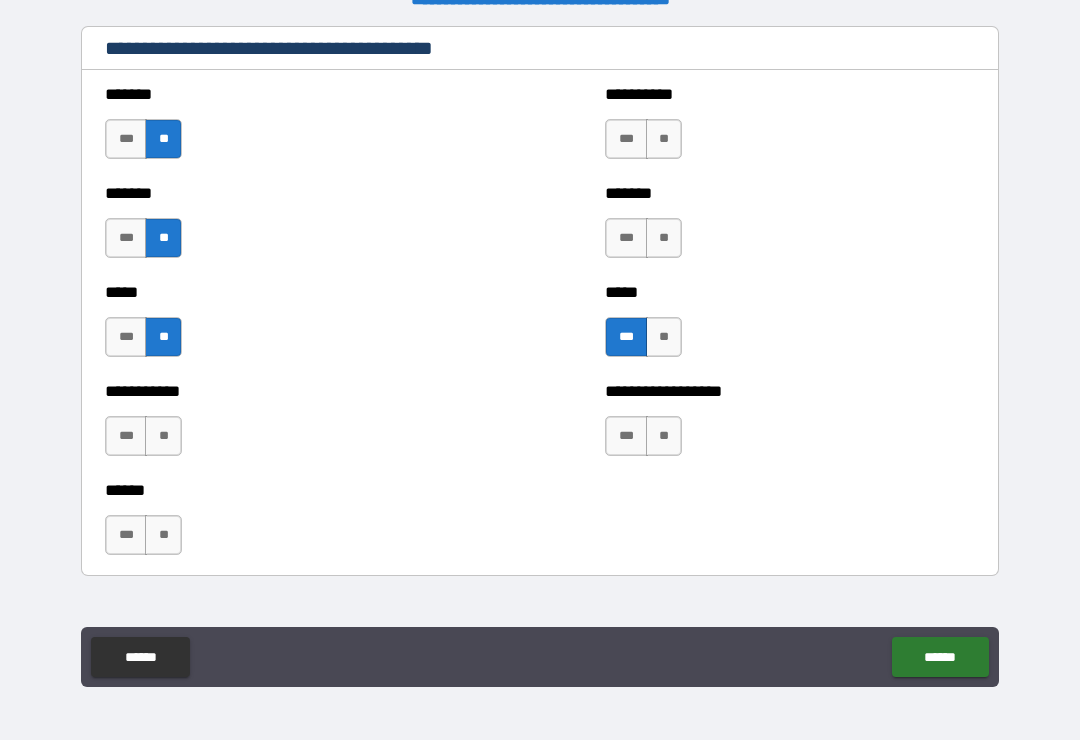 click on "**" at bounding box center [163, 436] 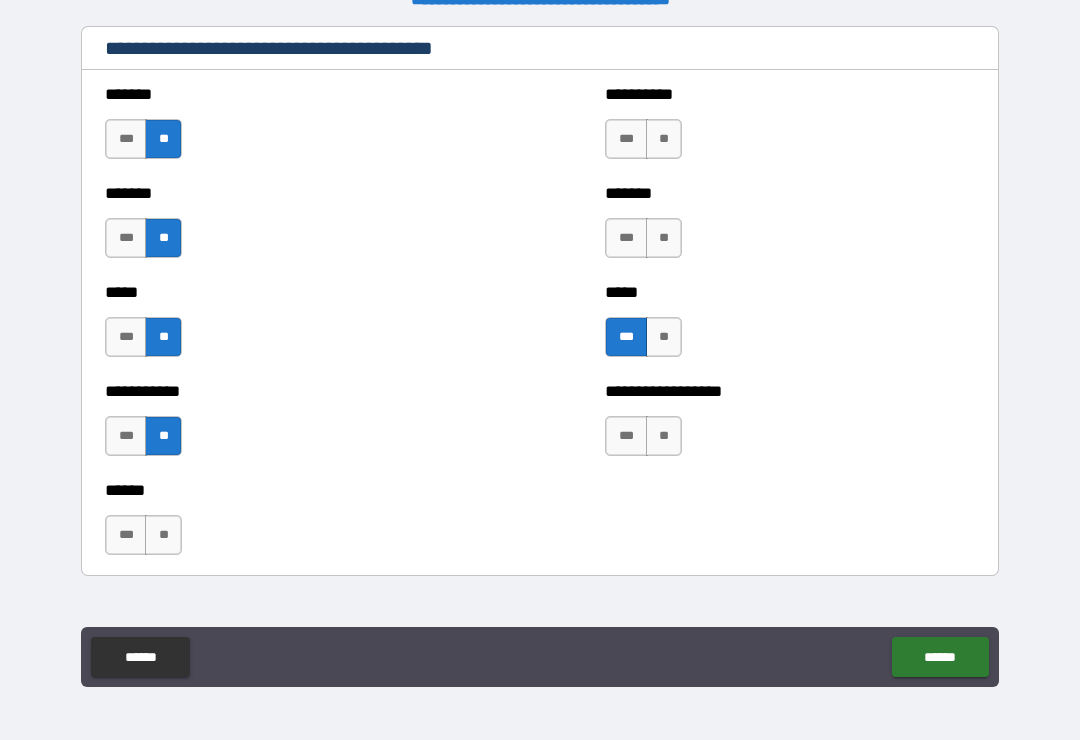 click on "**" at bounding box center (163, 535) 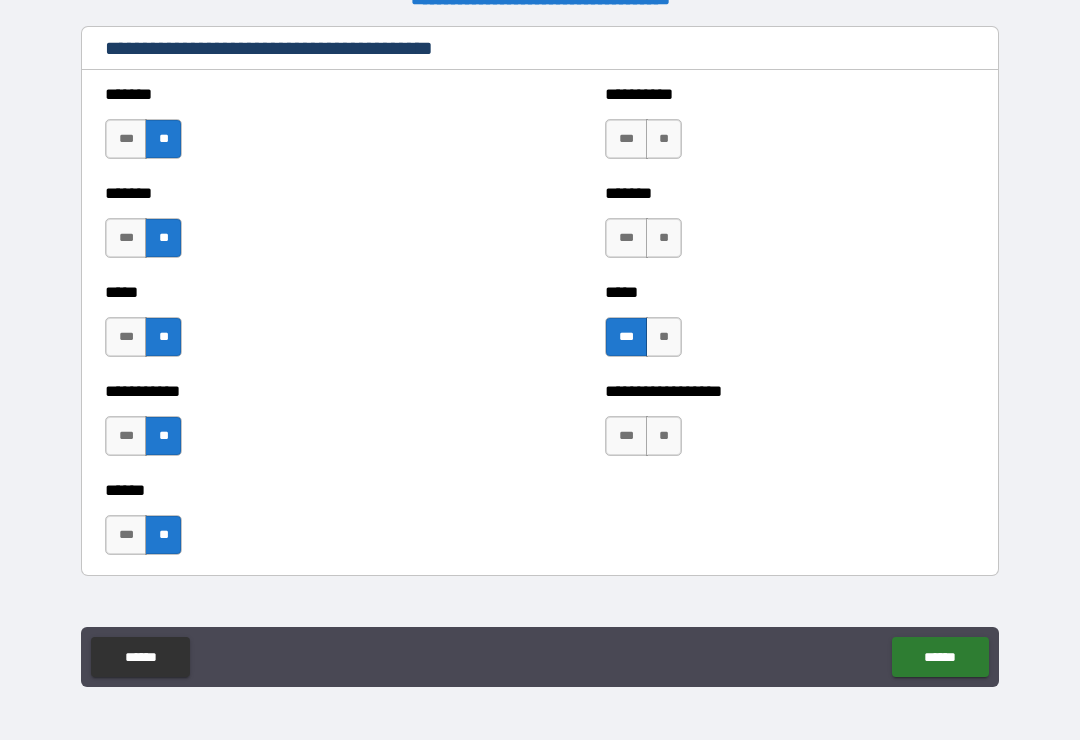 click on "**" at bounding box center (664, 139) 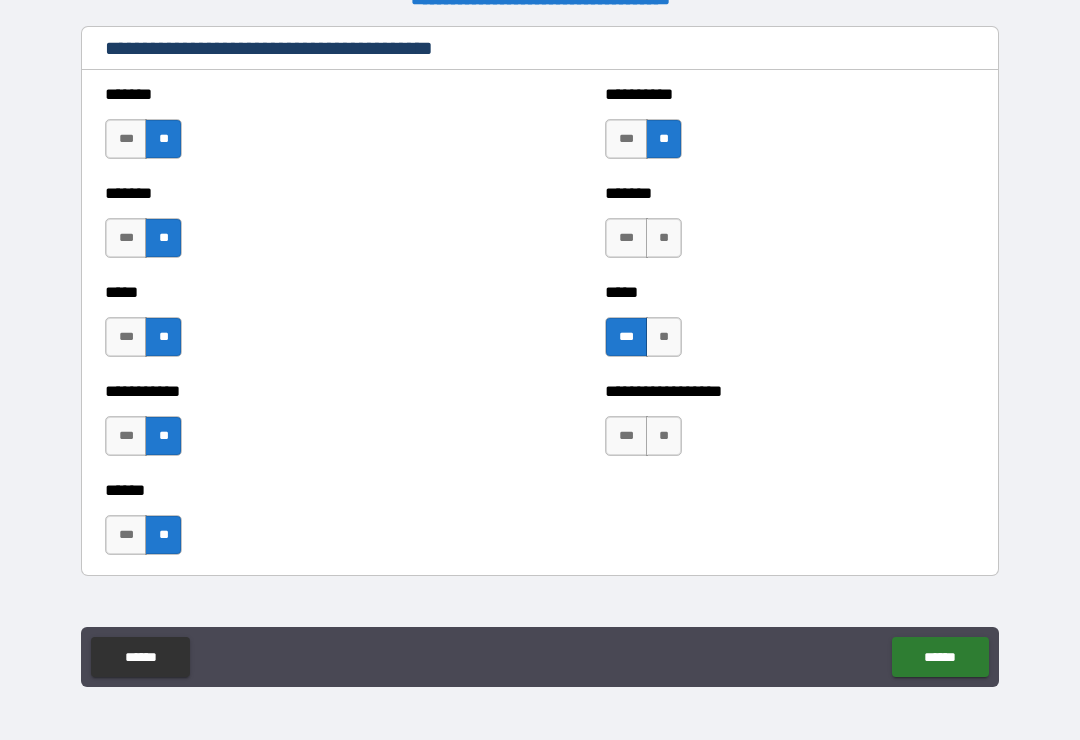 click on "**" at bounding box center [664, 238] 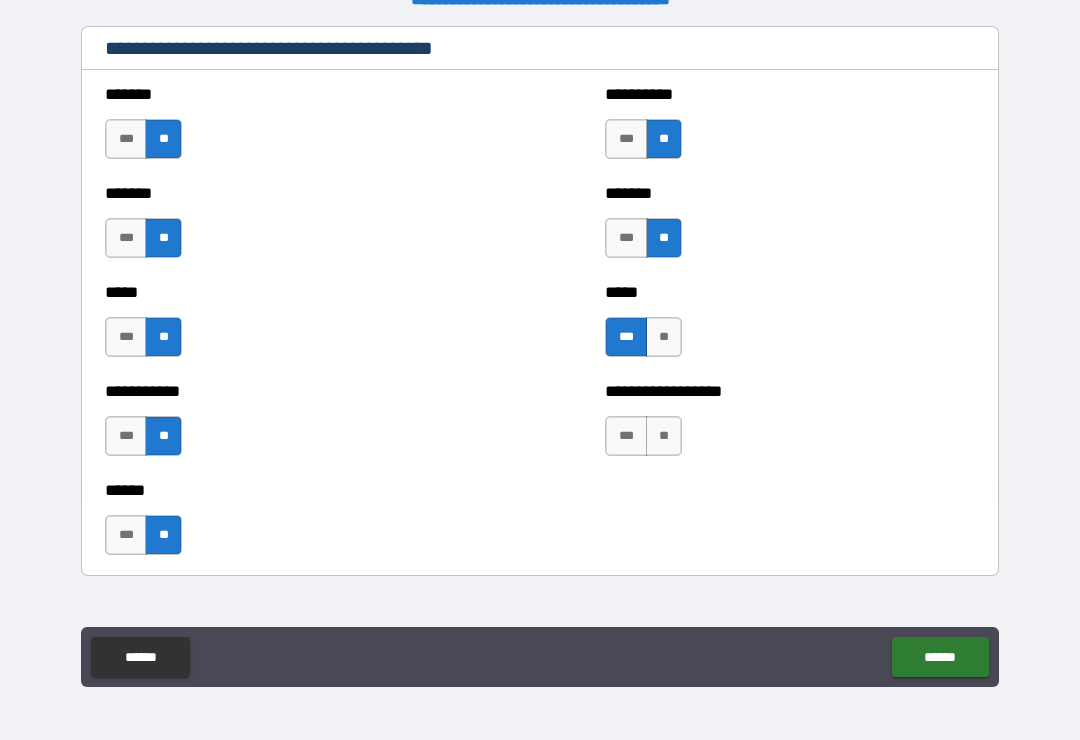 click on "**" at bounding box center (664, 436) 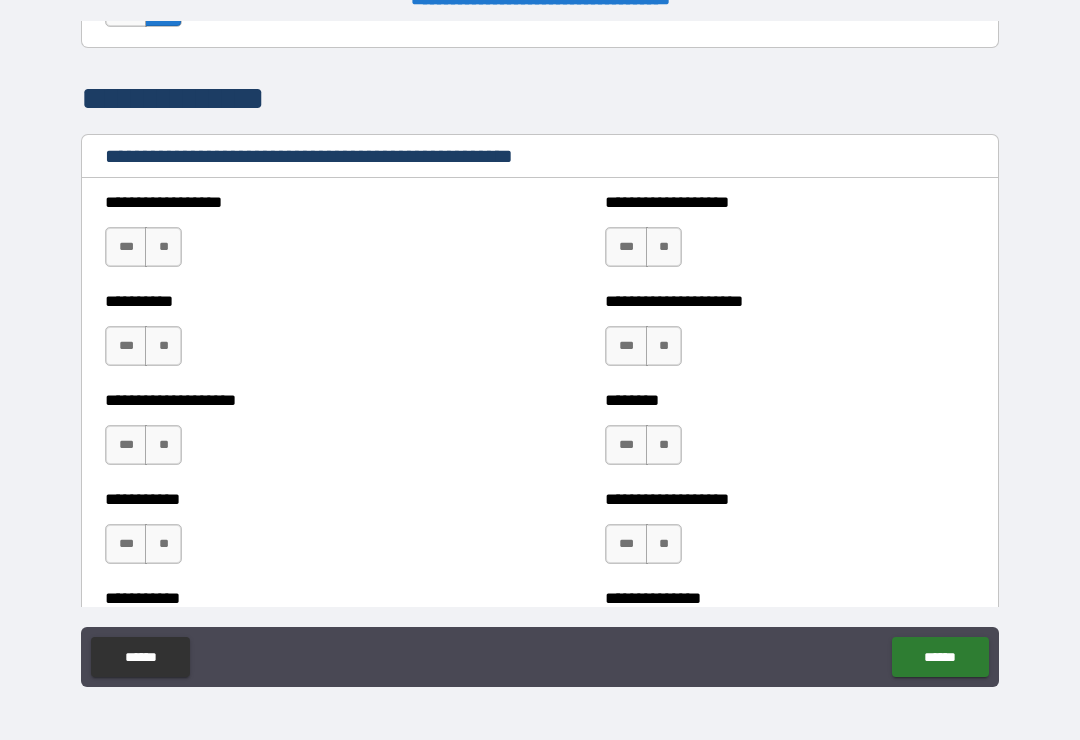 scroll, scrollTop: 2343, scrollLeft: 0, axis: vertical 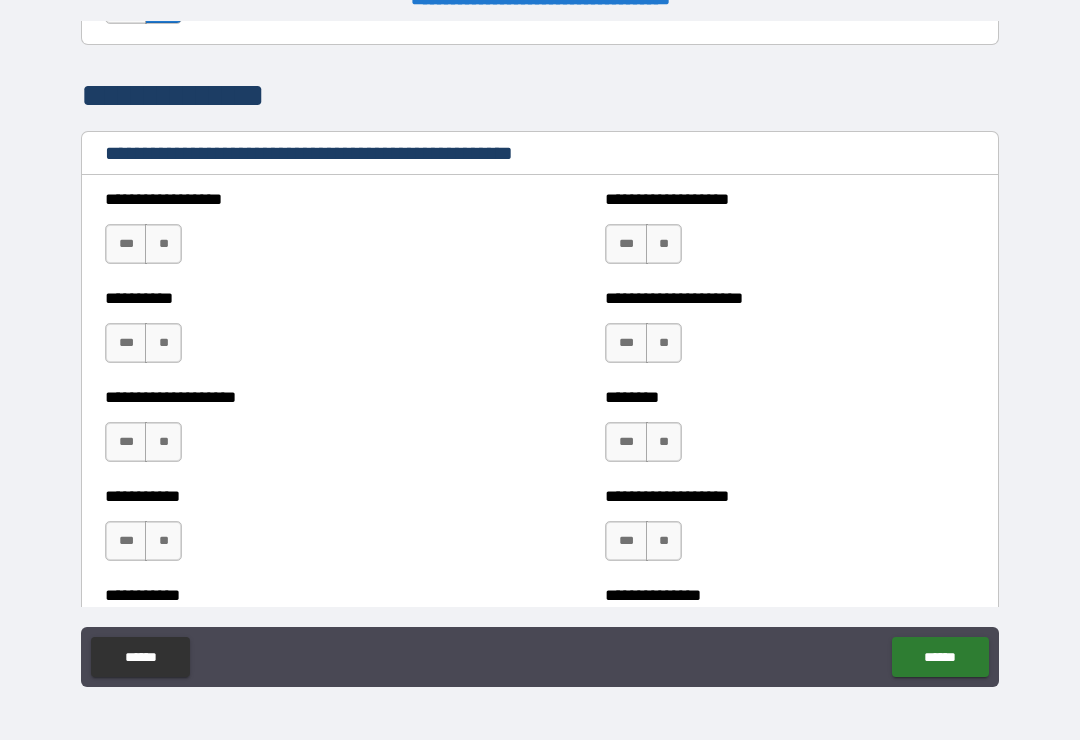 click on "**" at bounding box center (163, 244) 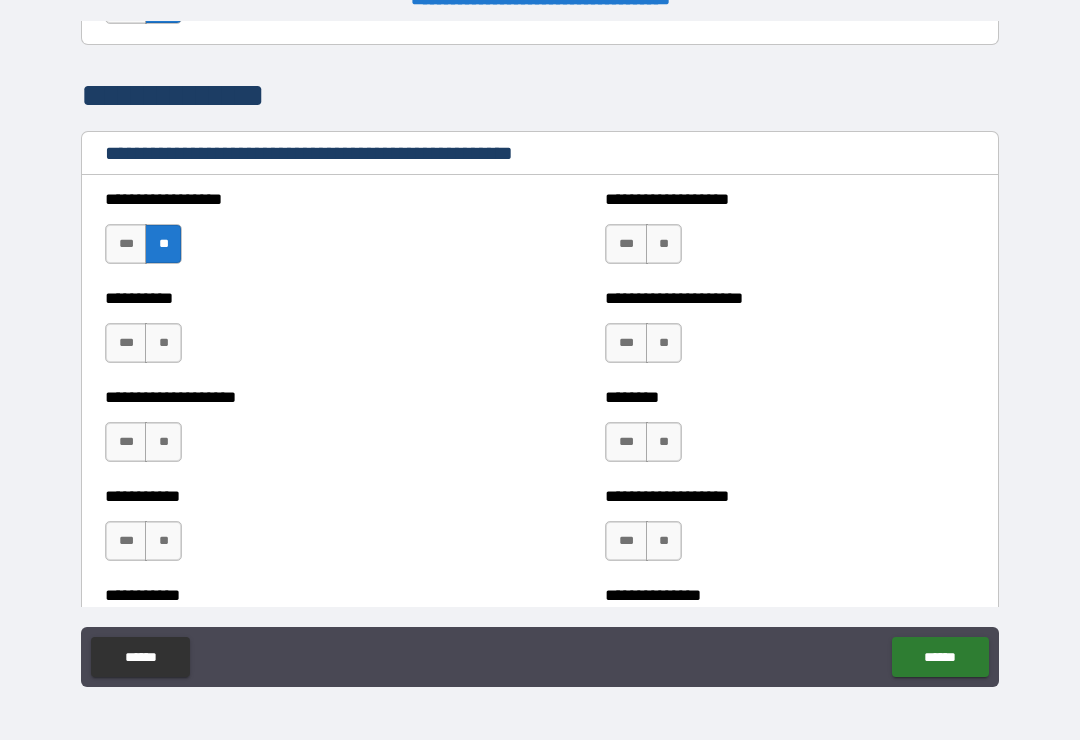 click on "**" at bounding box center (163, 343) 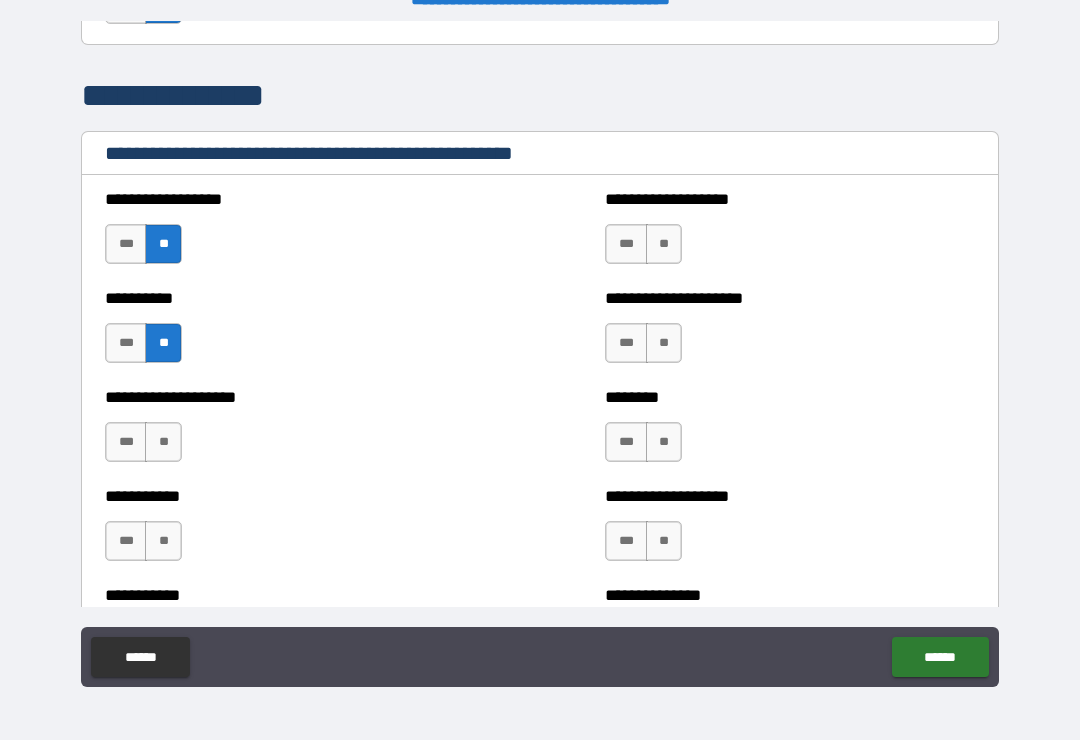 click on "**" at bounding box center (163, 442) 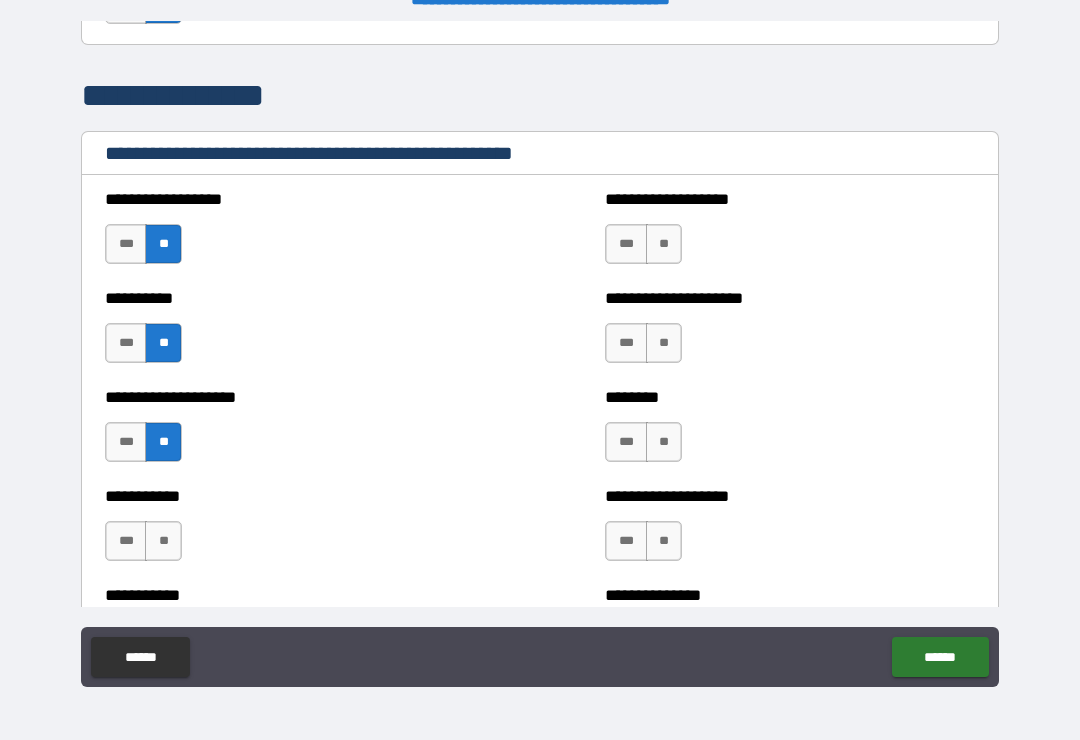 click on "**" at bounding box center [163, 541] 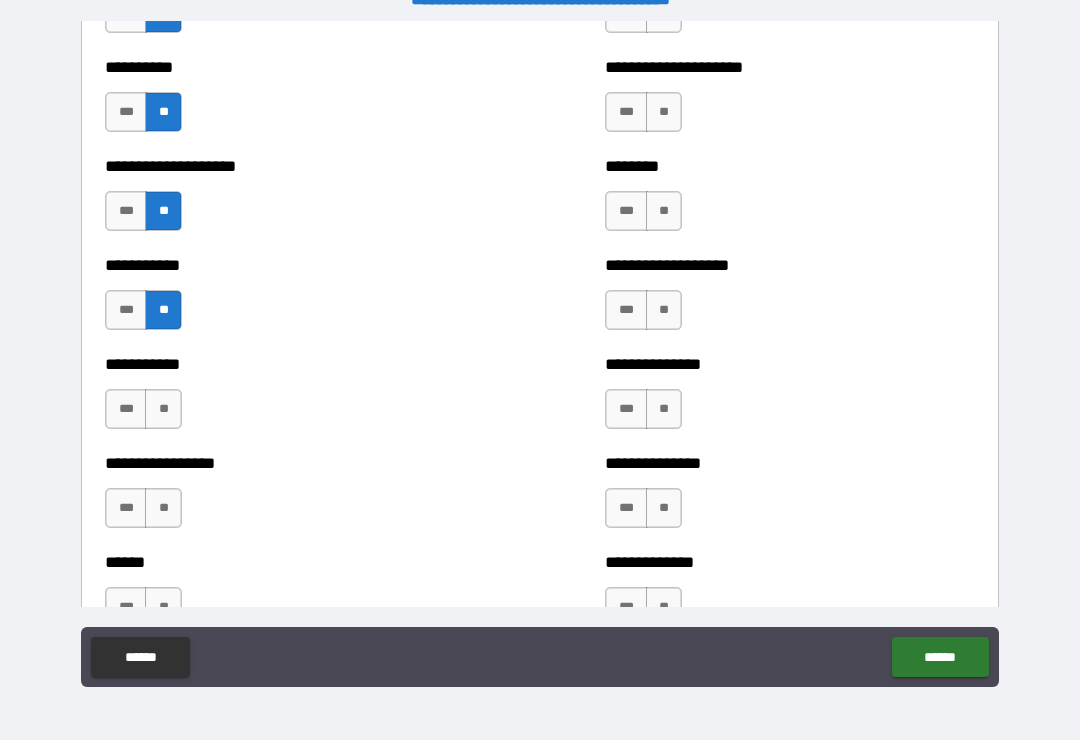 scroll, scrollTop: 2575, scrollLeft: 0, axis: vertical 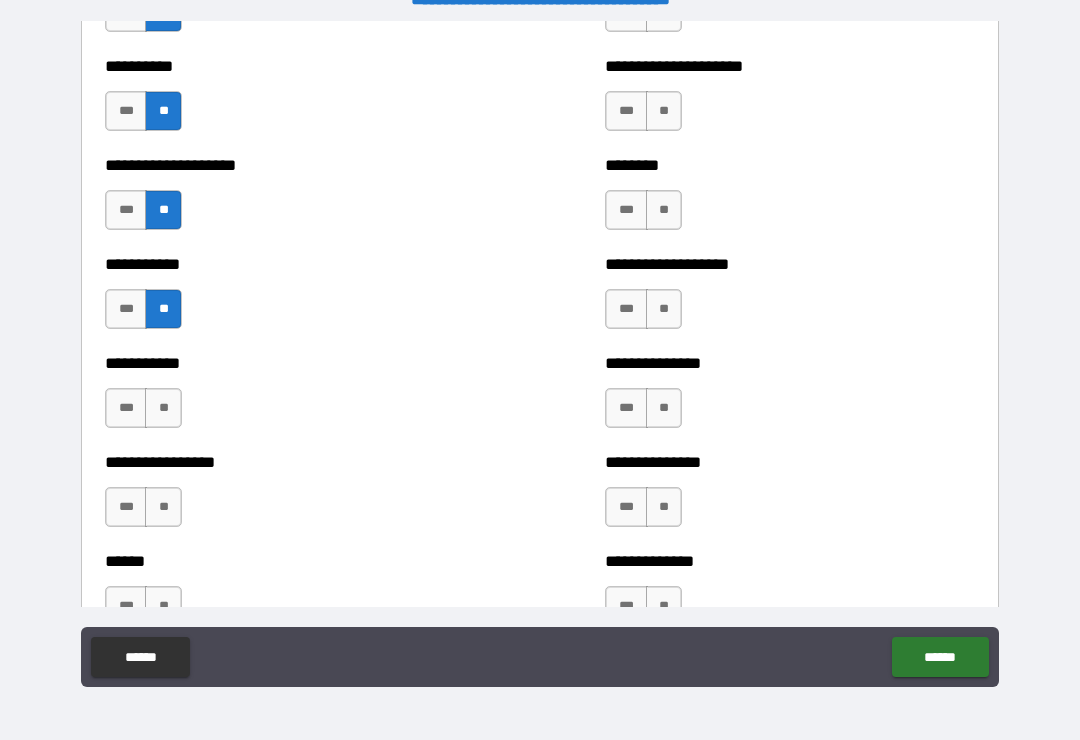 click on "**" at bounding box center [163, 408] 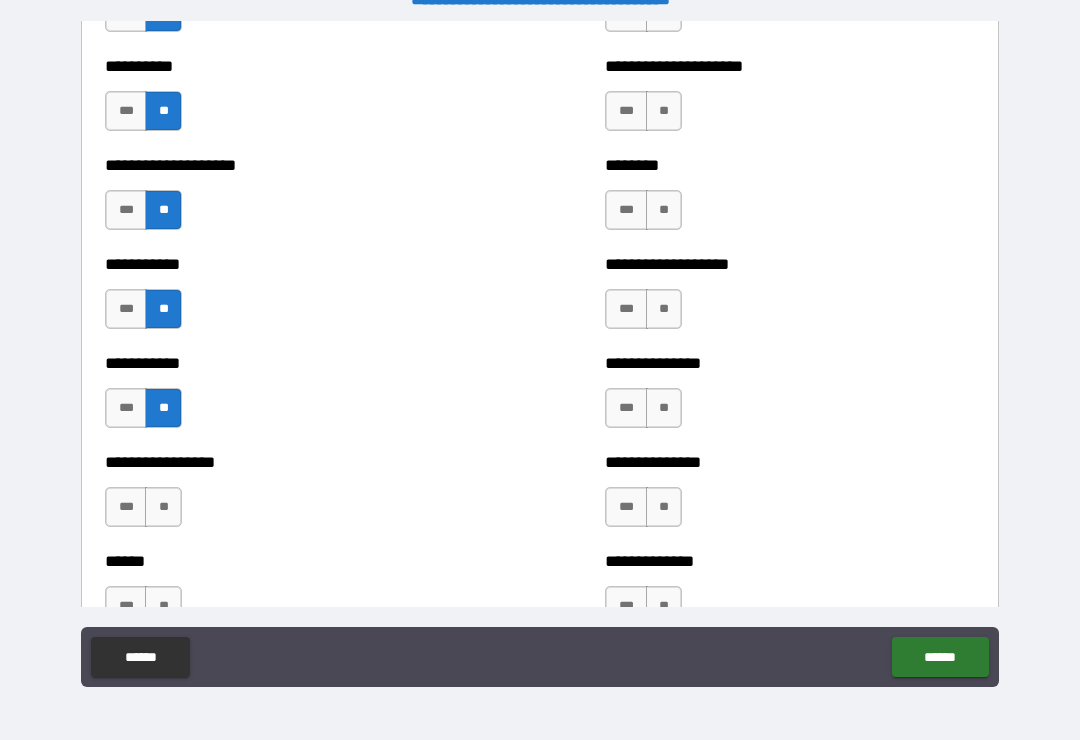 click on "**" at bounding box center (163, 507) 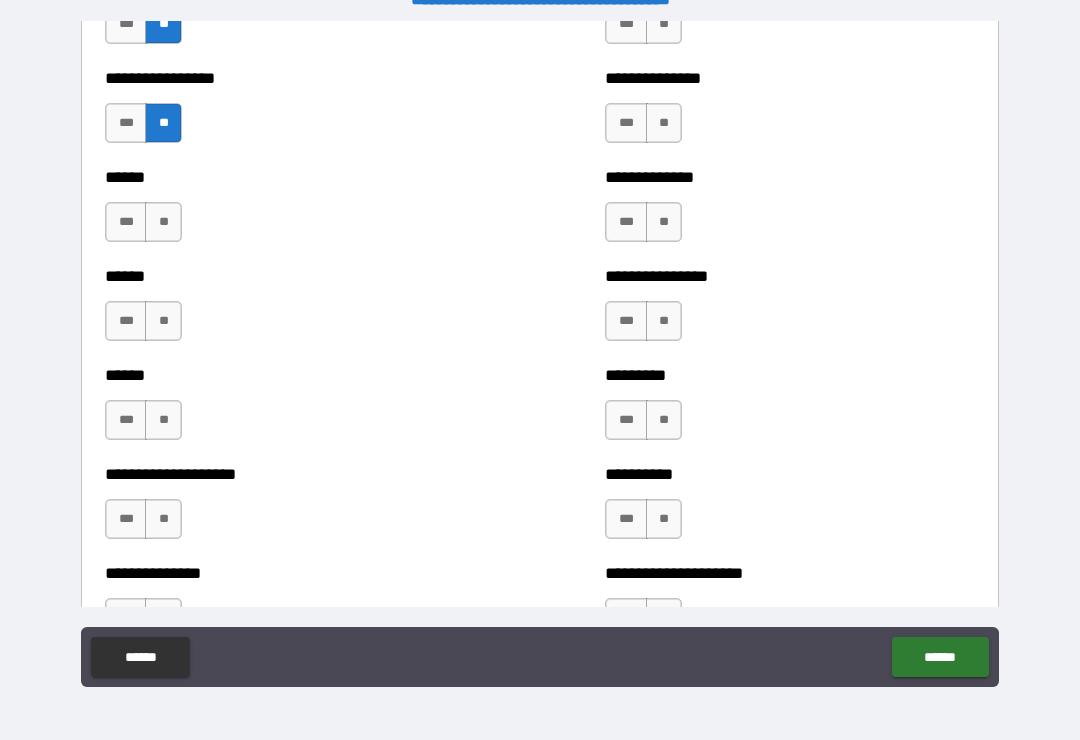 scroll, scrollTop: 2962, scrollLeft: 0, axis: vertical 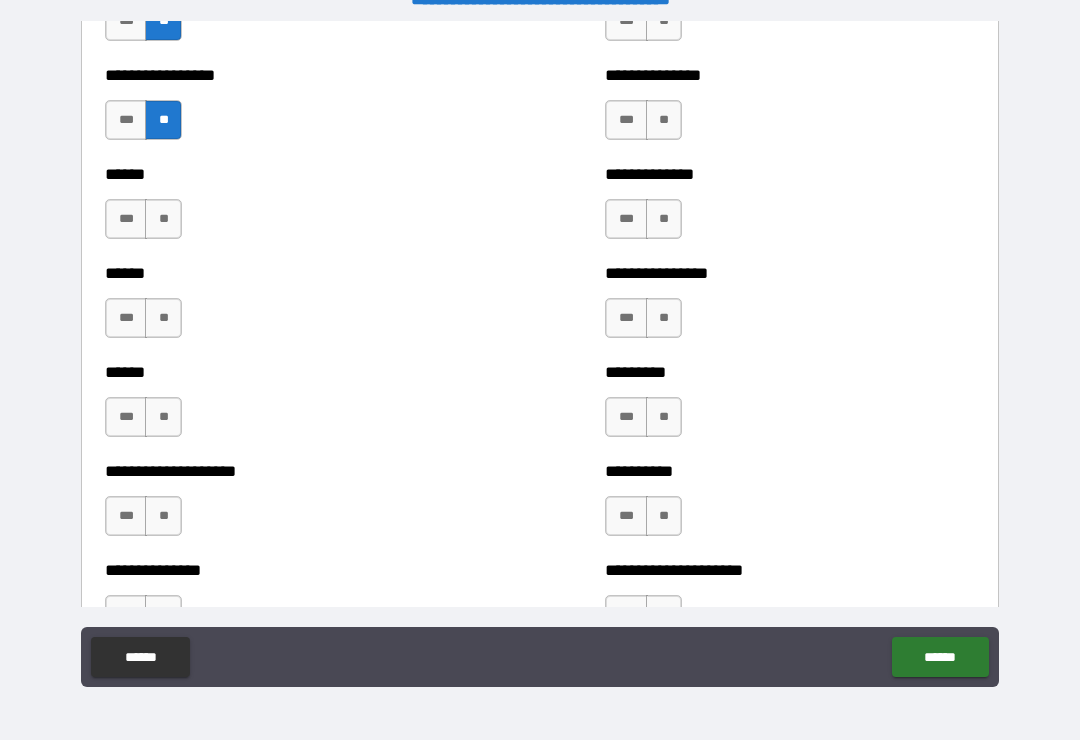 click on "**" at bounding box center [163, 219] 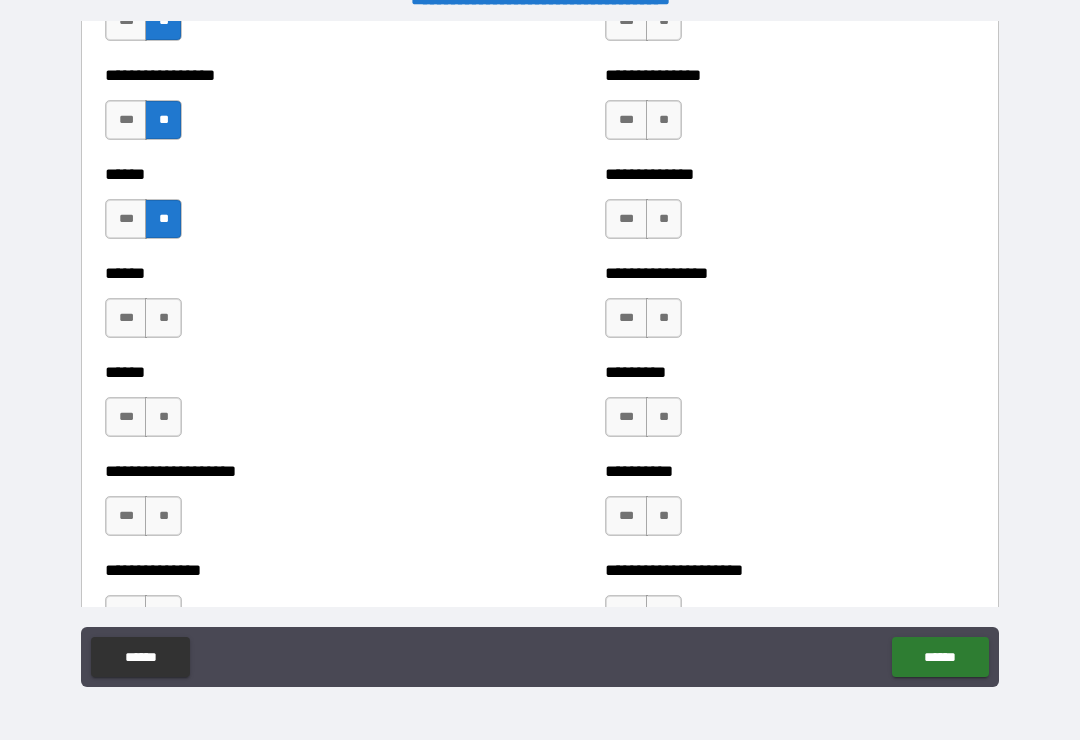 click on "**" at bounding box center [163, 318] 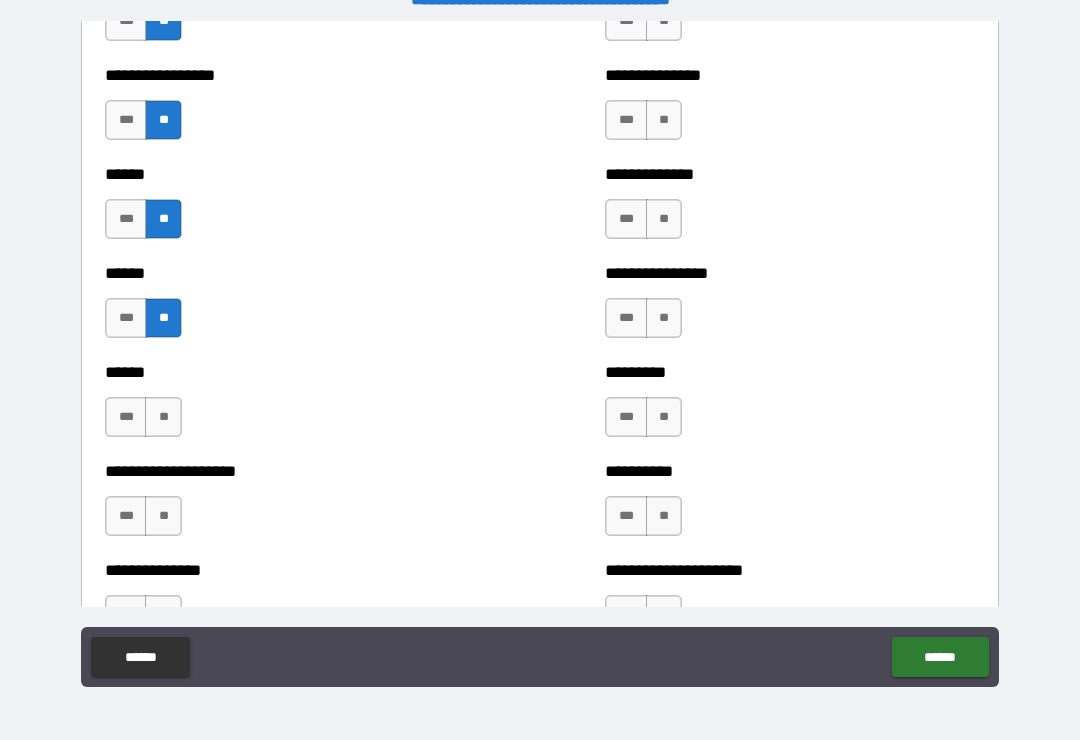 click on "**" at bounding box center (163, 417) 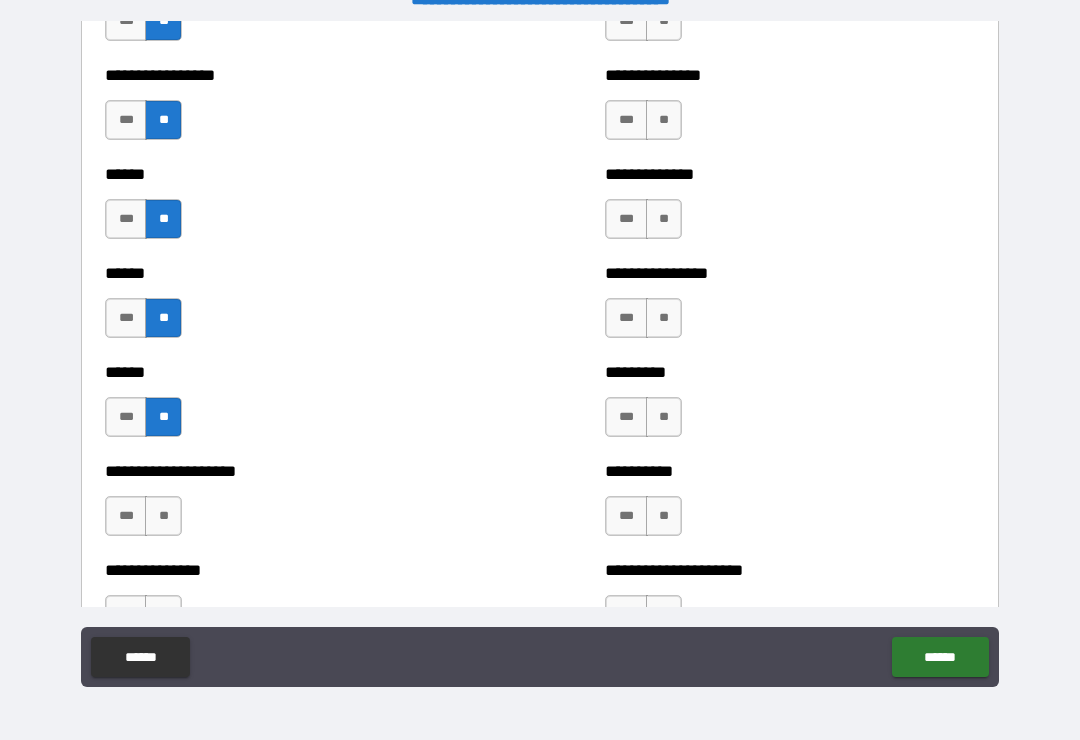 click on "***" at bounding box center [126, 516] 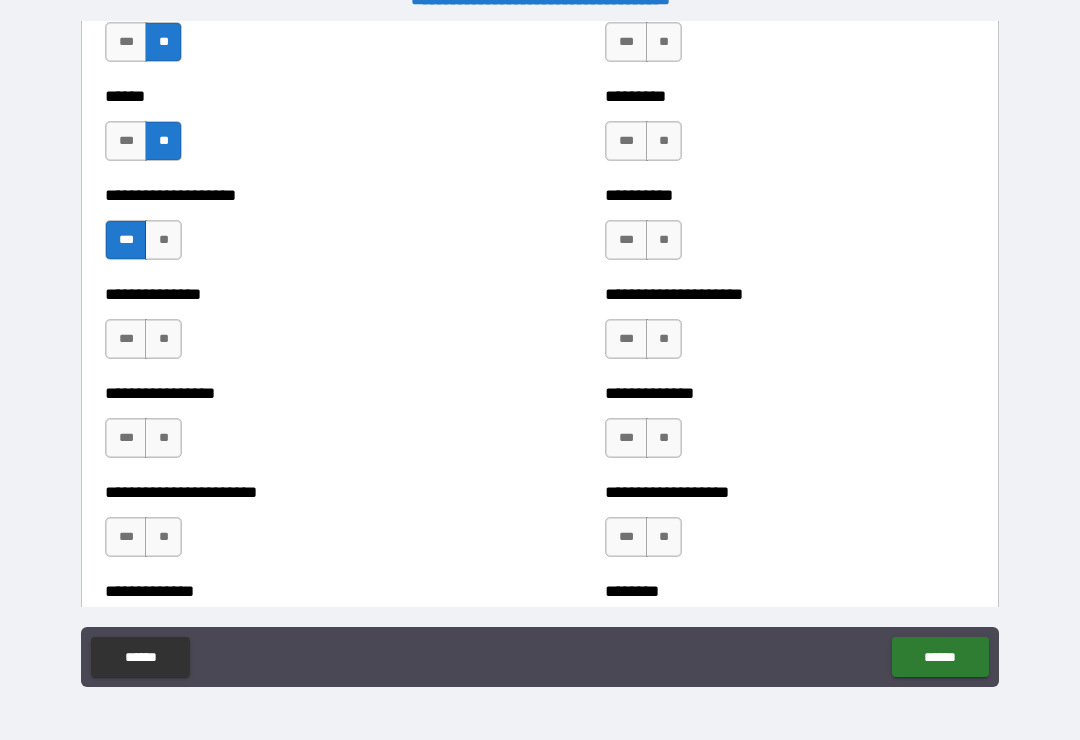 scroll, scrollTop: 3264, scrollLeft: 0, axis: vertical 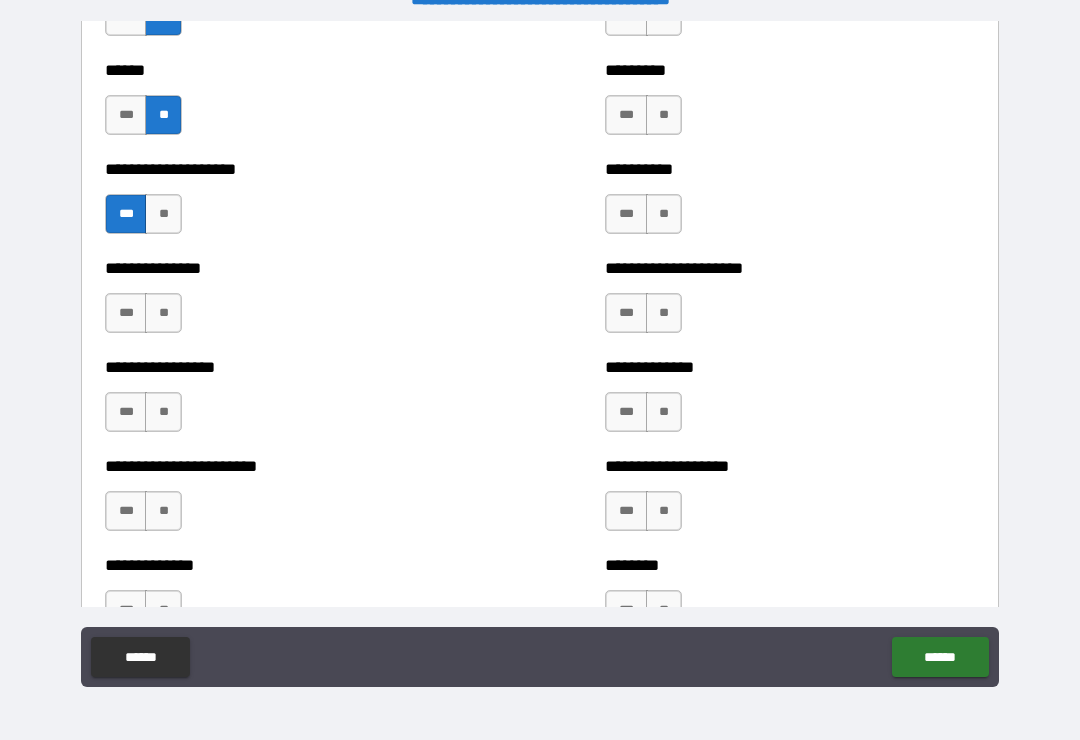 click on "**" at bounding box center [163, 313] 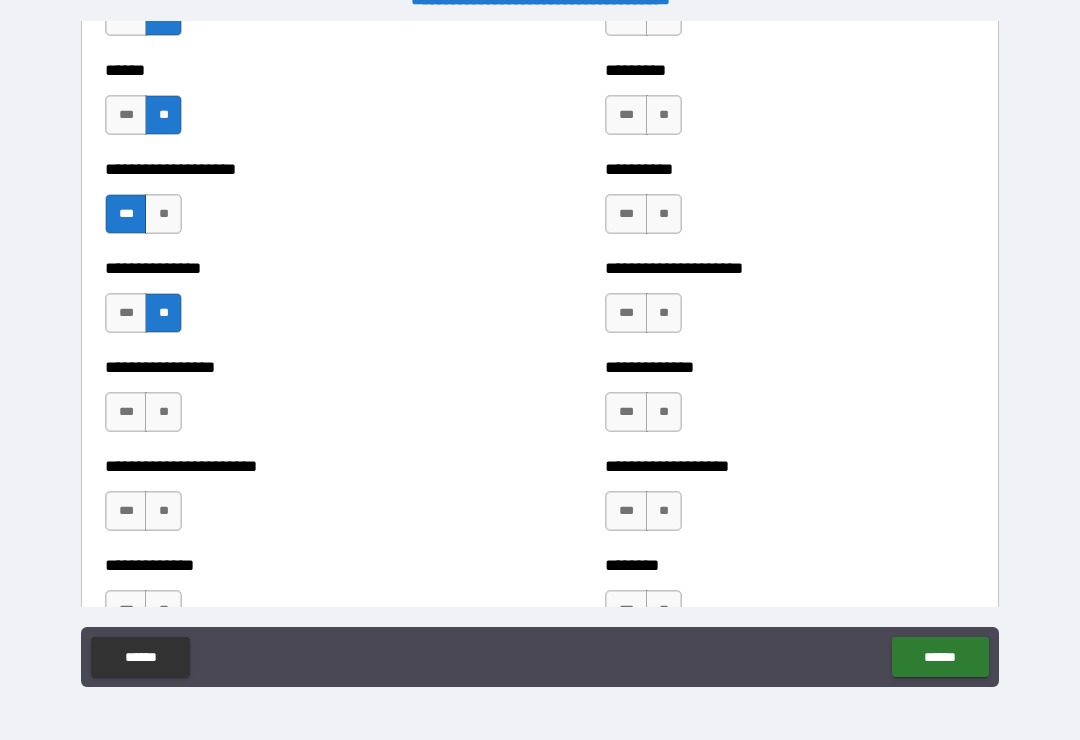click on "**" at bounding box center [163, 412] 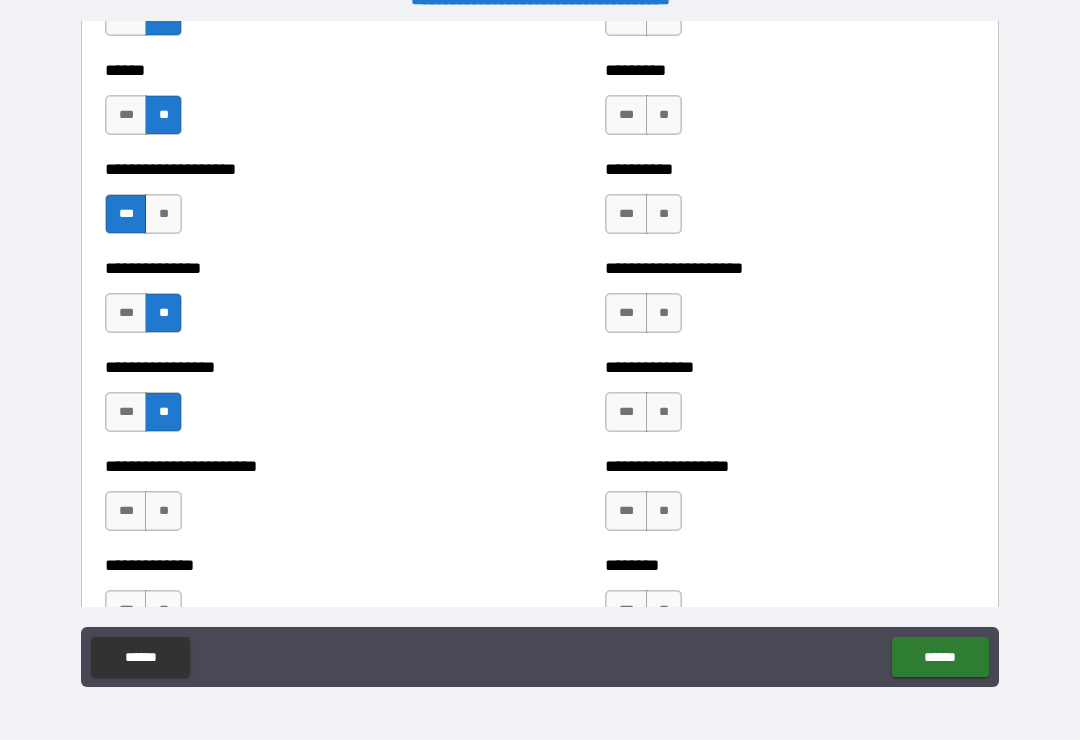 click on "**" at bounding box center [163, 511] 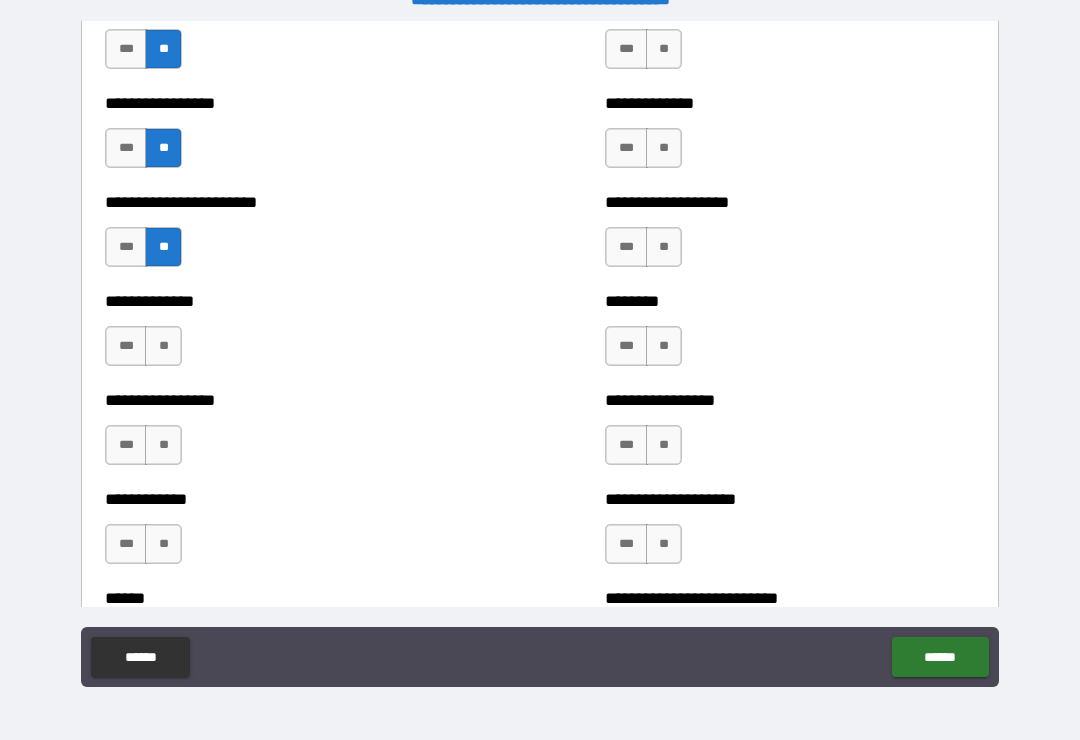 scroll, scrollTop: 3536, scrollLeft: 0, axis: vertical 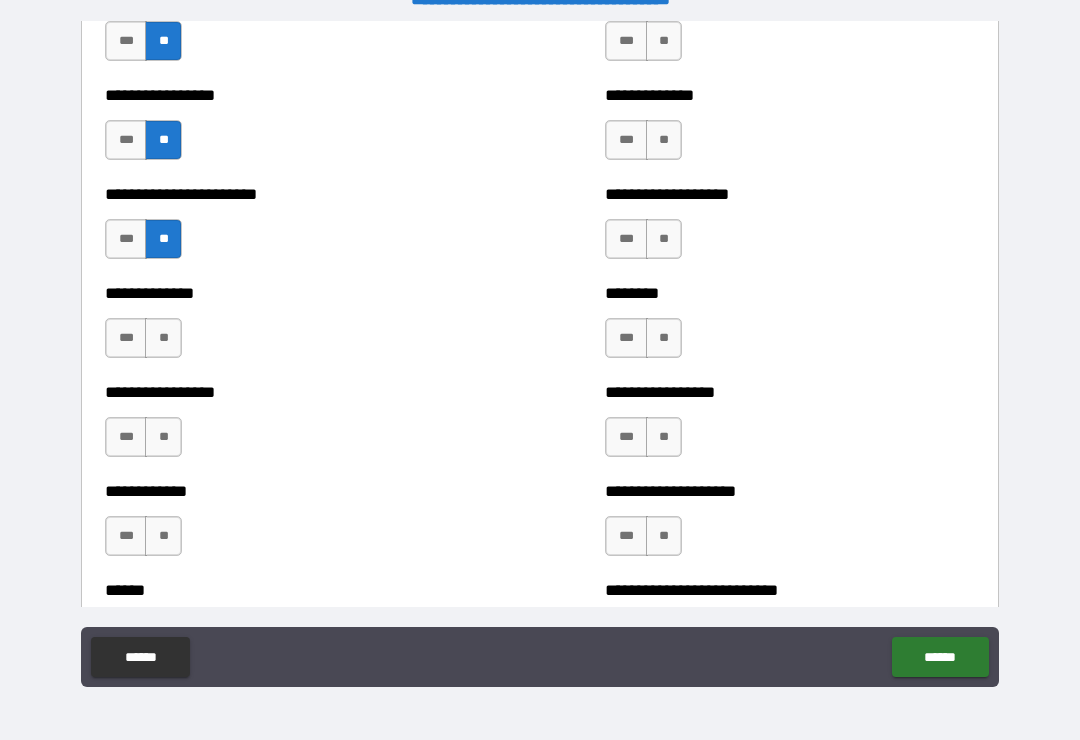 click on "**" at bounding box center (163, 338) 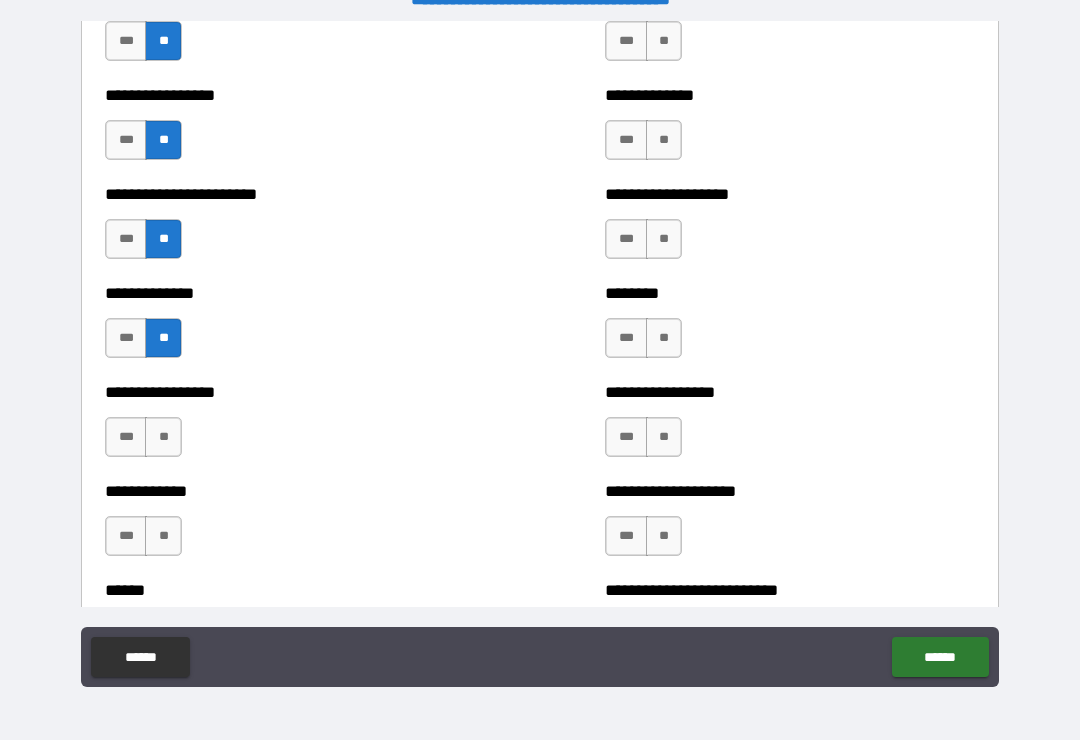 click on "**" at bounding box center [163, 437] 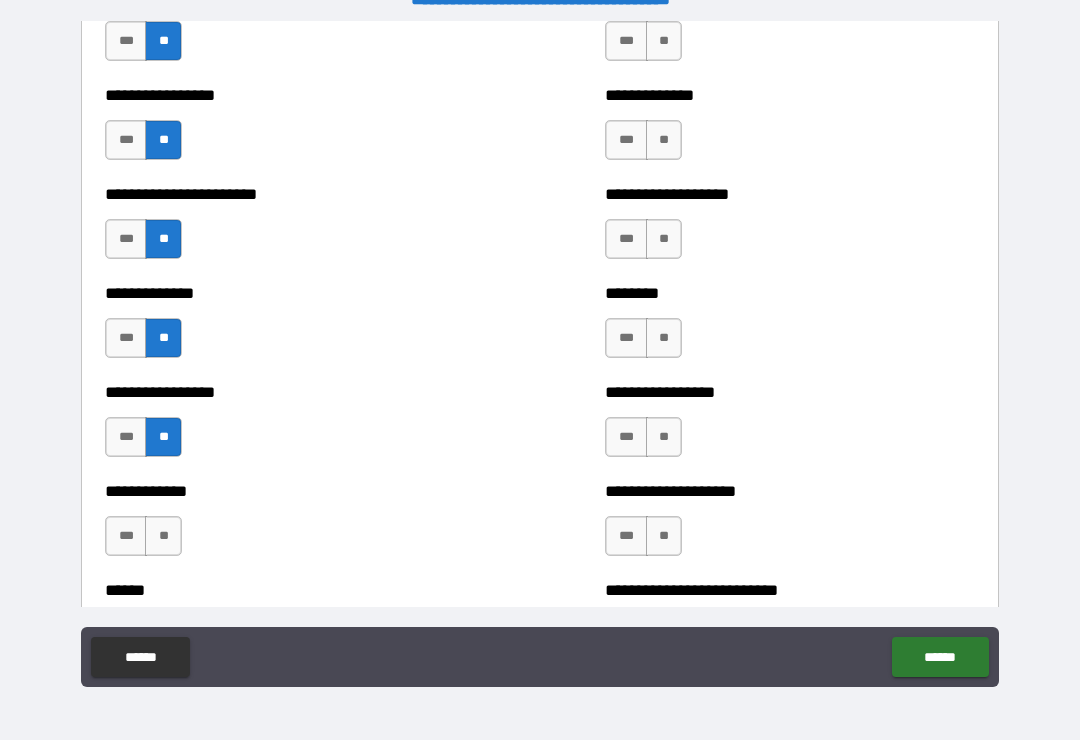 click on "**" at bounding box center [163, 536] 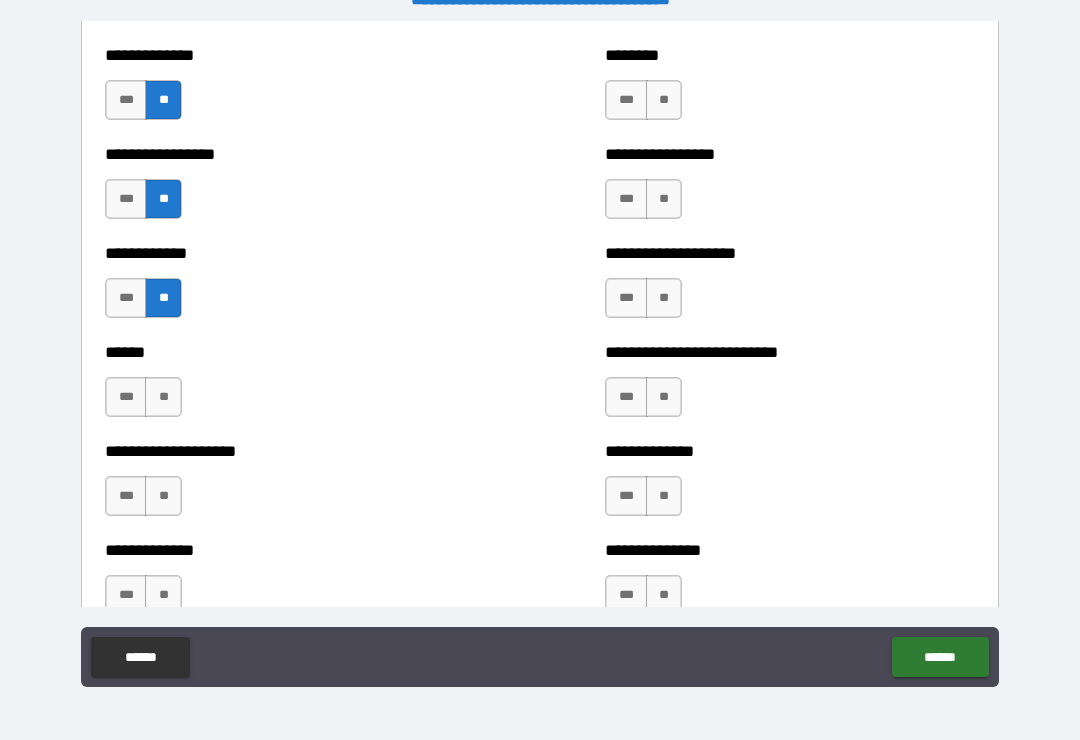 scroll, scrollTop: 3796, scrollLeft: 0, axis: vertical 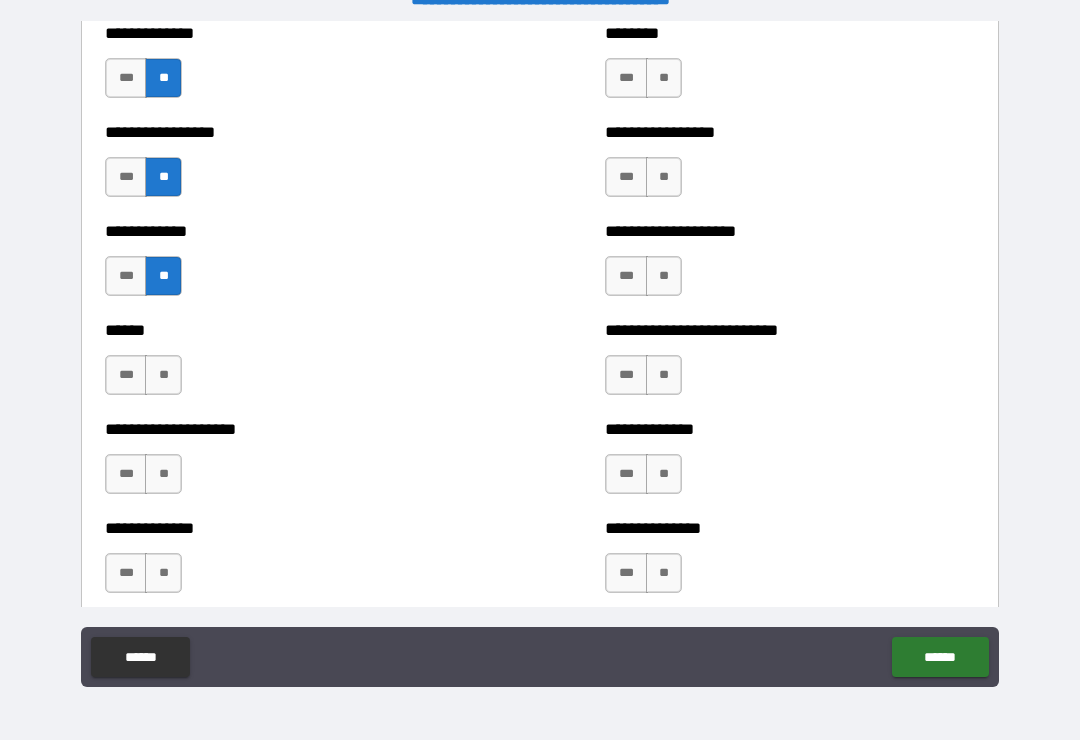 click on "**" at bounding box center [163, 375] 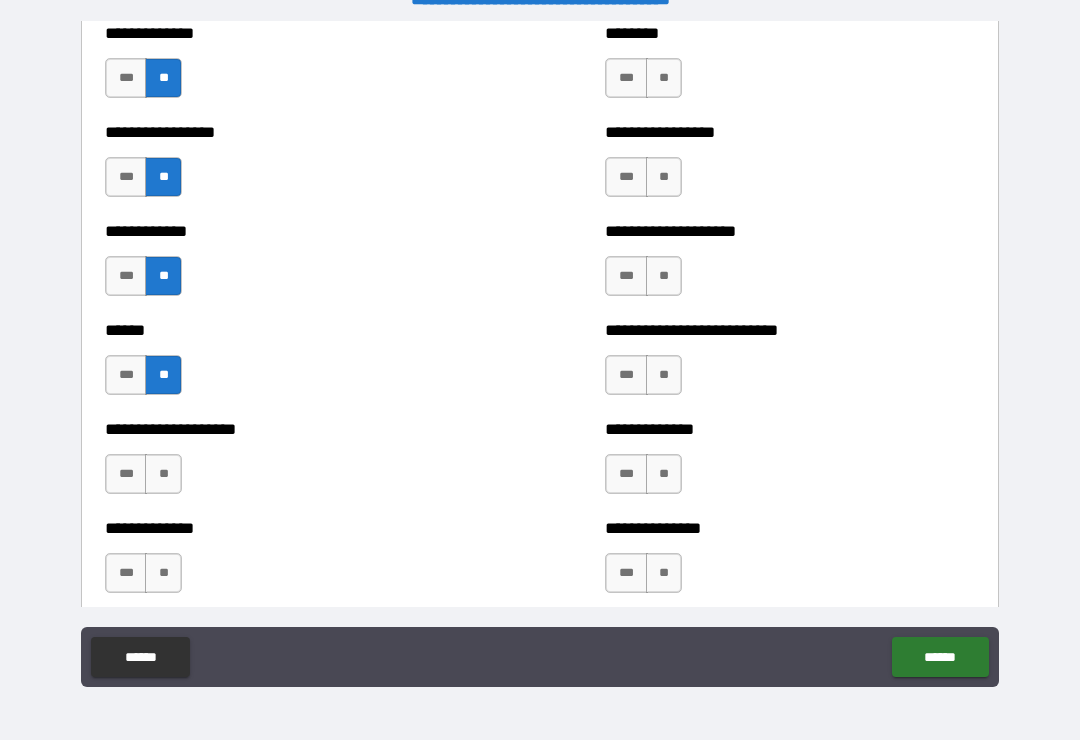 click on "**" at bounding box center [163, 474] 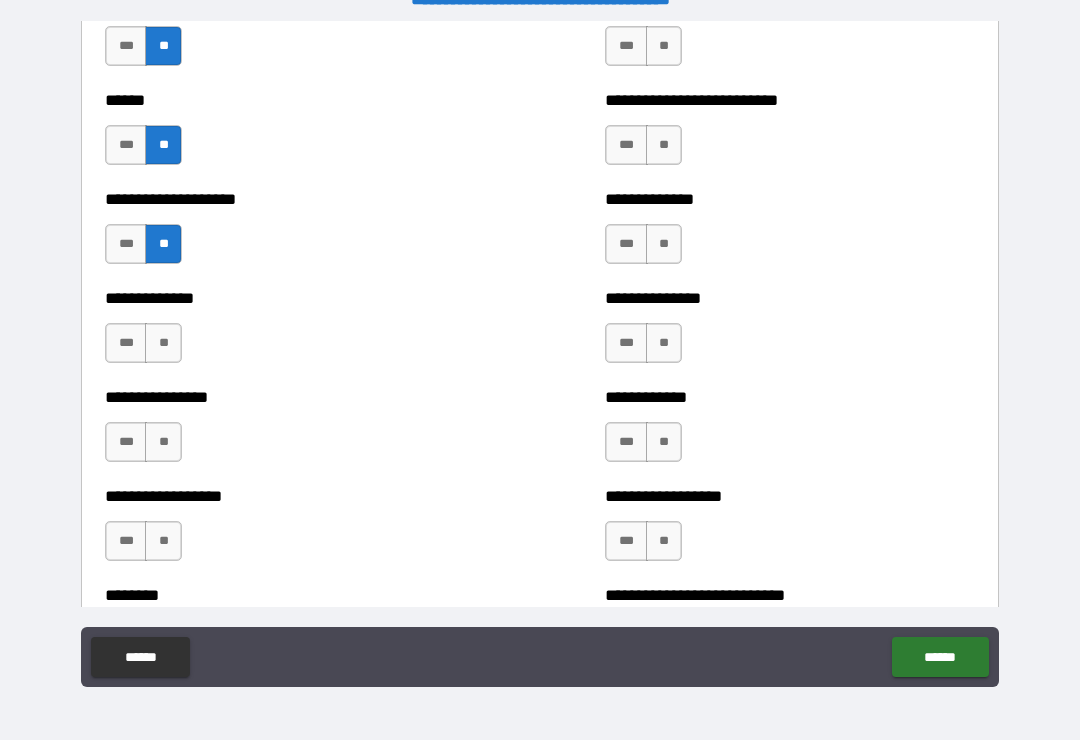 scroll, scrollTop: 4028, scrollLeft: 0, axis: vertical 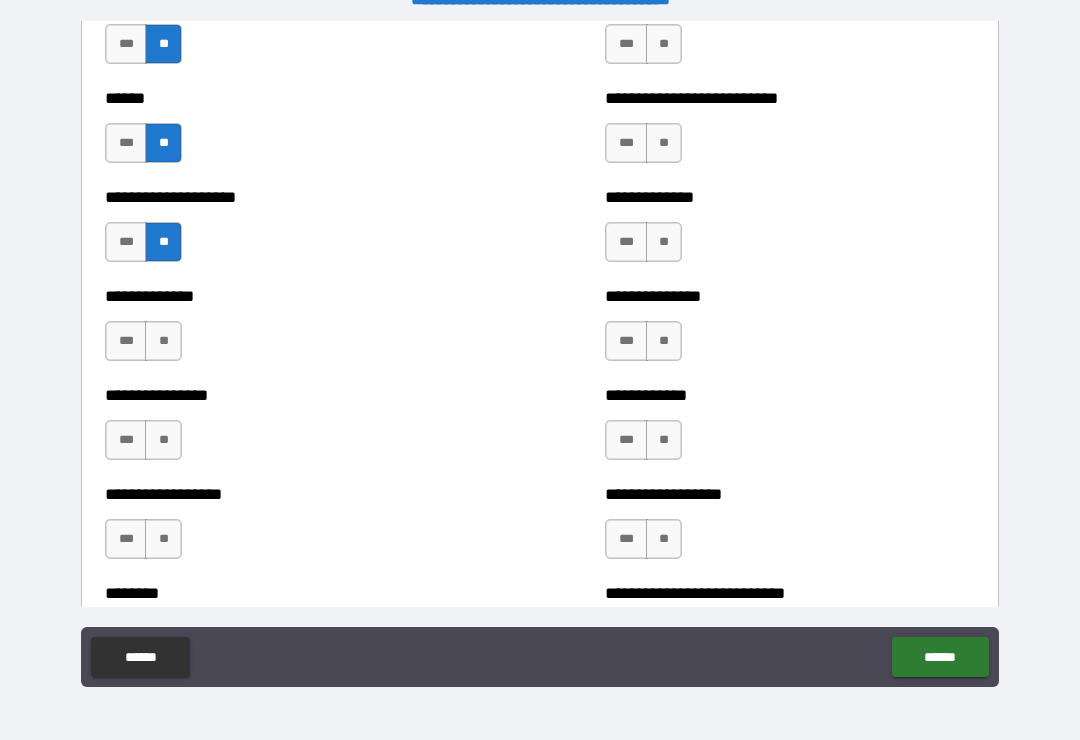 click on "**" at bounding box center (163, 341) 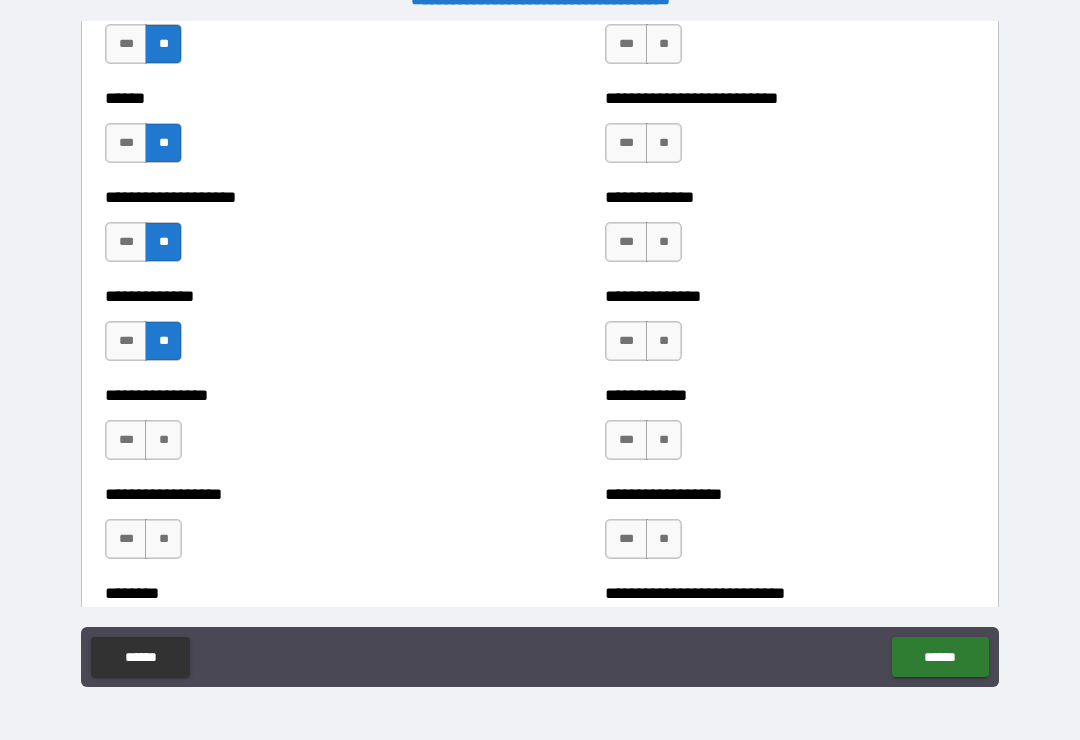 click on "**" at bounding box center [163, 440] 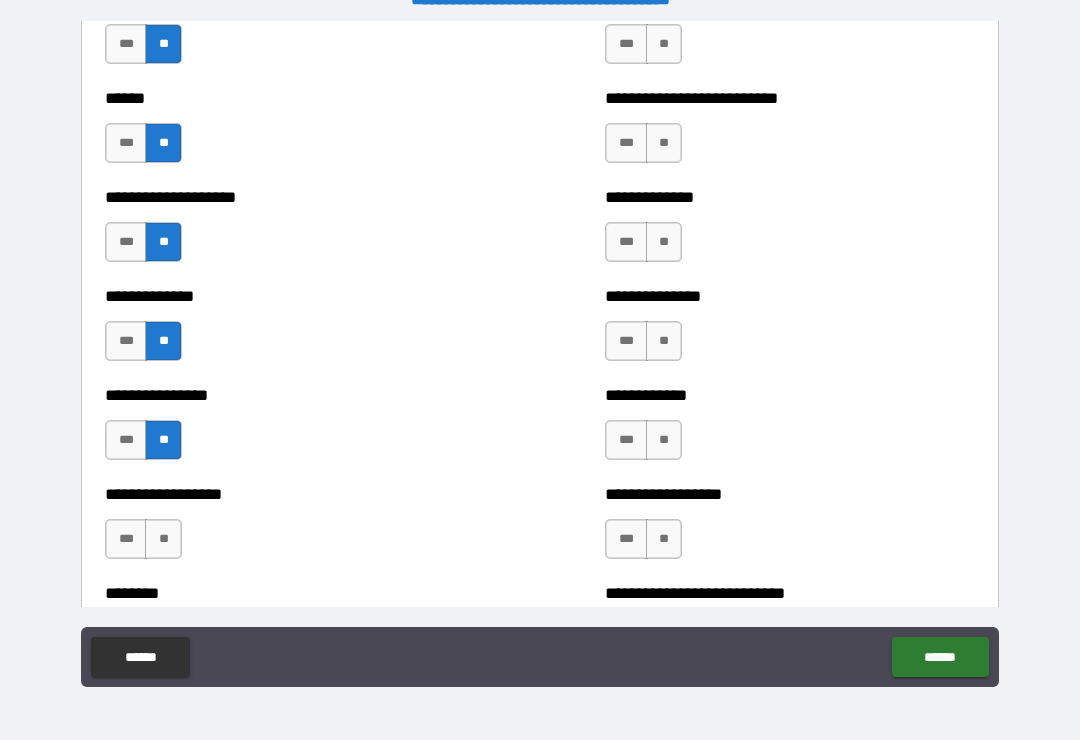 click on "**" at bounding box center (163, 539) 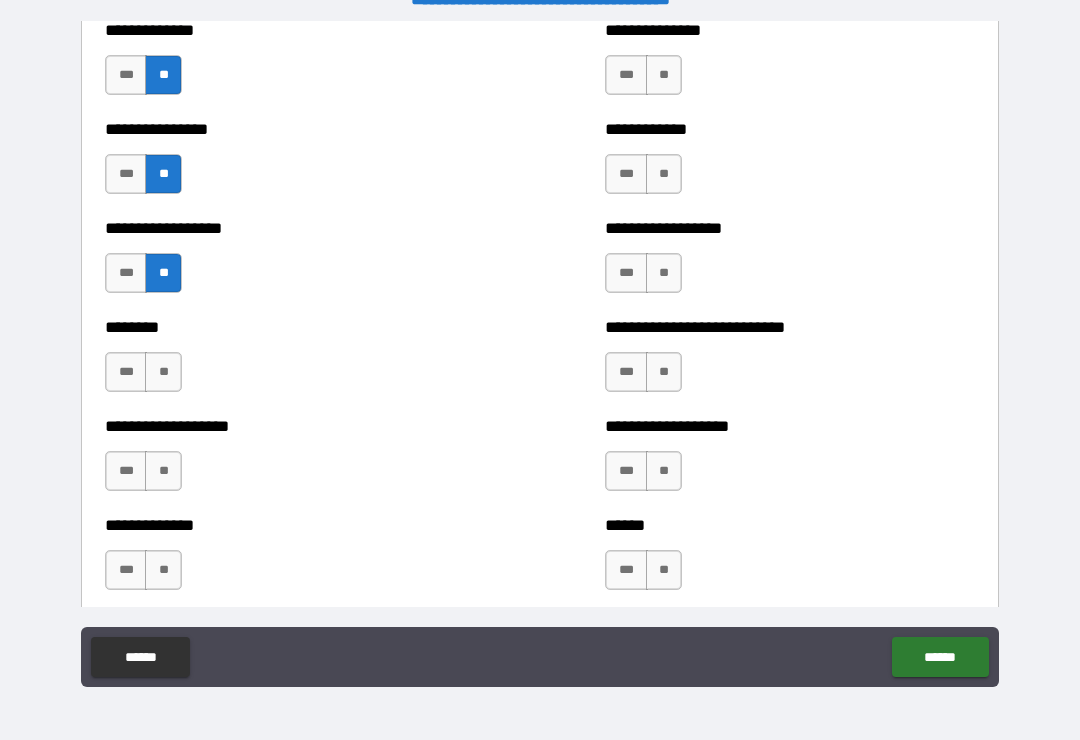 scroll, scrollTop: 4301, scrollLeft: 0, axis: vertical 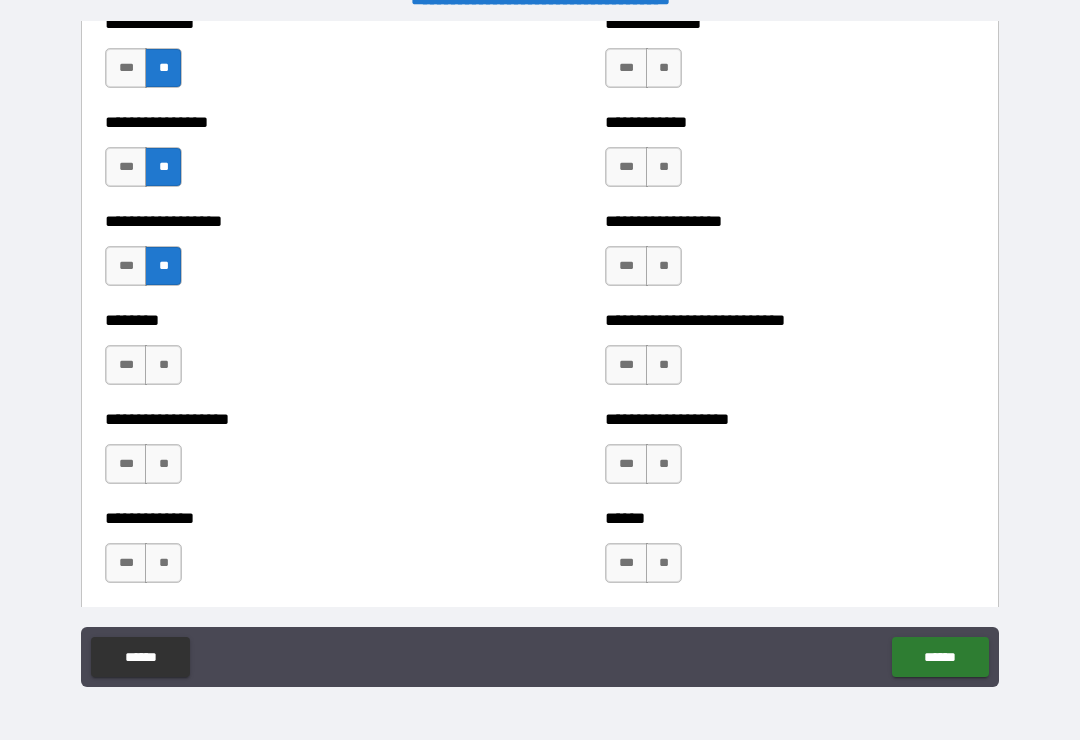 click on "**" at bounding box center [163, 365] 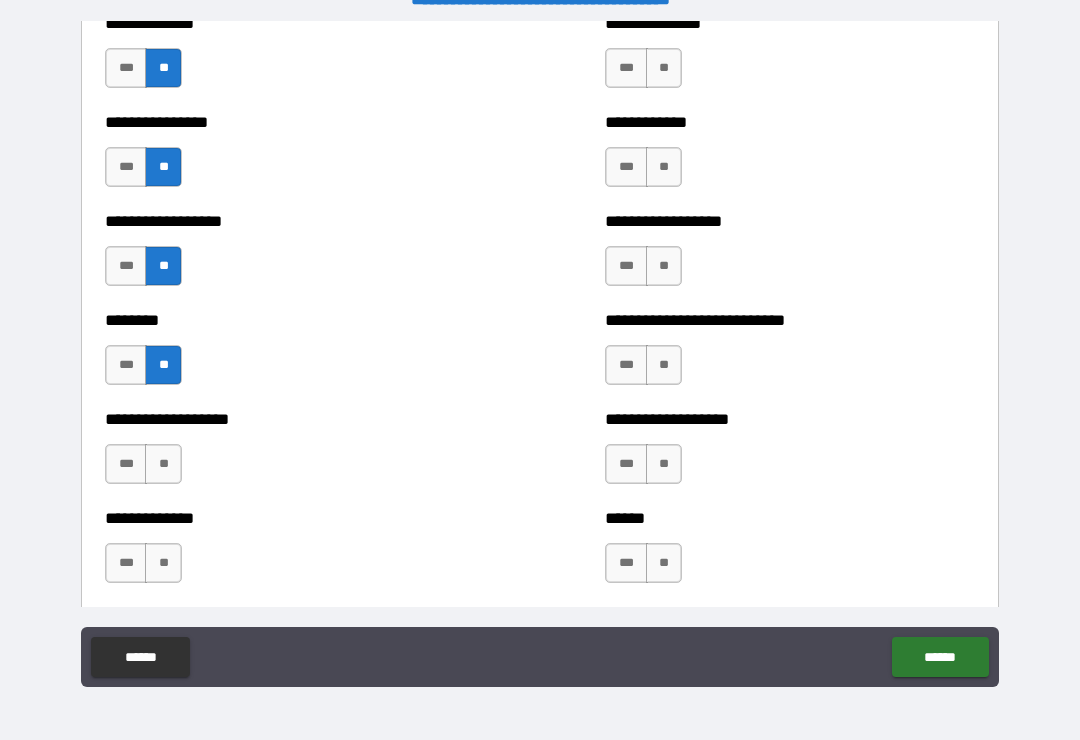 click on "**" at bounding box center [163, 464] 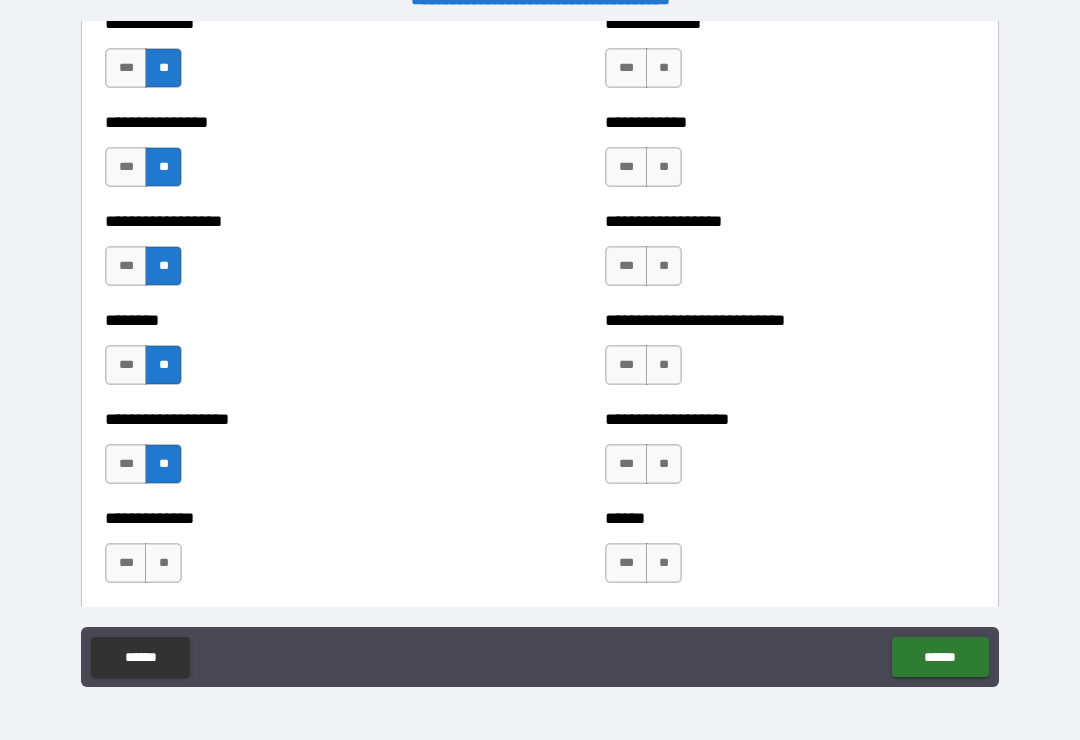 click on "**" at bounding box center (163, 563) 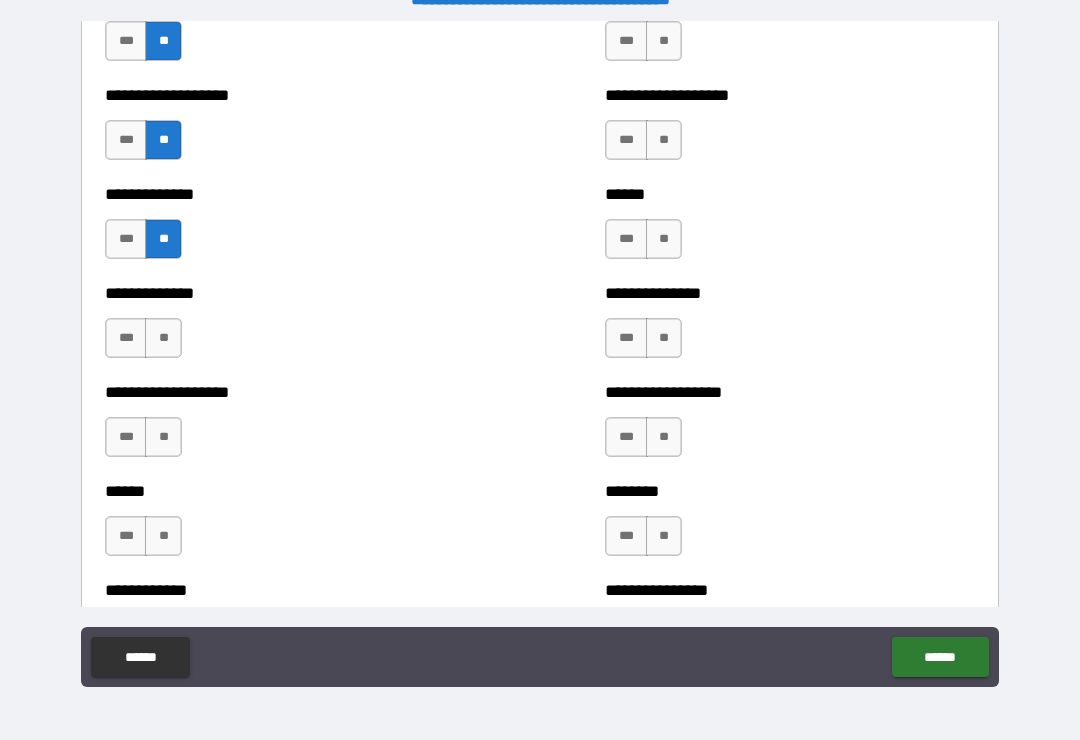 scroll, scrollTop: 4622, scrollLeft: 0, axis: vertical 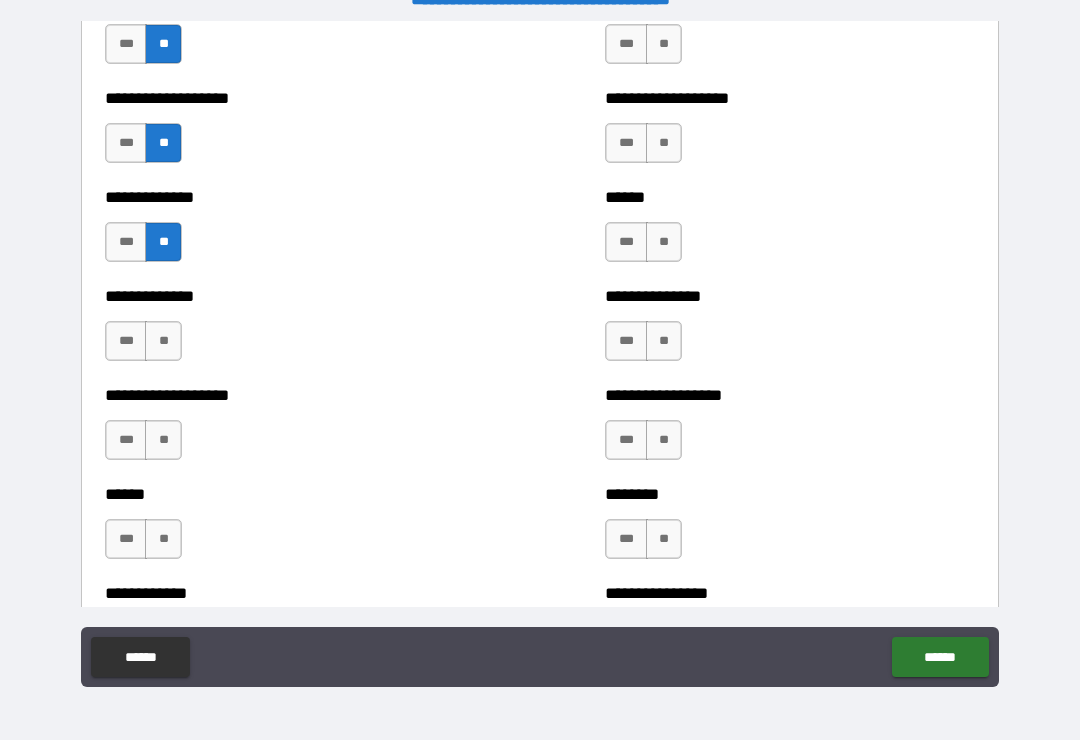 click on "**" at bounding box center [163, 341] 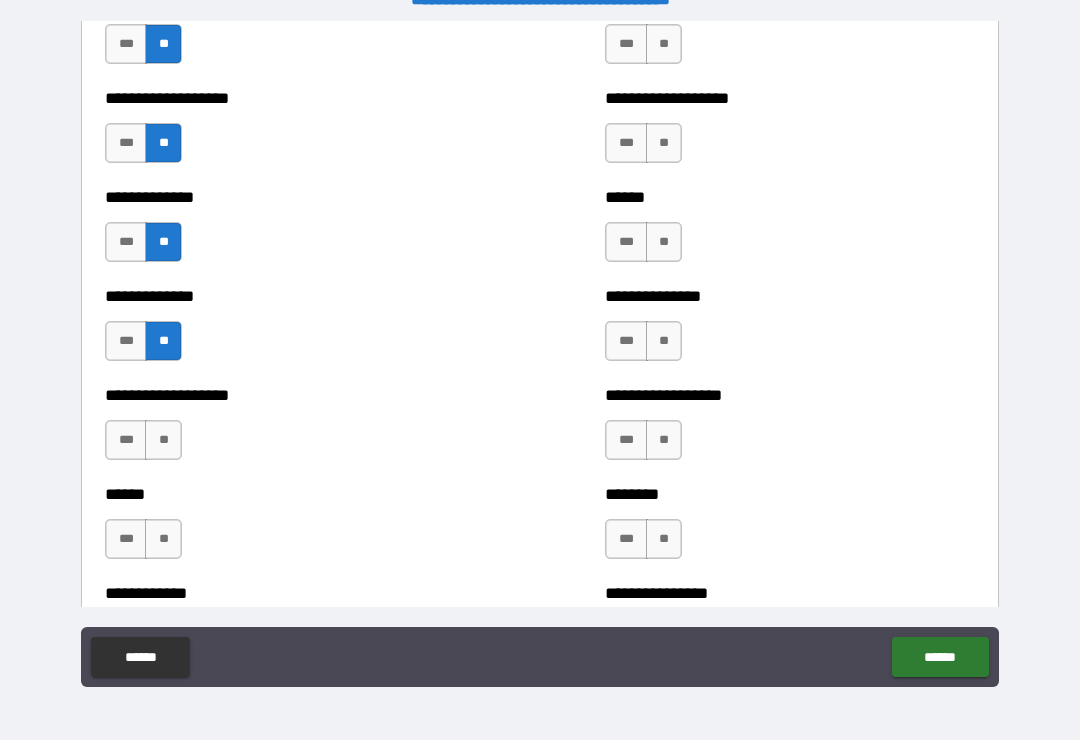 click on "**" at bounding box center [163, 440] 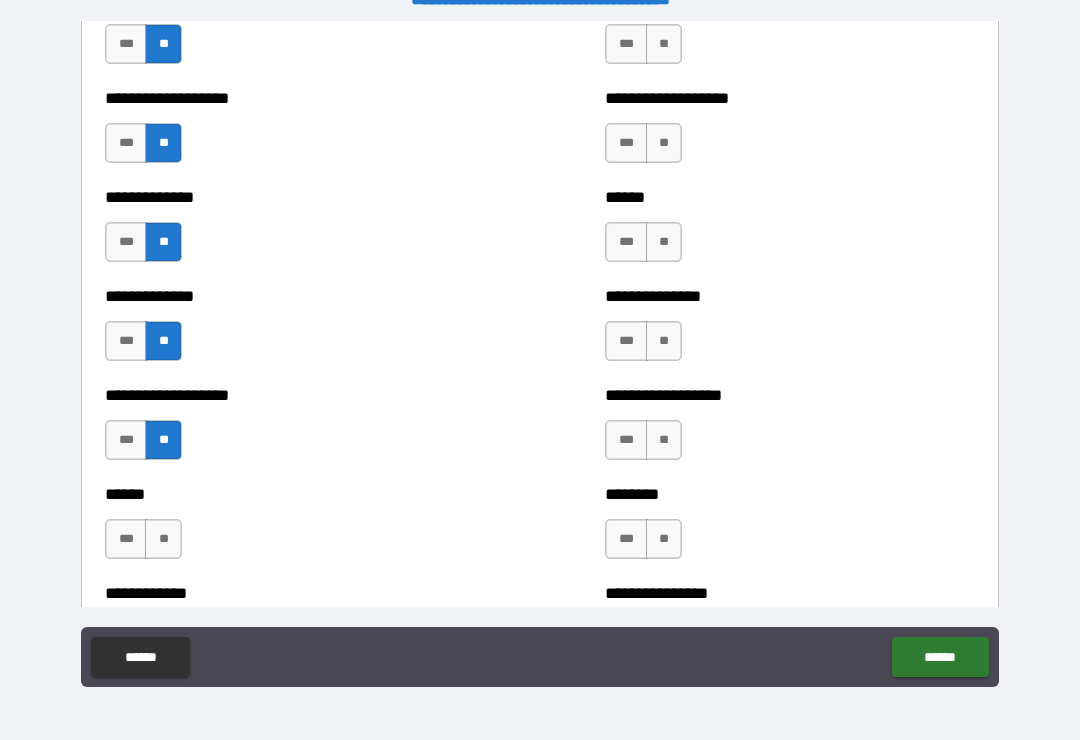 click on "**" at bounding box center [163, 539] 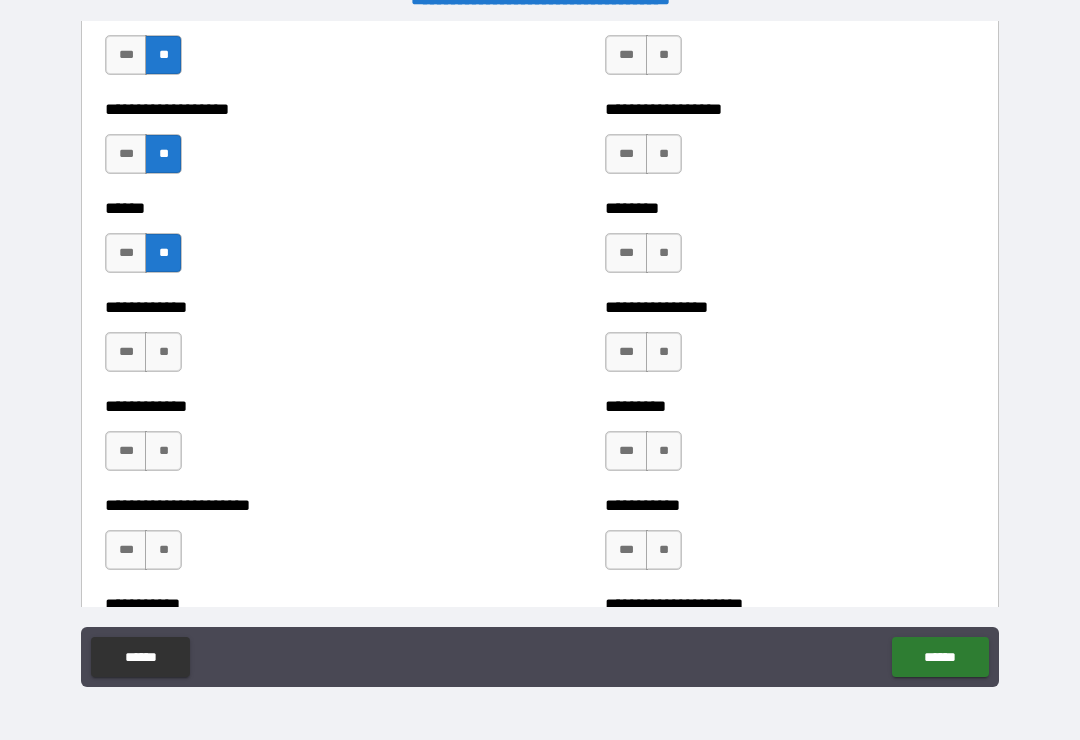 scroll, scrollTop: 4944, scrollLeft: 0, axis: vertical 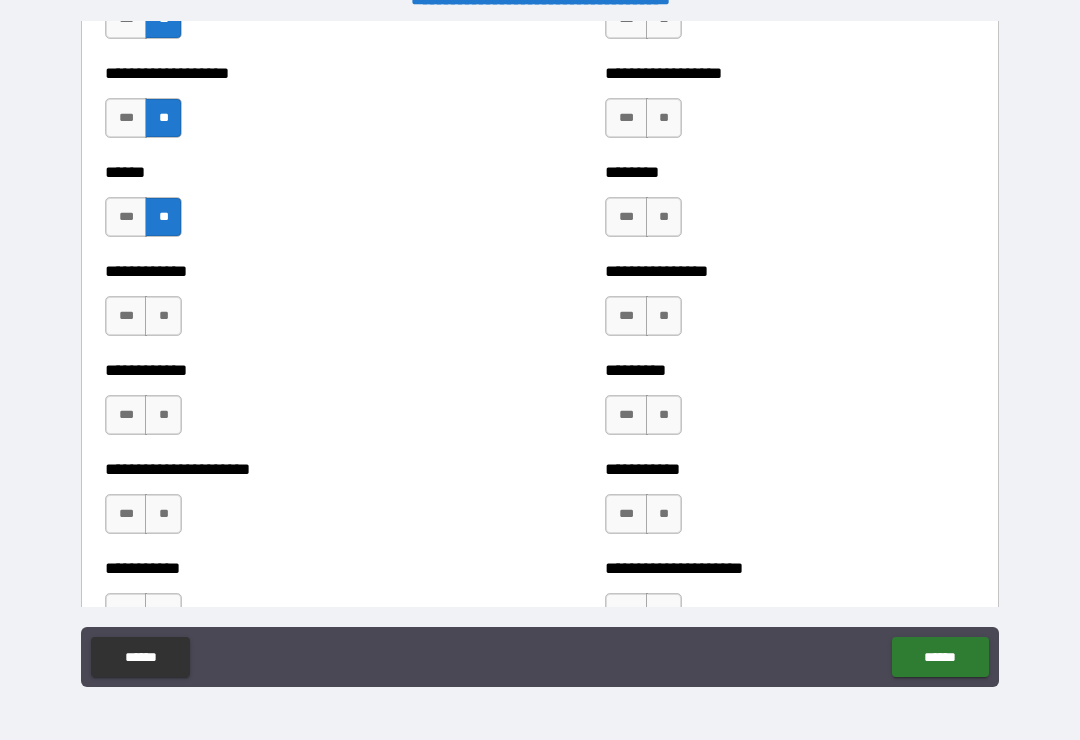 click on "**" at bounding box center [163, 316] 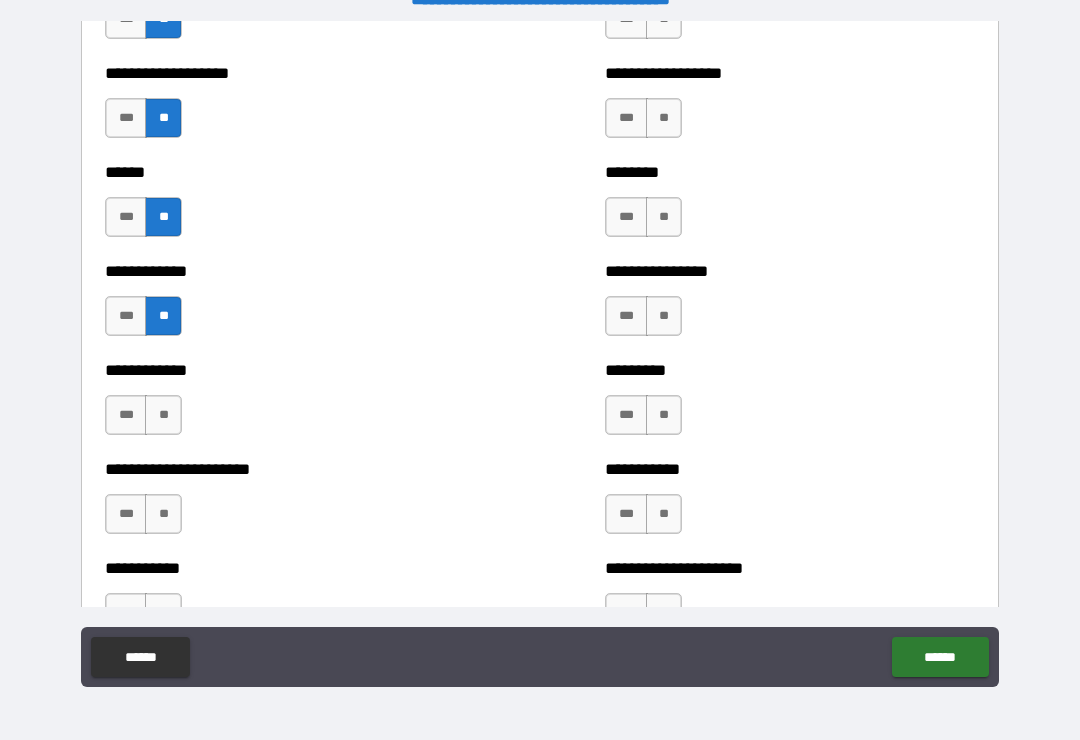 click on "**" at bounding box center [163, 415] 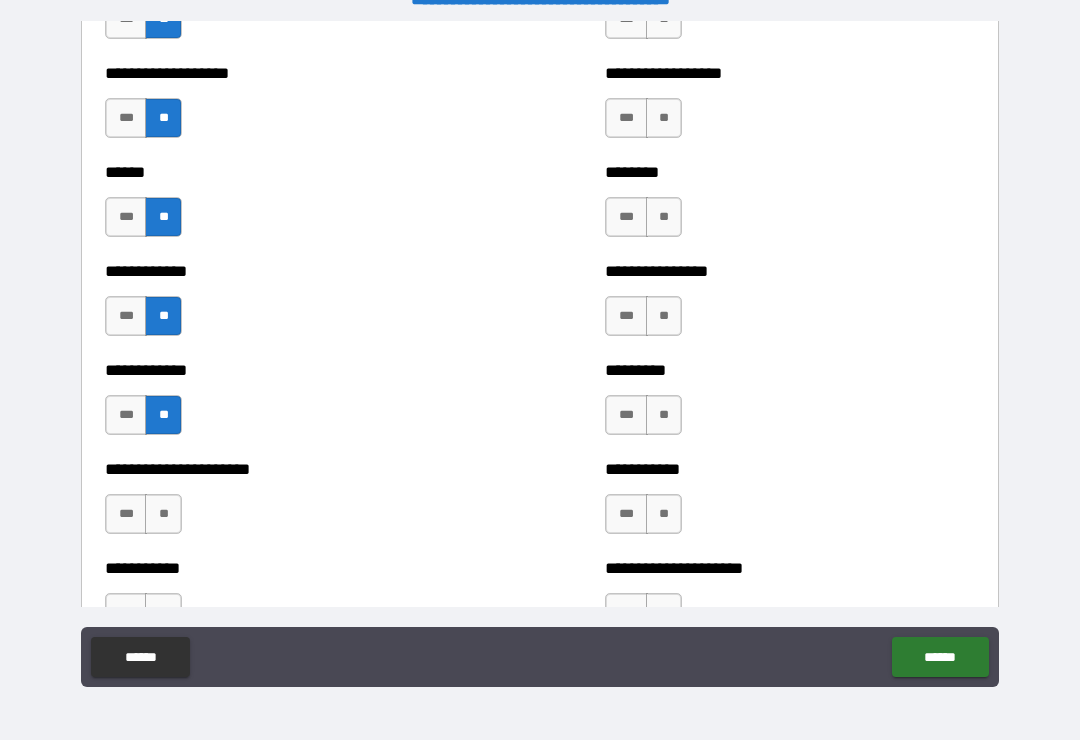 click on "**" at bounding box center (163, 514) 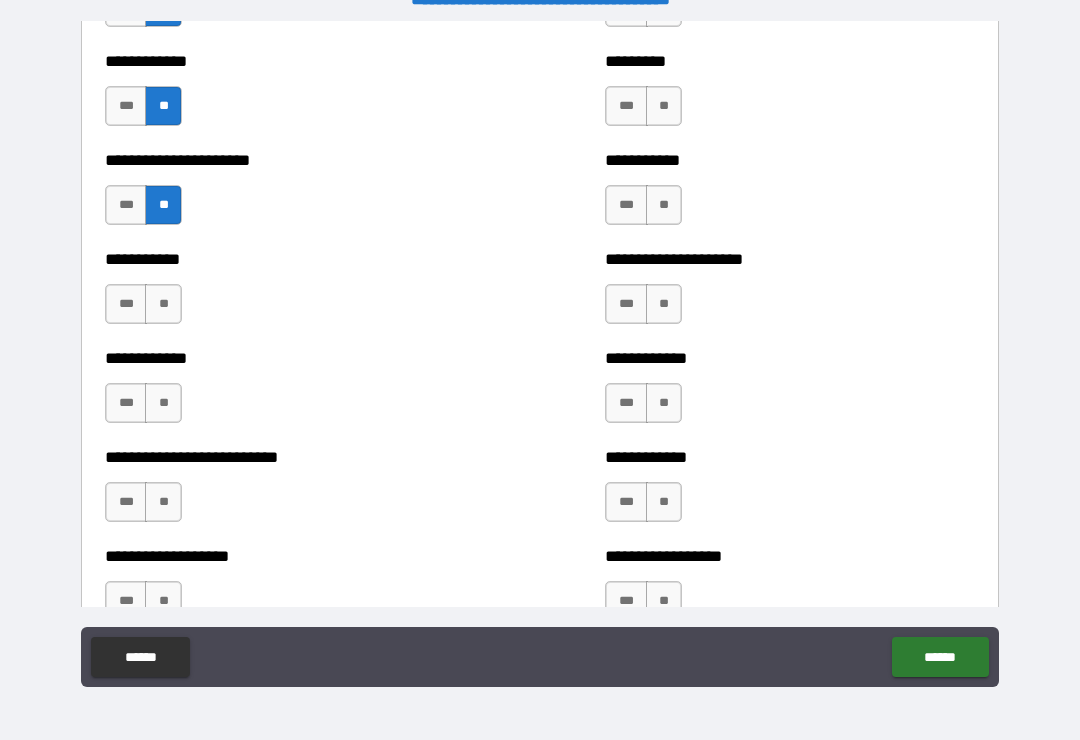 scroll, scrollTop: 5276, scrollLeft: 0, axis: vertical 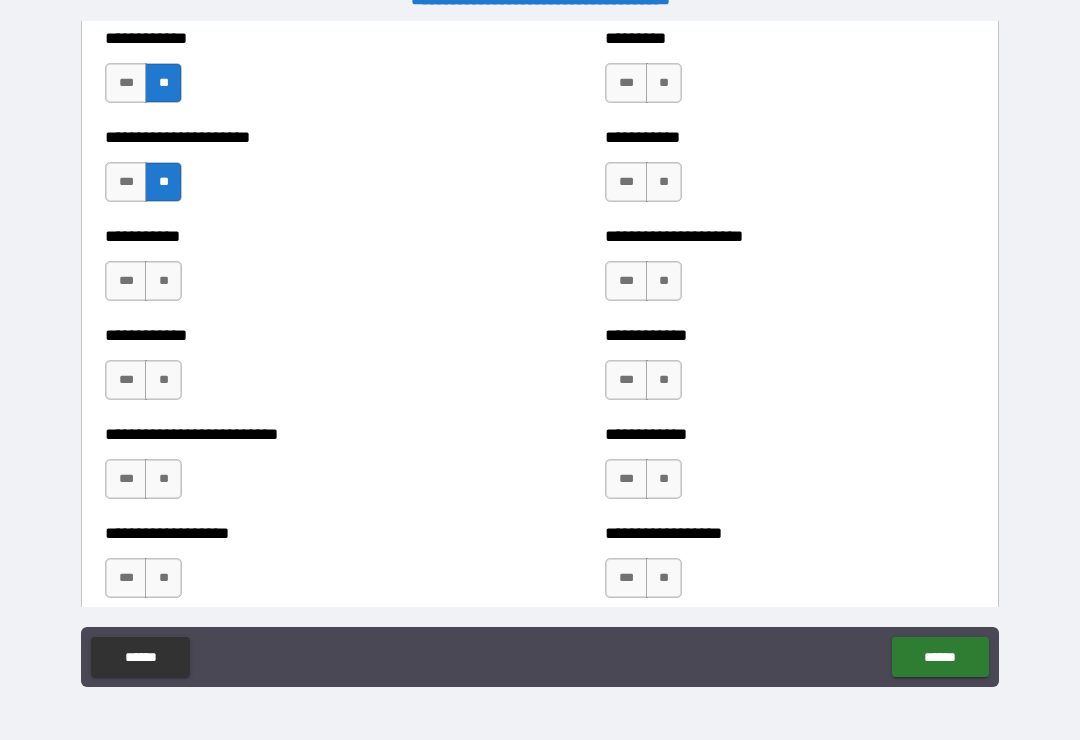 click on "**" at bounding box center [163, 281] 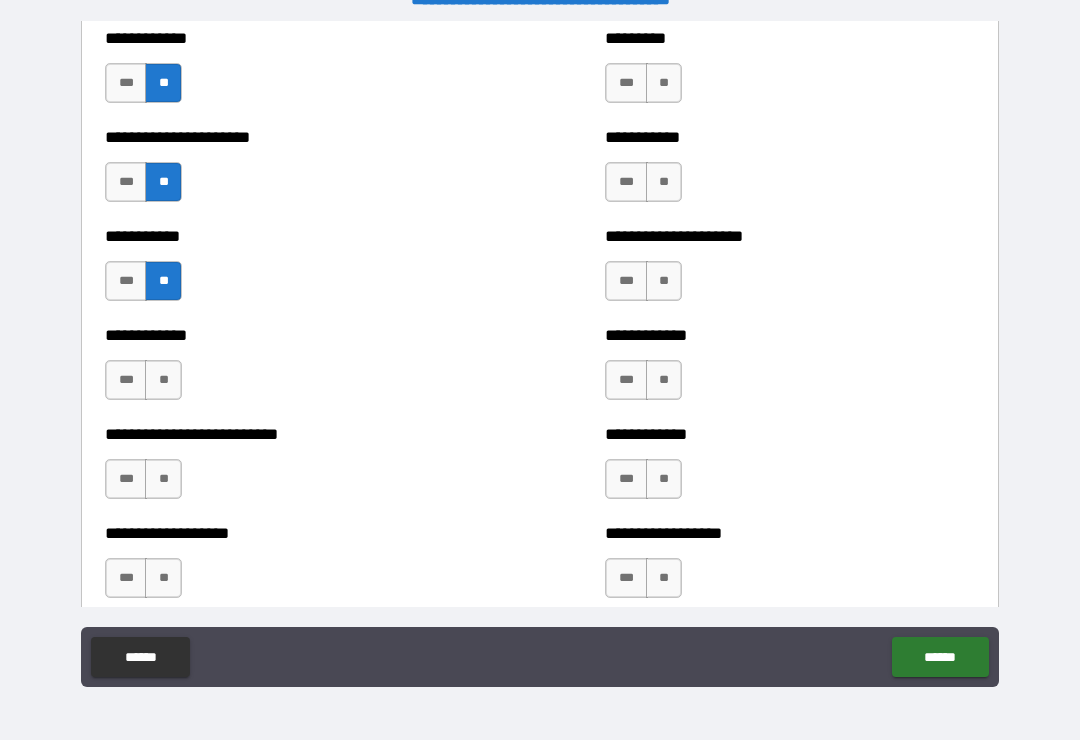 click on "**" at bounding box center (163, 380) 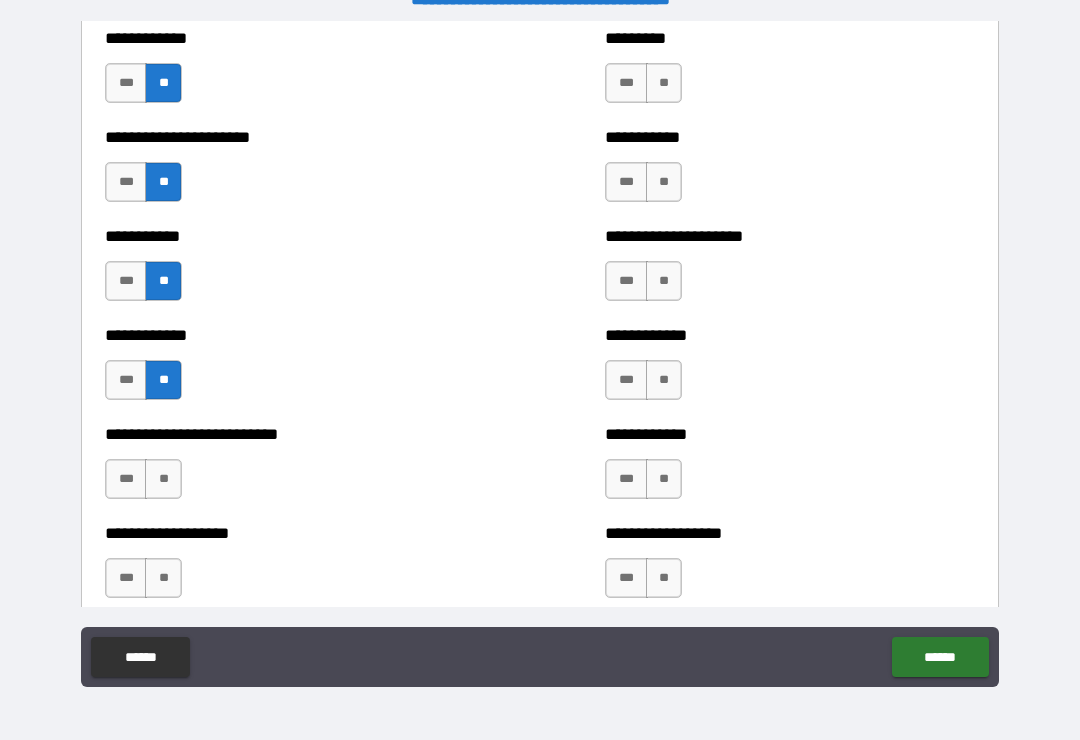 click on "**" at bounding box center [163, 479] 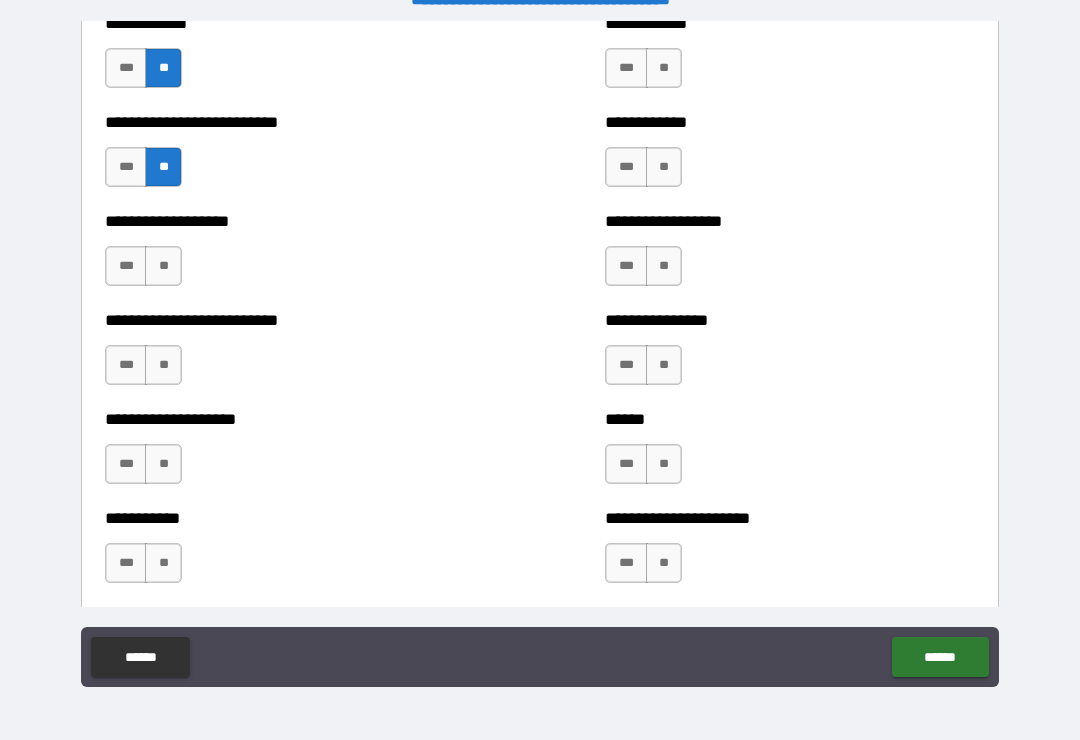 scroll, scrollTop: 5596, scrollLeft: 0, axis: vertical 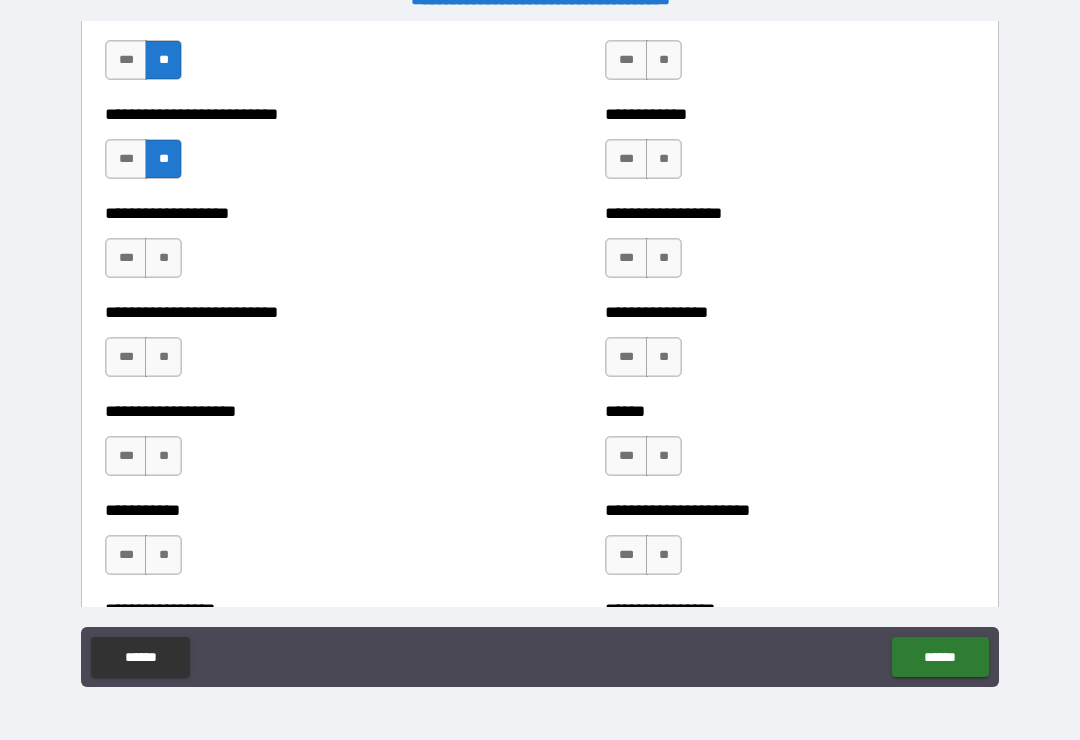 click on "**" at bounding box center (163, 258) 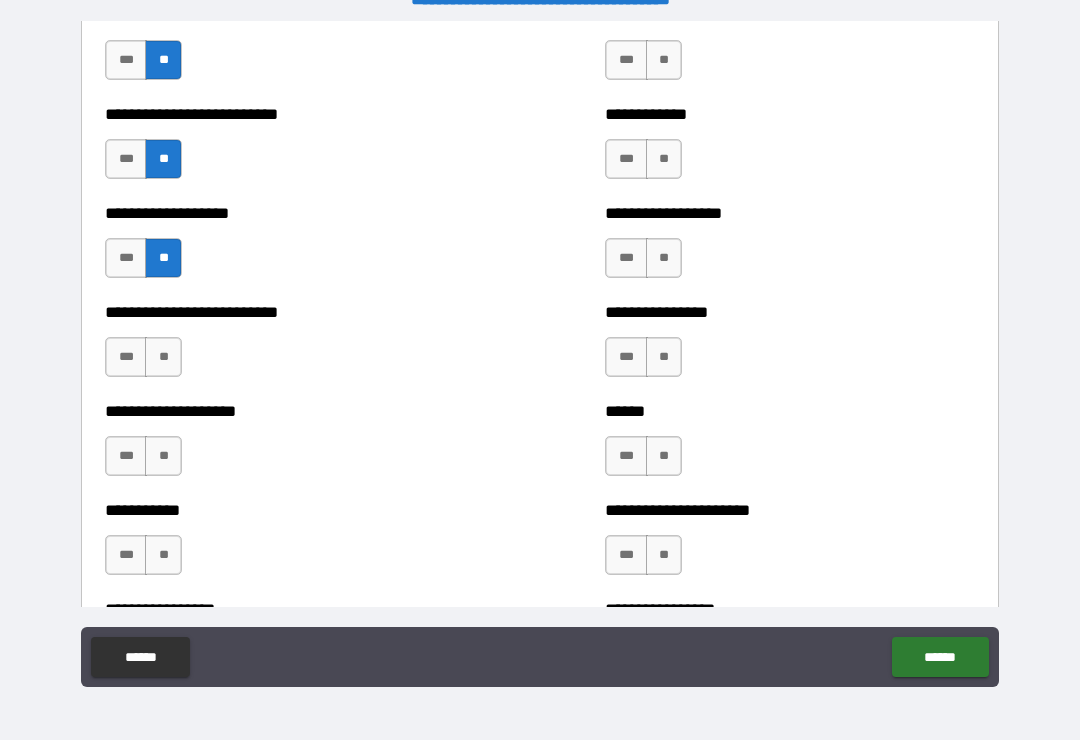 click on "**" at bounding box center (163, 357) 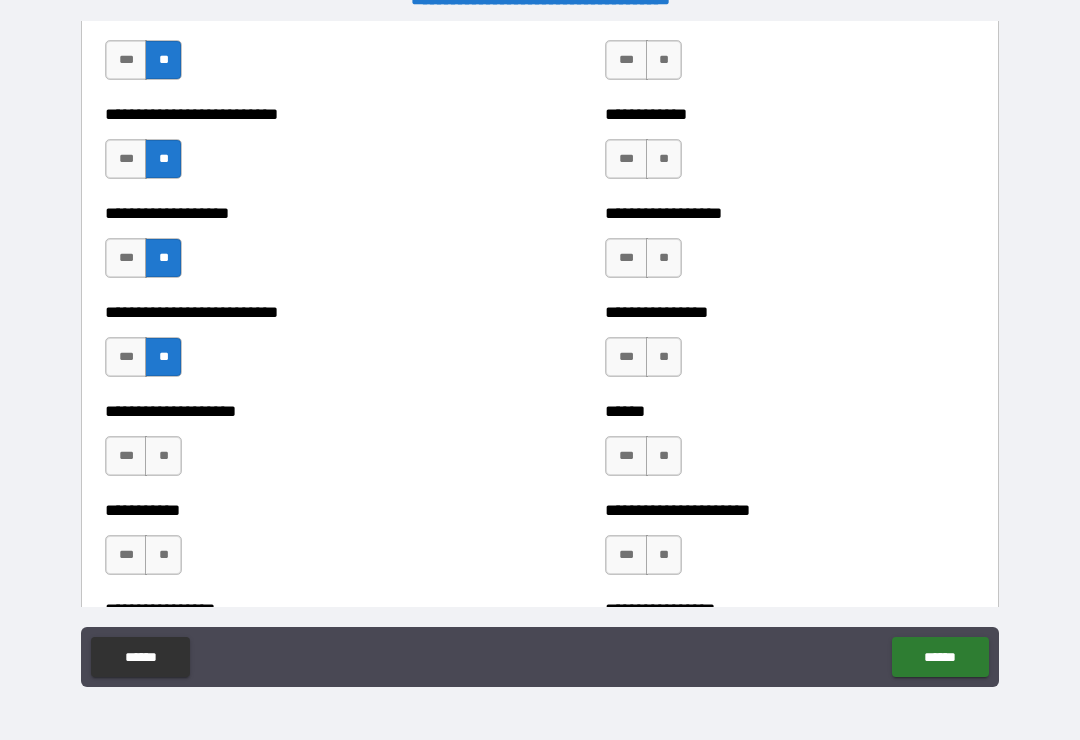 click on "**" at bounding box center (163, 456) 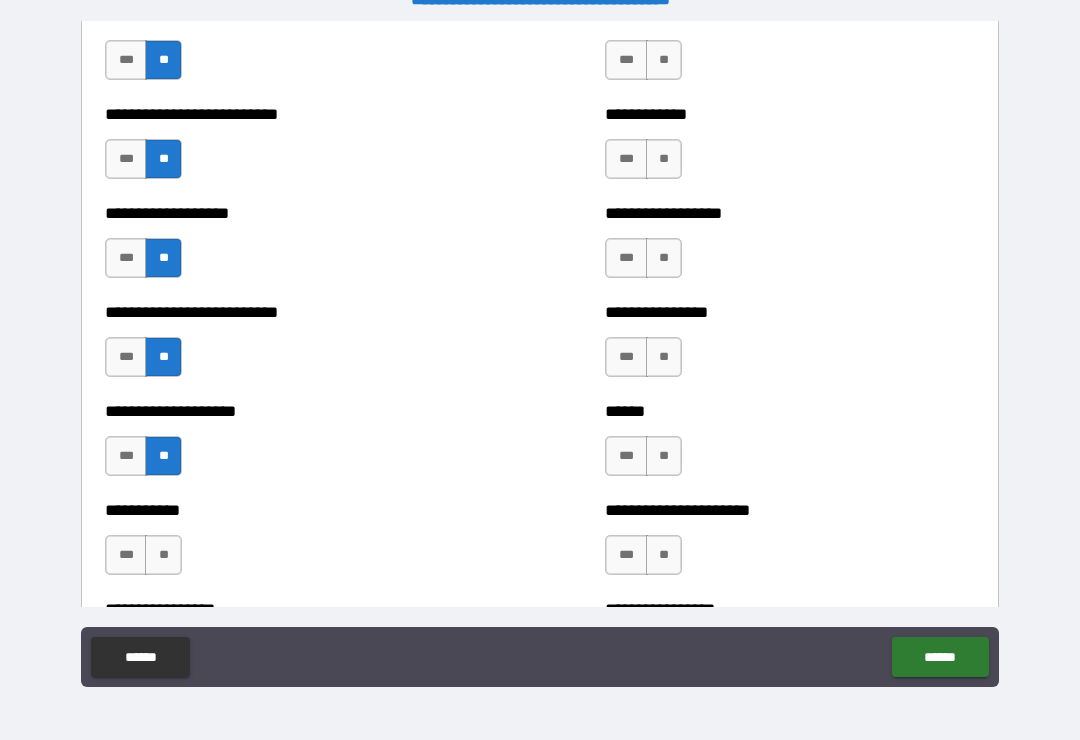 click on "**" at bounding box center [163, 555] 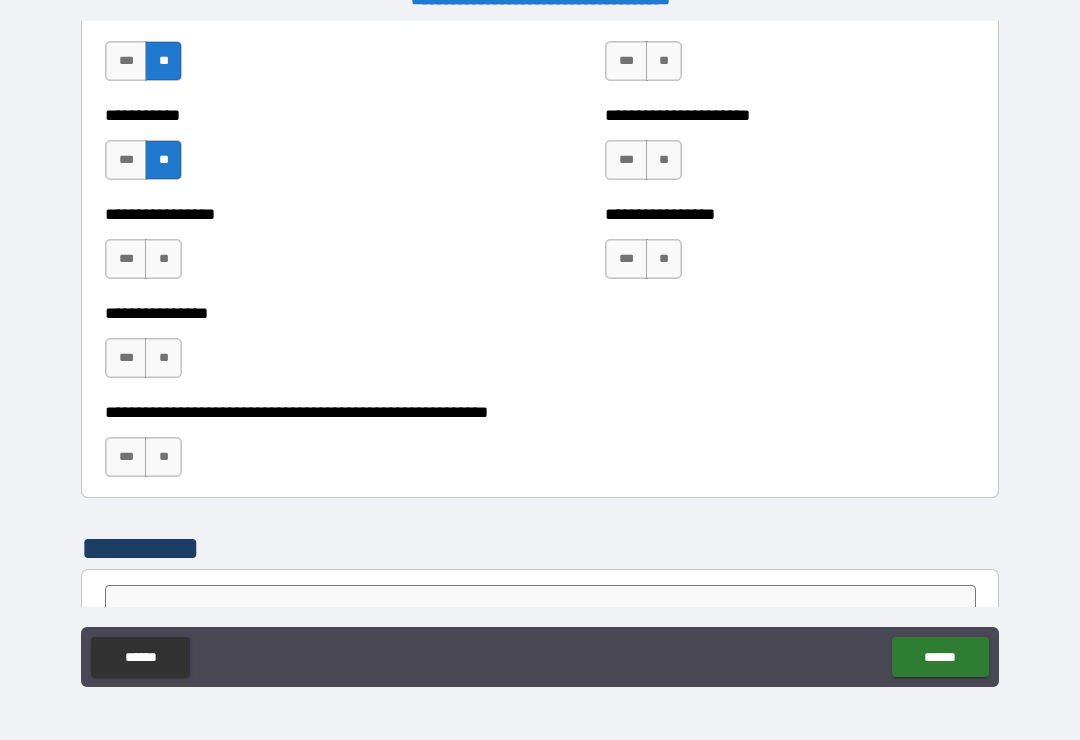 scroll, scrollTop: 6008, scrollLeft: 0, axis: vertical 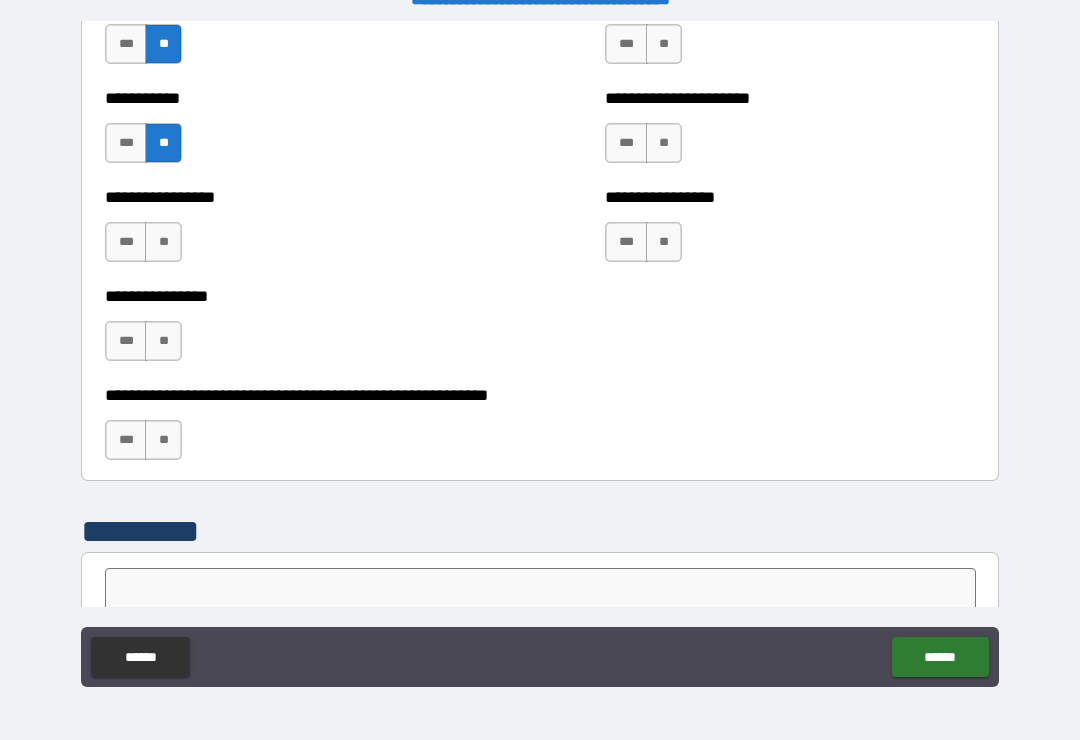 click on "**" at bounding box center [163, 242] 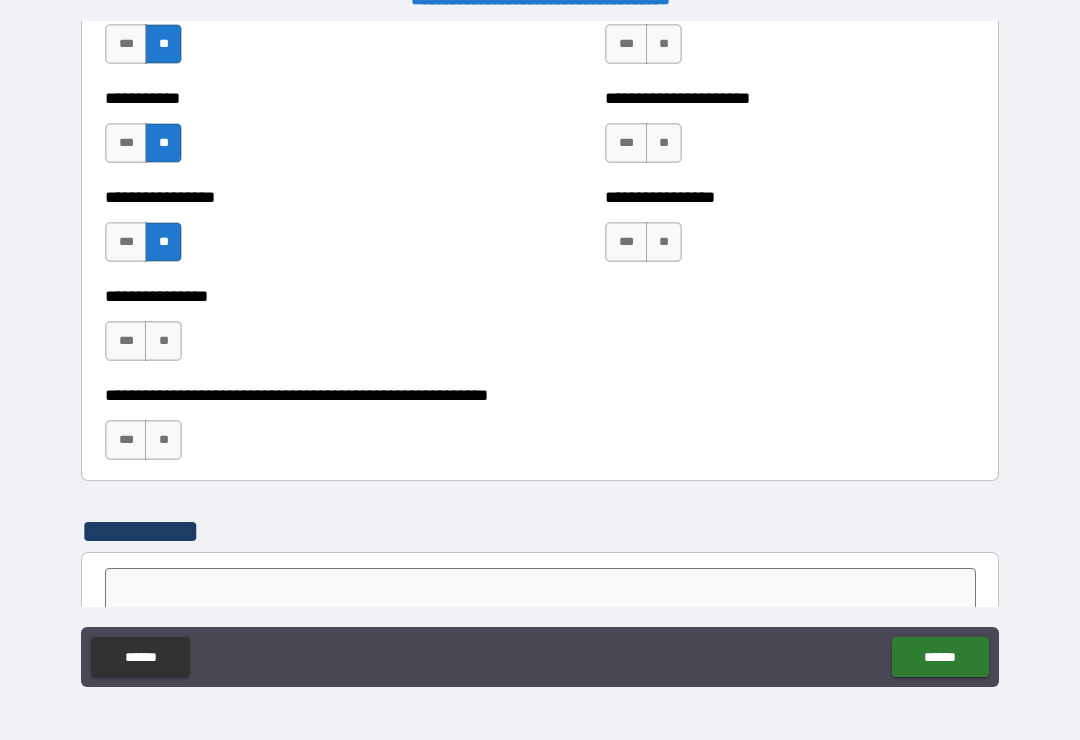 click on "**" at bounding box center [163, 341] 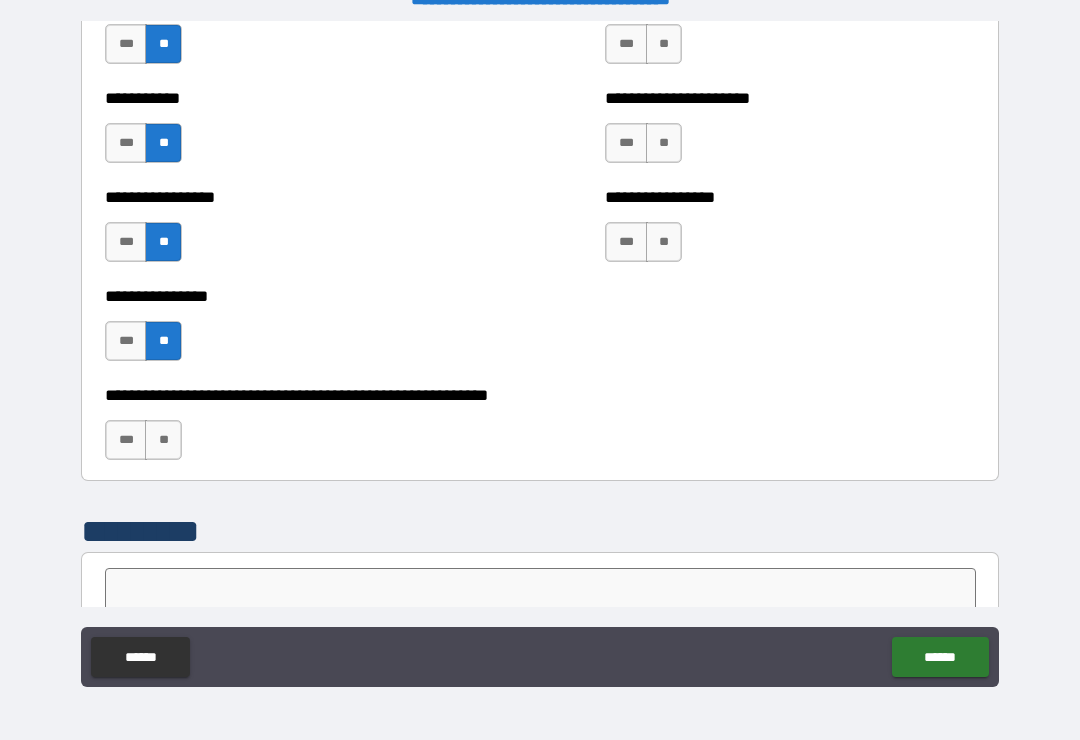 click on "**" at bounding box center [163, 440] 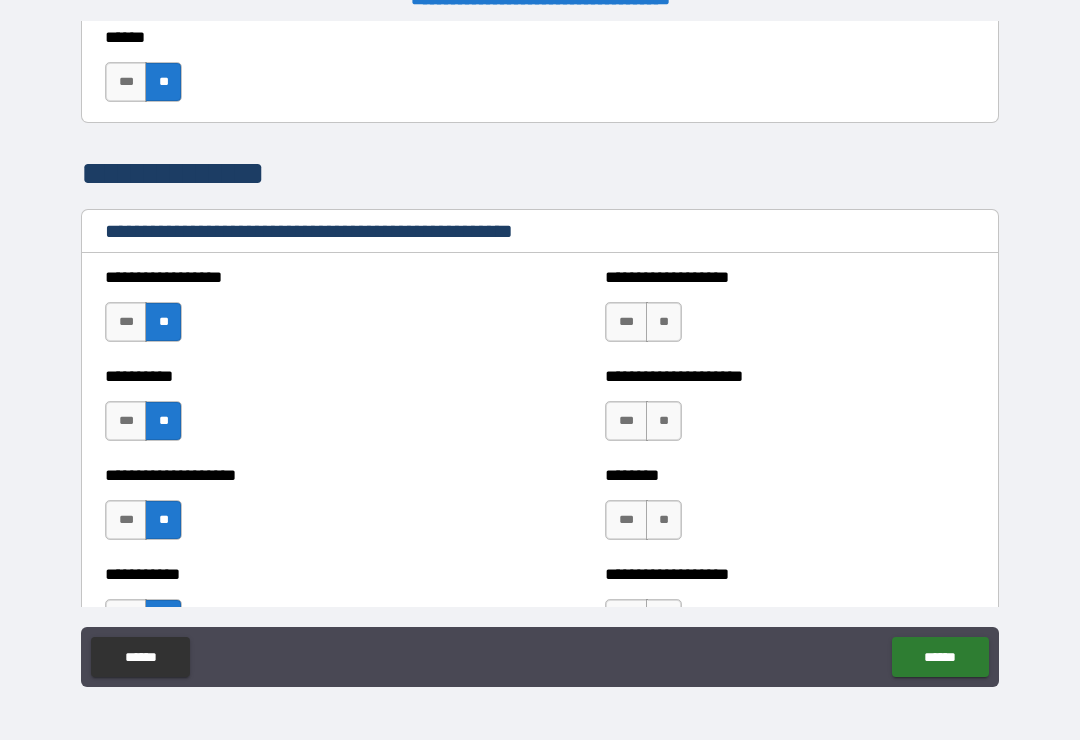scroll, scrollTop: 2262, scrollLeft: 0, axis: vertical 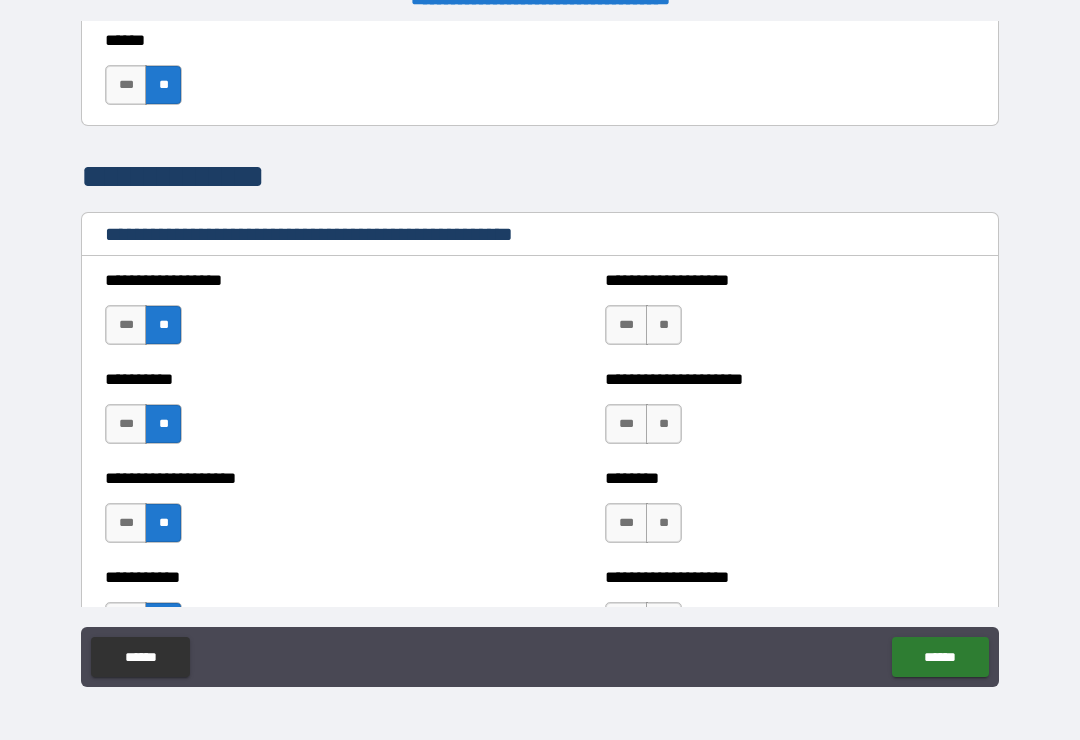 click on "**" at bounding box center [664, 325] 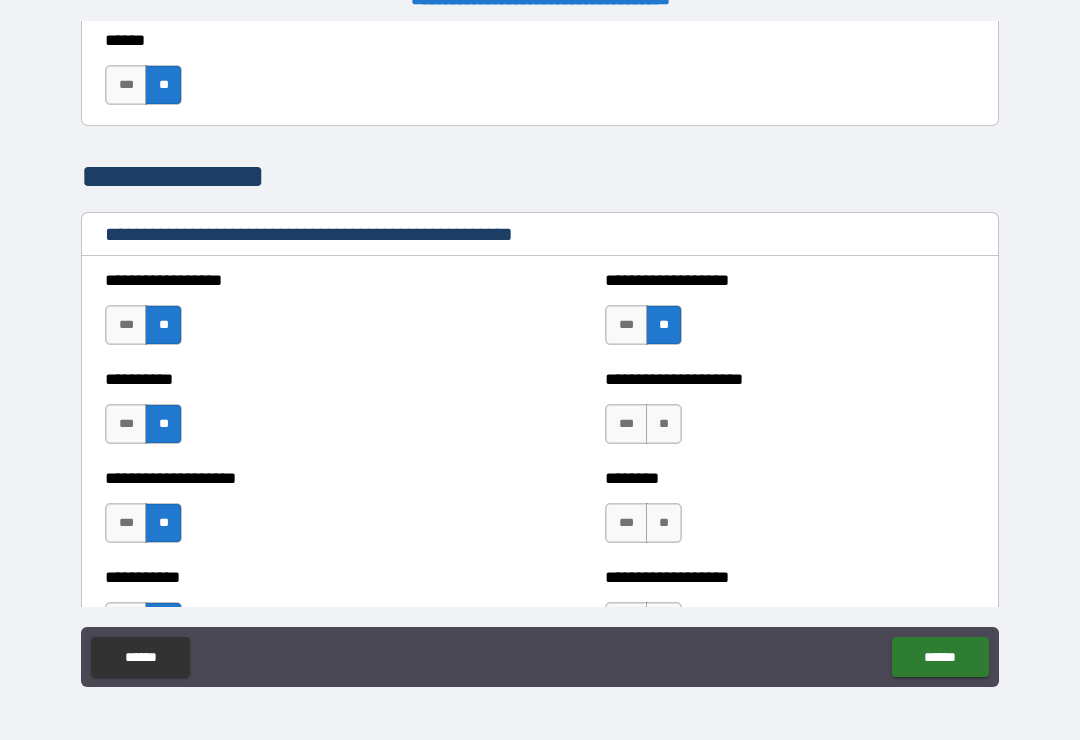 click on "**" at bounding box center [664, 424] 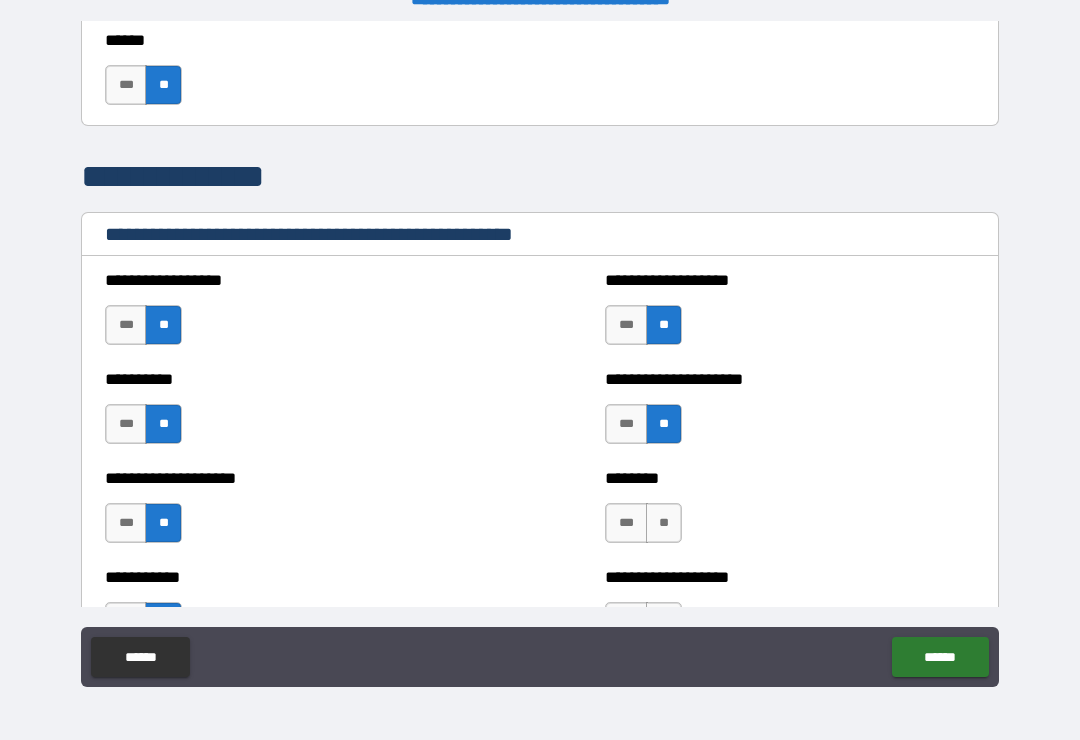 click on "**" at bounding box center (664, 523) 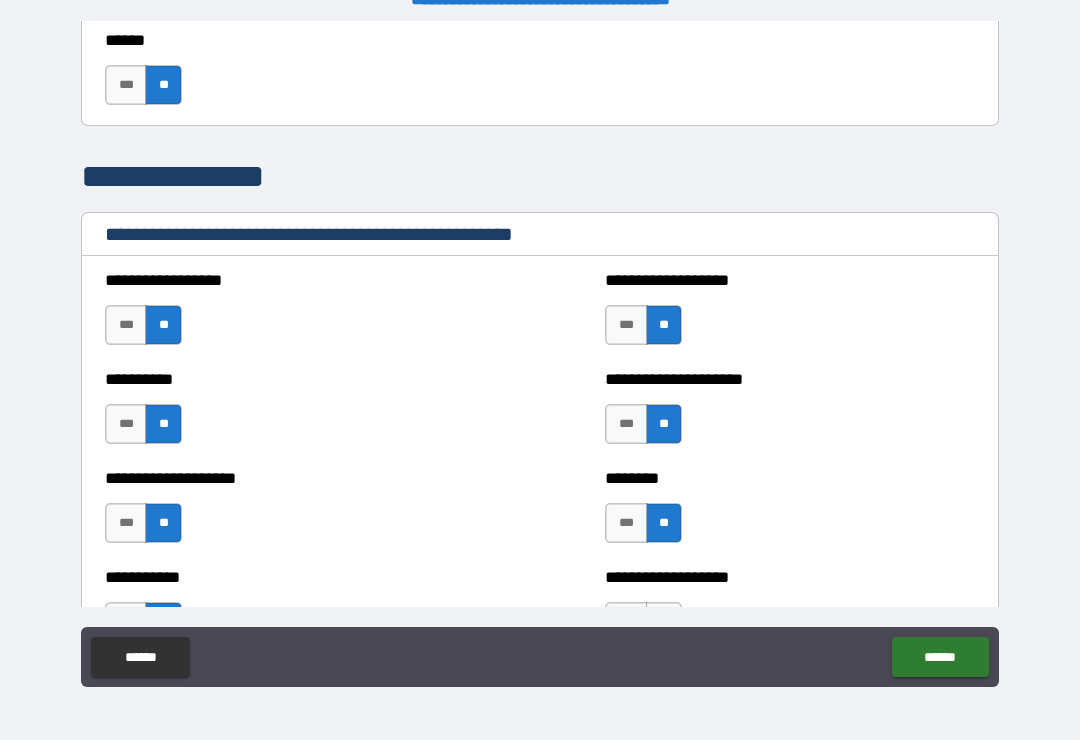 click on "***" at bounding box center (626, 523) 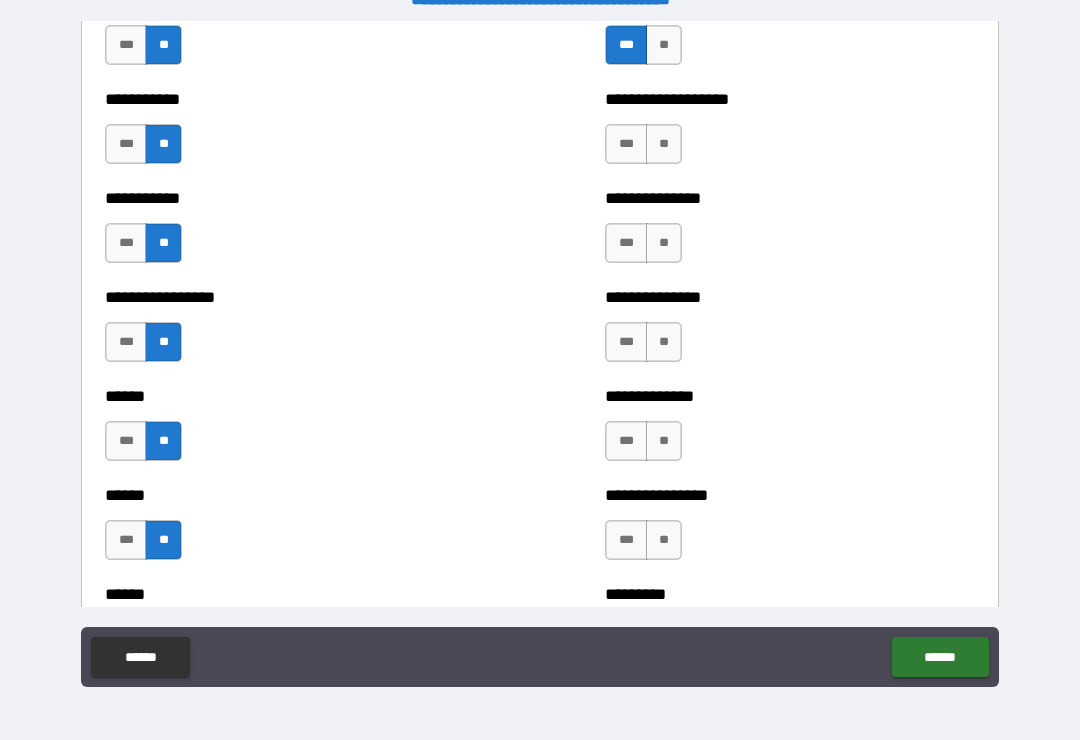 scroll, scrollTop: 2739, scrollLeft: 0, axis: vertical 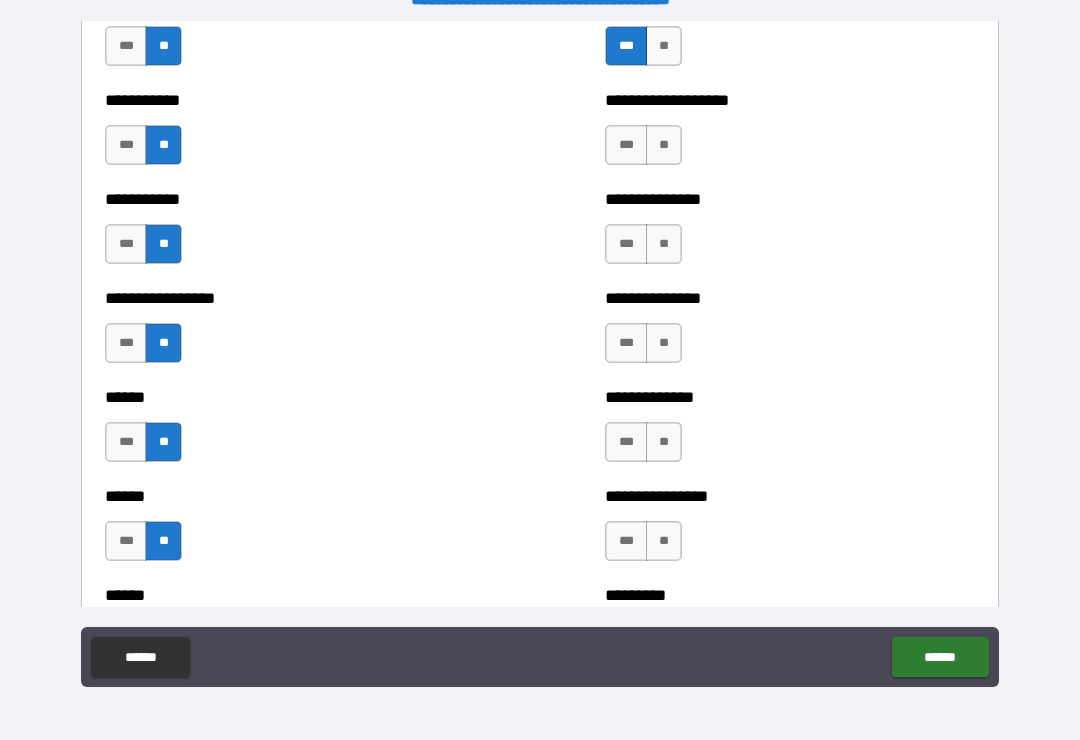click on "**" at bounding box center (664, 145) 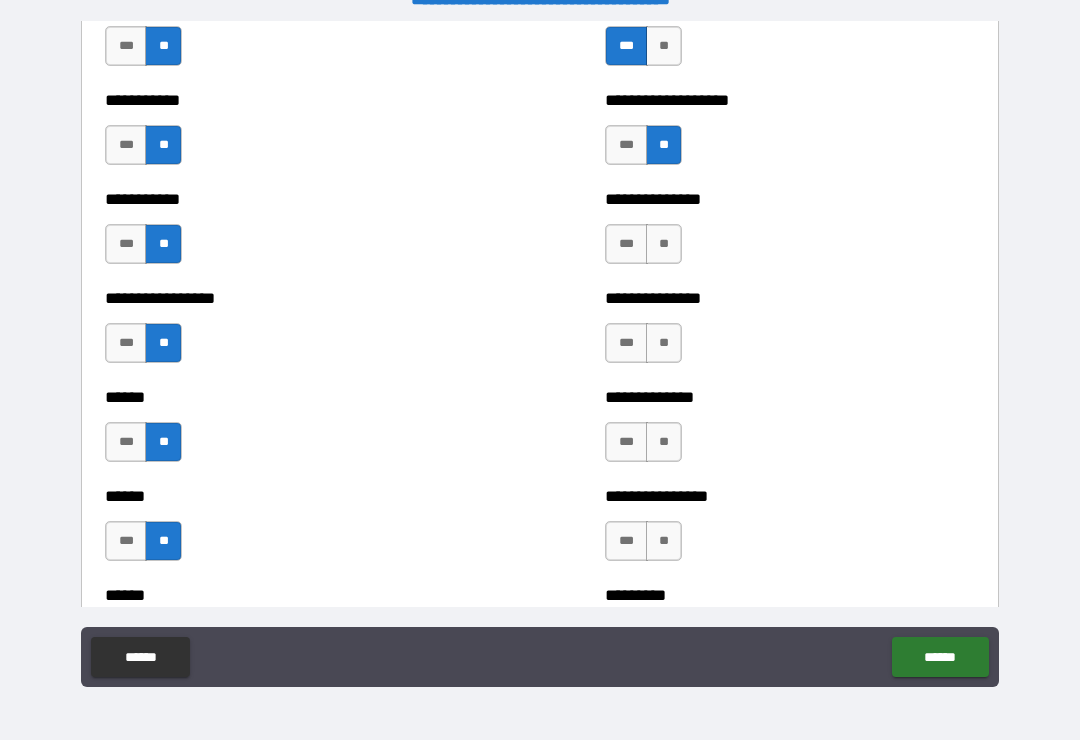 click on "**" at bounding box center (664, 244) 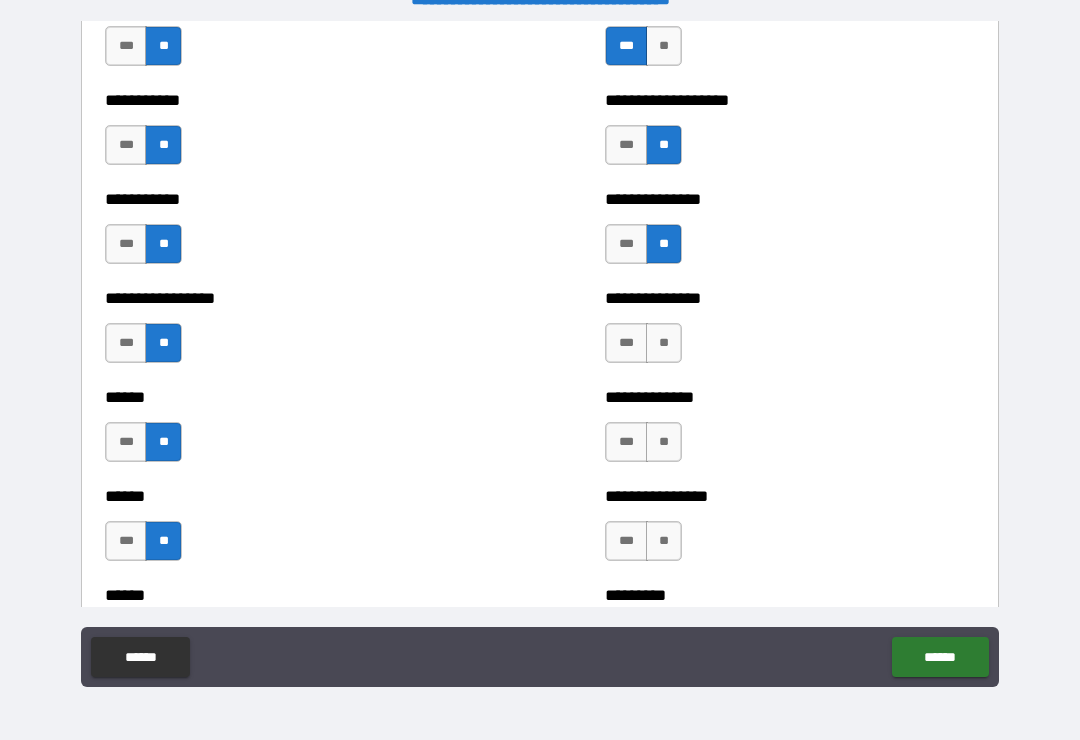 click on "**" at bounding box center (664, 343) 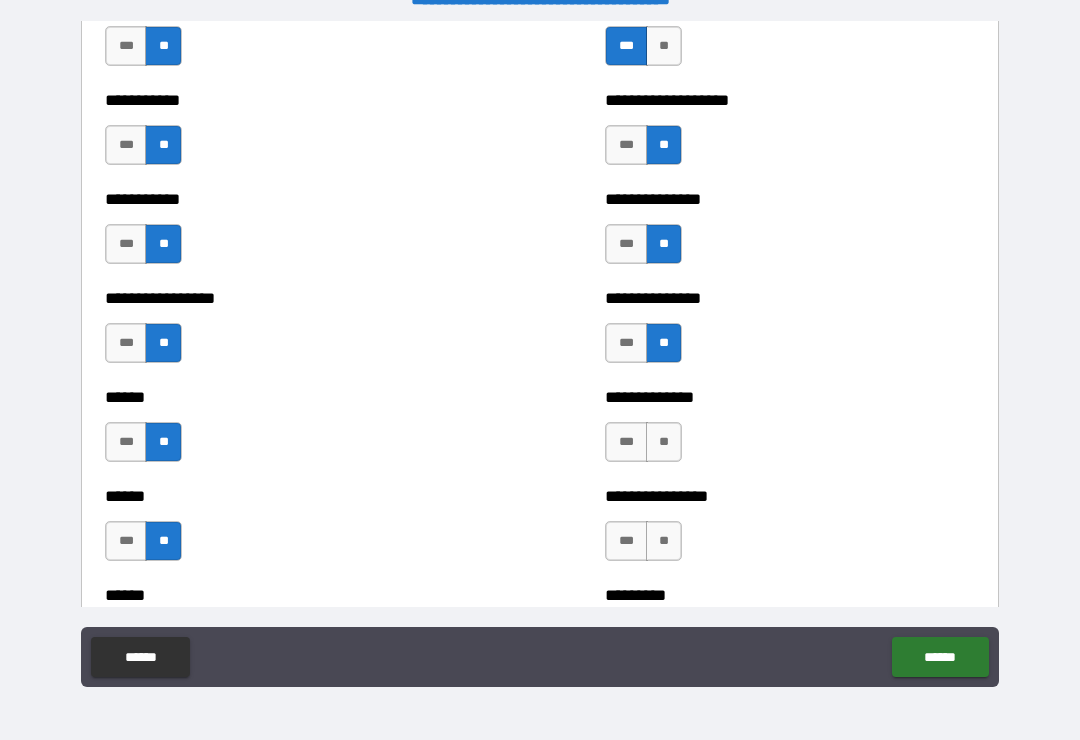 click on "**" at bounding box center [664, 442] 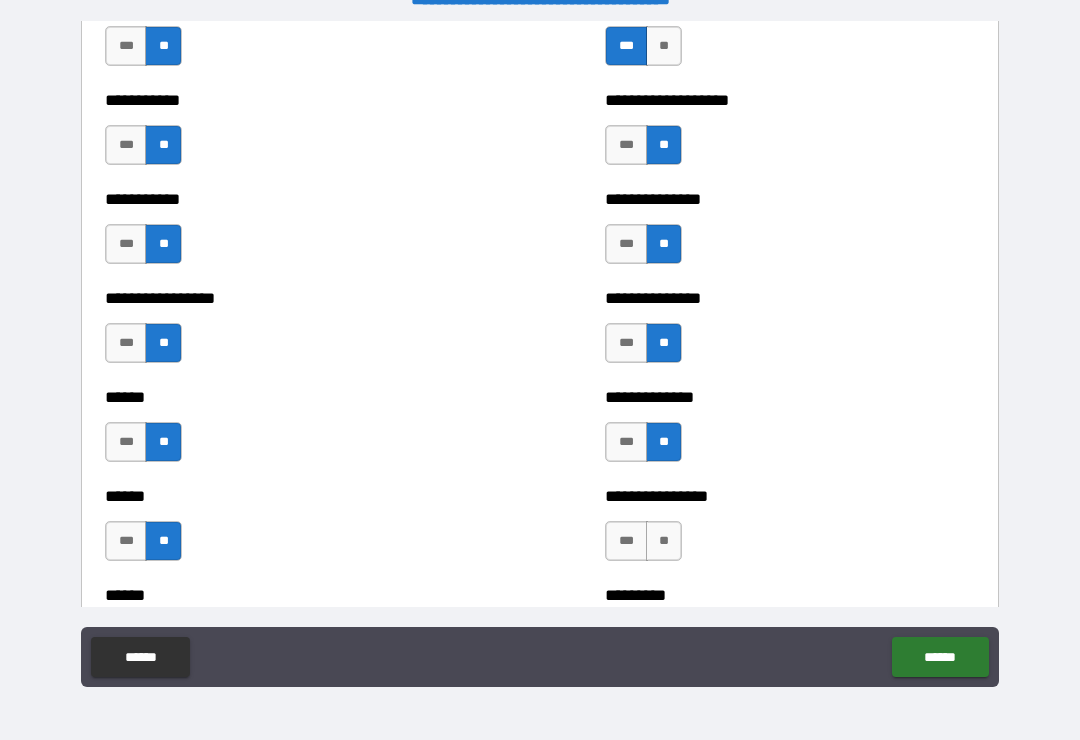click on "**" at bounding box center [664, 541] 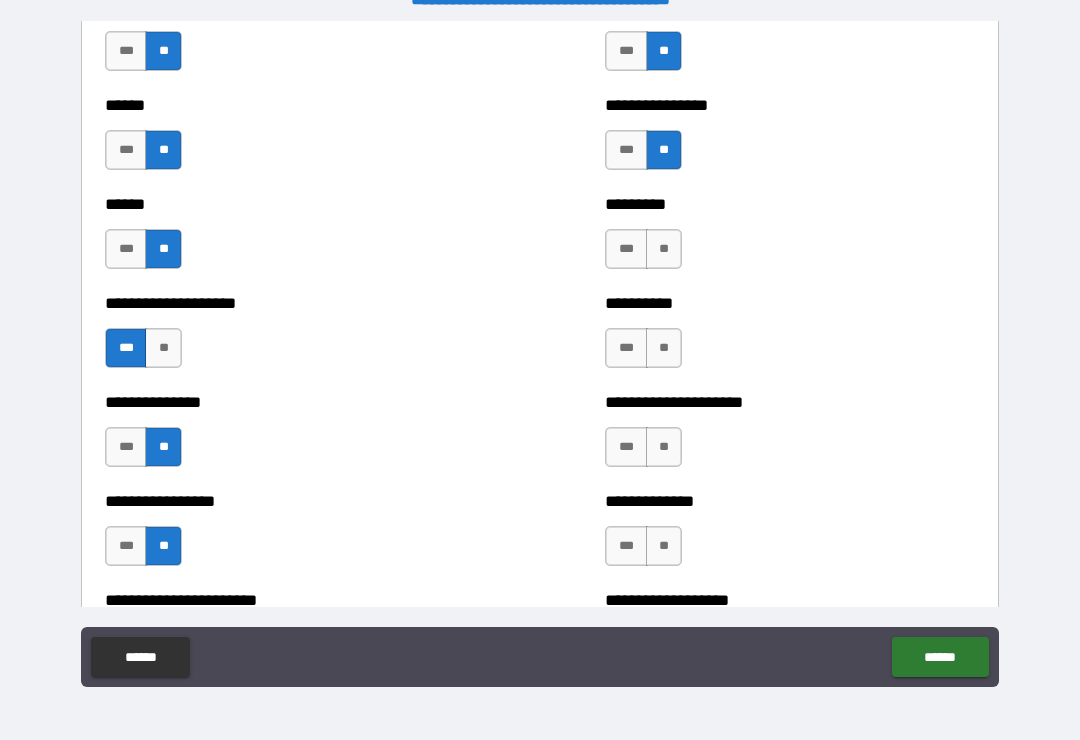 scroll, scrollTop: 3146, scrollLeft: 0, axis: vertical 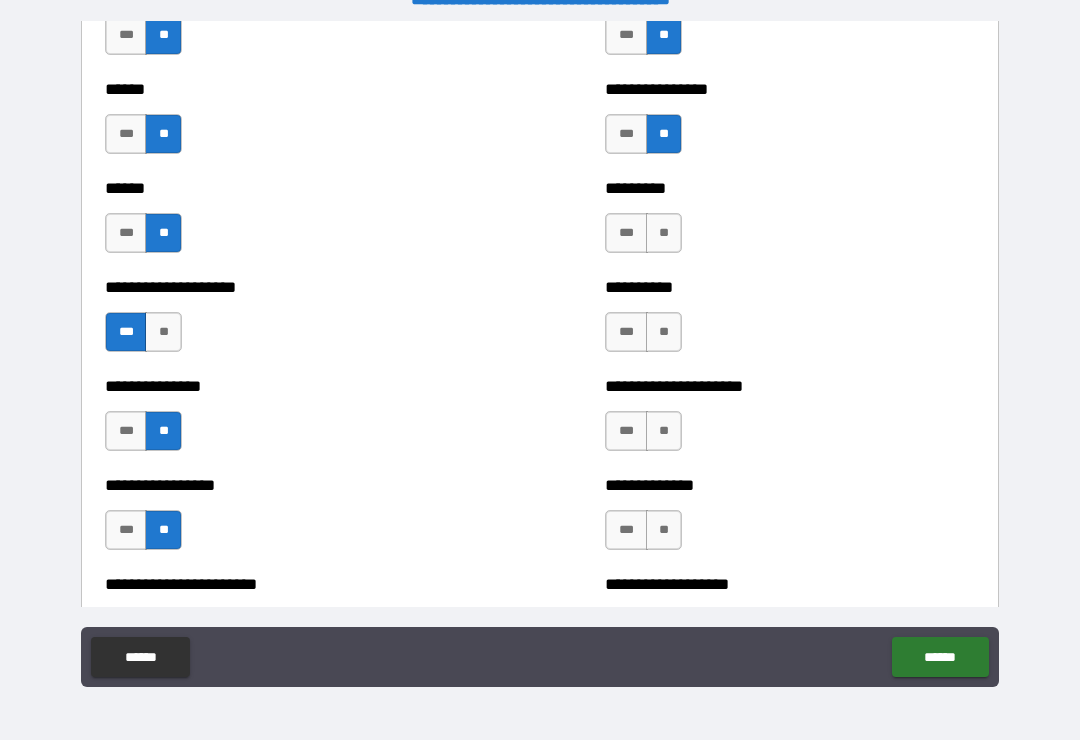 click on "**" at bounding box center (664, 233) 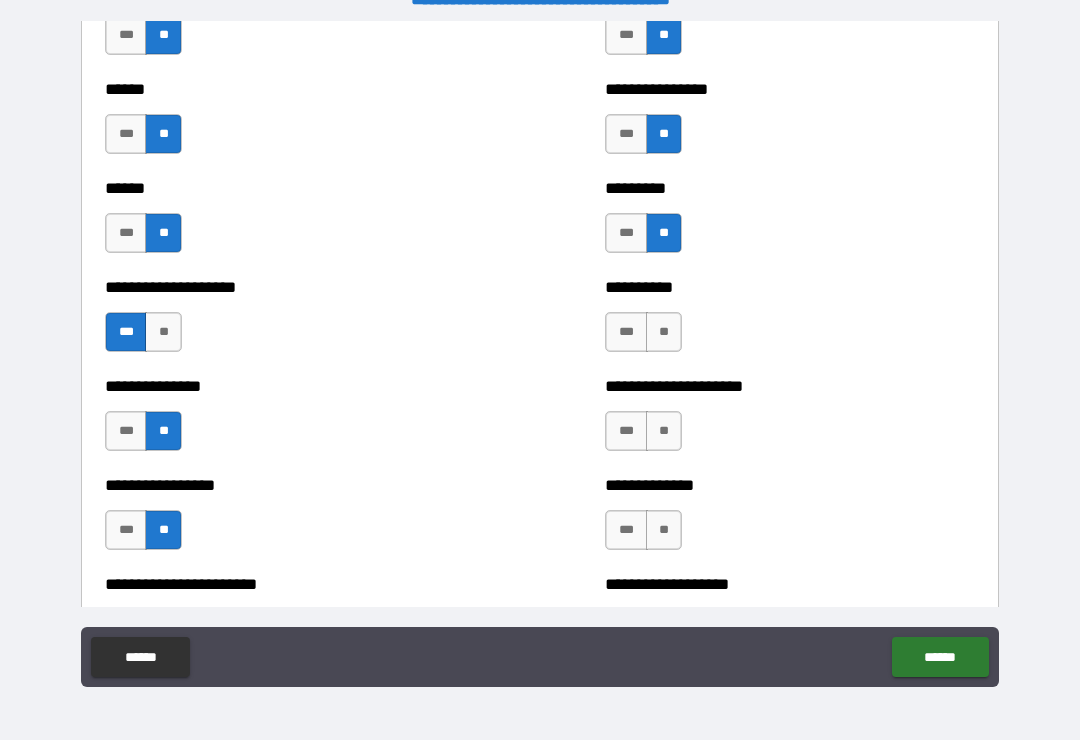 click on "**" at bounding box center [664, 332] 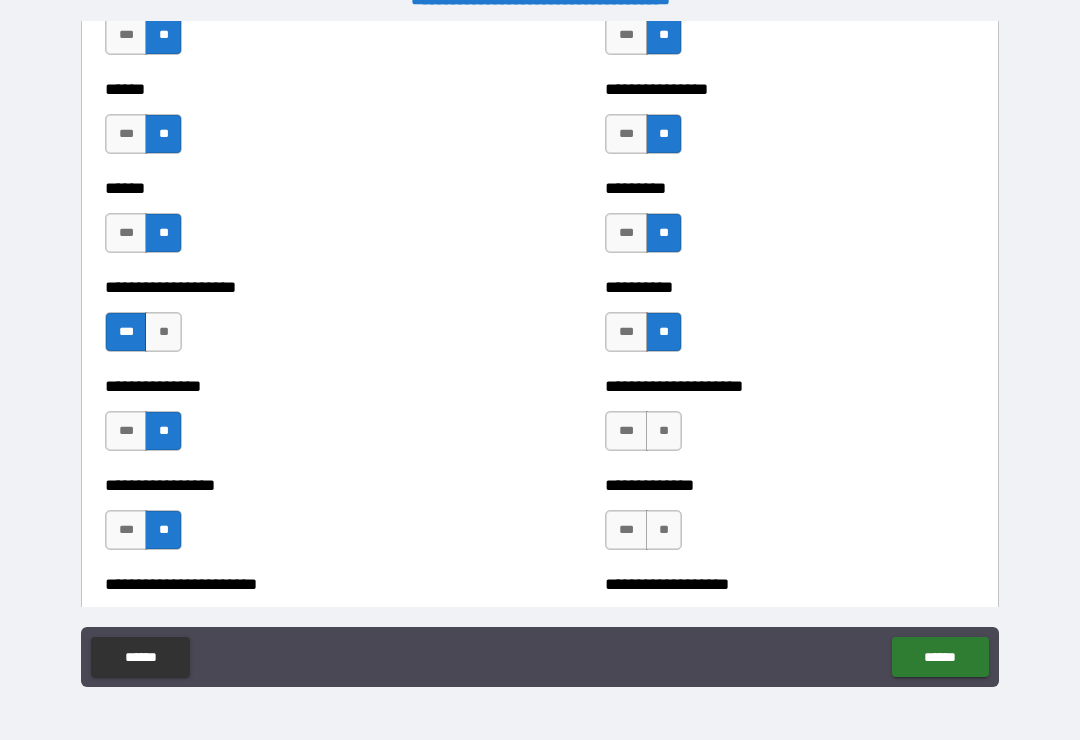 click on "**" at bounding box center [664, 431] 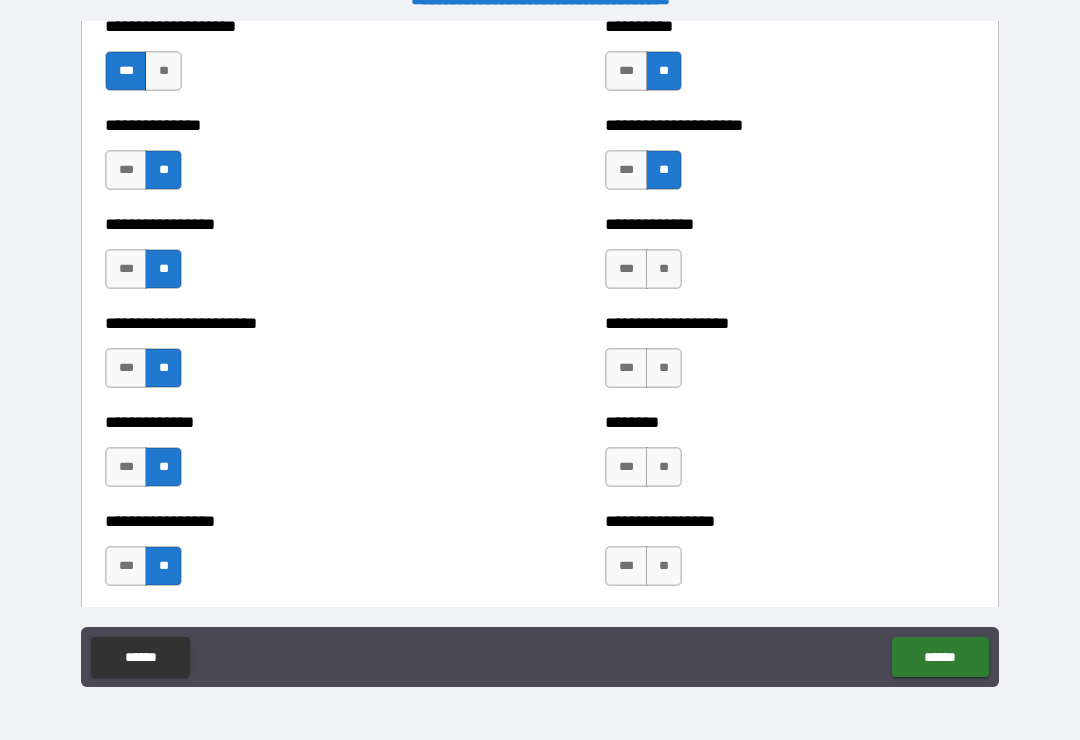 scroll, scrollTop: 3420, scrollLeft: 0, axis: vertical 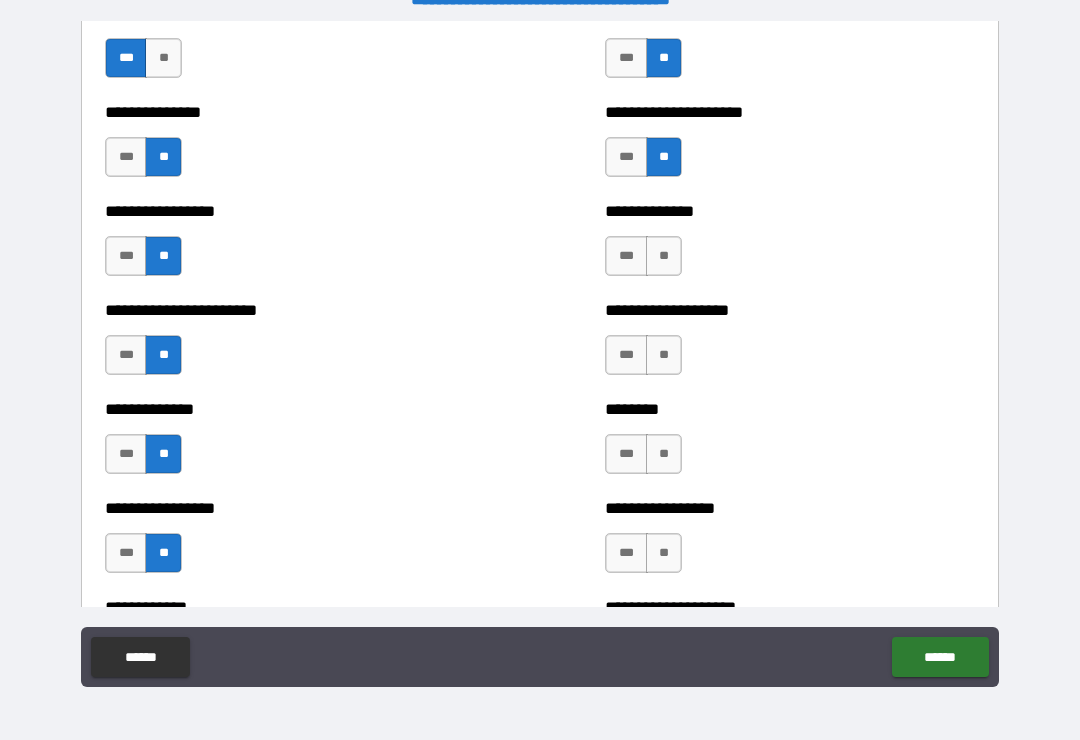 click on "**" at bounding box center (664, 256) 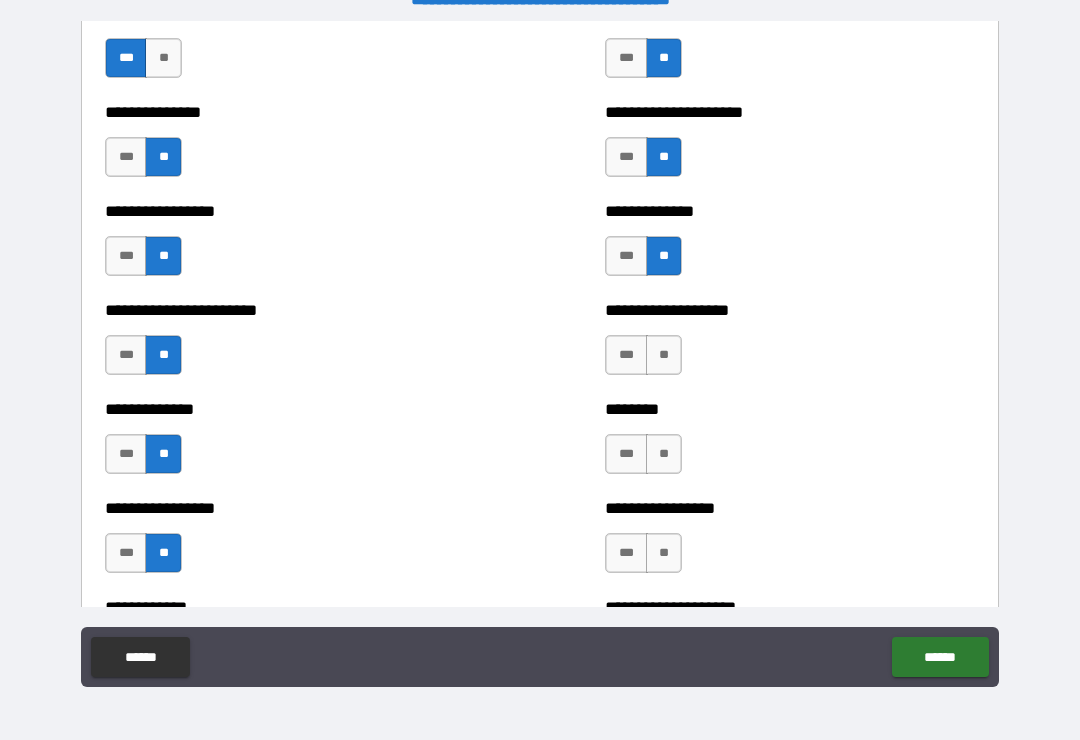 click on "**" at bounding box center (664, 355) 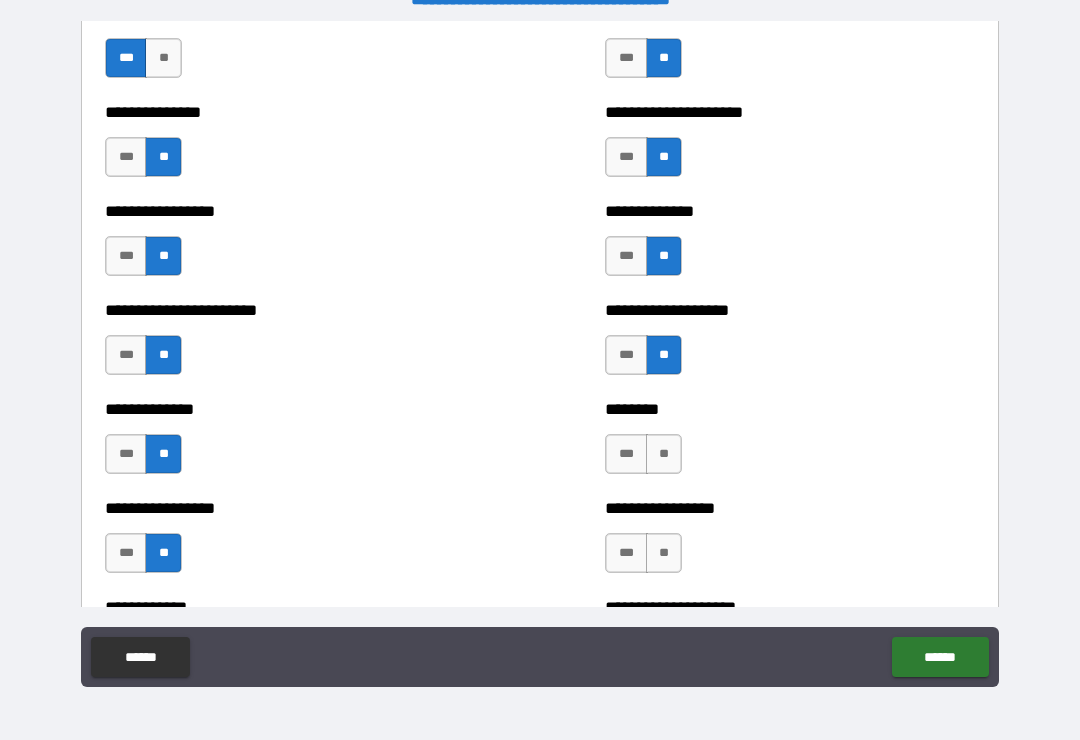 click on "**" at bounding box center [664, 454] 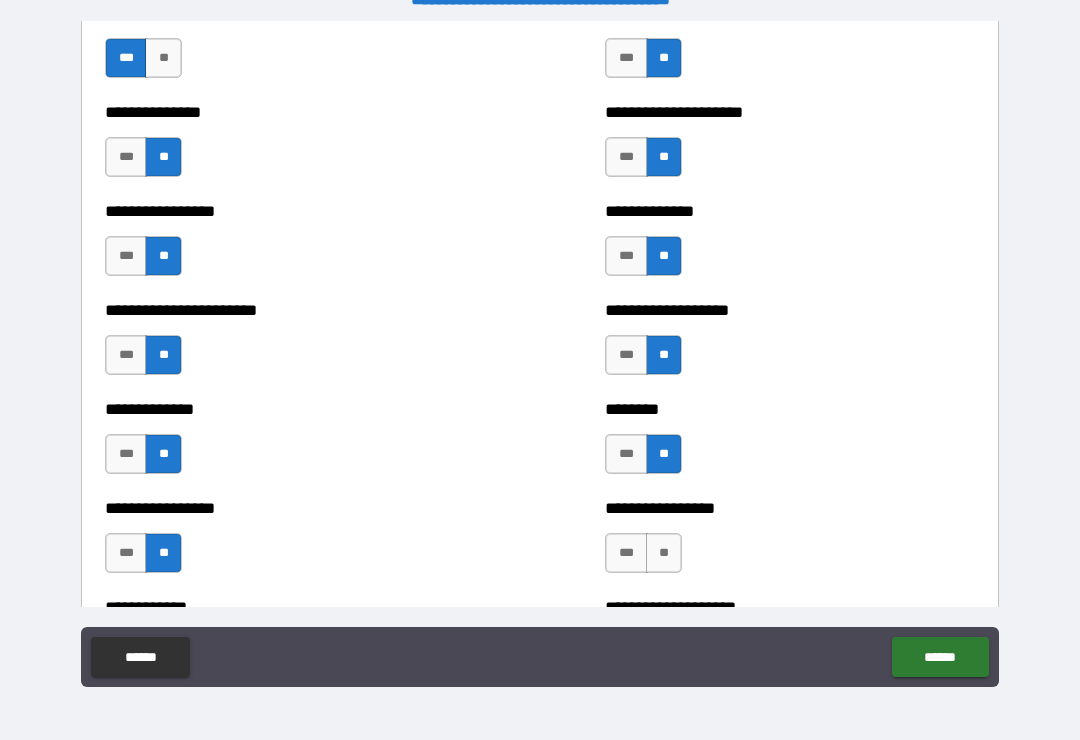 click on "**" at bounding box center [664, 553] 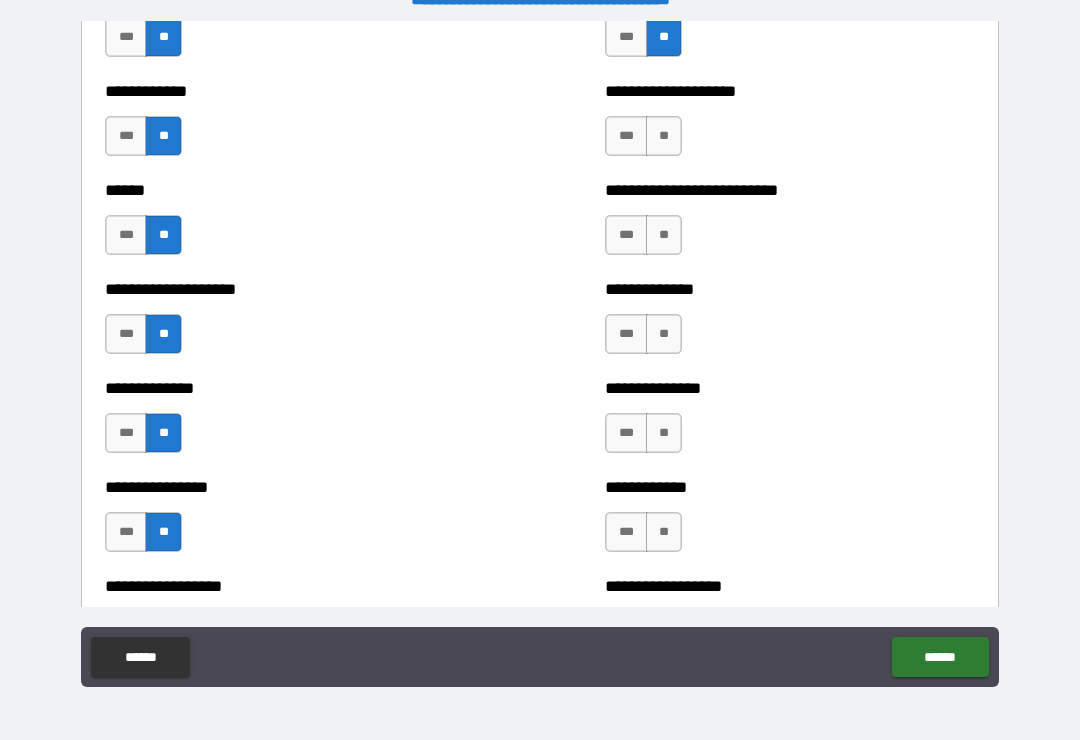 scroll, scrollTop: 3943, scrollLeft: 0, axis: vertical 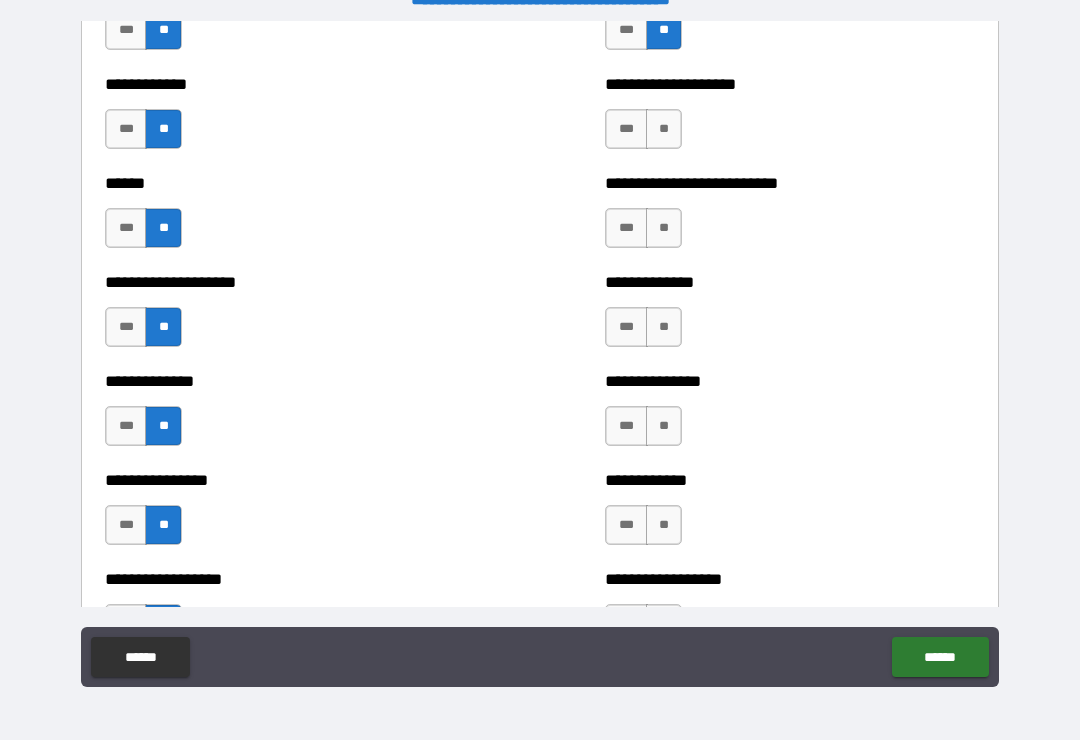 click on "**" at bounding box center (664, 129) 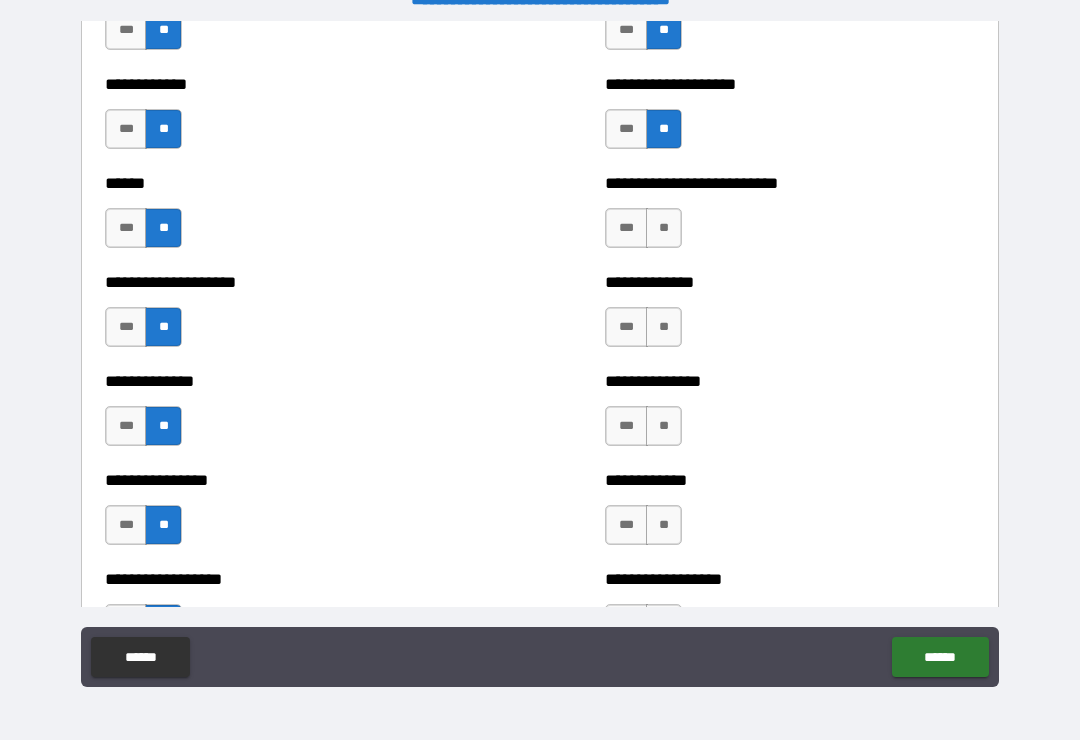click on "**" at bounding box center [664, 228] 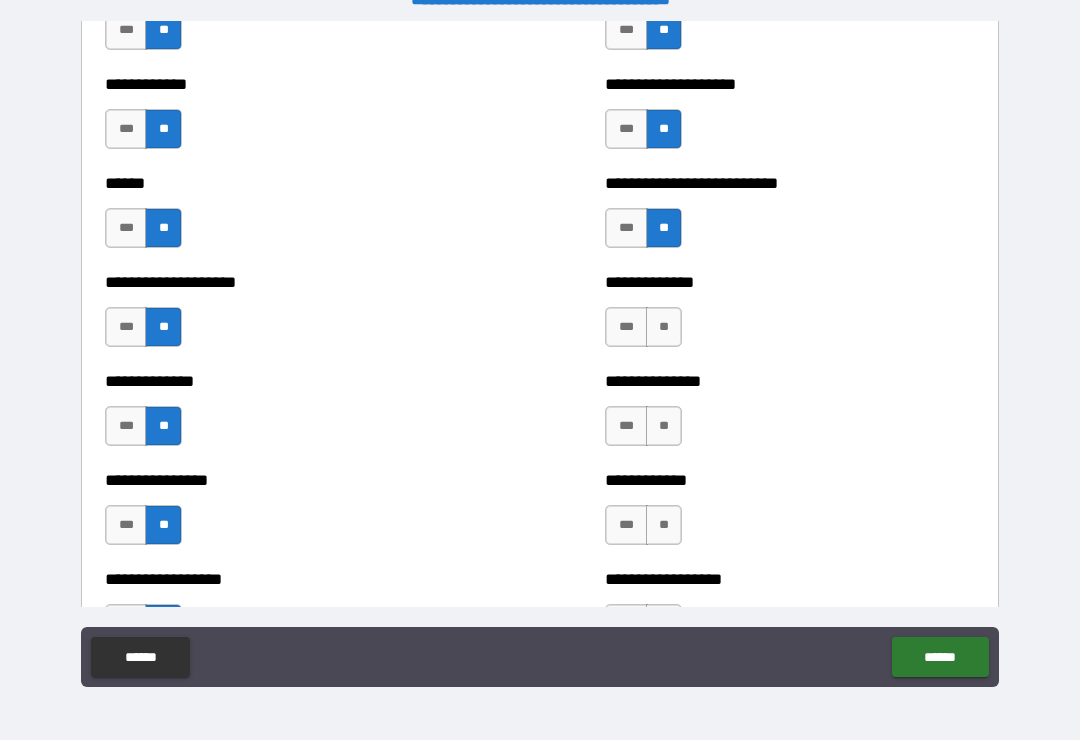 click on "**" at bounding box center (664, 327) 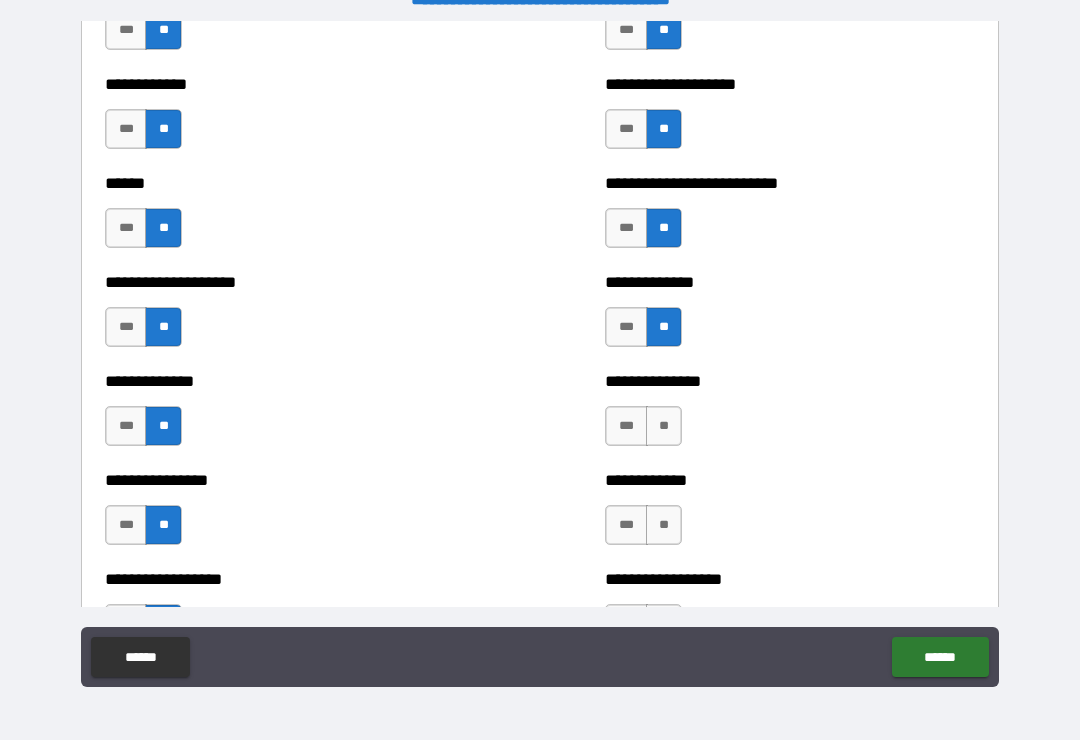 click on "**" at bounding box center [664, 426] 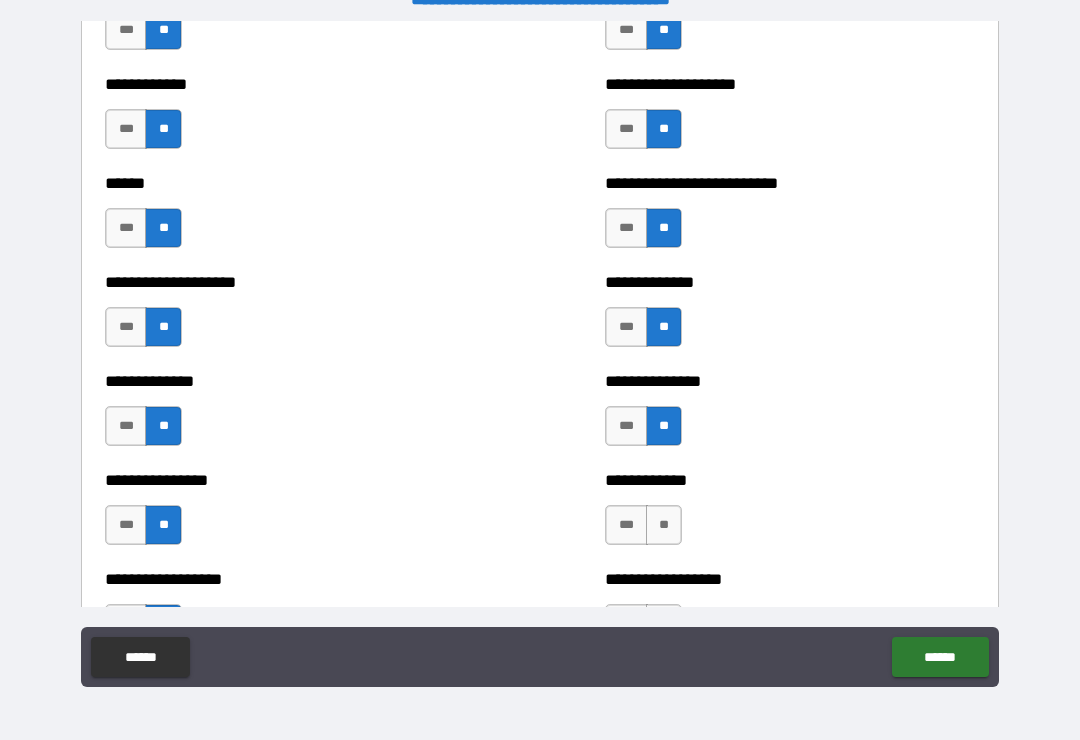 click on "**" at bounding box center [664, 525] 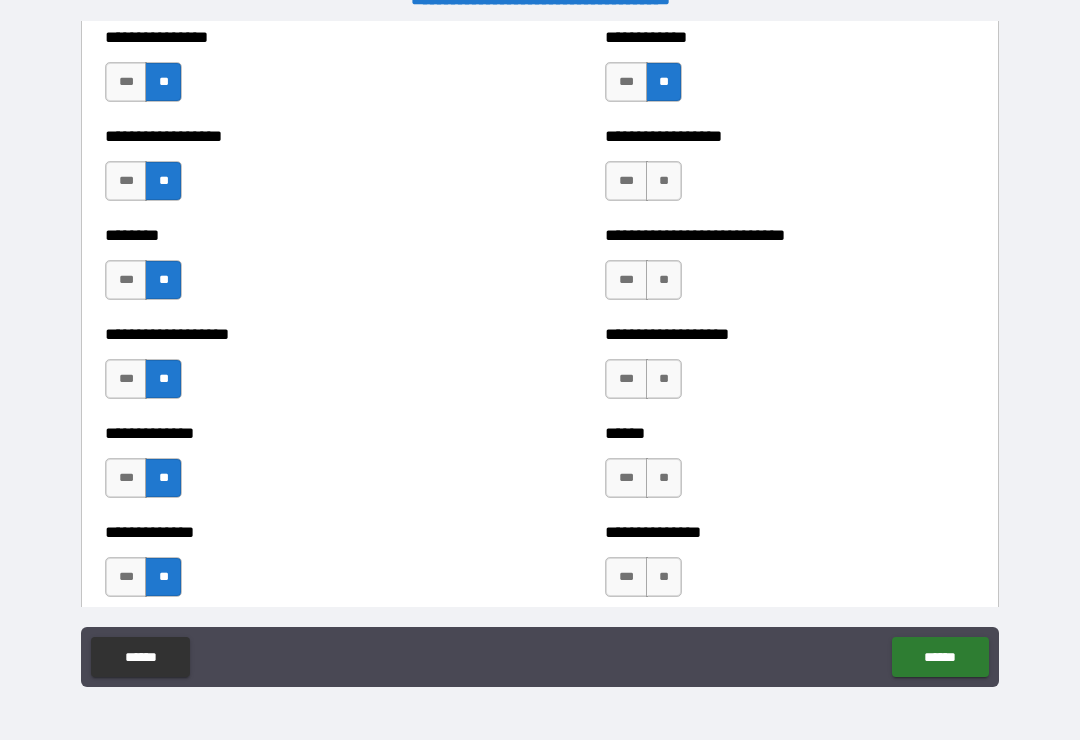 scroll, scrollTop: 4392, scrollLeft: 0, axis: vertical 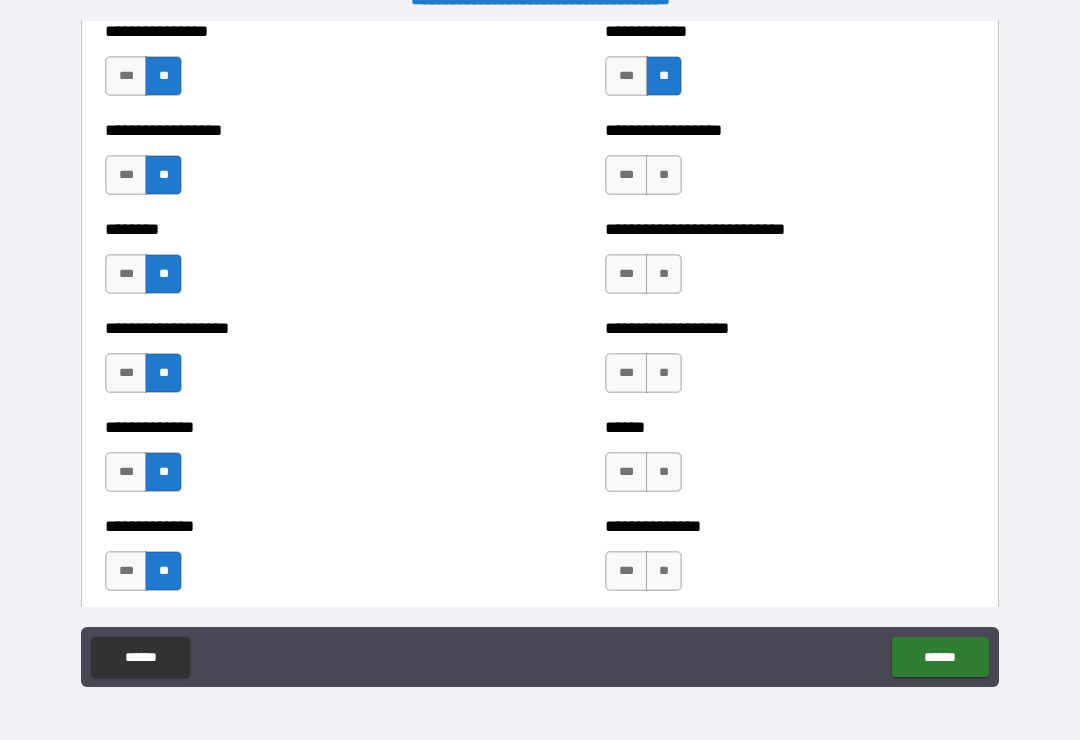 click on "**" at bounding box center (664, 175) 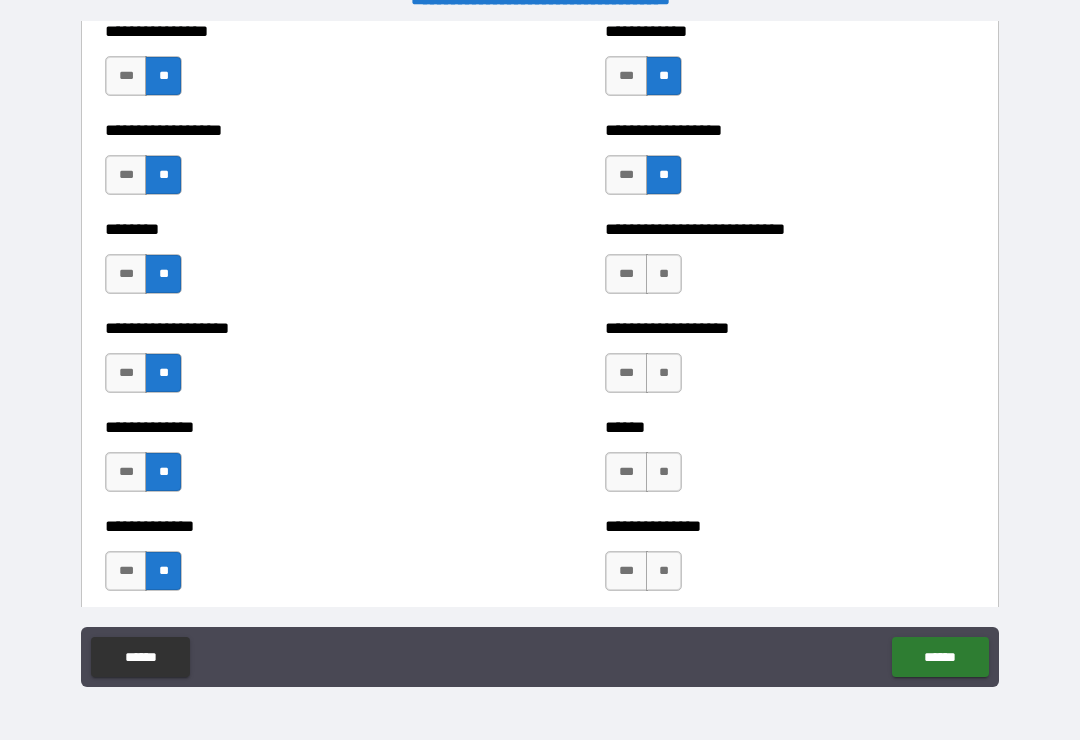 click on "**" at bounding box center [664, 274] 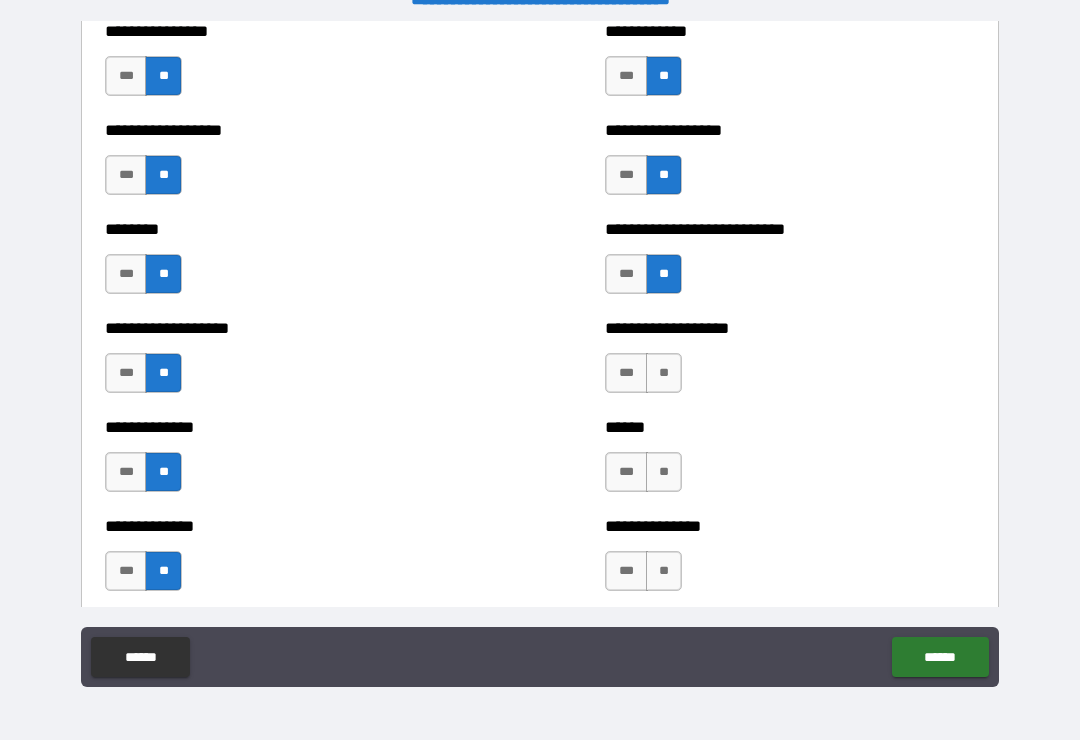 click on "**" at bounding box center [664, 373] 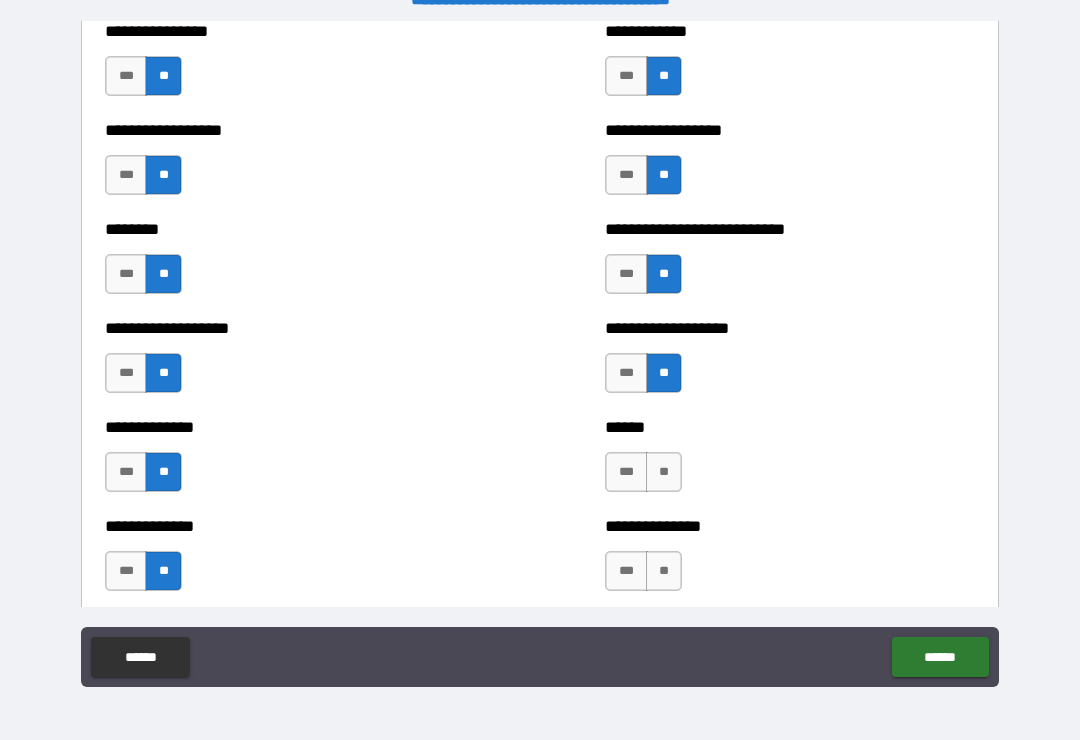 click on "**" at bounding box center [664, 472] 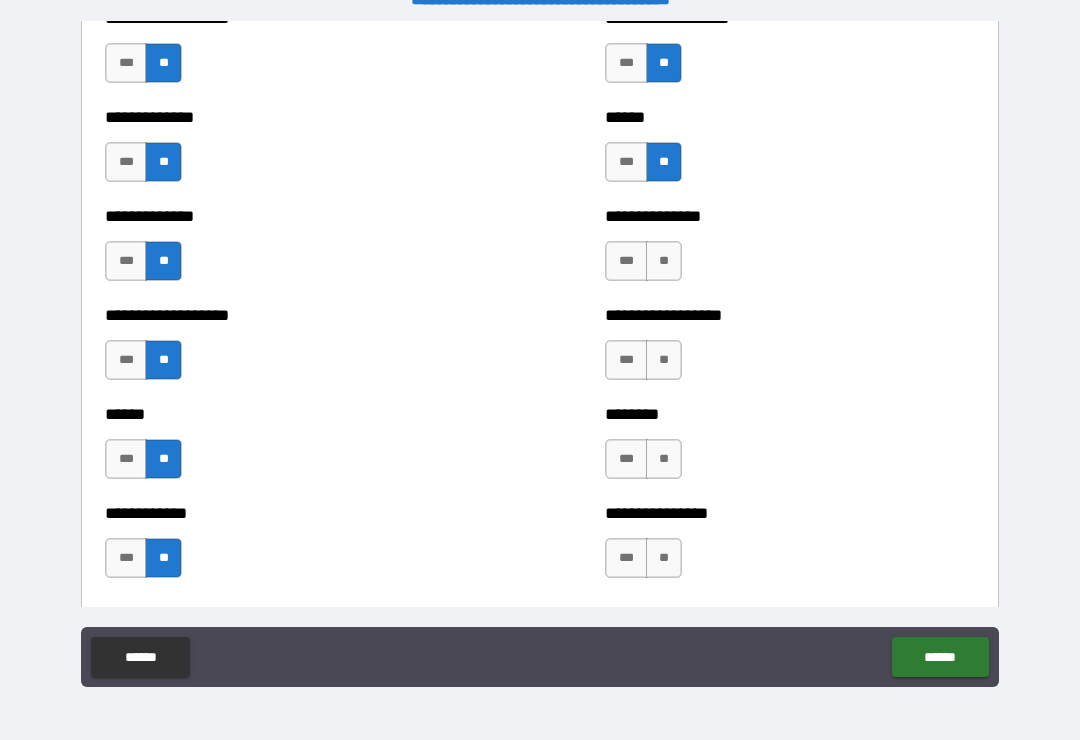 scroll, scrollTop: 4705, scrollLeft: 0, axis: vertical 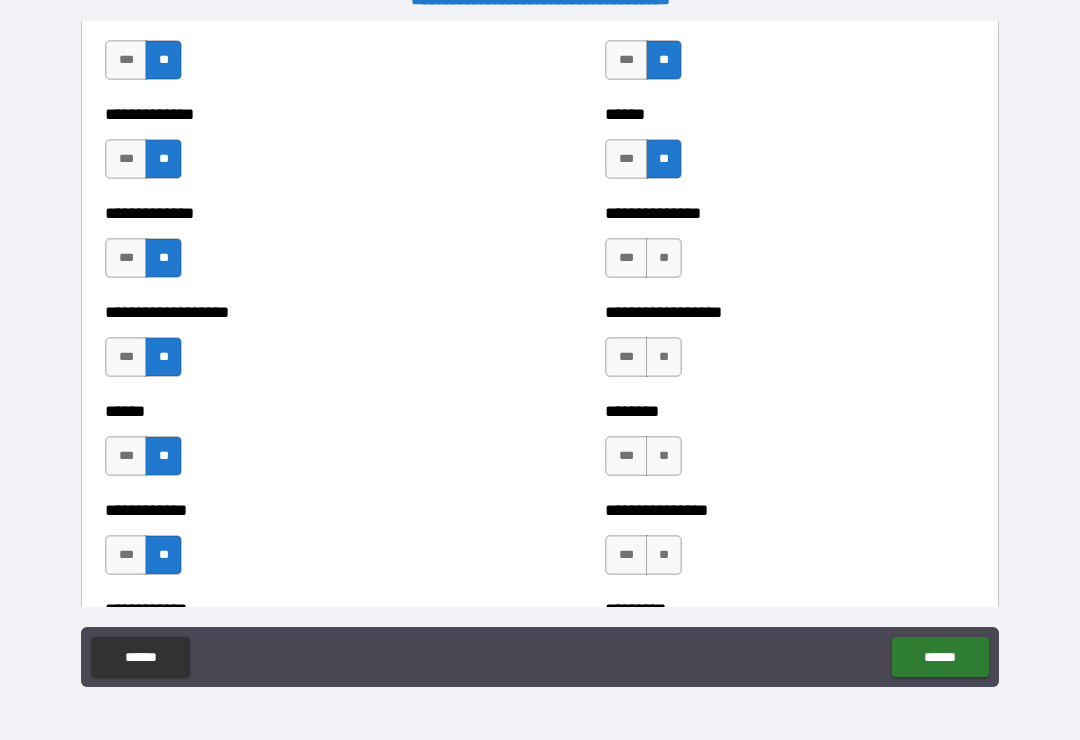 click on "**" at bounding box center [664, 258] 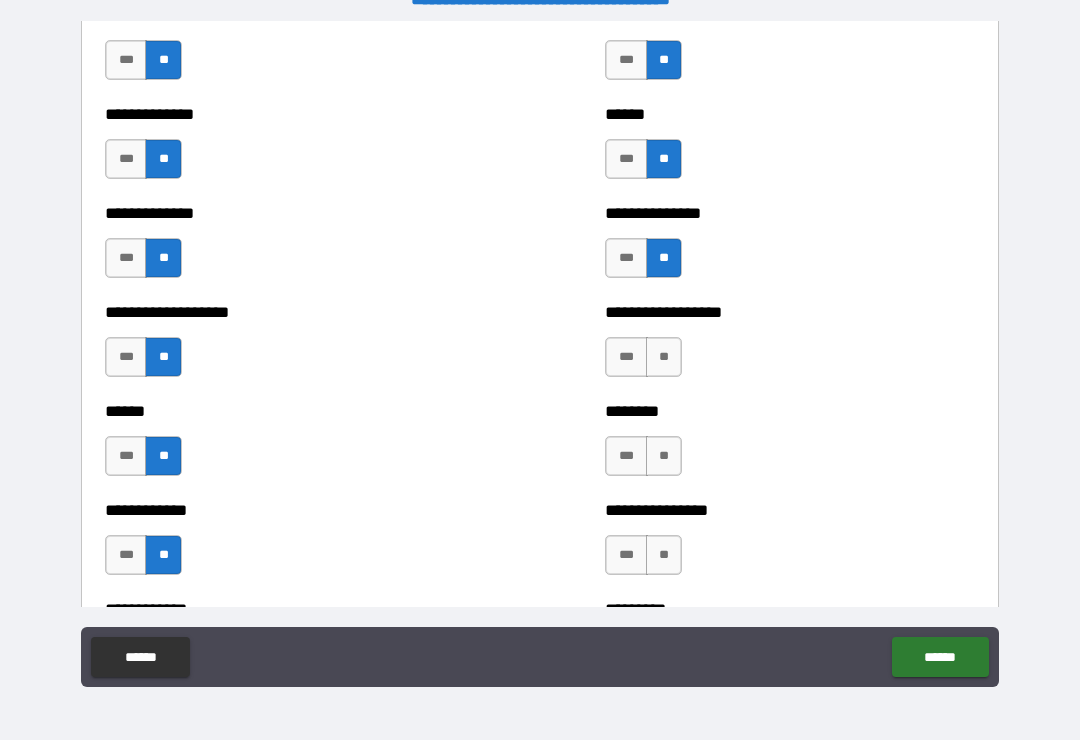 click on "**" at bounding box center [664, 357] 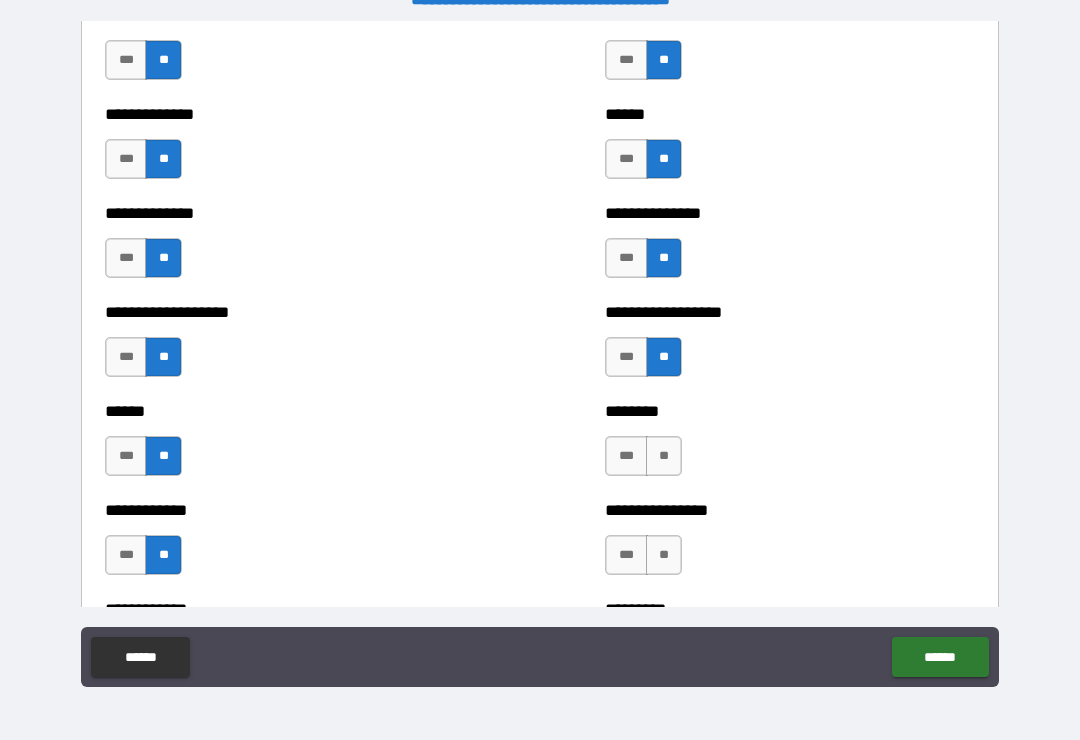 click on "**" at bounding box center (664, 456) 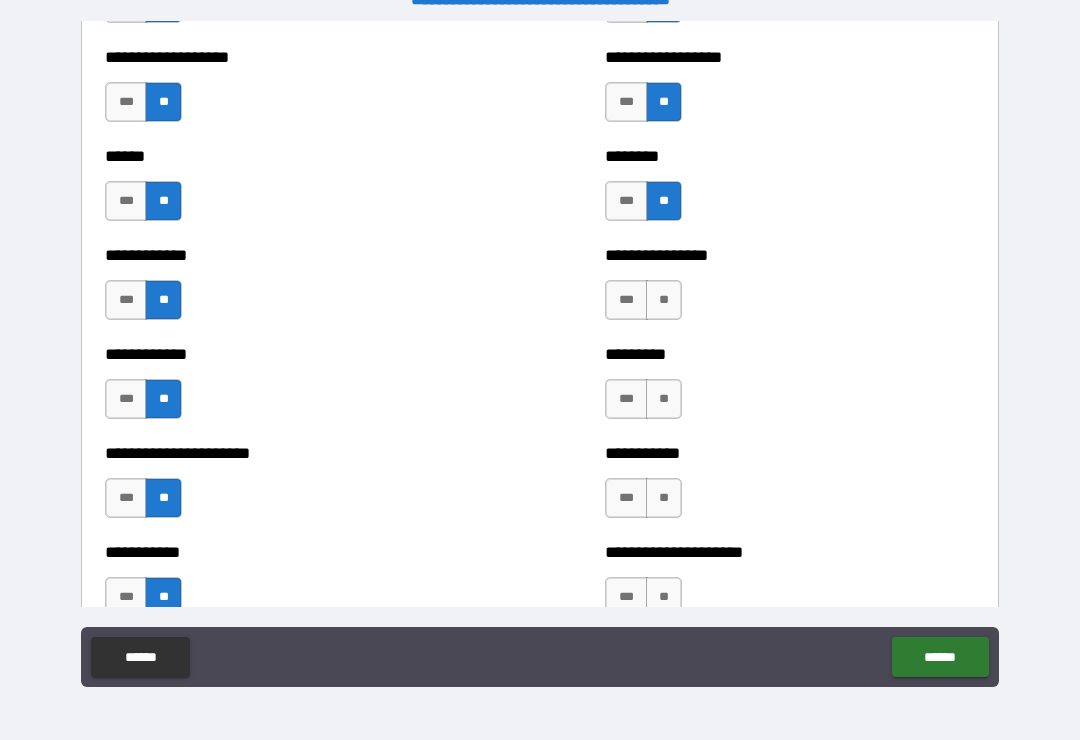 scroll, scrollTop: 5001, scrollLeft: 0, axis: vertical 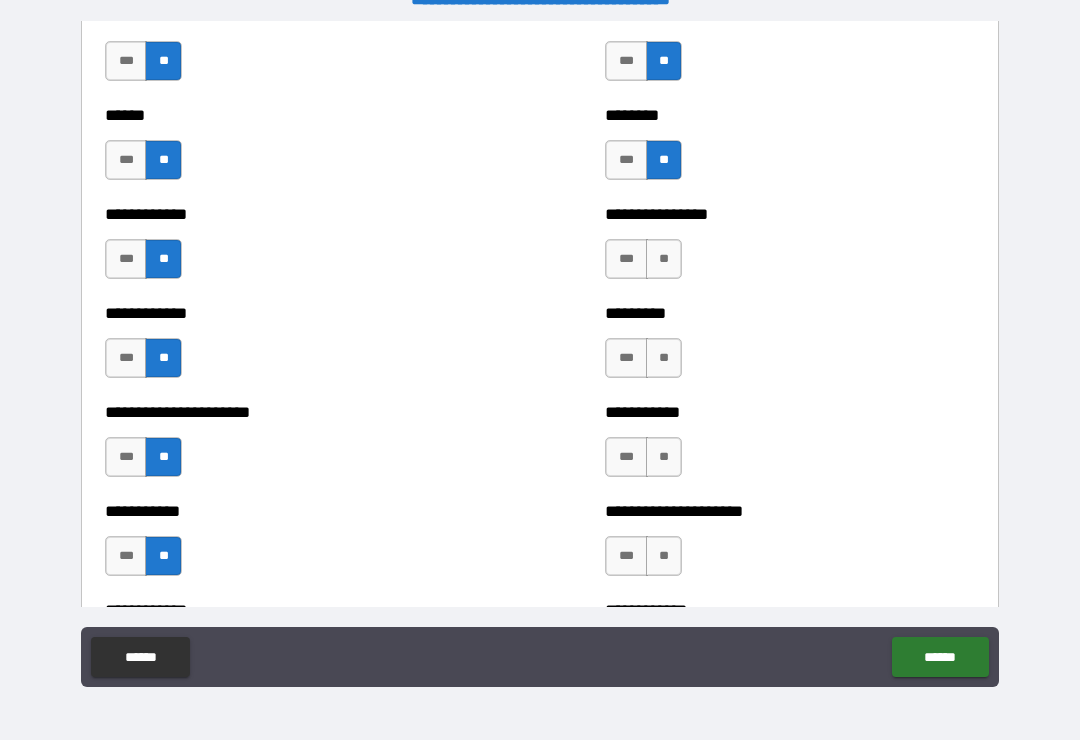 click on "**" at bounding box center (664, 259) 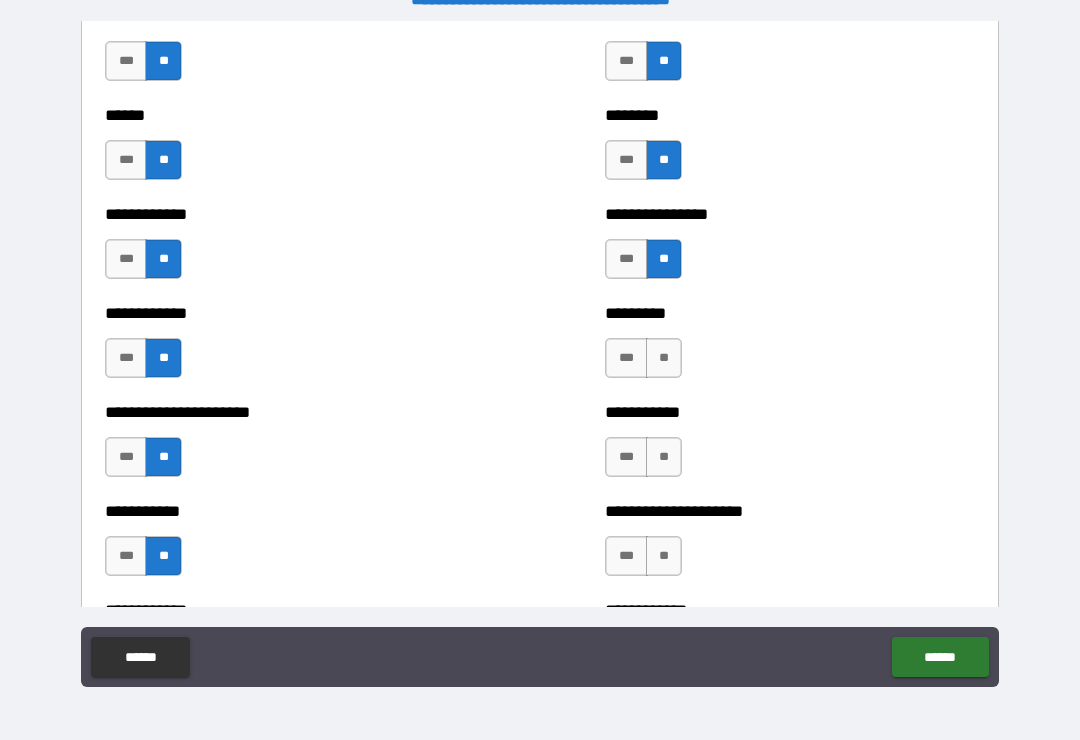 click on "**" at bounding box center (664, 358) 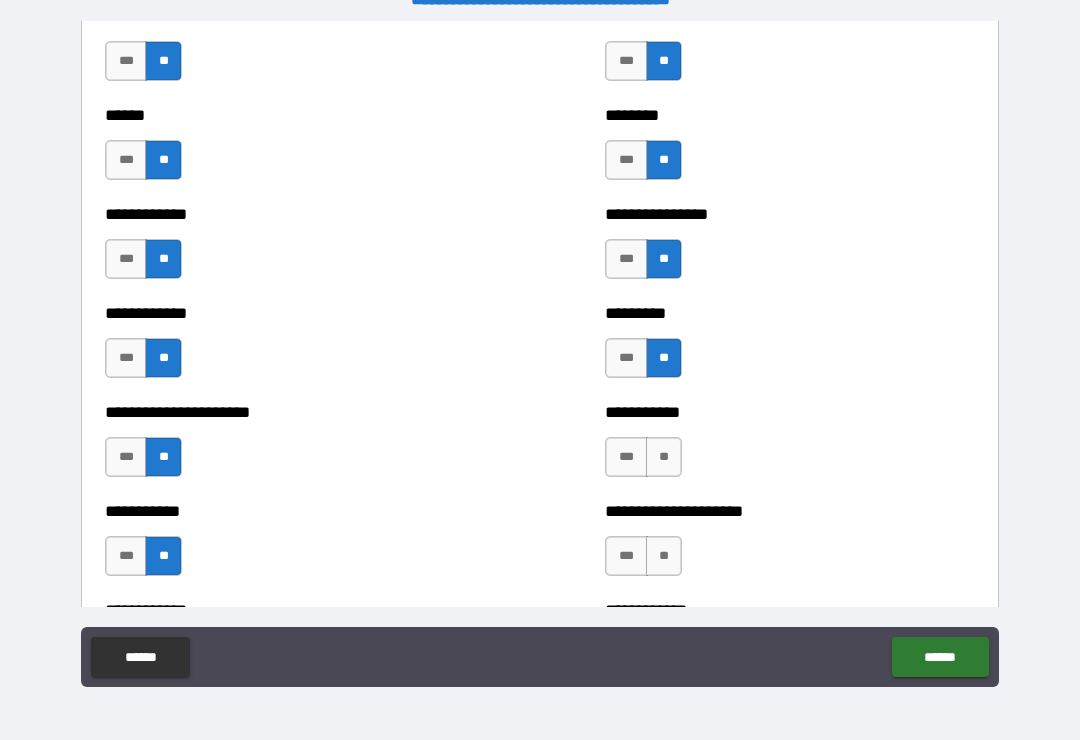 click on "**" at bounding box center (664, 457) 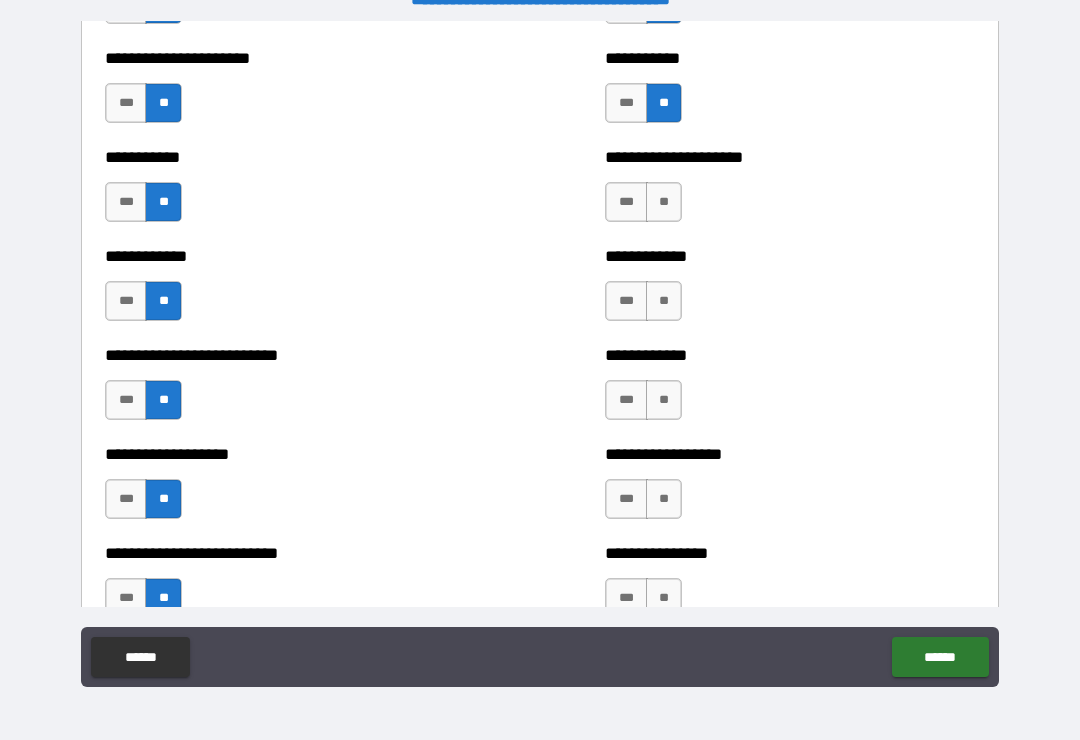 scroll, scrollTop: 5360, scrollLeft: 0, axis: vertical 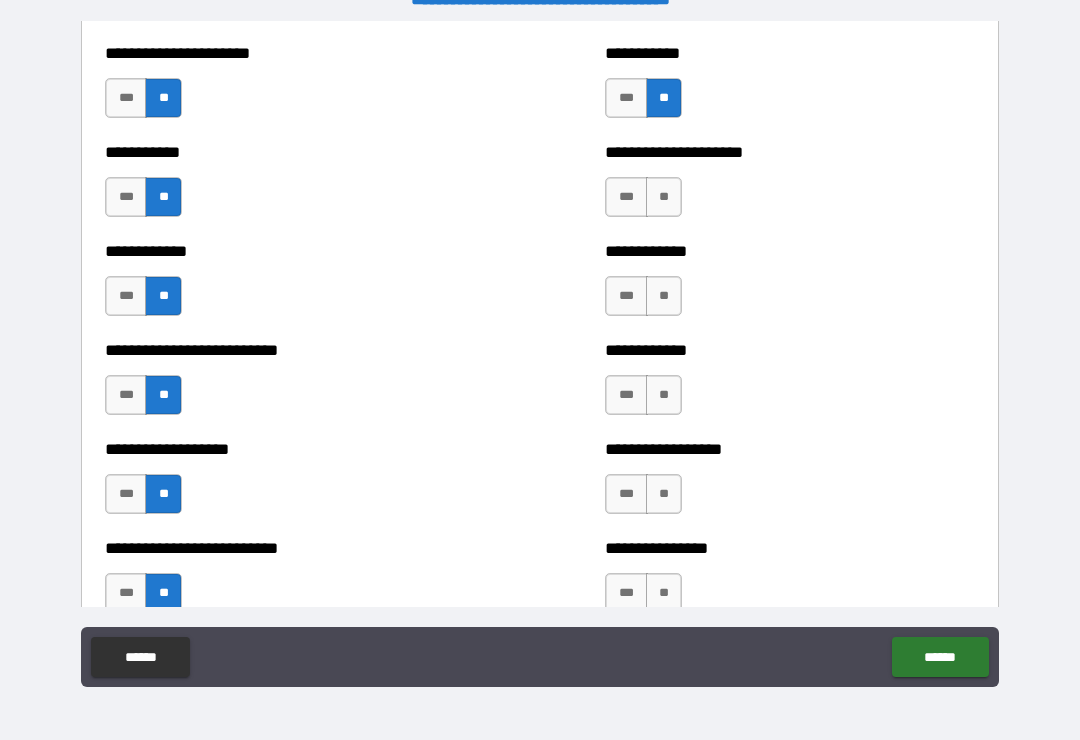 click on "**" at bounding box center (664, 197) 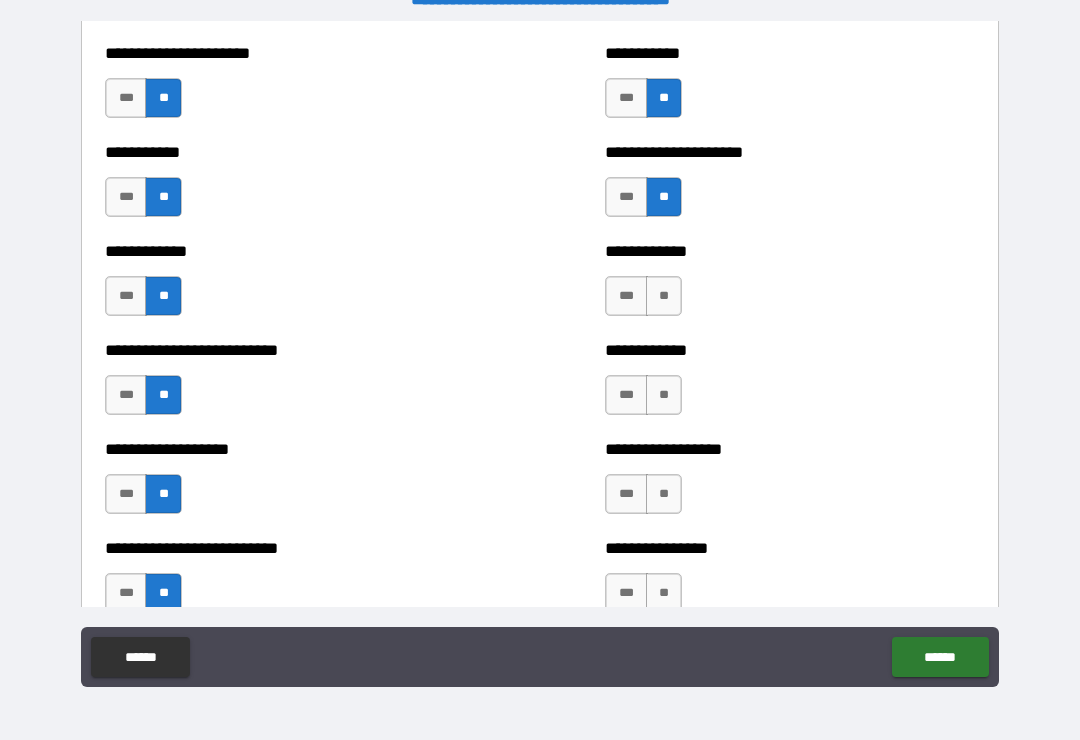 click on "**" at bounding box center [664, 296] 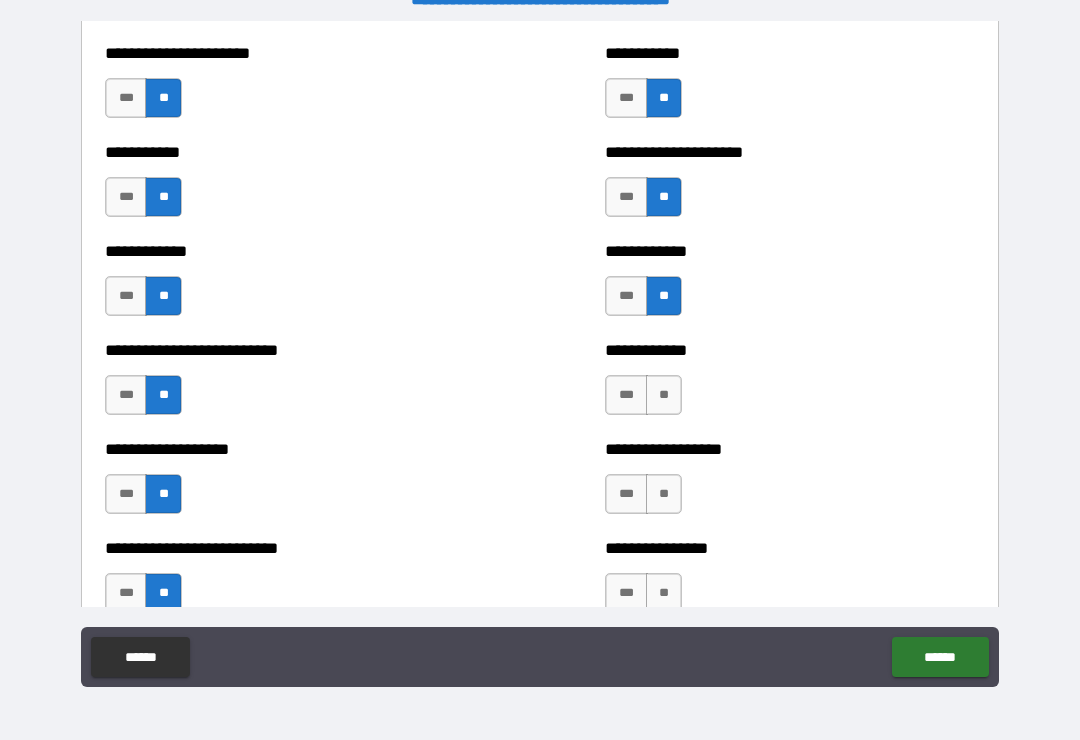 click on "**" at bounding box center [664, 395] 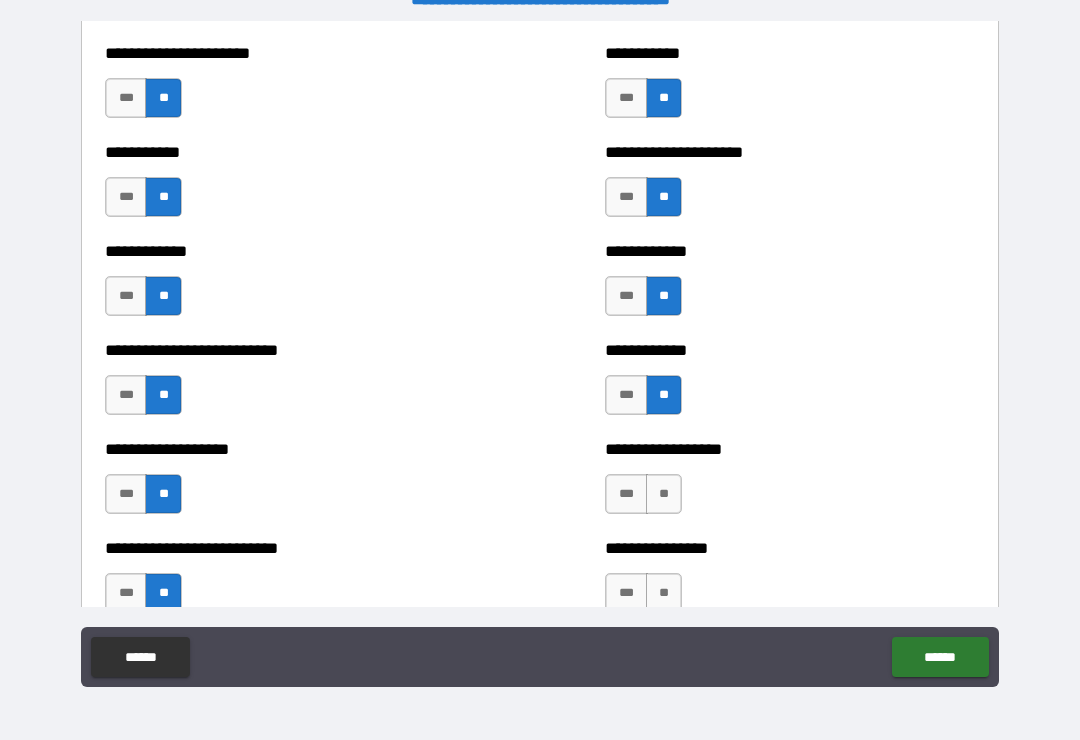 click on "**" at bounding box center (664, 494) 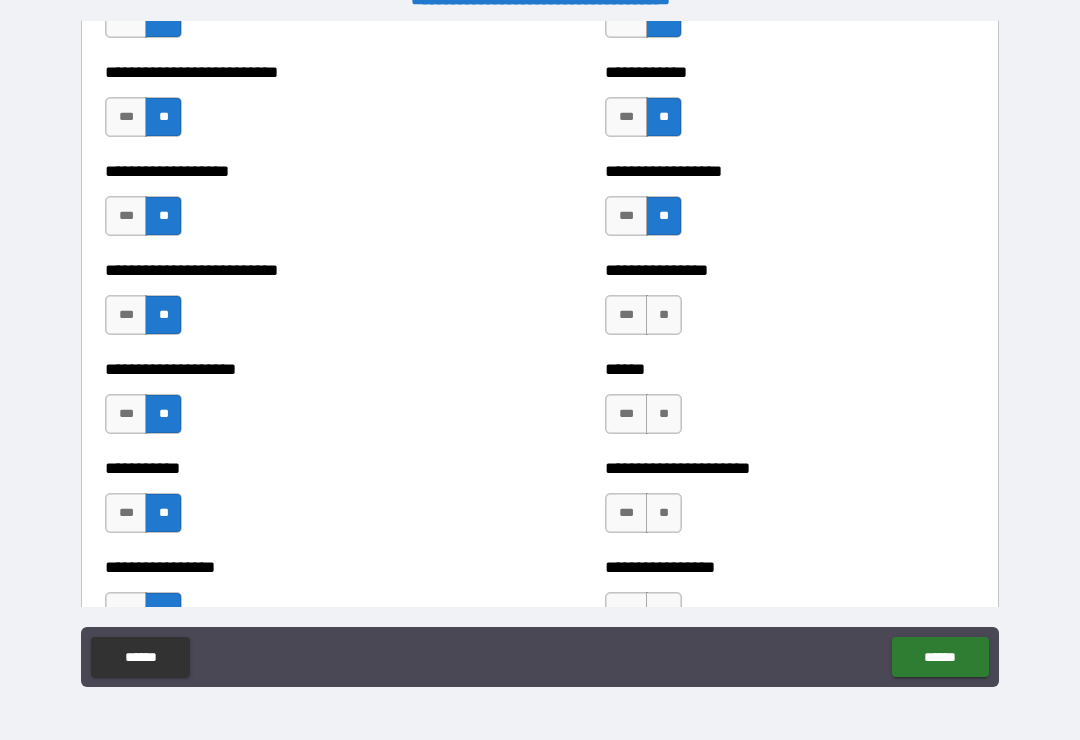 scroll, scrollTop: 5645, scrollLeft: 0, axis: vertical 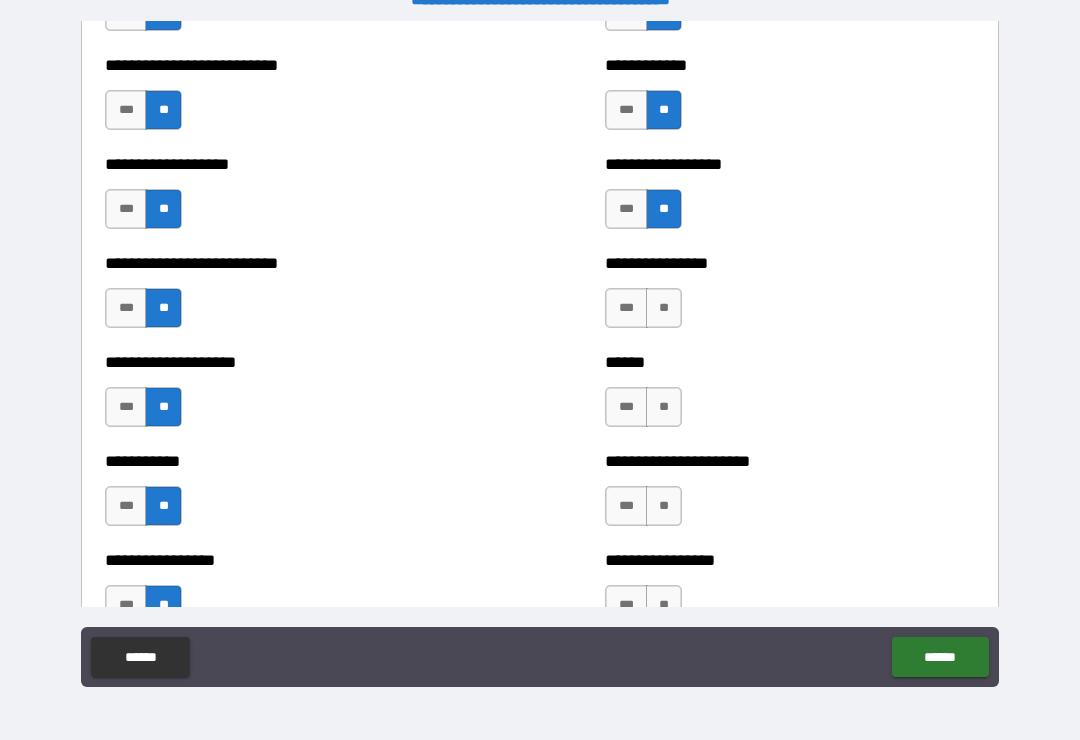 click on "**" at bounding box center (664, 308) 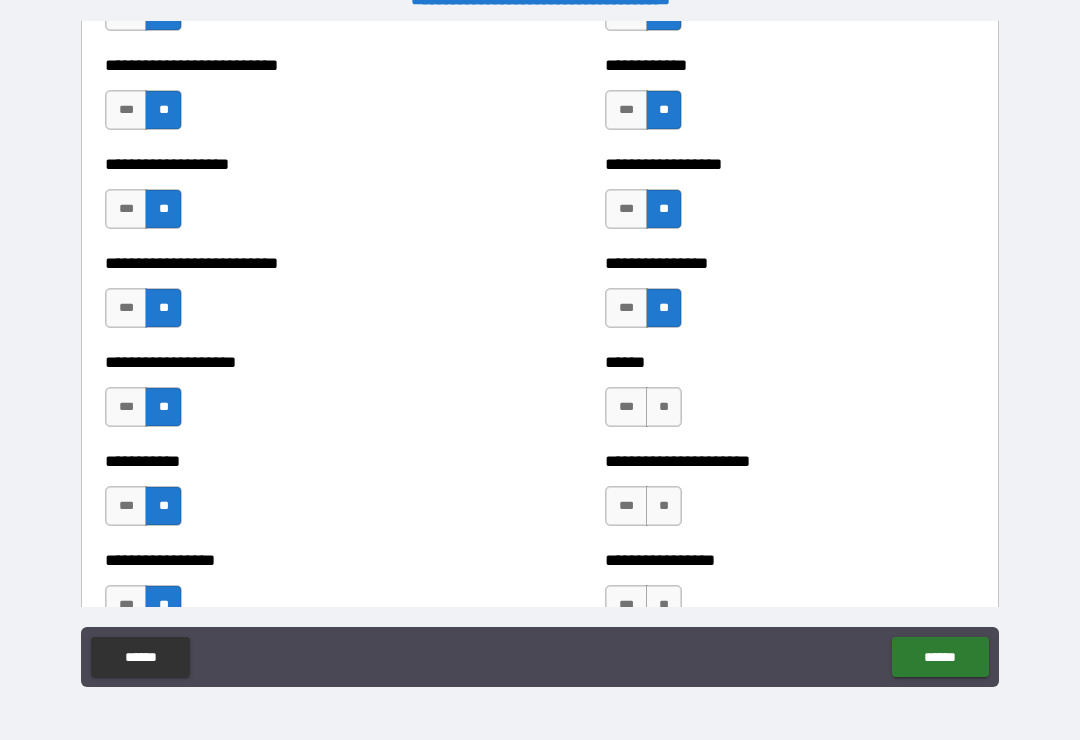 click on "**" at bounding box center (664, 407) 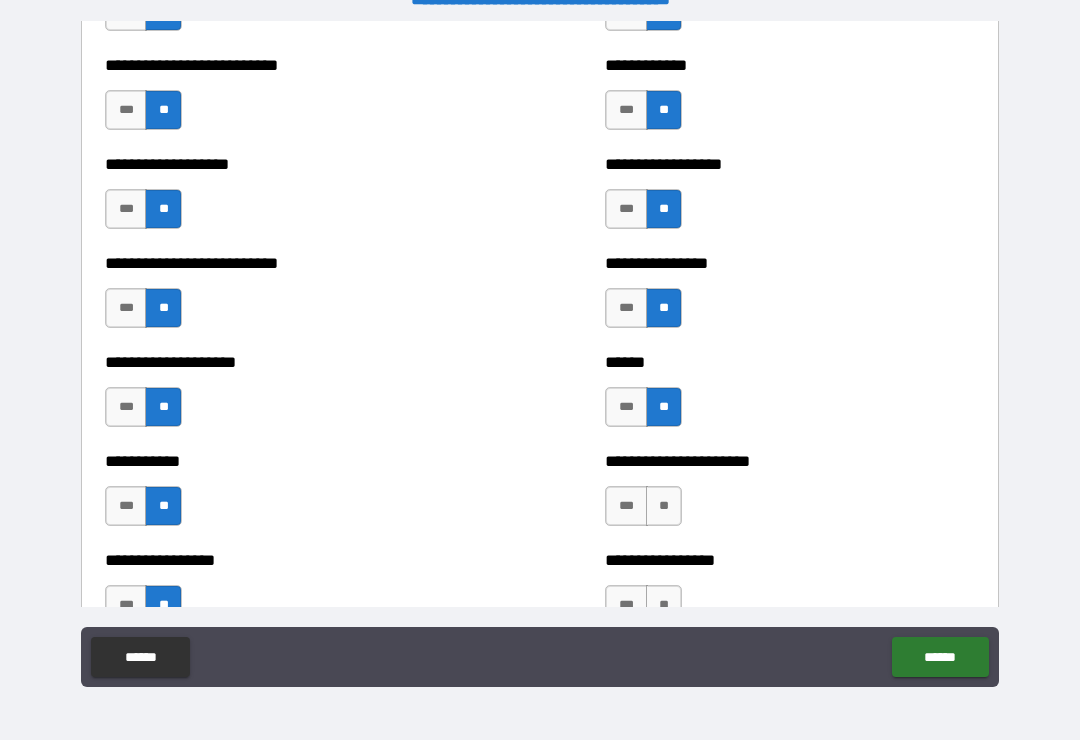 click on "**" at bounding box center [664, 506] 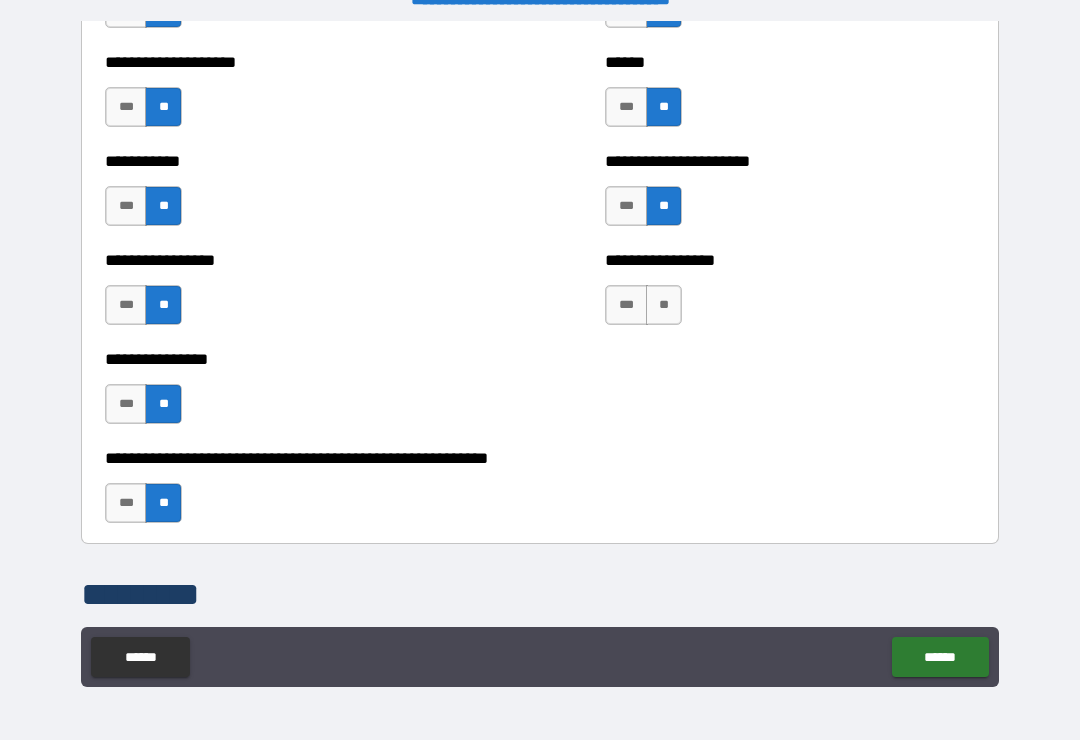 scroll, scrollTop: 5947, scrollLeft: 0, axis: vertical 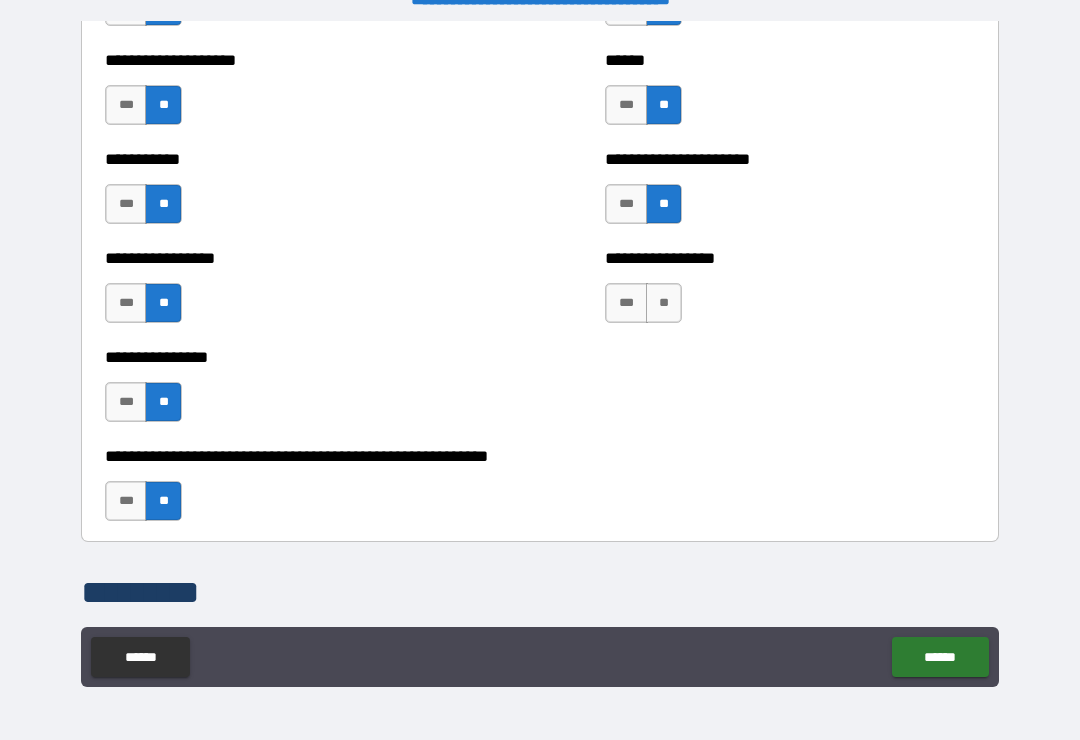 click on "**" at bounding box center [664, 303] 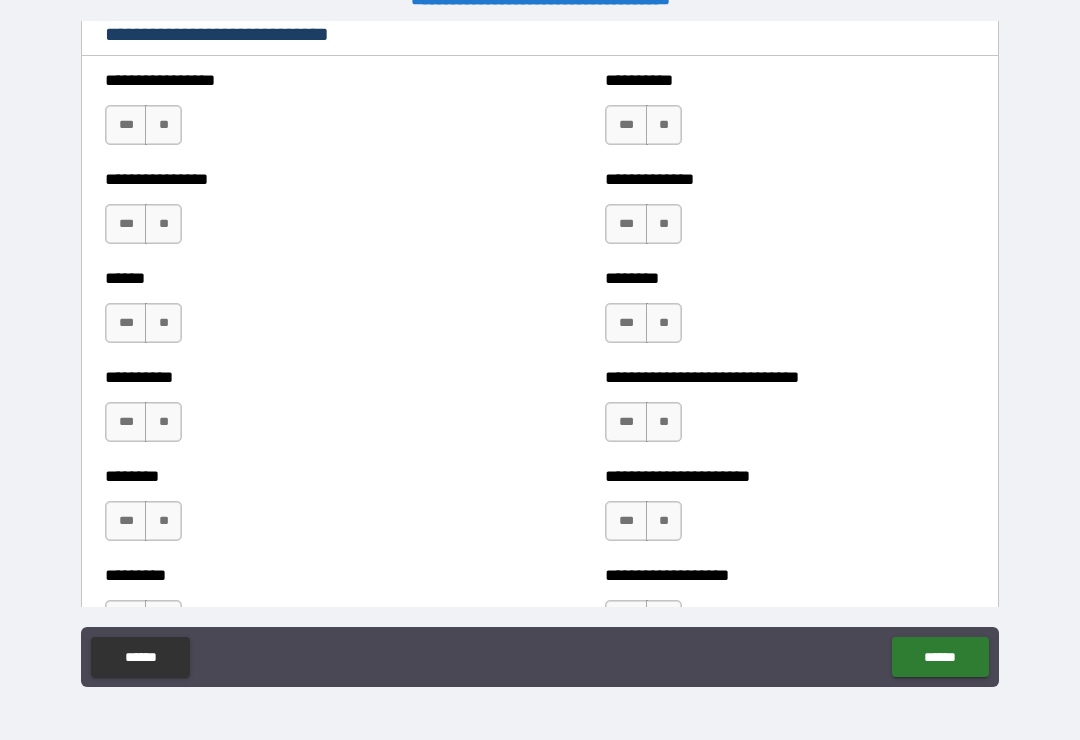 scroll, scrollTop: 6743, scrollLeft: 0, axis: vertical 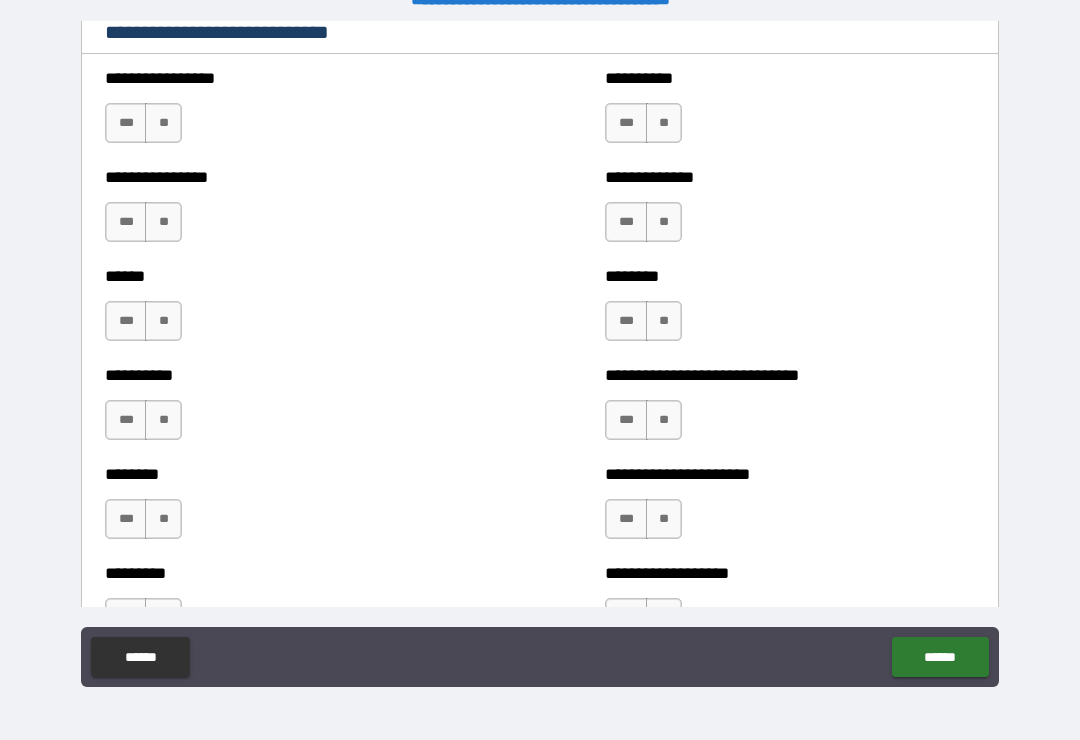 click on "**" at bounding box center [163, 123] 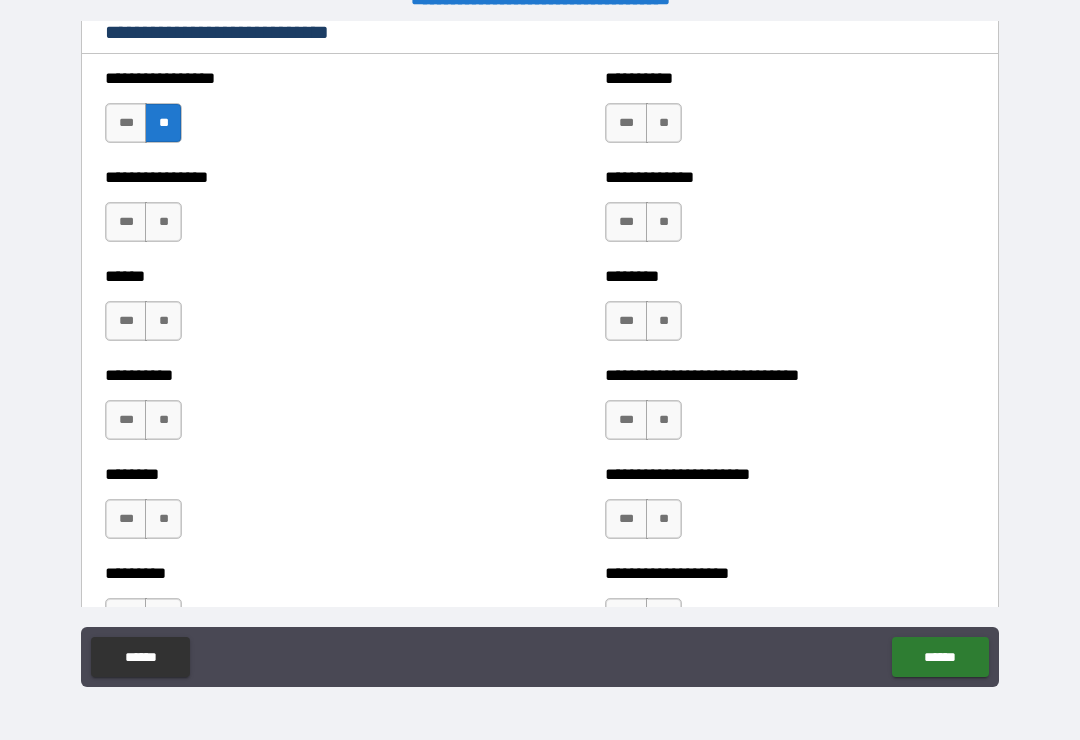 click on "**" at bounding box center [163, 222] 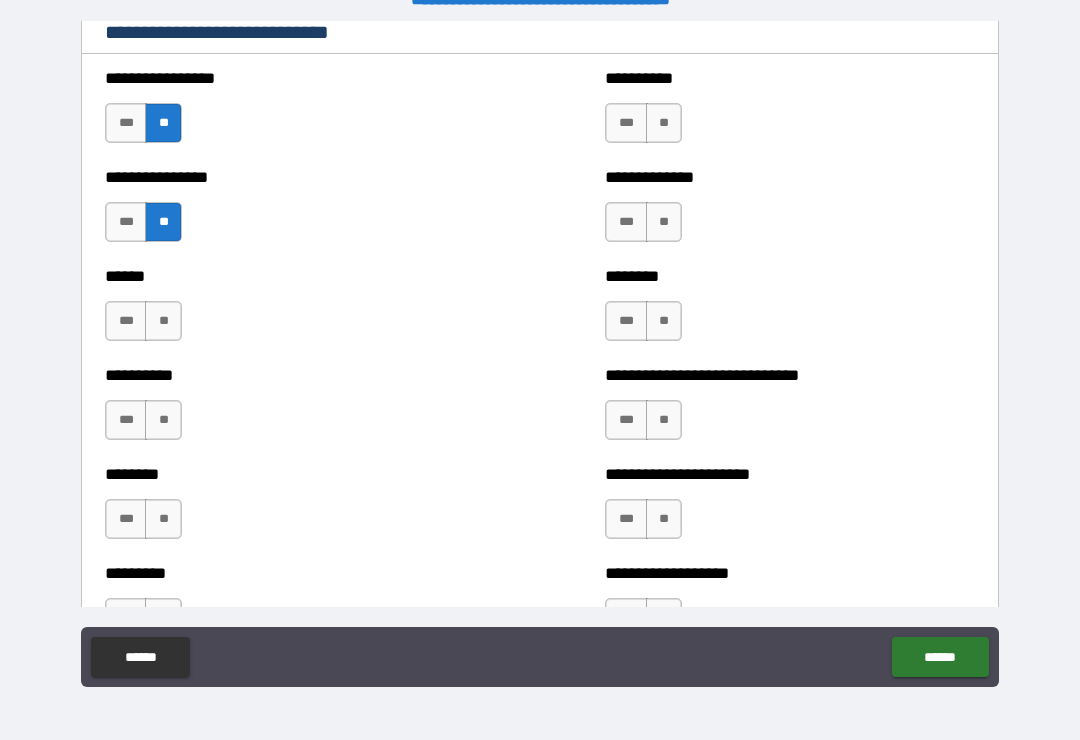 click on "***" at bounding box center [126, 321] 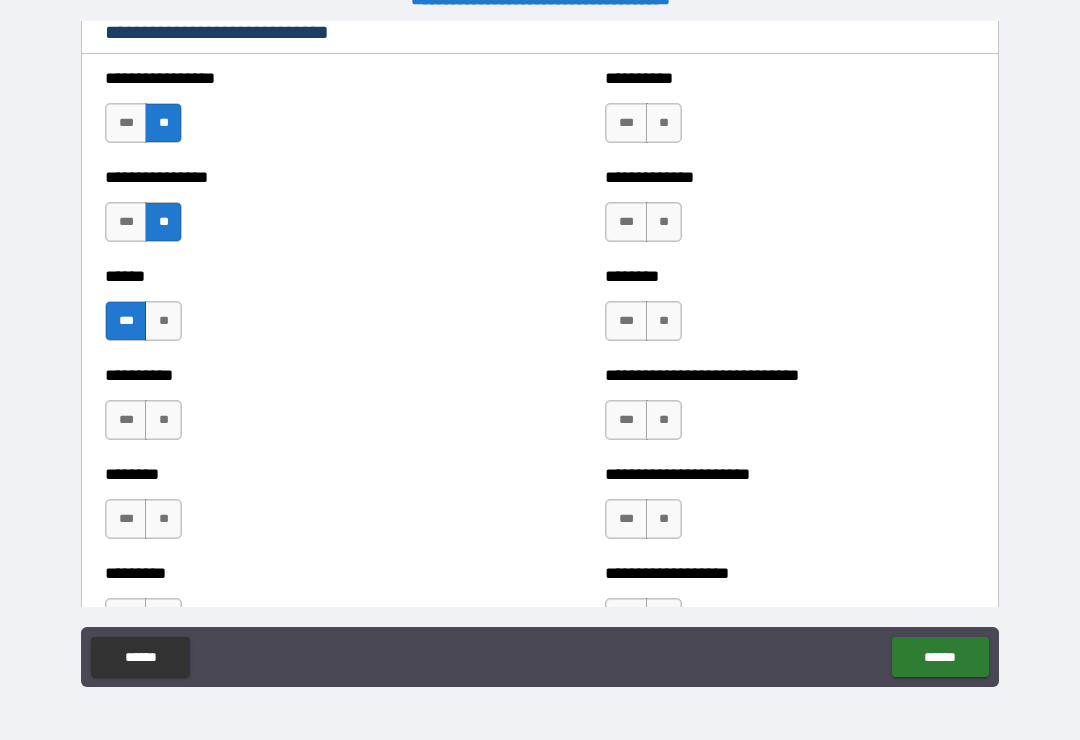 click on "**" at bounding box center (163, 420) 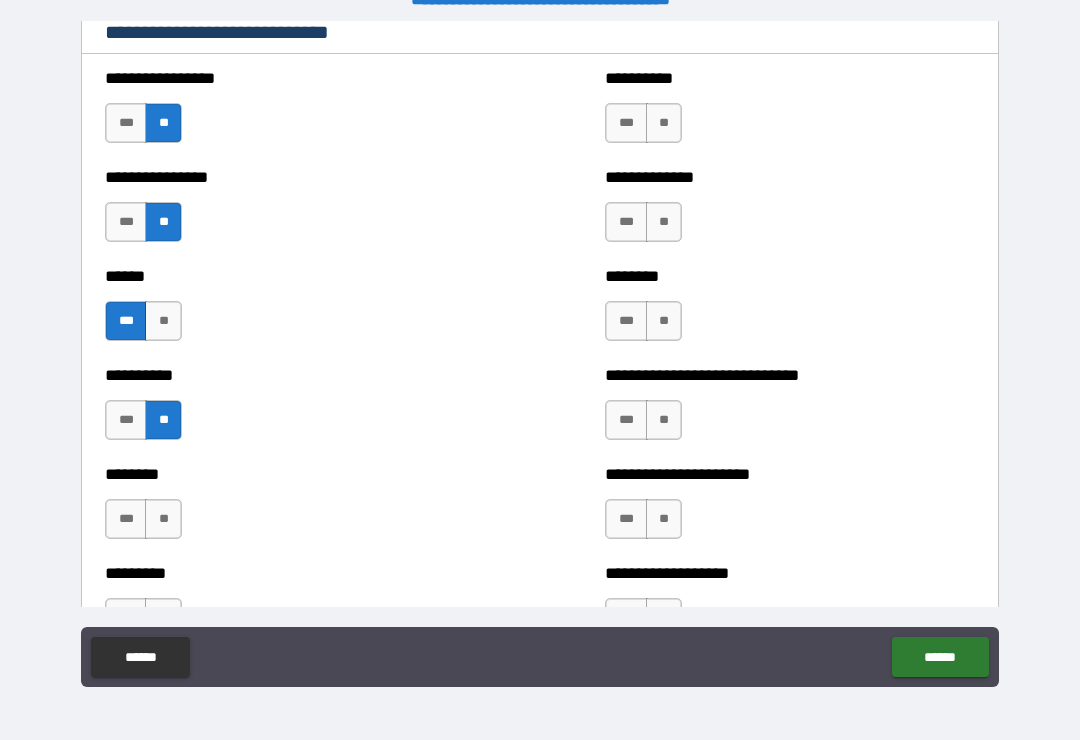 click on "**" at bounding box center (163, 519) 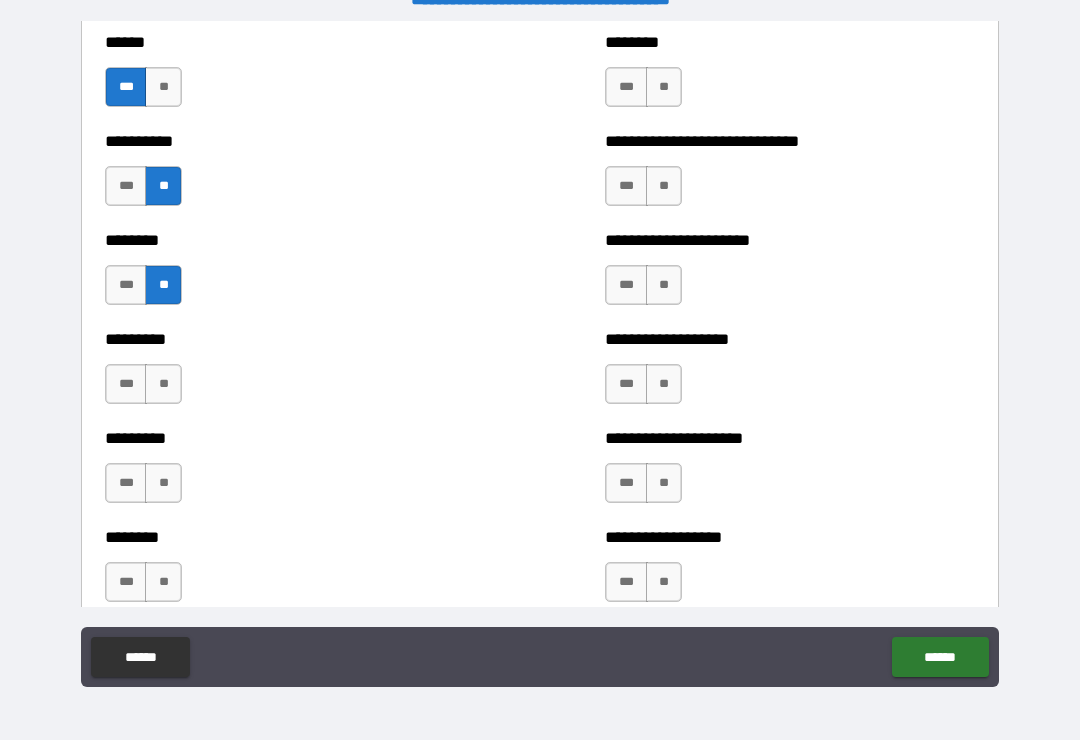 scroll, scrollTop: 6999, scrollLeft: 0, axis: vertical 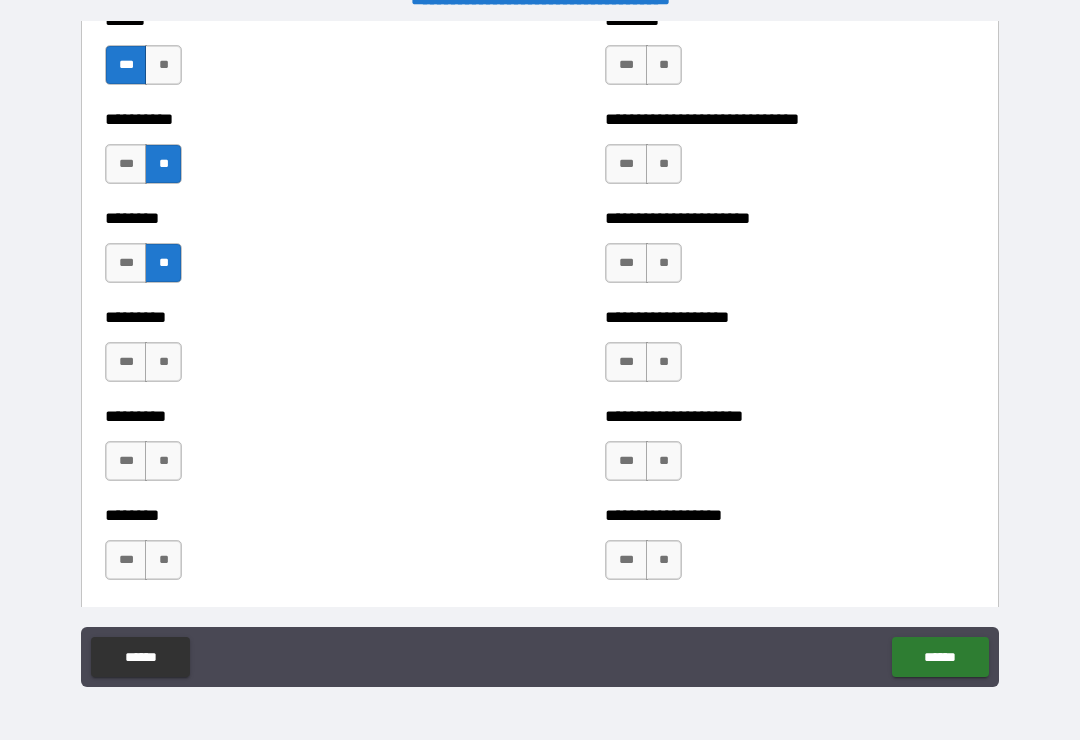 click on "**" at bounding box center (163, 362) 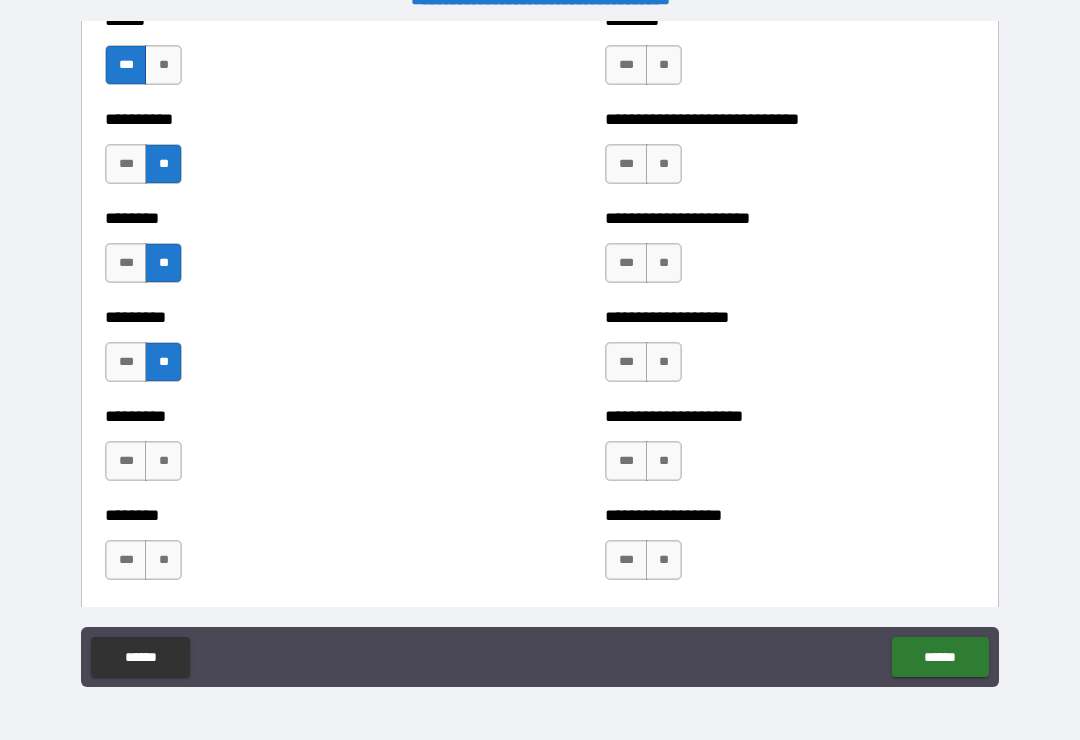 click on "**" at bounding box center [163, 461] 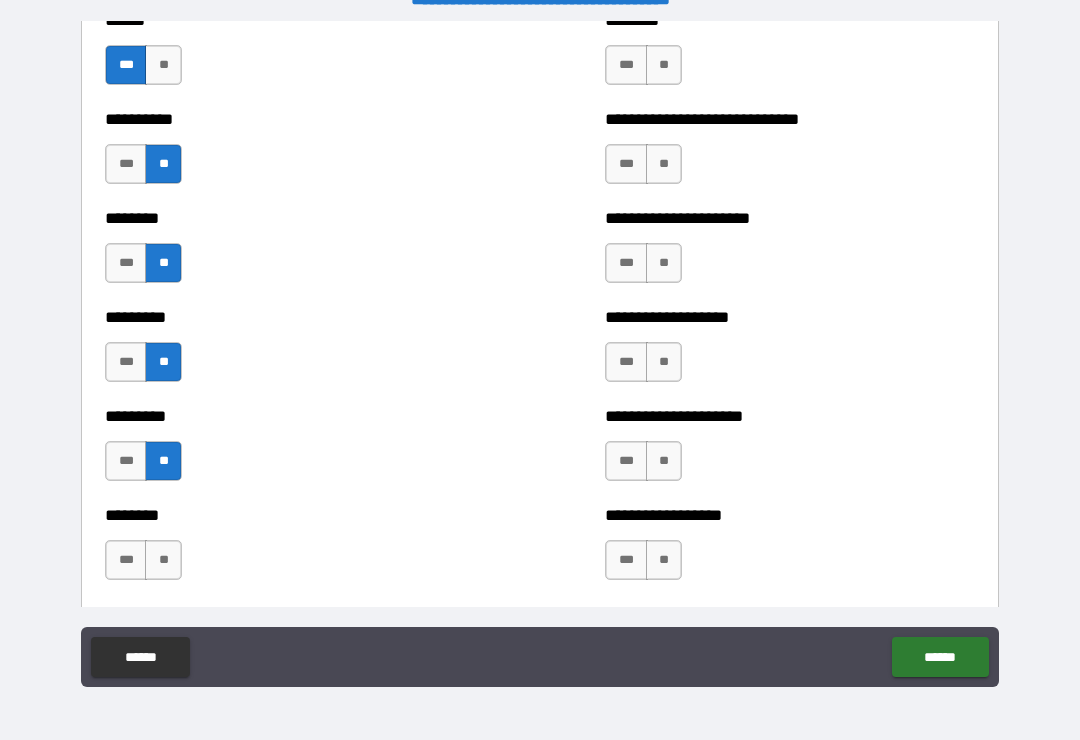 click on "**" at bounding box center [163, 560] 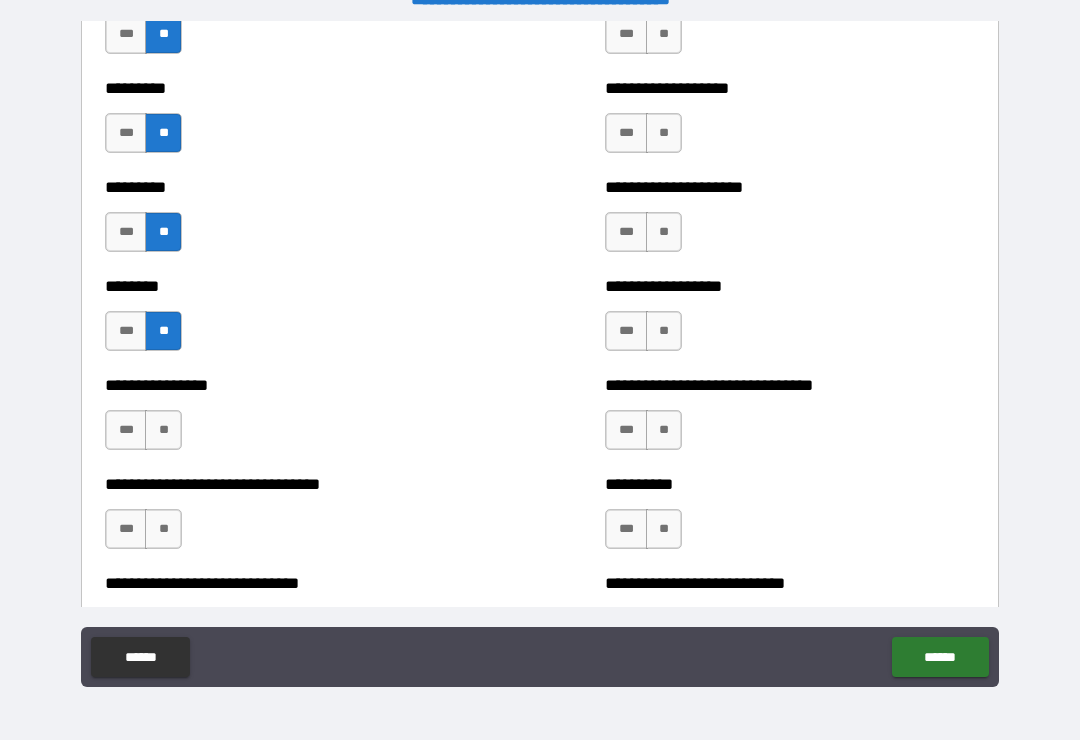 scroll, scrollTop: 7233, scrollLeft: 0, axis: vertical 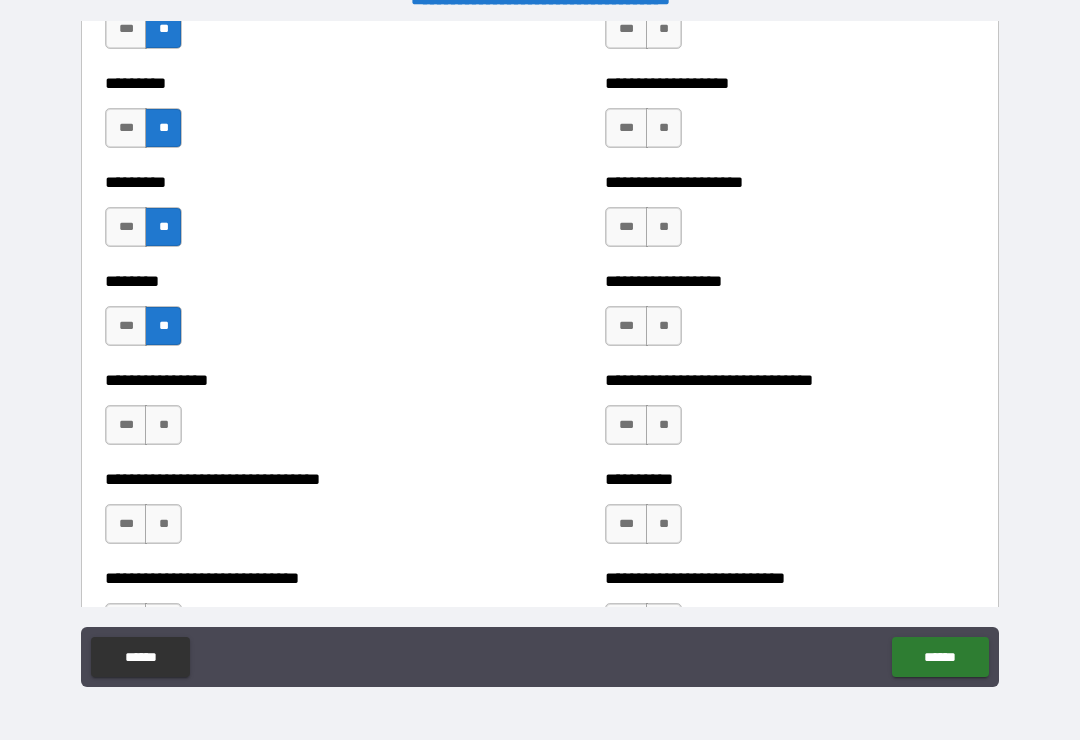 click on "**" at bounding box center (163, 425) 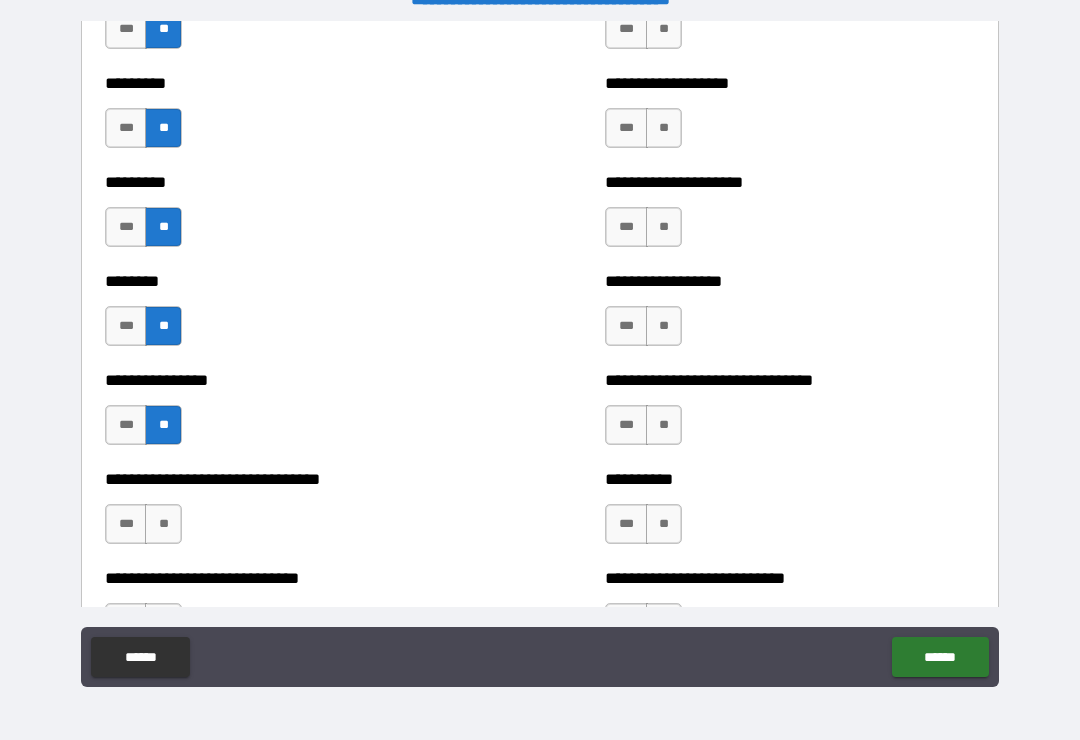 click on "**" at bounding box center (163, 524) 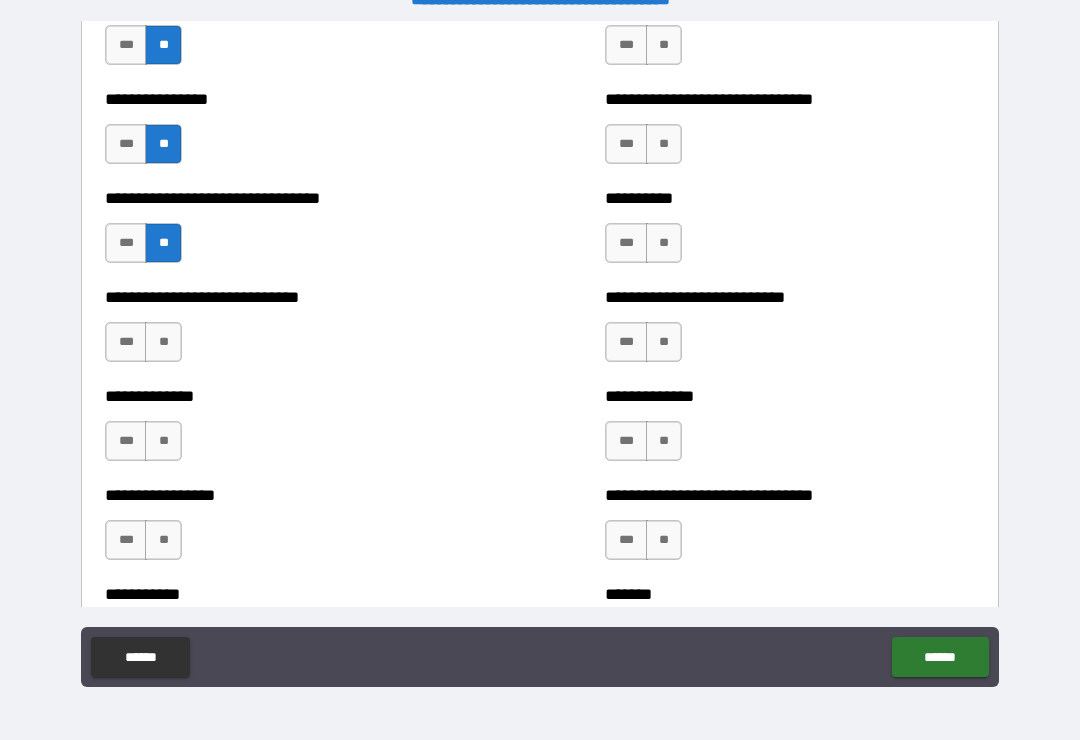 scroll, scrollTop: 7515, scrollLeft: 0, axis: vertical 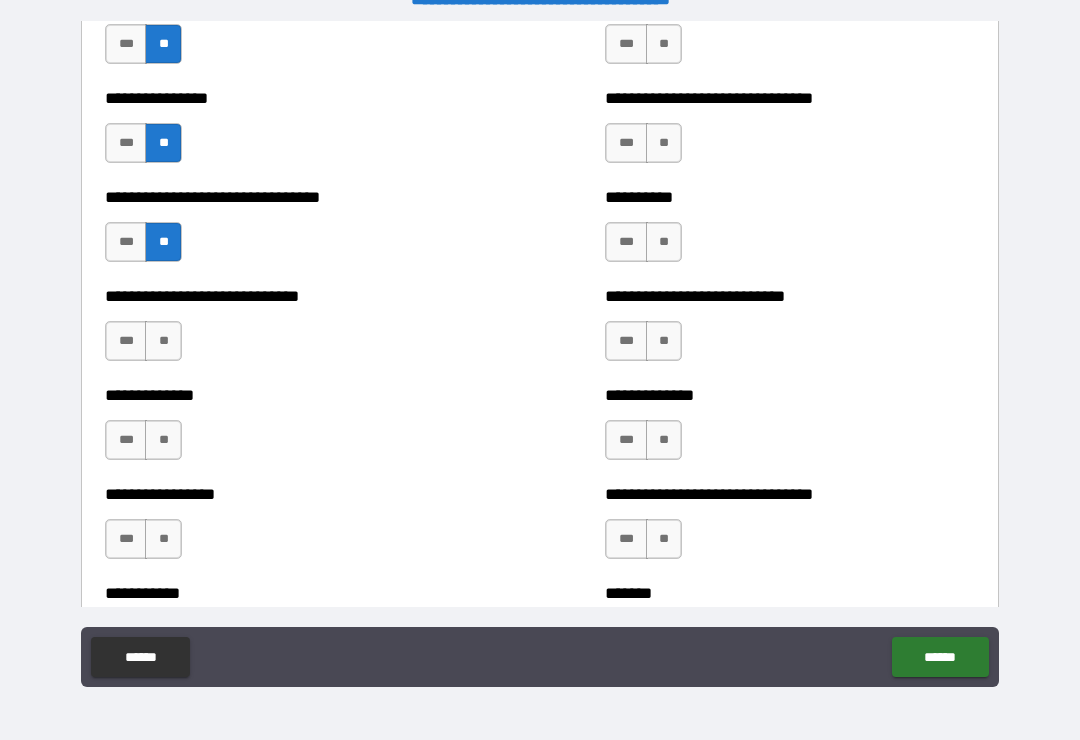 click on "**" at bounding box center [163, 341] 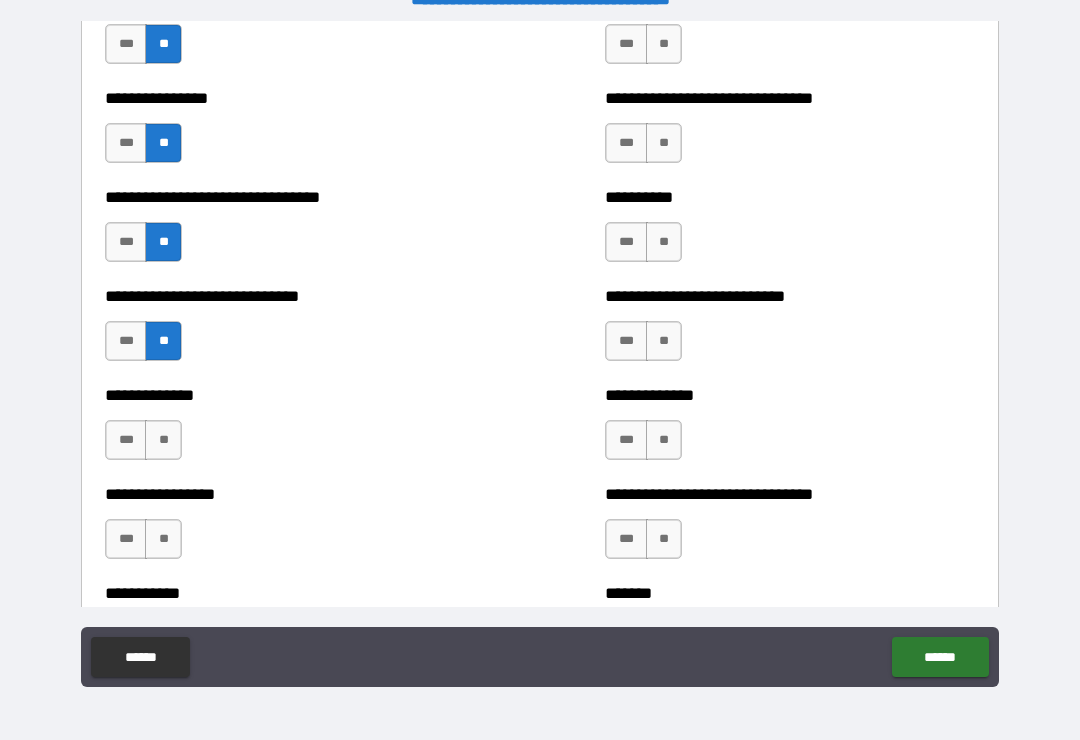 click on "**" at bounding box center [163, 440] 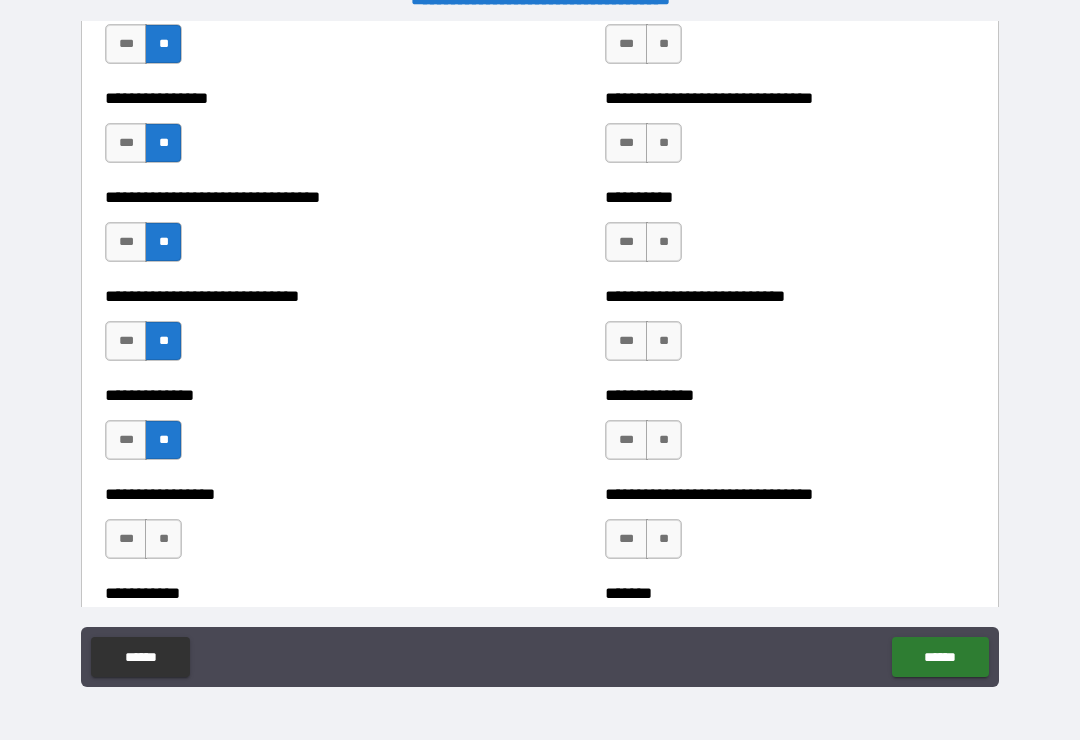 click on "**" at bounding box center (163, 539) 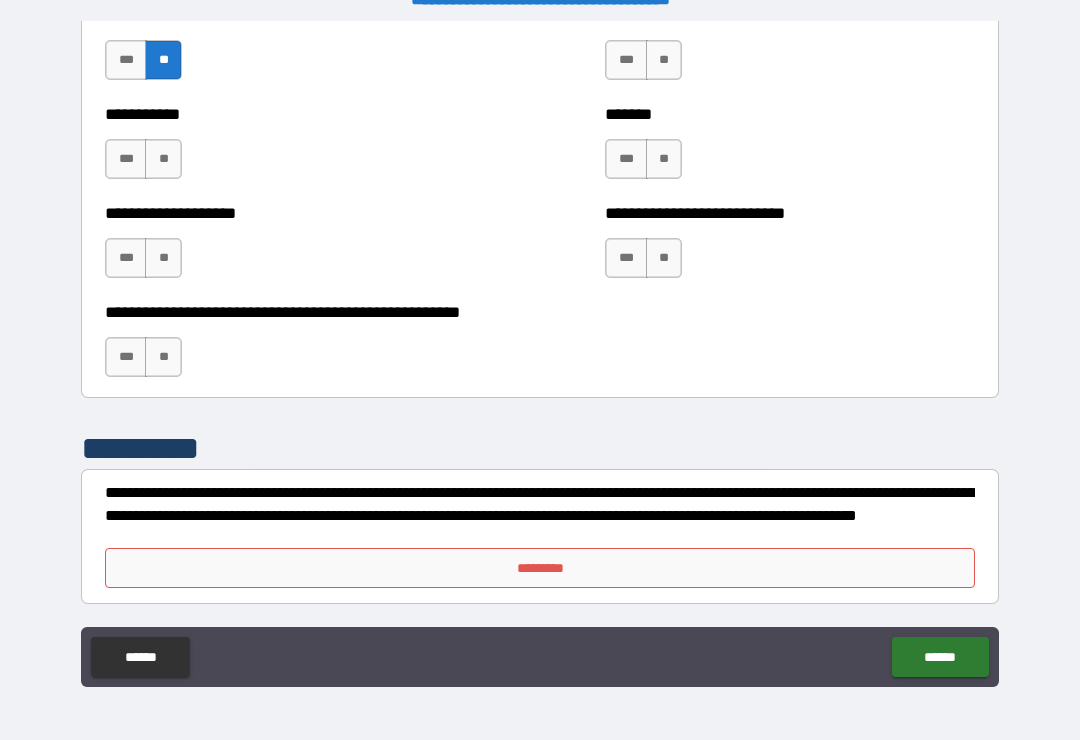 scroll, scrollTop: 7996, scrollLeft: 0, axis: vertical 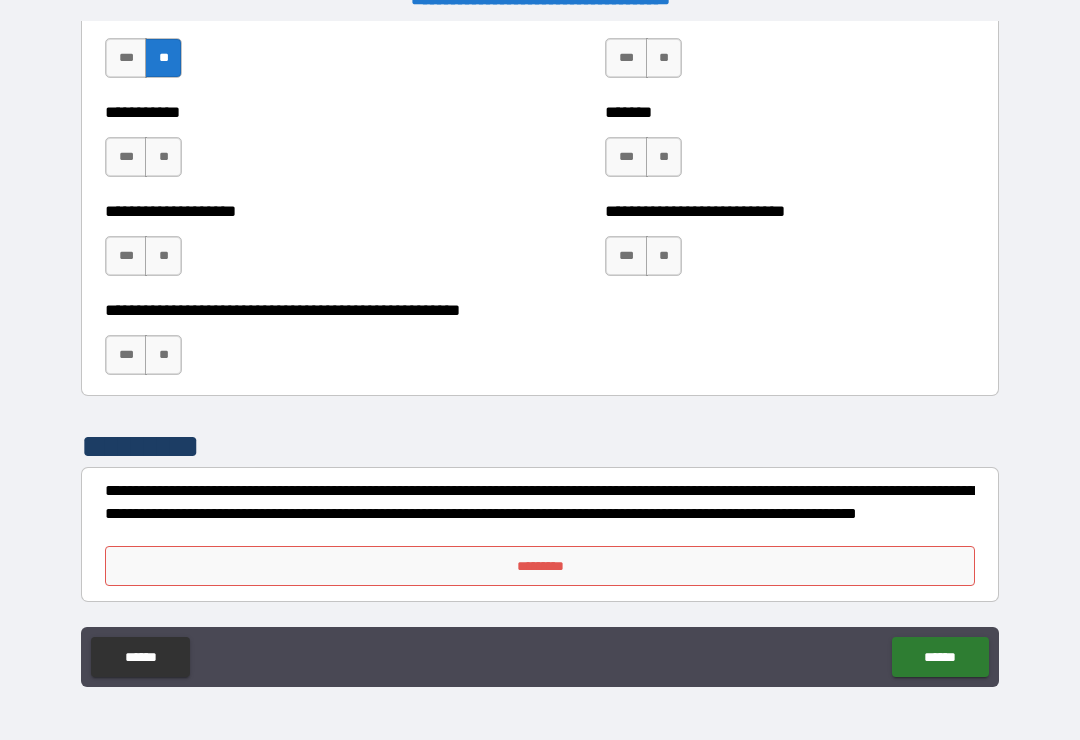 click on "**" at bounding box center (163, 157) 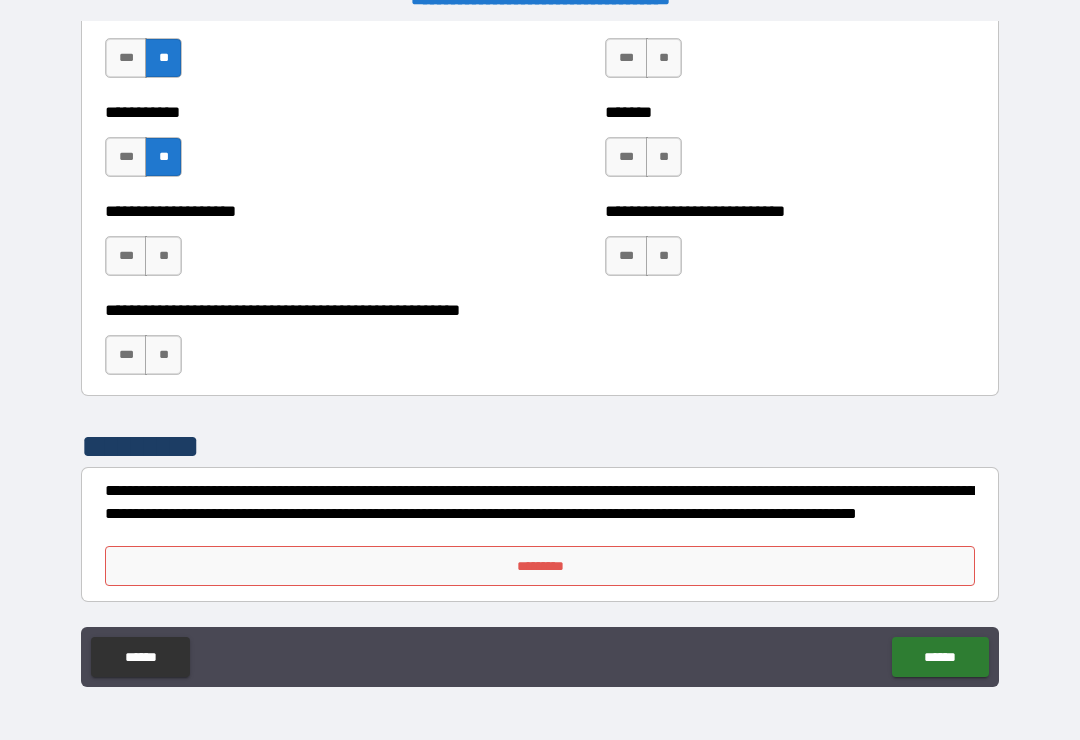 click on "**" at bounding box center [163, 256] 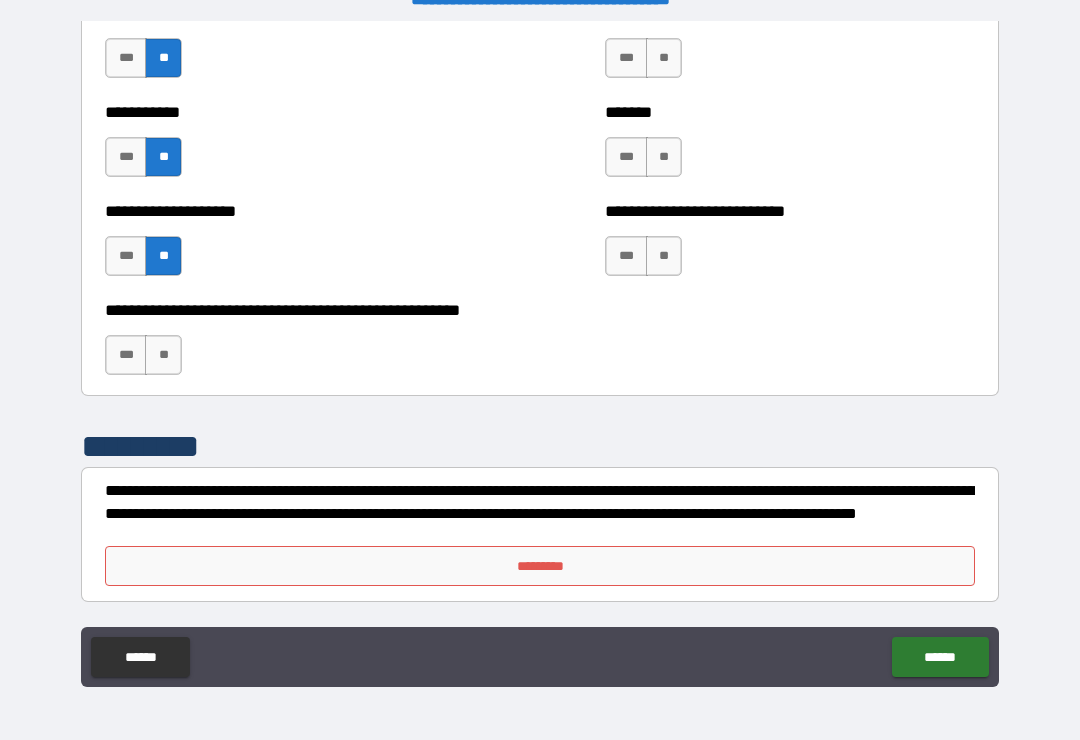 click on "**" at bounding box center [163, 355] 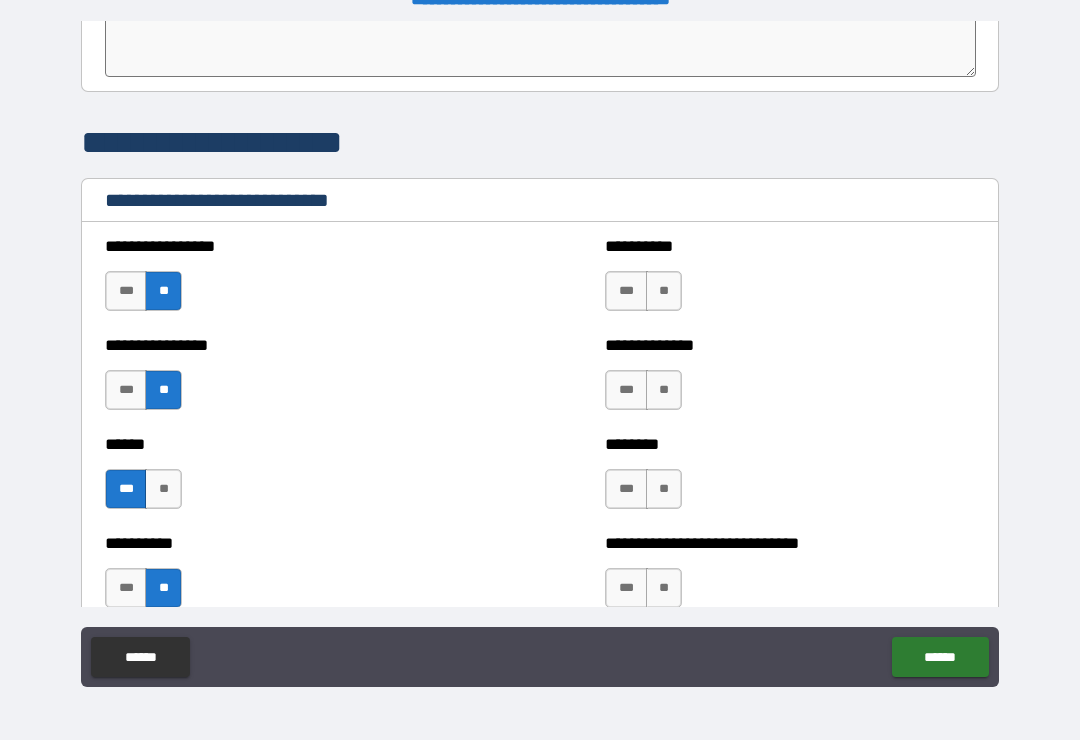 scroll, scrollTop: 6579, scrollLeft: 0, axis: vertical 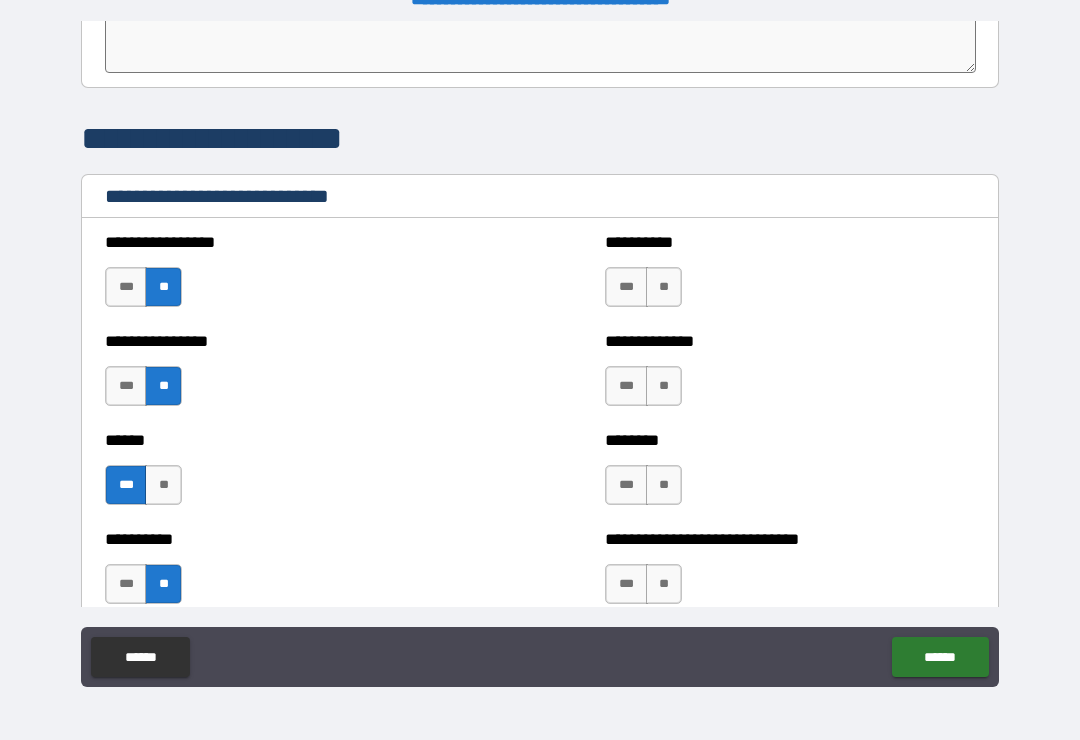 click on "**" at bounding box center (664, 287) 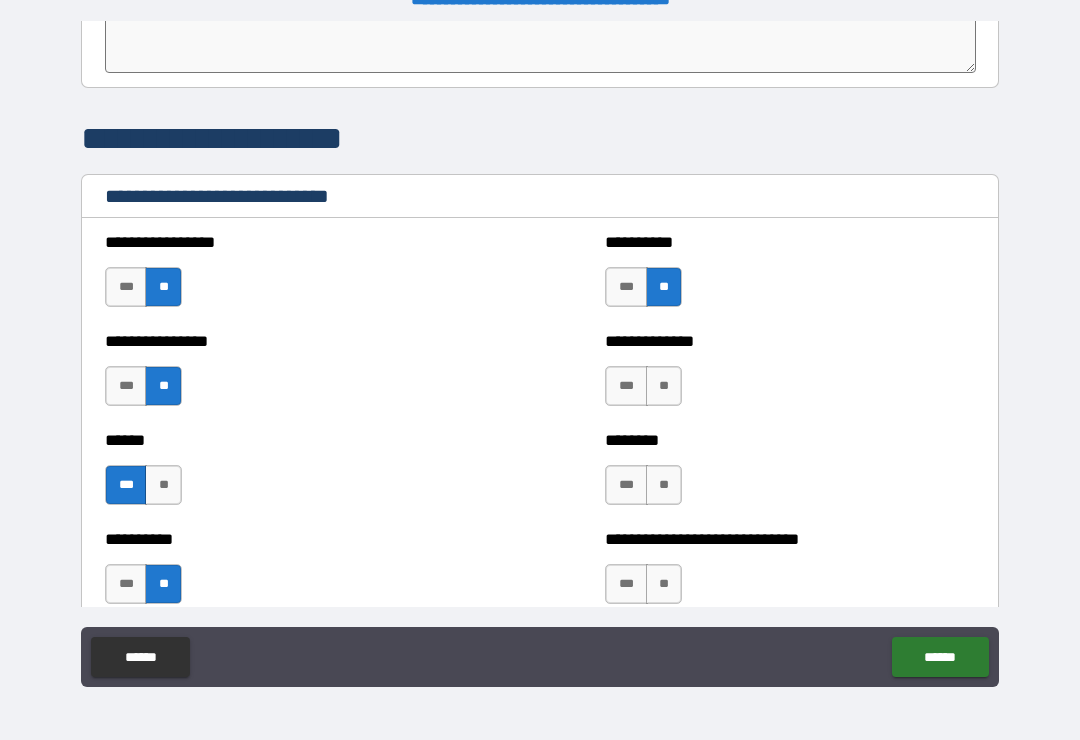 click on "**" at bounding box center [664, 386] 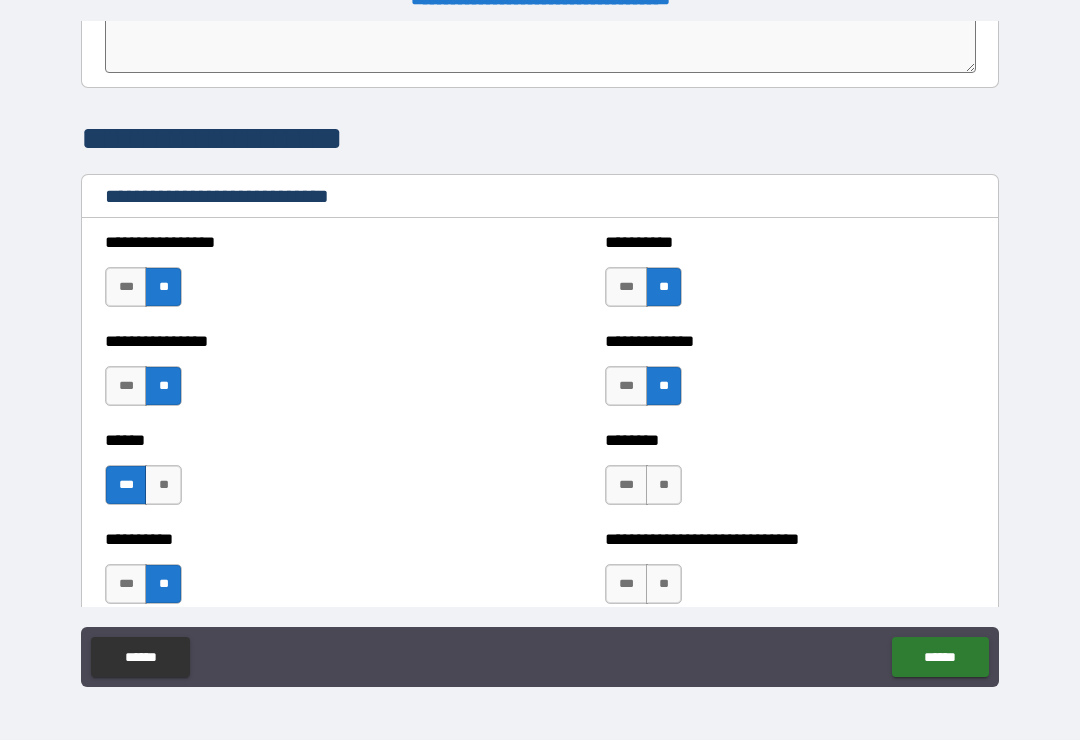click on "**" at bounding box center (664, 485) 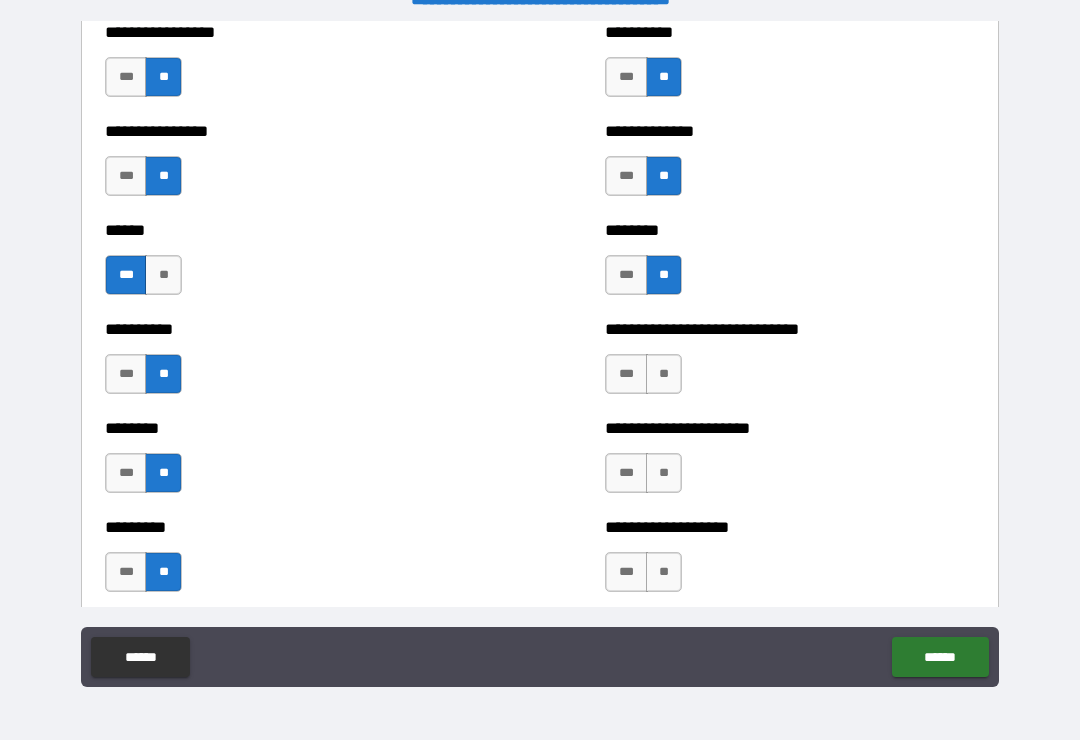 scroll, scrollTop: 6801, scrollLeft: 0, axis: vertical 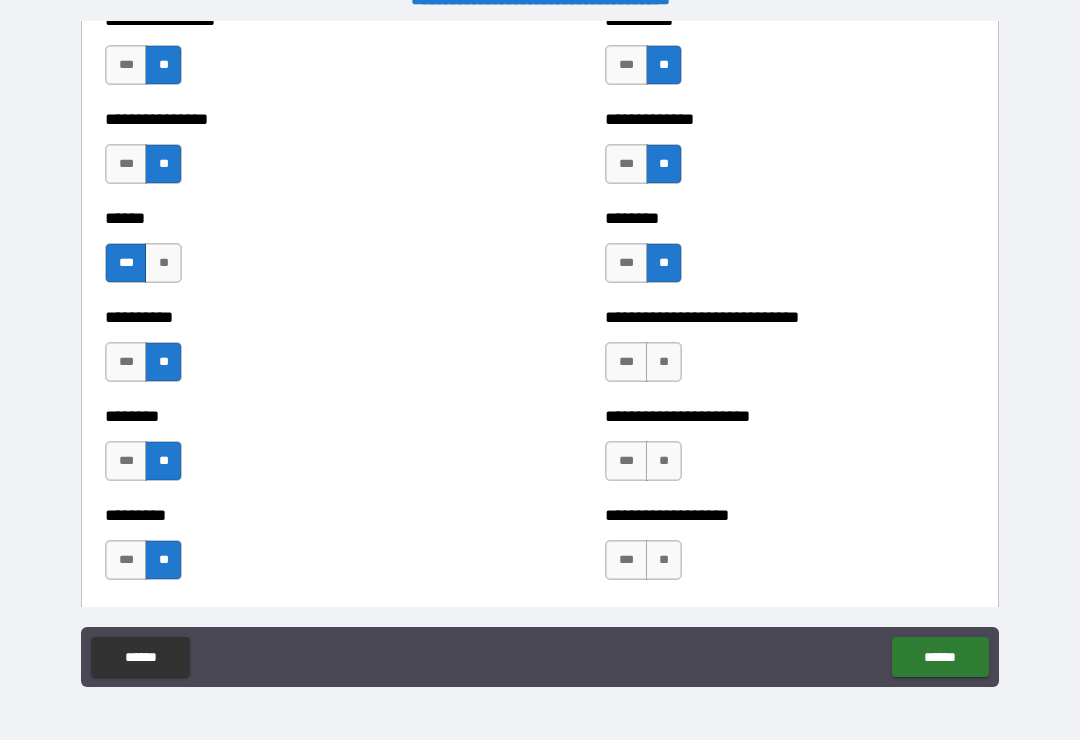 click on "**" at bounding box center [664, 362] 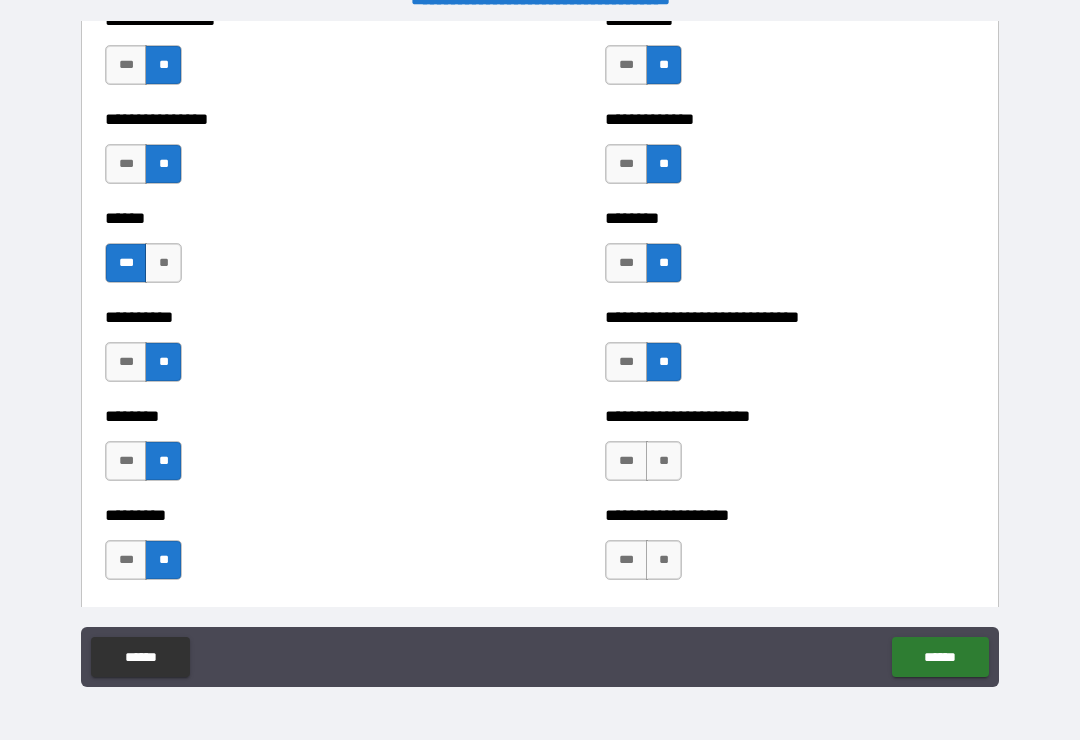 click on "**" at bounding box center (664, 461) 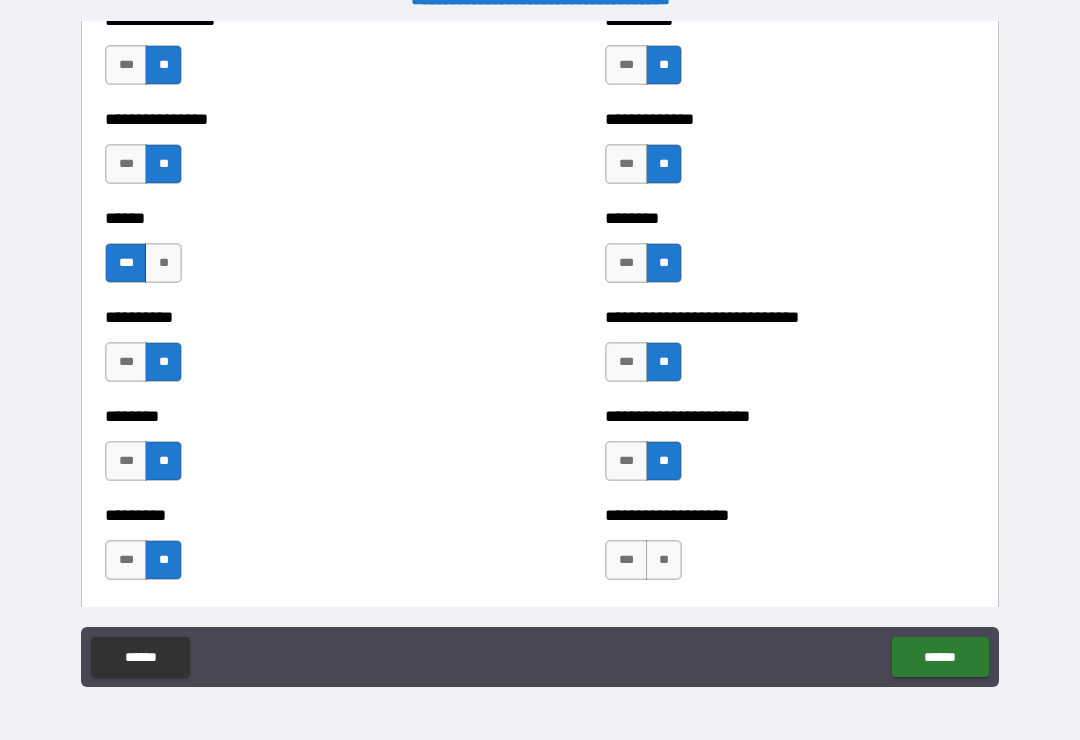 click on "**" at bounding box center [664, 560] 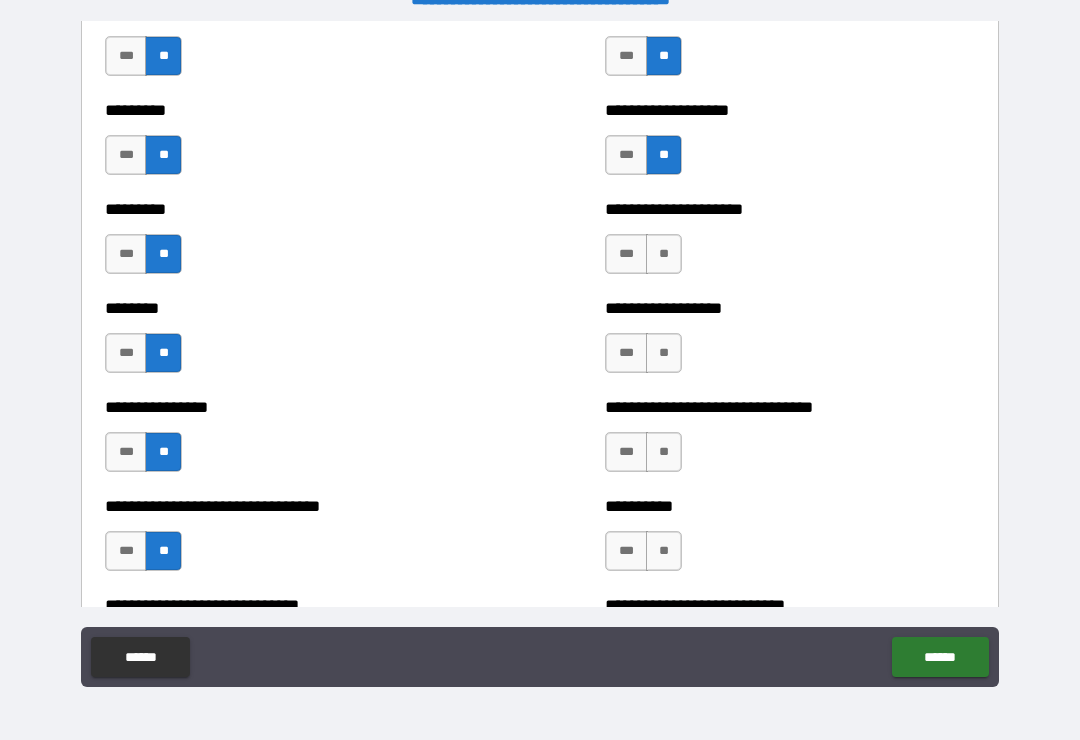 scroll, scrollTop: 7210, scrollLeft: 0, axis: vertical 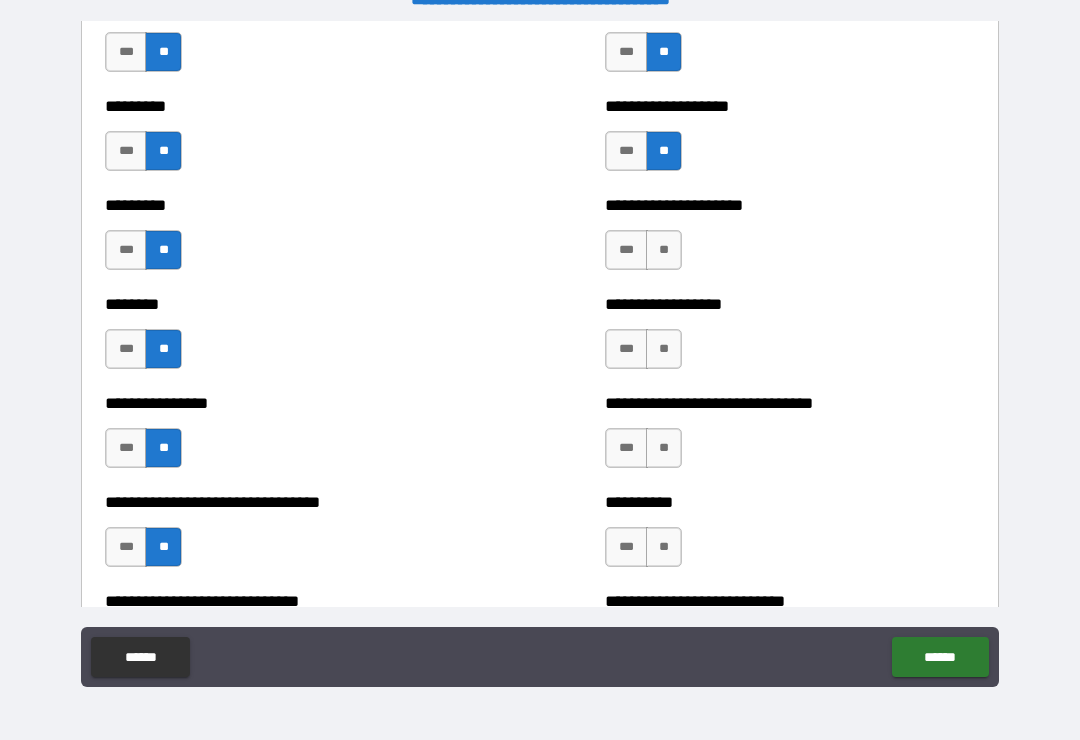 click on "**" at bounding box center [664, 250] 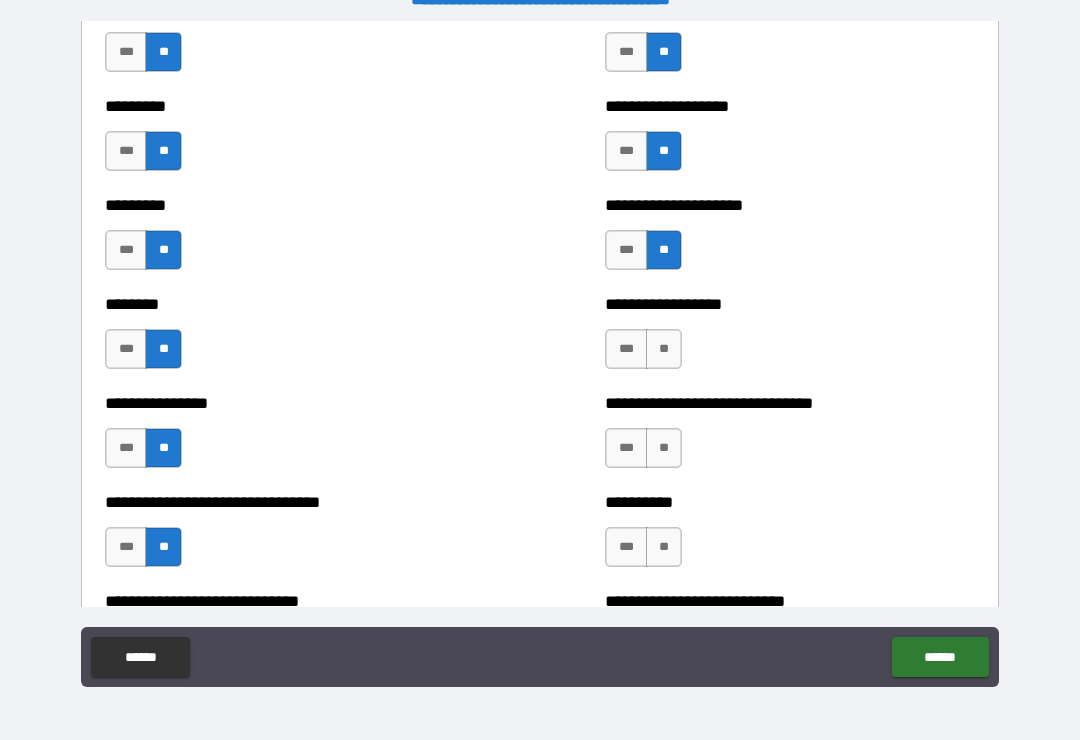 click on "**" at bounding box center (664, 349) 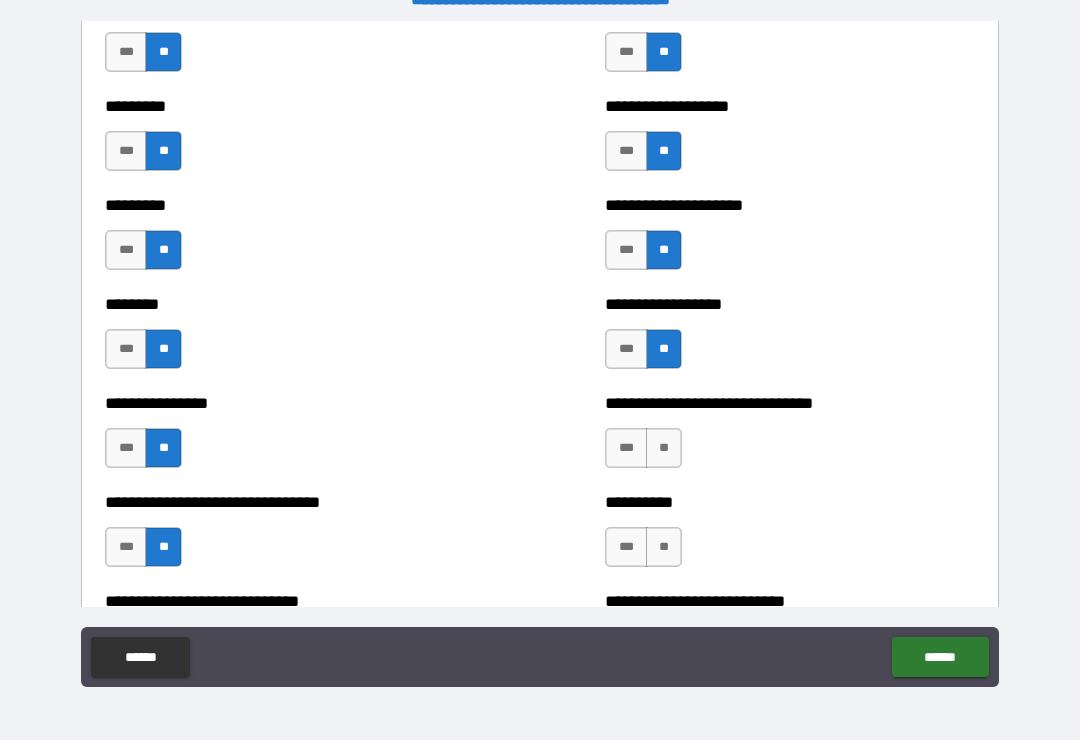 click on "**" at bounding box center (664, 448) 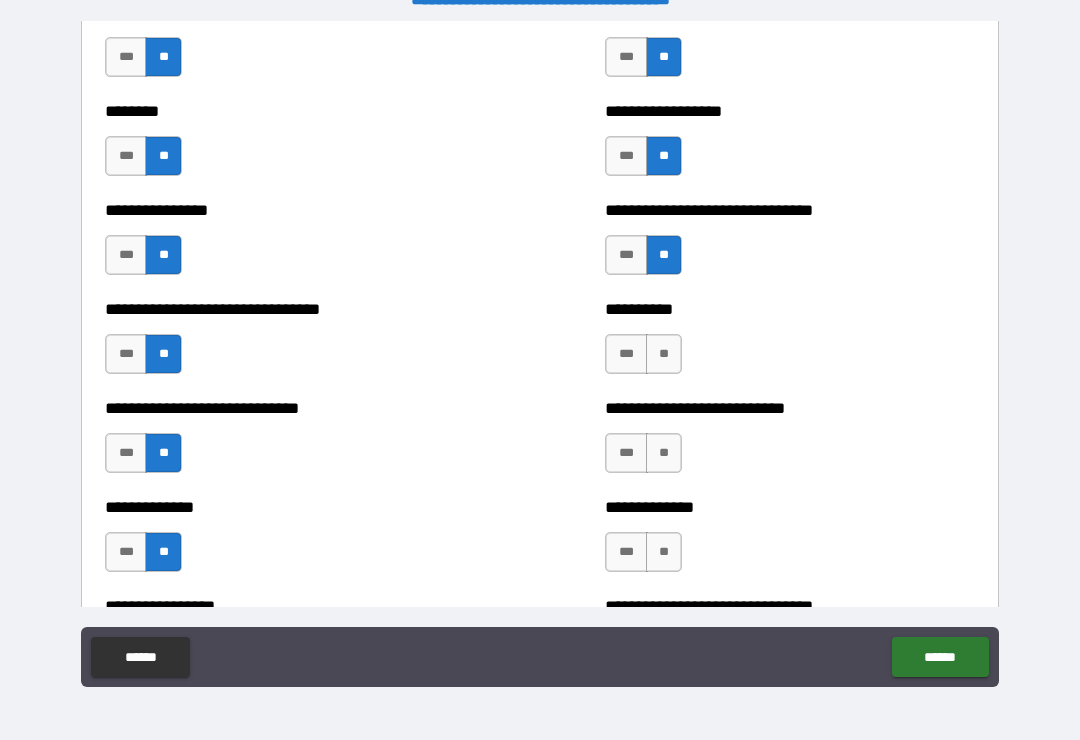 scroll, scrollTop: 7455, scrollLeft: 0, axis: vertical 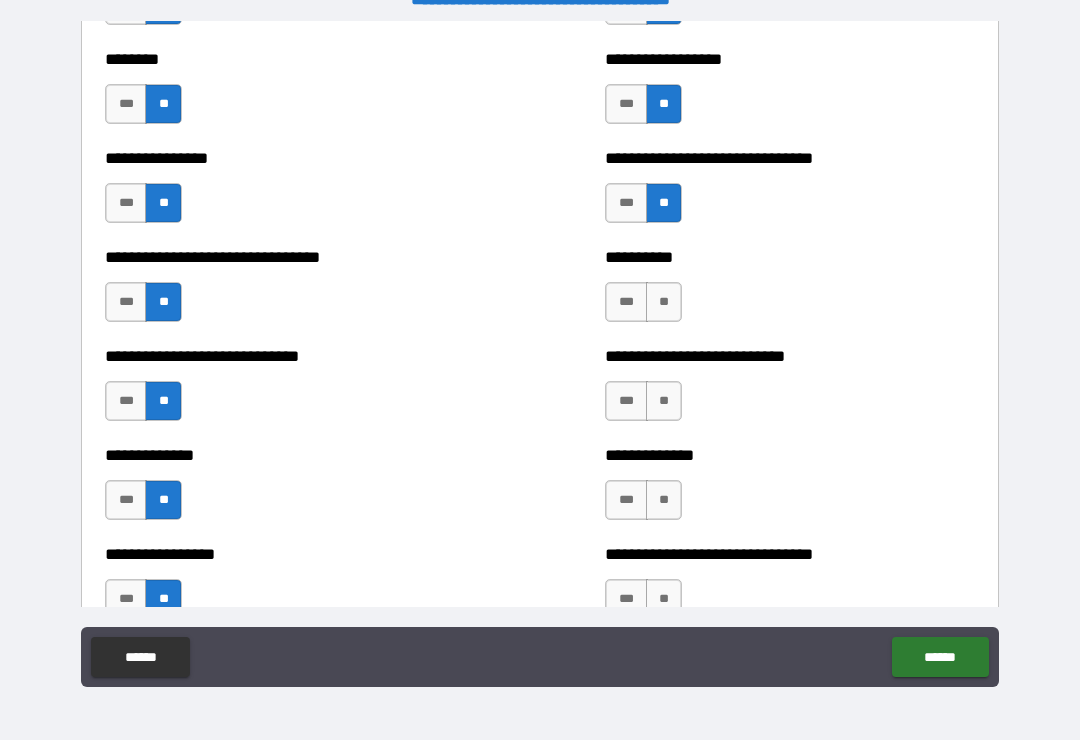 click on "**" at bounding box center [664, 302] 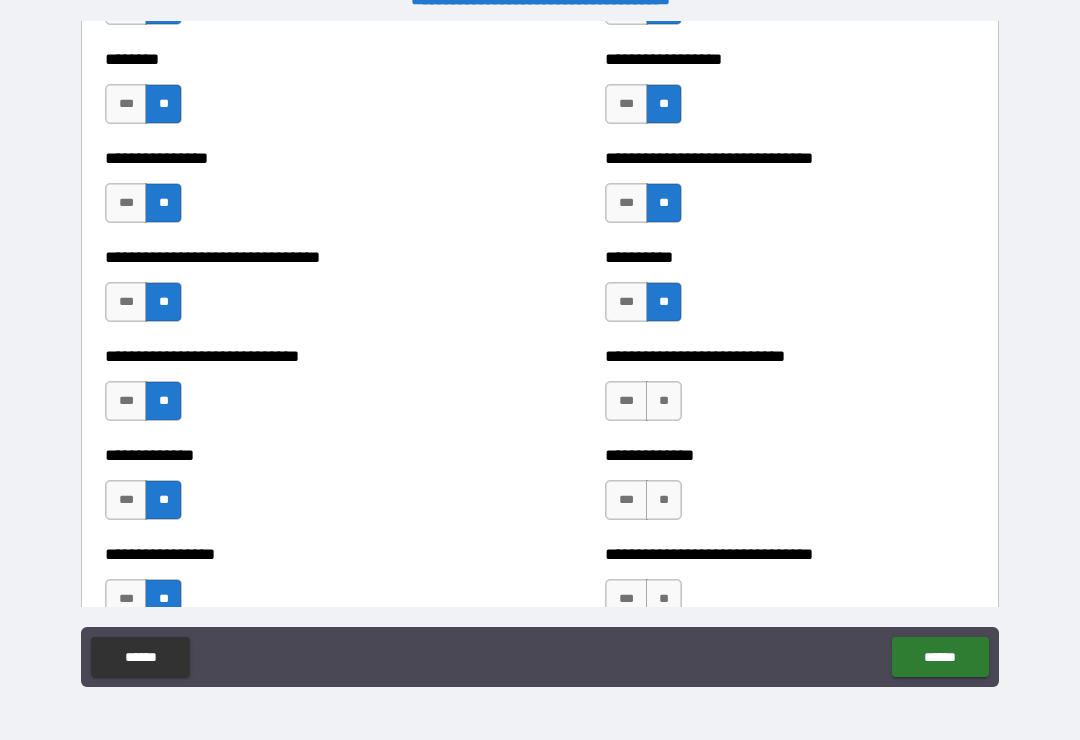 click on "**" at bounding box center (664, 401) 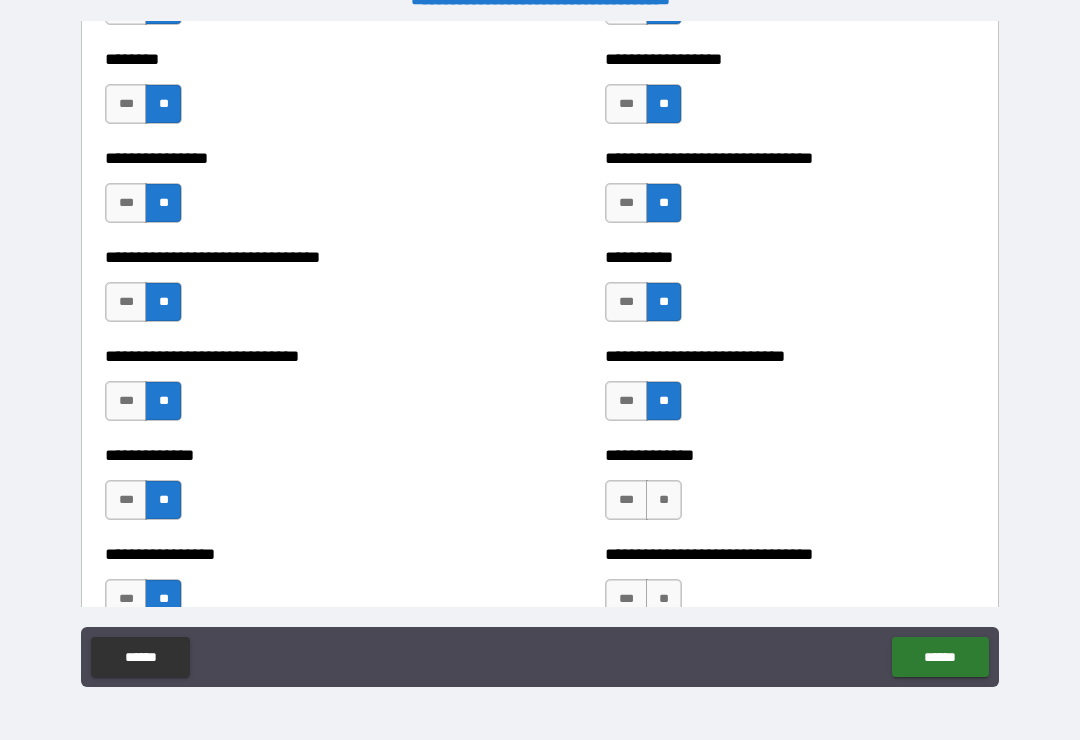 click on "**" at bounding box center (664, 500) 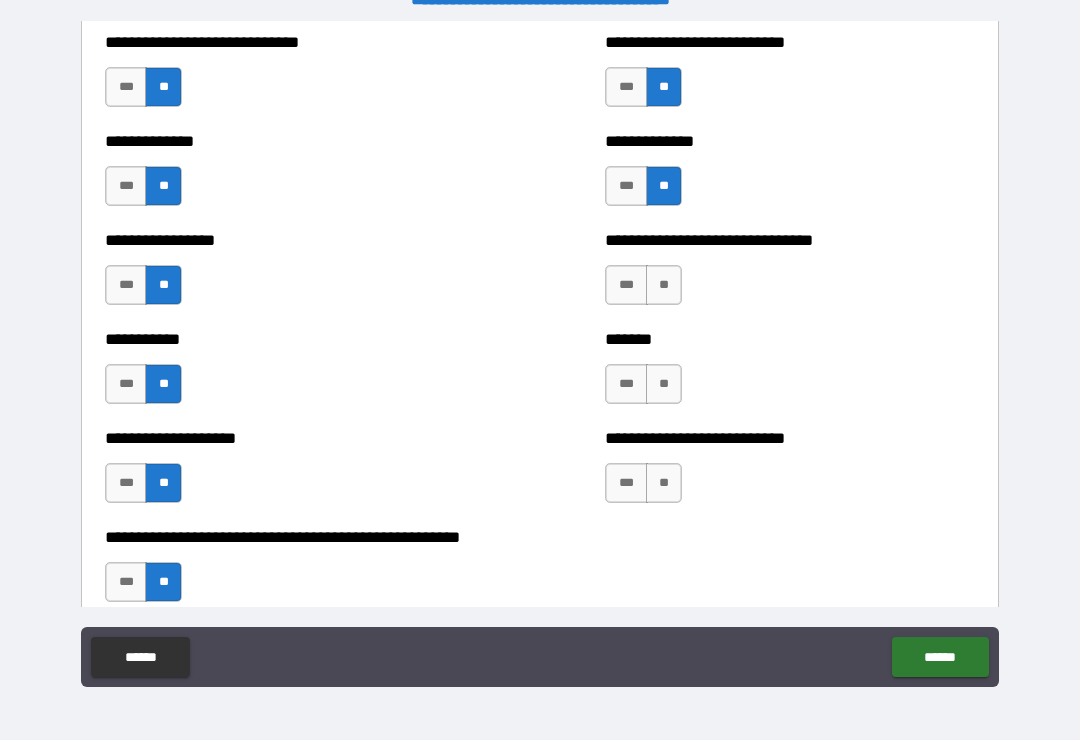 scroll, scrollTop: 7772, scrollLeft: 0, axis: vertical 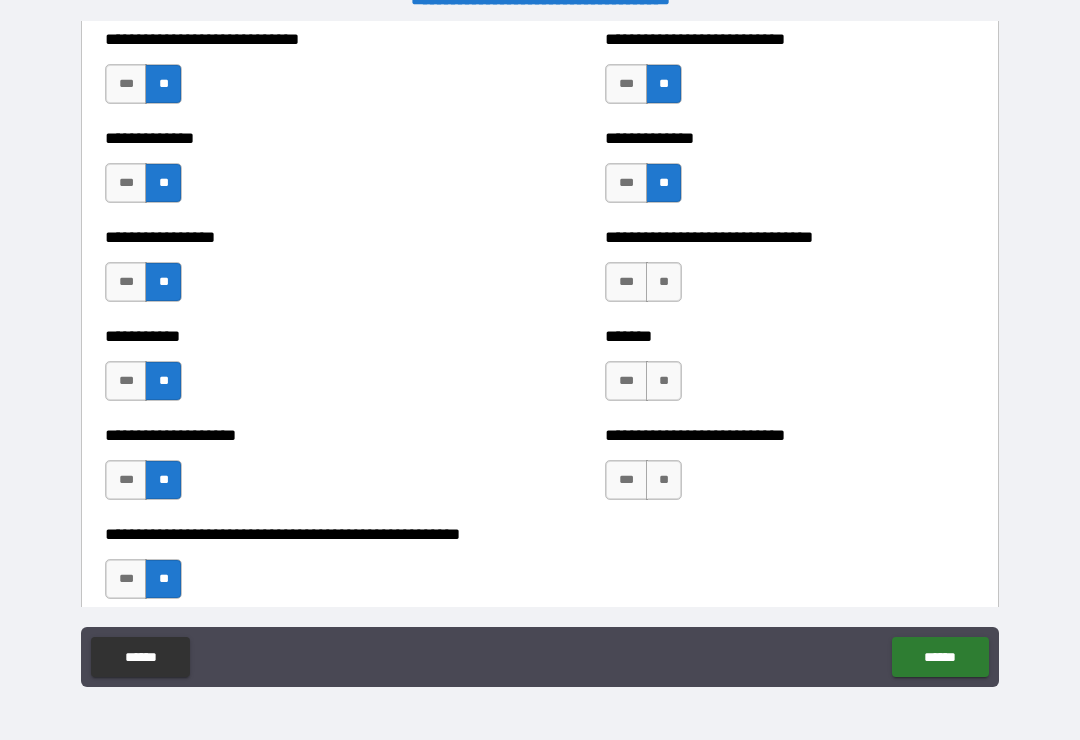 click on "**" at bounding box center [664, 282] 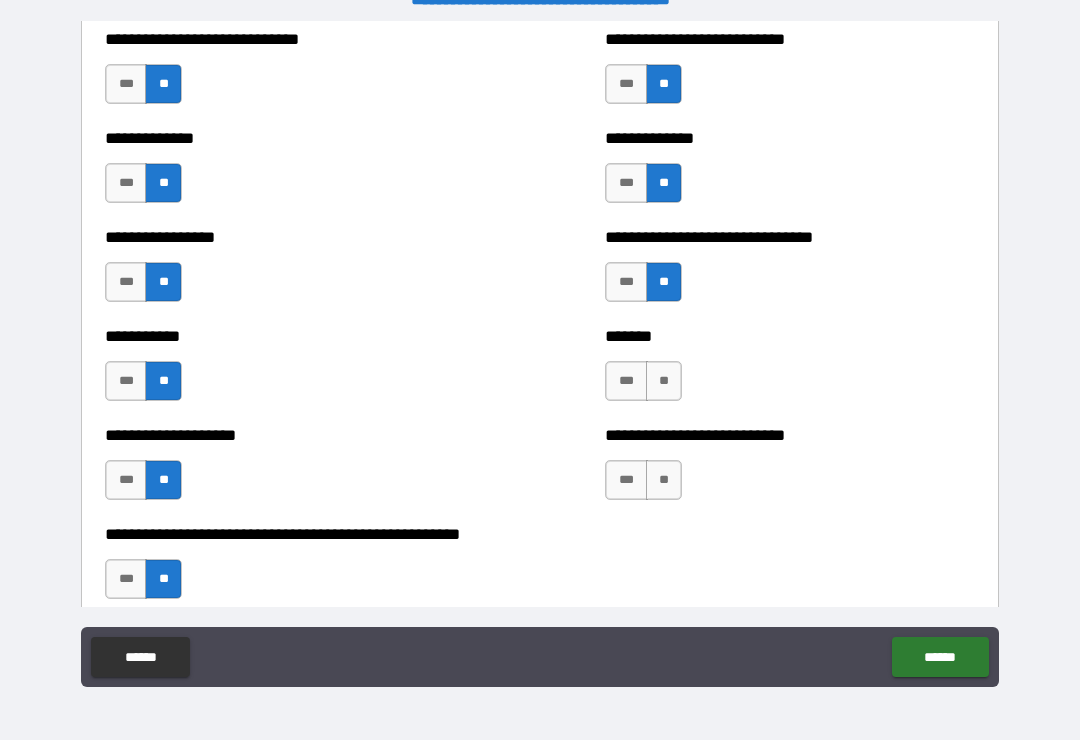 click on "**" at bounding box center (664, 381) 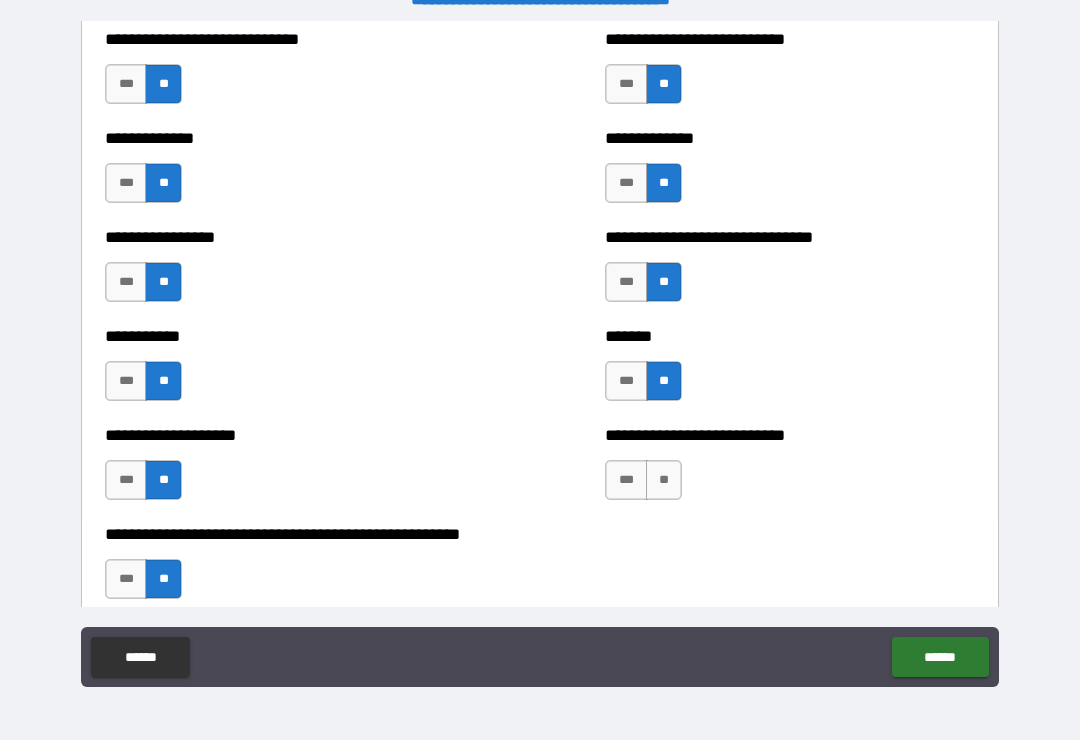 click on "**" at bounding box center [664, 480] 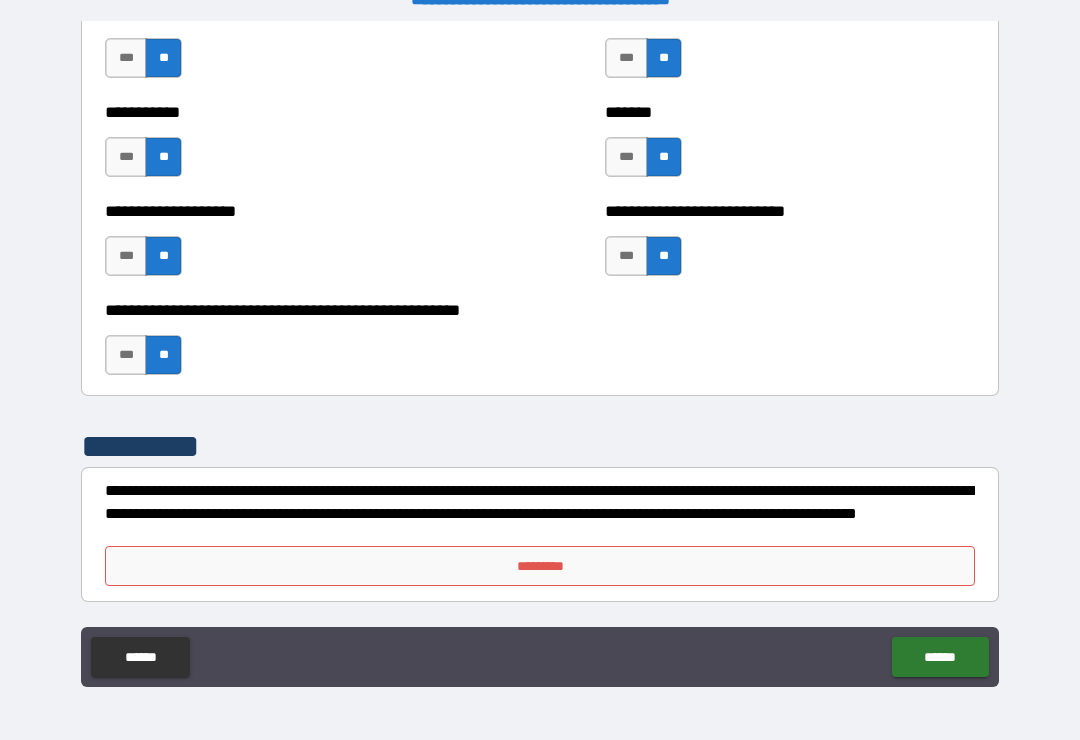 scroll, scrollTop: 7996, scrollLeft: 0, axis: vertical 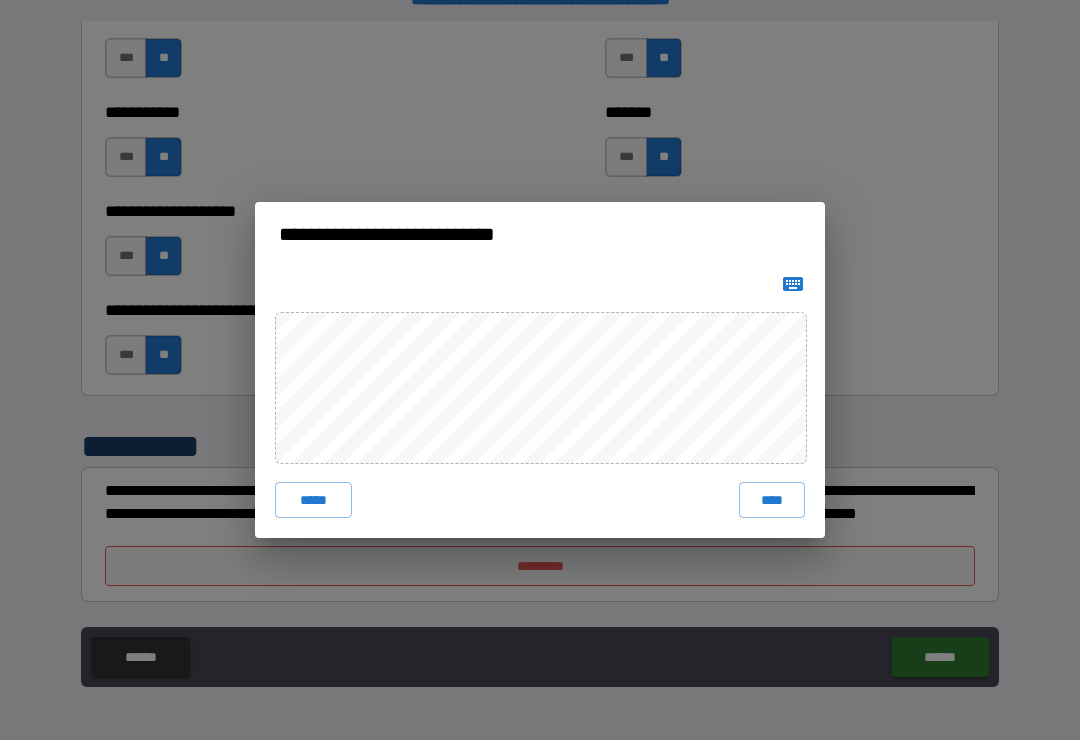 click on "****" at bounding box center (772, 500) 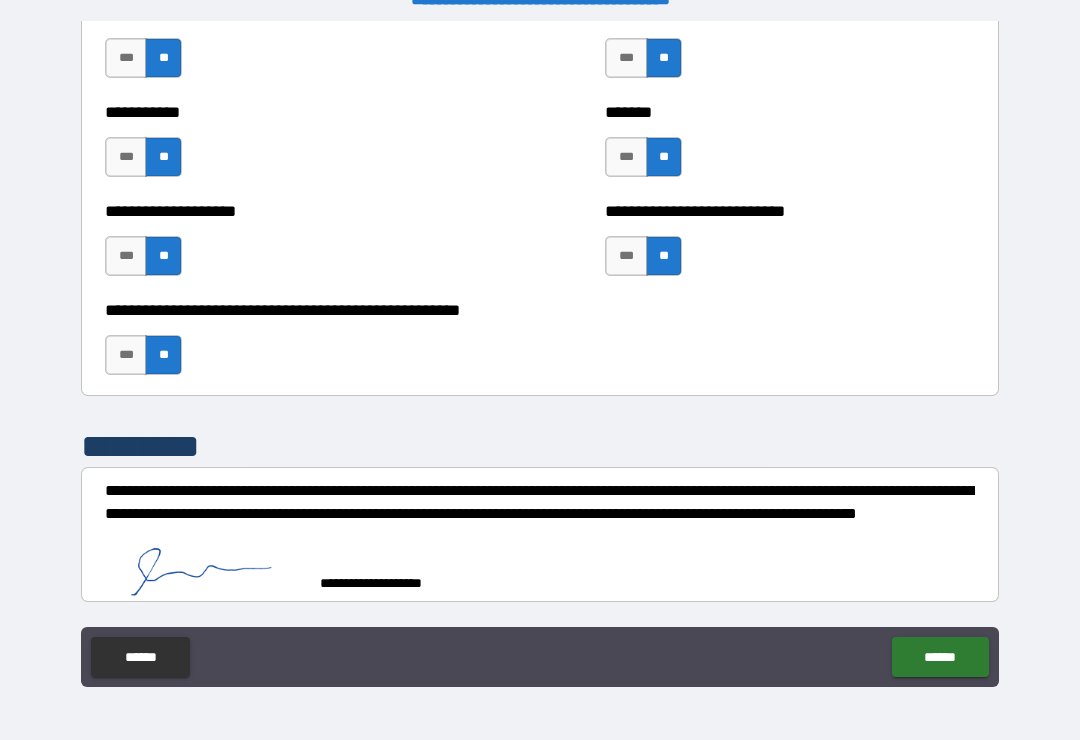 scroll, scrollTop: 7986, scrollLeft: 0, axis: vertical 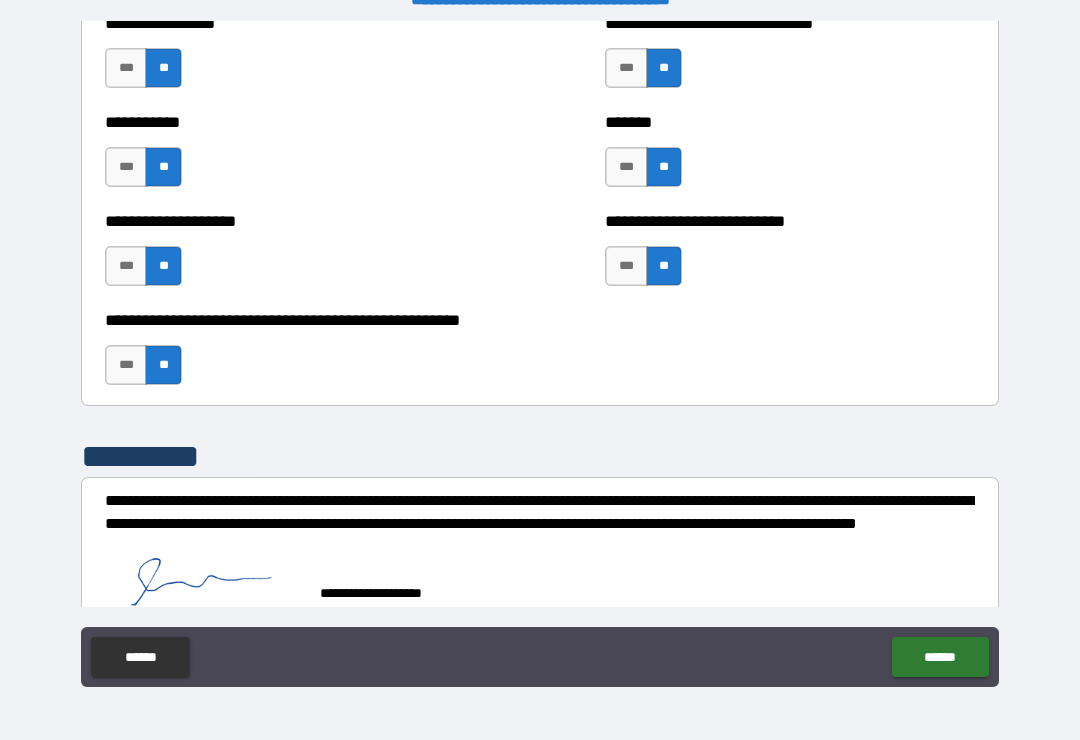 click on "******" at bounding box center (940, 657) 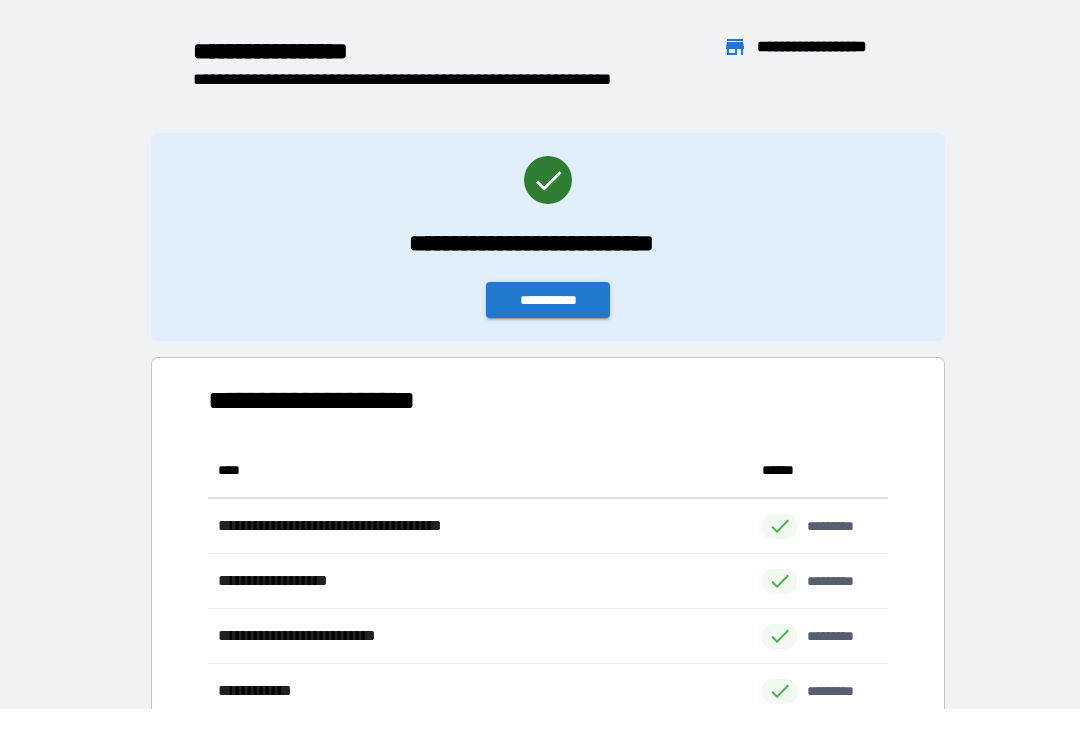 scroll, scrollTop: 386, scrollLeft: 680, axis: both 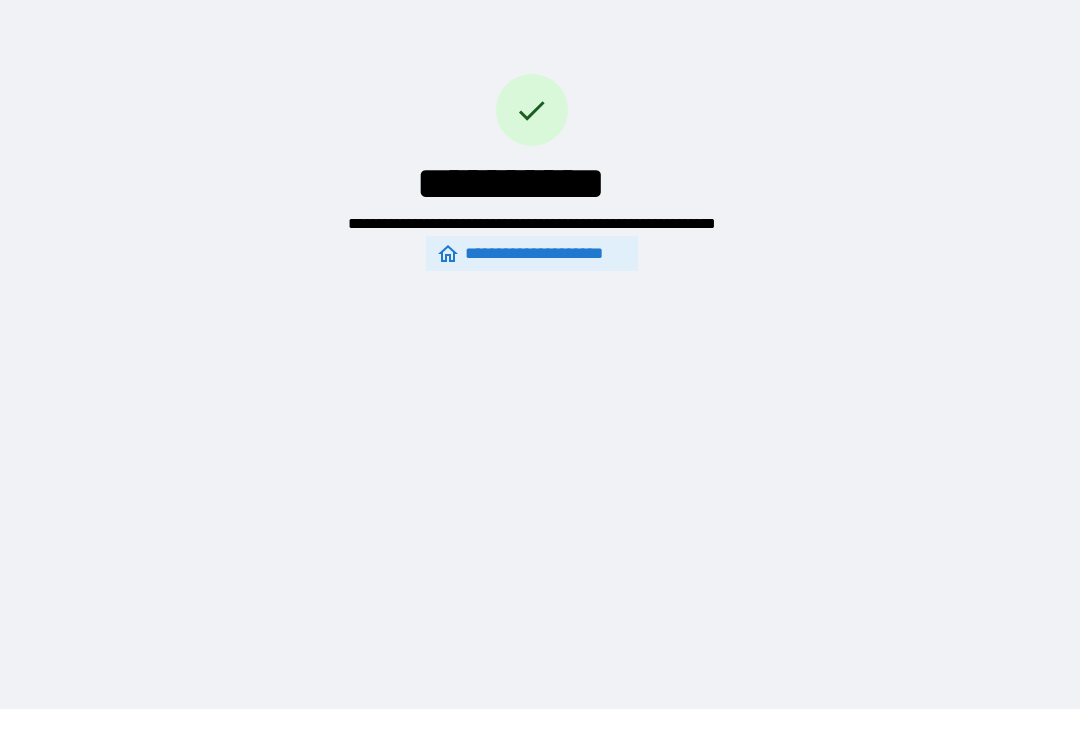 click on "**********" at bounding box center (540, 339) 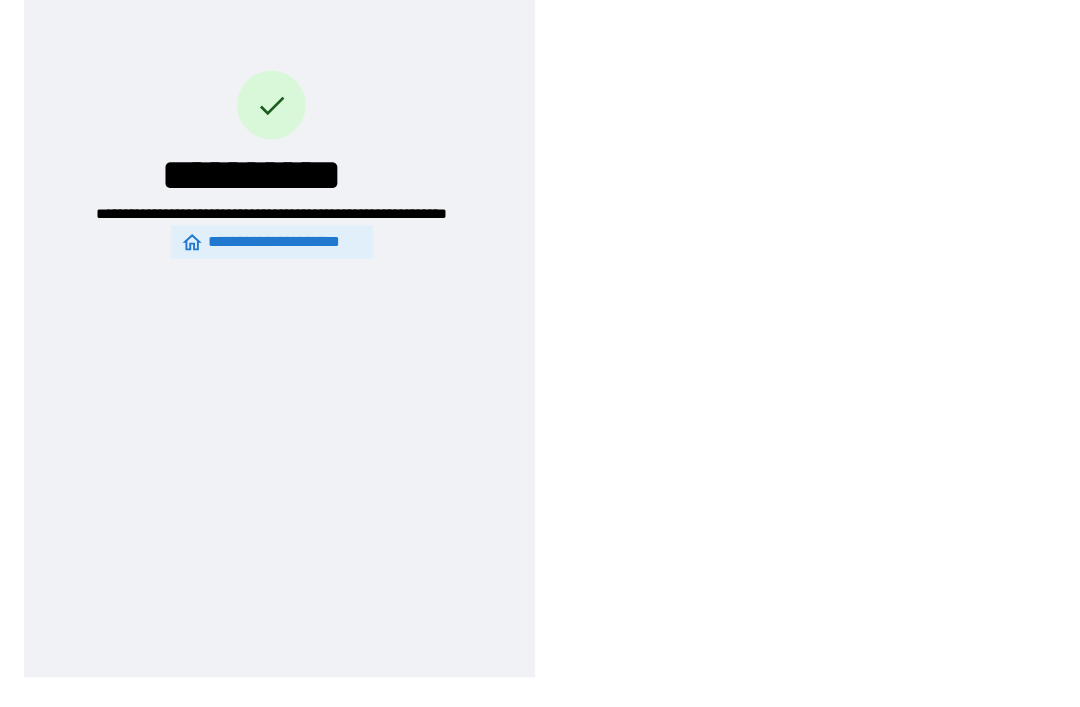 scroll, scrollTop: 64, scrollLeft: 0, axis: vertical 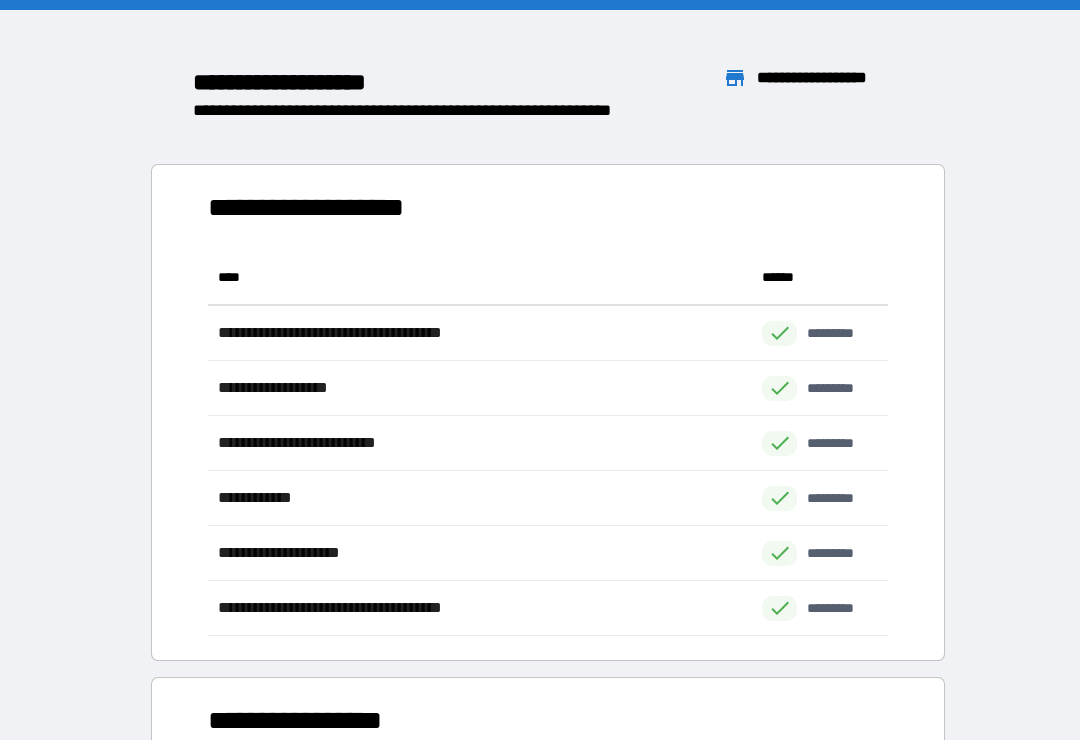 click on "**********" at bounding box center (540, 908) 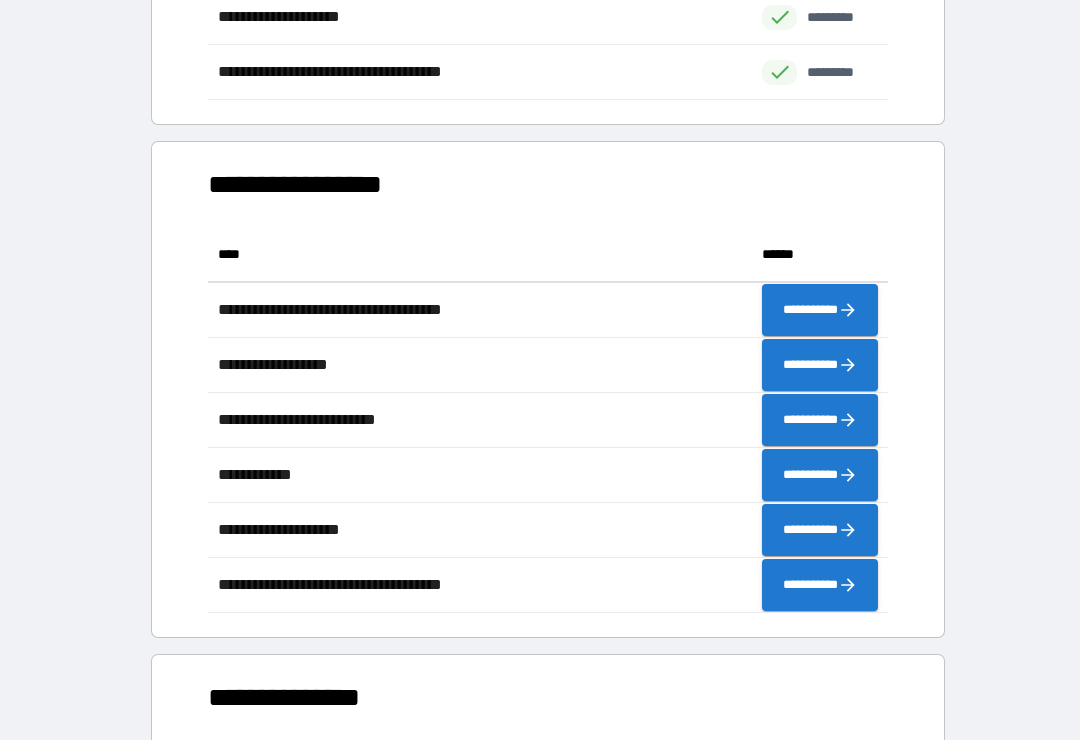 scroll, scrollTop: 537, scrollLeft: 0, axis: vertical 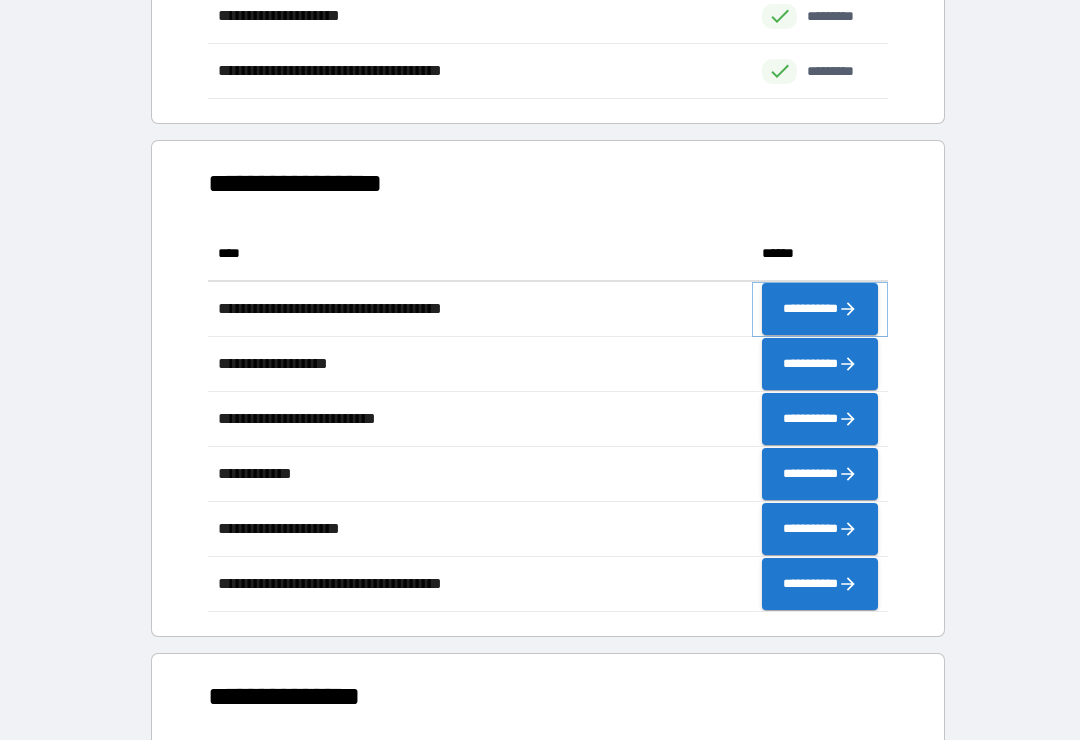 click on "**********" at bounding box center (820, 309) 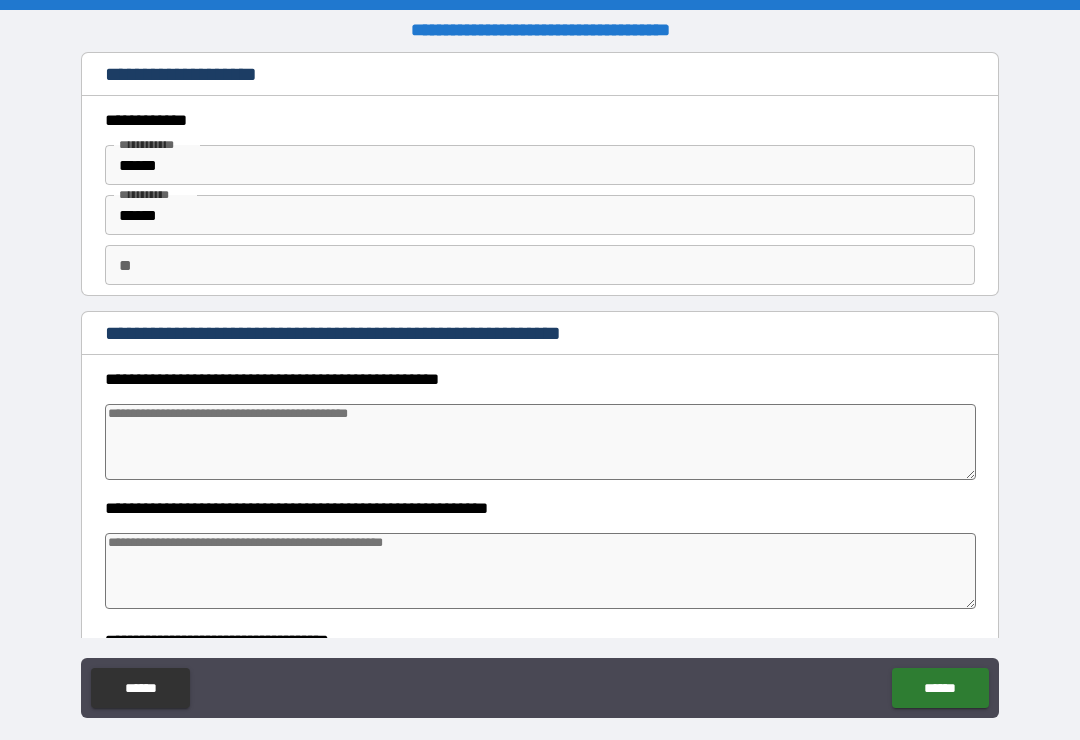 type on "*" 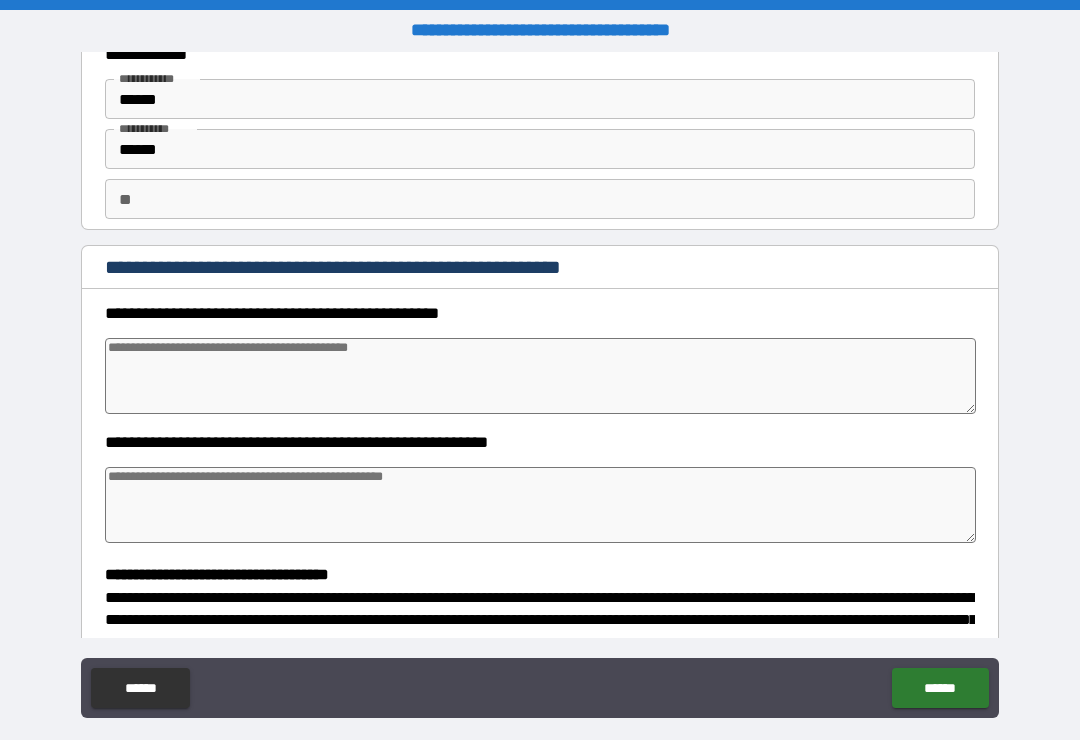 scroll, scrollTop: 72, scrollLeft: 0, axis: vertical 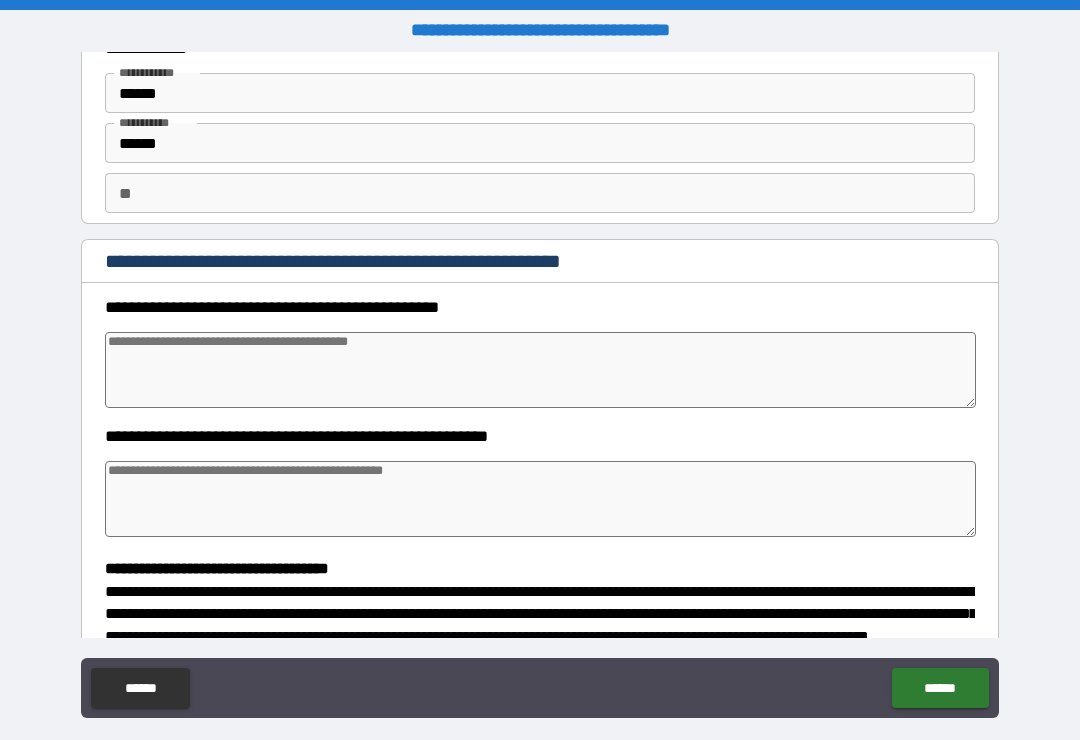 click at bounding box center [540, 370] 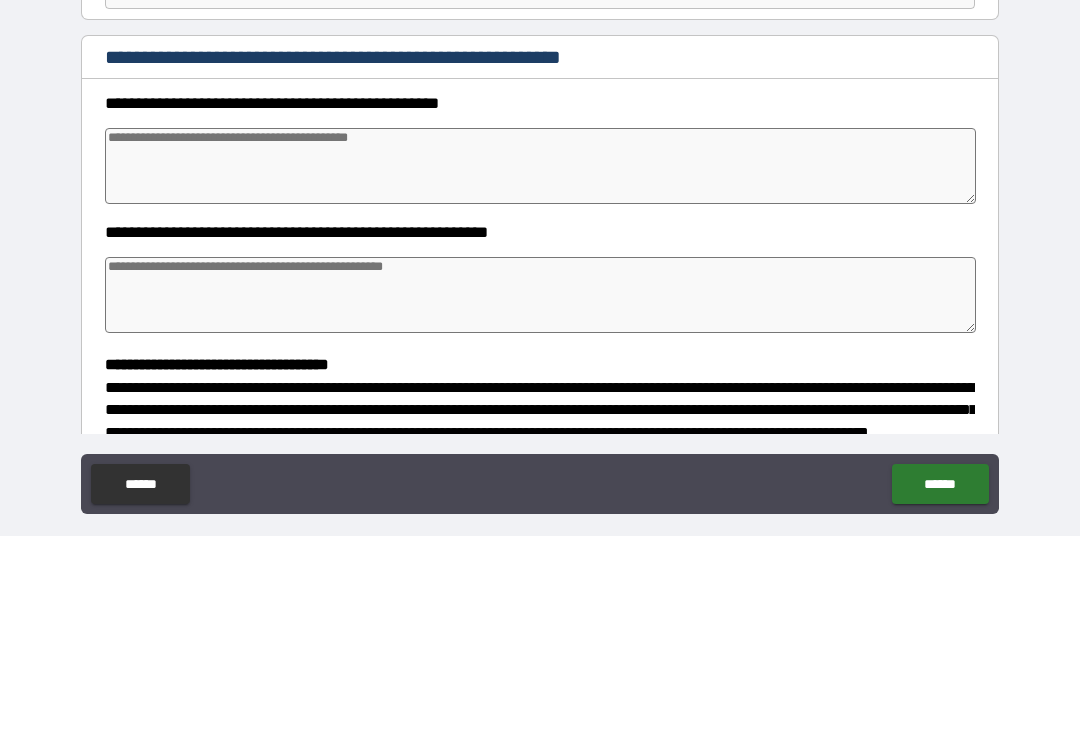 type on "*" 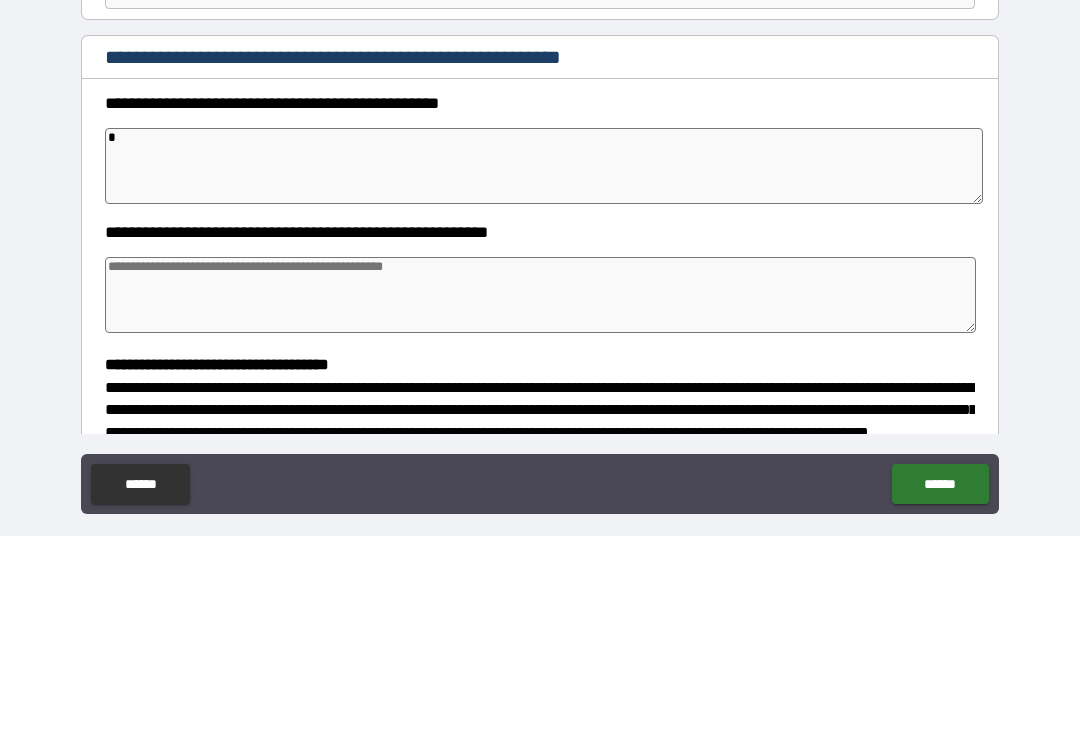 type on "**" 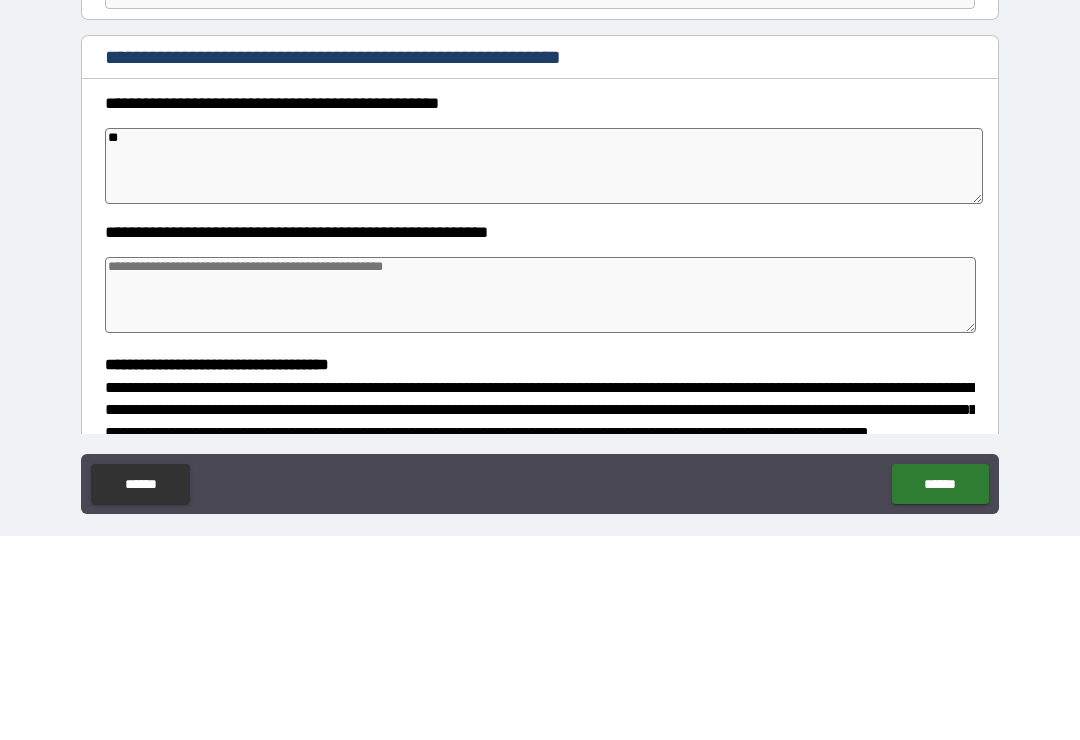 type on "***" 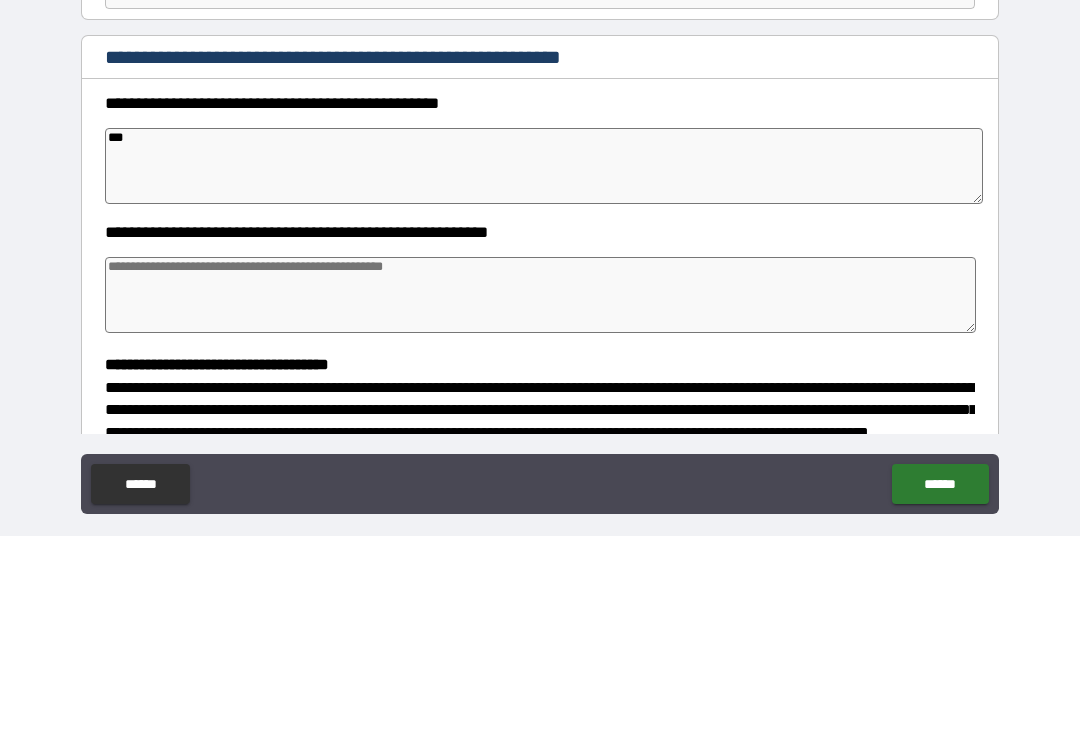 type on "*" 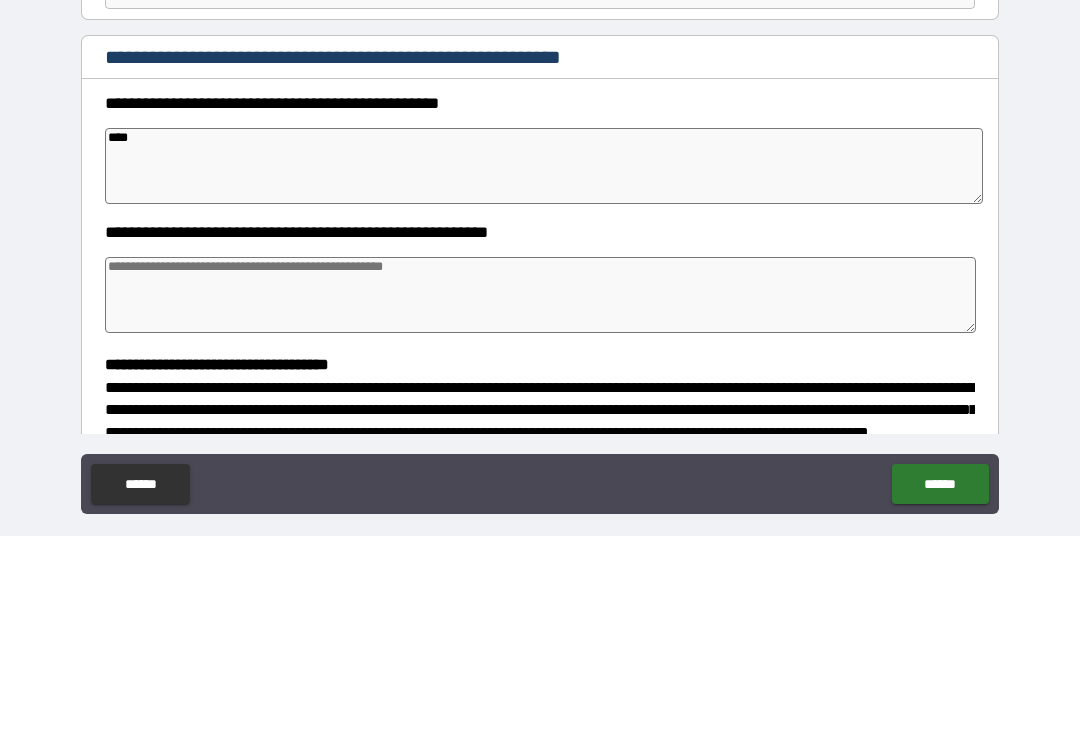 type on "*****" 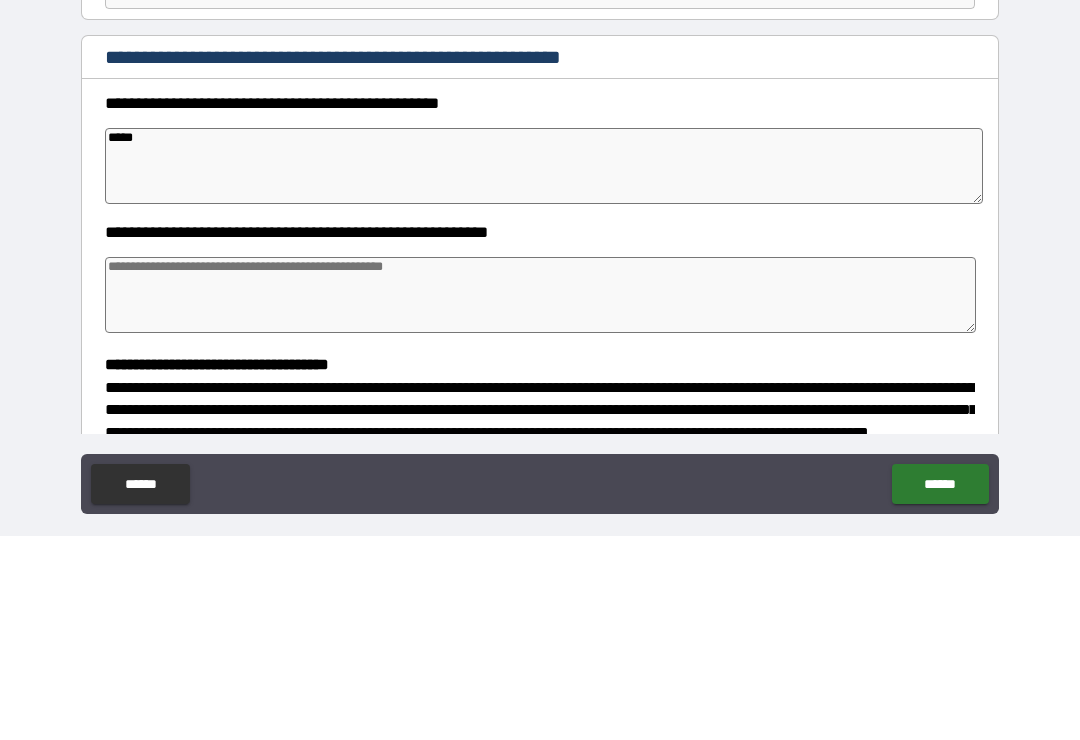 type on "*" 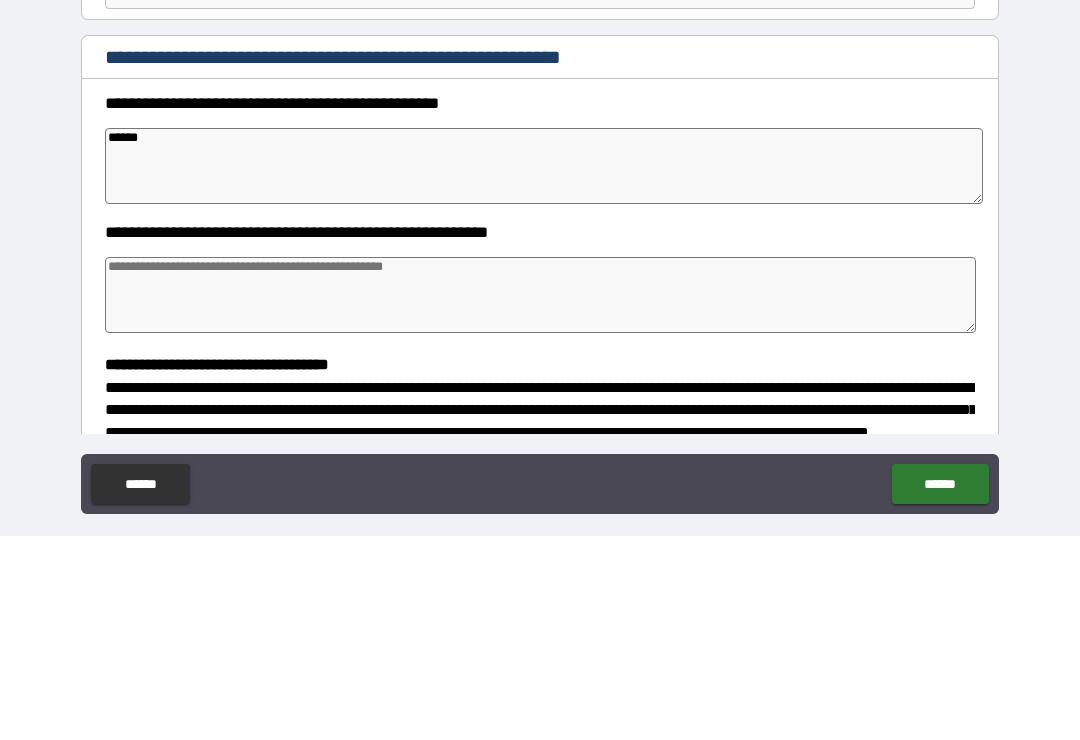 type on "*" 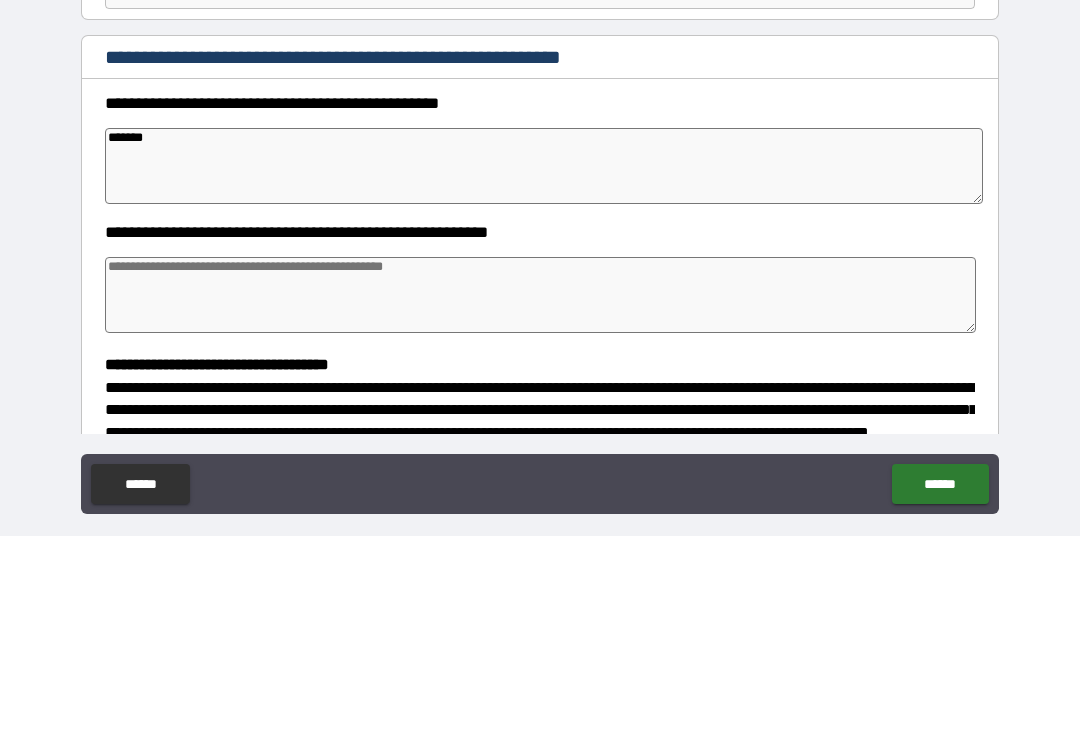 type on "*" 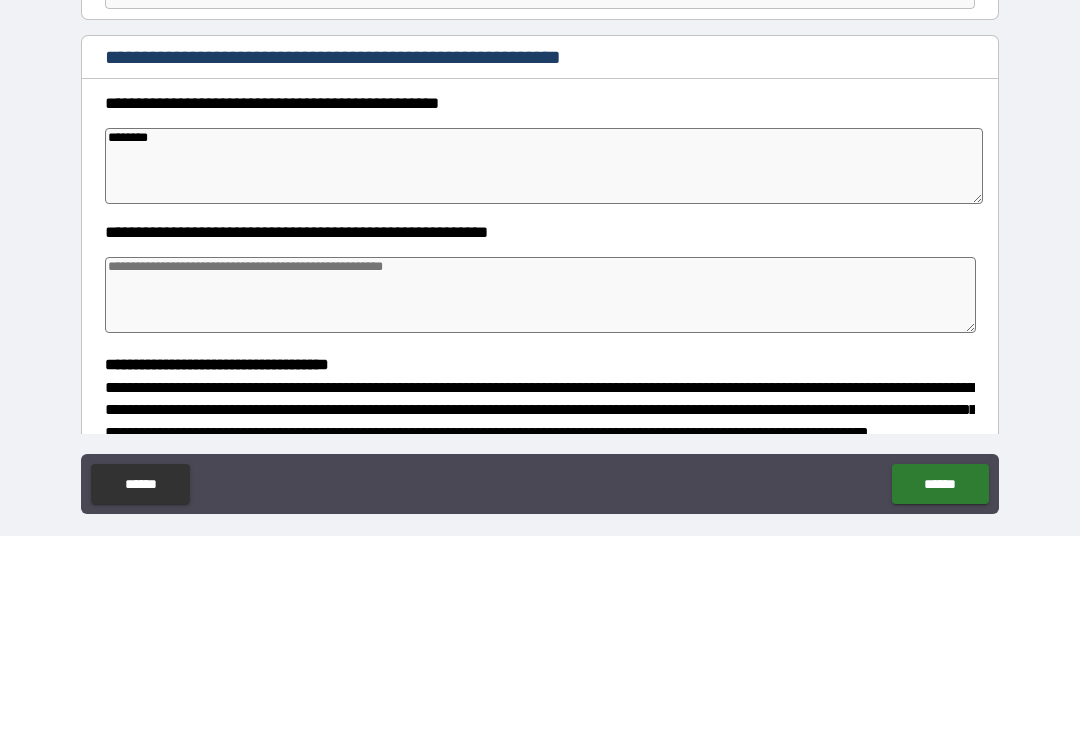 type on "*********" 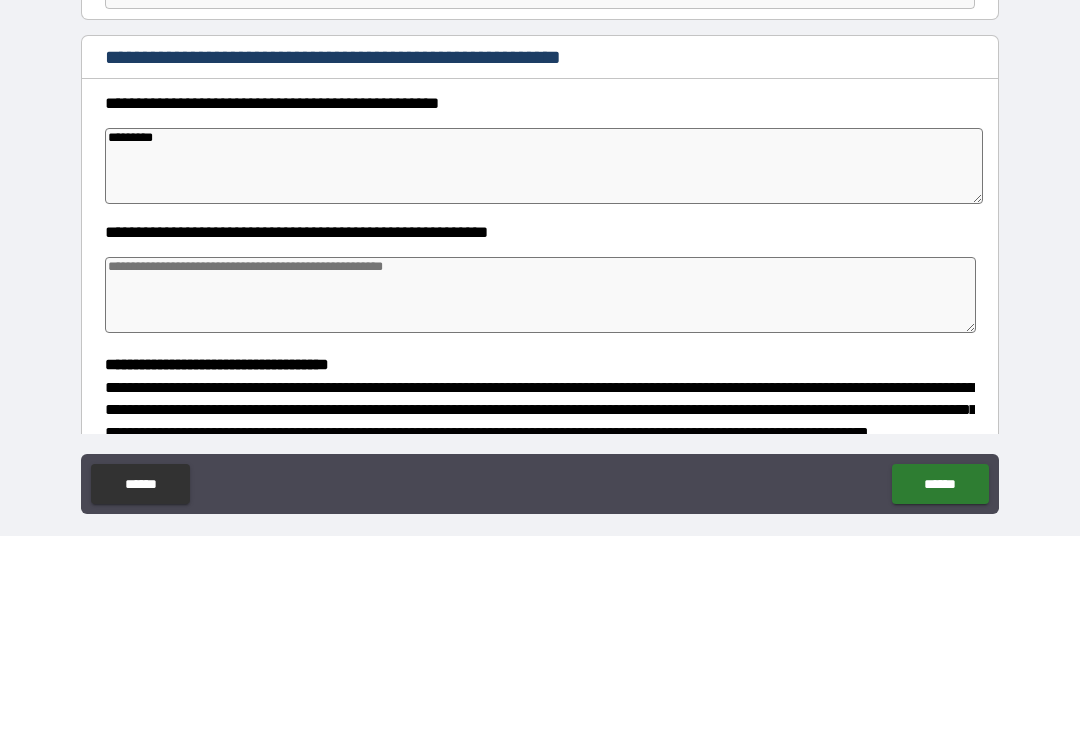 type on "**********" 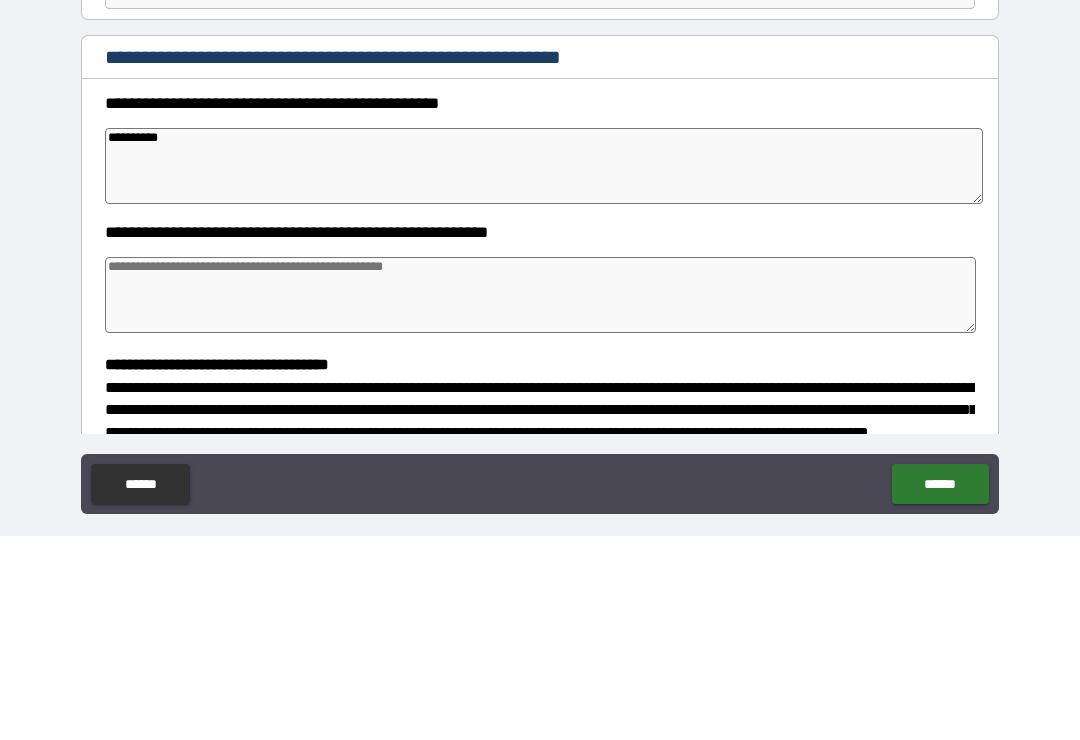 type on "*" 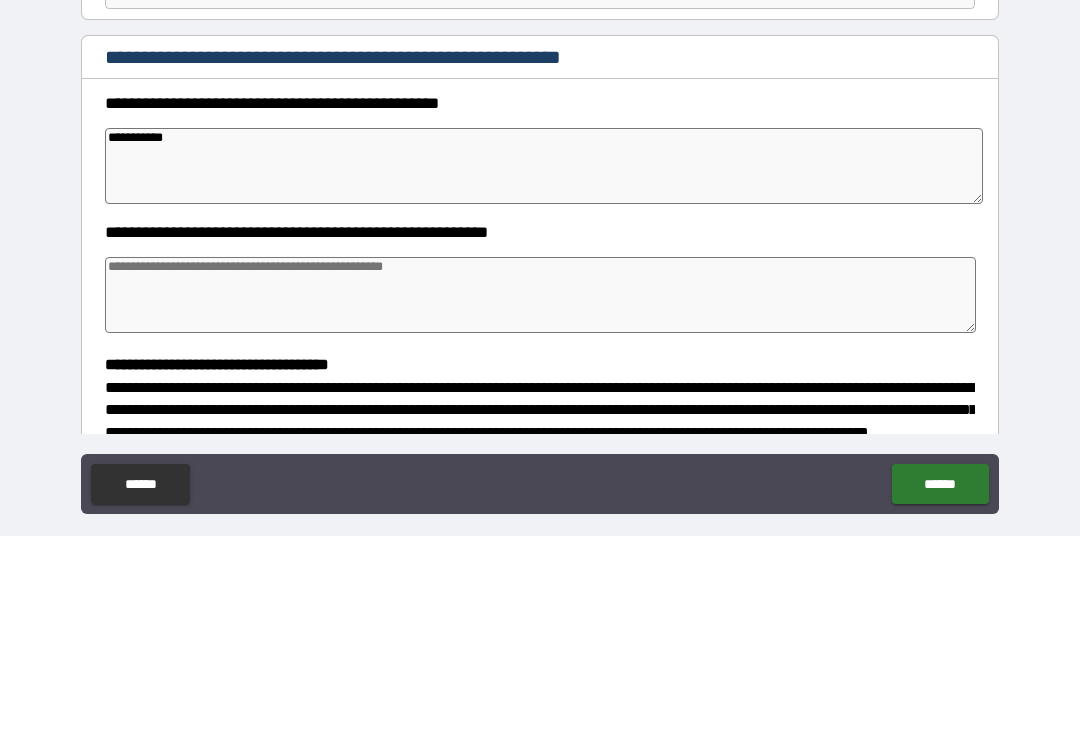 type on "*" 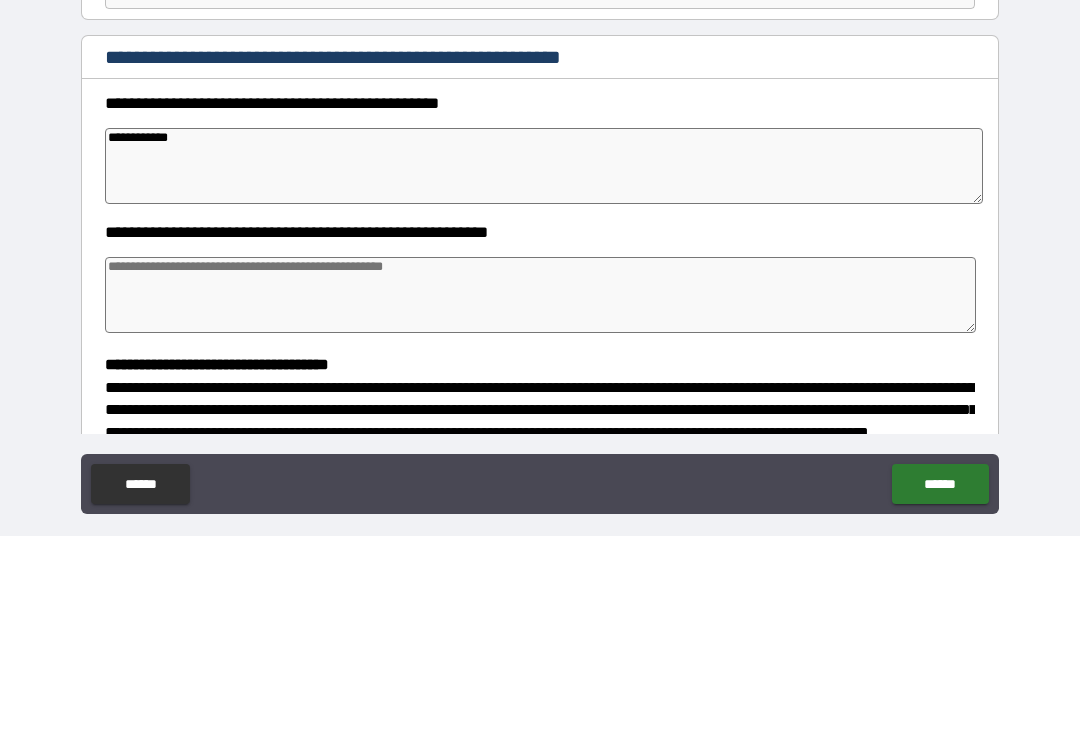 type on "*" 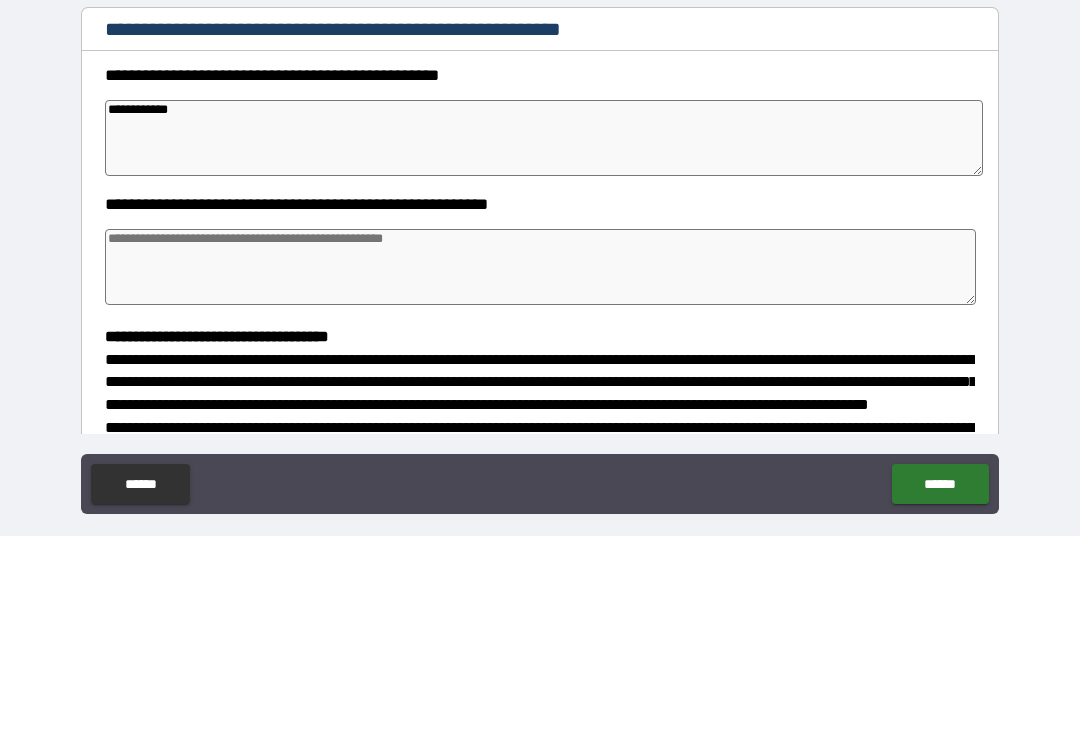 type on "**********" 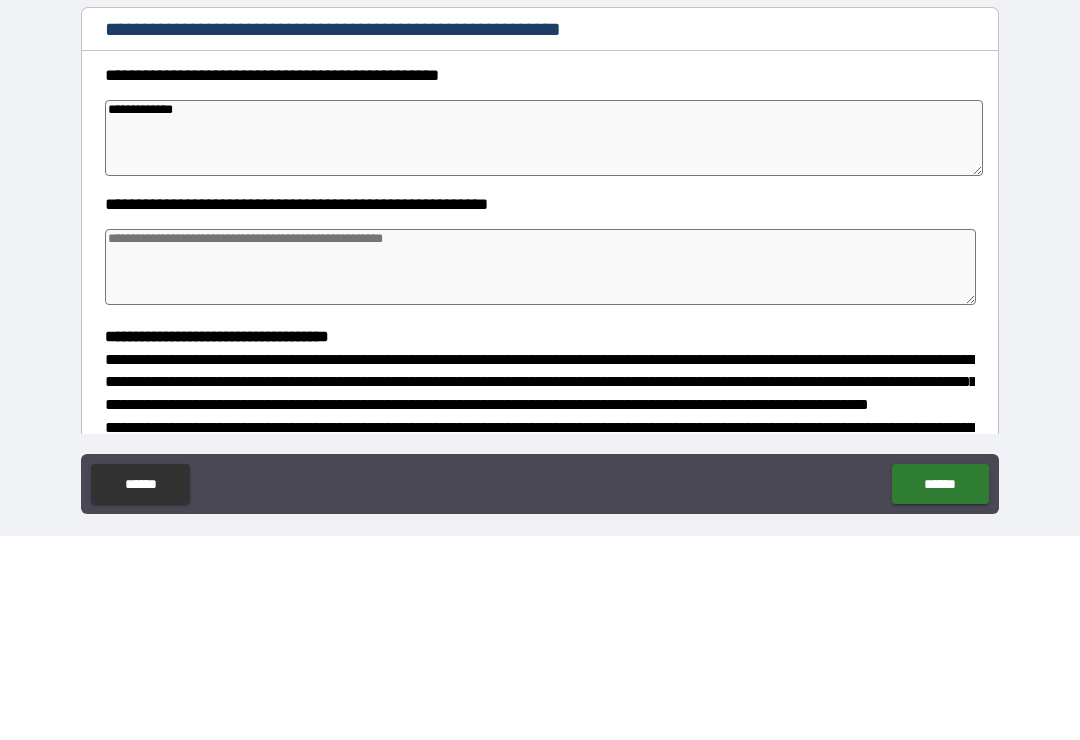 type on "*" 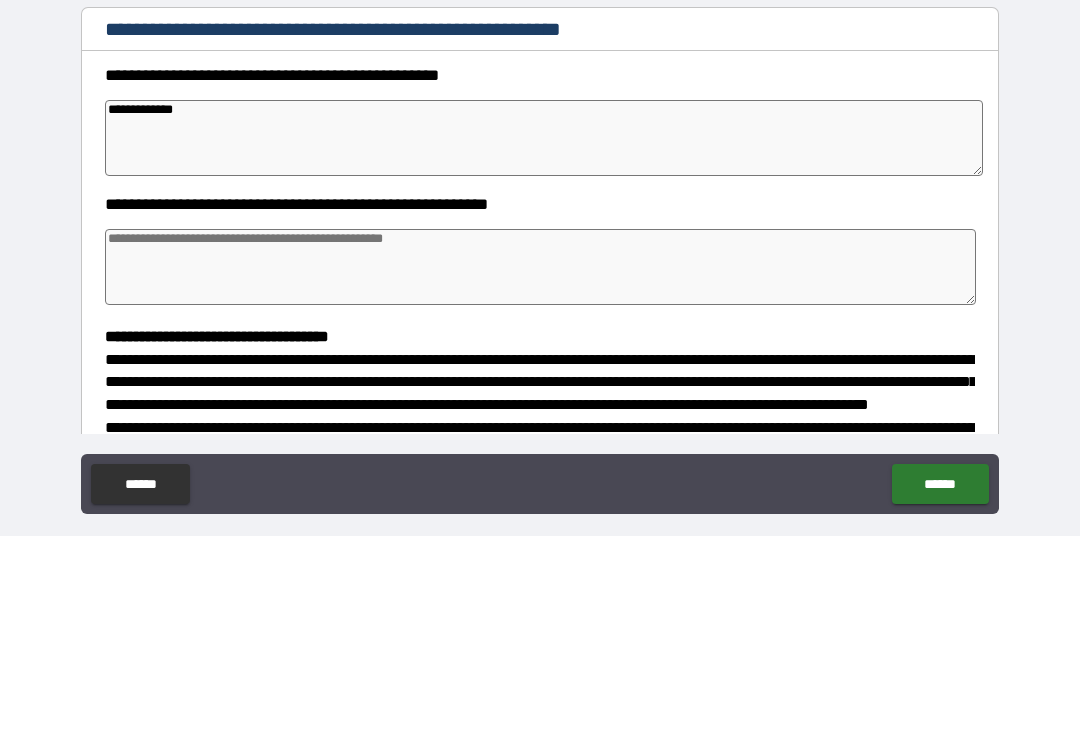 type on "*" 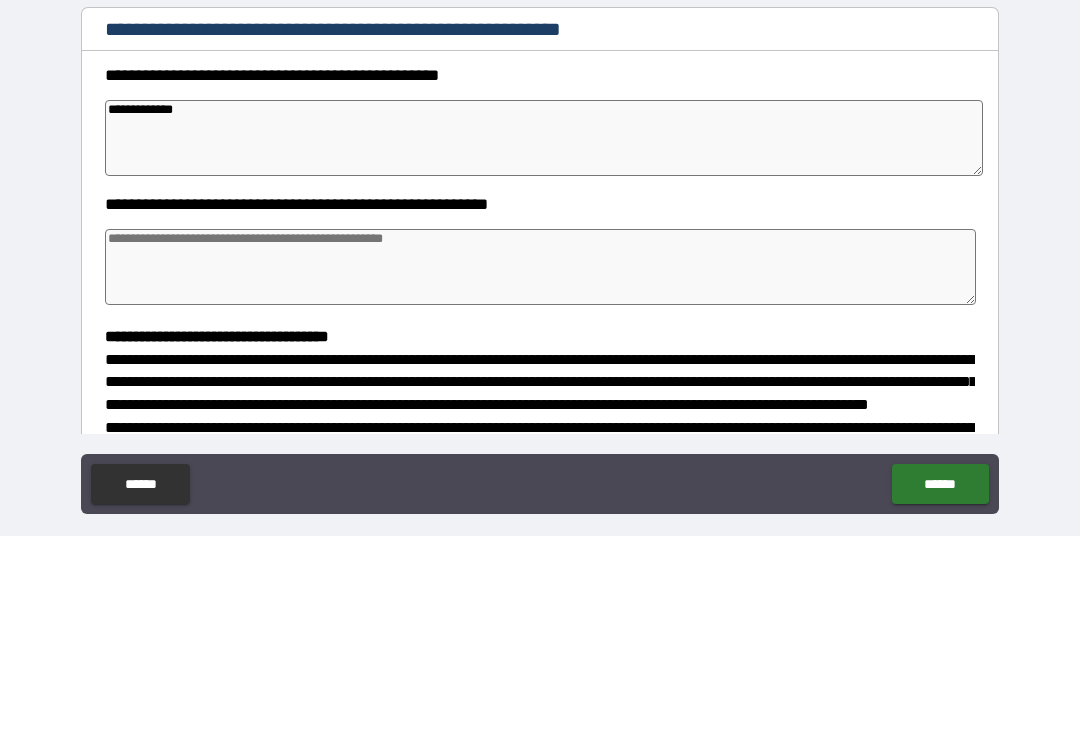 type on "*" 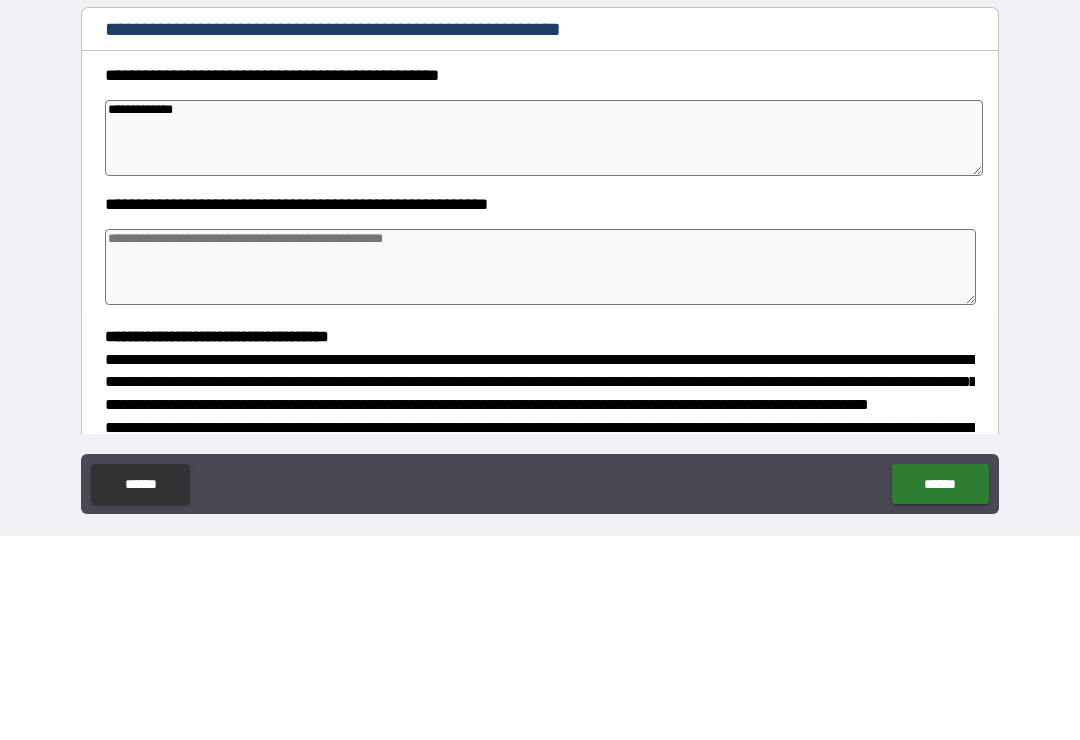 type on "**********" 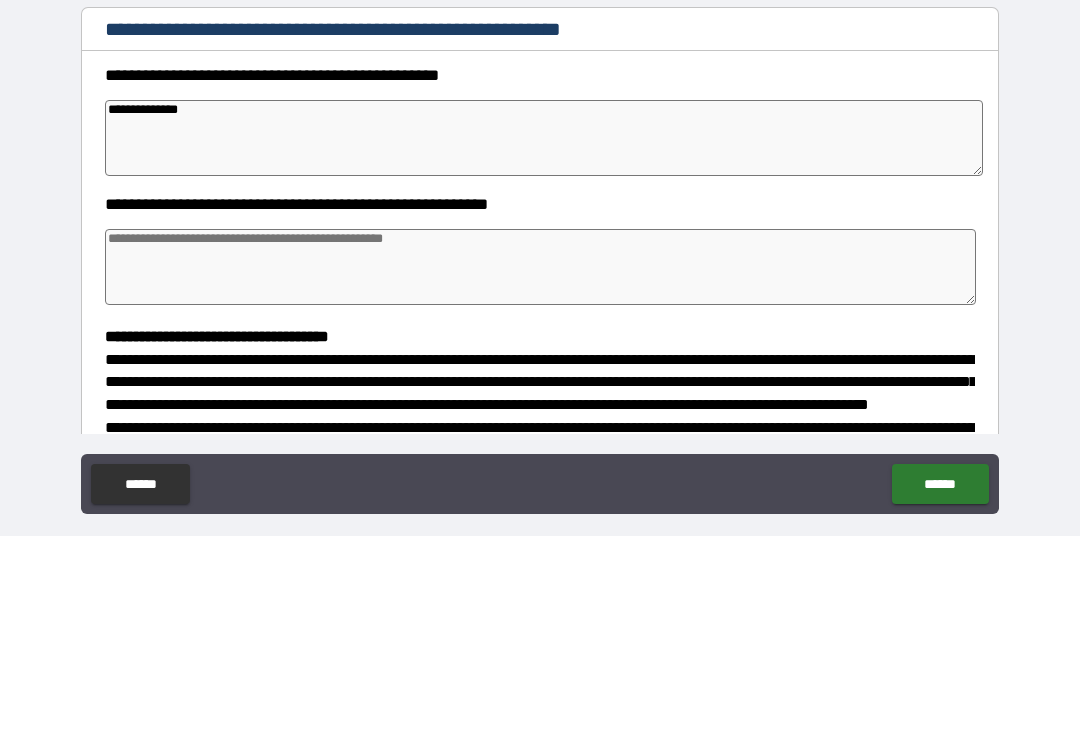 type on "*" 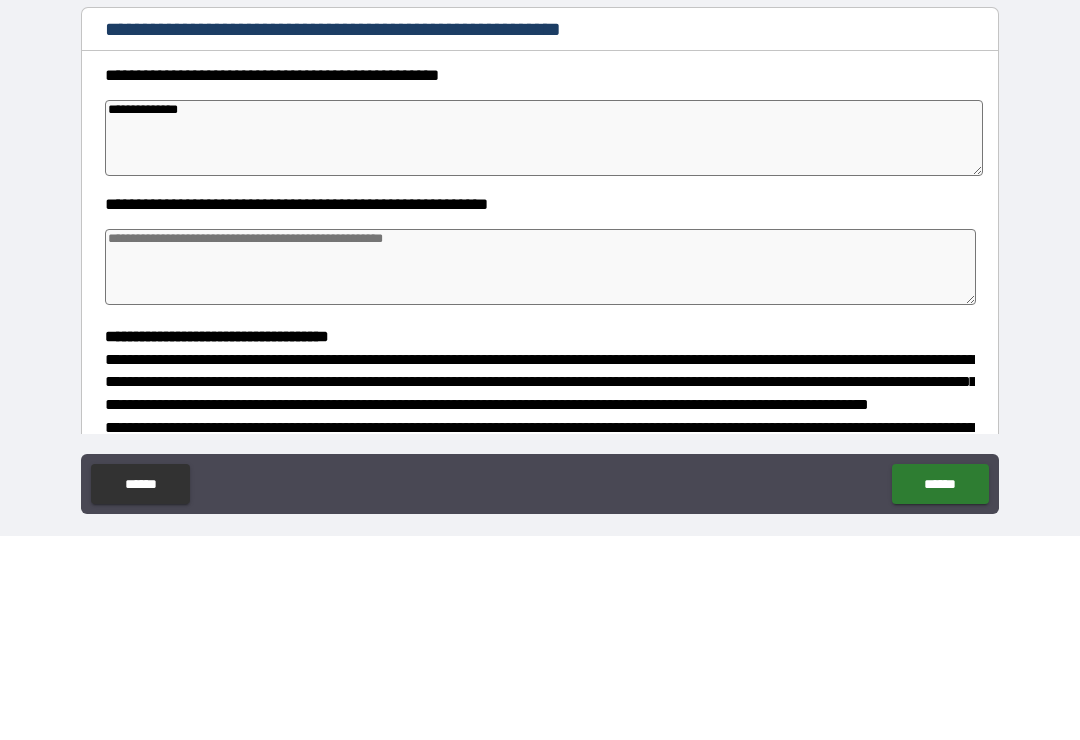 type on "**********" 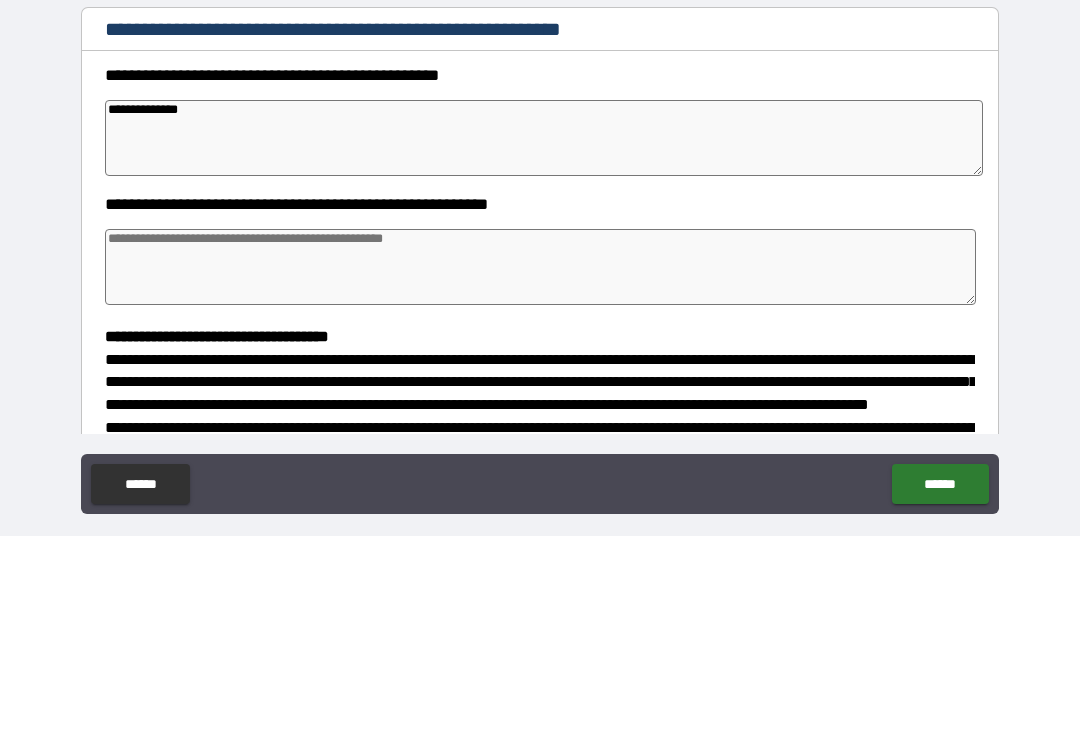 type on "*" 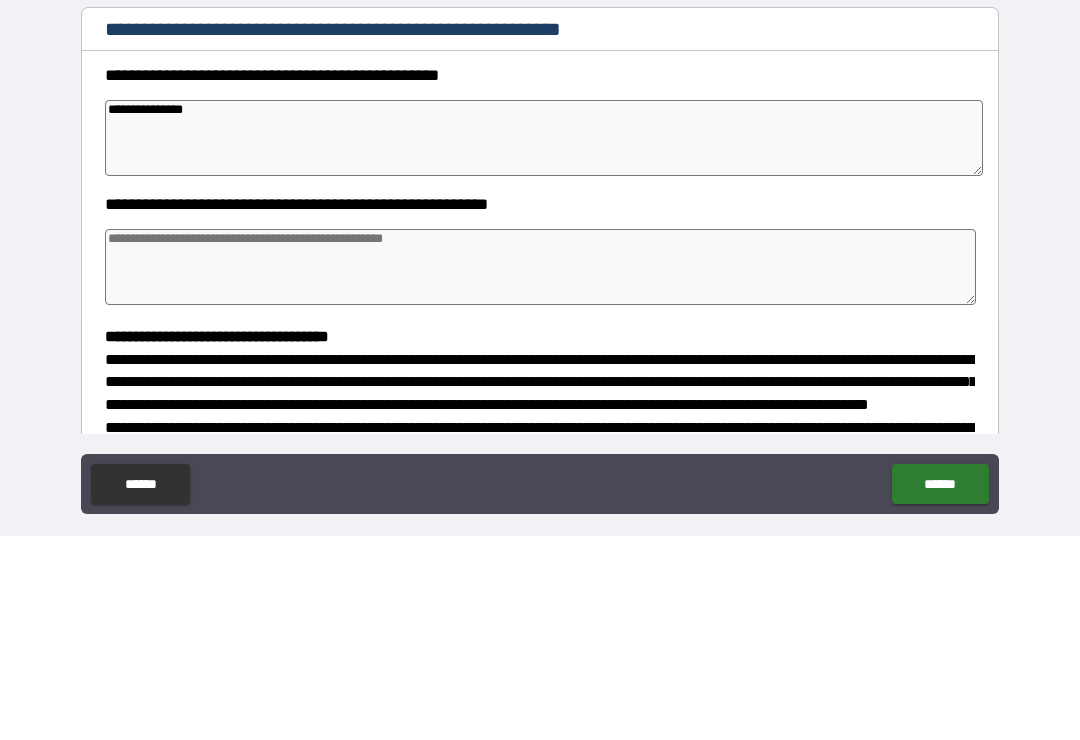type on "*" 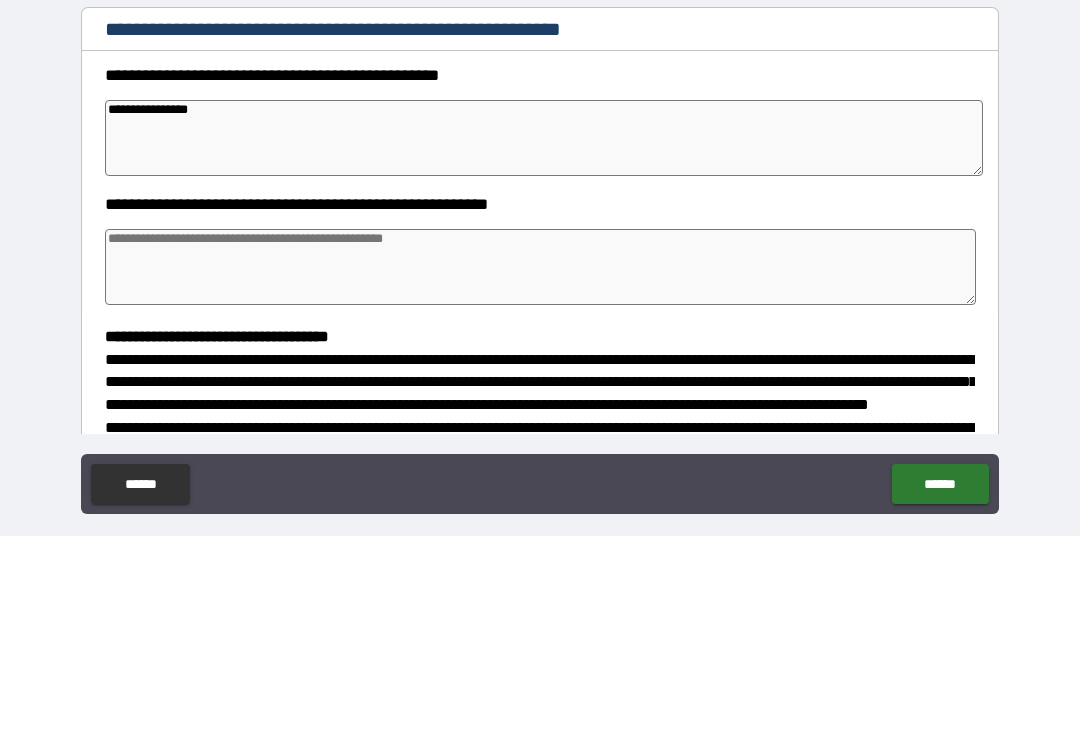 type on "*" 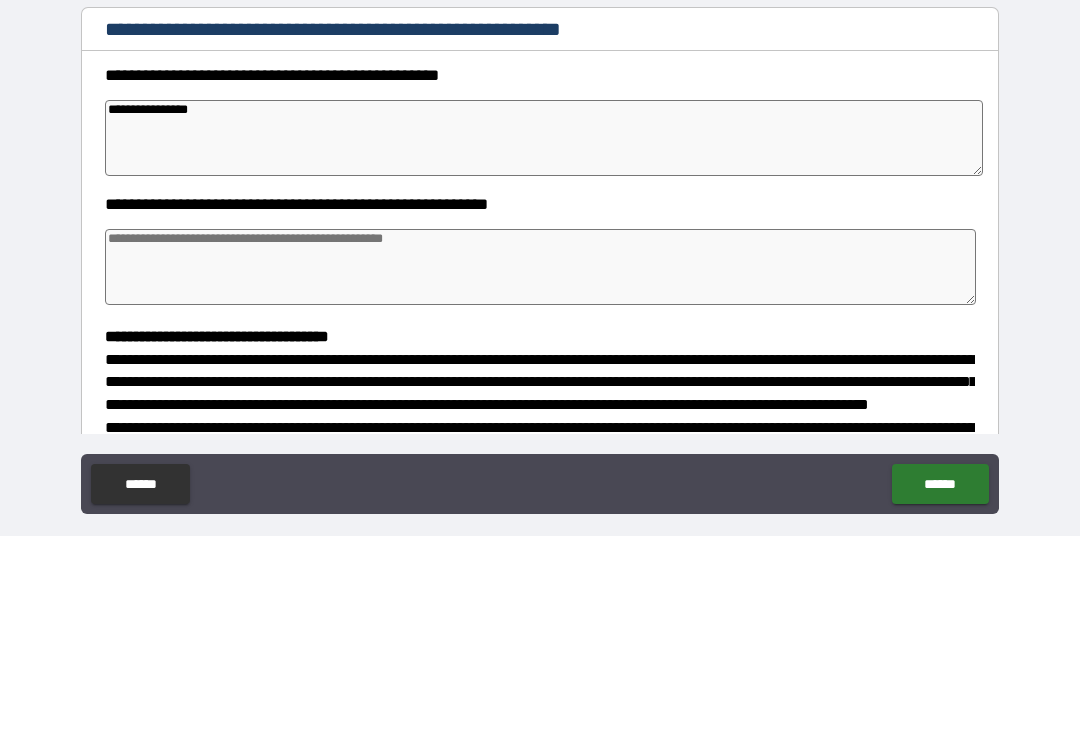 type on "*" 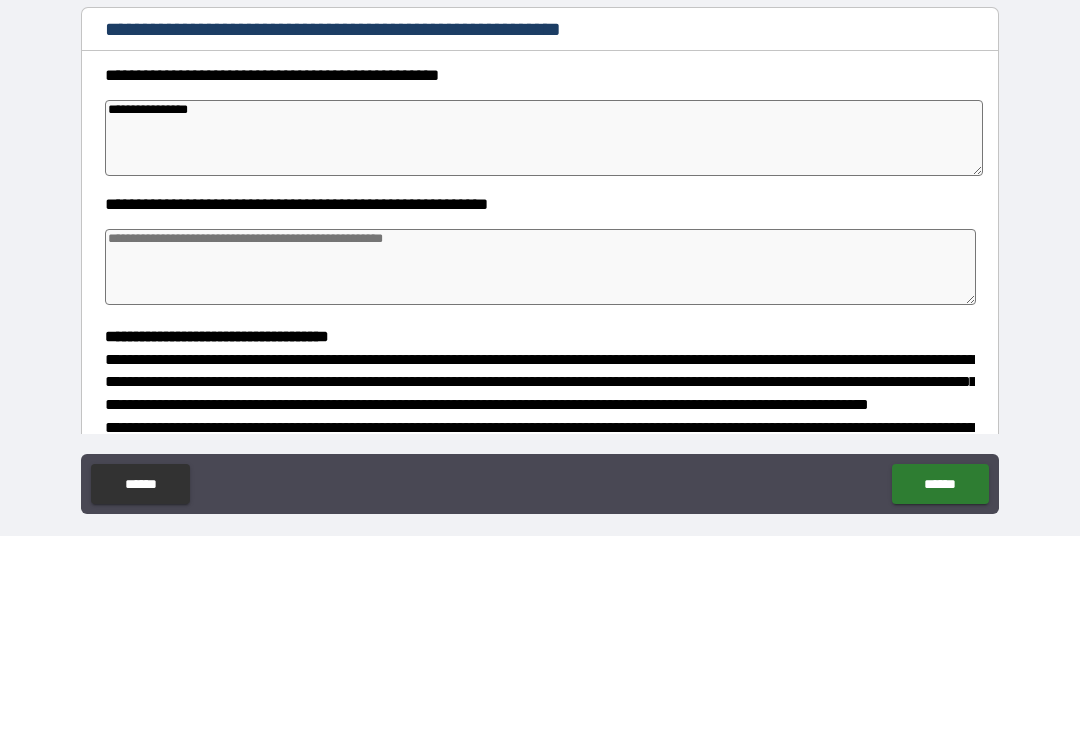 type on "**********" 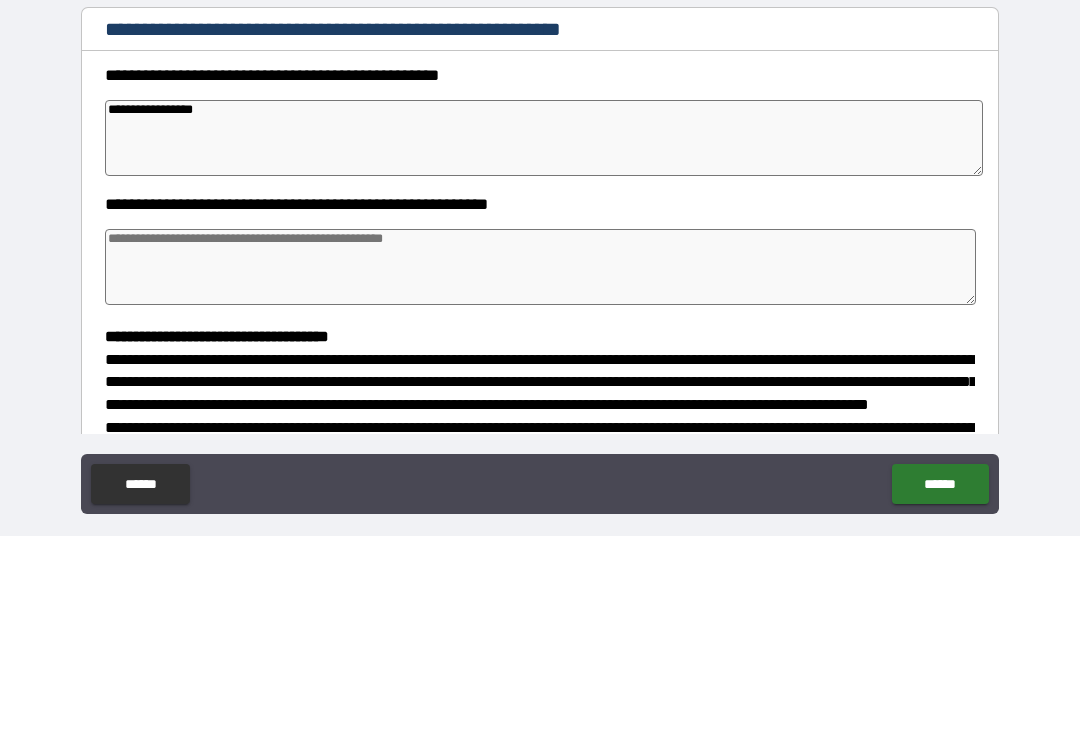 type on "*" 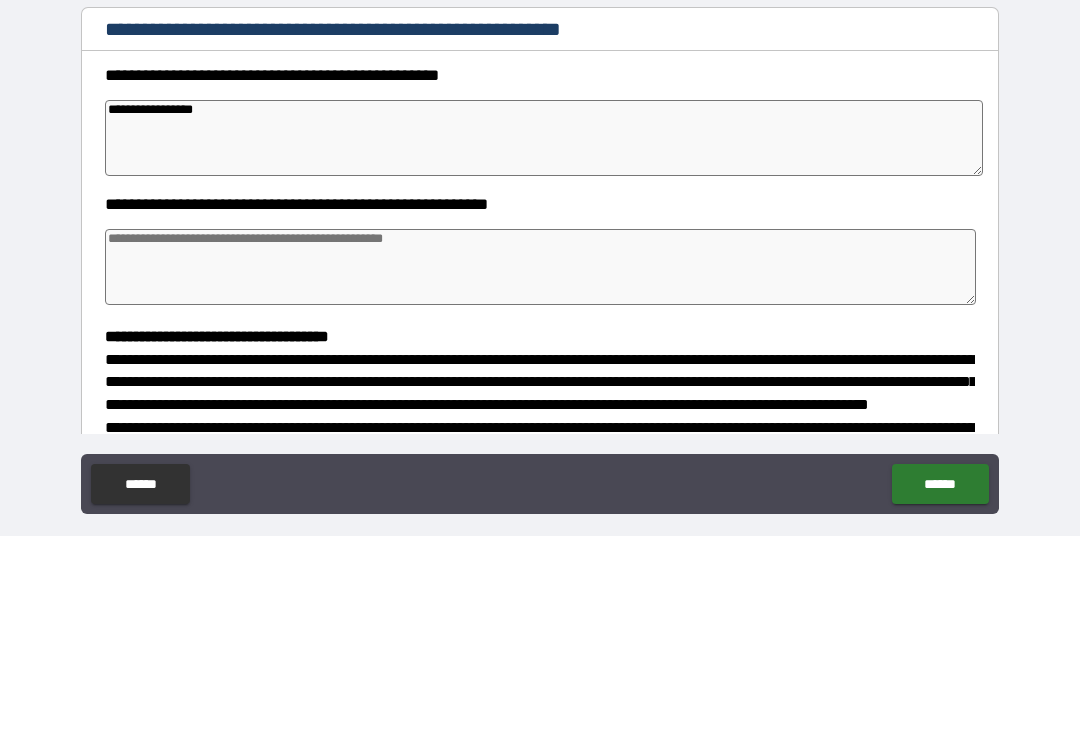 type on "*" 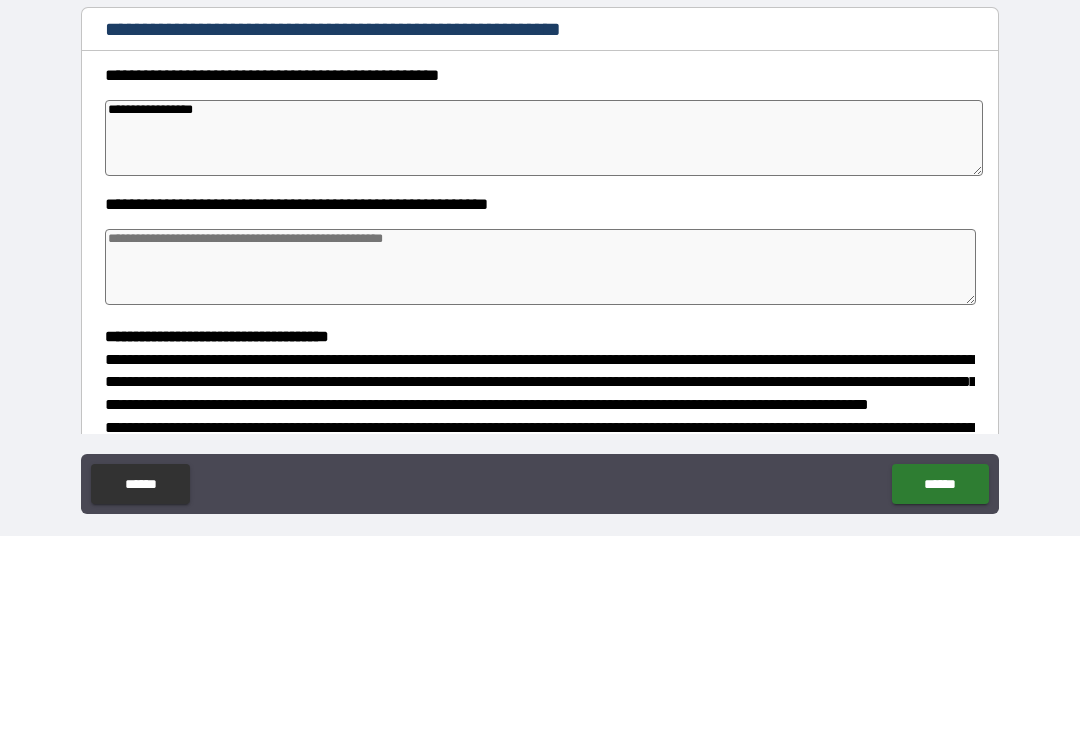 type on "*" 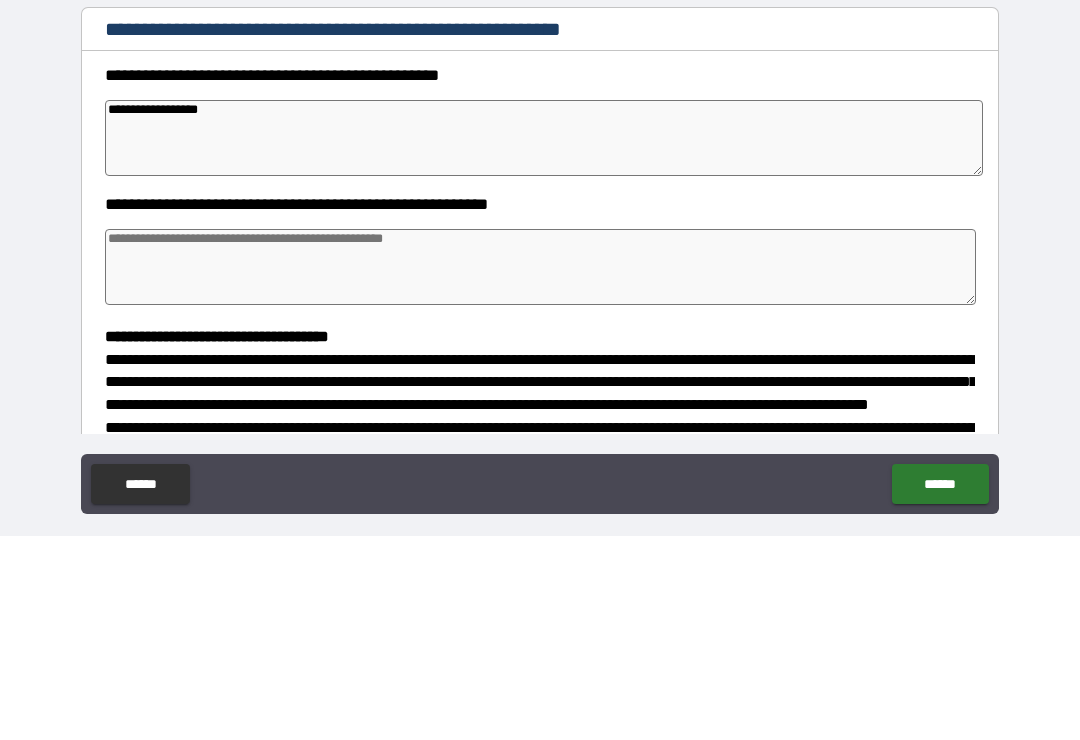 type on "**********" 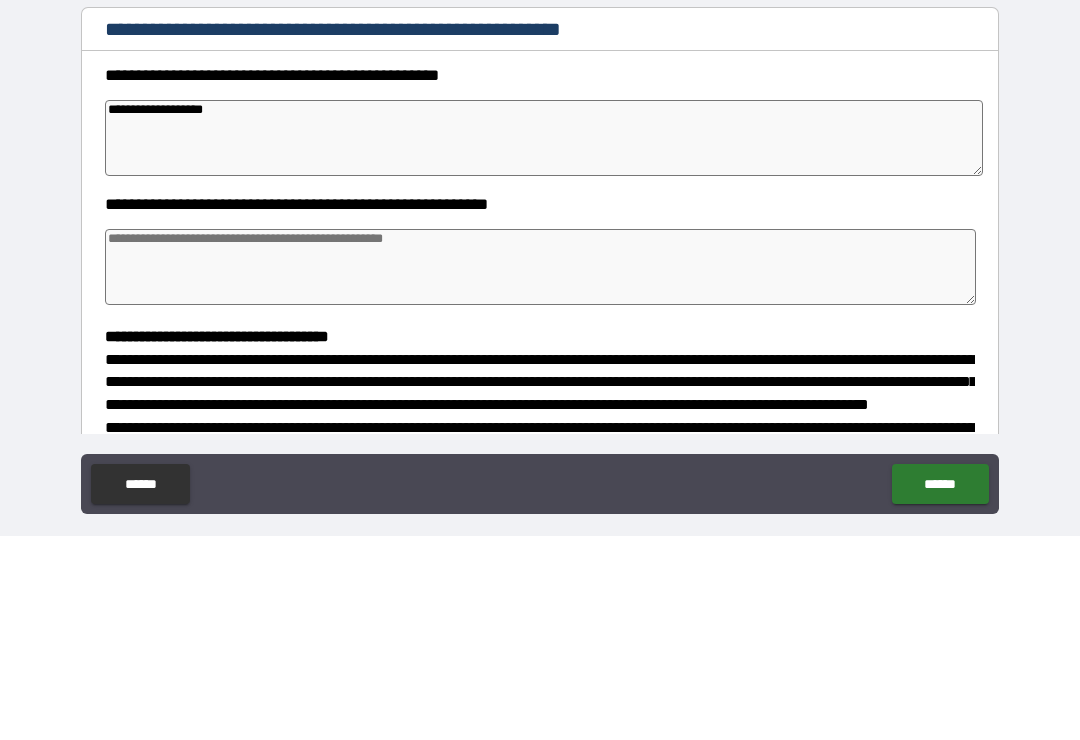 type on "*" 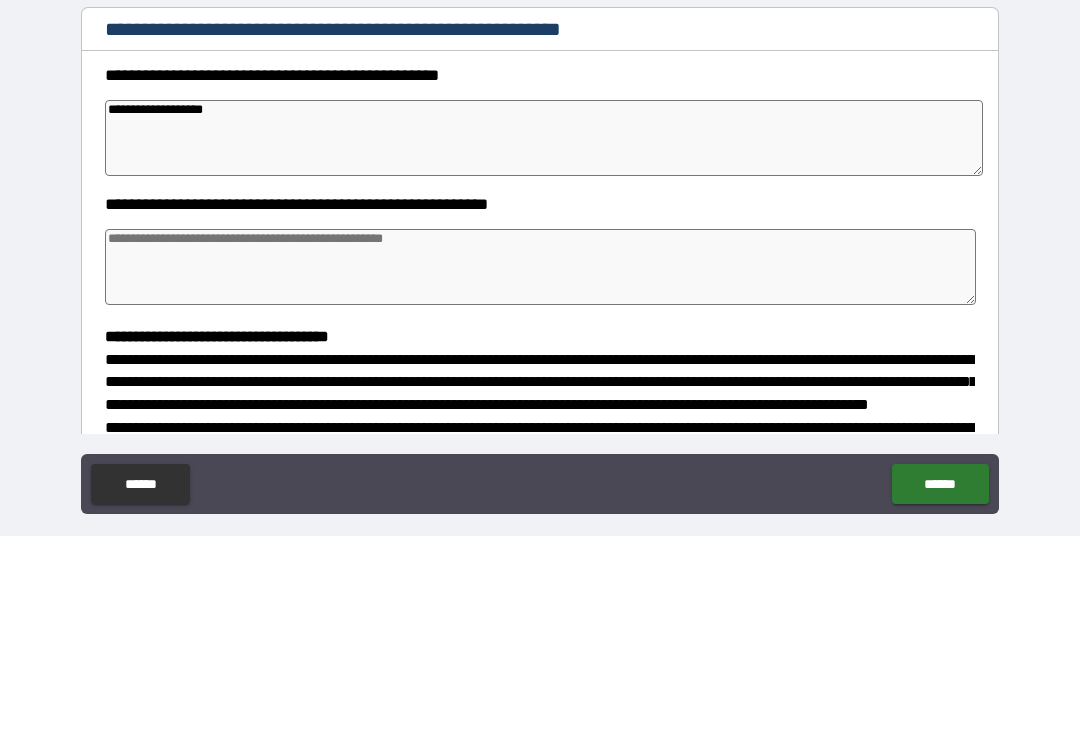 type on "*" 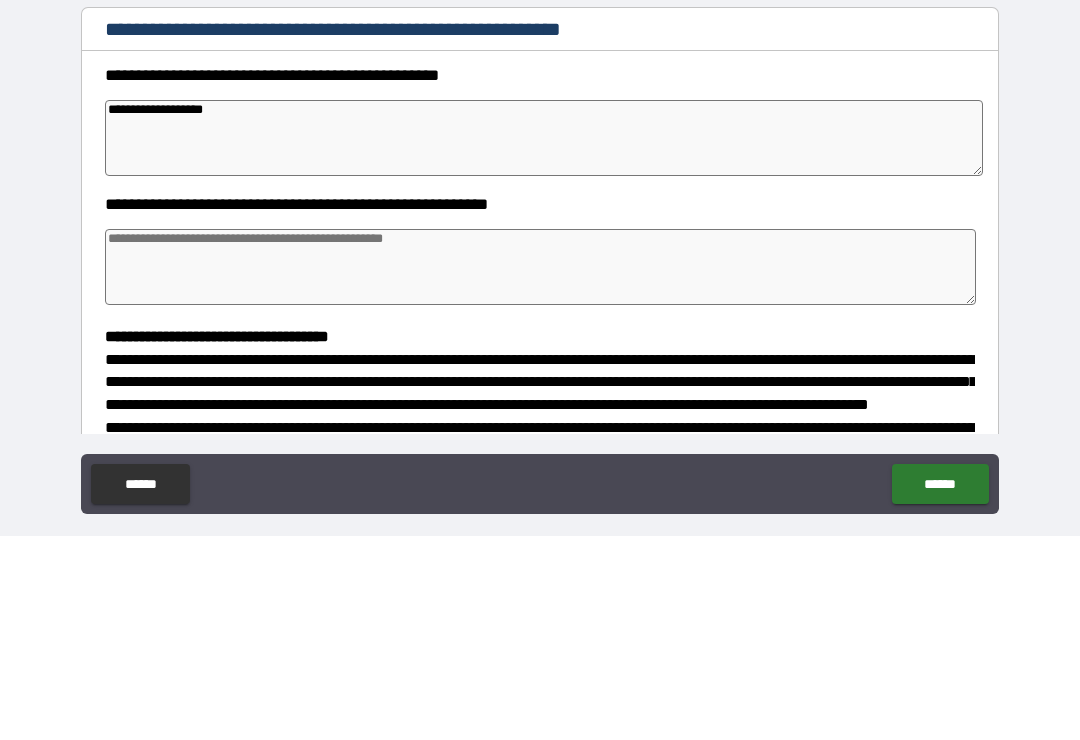 type on "*" 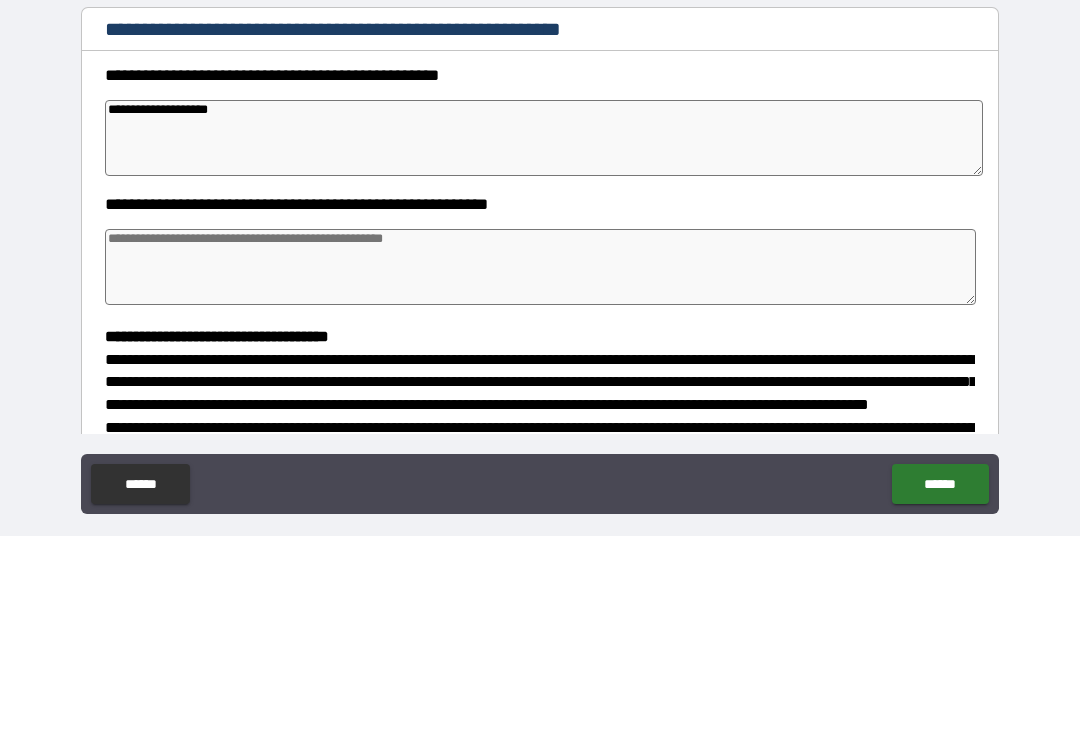 type on "*" 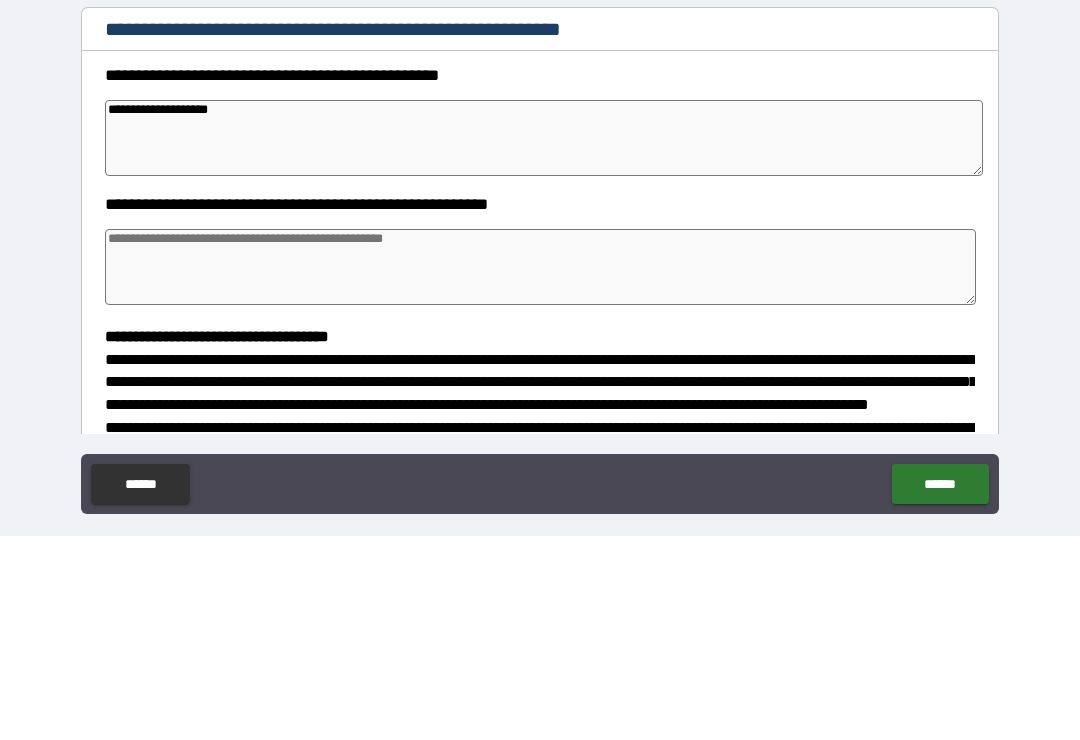 type on "*" 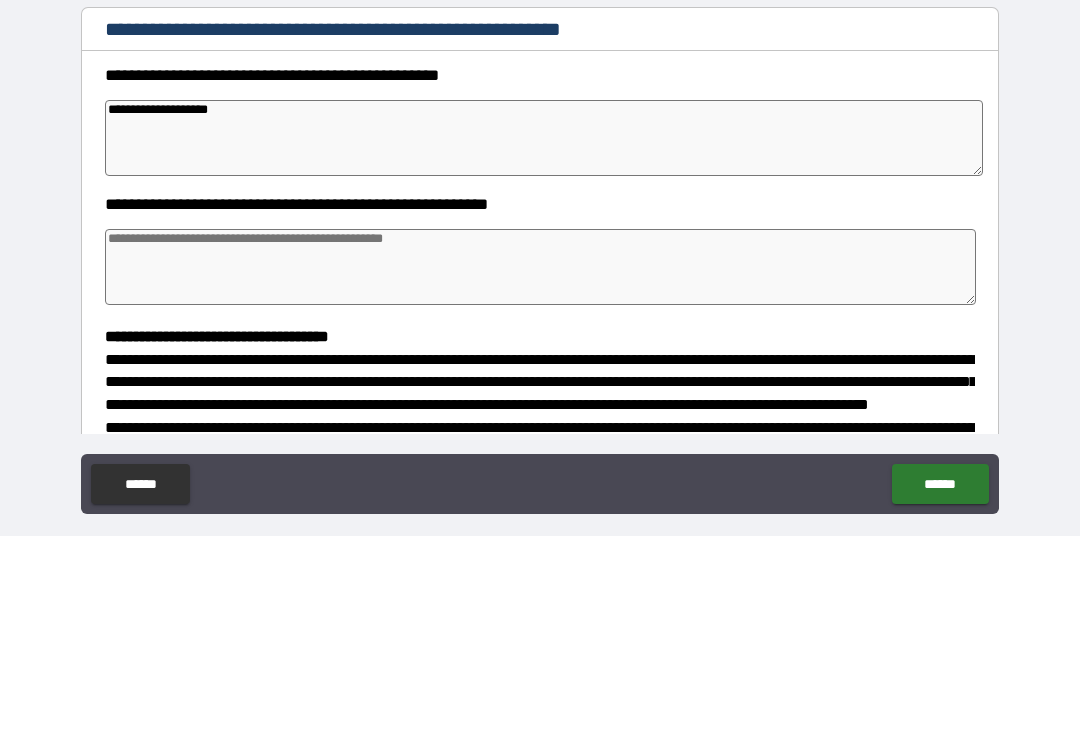 type on "*" 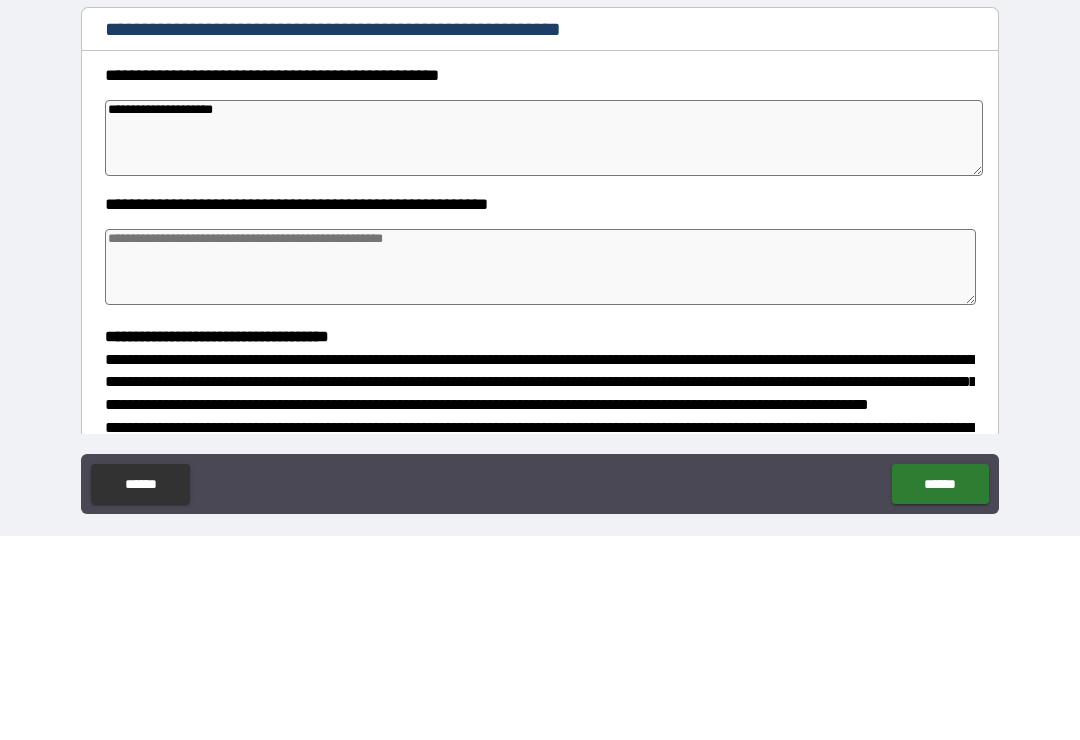 type on "*" 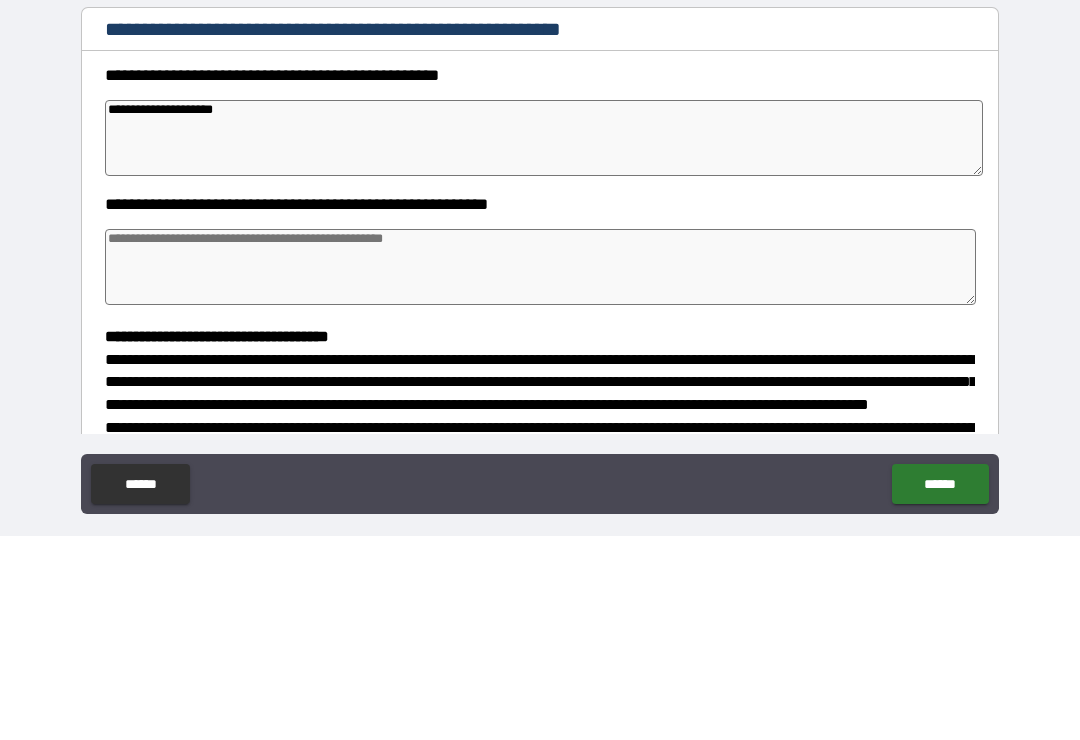 type on "*" 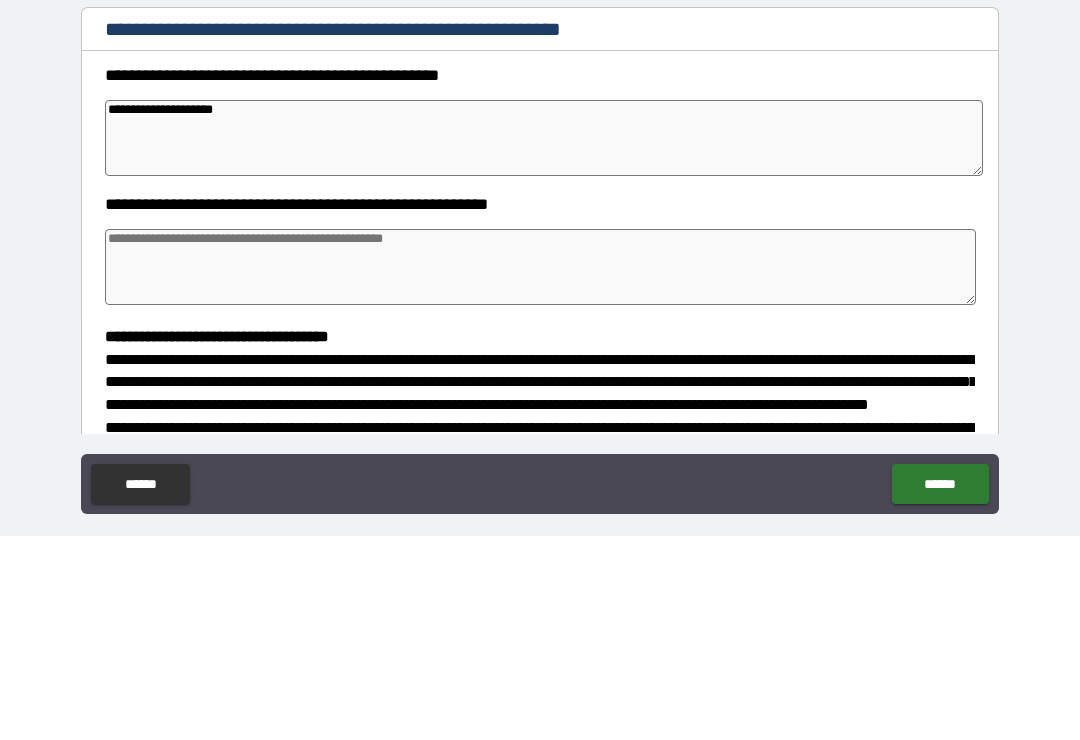 type on "*" 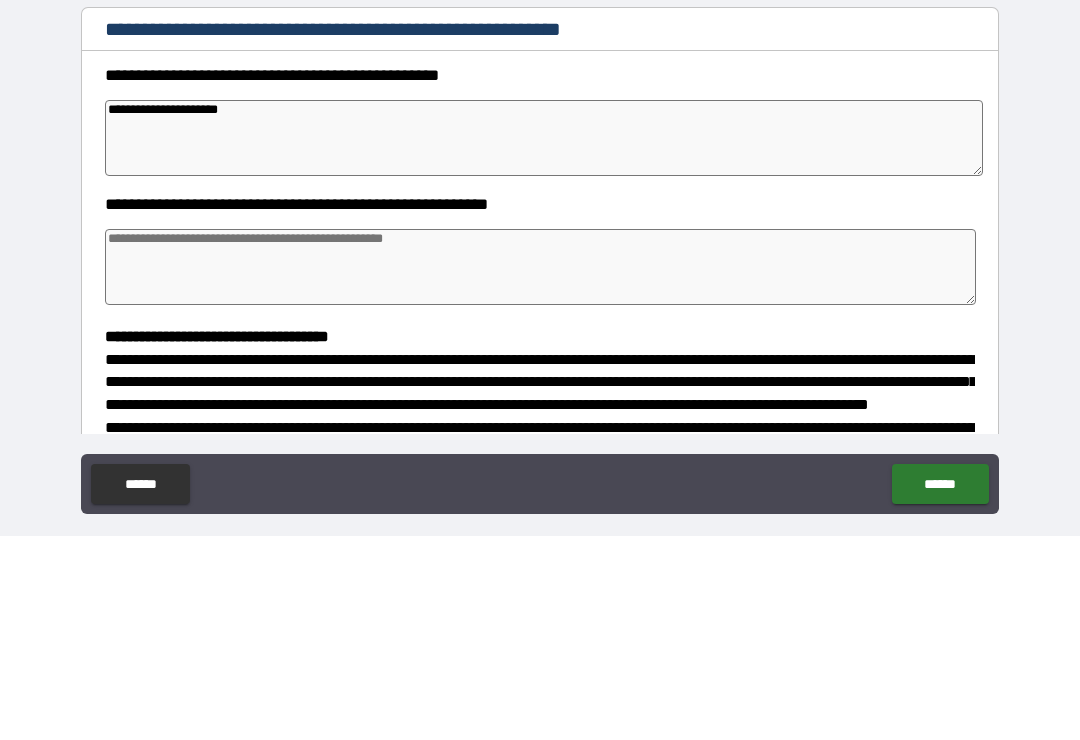 type on "**********" 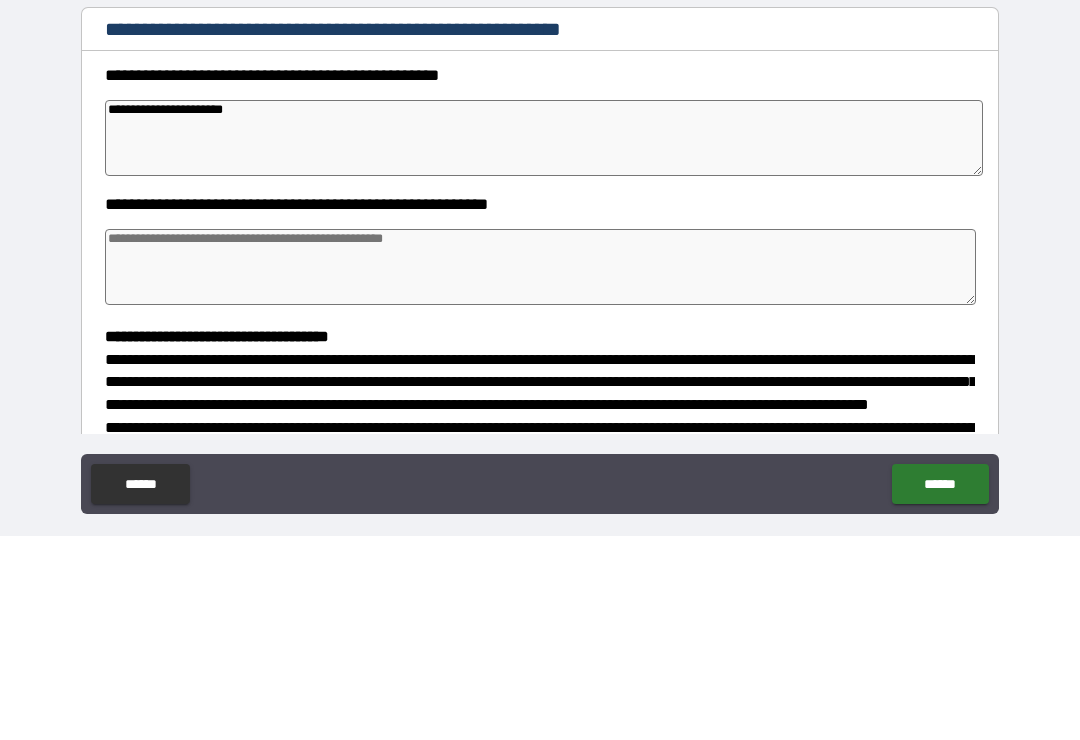 type on "*" 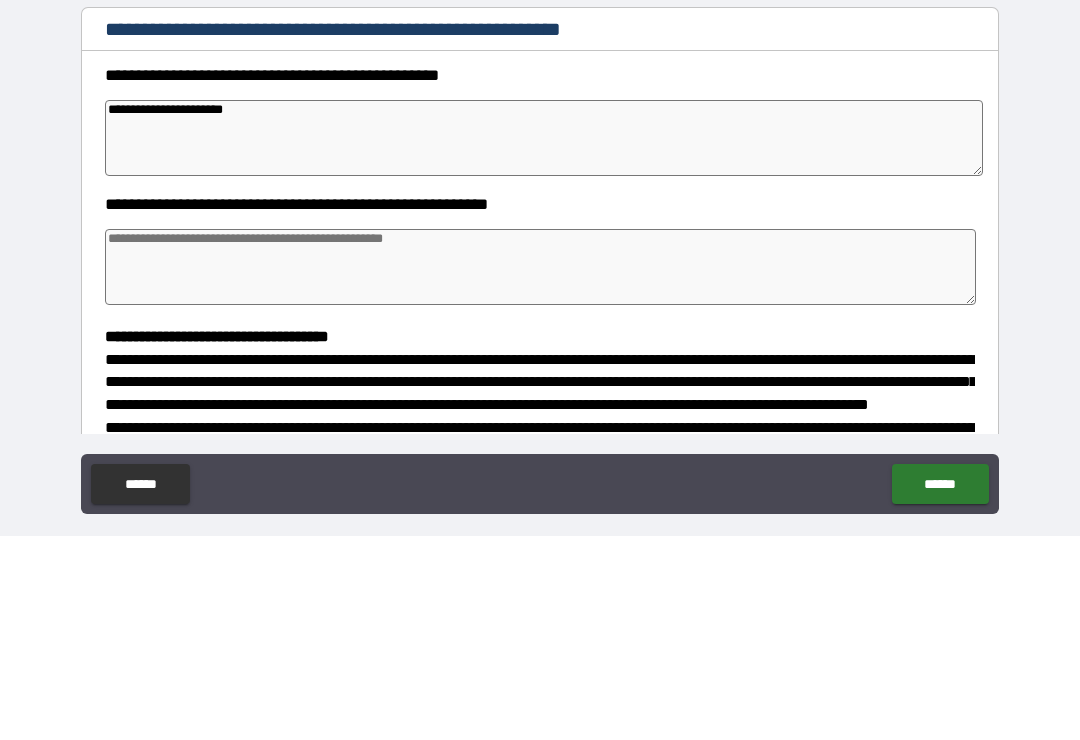 type on "*" 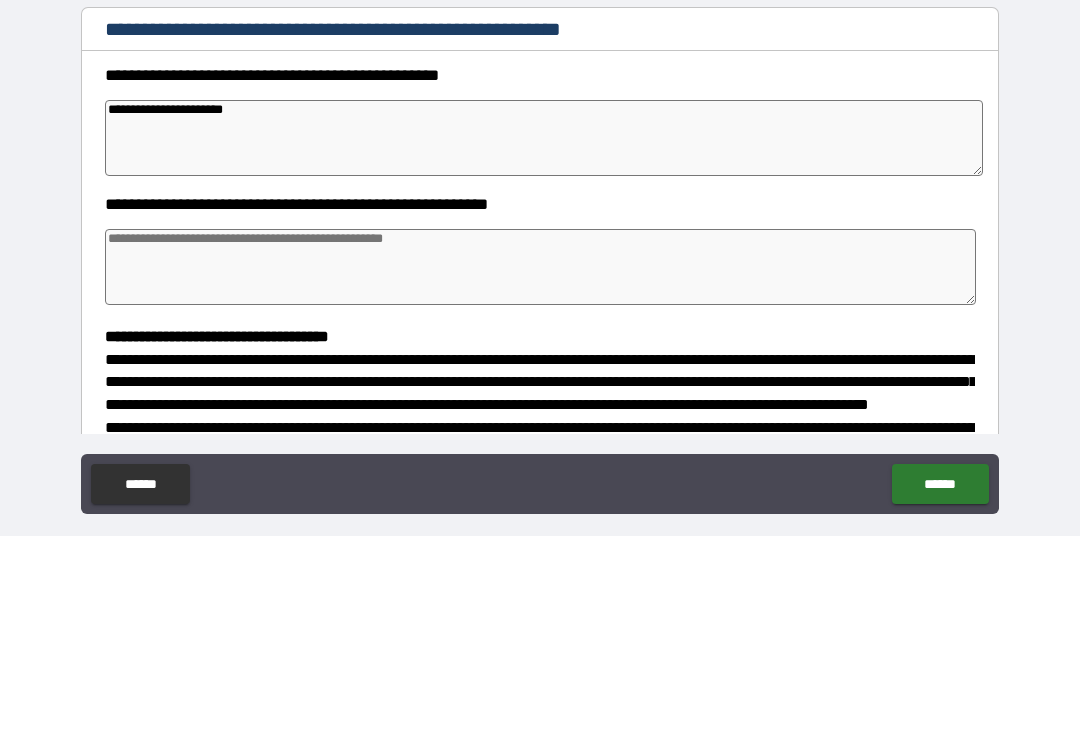 type on "*" 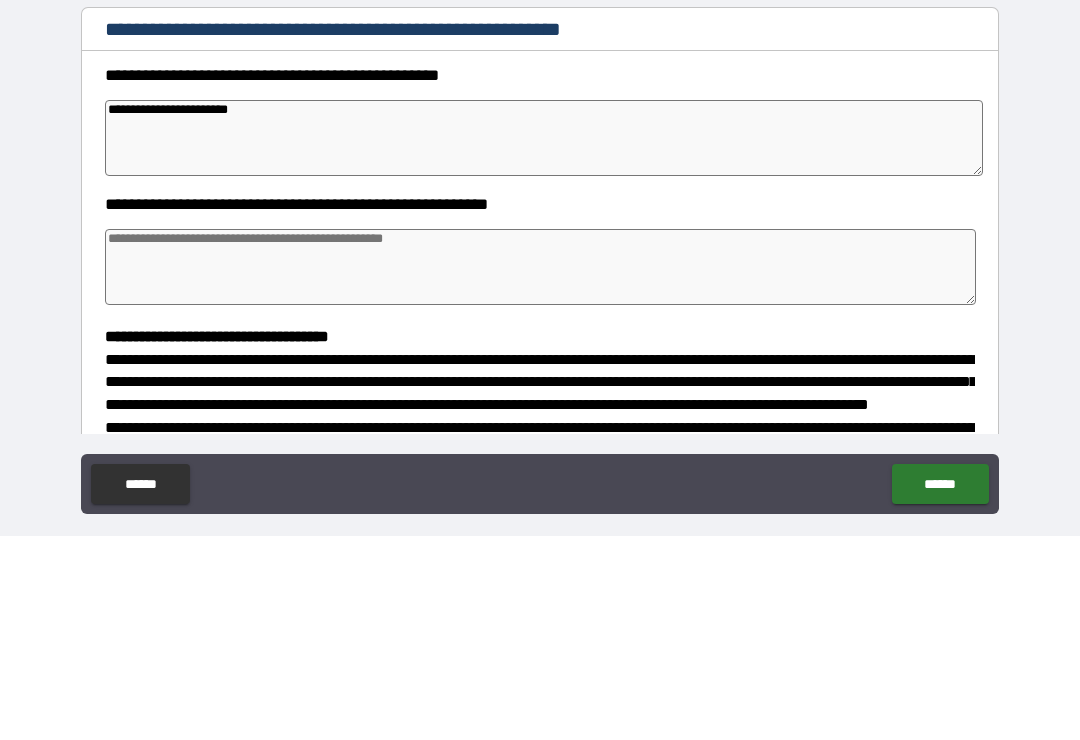 type on "*" 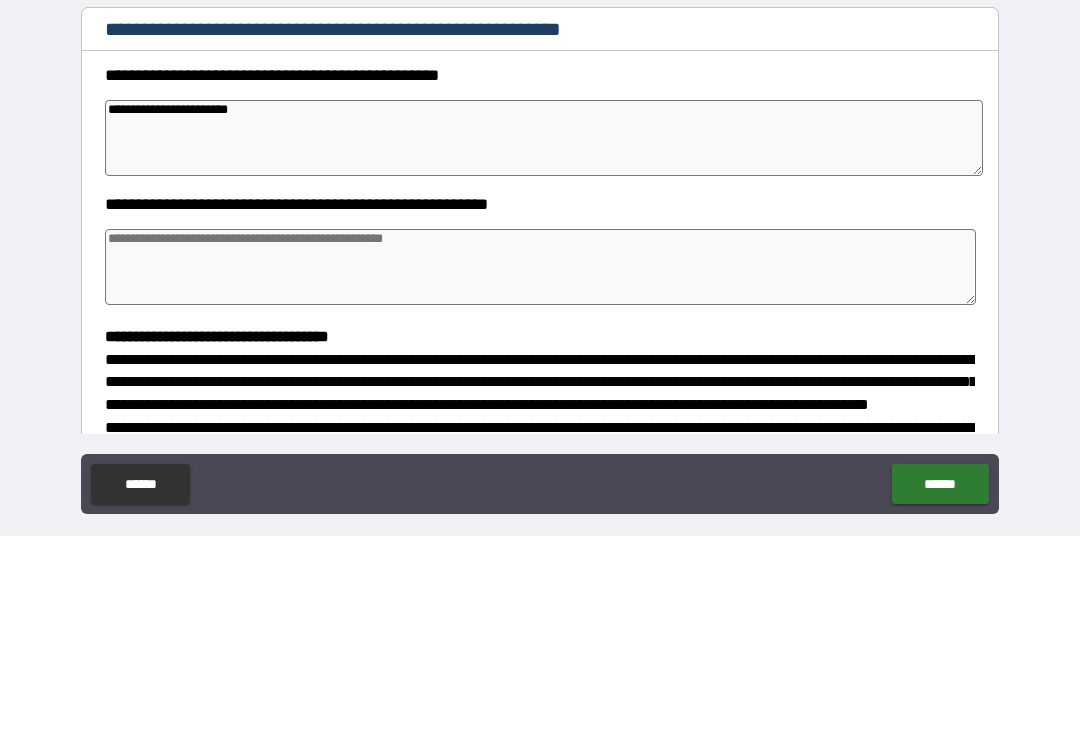 type on "*" 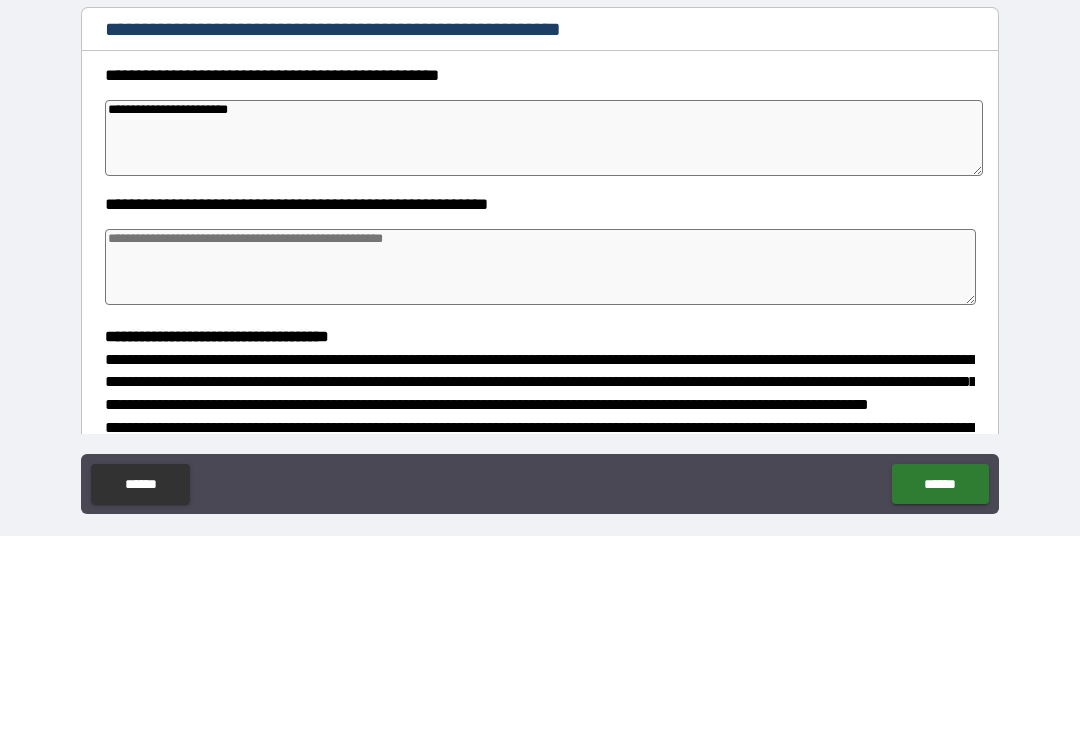 type on "*" 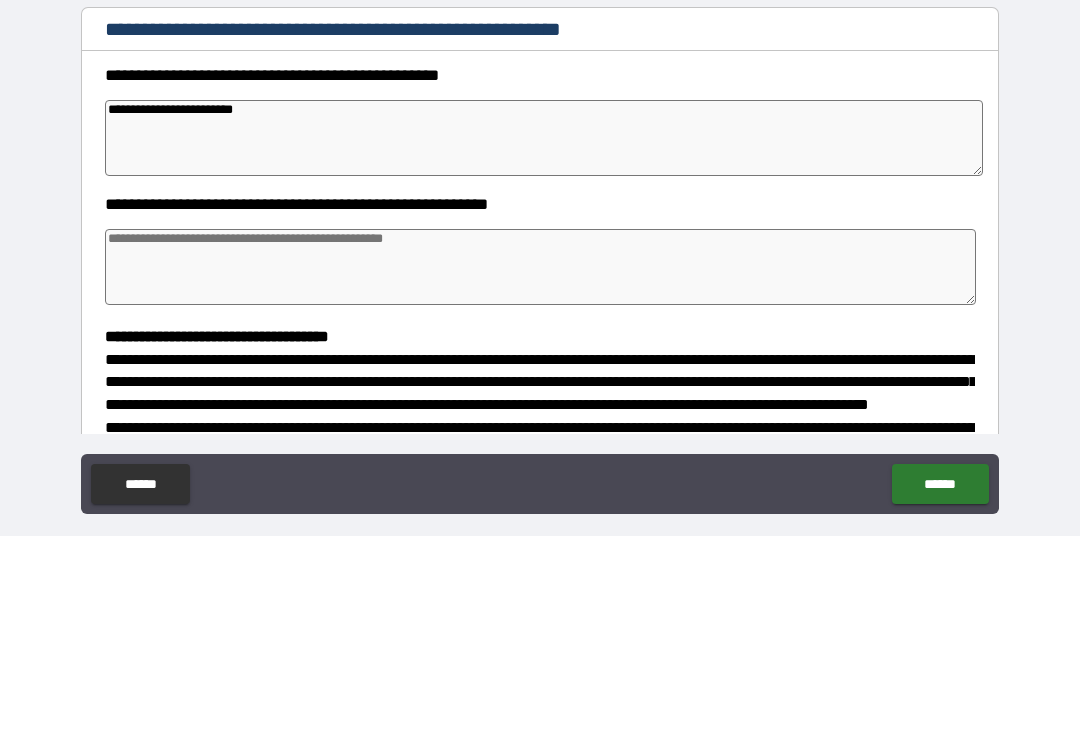 type on "*" 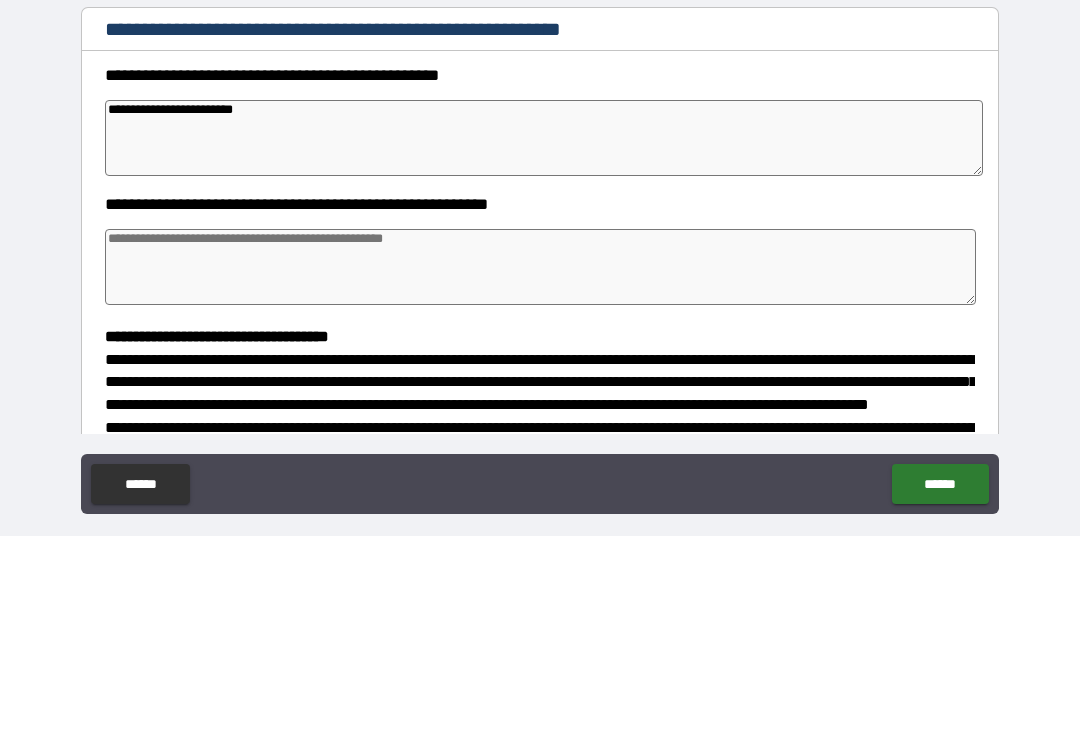 type on "*" 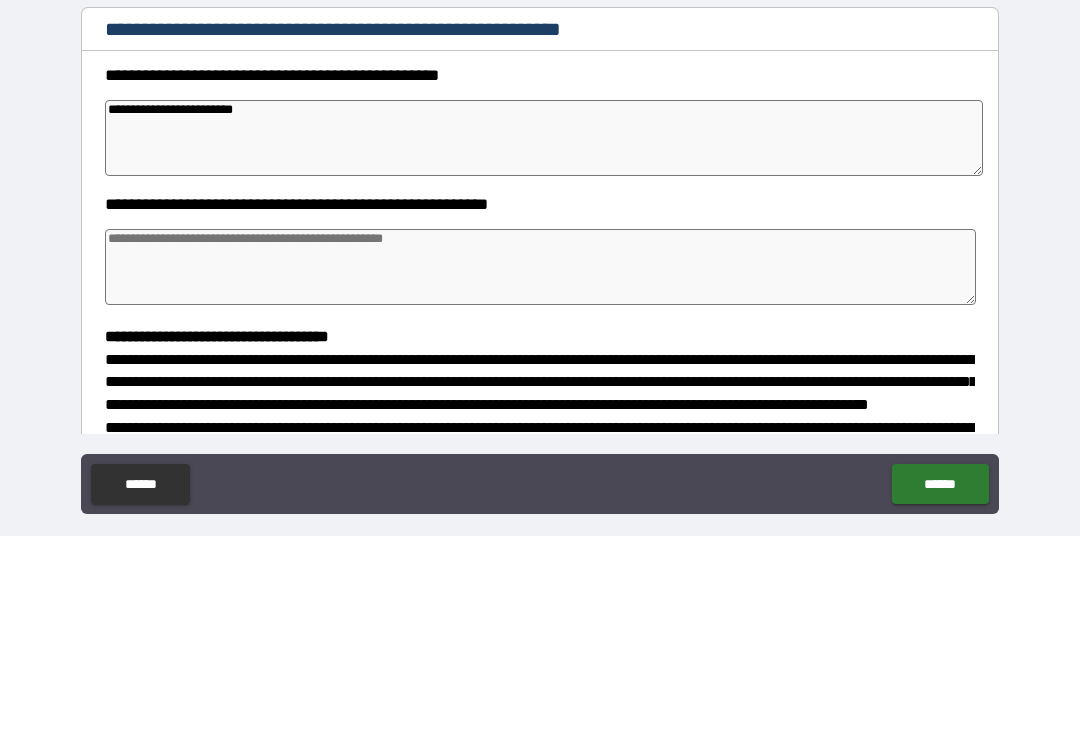 type on "**********" 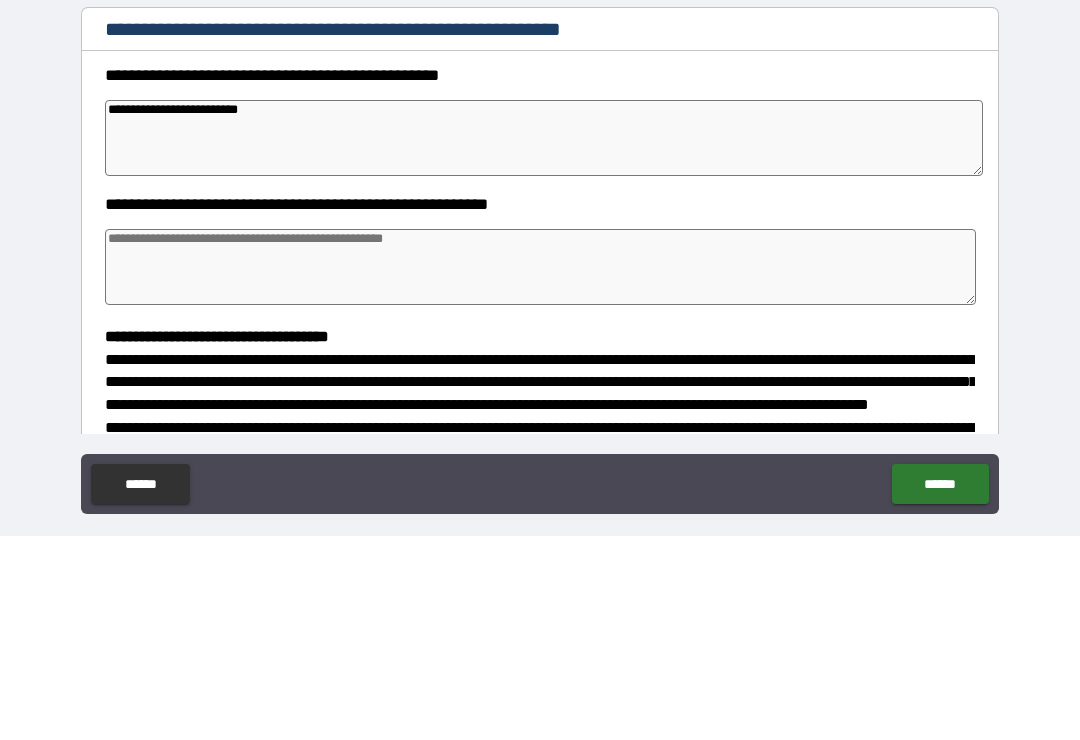 type on "*" 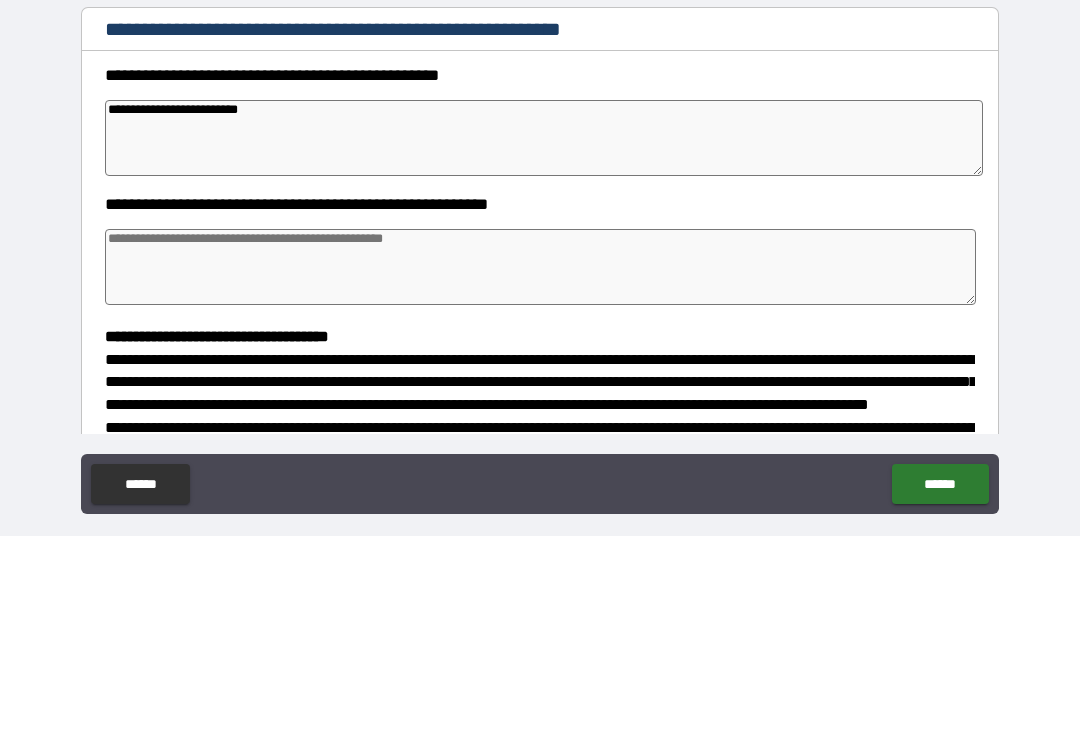 type on "*" 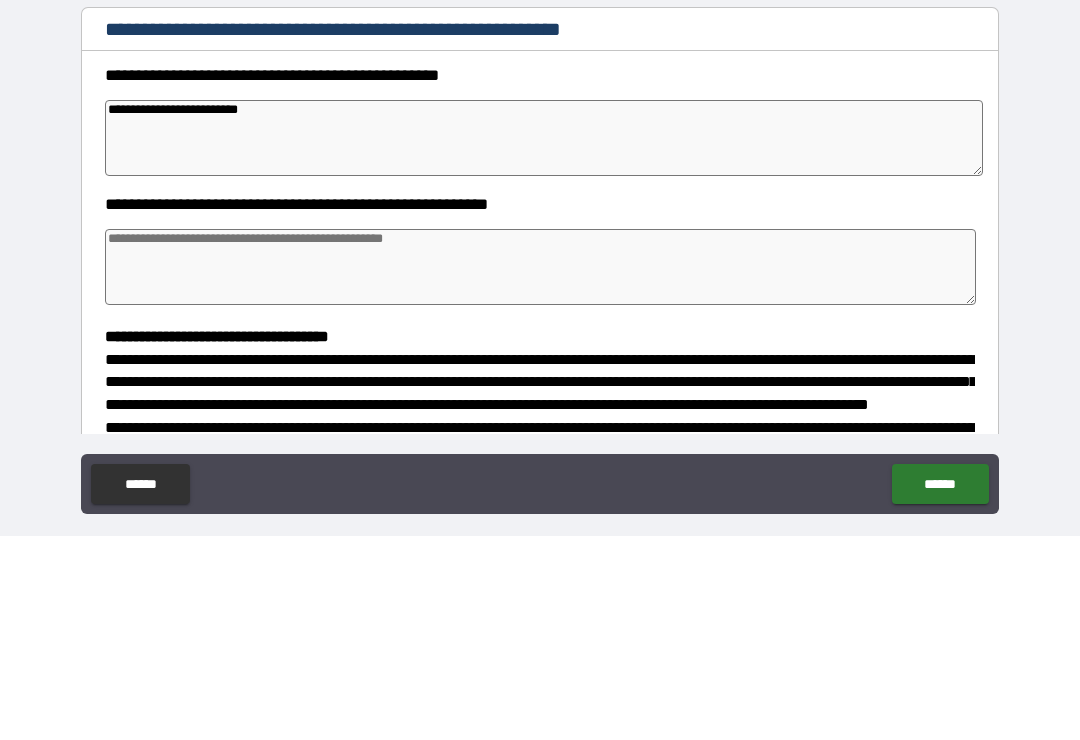 type on "*" 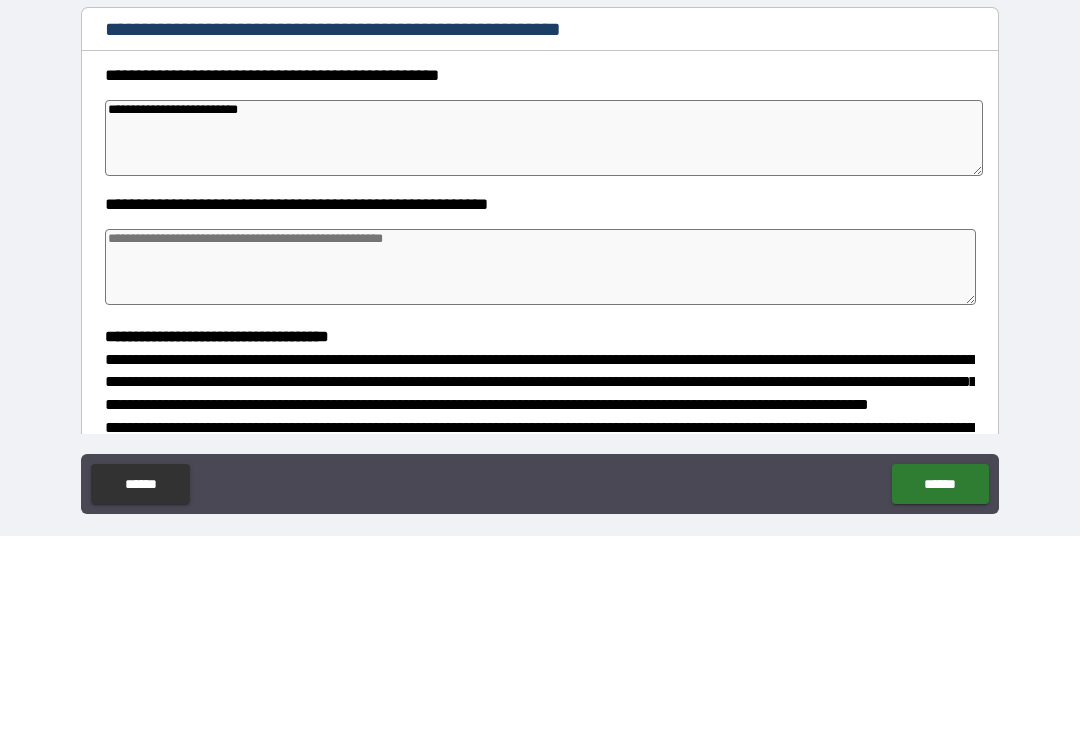 type on "**********" 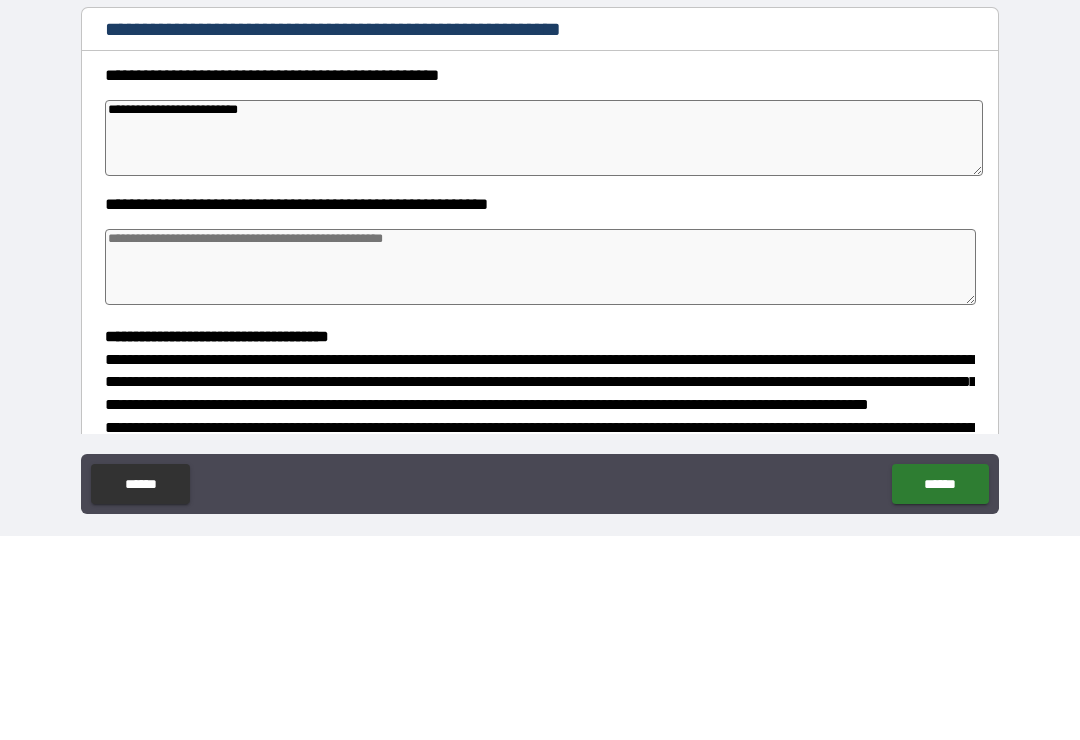 type on "*" 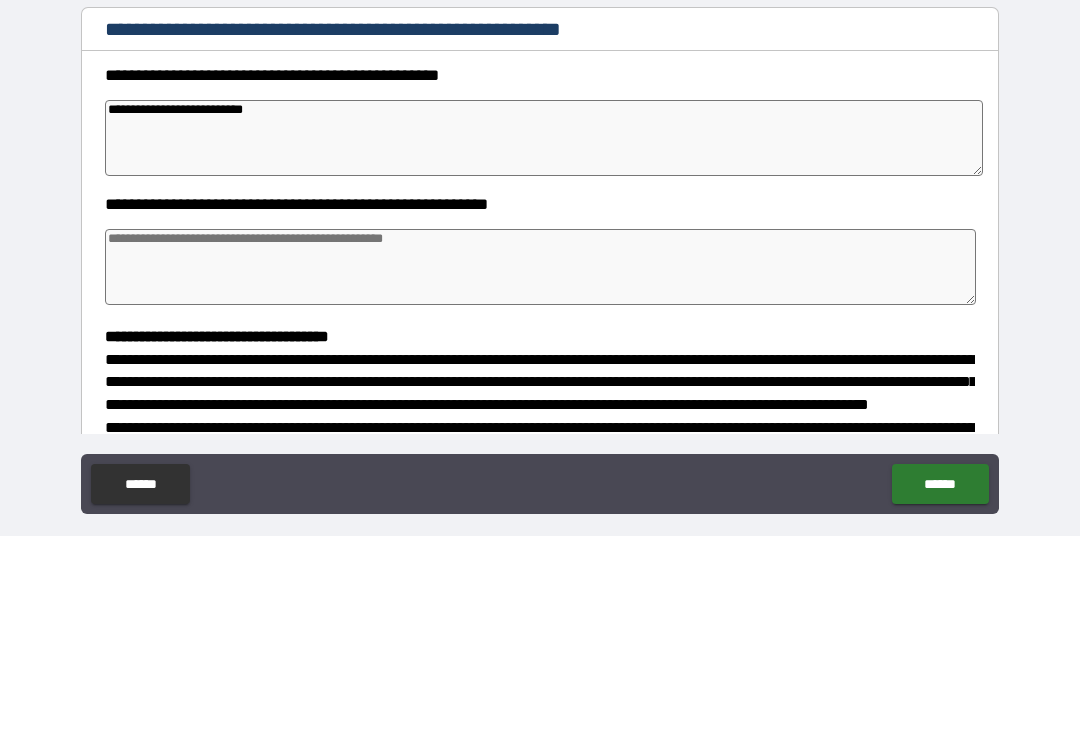 type on "**********" 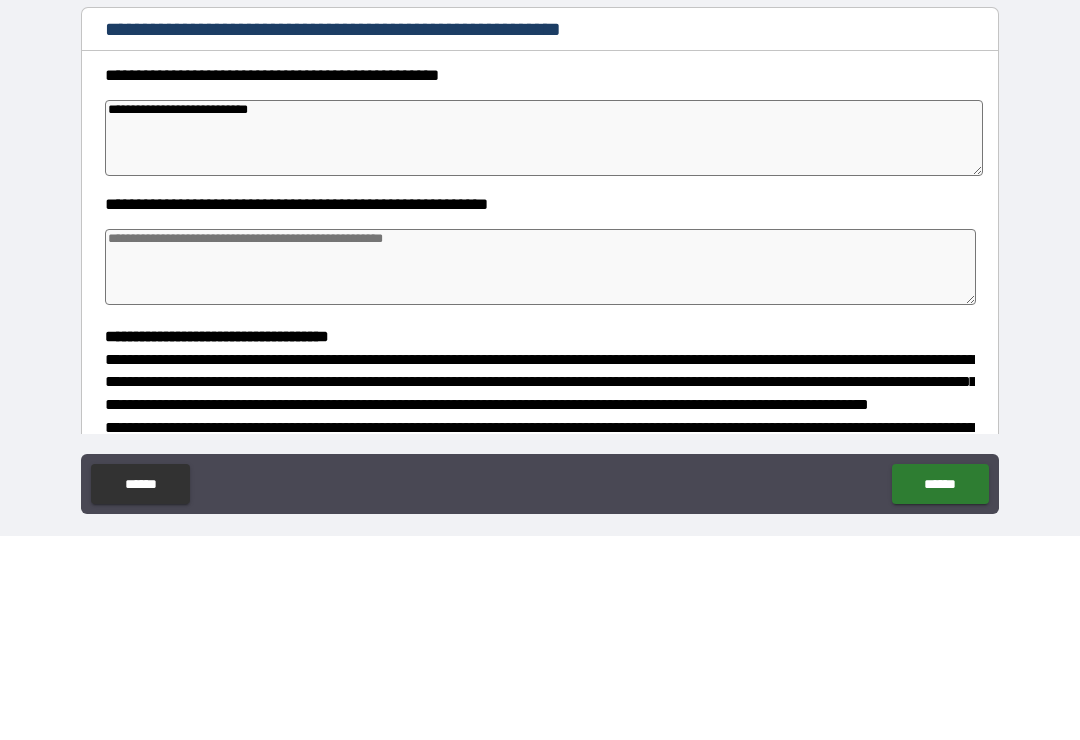 type on "*" 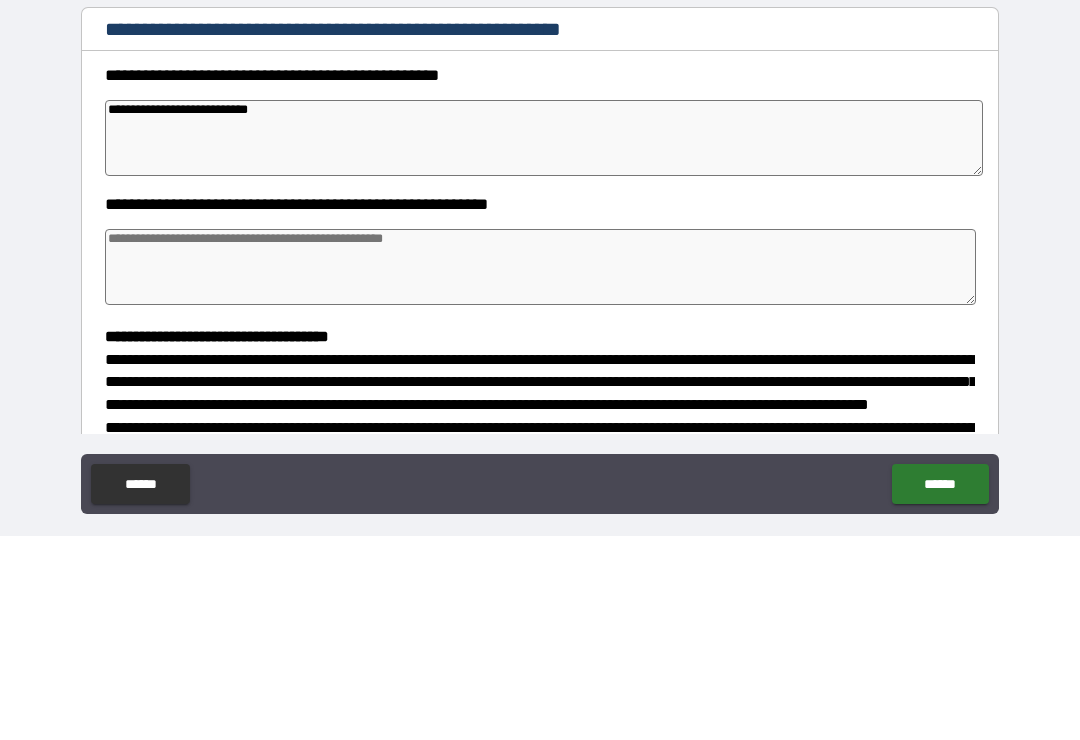 type on "**********" 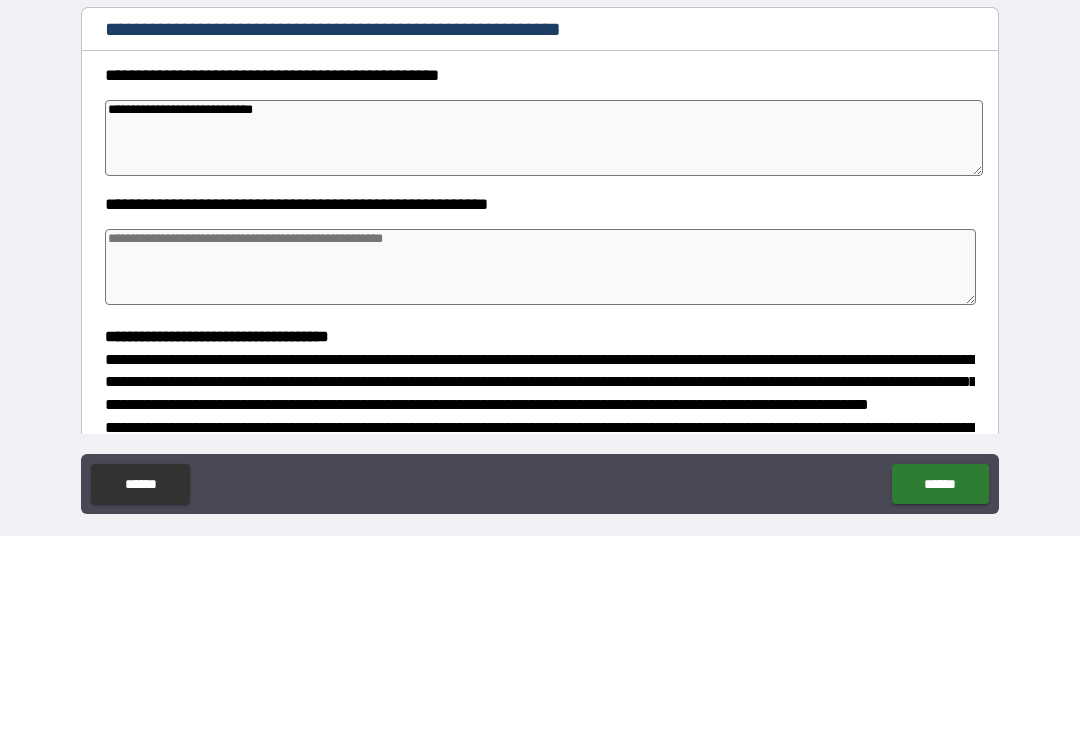 type on "*" 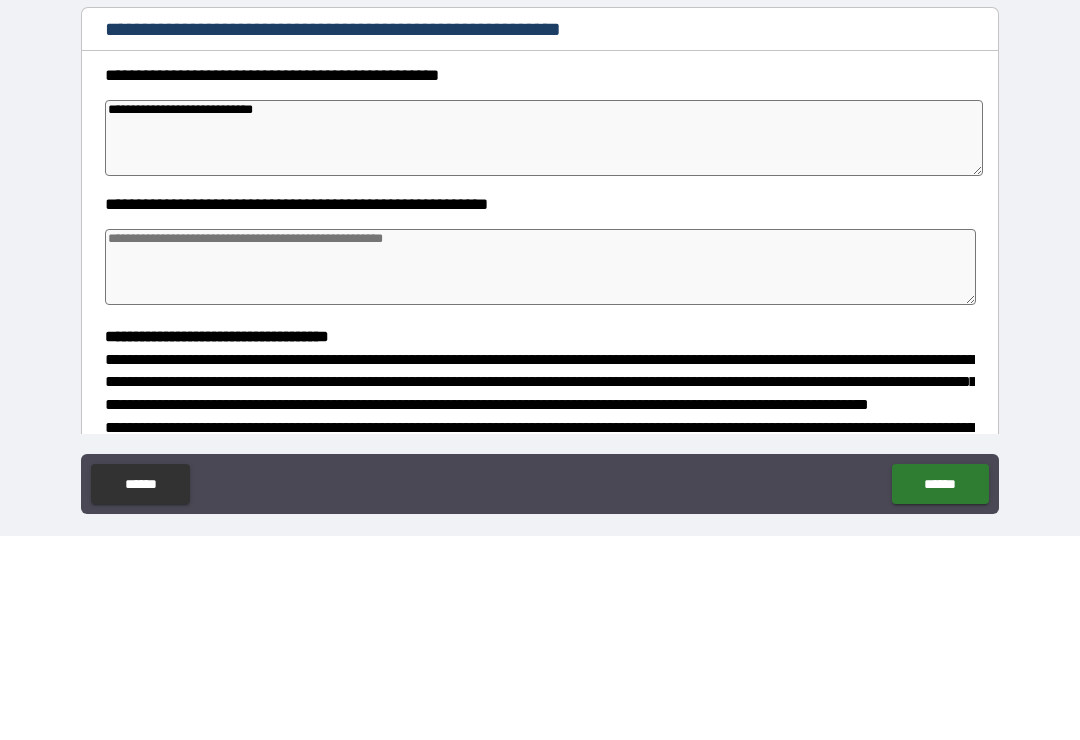 type on "**********" 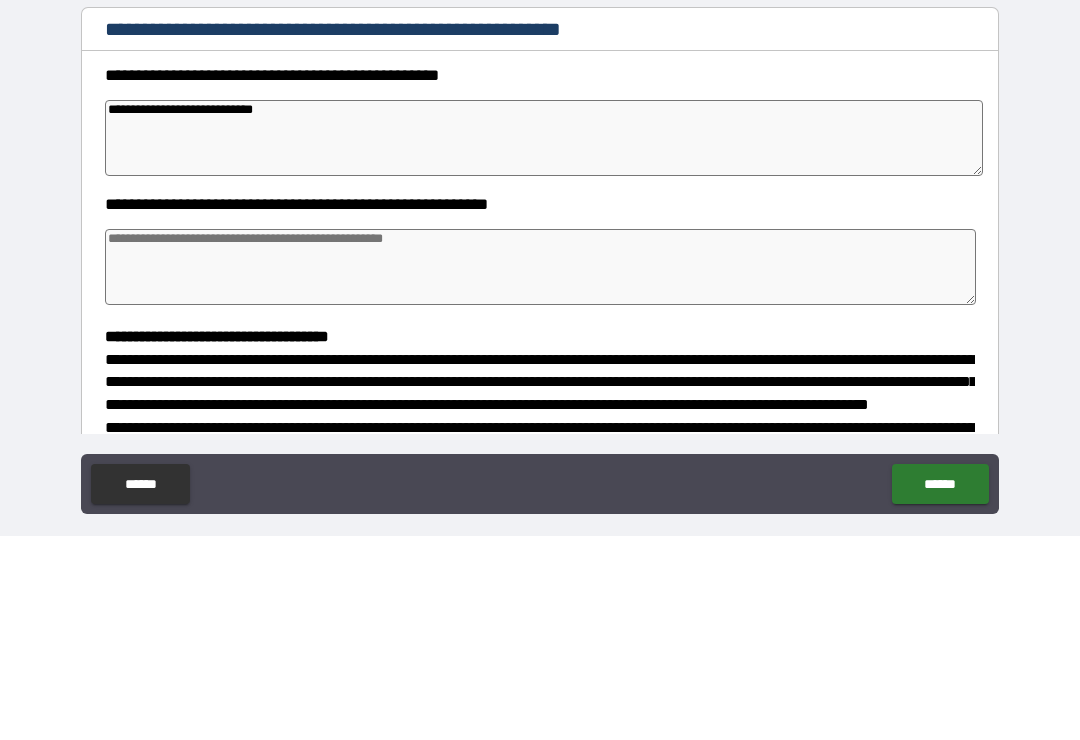 type on "*" 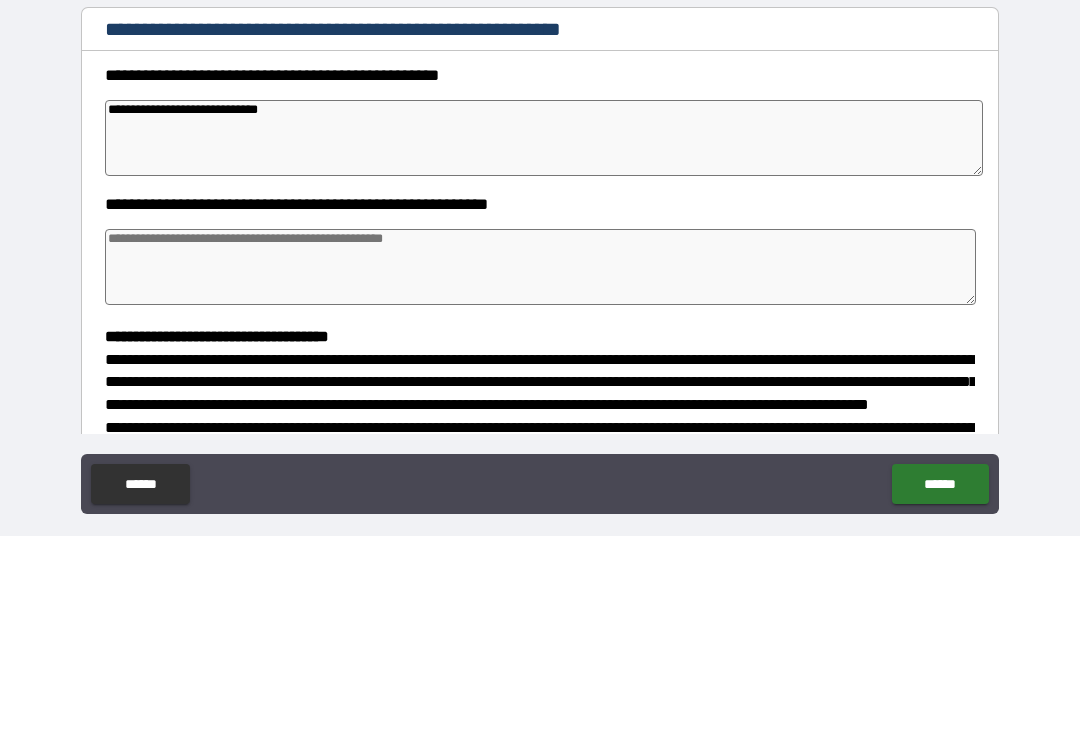 type on "**********" 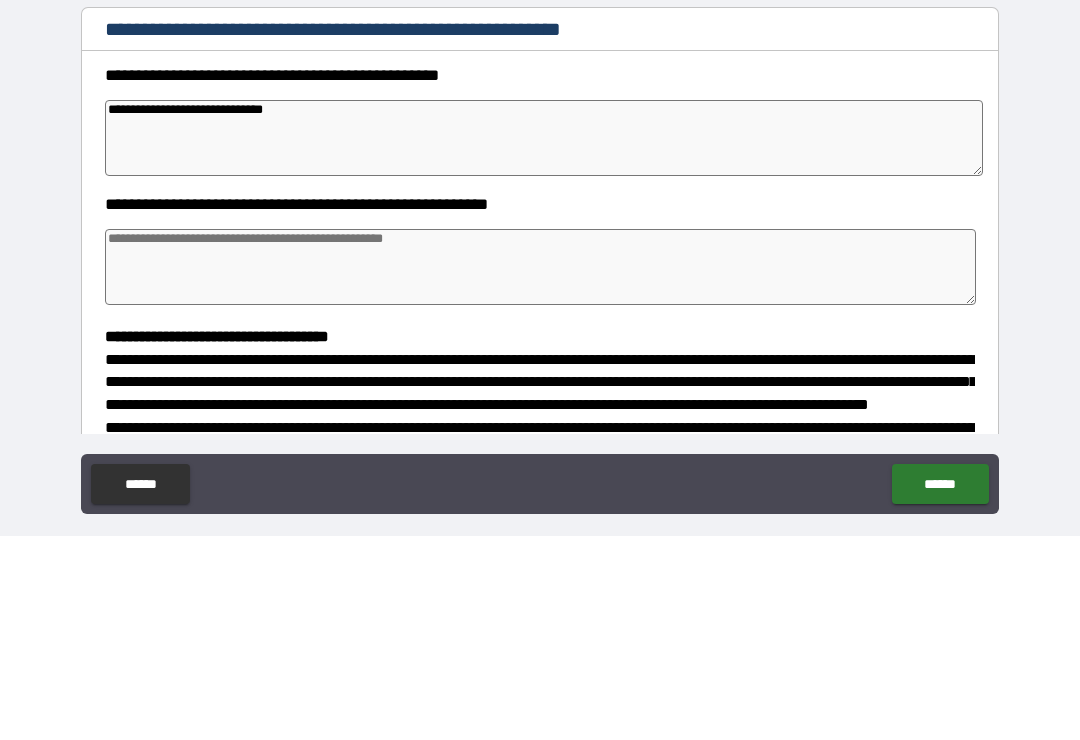 type on "*" 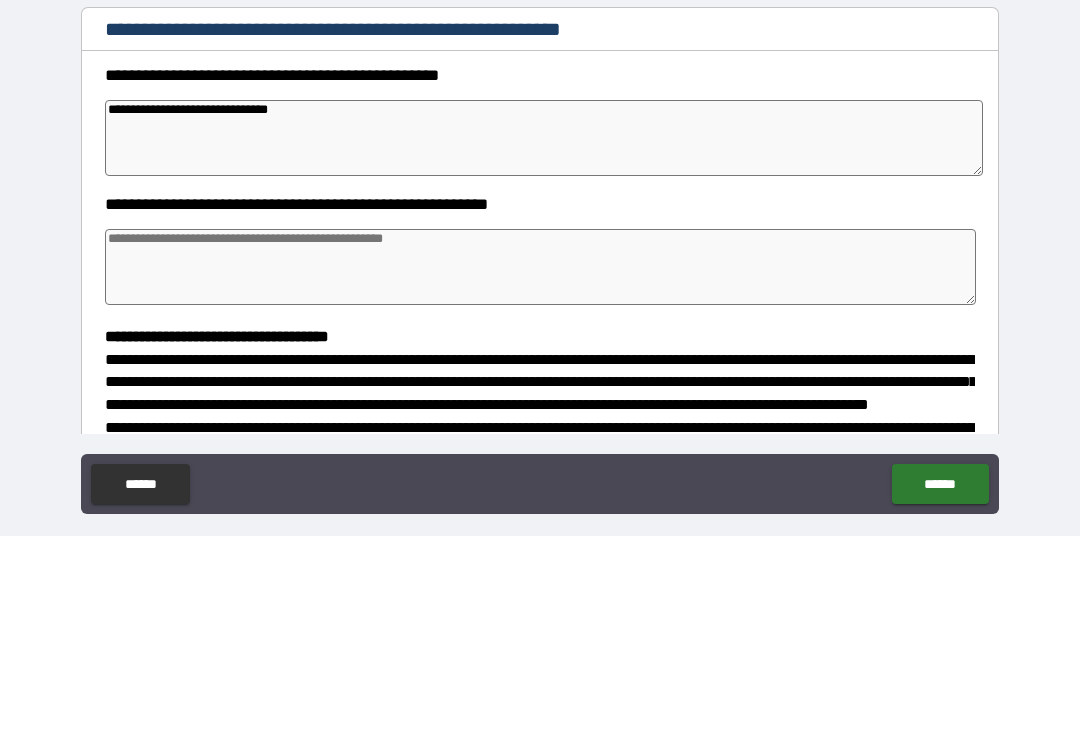type on "*" 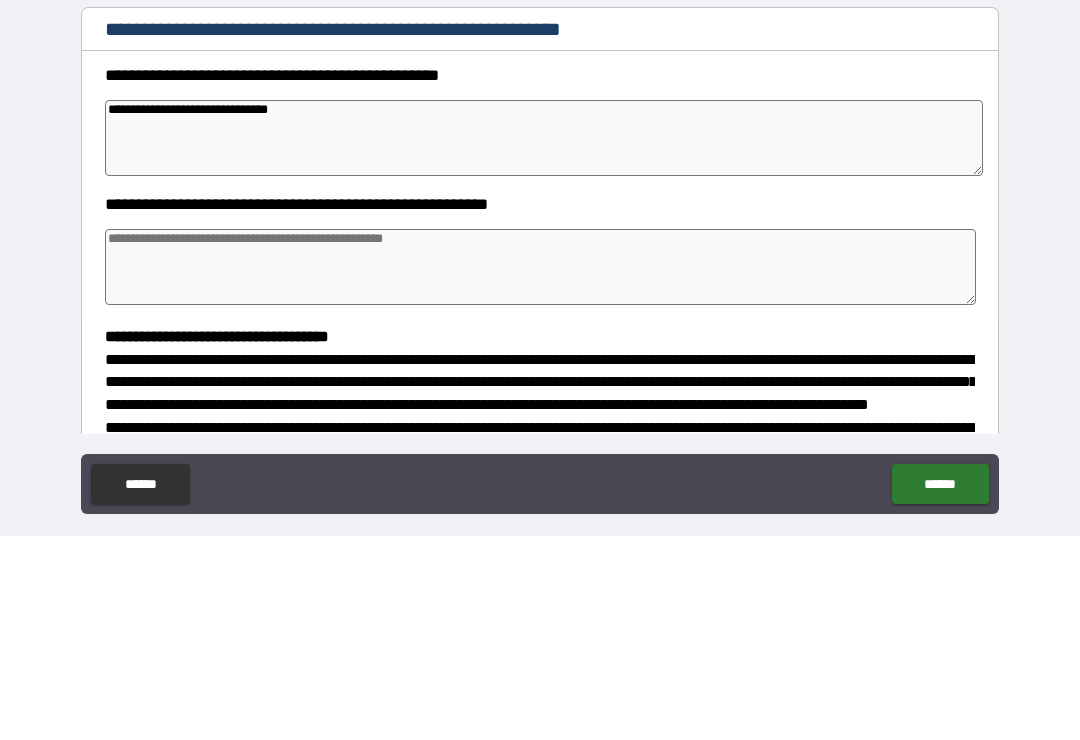 type on "*" 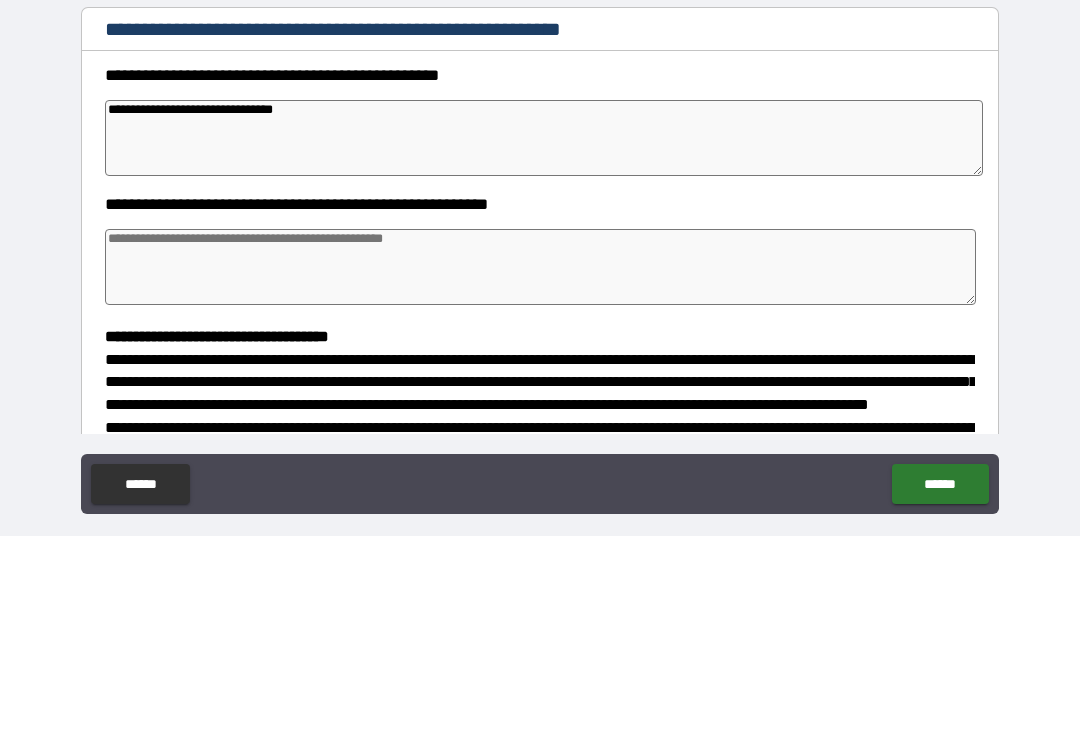 type on "*" 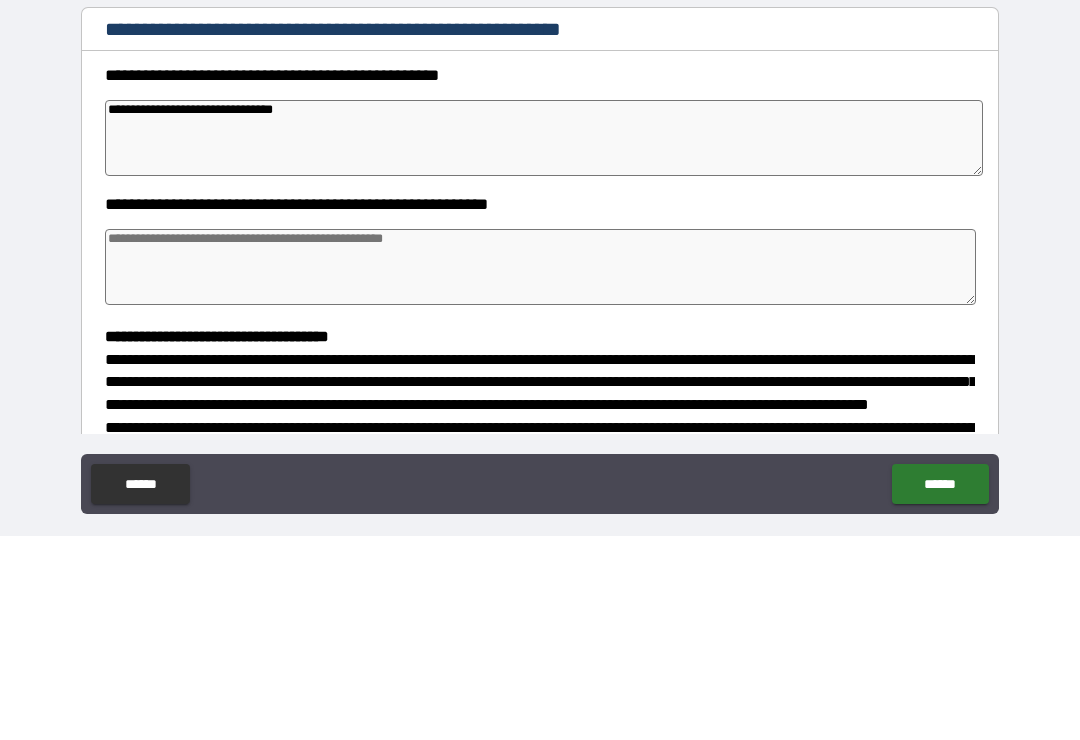 type on "*" 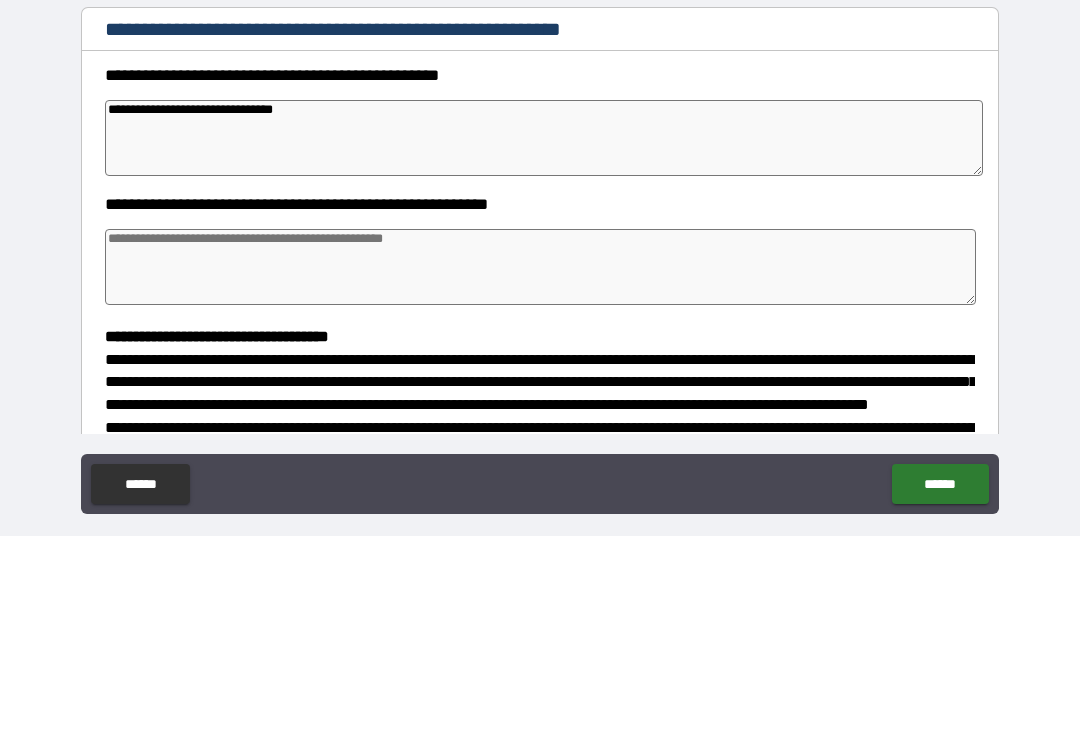 type on "*" 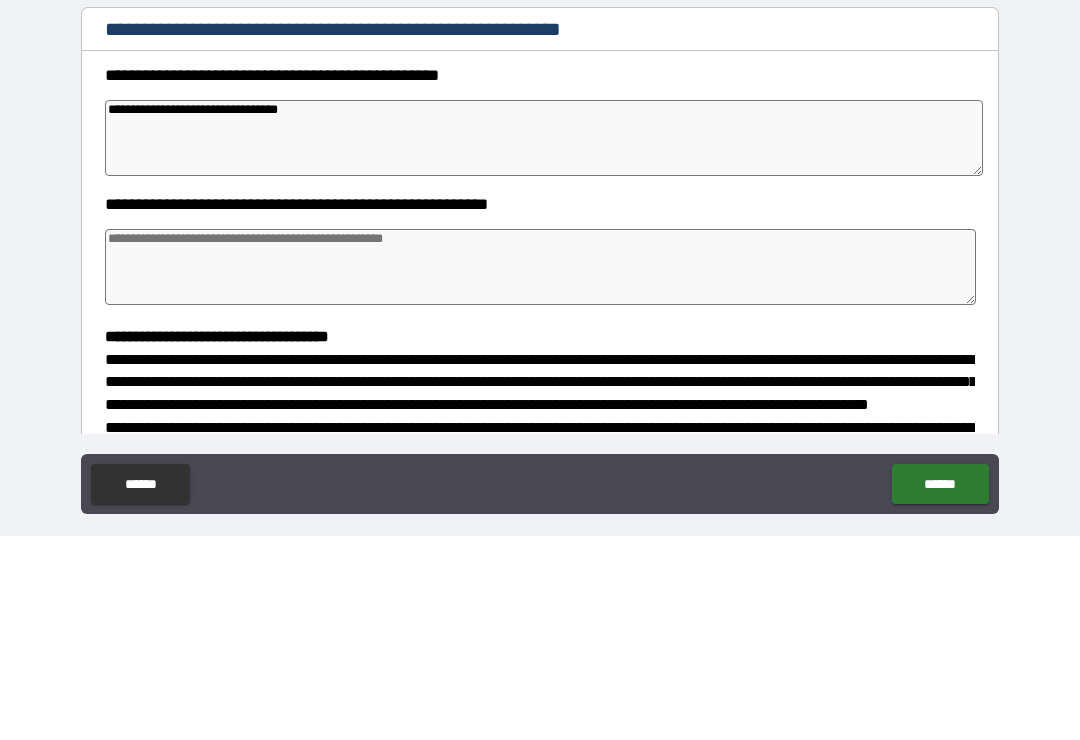 type on "*" 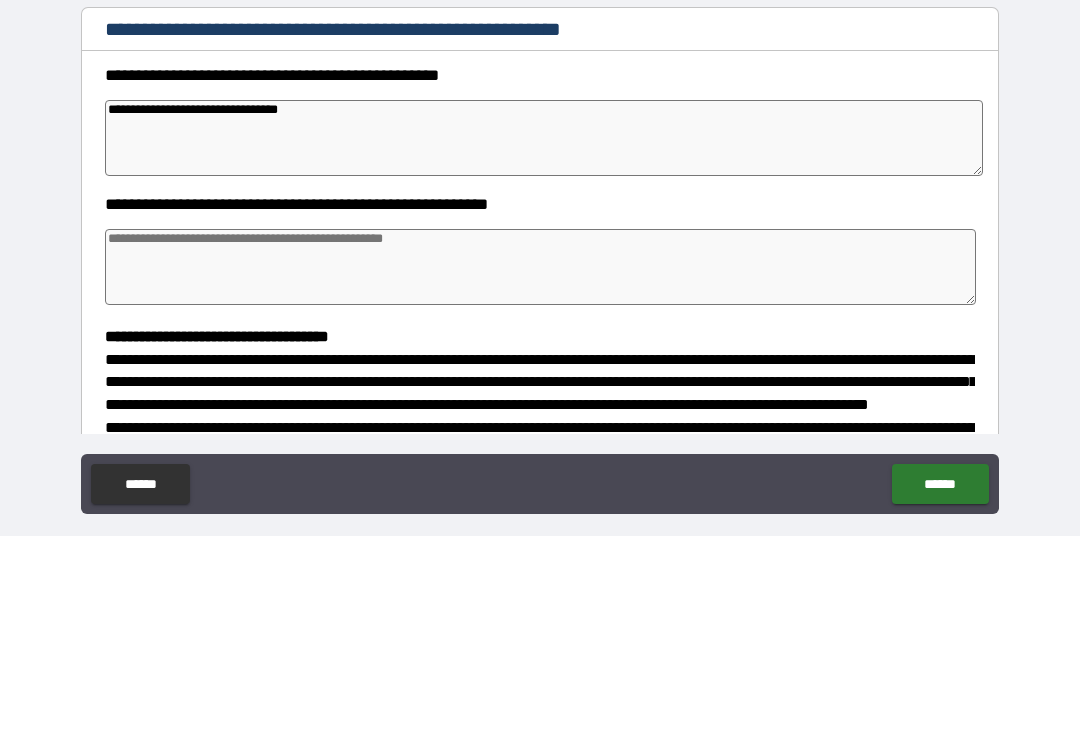 type on "**********" 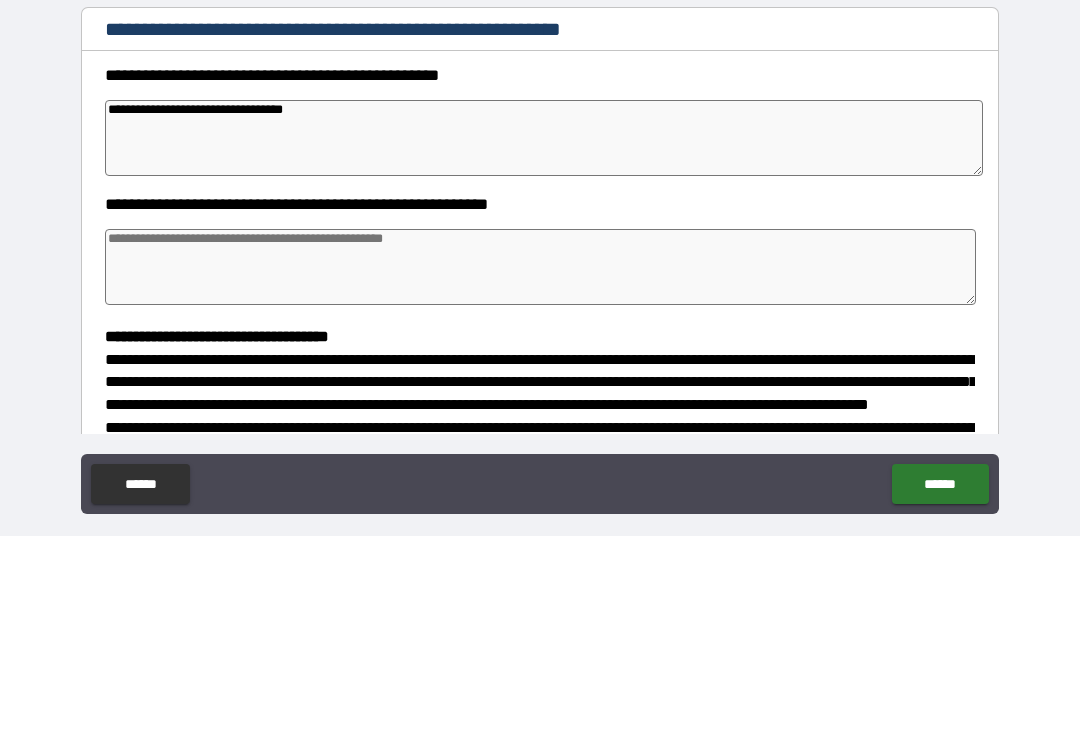 type on "*" 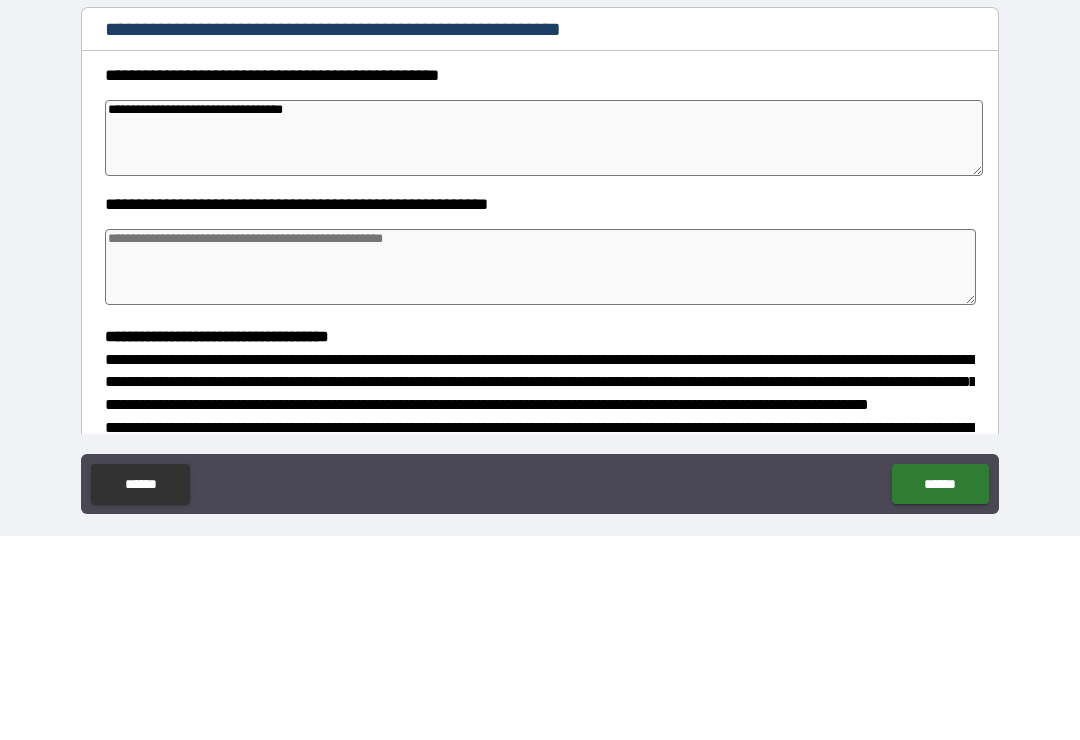 type on "*" 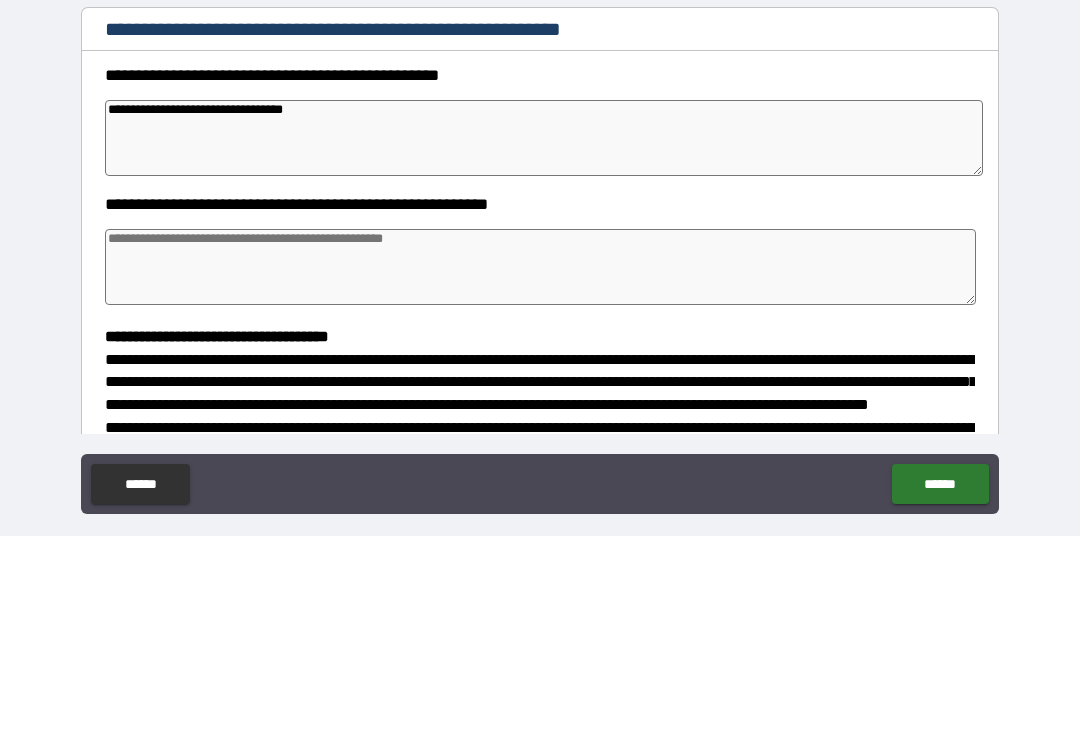 type on "*" 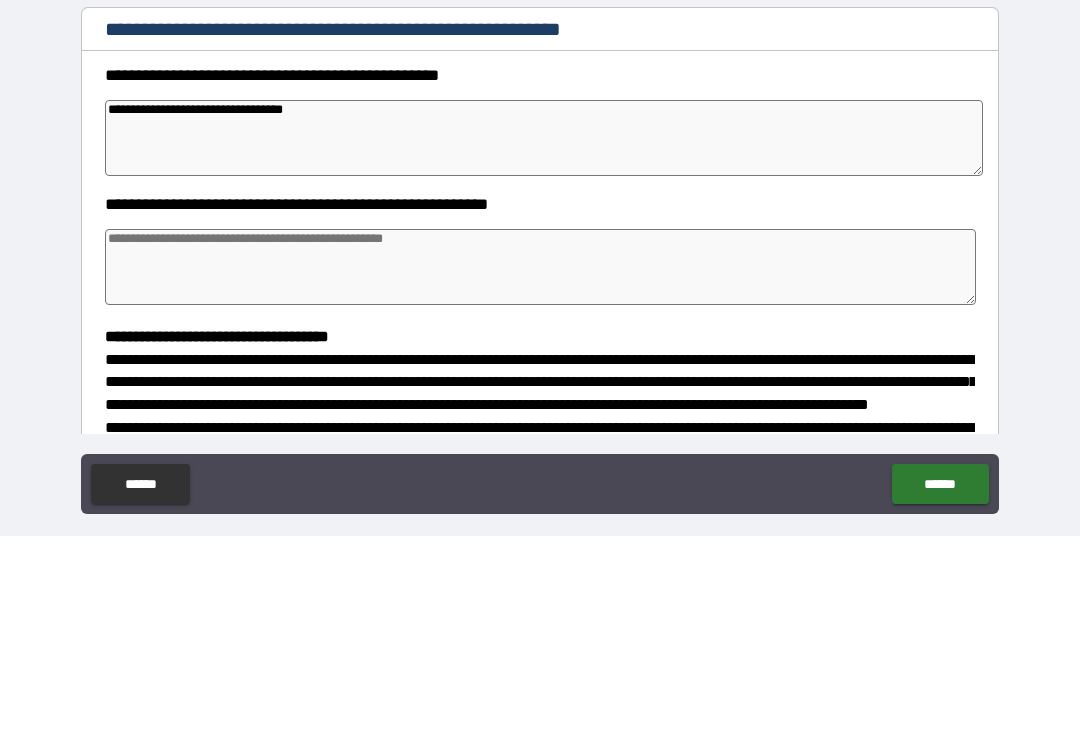 type on "**********" 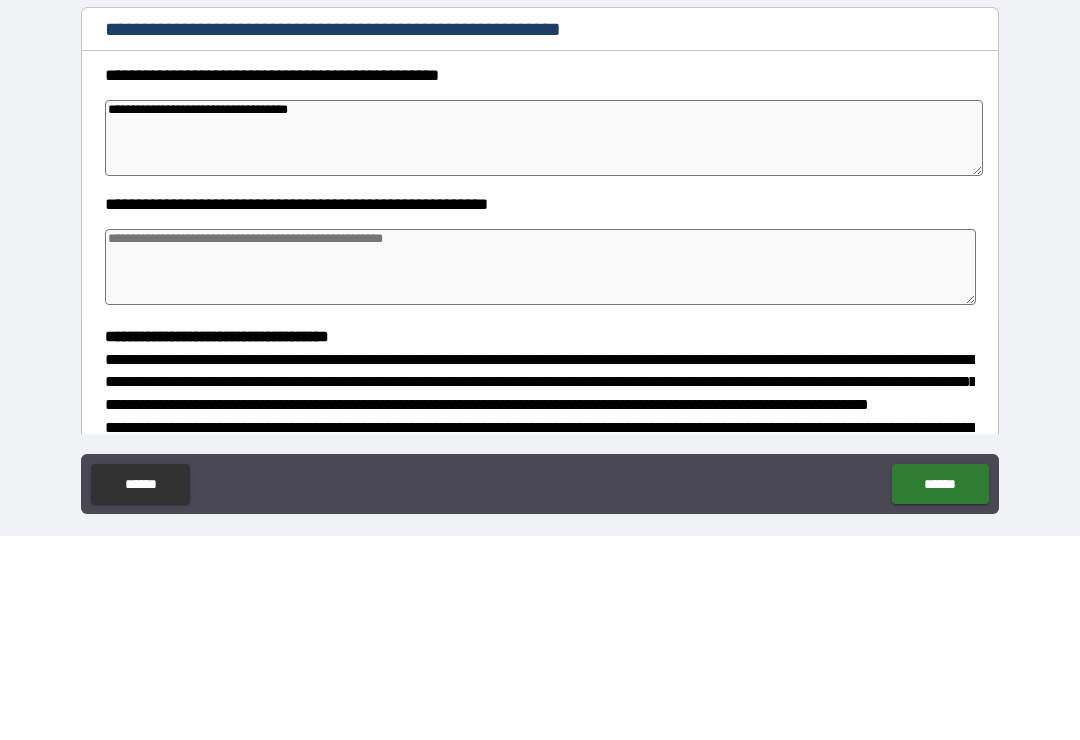 type on "*" 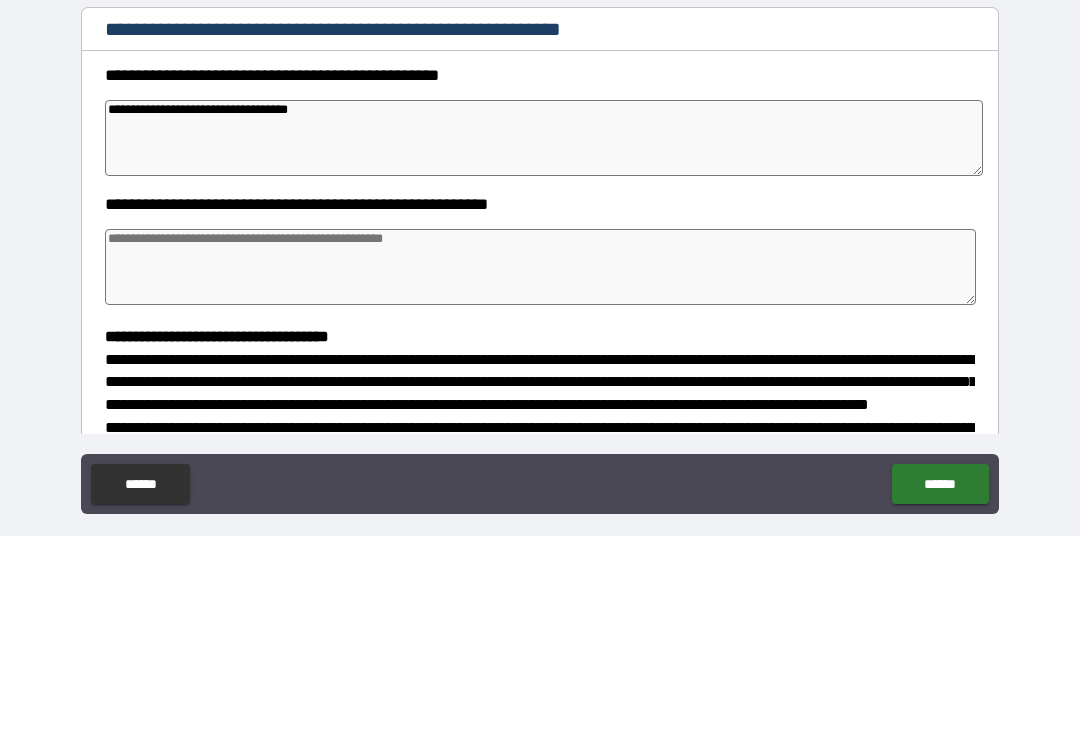 type on "*" 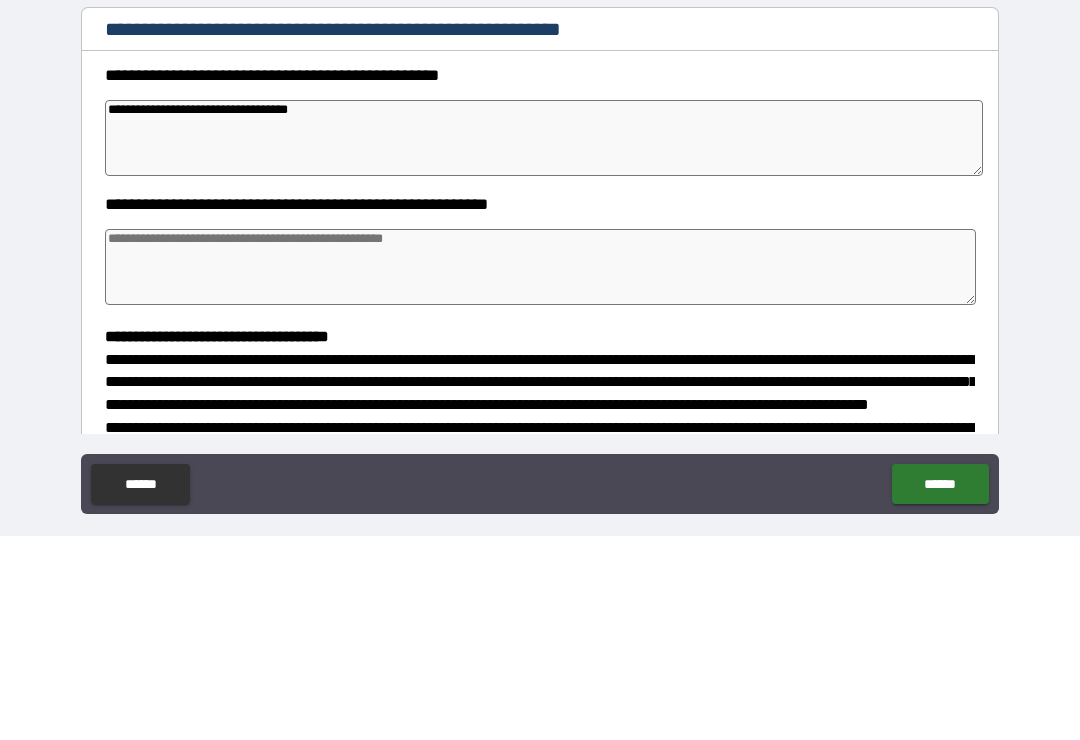 type on "*" 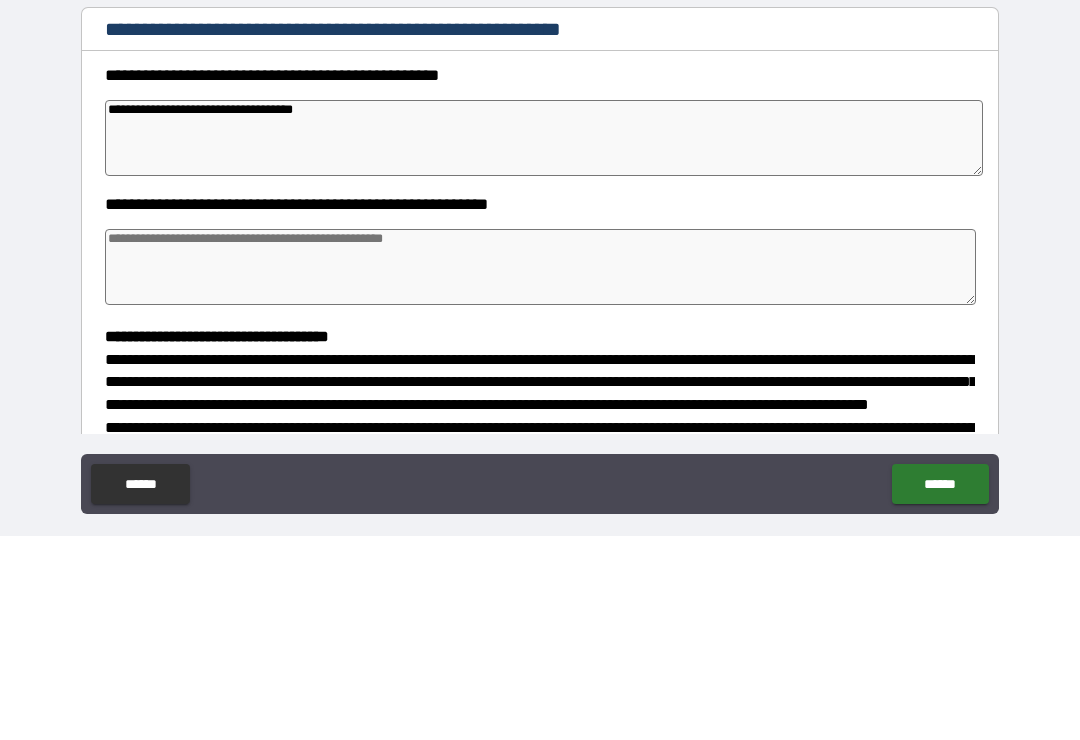 type on "*" 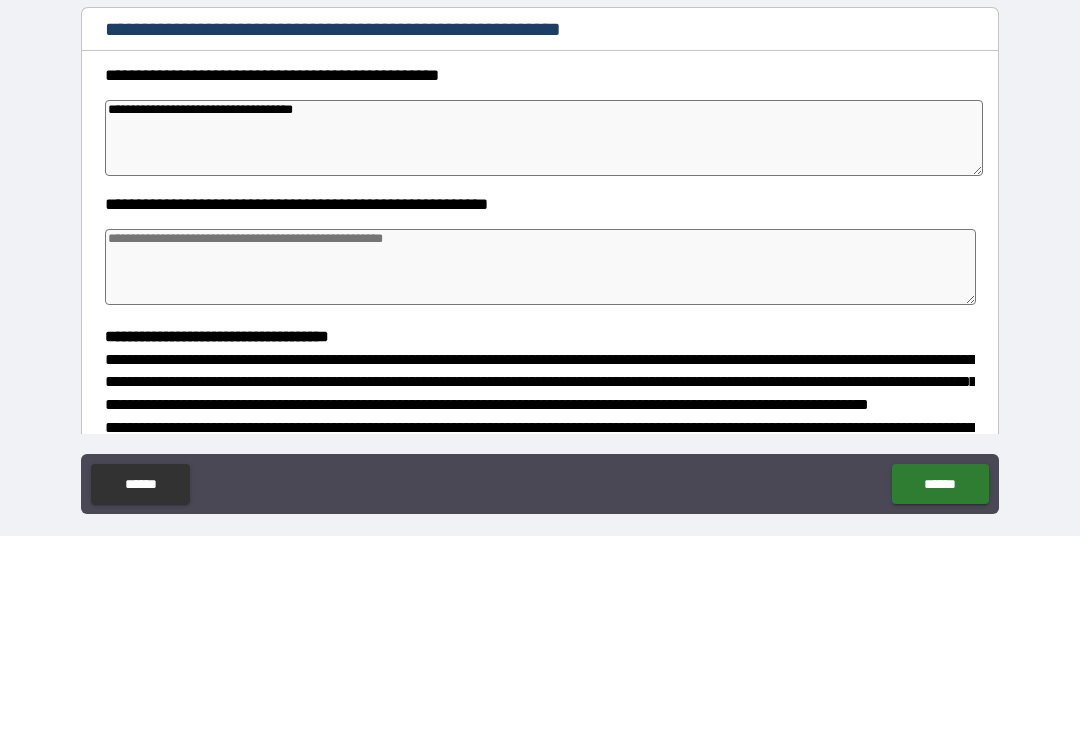 type on "**********" 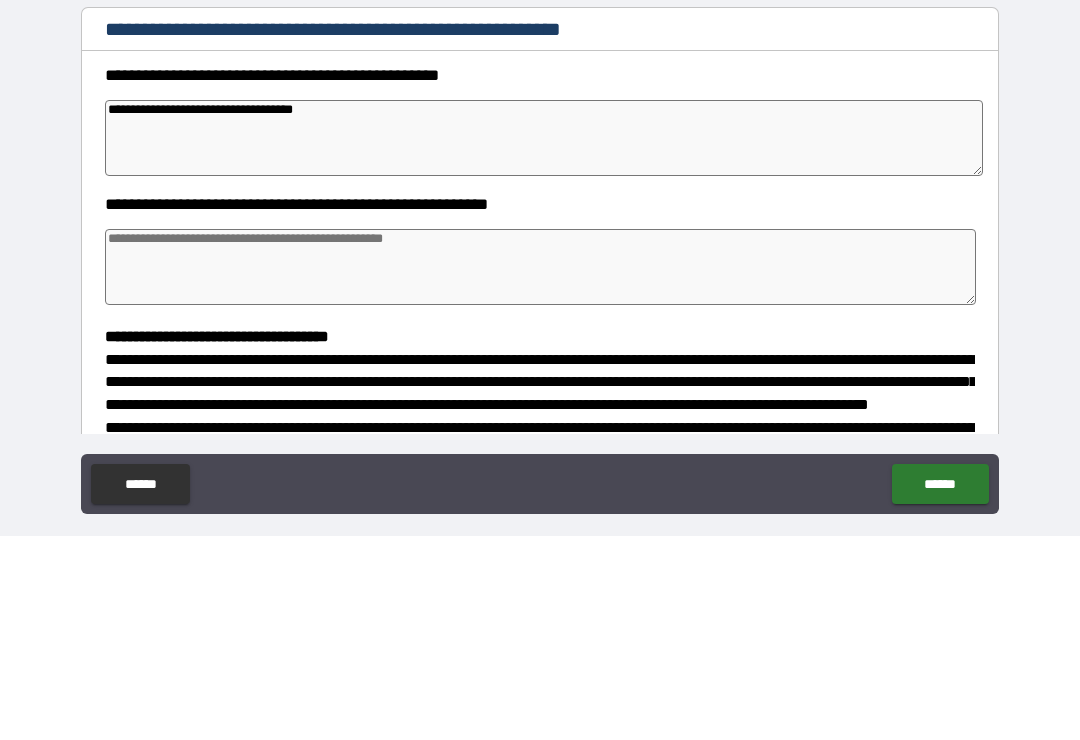 type on "*" 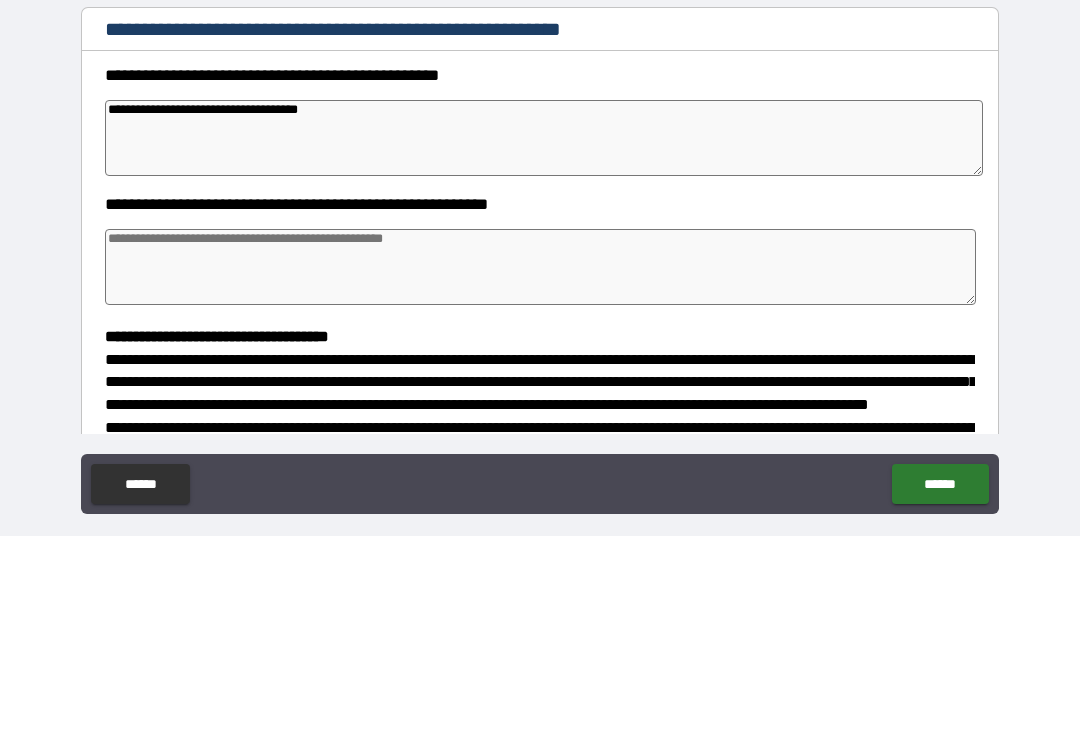 type on "**********" 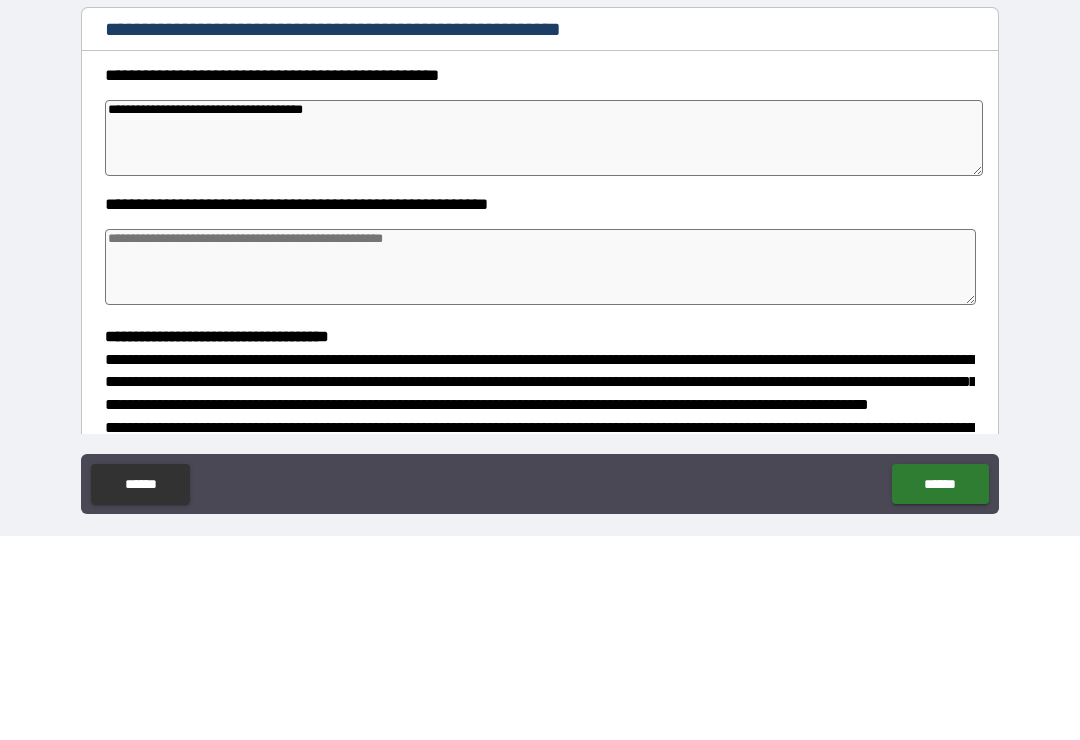 type on "*" 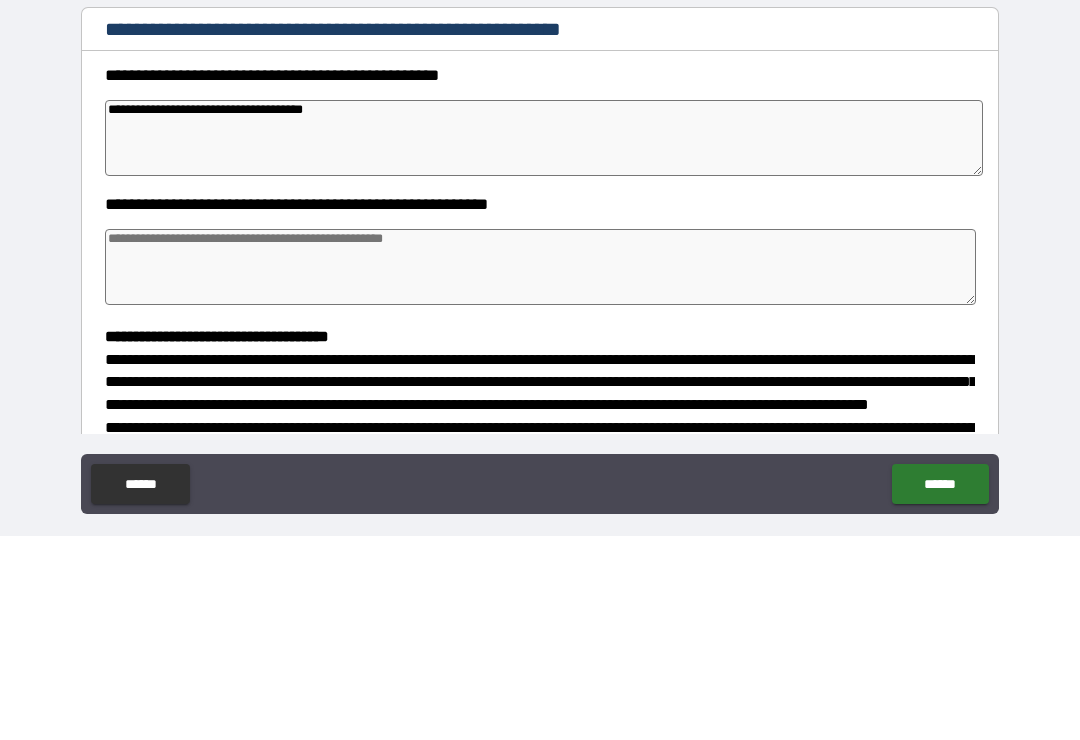 type on "**********" 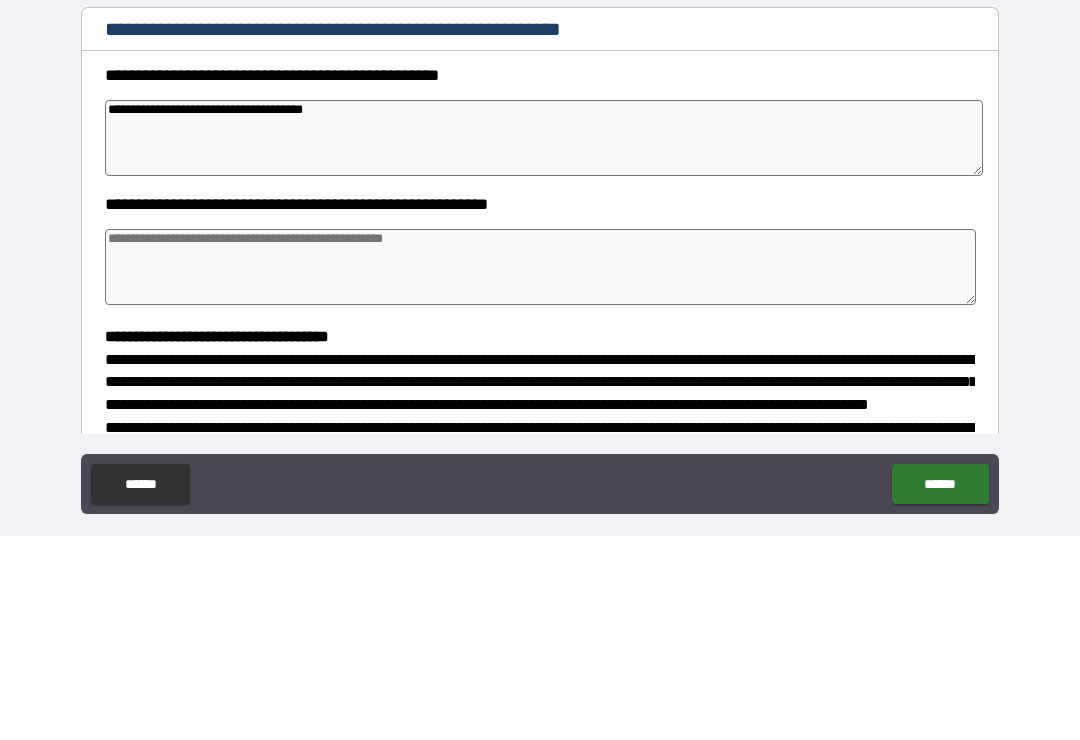 type on "*" 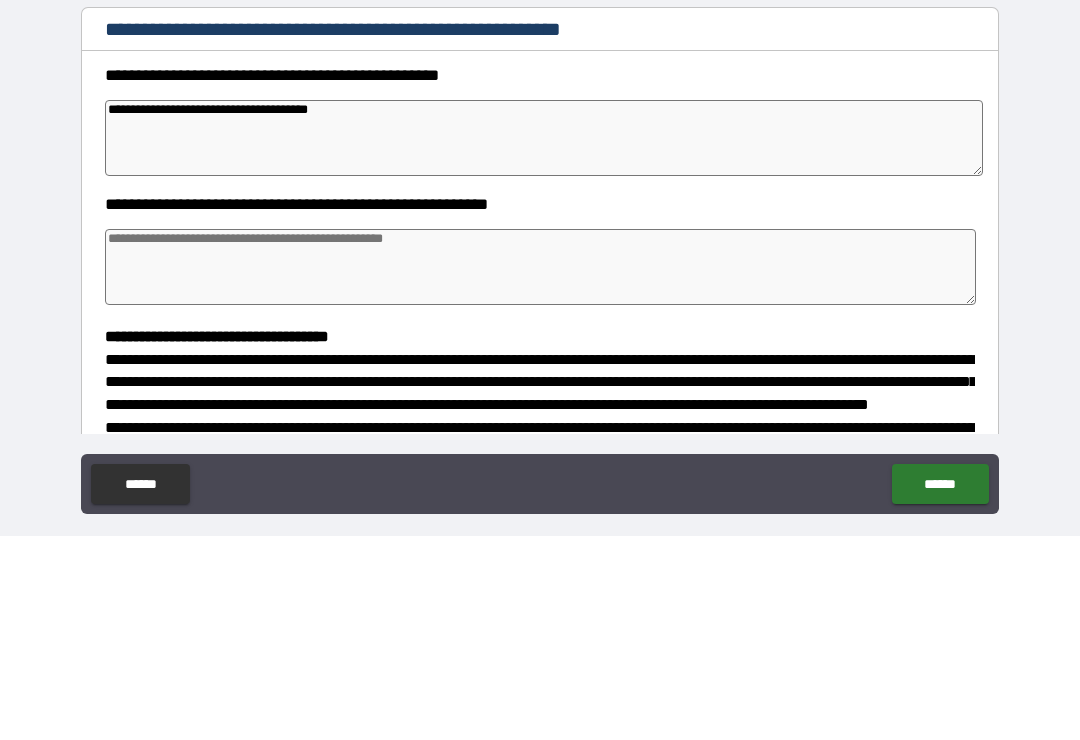 type on "**********" 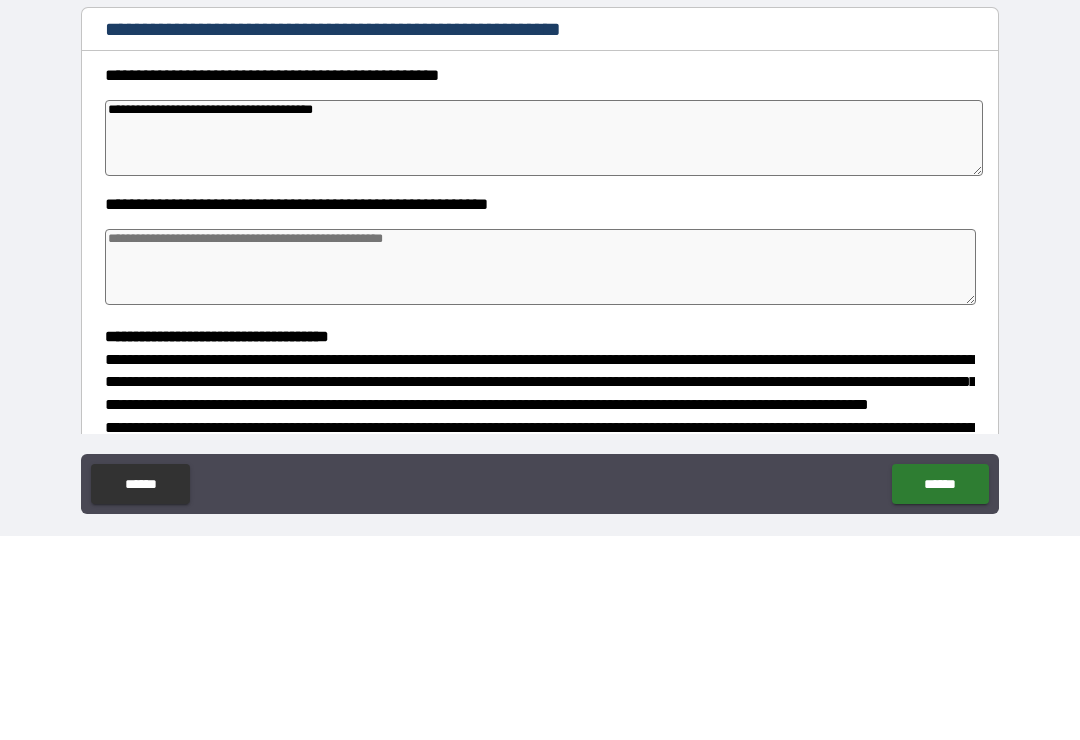 type on "**********" 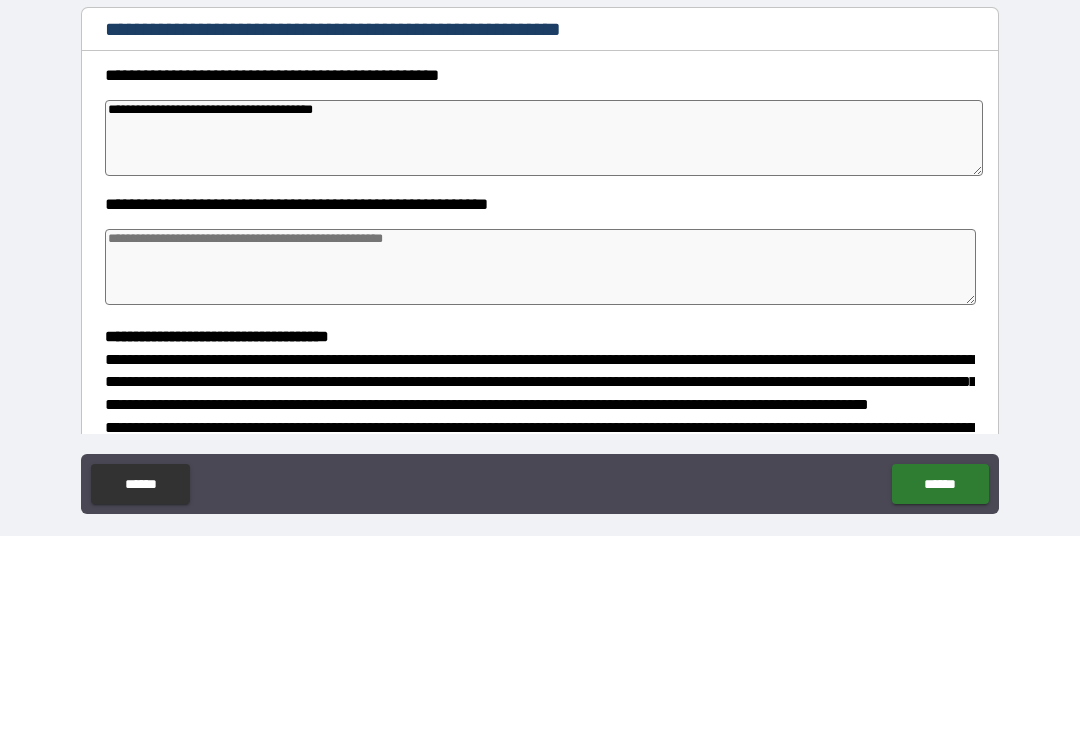 type on "*" 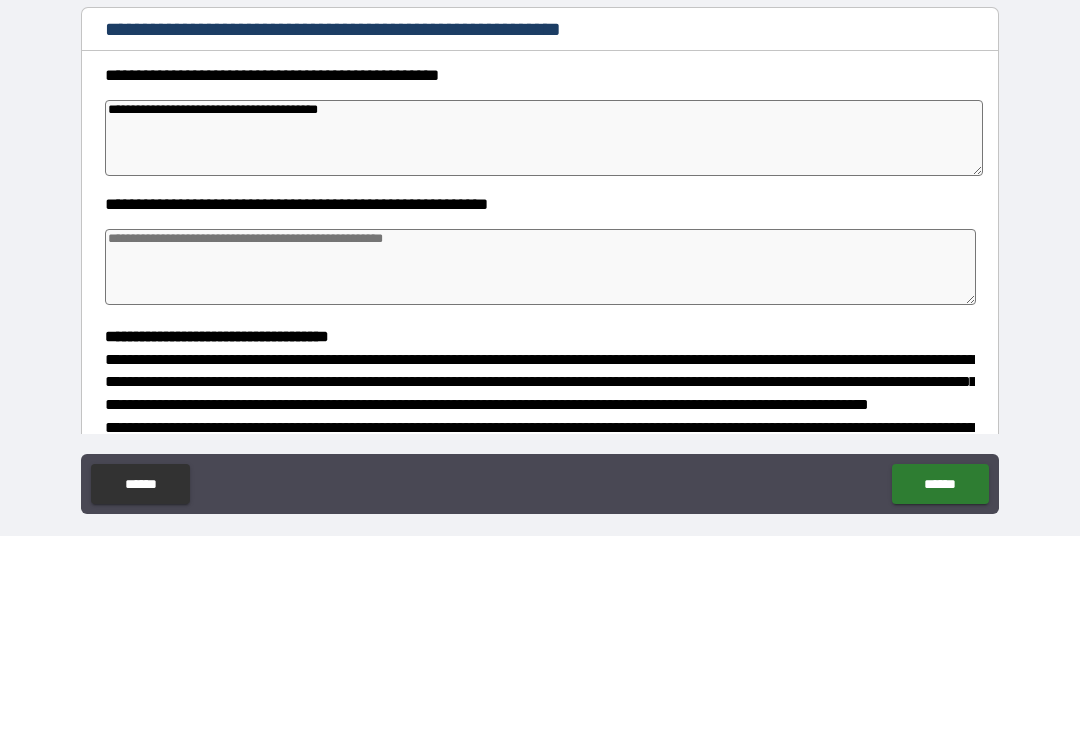 type on "*" 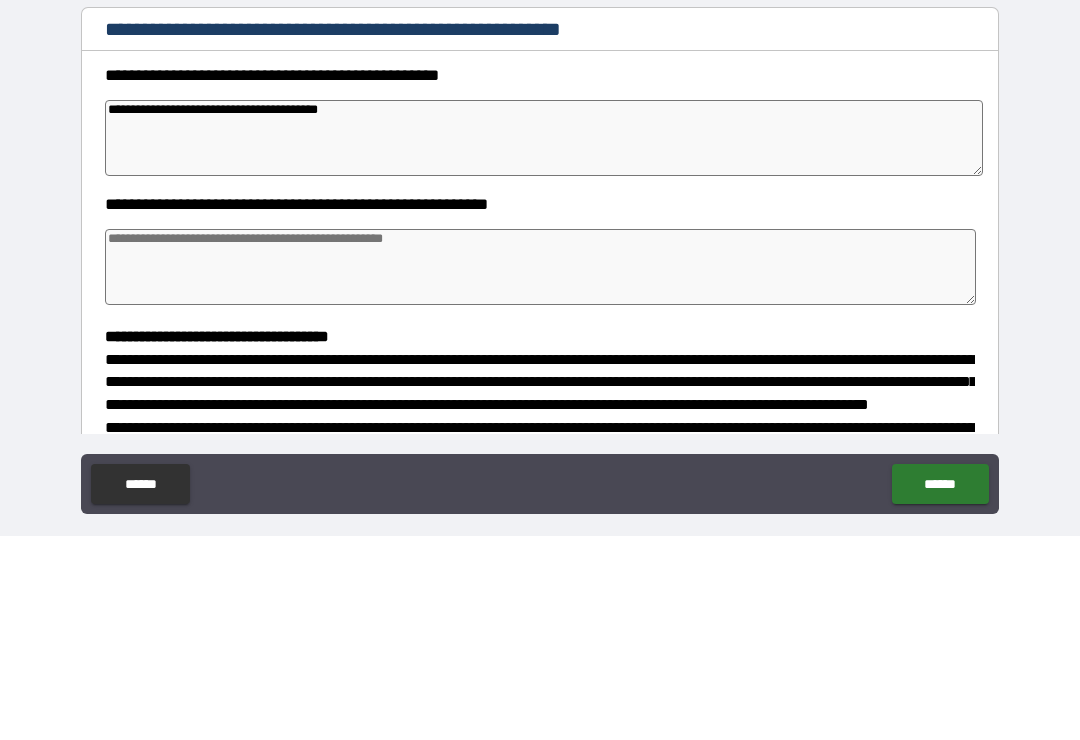 type on "*" 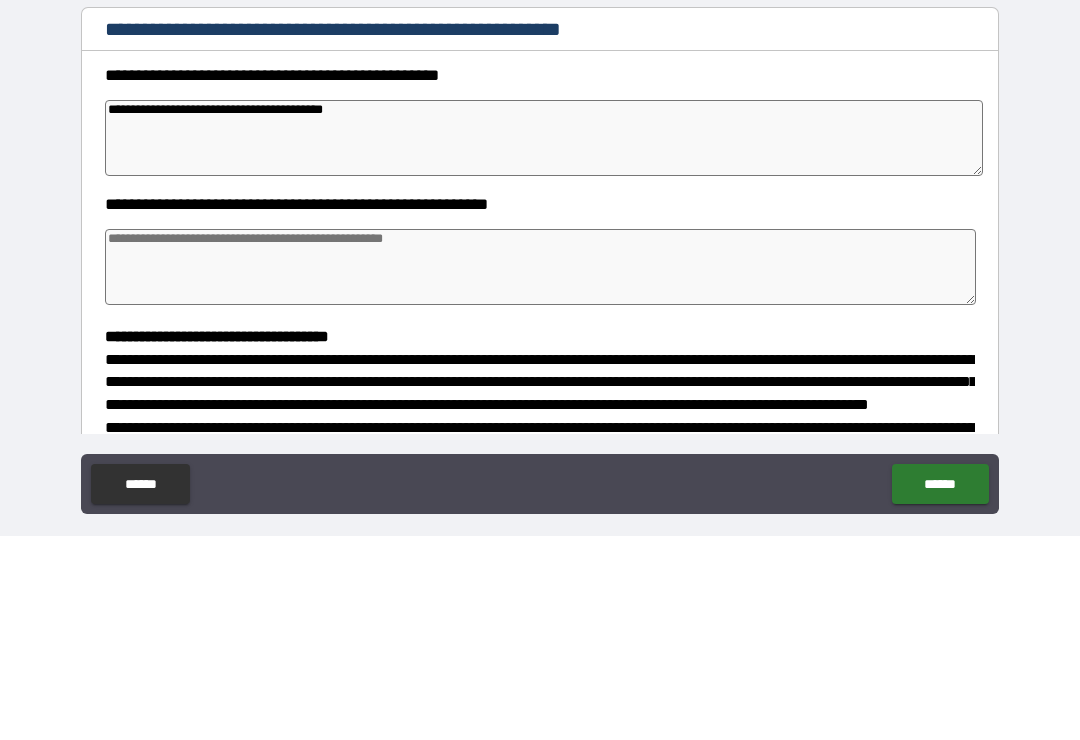 type on "*" 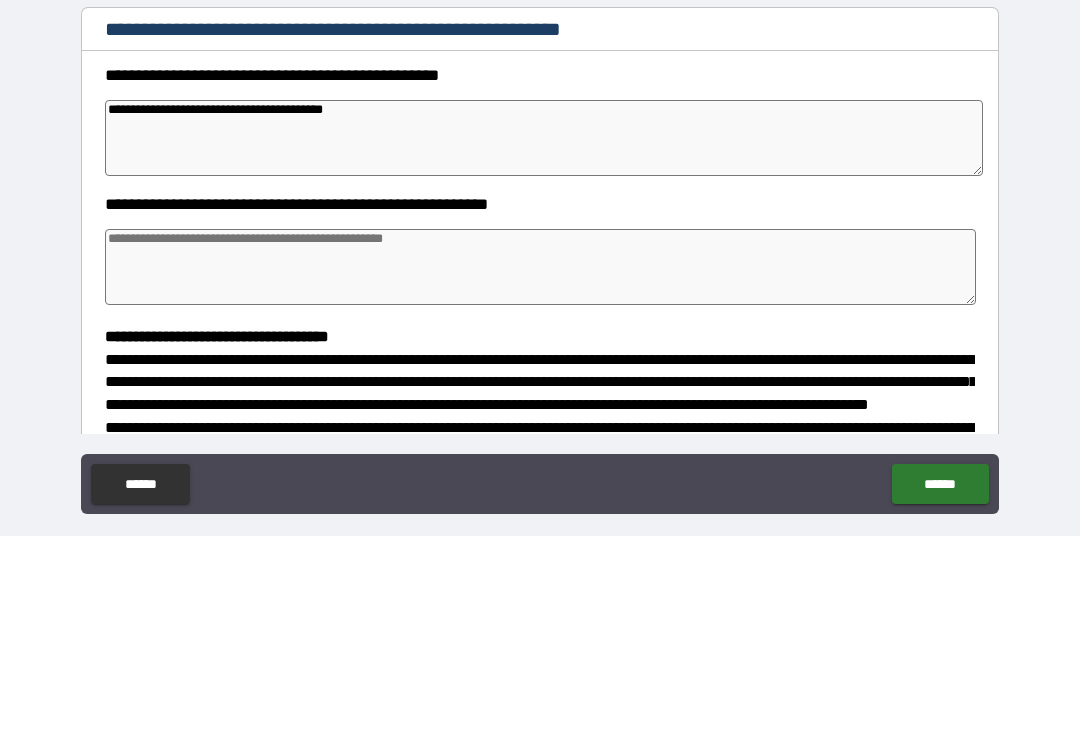 type on "**********" 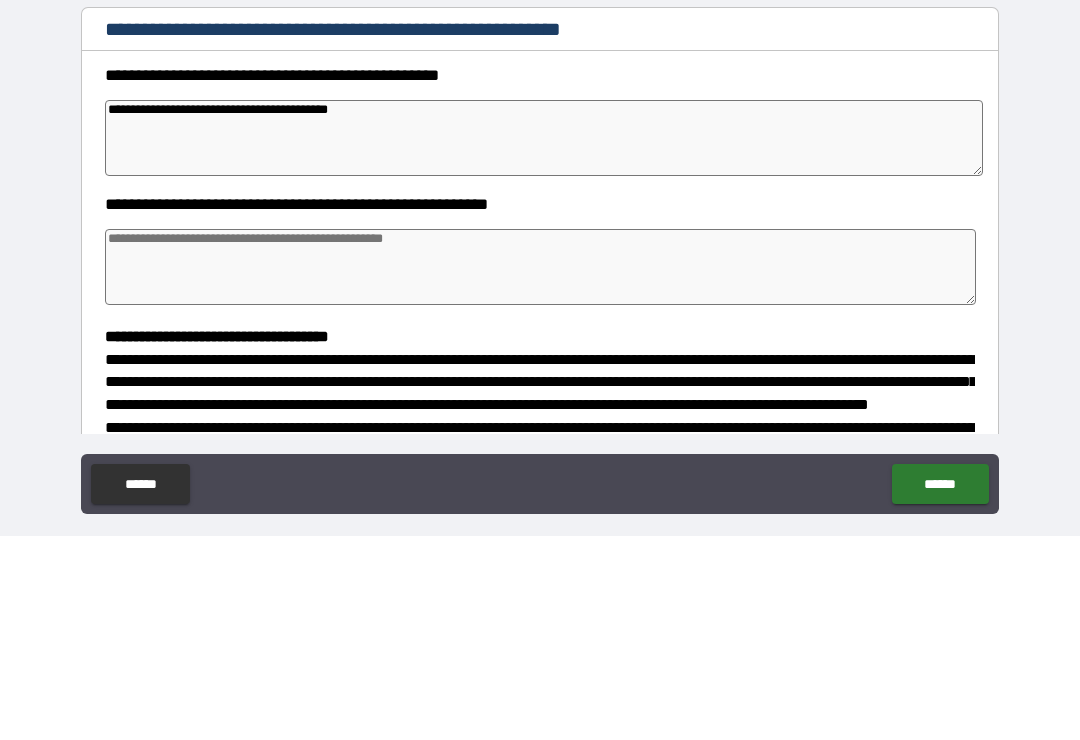 type on "*" 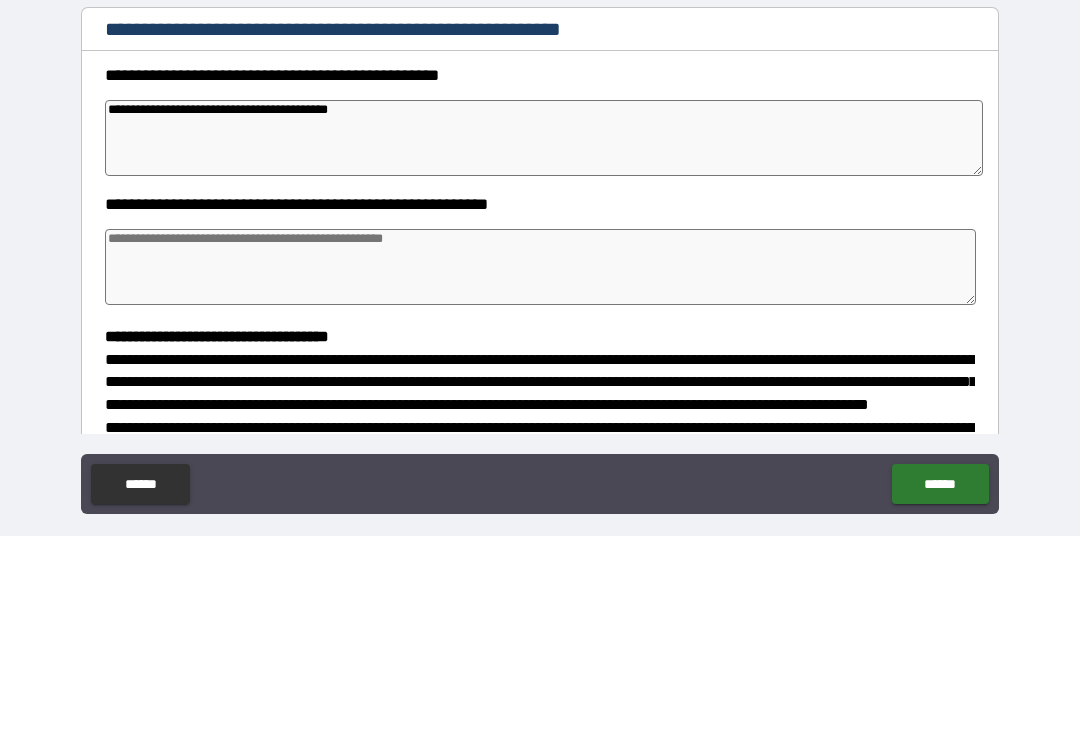 type on "**********" 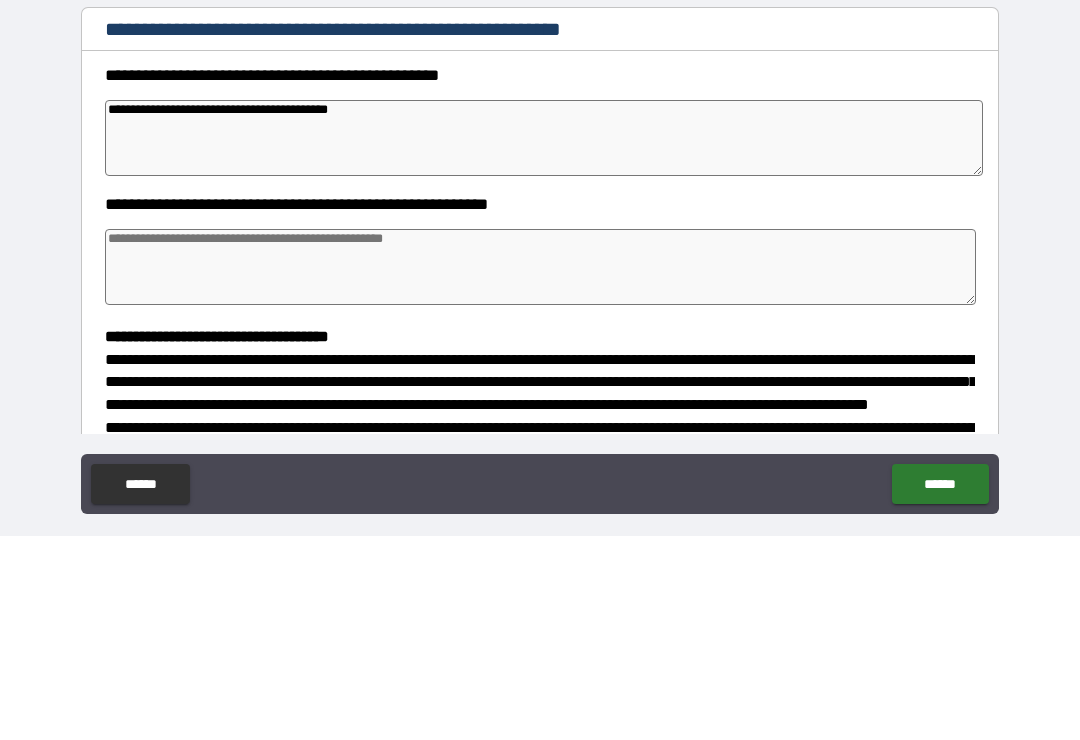 type on "*" 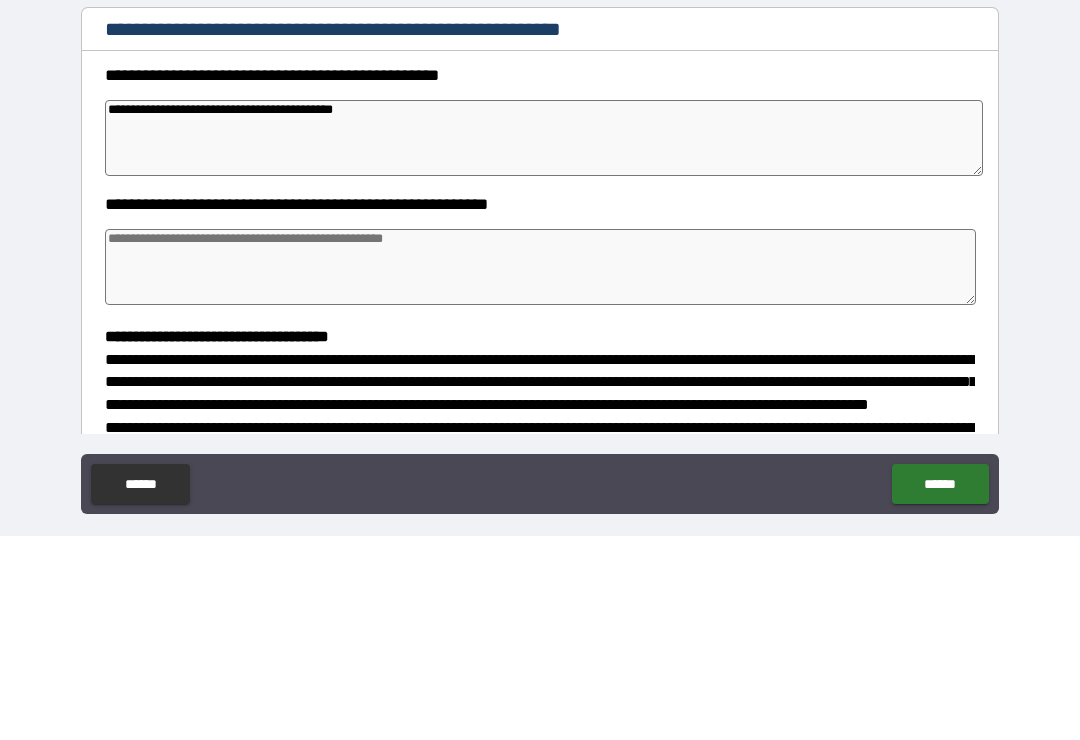 type on "**********" 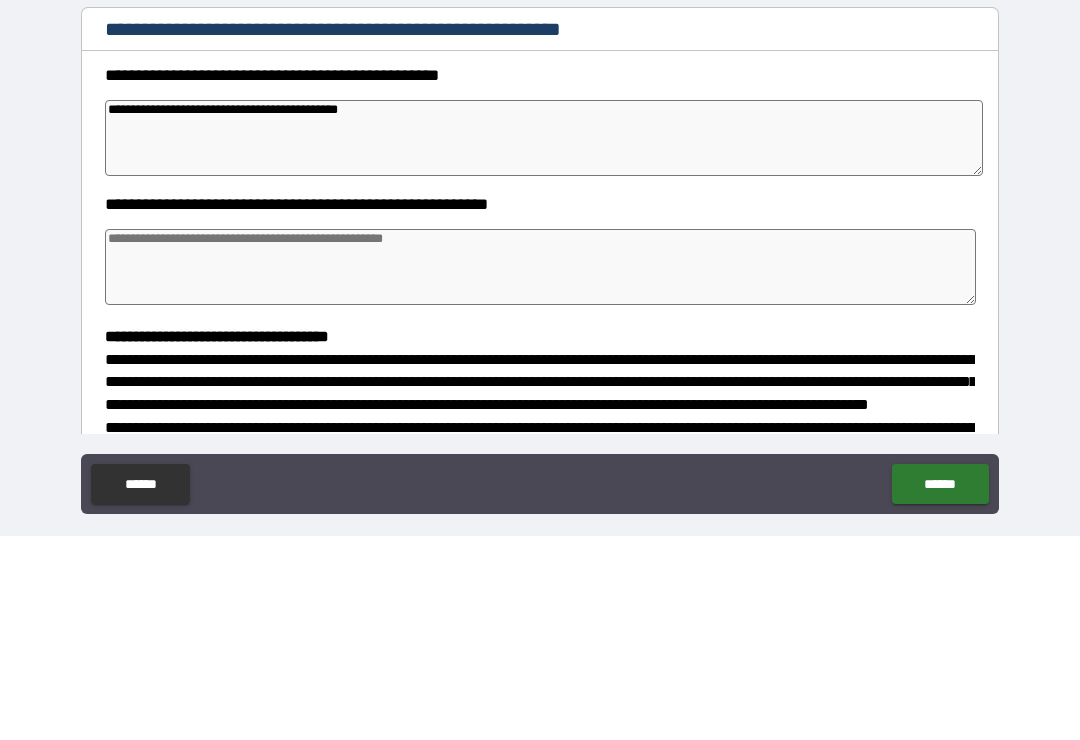type on "**********" 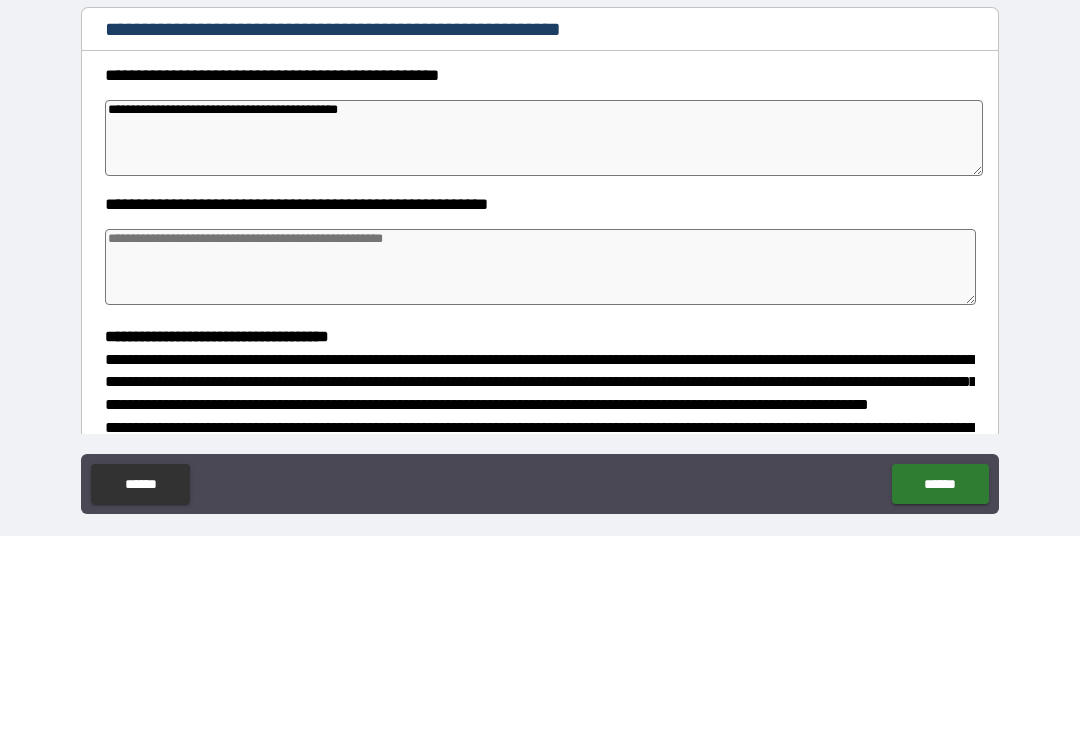 type on "*" 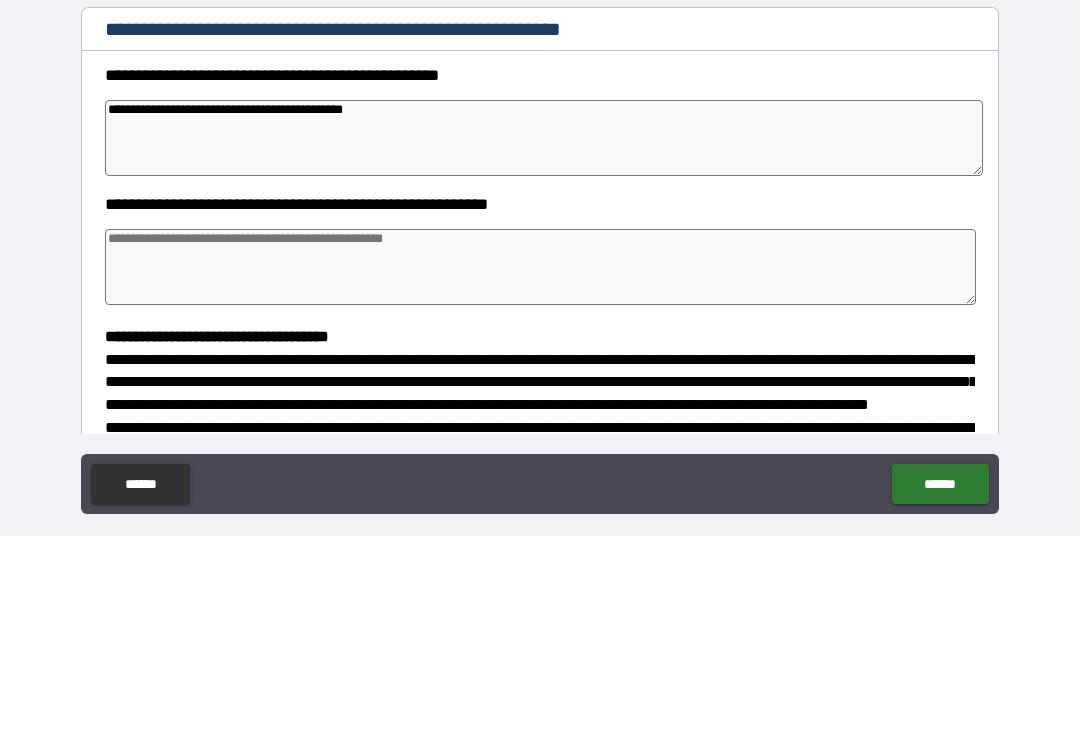 type on "*" 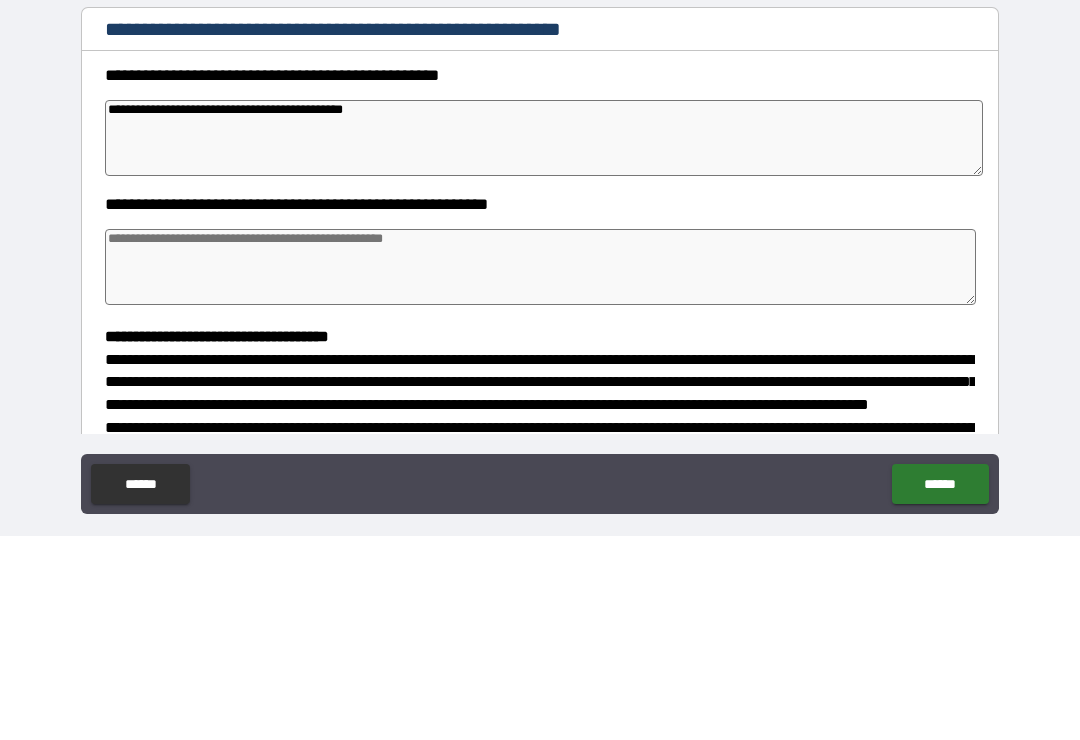 type on "*" 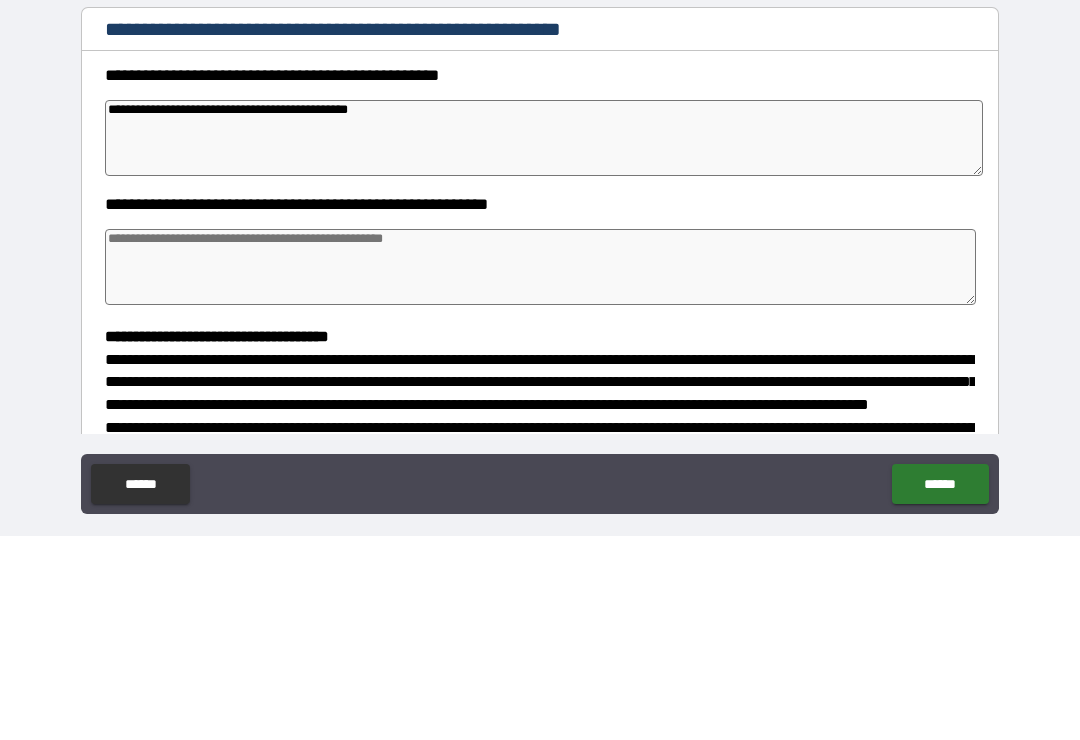 type on "*" 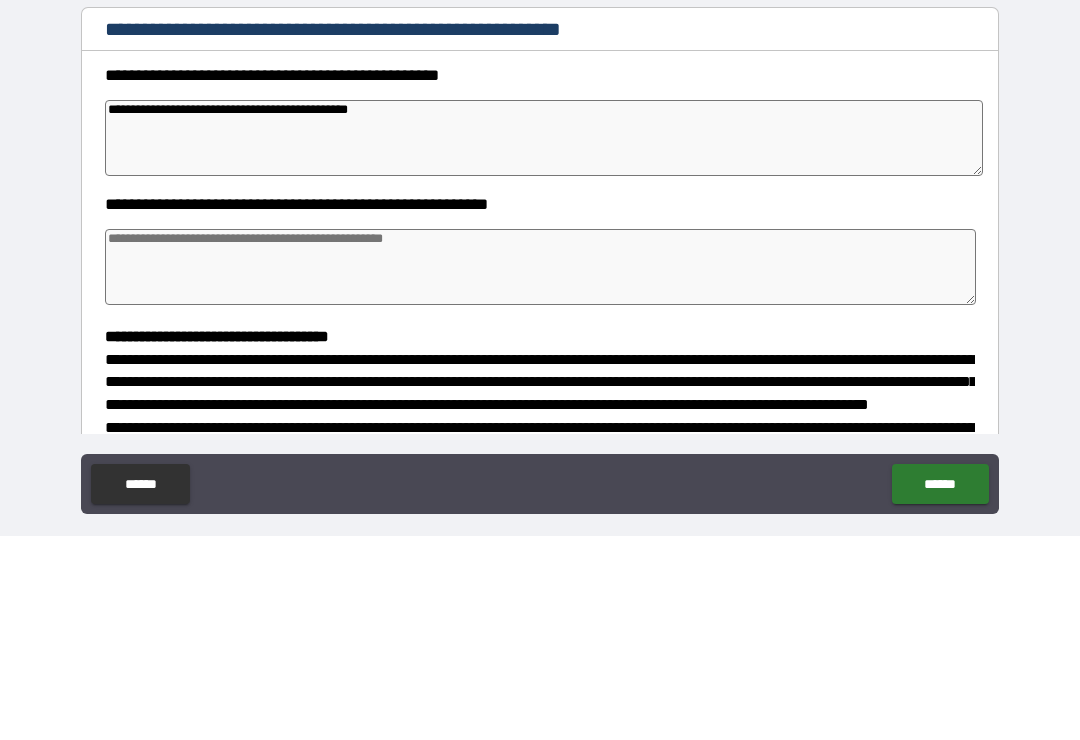 type on "**********" 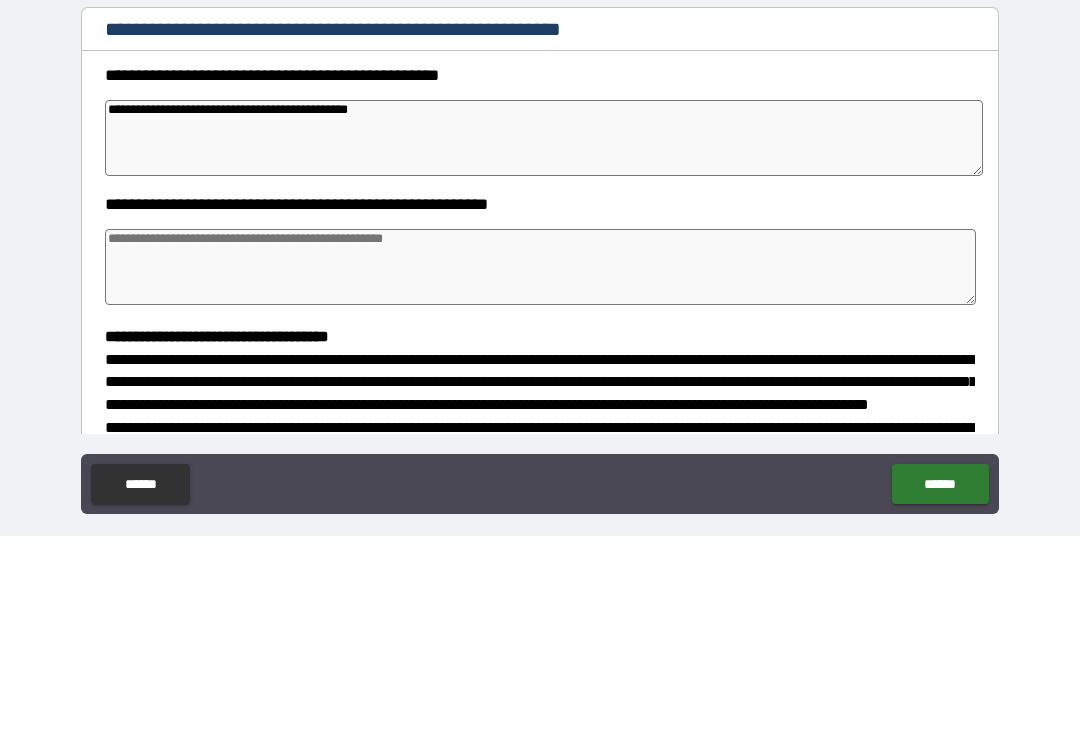 type on "*" 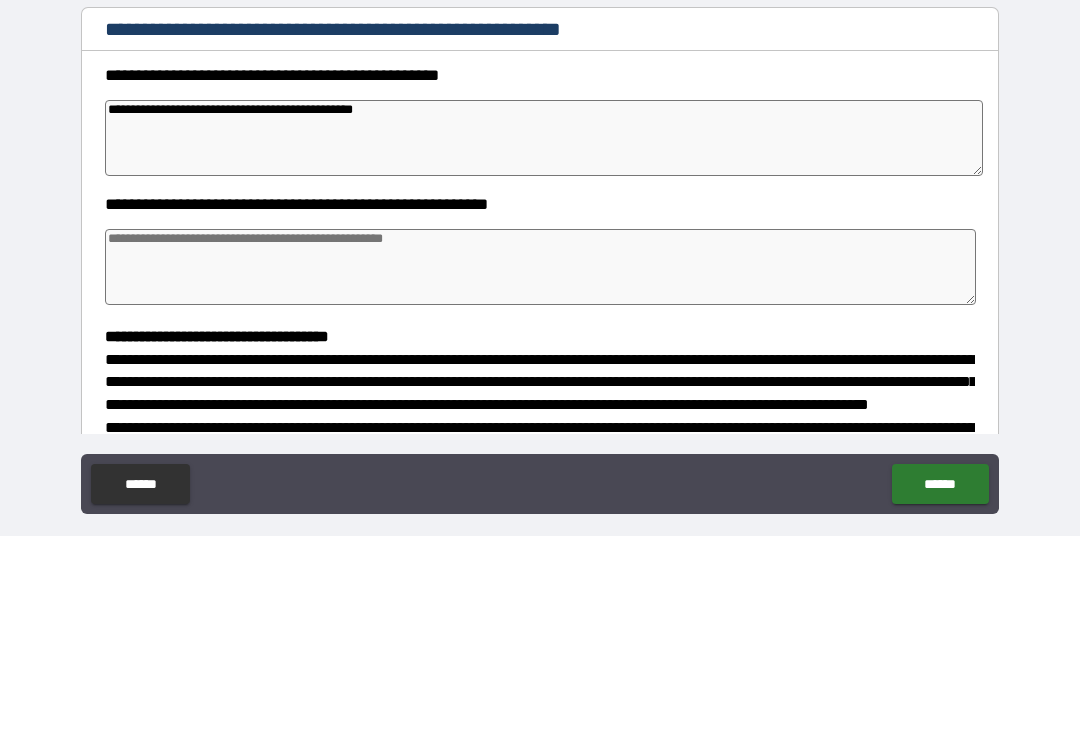 type on "**********" 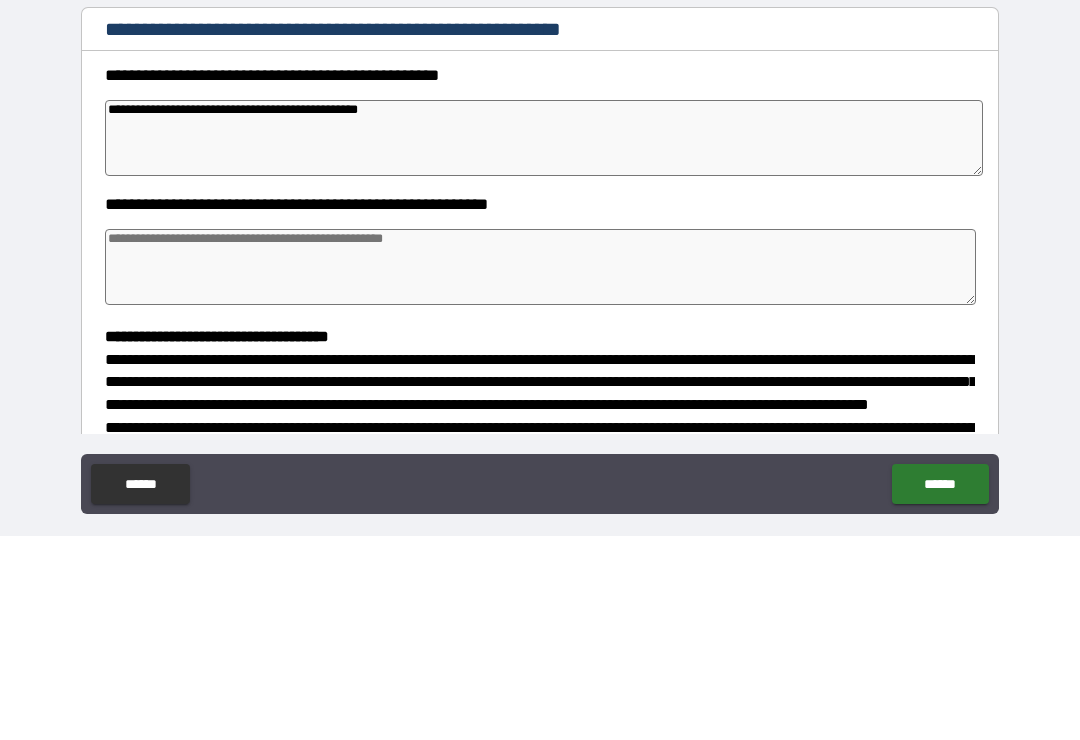 type on "**********" 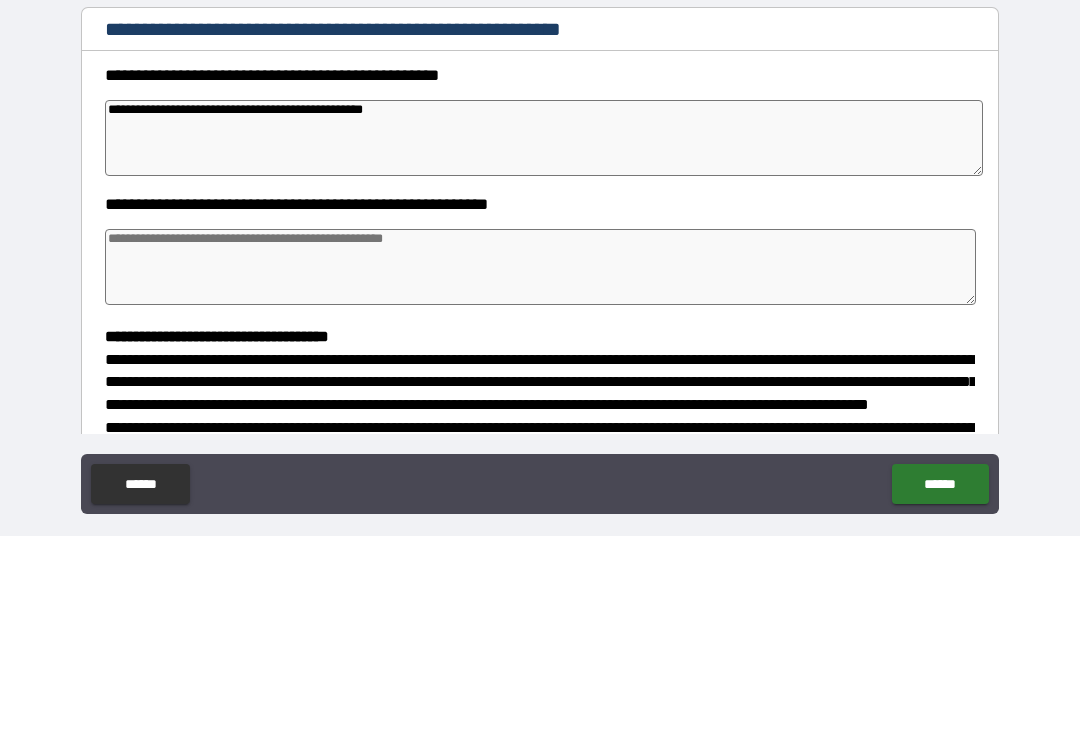 type on "*" 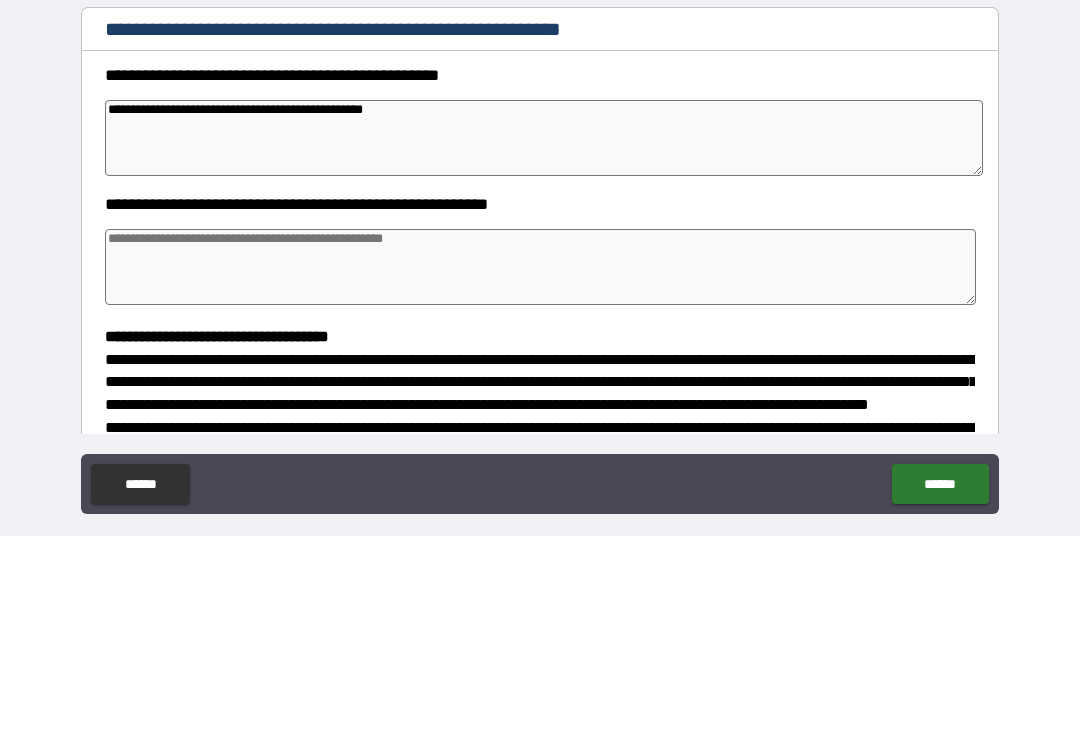 type on "*" 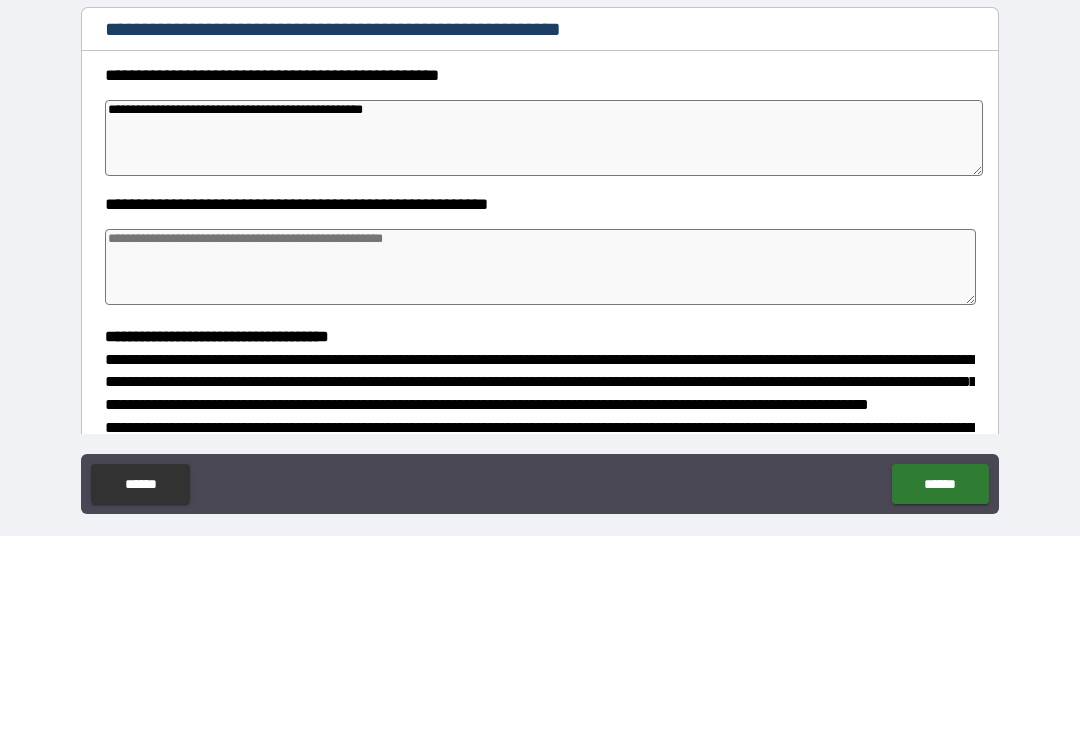 type on "*" 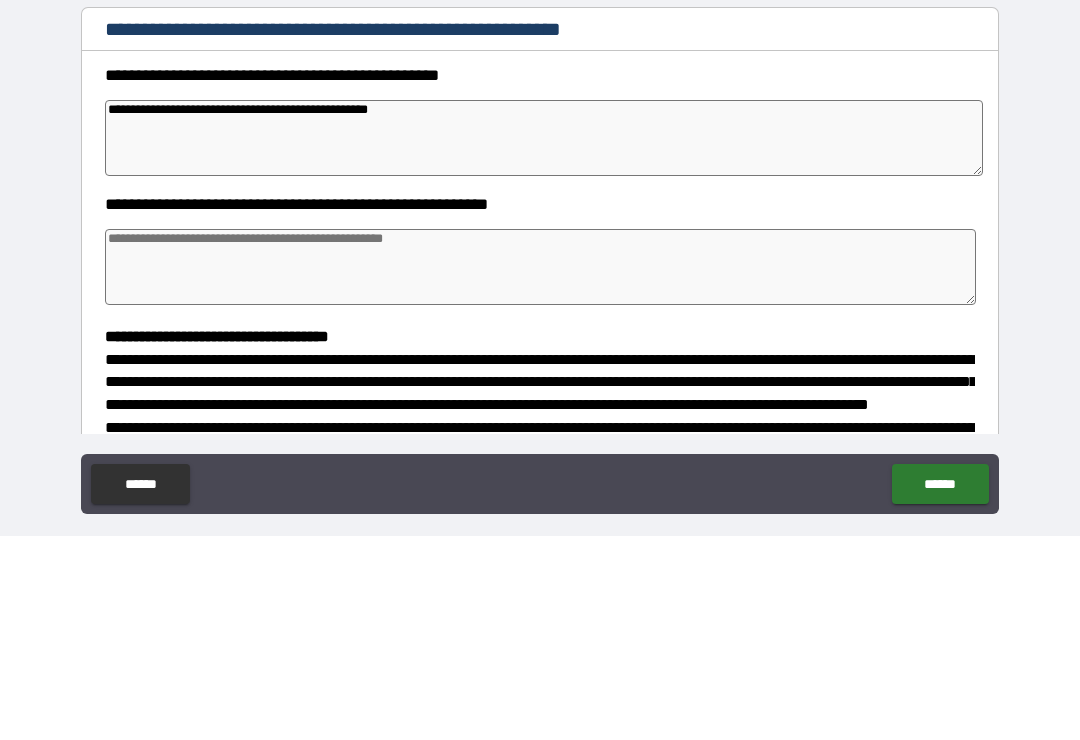 type on "*" 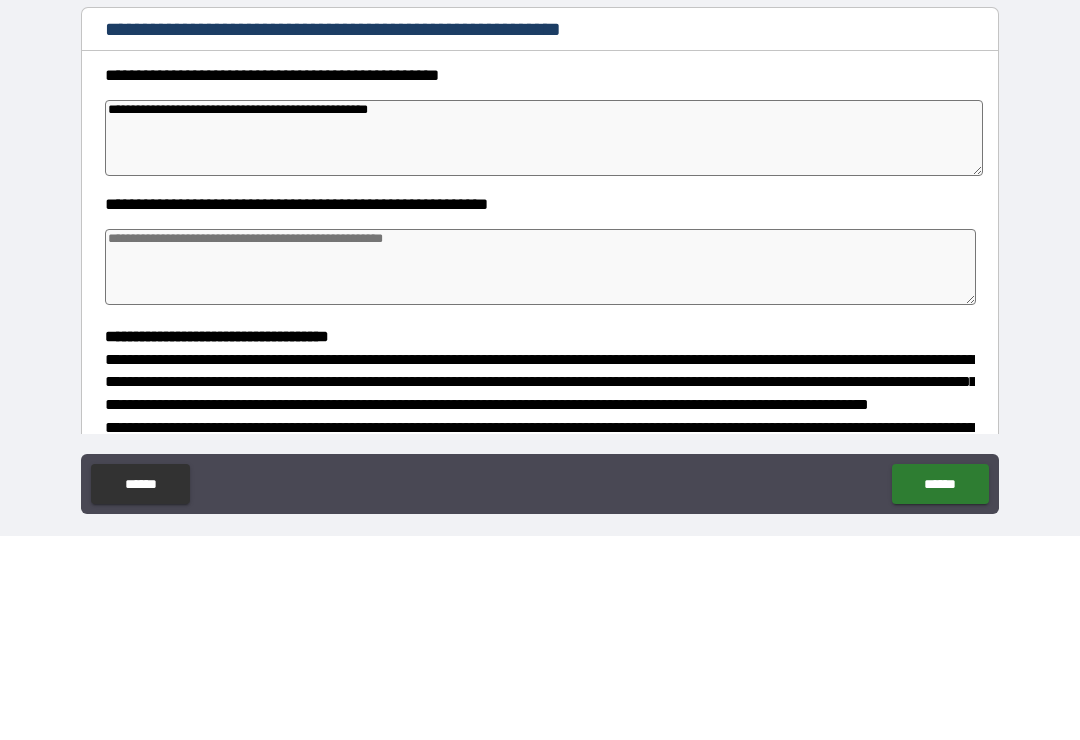 type on "*" 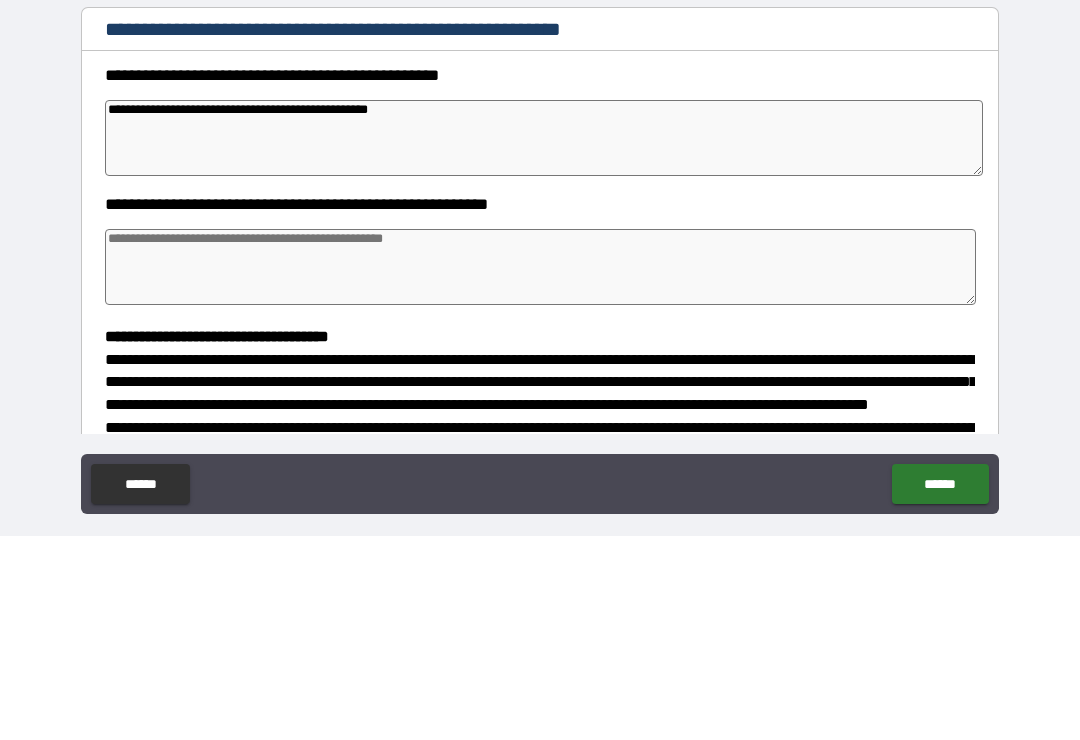 paste on "**********" 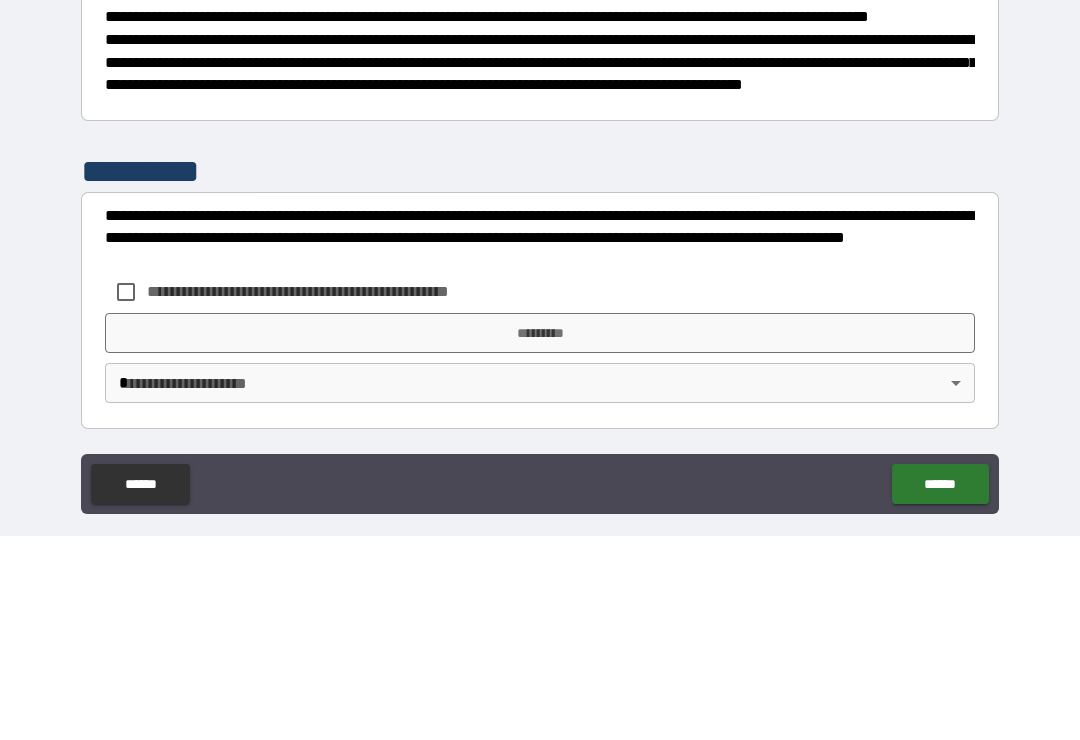 scroll, scrollTop: 526, scrollLeft: 0, axis: vertical 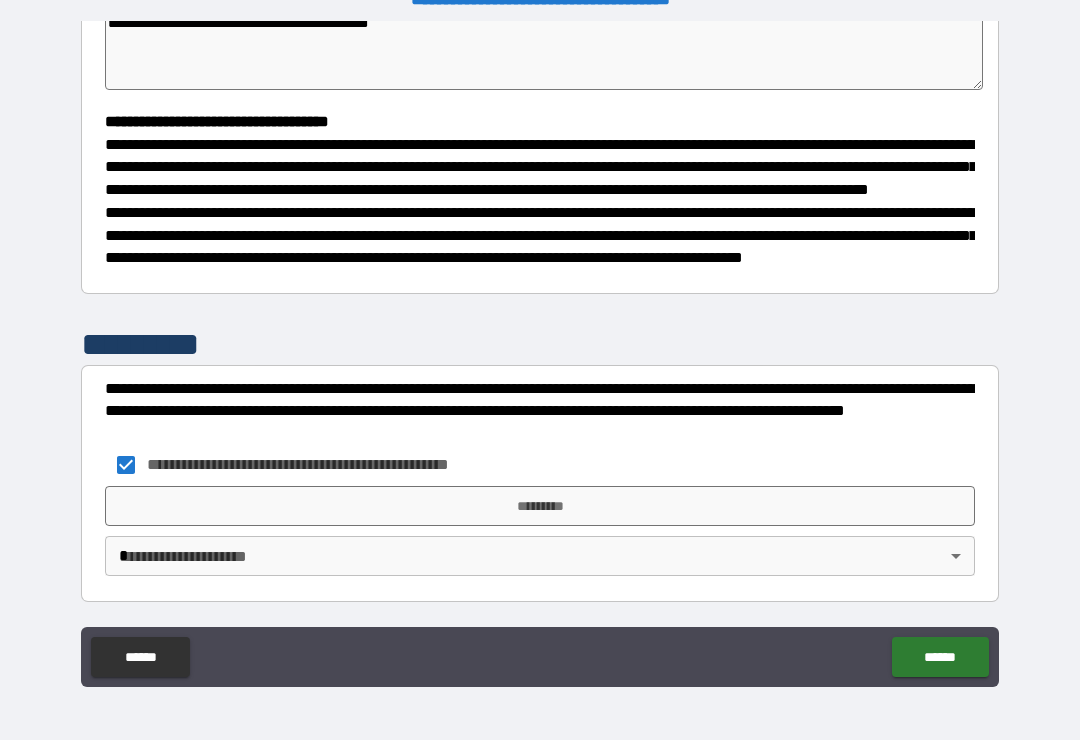 click on "*********" at bounding box center [540, 506] 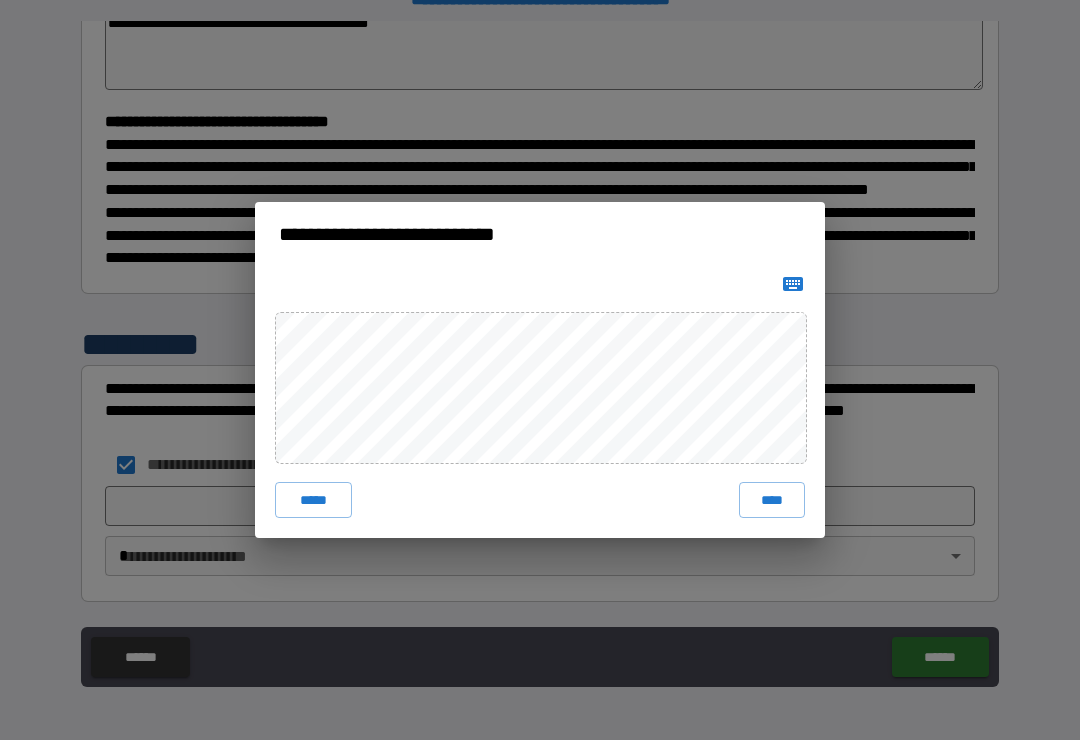 click on "****" at bounding box center [772, 500] 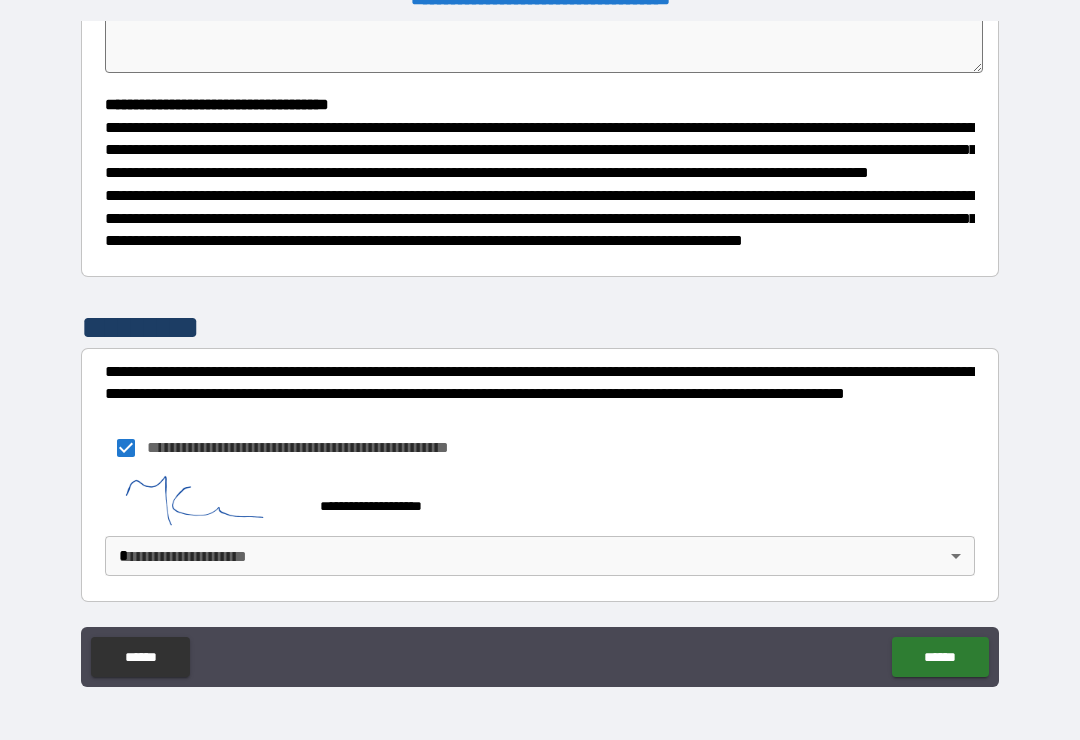 click on "**********" at bounding box center (540, 354) 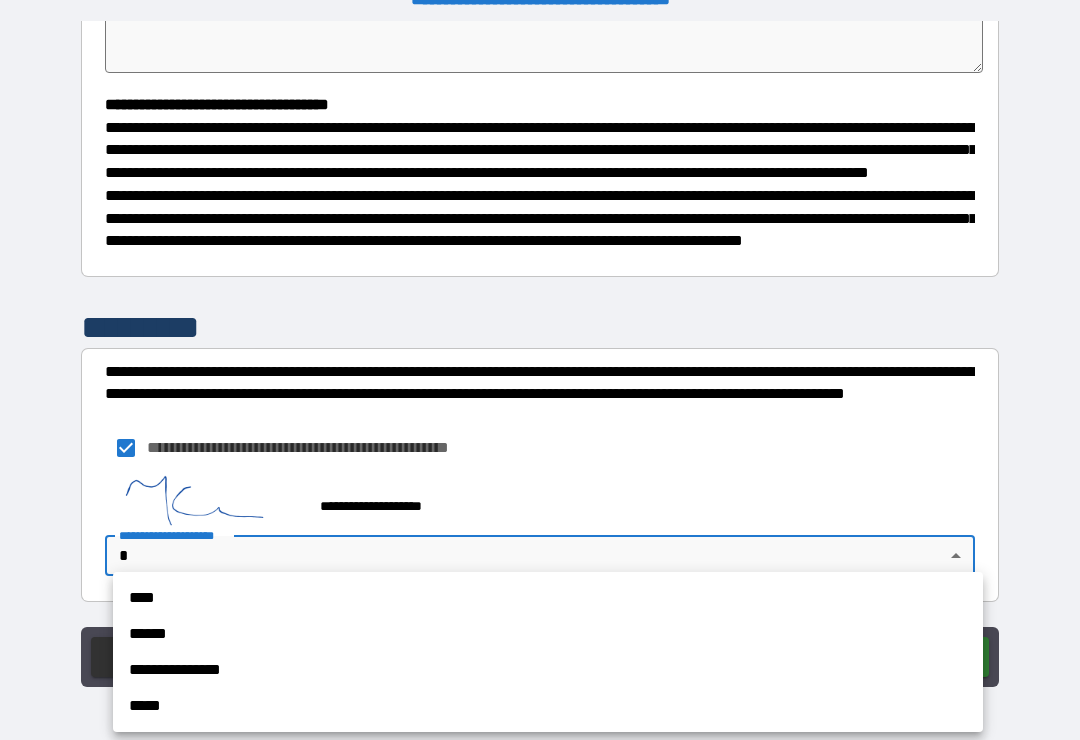 click on "**********" at bounding box center (548, 670) 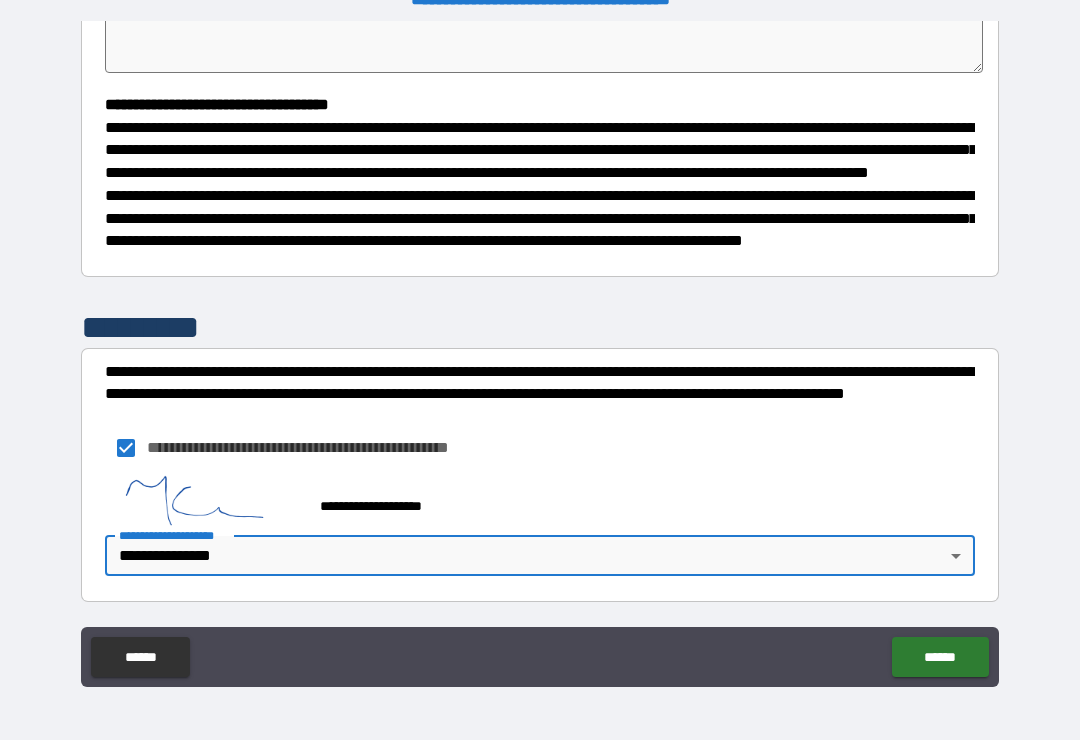 click on "******" at bounding box center [940, 657] 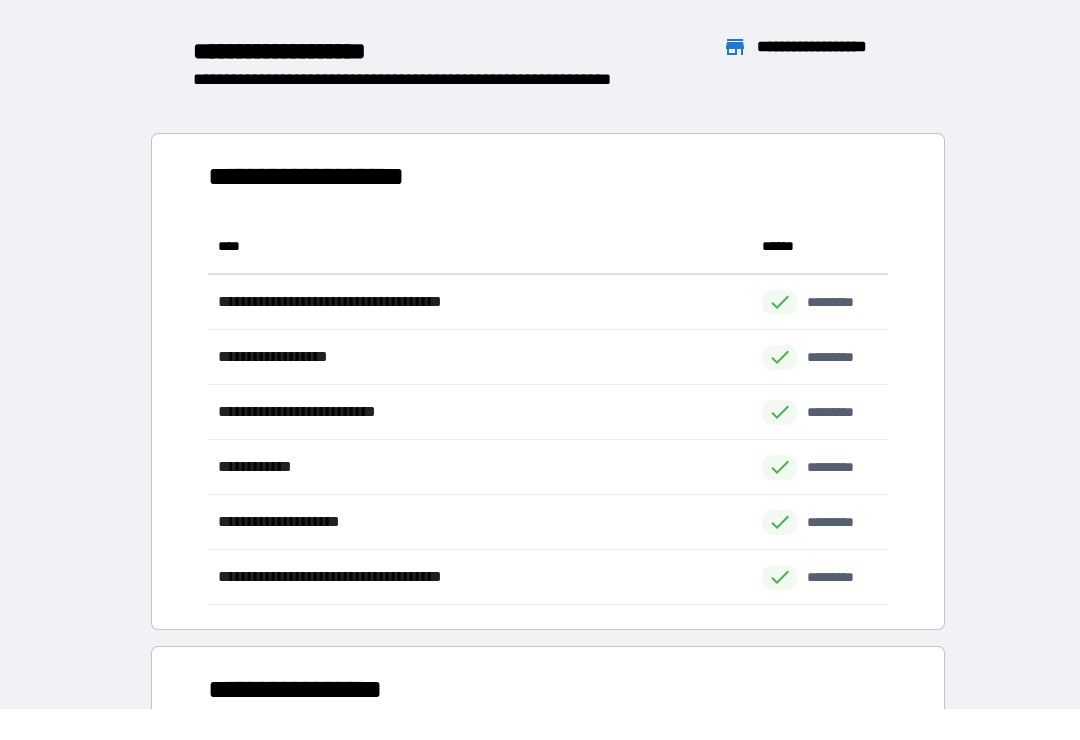 scroll, scrollTop: 1, scrollLeft: 1, axis: both 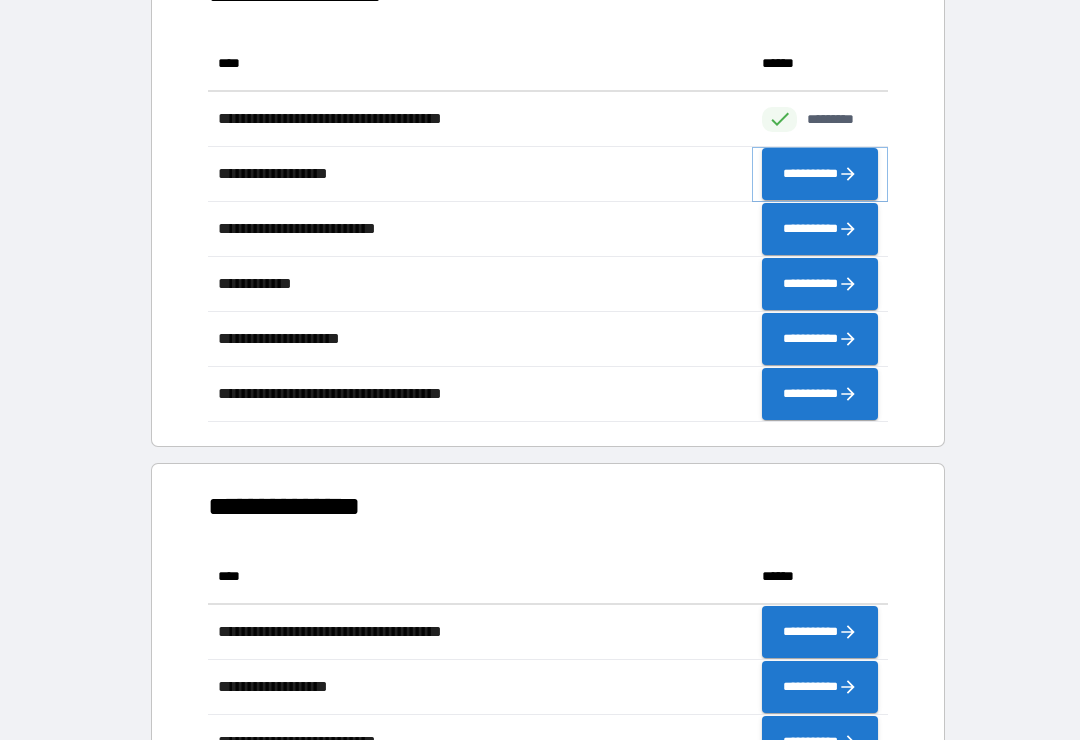click on "**********" at bounding box center (820, 174) 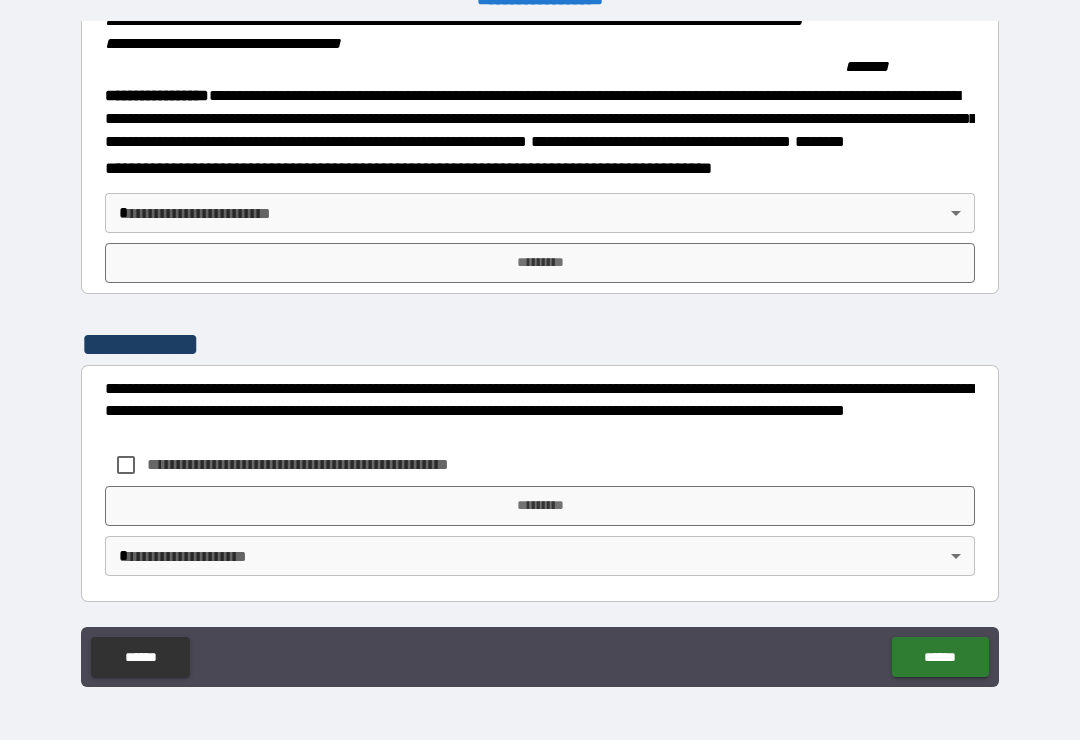 scroll, scrollTop: 2215, scrollLeft: 0, axis: vertical 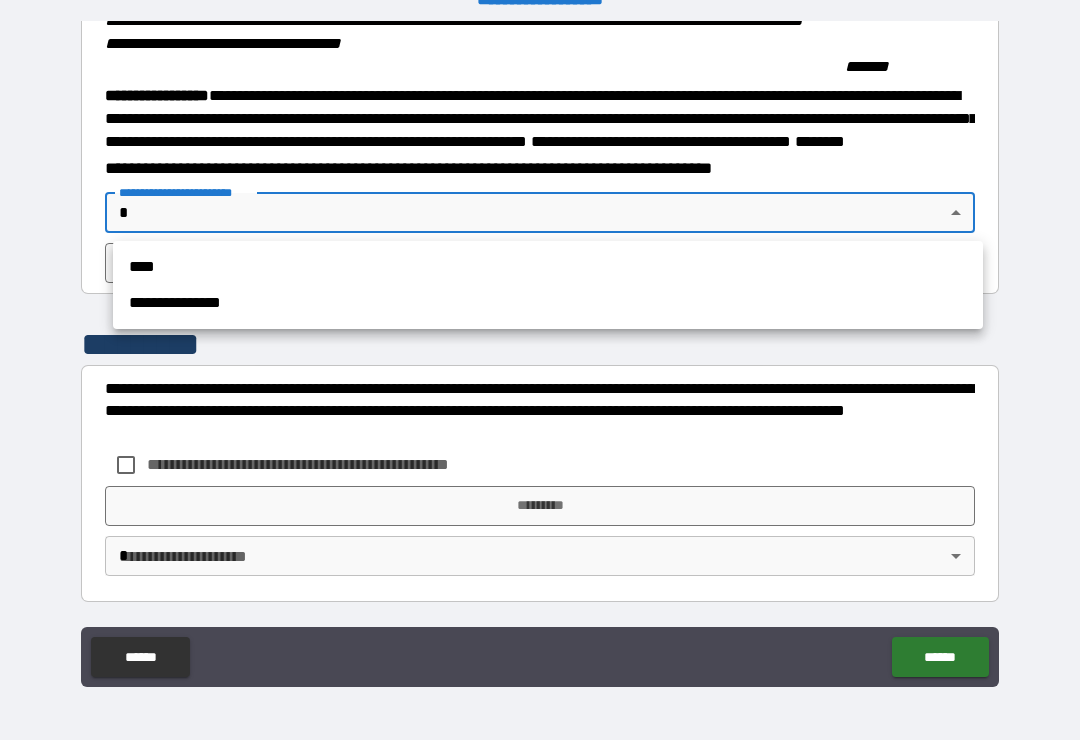 click on "**********" at bounding box center (548, 303) 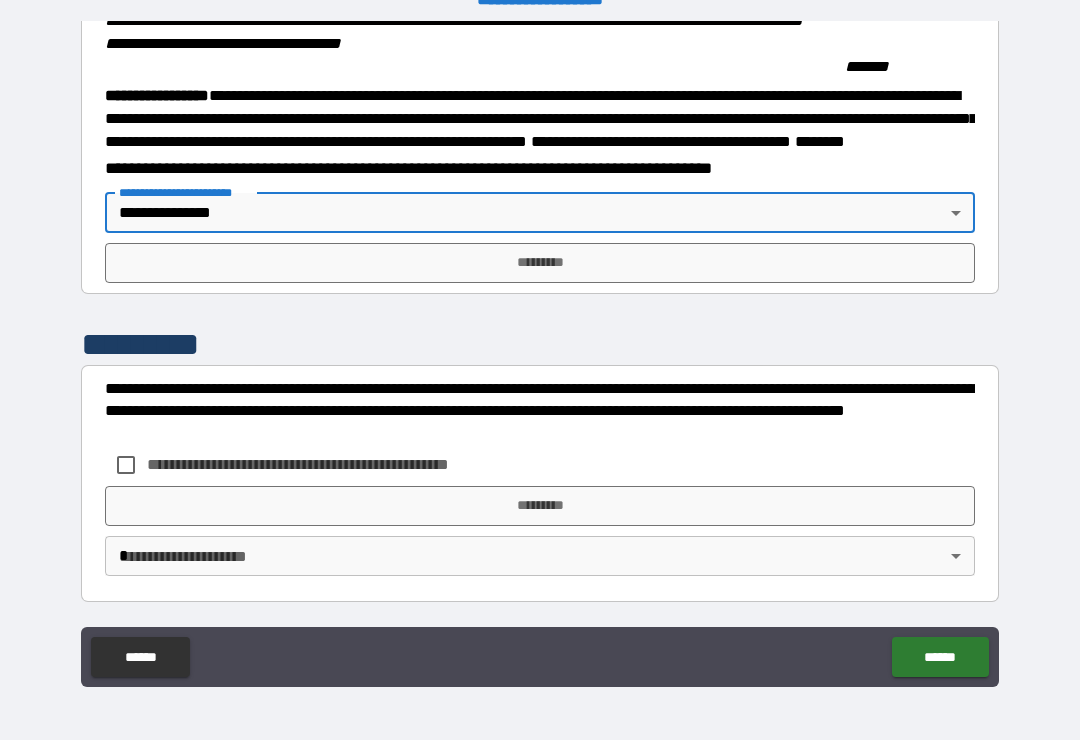 click on "*********" at bounding box center (540, 263) 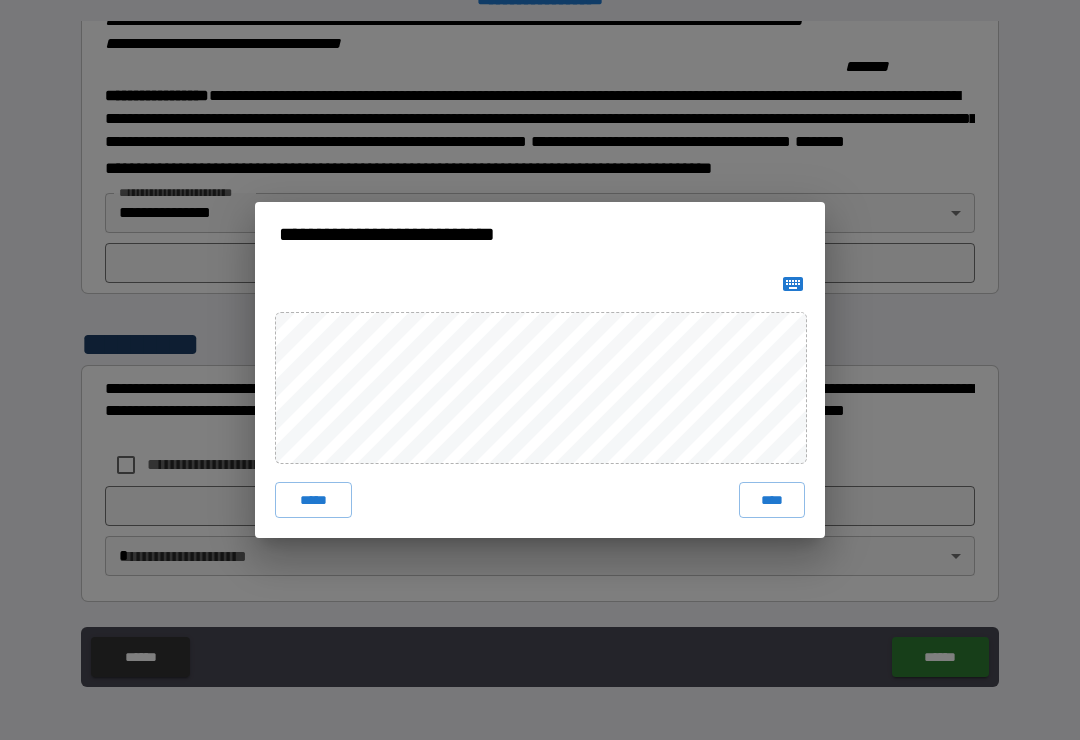 click on "****" at bounding box center [772, 500] 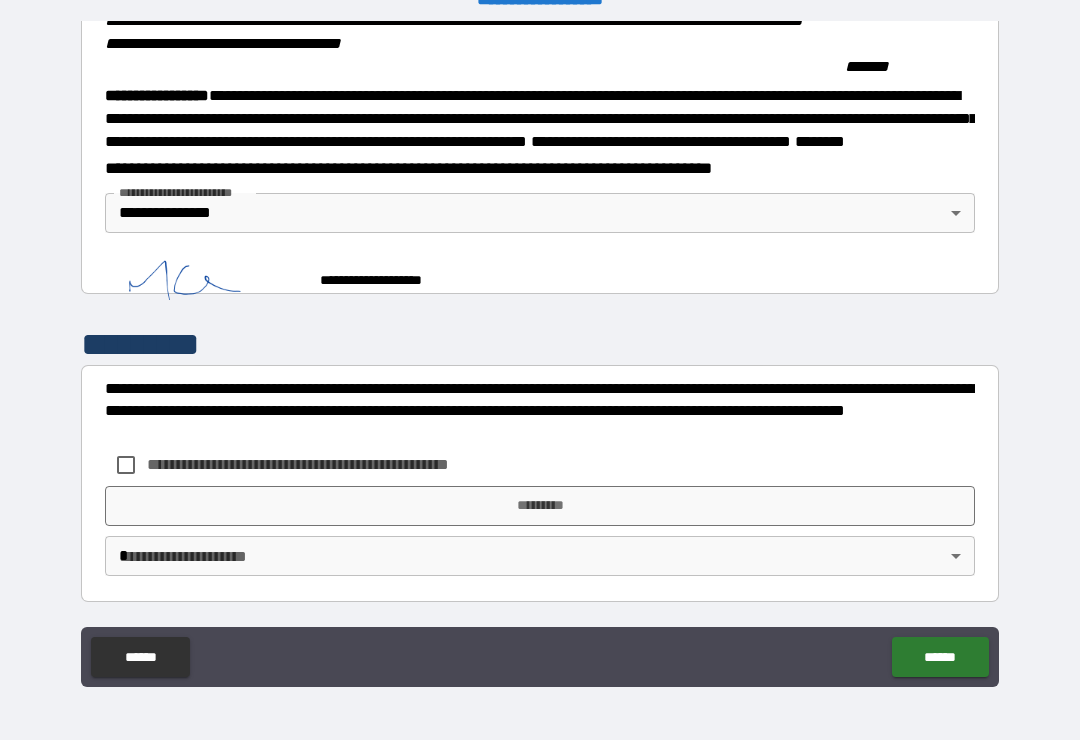 scroll, scrollTop: 2205, scrollLeft: 0, axis: vertical 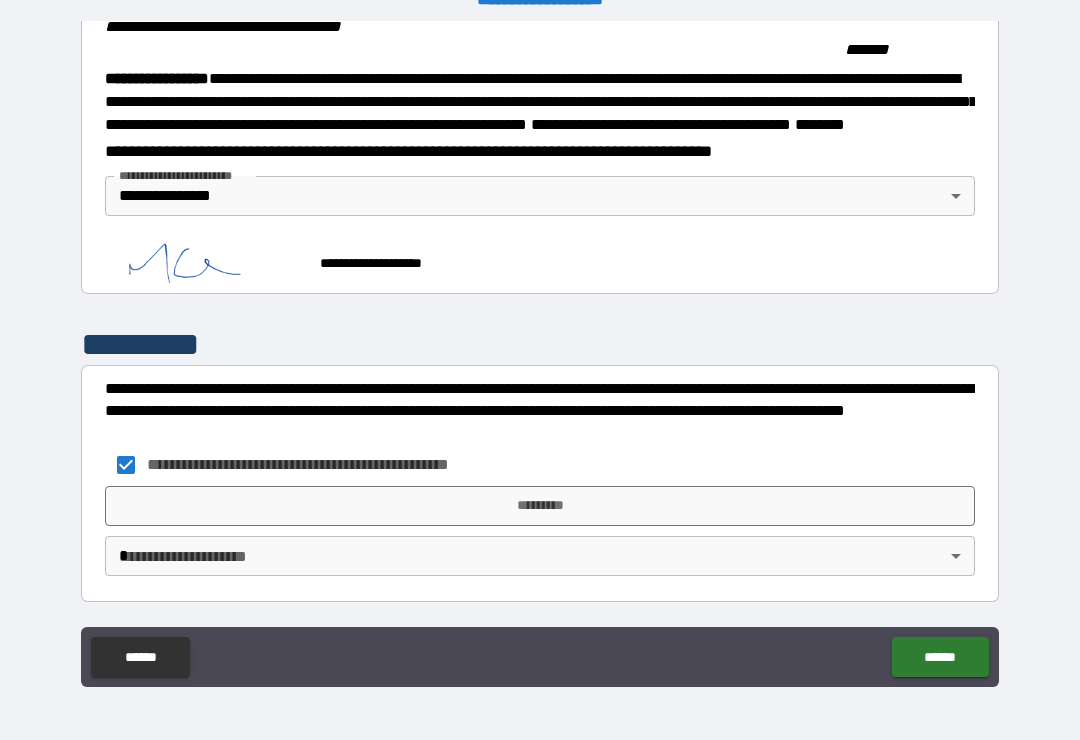 click on "*********" at bounding box center (540, 506) 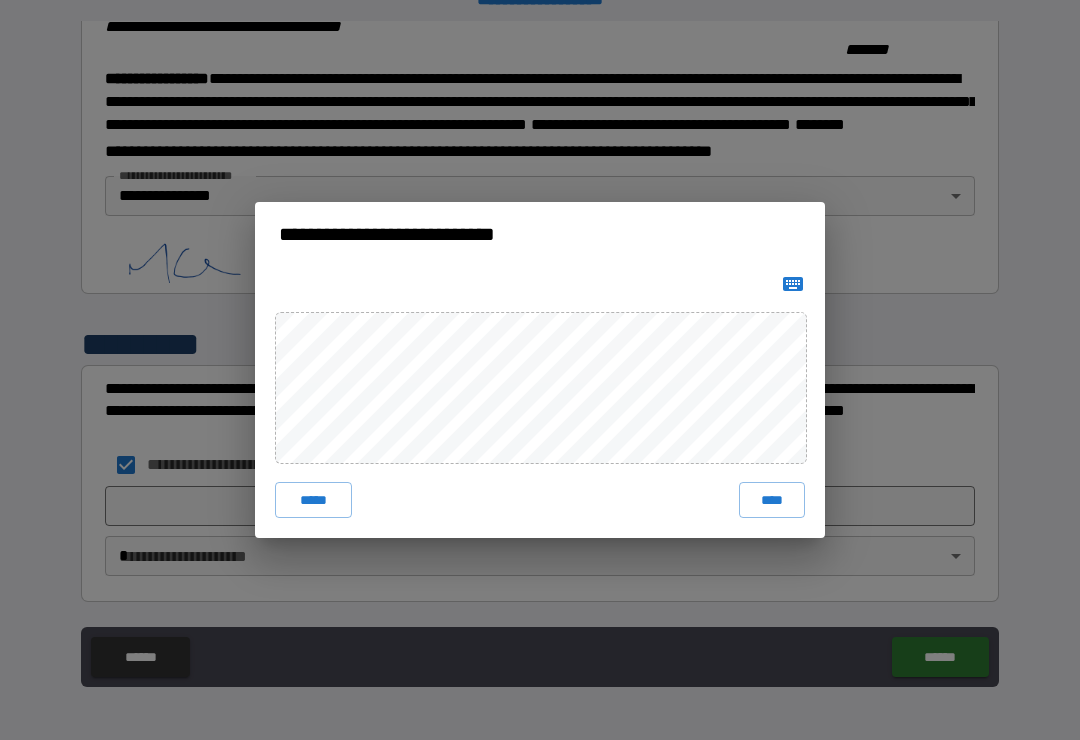 click on "****" at bounding box center [772, 500] 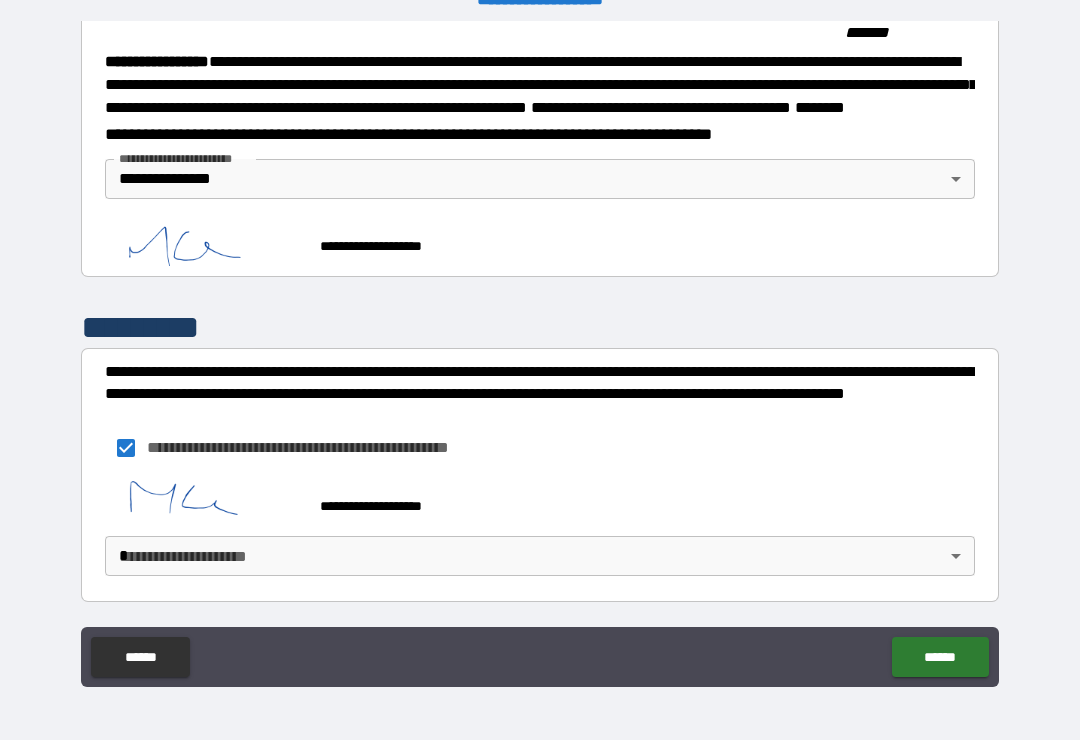 click on "******" at bounding box center (940, 657) 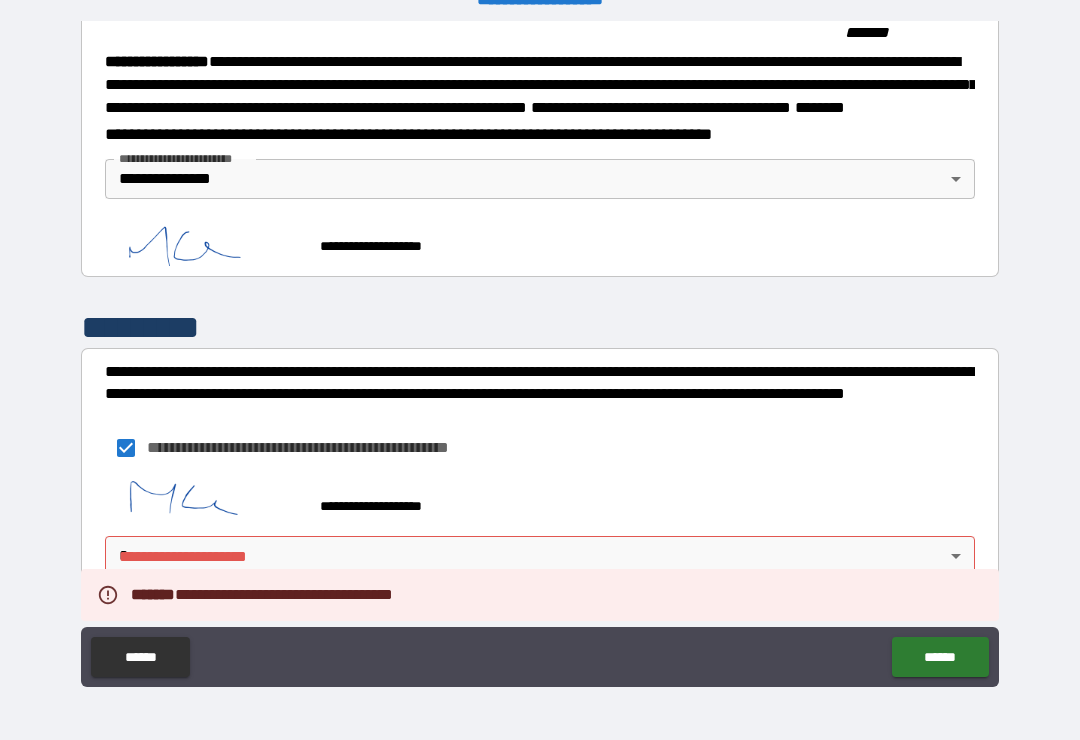 scroll, scrollTop: 2249, scrollLeft: 0, axis: vertical 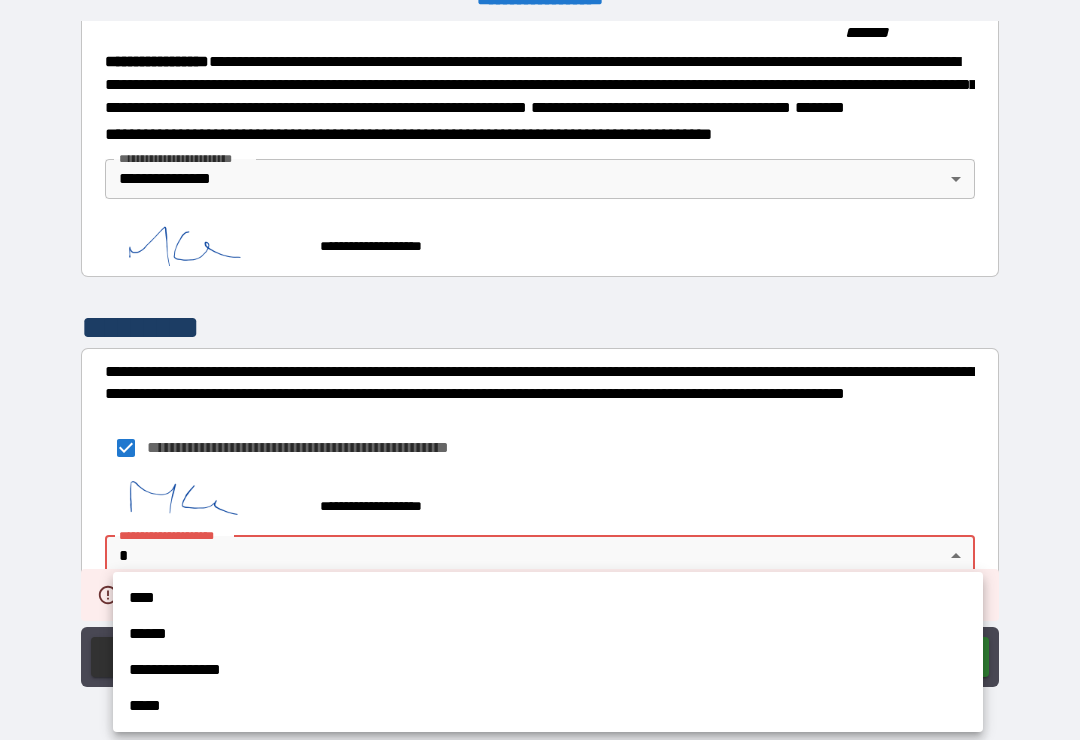 click on "**********" at bounding box center [548, 670] 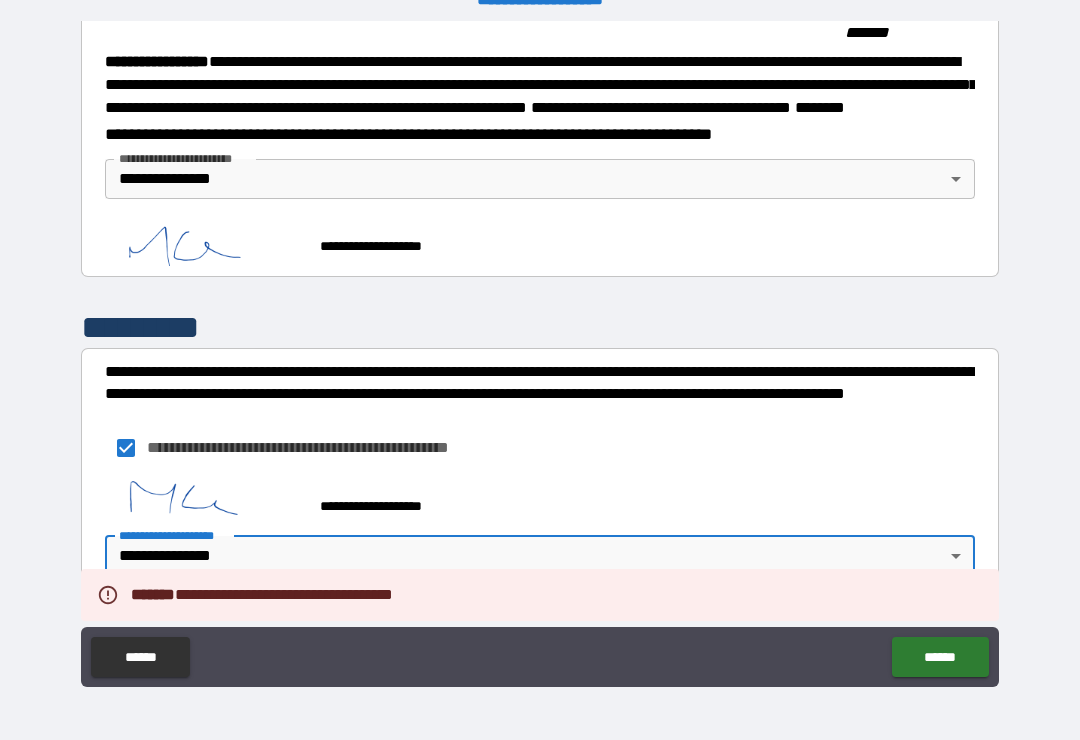 click on "******" at bounding box center (940, 657) 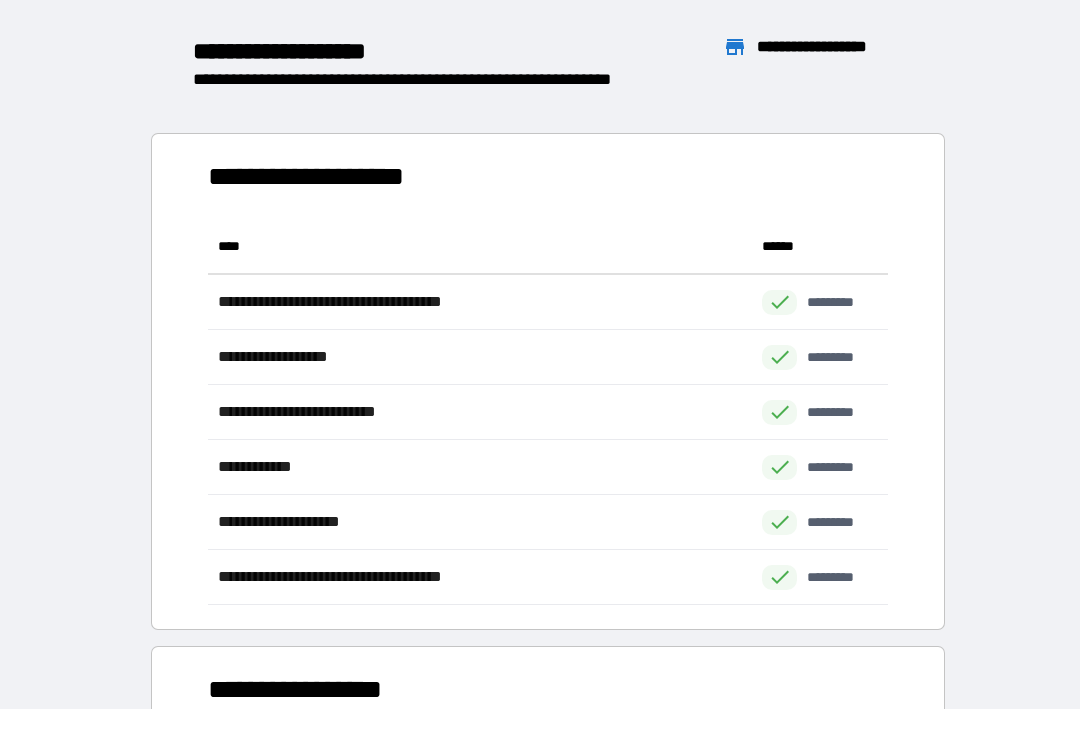 scroll, scrollTop: 1, scrollLeft: 1, axis: both 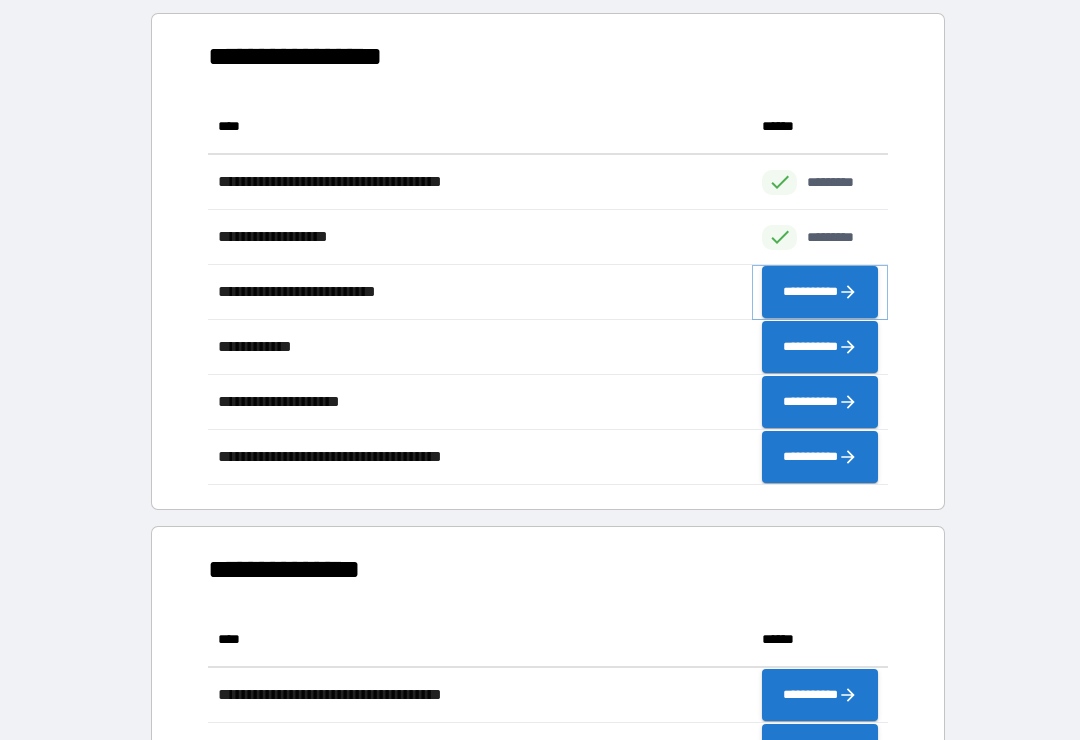 click on "**********" at bounding box center [820, 292] 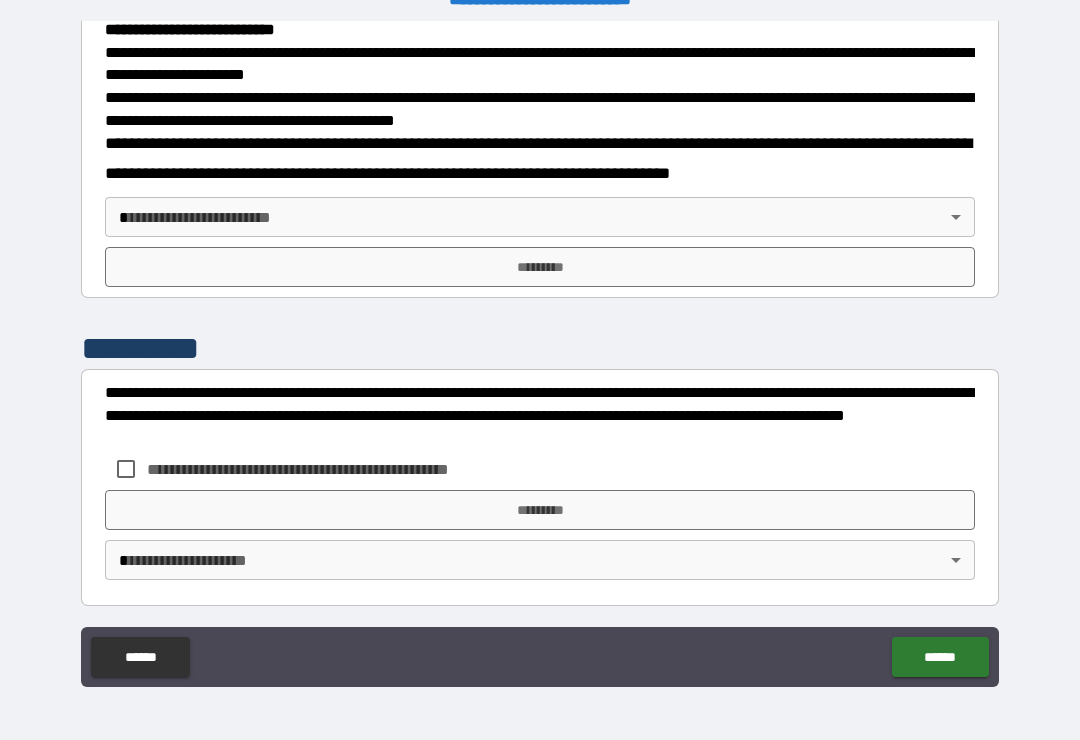 scroll, scrollTop: 721, scrollLeft: 0, axis: vertical 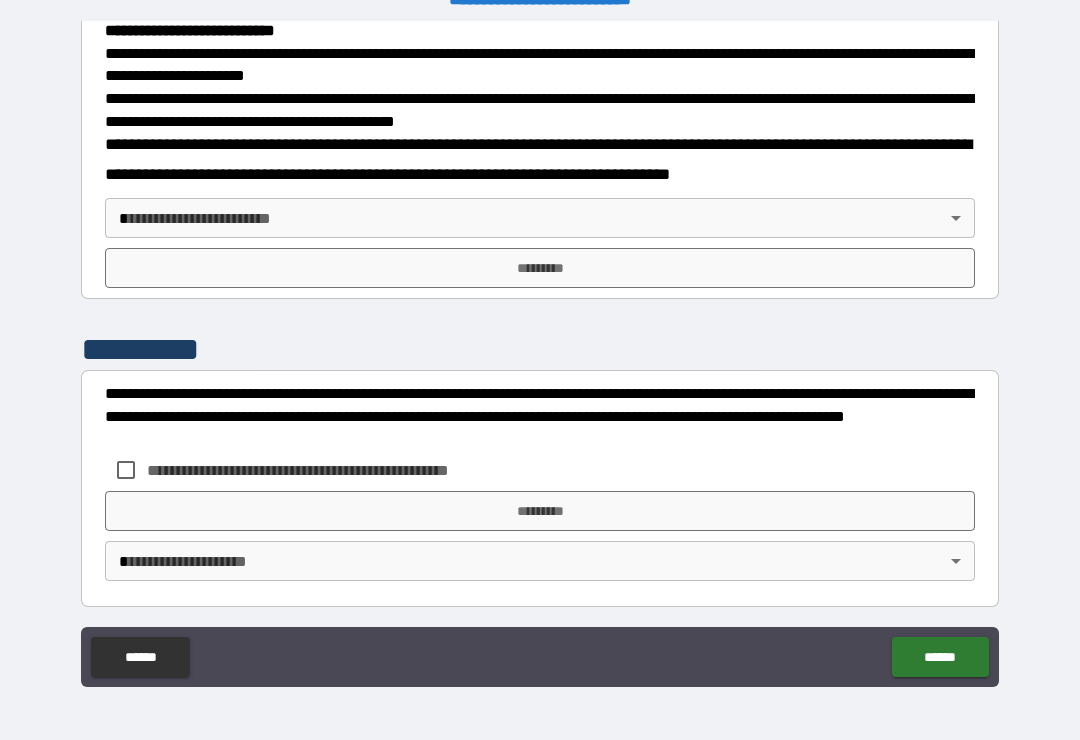 click on "**********" at bounding box center [540, 354] 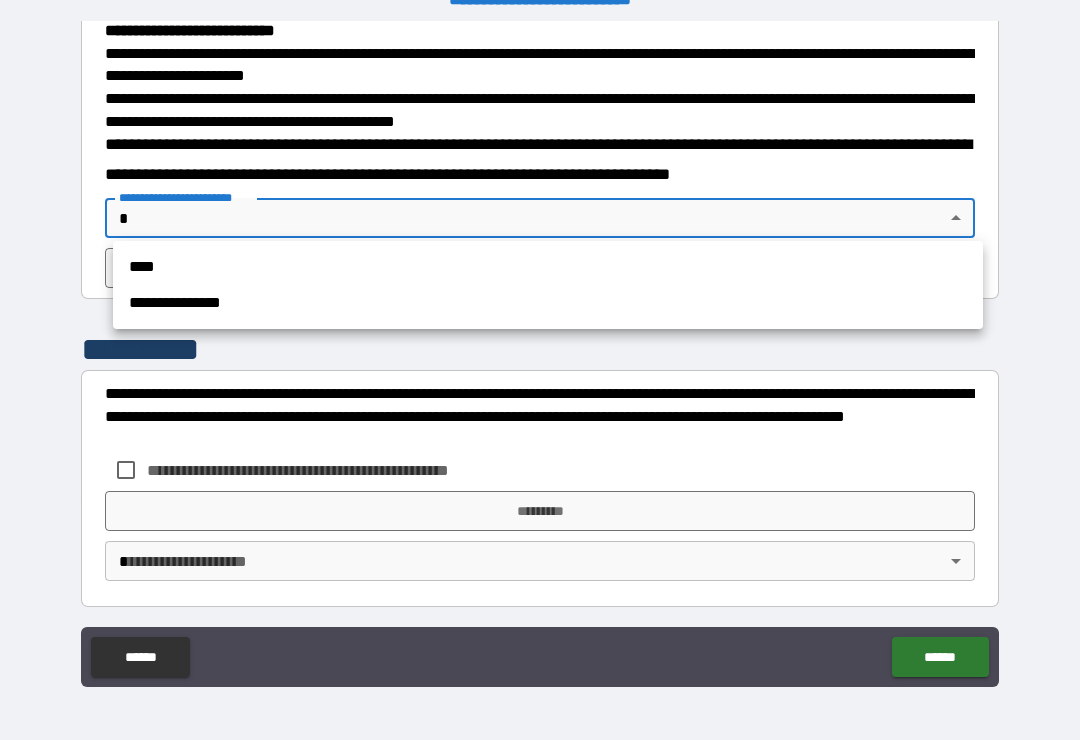 click on "**********" at bounding box center (548, 303) 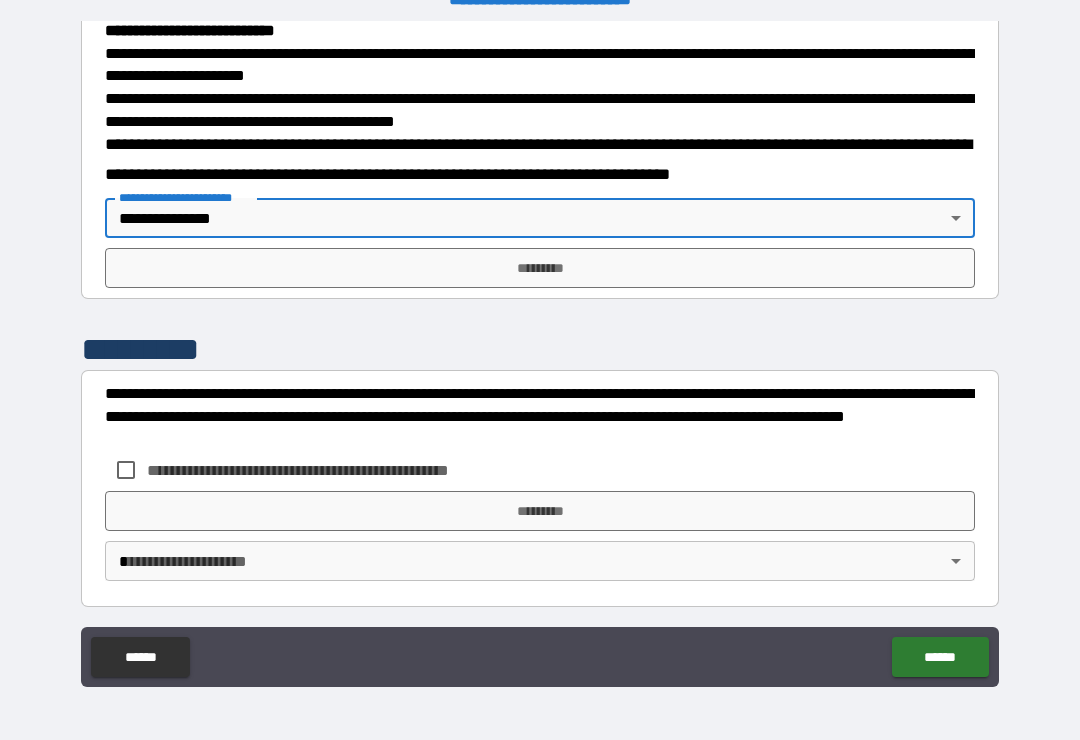click on "*********" at bounding box center [540, 268] 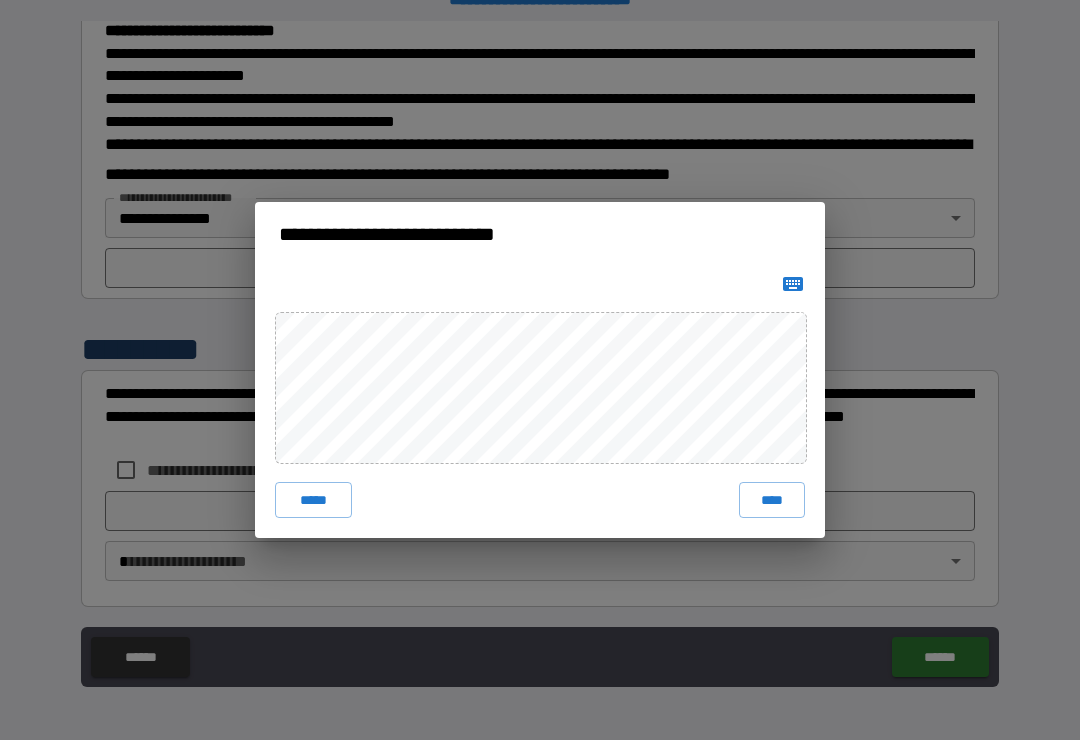 click on "****" at bounding box center (772, 500) 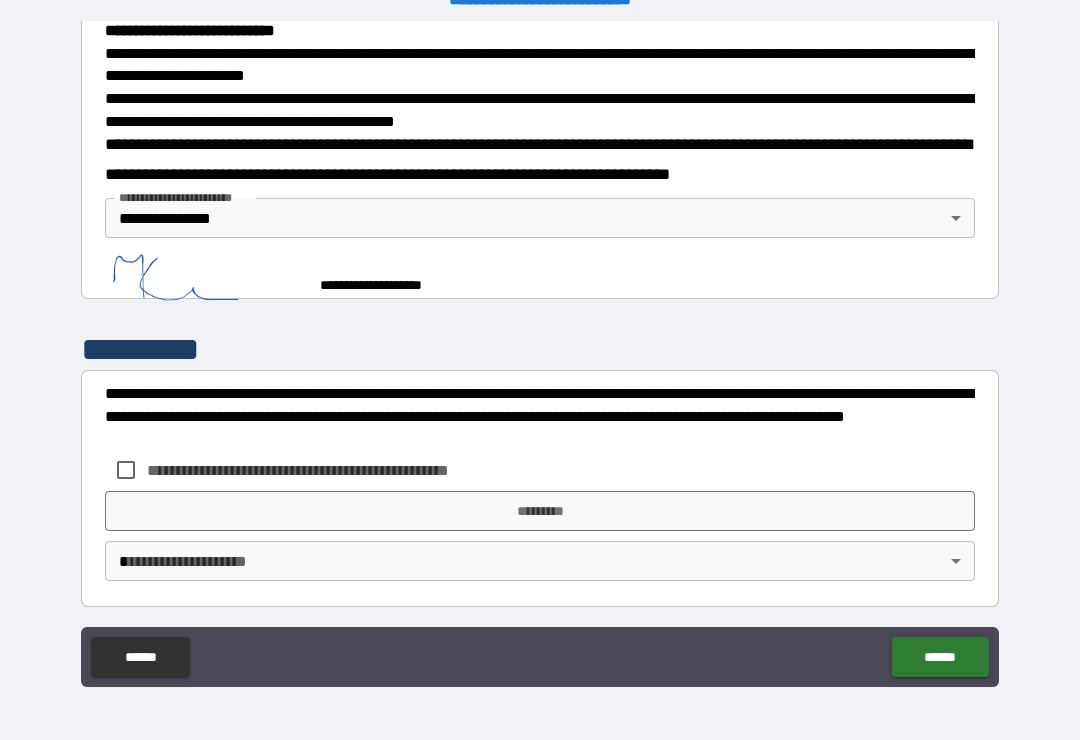 scroll, scrollTop: 711, scrollLeft: 0, axis: vertical 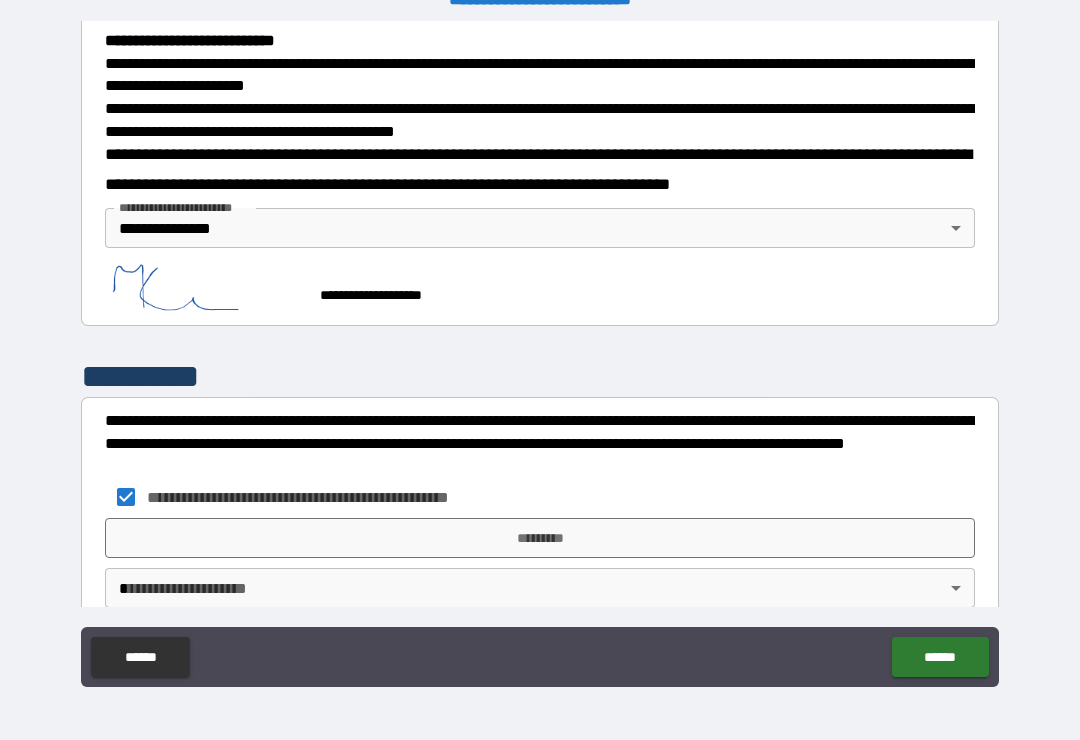 click on "*********" at bounding box center [540, 538] 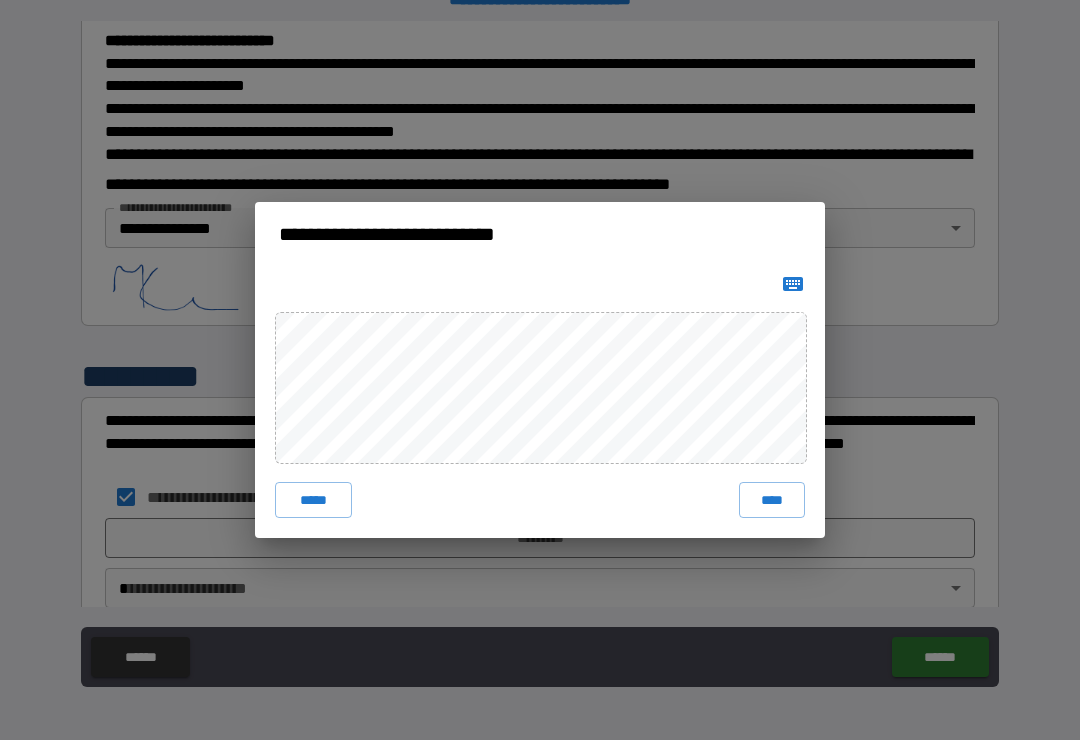 click on "****" at bounding box center (772, 500) 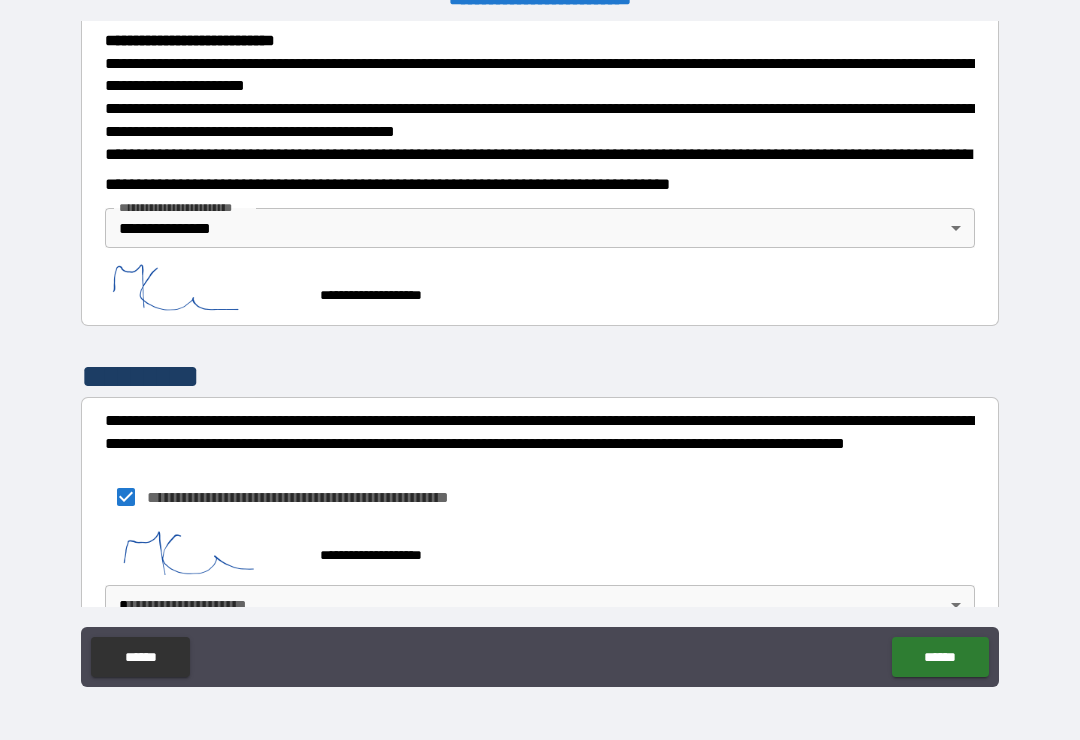 click on "**********" at bounding box center [540, 354] 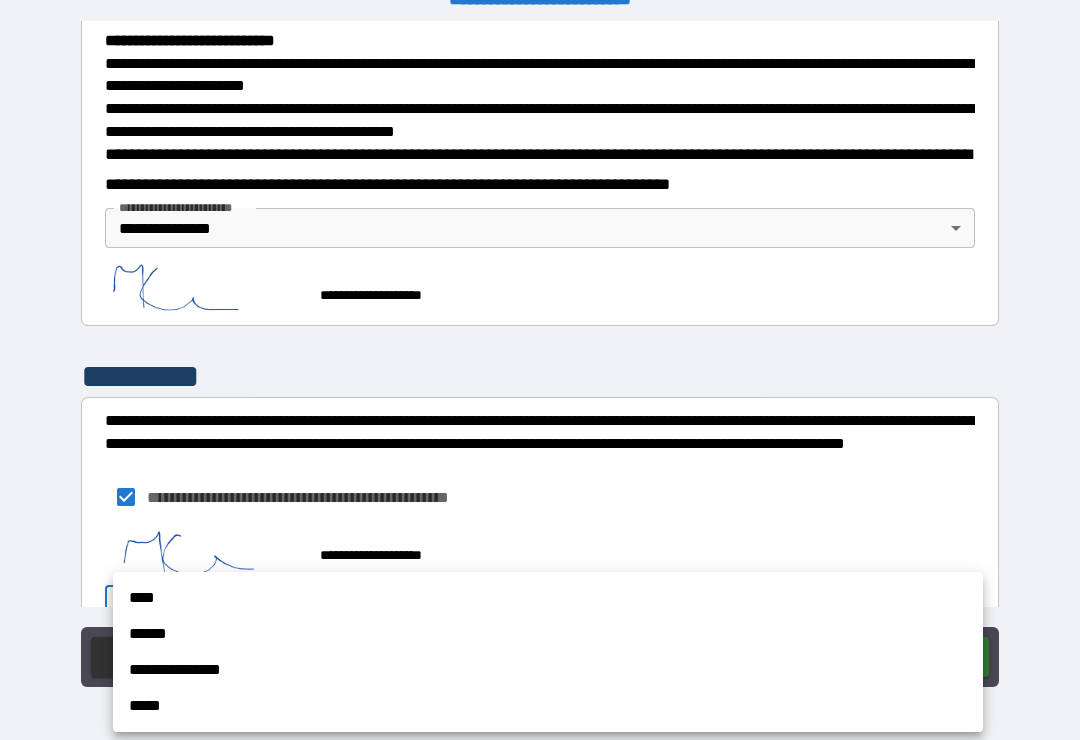 click on "**********" at bounding box center [548, 670] 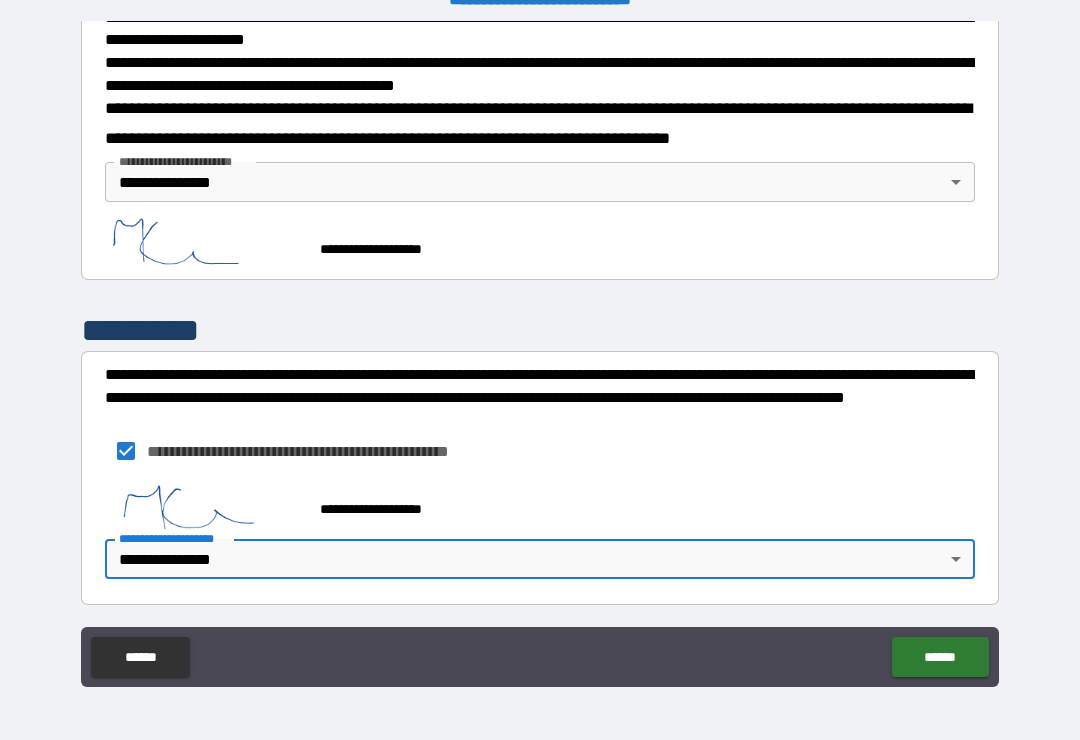 scroll, scrollTop: 755, scrollLeft: 0, axis: vertical 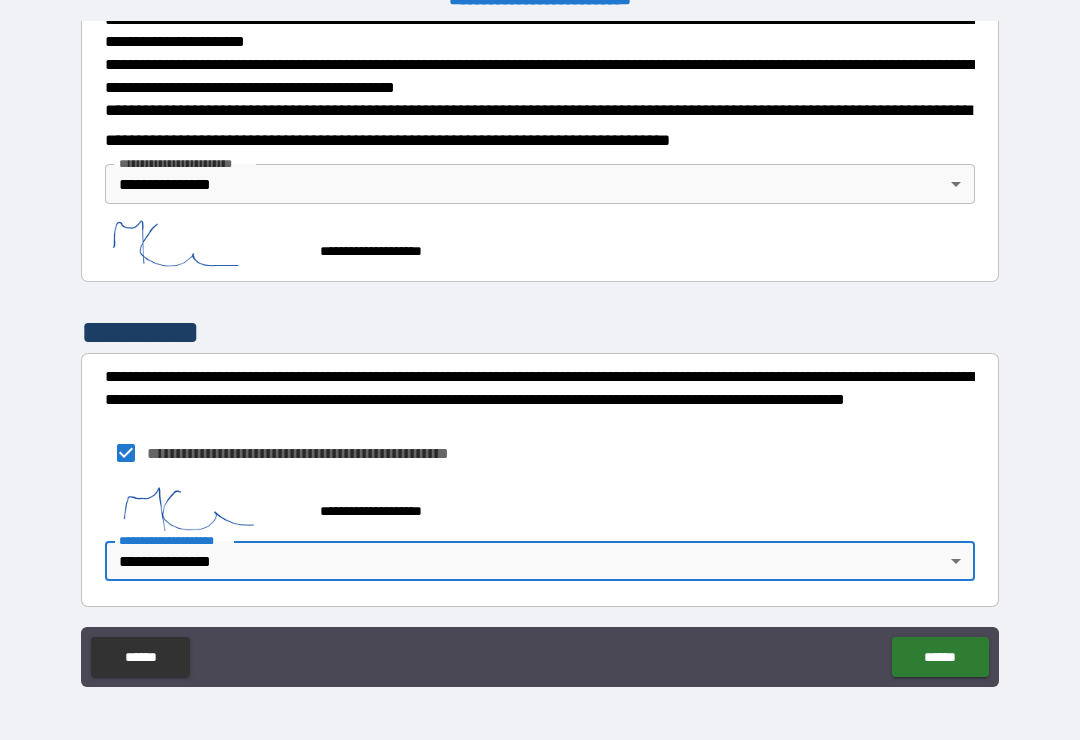 click on "******" at bounding box center (940, 657) 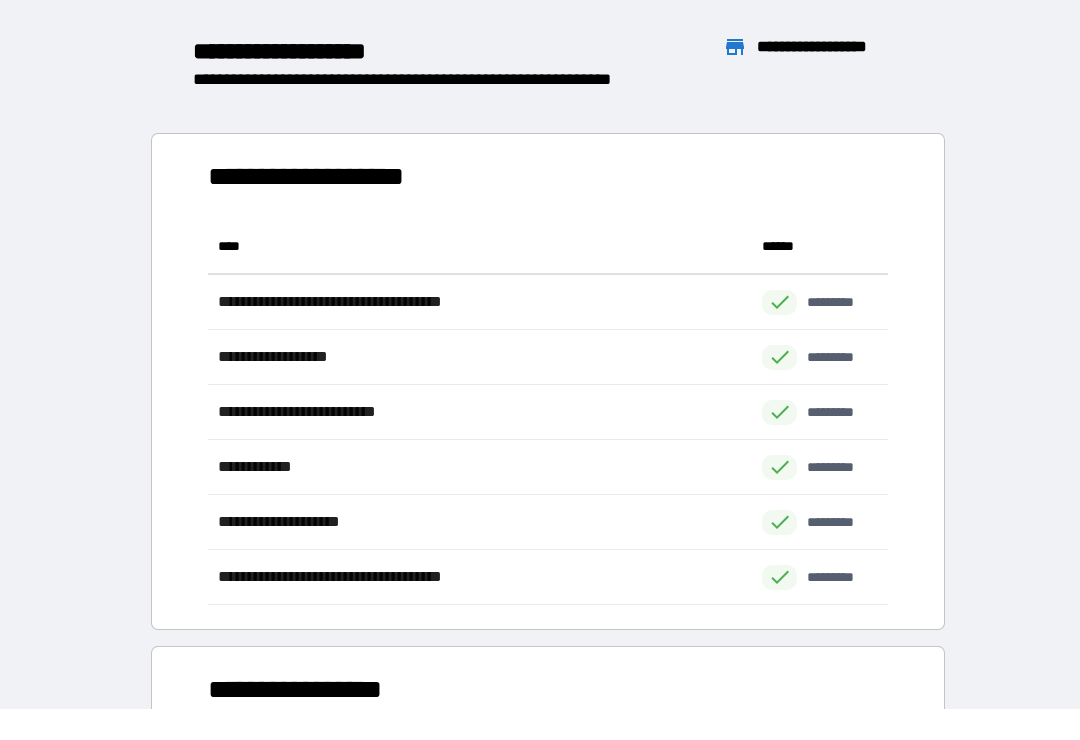 scroll, scrollTop: 386, scrollLeft: 680, axis: both 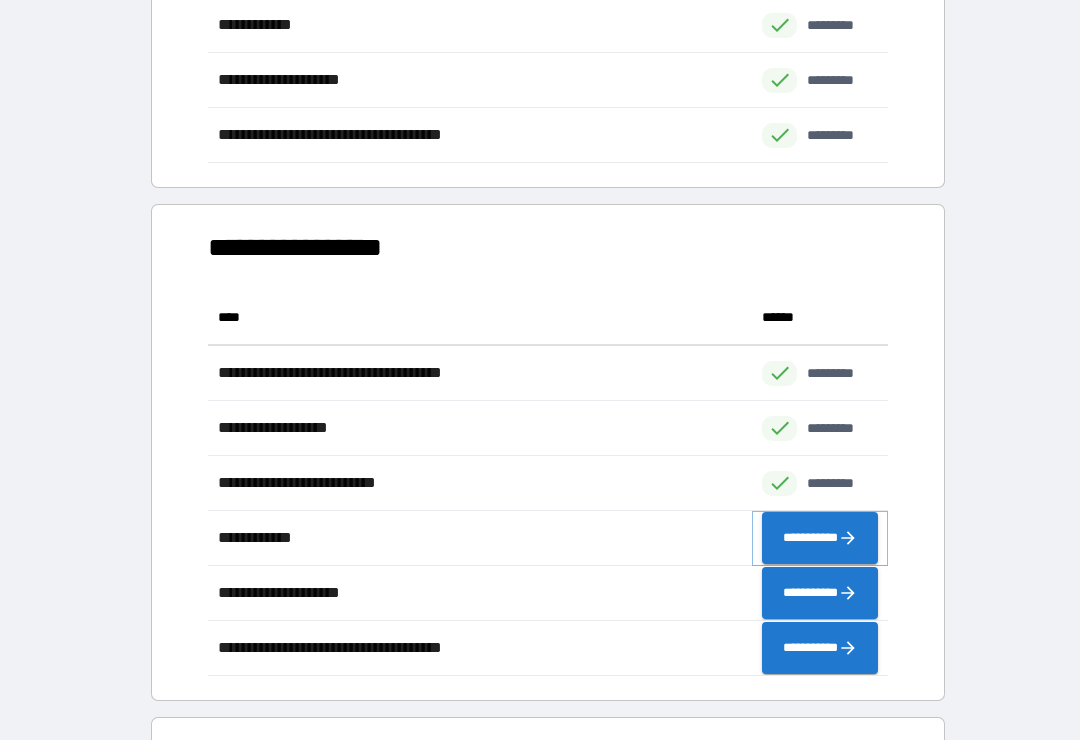 click on "**********" at bounding box center [820, 538] 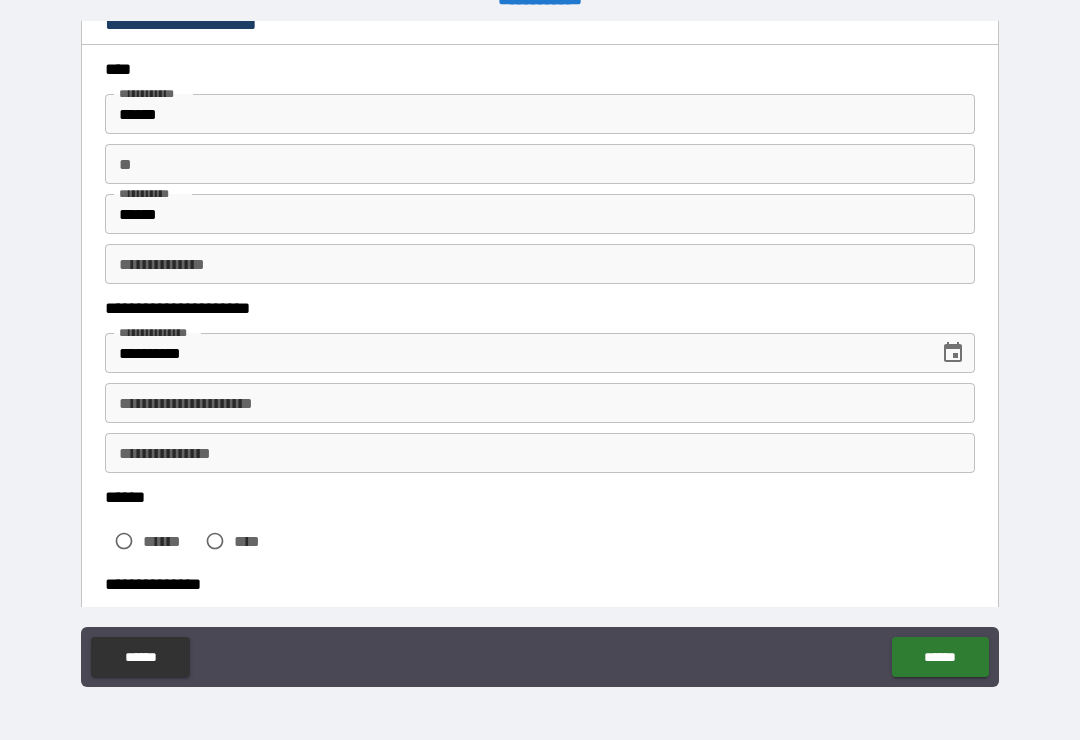 scroll, scrollTop: 82, scrollLeft: 0, axis: vertical 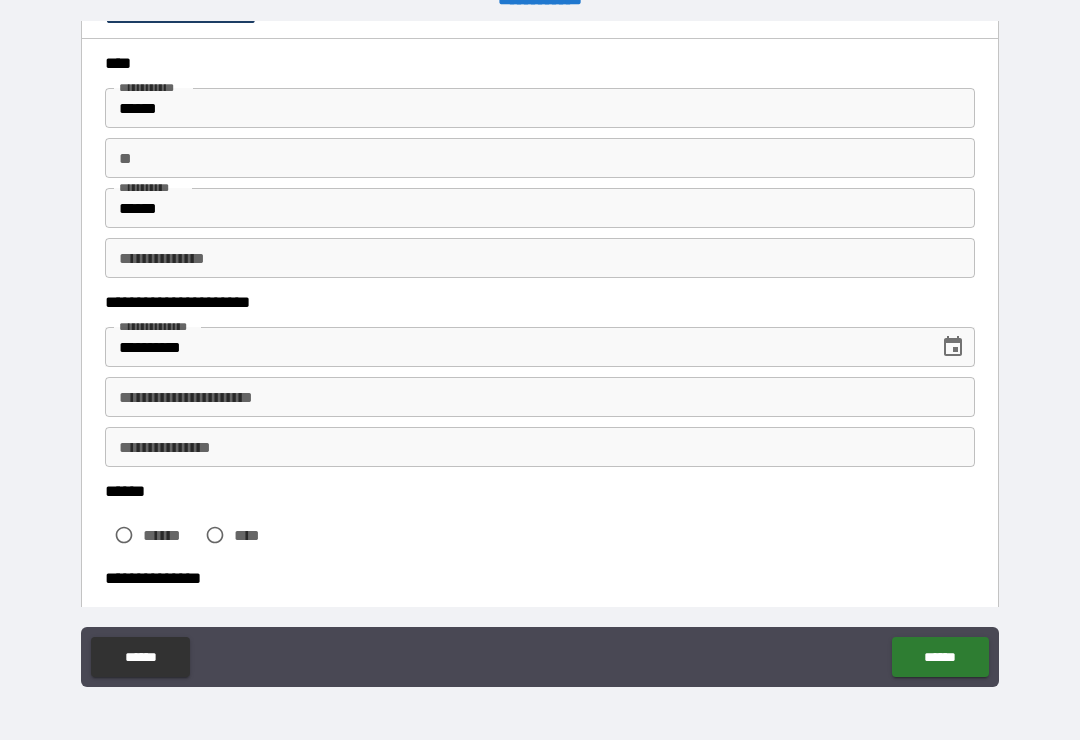 click on "**********" at bounding box center (540, 397) 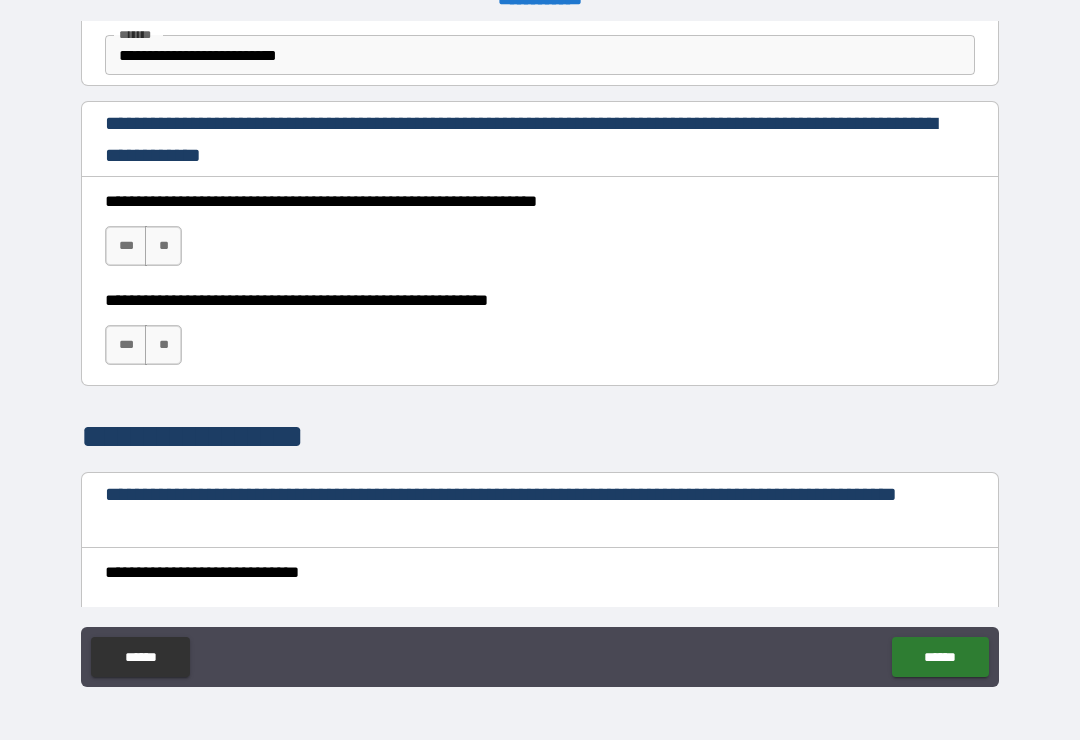 scroll, scrollTop: 1252, scrollLeft: 0, axis: vertical 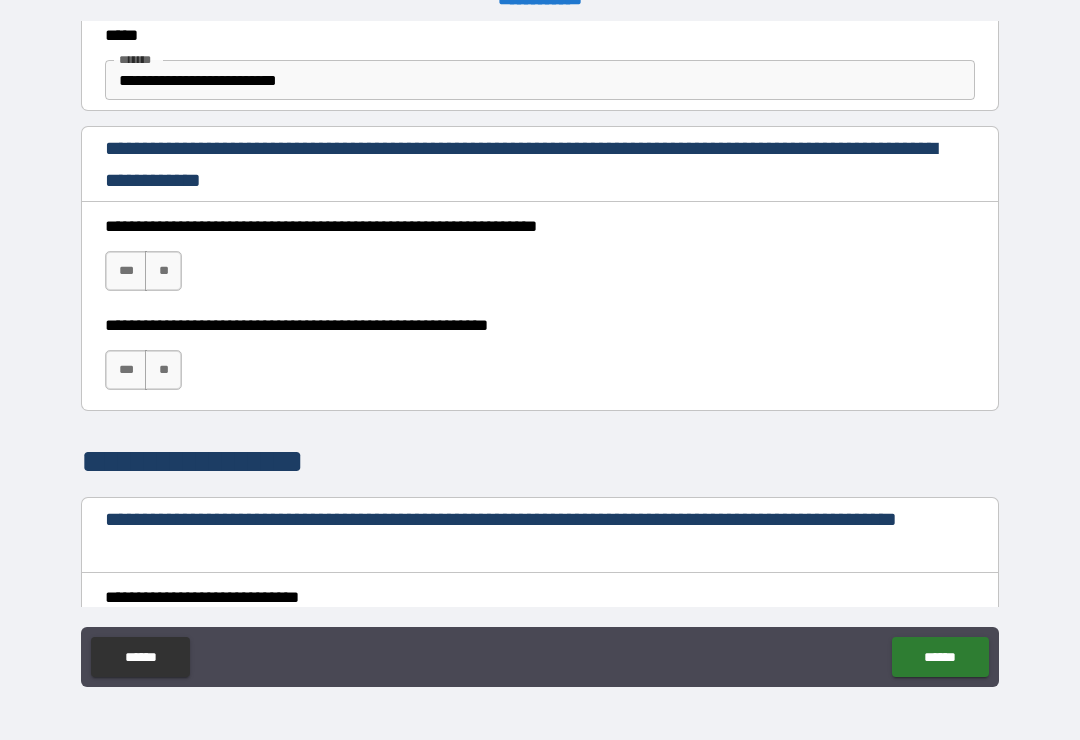 click on "***" at bounding box center (126, 271) 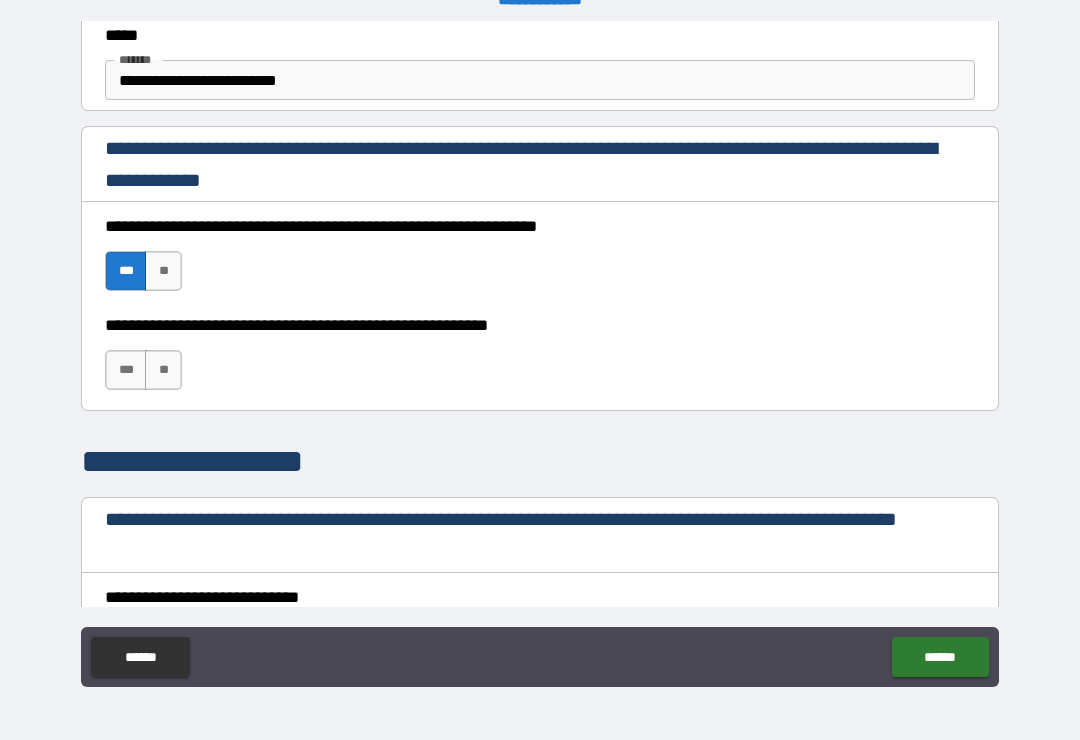click on "***" at bounding box center (126, 370) 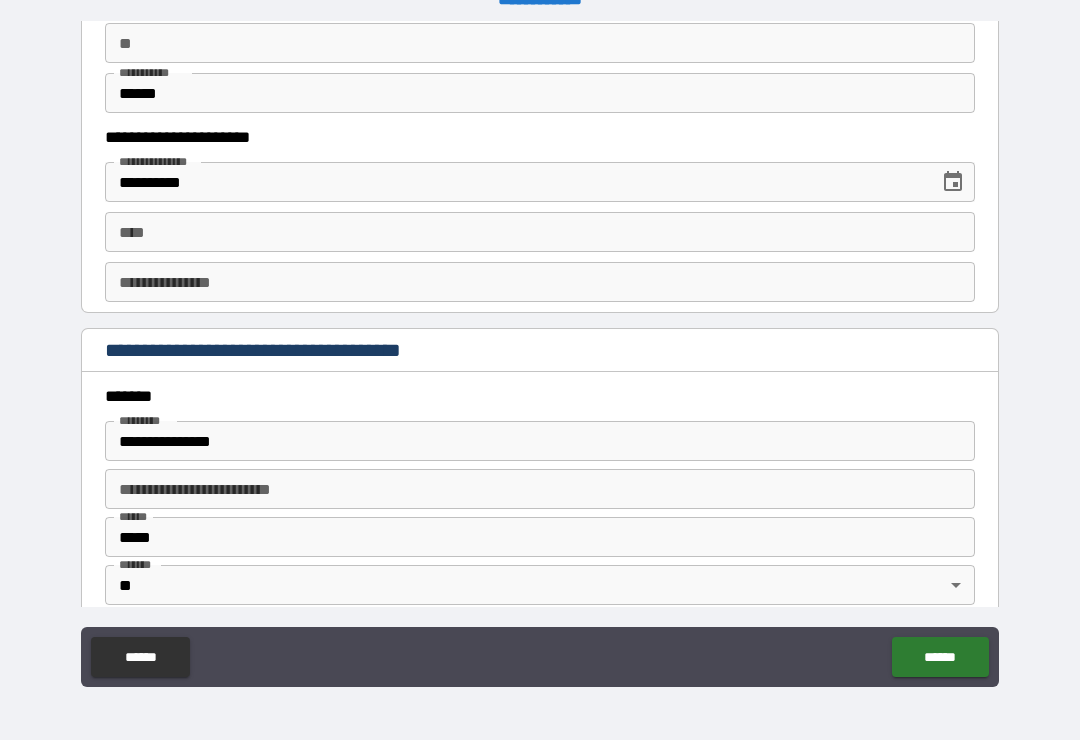 scroll, scrollTop: 2064, scrollLeft: 0, axis: vertical 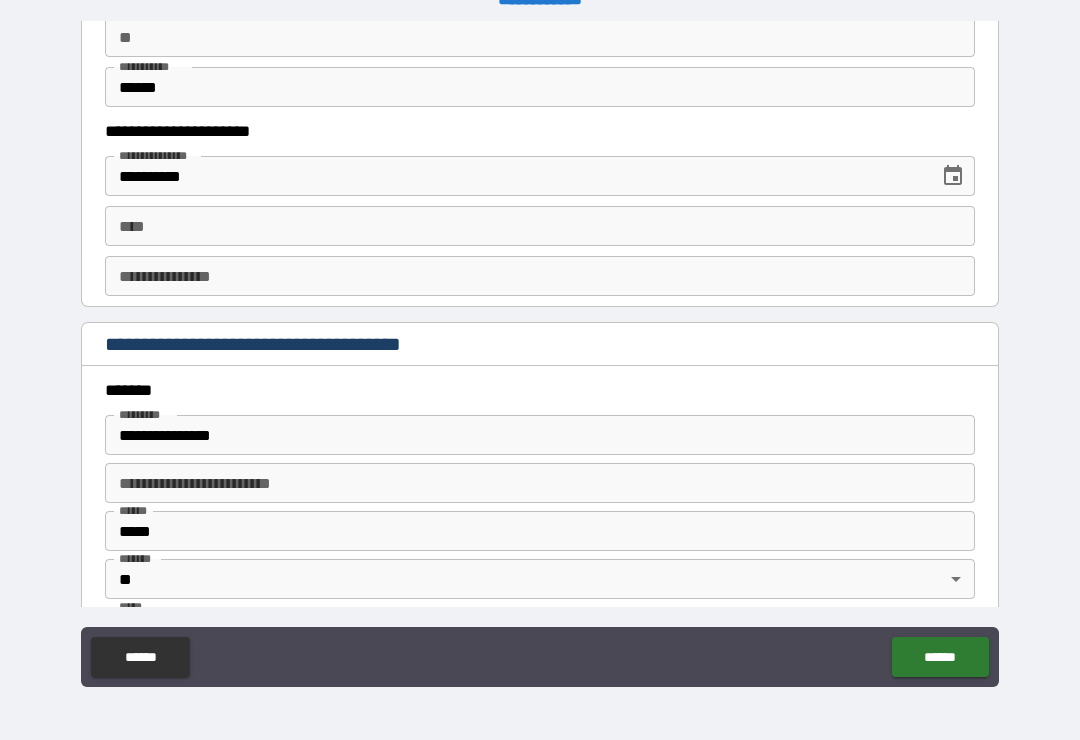click on "**** ****" at bounding box center (540, 226) 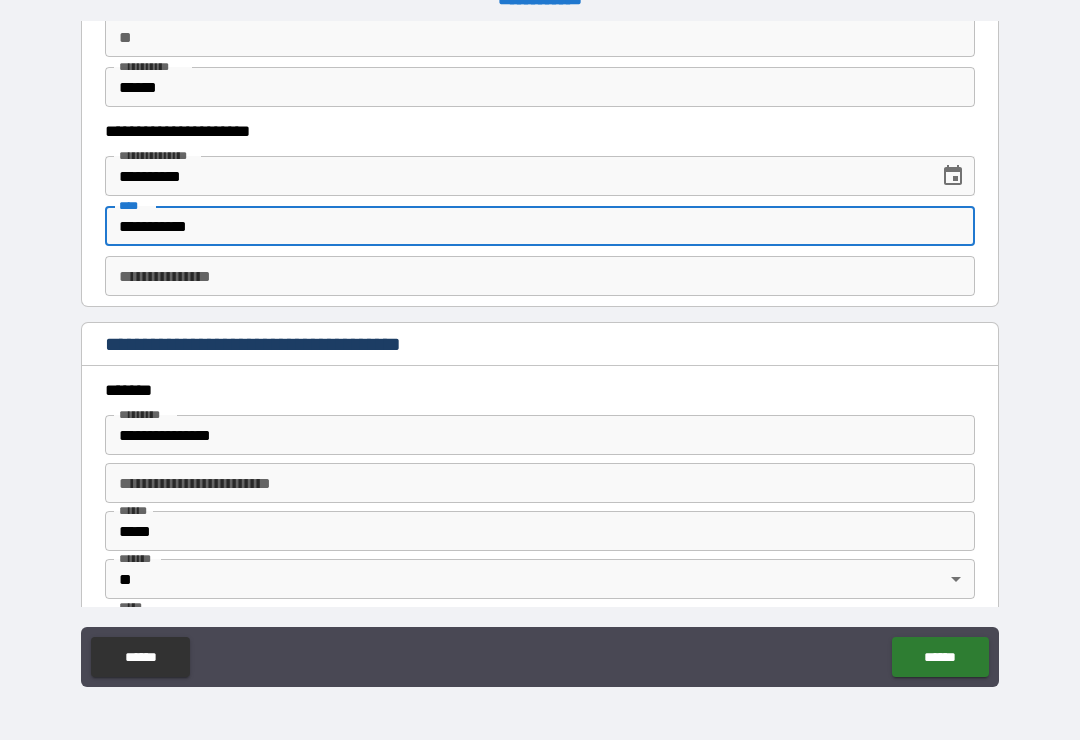click on "**********" at bounding box center [540, 276] 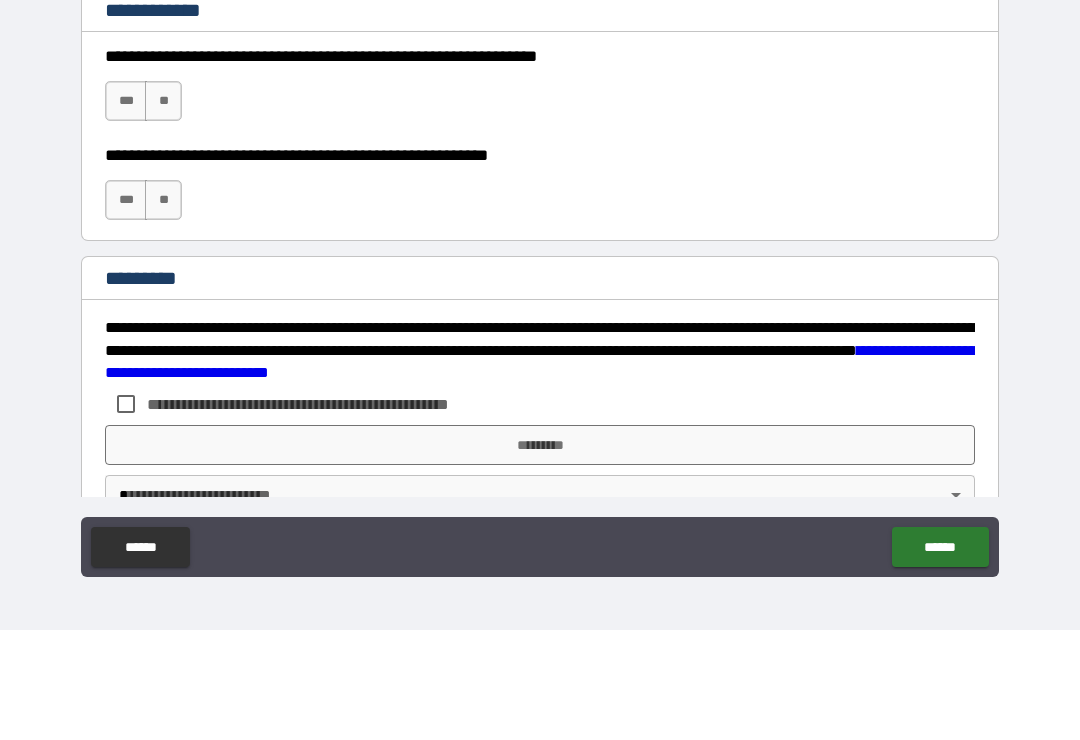 scroll, scrollTop: 2950, scrollLeft: 0, axis: vertical 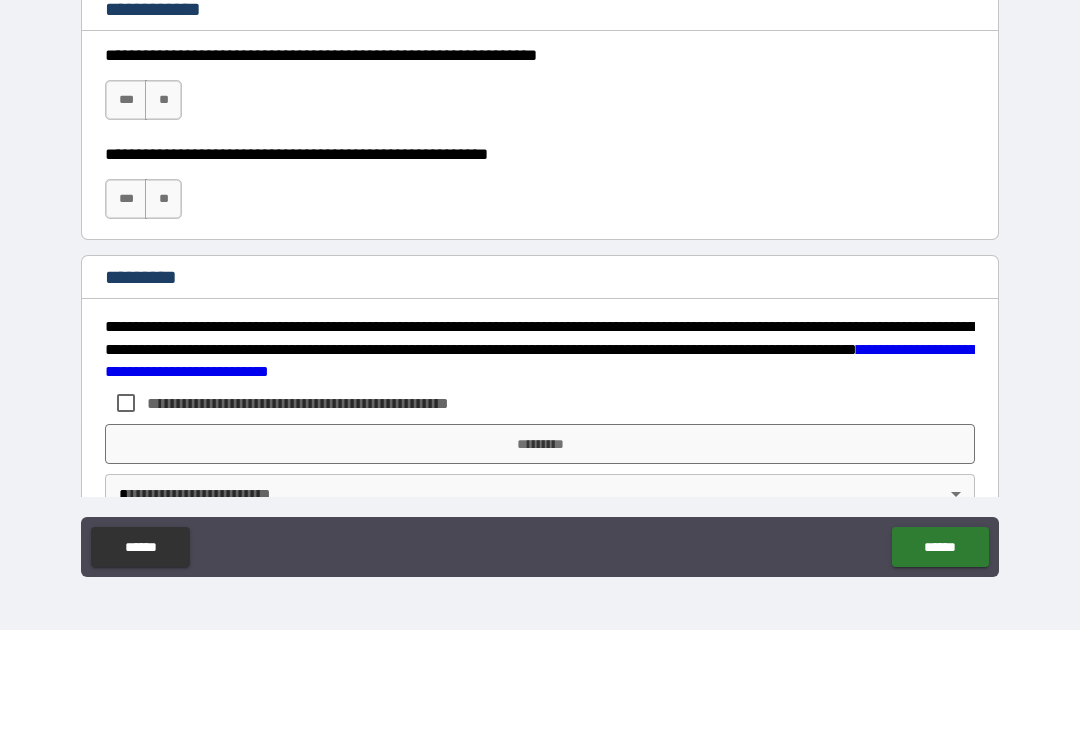 click on "***" at bounding box center (126, 210) 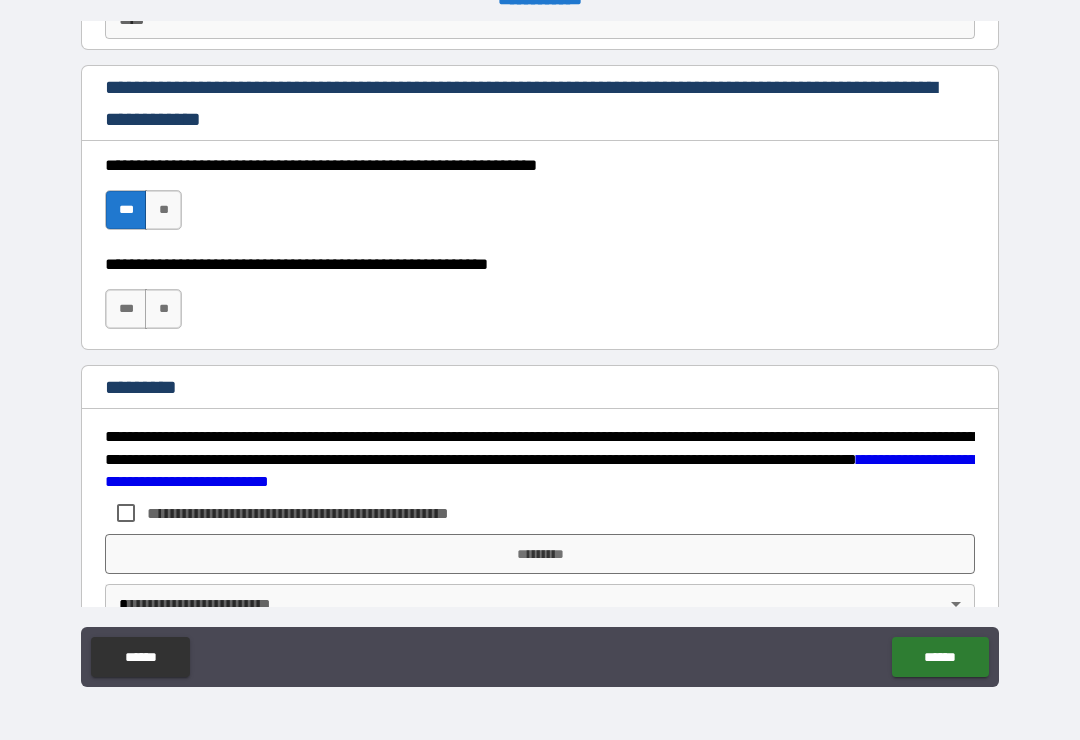 click on "***" at bounding box center [126, 309] 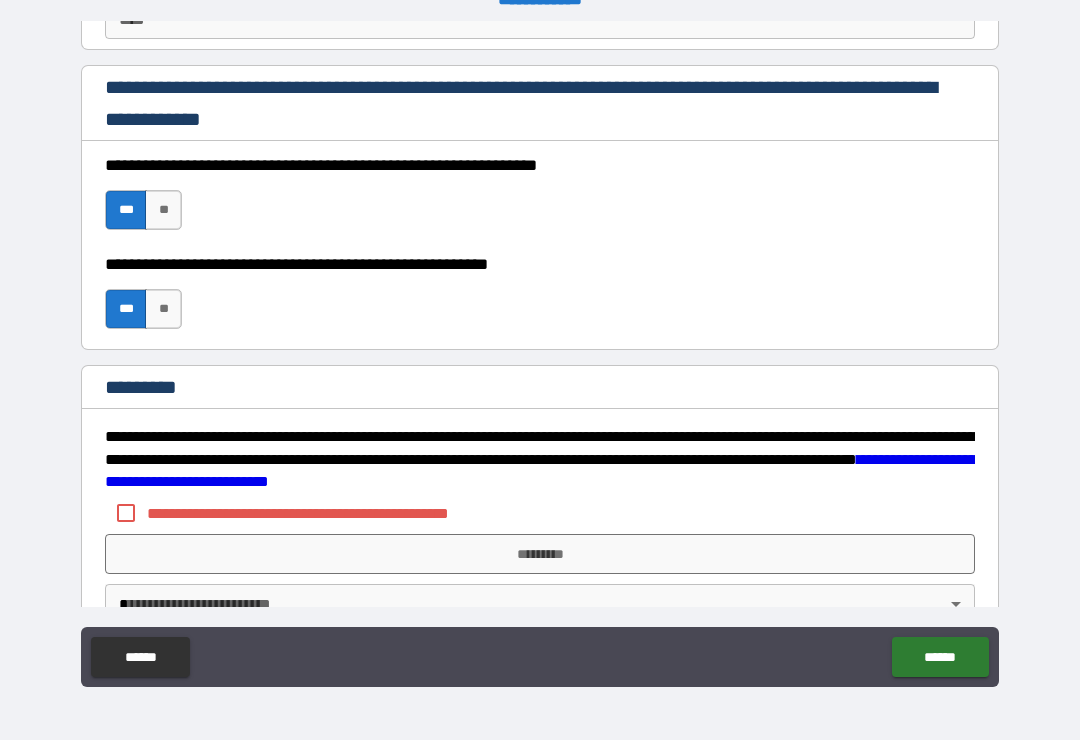 click on "*********" at bounding box center (540, 554) 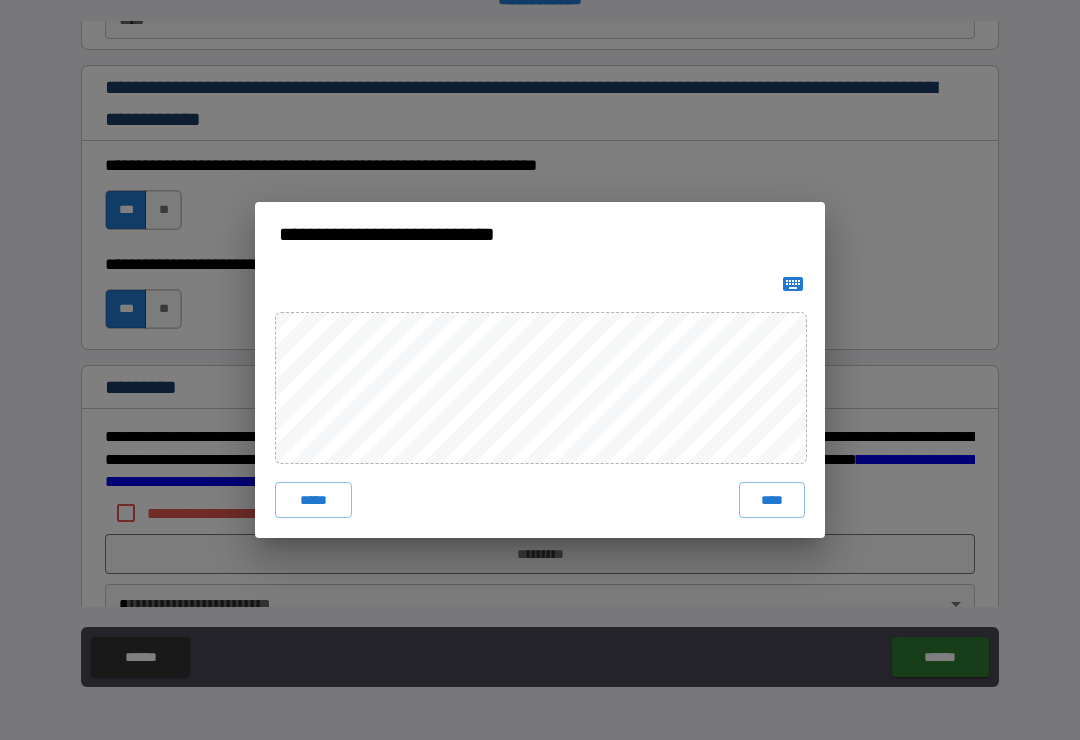 click on "****" at bounding box center [772, 500] 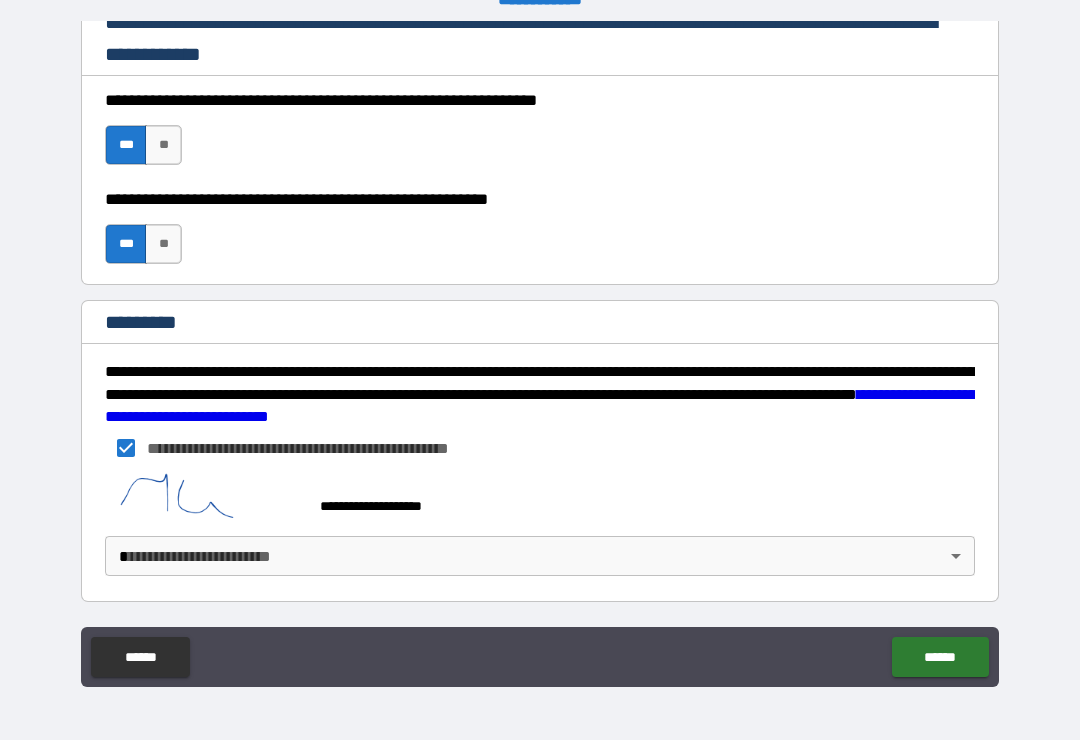 click on "******" at bounding box center (940, 657) 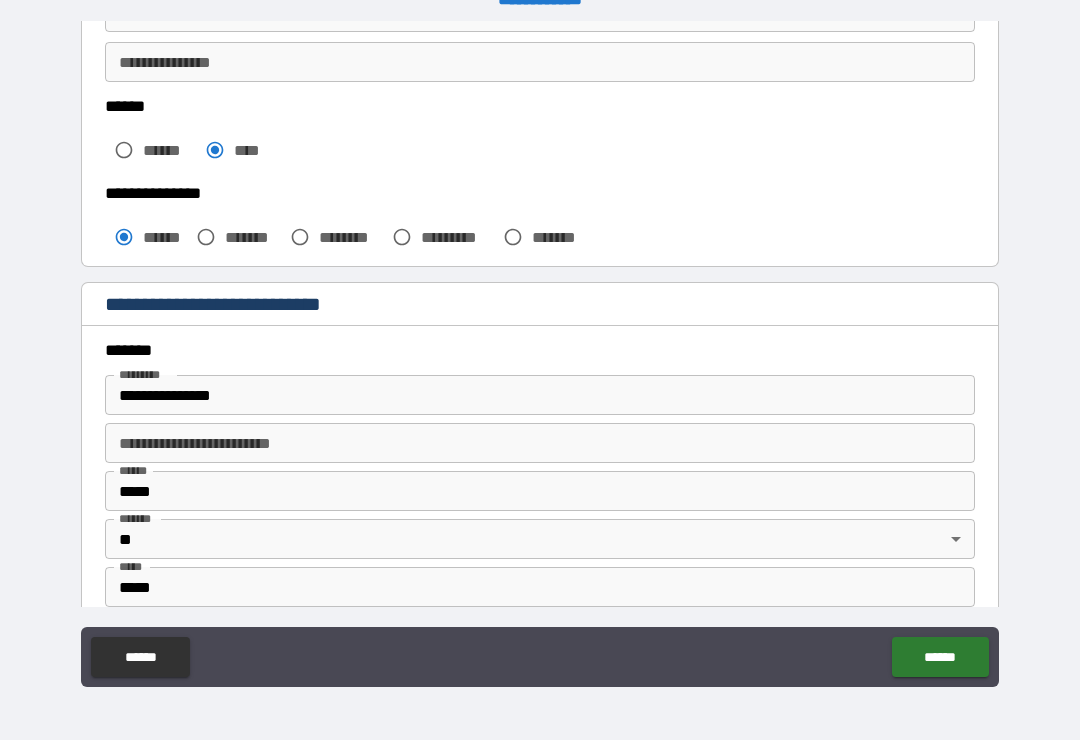 scroll, scrollTop: 469, scrollLeft: 0, axis: vertical 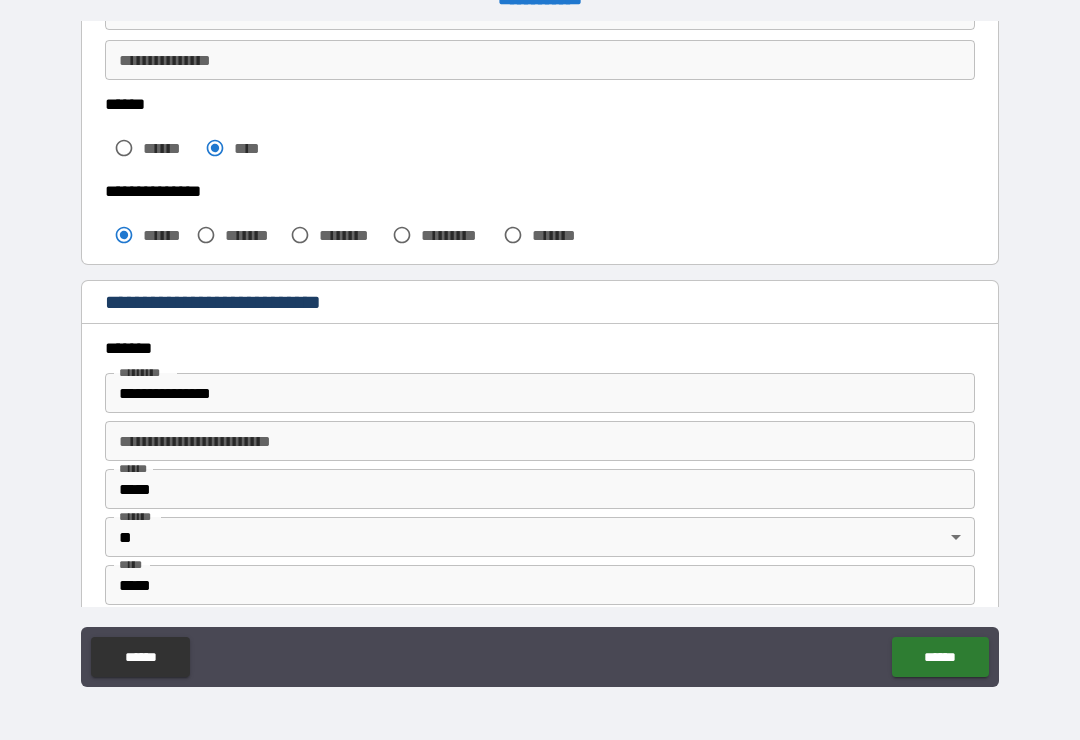 click on "**********" at bounding box center [540, 60] 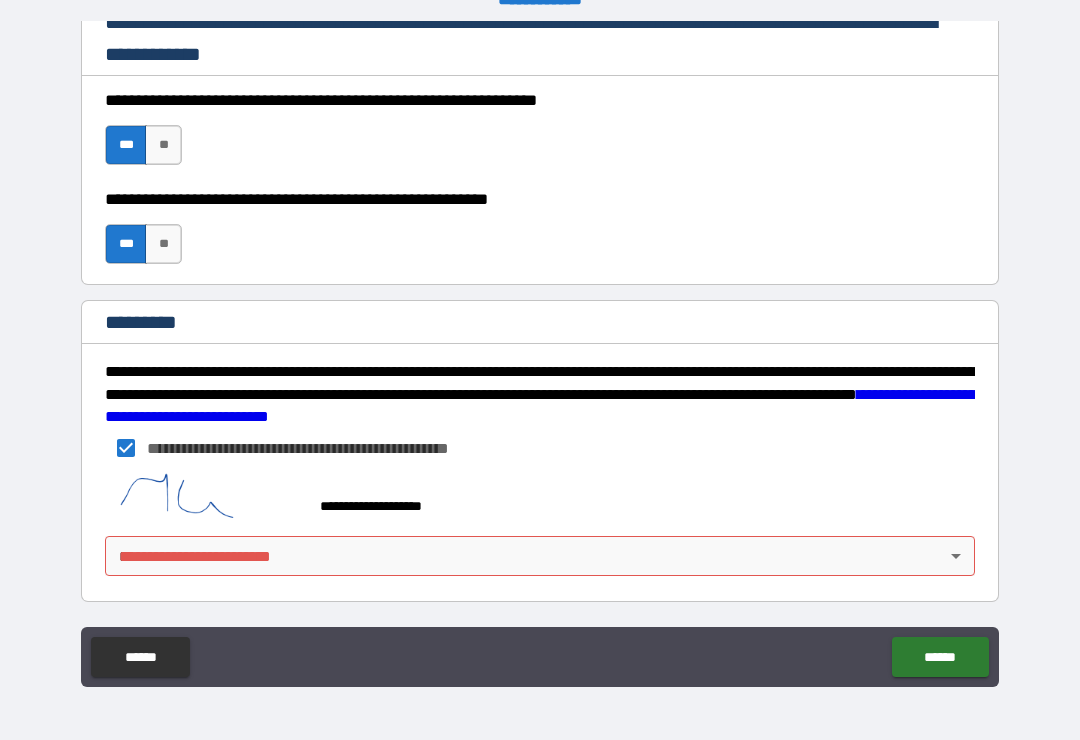 scroll, scrollTop: 3015, scrollLeft: 0, axis: vertical 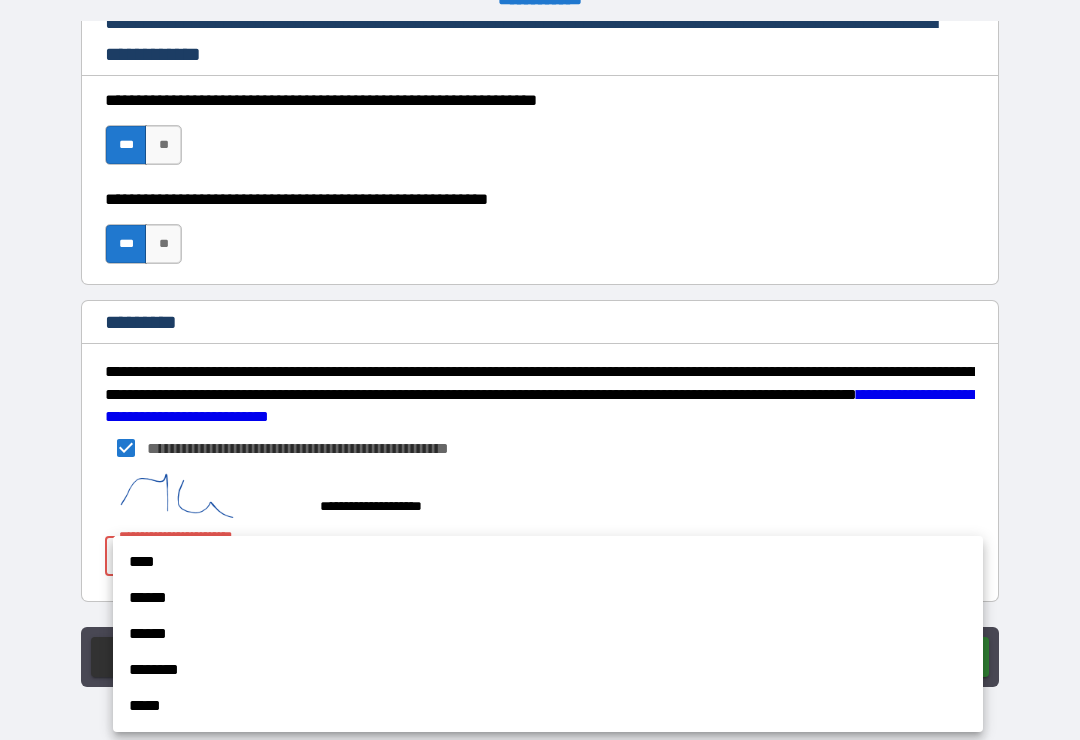 click on "******" at bounding box center [548, 598] 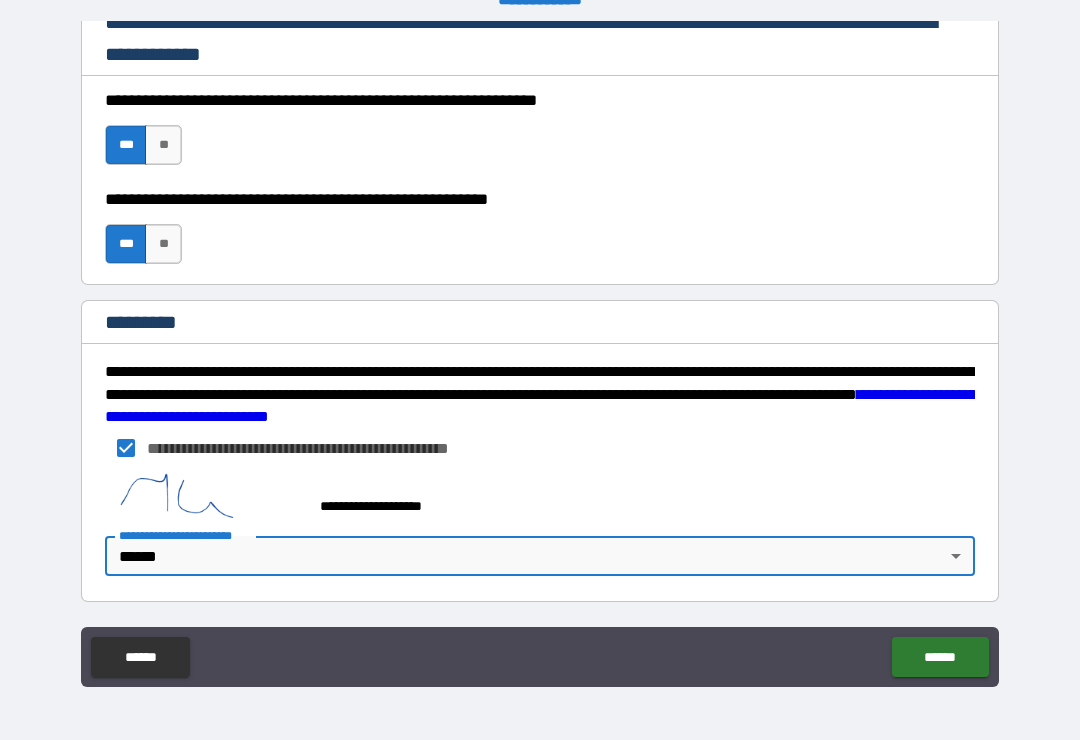 click on "******" at bounding box center [940, 657] 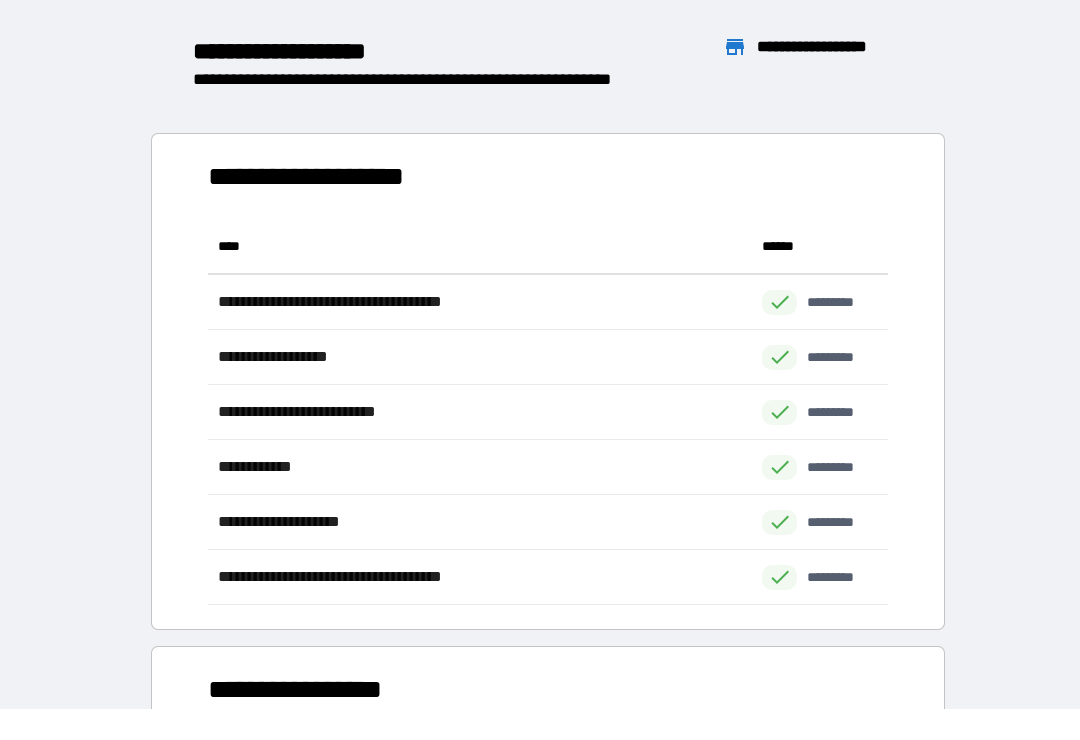 scroll, scrollTop: 1, scrollLeft: 1, axis: both 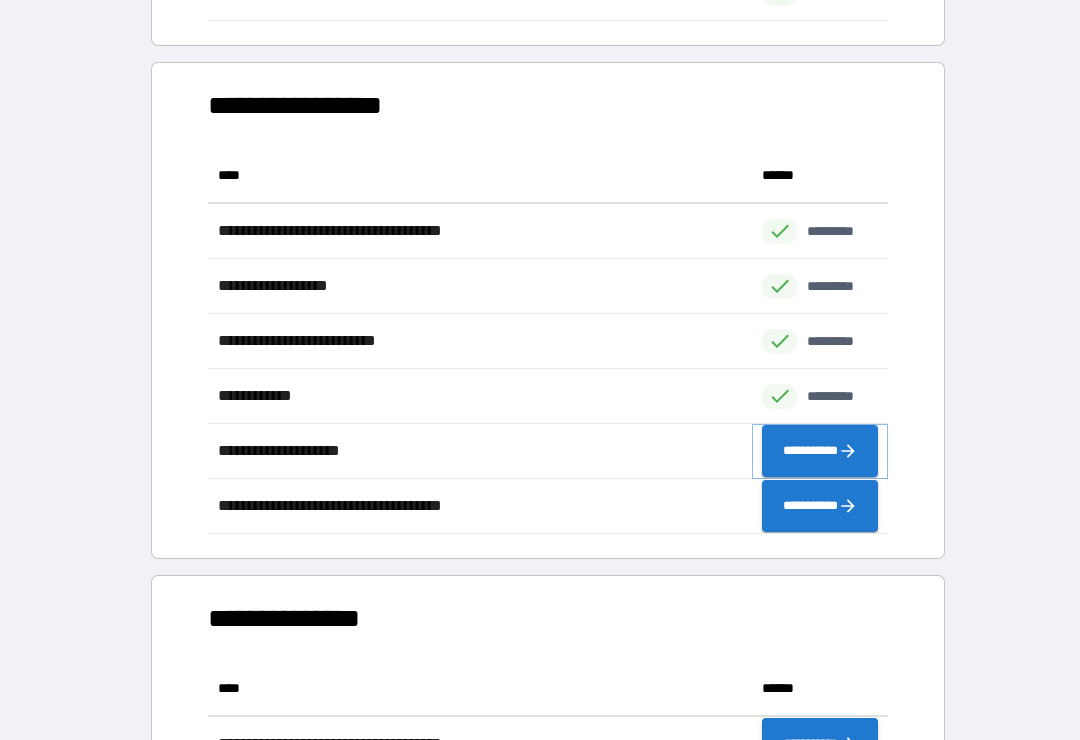 click on "**********" at bounding box center [820, 451] 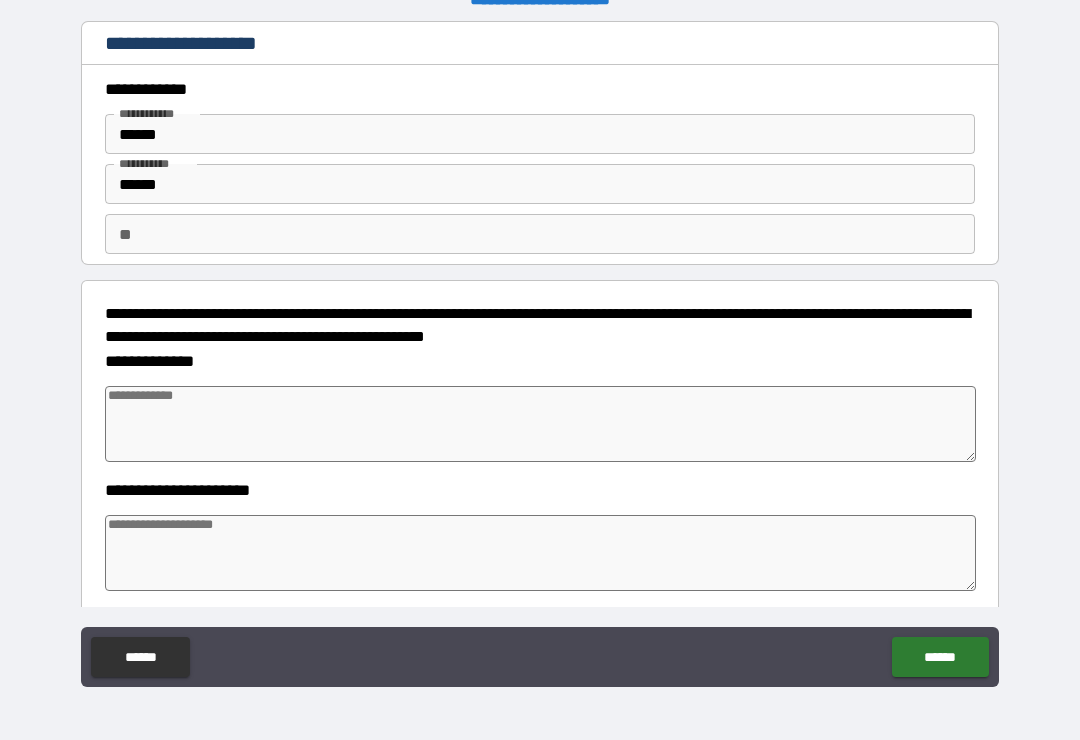 click at bounding box center (540, 424) 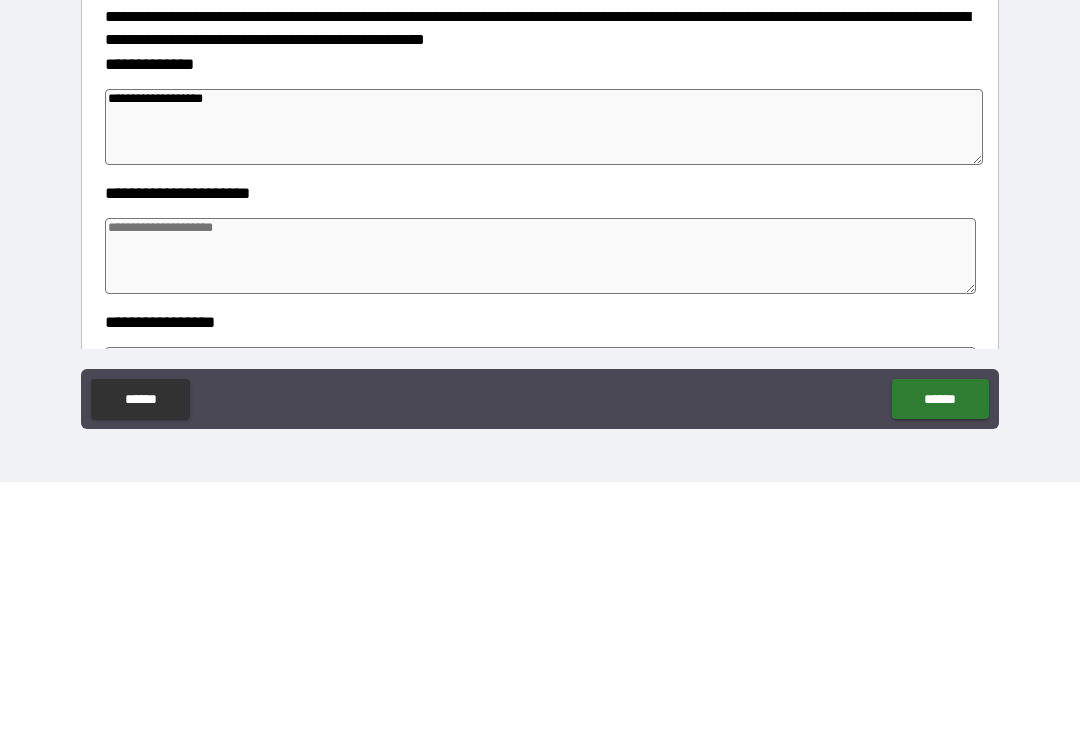 scroll, scrollTop: 74, scrollLeft: 0, axis: vertical 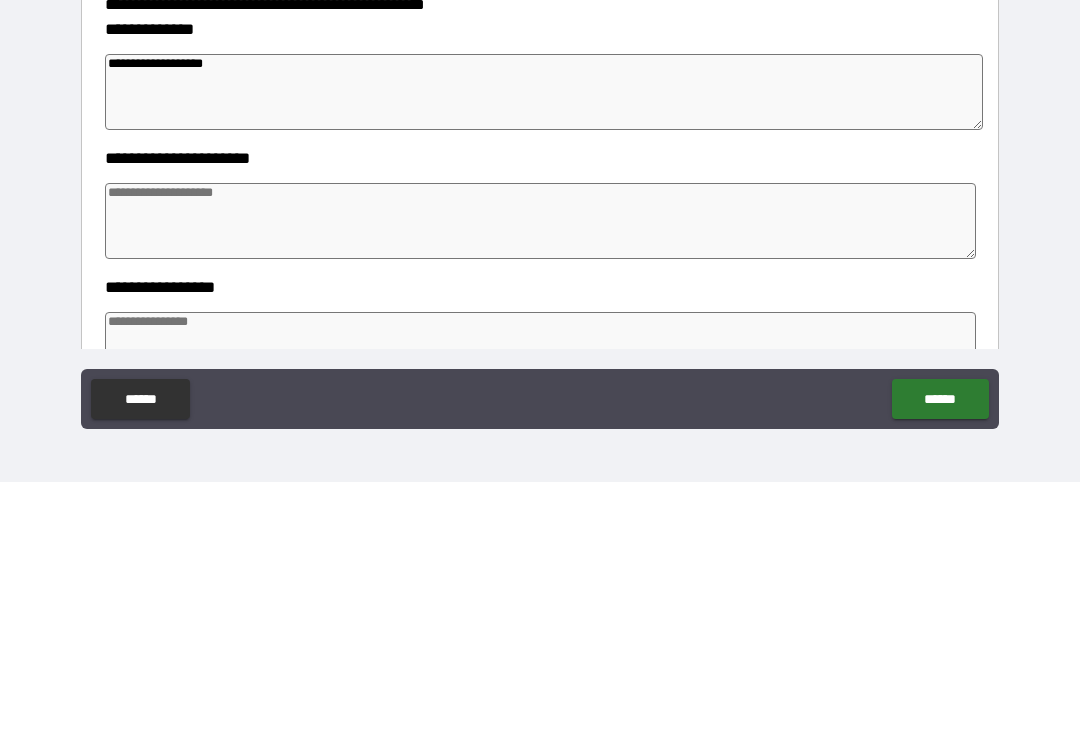 click at bounding box center [540, 479] 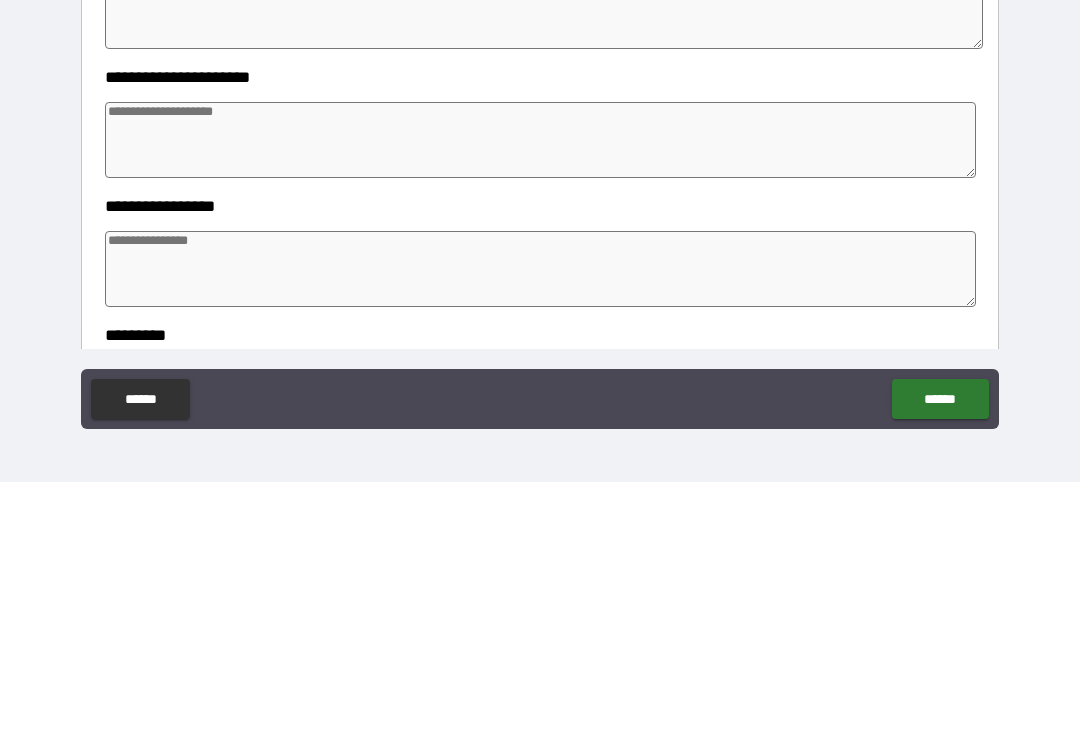 scroll, scrollTop: 161, scrollLeft: 0, axis: vertical 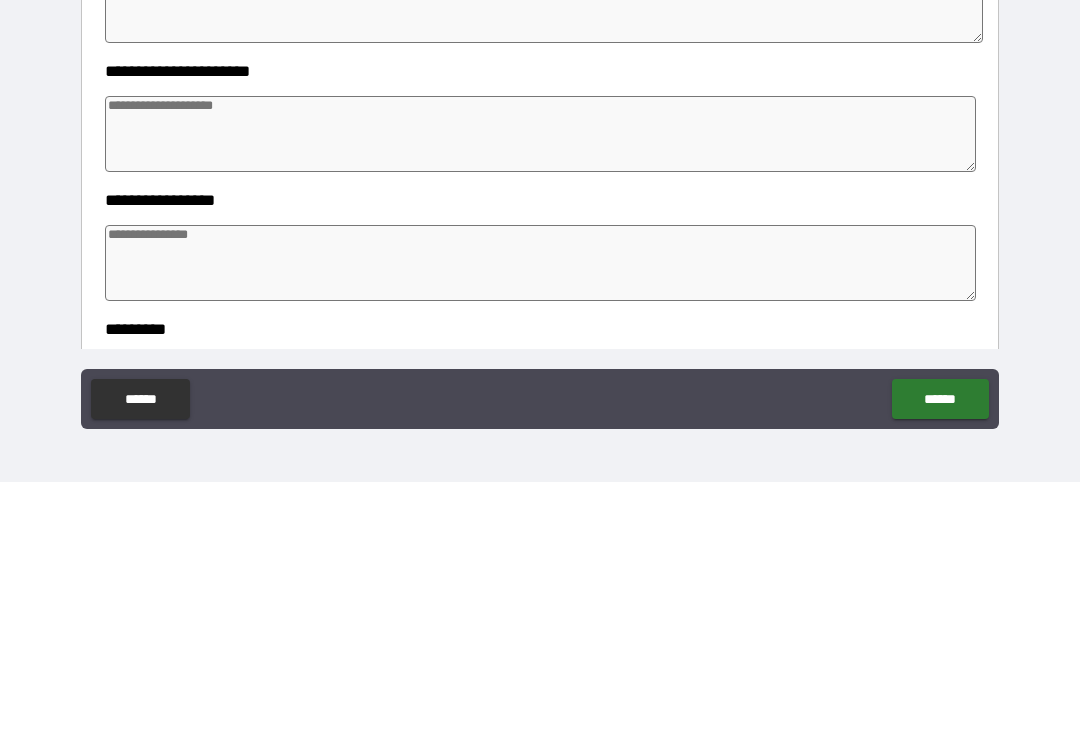 click at bounding box center (540, 521) 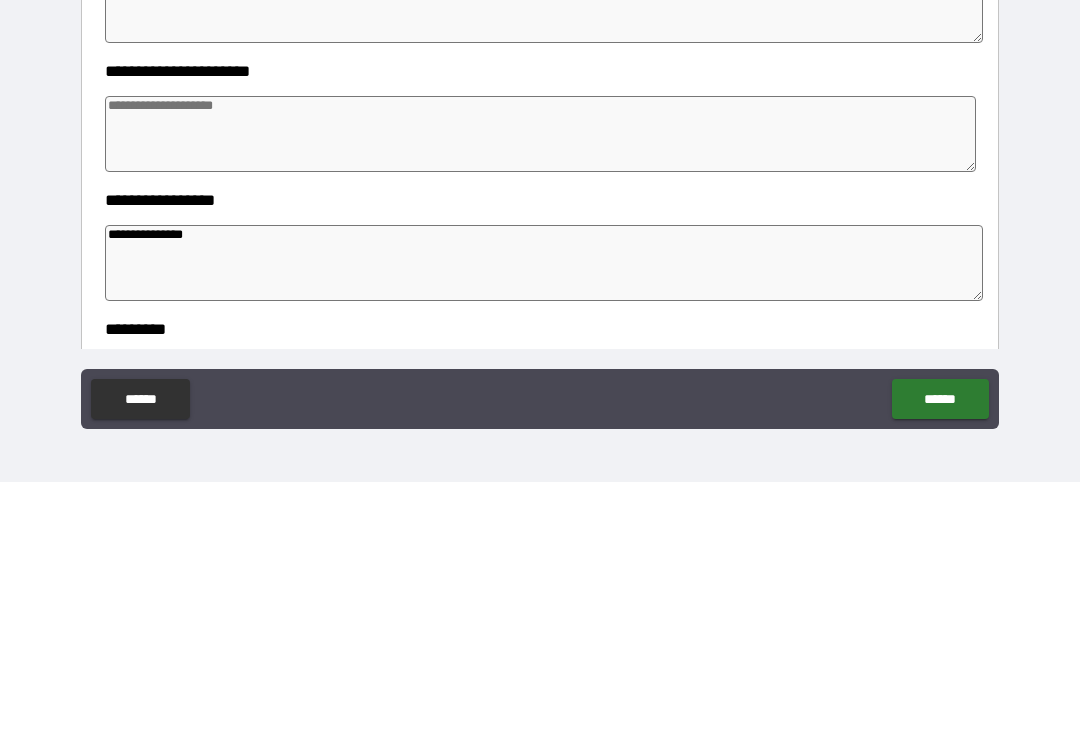 scroll, scrollTop: 197, scrollLeft: 0, axis: vertical 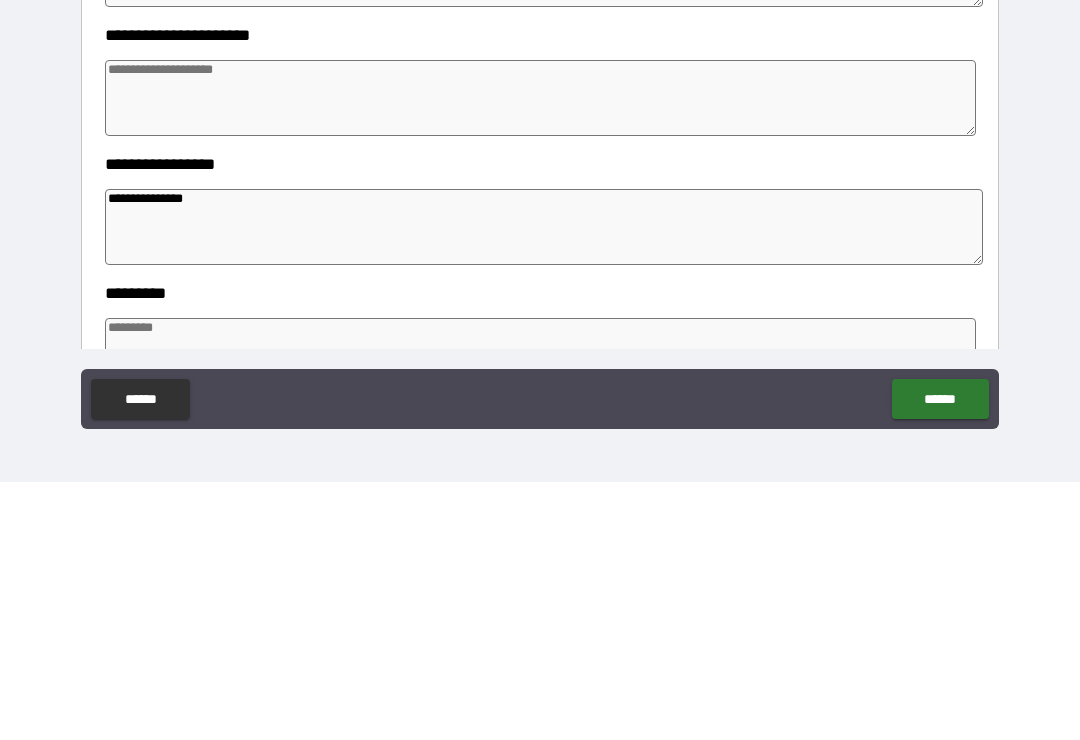 click at bounding box center (540, 356) 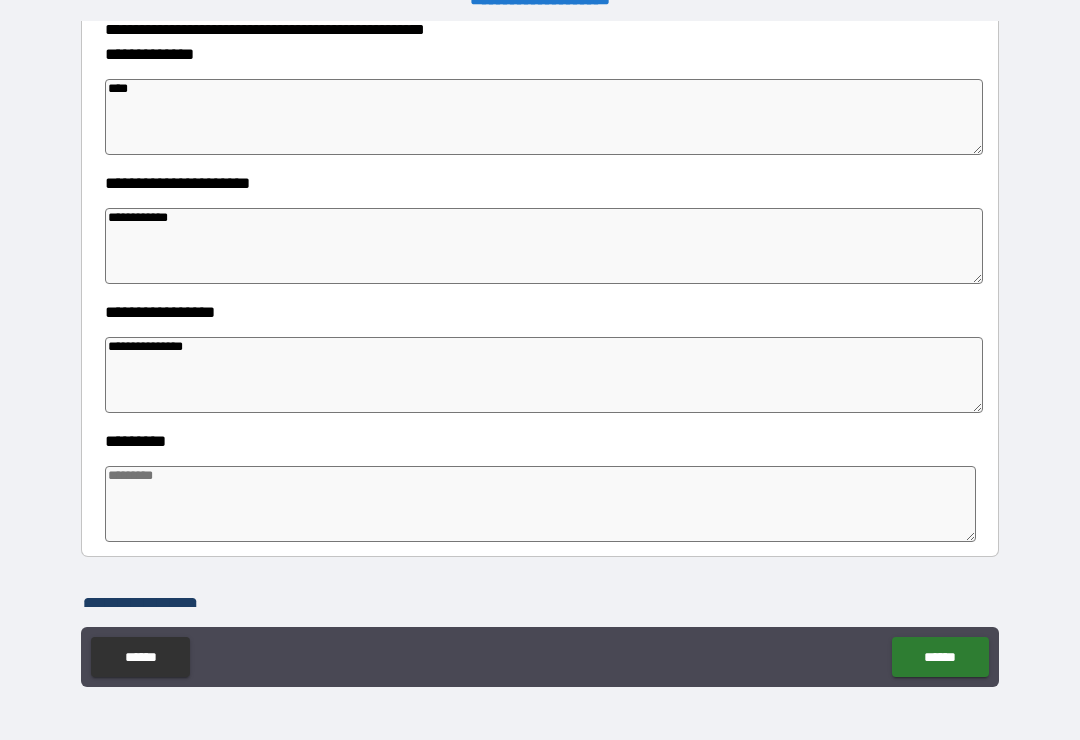 scroll, scrollTop: 323, scrollLeft: 0, axis: vertical 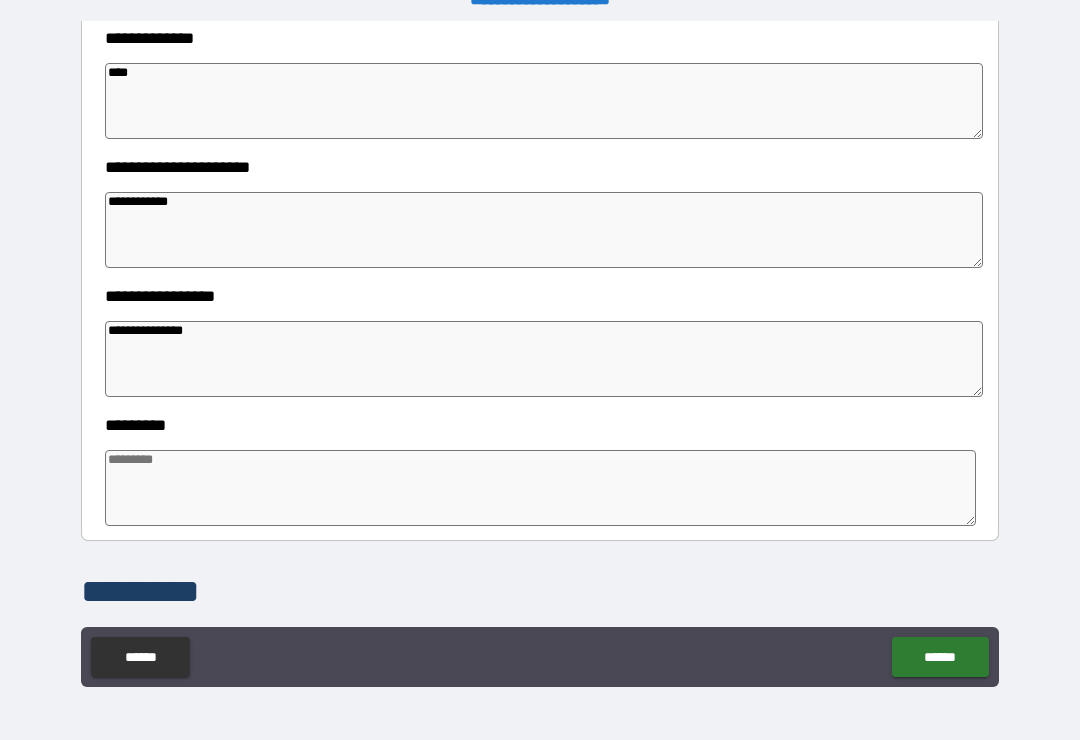 click at bounding box center (540, 488) 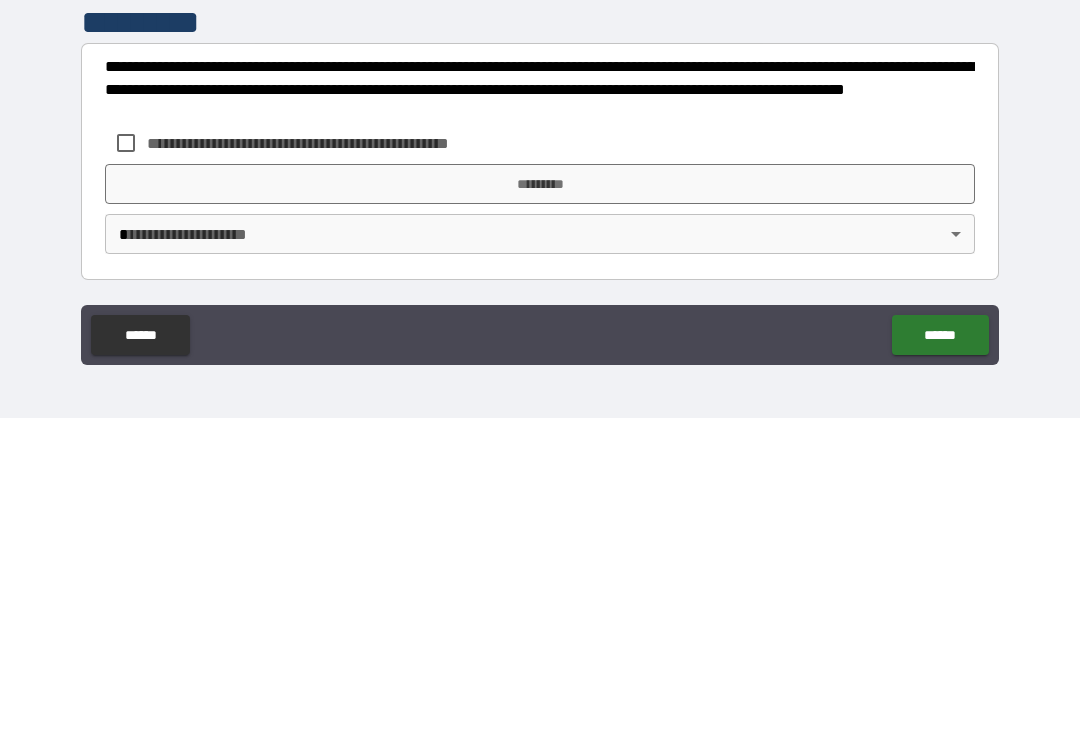 scroll, scrollTop: 570, scrollLeft: 0, axis: vertical 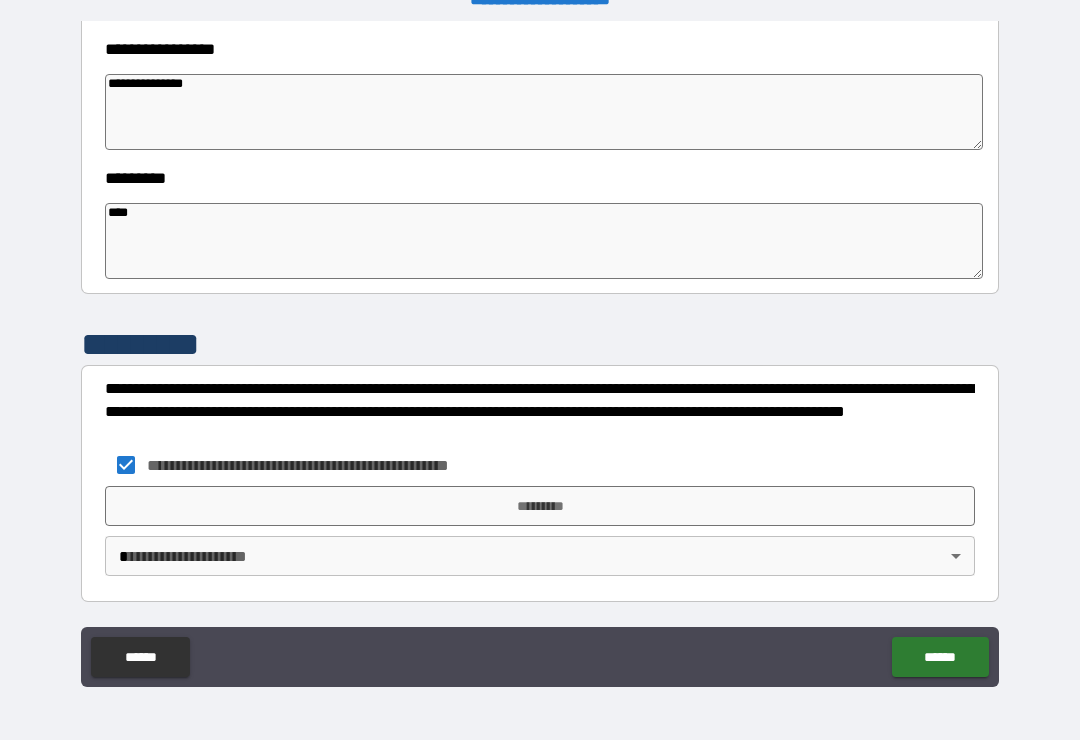 click on "****" at bounding box center [544, 241] 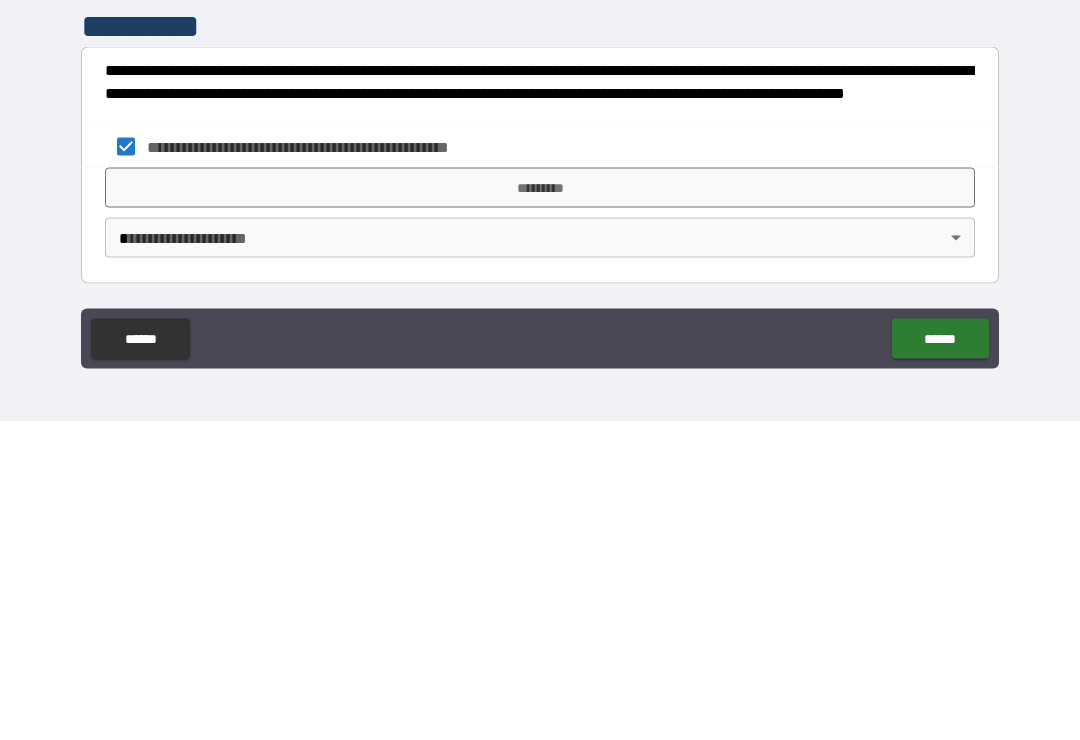 click on "*********" at bounding box center [540, 506] 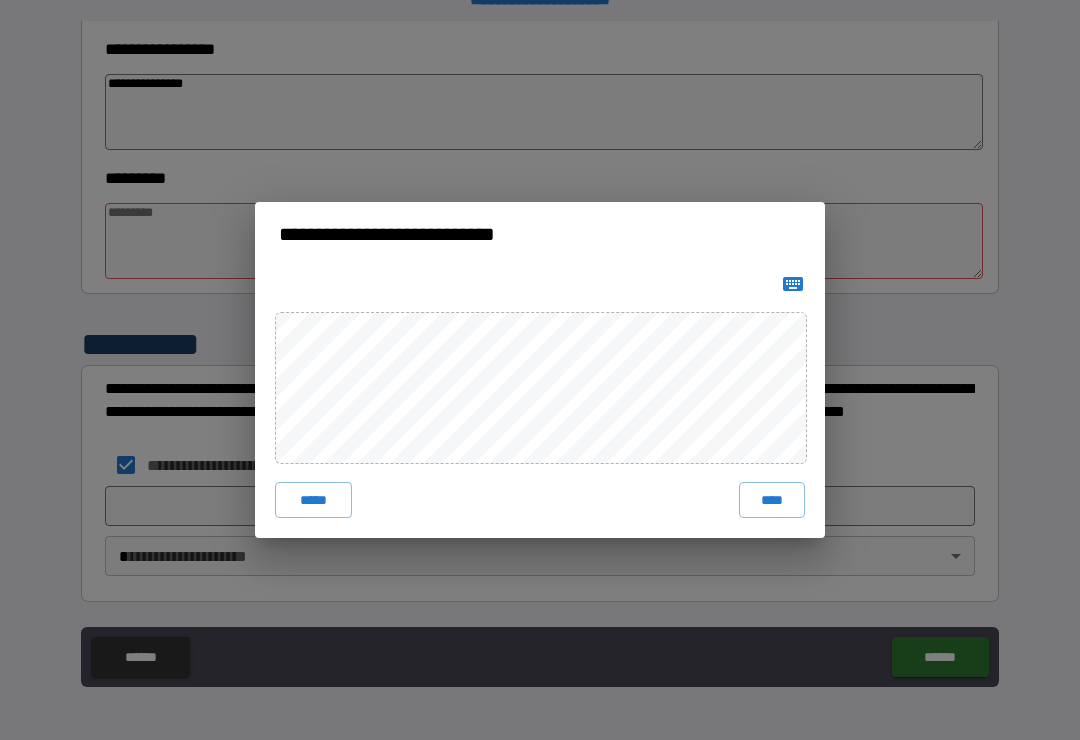 click on "****" at bounding box center (772, 500) 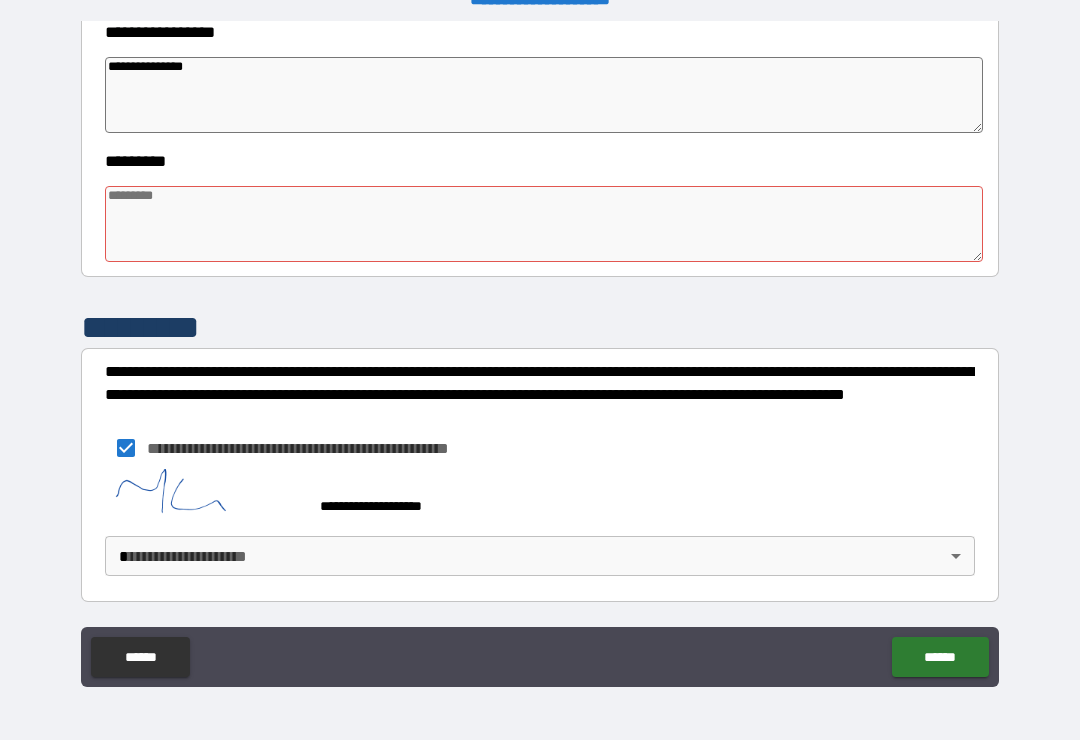click on "**********" at bounding box center [540, 354] 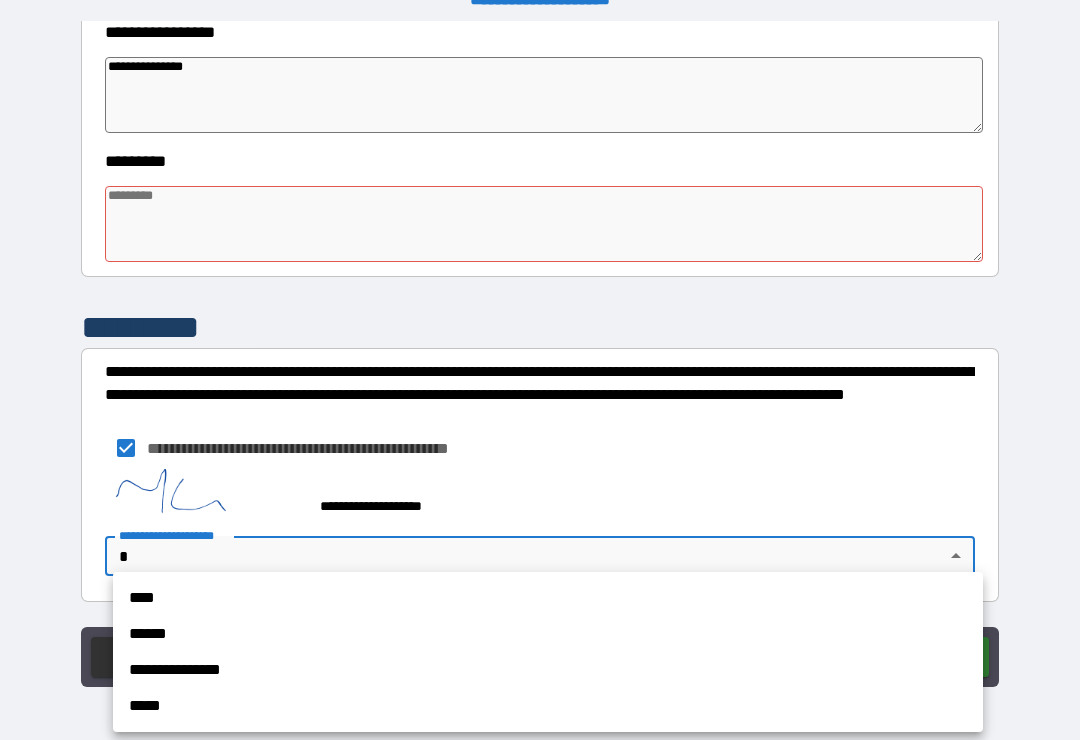 scroll, scrollTop: 587, scrollLeft: 0, axis: vertical 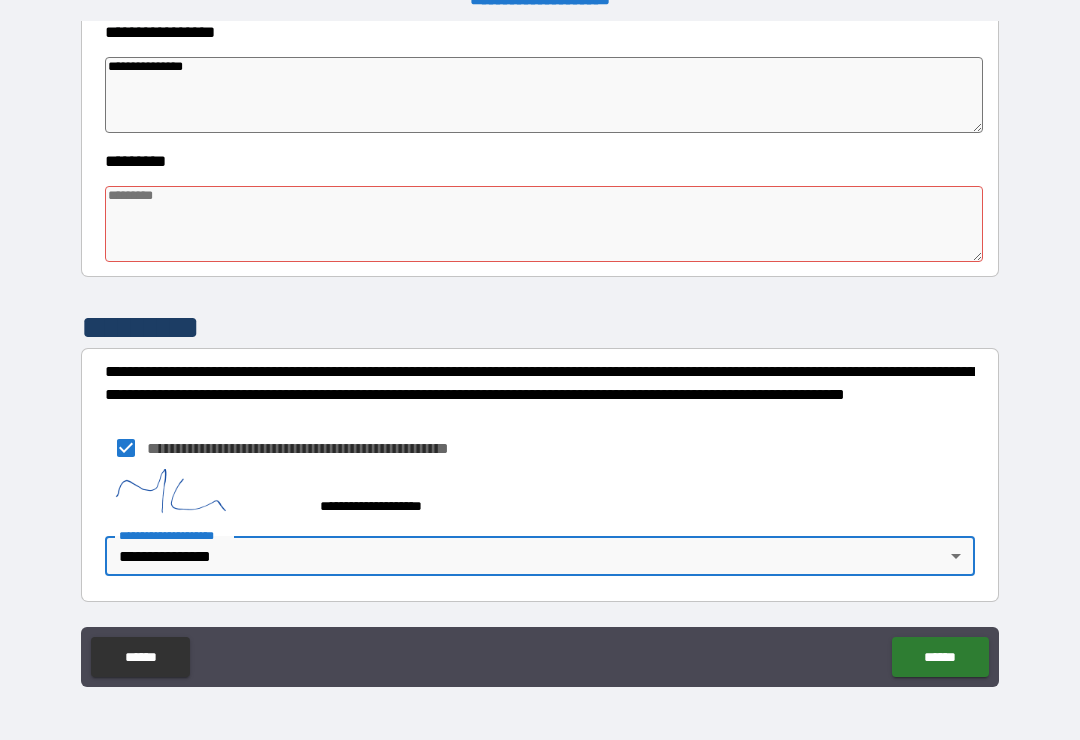 click on "******" at bounding box center [940, 657] 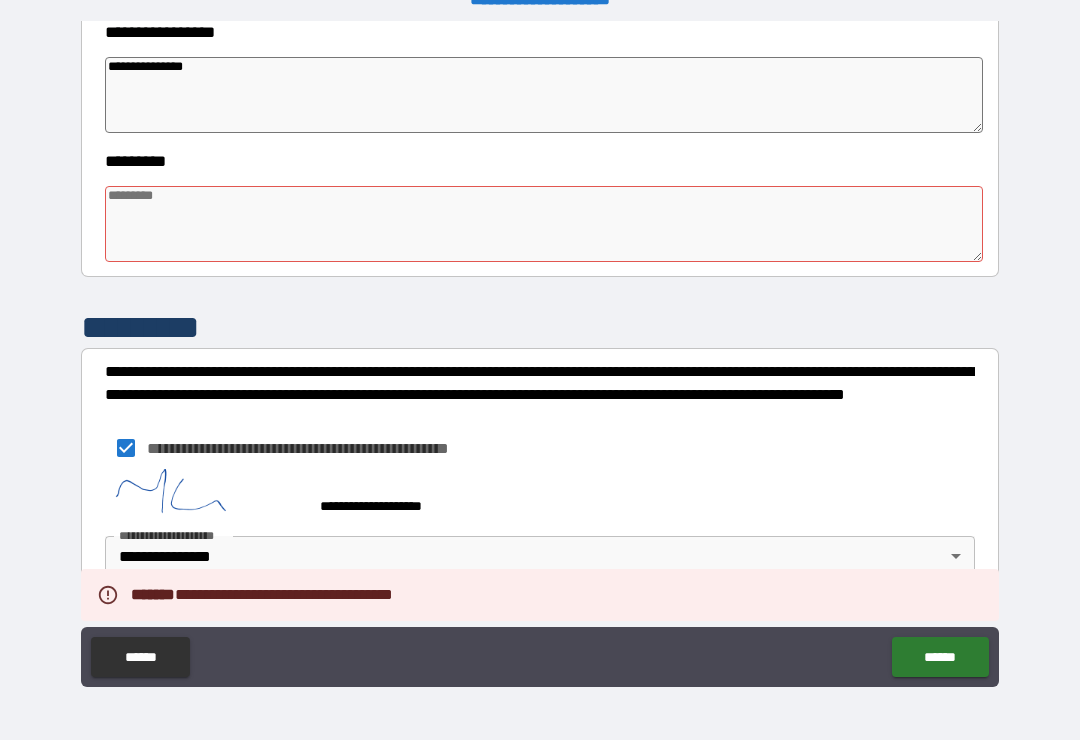 click at bounding box center [544, 224] 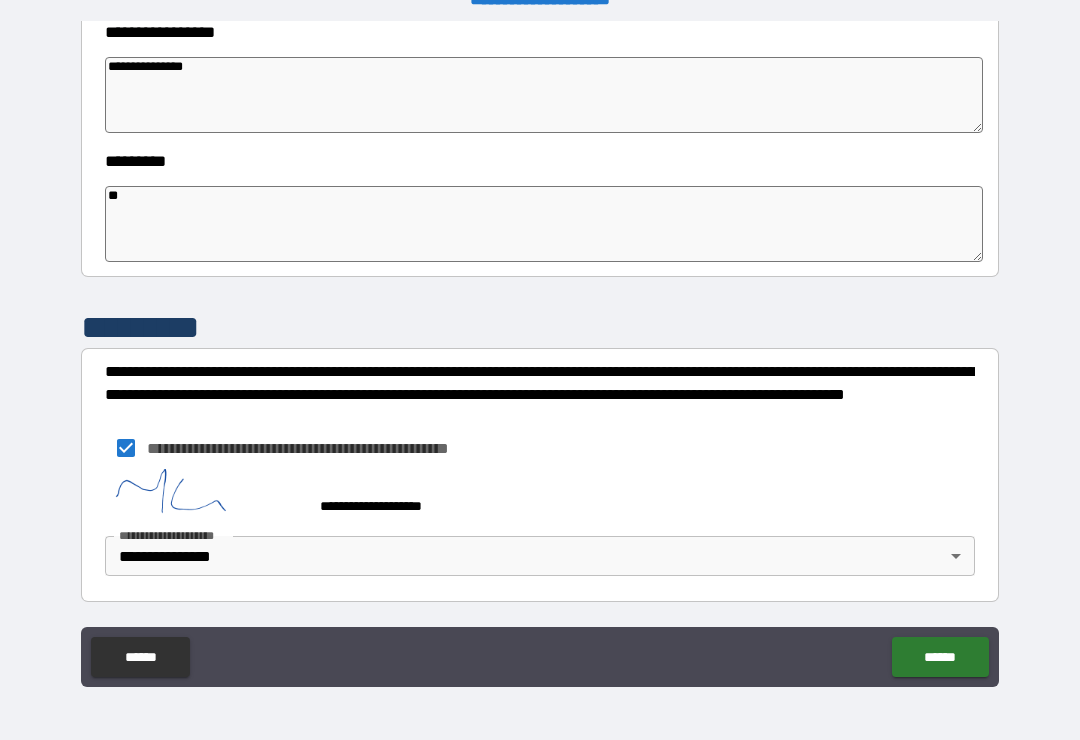 click on "******" at bounding box center (940, 657) 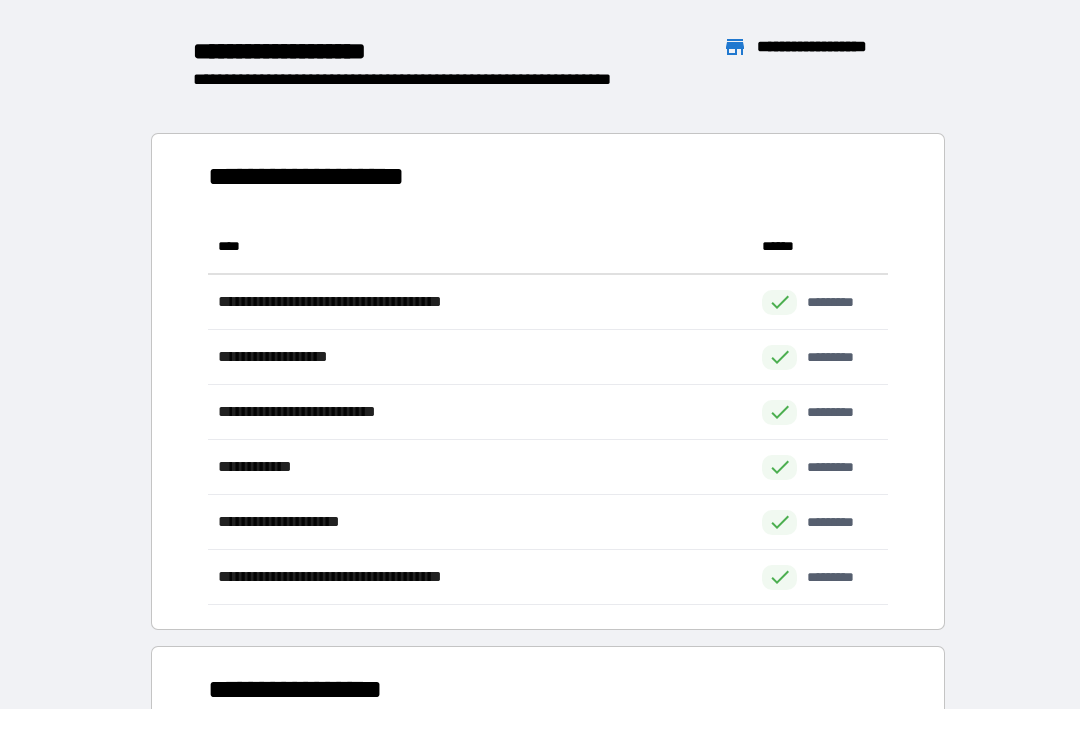 scroll, scrollTop: 386, scrollLeft: 680, axis: both 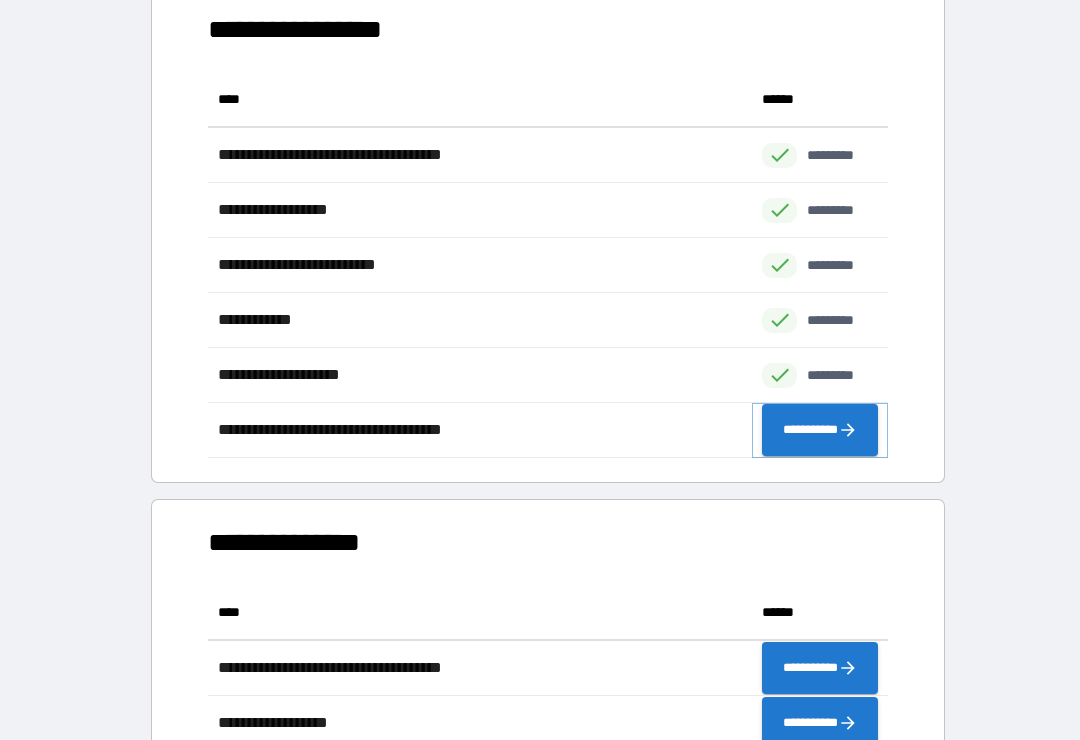 click on "**********" at bounding box center [820, 430] 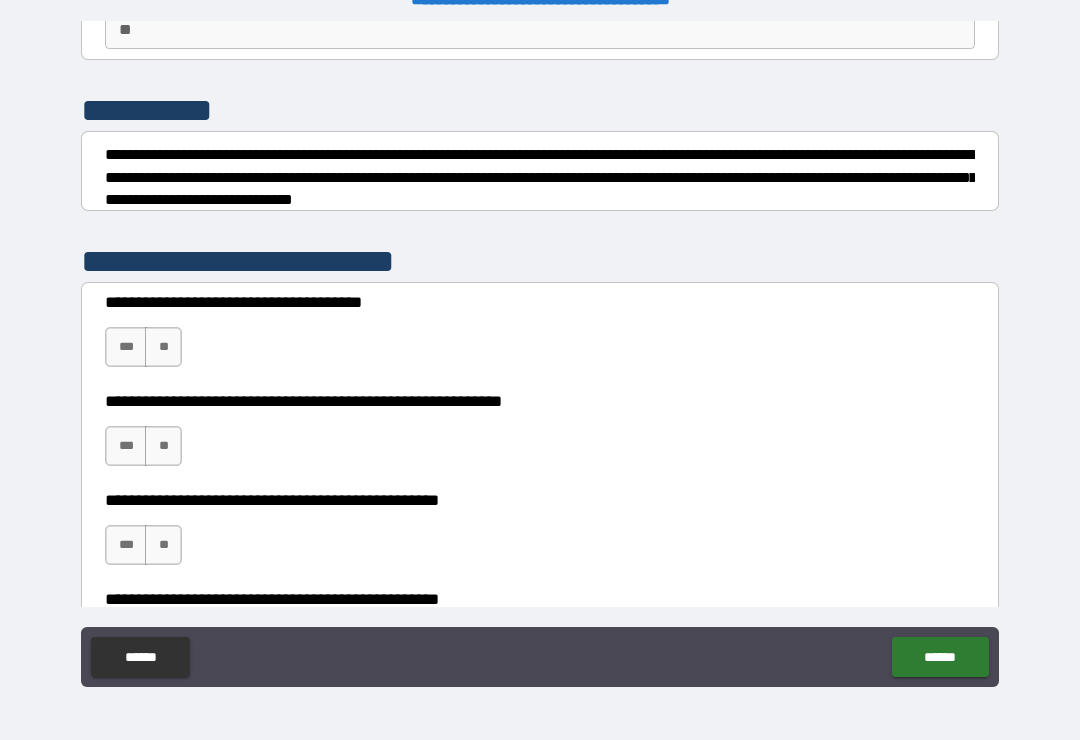 scroll, scrollTop: 207, scrollLeft: 0, axis: vertical 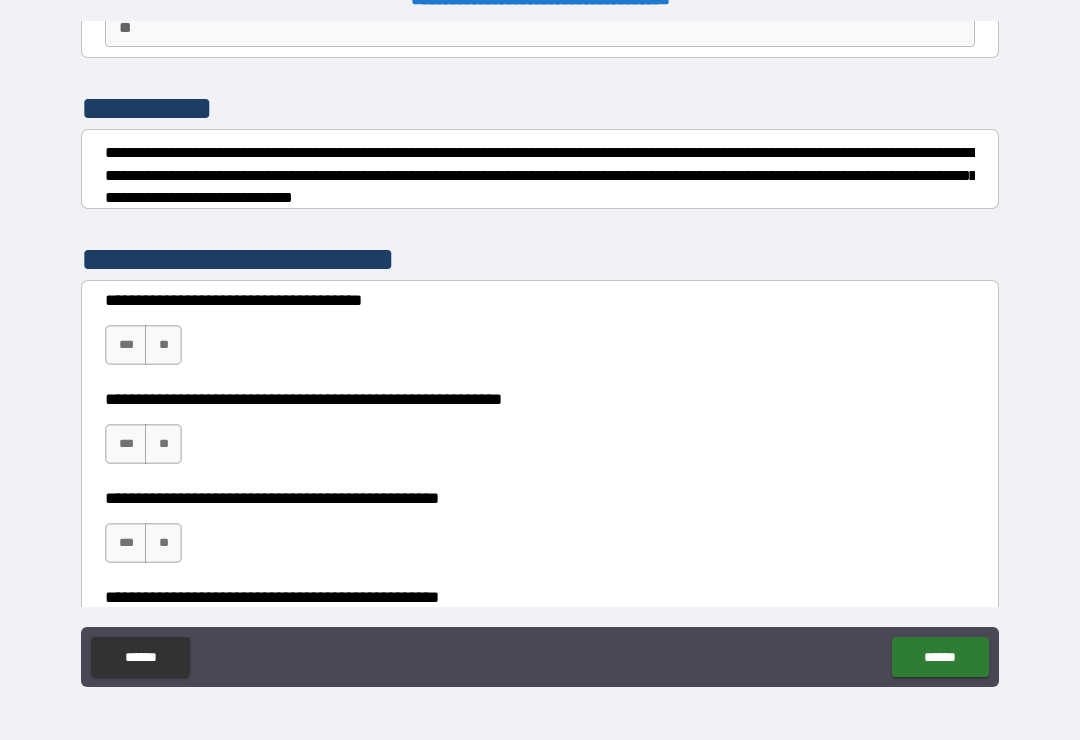 click on "**" at bounding box center [163, 345] 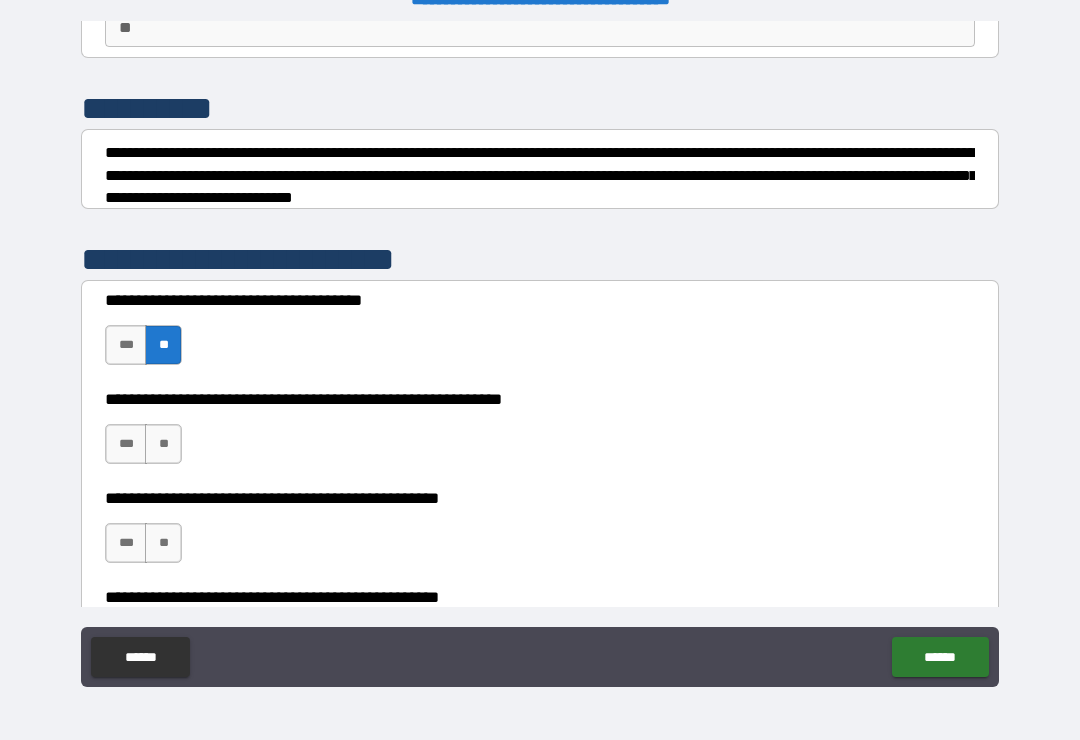 click on "**" at bounding box center (163, 444) 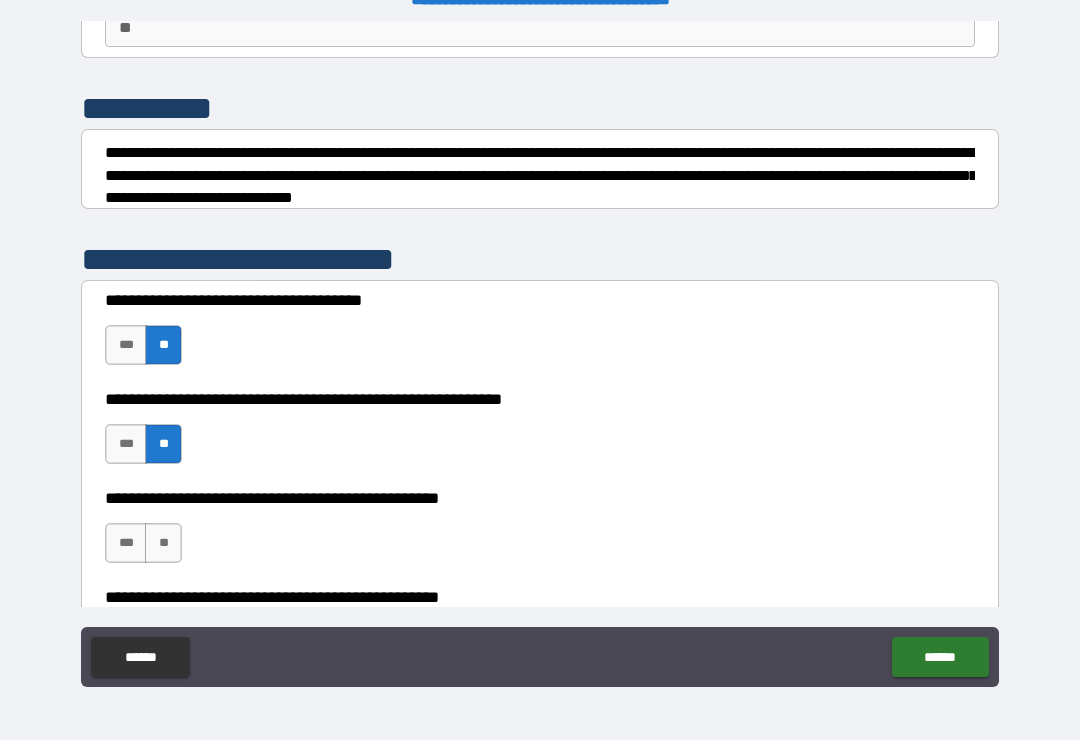 click on "**" at bounding box center [163, 543] 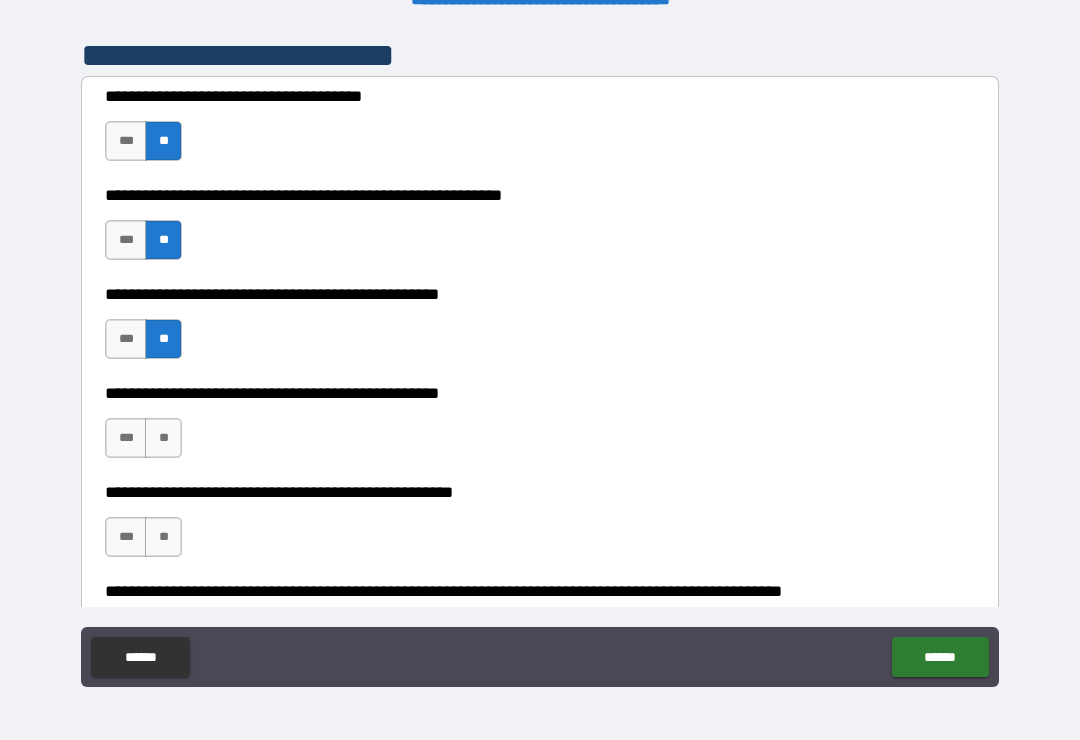 scroll, scrollTop: 417, scrollLeft: 0, axis: vertical 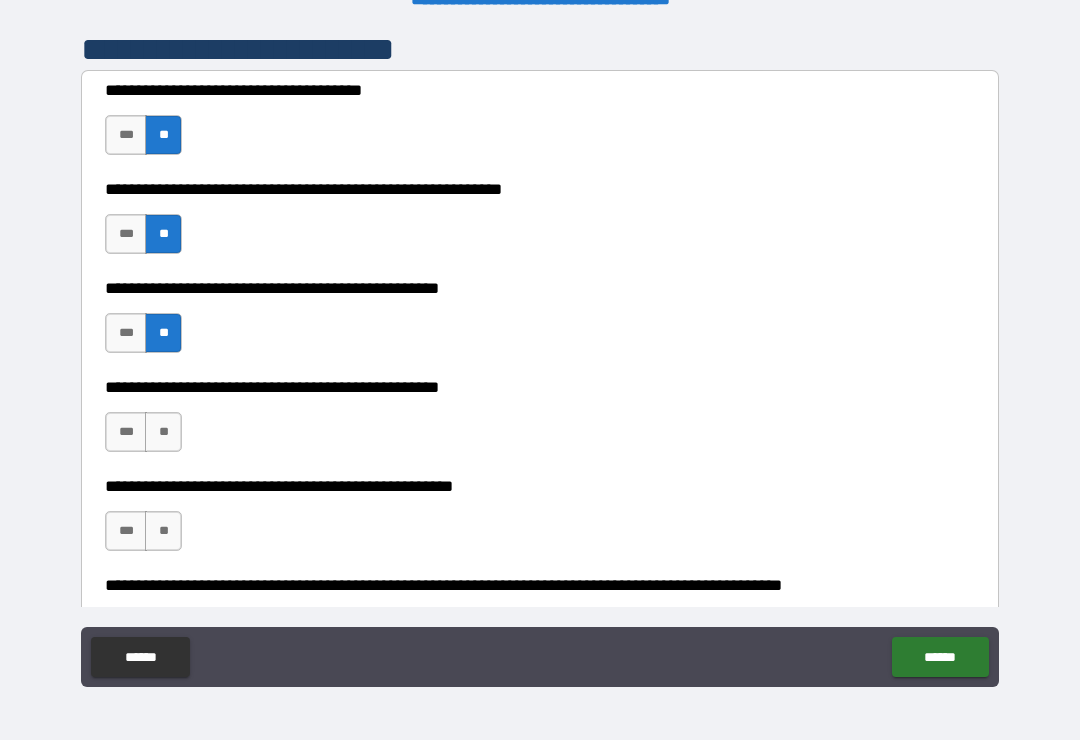 click on "**" at bounding box center (163, 432) 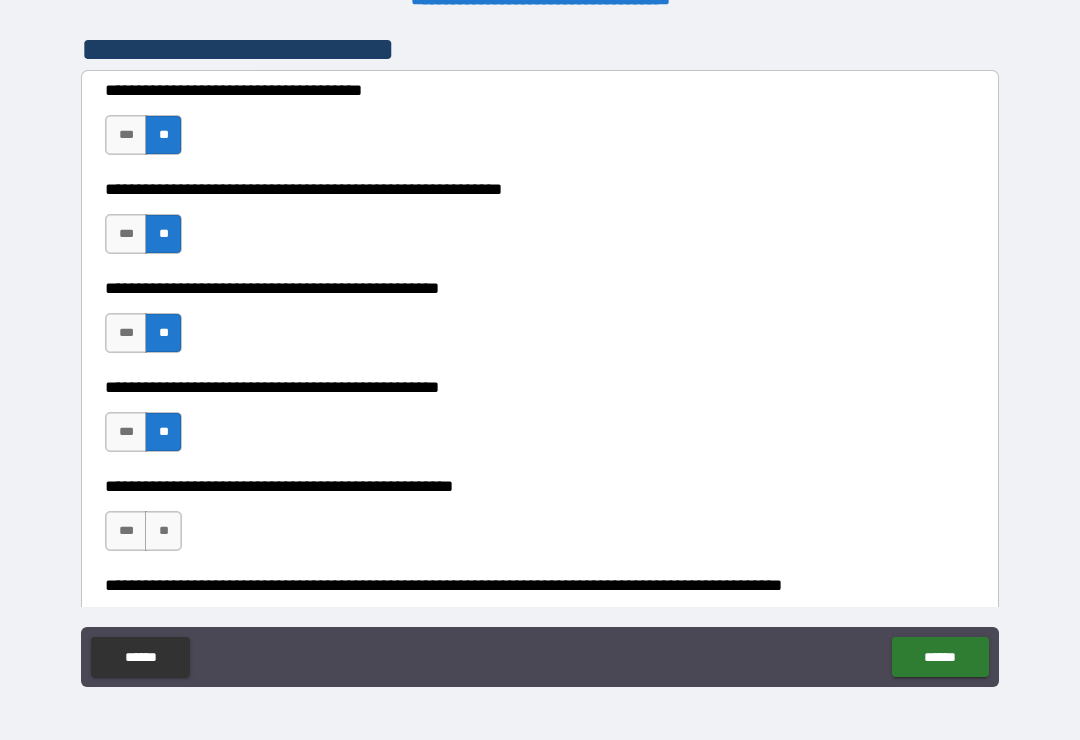 click on "**" at bounding box center [163, 531] 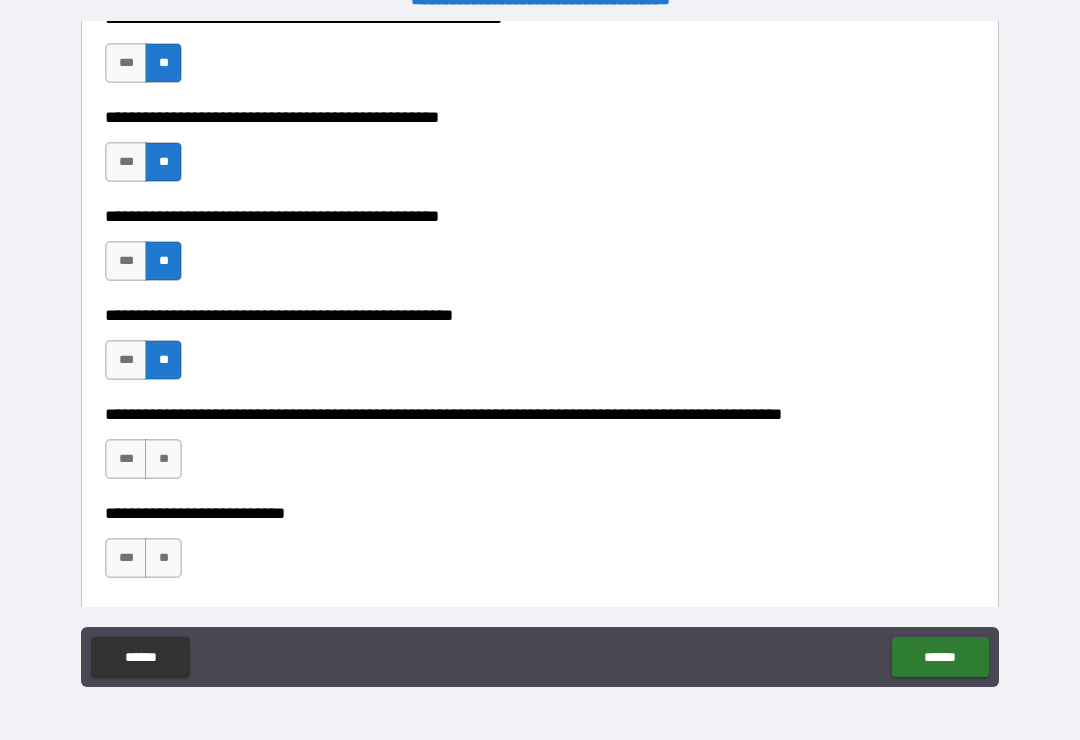 scroll, scrollTop: 603, scrollLeft: 0, axis: vertical 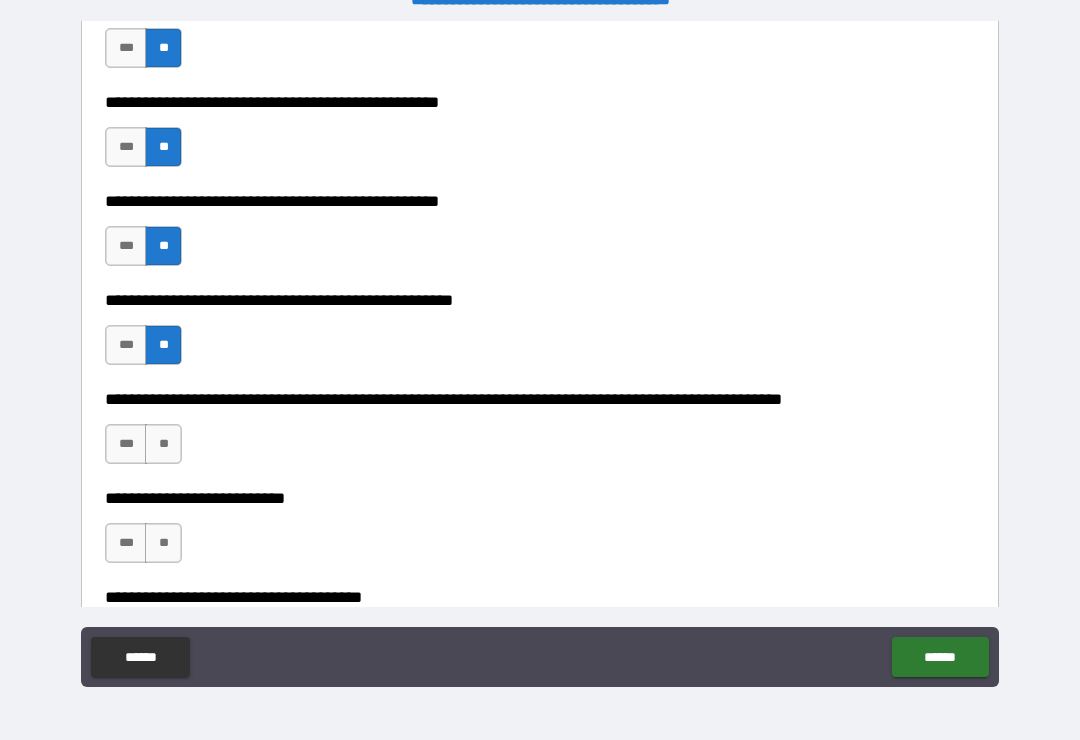 click on "**" at bounding box center (163, 444) 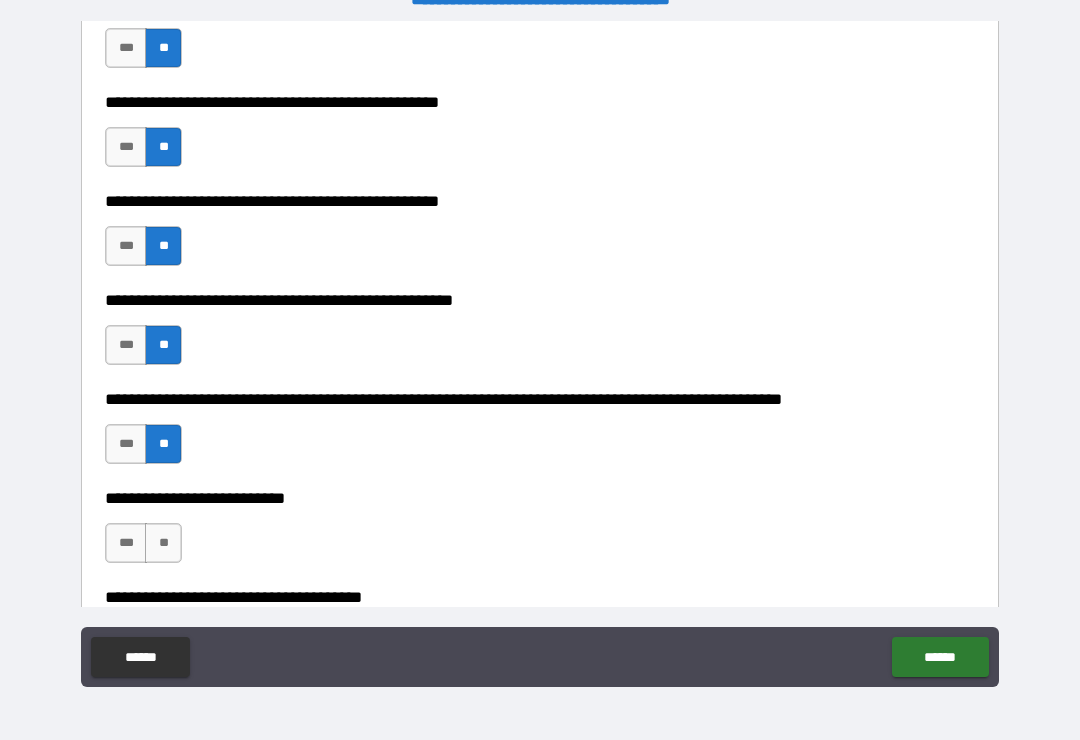 click on "**" at bounding box center (163, 543) 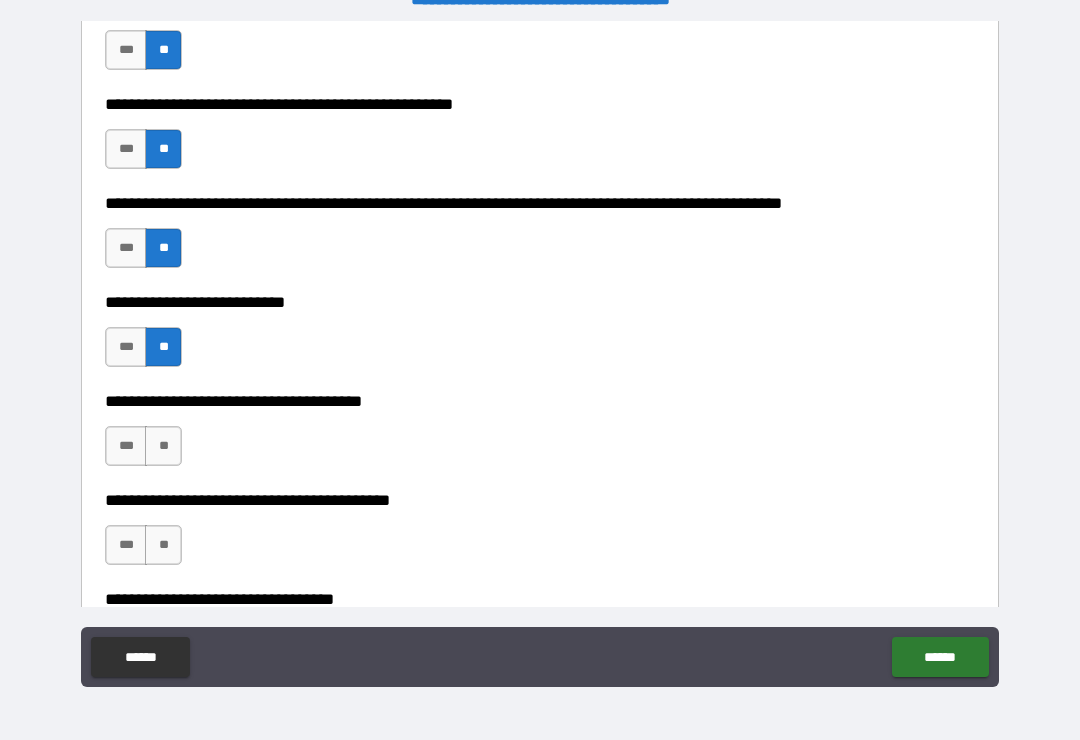 scroll, scrollTop: 808, scrollLeft: 0, axis: vertical 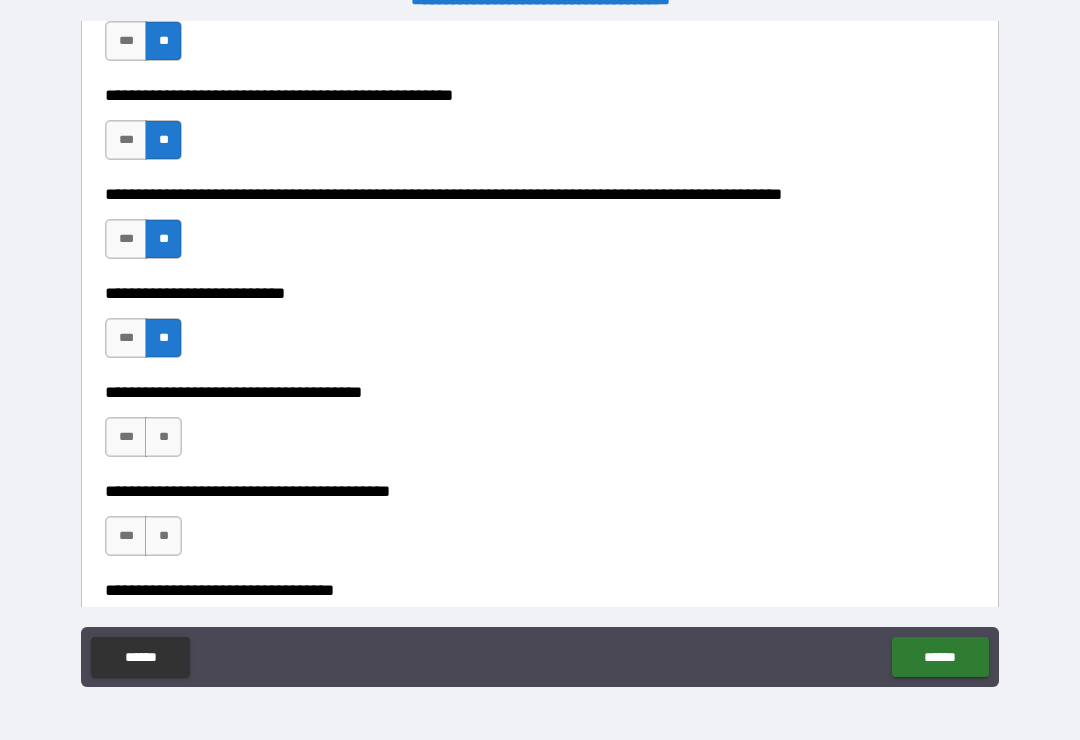 click on "***" at bounding box center [126, 338] 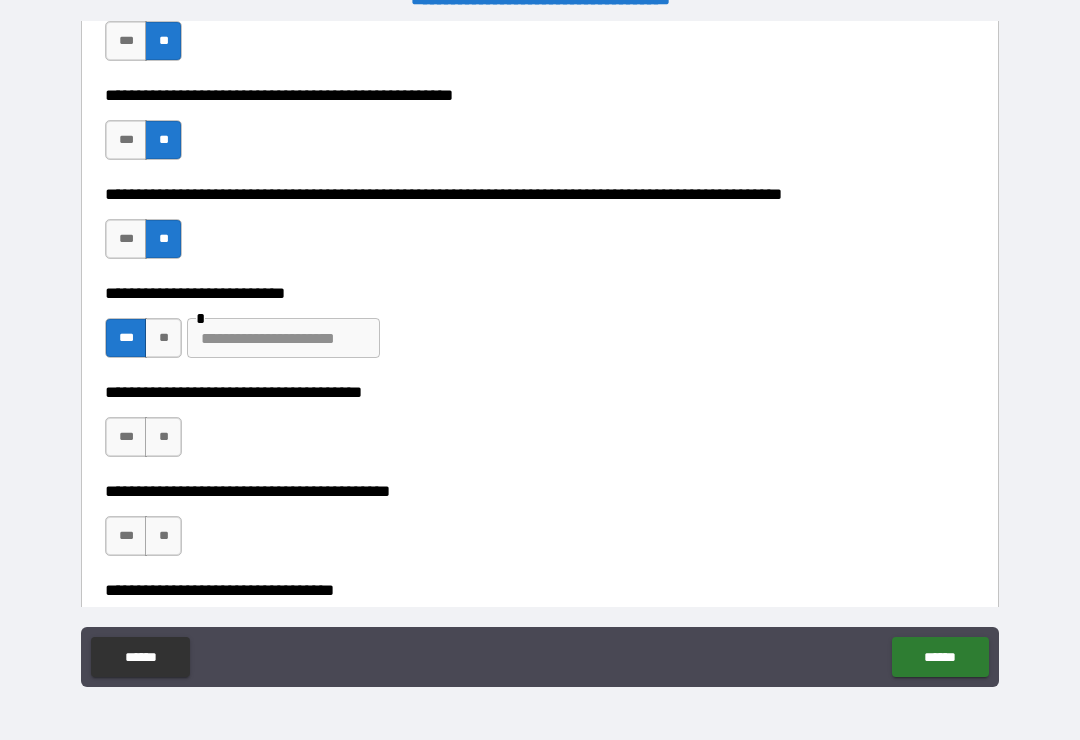 click at bounding box center [283, 338] 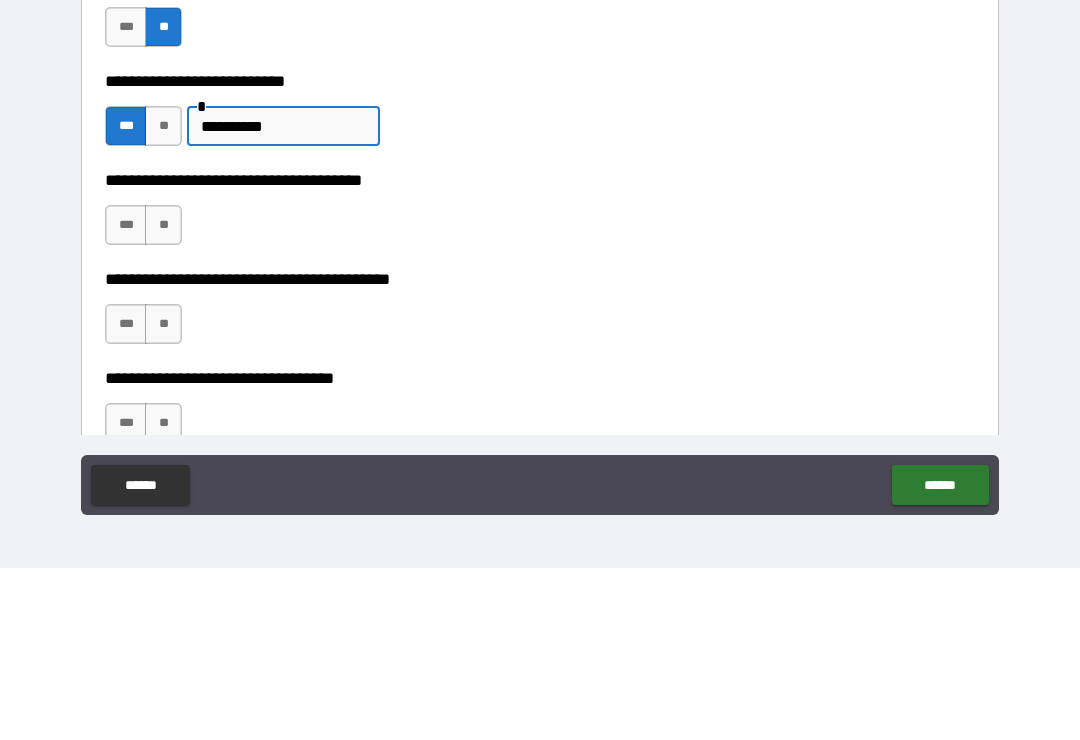 scroll, scrollTop: 866, scrollLeft: 0, axis: vertical 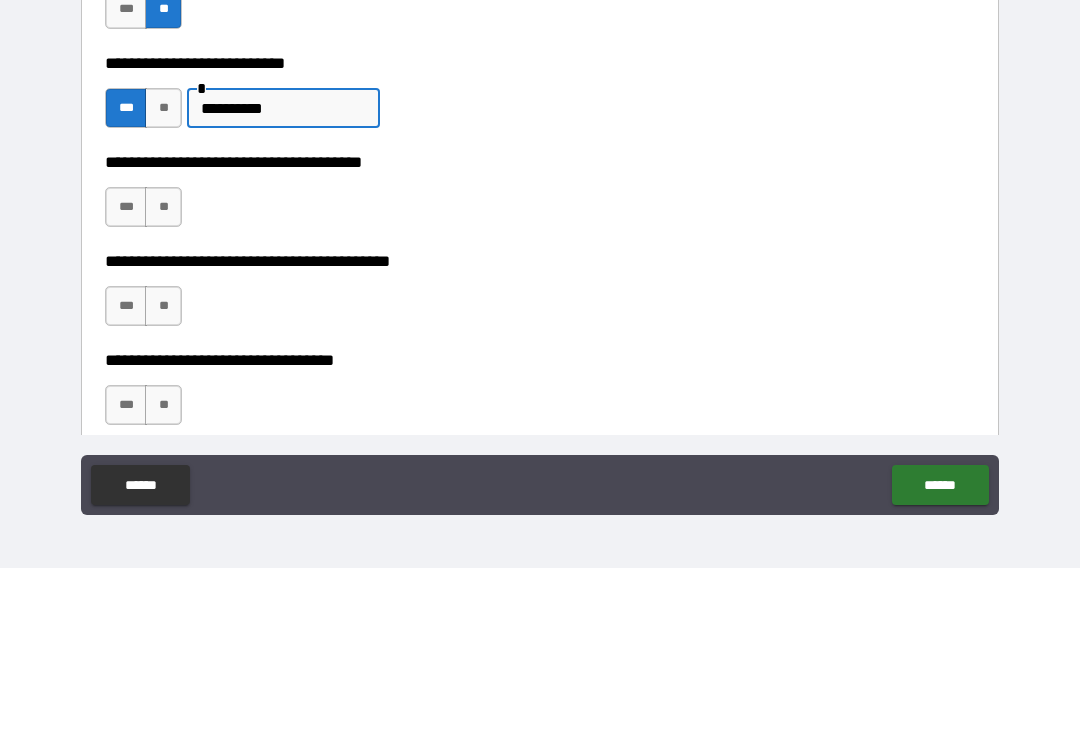 click on "**" at bounding box center (163, 379) 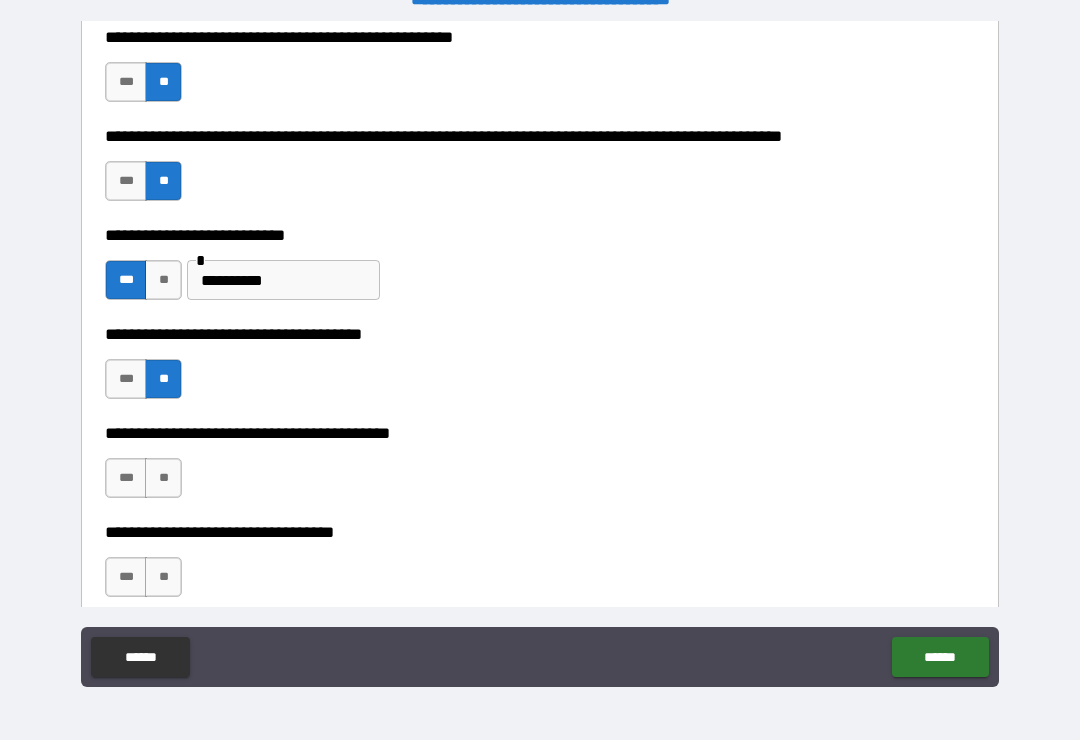 click on "**" at bounding box center (163, 478) 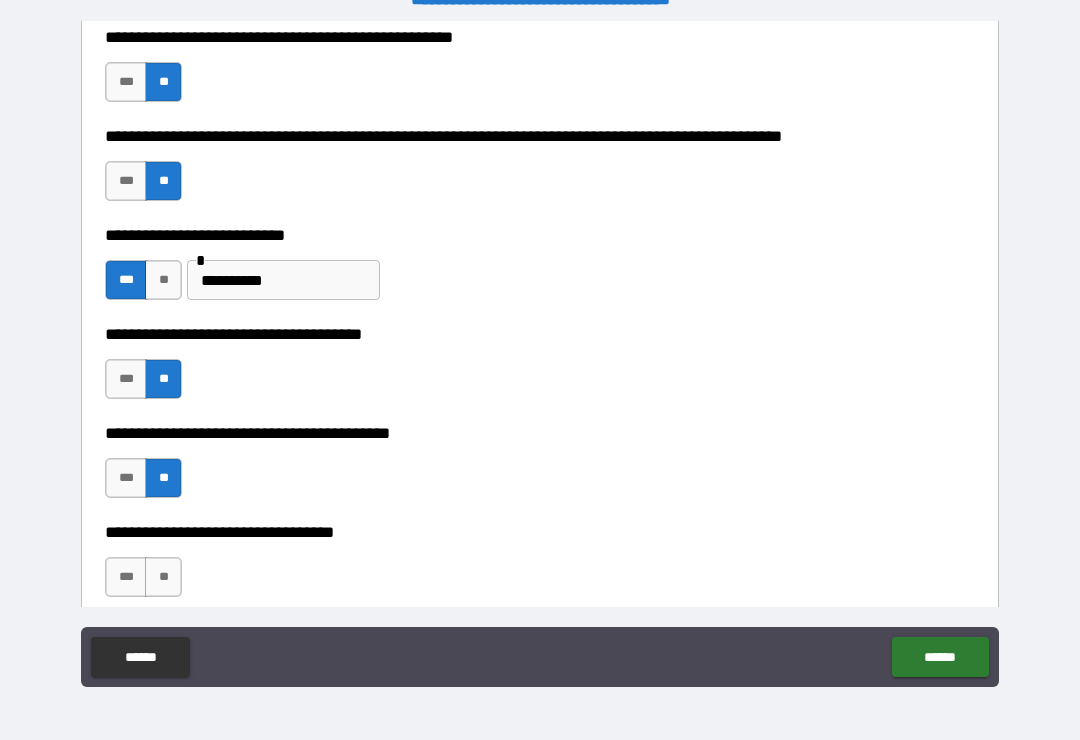 click on "**" at bounding box center [163, 577] 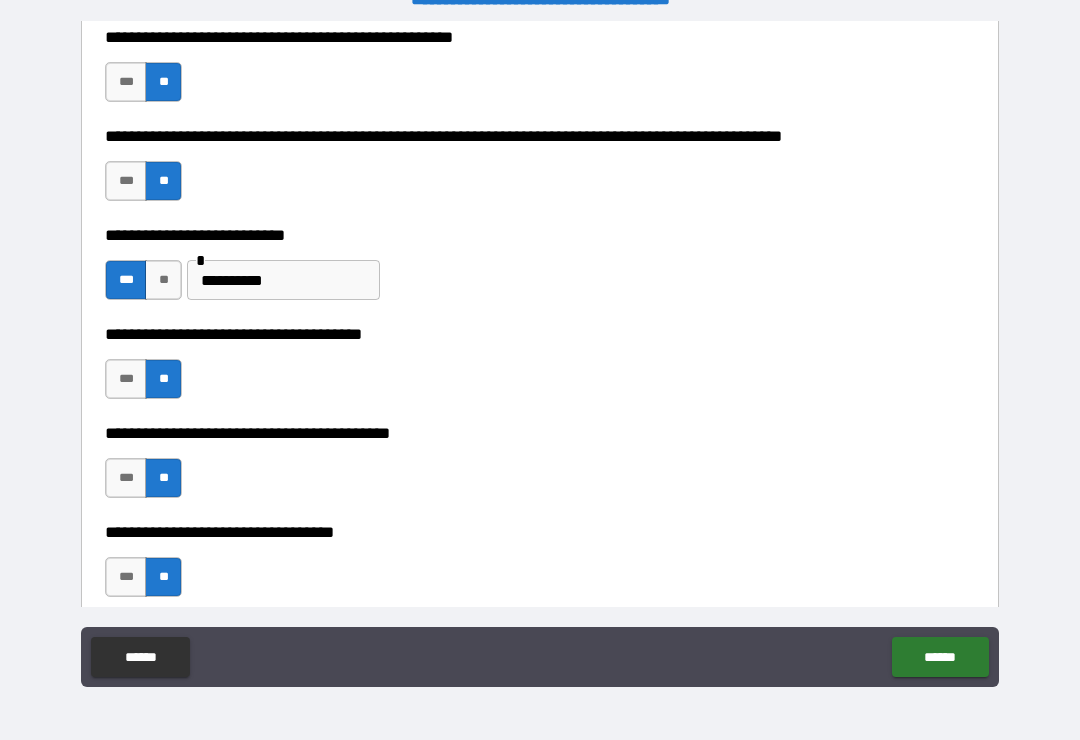 click on "******" at bounding box center (940, 657) 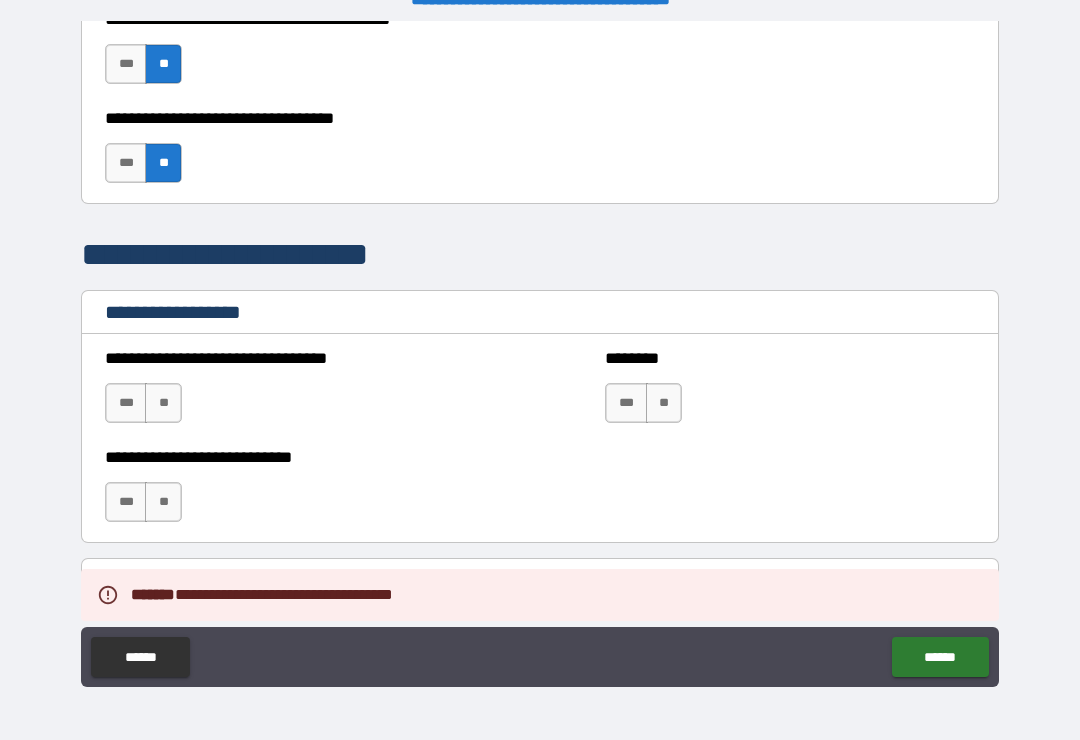 scroll, scrollTop: 1283, scrollLeft: 0, axis: vertical 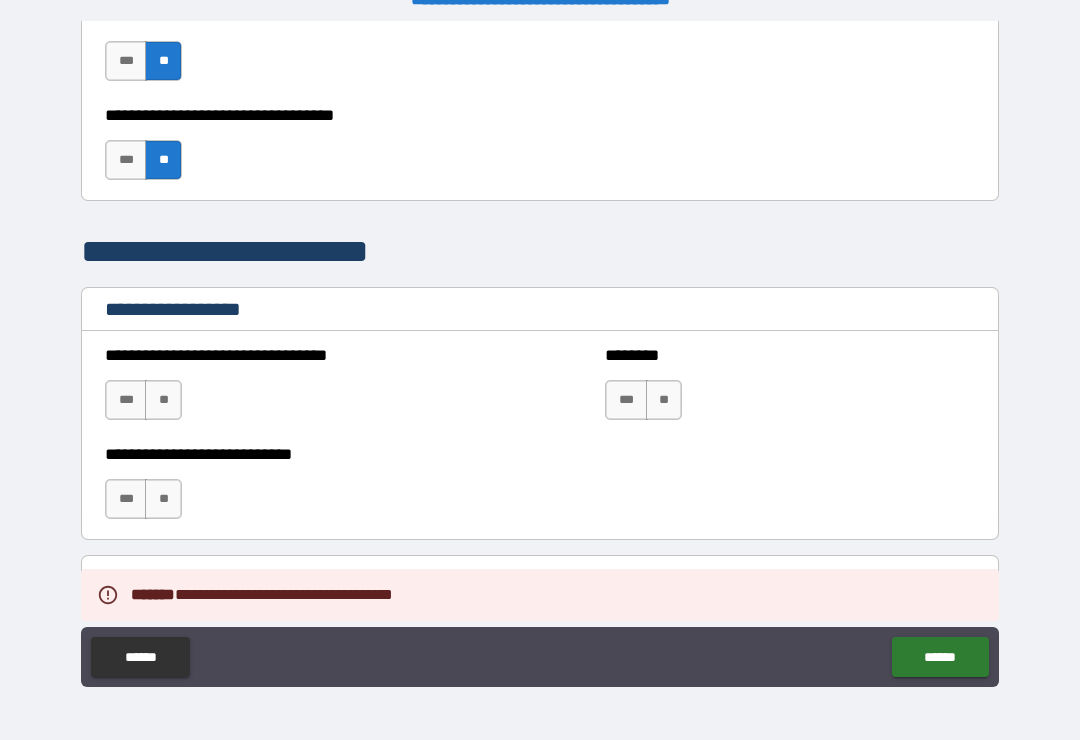 click on "**" at bounding box center [163, 400] 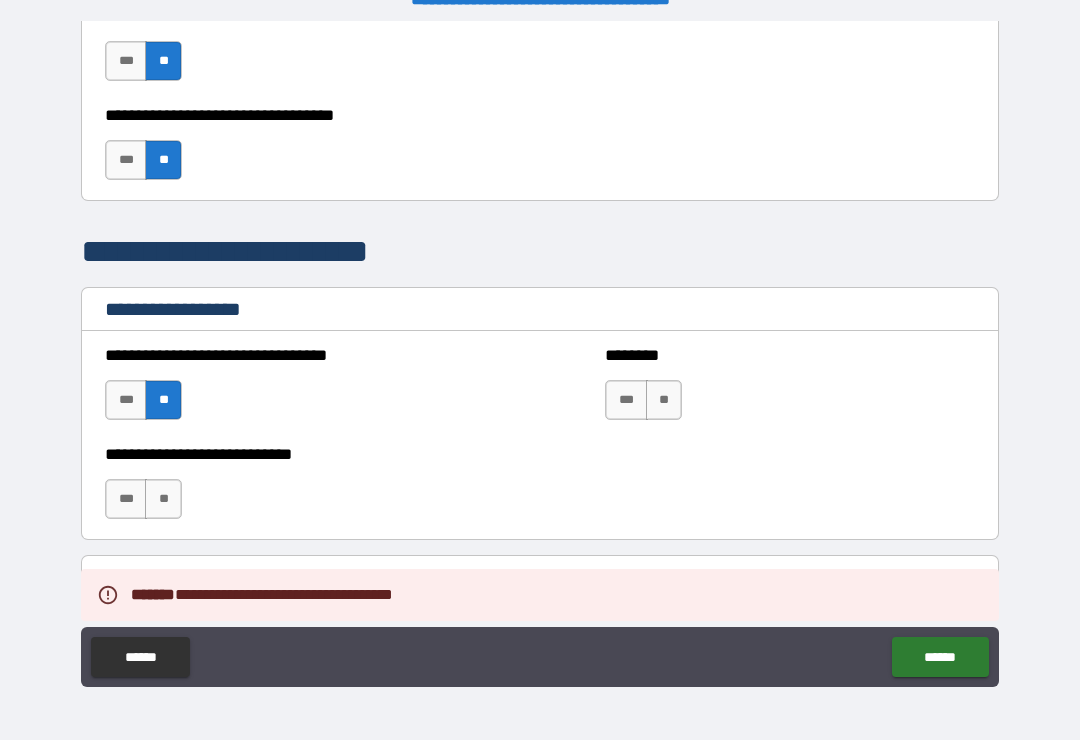 click on "**" at bounding box center (163, 499) 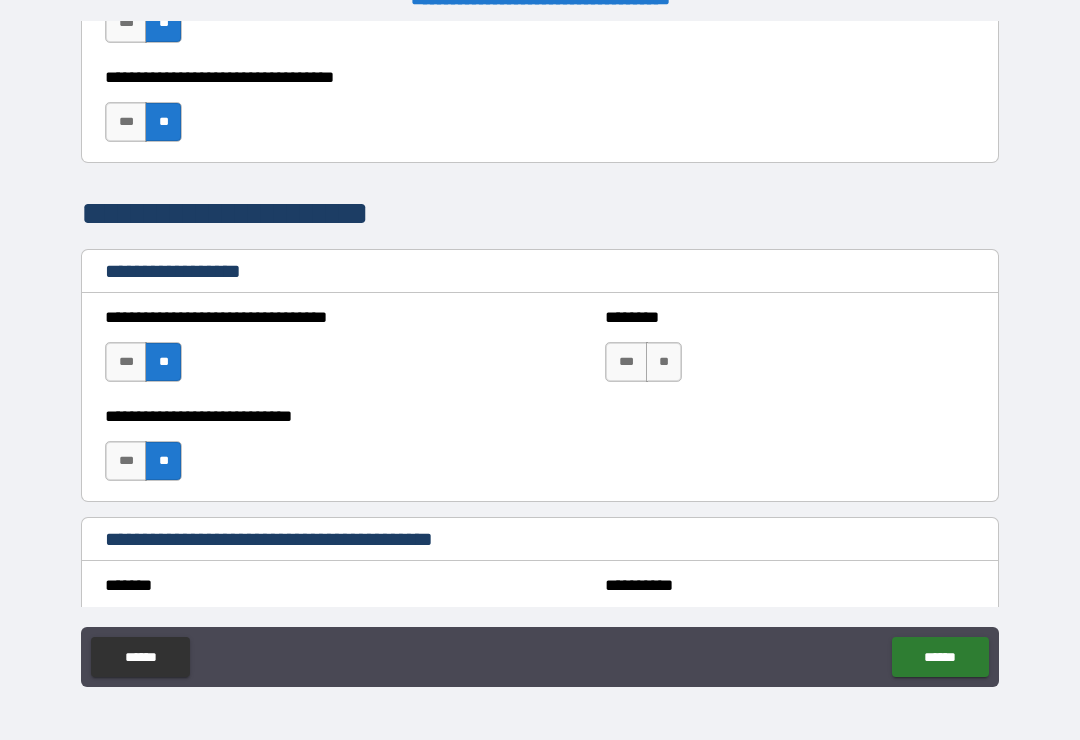 scroll, scrollTop: 1331, scrollLeft: 0, axis: vertical 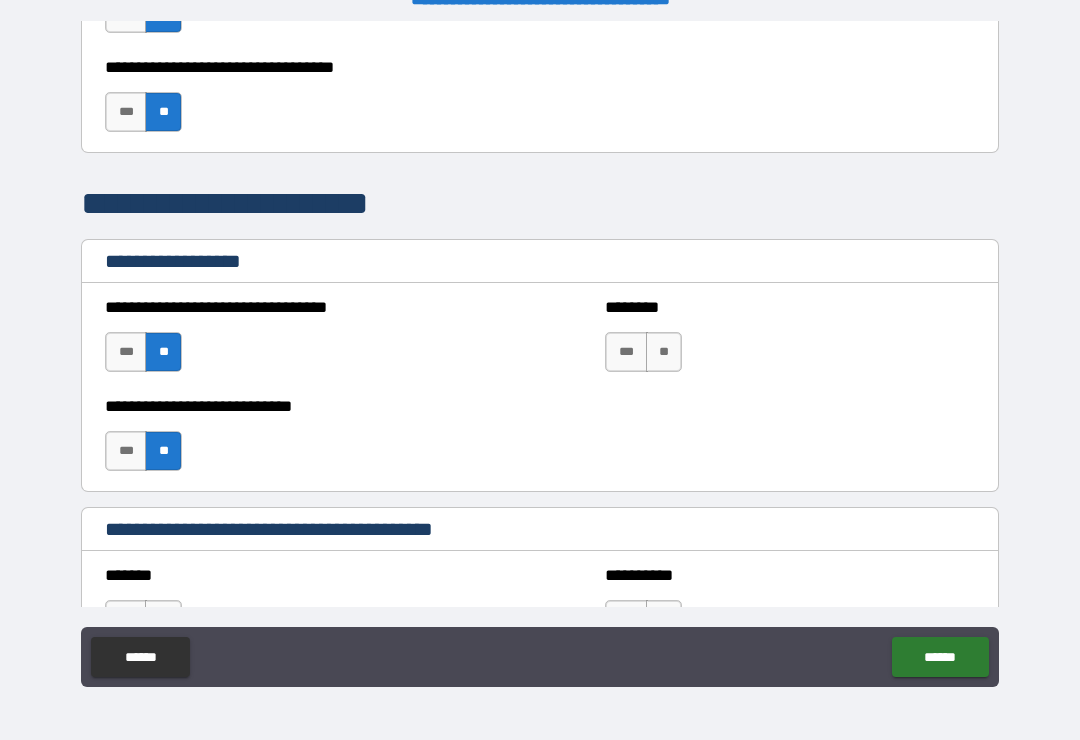 click on "**" at bounding box center (664, 352) 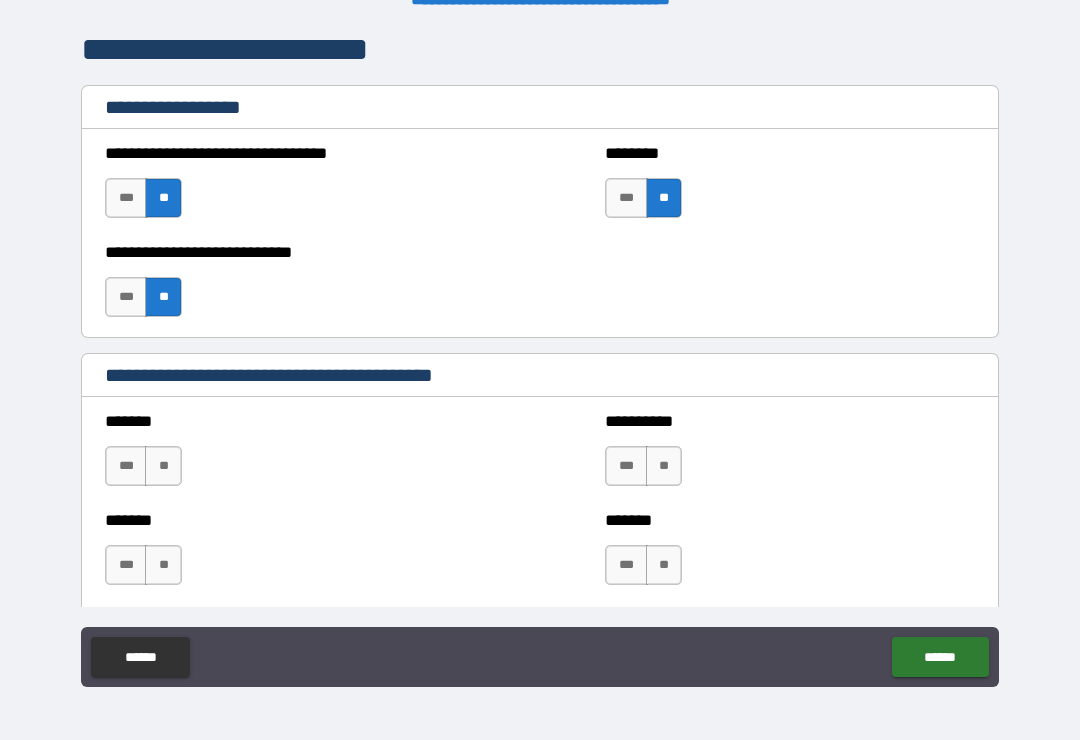 scroll, scrollTop: 1487, scrollLeft: 0, axis: vertical 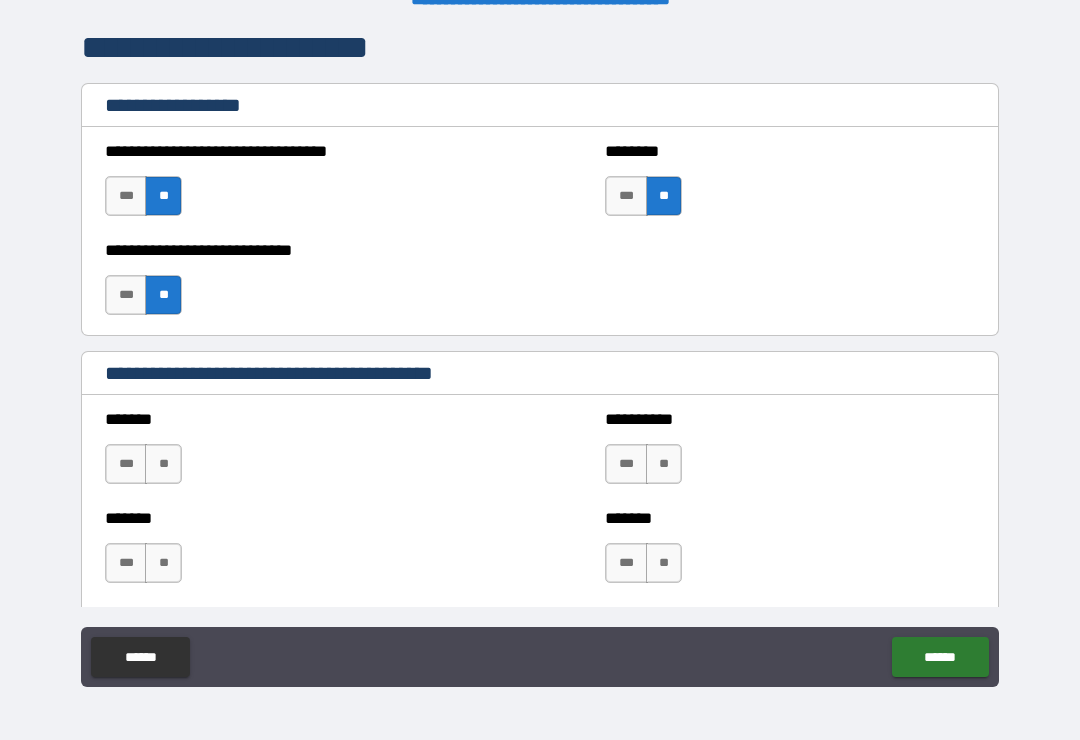 click on "**" at bounding box center (163, 464) 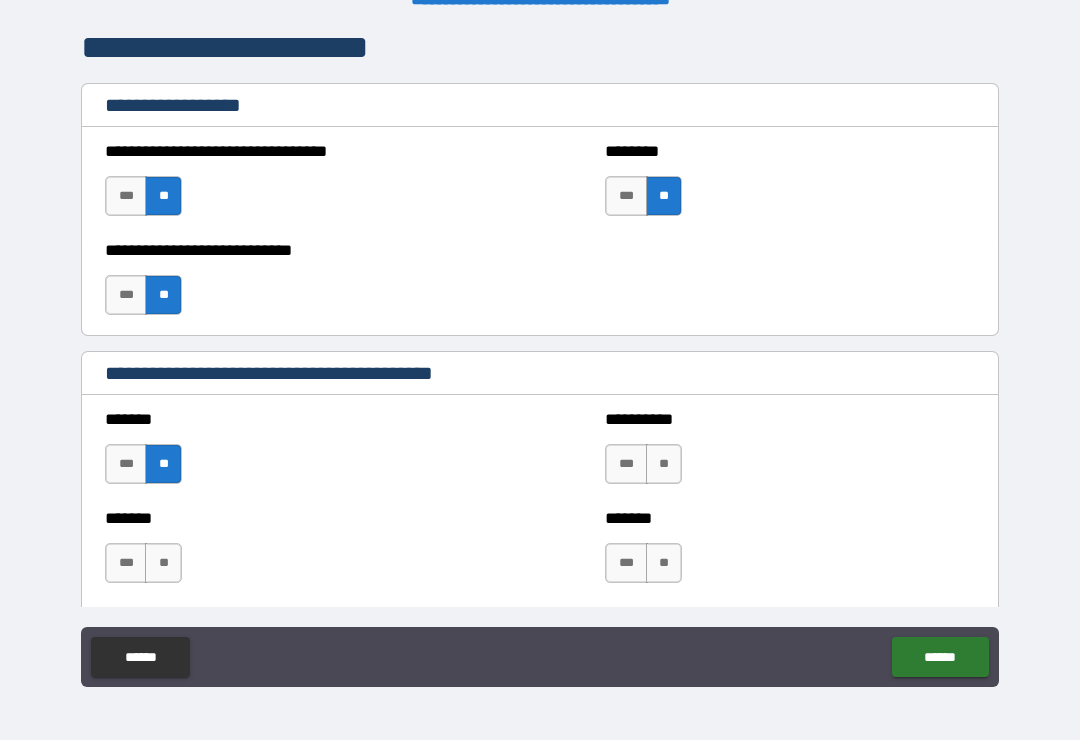 click on "**" at bounding box center (163, 563) 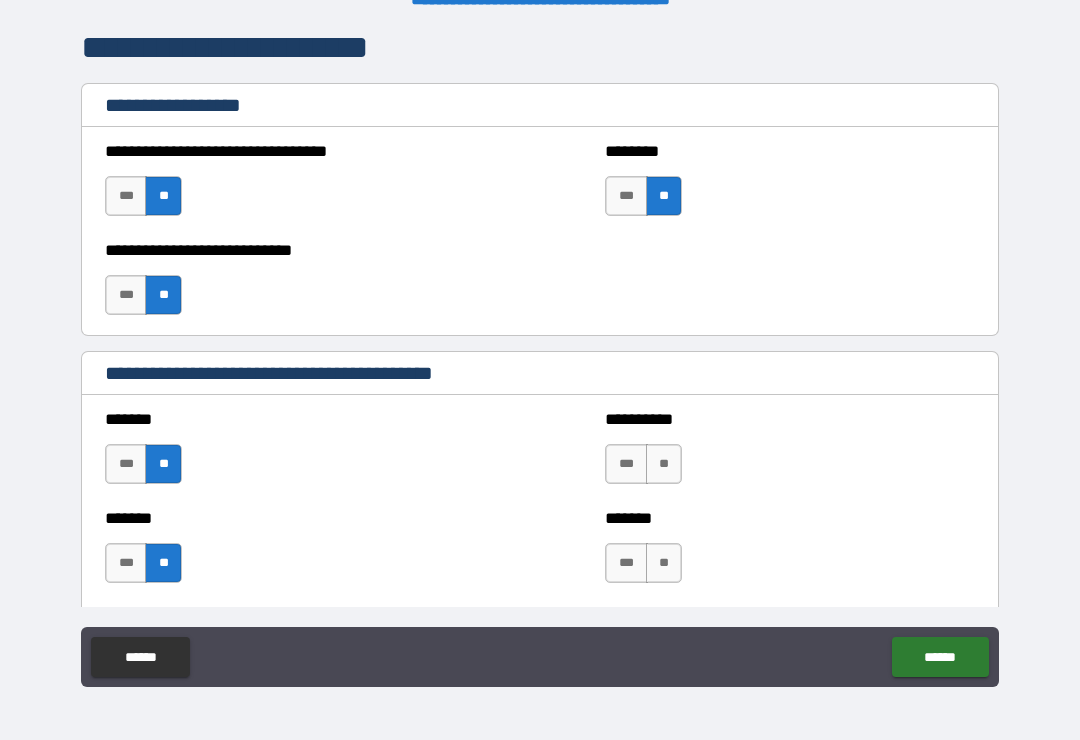 click on "**" at bounding box center [664, 464] 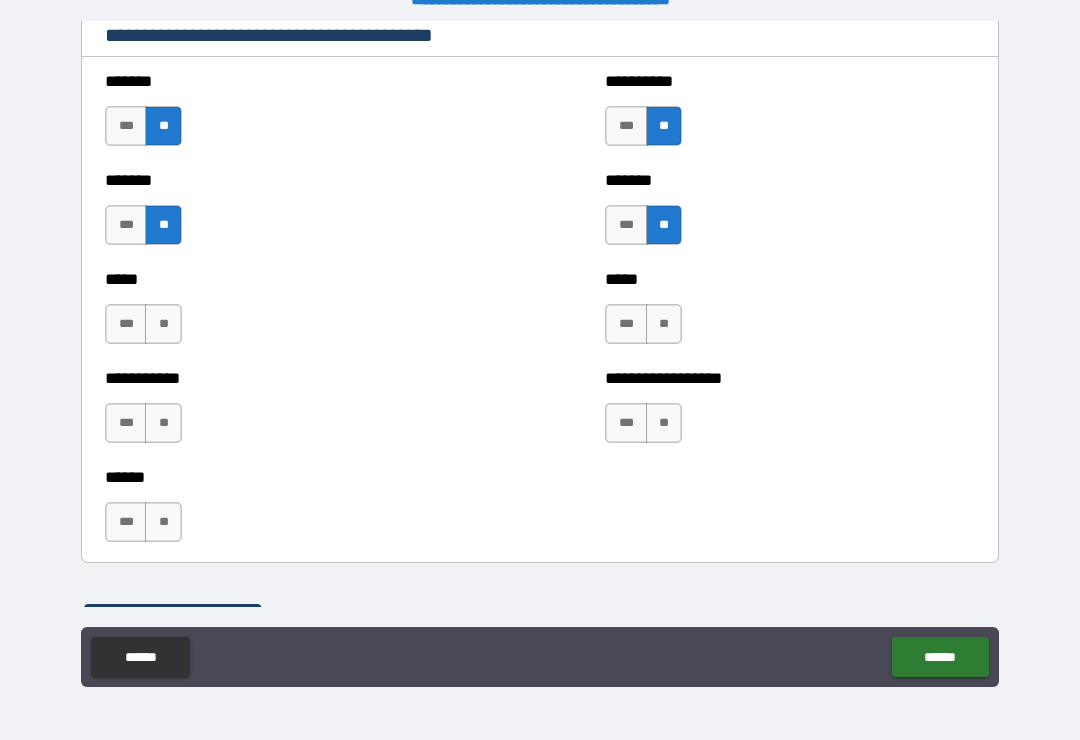 scroll, scrollTop: 1831, scrollLeft: 0, axis: vertical 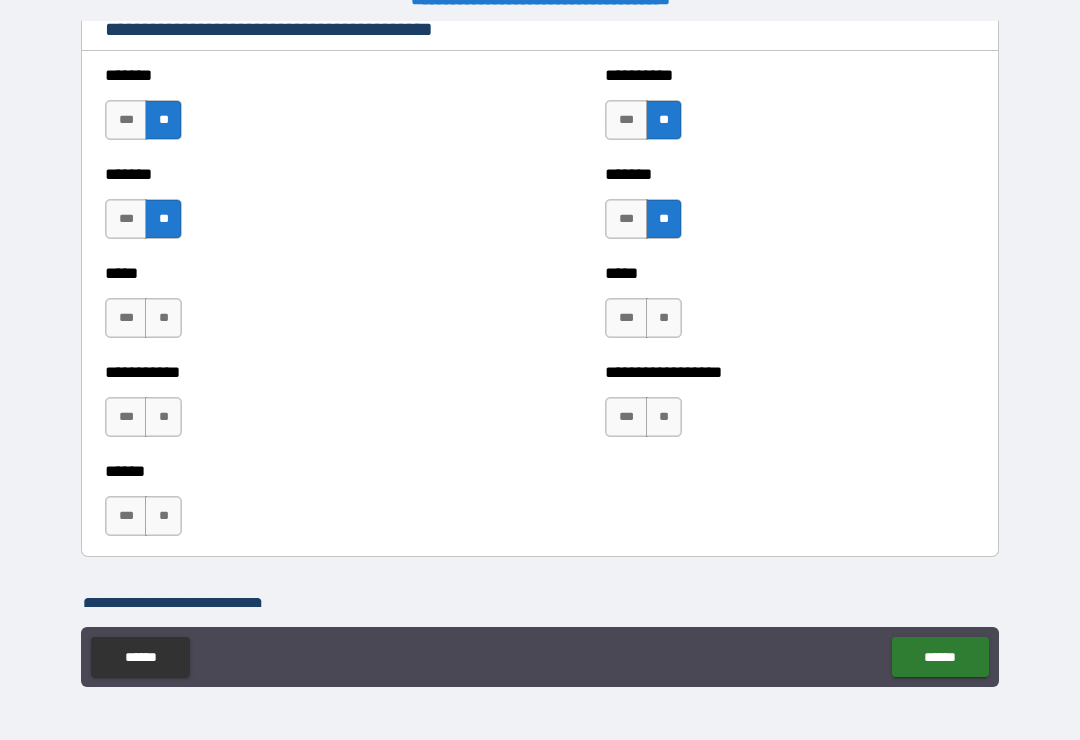 click on "**" at bounding box center [664, 318] 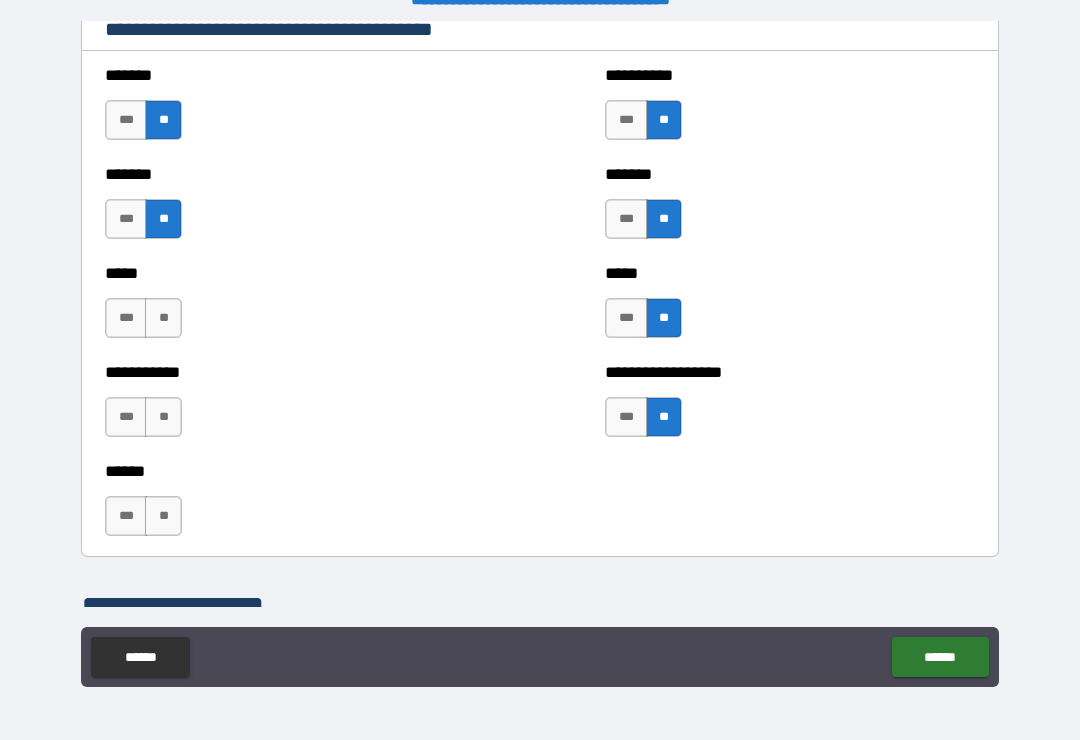 click on "**" at bounding box center [163, 318] 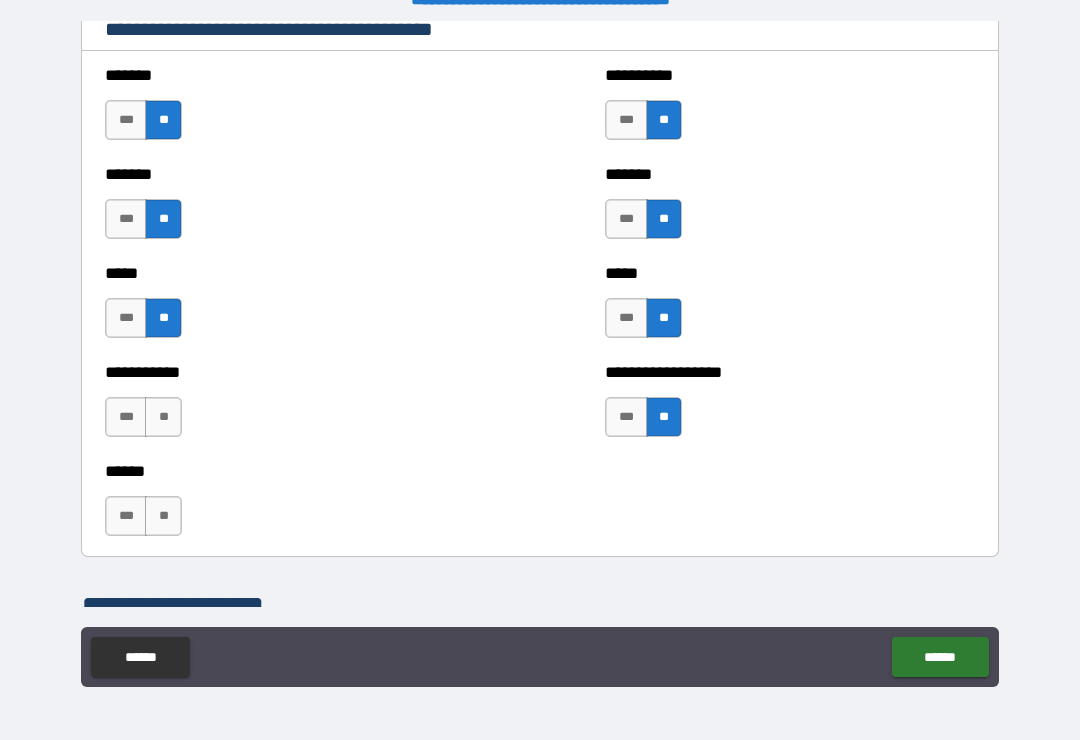 click on "**" at bounding box center [163, 417] 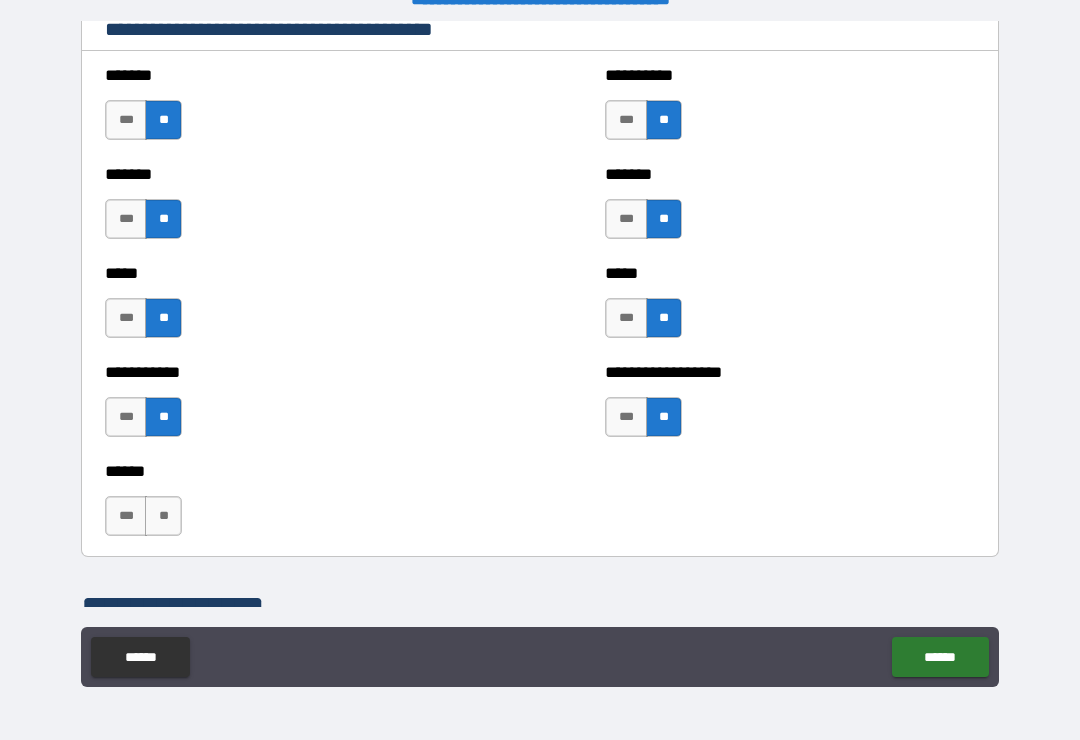 click on "**" at bounding box center [163, 516] 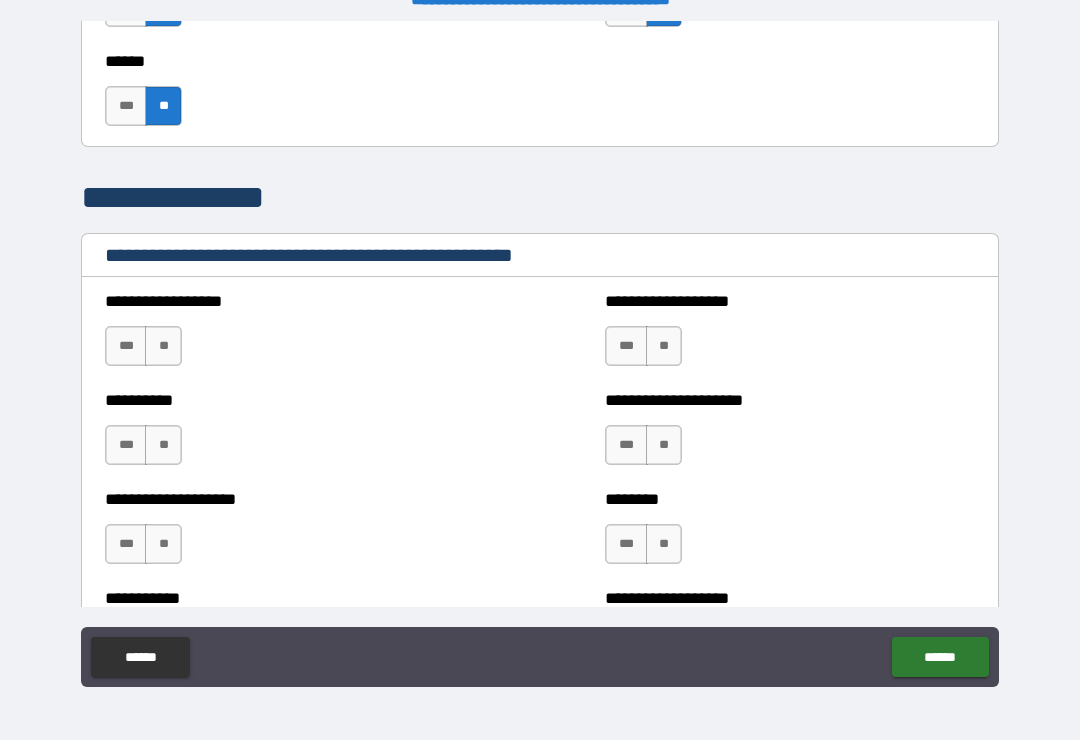 scroll, scrollTop: 2243, scrollLeft: 0, axis: vertical 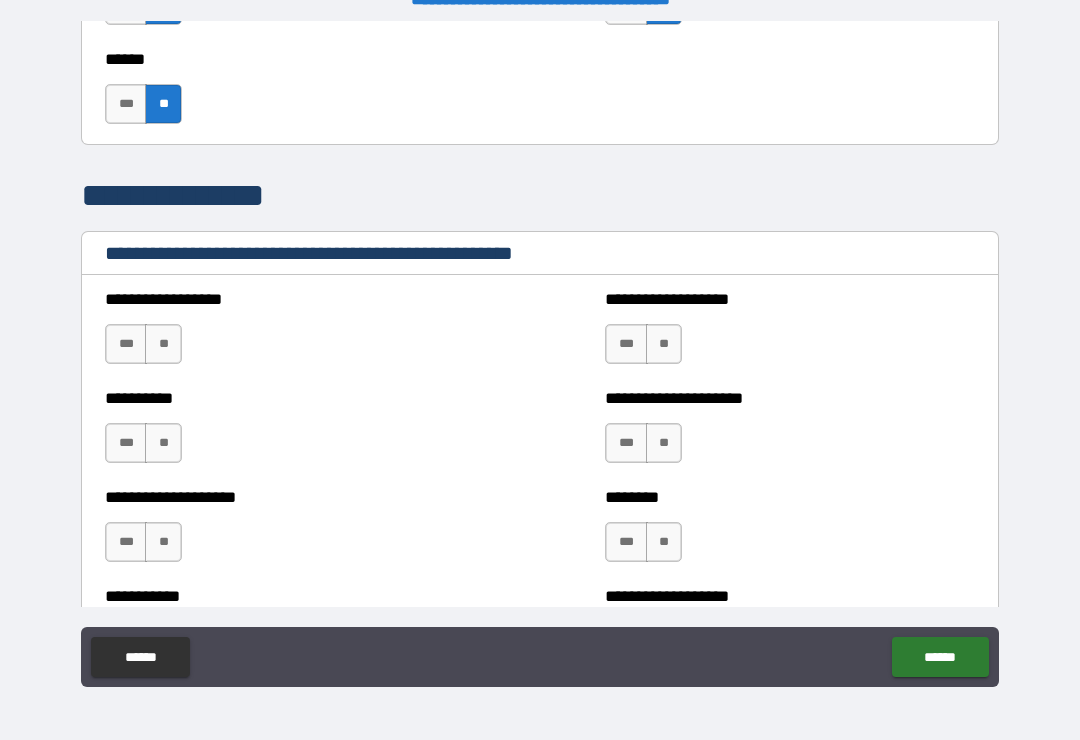 click on "**" at bounding box center (163, 443) 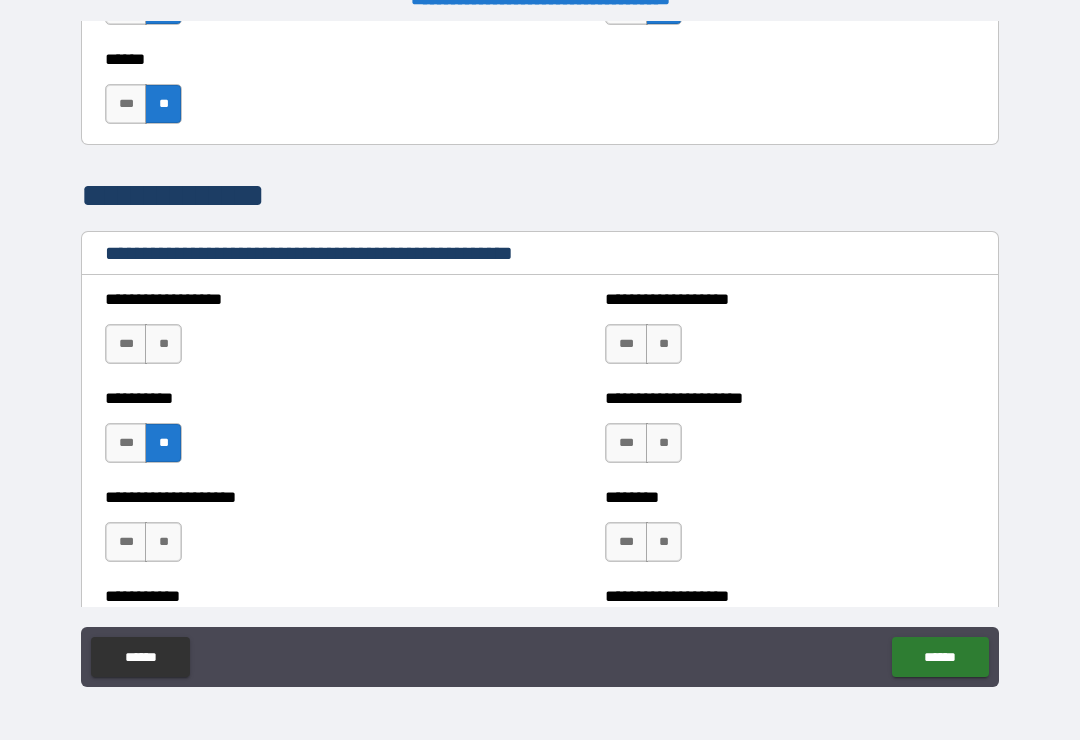 click on "**" at bounding box center [163, 542] 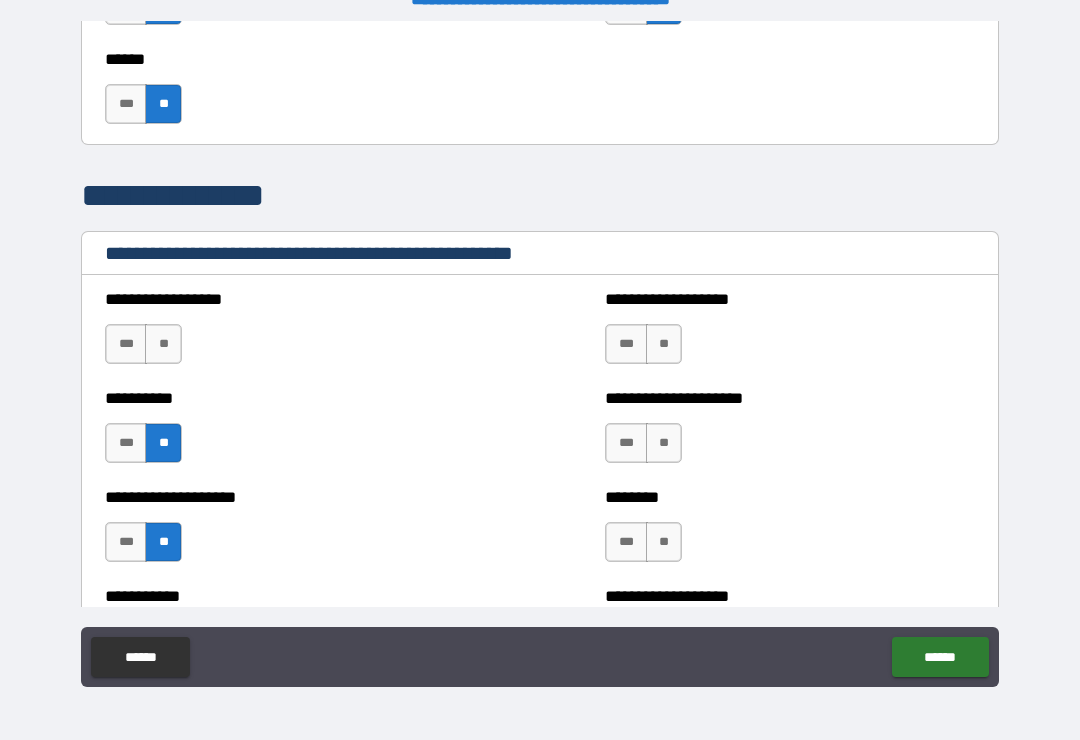 click on "**" at bounding box center (163, 344) 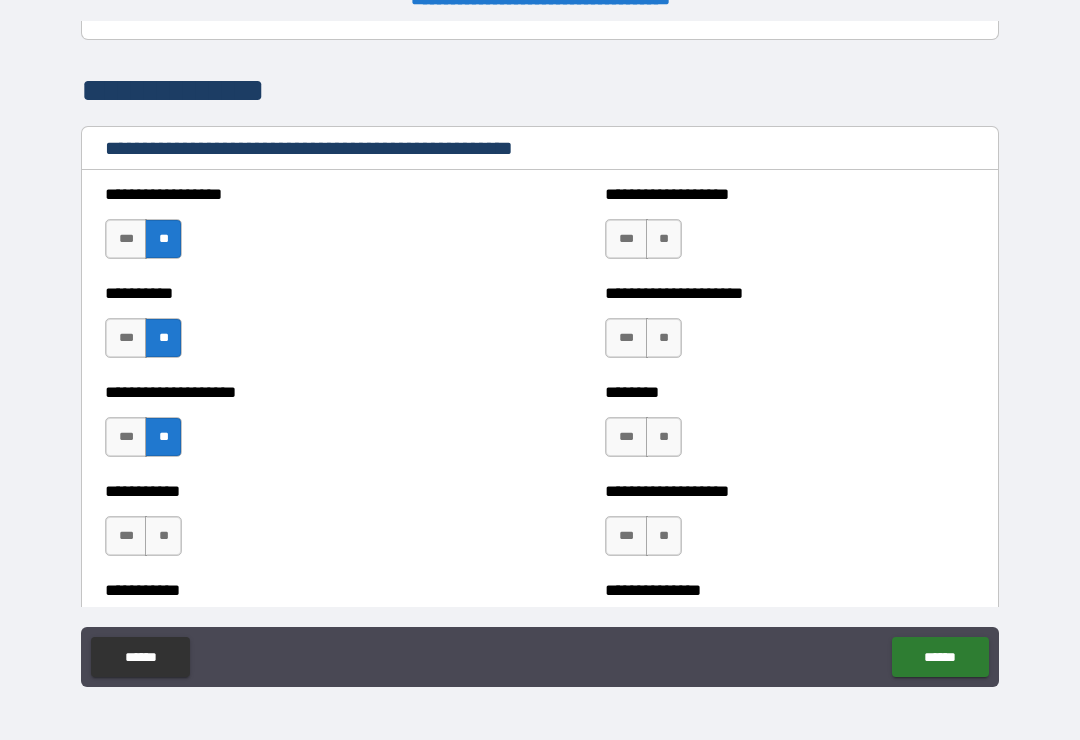 scroll, scrollTop: 2397, scrollLeft: 0, axis: vertical 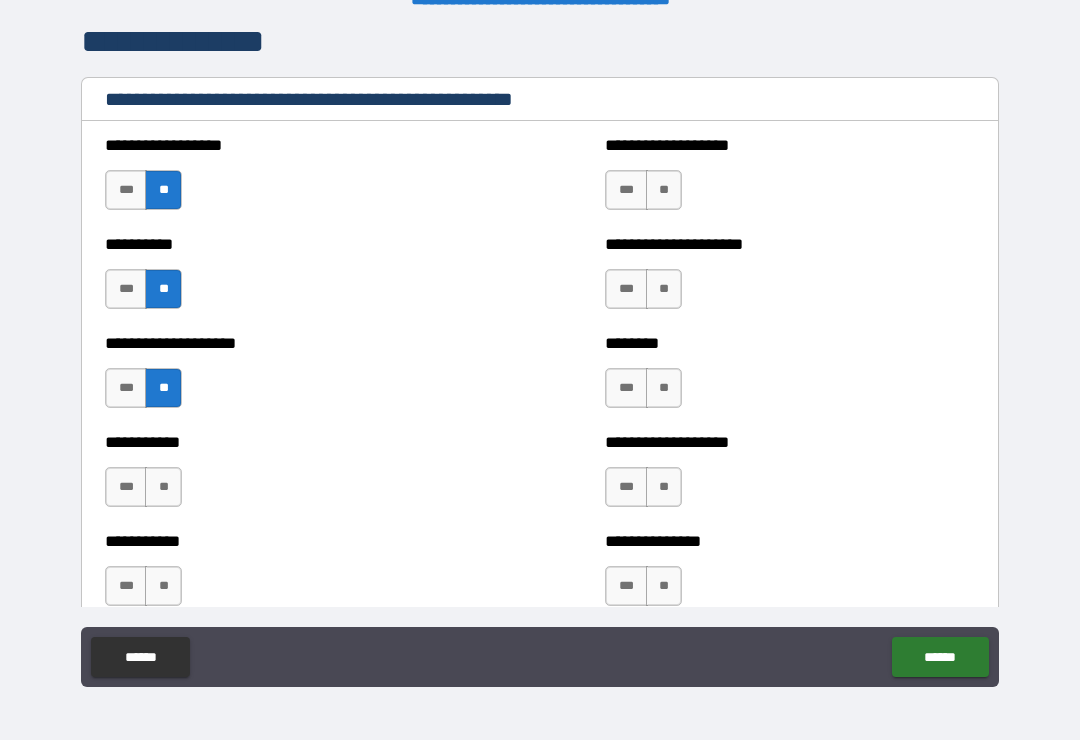 click on "**" at bounding box center [163, 487] 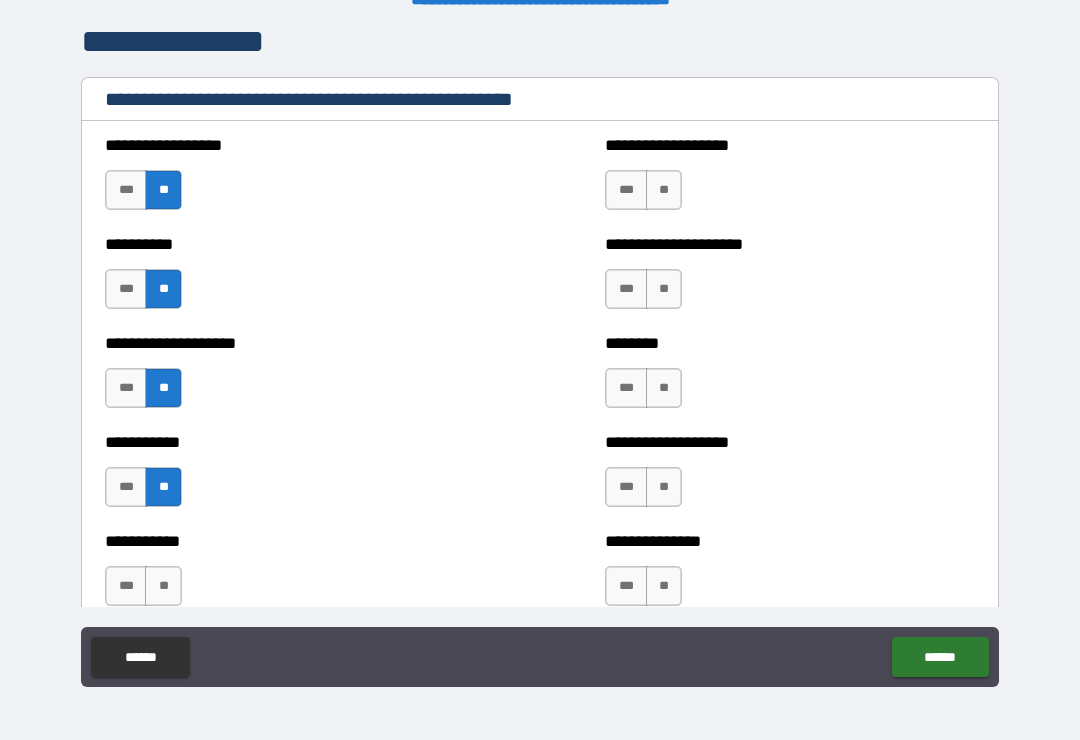 click on "**" at bounding box center (163, 586) 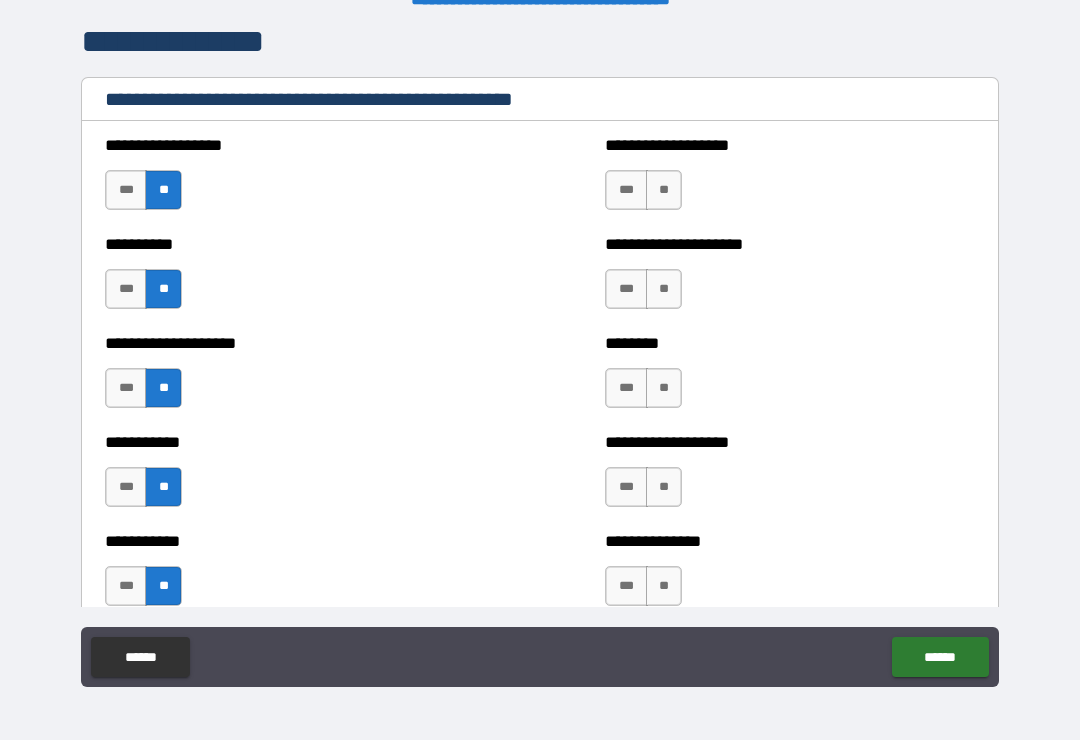 click on "**" at bounding box center (664, 190) 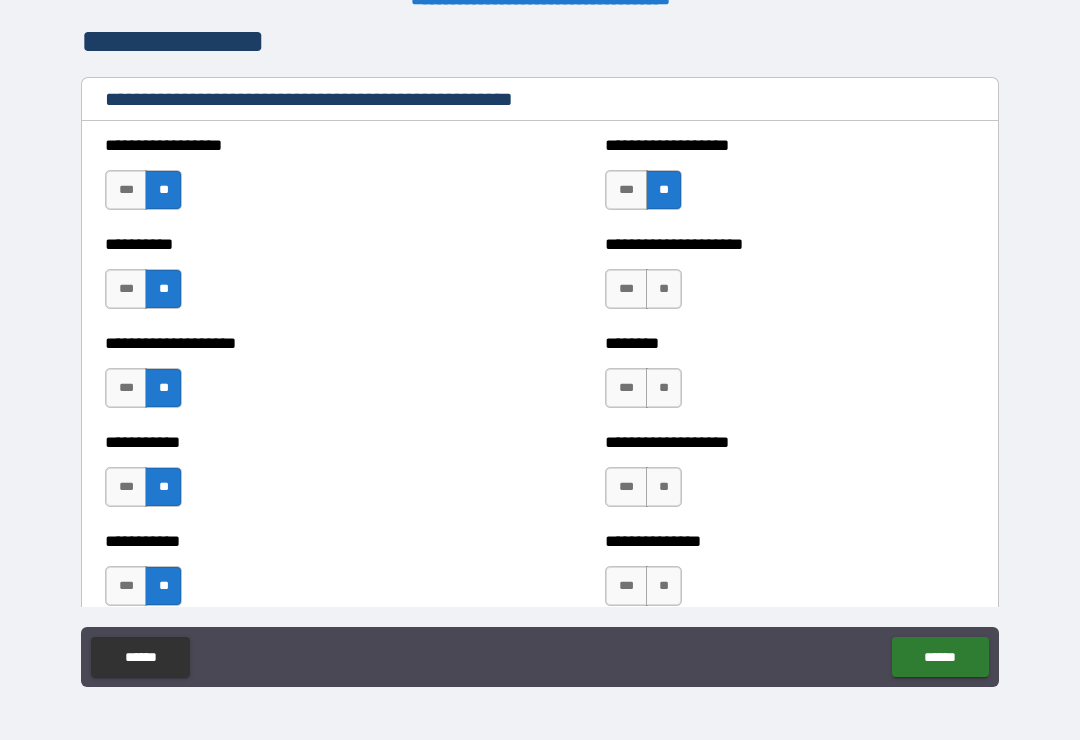 click on "**" at bounding box center (664, 289) 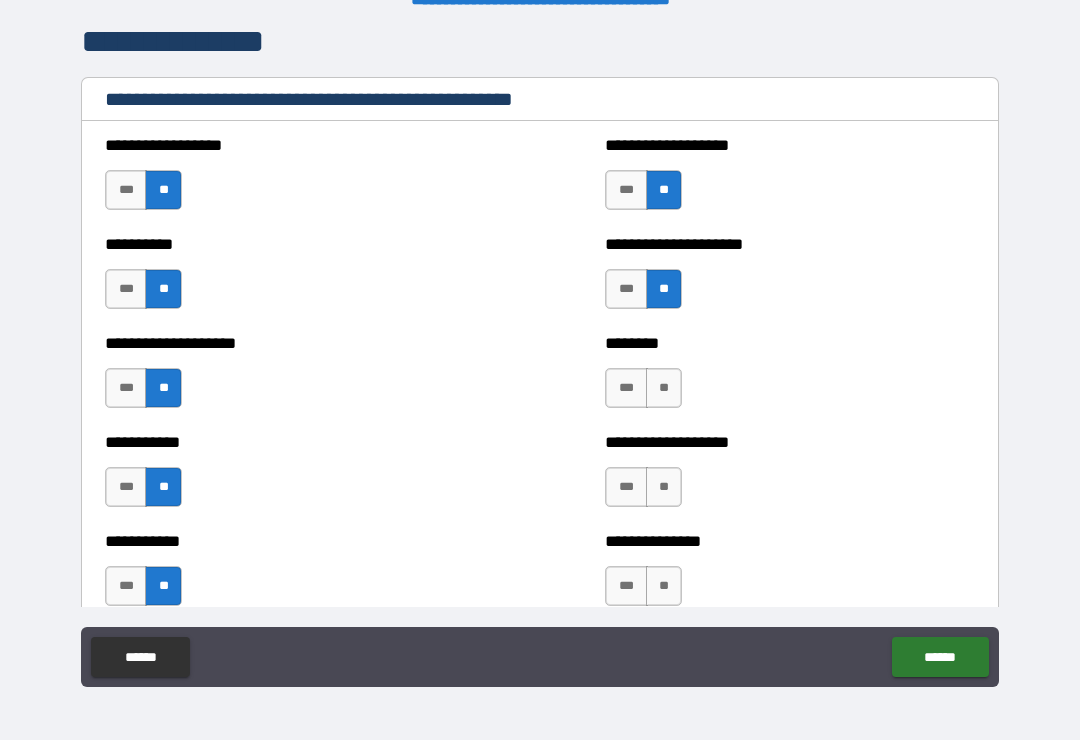 click on "**" at bounding box center [664, 388] 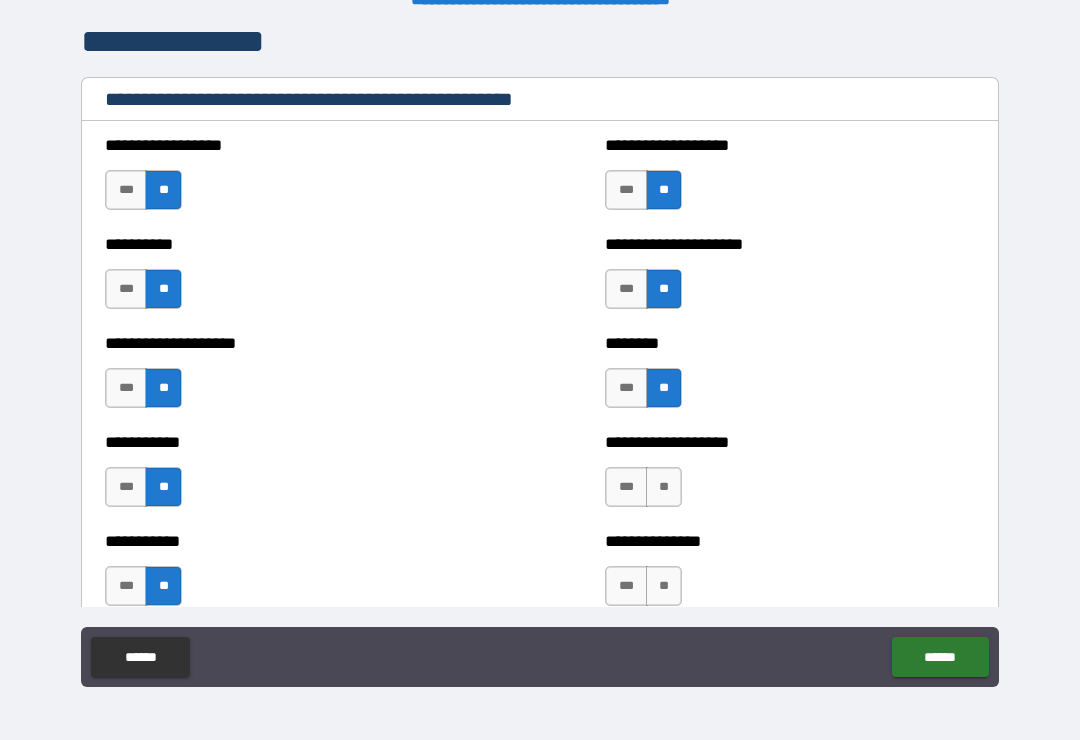 click on "**" at bounding box center (664, 487) 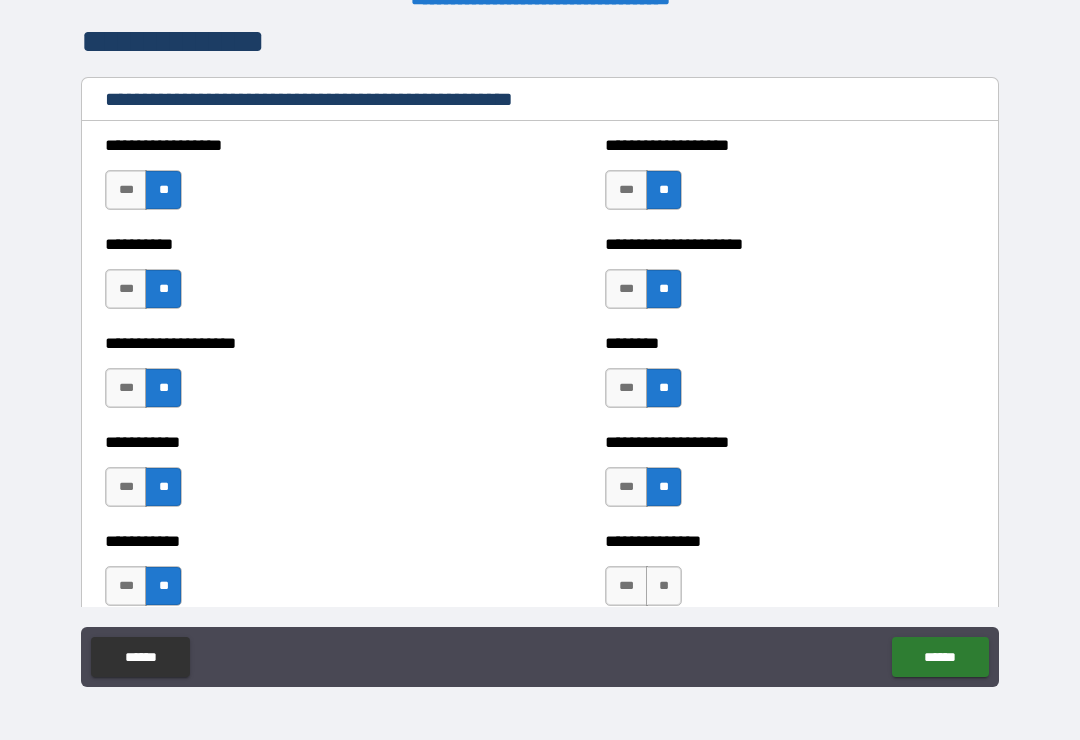 click on "**" at bounding box center (664, 586) 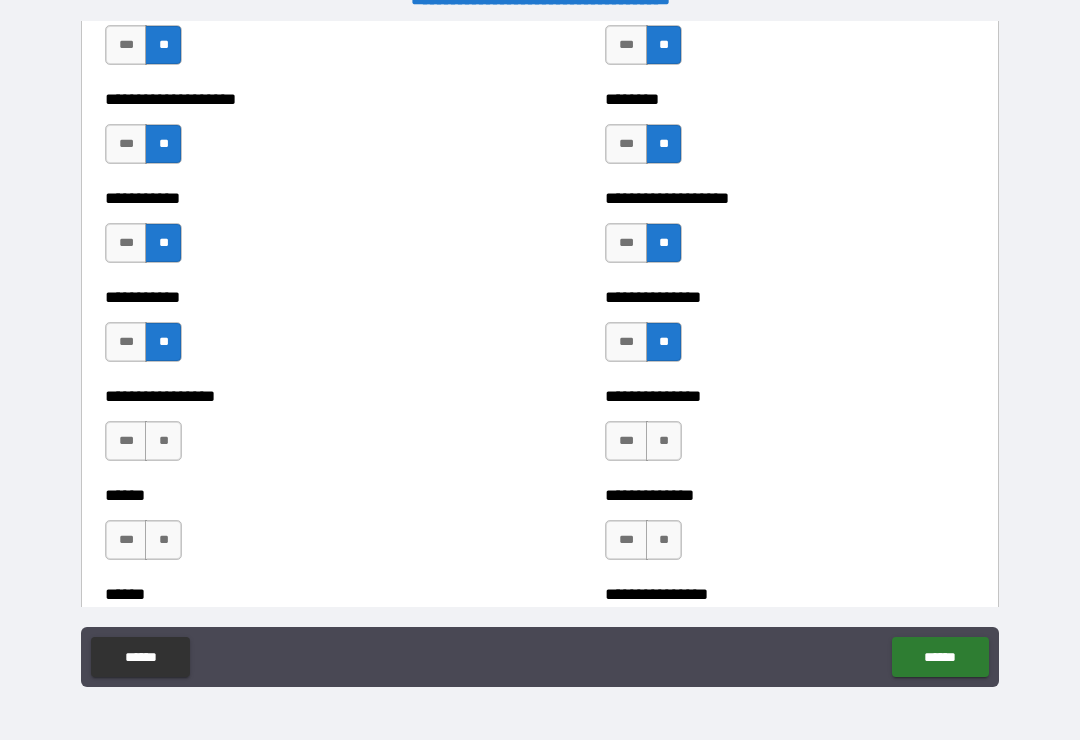 scroll, scrollTop: 2642, scrollLeft: 0, axis: vertical 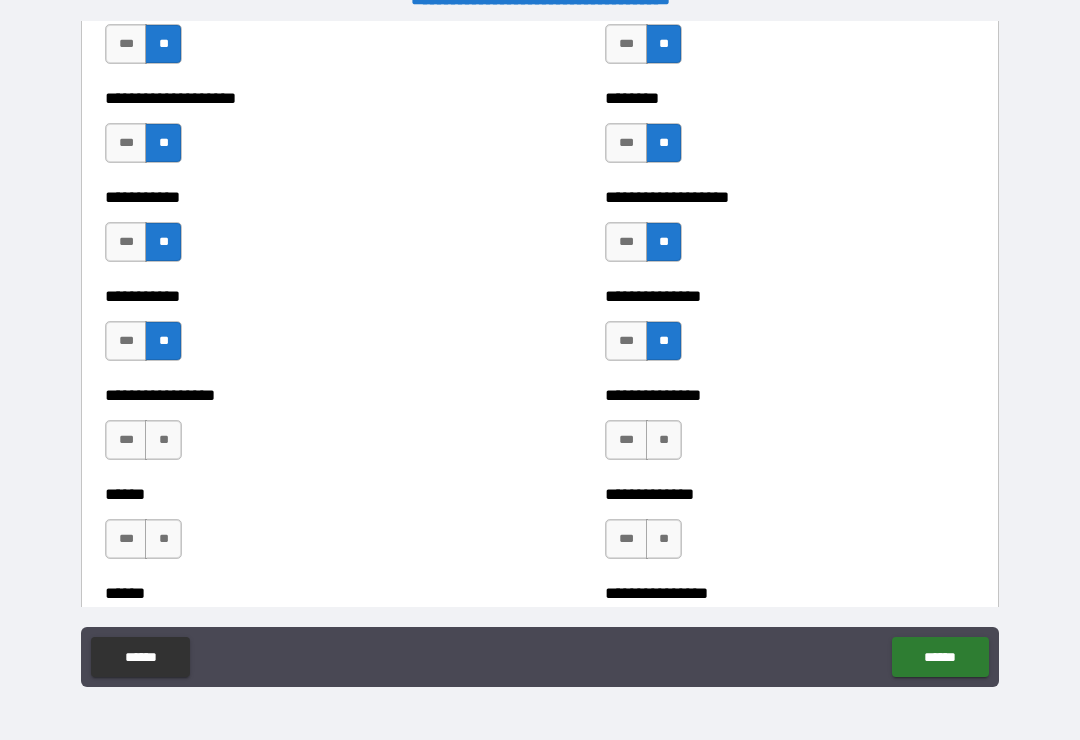 click on "**" at bounding box center [664, 440] 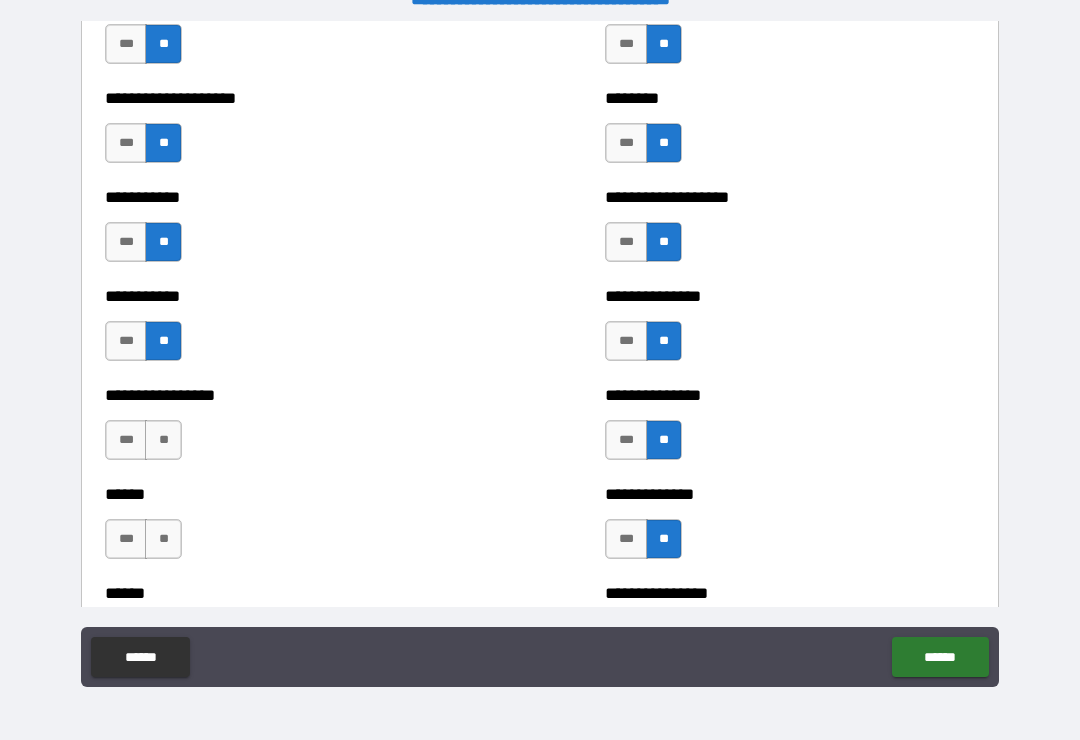 click on "**" at bounding box center (163, 440) 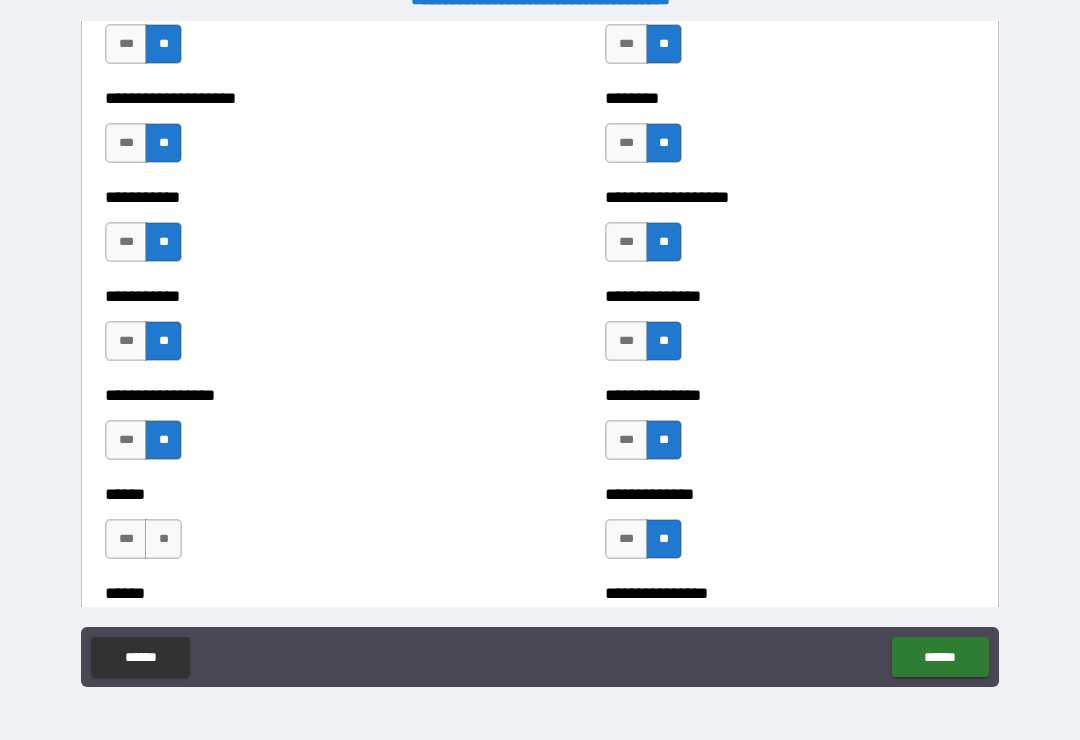 click on "**" at bounding box center (163, 539) 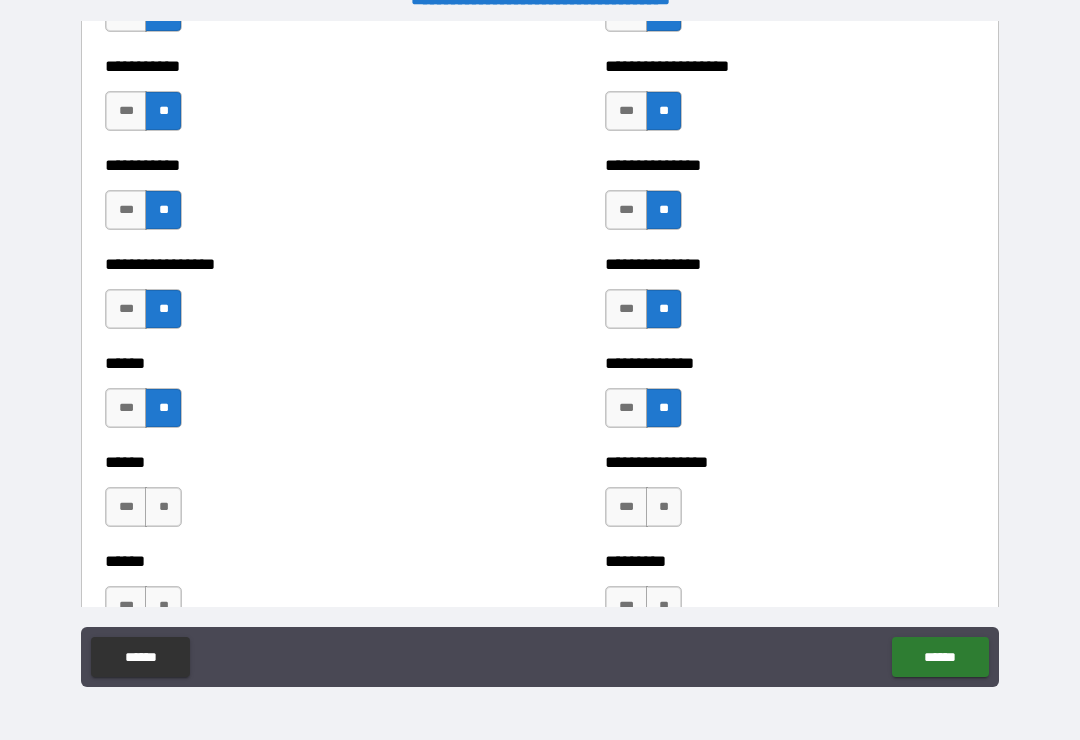scroll, scrollTop: 2846, scrollLeft: 0, axis: vertical 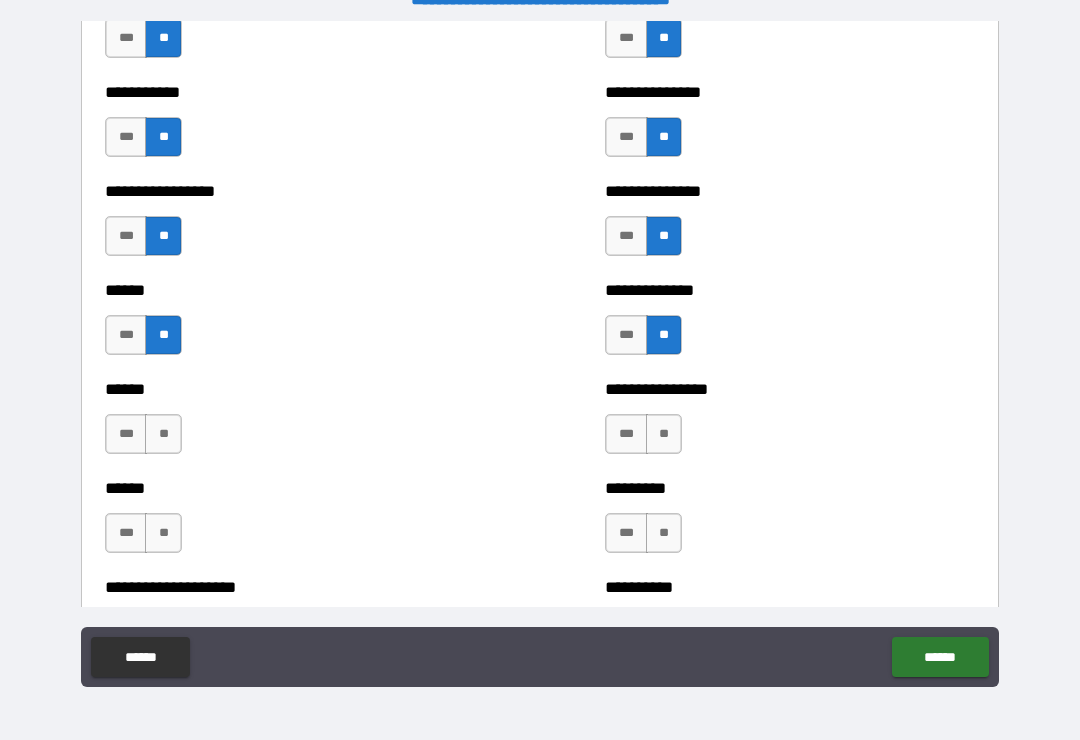 click on "**" at bounding box center [163, 434] 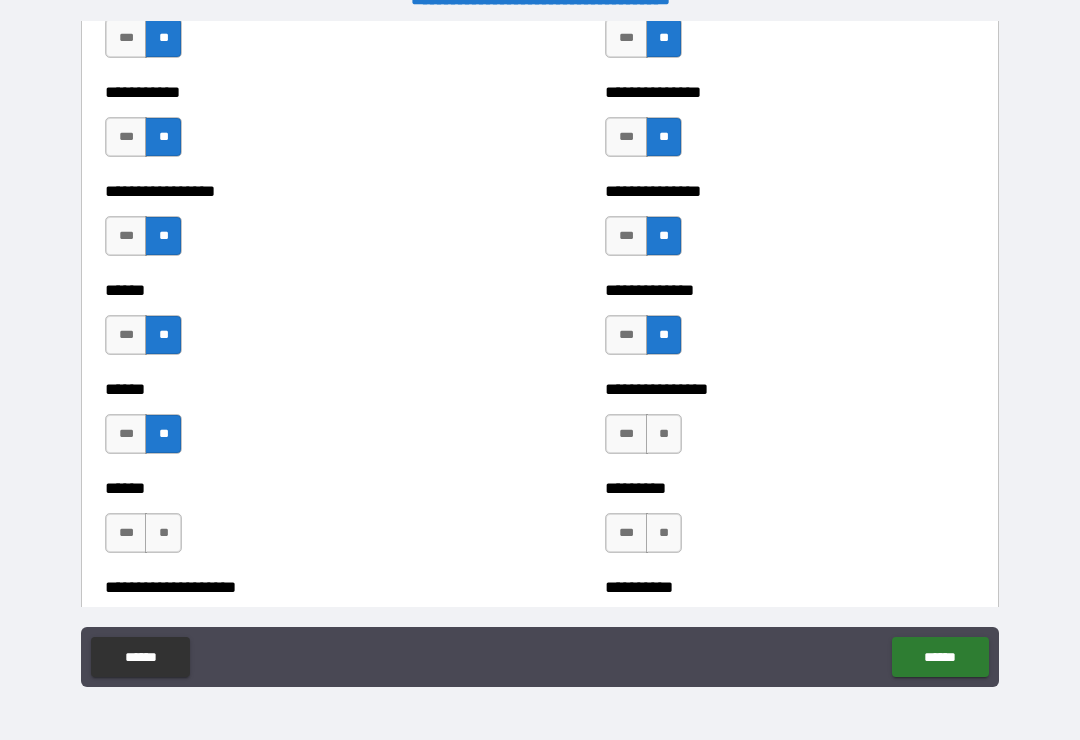click on "**" at bounding box center [163, 533] 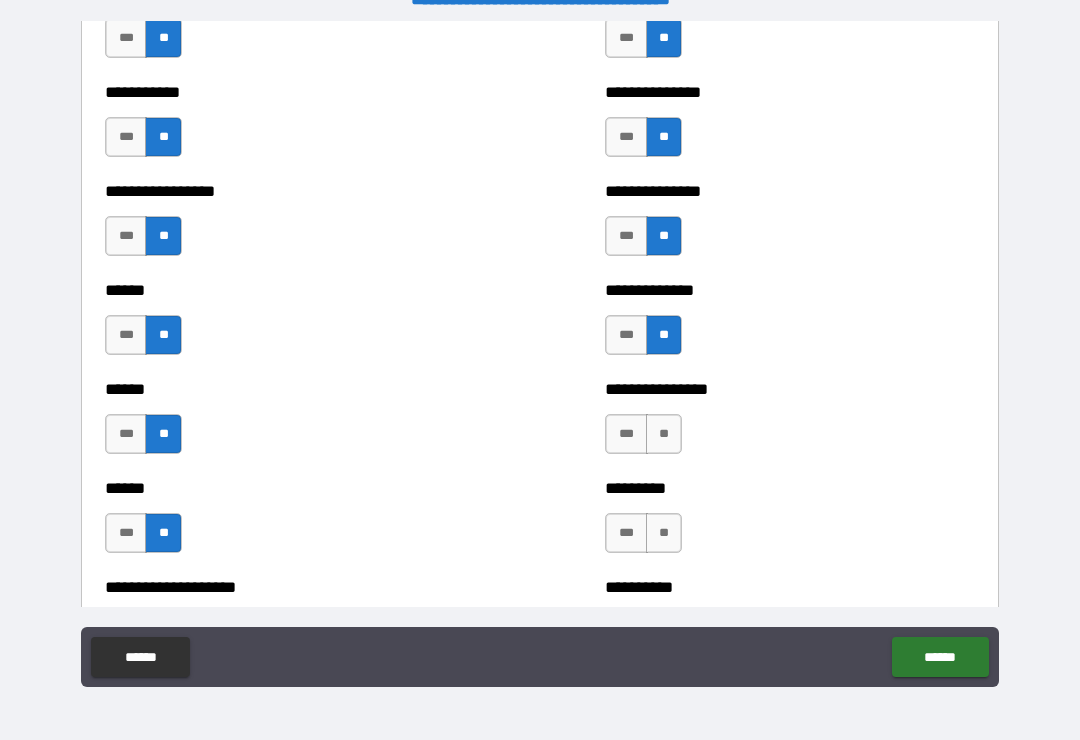click on "**" at bounding box center [664, 434] 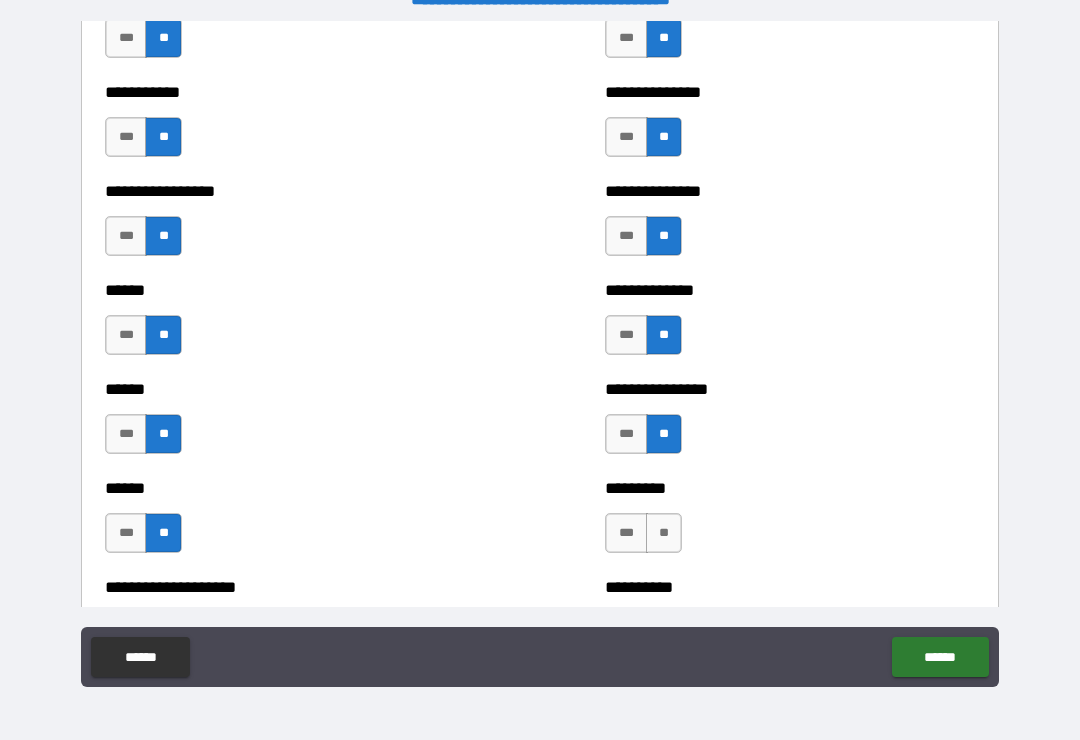 click on "**" at bounding box center [664, 533] 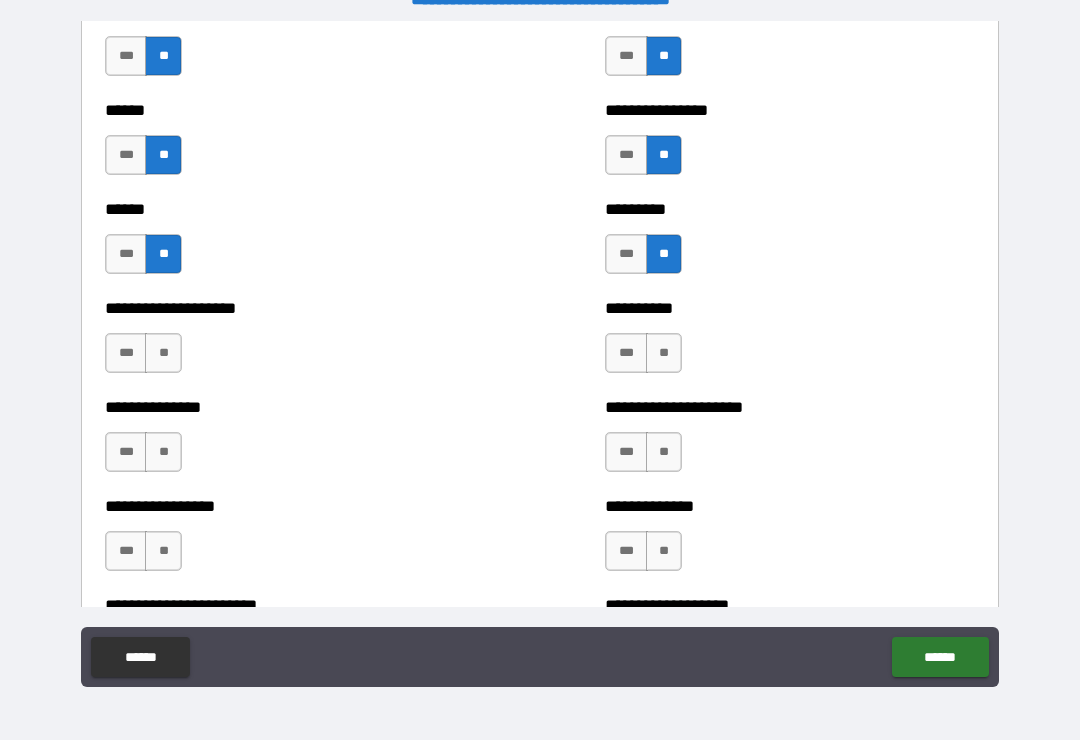 scroll, scrollTop: 3147, scrollLeft: 0, axis: vertical 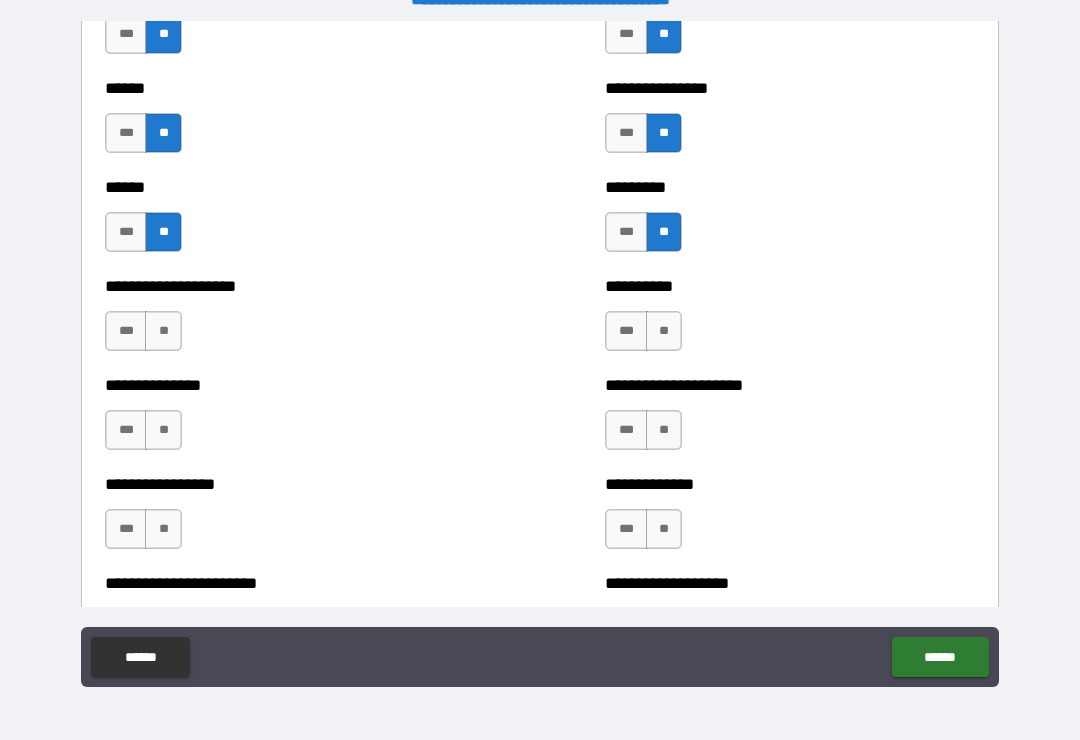 click on "***" at bounding box center (126, 331) 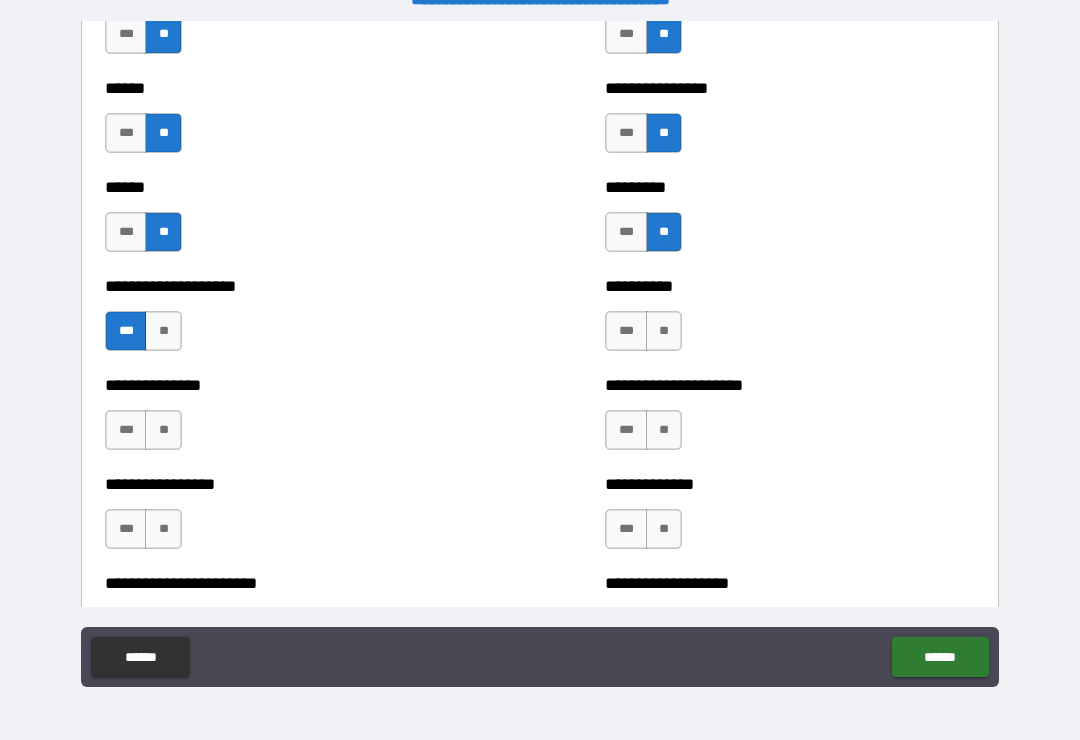 click on "**" at bounding box center [163, 430] 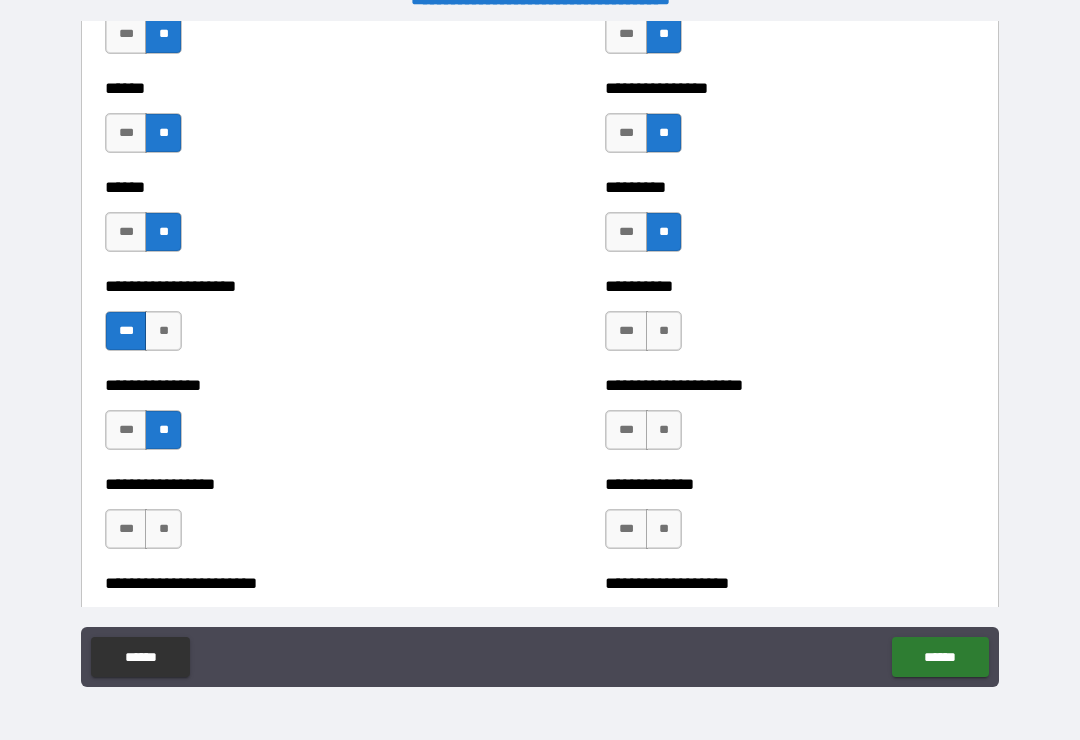click on "**" at bounding box center [163, 529] 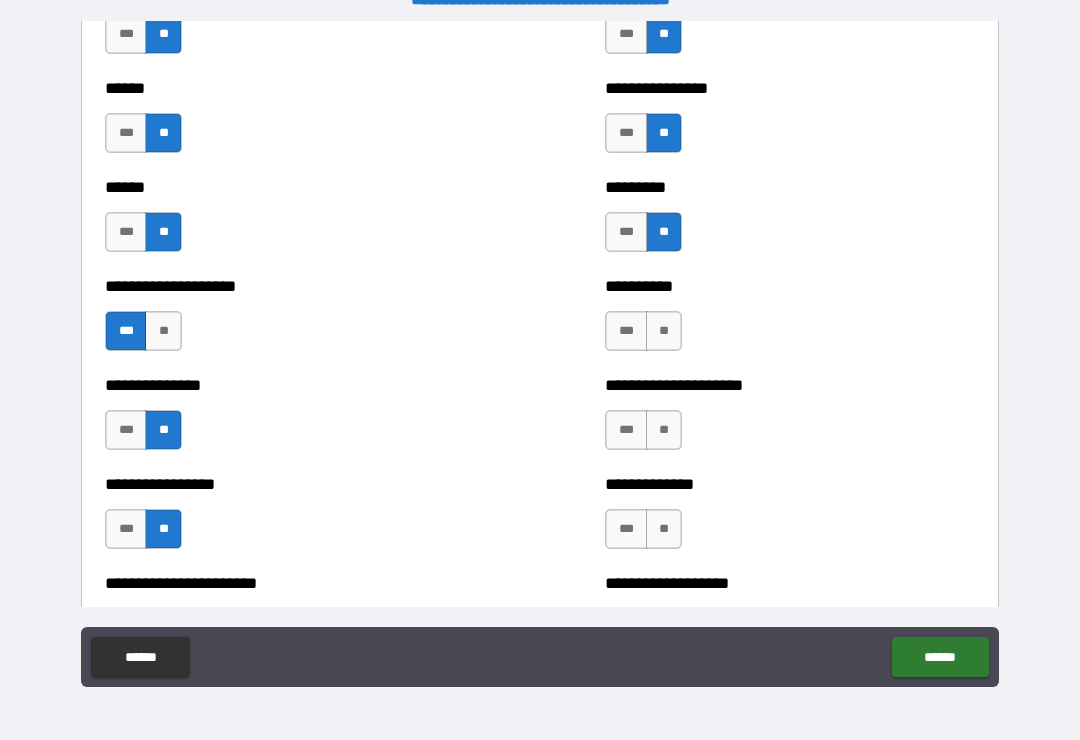 click on "**" at bounding box center [163, 331] 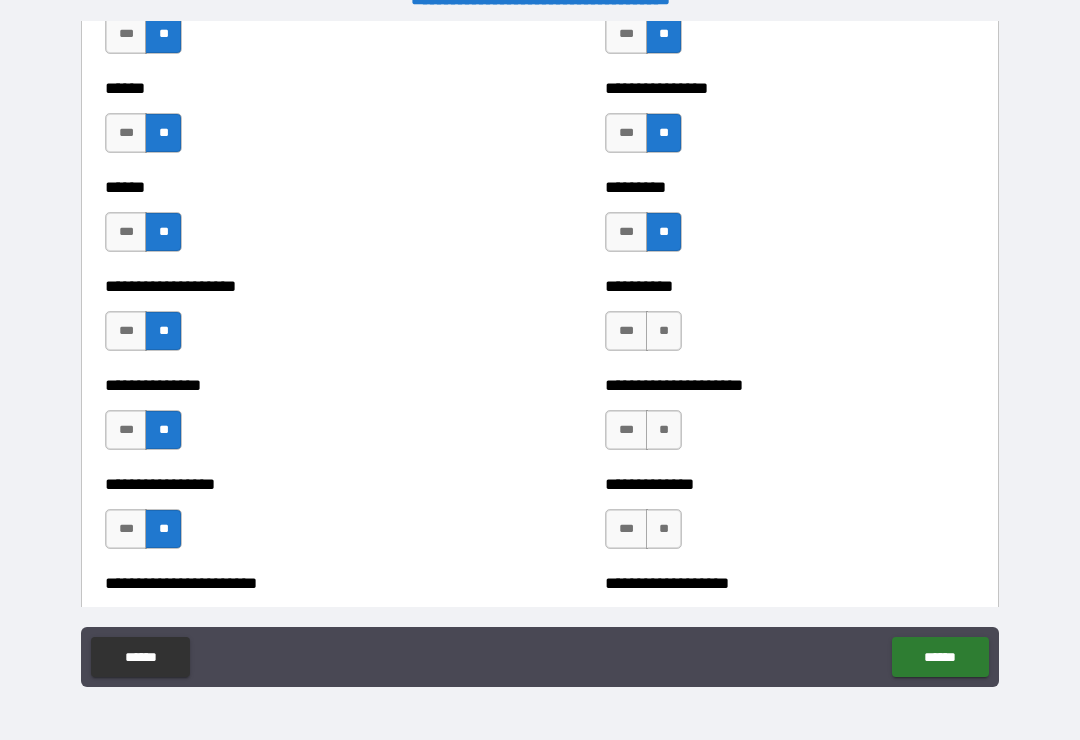 click on "**" at bounding box center [664, 331] 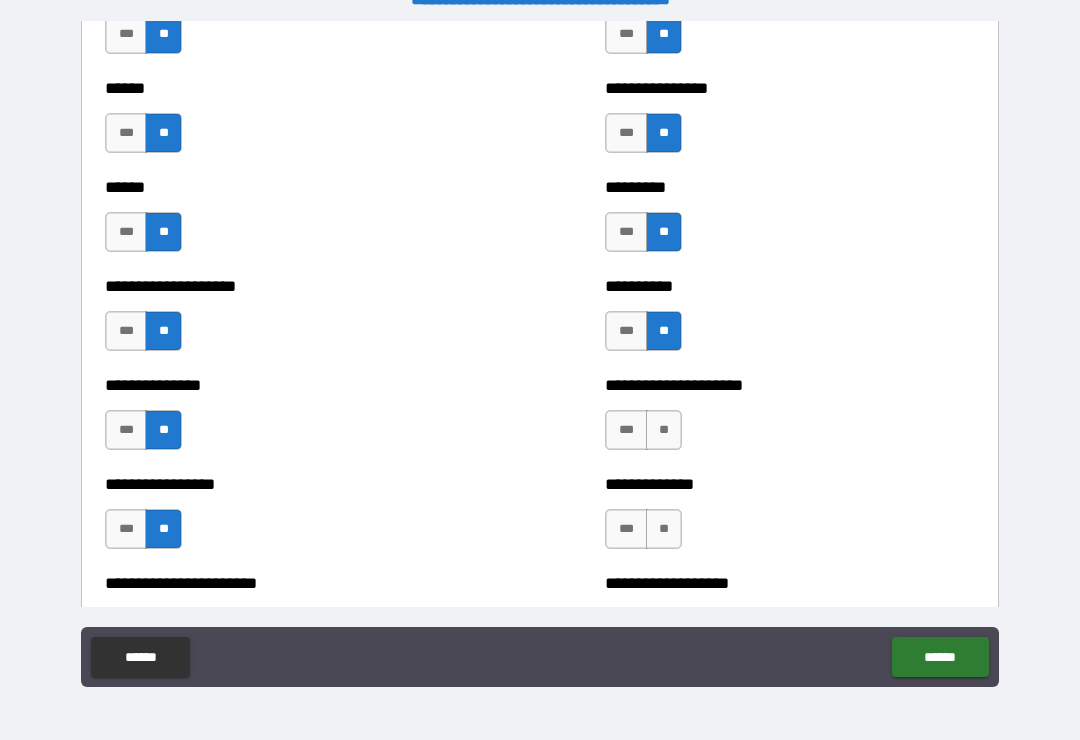 click on "**" at bounding box center [664, 430] 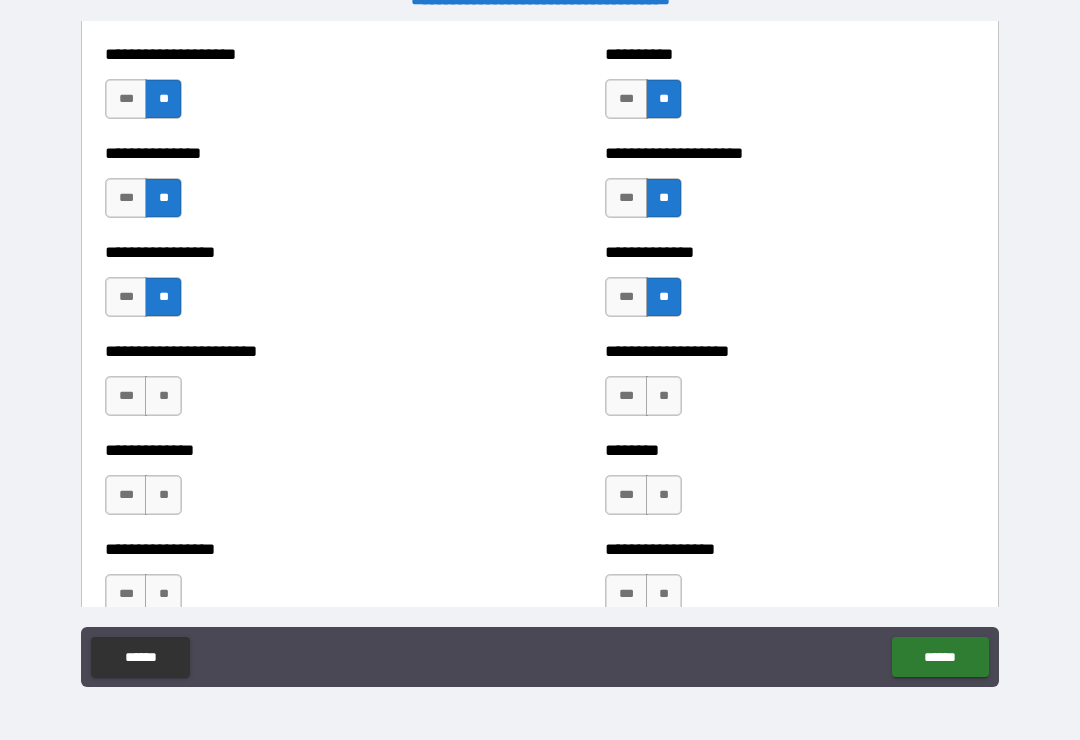 scroll, scrollTop: 3429, scrollLeft: 0, axis: vertical 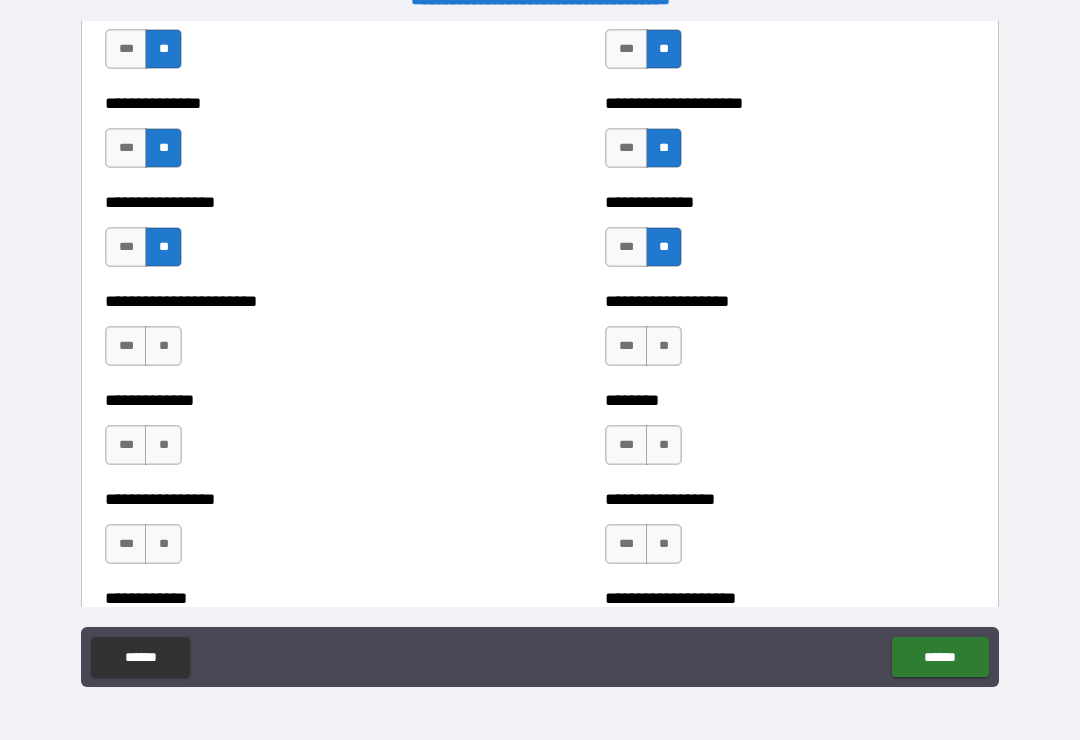 click on "**" at bounding box center (163, 346) 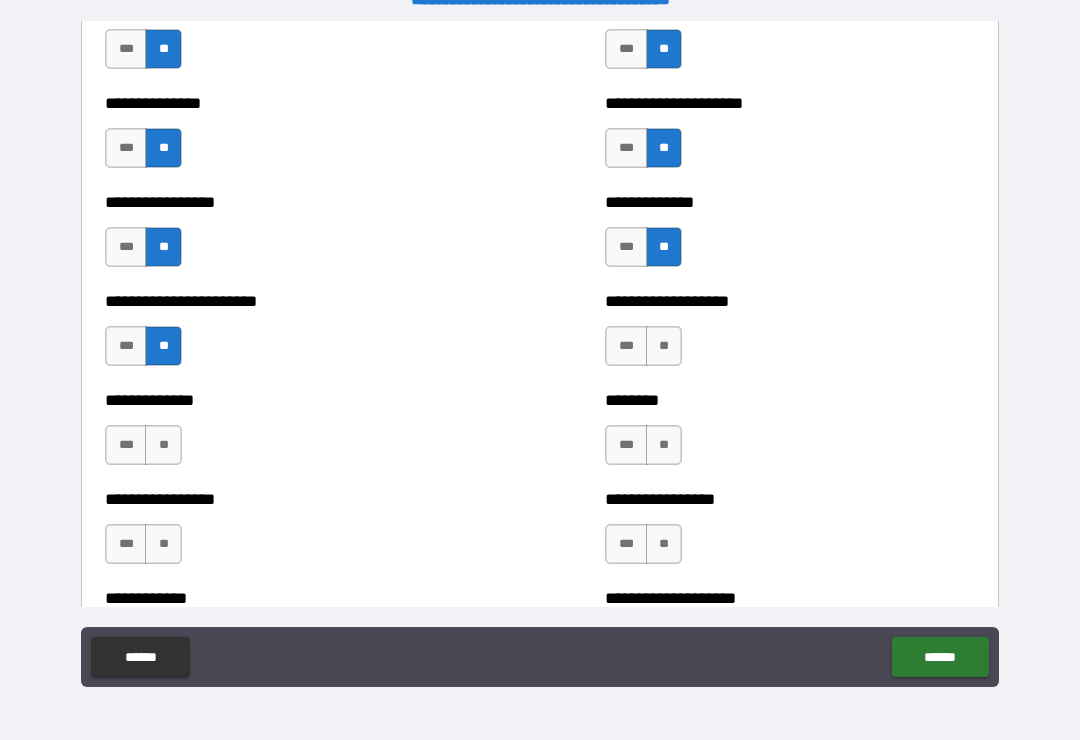 click on "**" at bounding box center [163, 445] 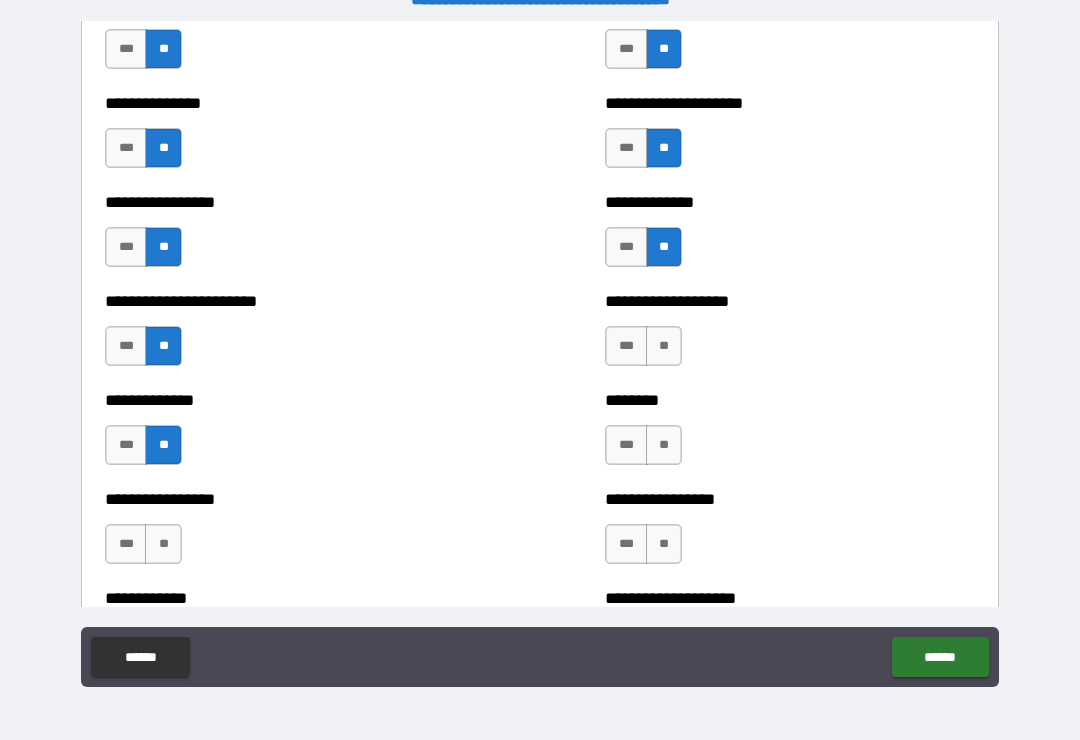 click on "**" at bounding box center (163, 544) 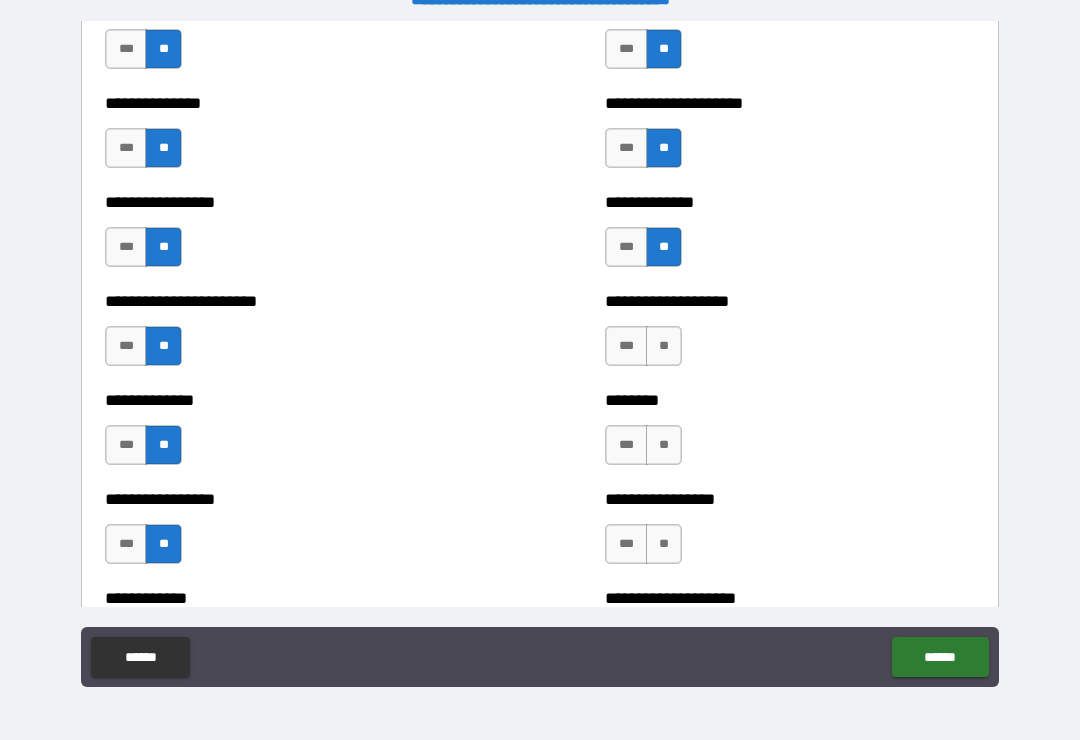 click on "**" at bounding box center [664, 346] 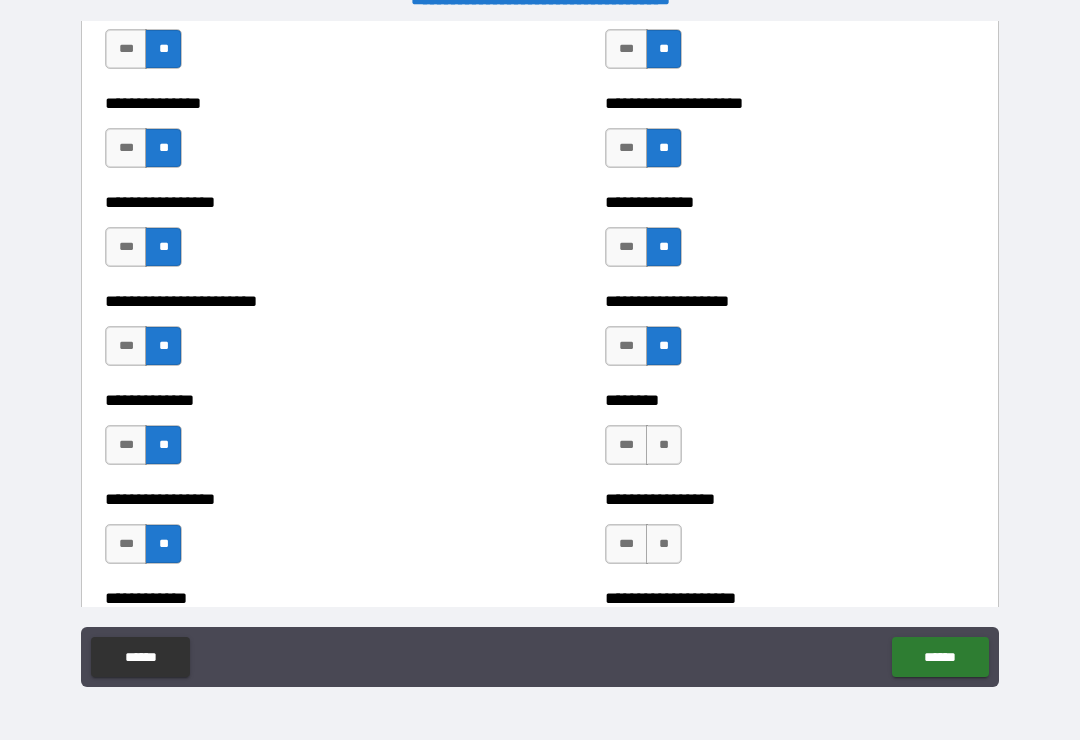 click on "**" at bounding box center (664, 445) 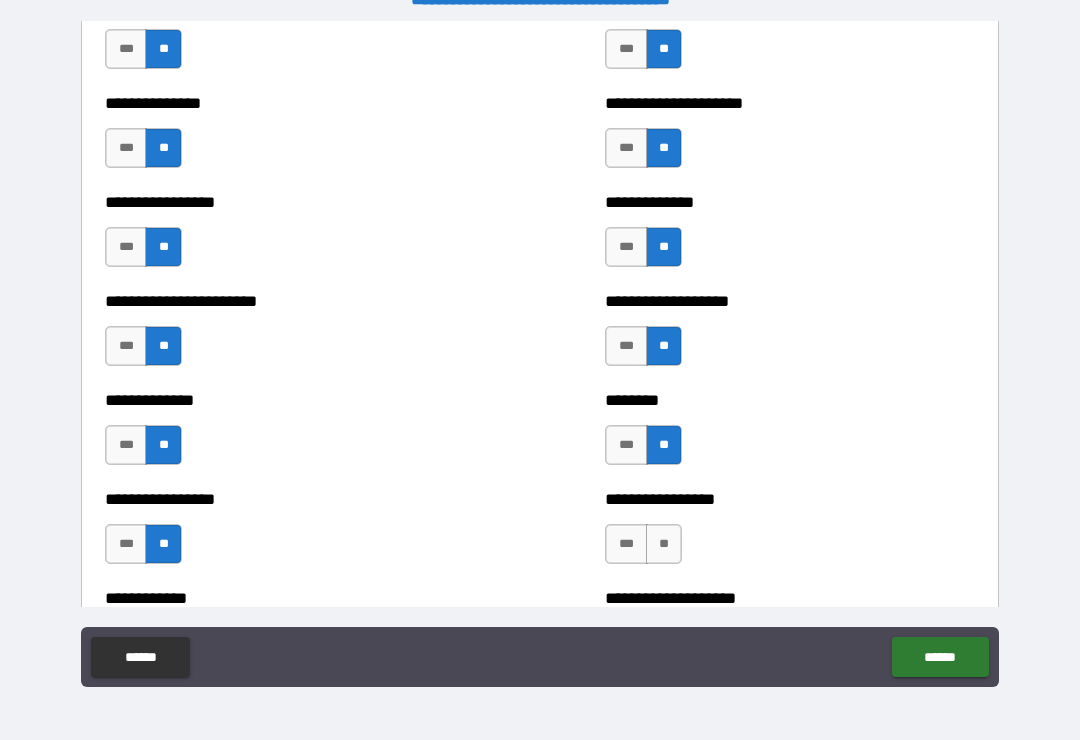 click on "**" at bounding box center [664, 544] 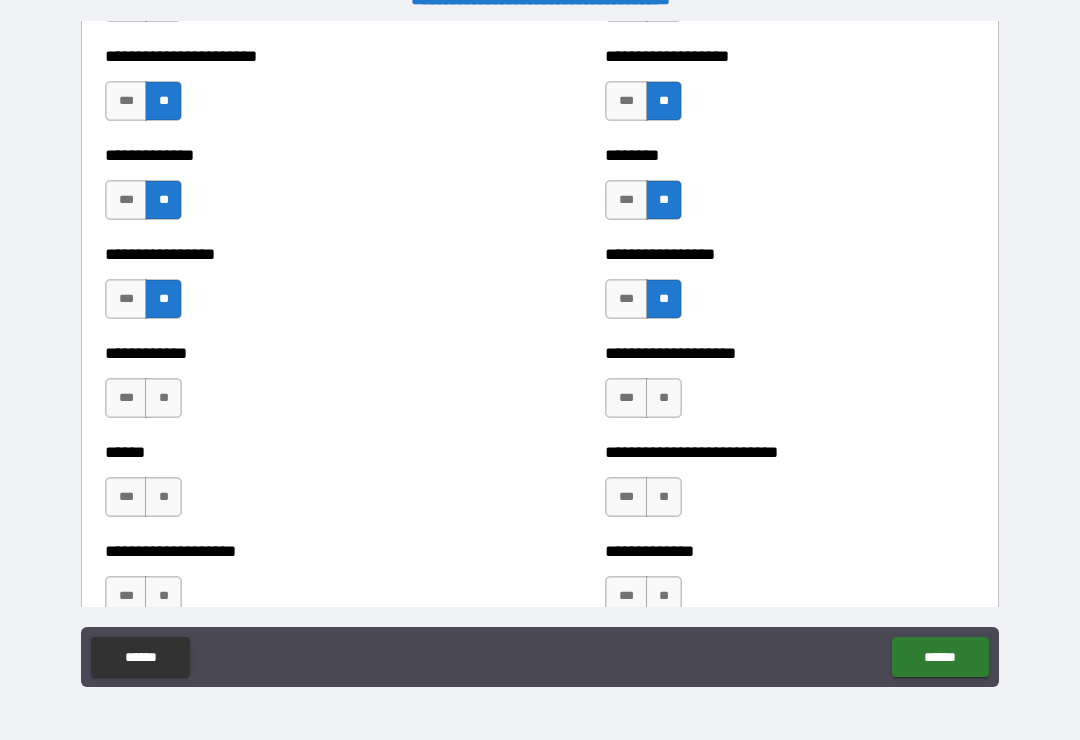 scroll, scrollTop: 3681, scrollLeft: 0, axis: vertical 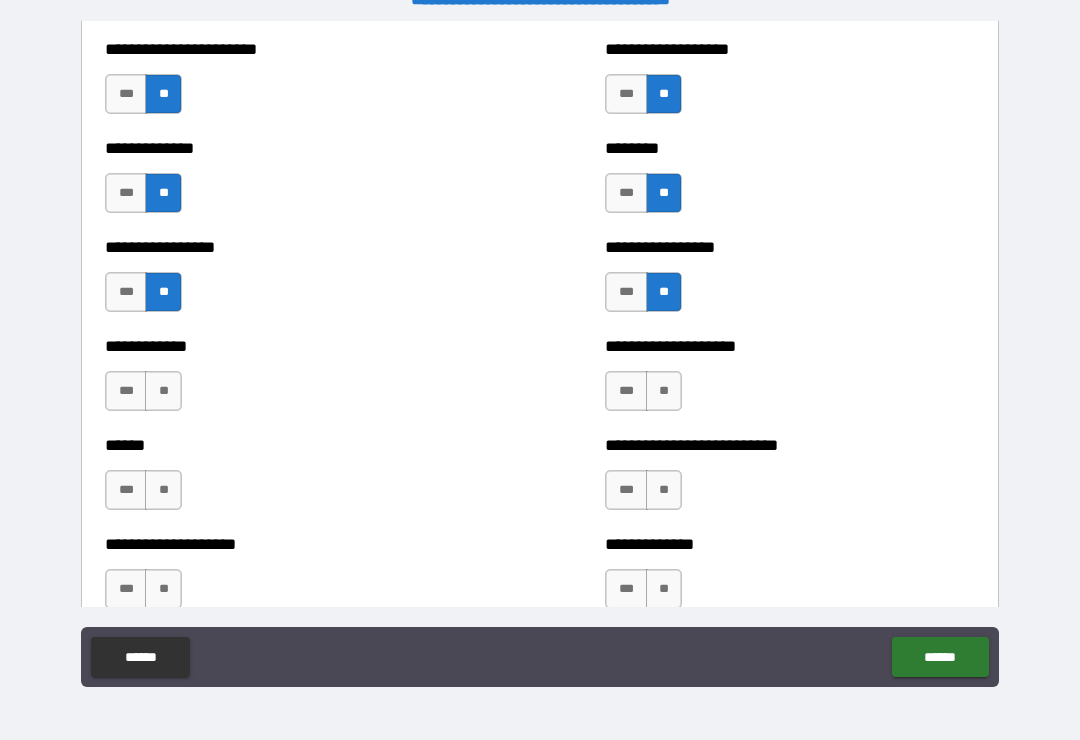 click on "**" at bounding box center (664, 391) 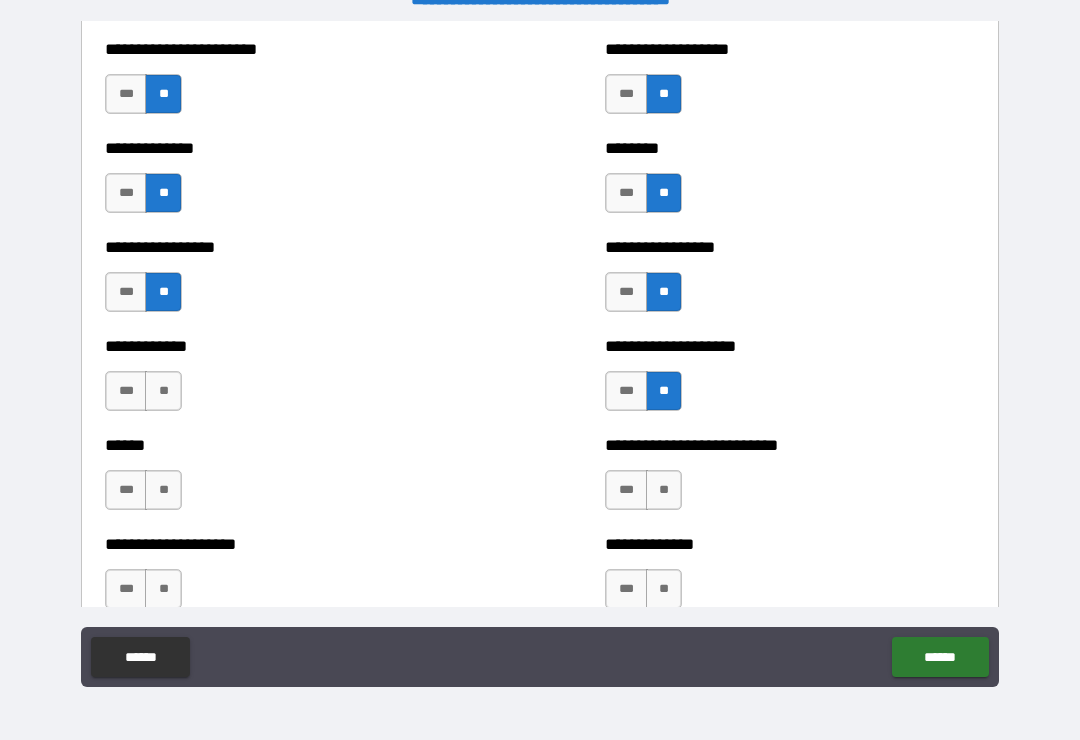 click on "**" at bounding box center [664, 490] 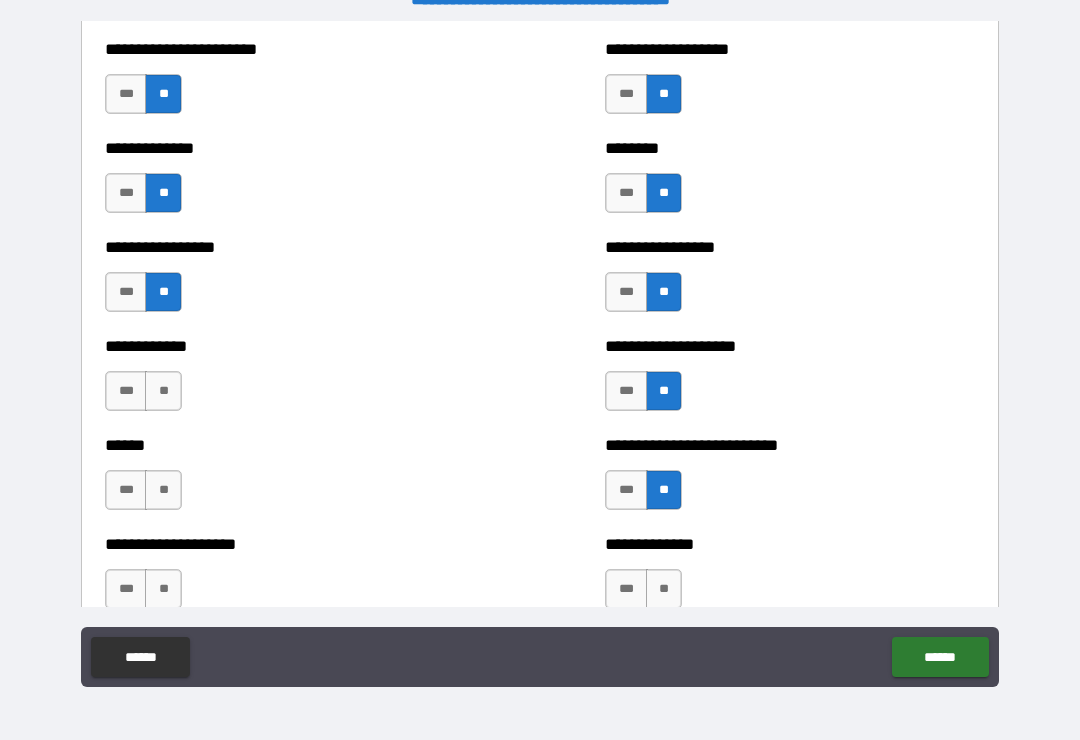 click on "**" at bounding box center [163, 391] 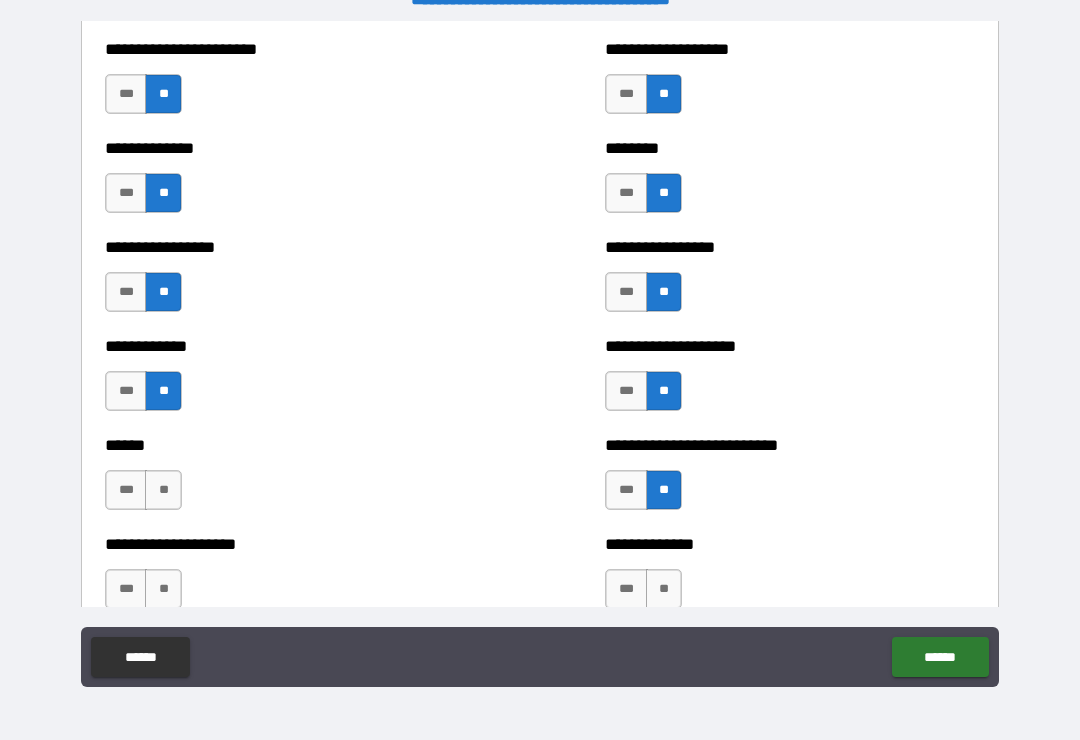 click on "**" at bounding box center (163, 490) 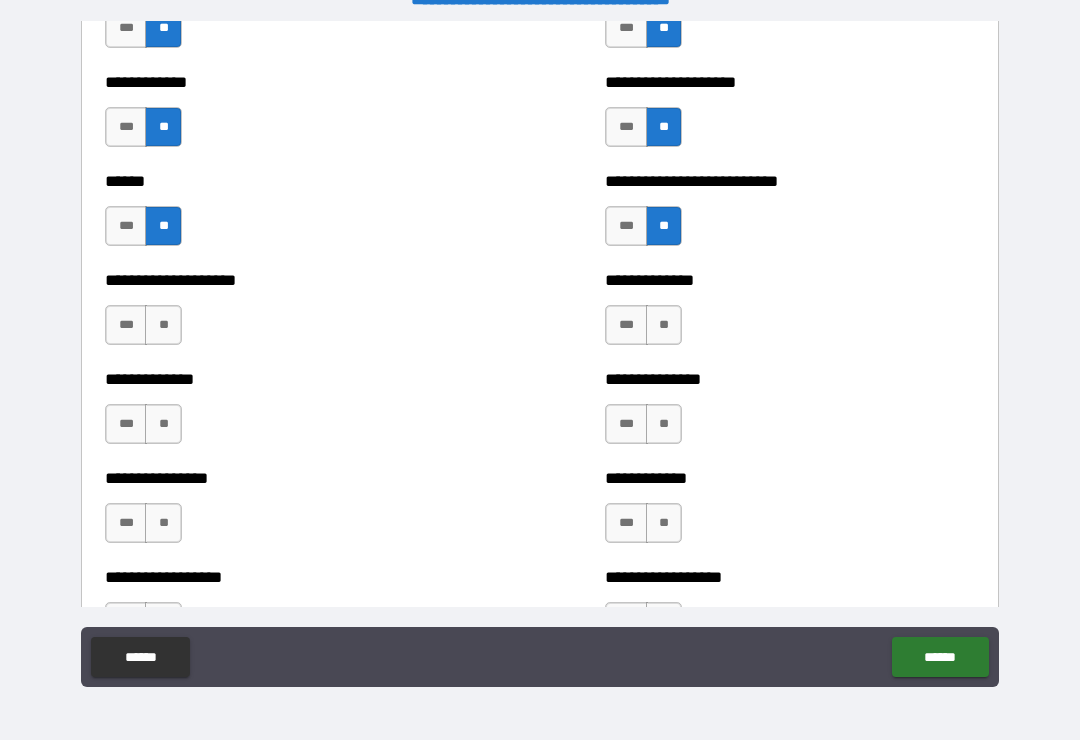 scroll, scrollTop: 3956, scrollLeft: 0, axis: vertical 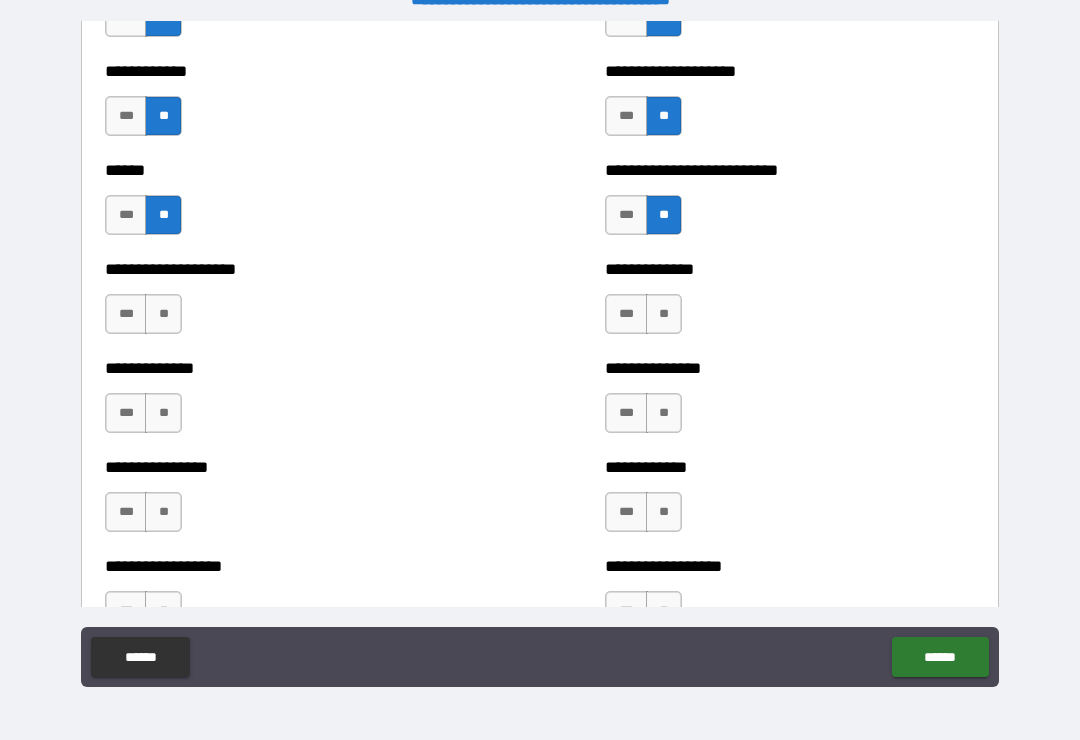 click on "**" at bounding box center [163, 314] 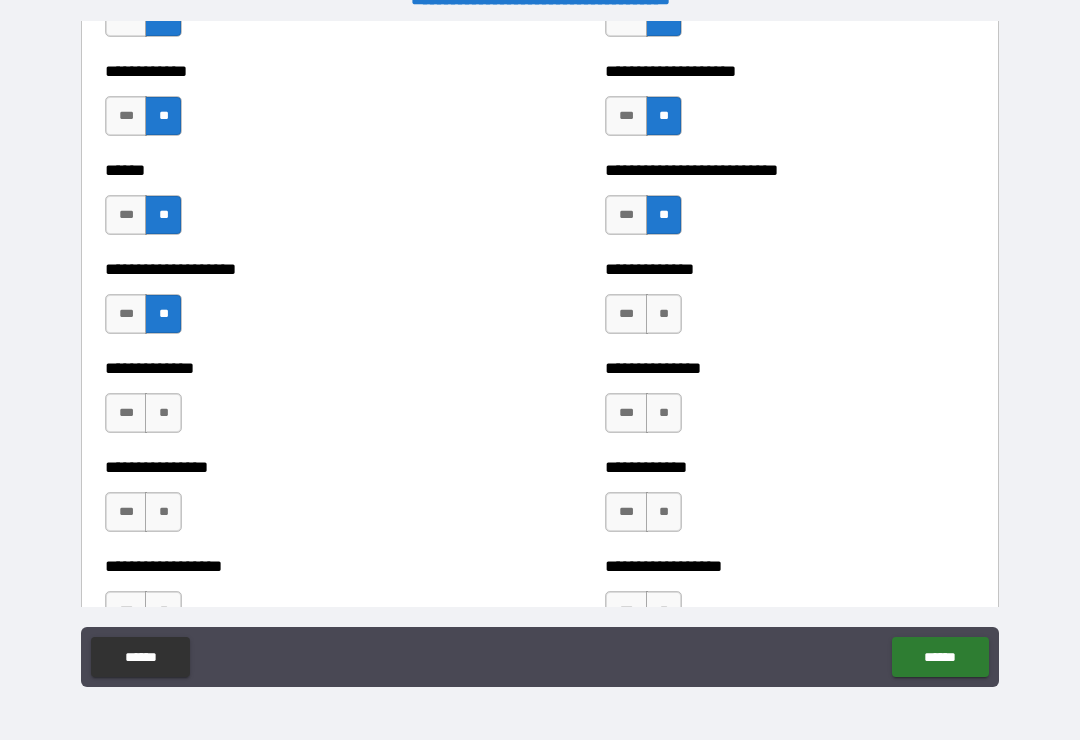 click on "**" at bounding box center (163, 413) 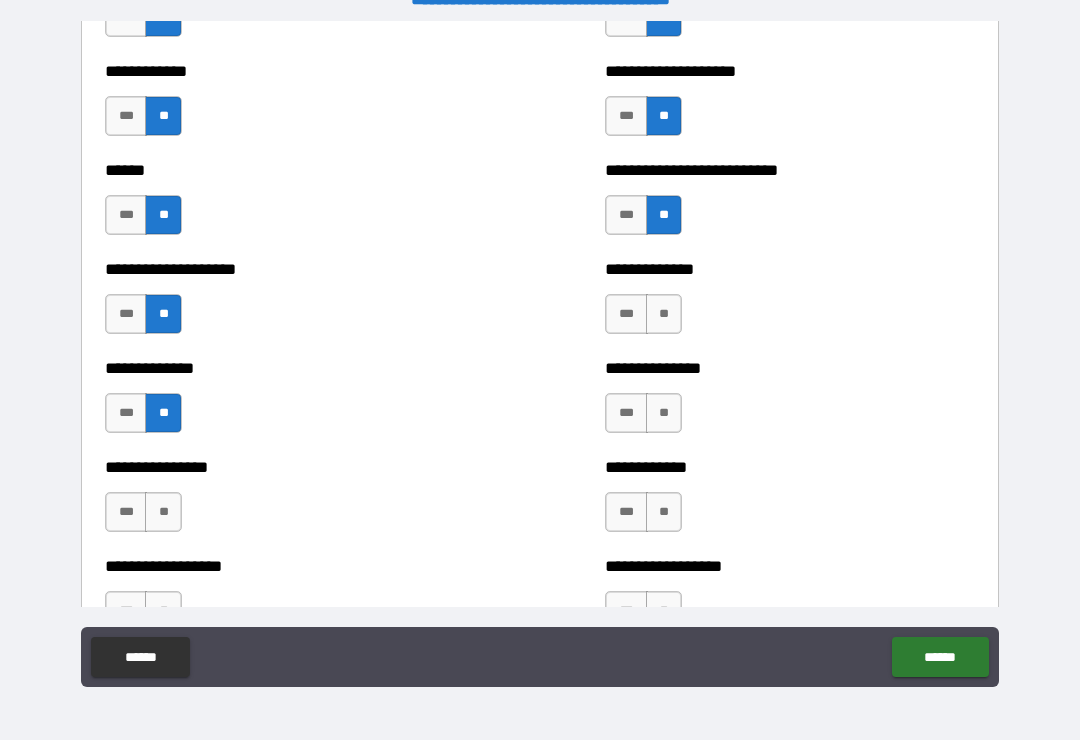 click on "**" at bounding box center [163, 512] 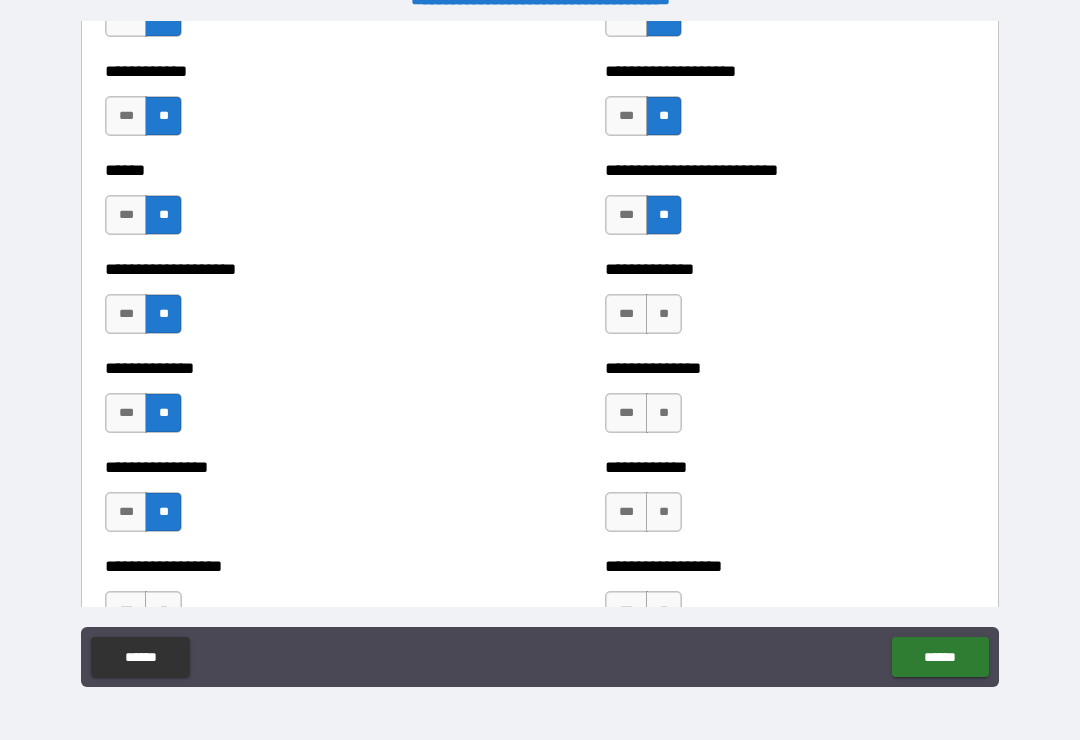 click on "**" at bounding box center (664, 314) 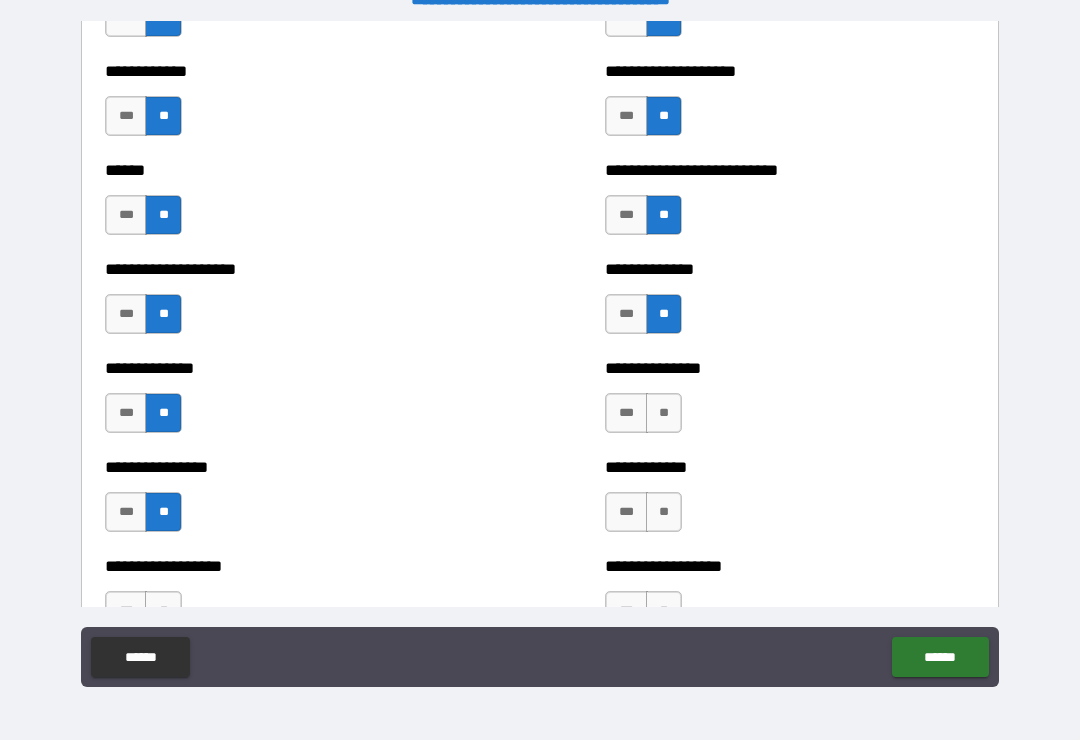 click on "**" at bounding box center (664, 413) 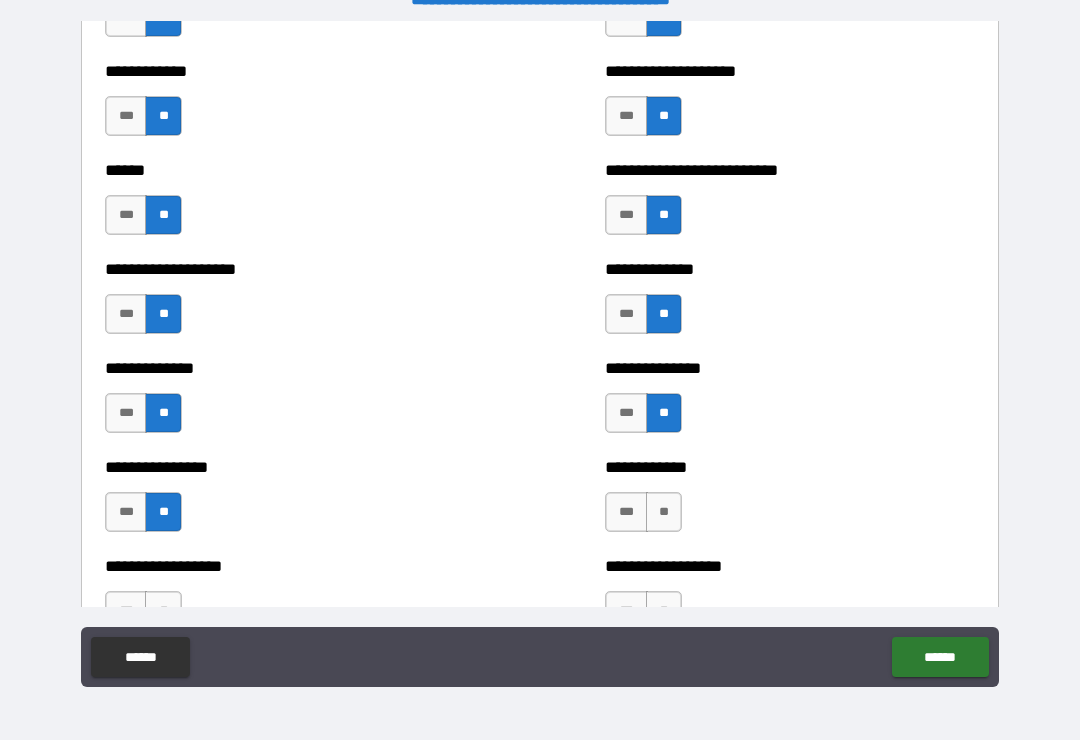 click on "**" at bounding box center (664, 512) 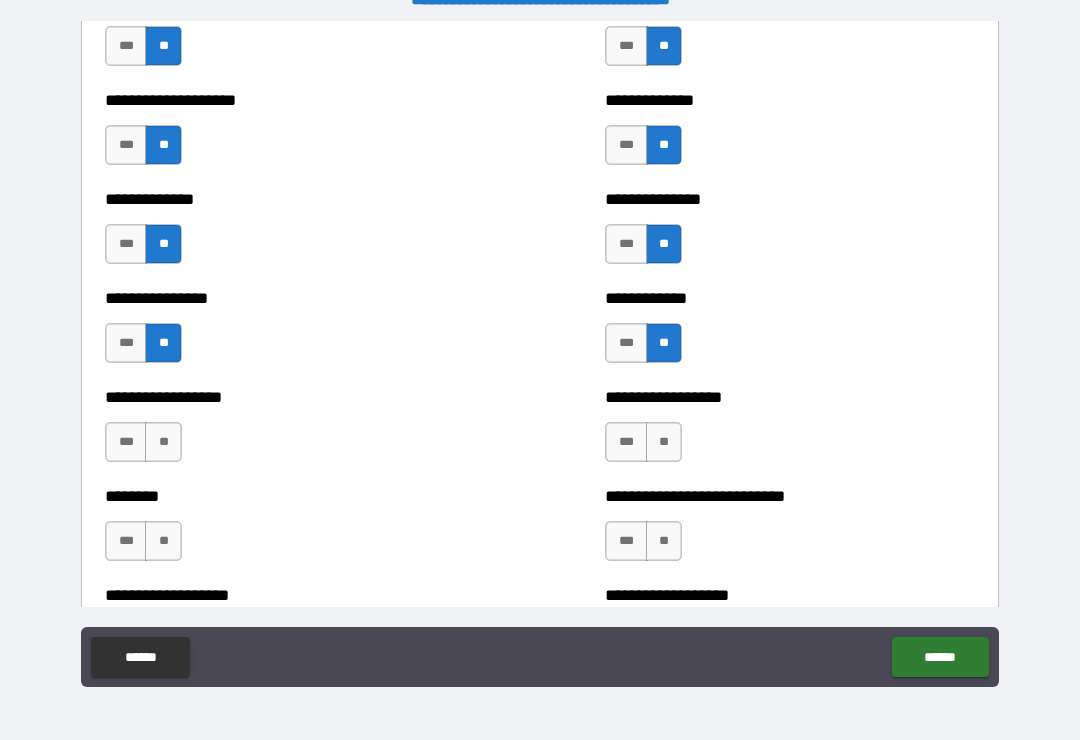 scroll, scrollTop: 4195, scrollLeft: 0, axis: vertical 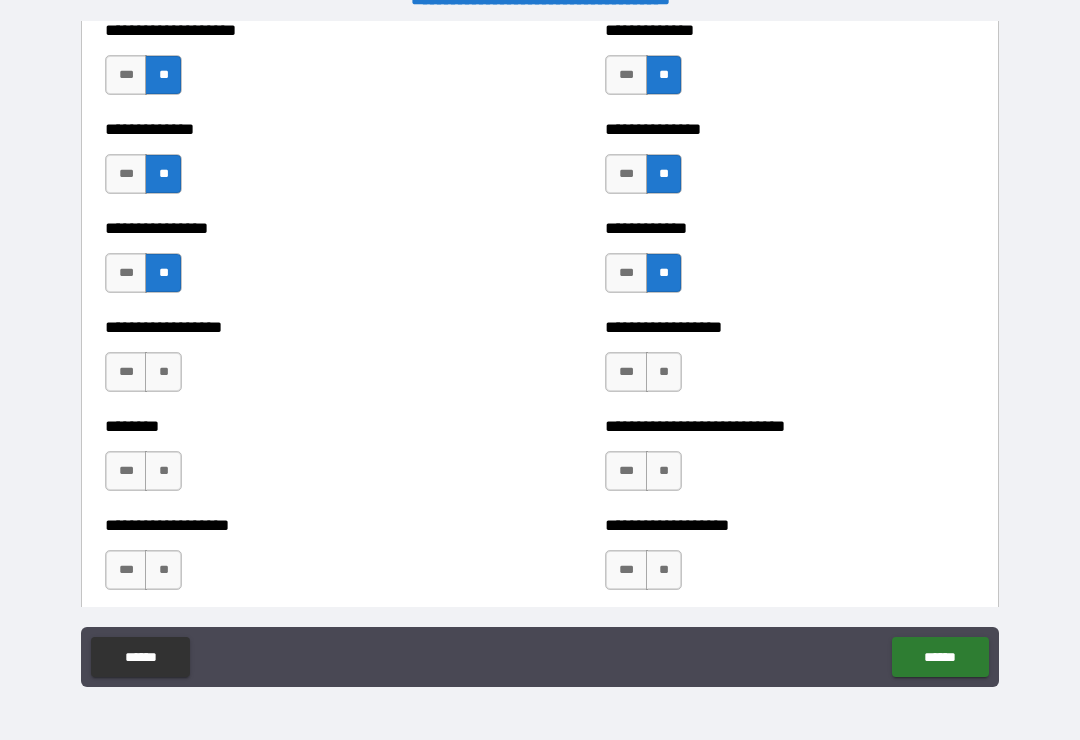 click on "**" at bounding box center [664, 372] 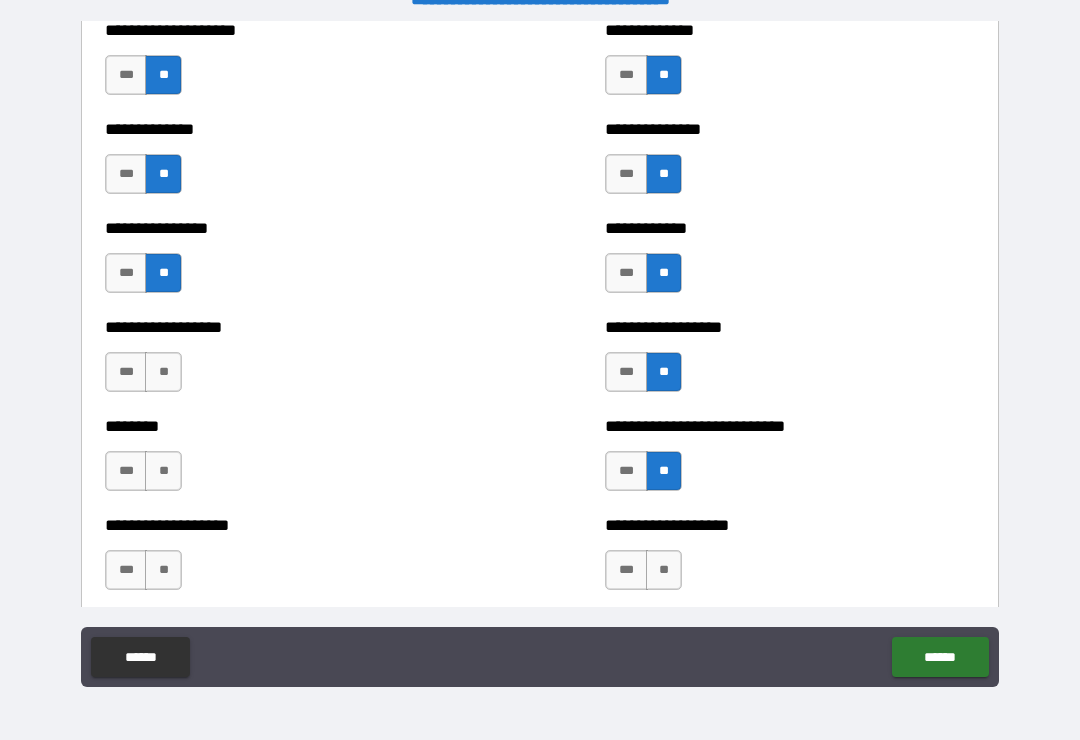 click on "**" at bounding box center (664, 570) 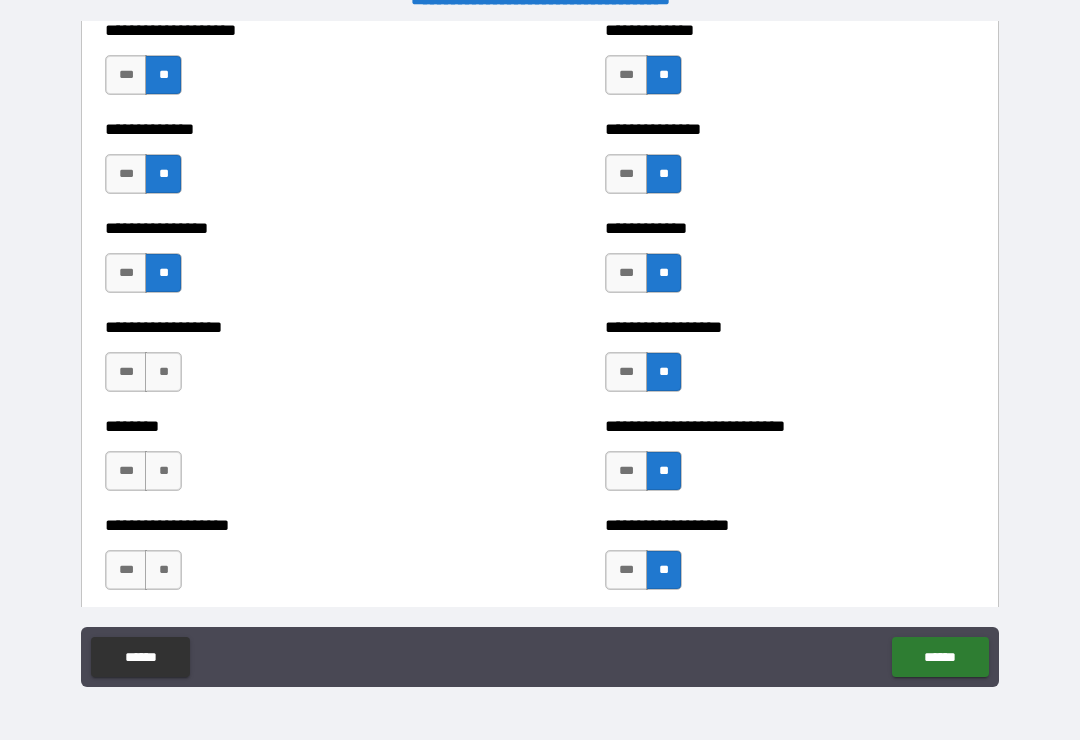 click on "**" at bounding box center [163, 372] 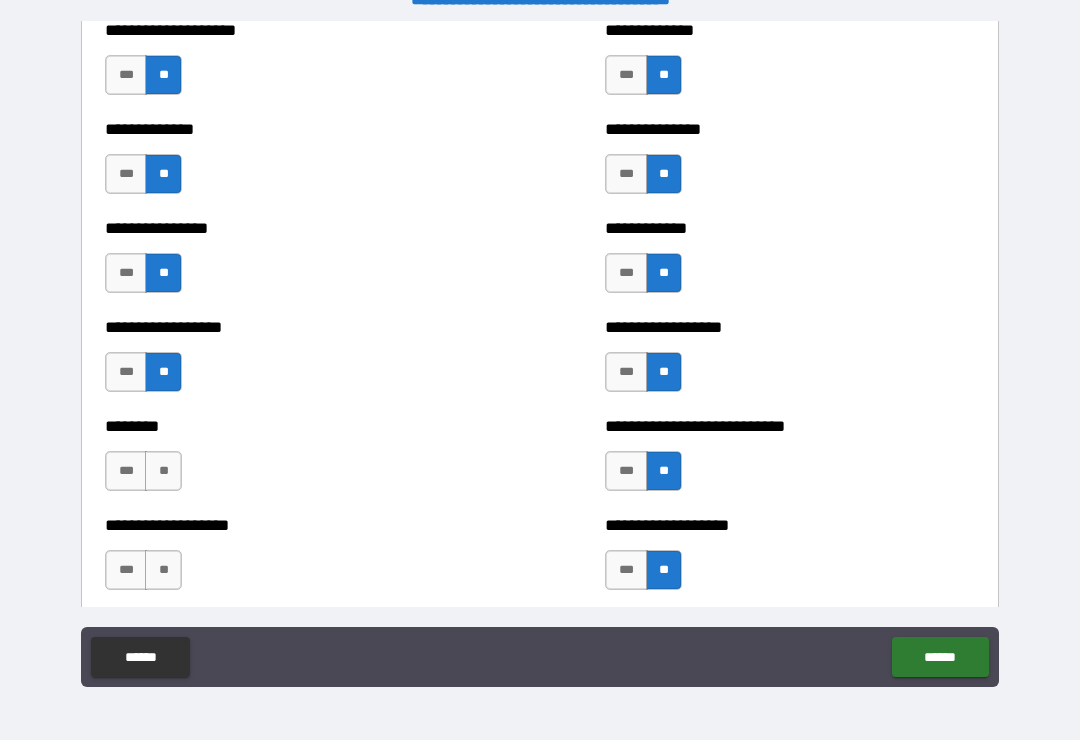 click on "**" at bounding box center [163, 471] 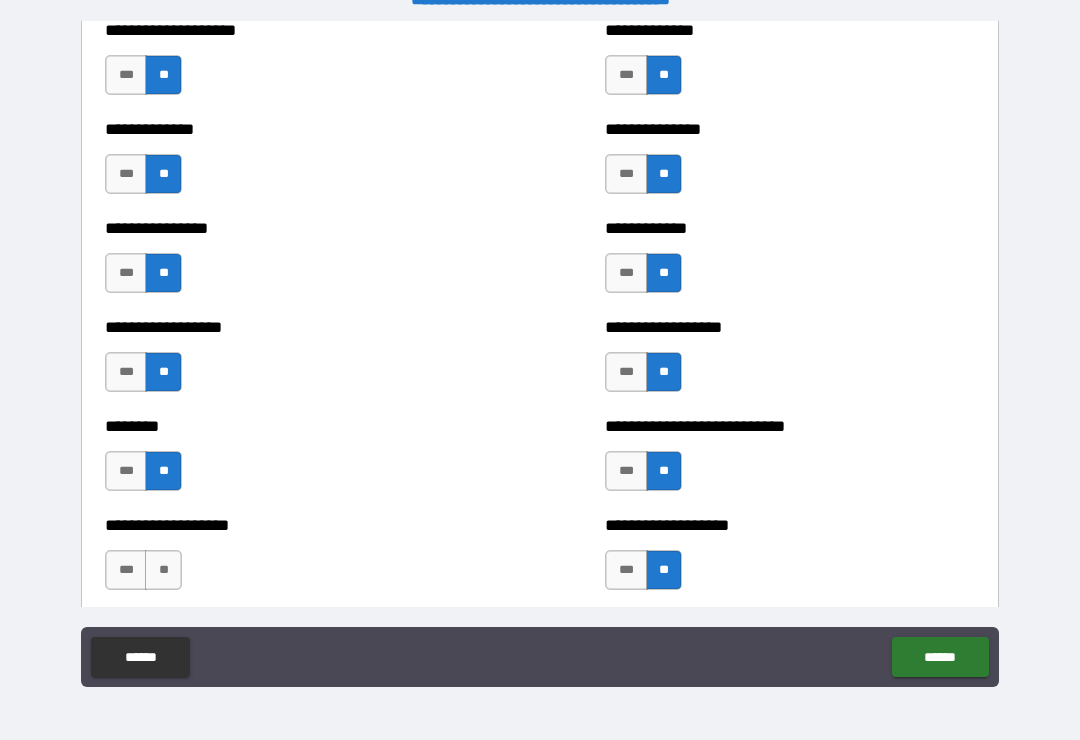 click on "**" at bounding box center (163, 570) 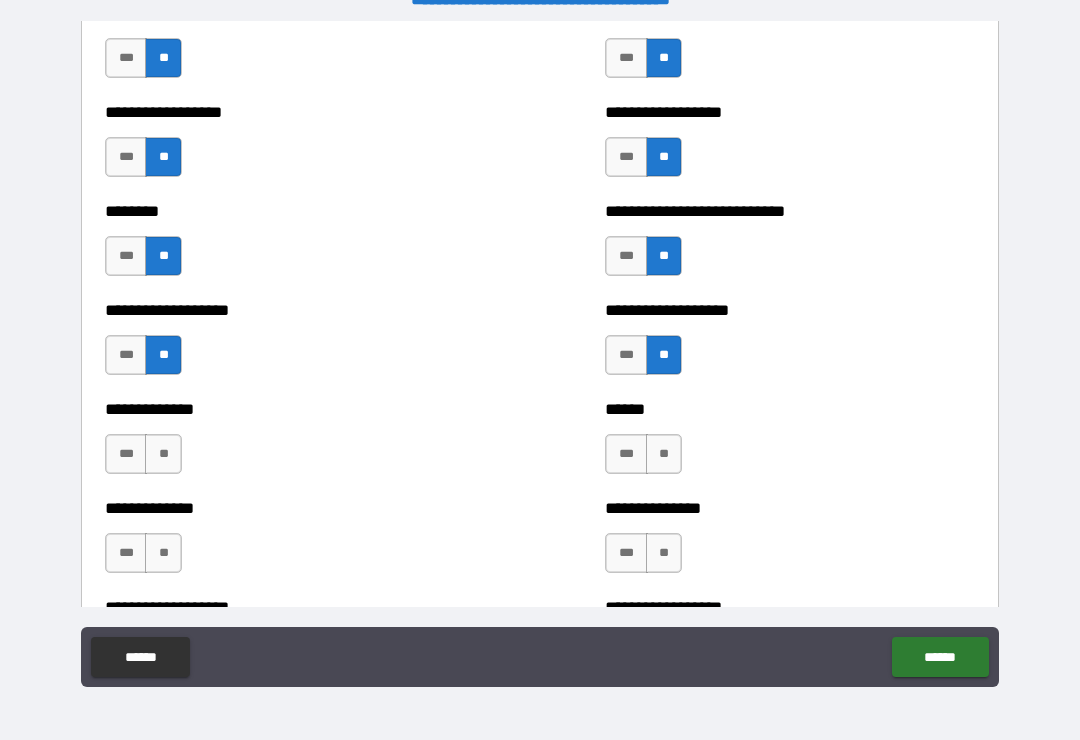 scroll, scrollTop: 4467, scrollLeft: 0, axis: vertical 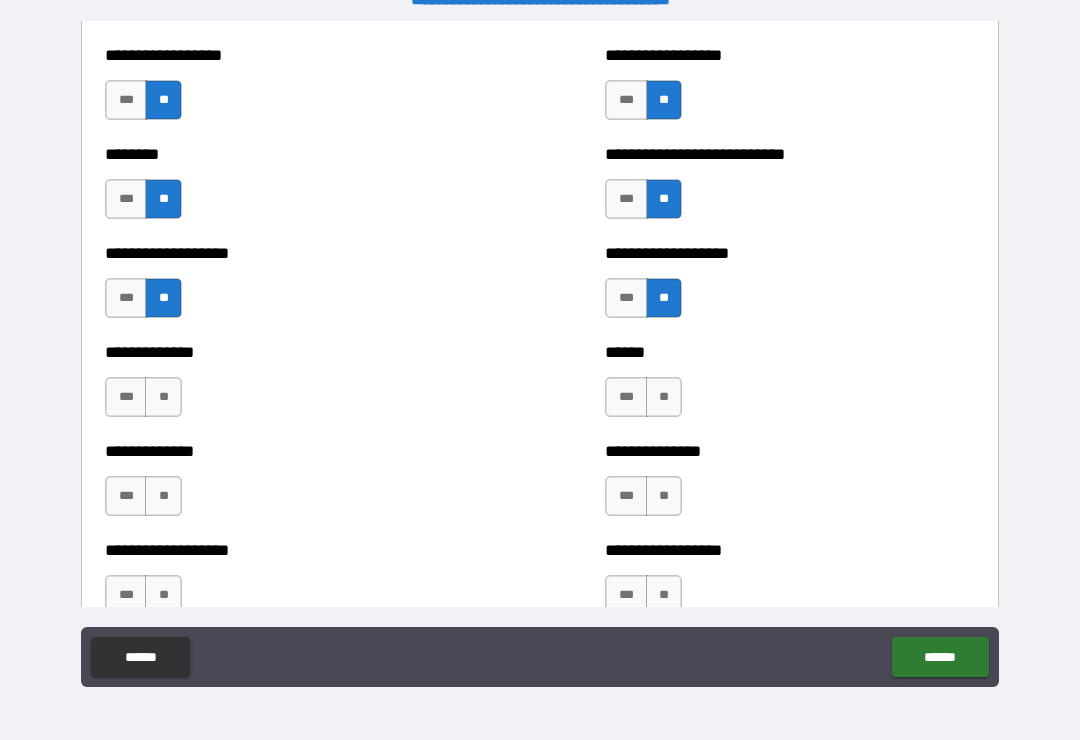 click on "**" at bounding box center [664, 397] 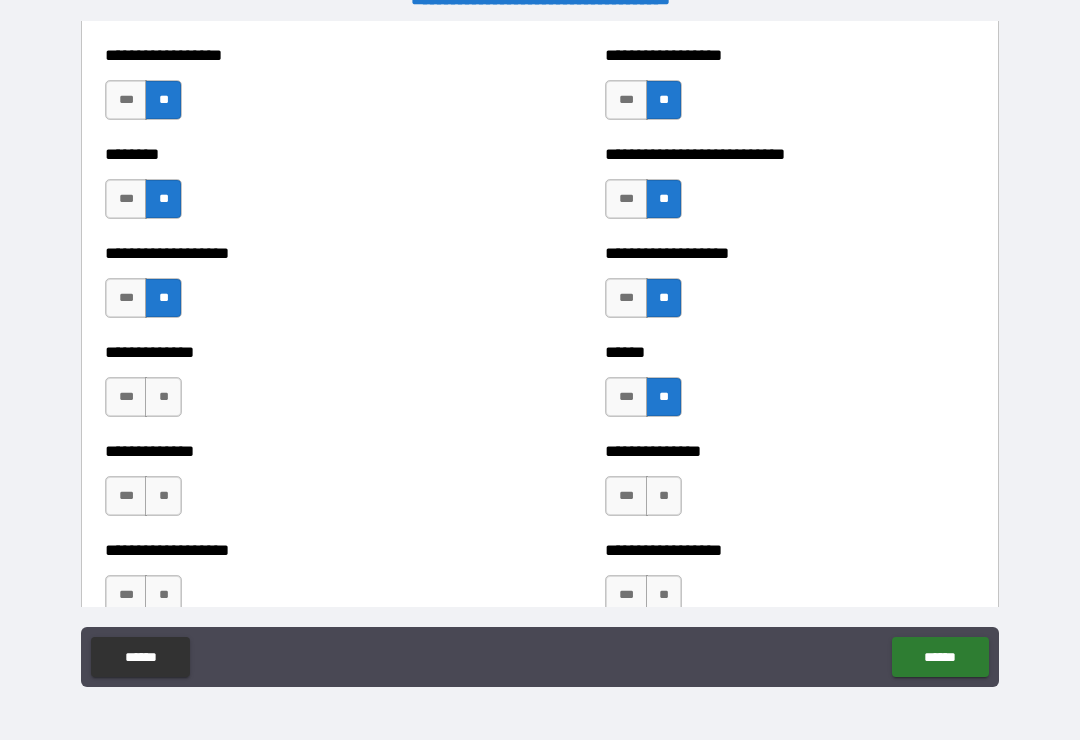 click on "**" at bounding box center (664, 496) 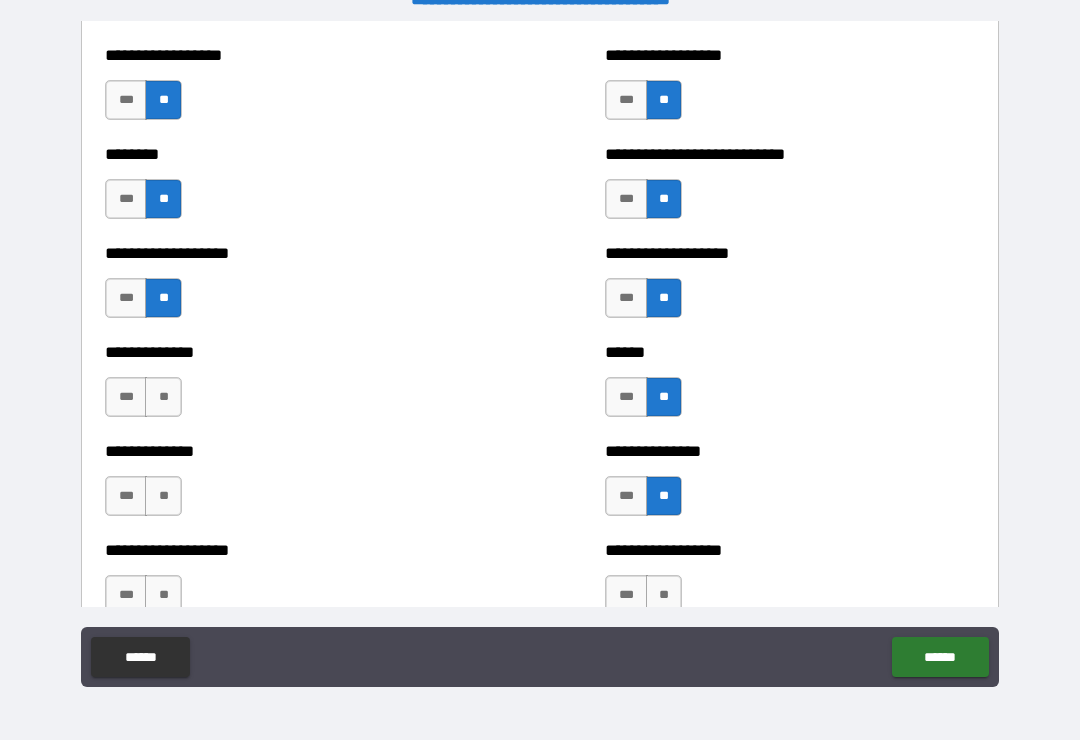 click on "**" at bounding box center (163, 397) 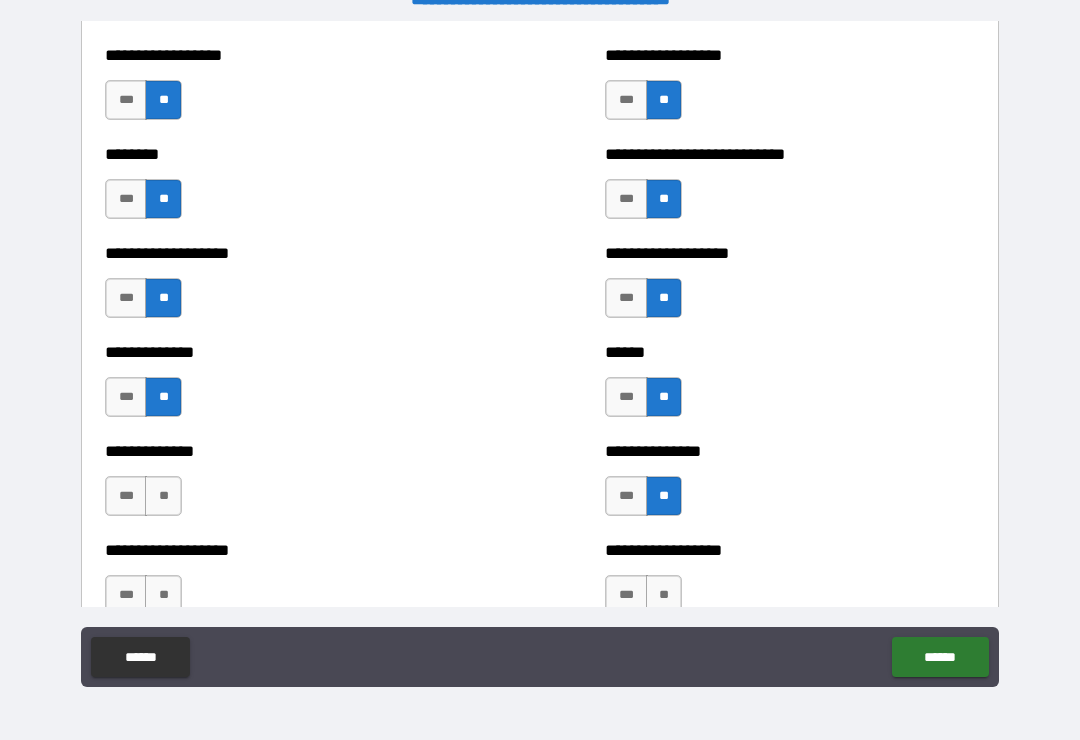 click on "**" at bounding box center [163, 496] 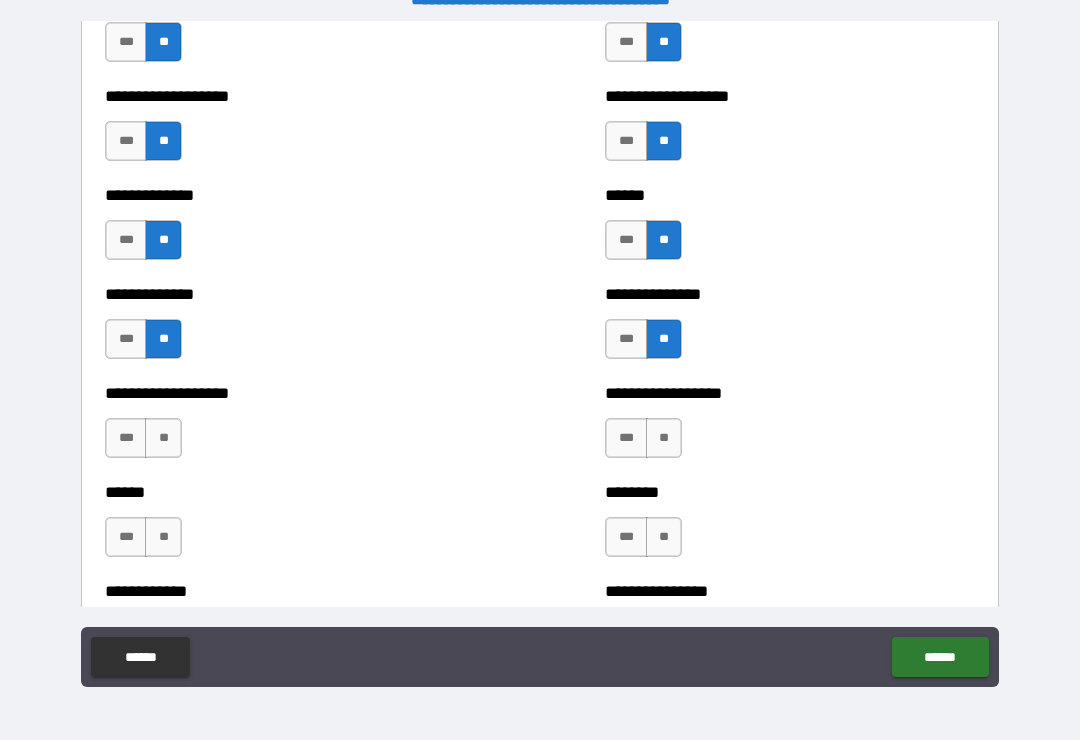 scroll, scrollTop: 4690, scrollLeft: 0, axis: vertical 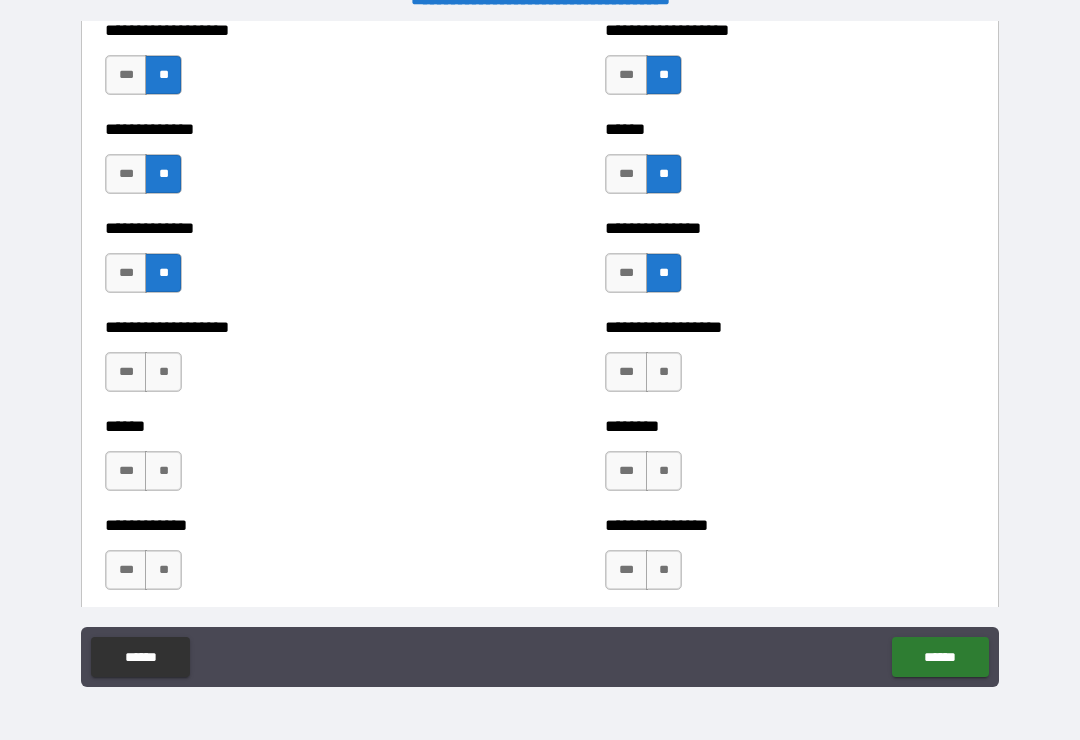 click on "**" at bounding box center (163, 372) 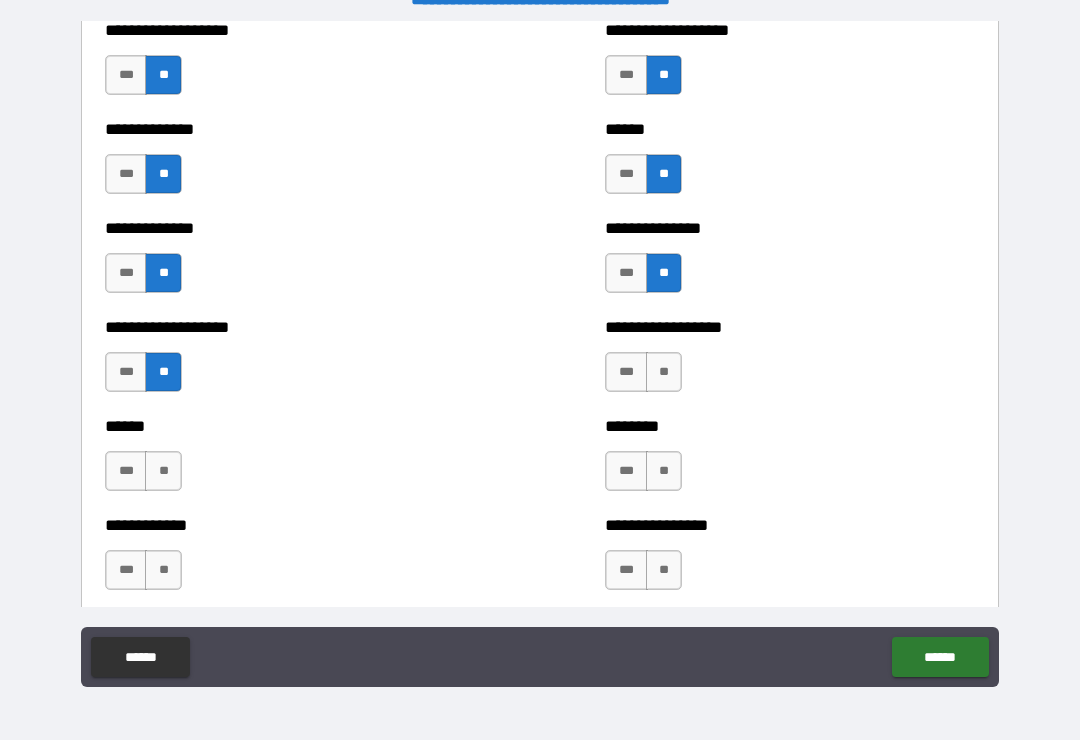 click on "**" at bounding box center (163, 471) 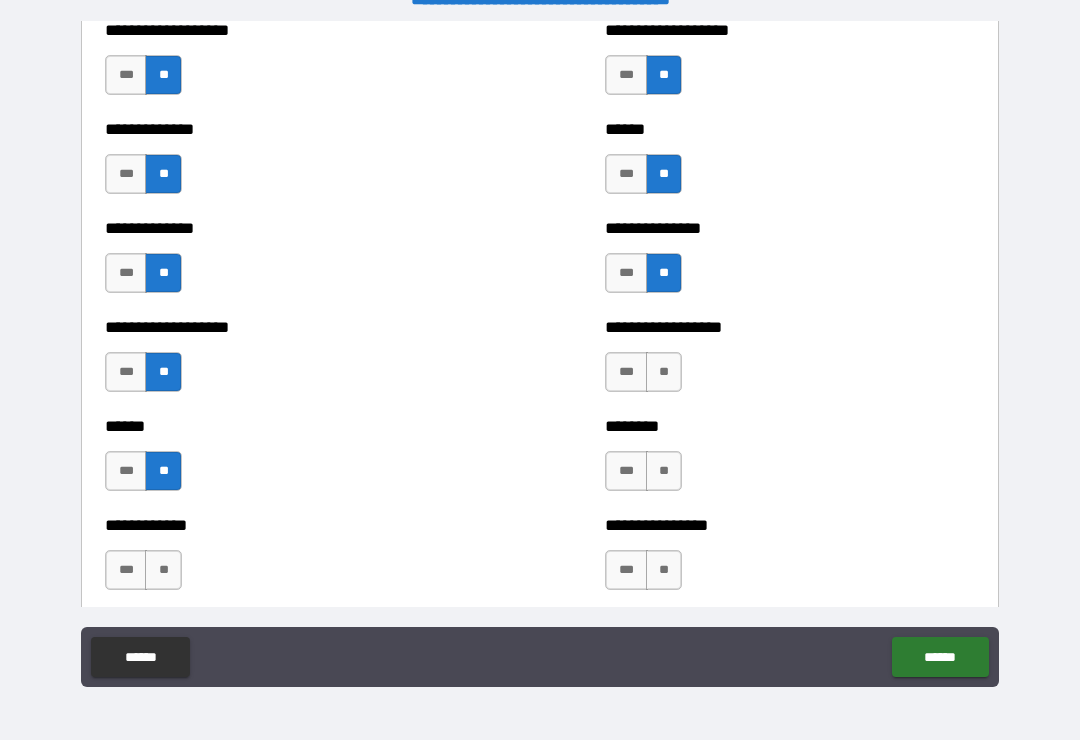 click on "**" at bounding box center (163, 570) 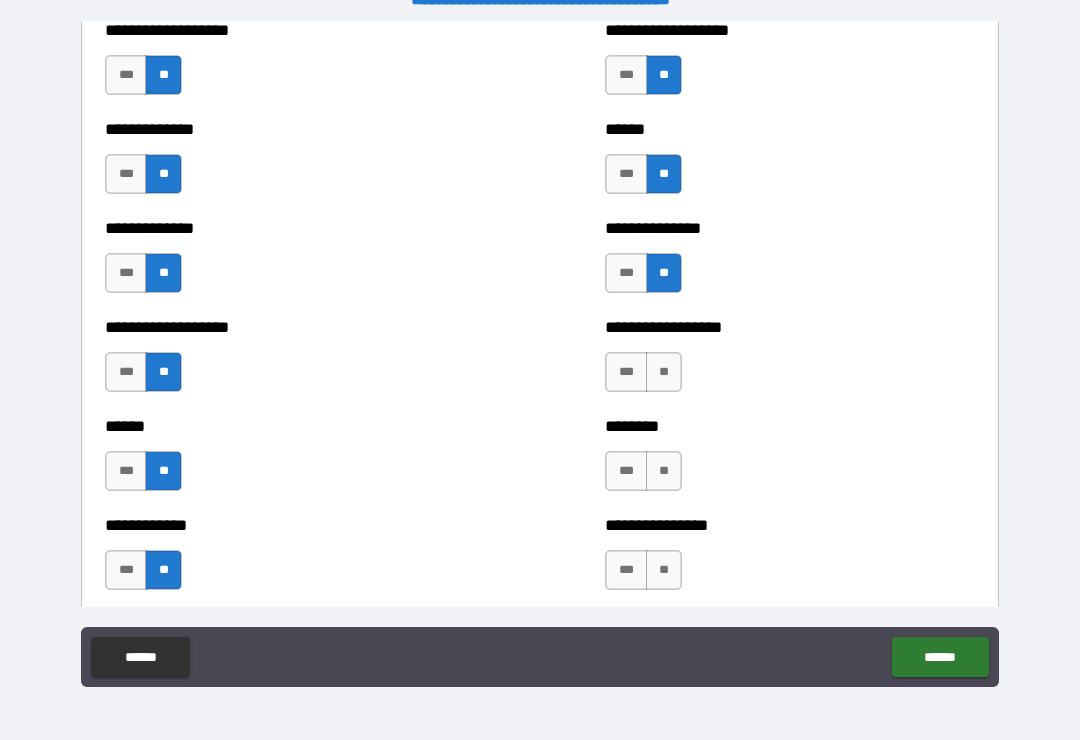 click on "**" at bounding box center [664, 372] 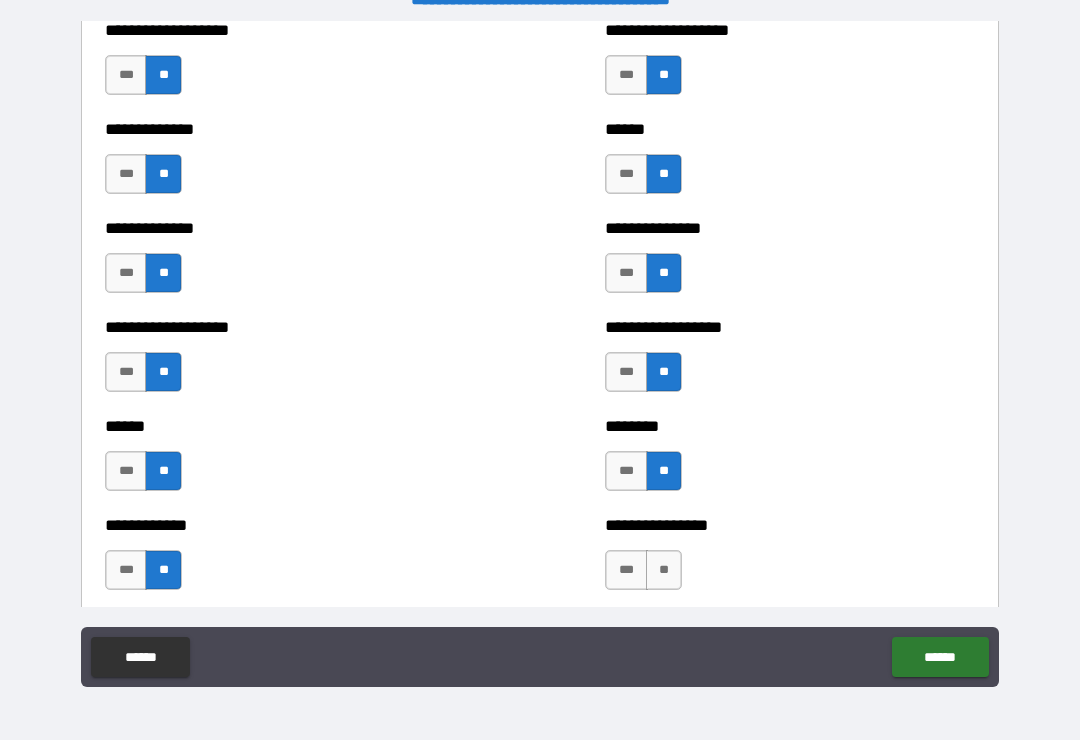 click on "**" at bounding box center [664, 570] 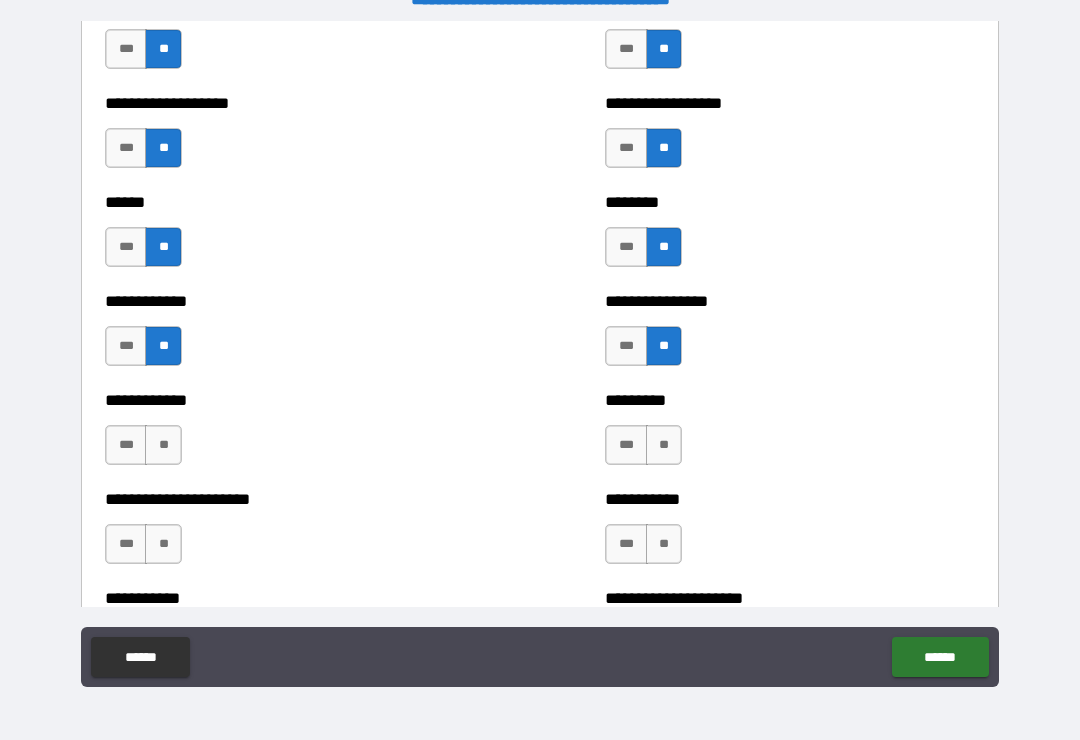 scroll, scrollTop: 4931, scrollLeft: 0, axis: vertical 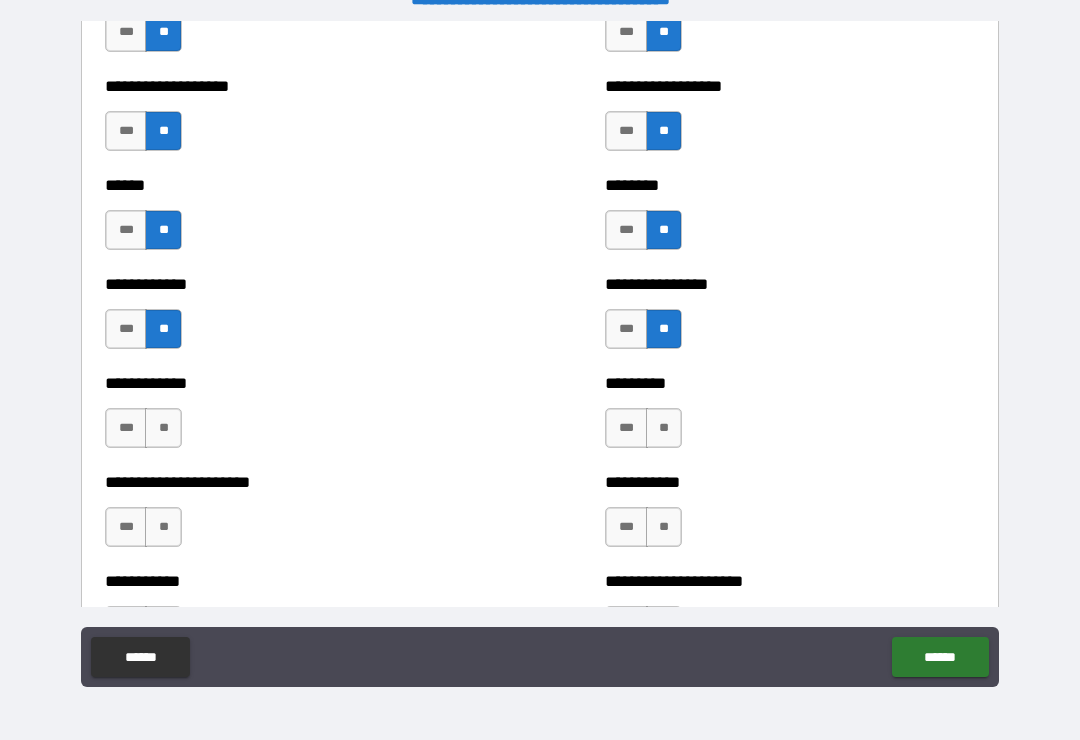 click on "**" at bounding box center (664, 428) 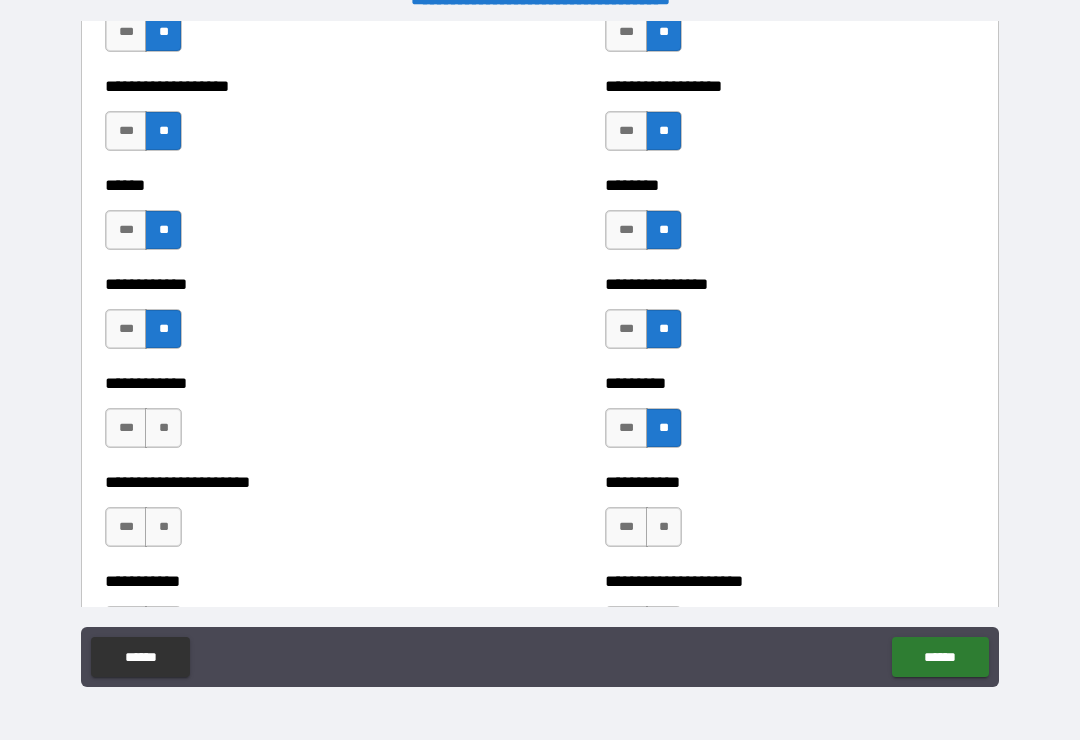 click on "**" at bounding box center [664, 527] 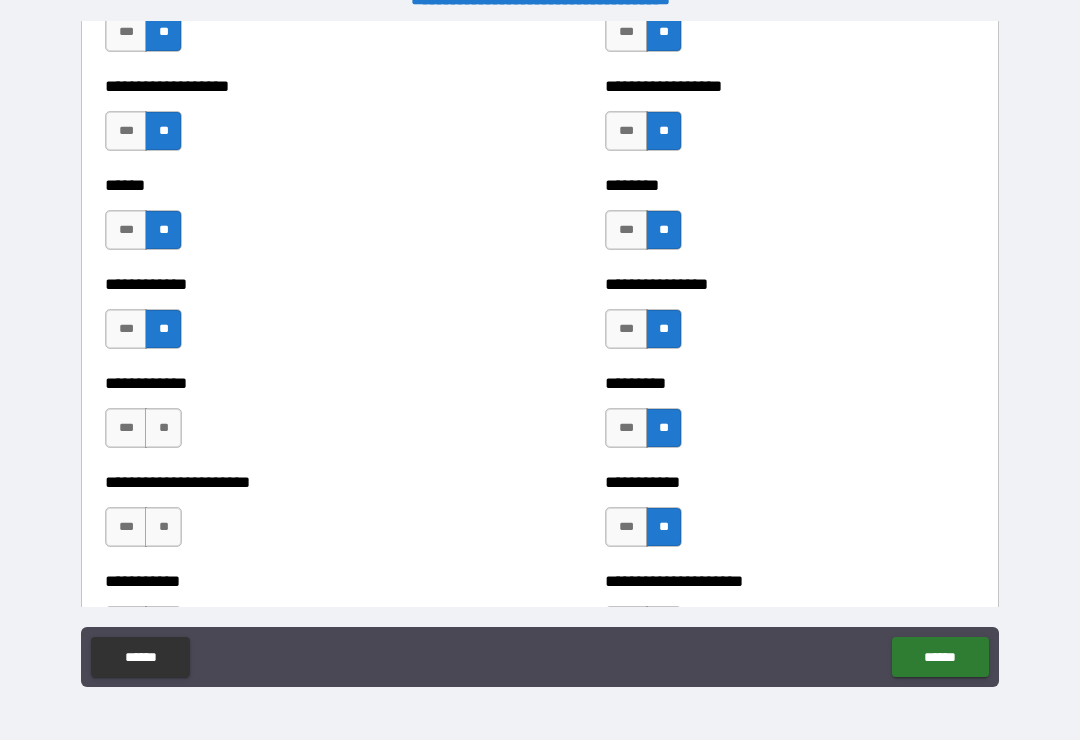 click on "**" at bounding box center (163, 428) 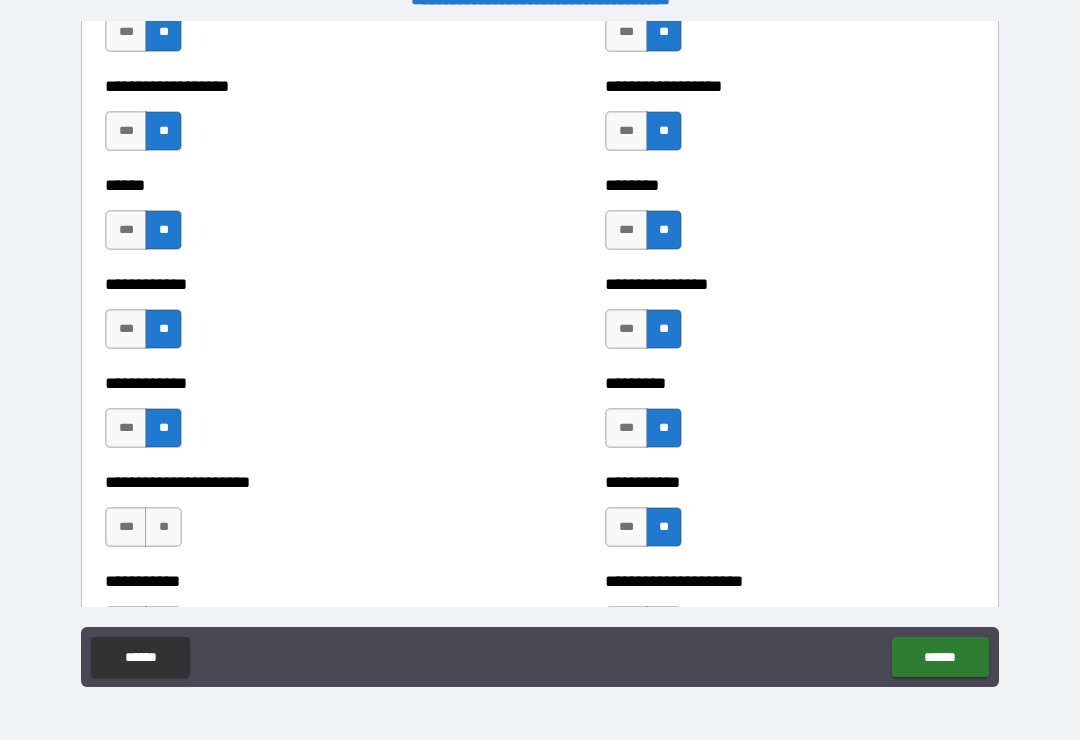 click on "**" at bounding box center (163, 527) 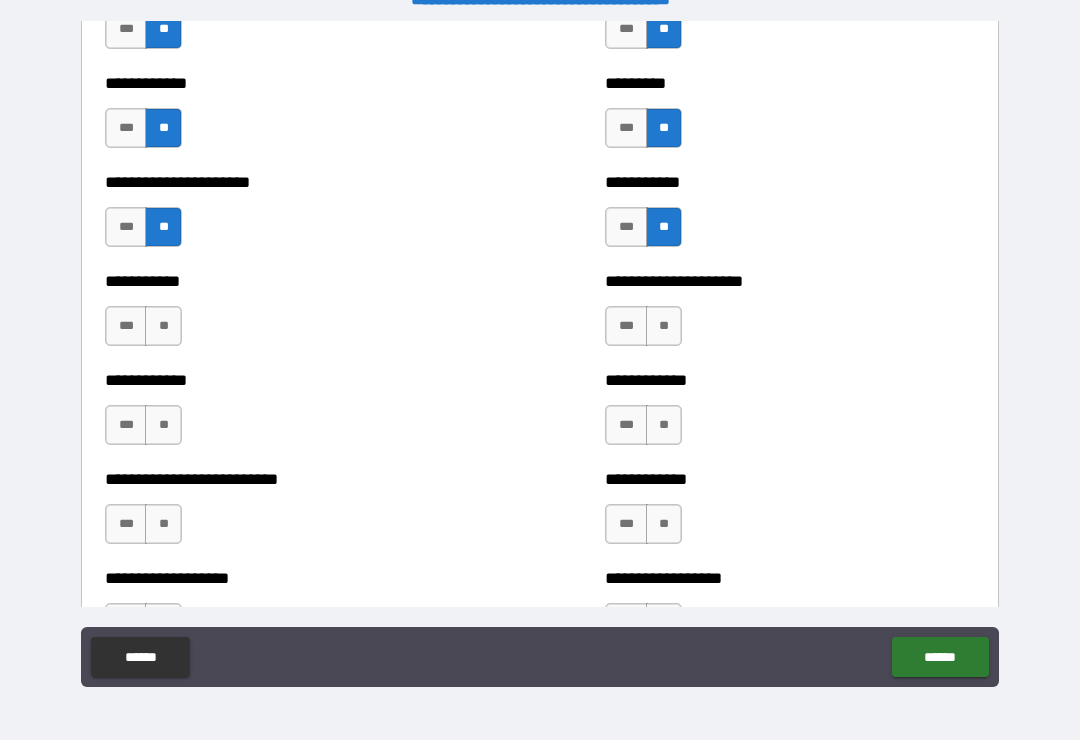 scroll, scrollTop: 5232, scrollLeft: 0, axis: vertical 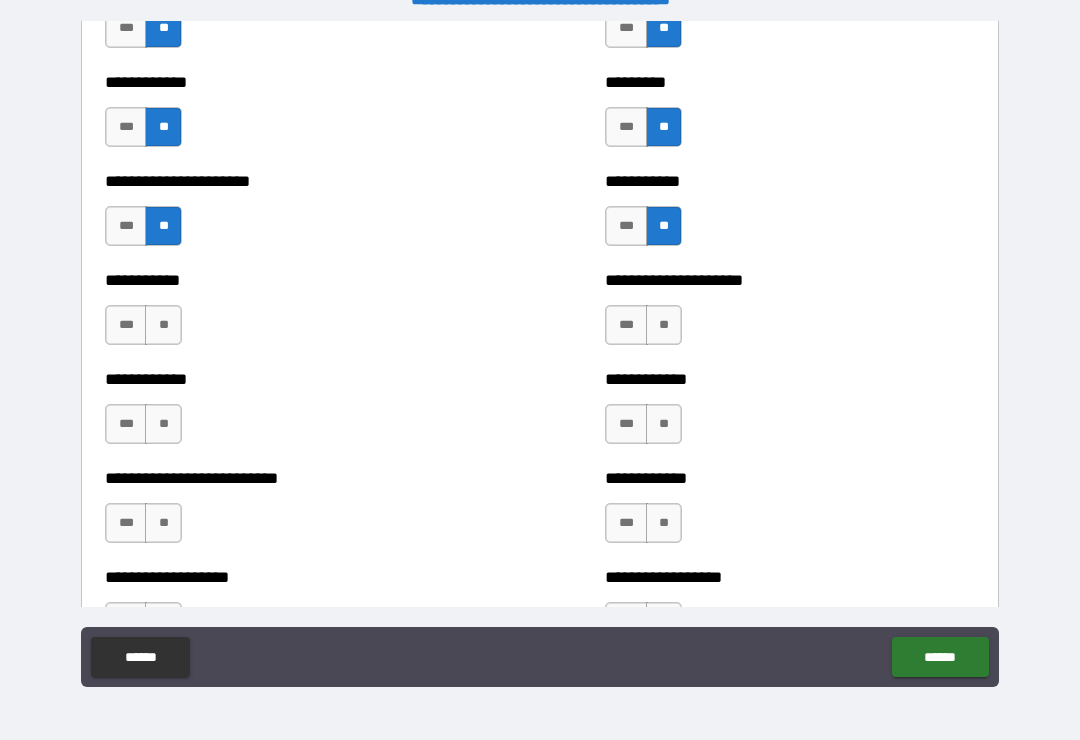 click on "**" at bounding box center (664, 325) 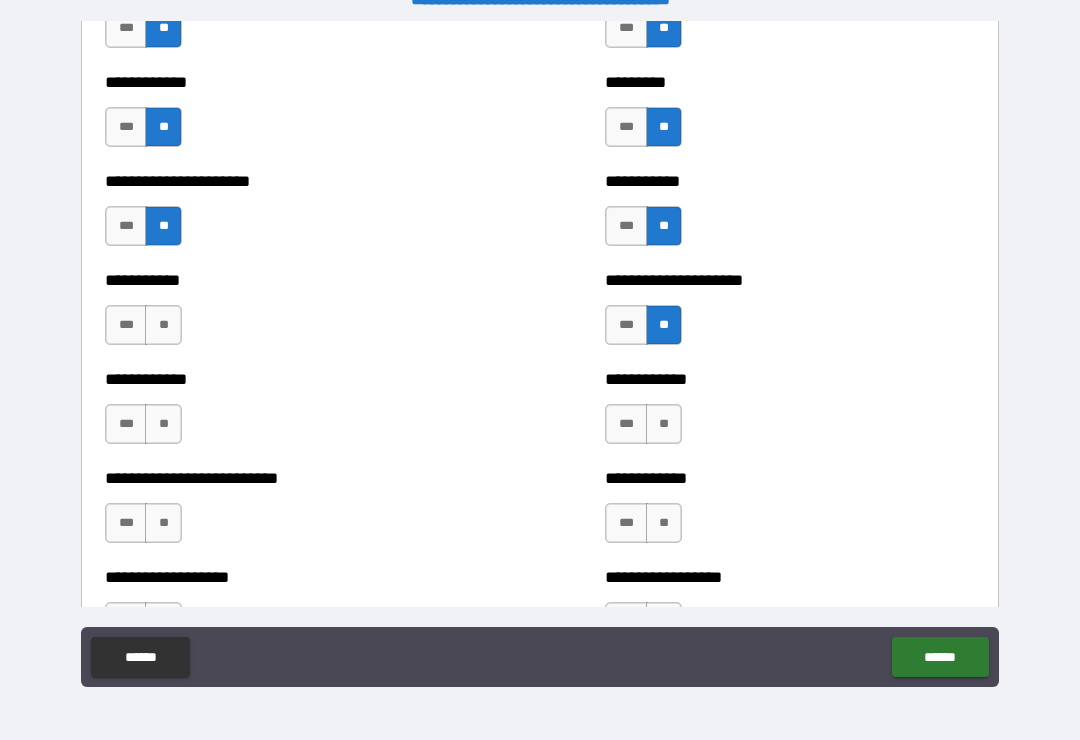 click on "**" at bounding box center [664, 424] 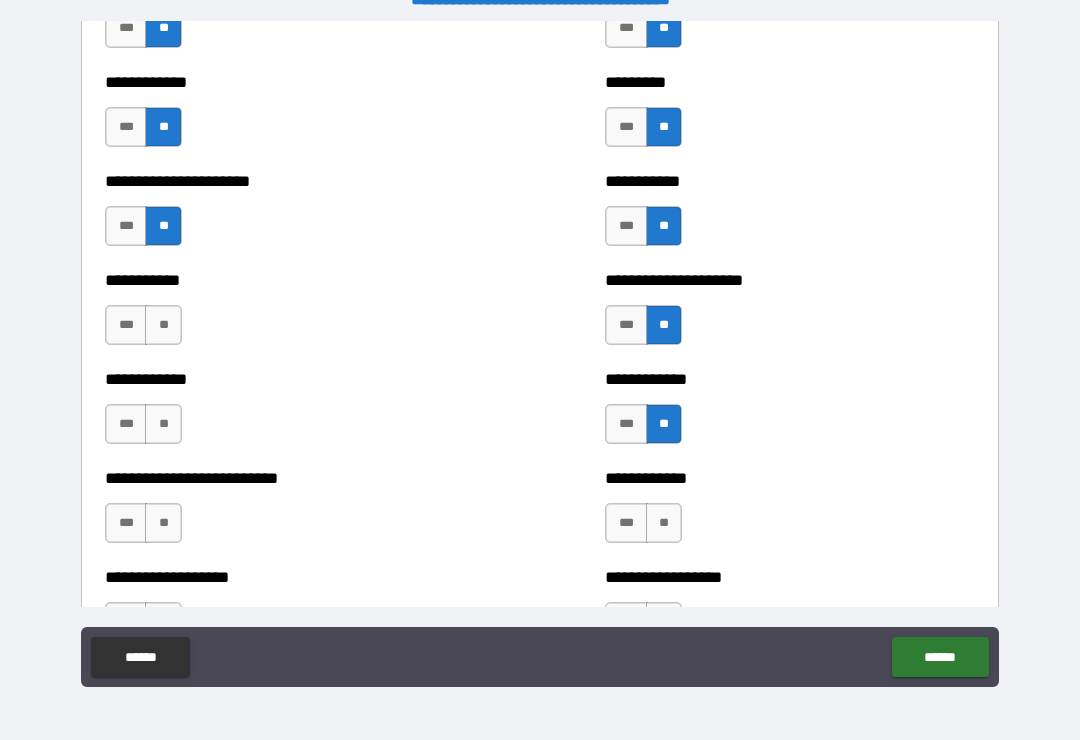 click on "**" at bounding box center (664, 523) 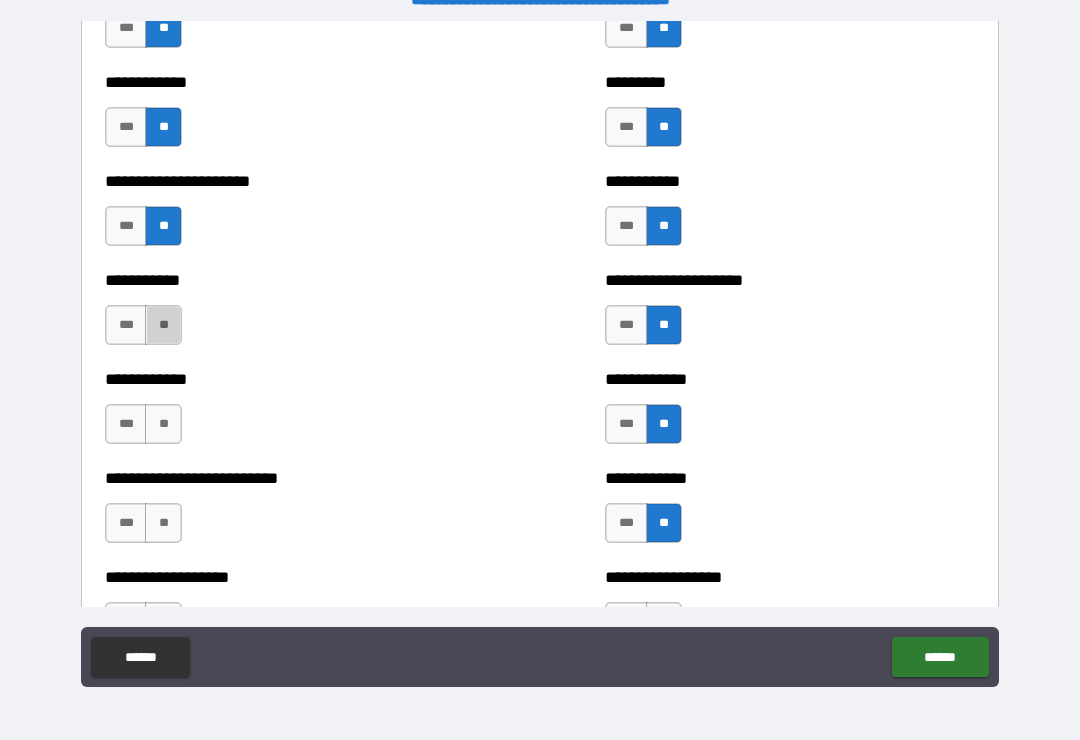 click on "**" at bounding box center (163, 325) 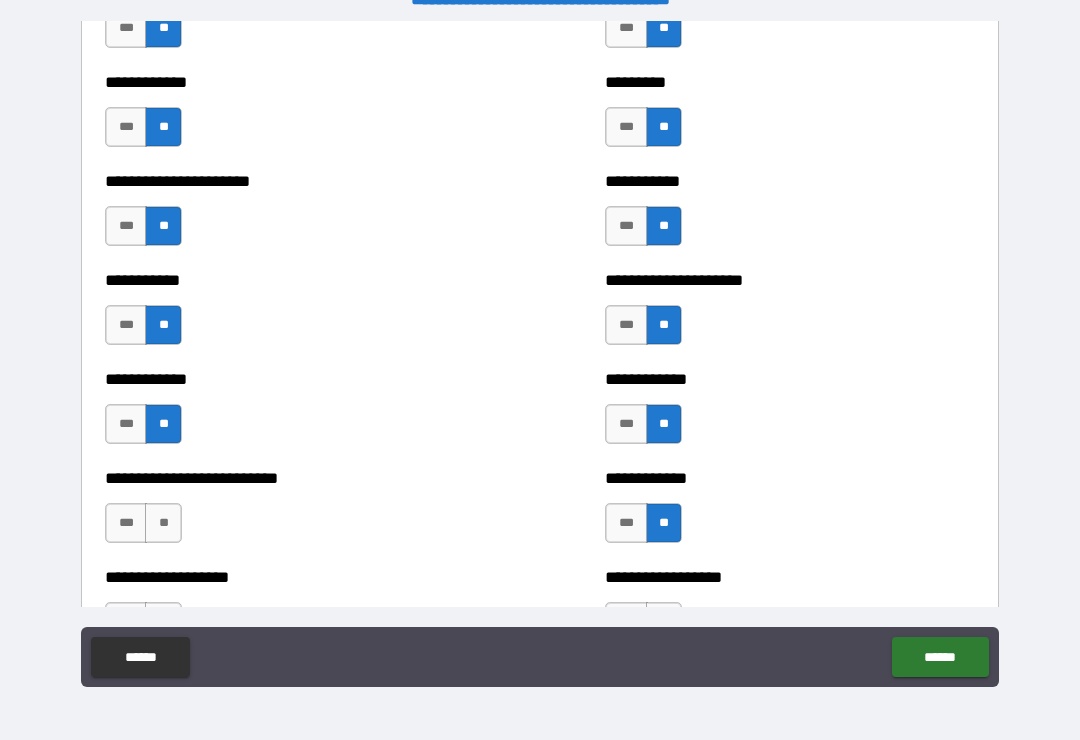 click on "**" at bounding box center [163, 523] 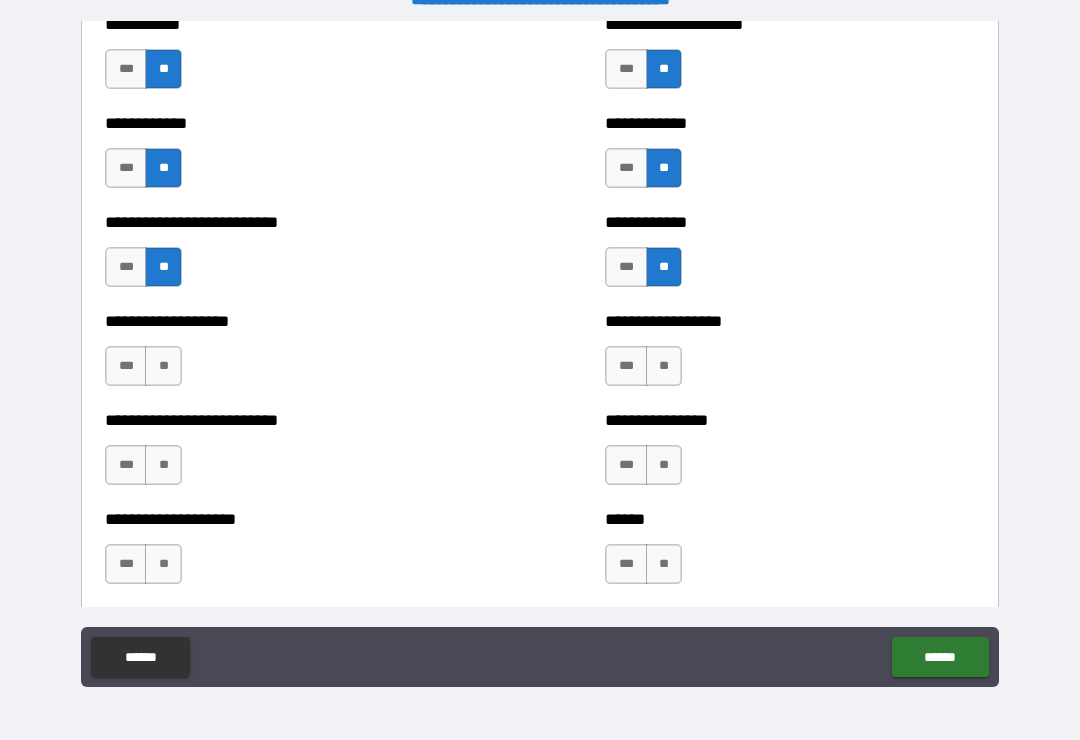 scroll, scrollTop: 5489, scrollLeft: 0, axis: vertical 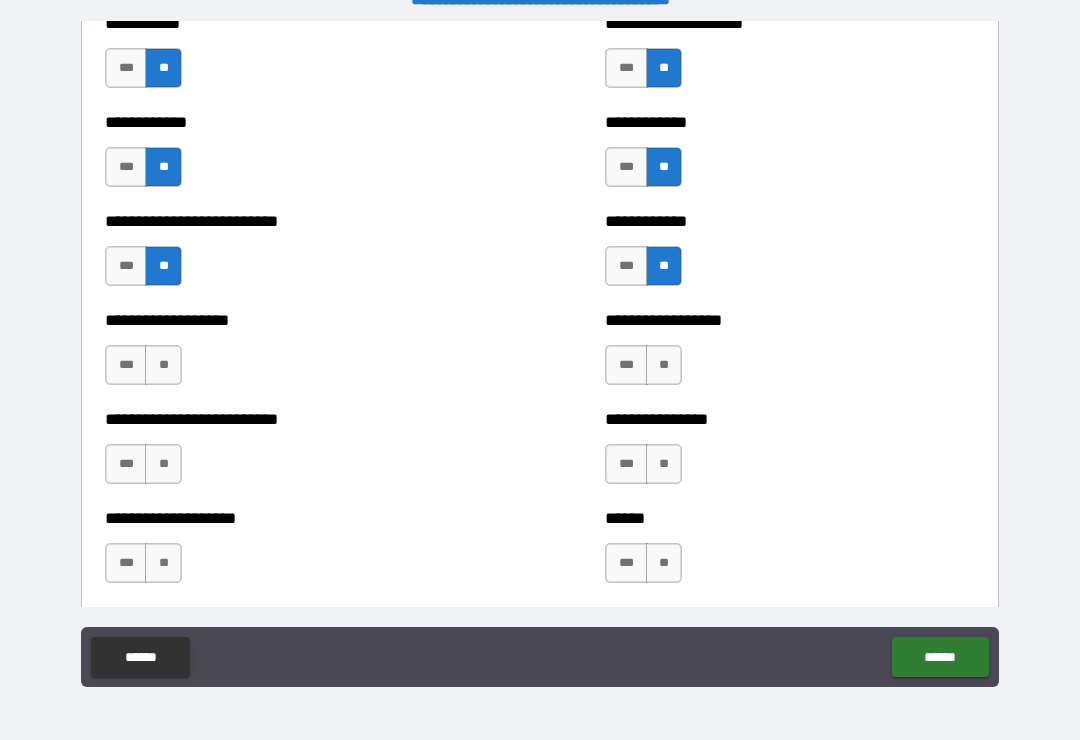 click on "**" at bounding box center [664, 365] 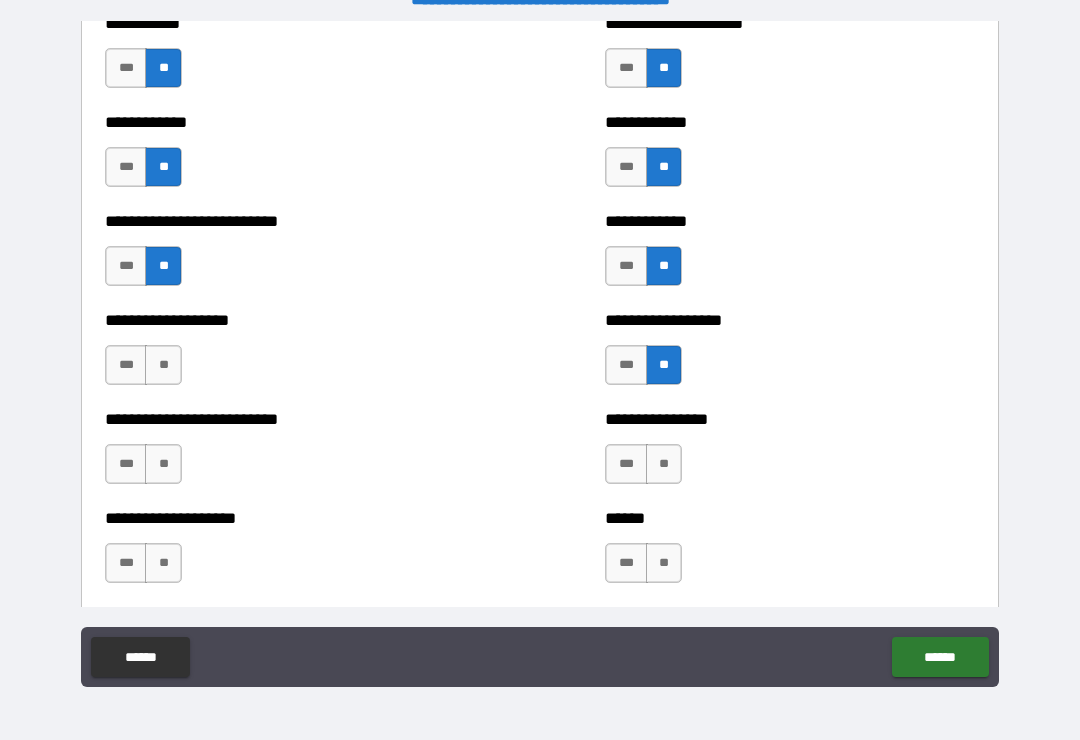 click on "**" at bounding box center [664, 464] 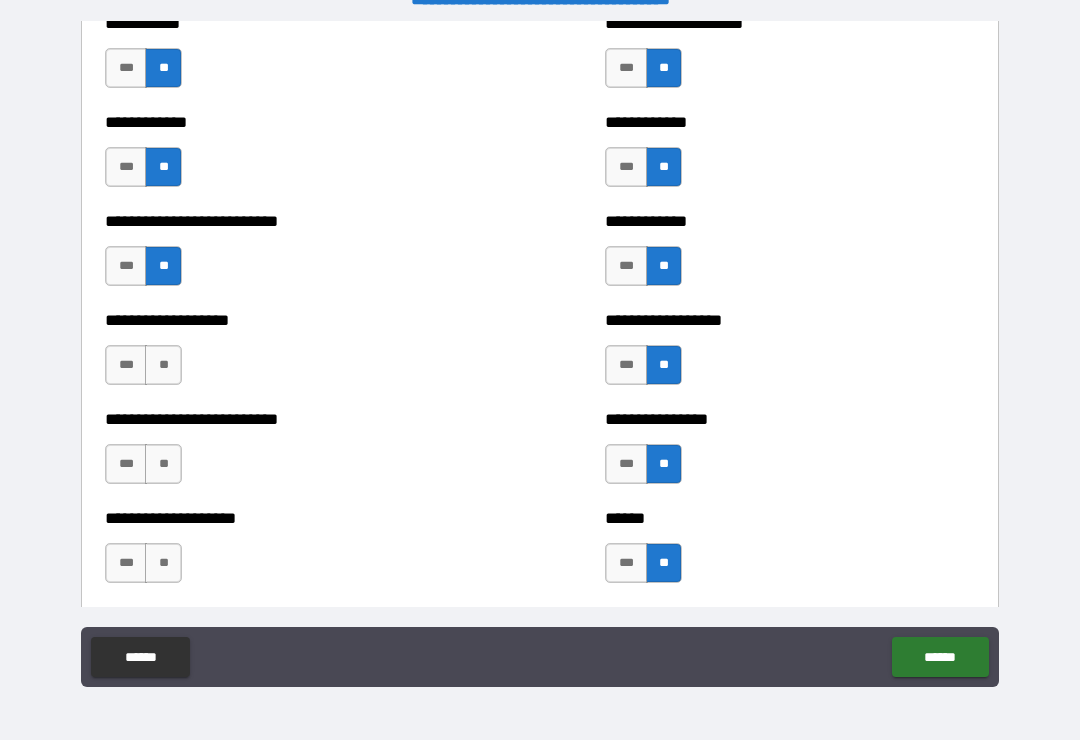 click on "**" at bounding box center [163, 365] 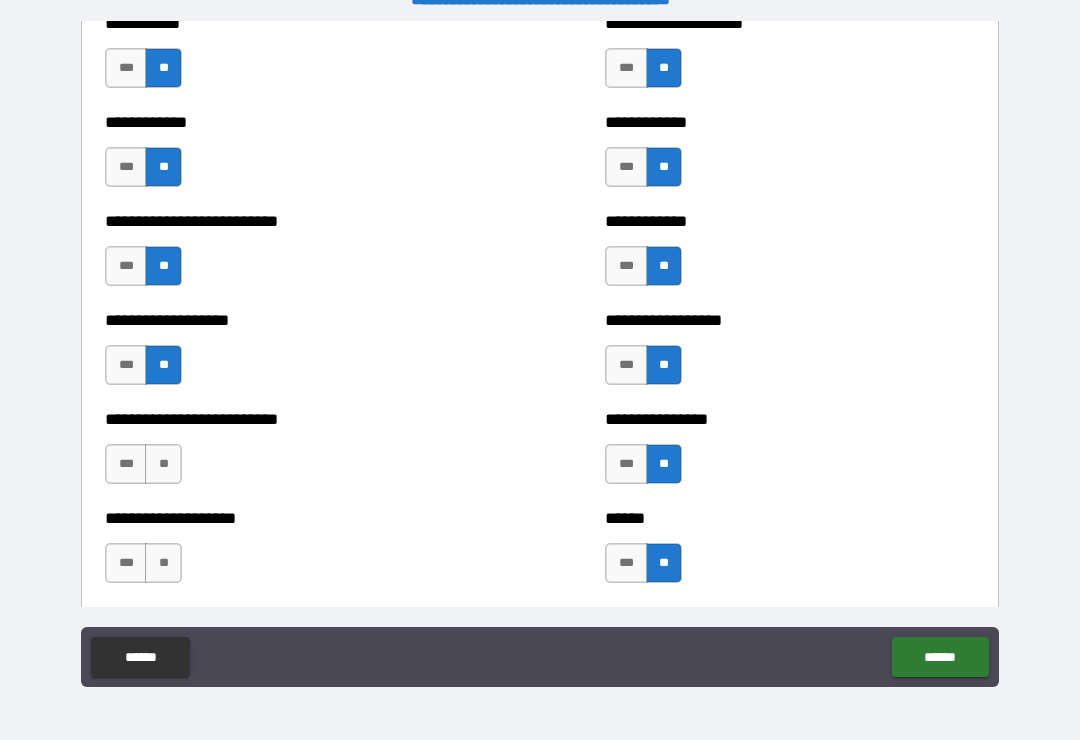 click on "**" at bounding box center (163, 464) 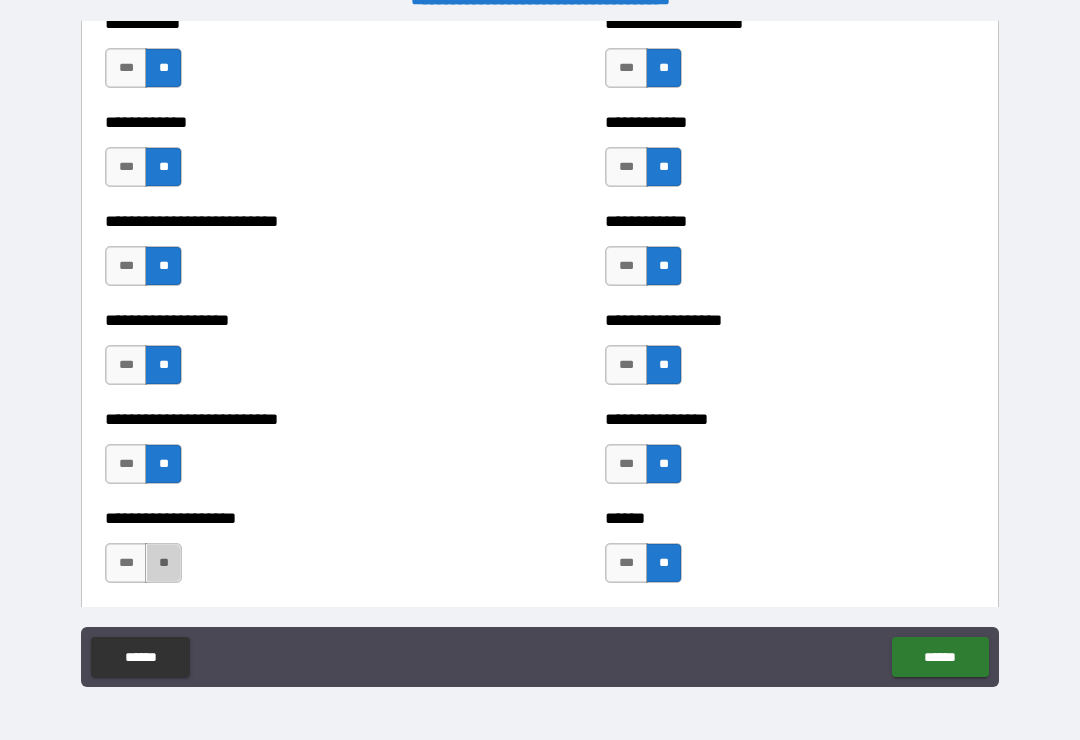 click on "**" at bounding box center [163, 563] 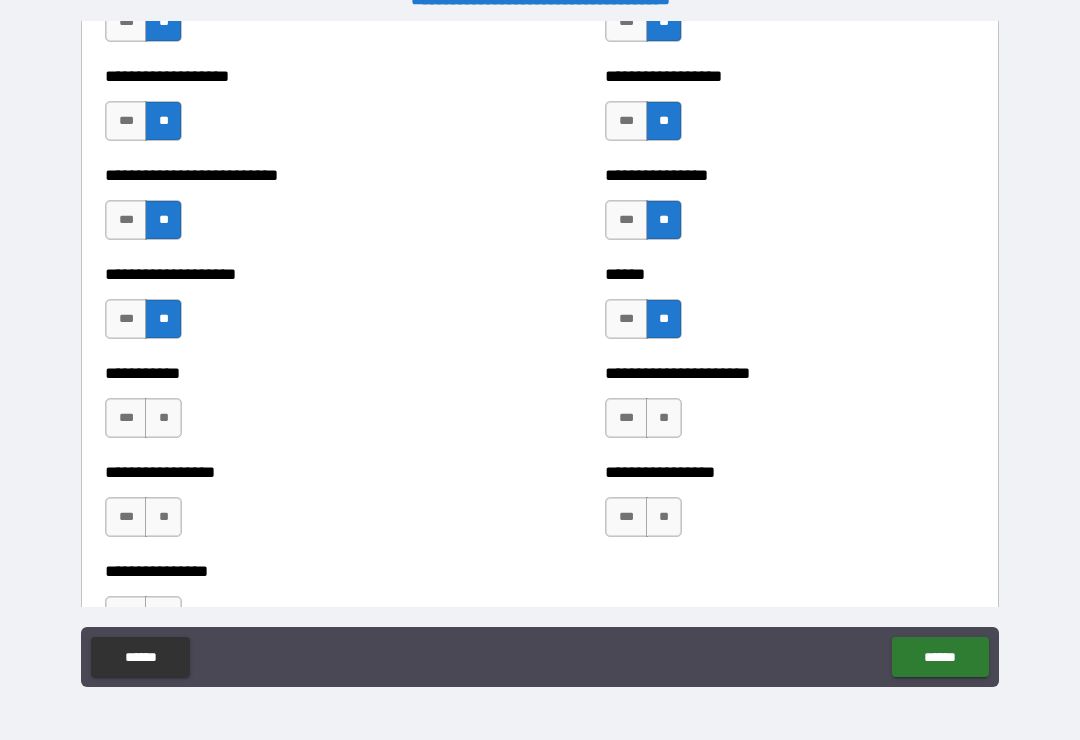 scroll, scrollTop: 5755, scrollLeft: 0, axis: vertical 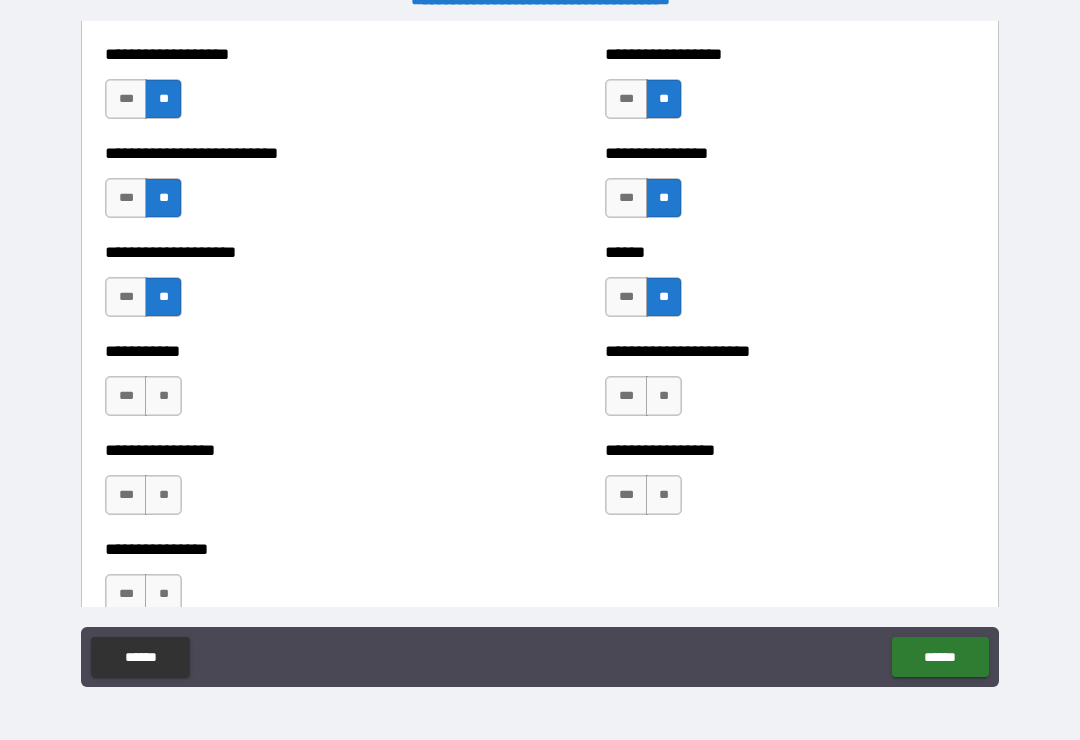 click on "**" at bounding box center (664, 396) 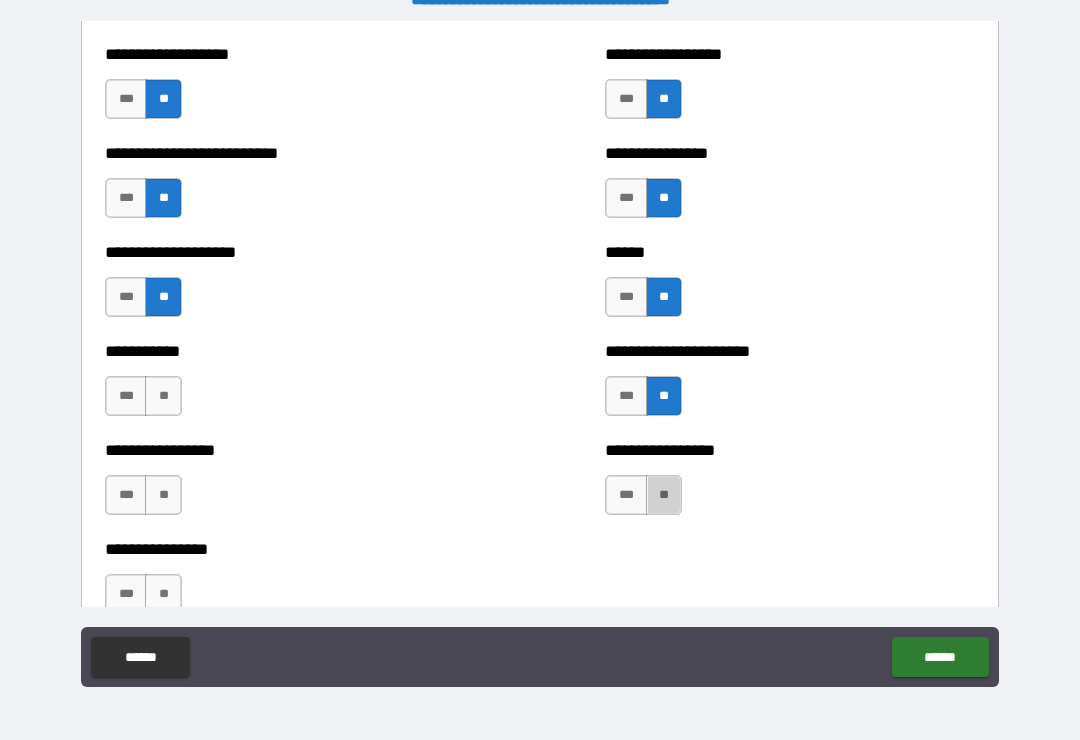 click on "**" at bounding box center (664, 495) 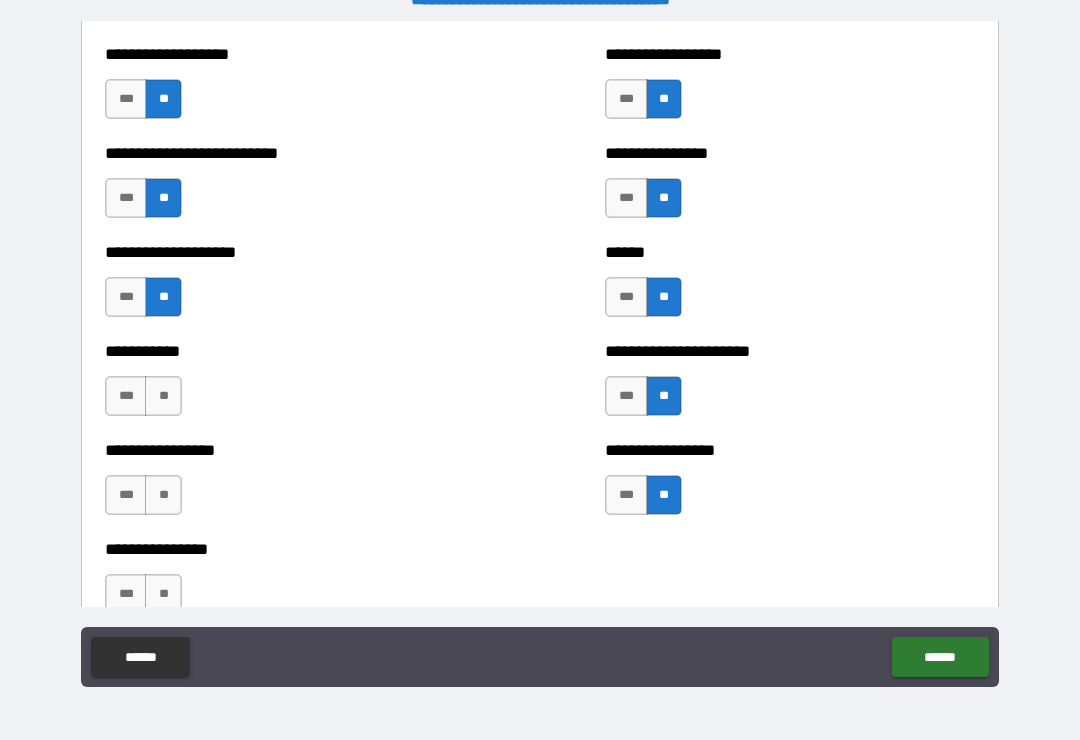 click on "**" at bounding box center (163, 396) 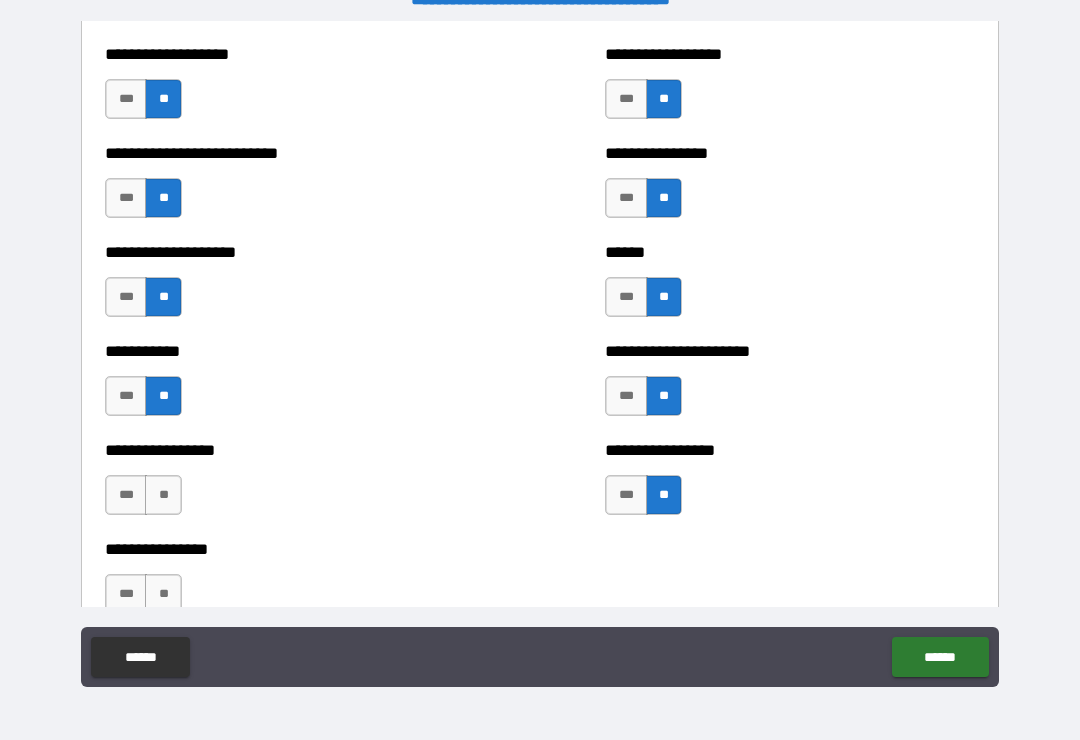 click on "**" at bounding box center [163, 495] 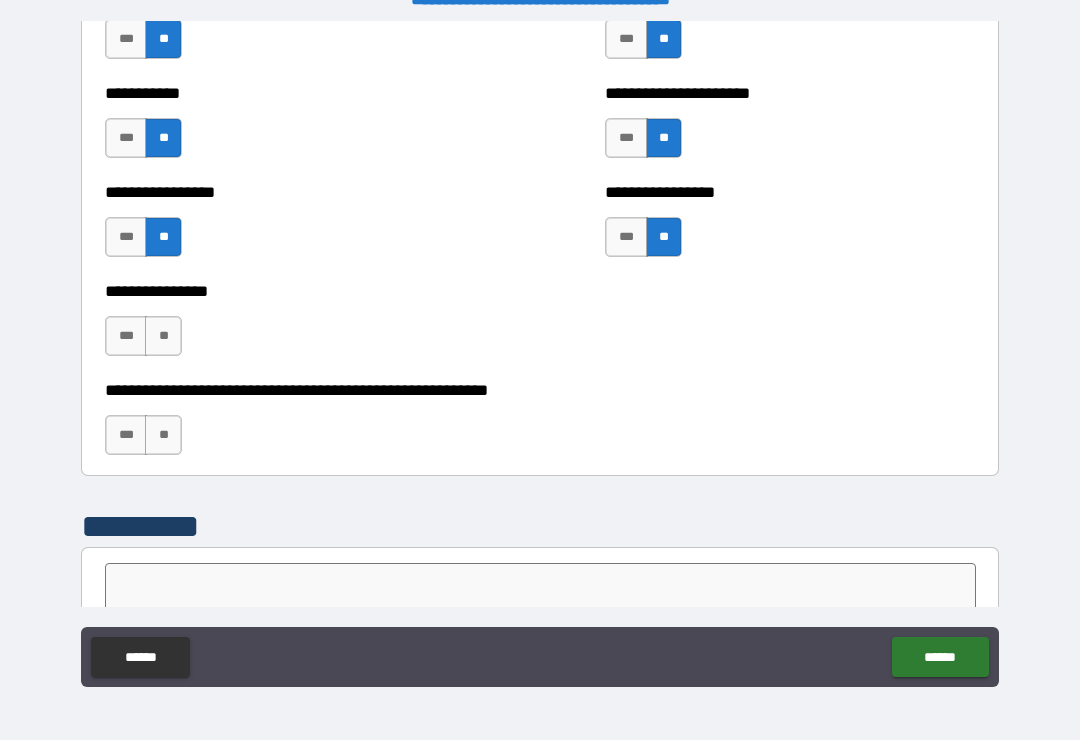 scroll, scrollTop: 6072, scrollLeft: 0, axis: vertical 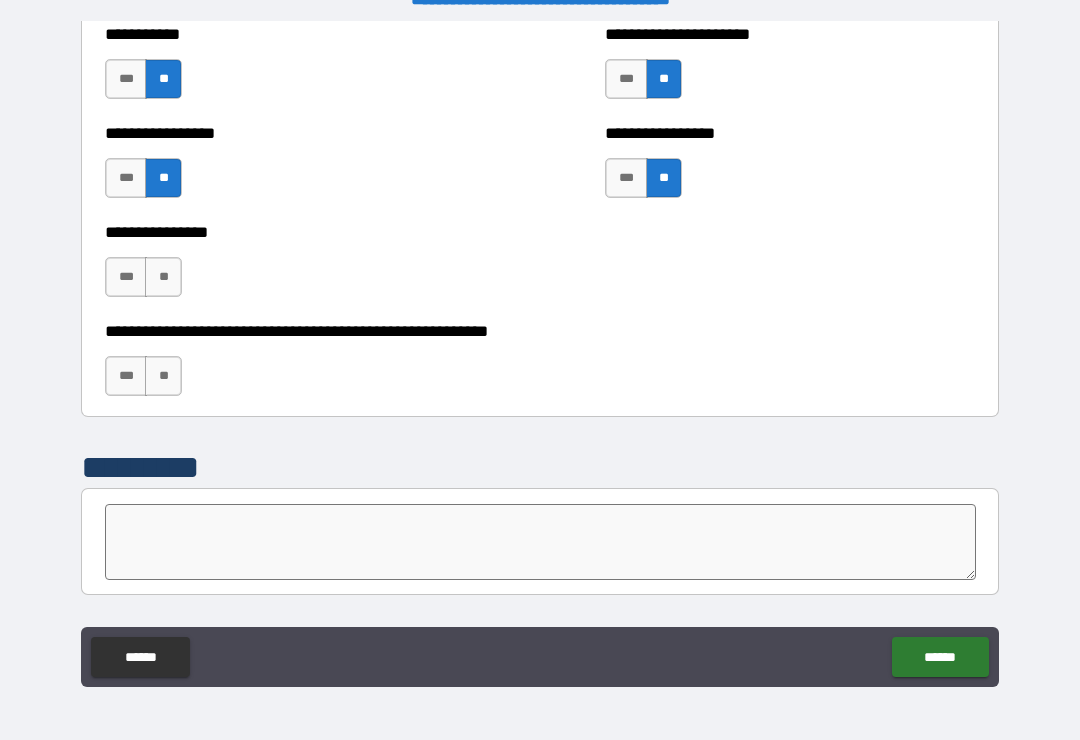 click on "**" at bounding box center [163, 277] 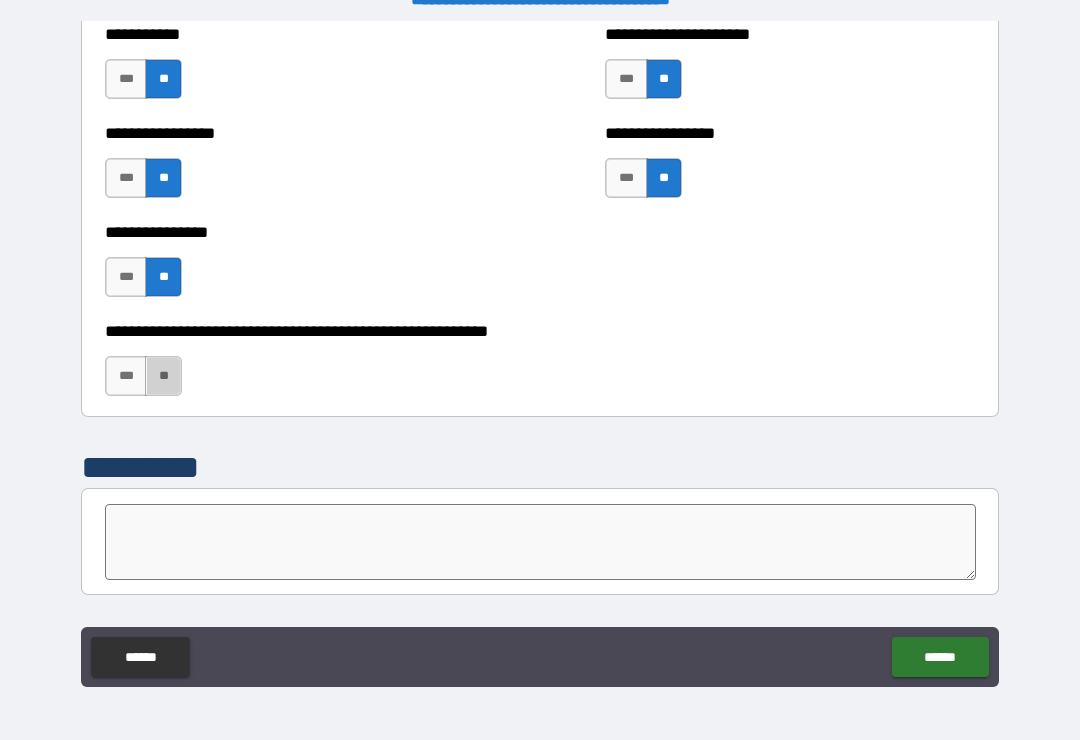 click on "**" at bounding box center [163, 376] 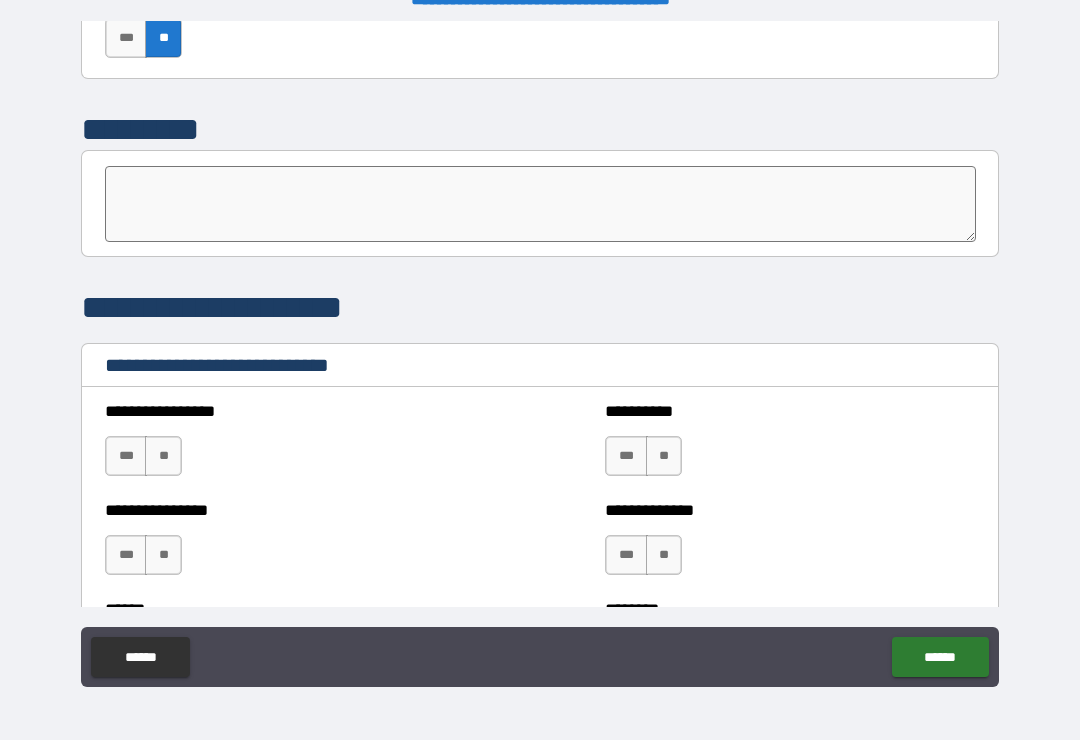scroll, scrollTop: 6420, scrollLeft: 0, axis: vertical 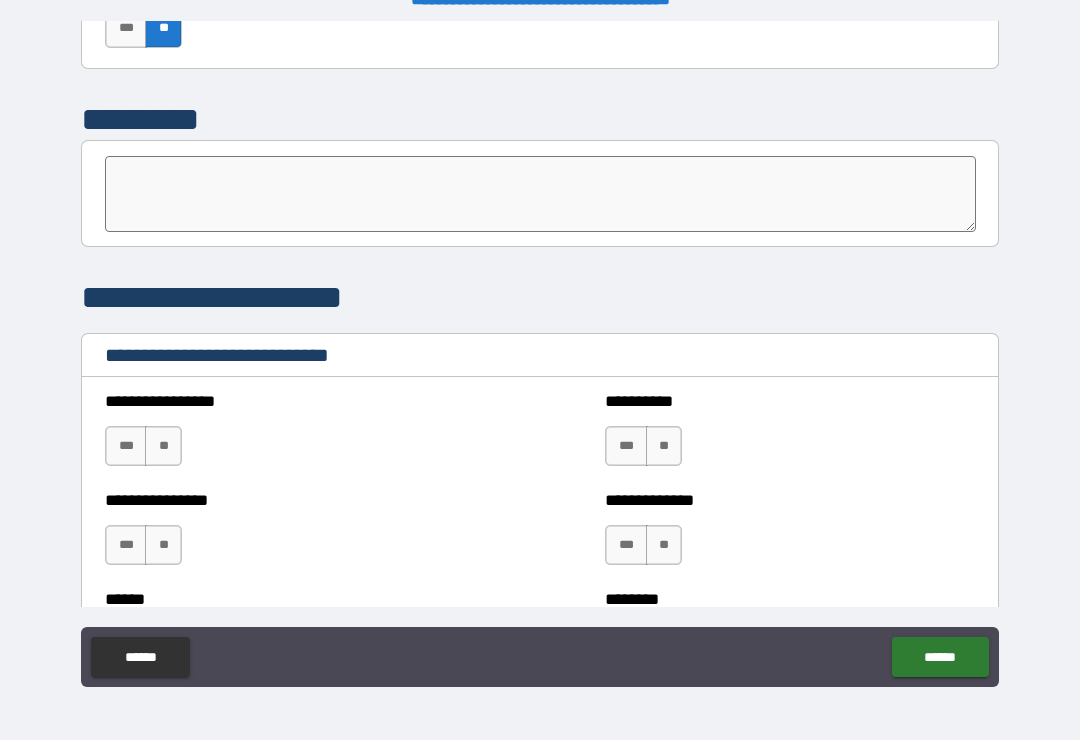 click on "**" at bounding box center [163, 446] 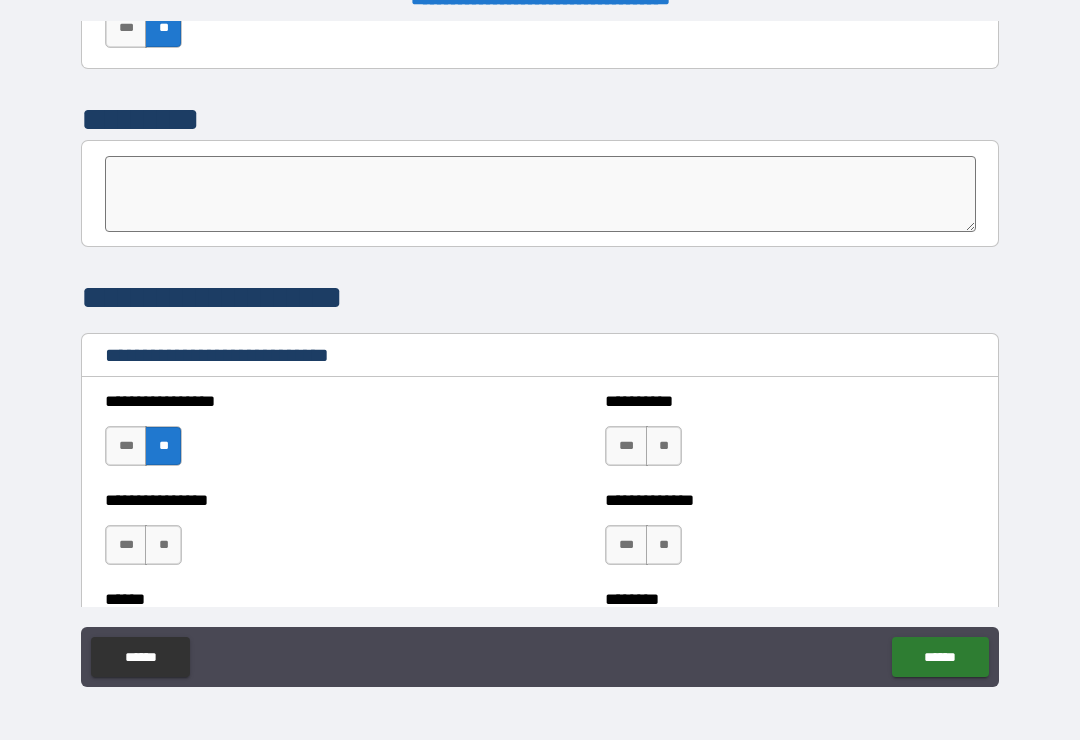 click on "**" at bounding box center [664, 446] 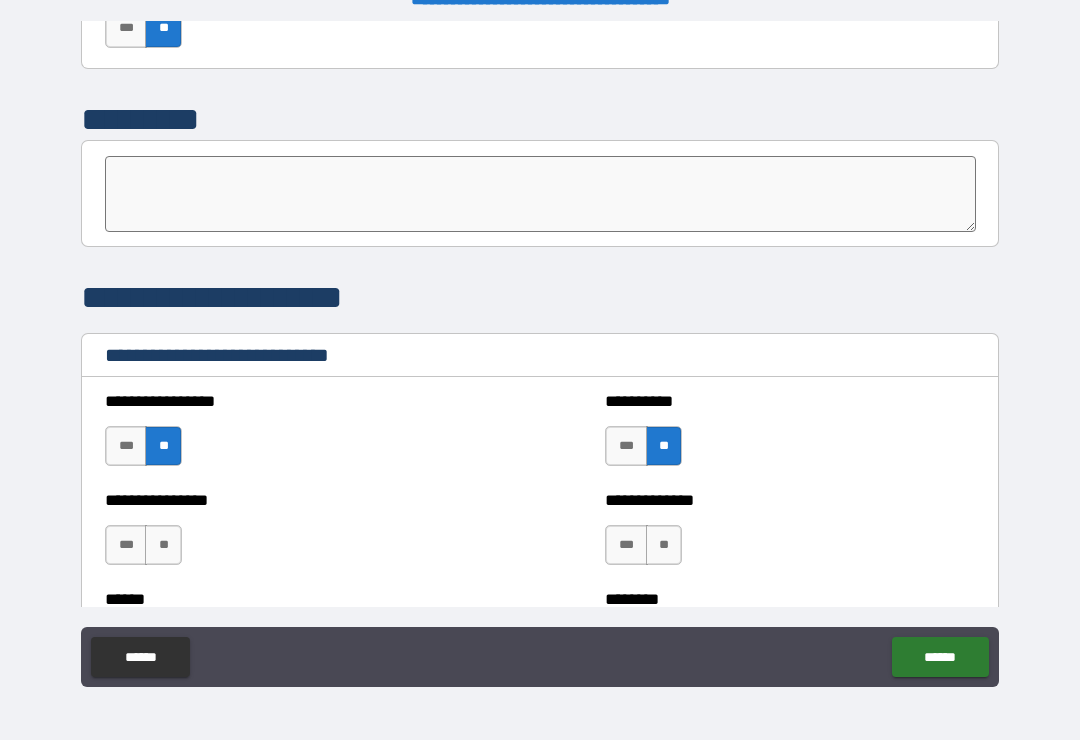 click on "**" at bounding box center (163, 545) 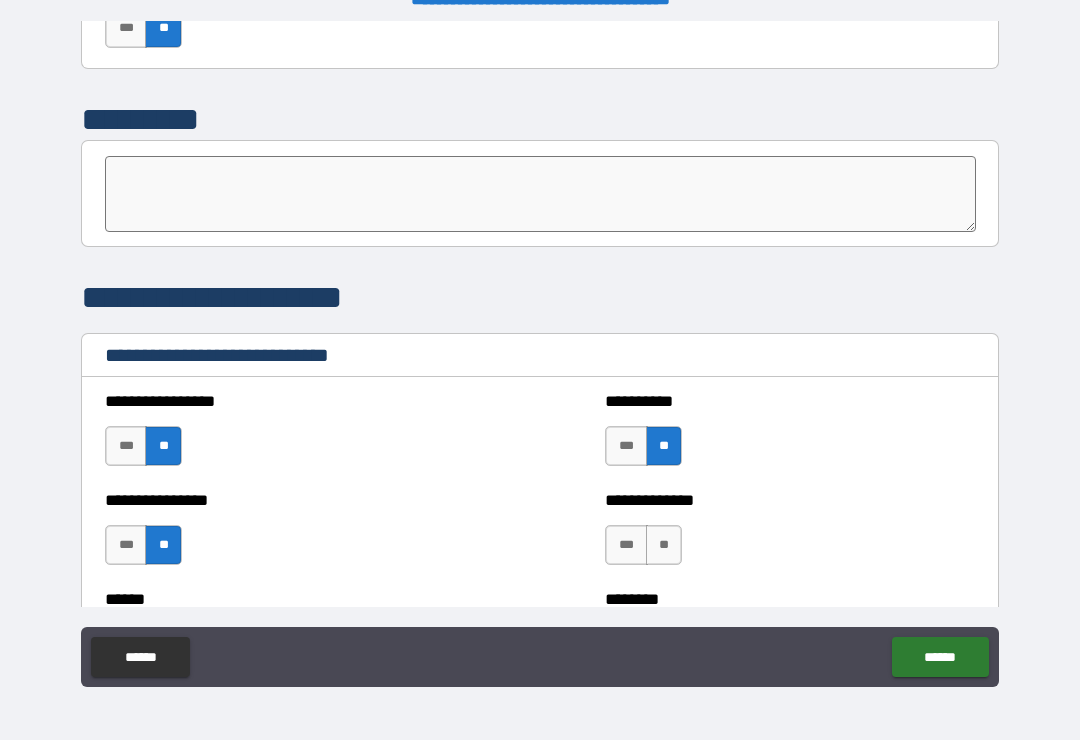 click on "**" at bounding box center [664, 545] 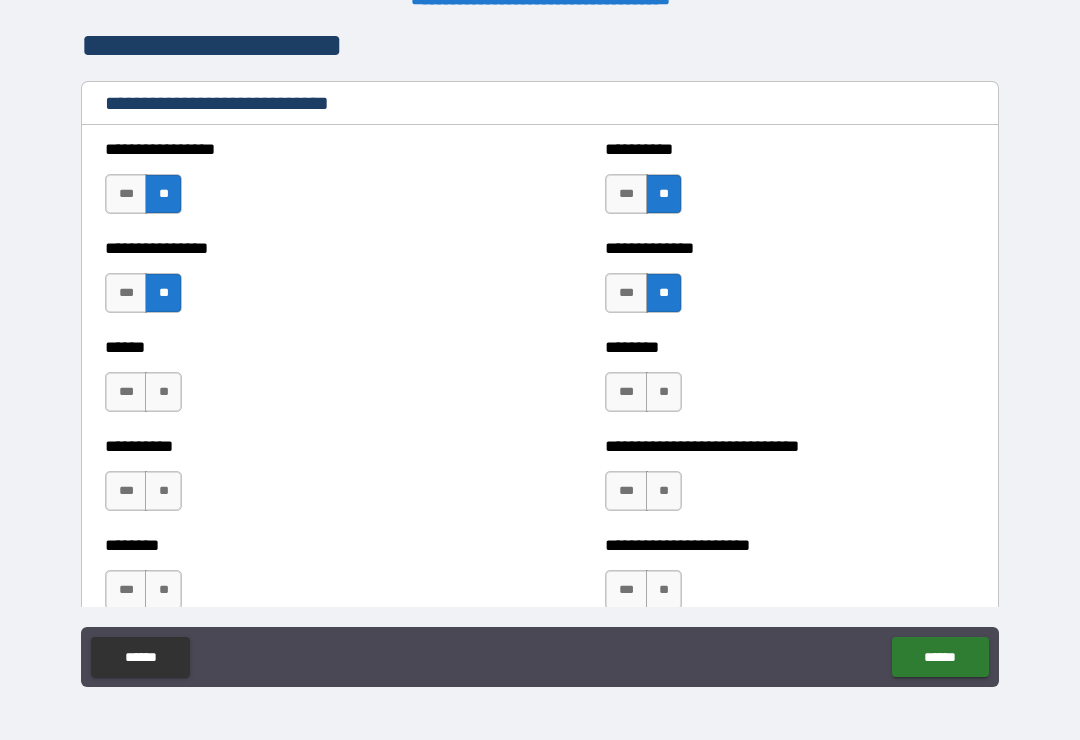 scroll, scrollTop: 6704, scrollLeft: 0, axis: vertical 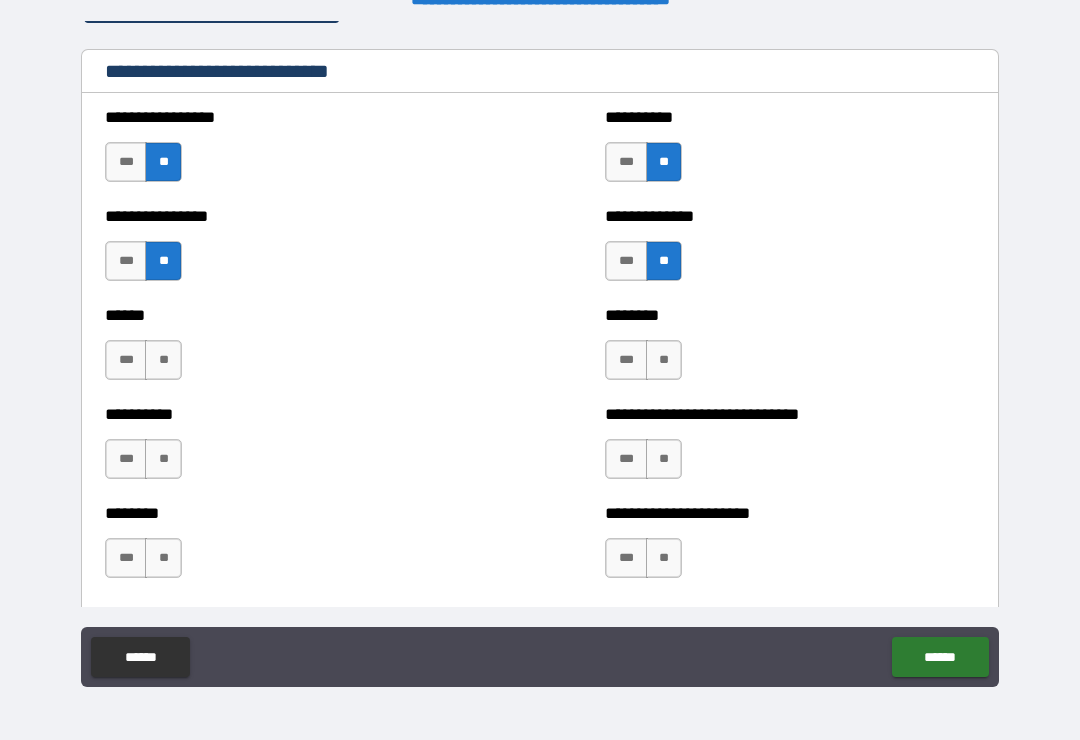 click on "**" at bounding box center [163, 360] 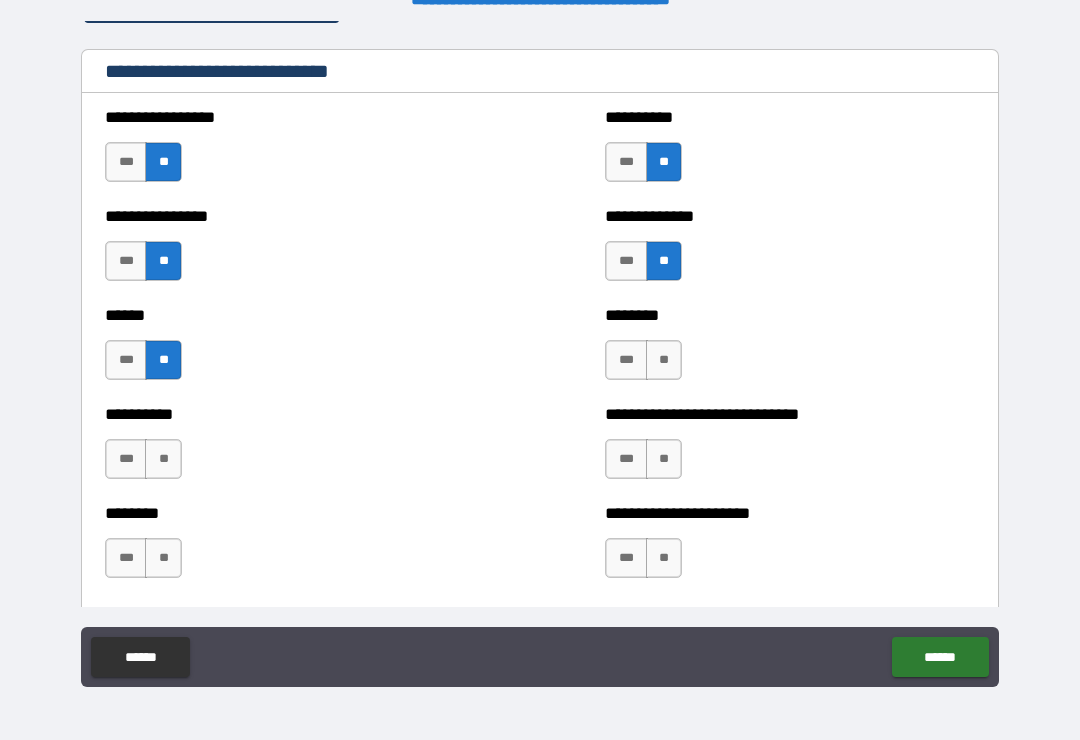 click on "**" at bounding box center [163, 459] 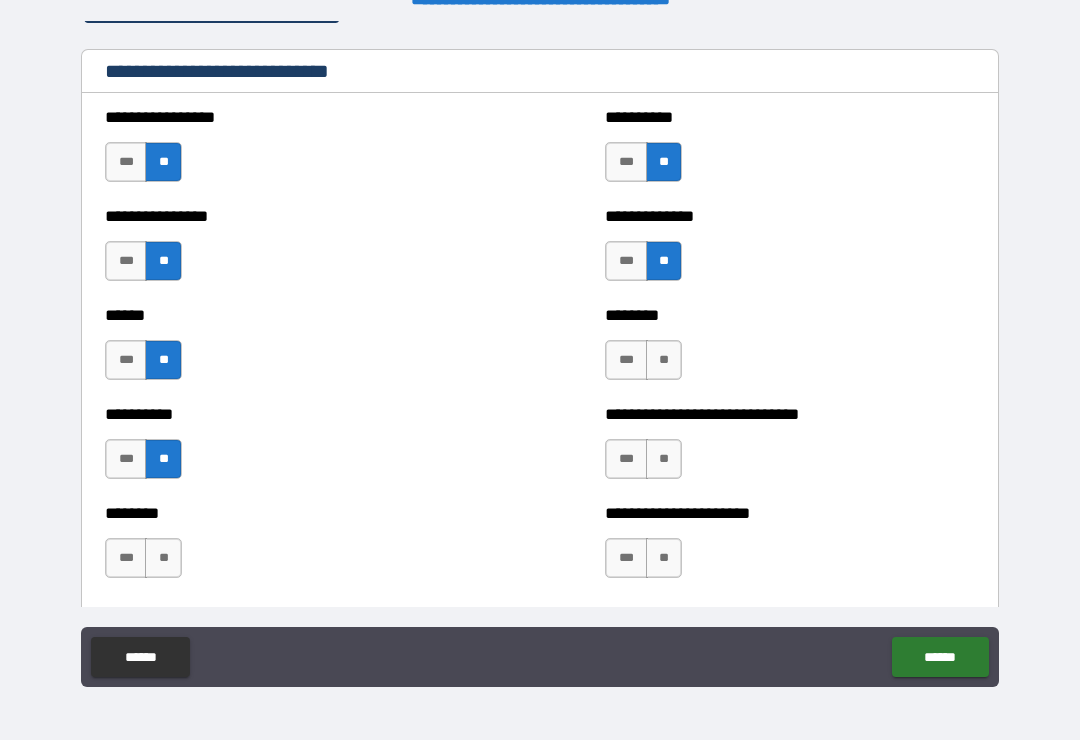click on "**" at bounding box center (163, 558) 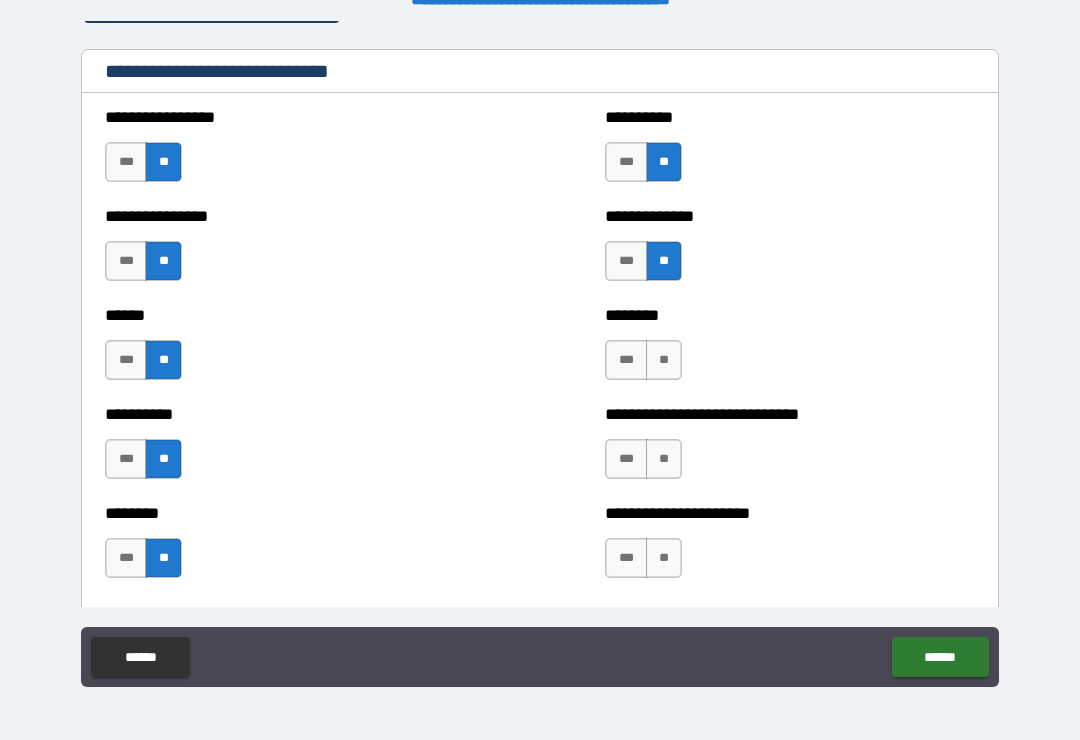 click on "**" at bounding box center [664, 360] 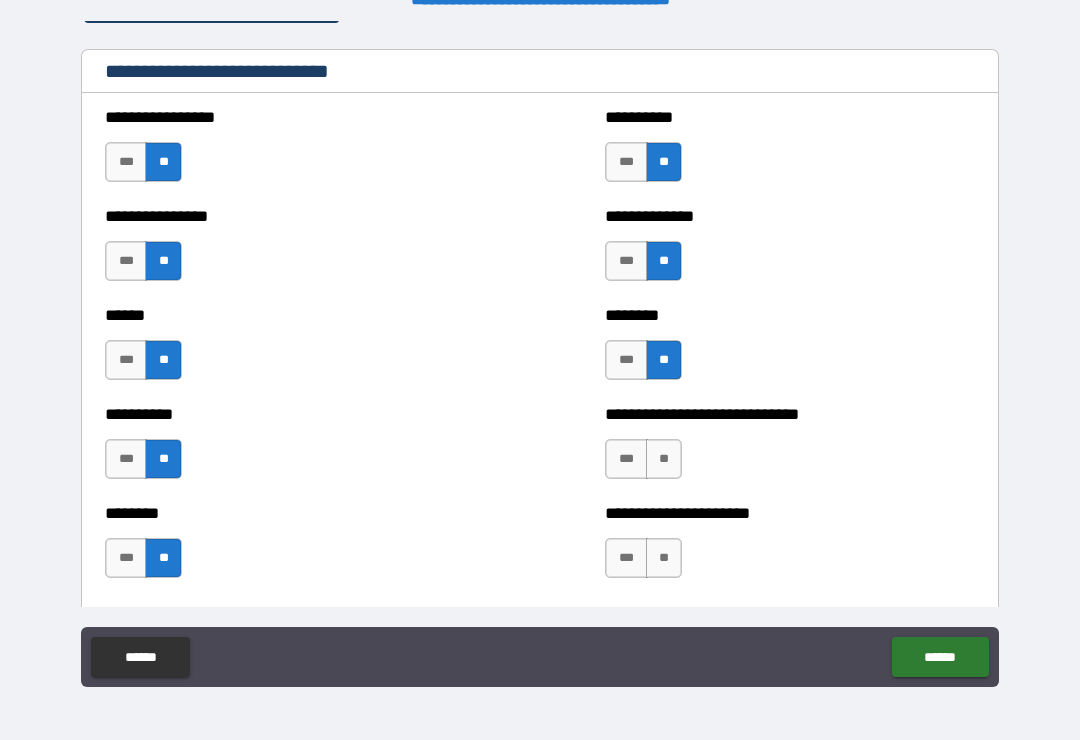 click on "**" at bounding box center (664, 459) 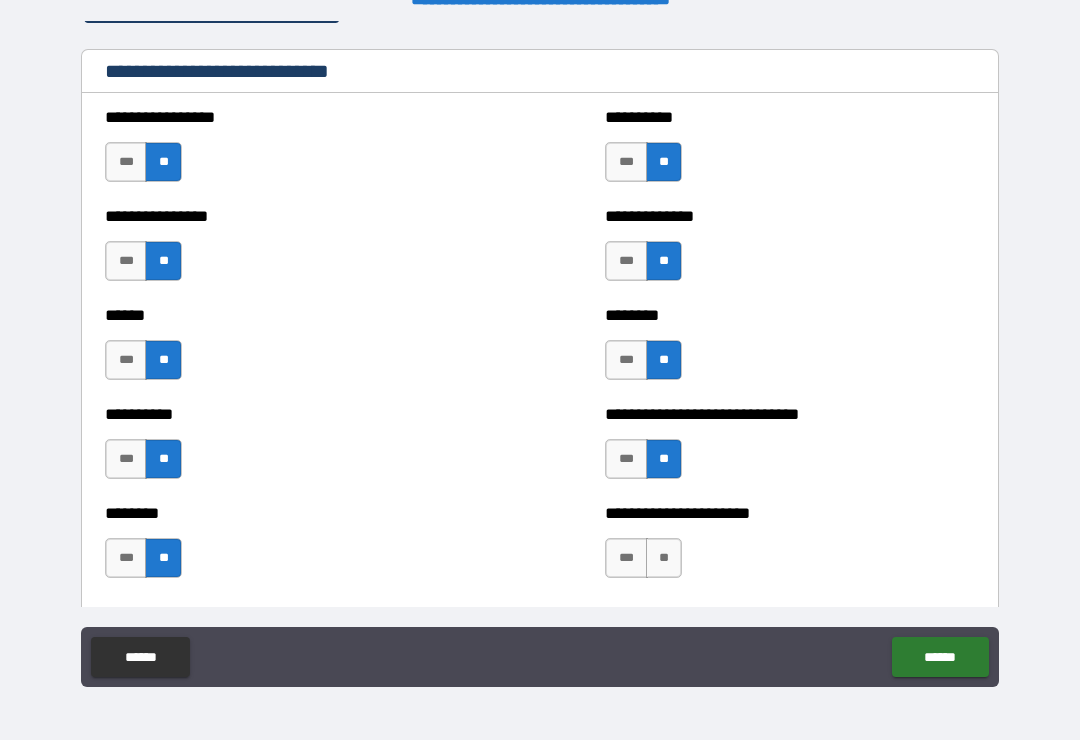 click on "**" at bounding box center [664, 558] 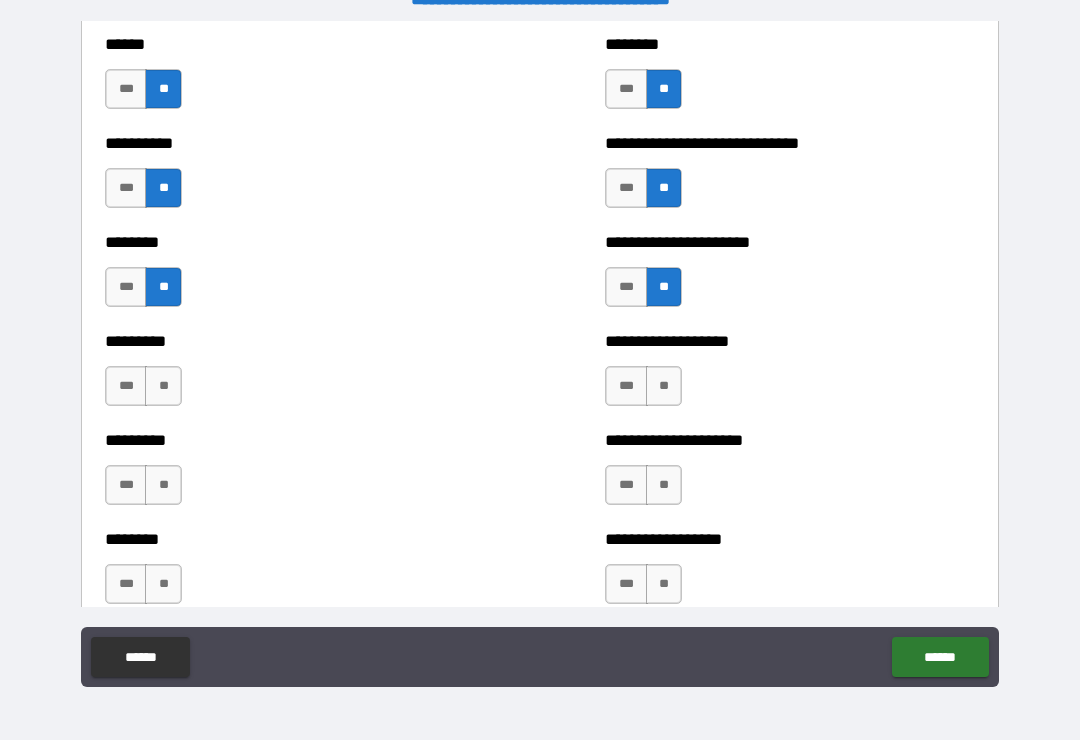 scroll, scrollTop: 6976, scrollLeft: 0, axis: vertical 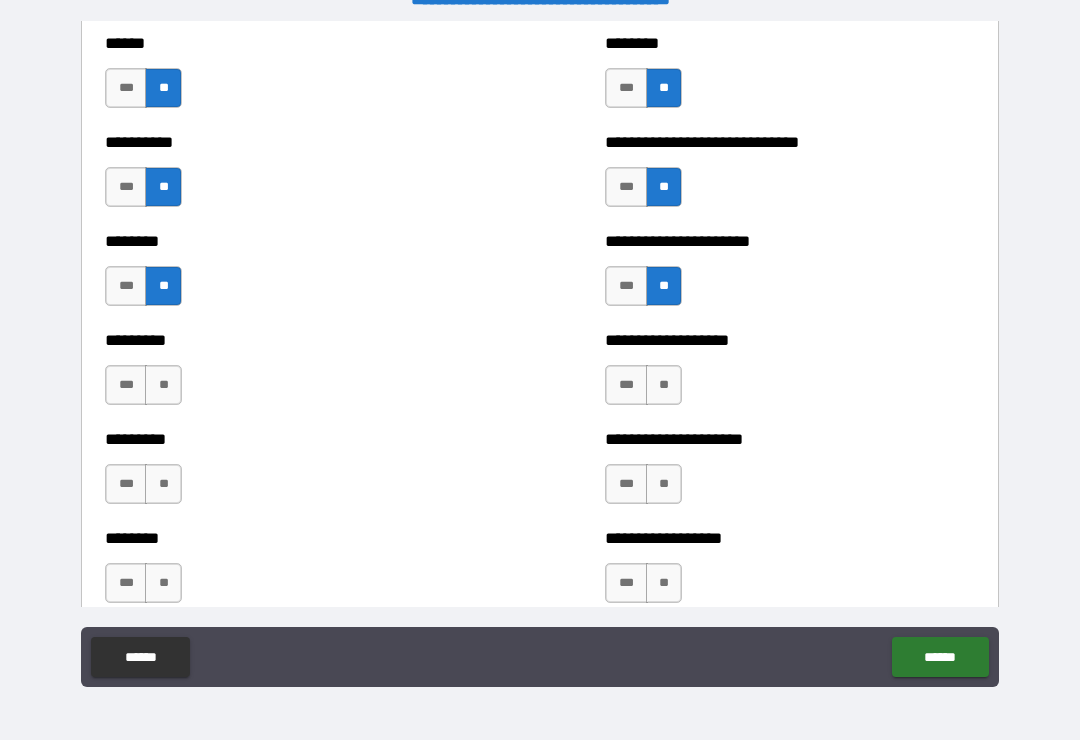 click on "**********" at bounding box center [790, 474] 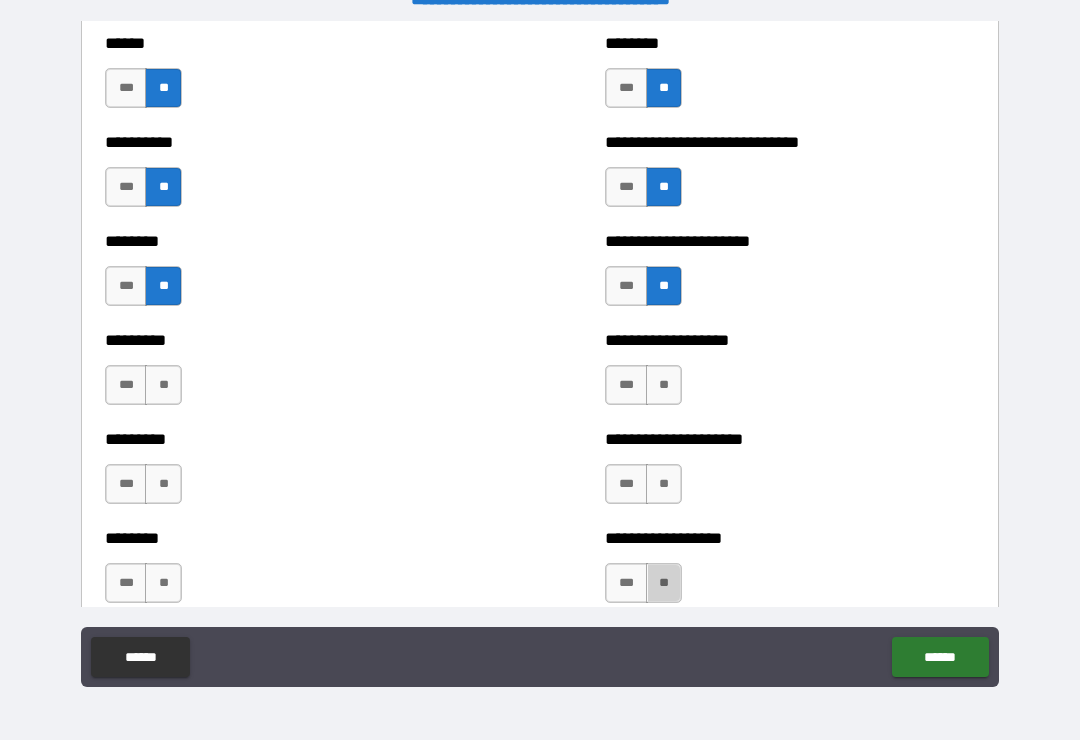 click on "**" at bounding box center [664, 583] 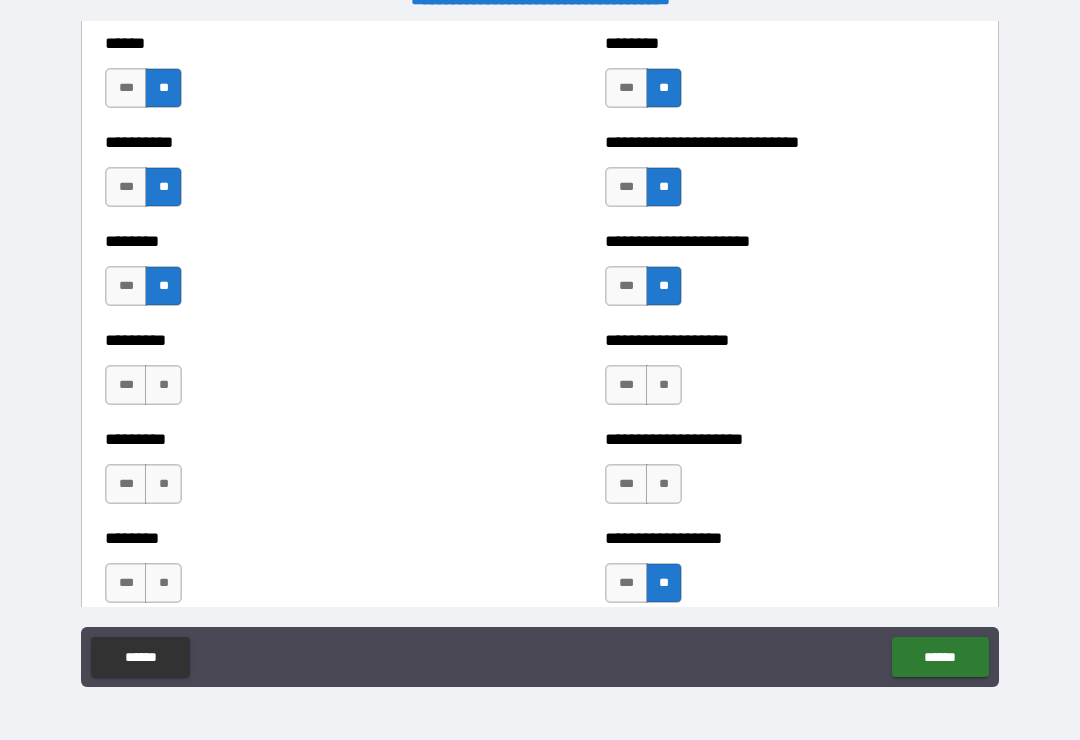 click on "**" at bounding box center (163, 385) 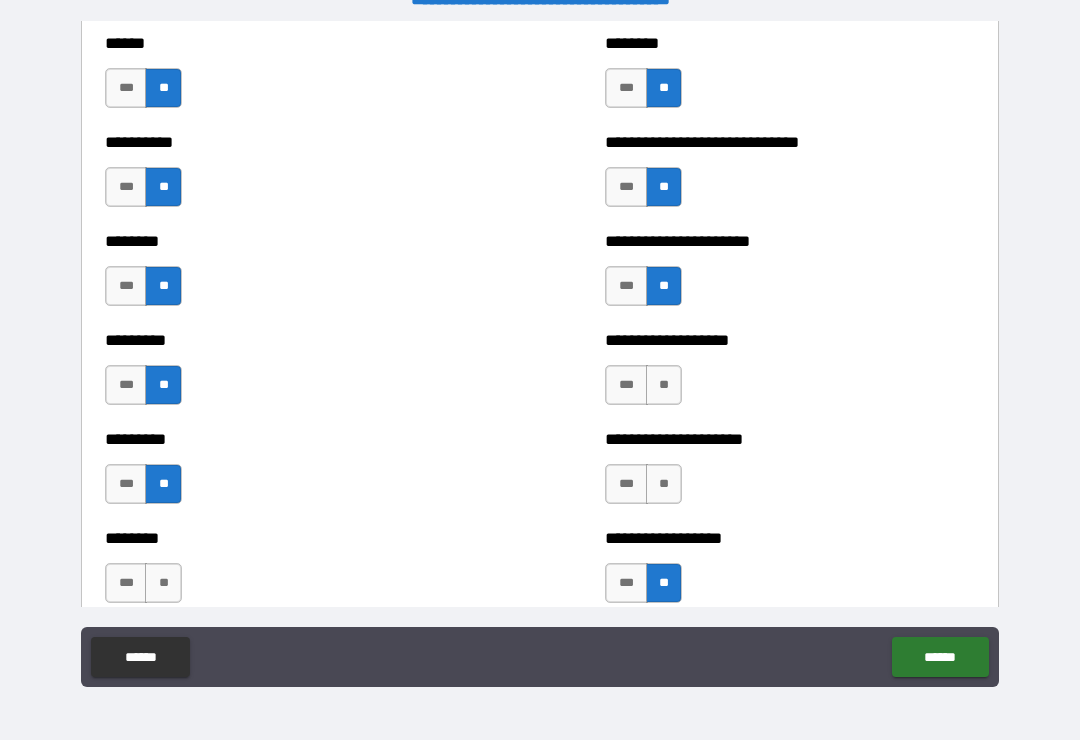 click on "**" at bounding box center [163, 583] 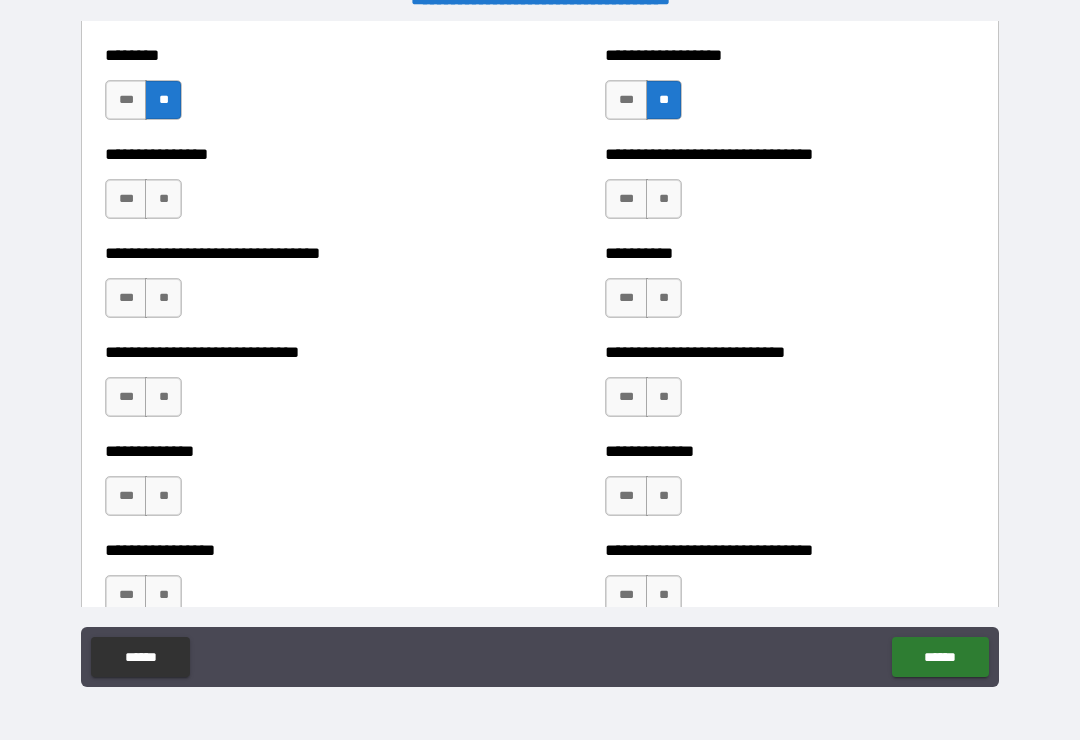 scroll, scrollTop: 7466, scrollLeft: 0, axis: vertical 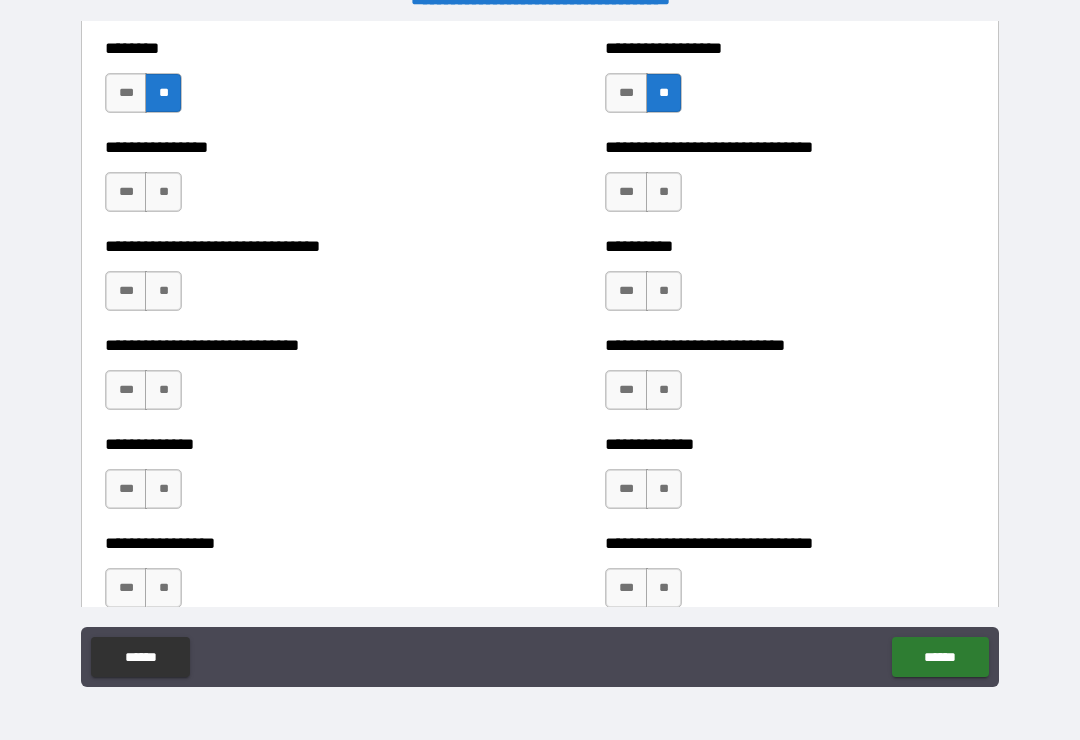 click on "**" at bounding box center (163, 291) 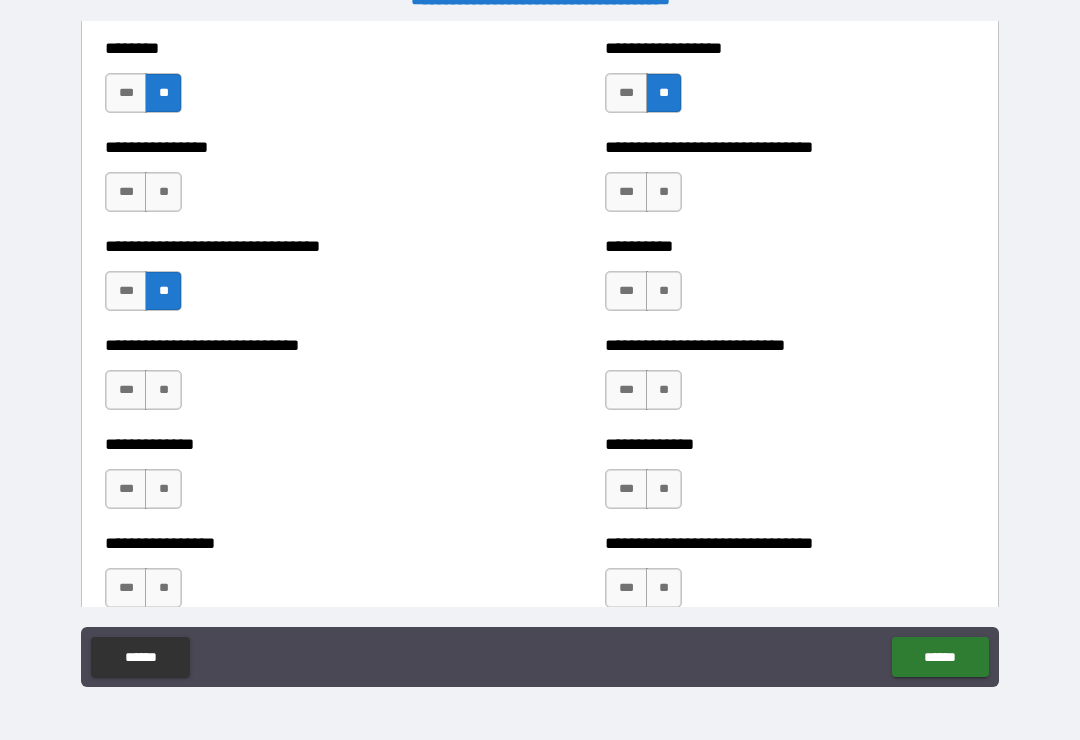 click on "**" at bounding box center (163, 390) 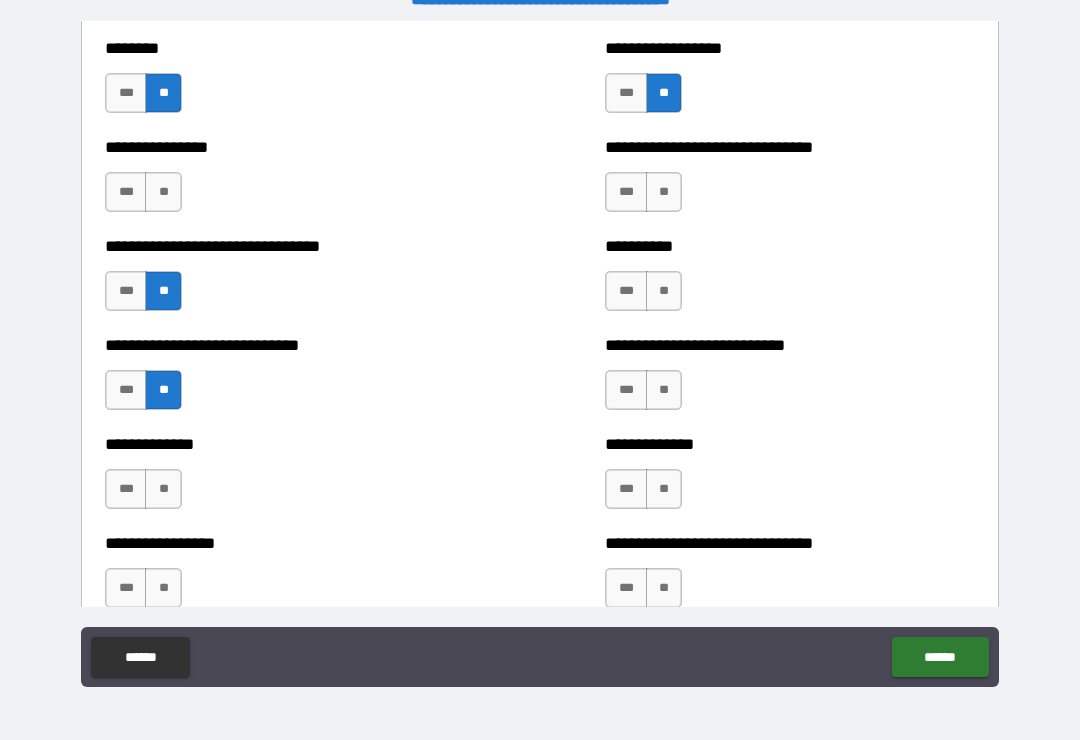 click on "**" at bounding box center [163, 489] 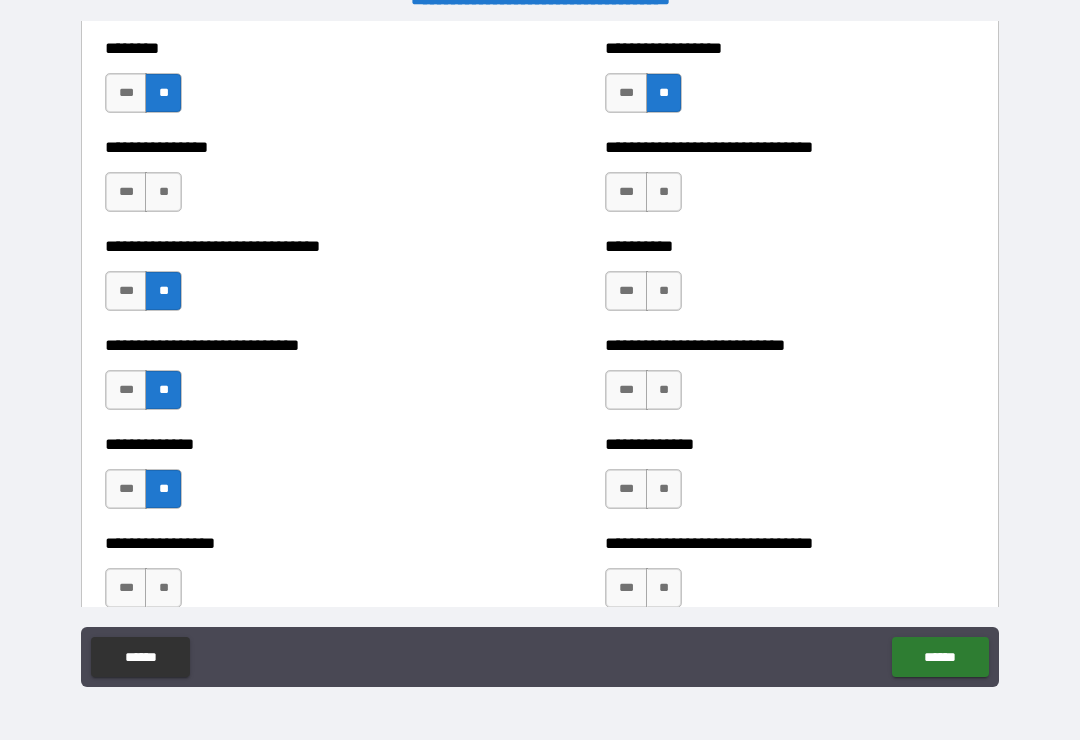 click on "**" at bounding box center [163, 588] 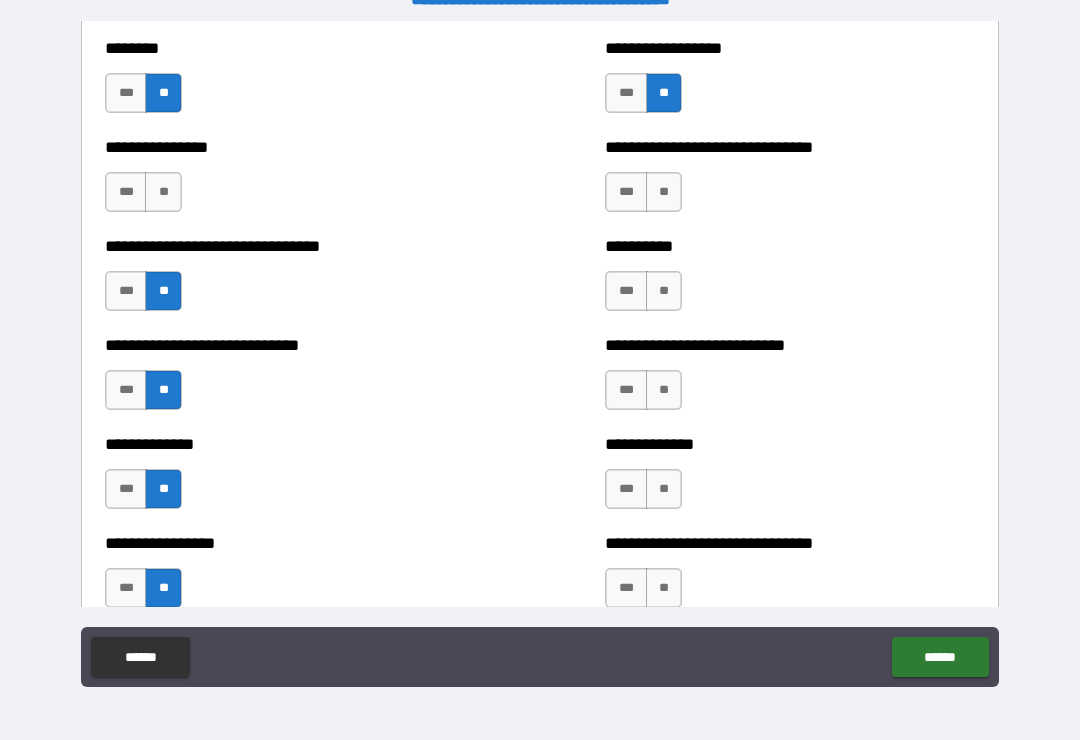 click on "**" at bounding box center [664, 192] 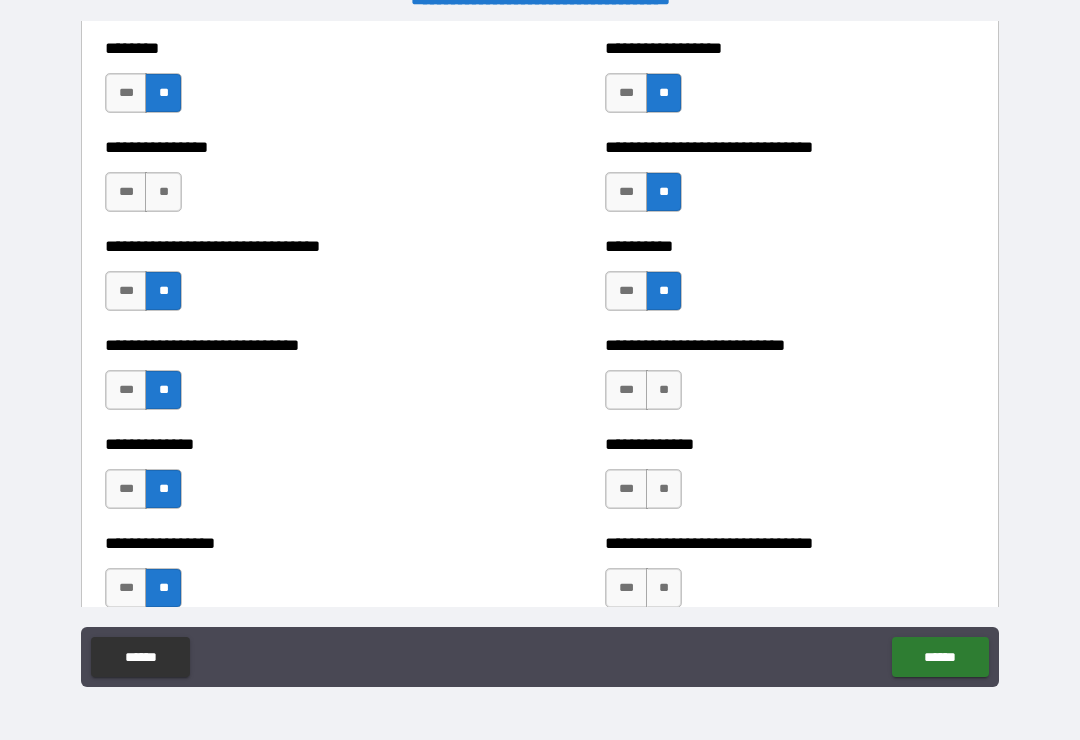 click on "**" at bounding box center (664, 390) 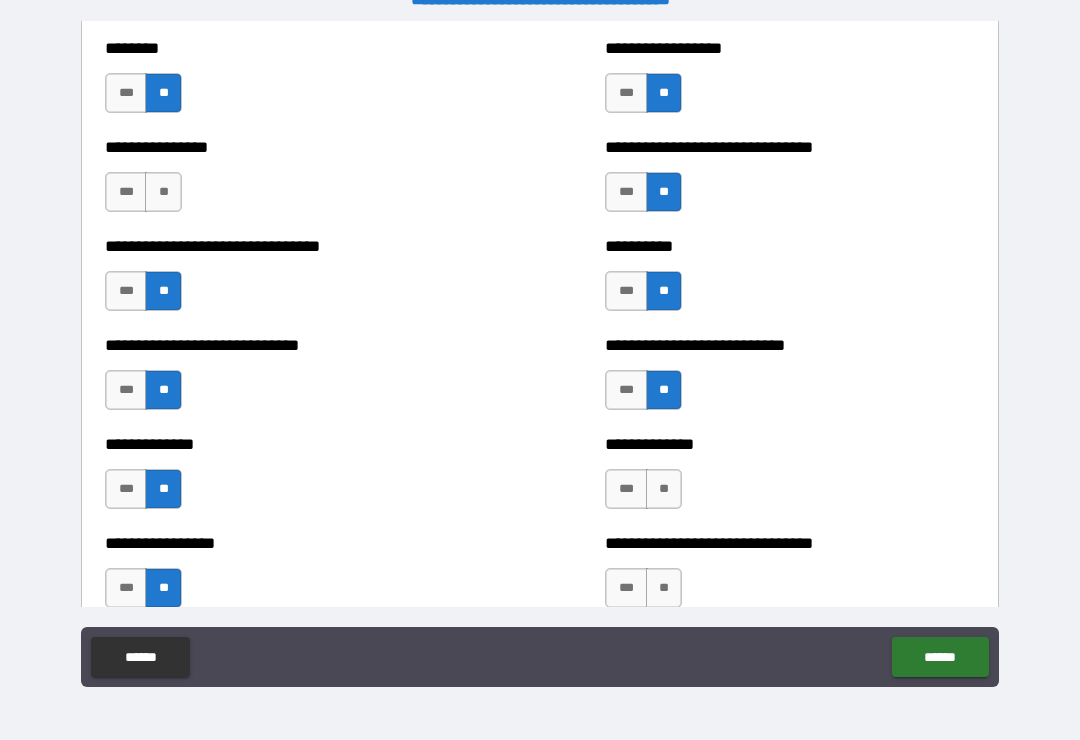 click on "**" at bounding box center [664, 489] 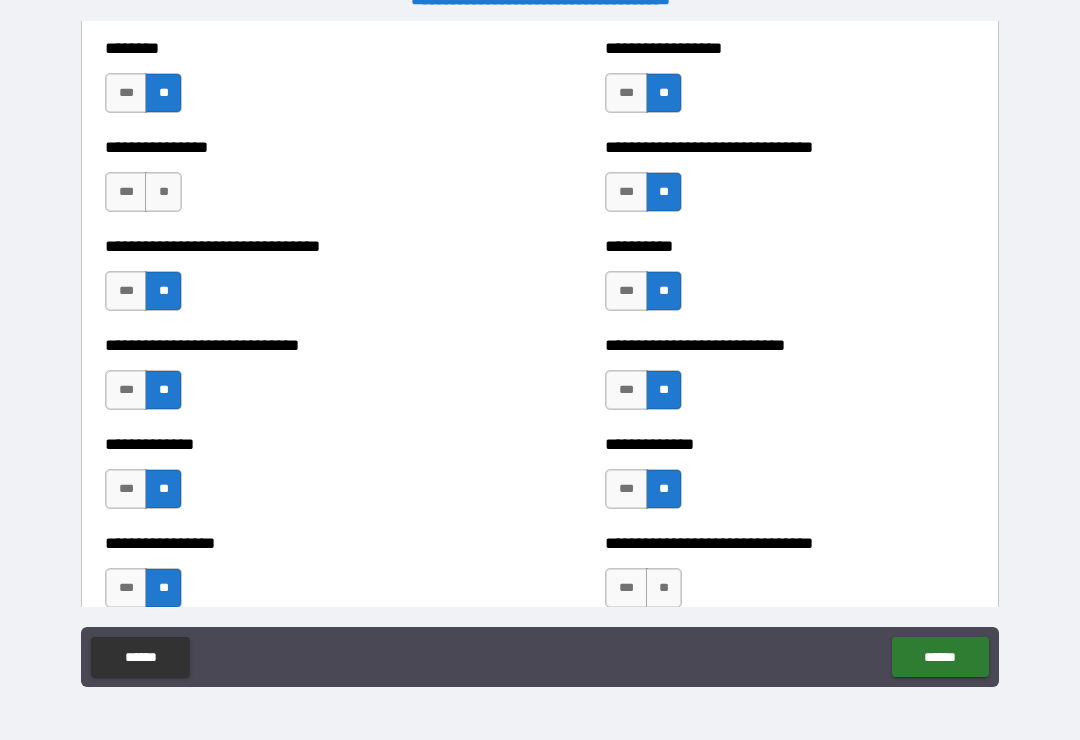 click on "**" at bounding box center (664, 588) 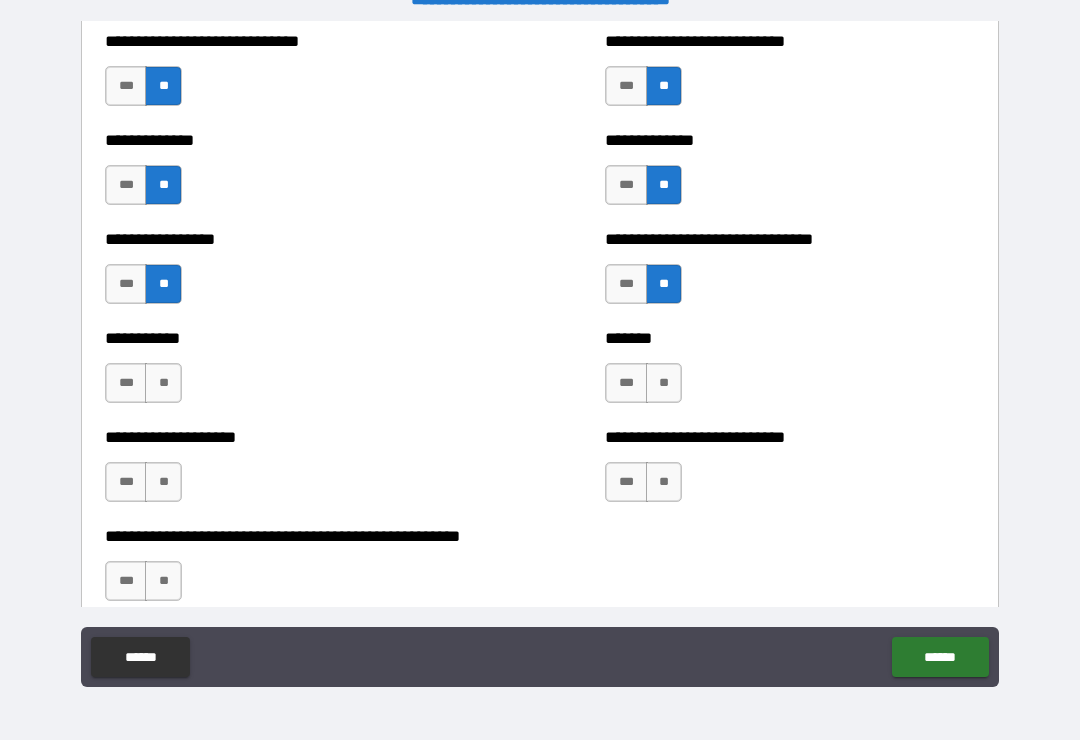 scroll, scrollTop: 7777, scrollLeft: 0, axis: vertical 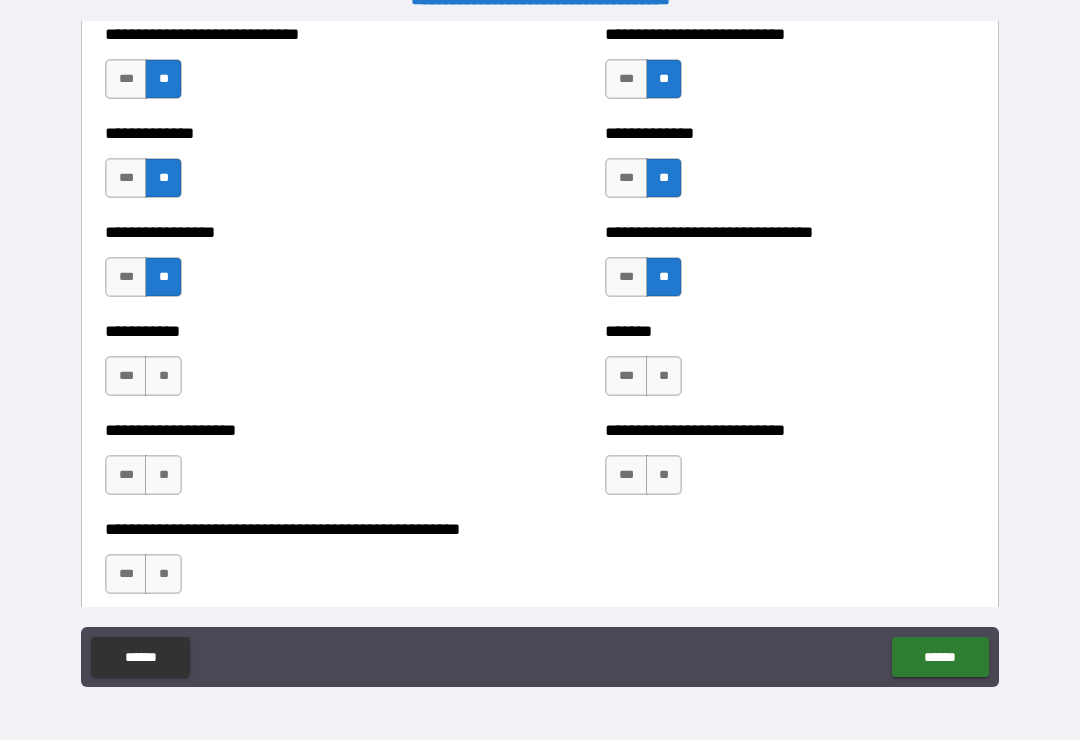 click on "**" at bounding box center [664, 376] 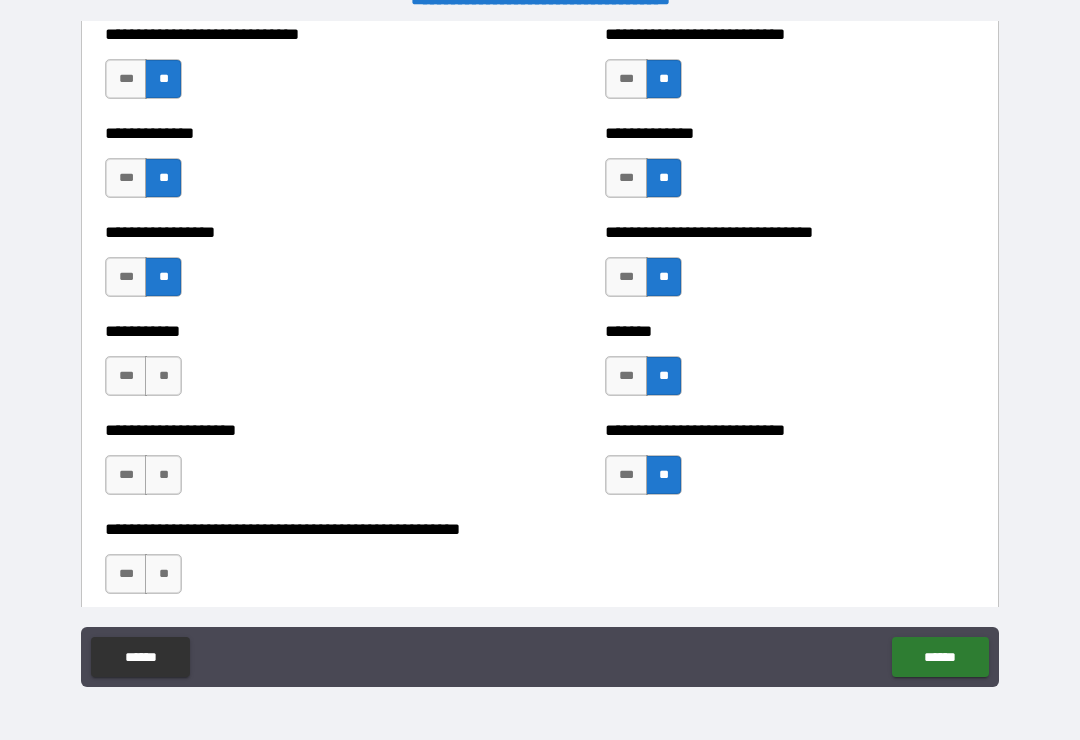 click on "**" at bounding box center (163, 376) 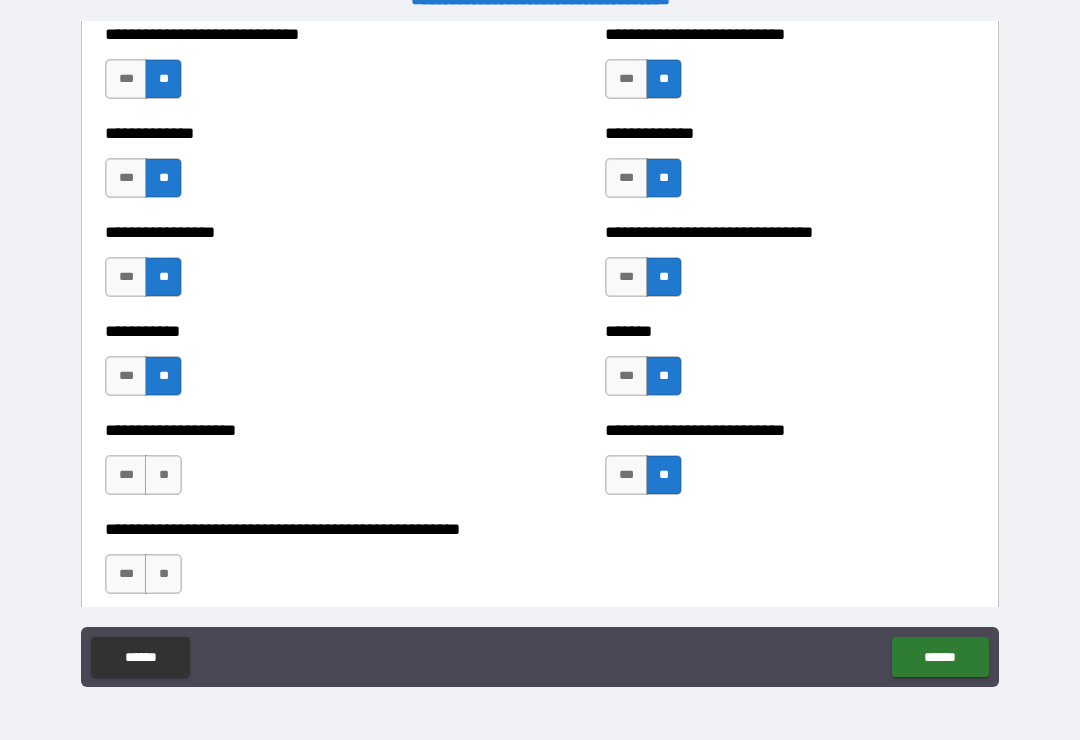 click on "**" at bounding box center (163, 475) 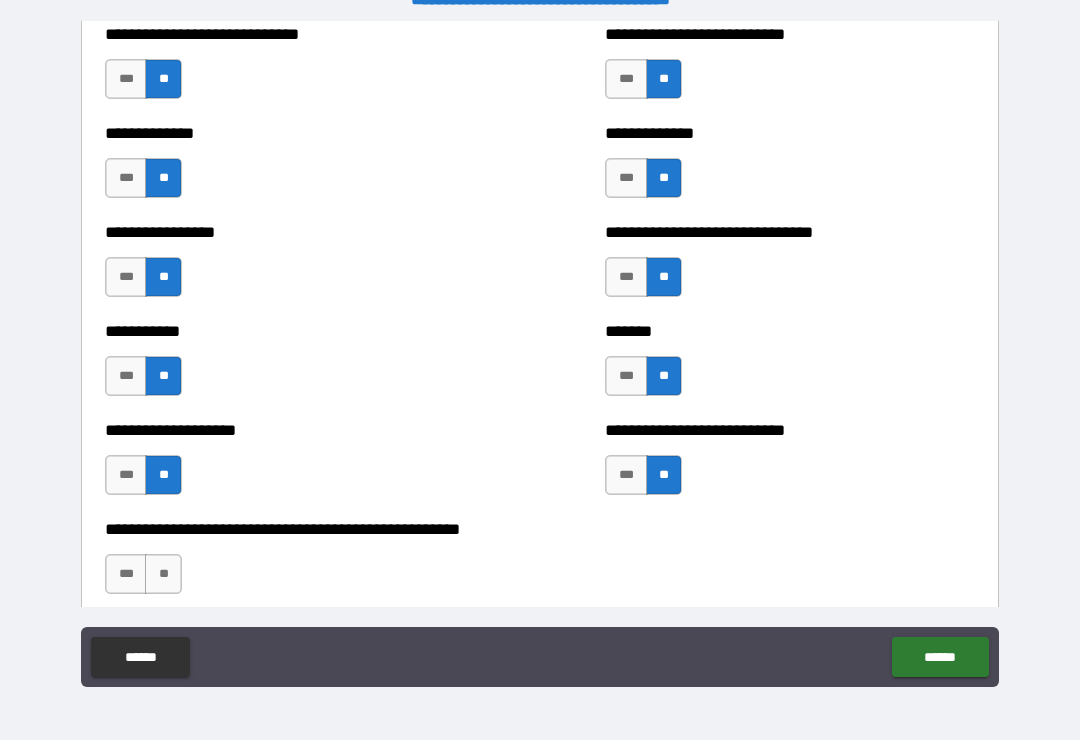 click on "**" at bounding box center (163, 574) 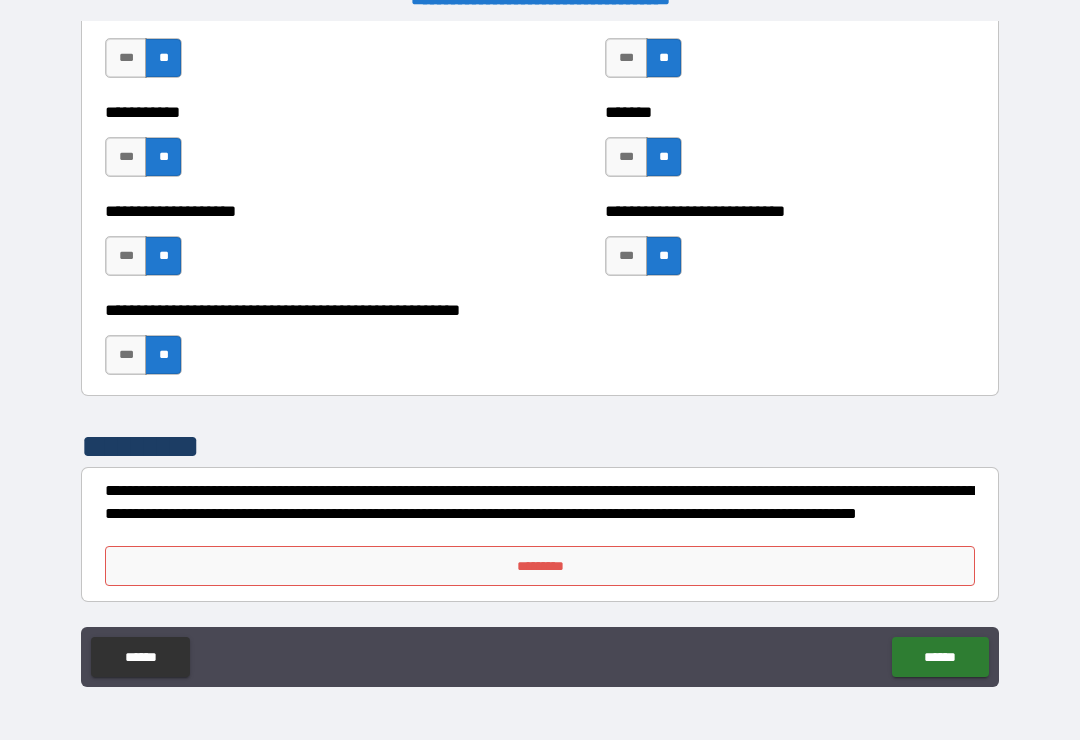 scroll, scrollTop: 7996, scrollLeft: 0, axis: vertical 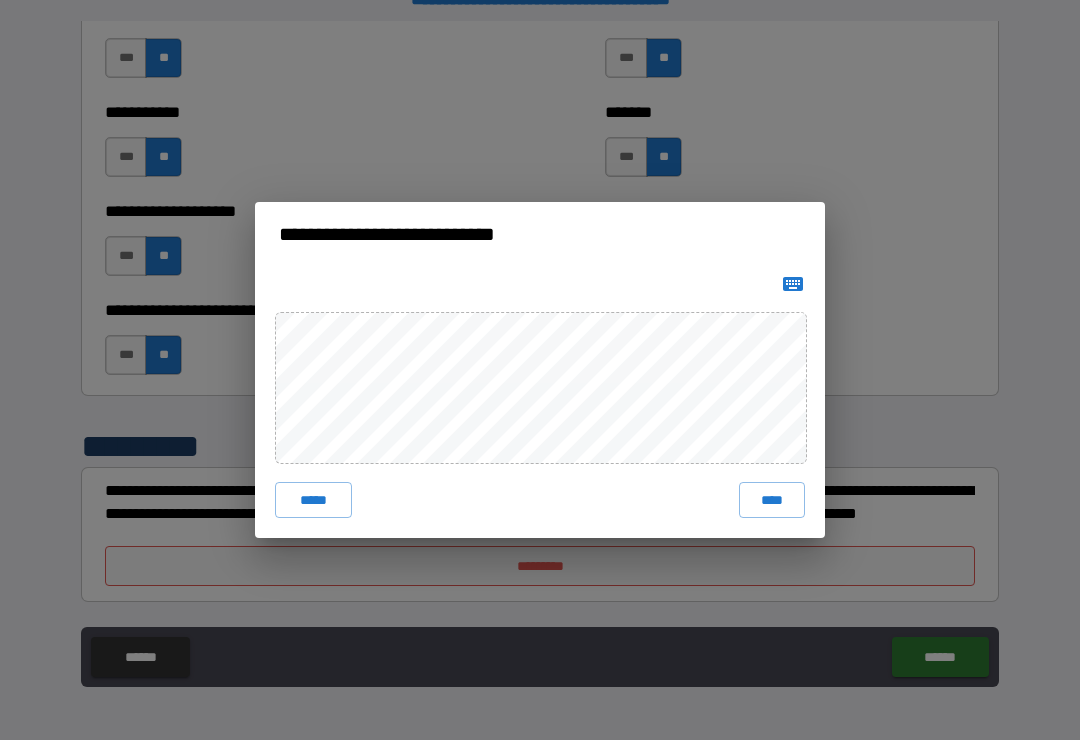 click on "****" at bounding box center [772, 500] 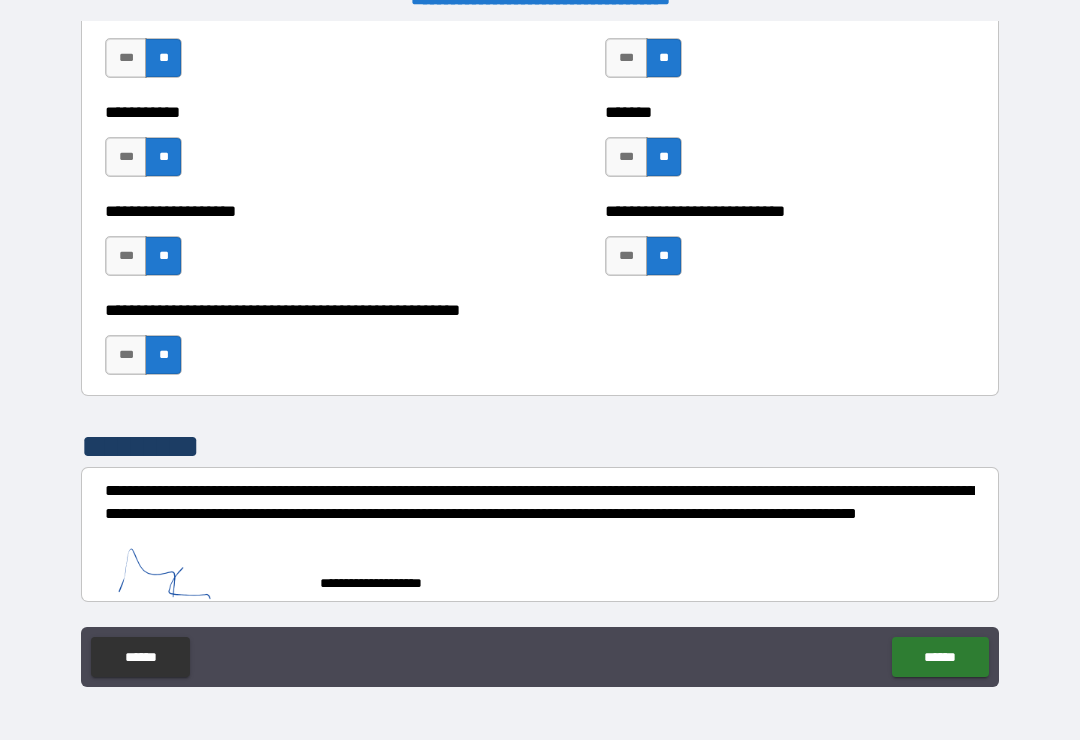 scroll, scrollTop: 7986, scrollLeft: 0, axis: vertical 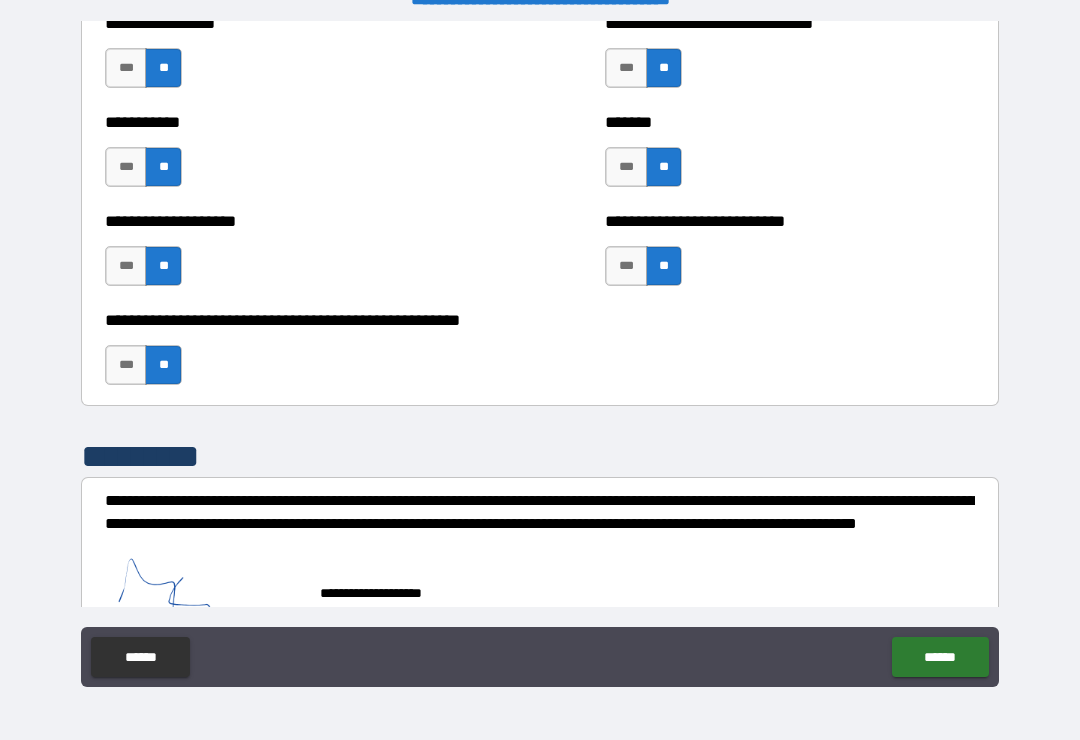 click on "******" at bounding box center (940, 657) 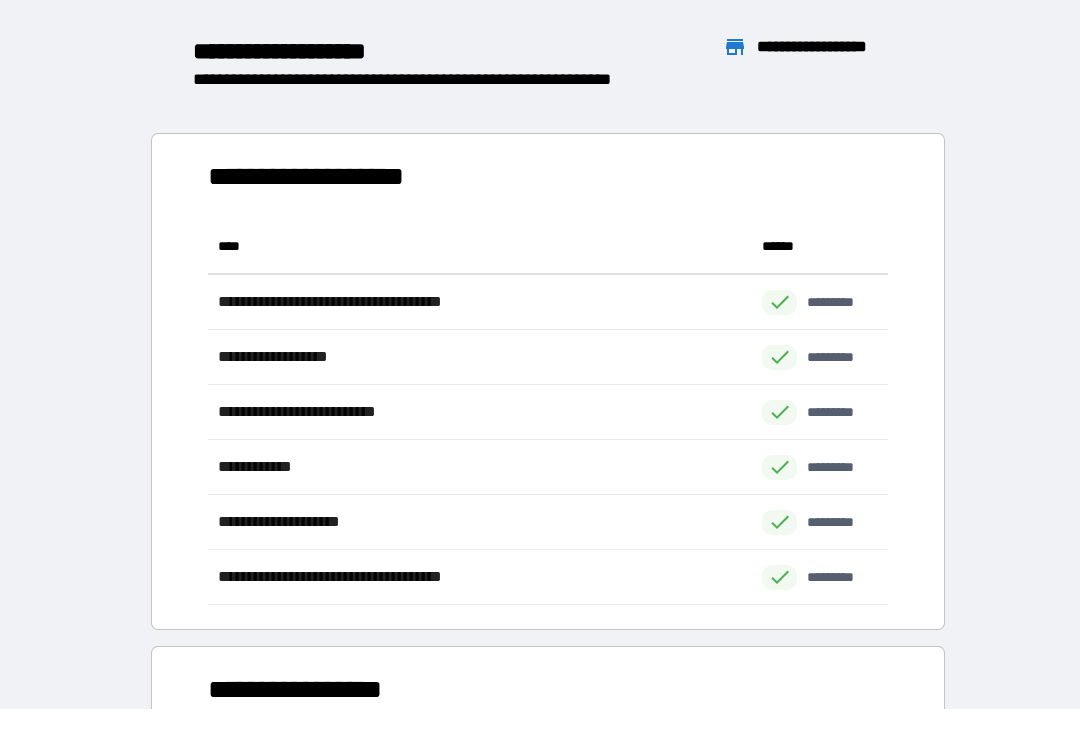 scroll, scrollTop: 386, scrollLeft: 680, axis: both 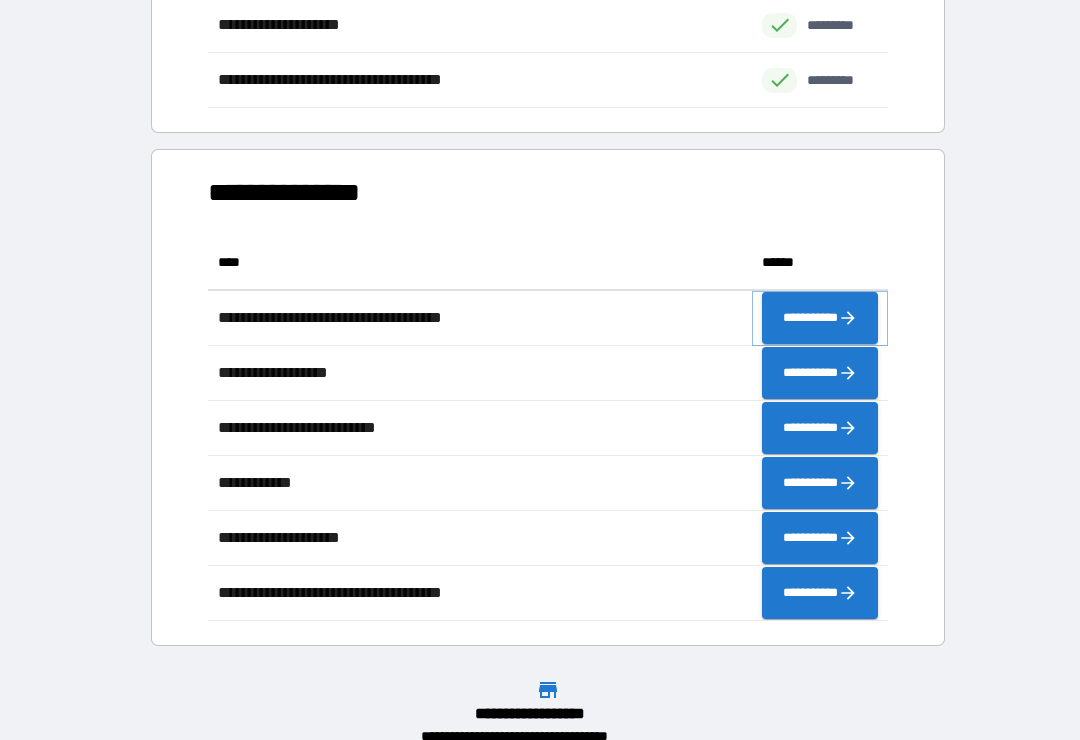 click on "**********" at bounding box center (820, 318) 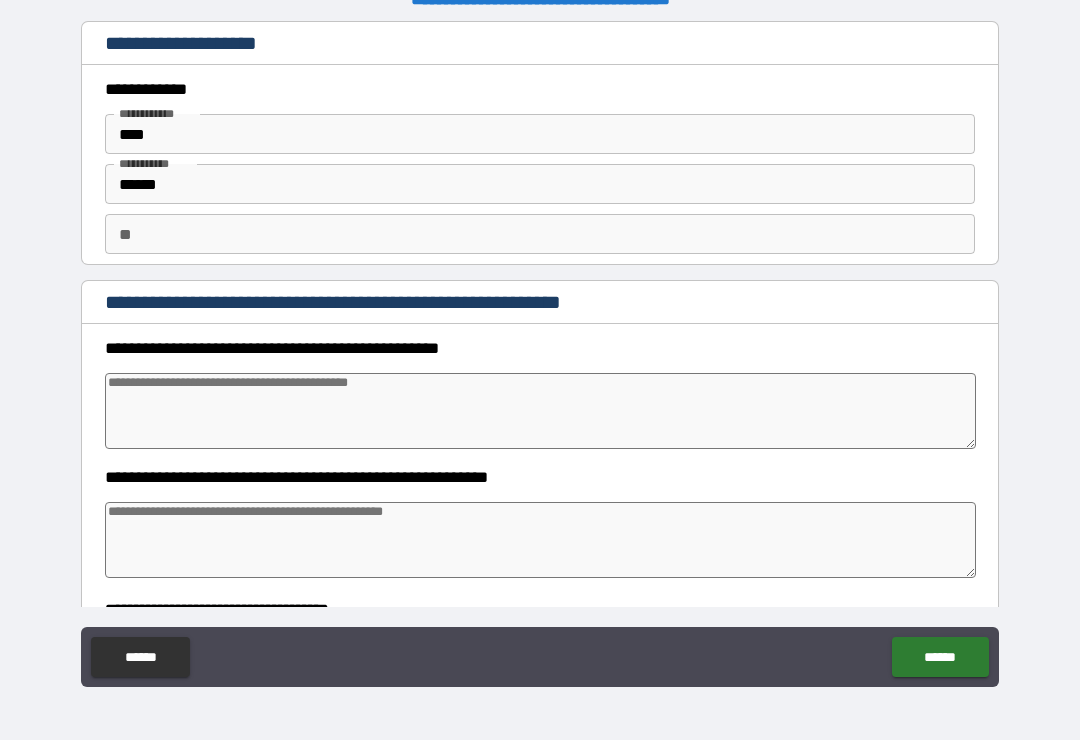click at bounding box center (540, 411) 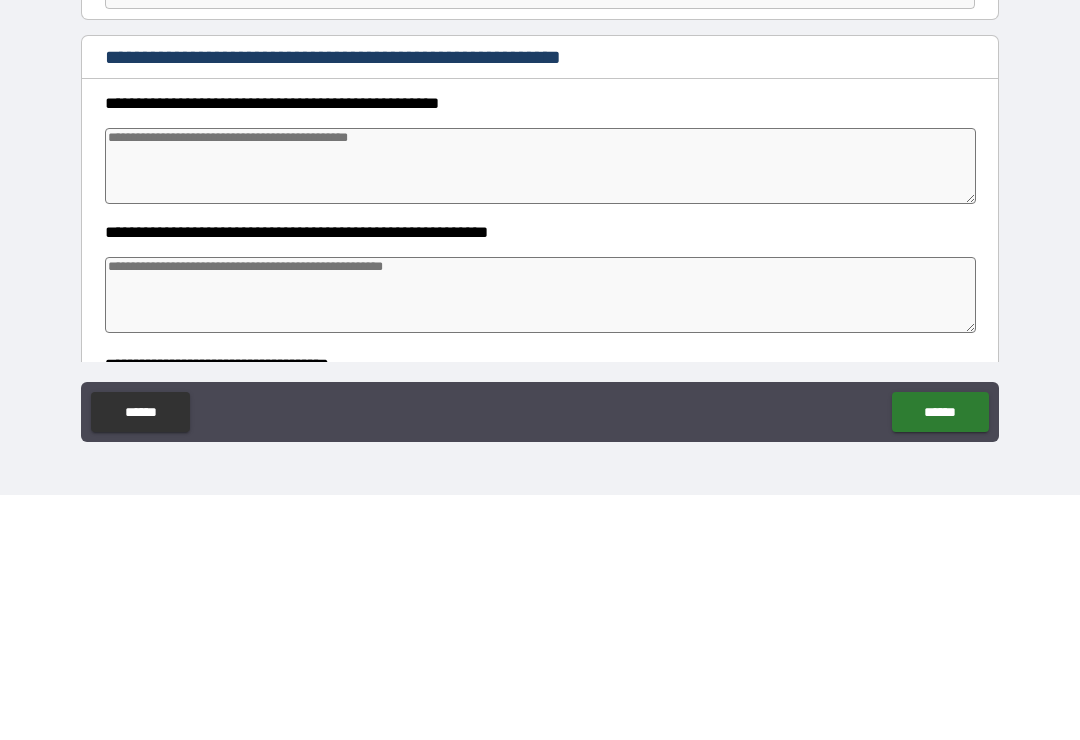 click at bounding box center [540, 411] 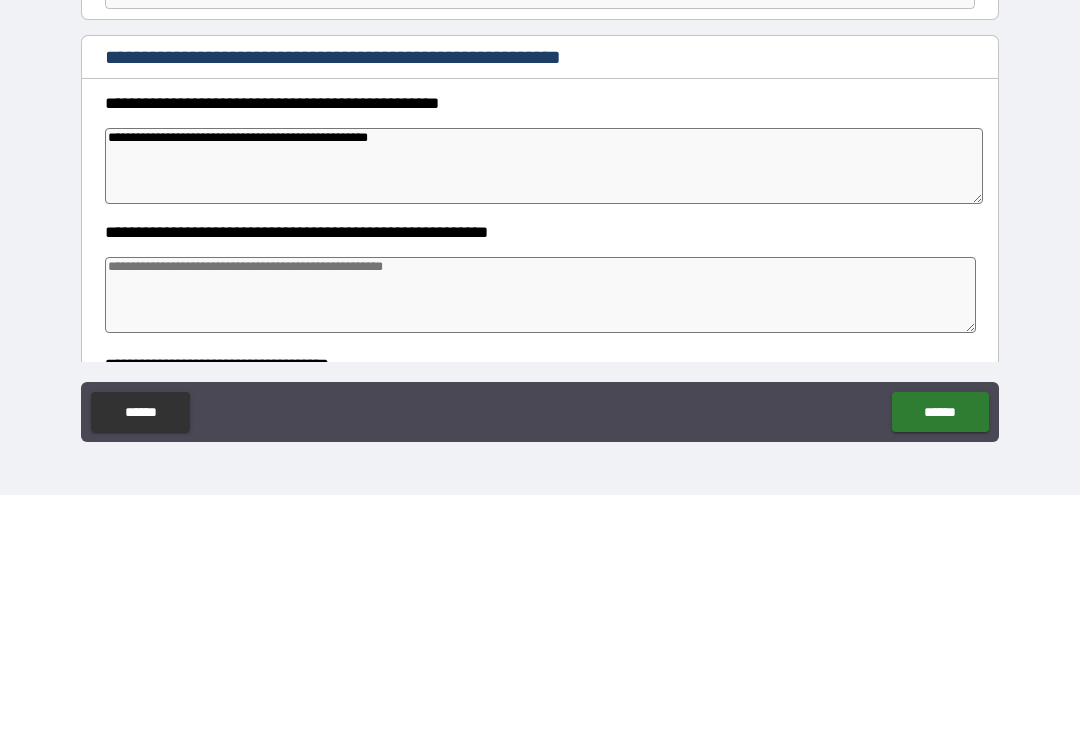 click at bounding box center [540, 540] 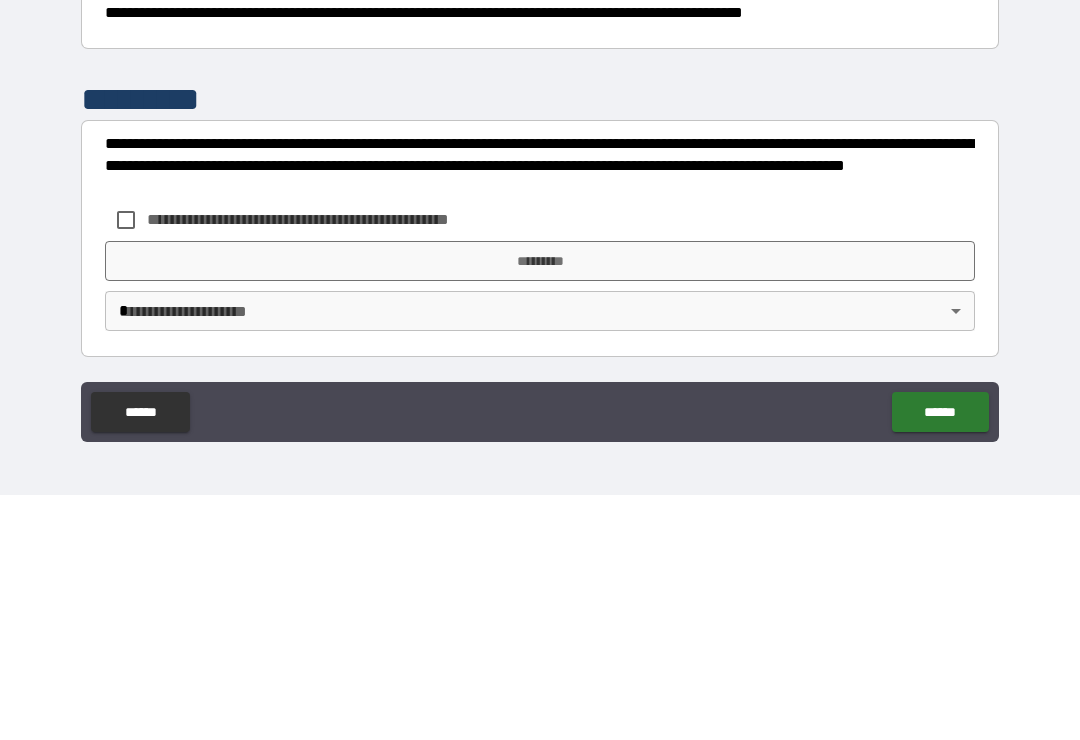 scroll, scrollTop: 526, scrollLeft: 0, axis: vertical 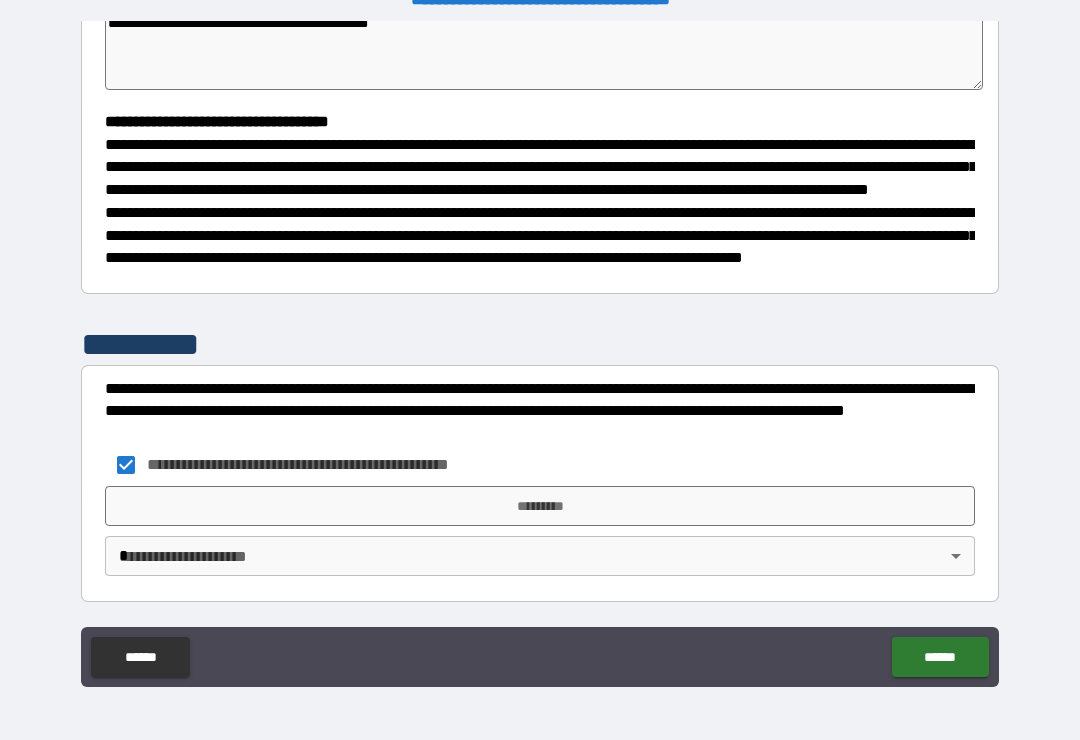 click on "*********" at bounding box center [540, 506] 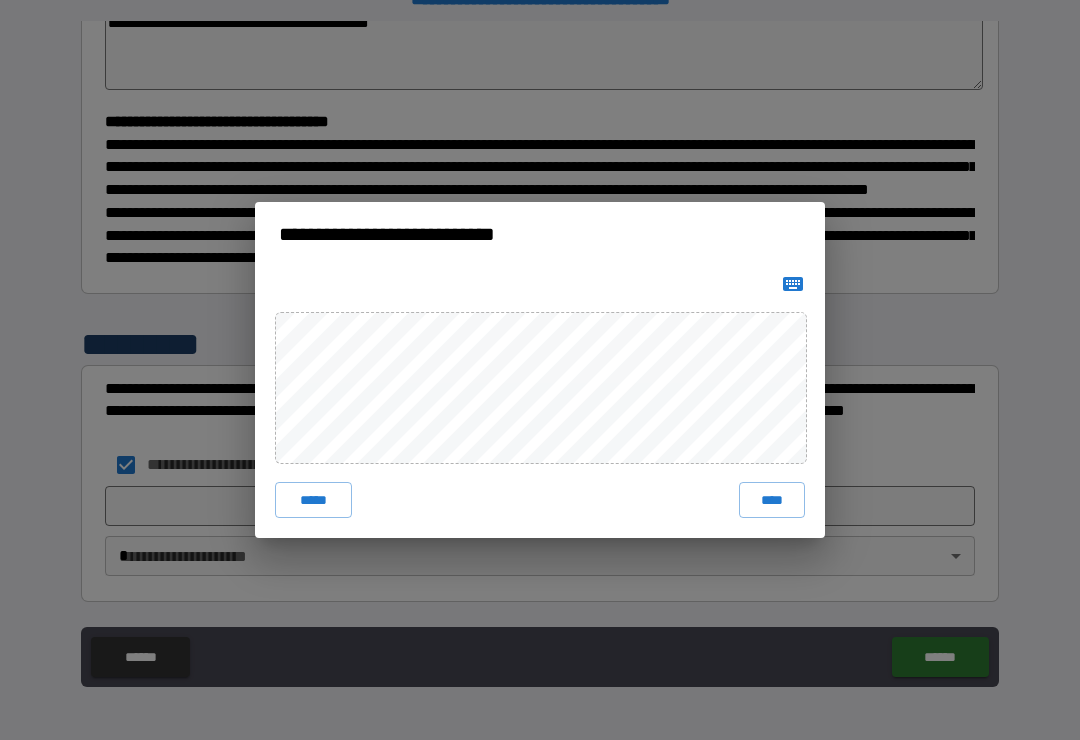 click on "****" at bounding box center [772, 500] 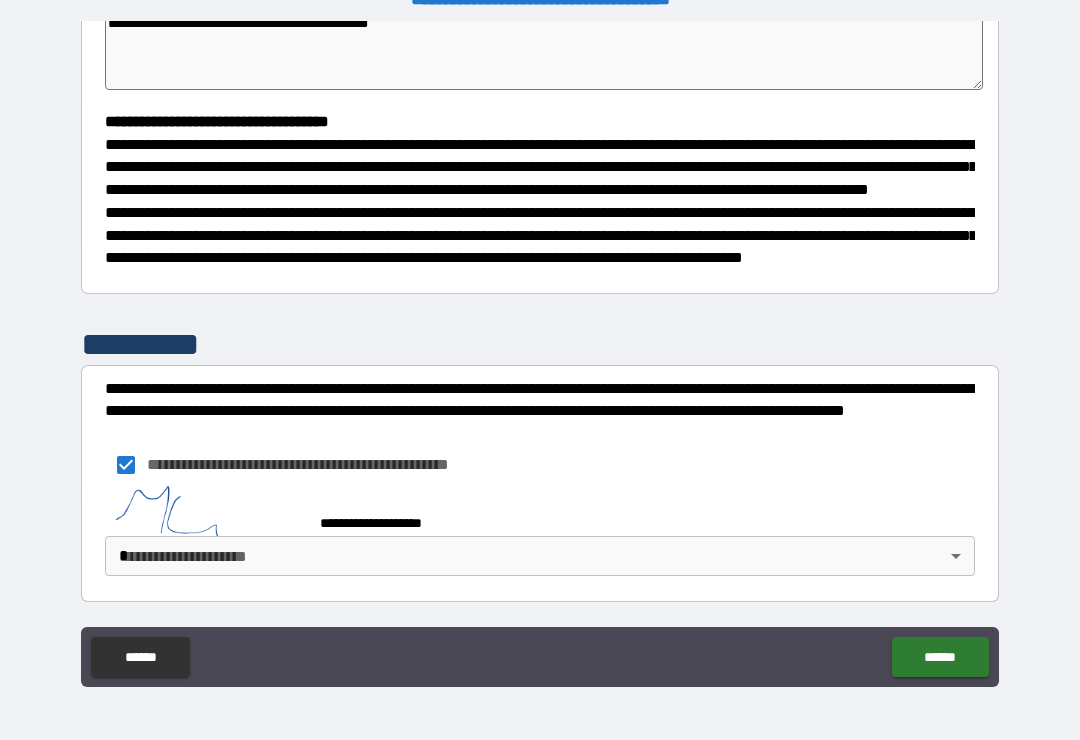 scroll, scrollTop: 516, scrollLeft: 0, axis: vertical 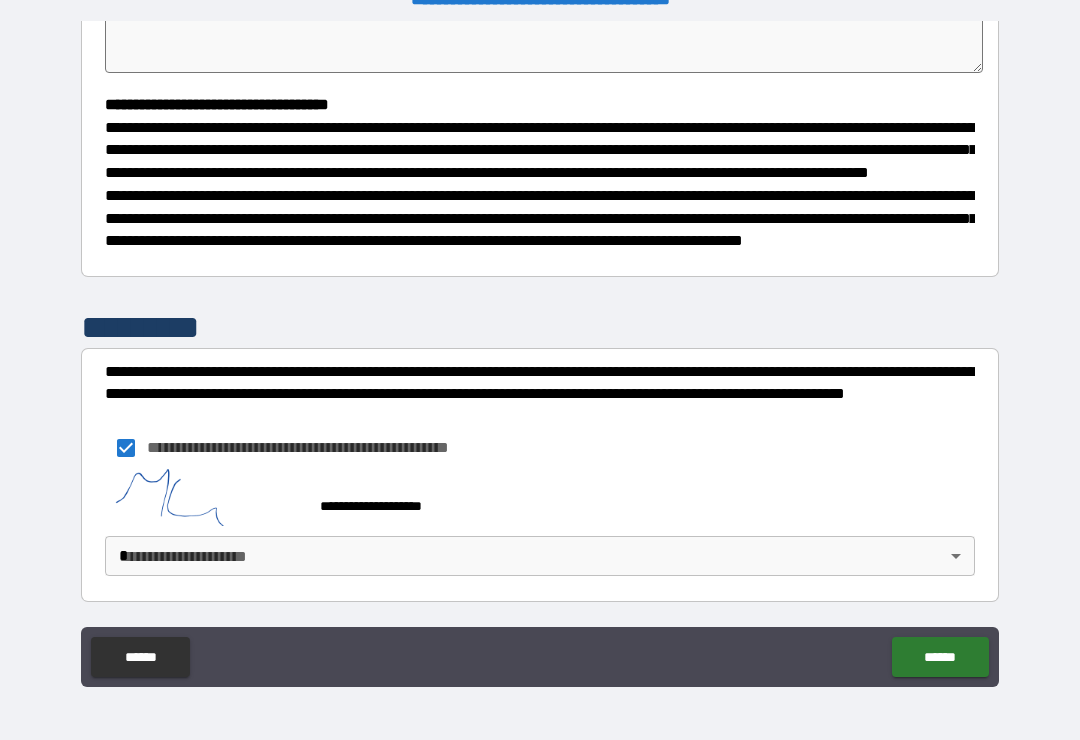 click on "******" at bounding box center [940, 657] 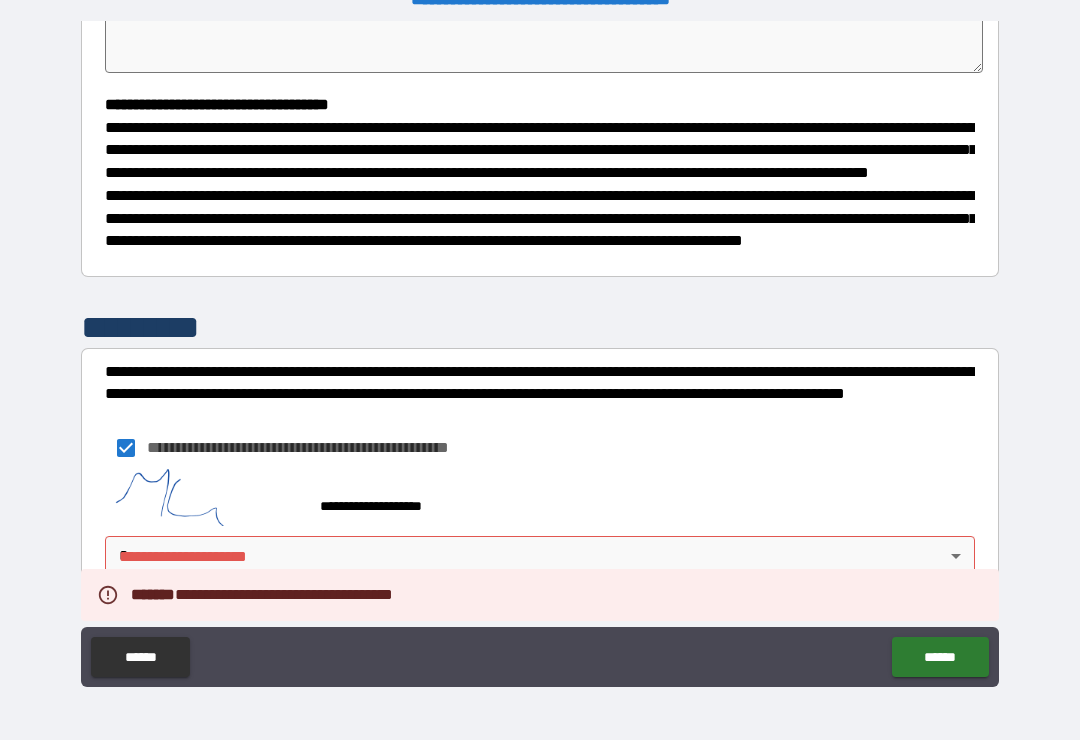 scroll, scrollTop: 543, scrollLeft: 0, axis: vertical 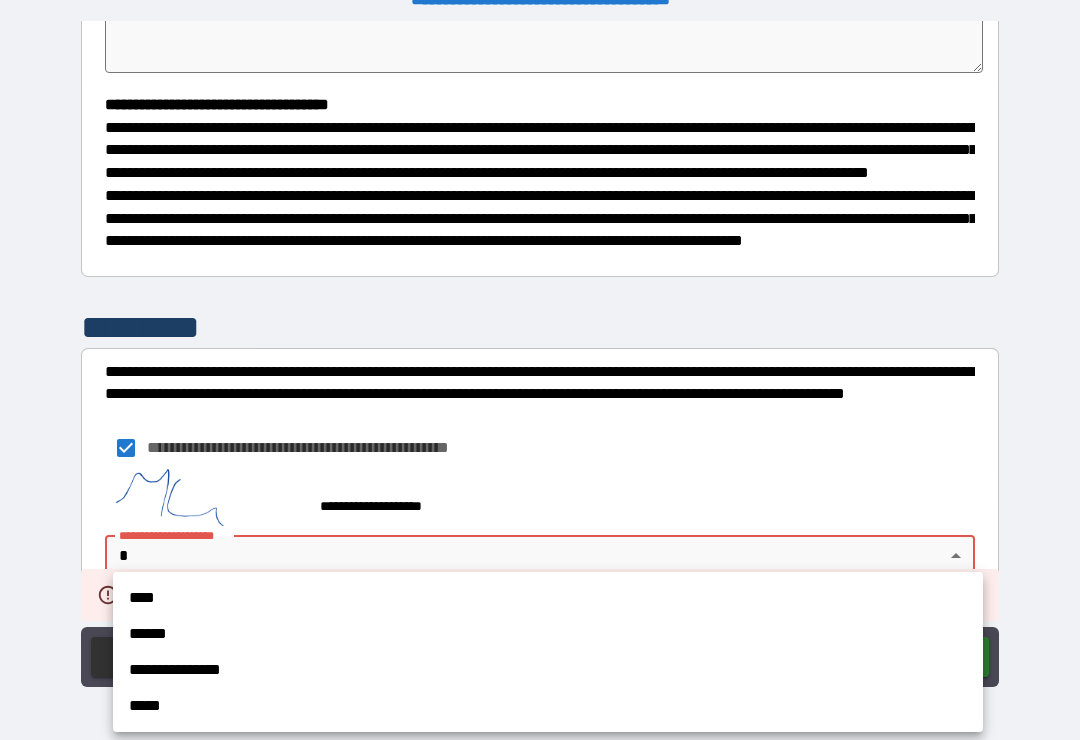click on "**********" at bounding box center (548, 670) 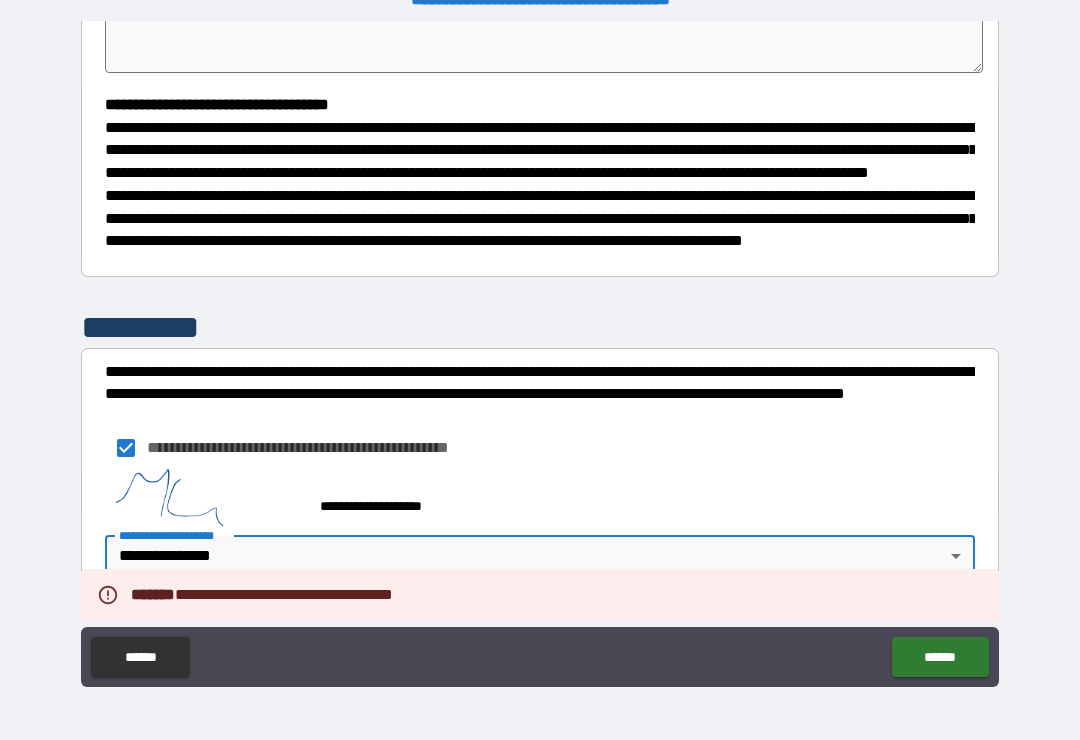 click on "******" at bounding box center [940, 657] 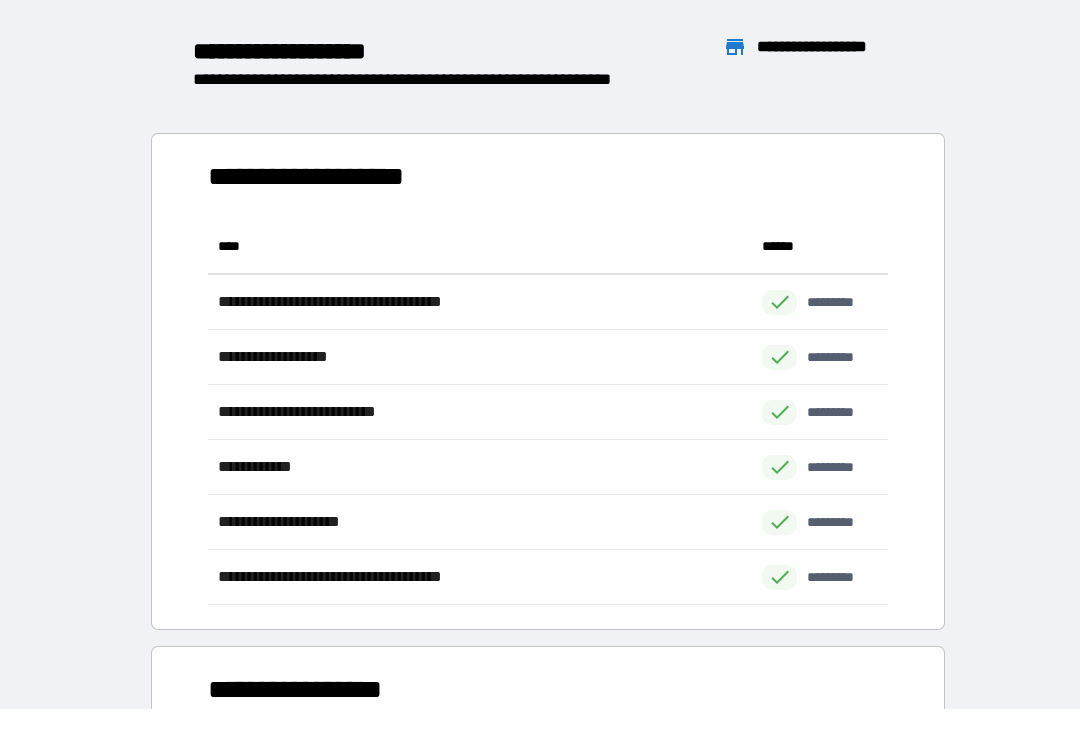 scroll, scrollTop: 386, scrollLeft: 680, axis: both 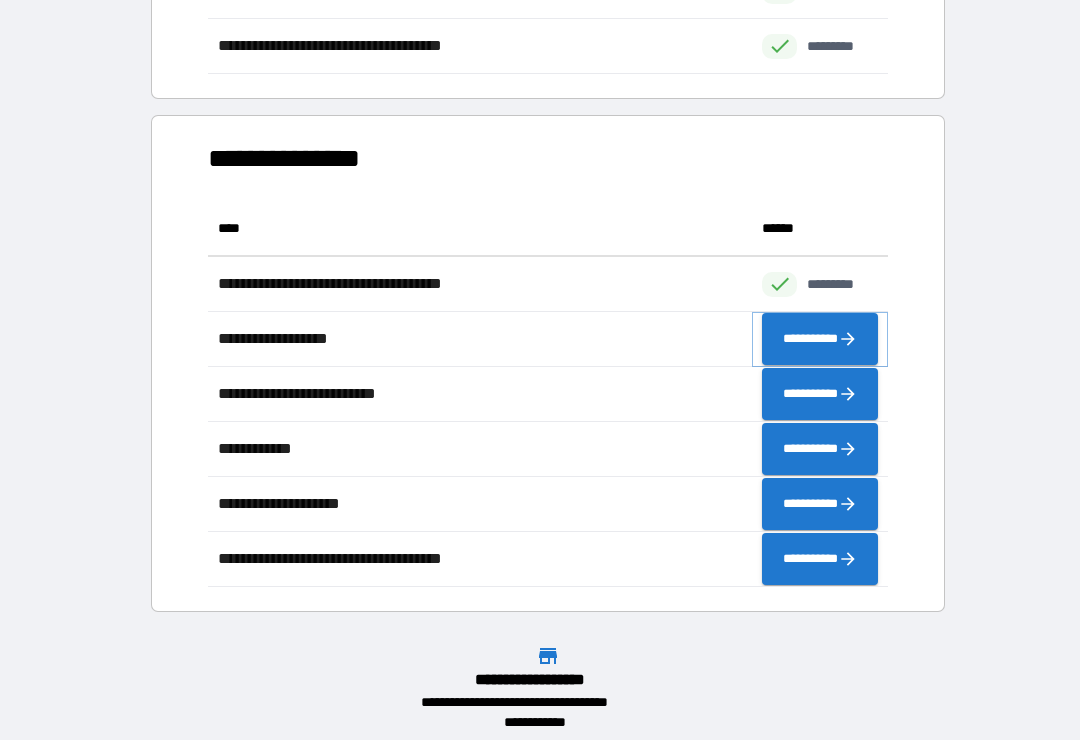 click on "**********" at bounding box center (820, 339) 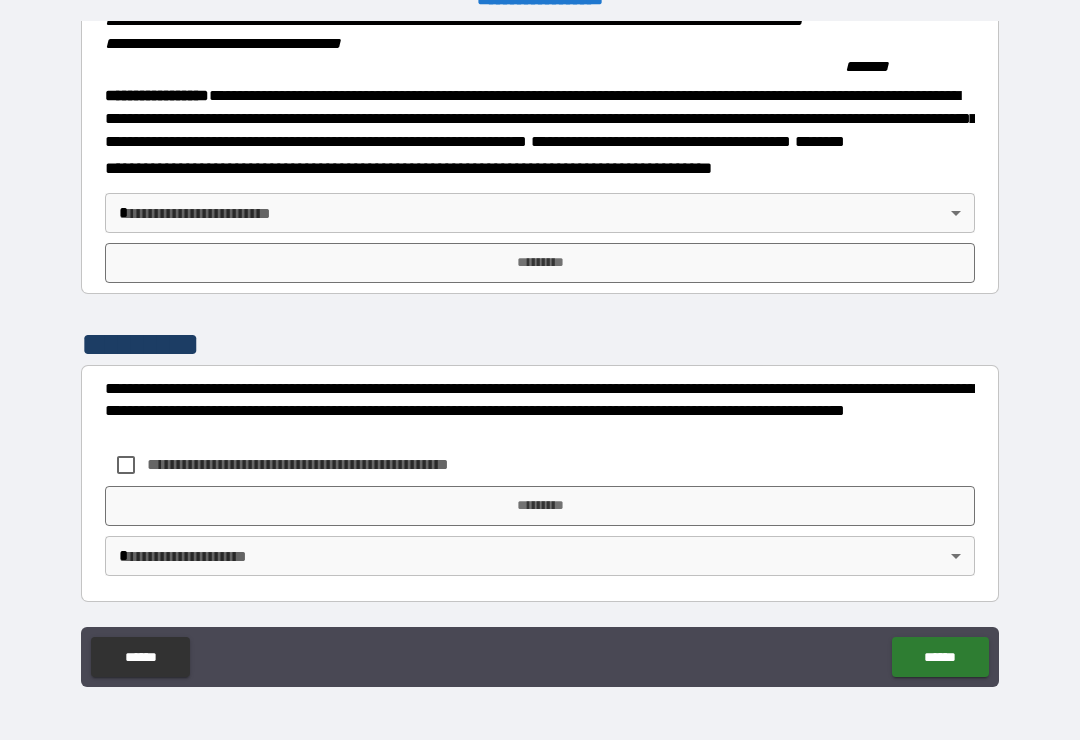 scroll, scrollTop: 2215, scrollLeft: 0, axis: vertical 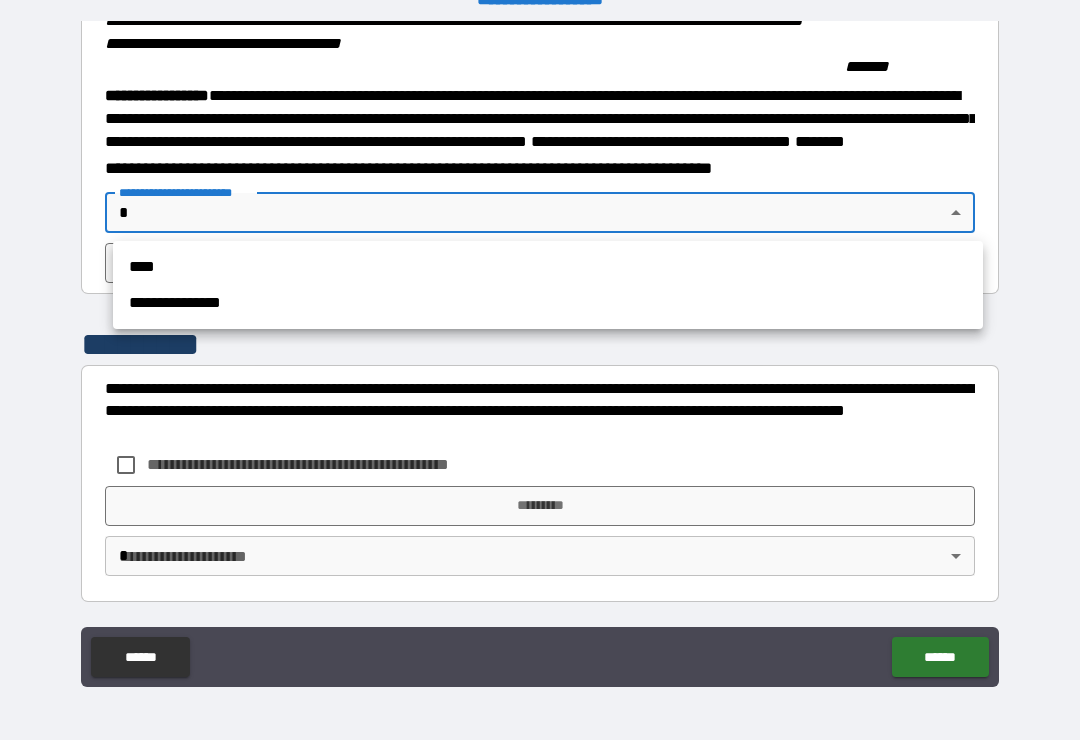 click on "**********" at bounding box center (548, 303) 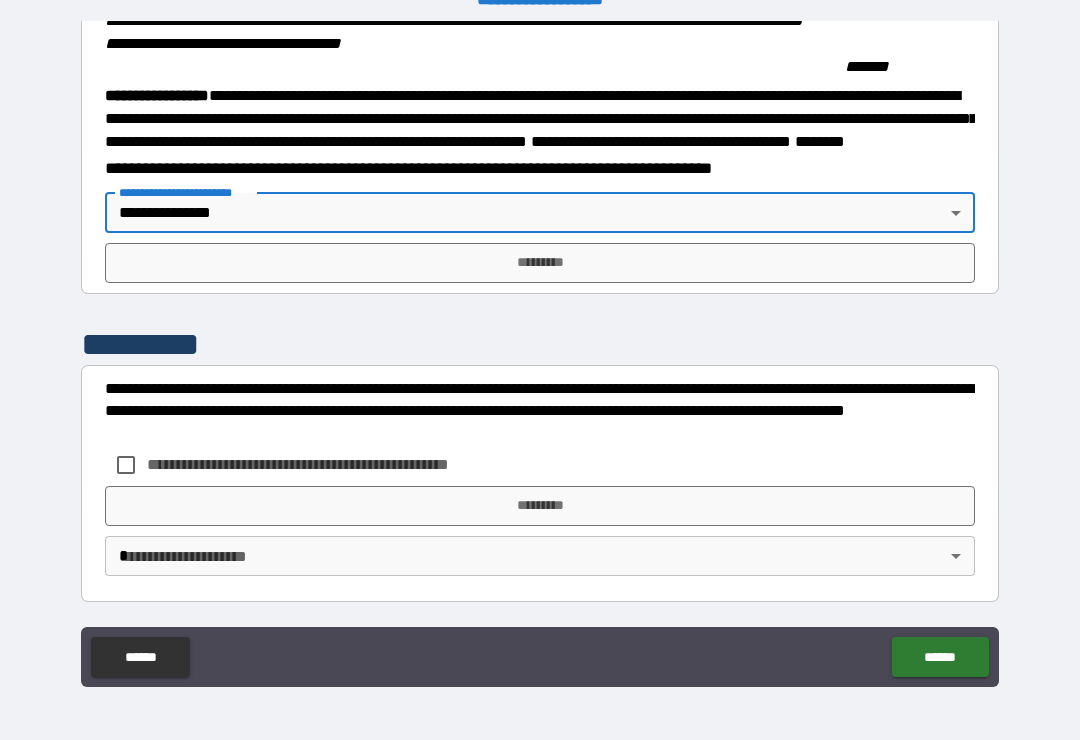 click on "*********" at bounding box center [540, 263] 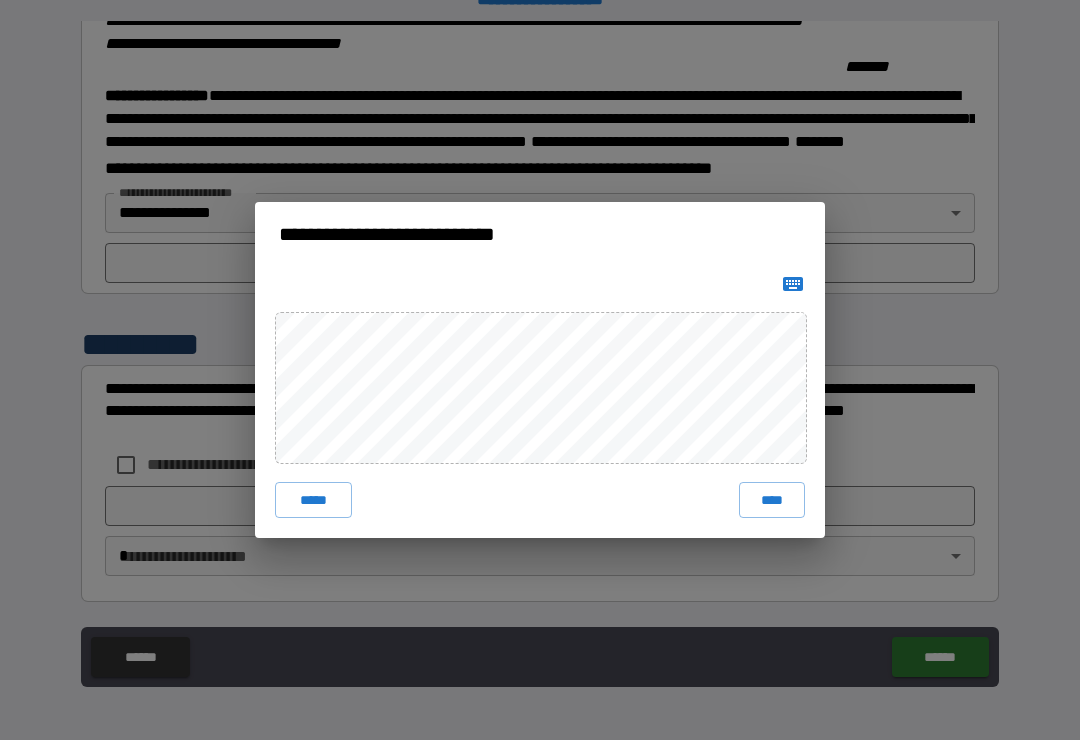click on "****" at bounding box center [772, 500] 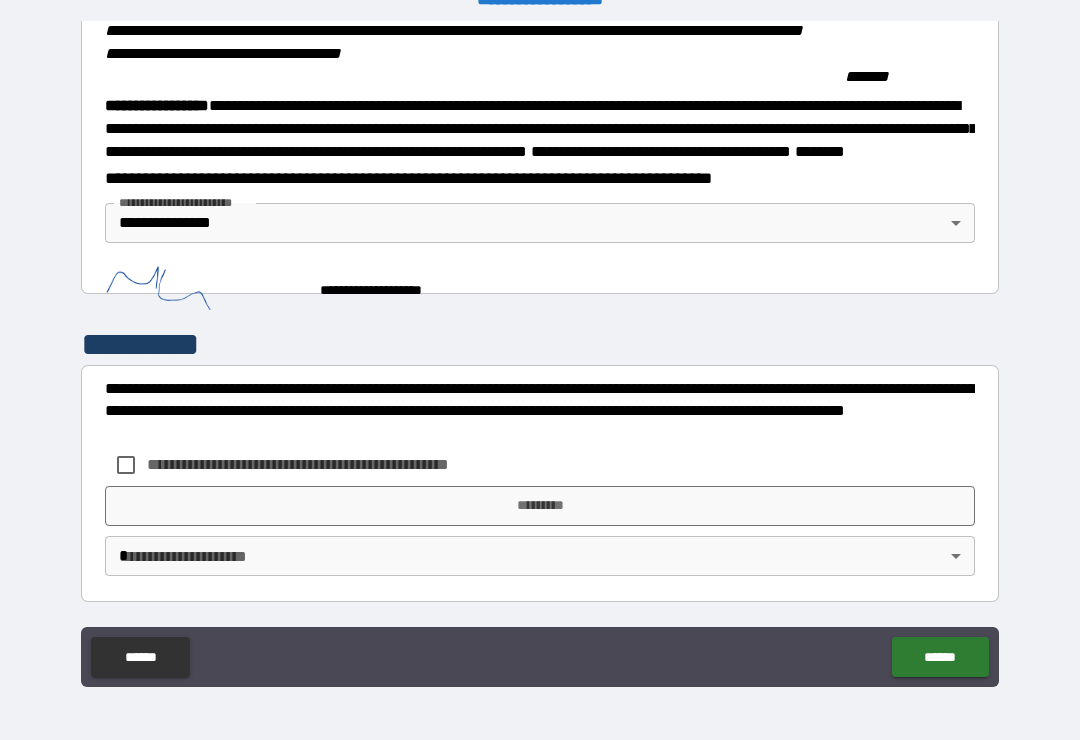scroll, scrollTop: 2205, scrollLeft: 0, axis: vertical 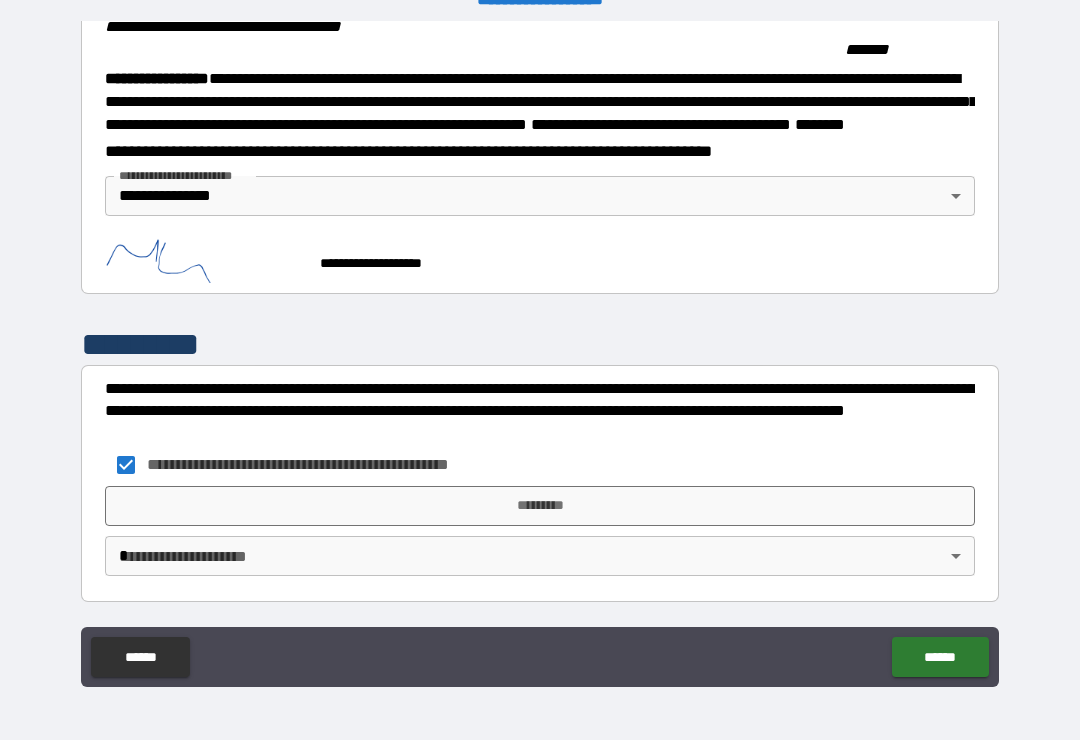 click on "*********" at bounding box center [540, 506] 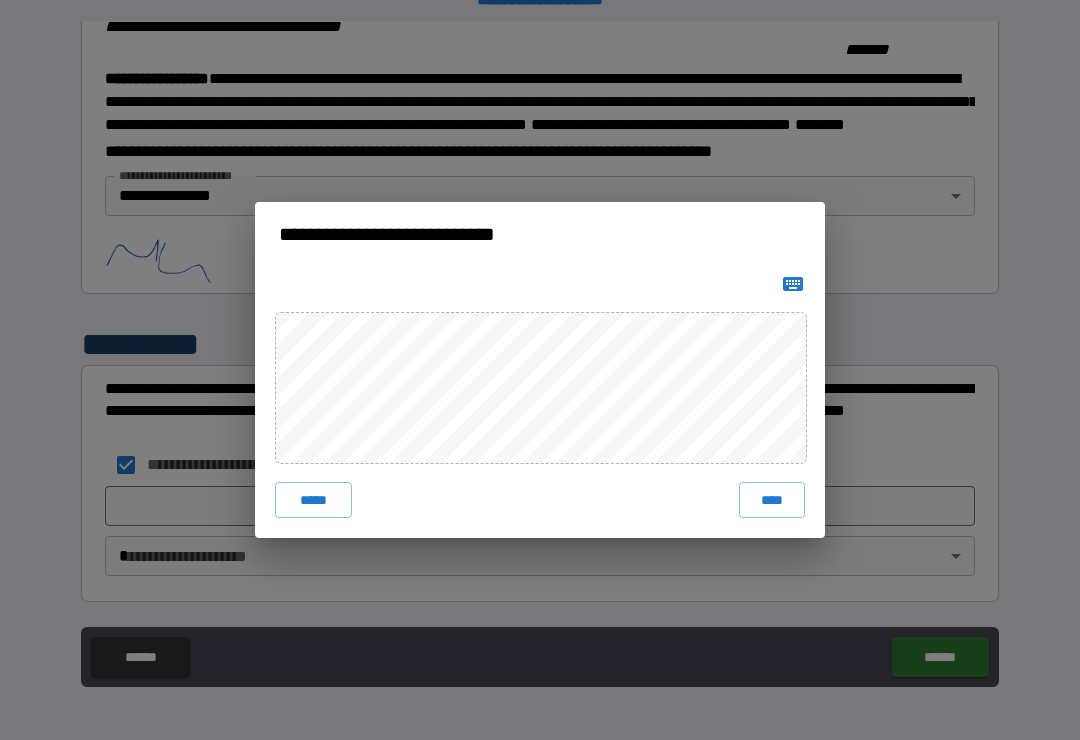 click on "****" at bounding box center [772, 500] 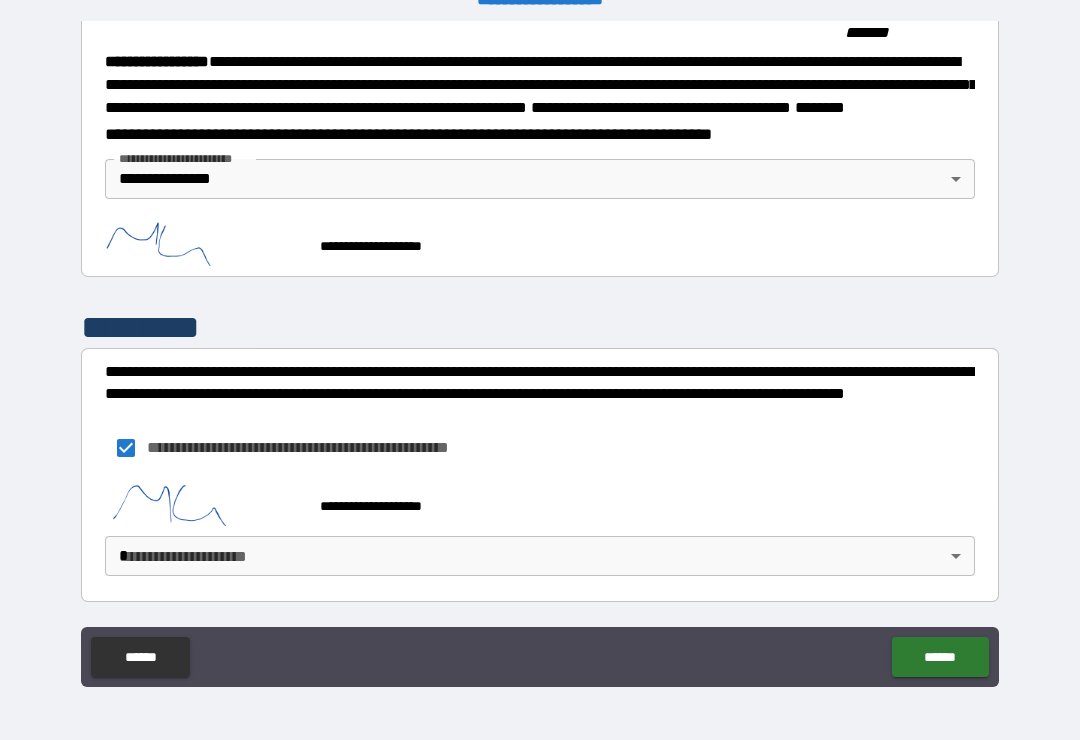 click on "**********" at bounding box center (540, 354) 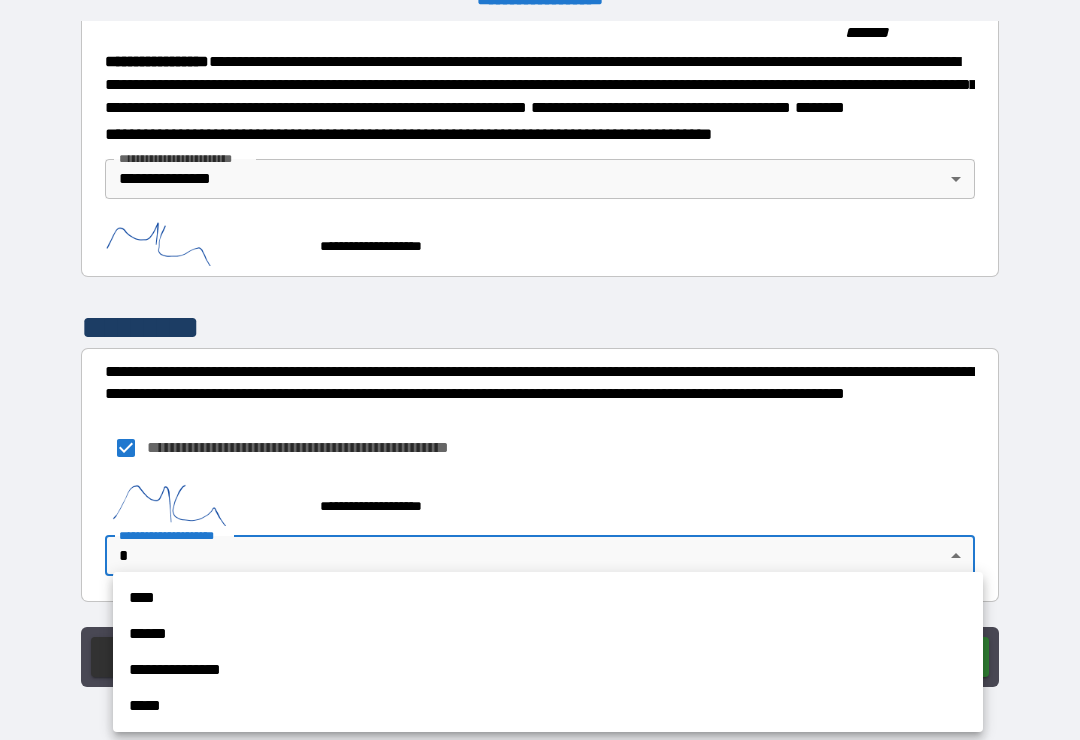 click on "**********" at bounding box center (548, 670) 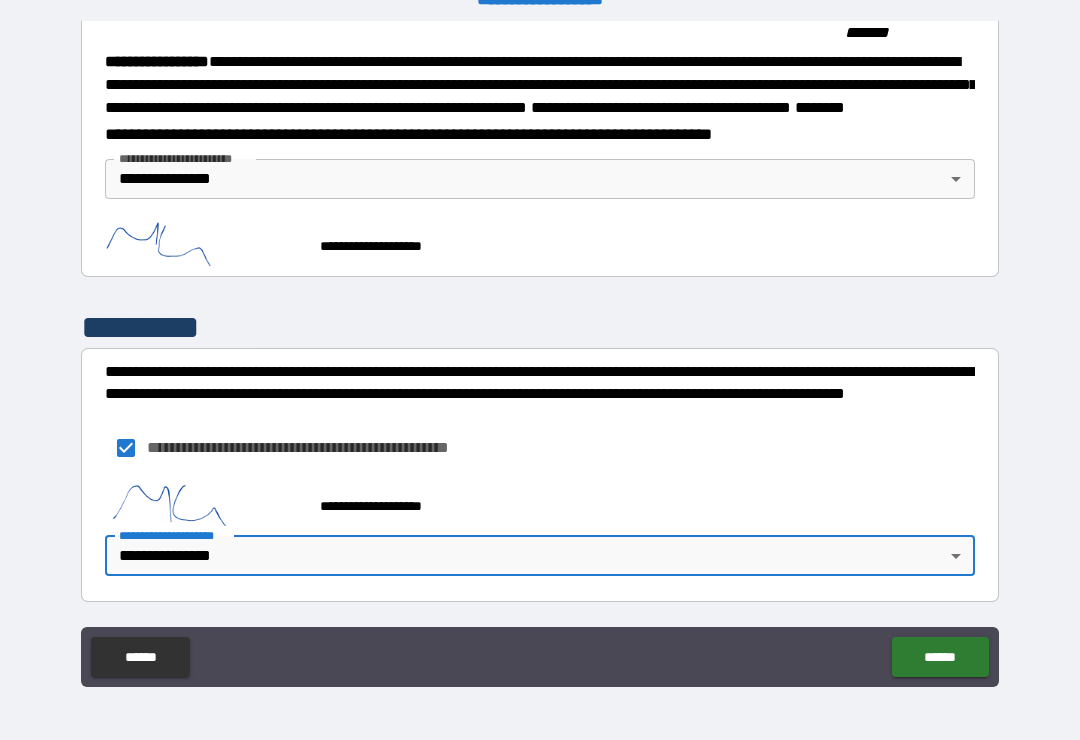 scroll, scrollTop: 2218, scrollLeft: 0, axis: vertical 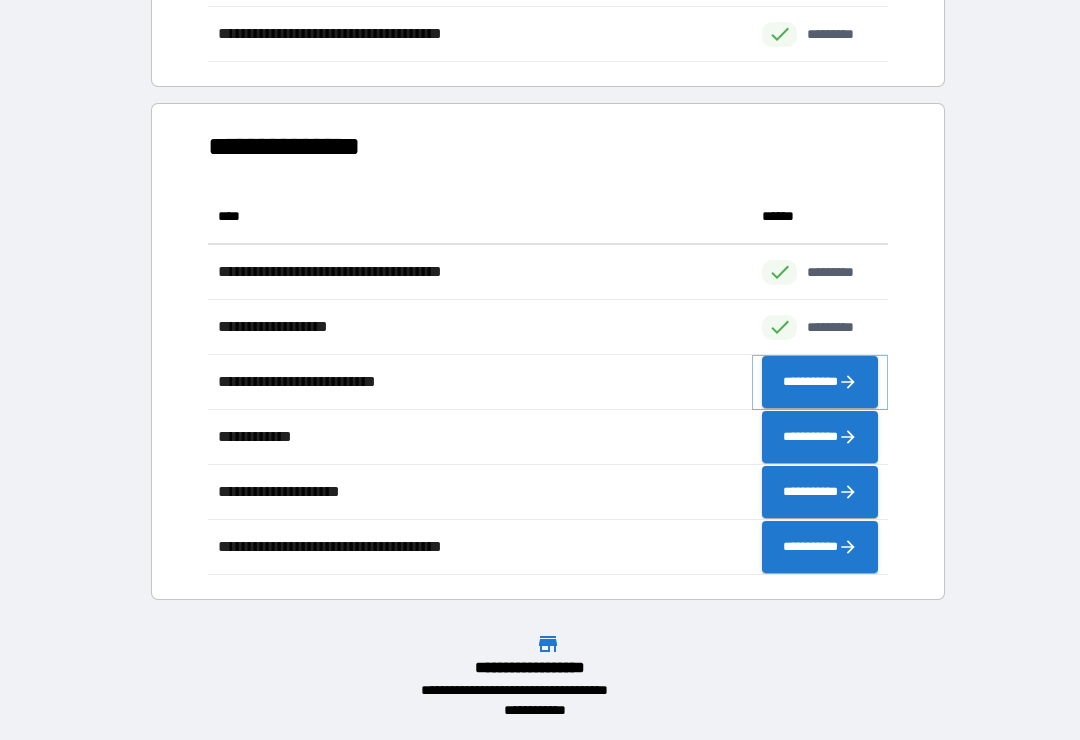 click on "**********" at bounding box center (820, 382) 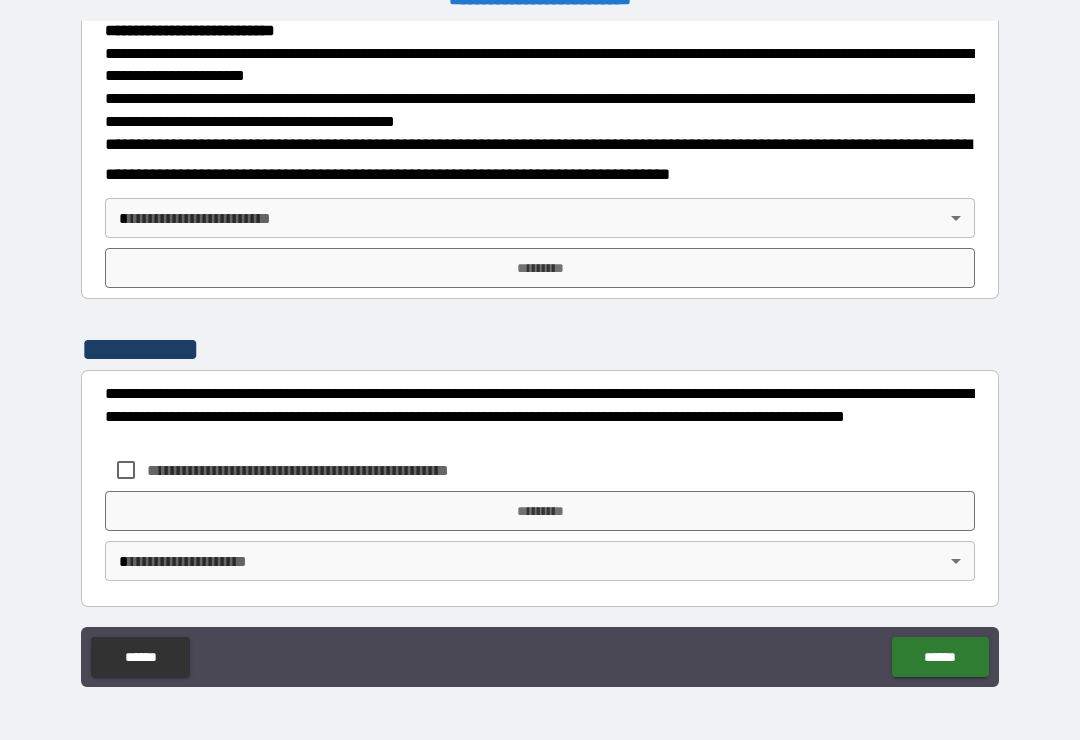 click on "**********" at bounding box center [540, 354] 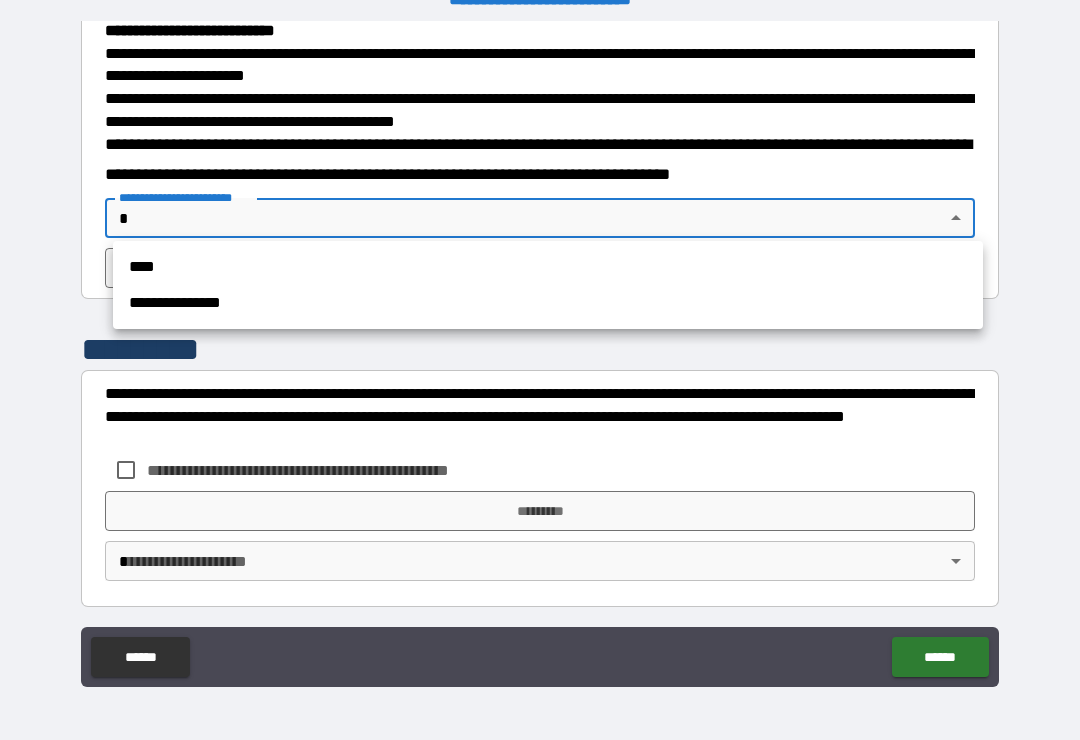click on "**********" at bounding box center (548, 303) 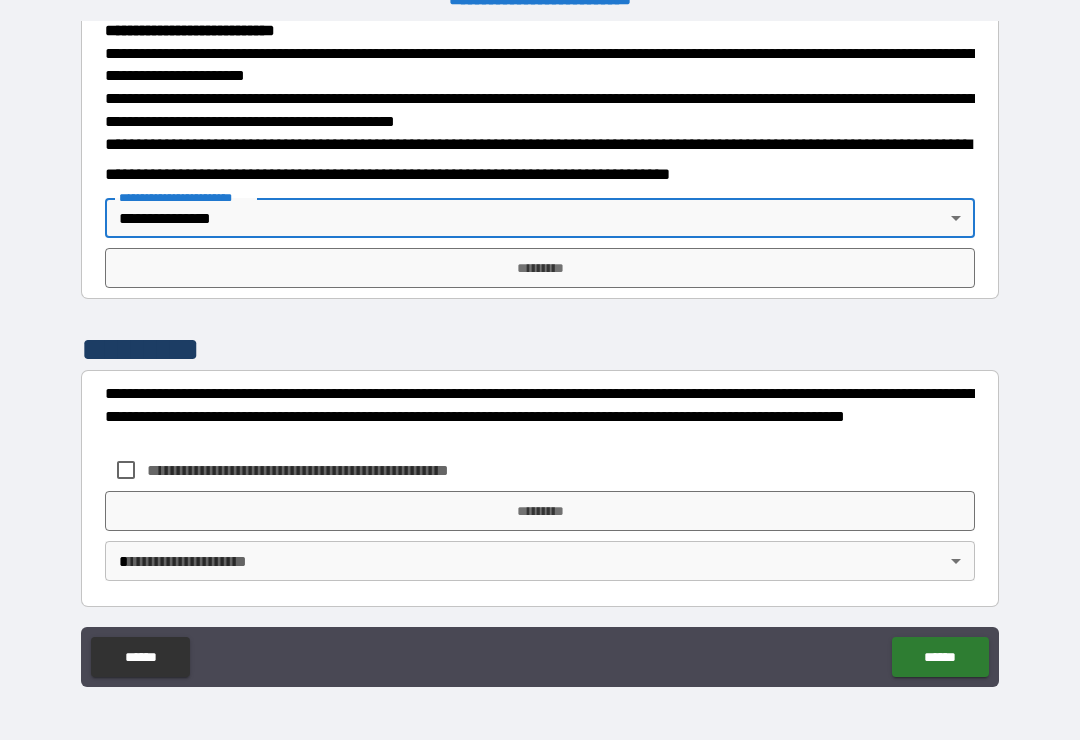 click on "*********" at bounding box center [540, 268] 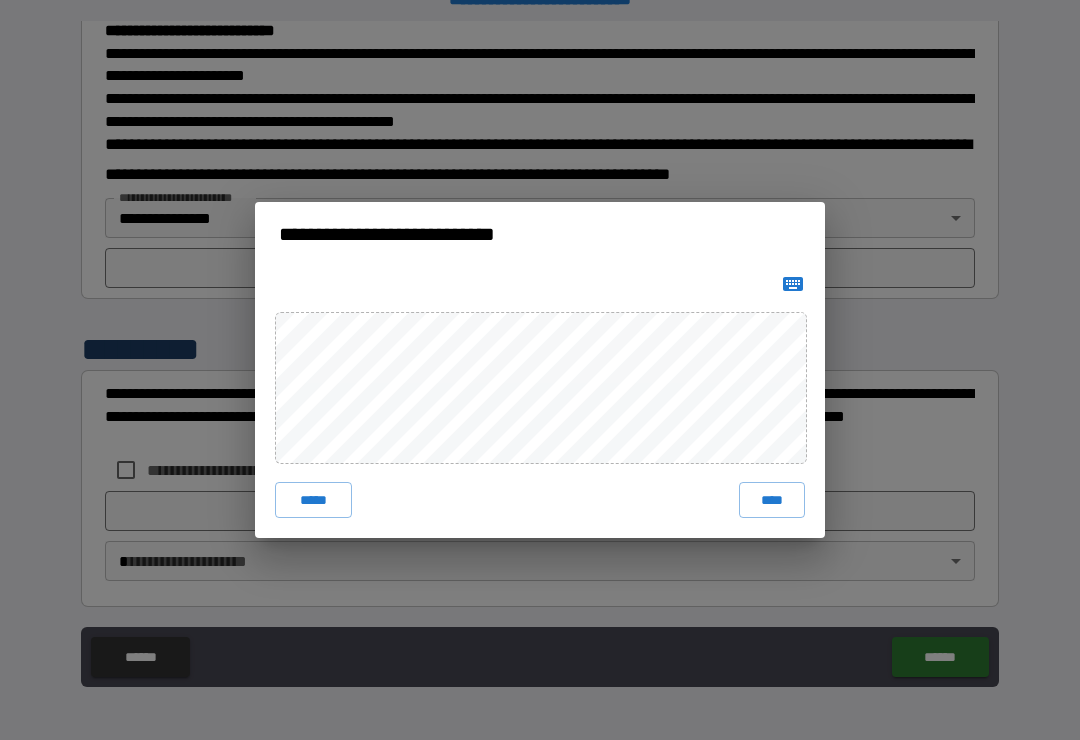 click on "****" at bounding box center (772, 500) 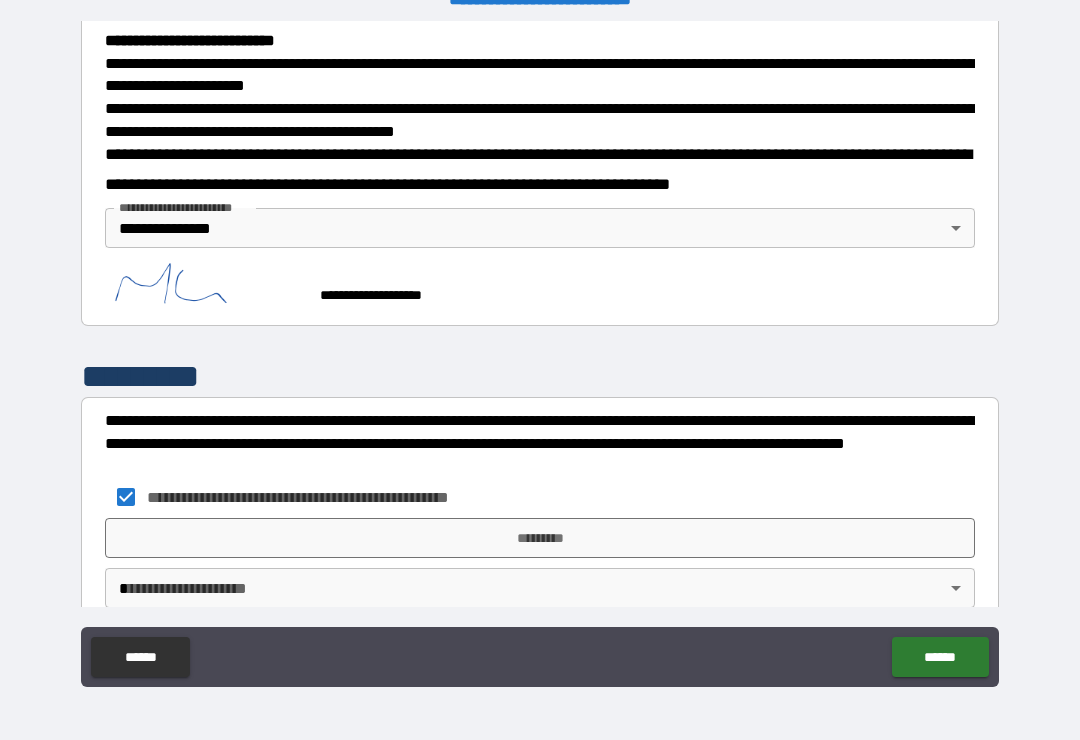click on "*********" at bounding box center (540, 538) 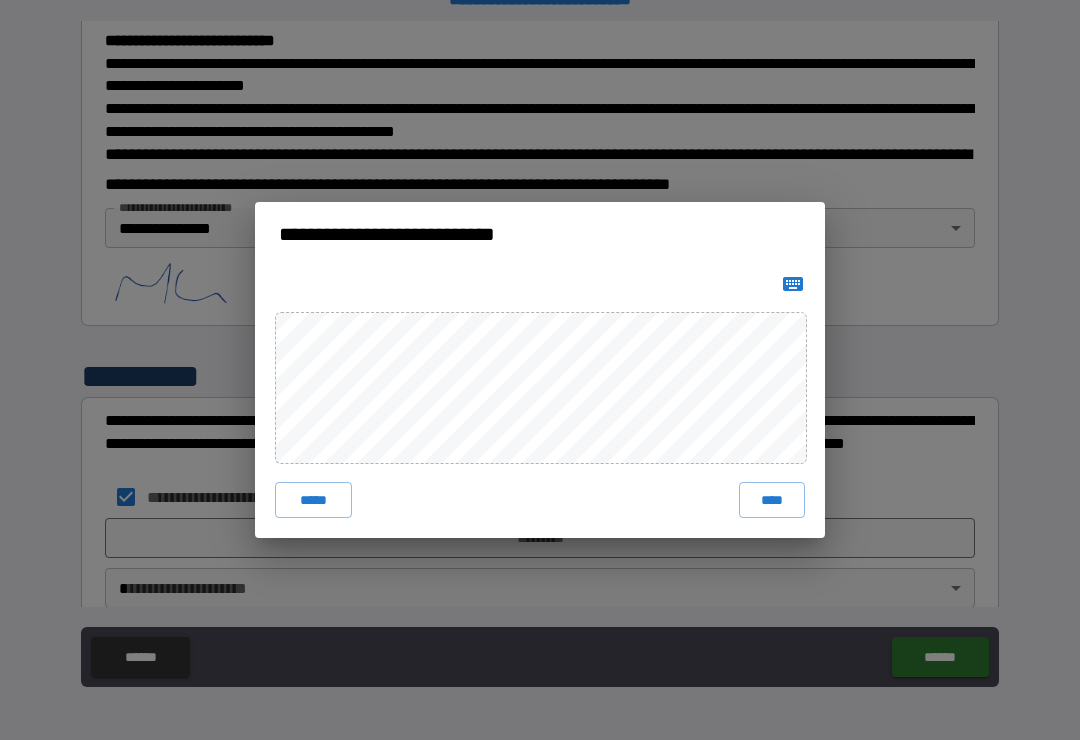 click on "****" at bounding box center (772, 500) 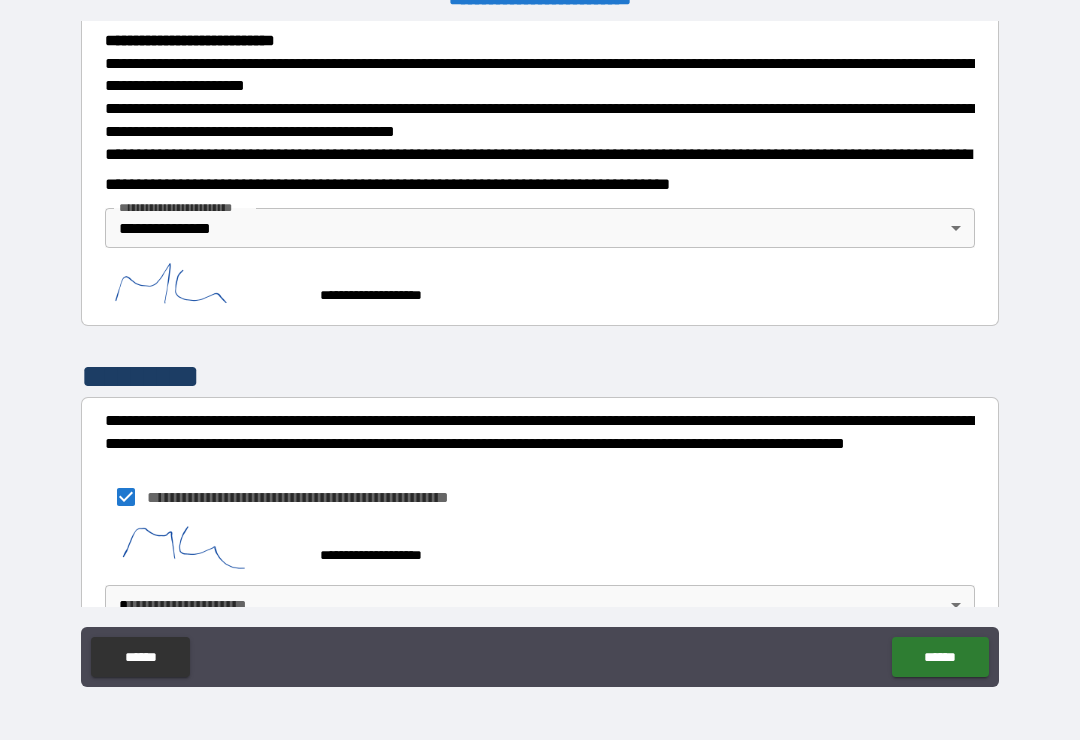 click on "**********" at bounding box center [540, 354] 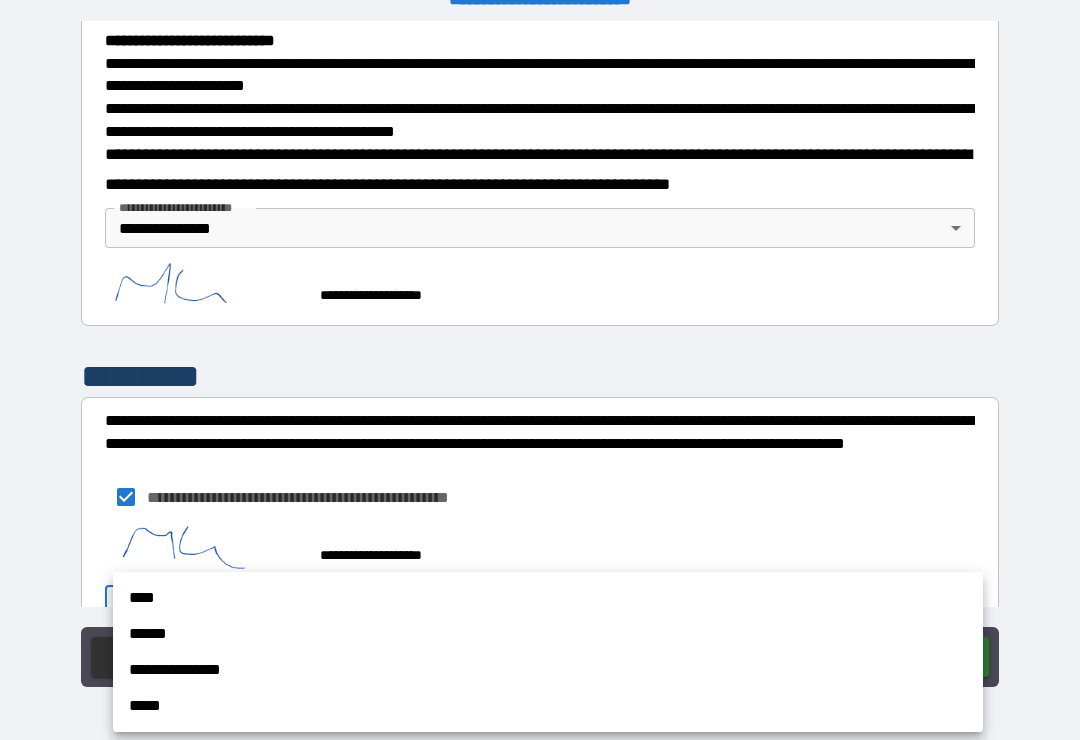 click on "**********" at bounding box center [548, 670] 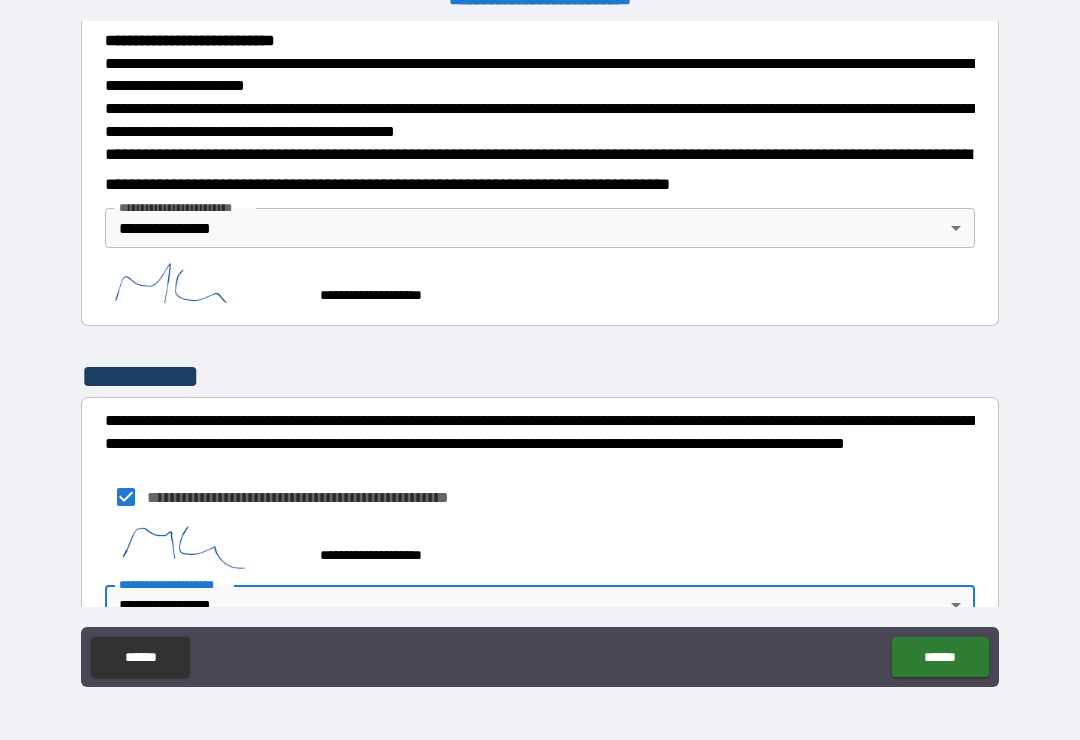 scroll, scrollTop: 724, scrollLeft: 0, axis: vertical 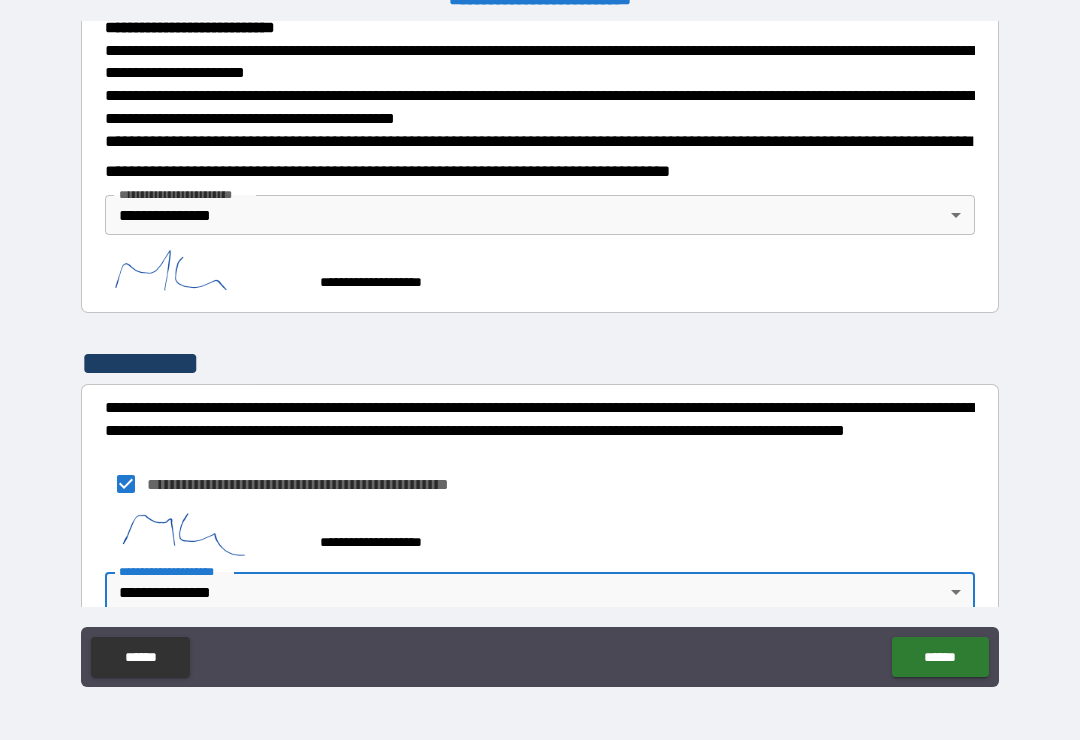 click on "******" at bounding box center (940, 657) 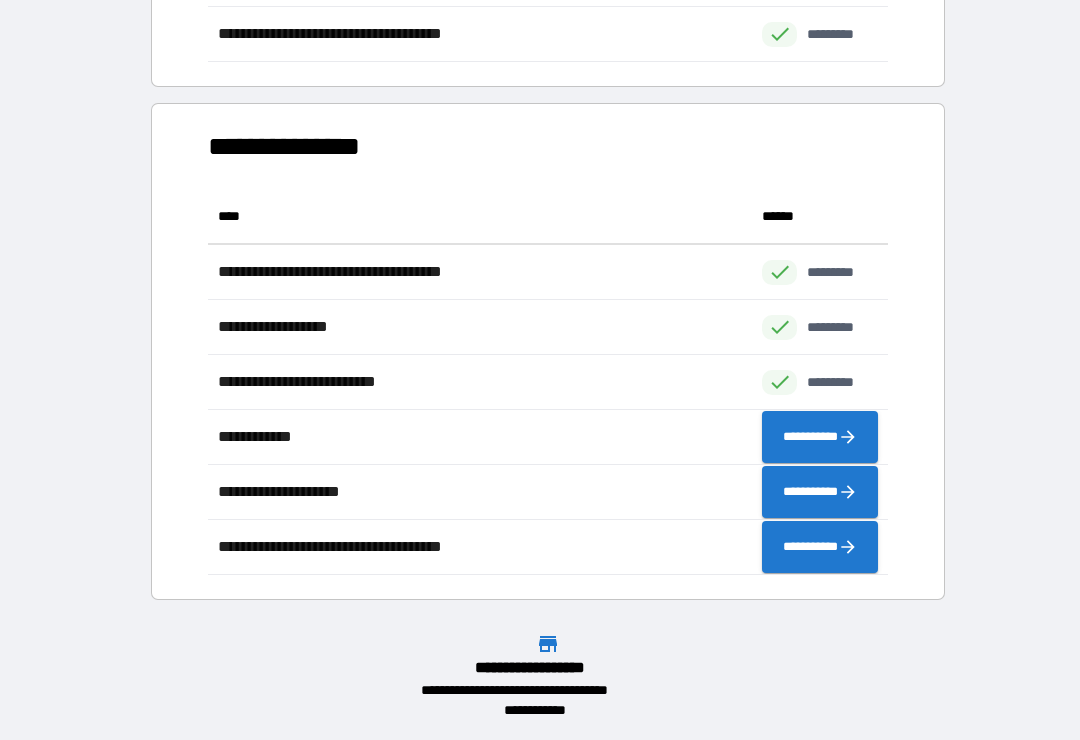 scroll, scrollTop: 1056, scrollLeft: 0, axis: vertical 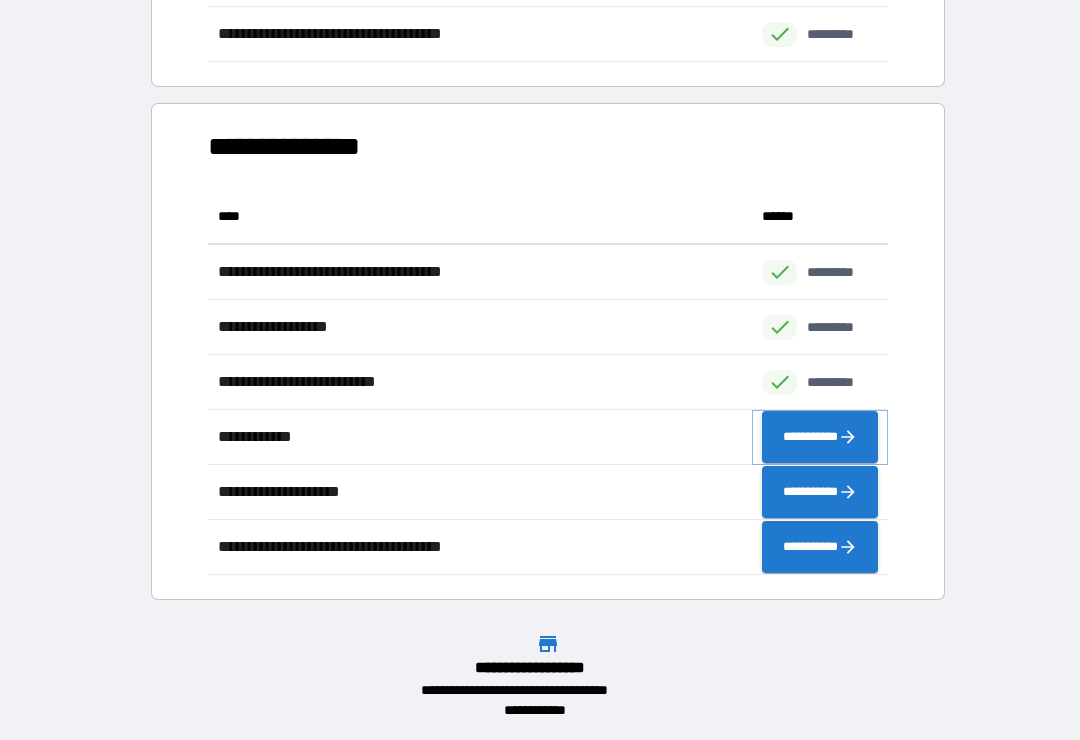 click on "**********" at bounding box center [820, 437] 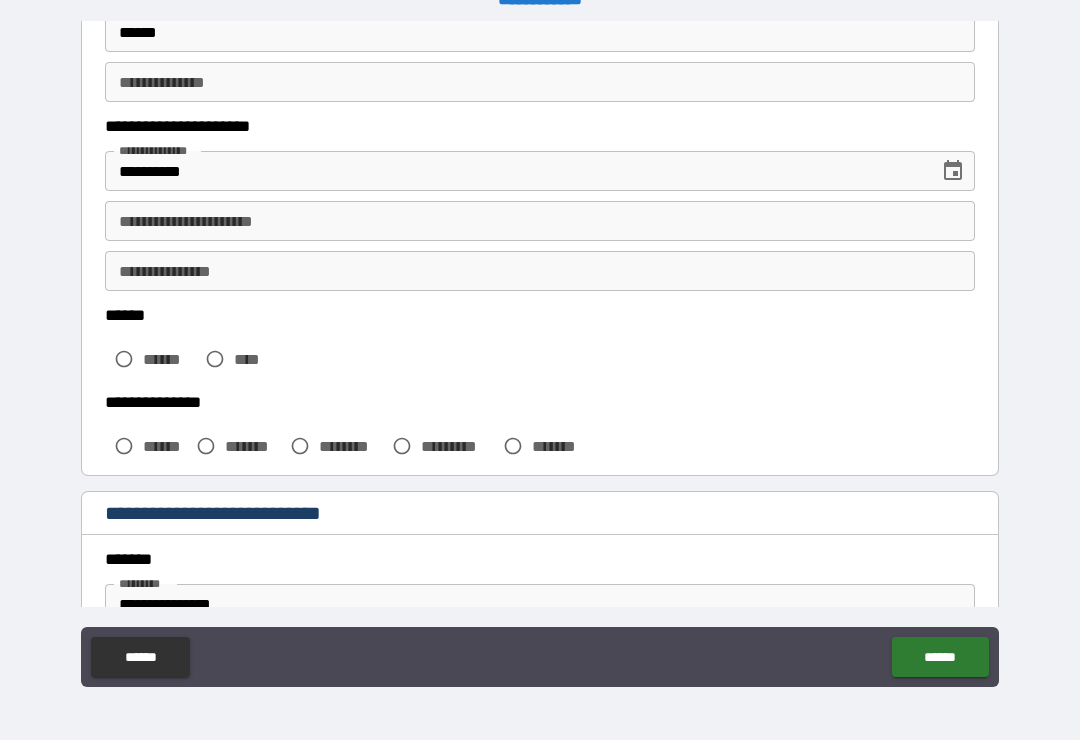 click on "**********" at bounding box center [540, 221] 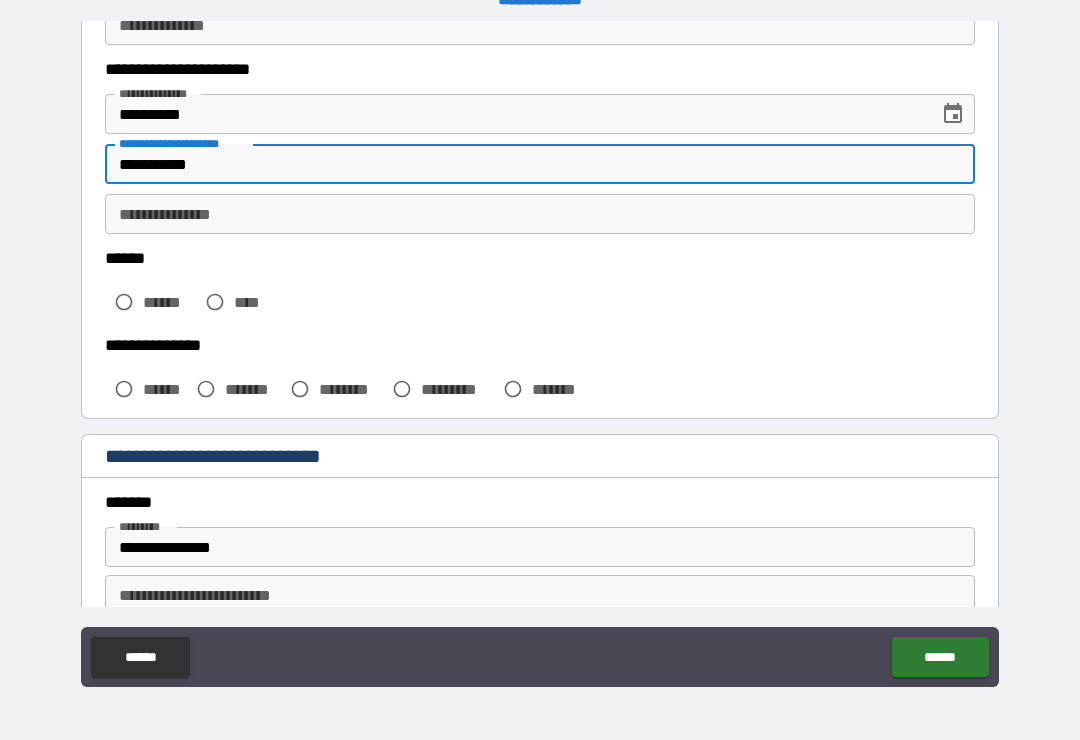 scroll, scrollTop: 317, scrollLeft: 0, axis: vertical 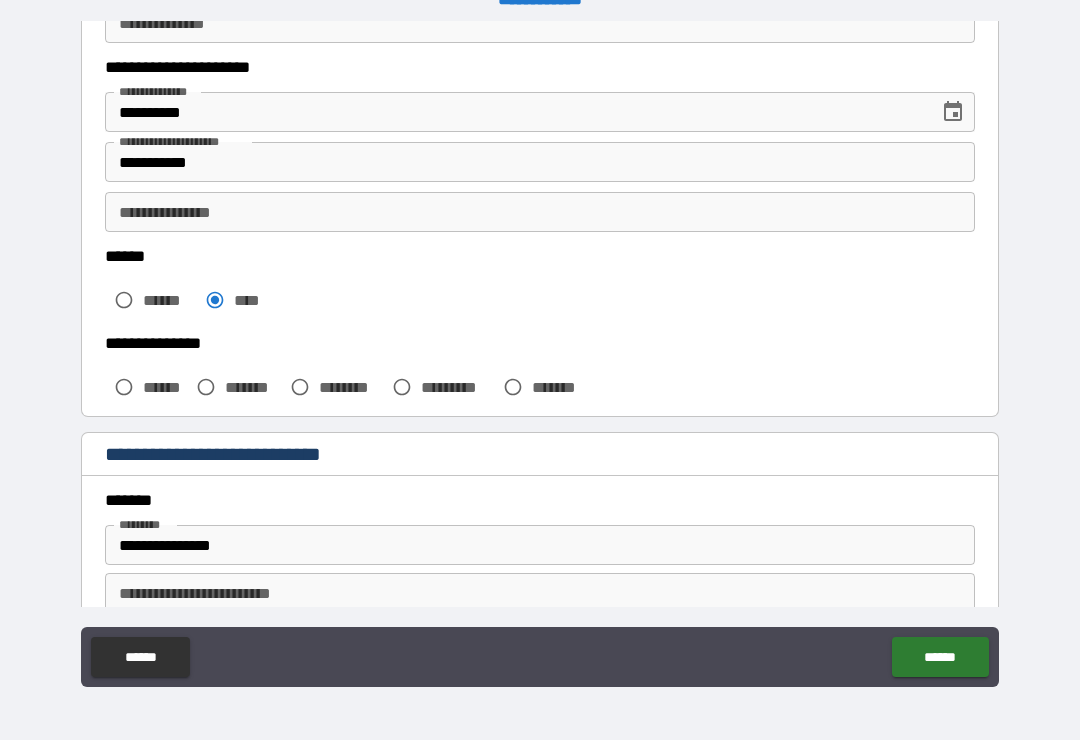 click on "**********" at bounding box center (540, 212) 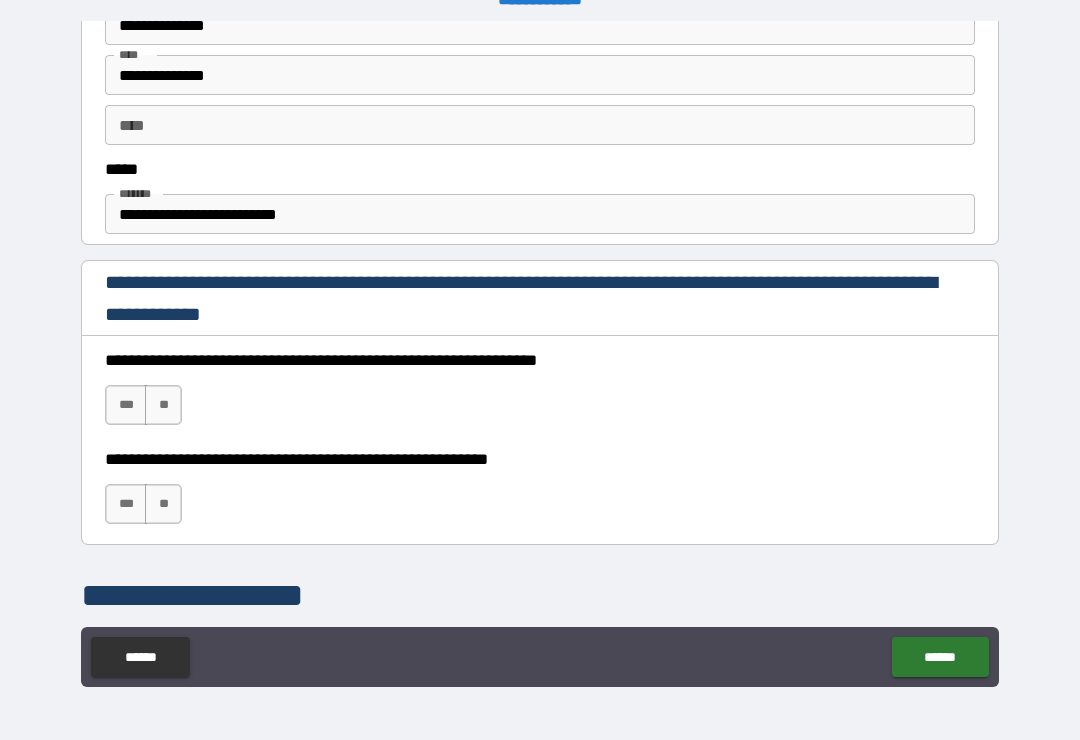 scroll, scrollTop: 1122, scrollLeft: 0, axis: vertical 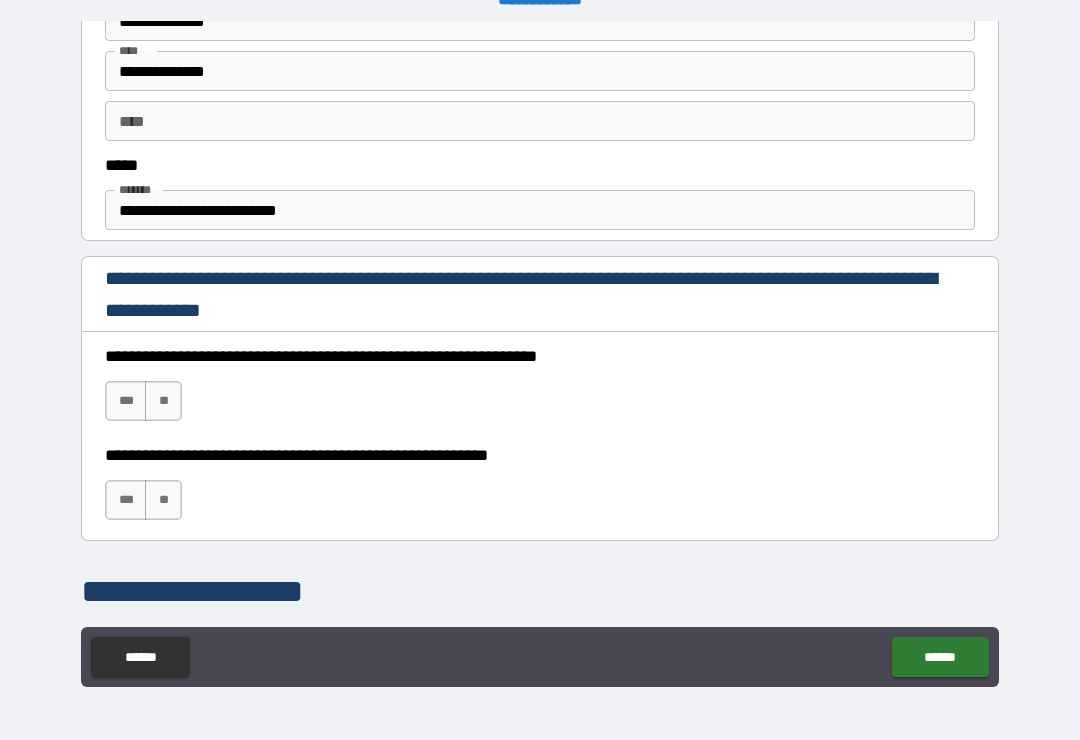 click on "**" at bounding box center (163, 401) 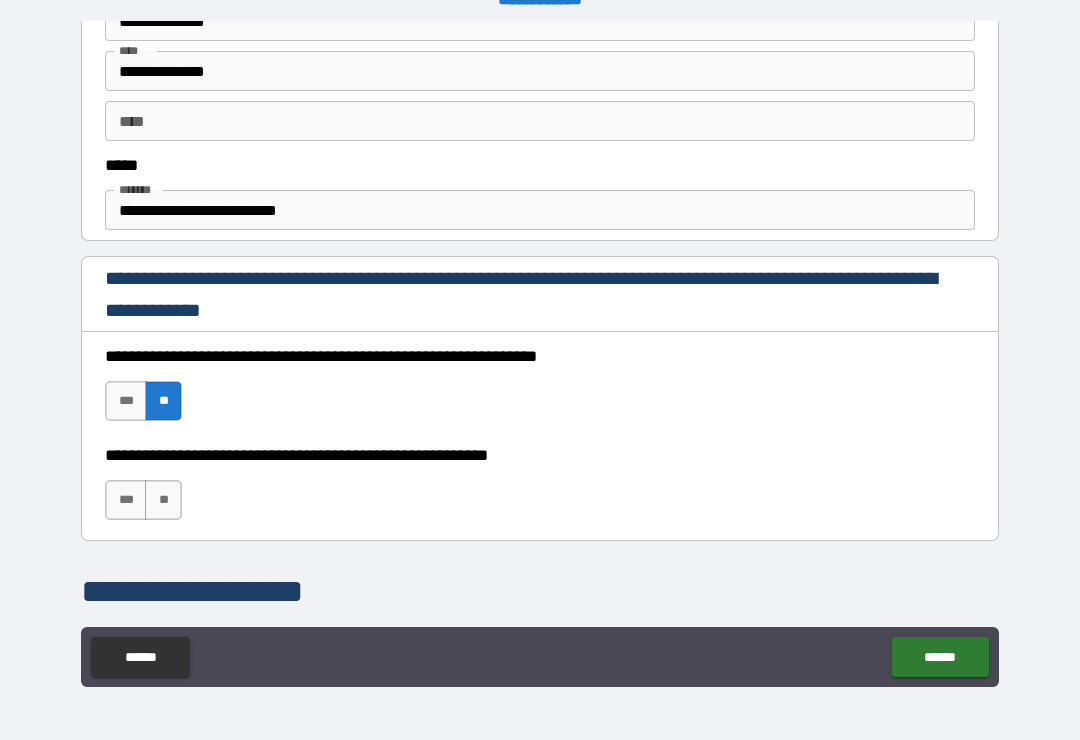 click on "***" at bounding box center [126, 401] 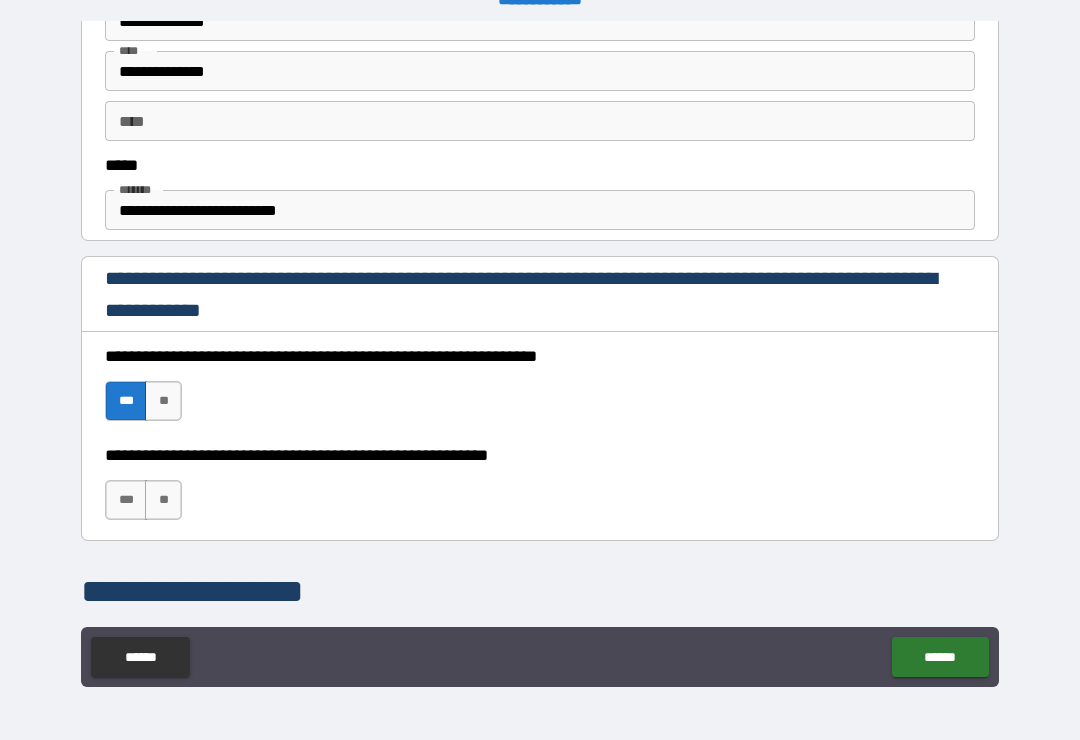 click on "***" at bounding box center [126, 500] 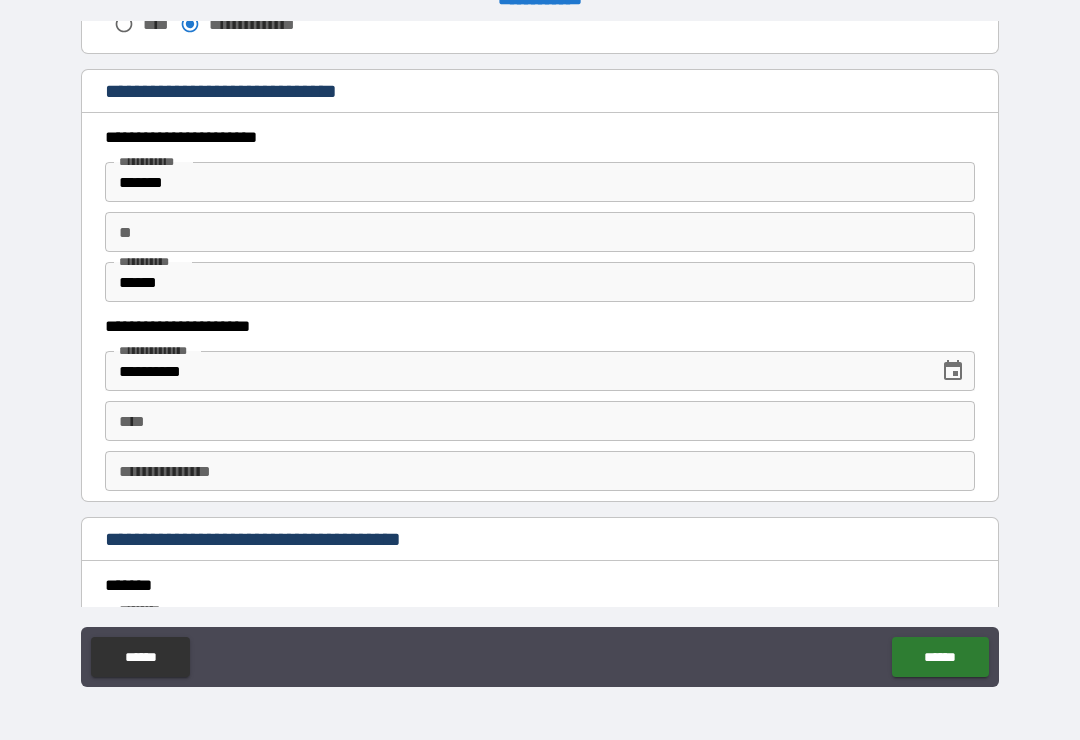 scroll, scrollTop: 1897, scrollLeft: 0, axis: vertical 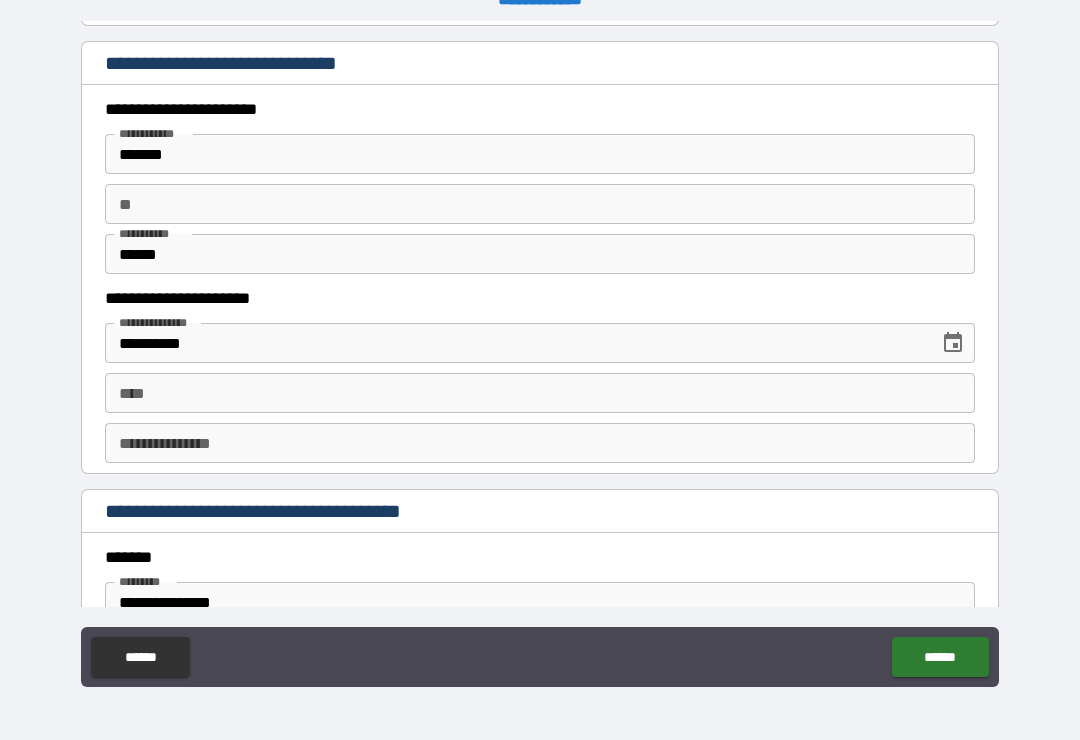 click on "**** ****" at bounding box center (540, 393) 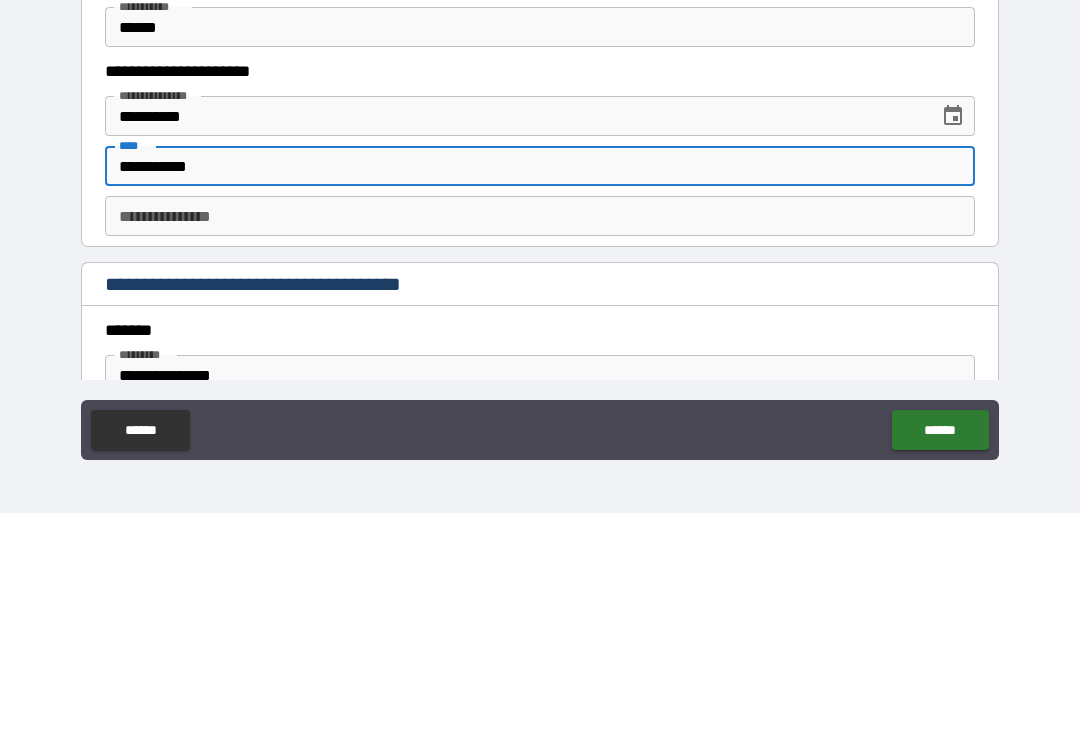click on "**********" at bounding box center [540, 443] 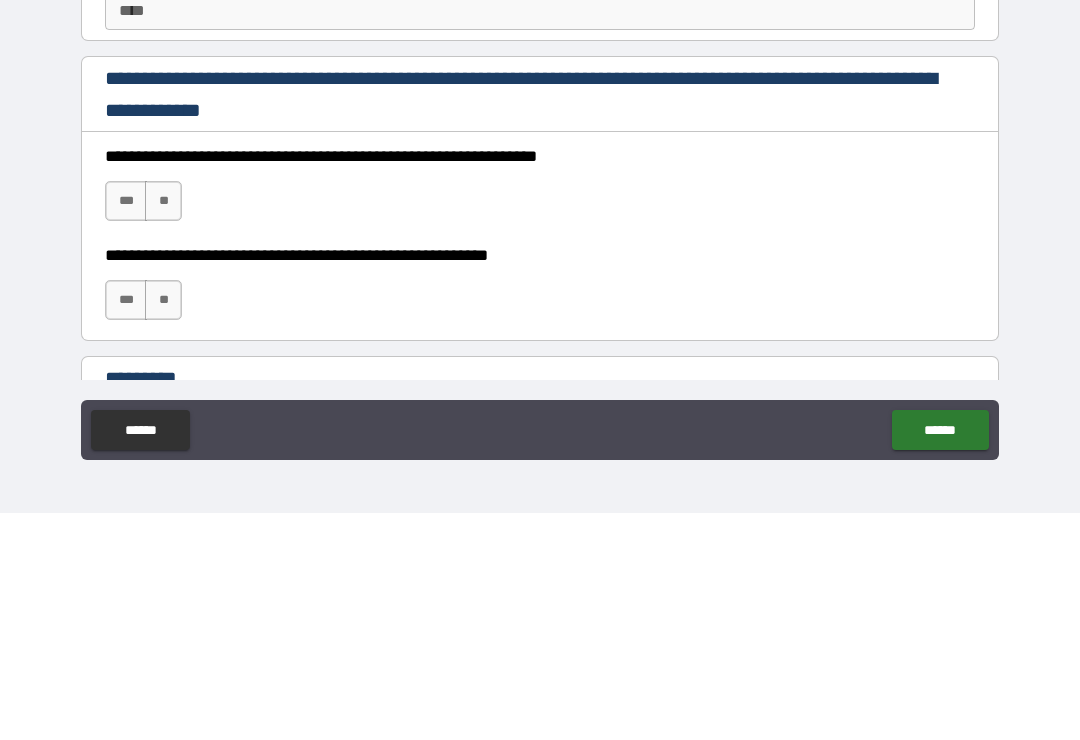scroll, scrollTop: 2733, scrollLeft: 0, axis: vertical 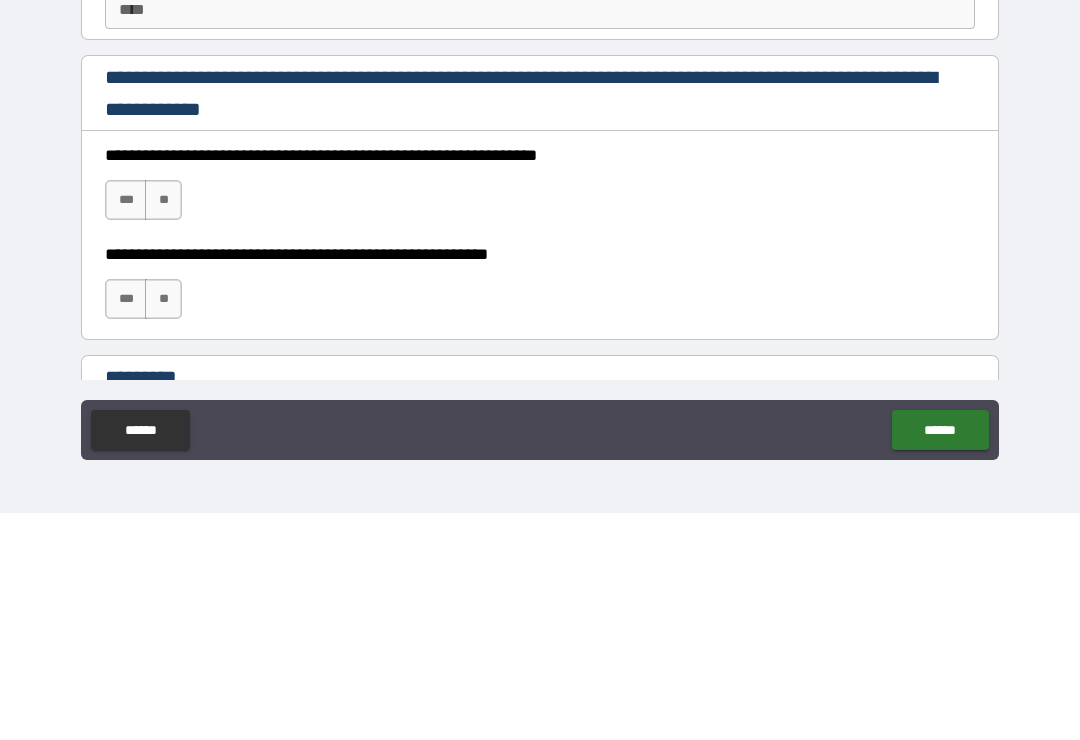click on "***" at bounding box center [126, 427] 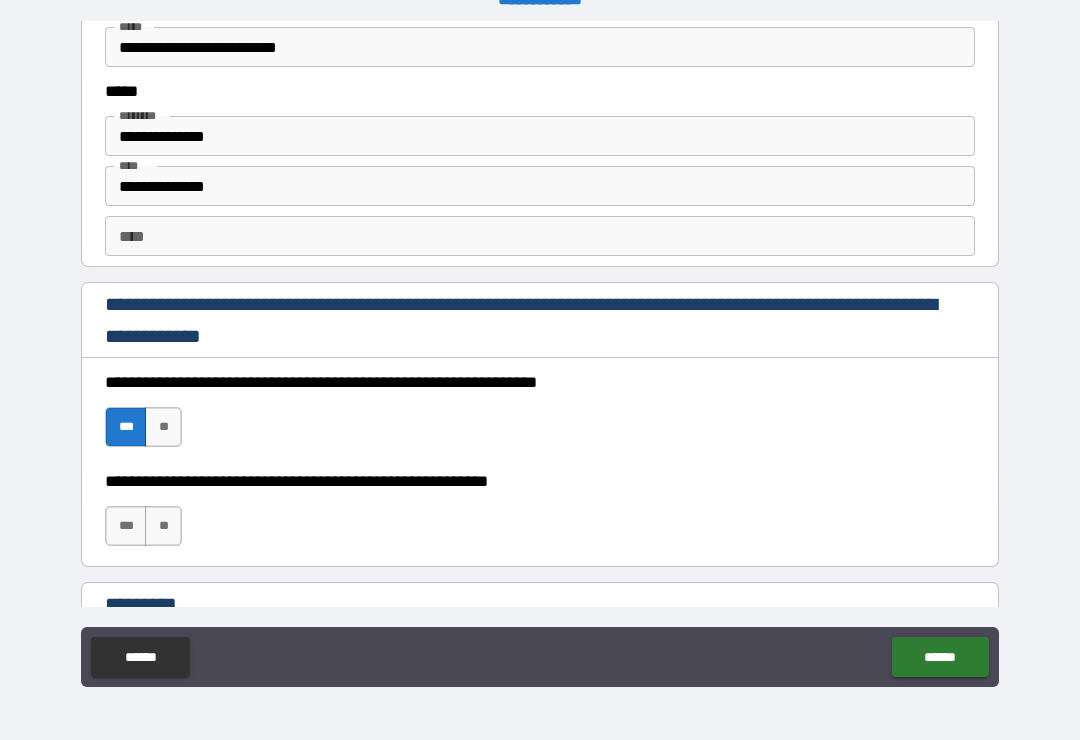 click on "***" at bounding box center (126, 526) 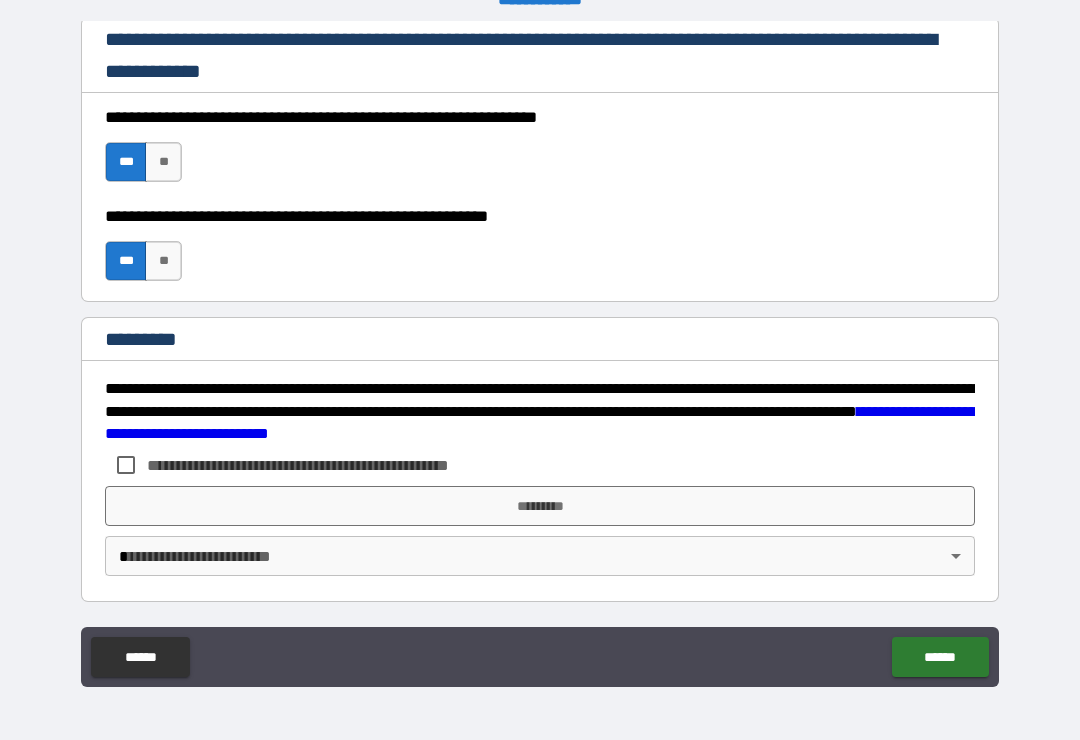 scroll, scrollTop: 2998, scrollLeft: 0, axis: vertical 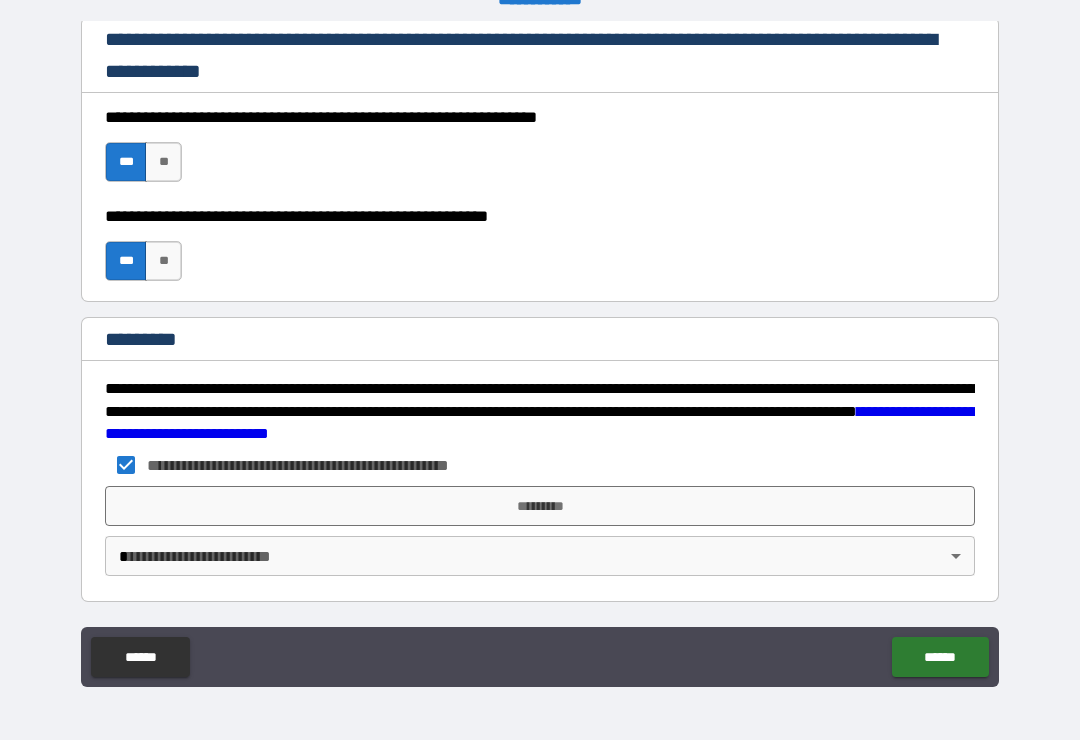 click on "*********" at bounding box center [540, 506] 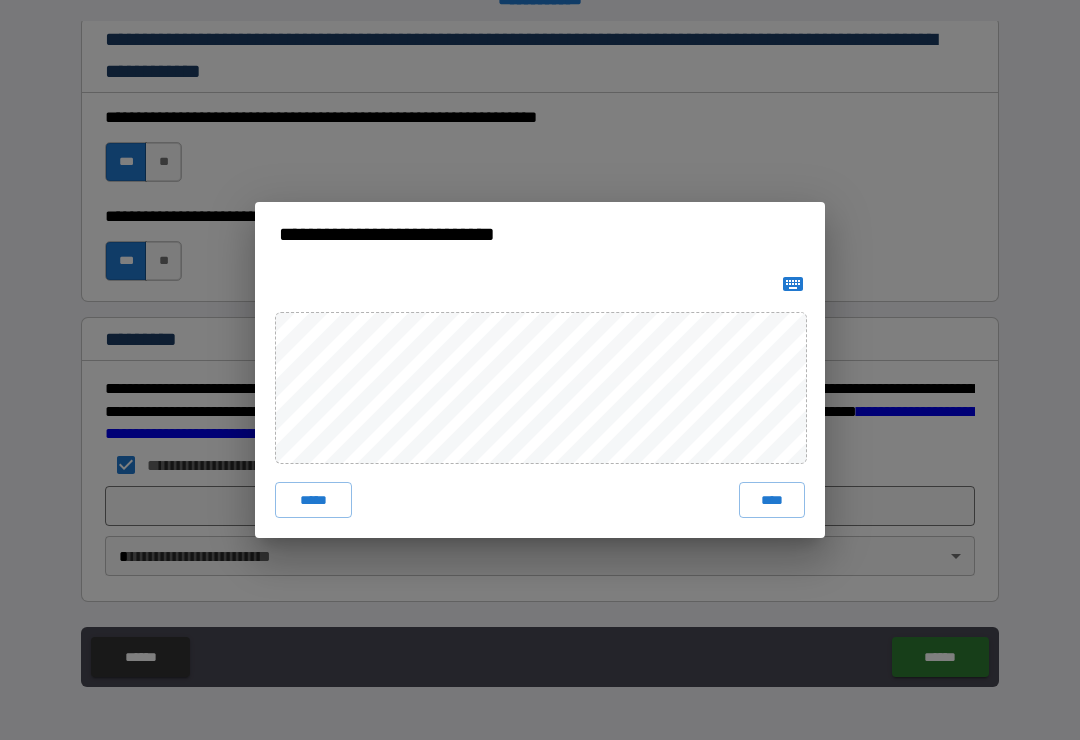 click on "****" at bounding box center (772, 500) 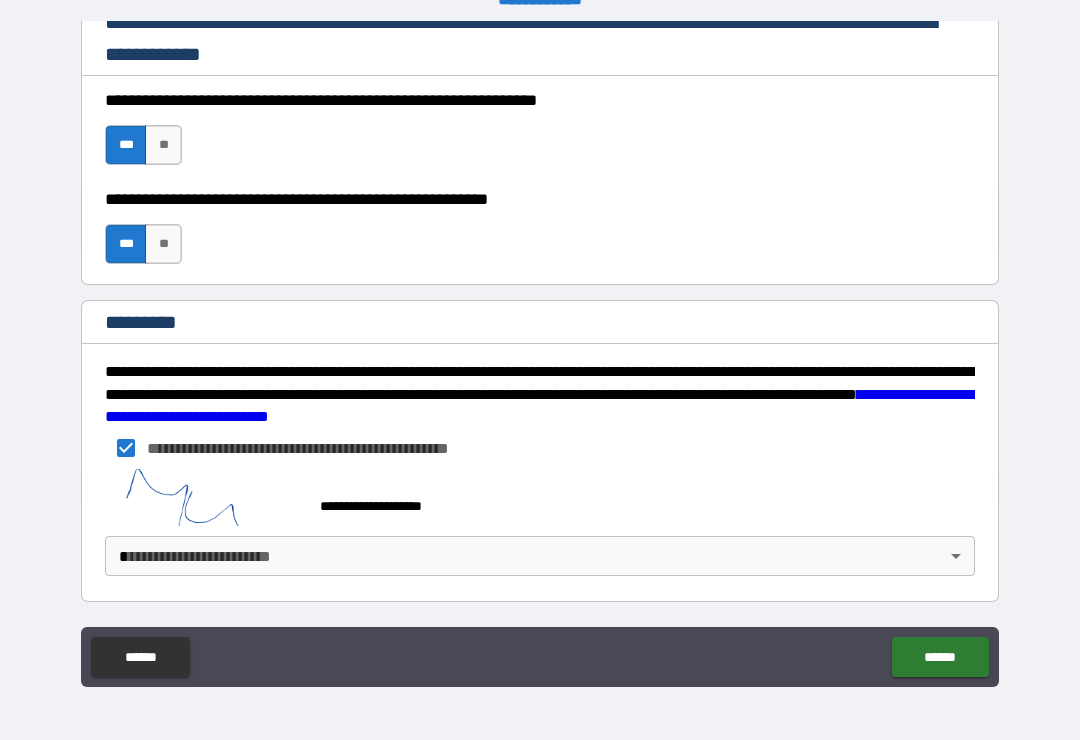 click on "**********" at bounding box center [540, 354] 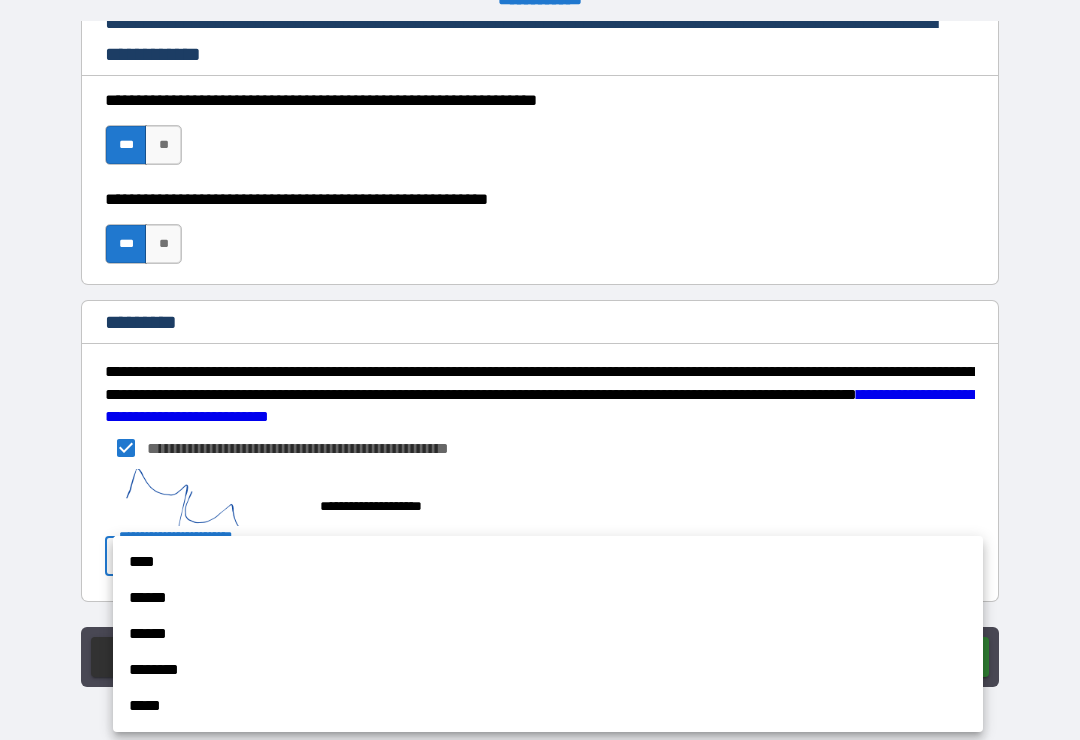 click on "******" at bounding box center (548, 634) 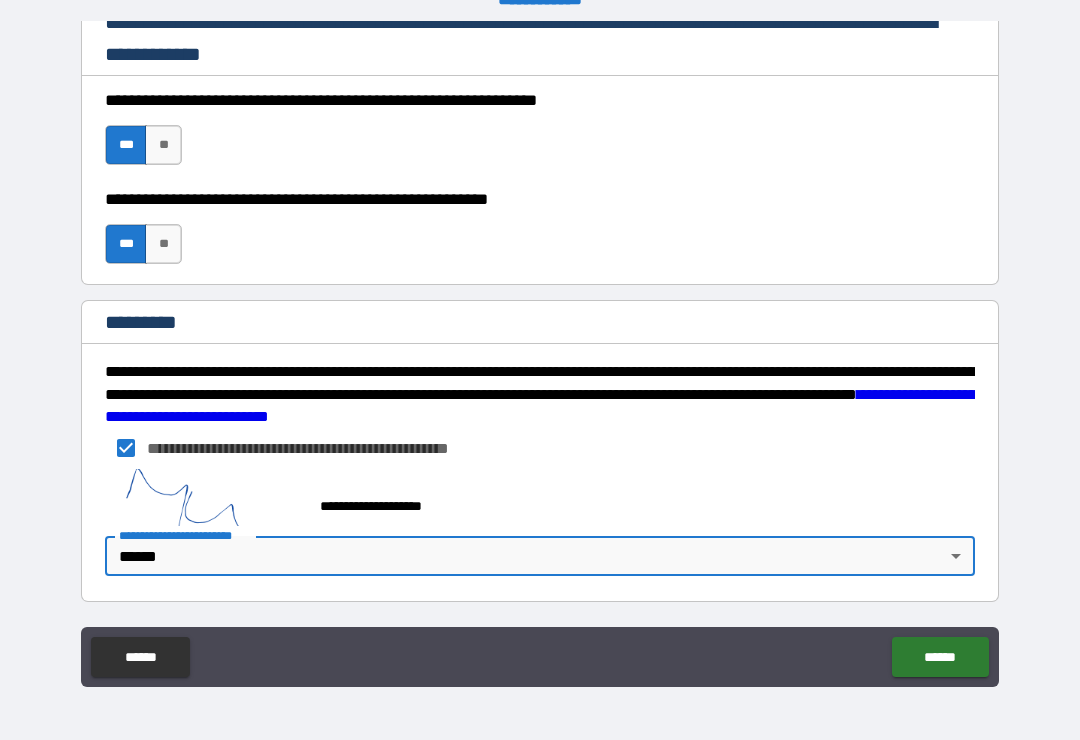 click on "******" at bounding box center [940, 657] 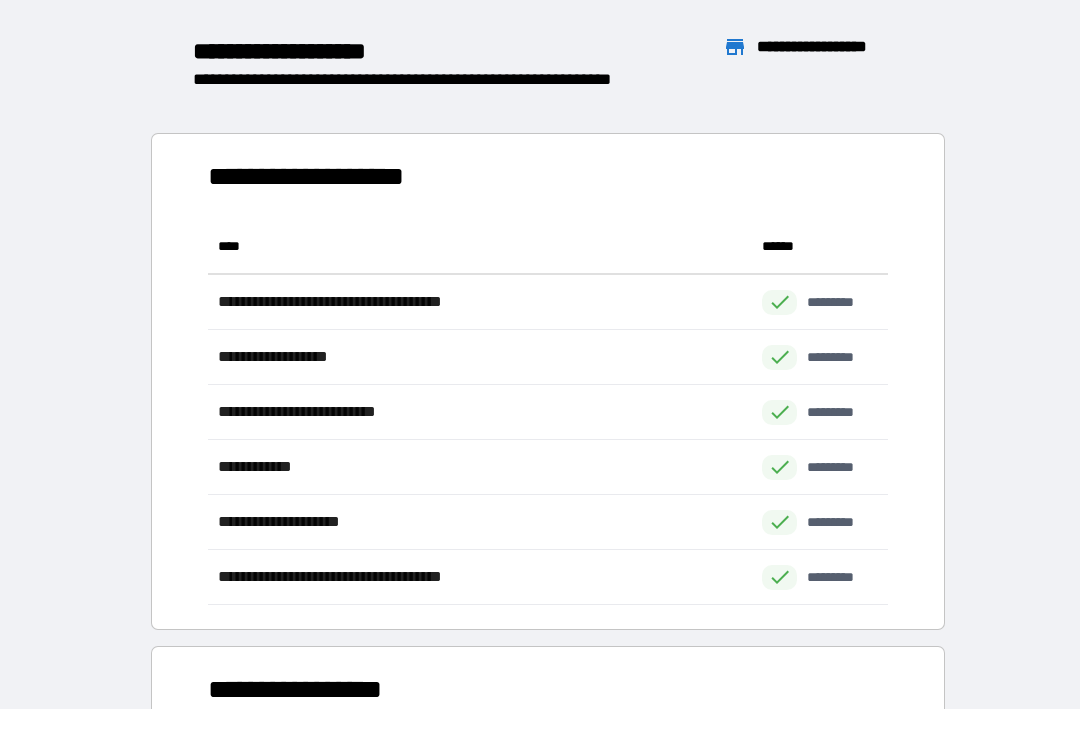 scroll, scrollTop: 1, scrollLeft: 1, axis: both 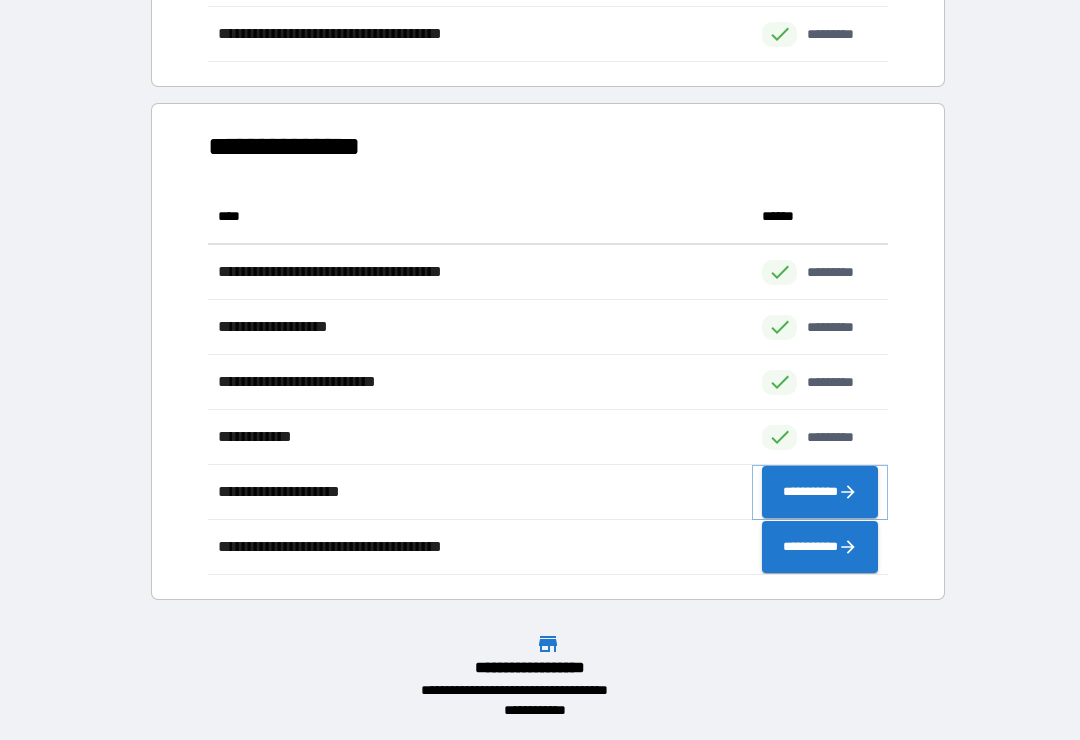 click on "**********" at bounding box center (820, 492) 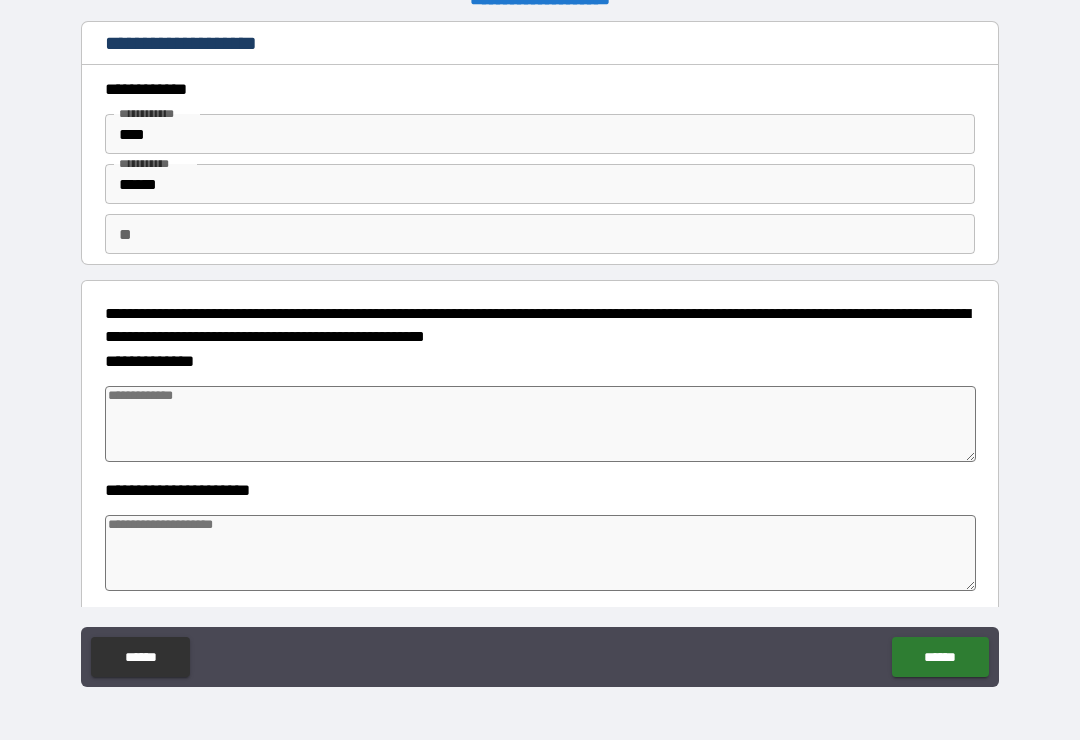 click at bounding box center (540, 424) 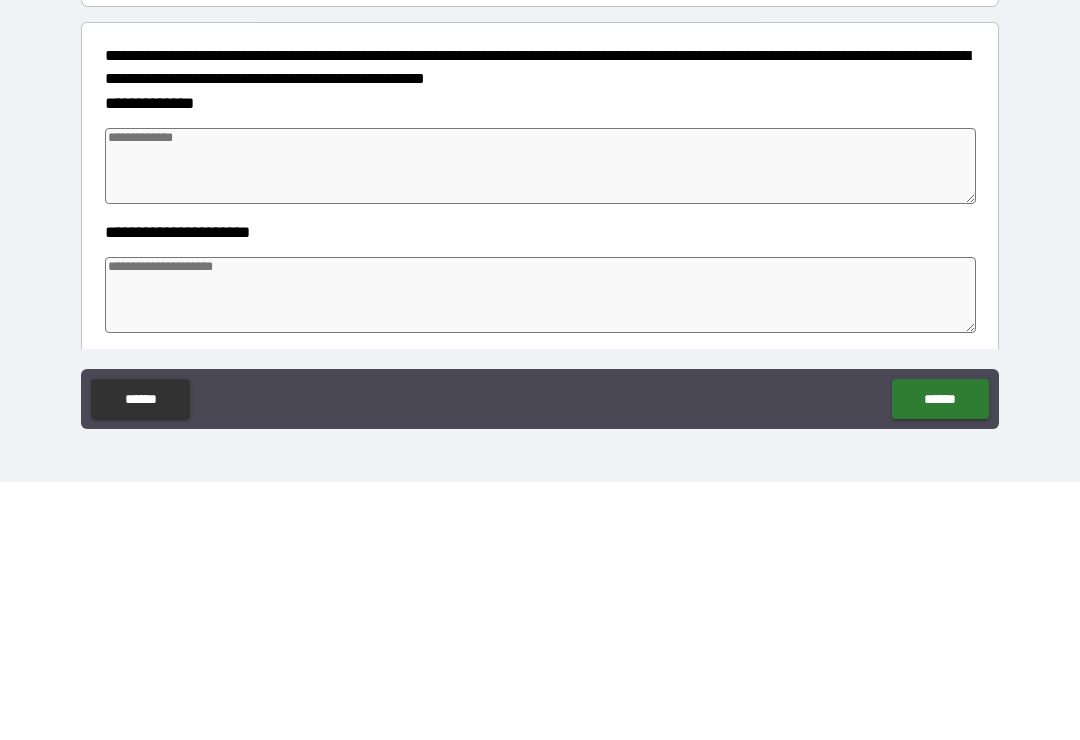 click at bounding box center (540, 424) 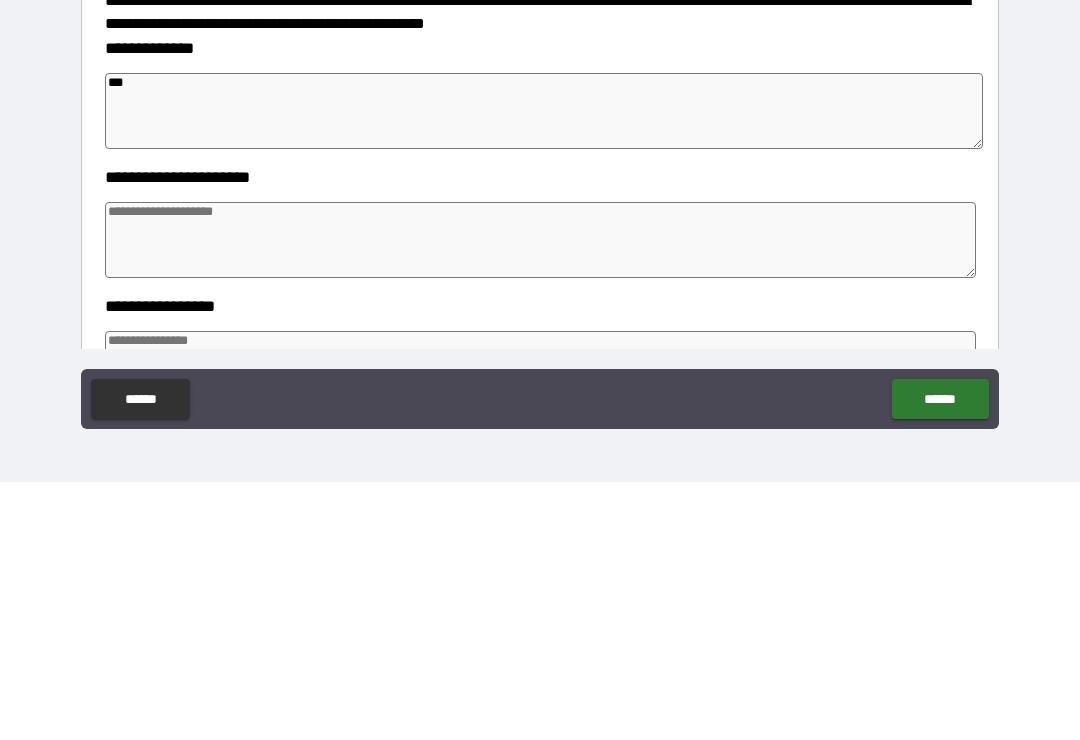 scroll, scrollTop: 54, scrollLeft: 0, axis: vertical 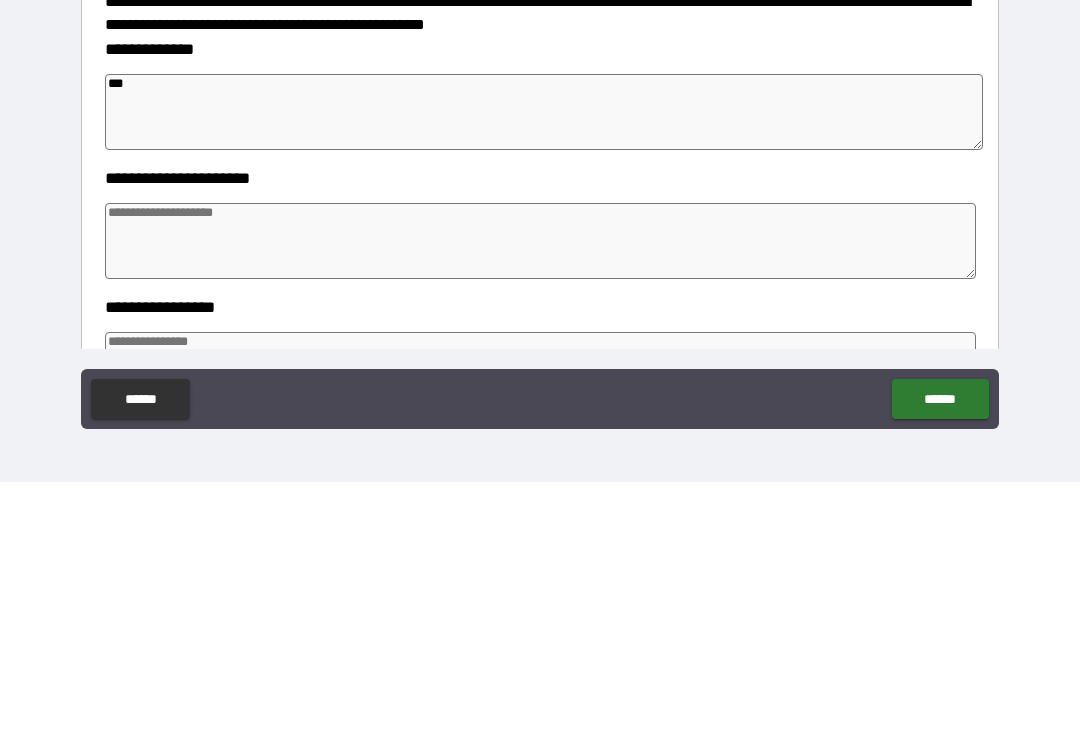 click at bounding box center [540, 499] 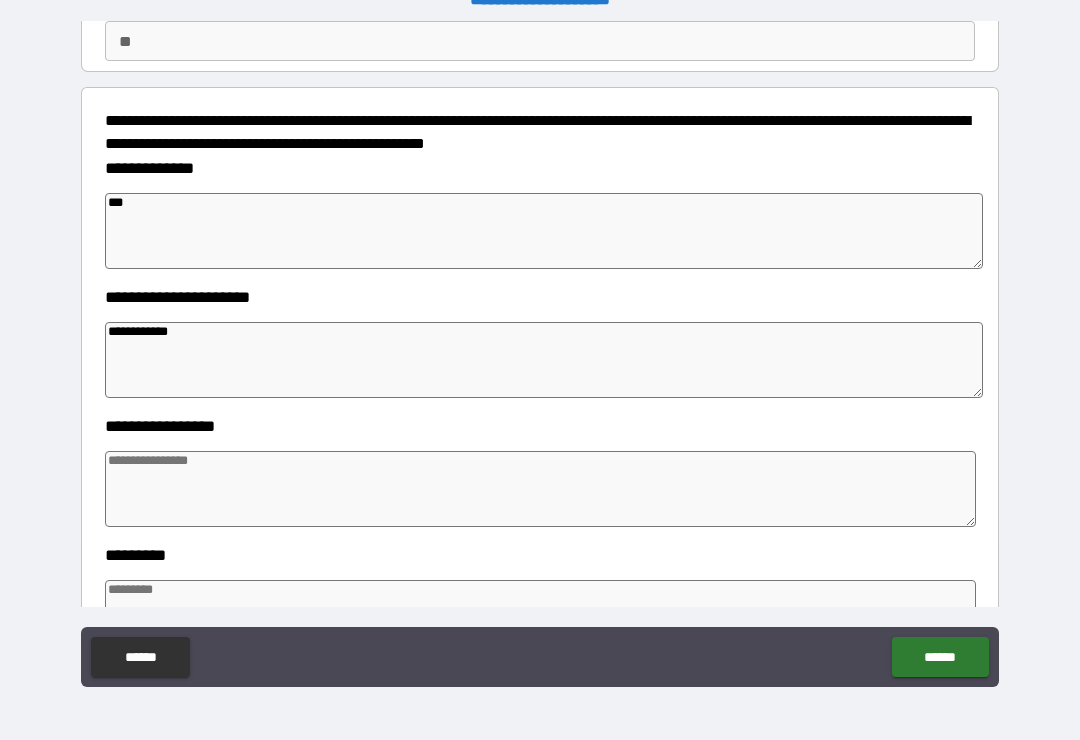 scroll, scrollTop: 208, scrollLeft: 0, axis: vertical 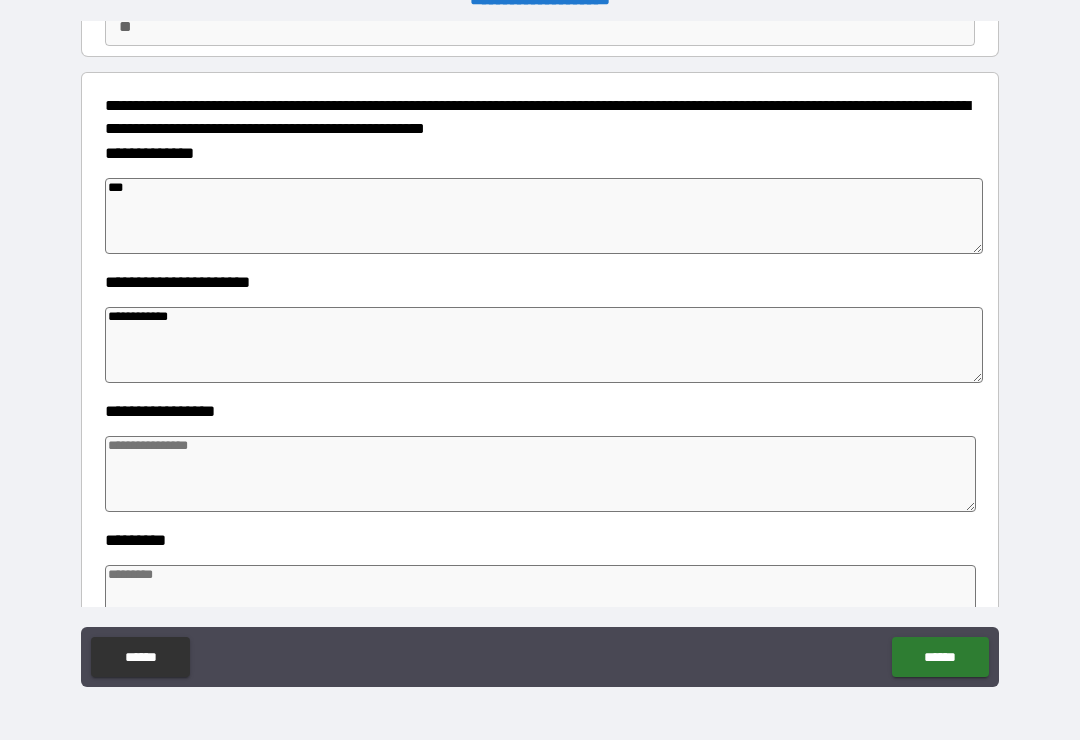 click at bounding box center (540, 474) 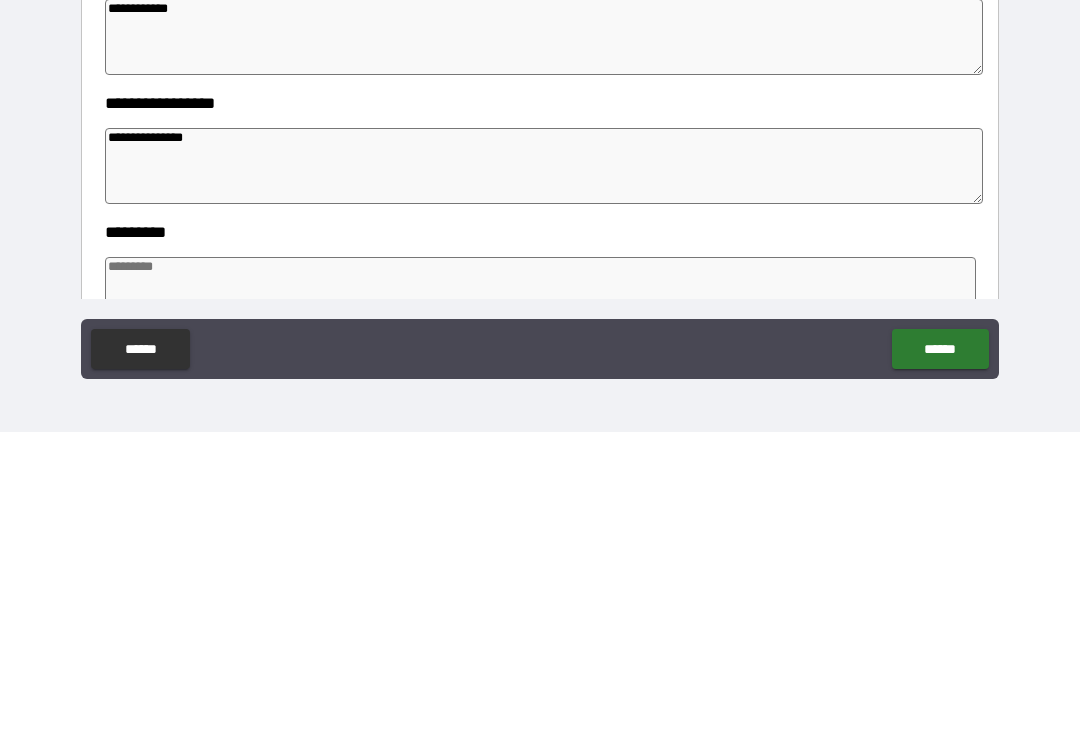 click at bounding box center (540, 603) 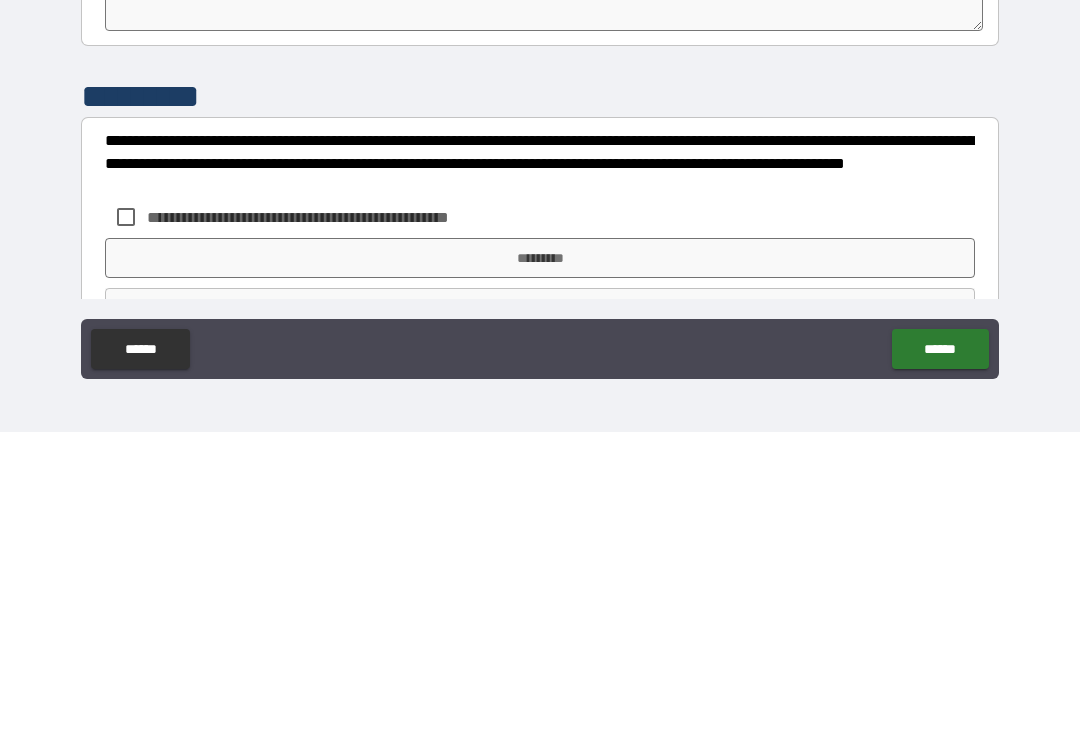 scroll, scrollTop: 520, scrollLeft: 0, axis: vertical 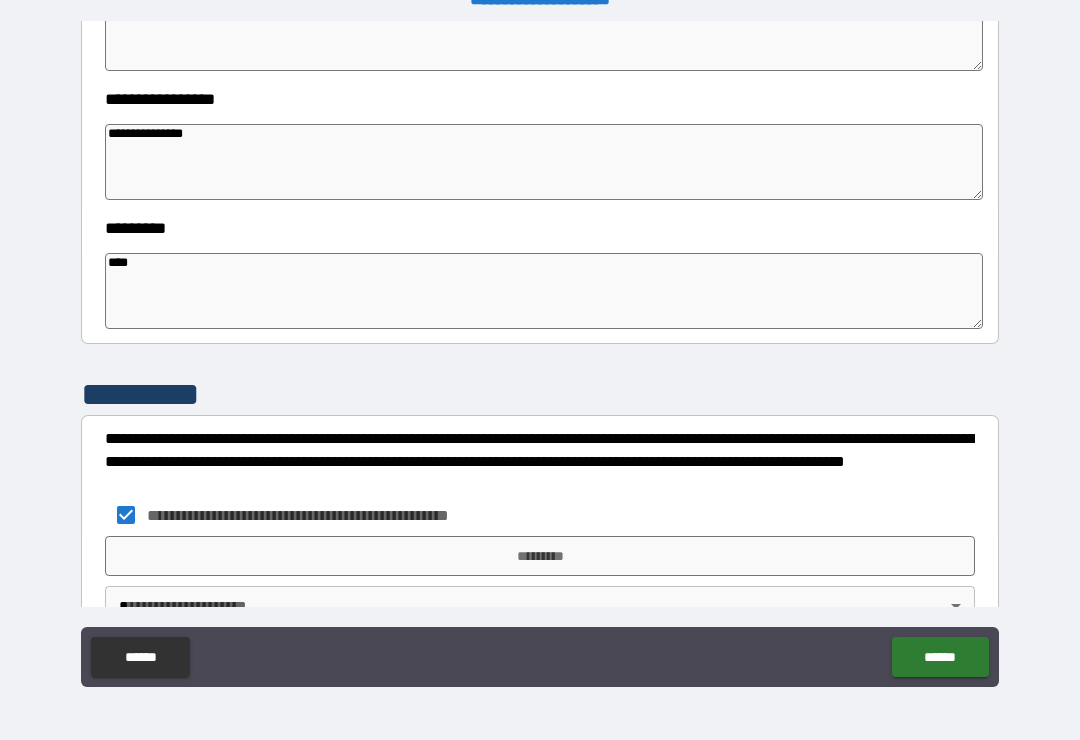 click on "*********" at bounding box center [540, 556] 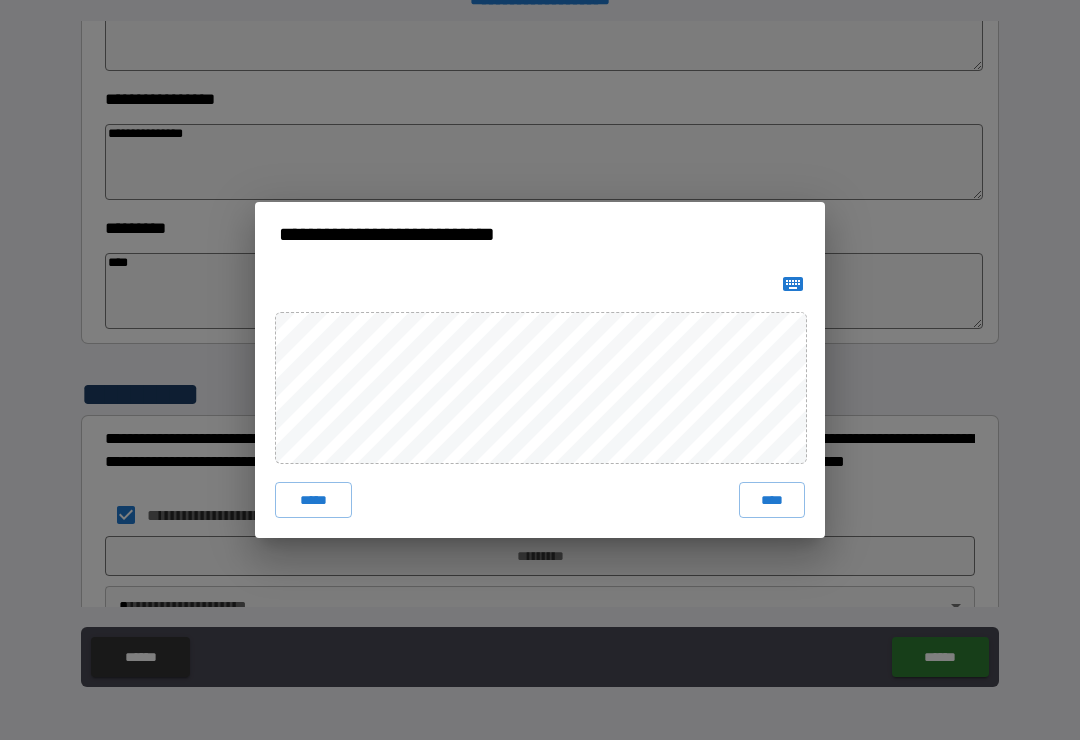click on "****" at bounding box center (772, 500) 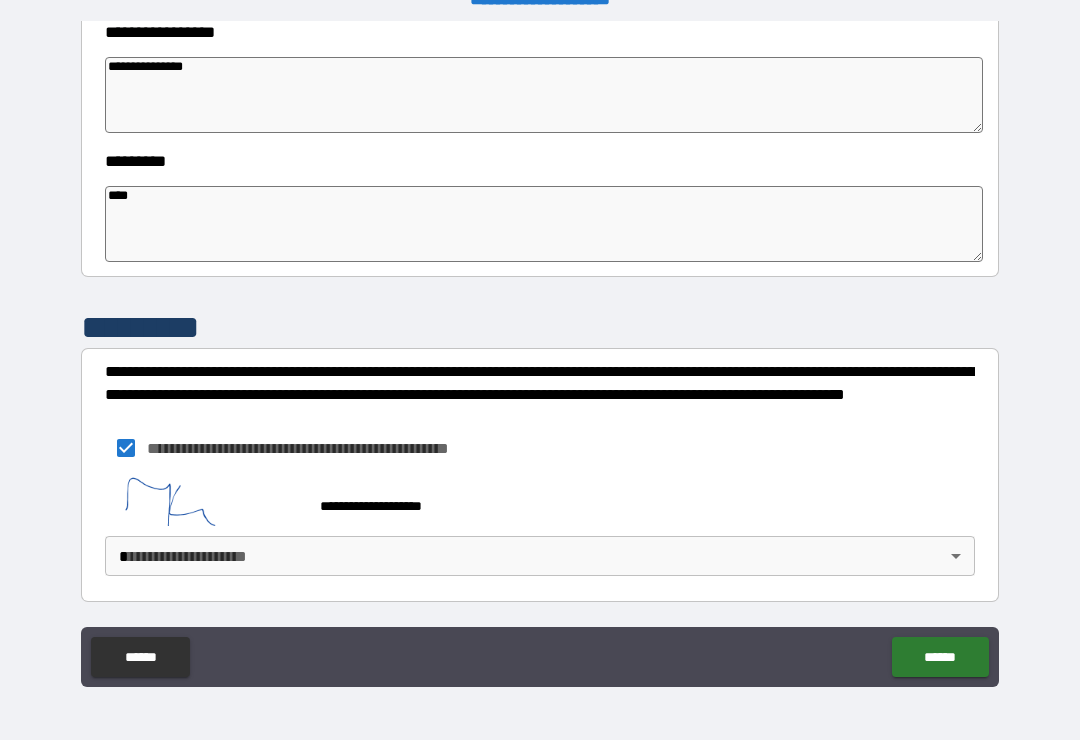 scroll, scrollTop: 587, scrollLeft: 0, axis: vertical 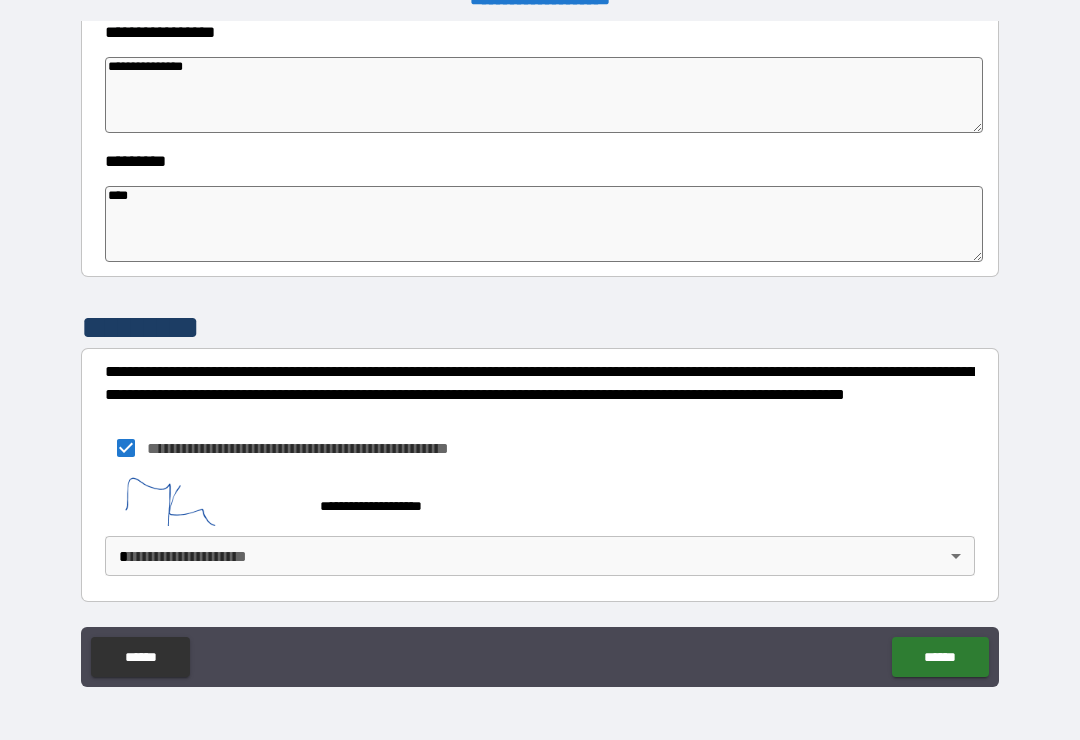 click on "**********" at bounding box center (540, 354) 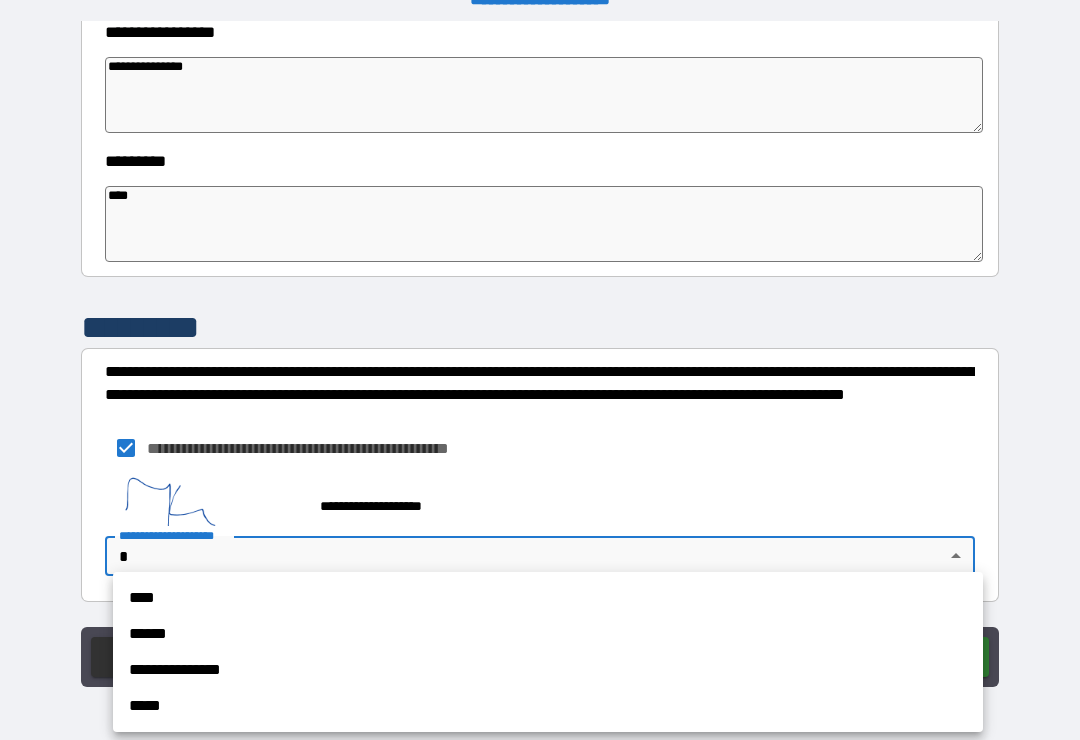 click on "******" at bounding box center [548, 634] 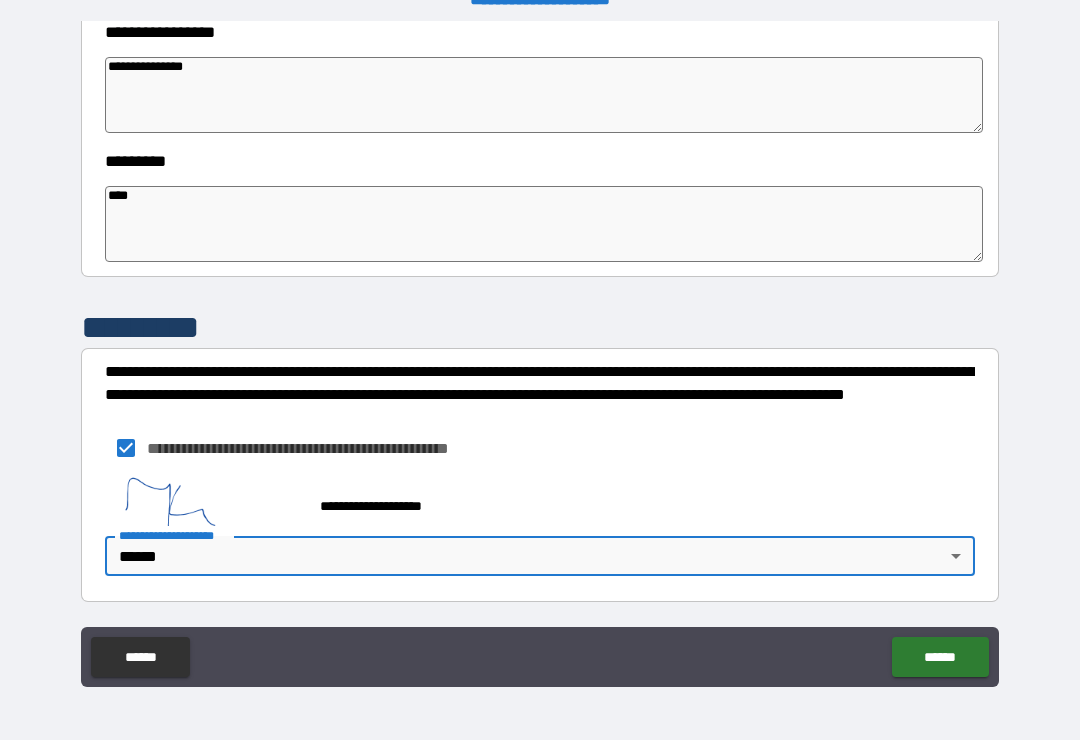 click on "**********" at bounding box center [540, 354] 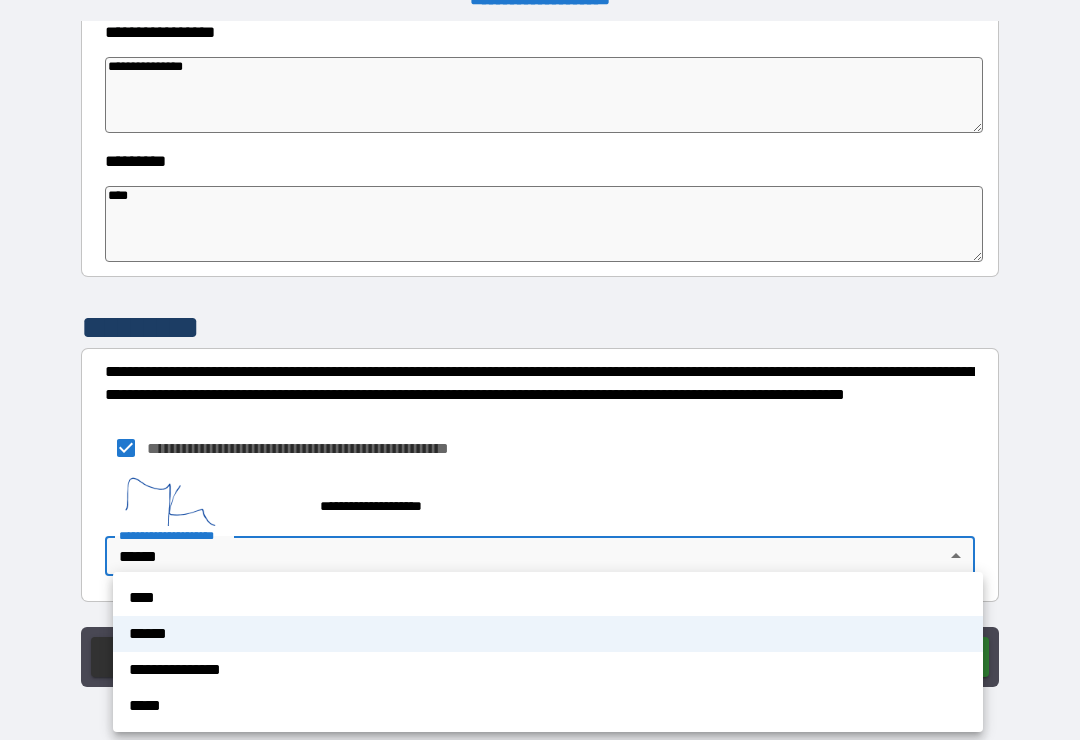 click on "**********" at bounding box center [548, 670] 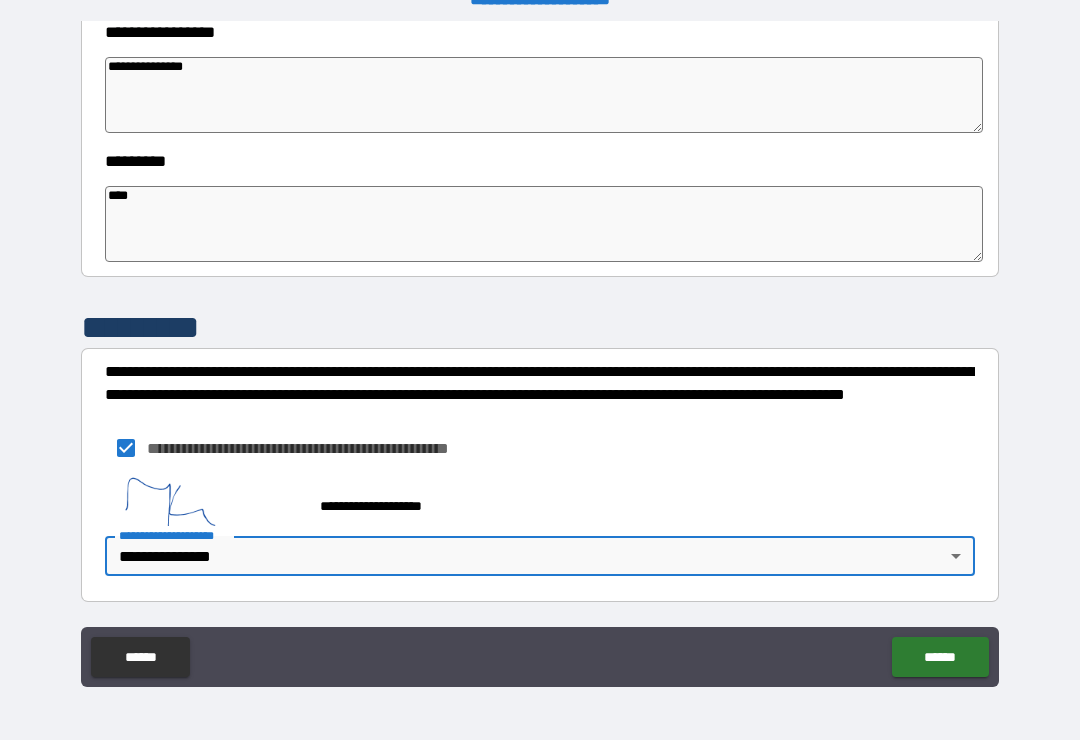 click on "******" at bounding box center [940, 657] 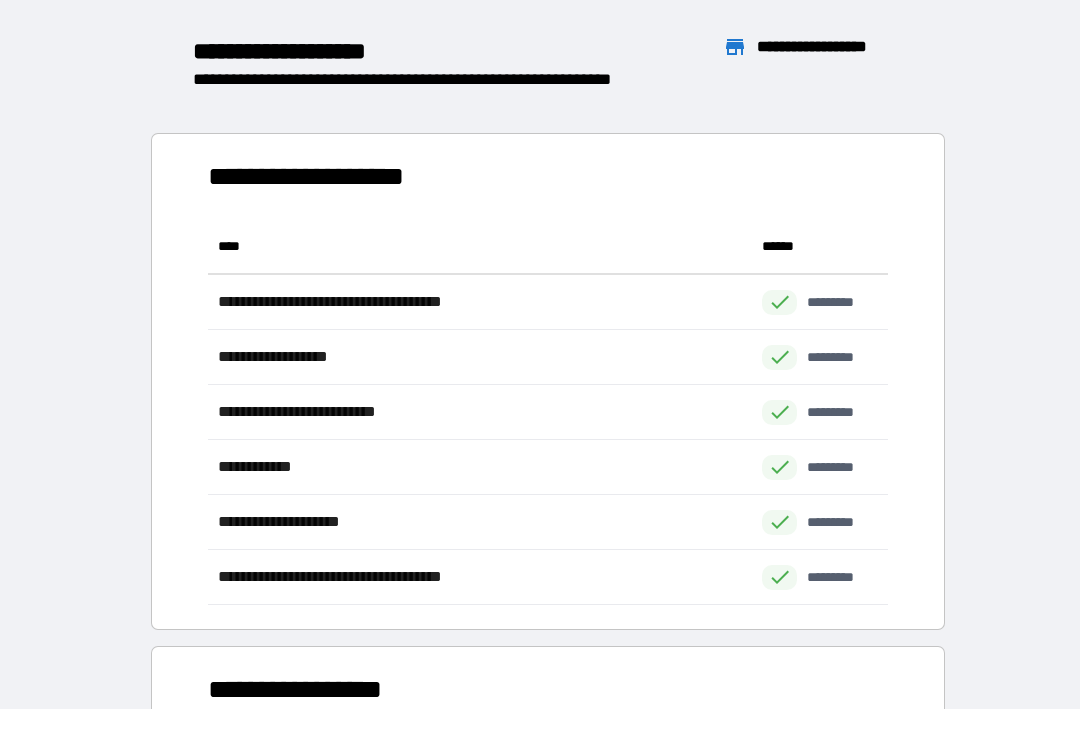 scroll, scrollTop: 1, scrollLeft: 1, axis: both 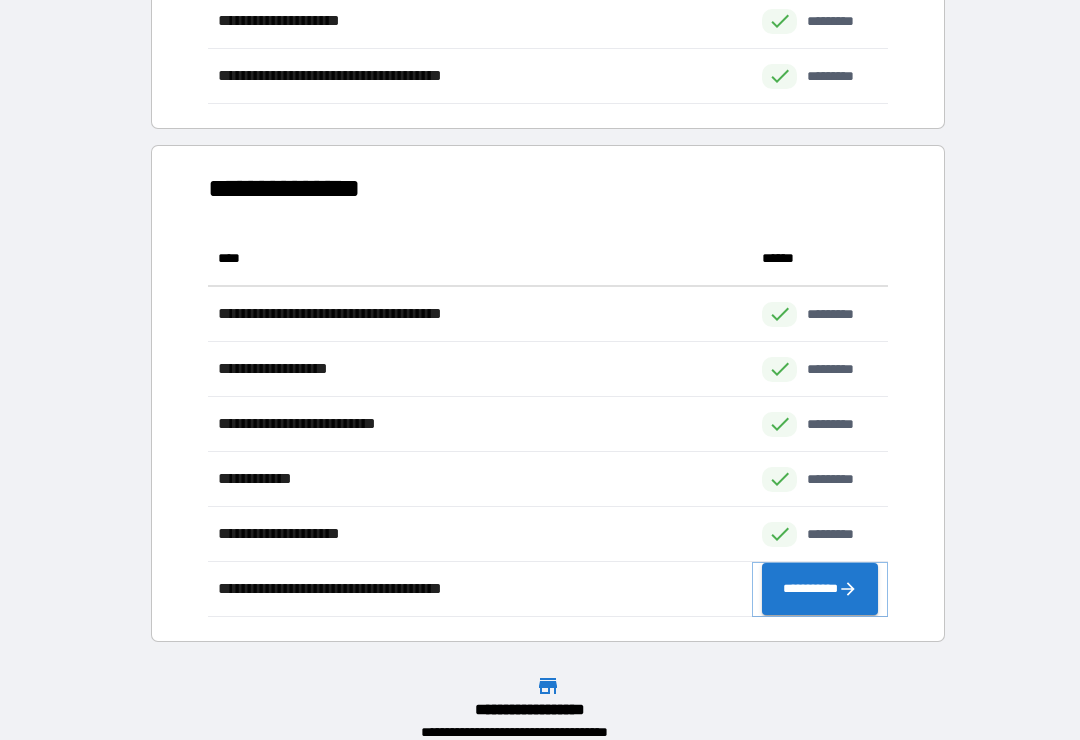 click on "**********" at bounding box center [820, 589] 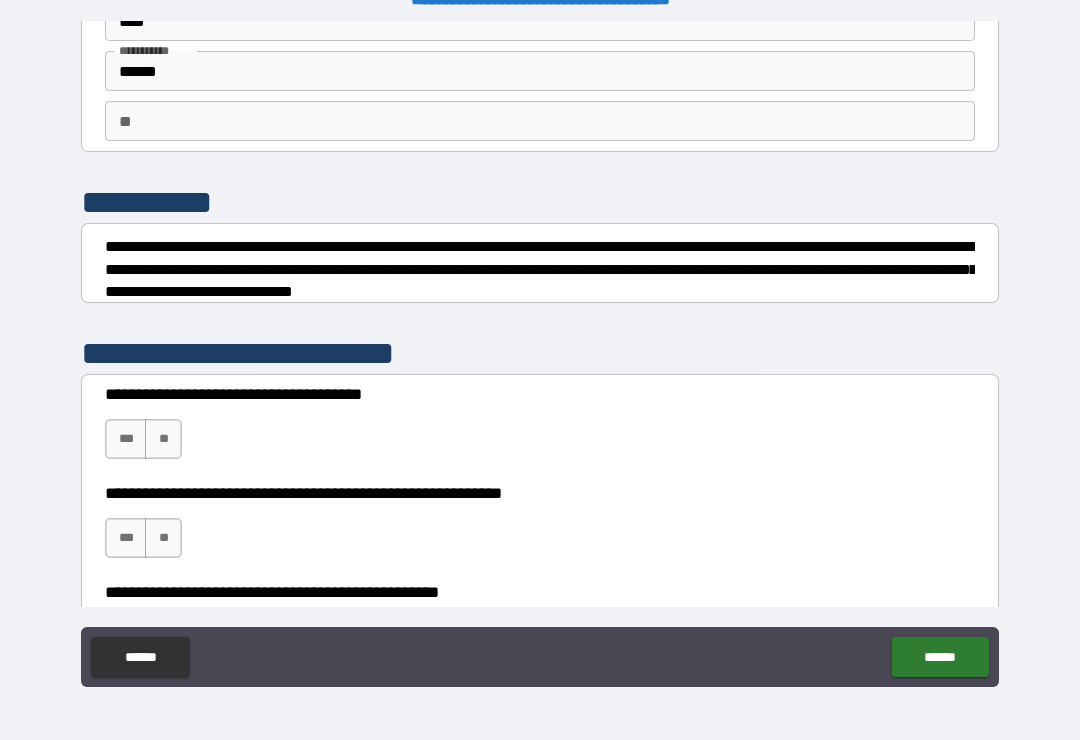 scroll, scrollTop: 126, scrollLeft: 0, axis: vertical 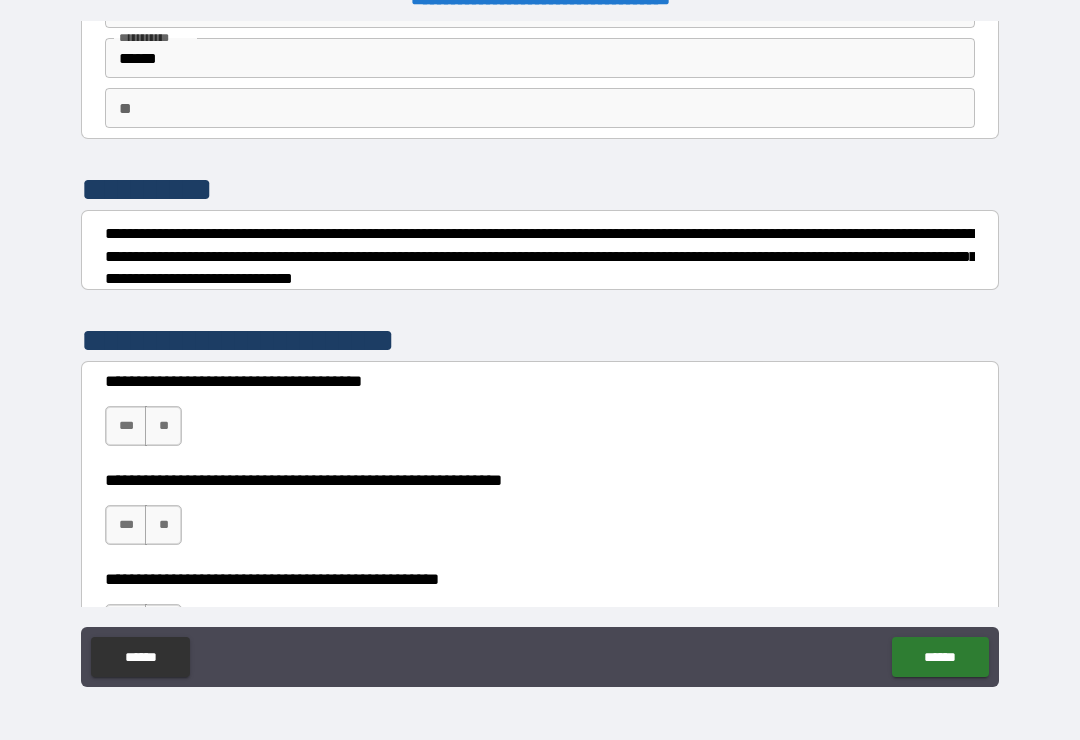 click on "**" at bounding box center [163, 426] 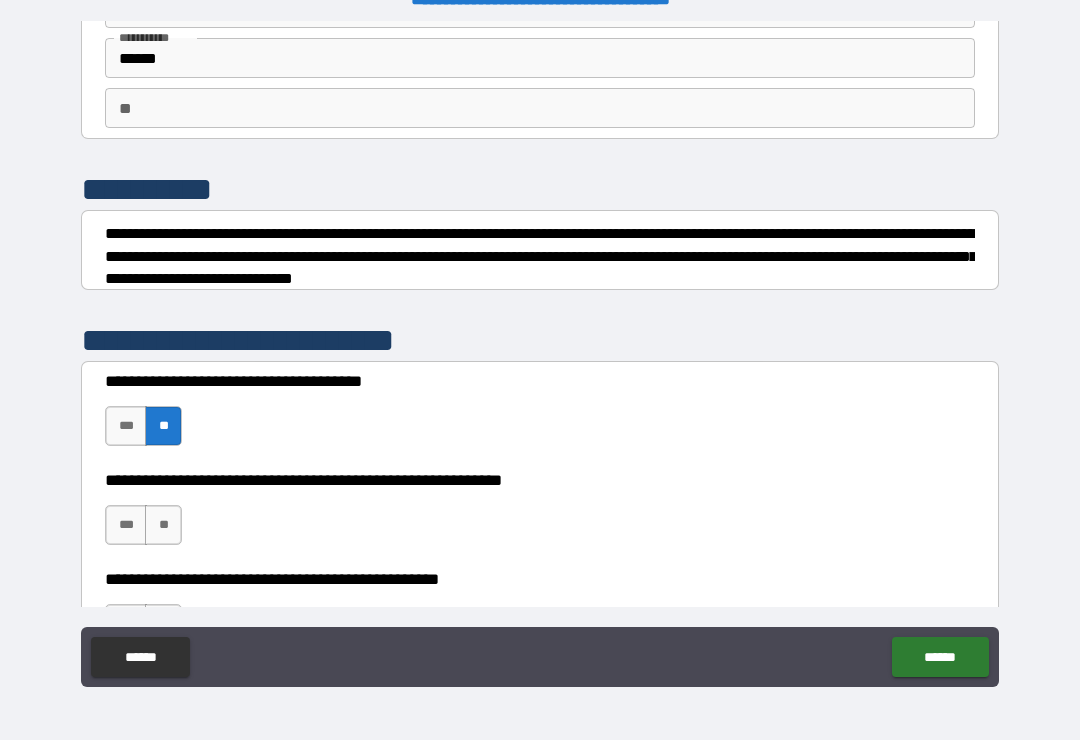 click on "**" at bounding box center [163, 525] 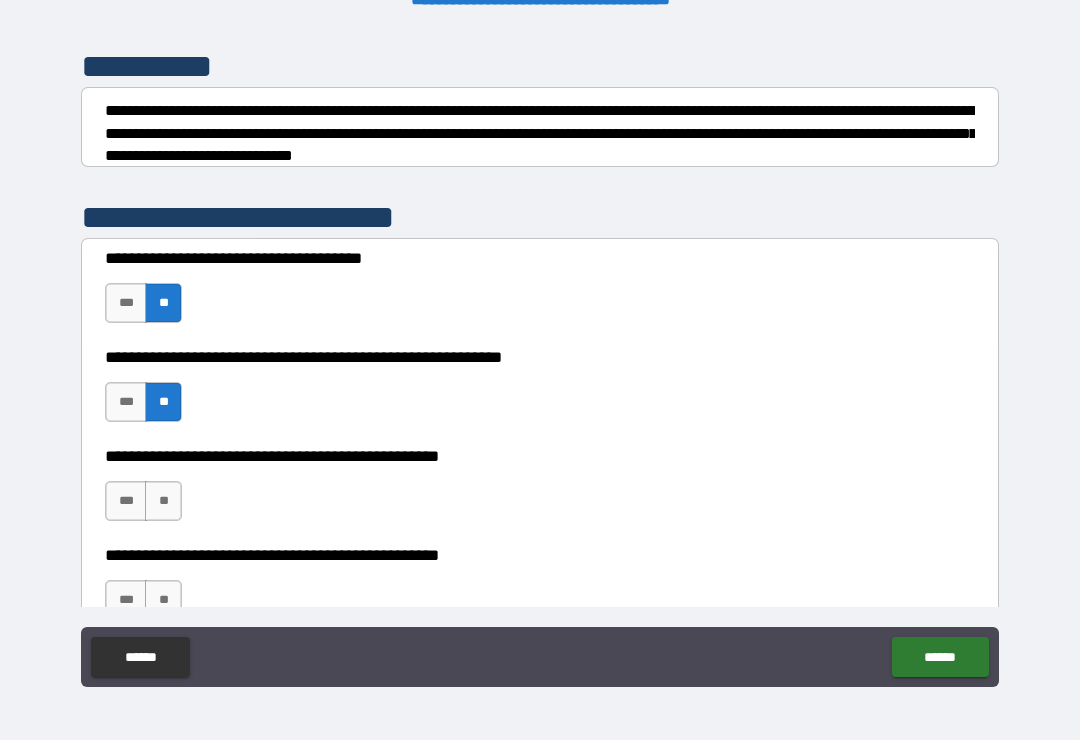 scroll, scrollTop: 292, scrollLeft: 0, axis: vertical 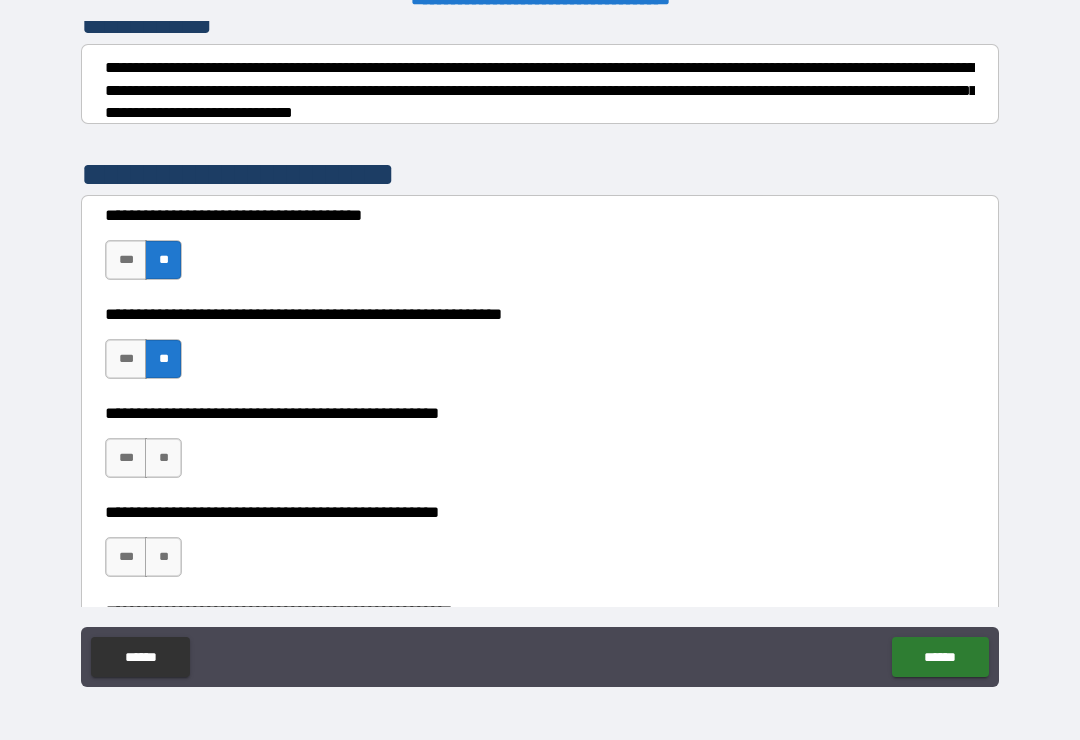 click on "**" at bounding box center [163, 458] 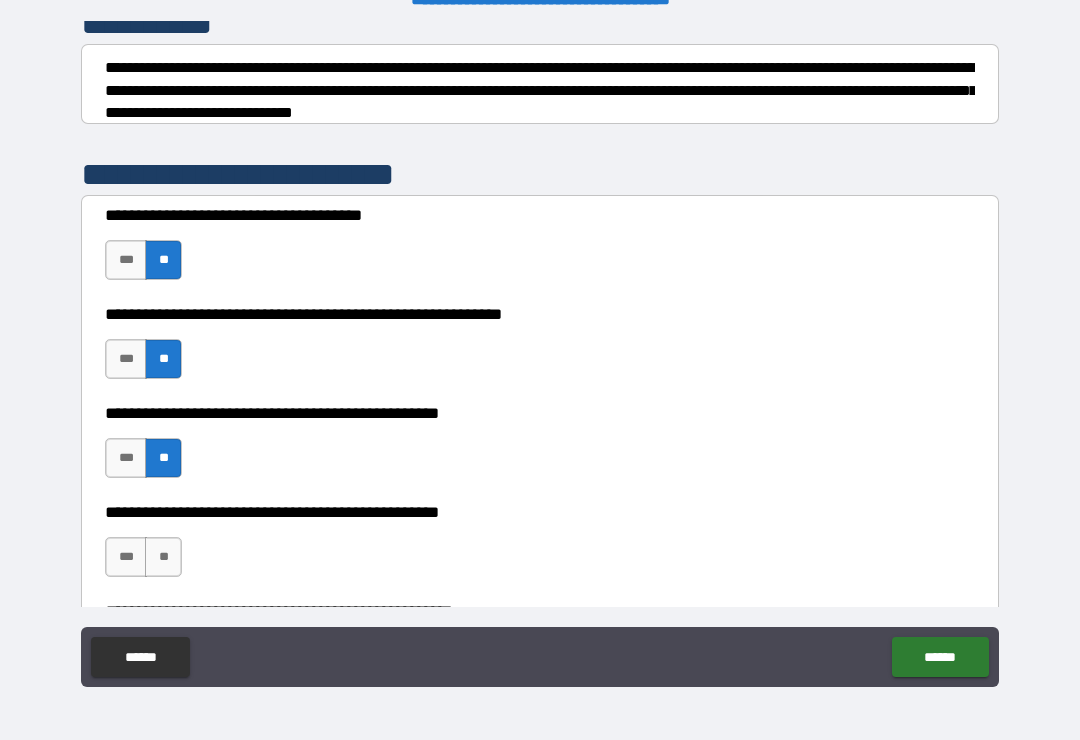 click on "**" at bounding box center (163, 557) 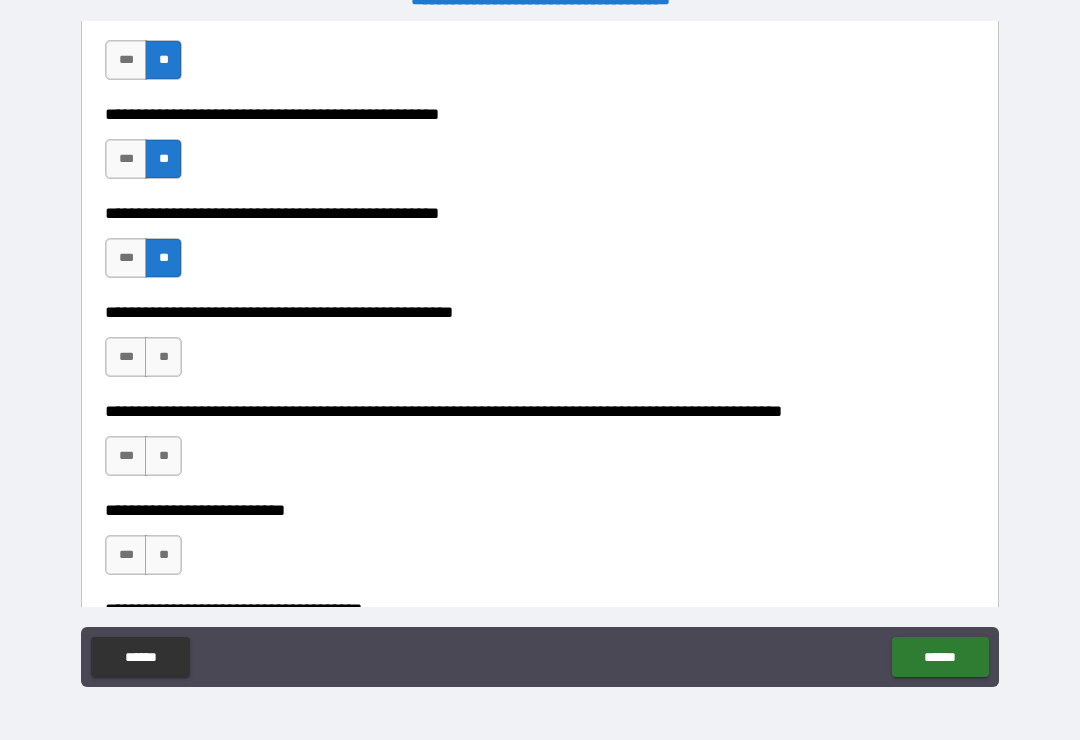 scroll, scrollTop: 598, scrollLeft: 0, axis: vertical 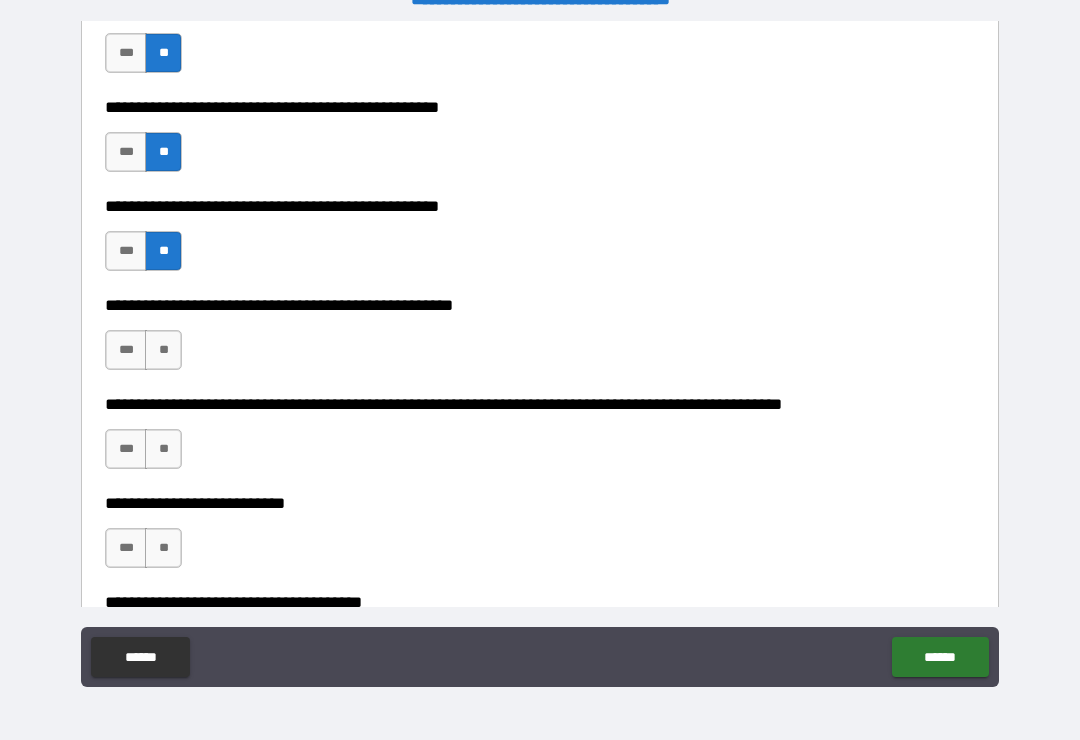 click on "**" at bounding box center [163, 449] 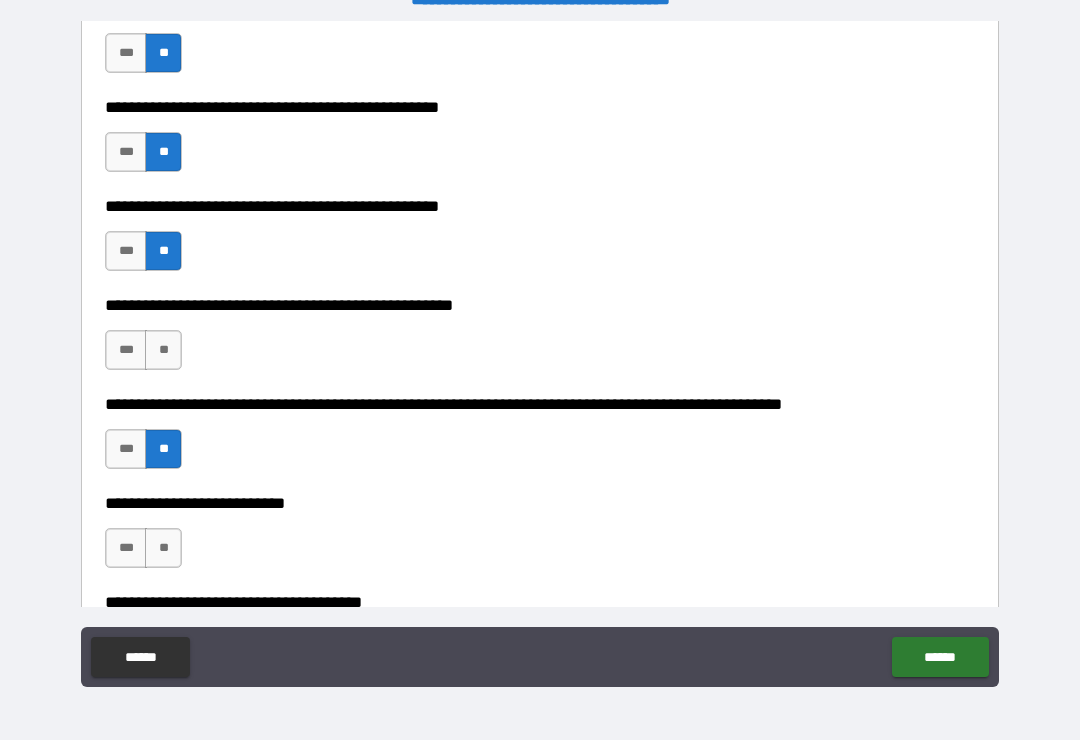 click on "**" at bounding box center (163, 350) 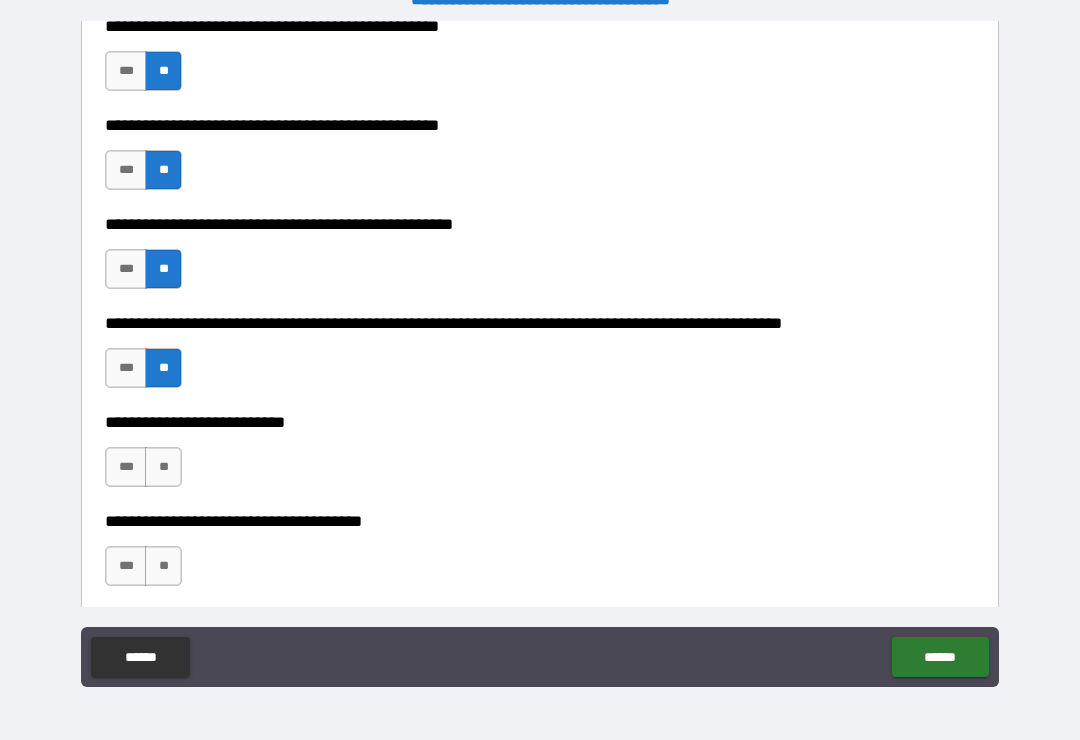 scroll, scrollTop: 688, scrollLeft: 0, axis: vertical 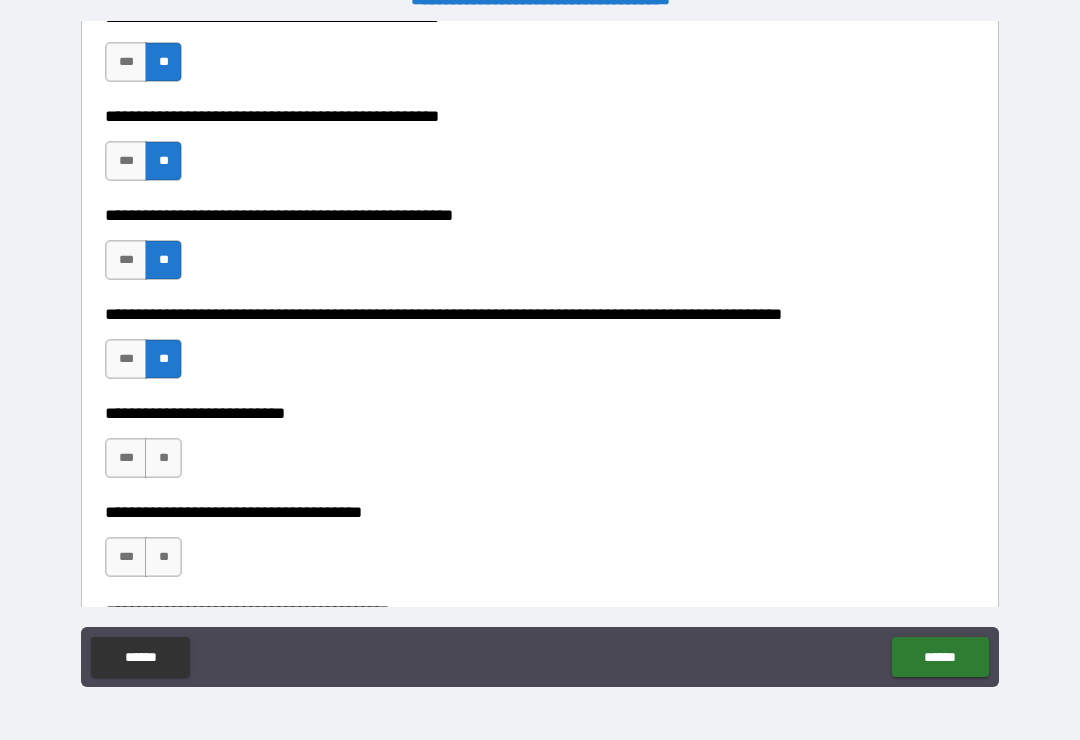 click on "**" at bounding box center [163, 458] 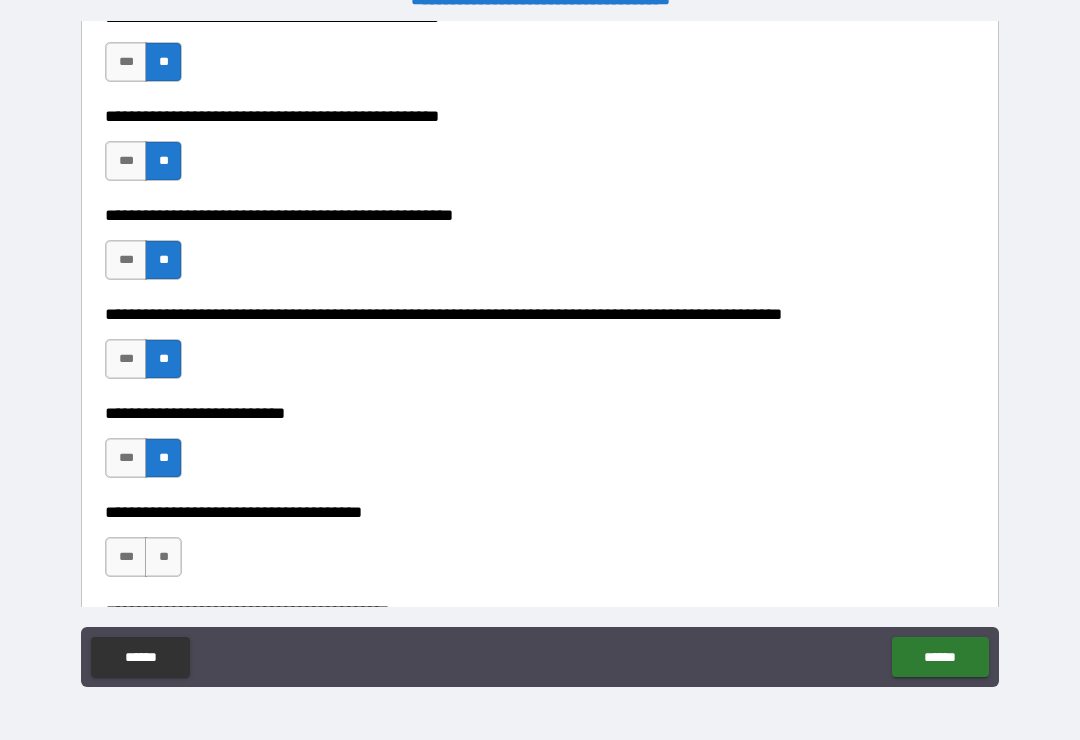 click on "**" at bounding box center (163, 557) 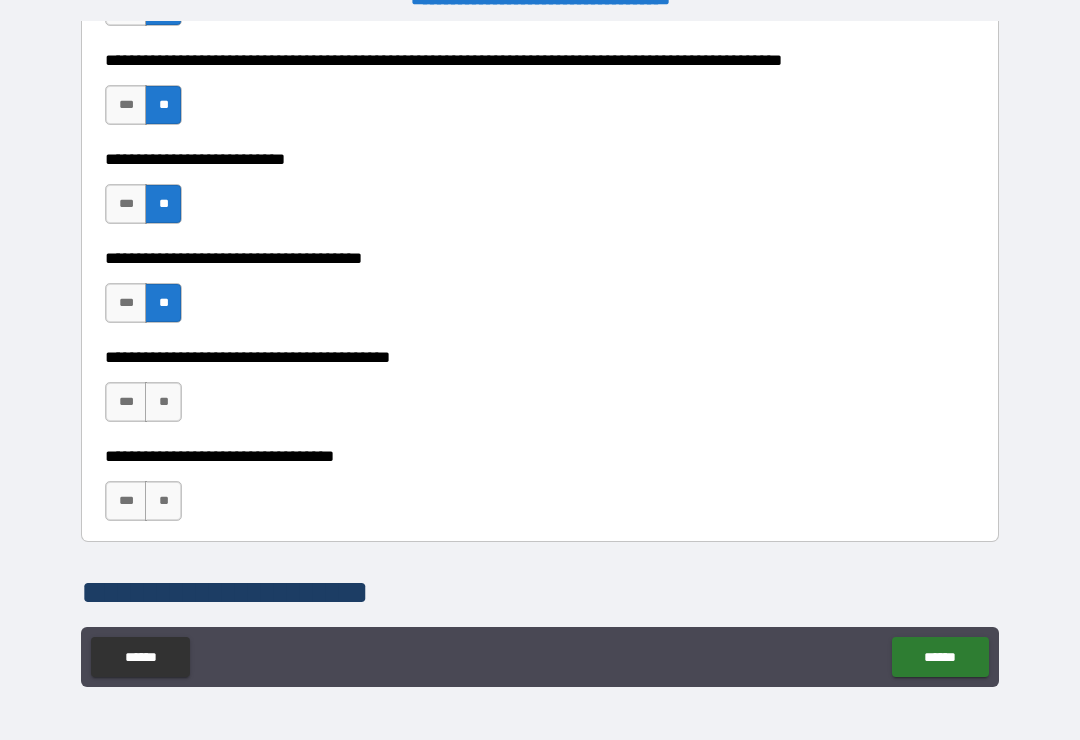 scroll, scrollTop: 960, scrollLeft: 0, axis: vertical 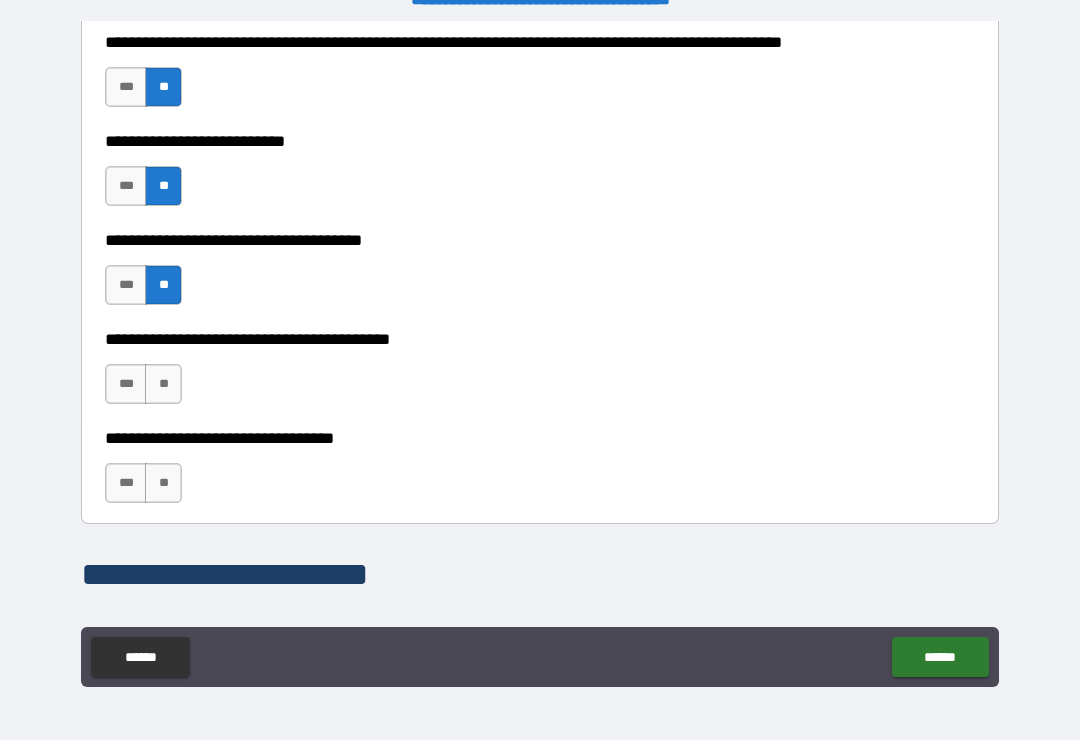 click on "**" at bounding box center (163, 483) 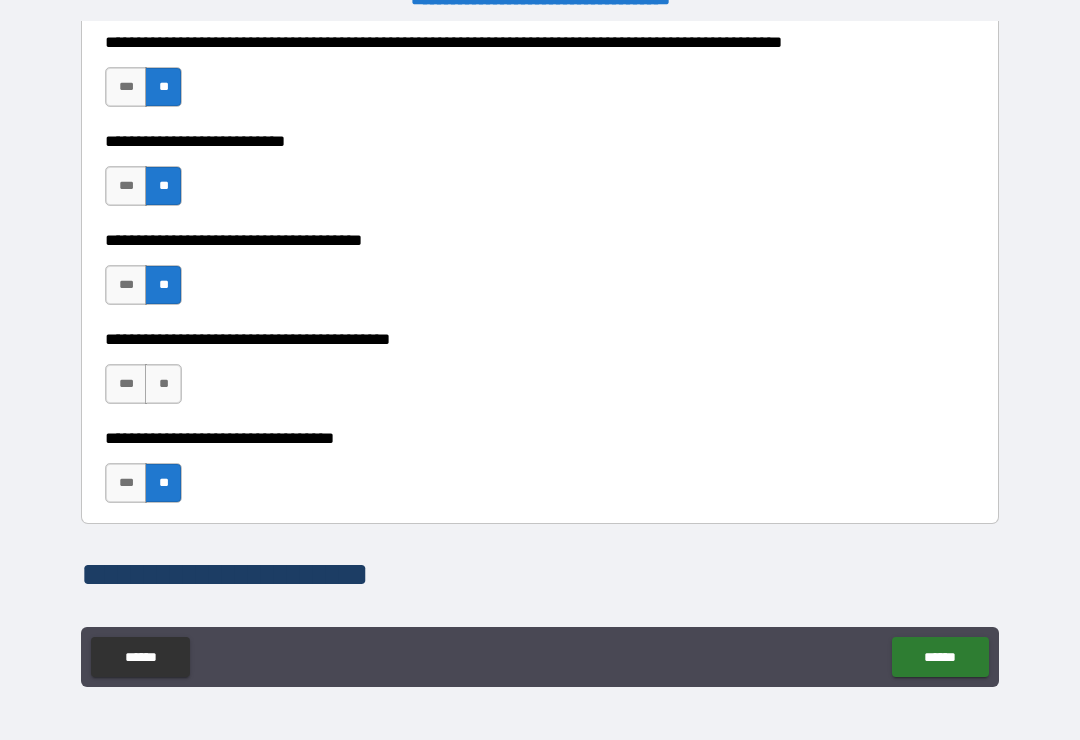 click on "**" at bounding box center (163, 384) 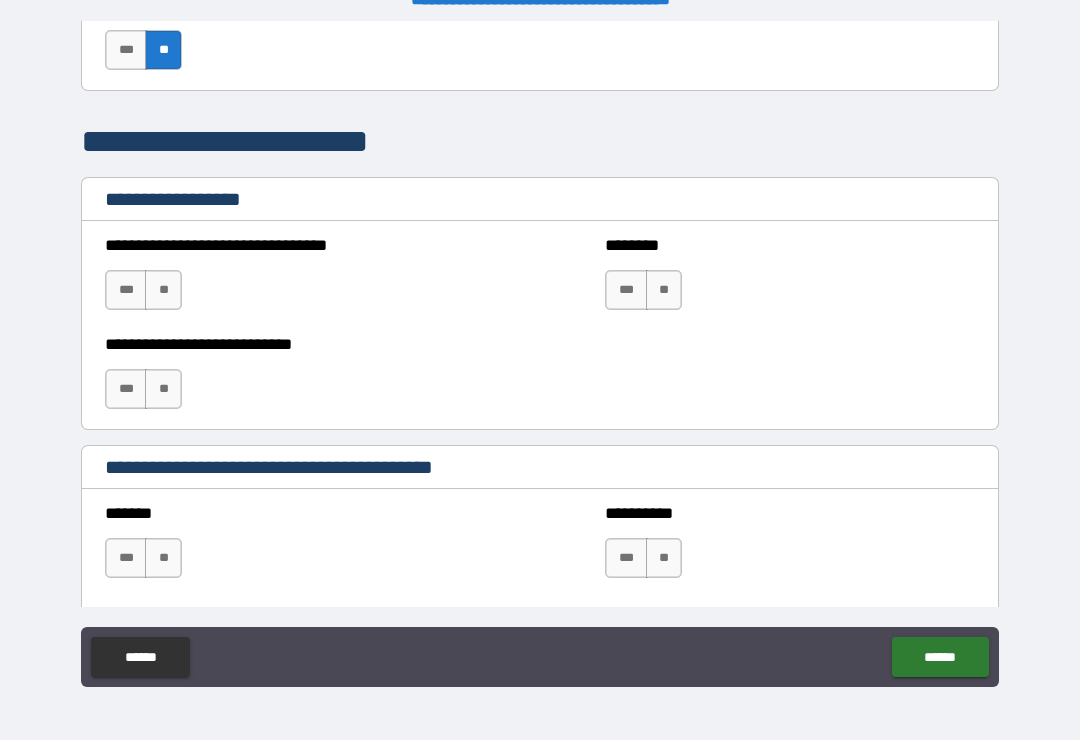 scroll, scrollTop: 1405, scrollLeft: 0, axis: vertical 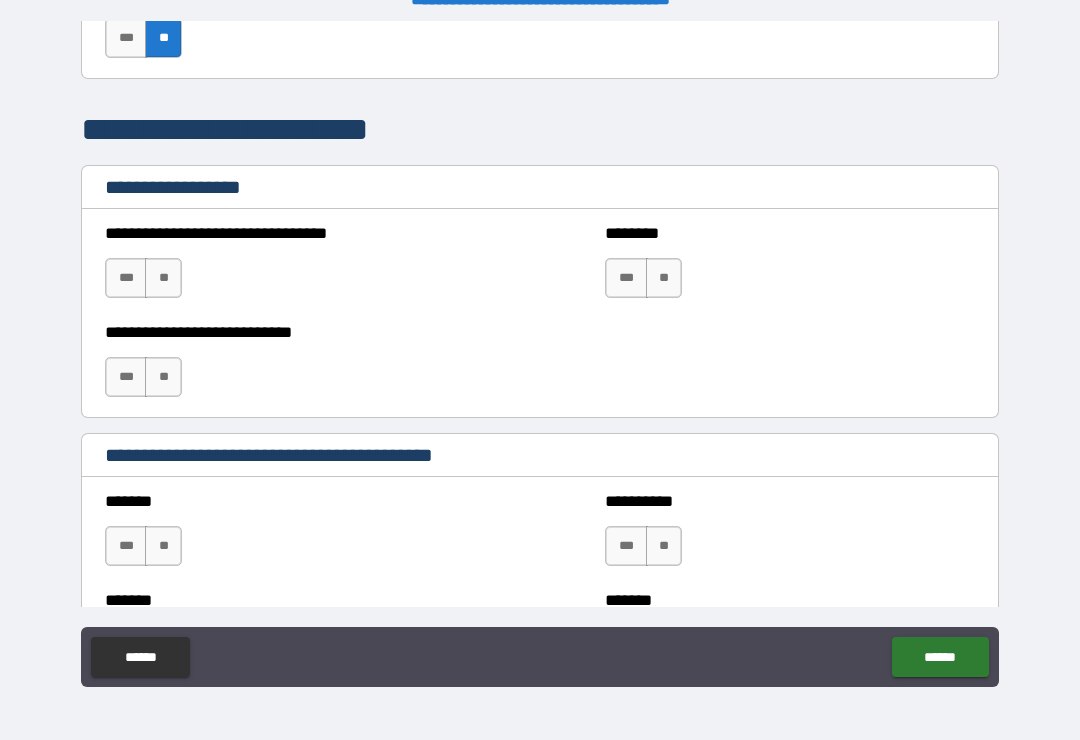 click on "**" at bounding box center (163, 278) 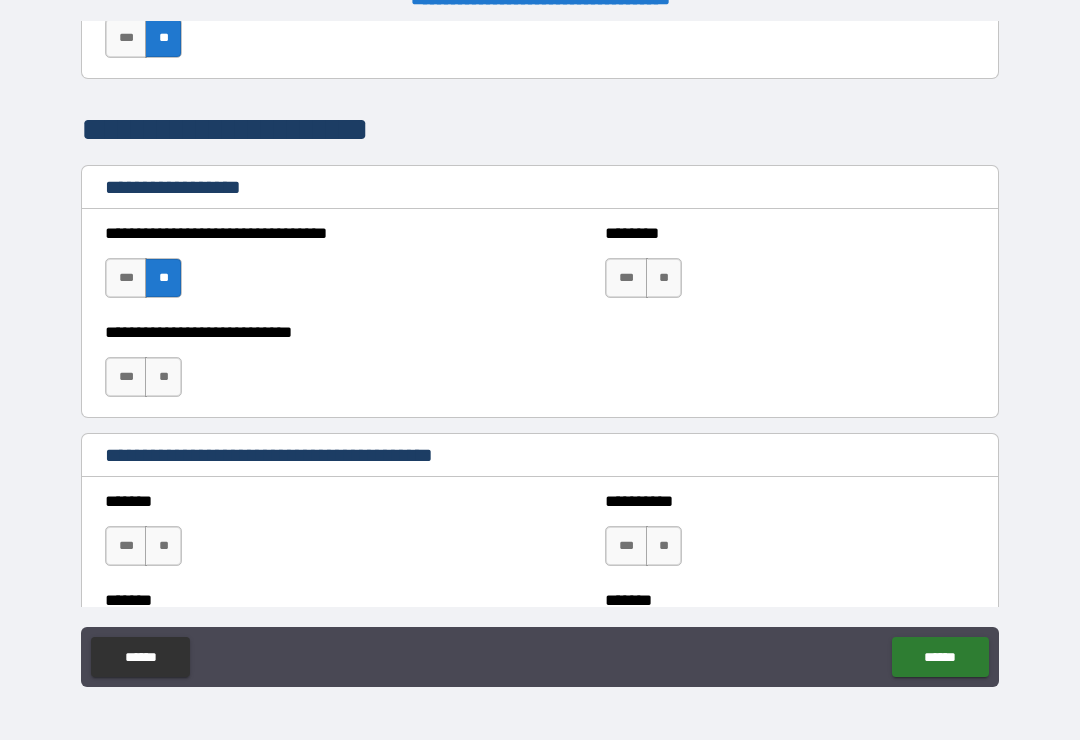 click on "**" at bounding box center (163, 377) 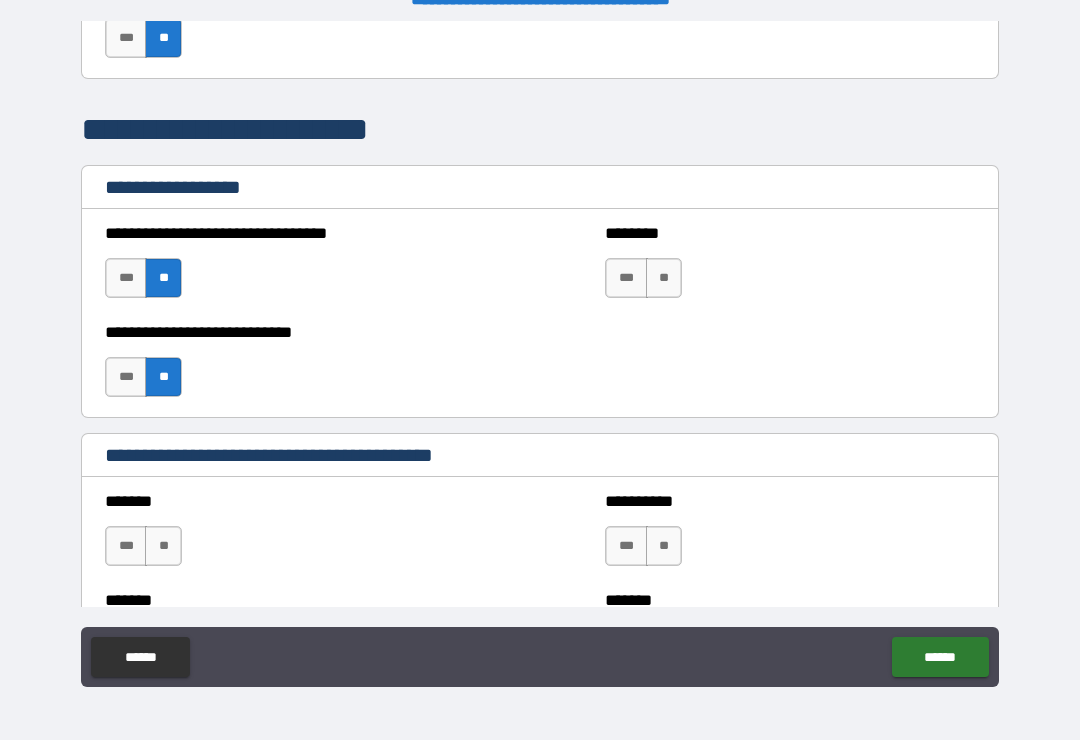click on "**" at bounding box center [664, 278] 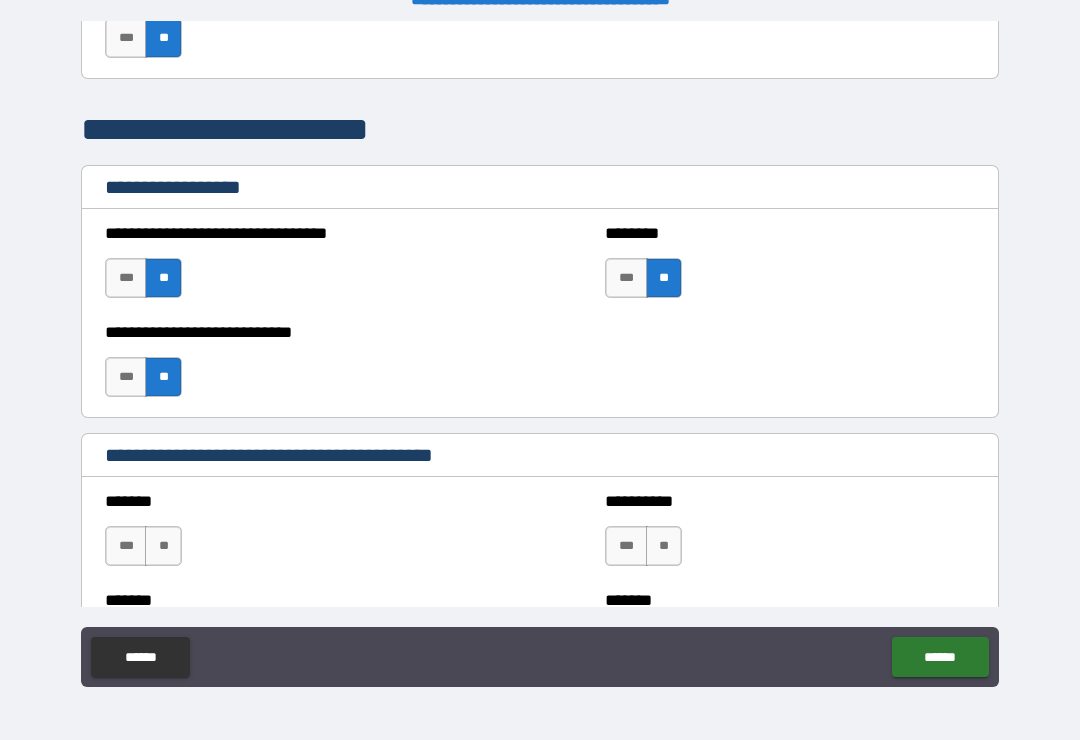 click on "**" at bounding box center (163, 546) 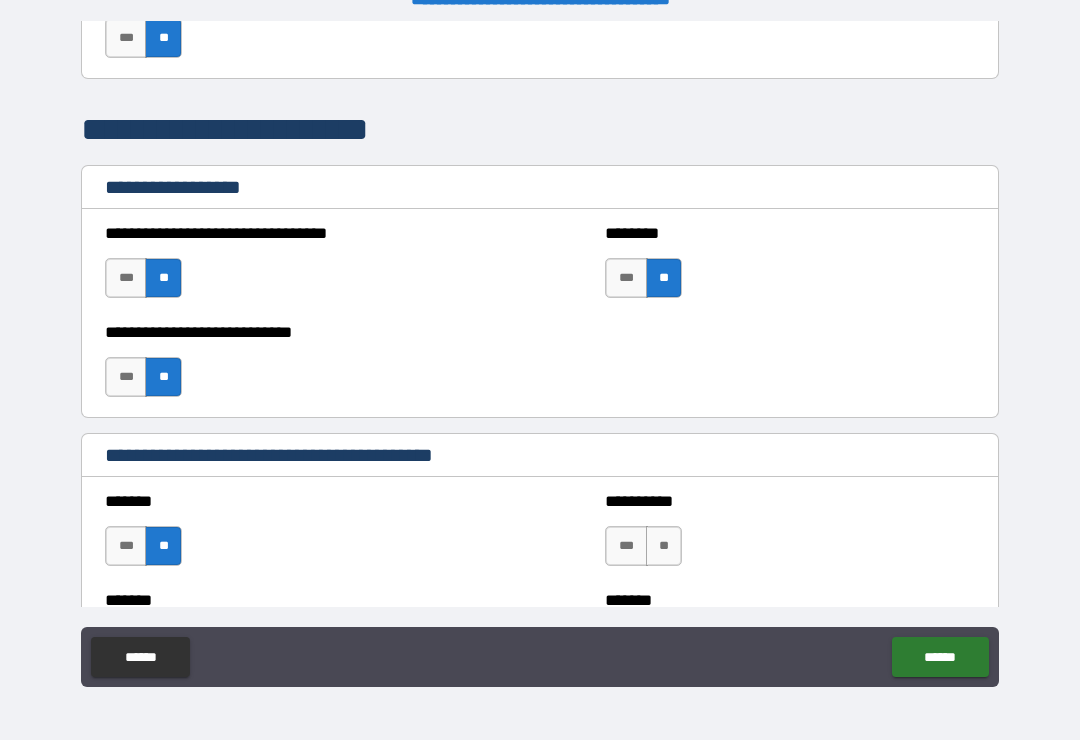 click on "**" at bounding box center [664, 546] 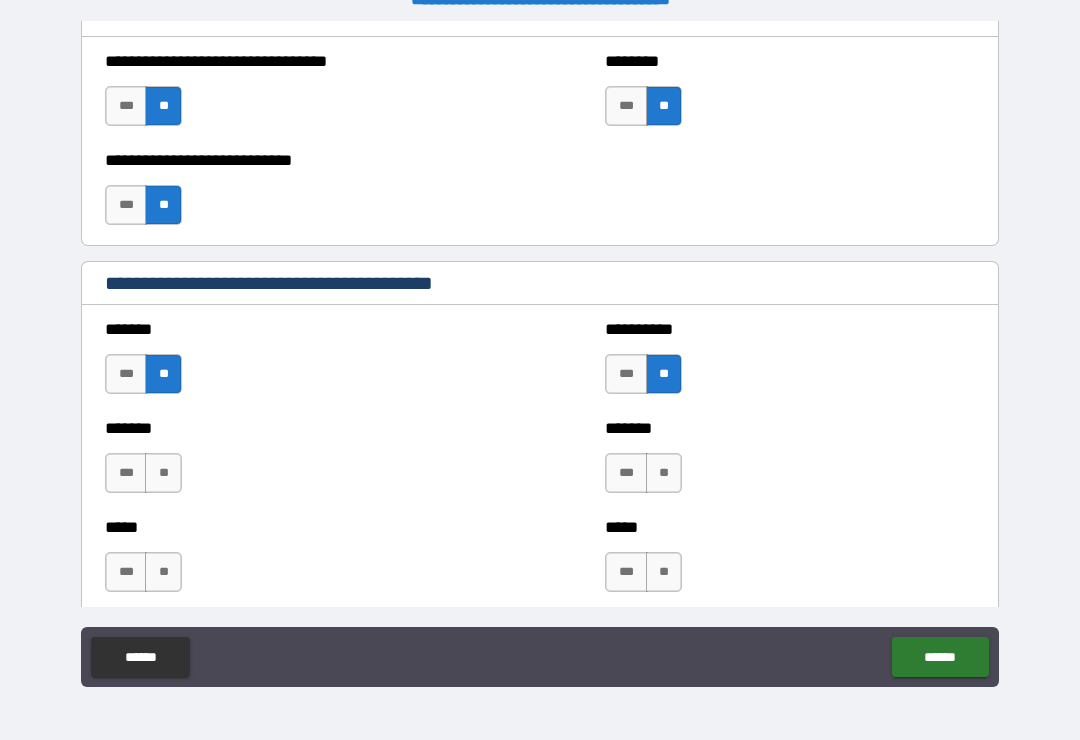 scroll, scrollTop: 1611, scrollLeft: 0, axis: vertical 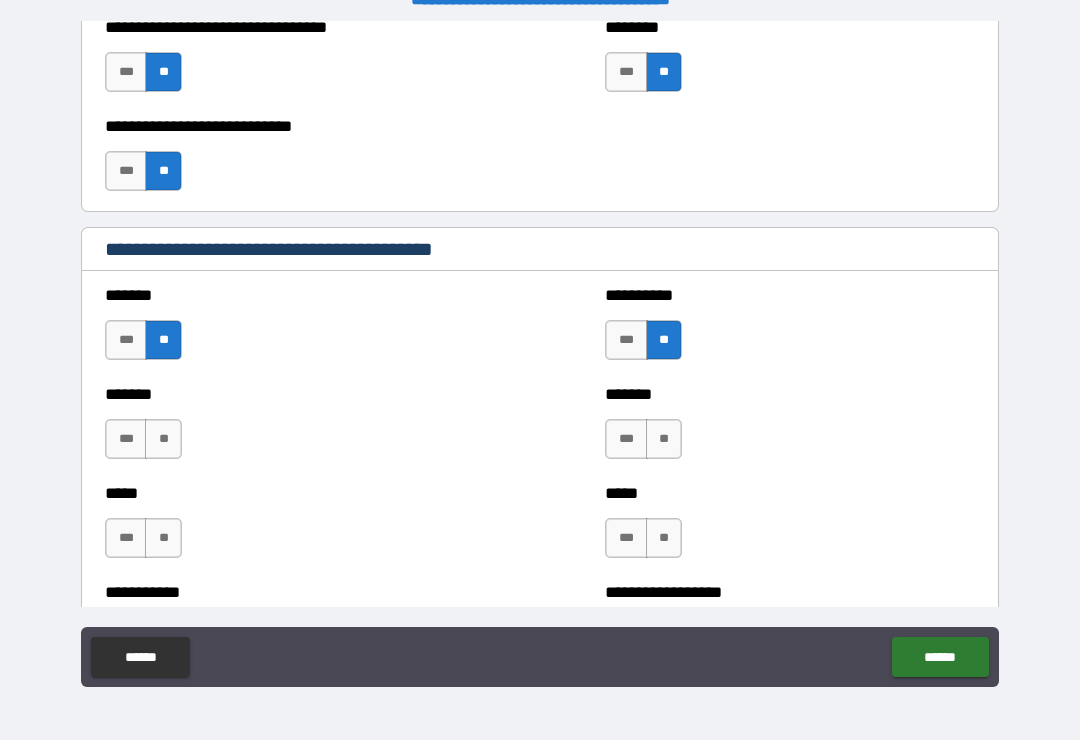 click on "**" at bounding box center (163, 439) 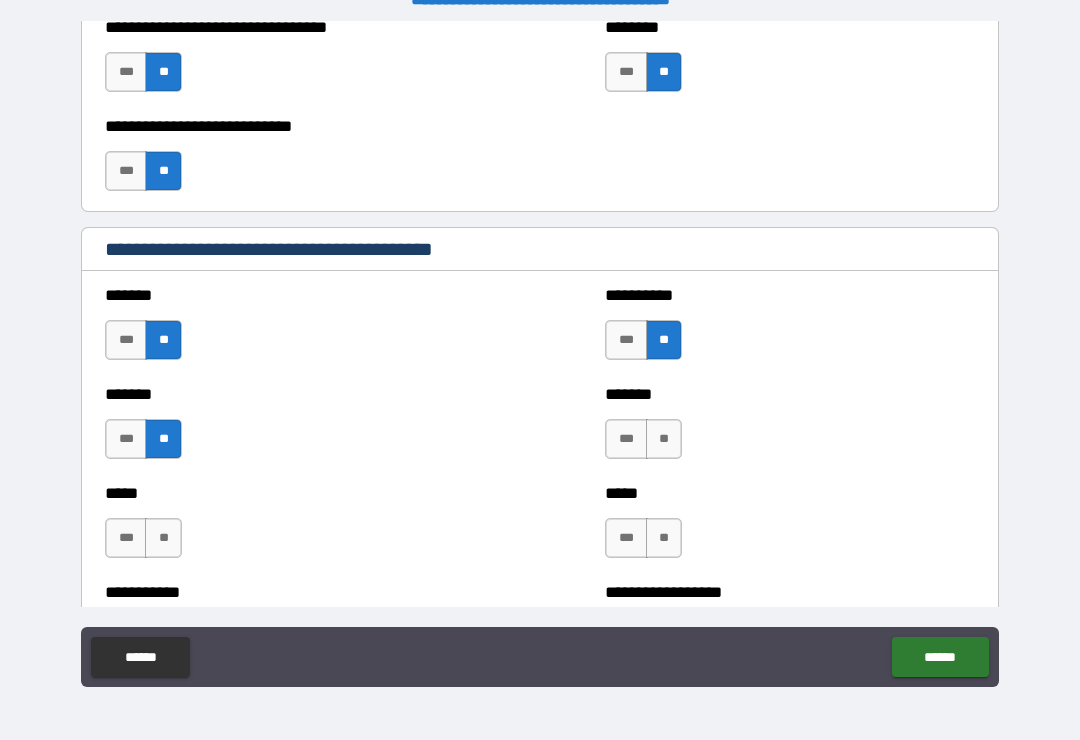 click on "**" at bounding box center [163, 538] 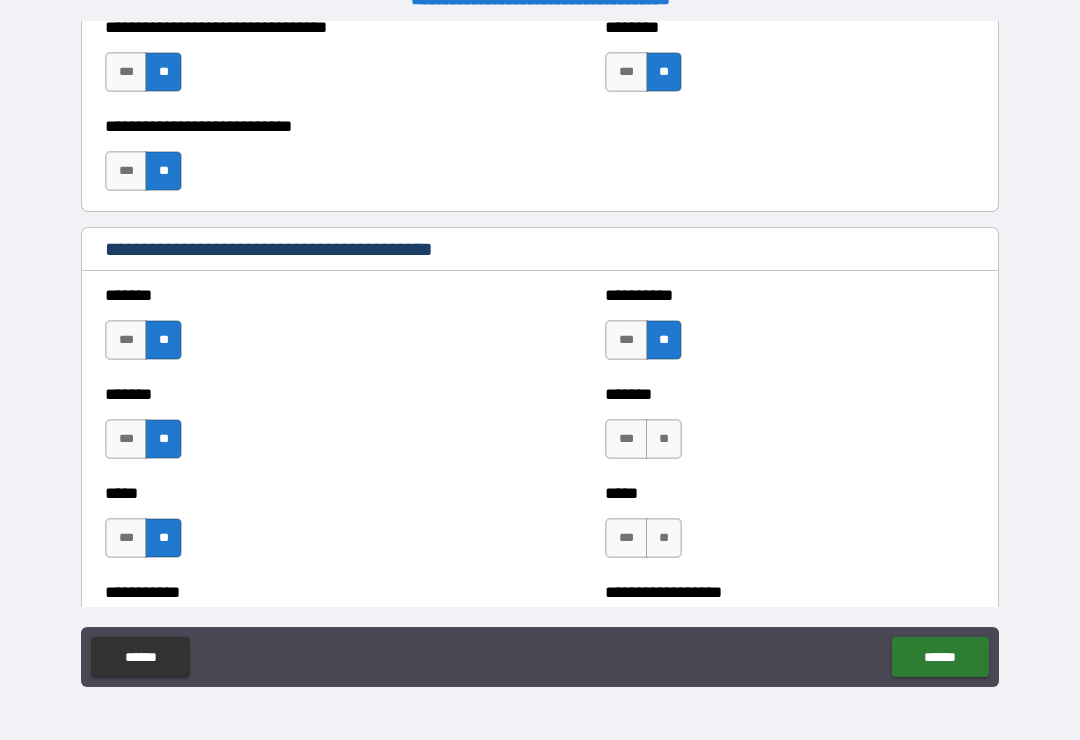 click on "**" at bounding box center (664, 439) 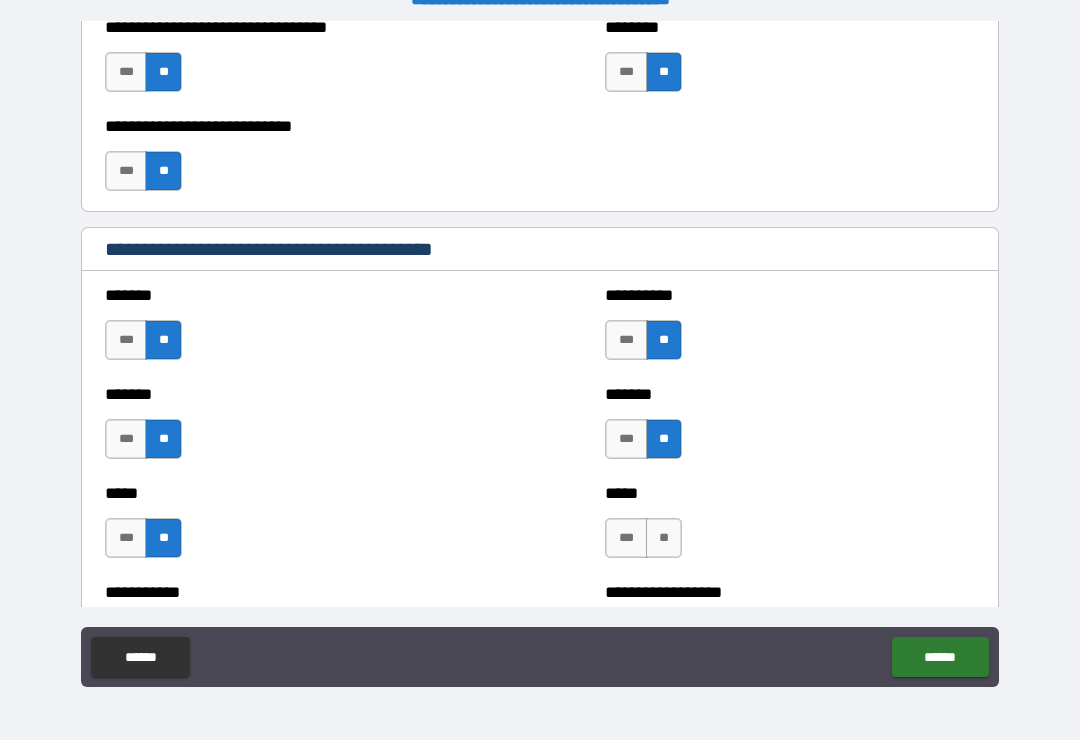 click on "**" at bounding box center (664, 538) 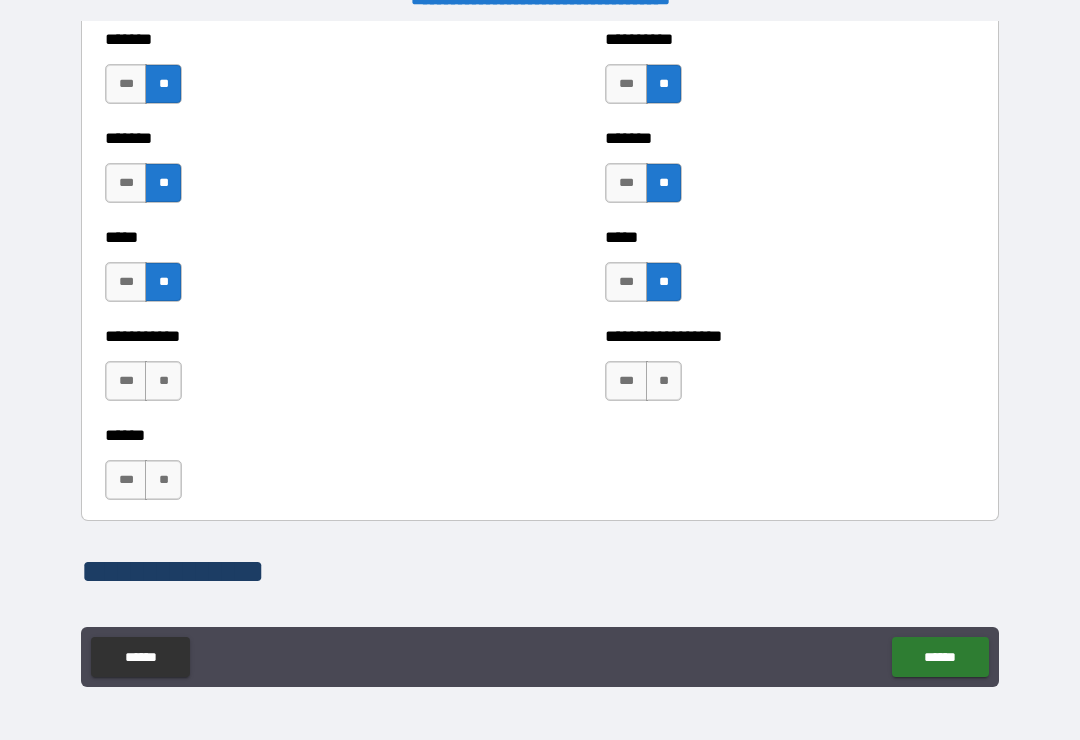 scroll, scrollTop: 1874, scrollLeft: 0, axis: vertical 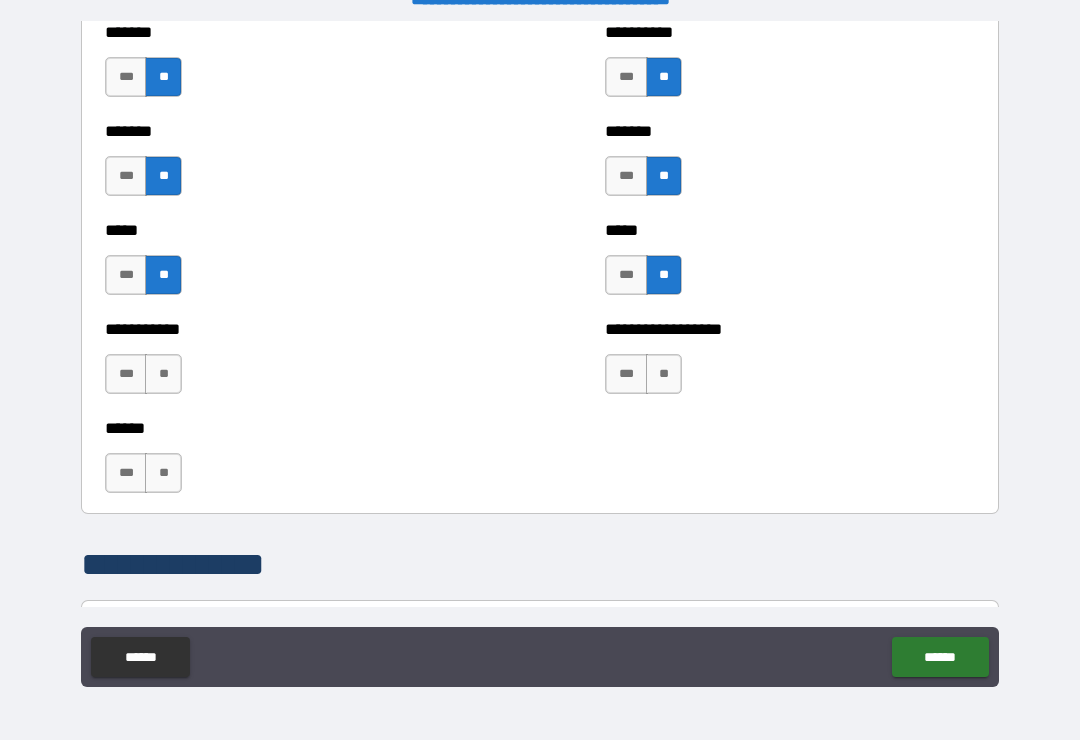 click on "**" at bounding box center [163, 473] 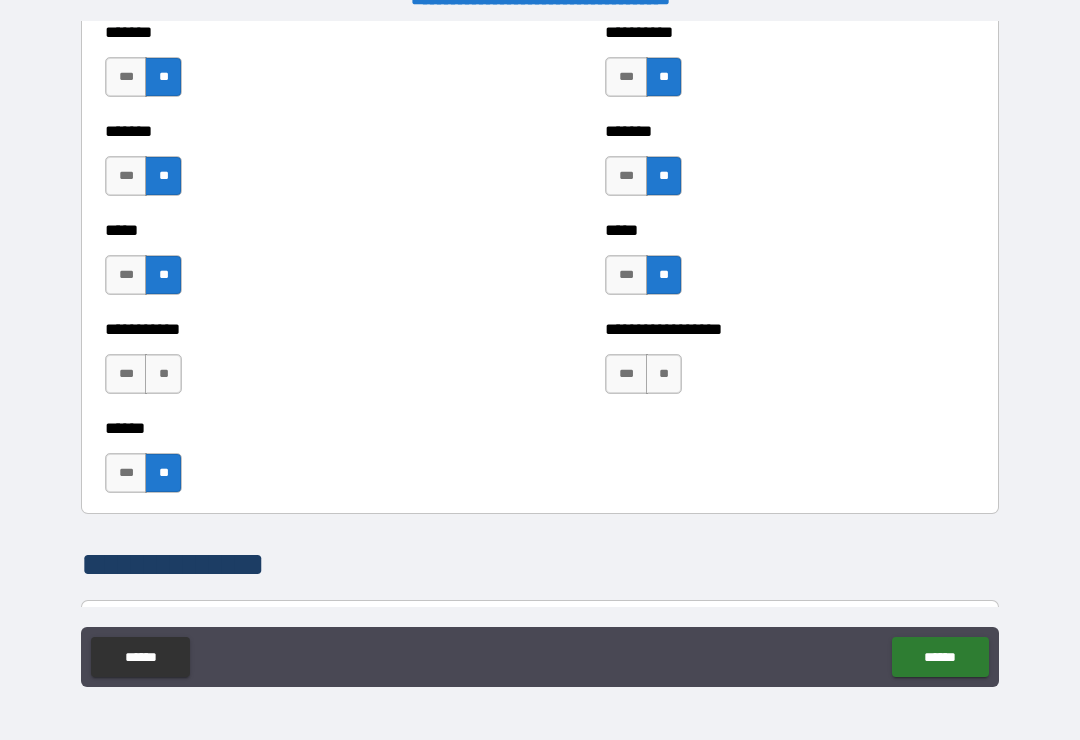 click on "**" at bounding box center (163, 374) 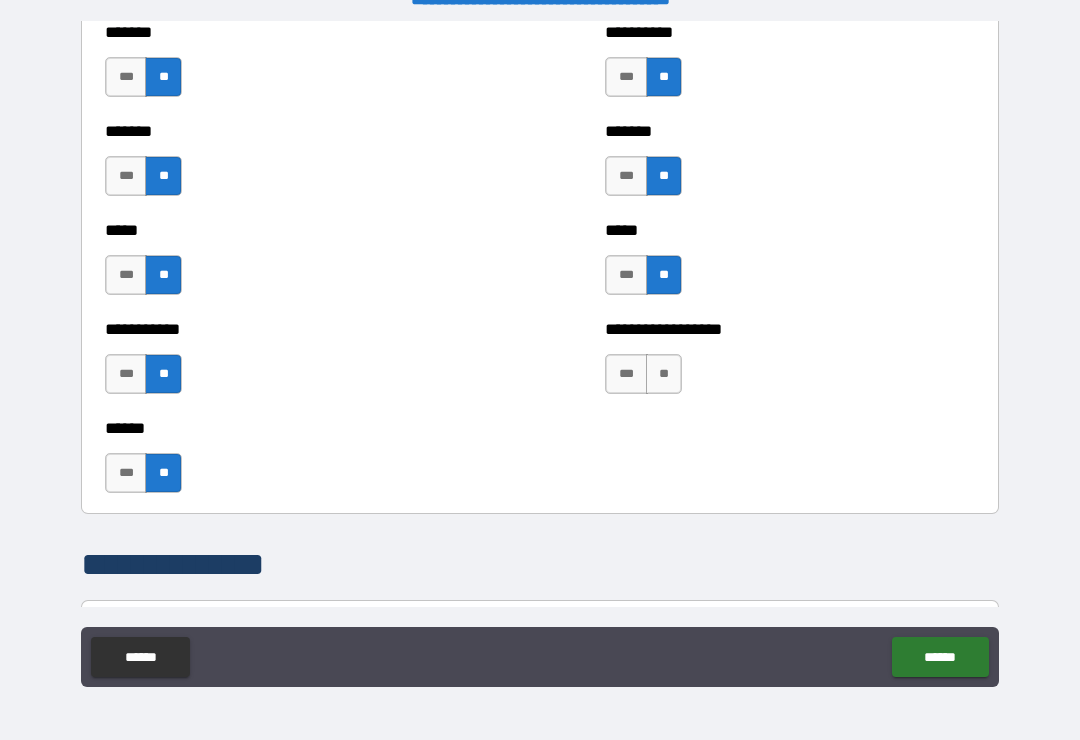 click on "**" at bounding box center [664, 374] 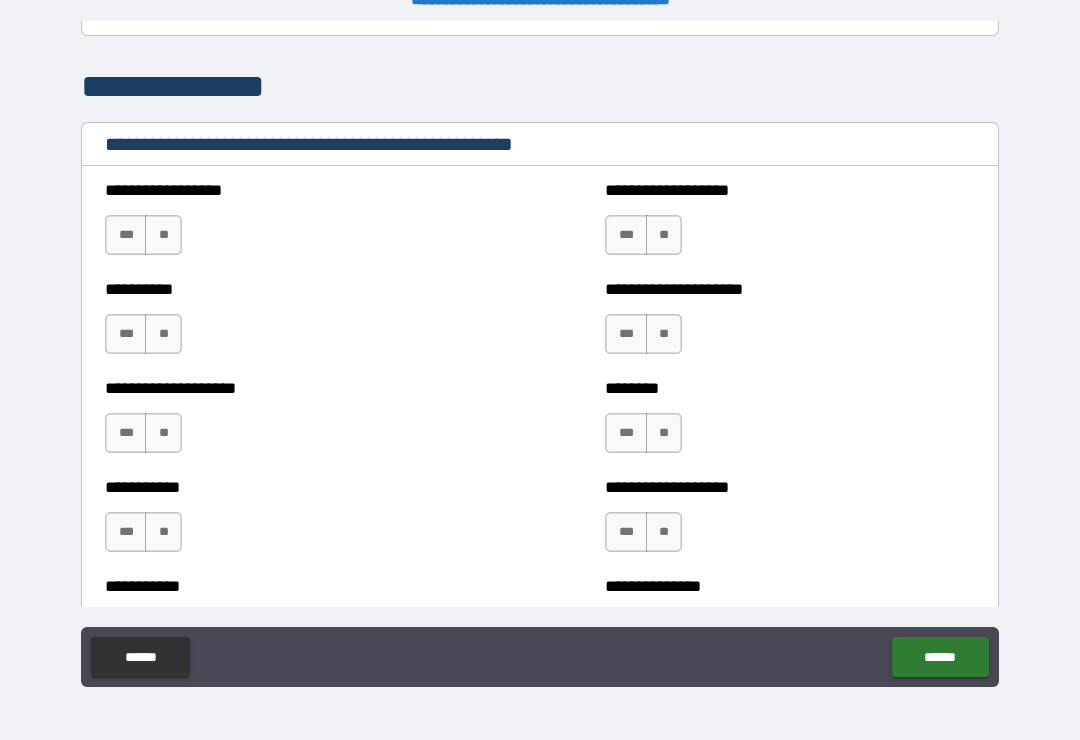scroll, scrollTop: 2380, scrollLeft: 0, axis: vertical 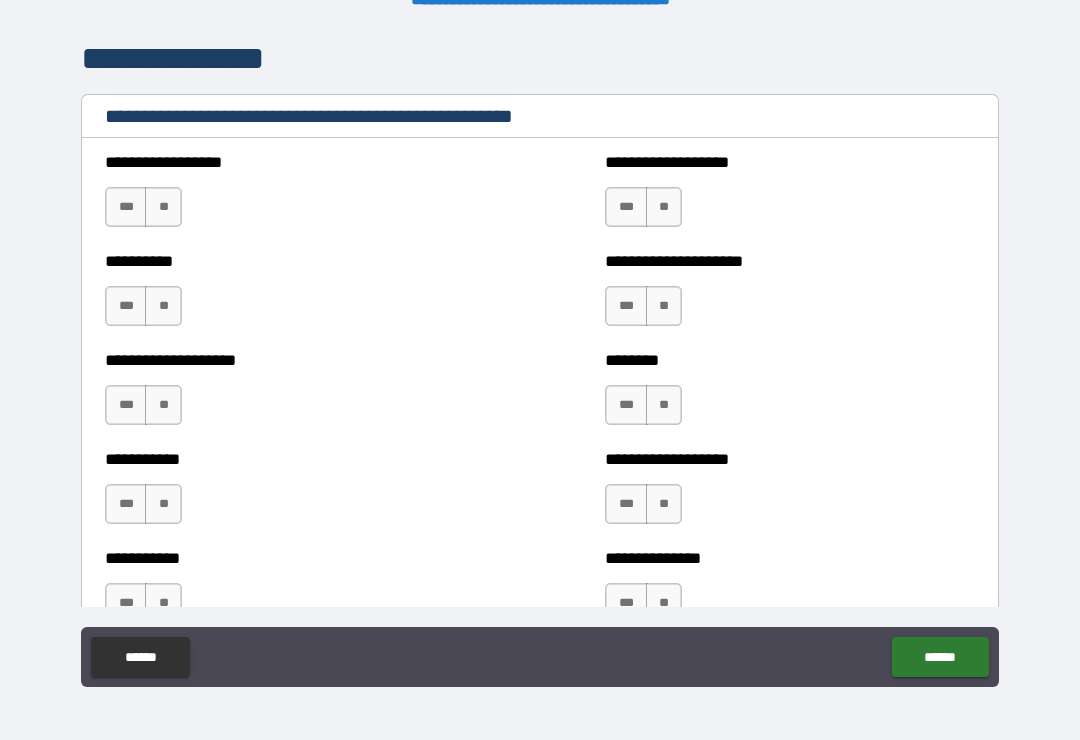 click on "**" at bounding box center [163, 207] 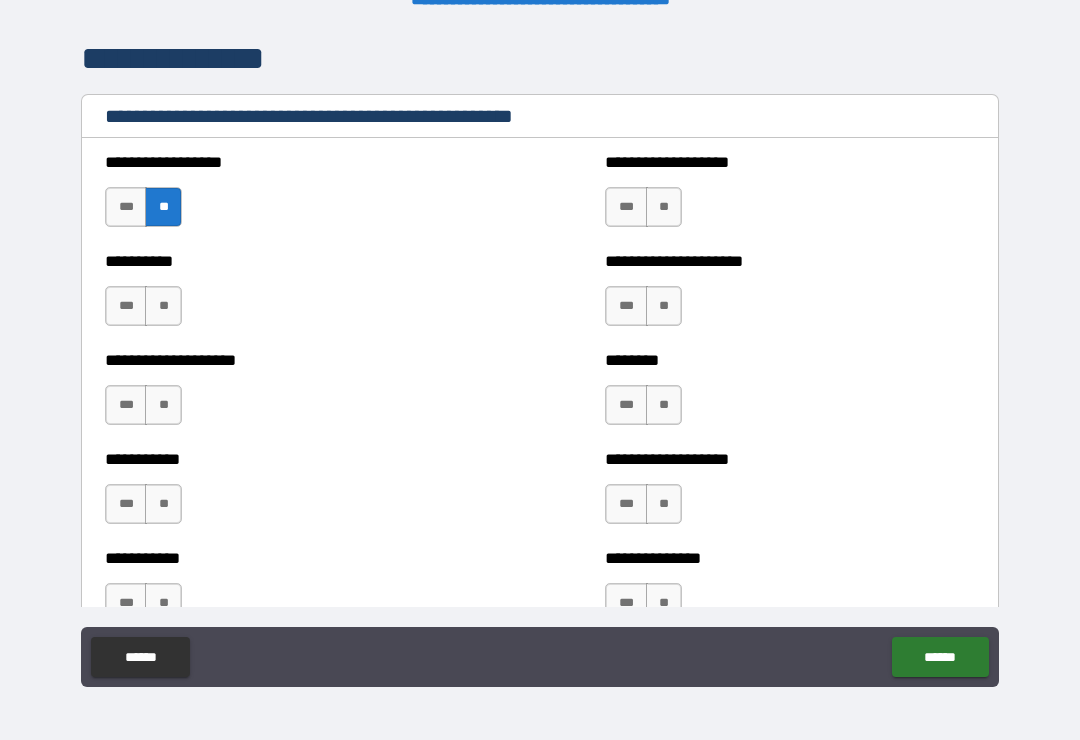 click on "**" at bounding box center [163, 306] 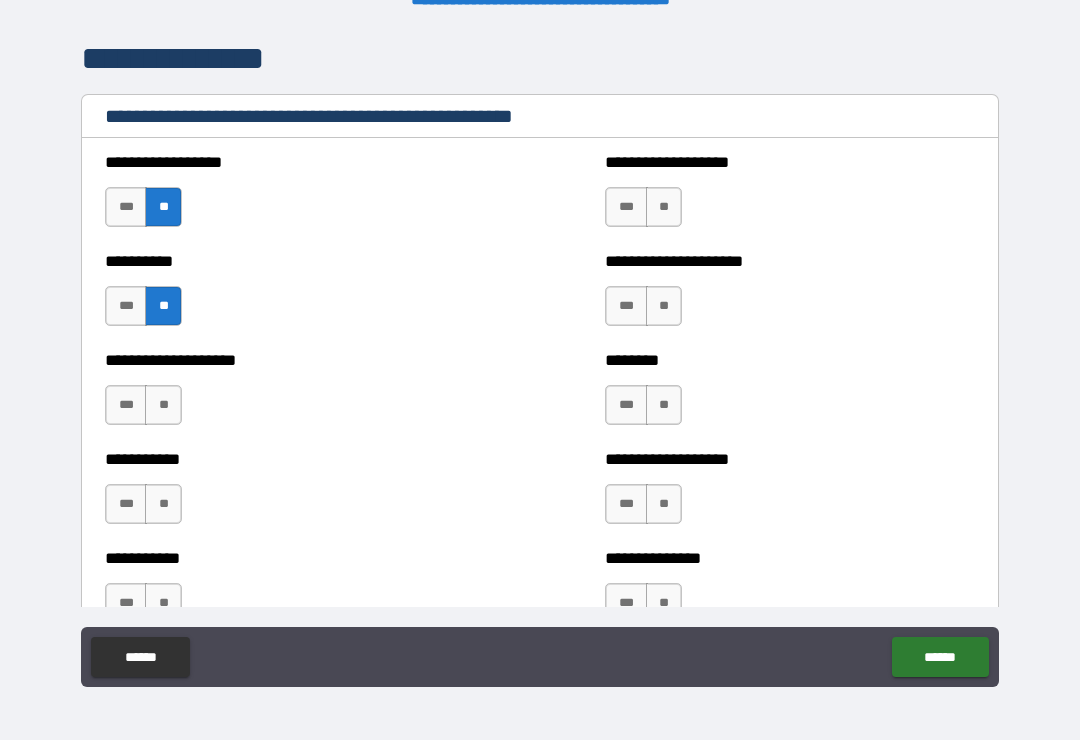 click on "**" at bounding box center (163, 405) 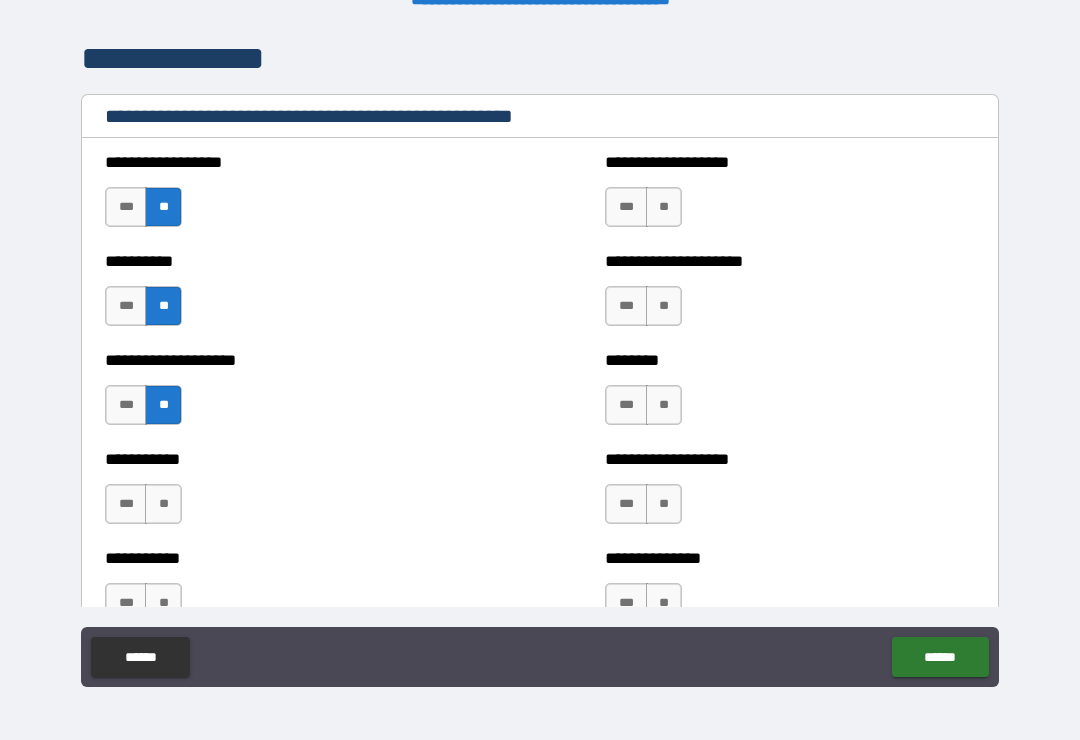 click on "**" at bounding box center (163, 504) 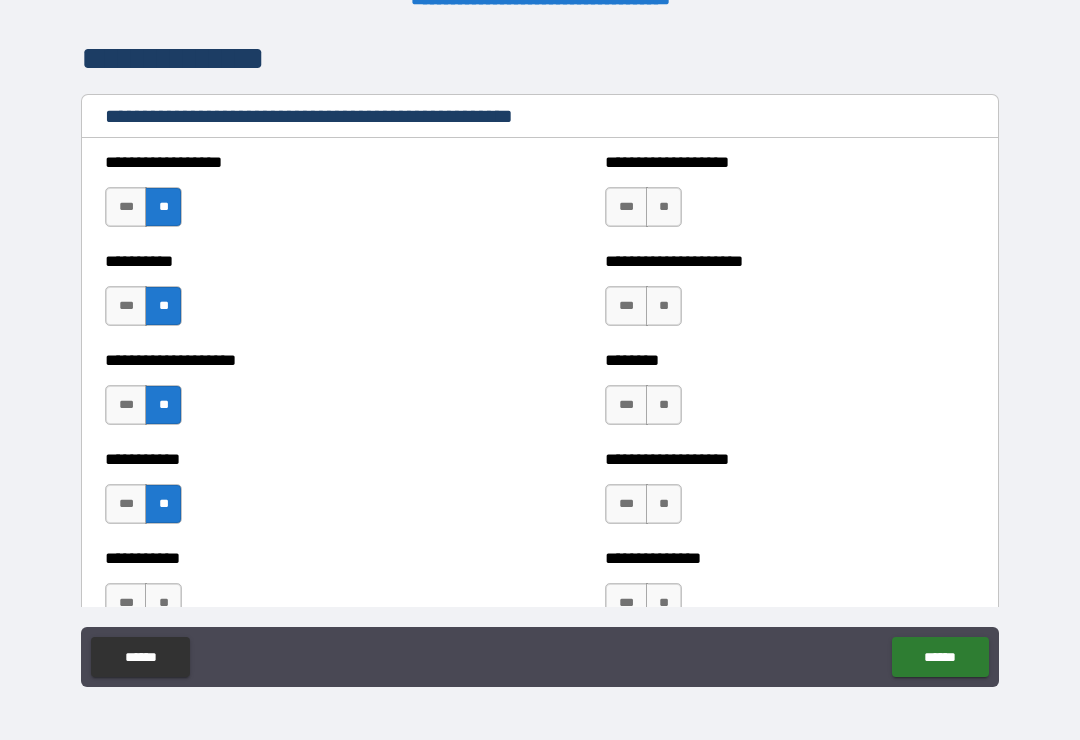 click on "**" at bounding box center [664, 207] 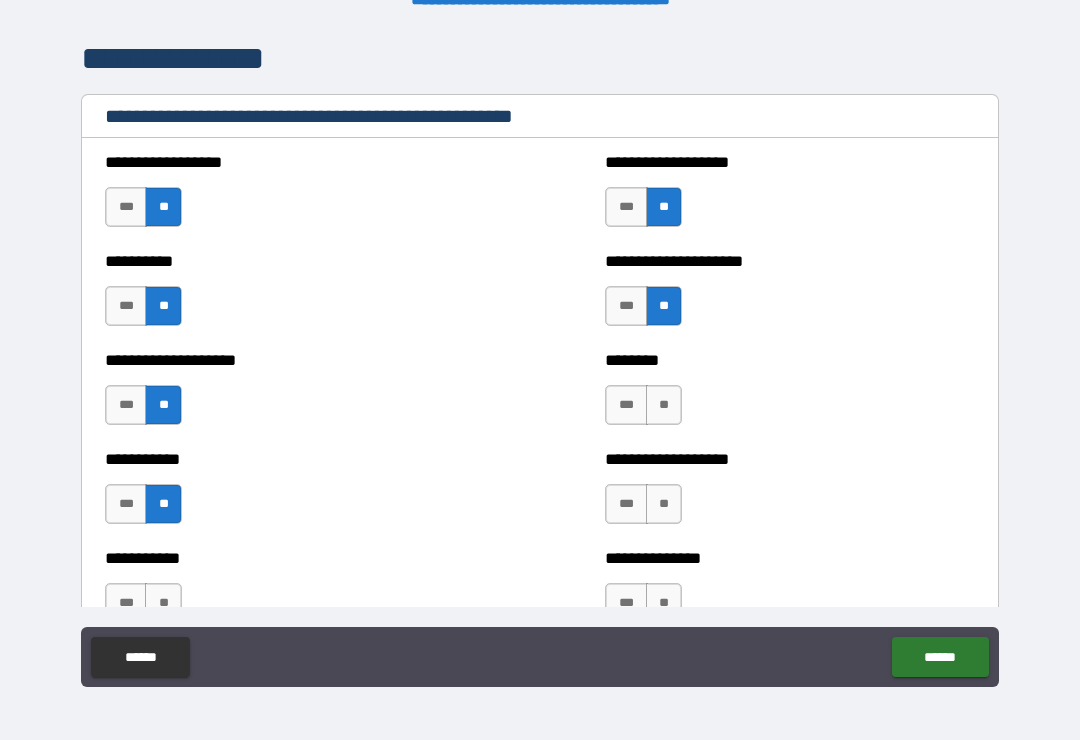 click on "**" at bounding box center (664, 405) 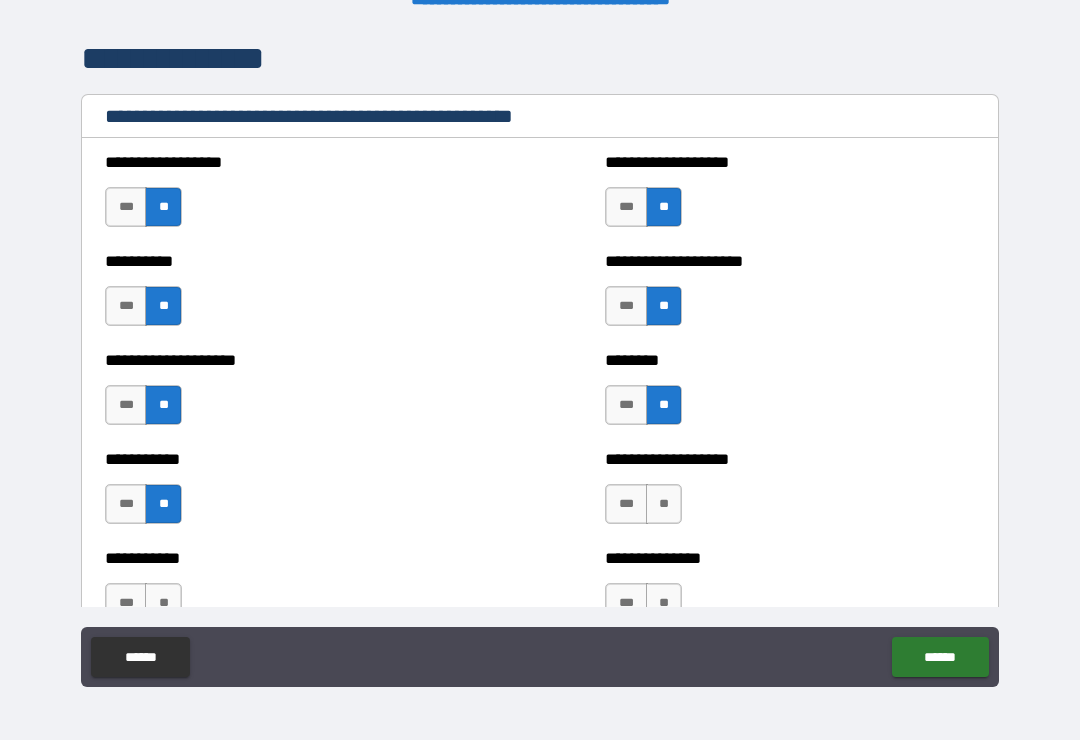 click on "**" at bounding box center [664, 504] 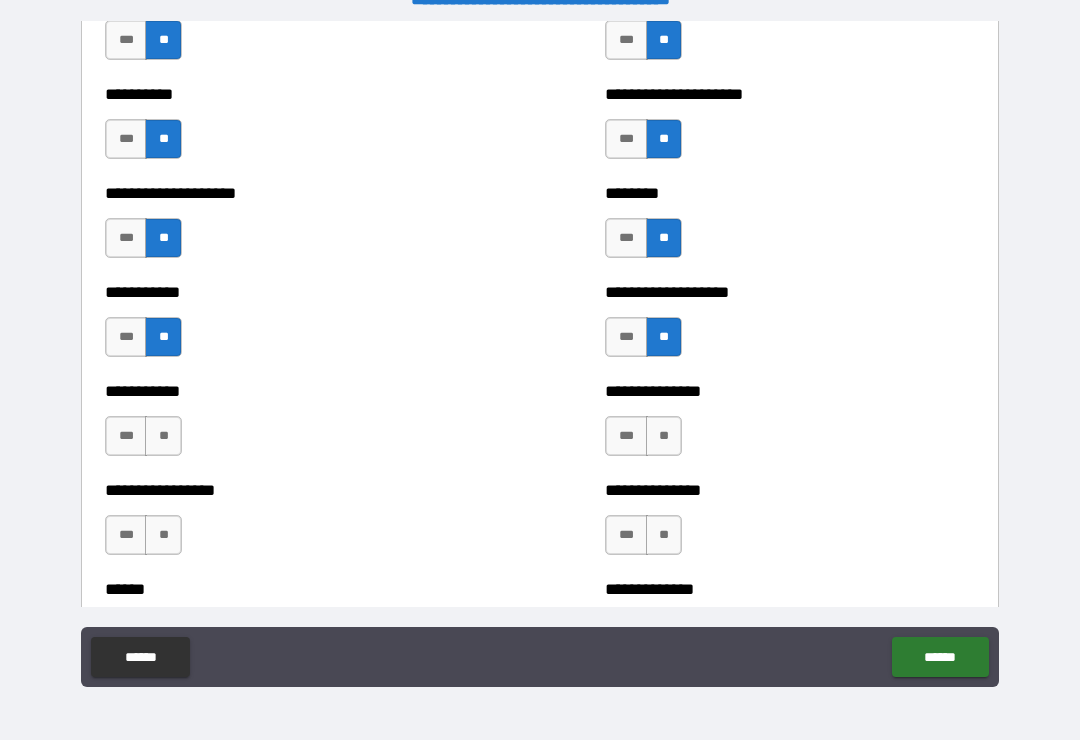 scroll, scrollTop: 2552, scrollLeft: 0, axis: vertical 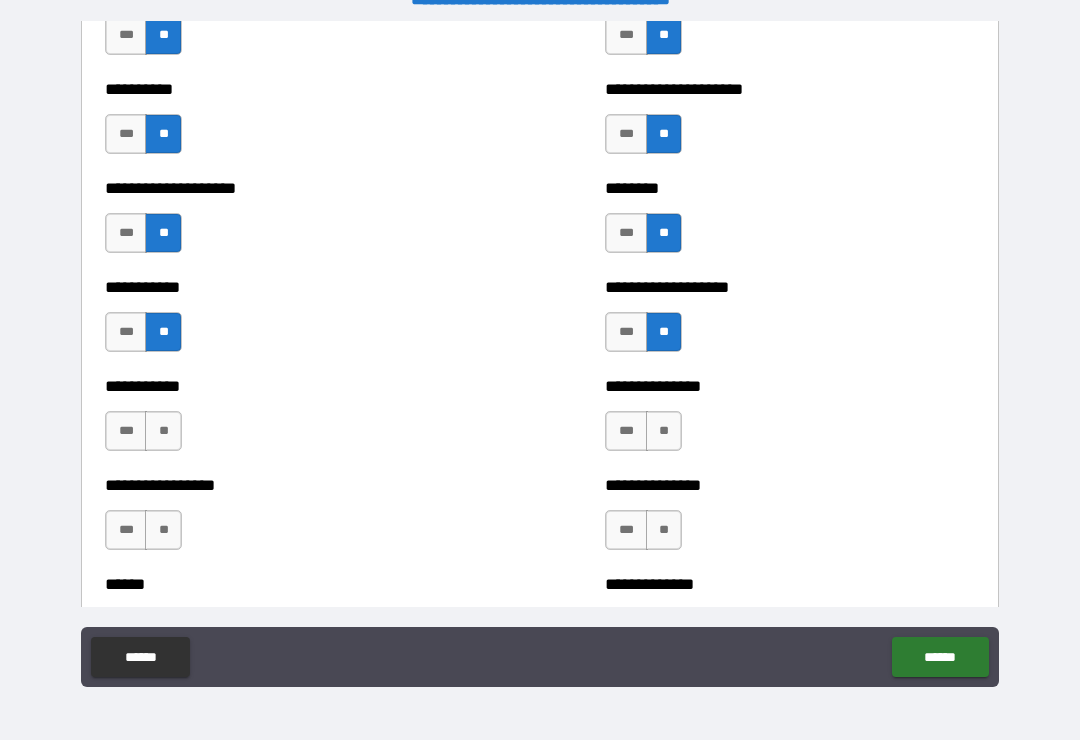 click on "**" at bounding box center [163, 431] 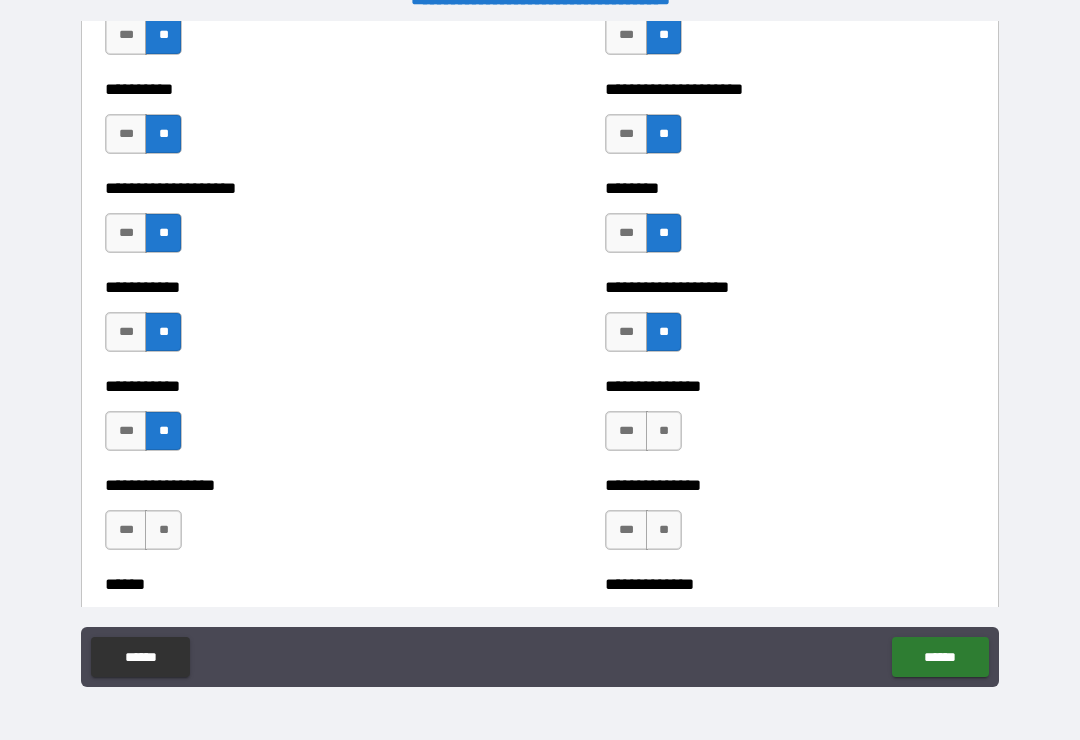 click on "**" at bounding box center (163, 530) 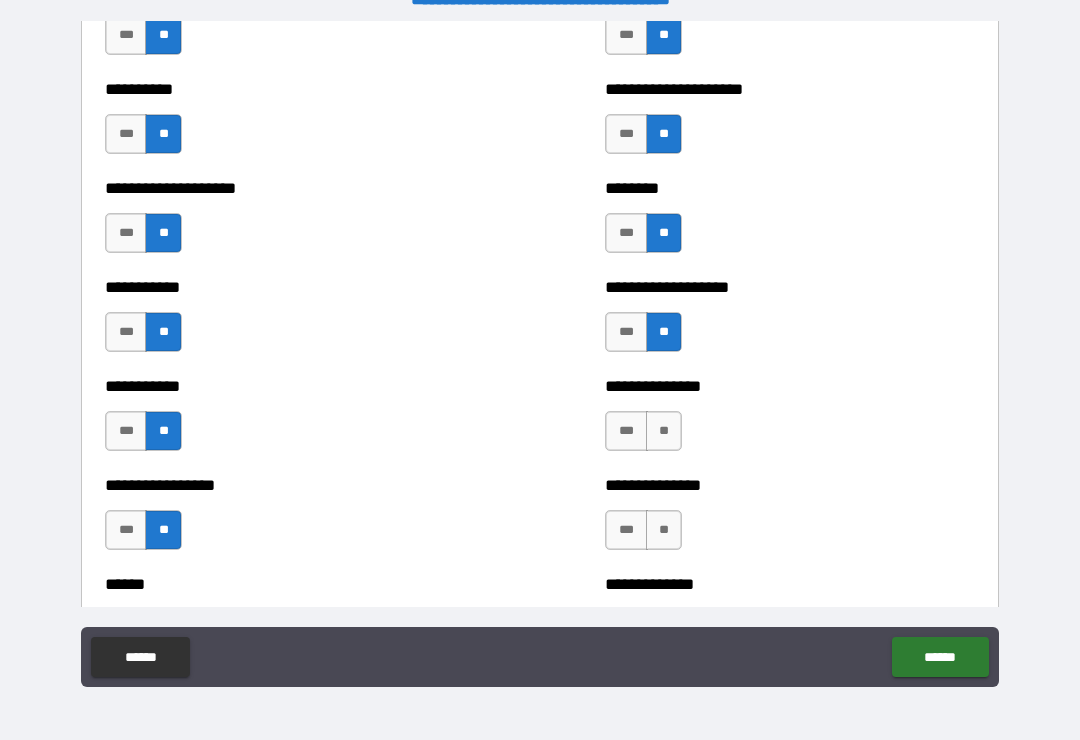 click on "**" at bounding box center [664, 431] 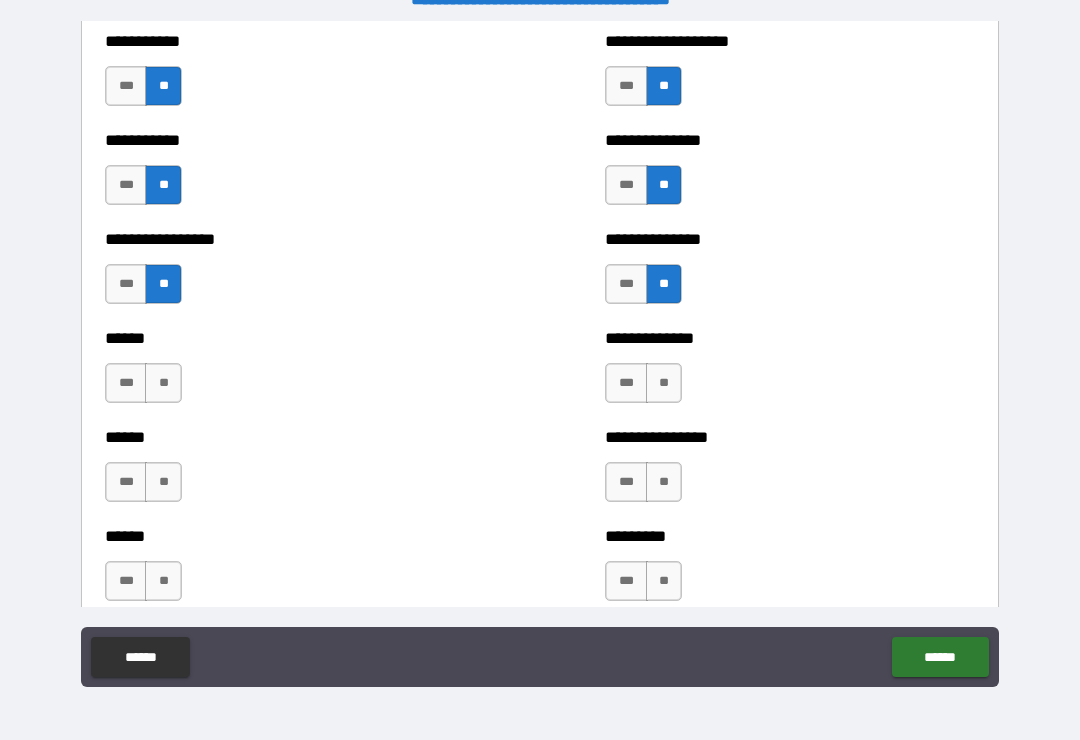 scroll, scrollTop: 2797, scrollLeft: 0, axis: vertical 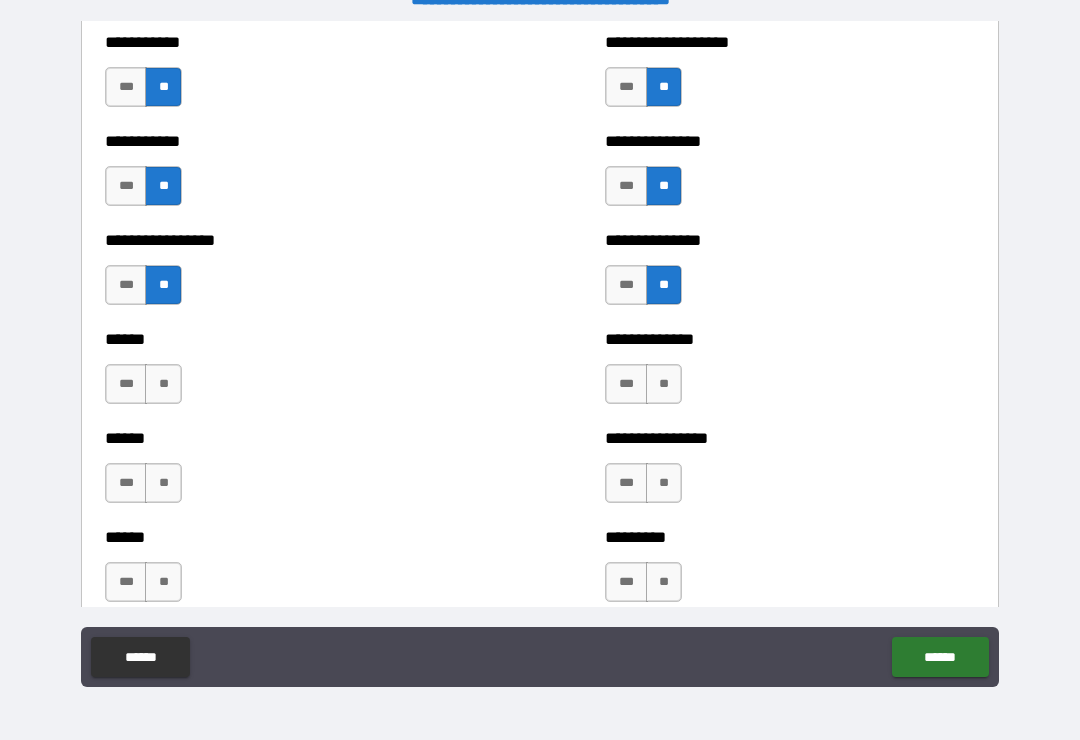 click on "**" at bounding box center [664, 384] 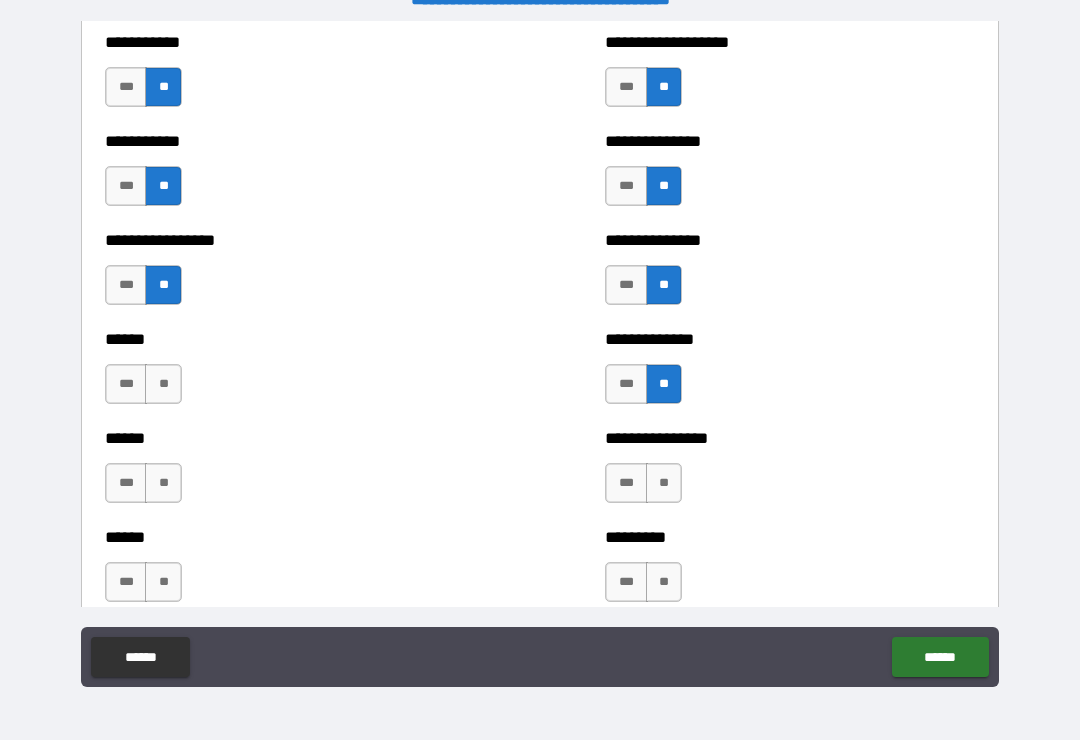 click on "**" at bounding box center [664, 483] 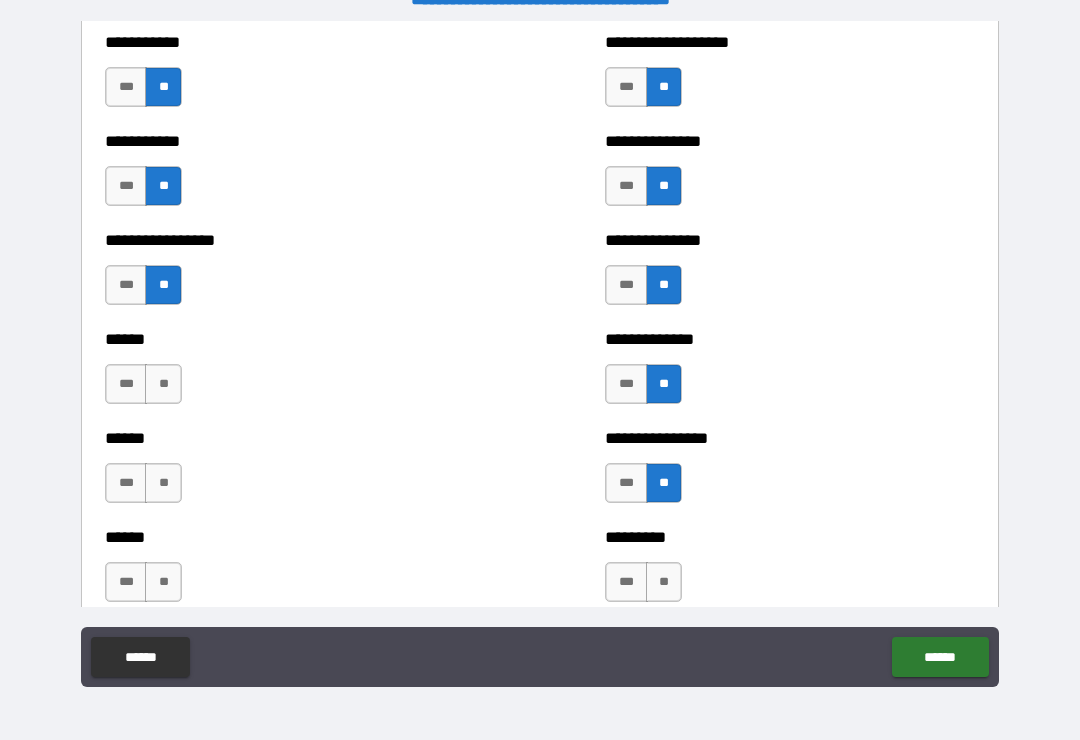 click on "**" at bounding box center [163, 384] 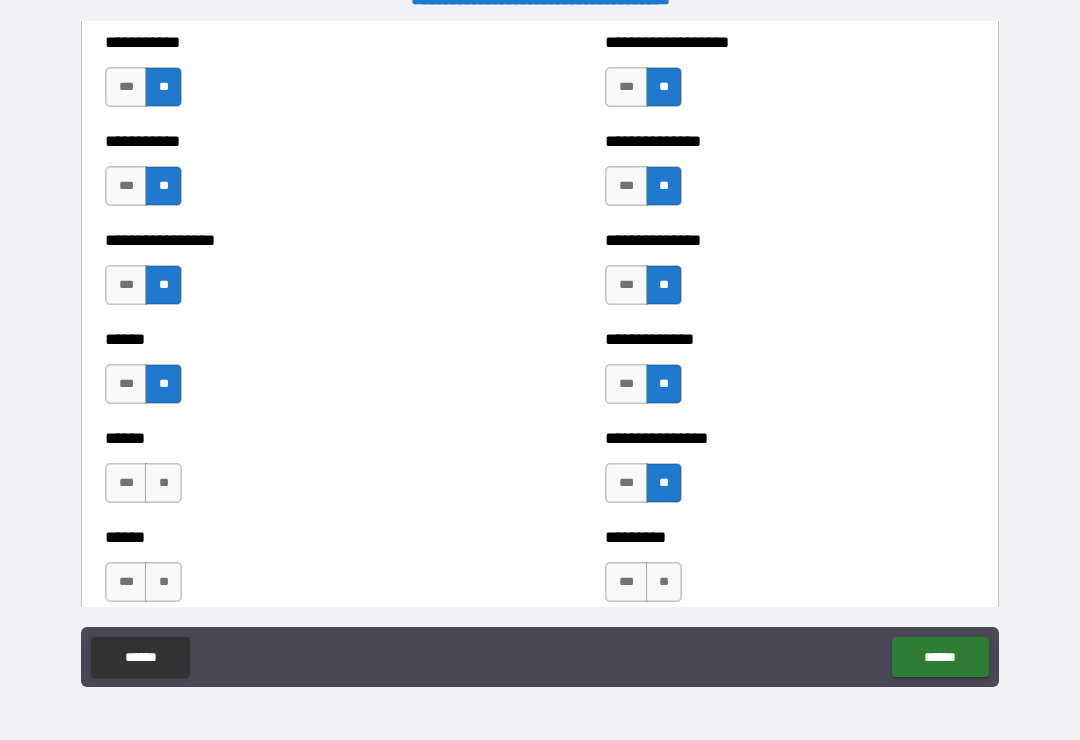 click on "**" at bounding box center [163, 483] 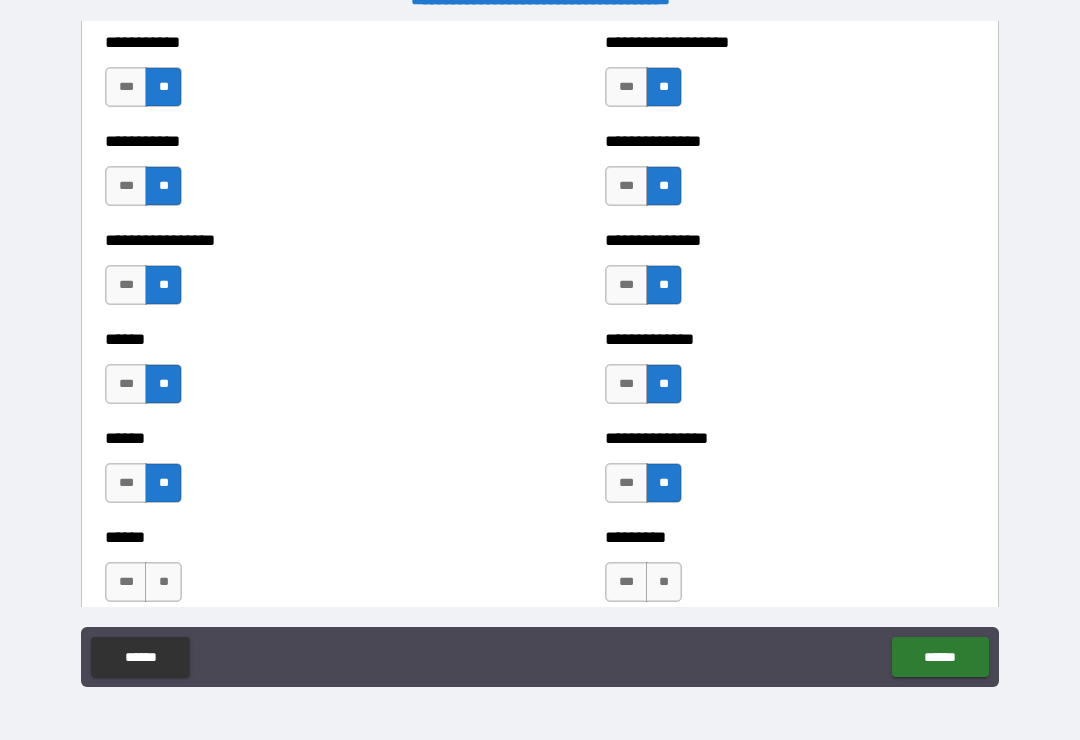 click on "**" at bounding box center [163, 582] 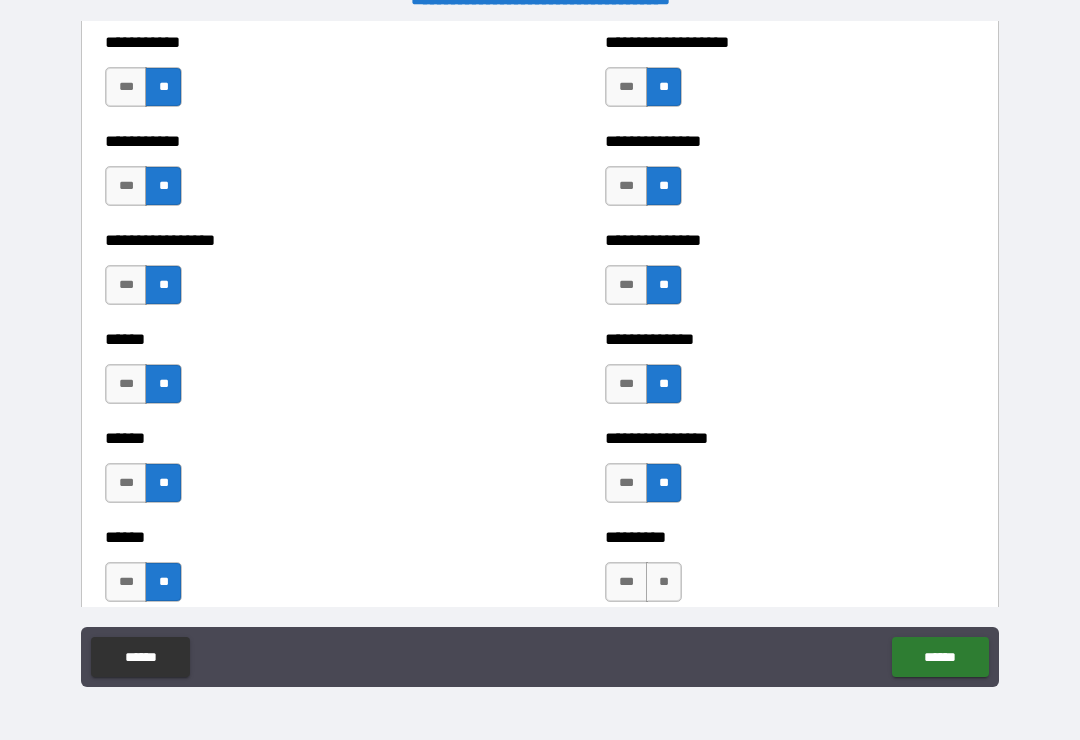 click on "**" at bounding box center (664, 582) 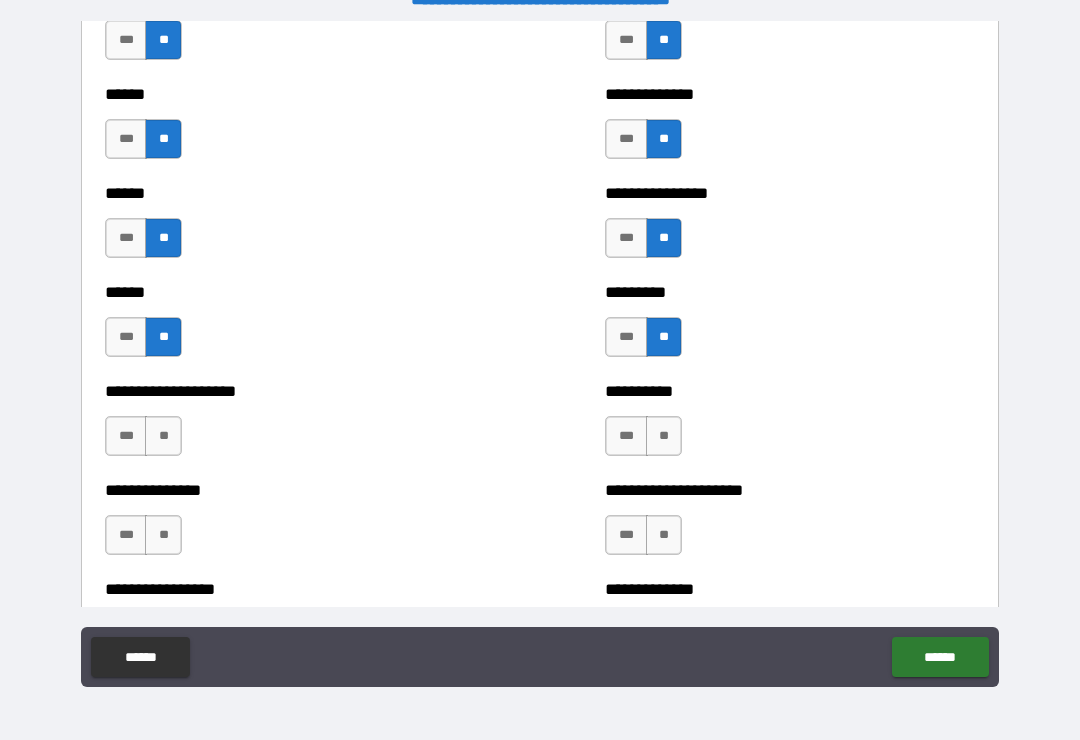 scroll, scrollTop: 3043, scrollLeft: 0, axis: vertical 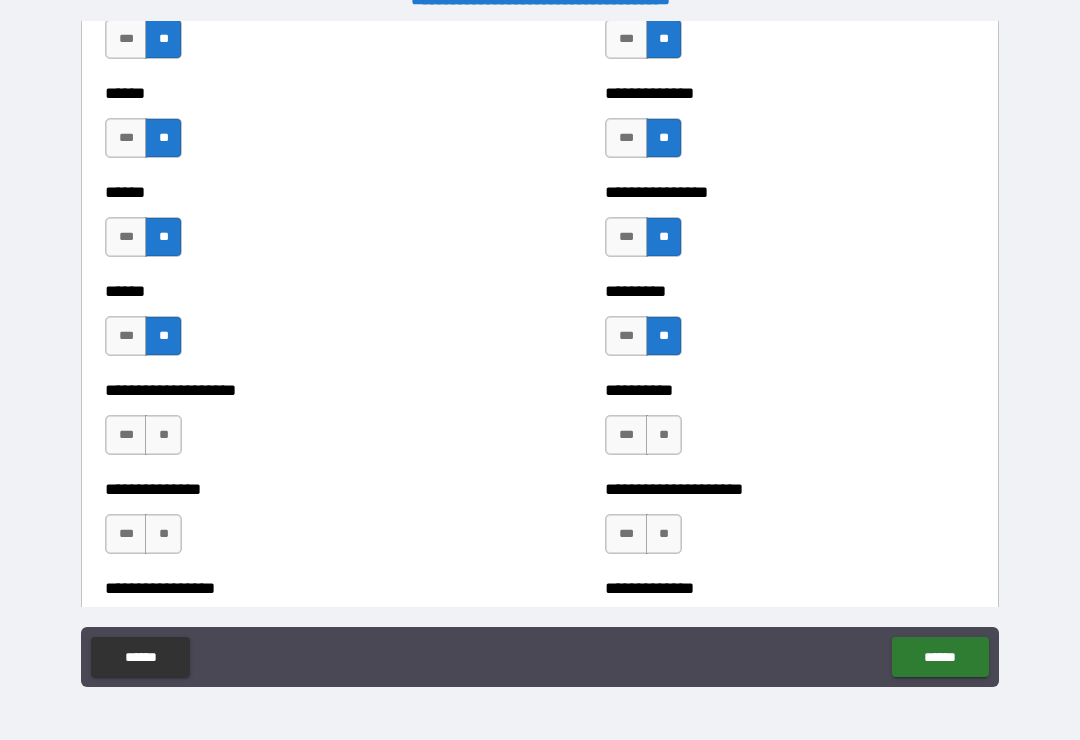 click on "**" at bounding box center (664, 435) 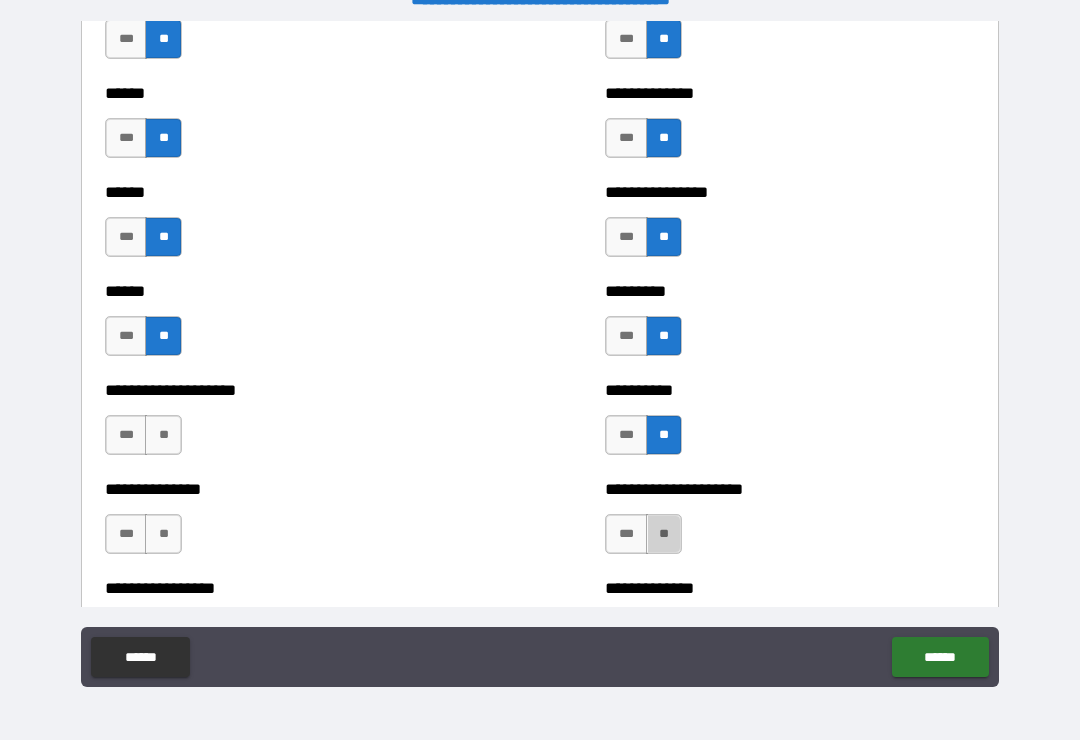 click on "**" at bounding box center [664, 534] 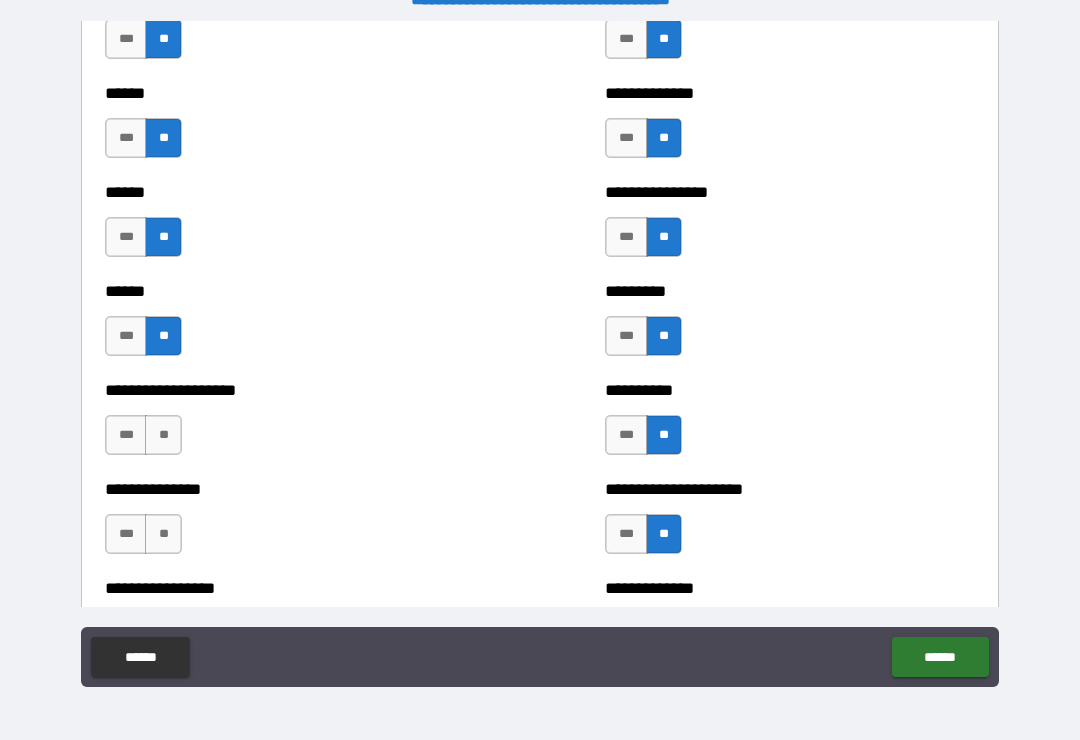 click on "**" at bounding box center (163, 435) 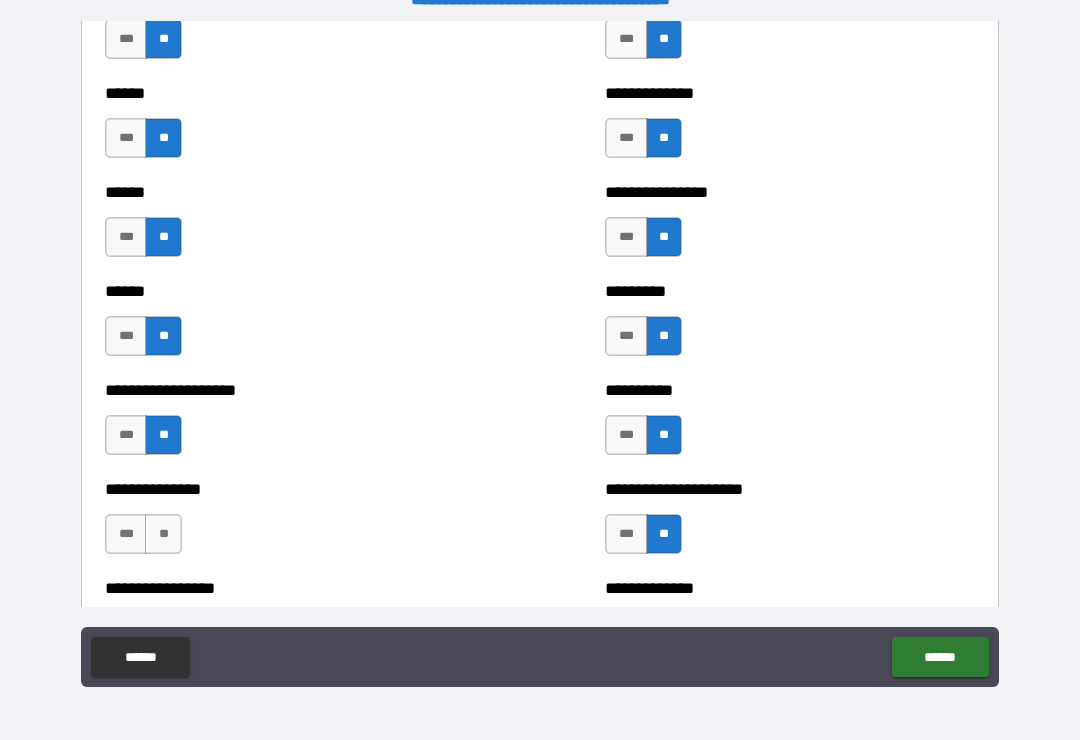 click on "**" at bounding box center (163, 534) 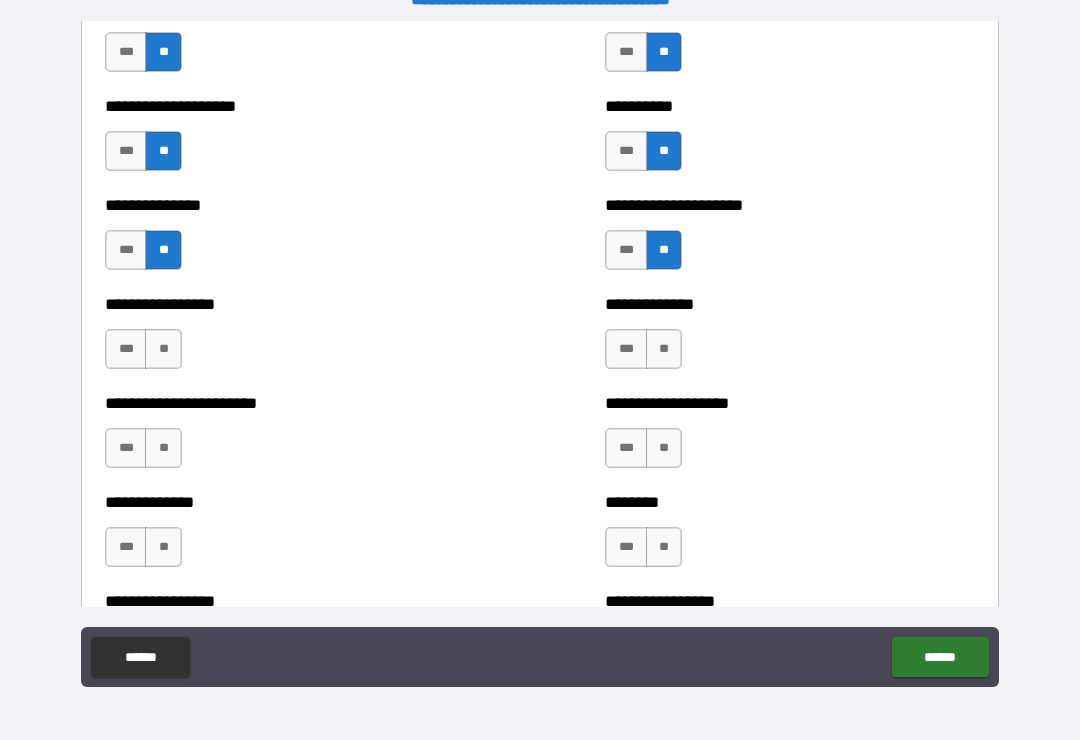 scroll, scrollTop: 3344, scrollLeft: 0, axis: vertical 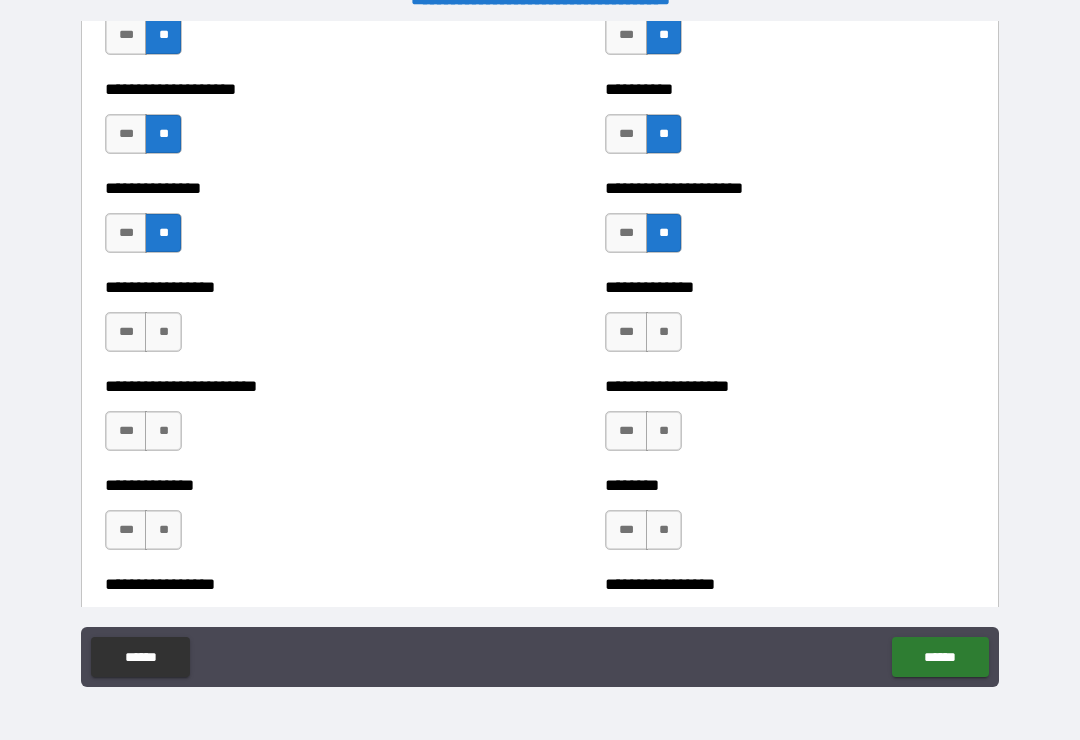 click on "**" at bounding box center [163, 332] 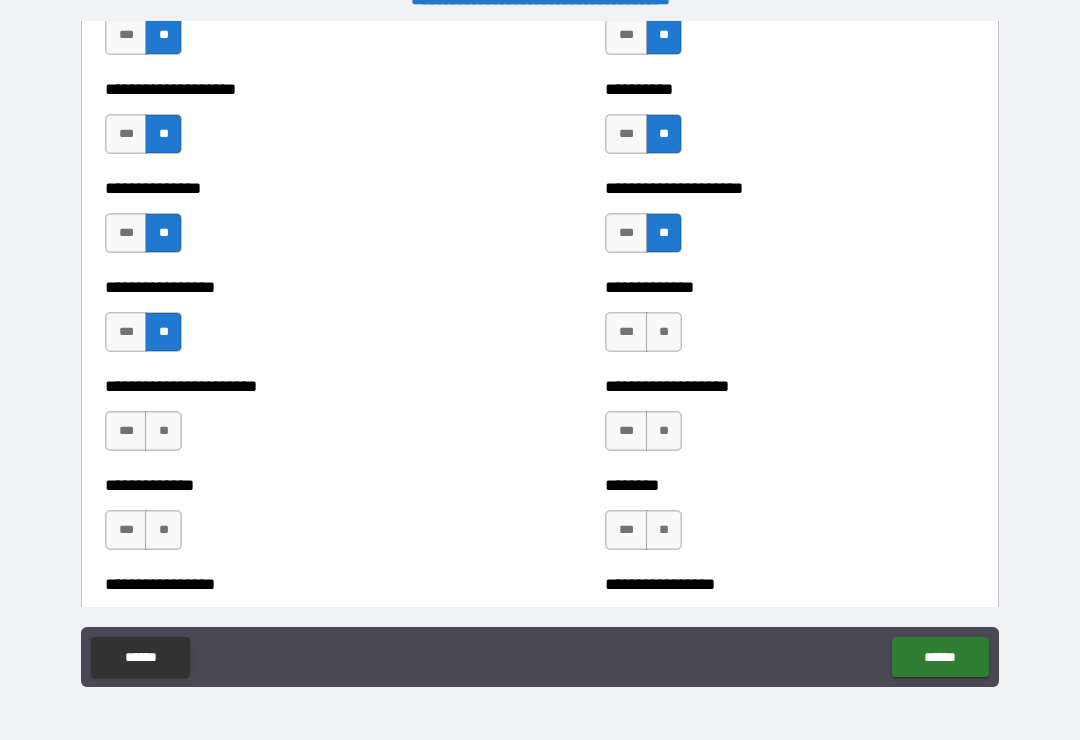 click on "**" at bounding box center (163, 431) 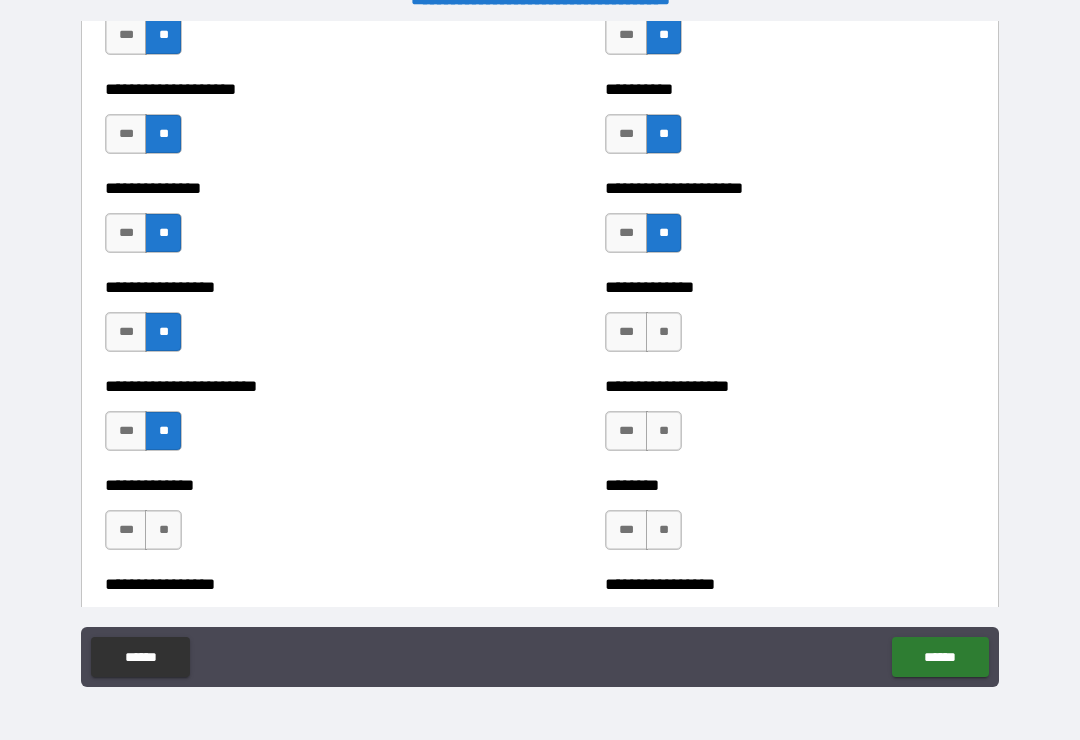 click on "**" at bounding box center (163, 530) 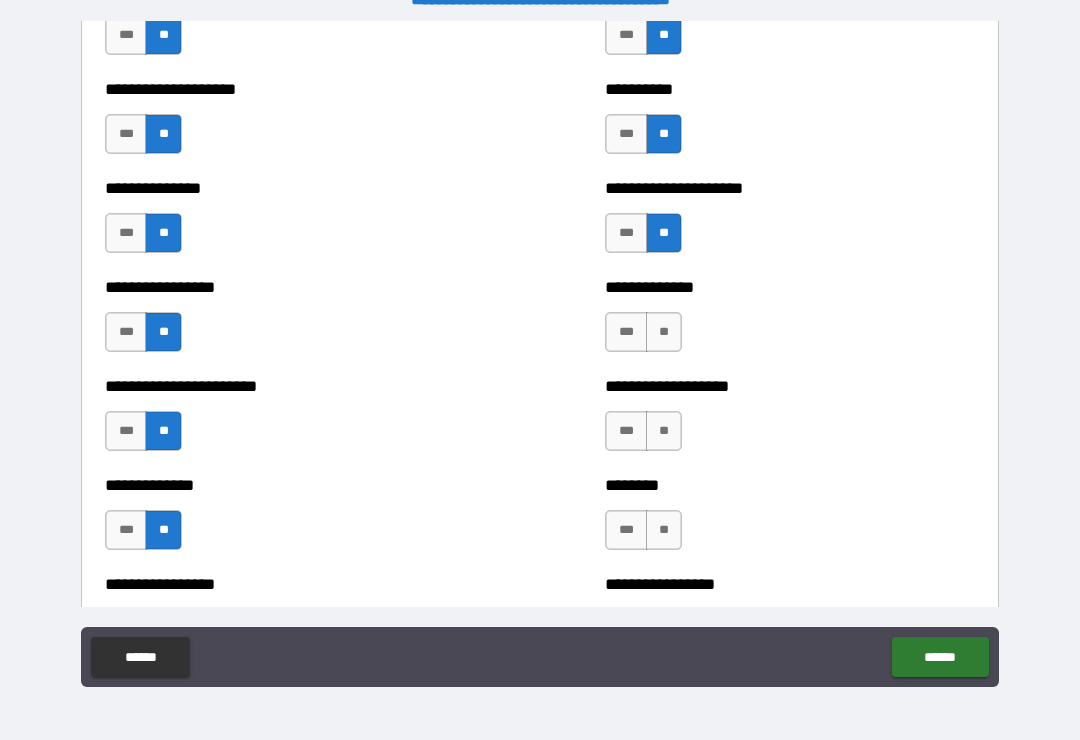 click on "**" at bounding box center (664, 332) 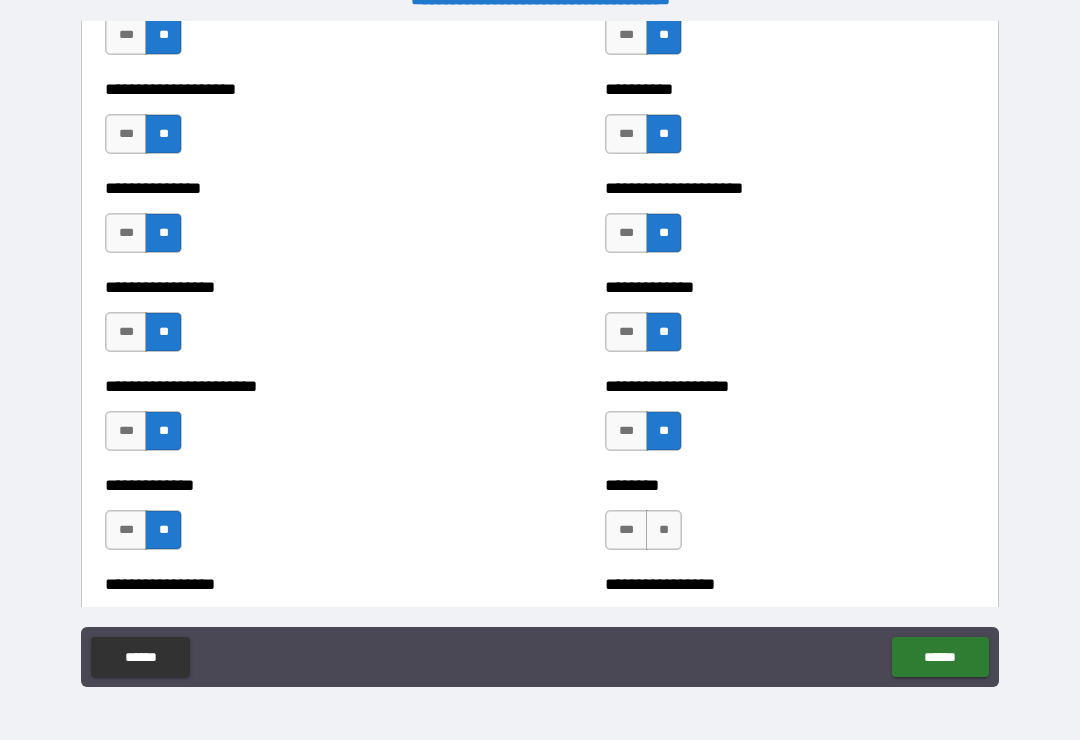 click on "**" at bounding box center (664, 530) 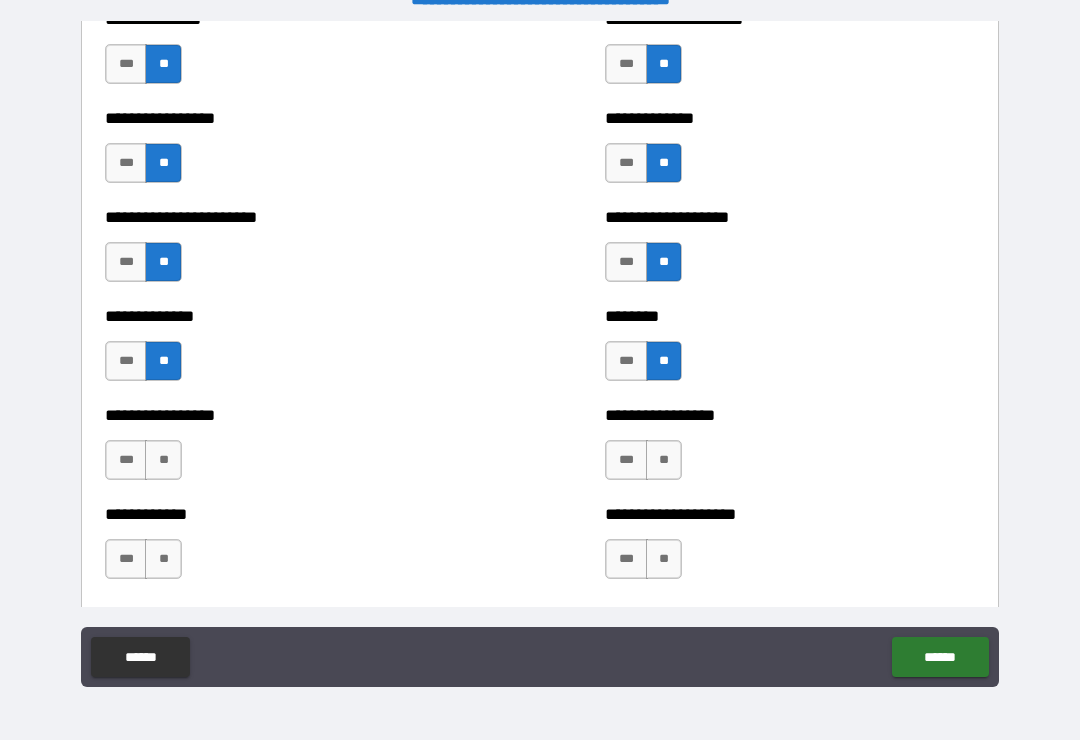 scroll, scrollTop: 3554, scrollLeft: 0, axis: vertical 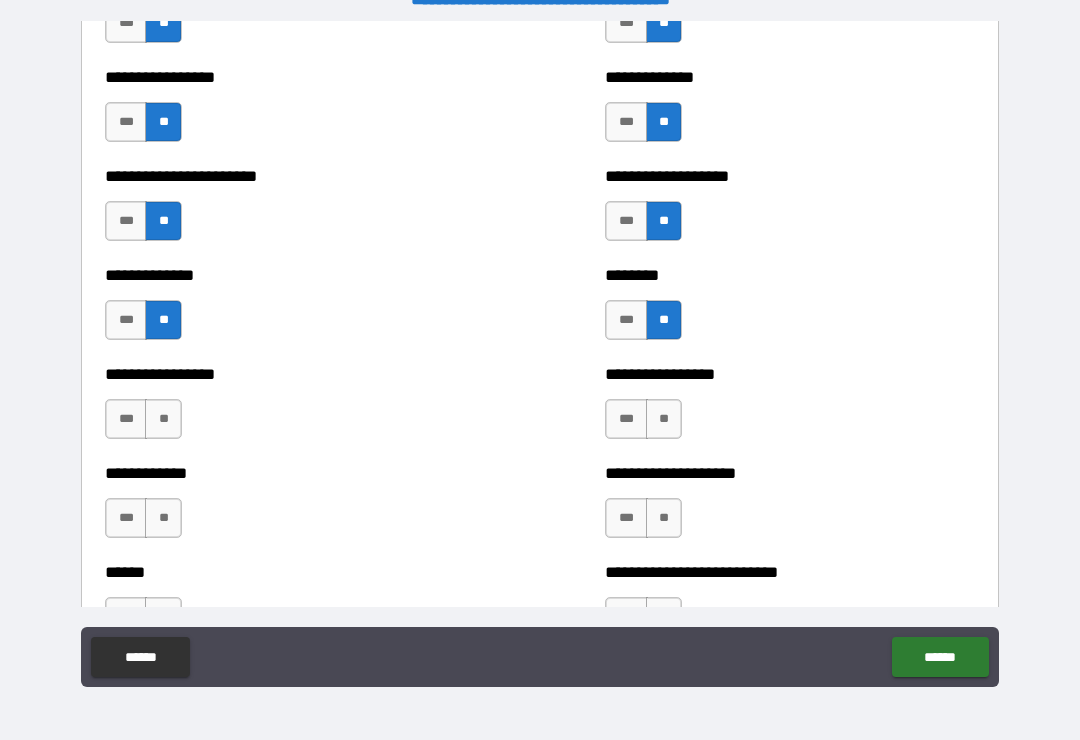click on "**" at bounding box center (664, 419) 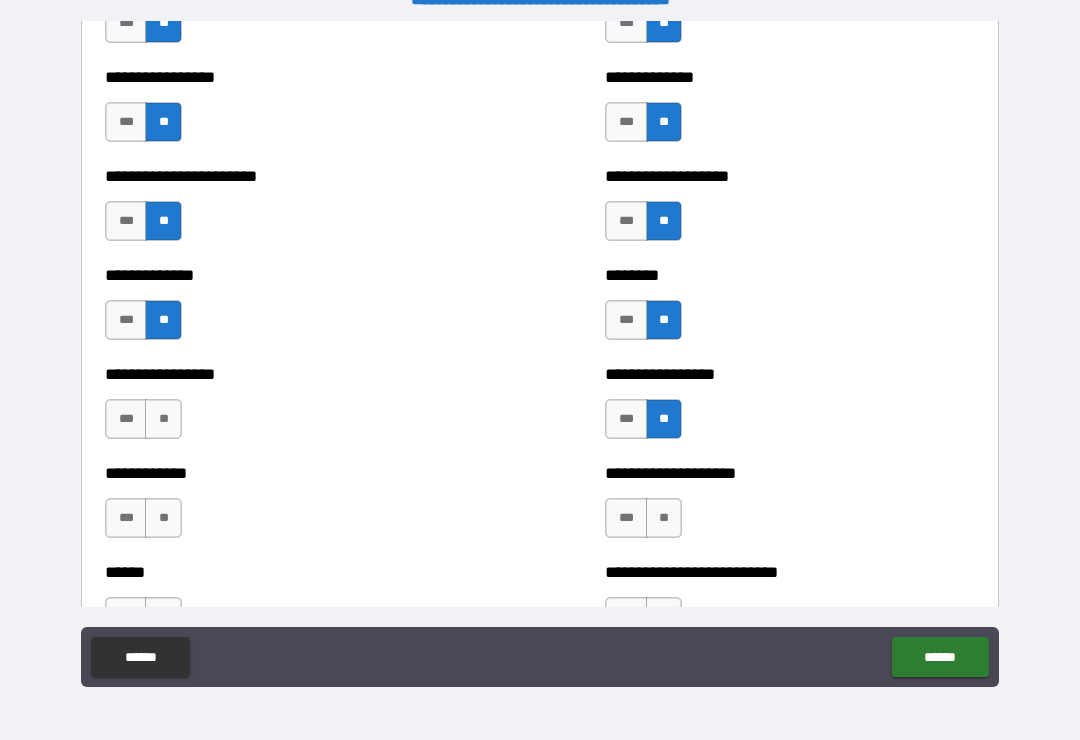 click on "**" at bounding box center (163, 419) 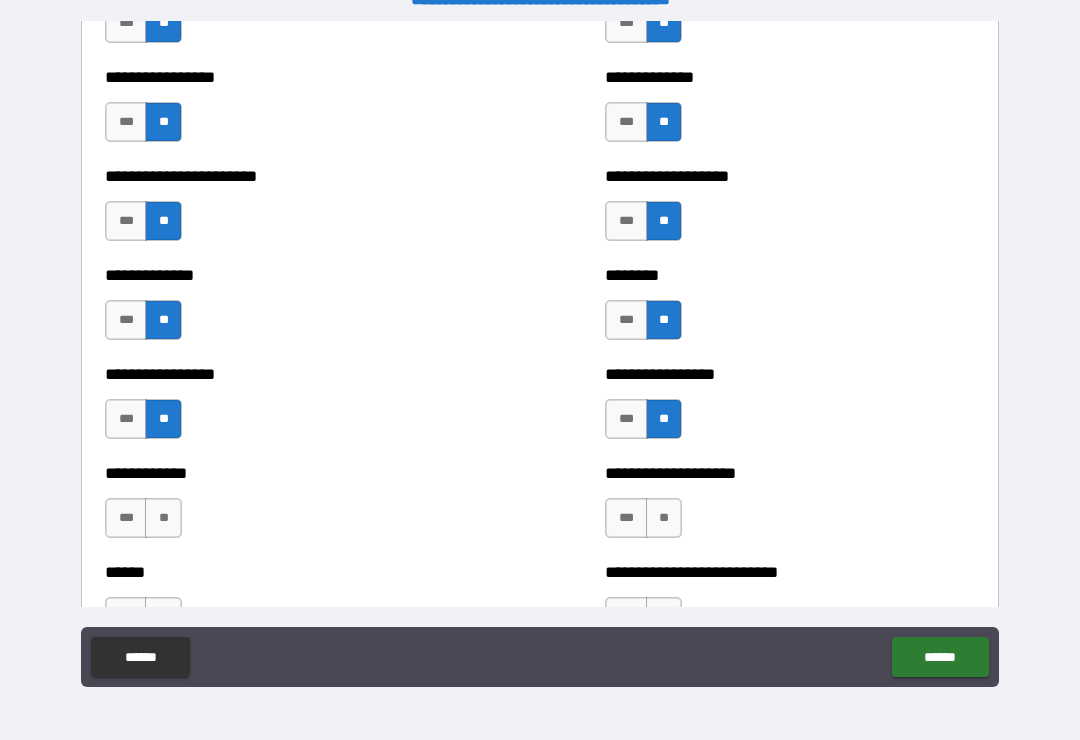 click on "**" at bounding box center [163, 518] 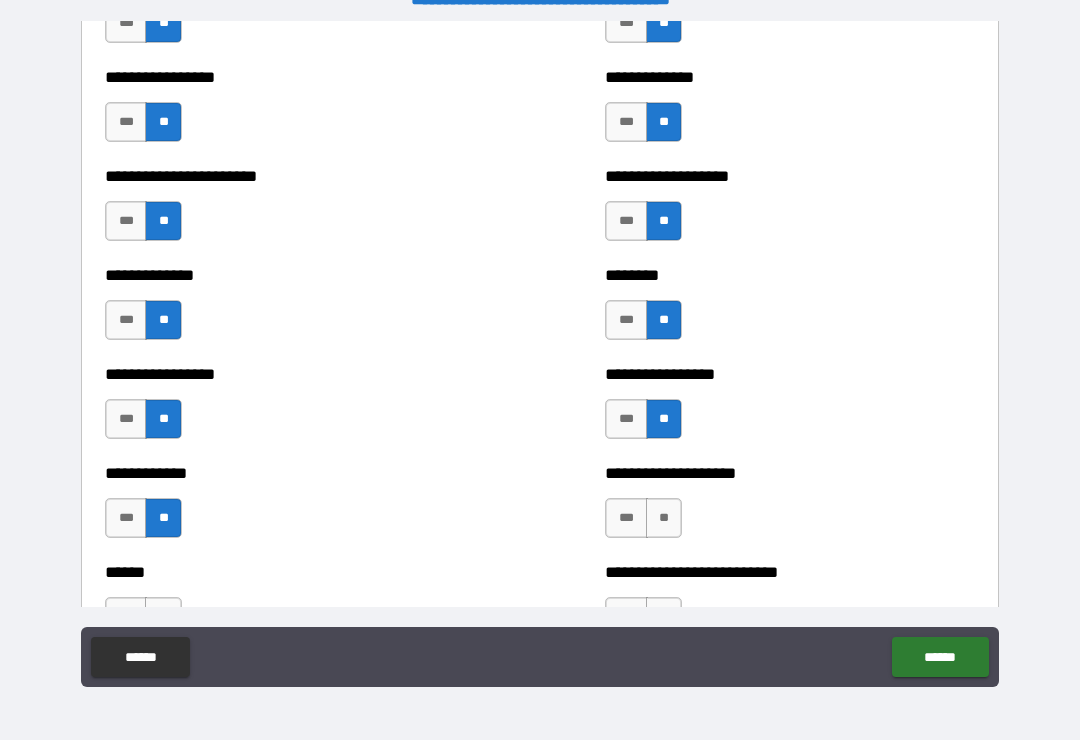 click on "**" at bounding box center (664, 518) 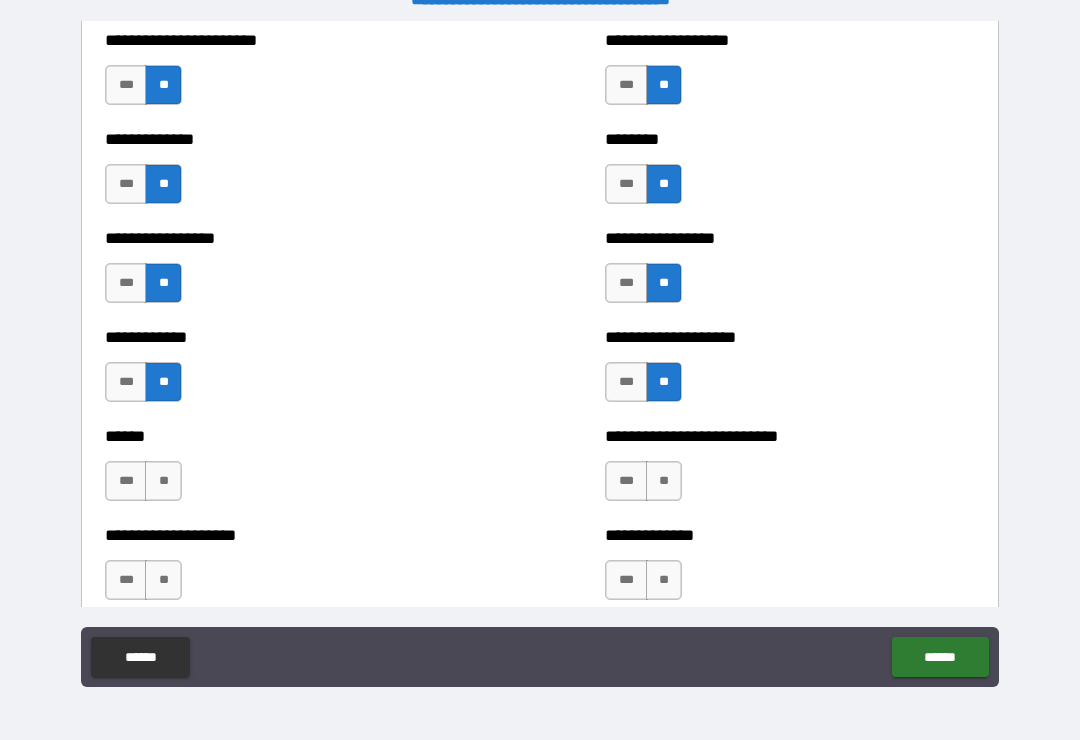 scroll, scrollTop: 3755, scrollLeft: 0, axis: vertical 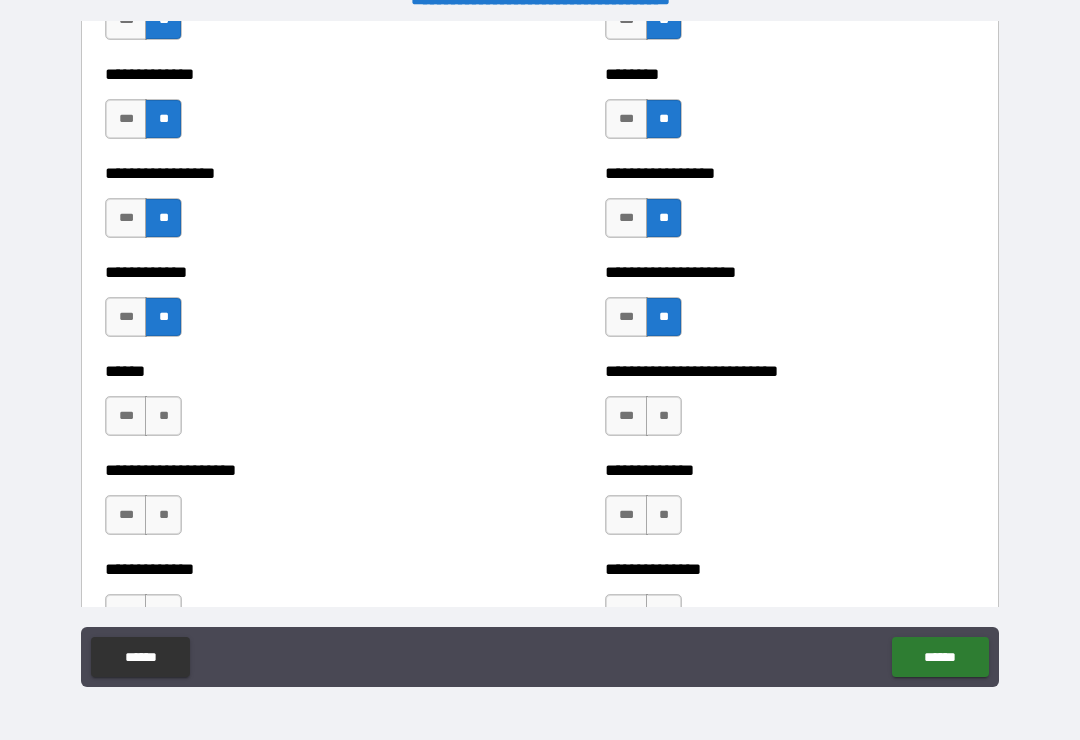 click on "**" at bounding box center (664, 416) 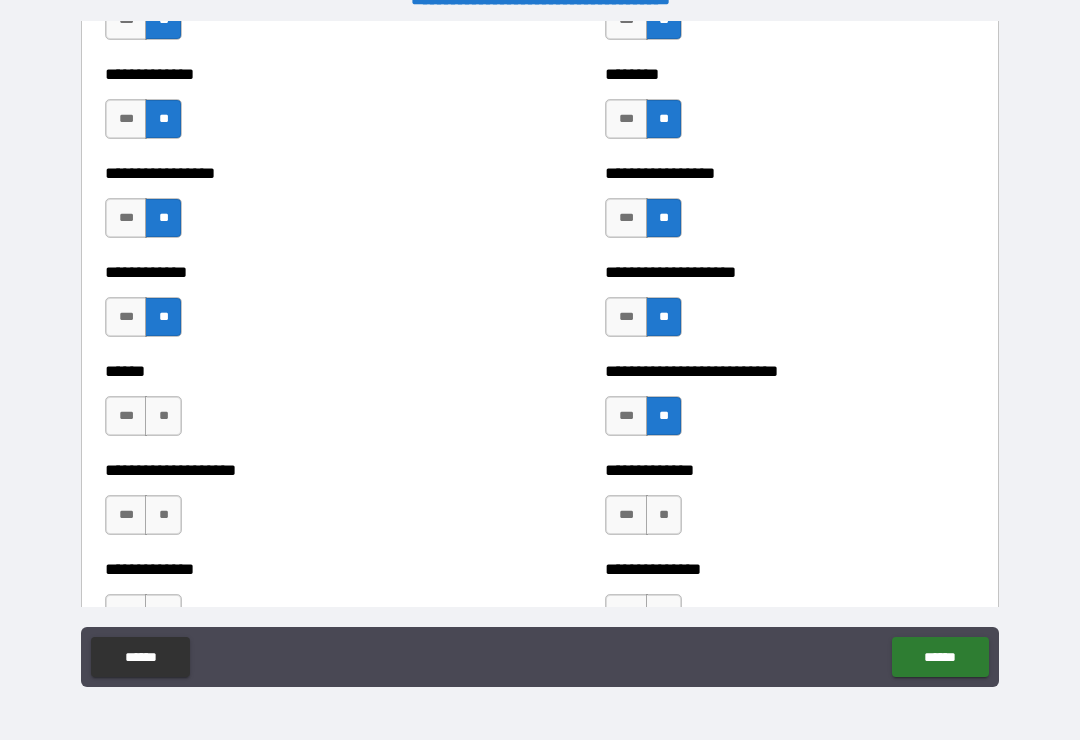 click on "**" at bounding box center [163, 416] 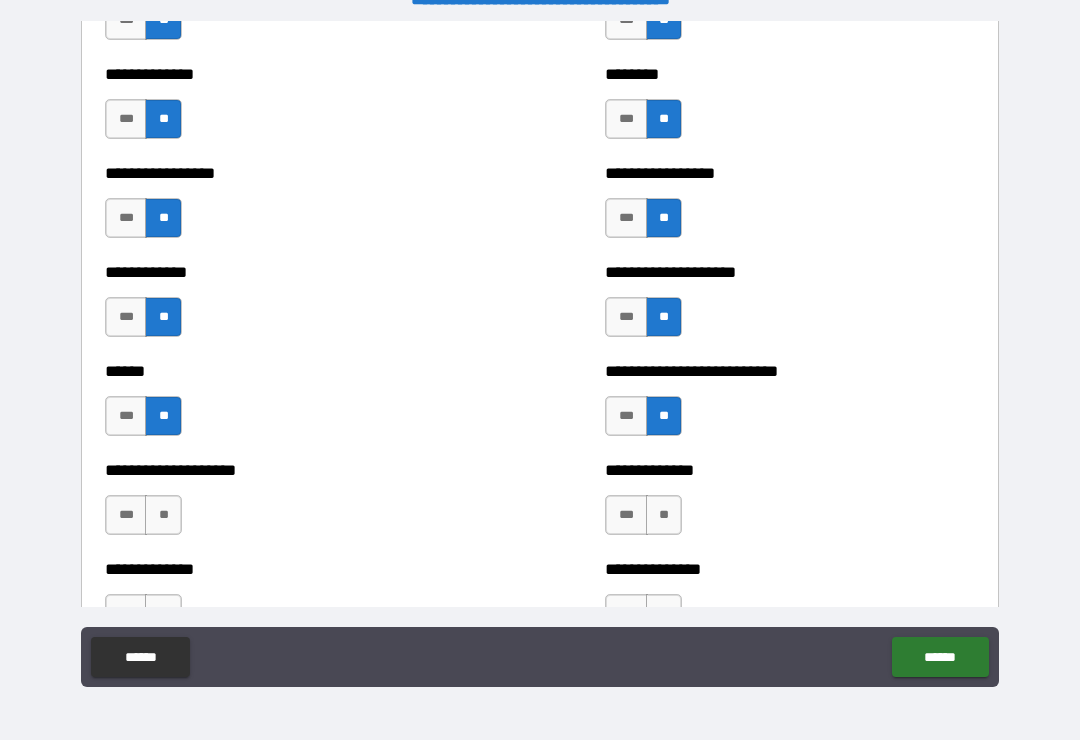 click on "**" at bounding box center (163, 515) 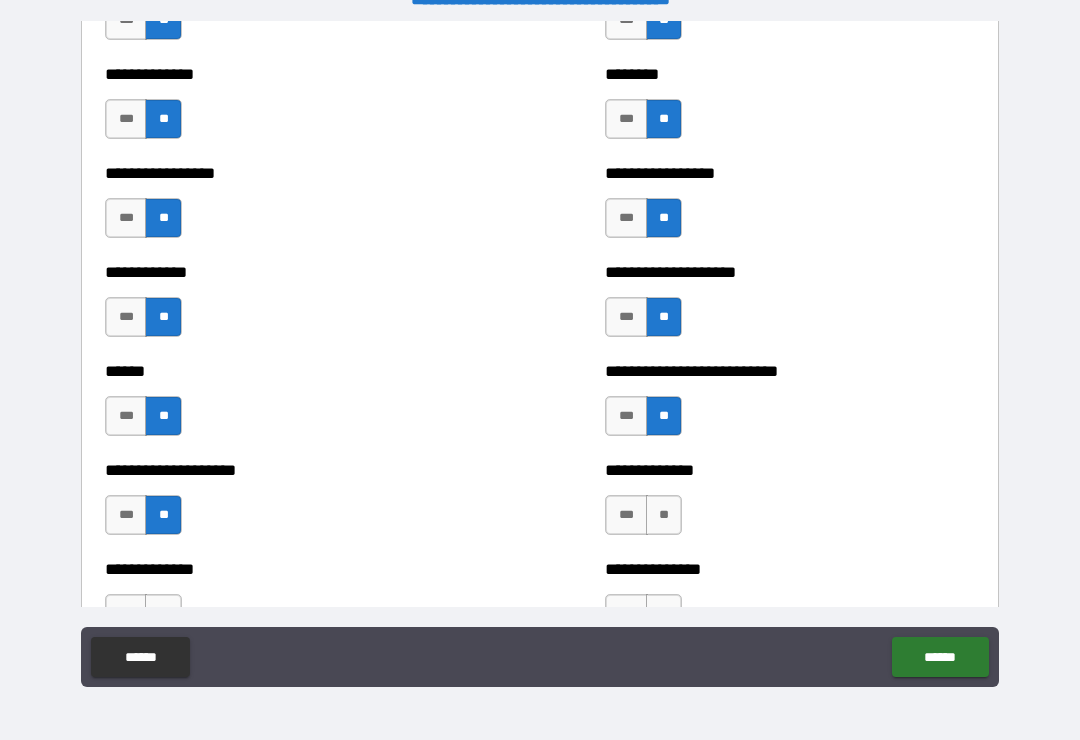 click on "**" at bounding box center (664, 515) 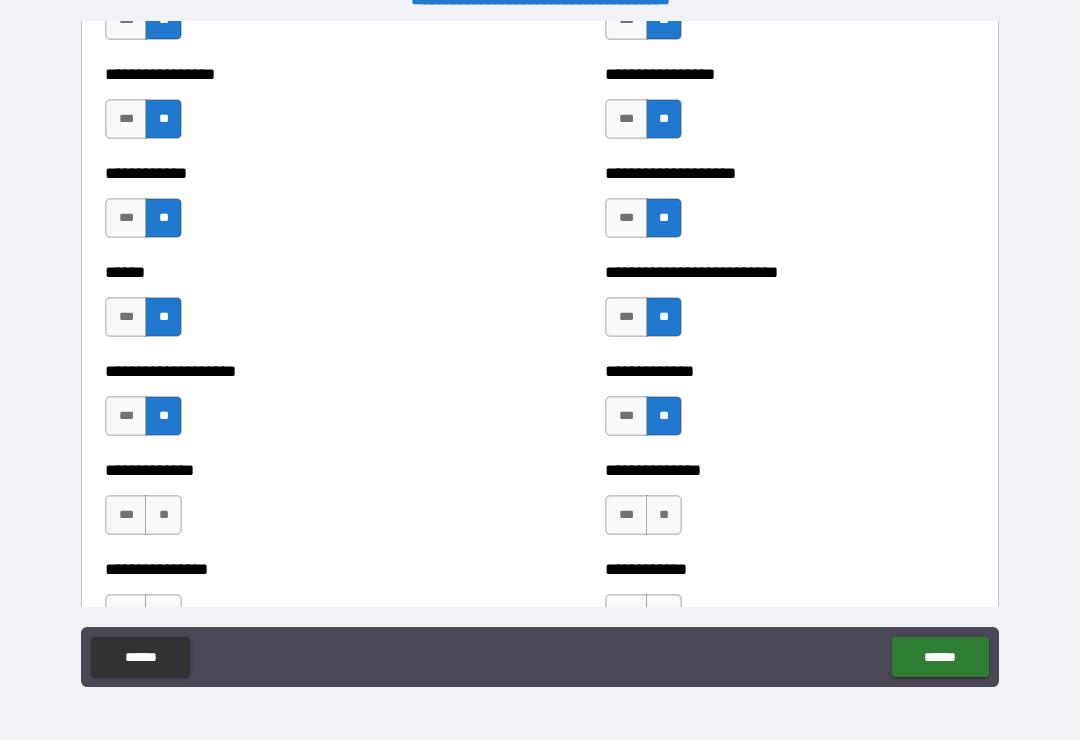 scroll, scrollTop: 3900, scrollLeft: 0, axis: vertical 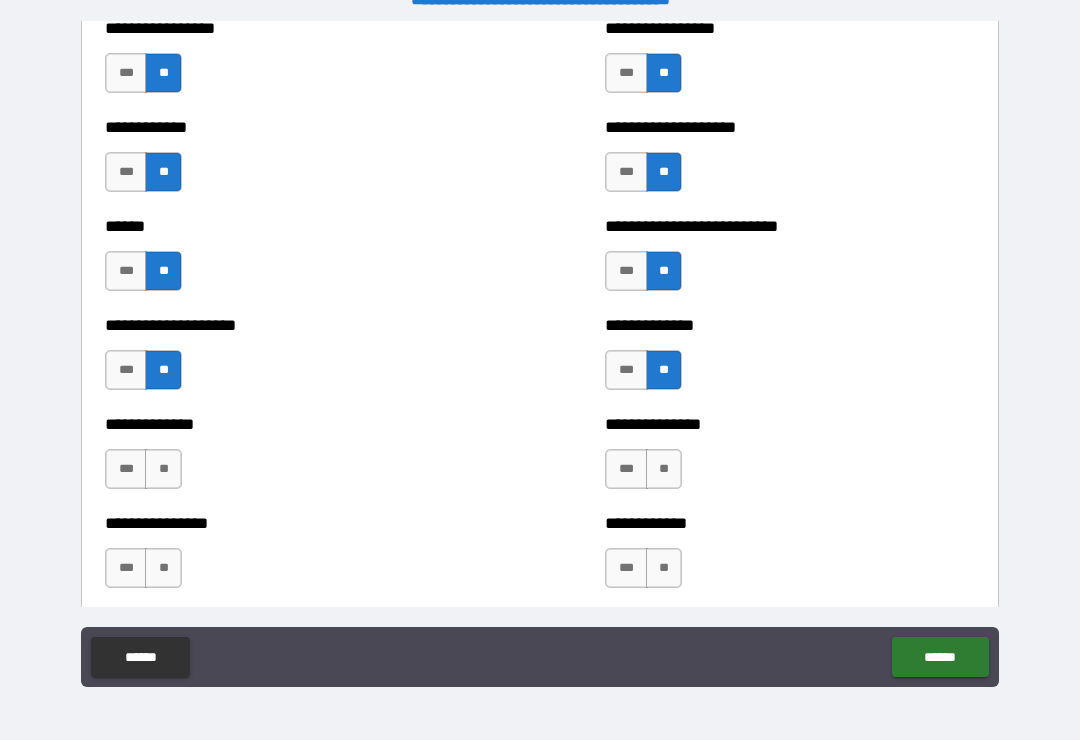 click on "**" at bounding box center (163, 469) 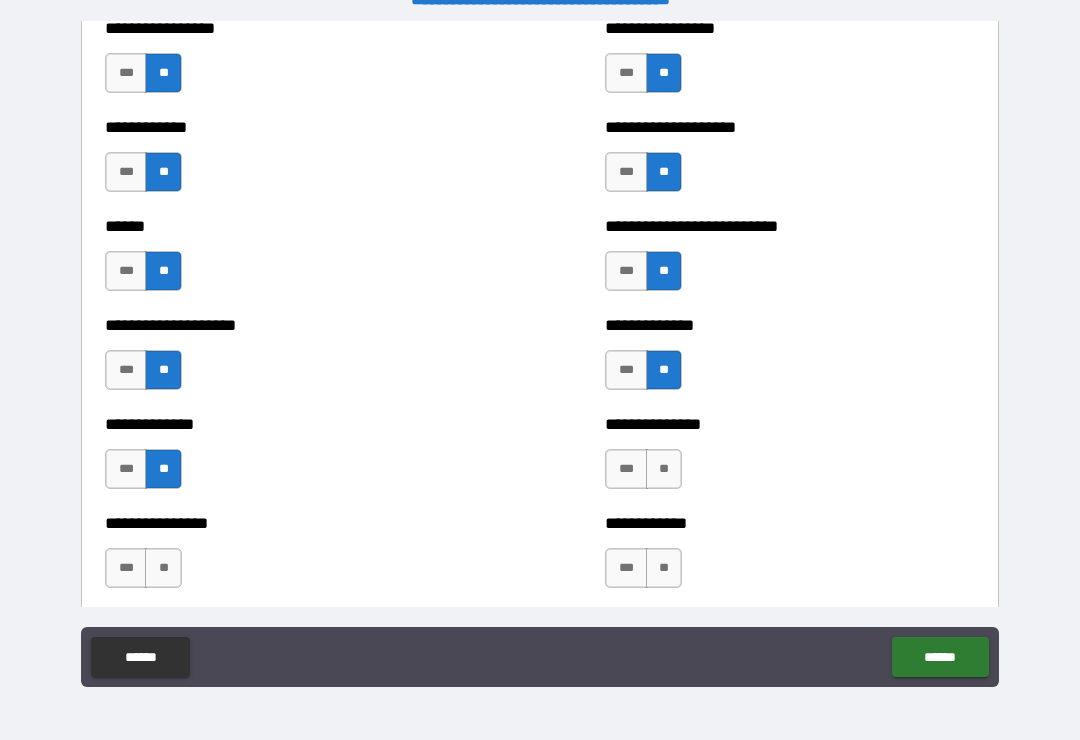 click on "**" at bounding box center [664, 469] 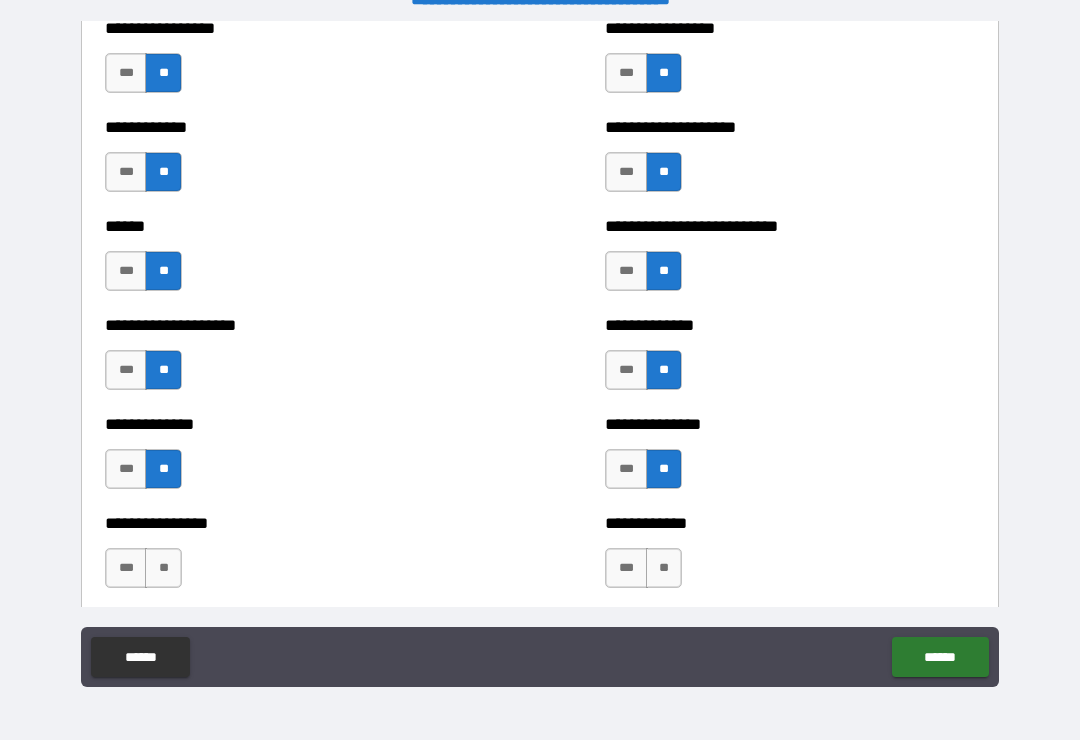 click on "**" at bounding box center [163, 568] 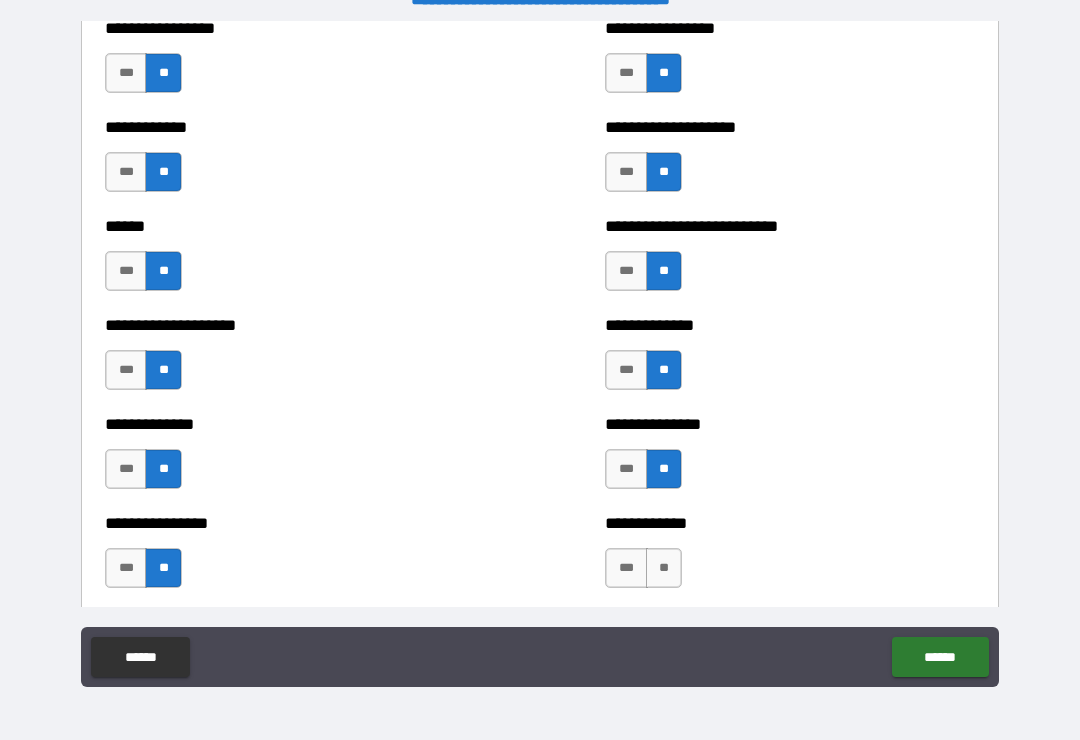 click on "**" at bounding box center (664, 568) 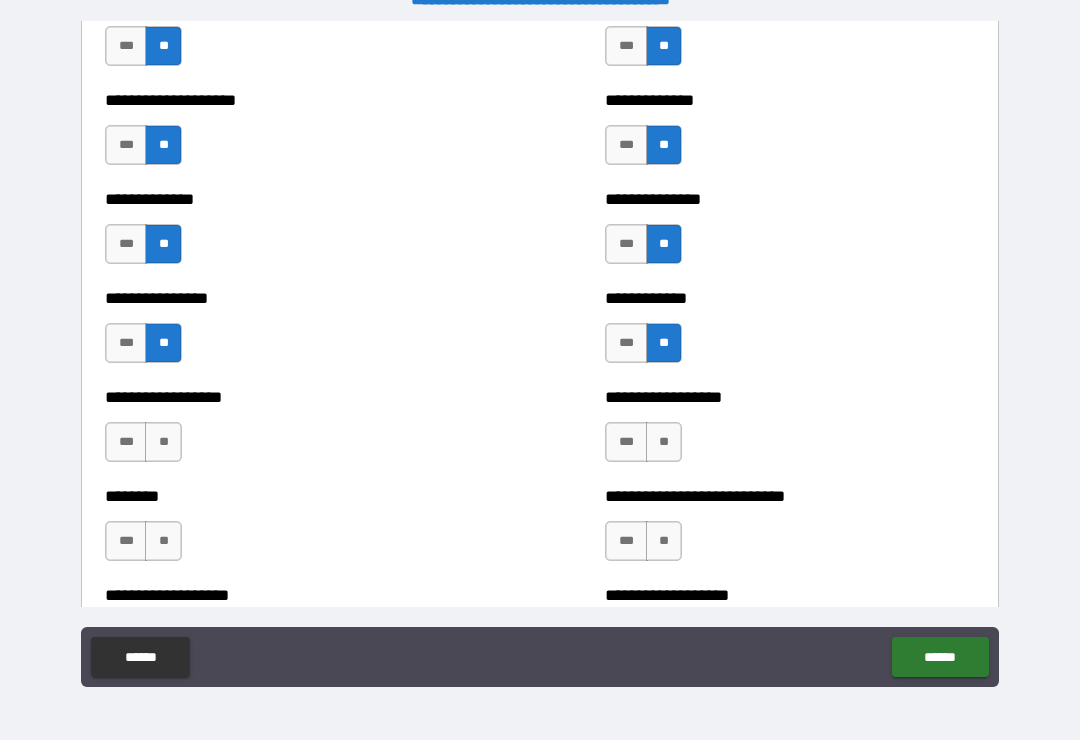 scroll, scrollTop: 4178, scrollLeft: 0, axis: vertical 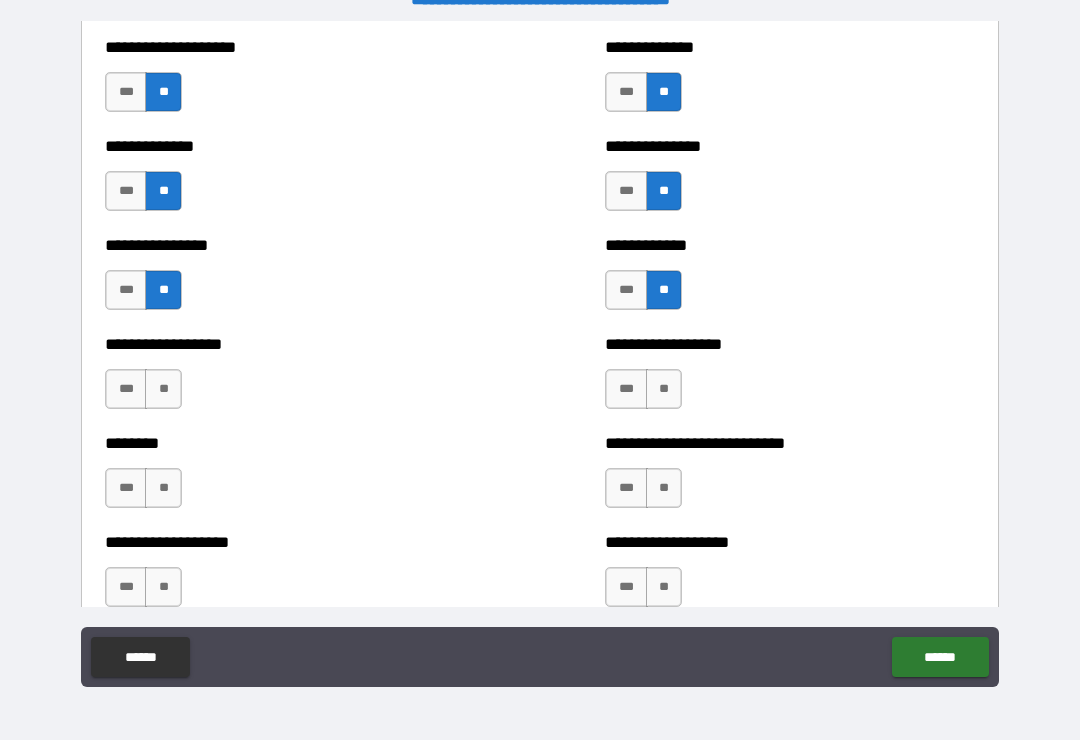 click on "**" at bounding box center (664, 389) 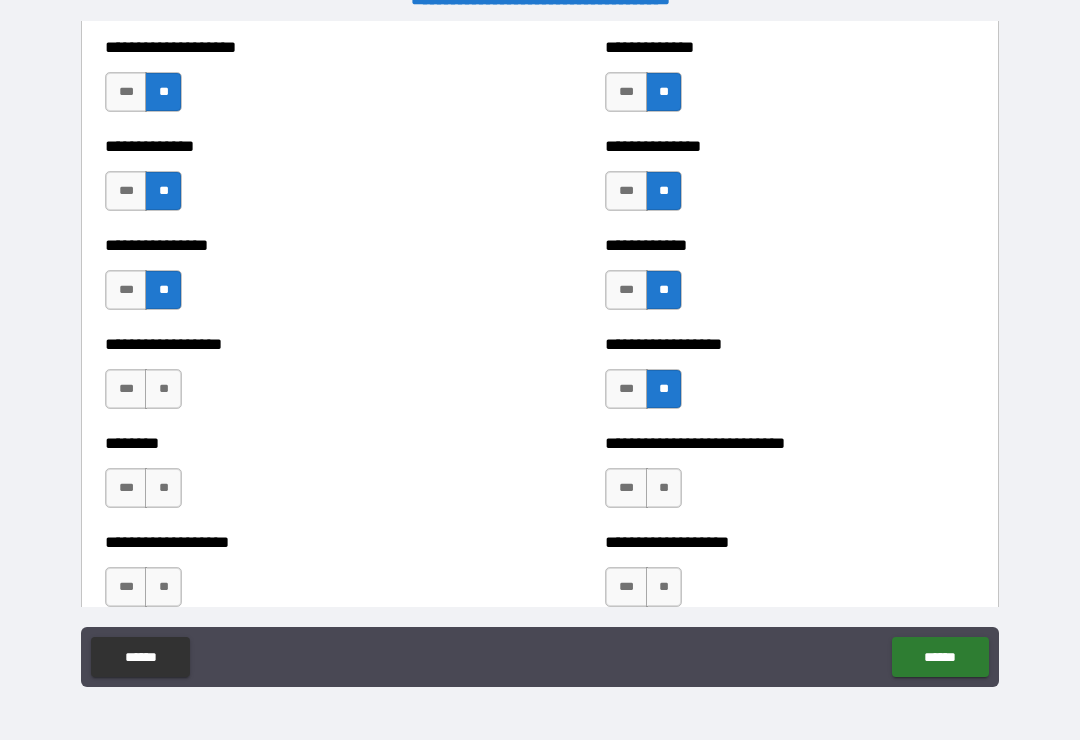 click on "**" at bounding box center [163, 389] 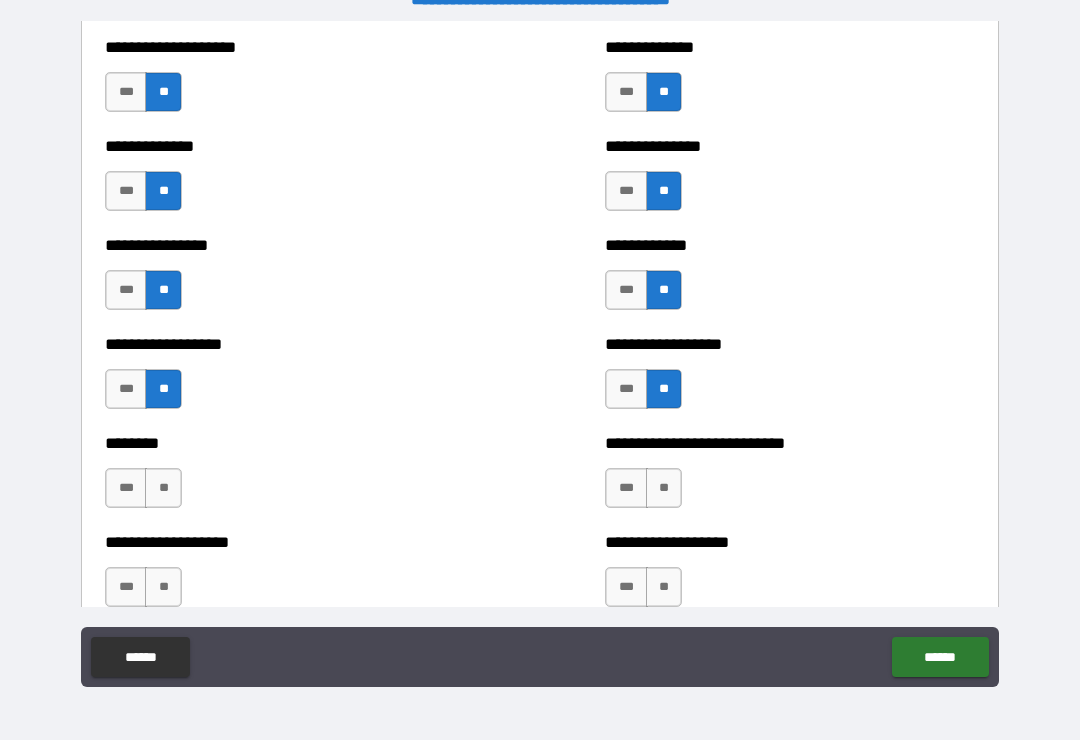 click on "**" at bounding box center (163, 488) 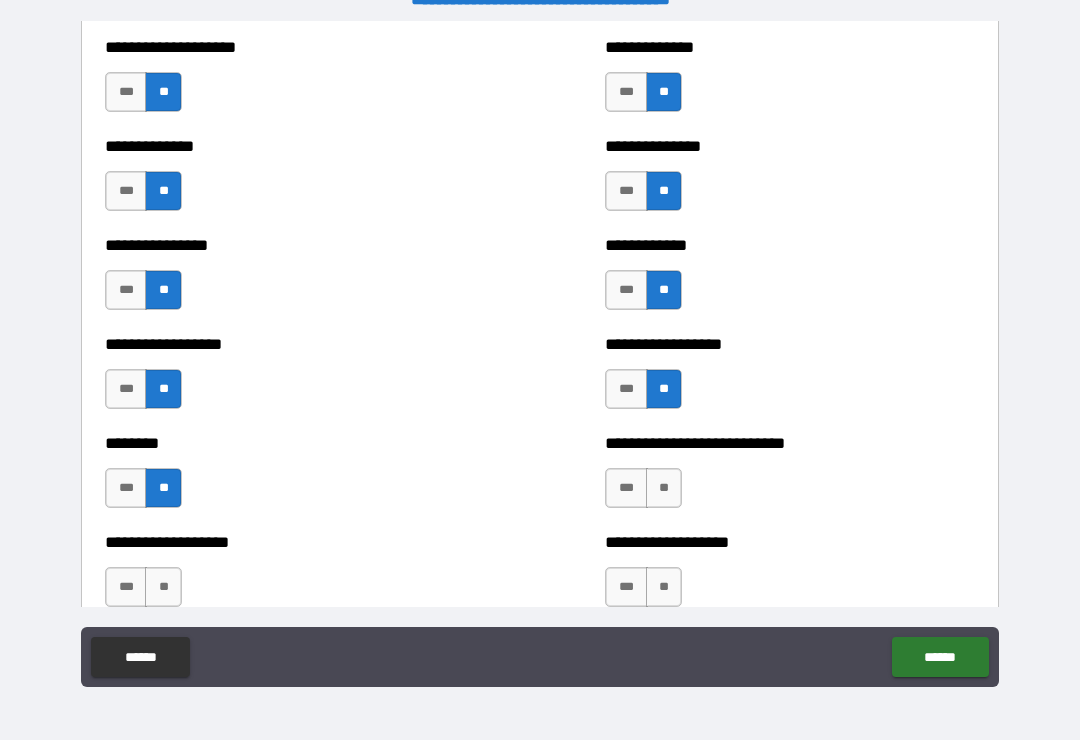 click on "**" at bounding box center [163, 587] 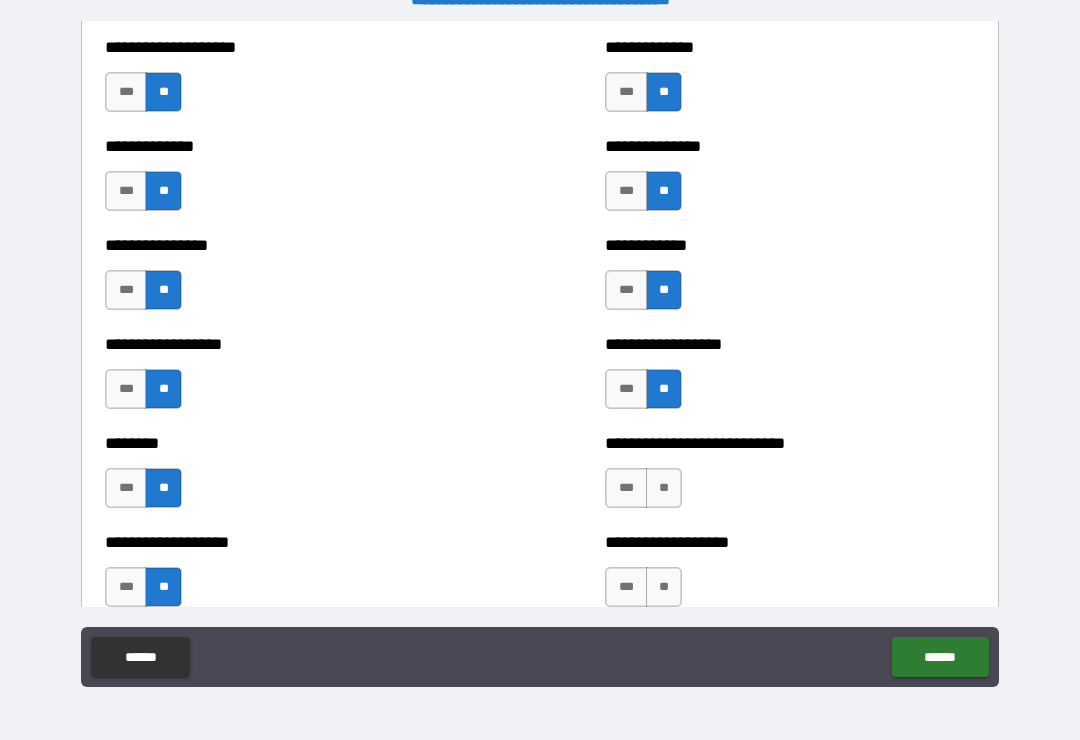 click on "**" at bounding box center (664, 488) 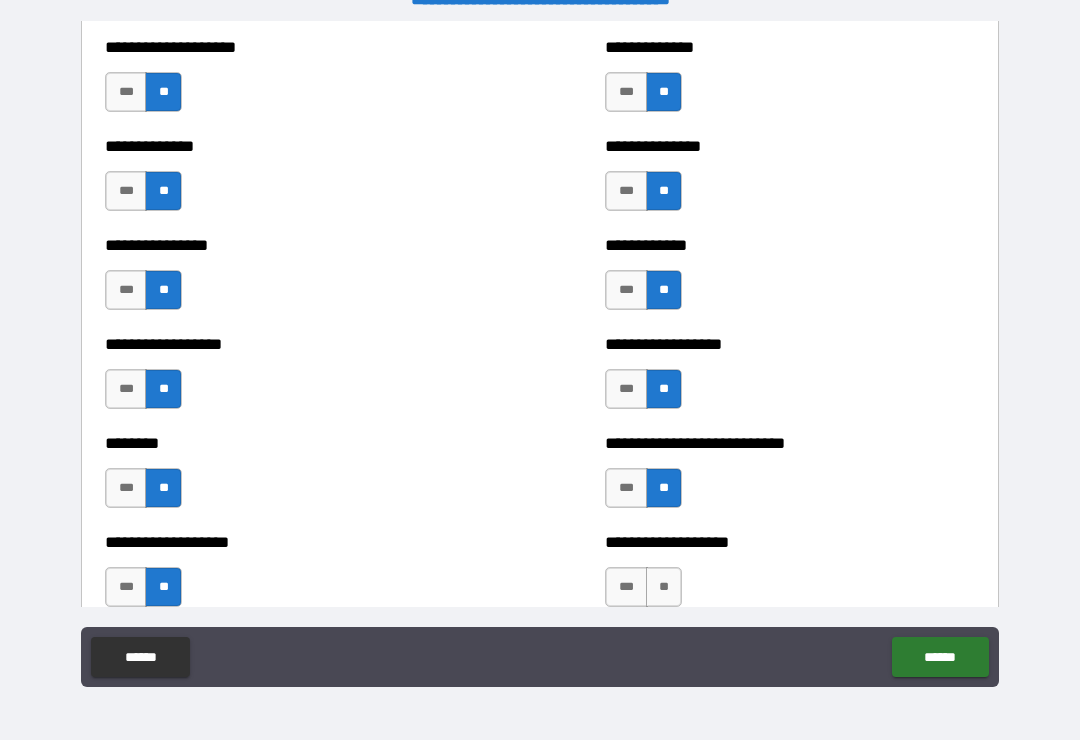 click on "**" at bounding box center (664, 587) 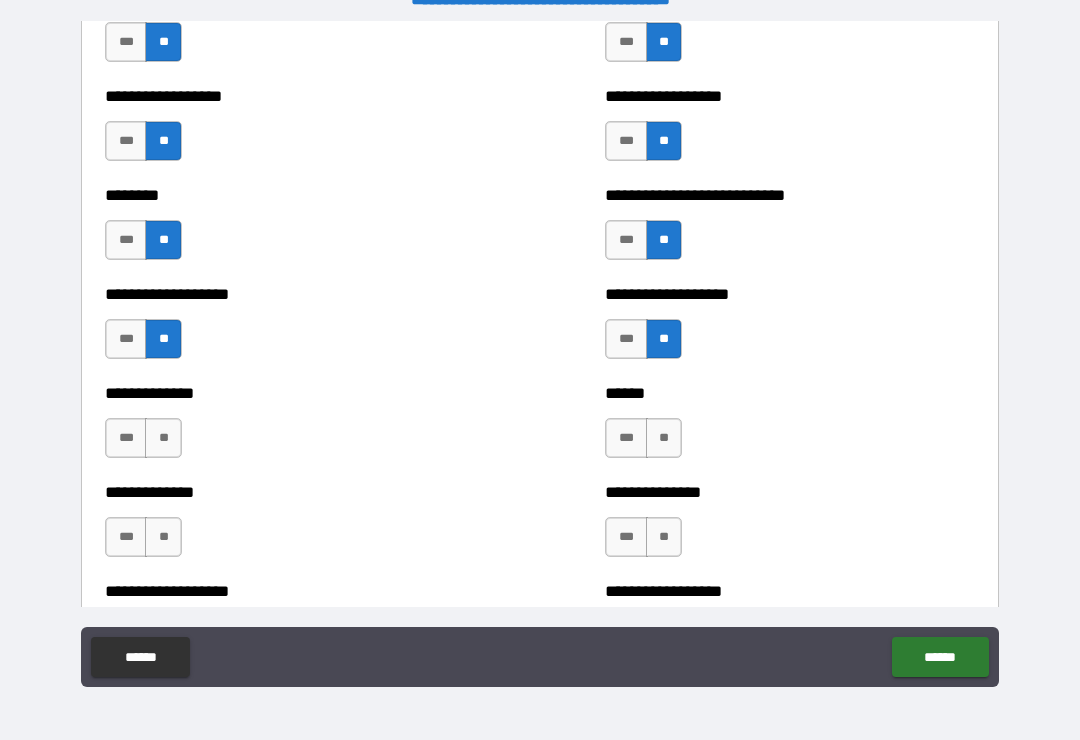 scroll, scrollTop: 4445, scrollLeft: 0, axis: vertical 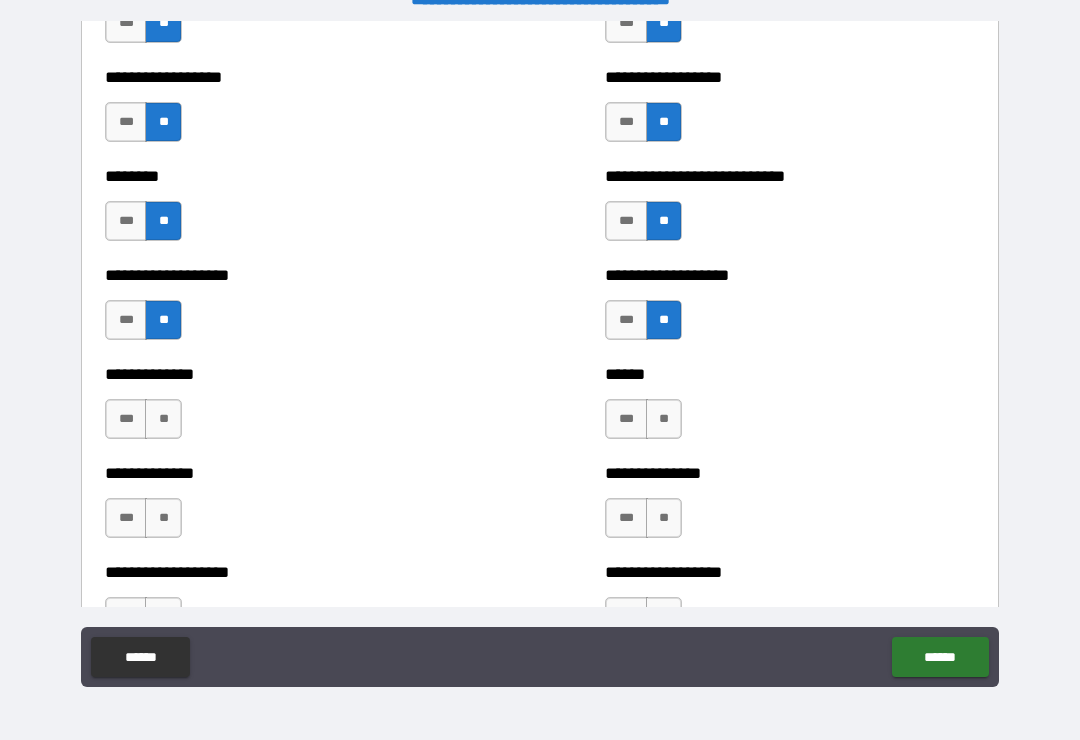 click on "**" at bounding box center [664, 419] 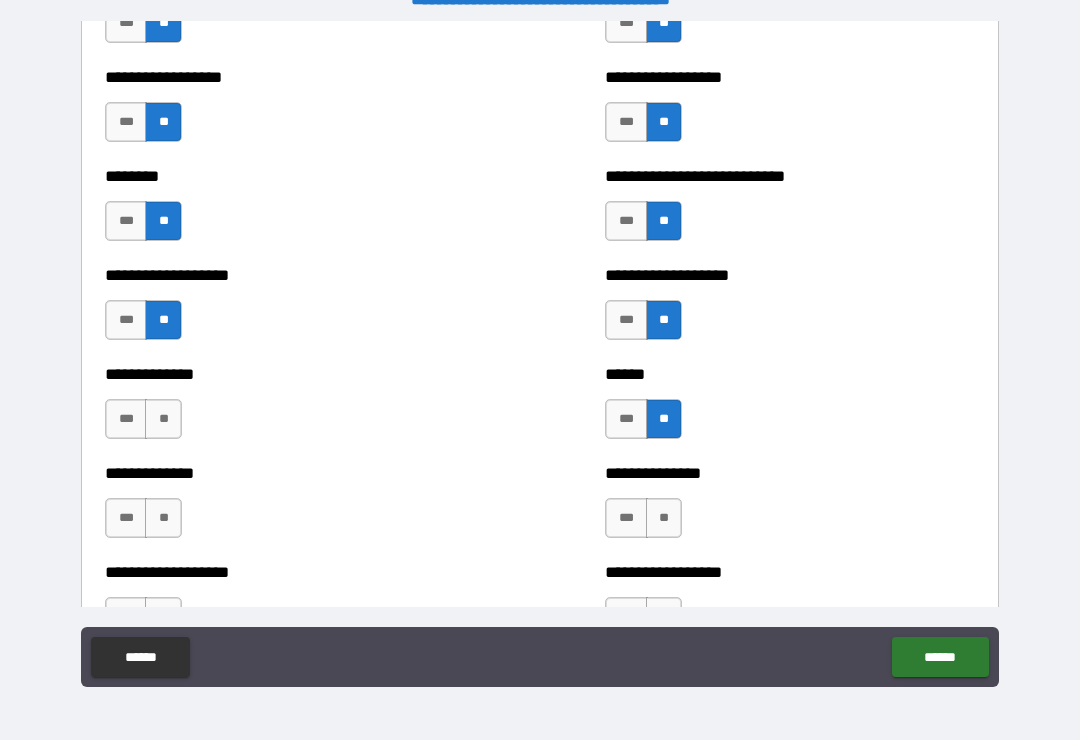 click on "**" at bounding box center [664, 518] 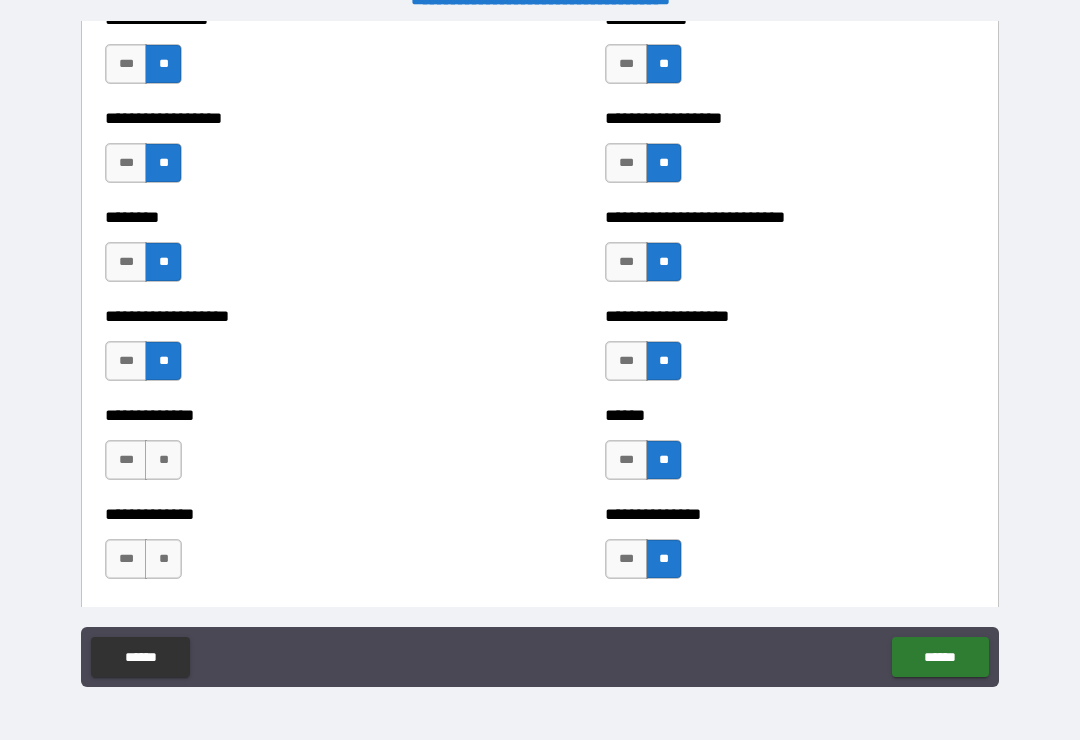 click on "**" at bounding box center [163, 460] 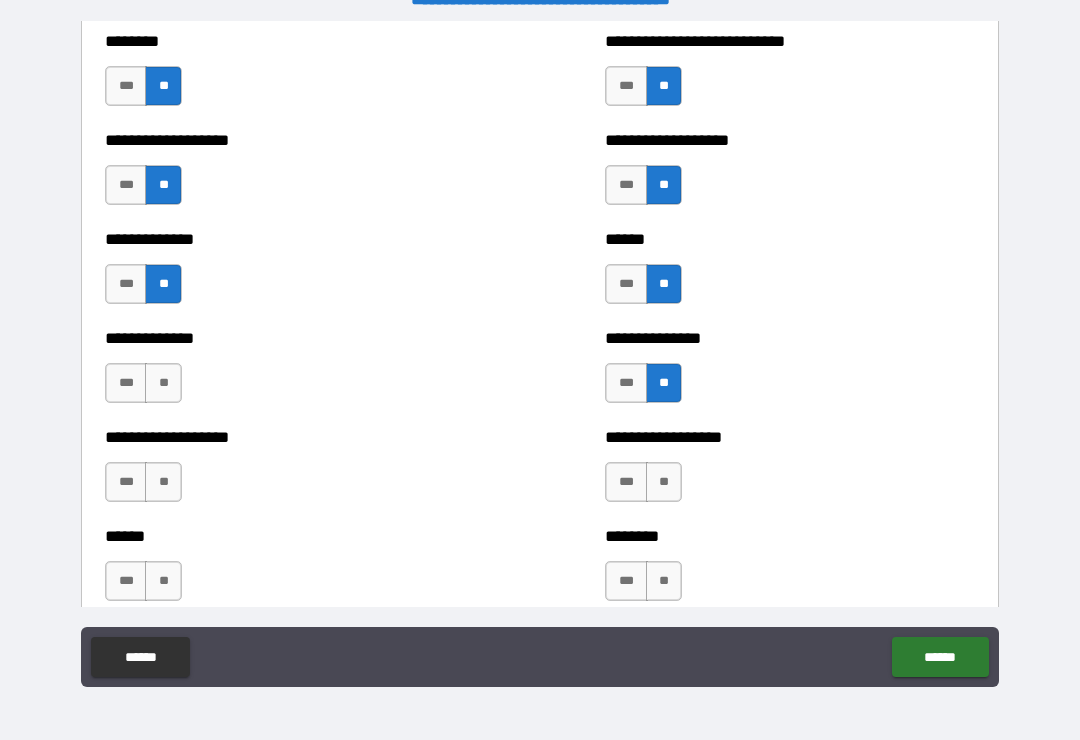 scroll, scrollTop: 4580, scrollLeft: 0, axis: vertical 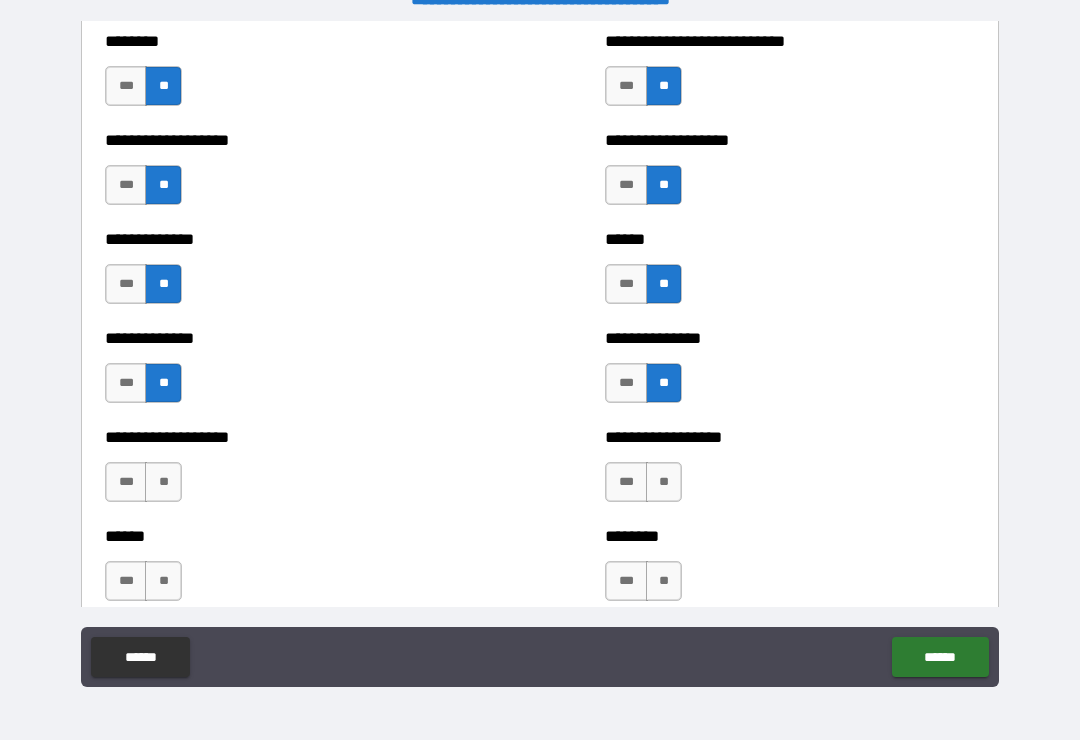 click on "**" at bounding box center (163, 482) 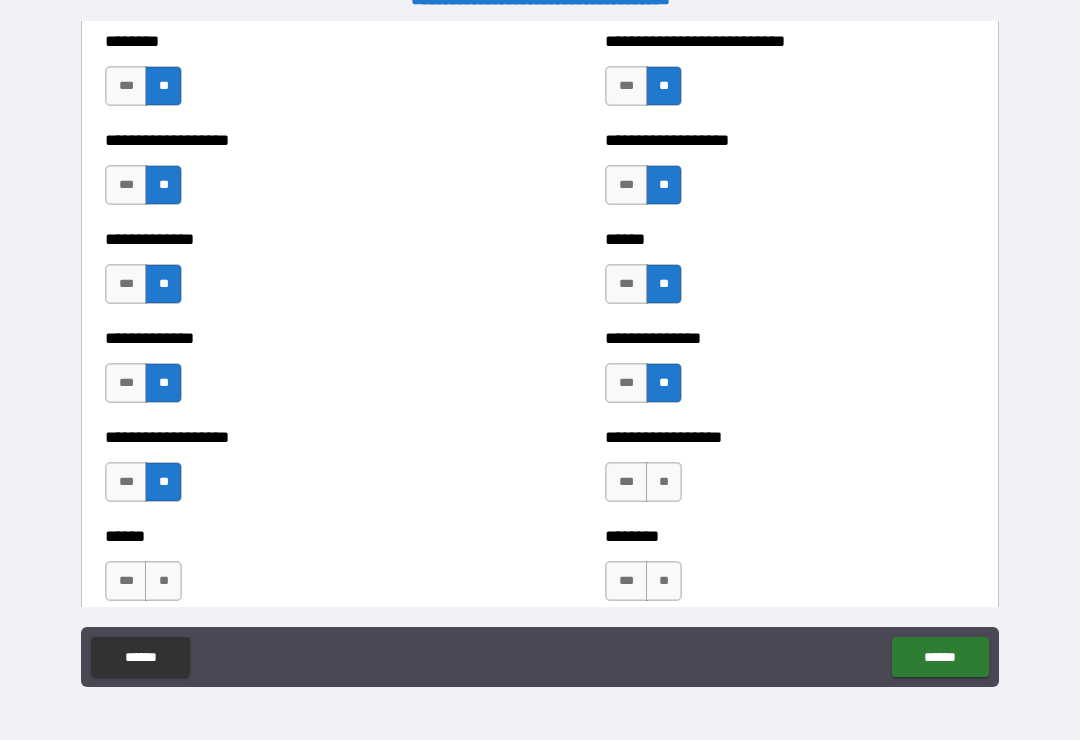click on "**" at bounding box center [163, 581] 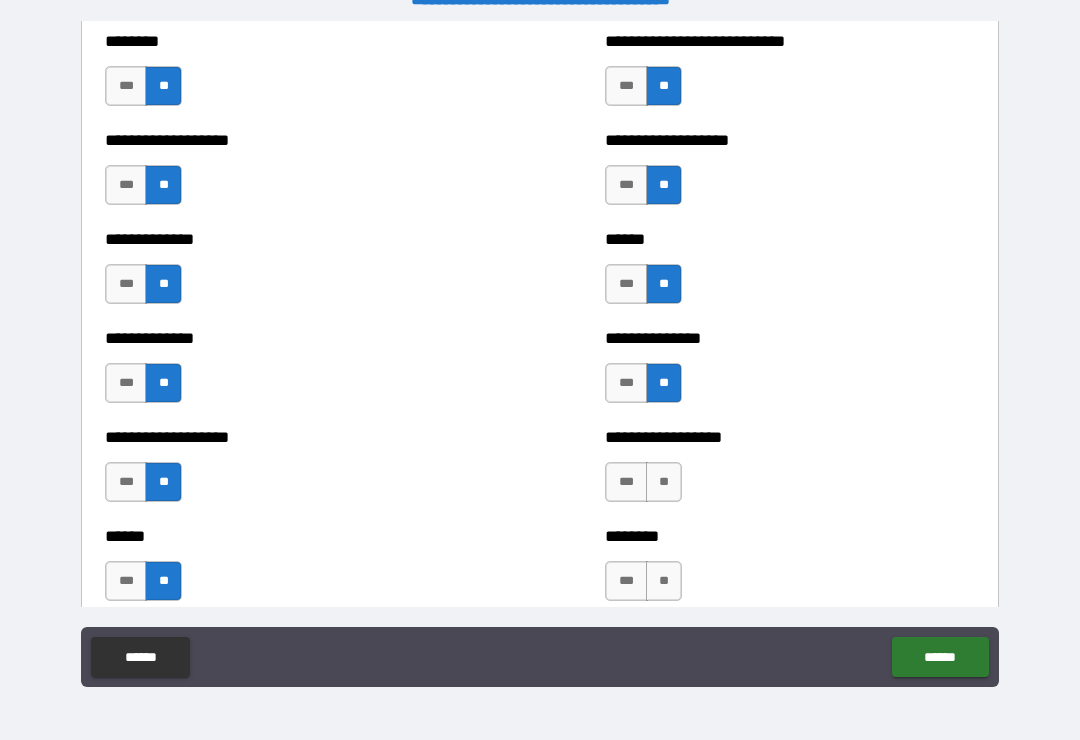 click on "**" at bounding box center (664, 482) 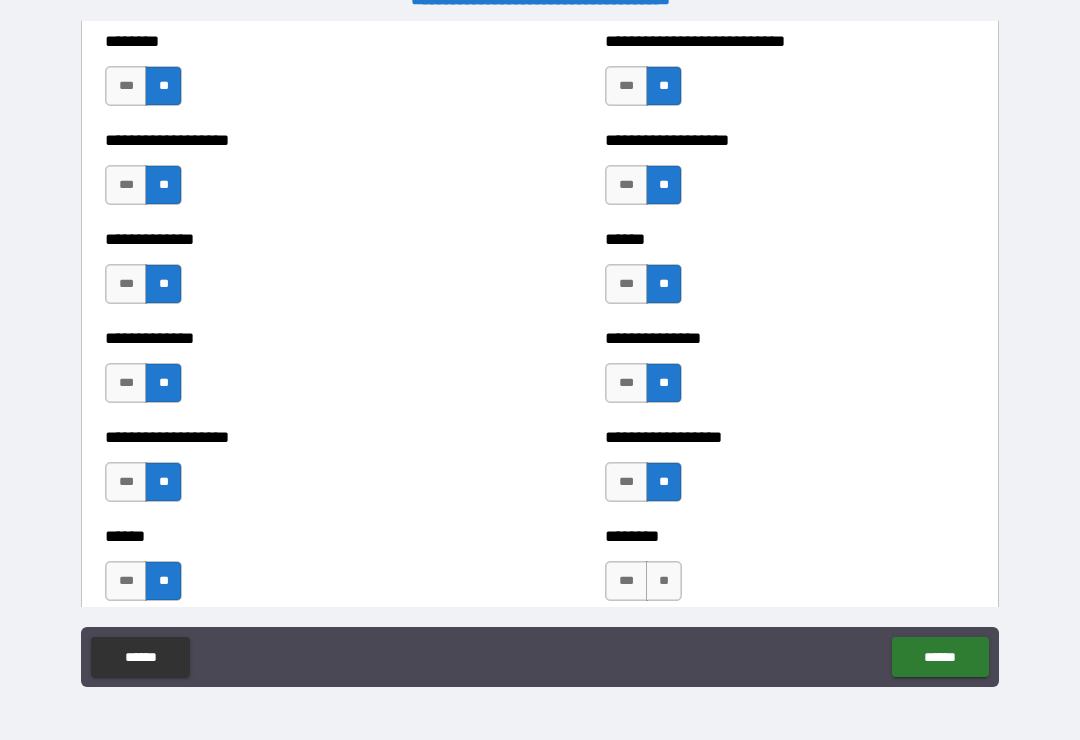 click on "**" at bounding box center [664, 581] 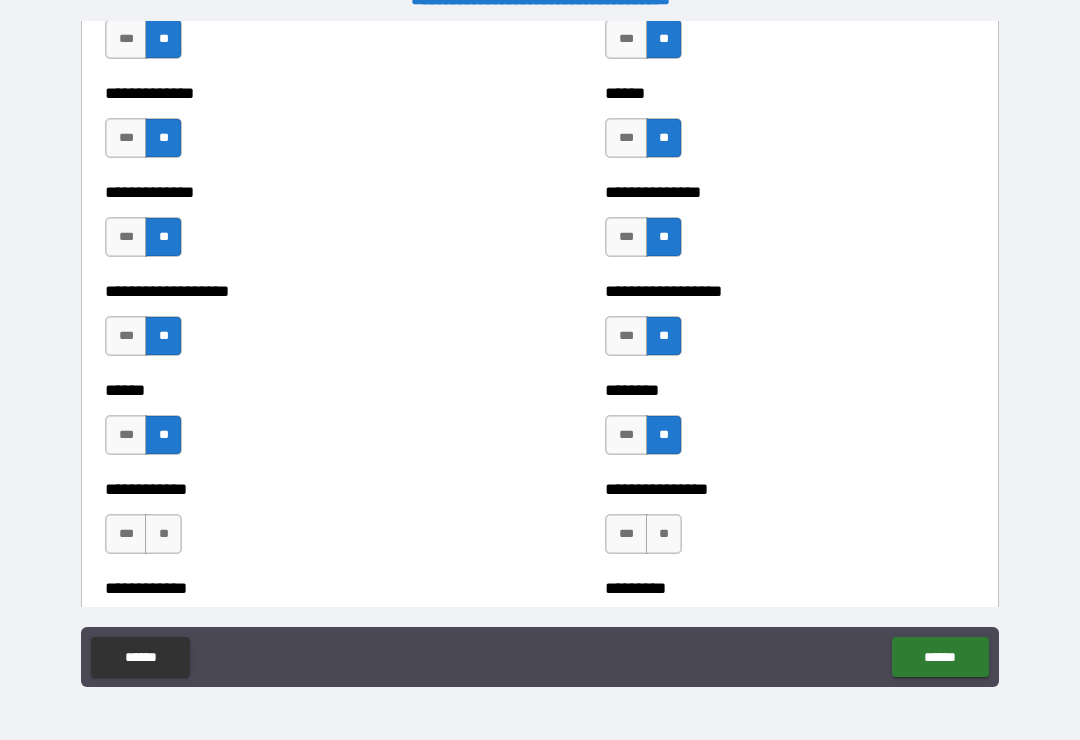 scroll, scrollTop: 4870, scrollLeft: 0, axis: vertical 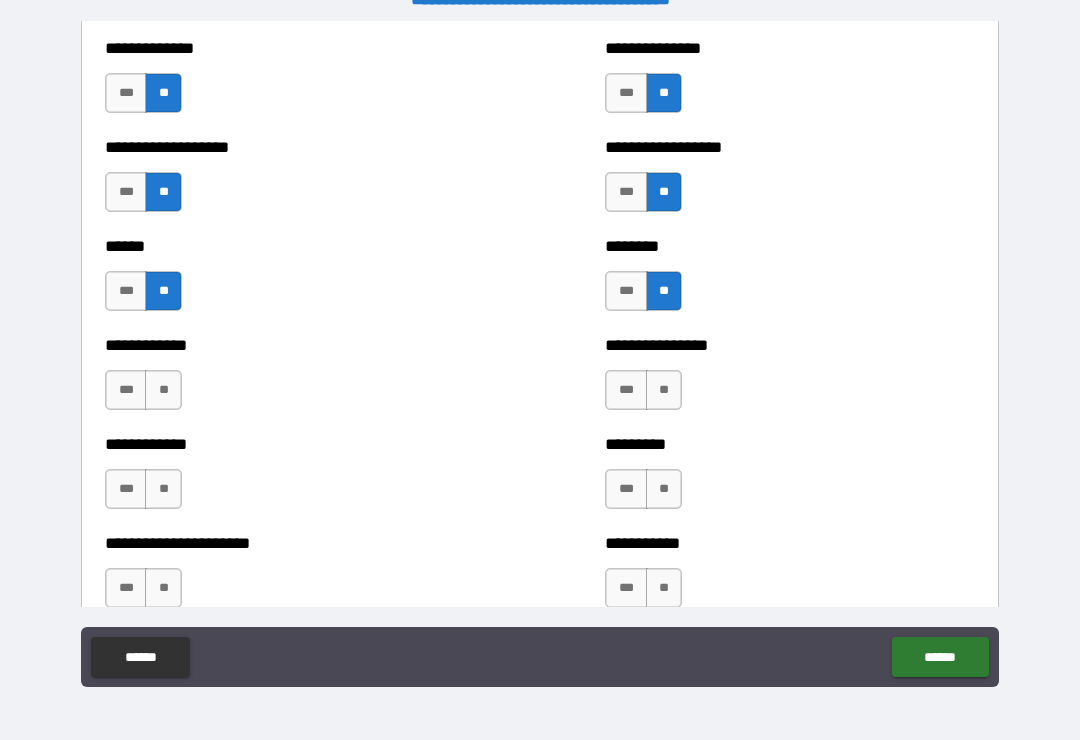 click on "**" at bounding box center (664, 390) 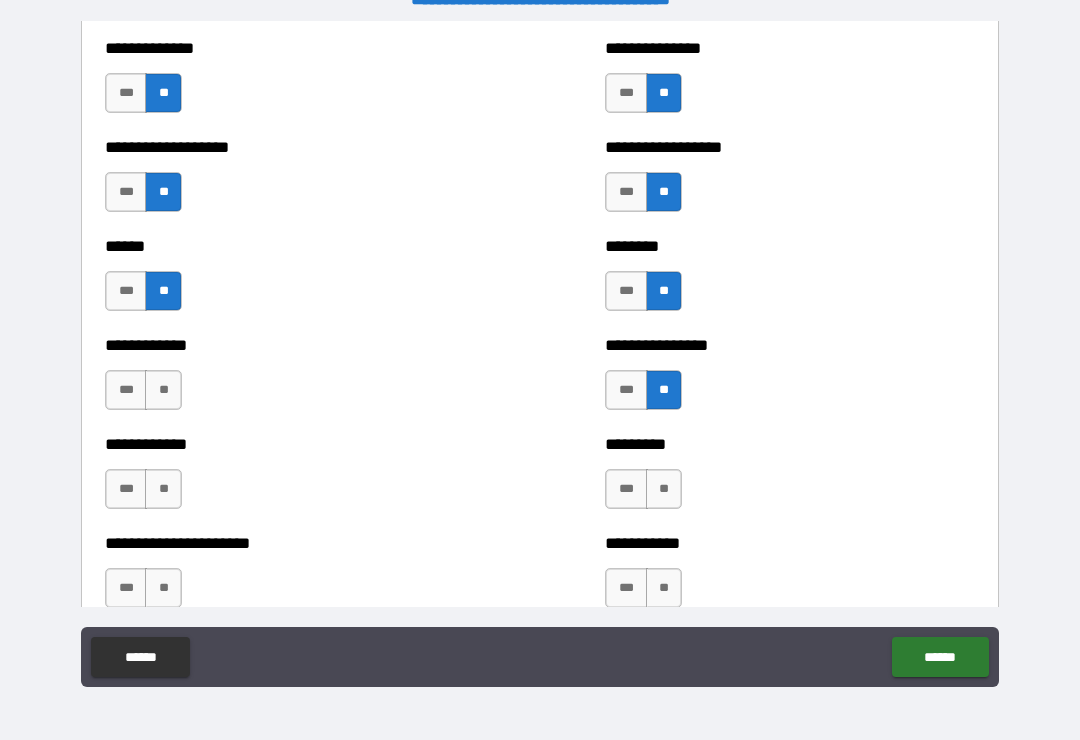 click on "**" at bounding box center (664, 489) 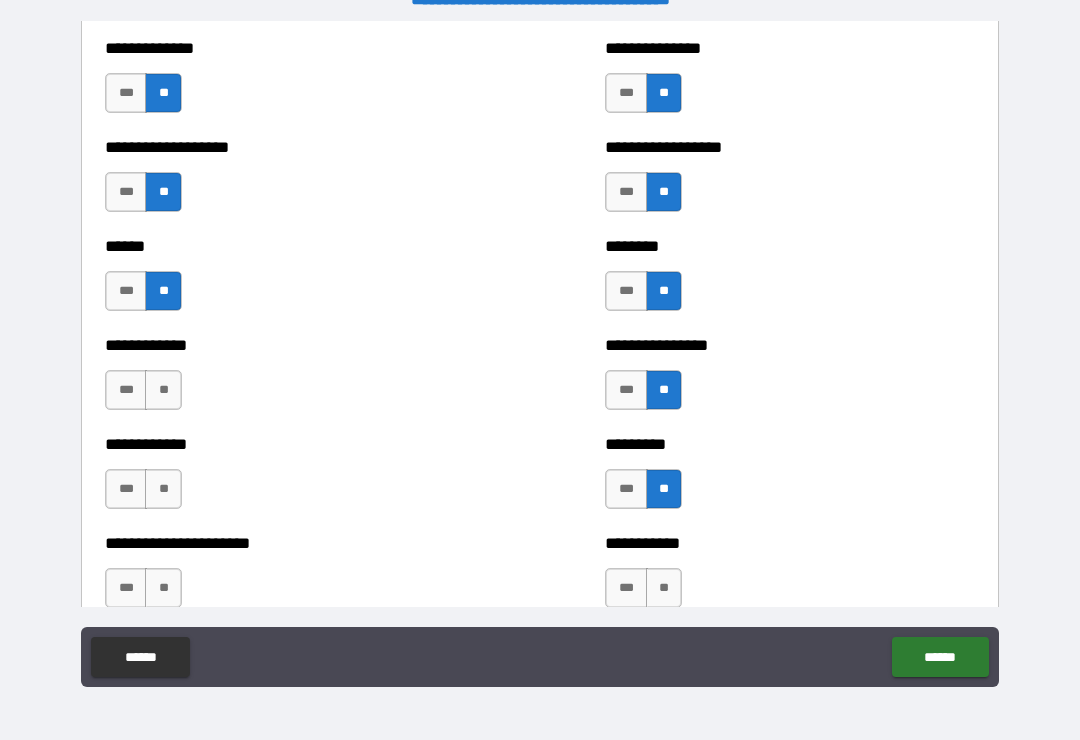 click on "**" at bounding box center (664, 588) 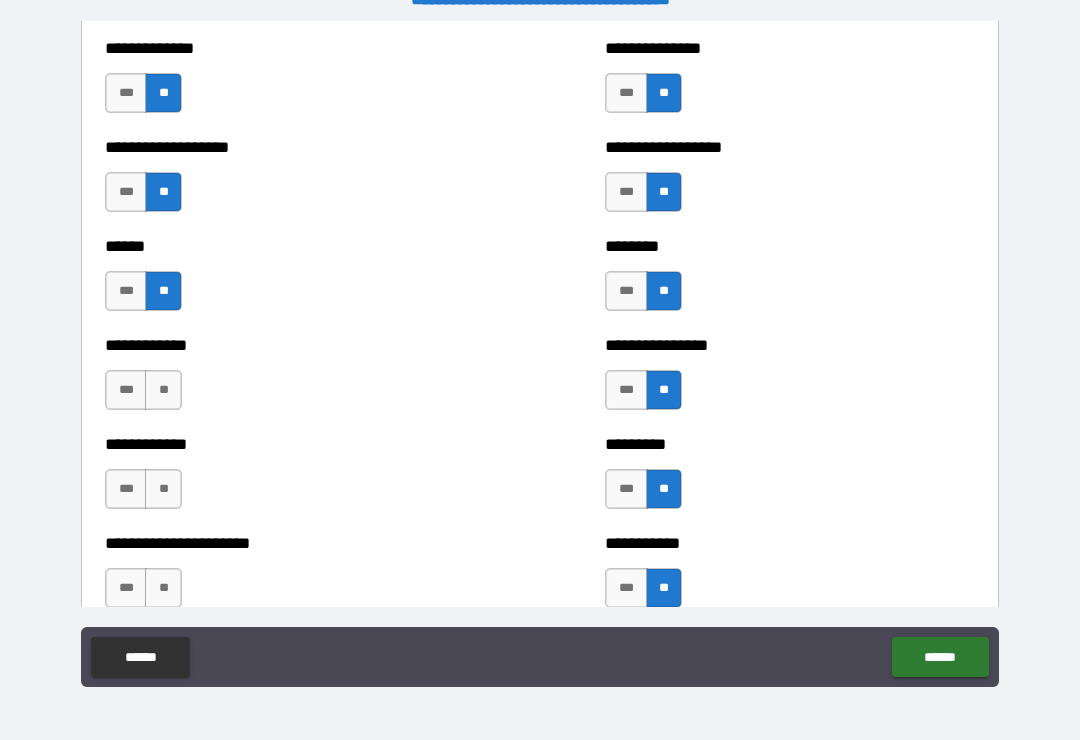 click on "**" at bounding box center (163, 390) 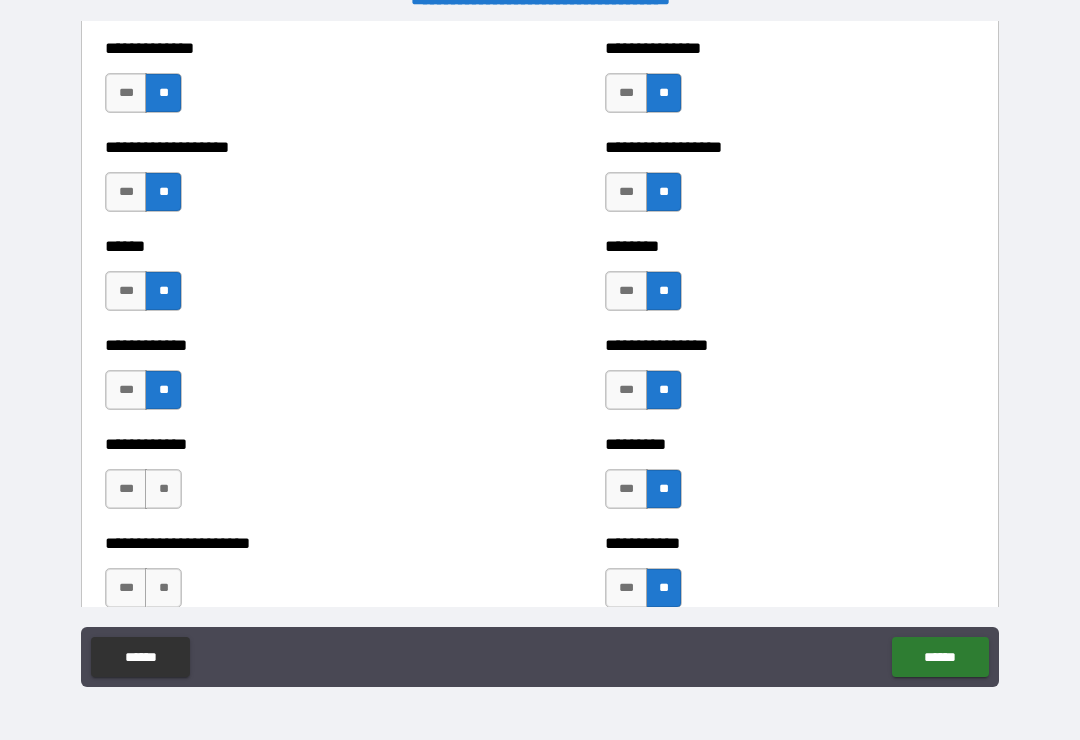 click on "**" at bounding box center (163, 489) 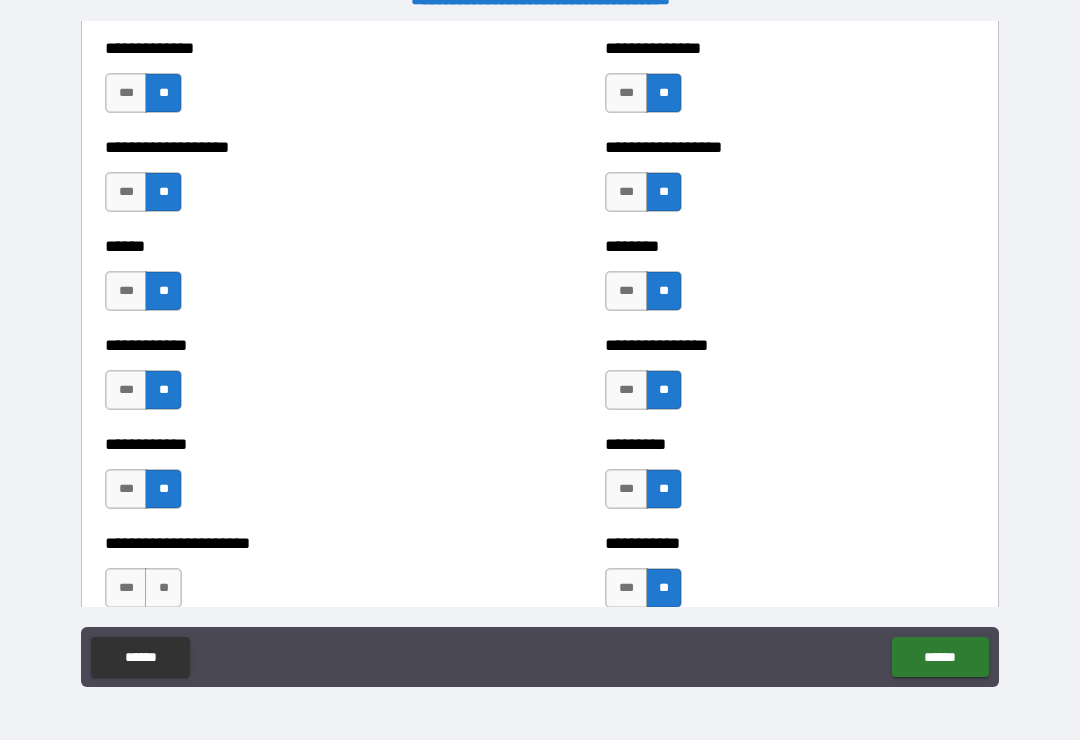 click on "**" at bounding box center [163, 588] 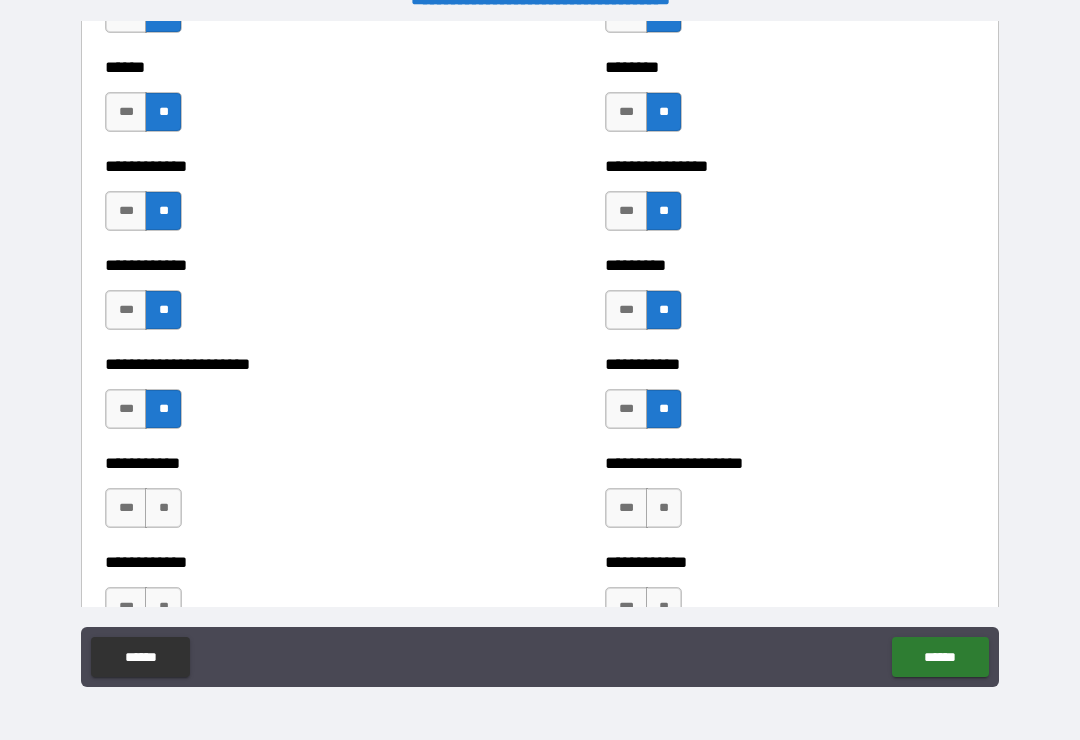 scroll, scrollTop: 5078, scrollLeft: 0, axis: vertical 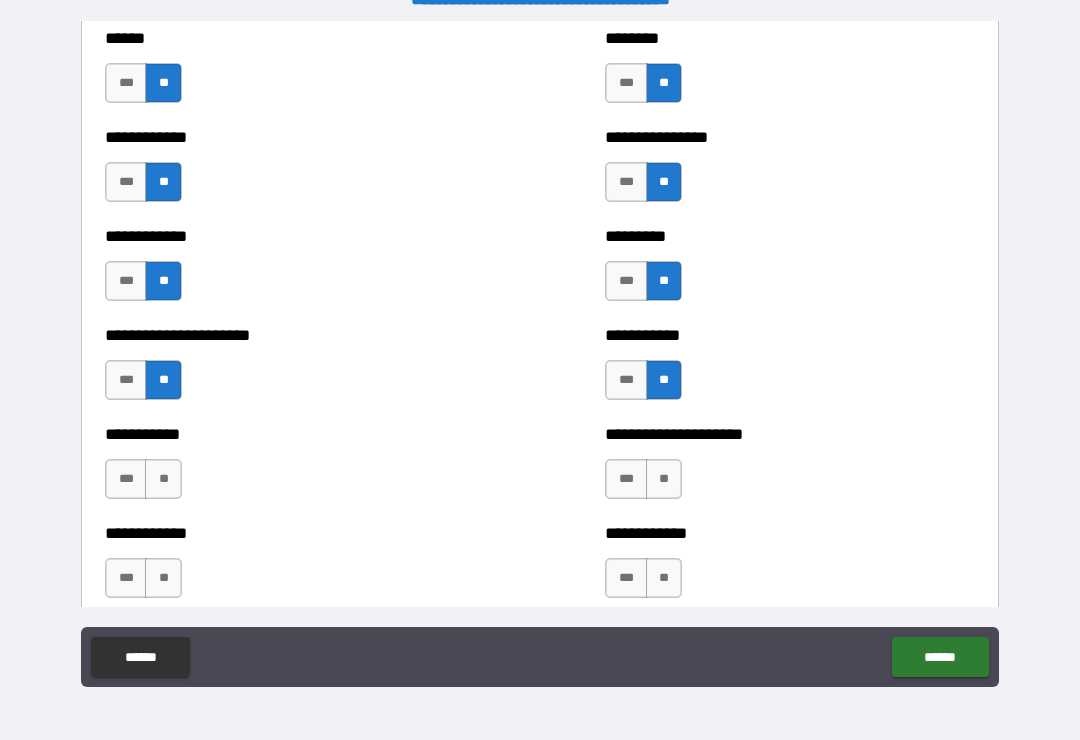 click on "**" at bounding box center [163, 479] 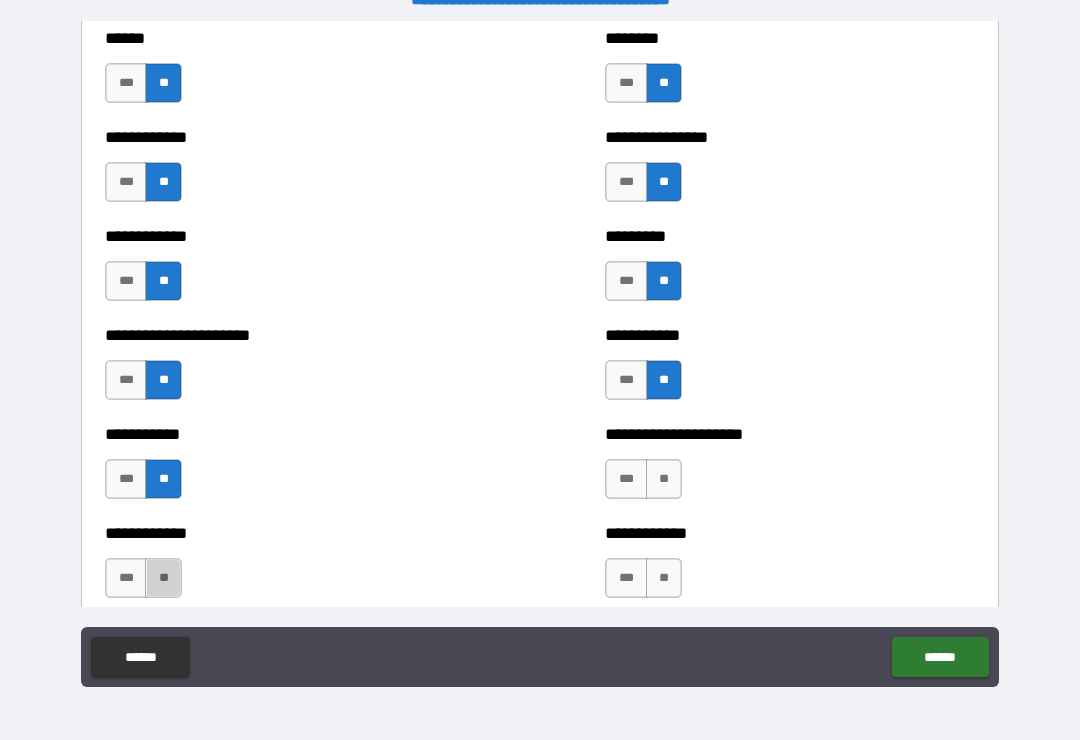 click on "**" at bounding box center (163, 578) 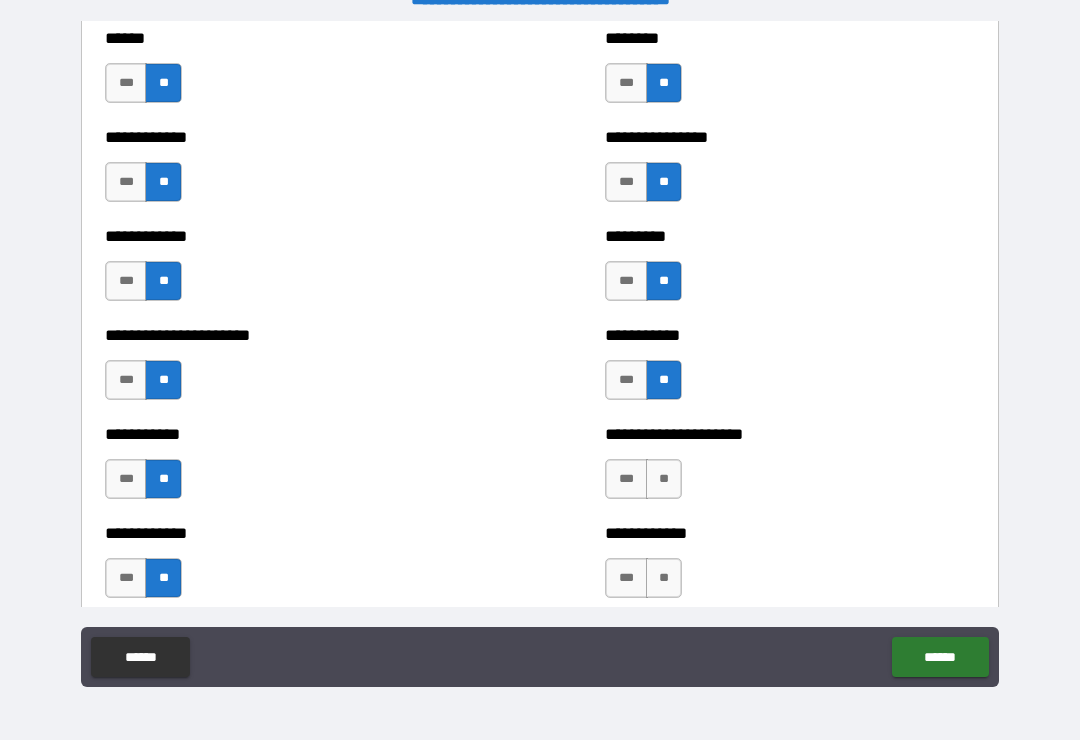click on "**" at bounding box center [664, 479] 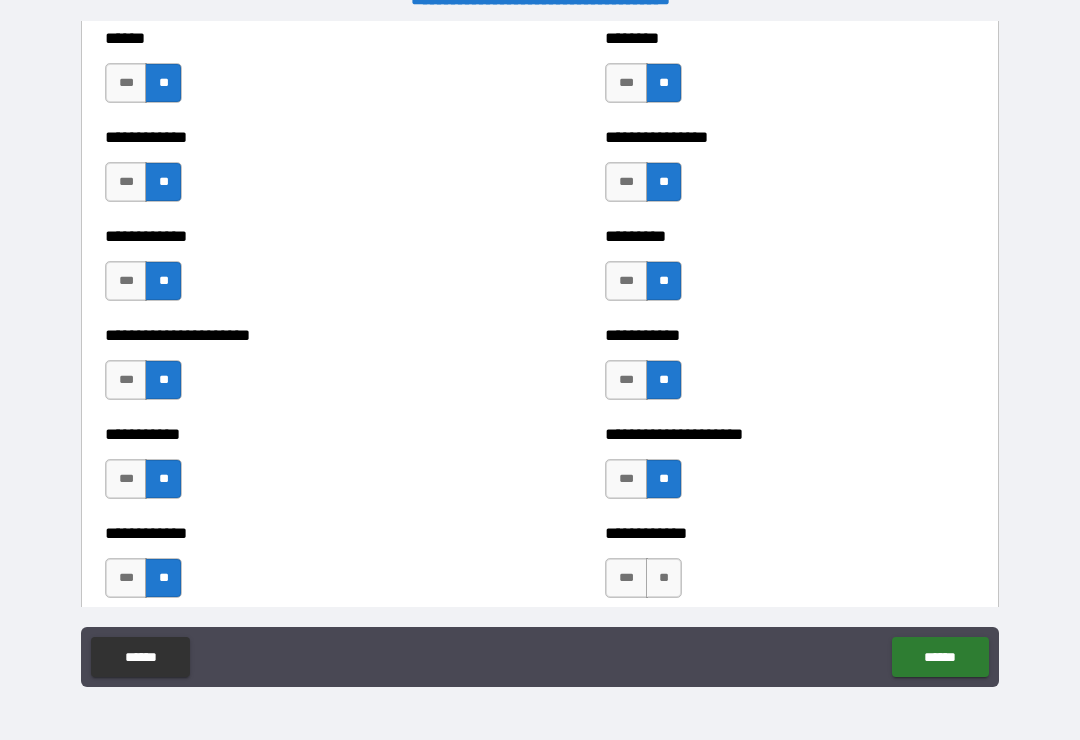 click on "**" at bounding box center (664, 578) 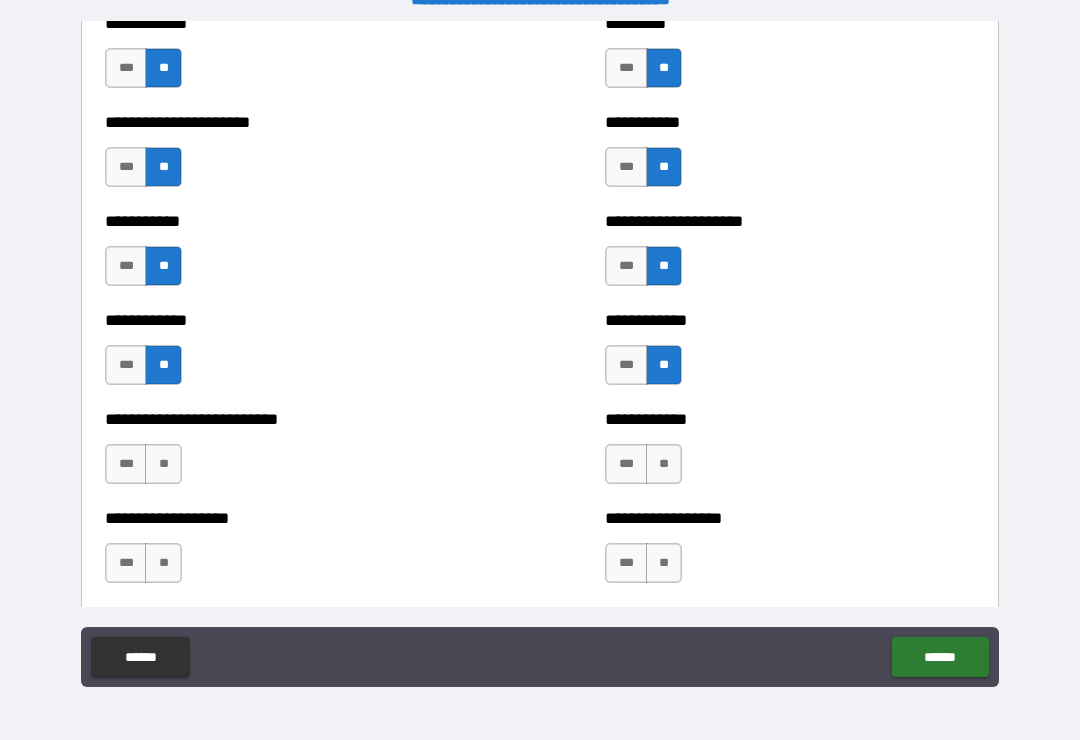 scroll, scrollTop: 5308, scrollLeft: 0, axis: vertical 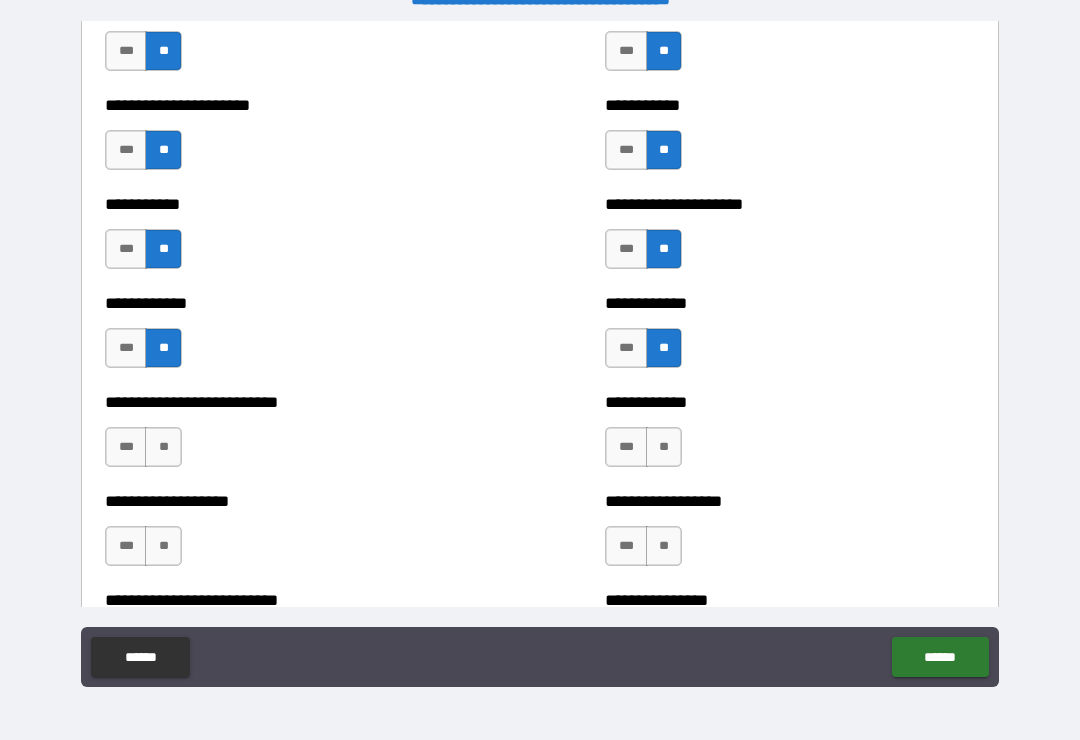 click on "**" at bounding box center [664, 447] 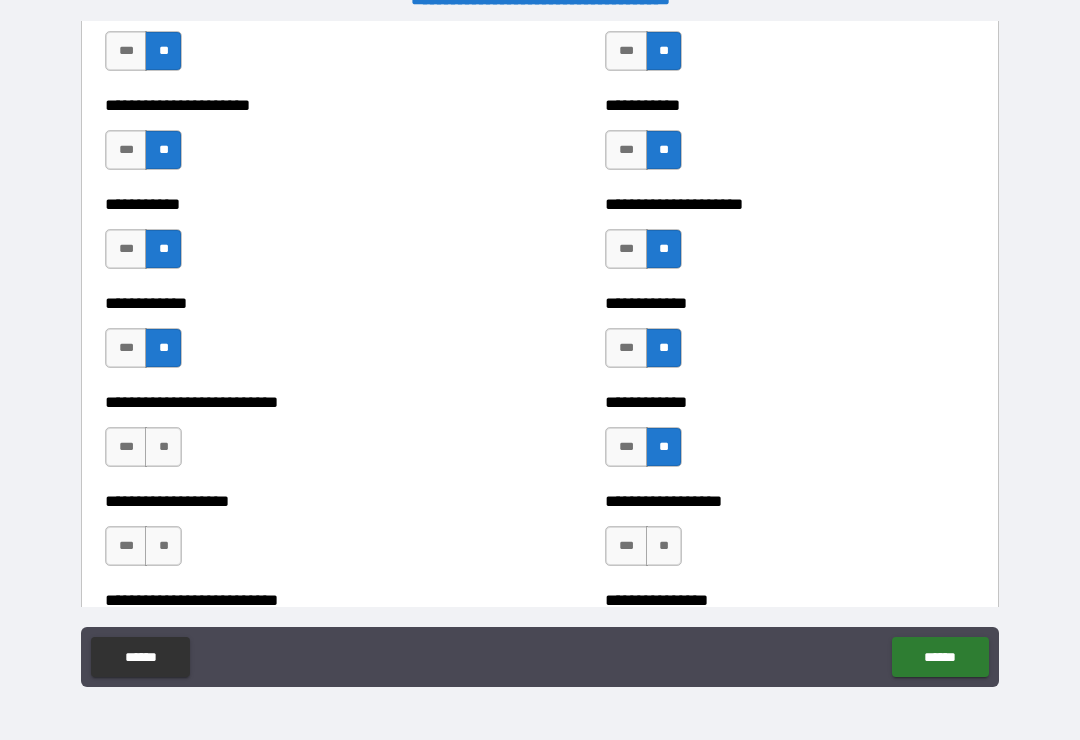 click on "**" at bounding box center [163, 447] 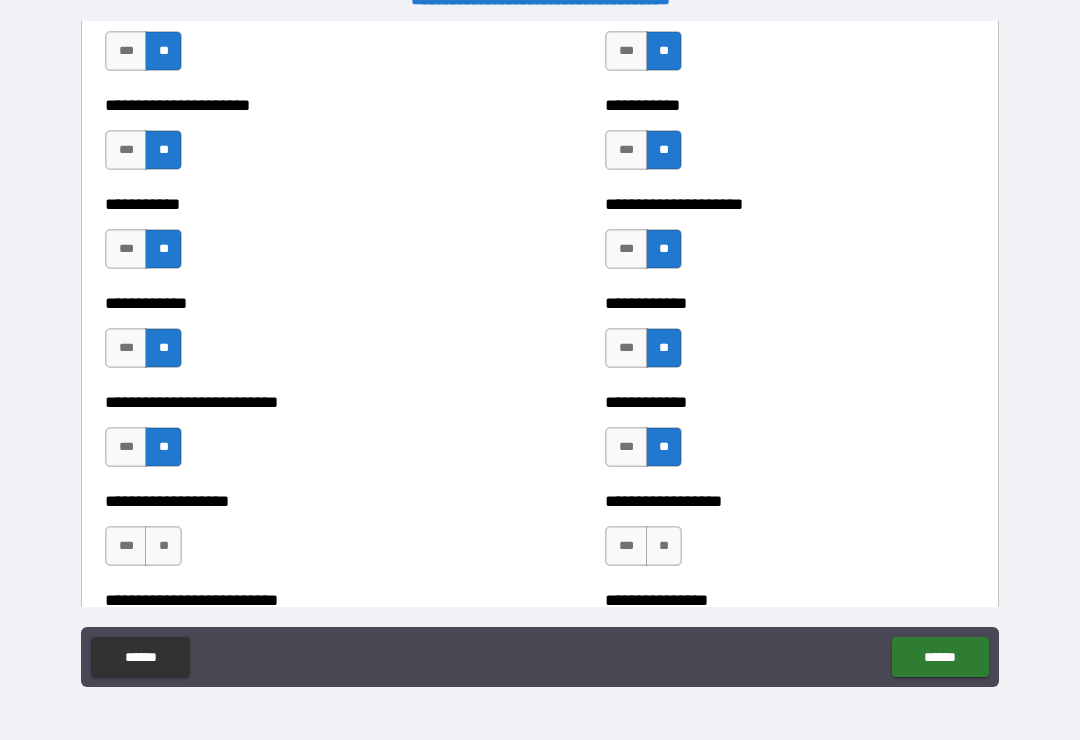 click on "**" at bounding box center [163, 546] 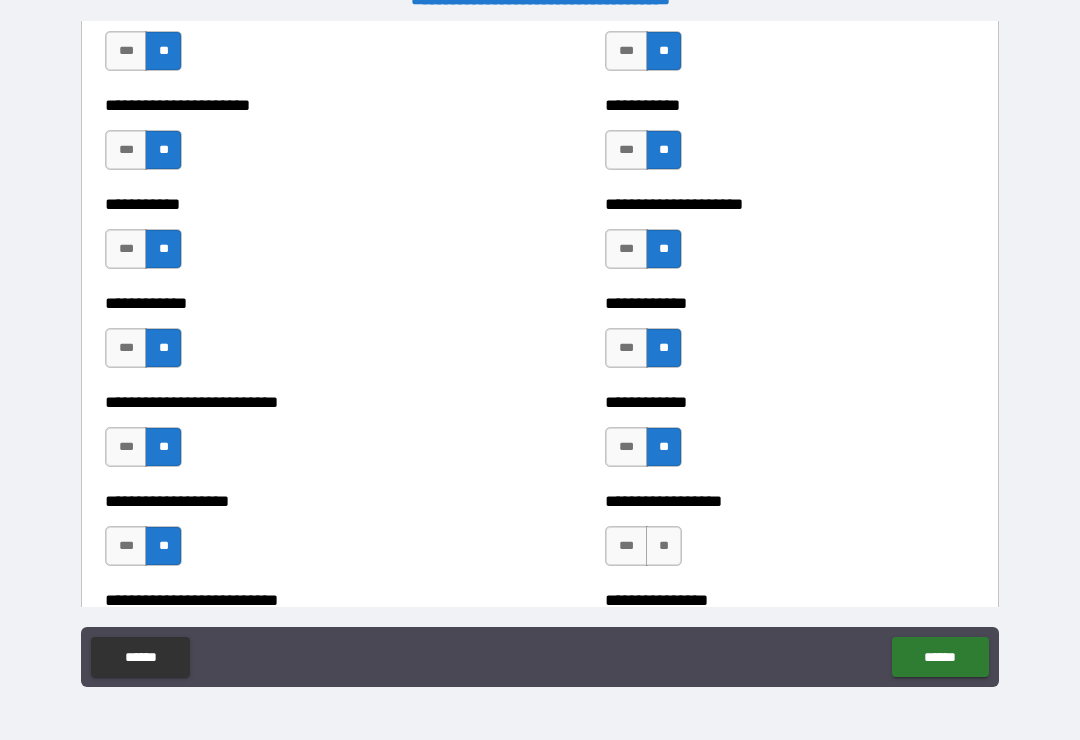 click on "**" at bounding box center [664, 546] 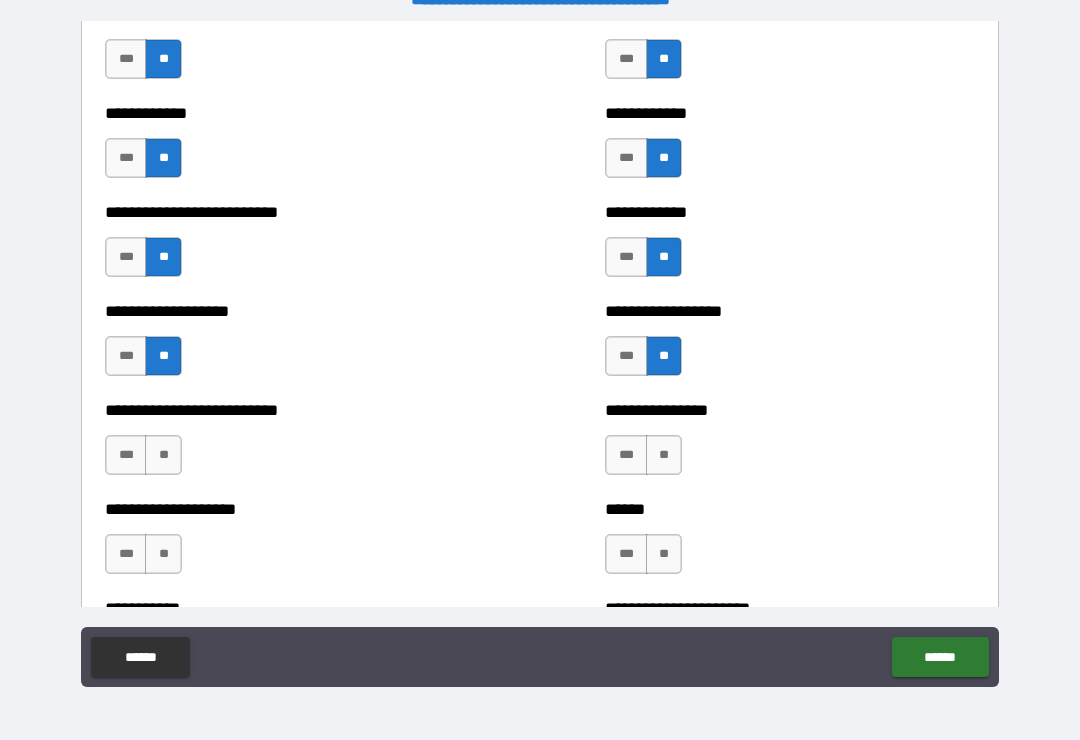 scroll, scrollTop: 5550, scrollLeft: 0, axis: vertical 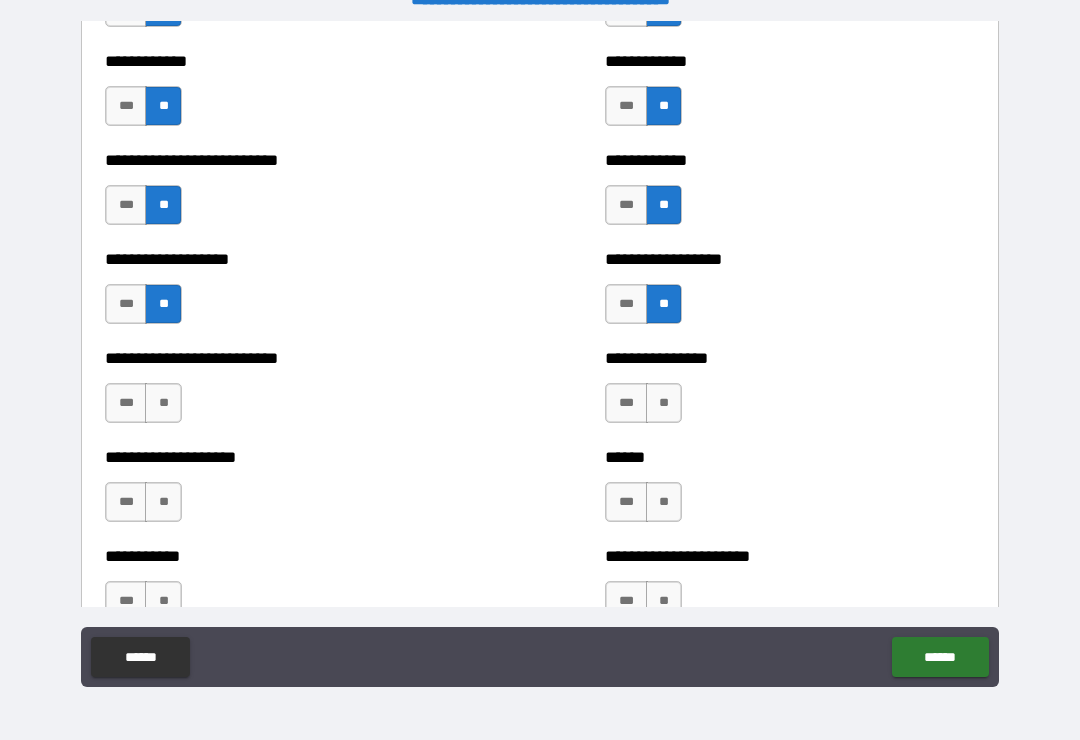 click on "**" at bounding box center (664, 403) 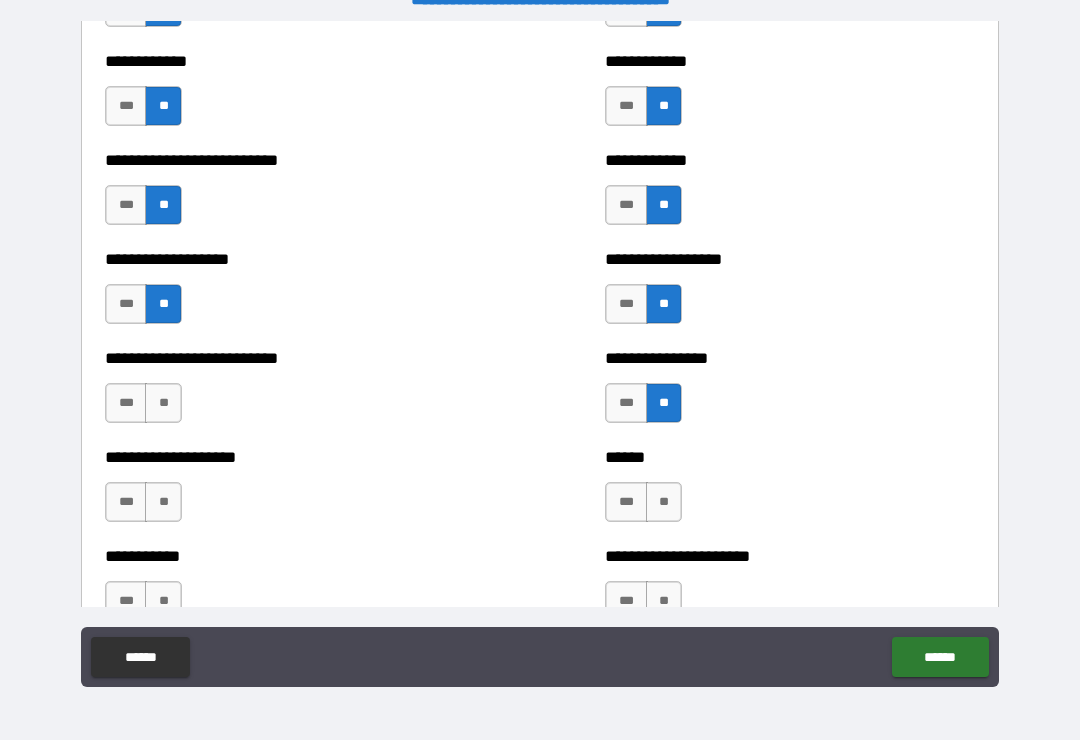 click on "**" at bounding box center (163, 403) 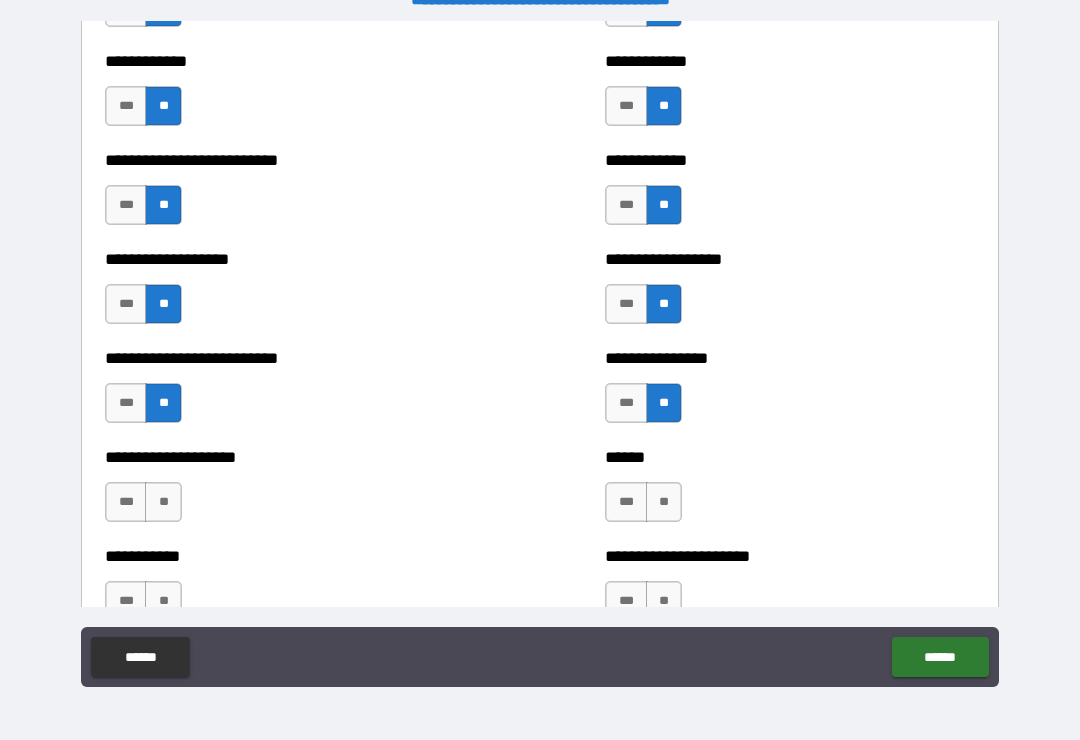 click on "**" at bounding box center [163, 502] 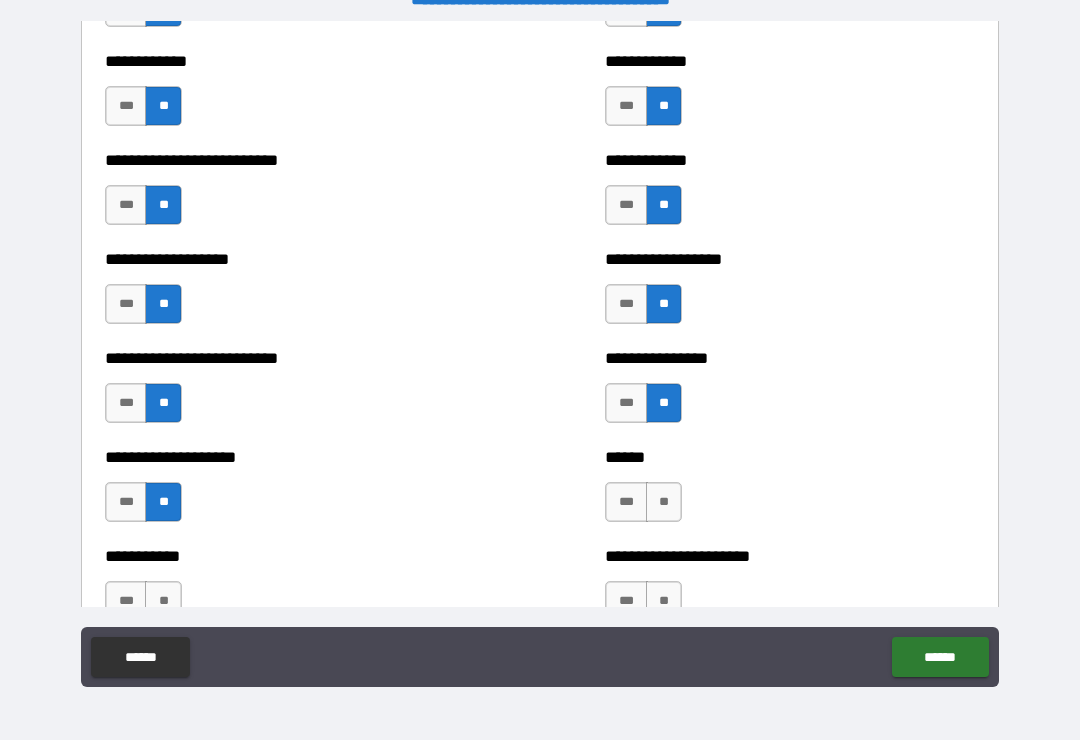 click on "**" at bounding box center [163, 601] 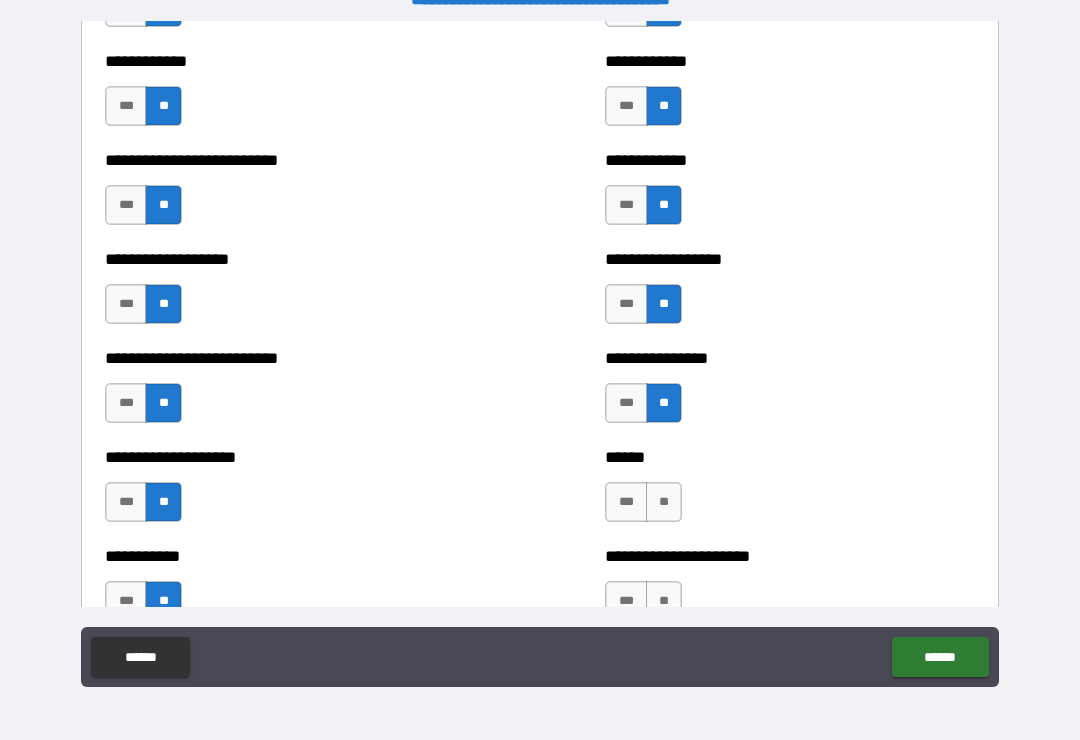 click on "**" at bounding box center (664, 502) 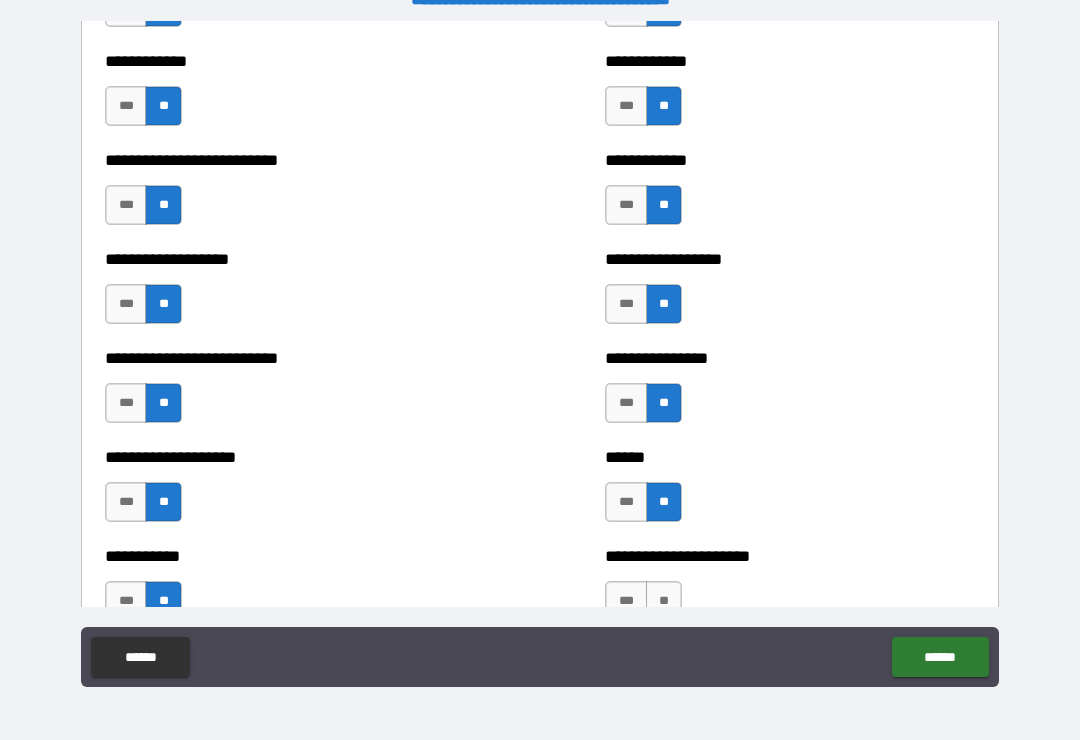 click on "**" at bounding box center [664, 601] 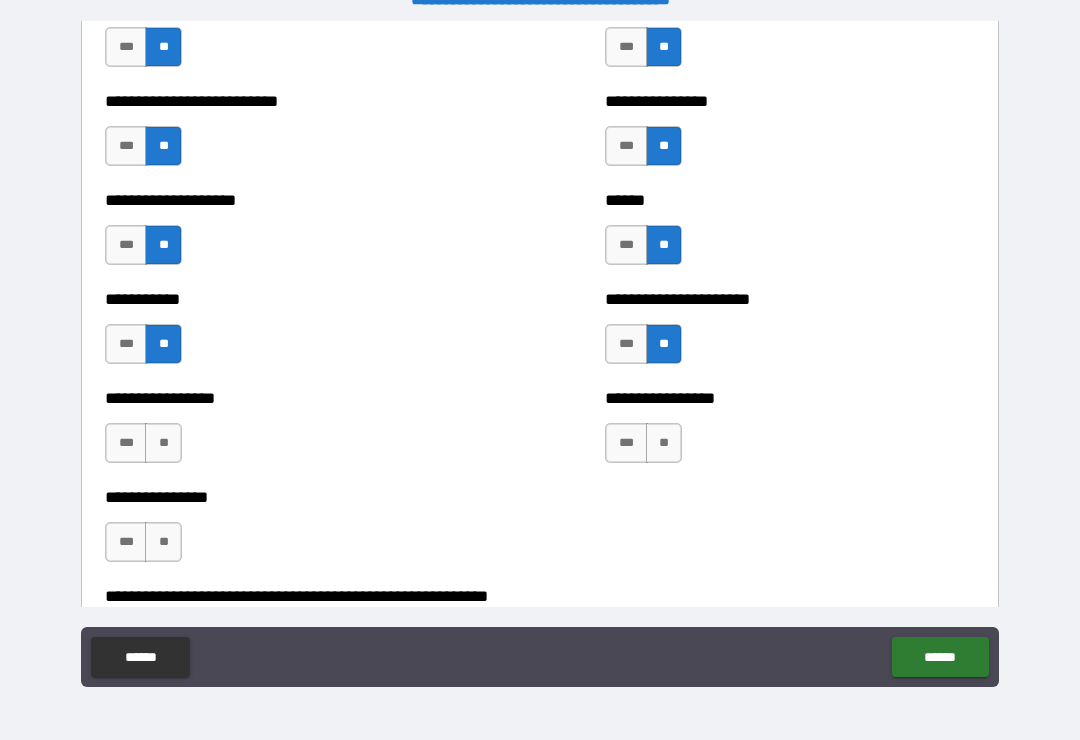 scroll, scrollTop: 5829, scrollLeft: 0, axis: vertical 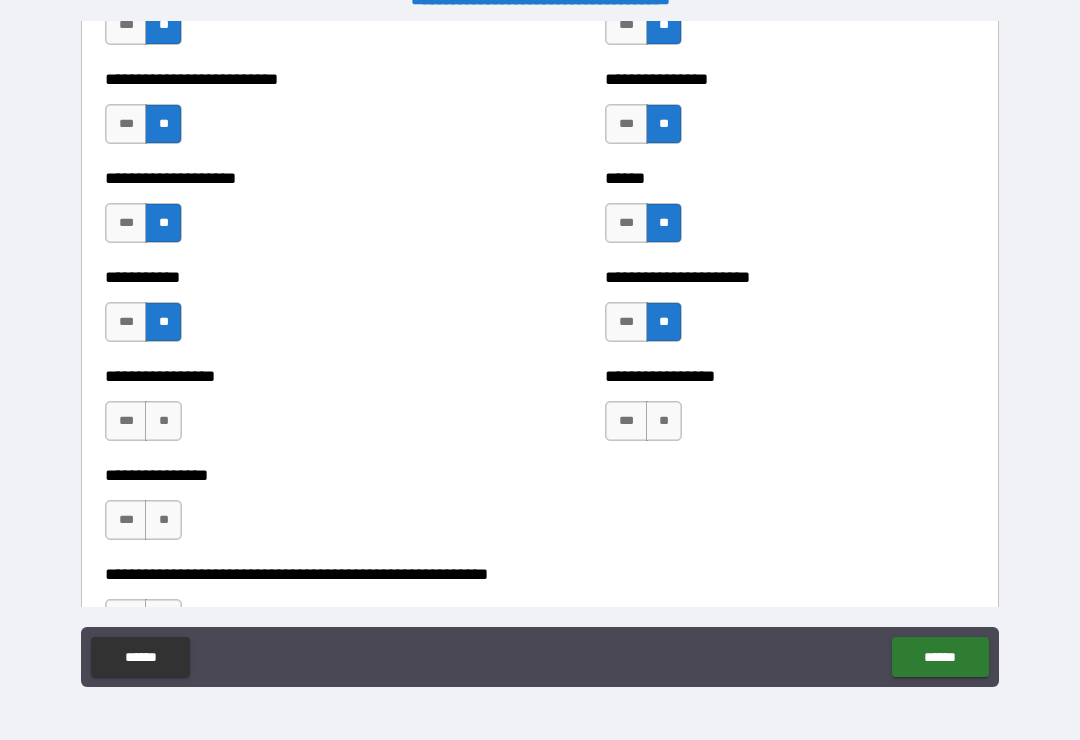 click on "**" at bounding box center (664, 421) 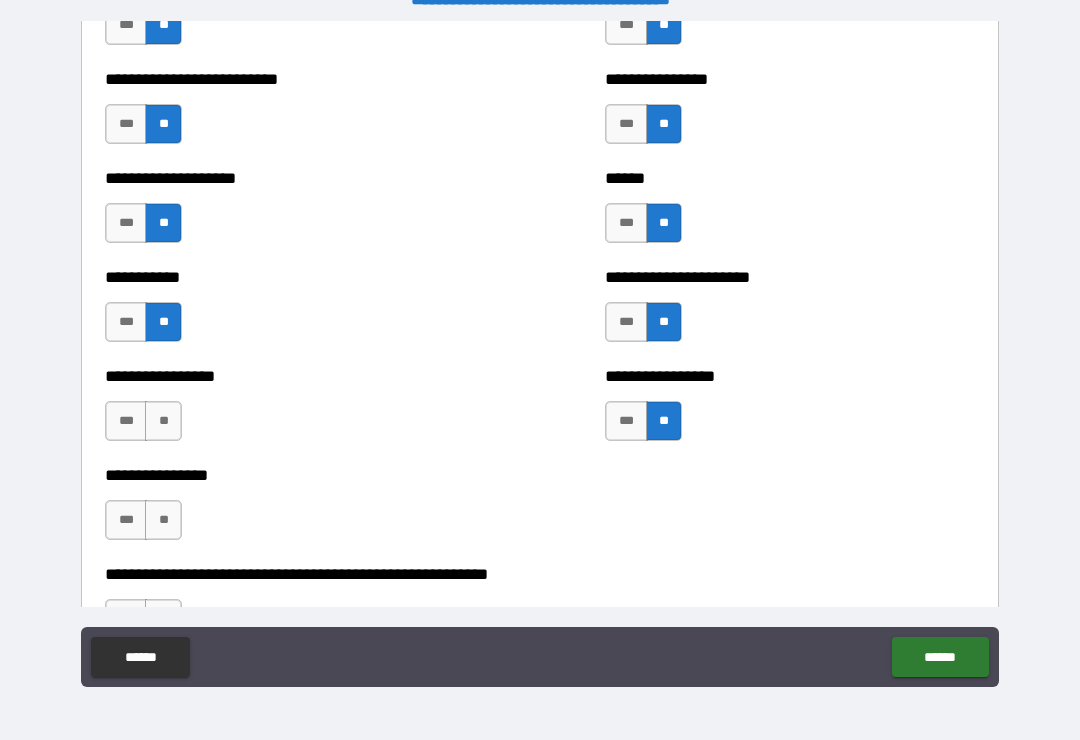 click on "**" at bounding box center (163, 421) 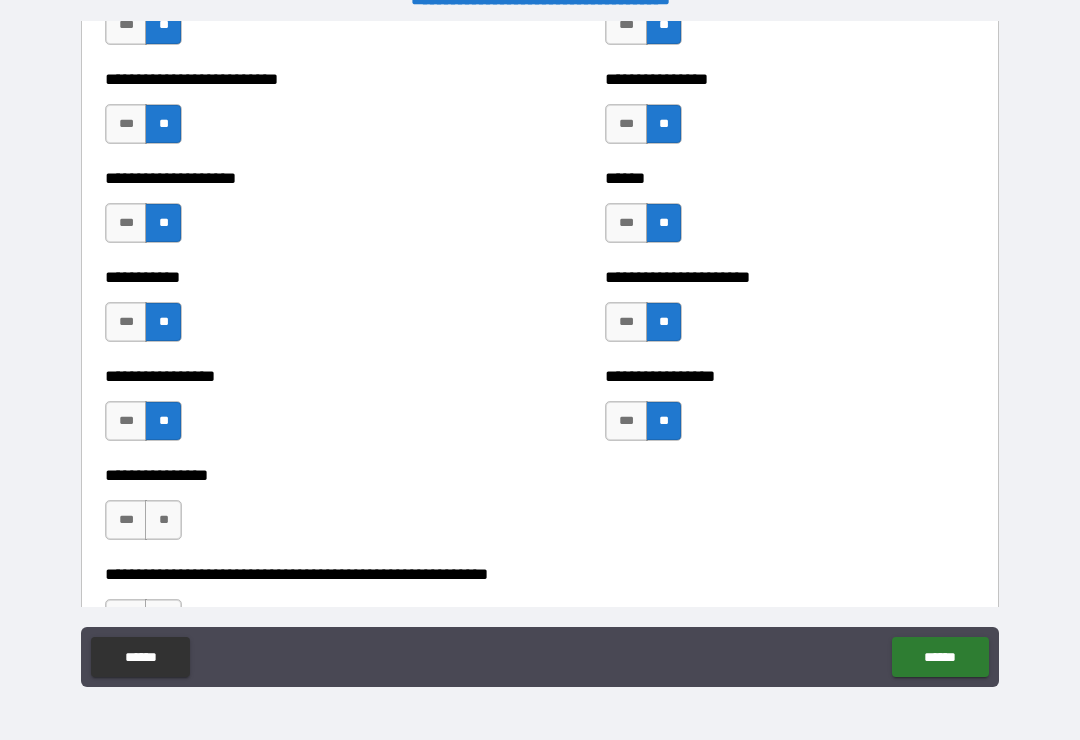 click on "**" at bounding box center (163, 520) 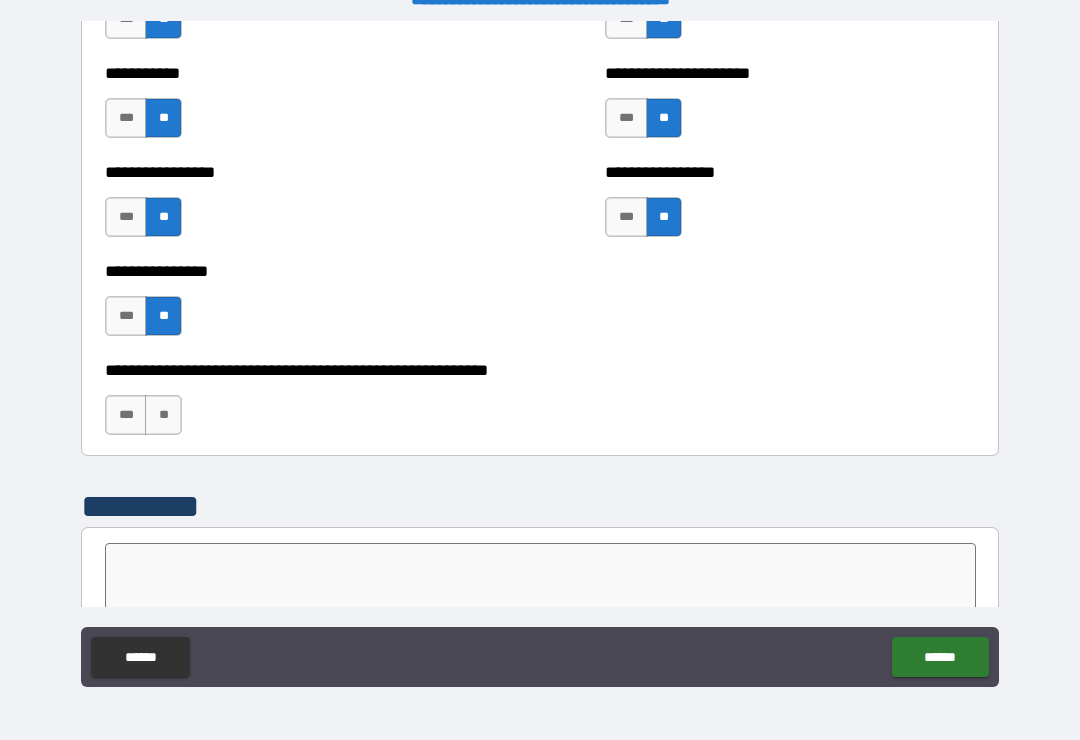 scroll, scrollTop: 6039, scrollLeft: 0, axis: vertical 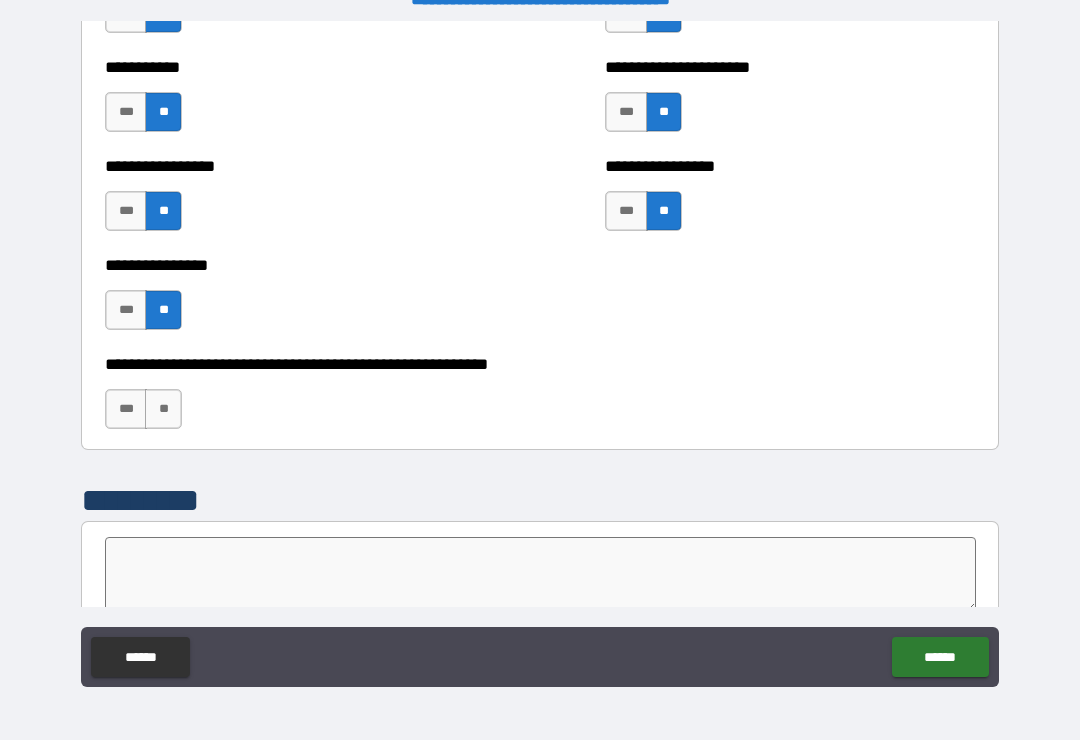 click on "**" at bounding box center [163, 409] 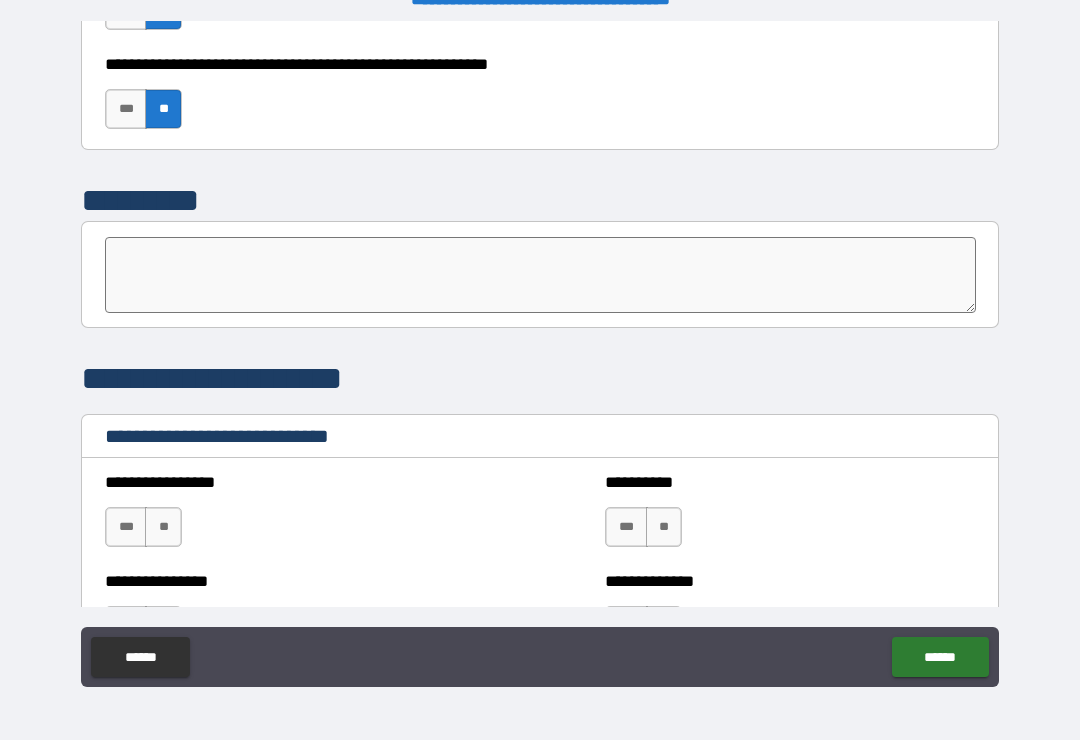 scroll, scrollTop: 6340, scrollLeft: 0, axis: vertical 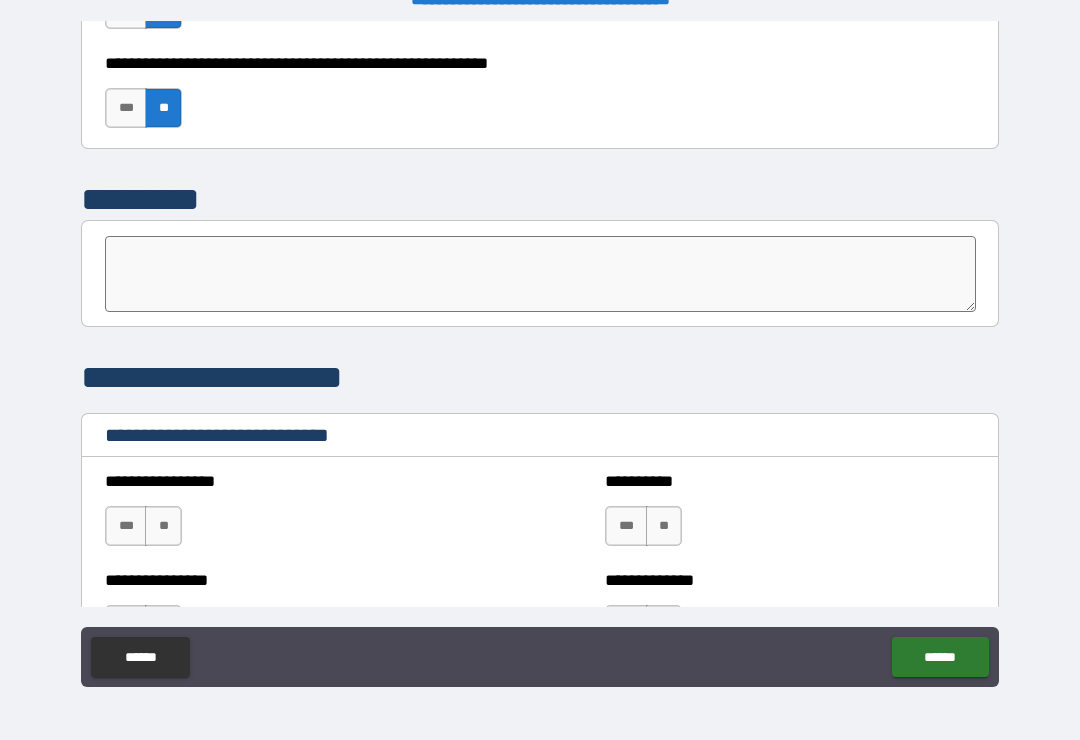 click on "**" at bounding box center [163, 526] 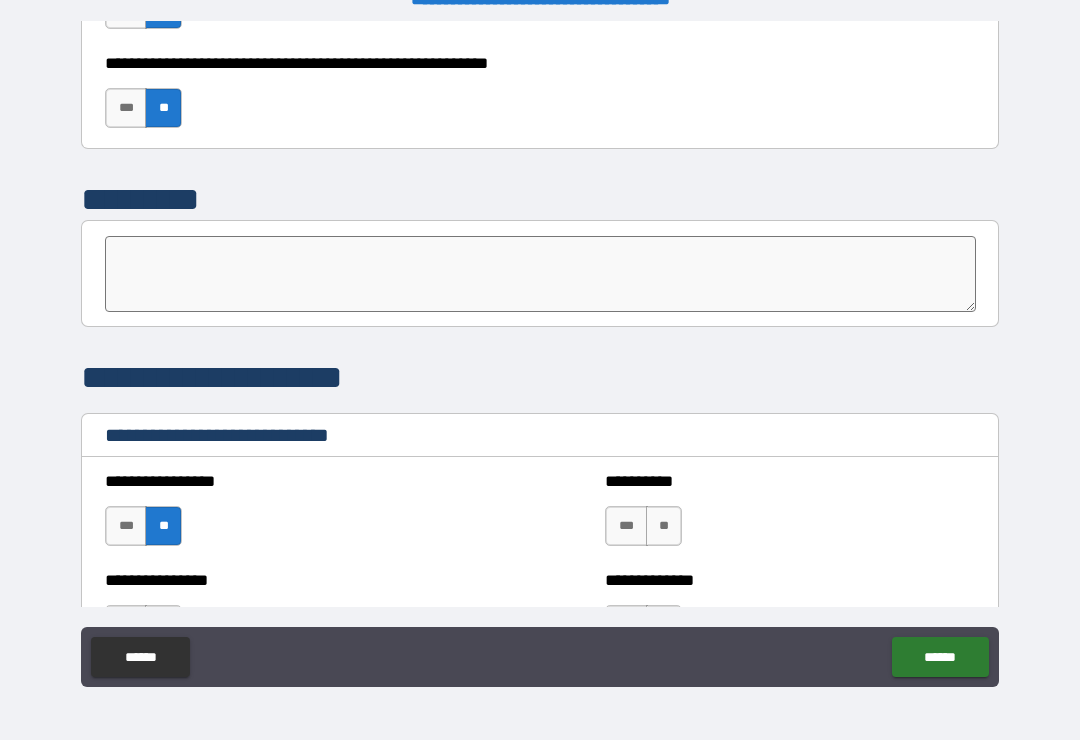 click on "**" at bounding box center [664, 526] 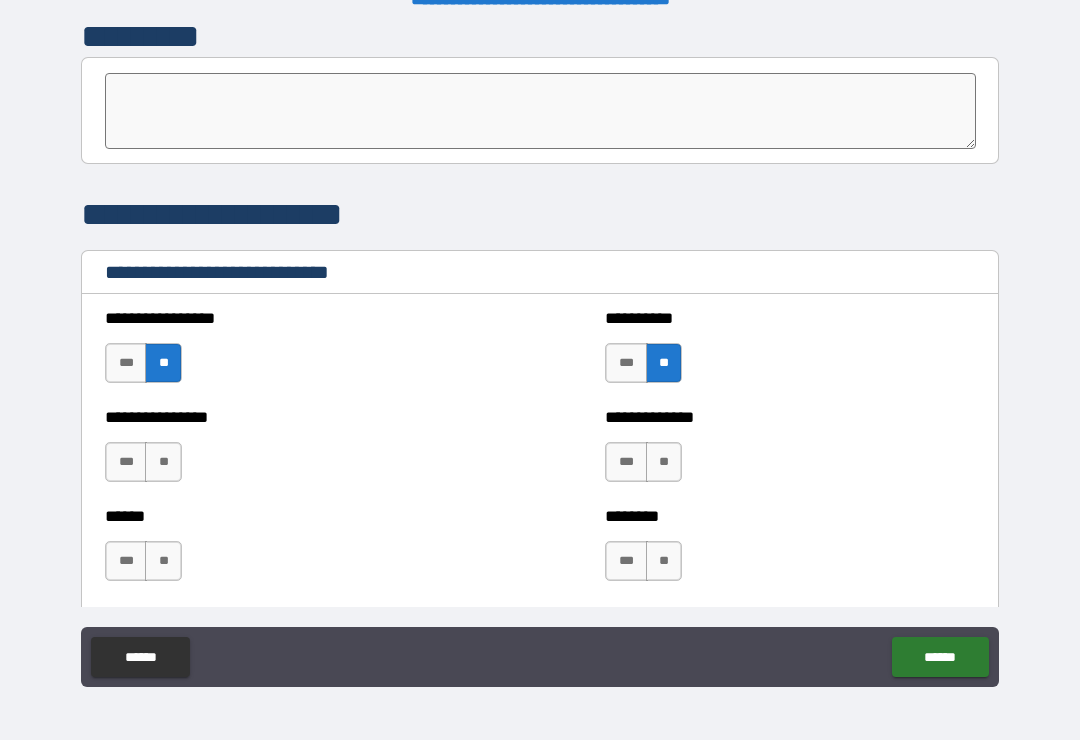 scroll, scrollTop: 6612, scrollLeft: 0, axis: vertical 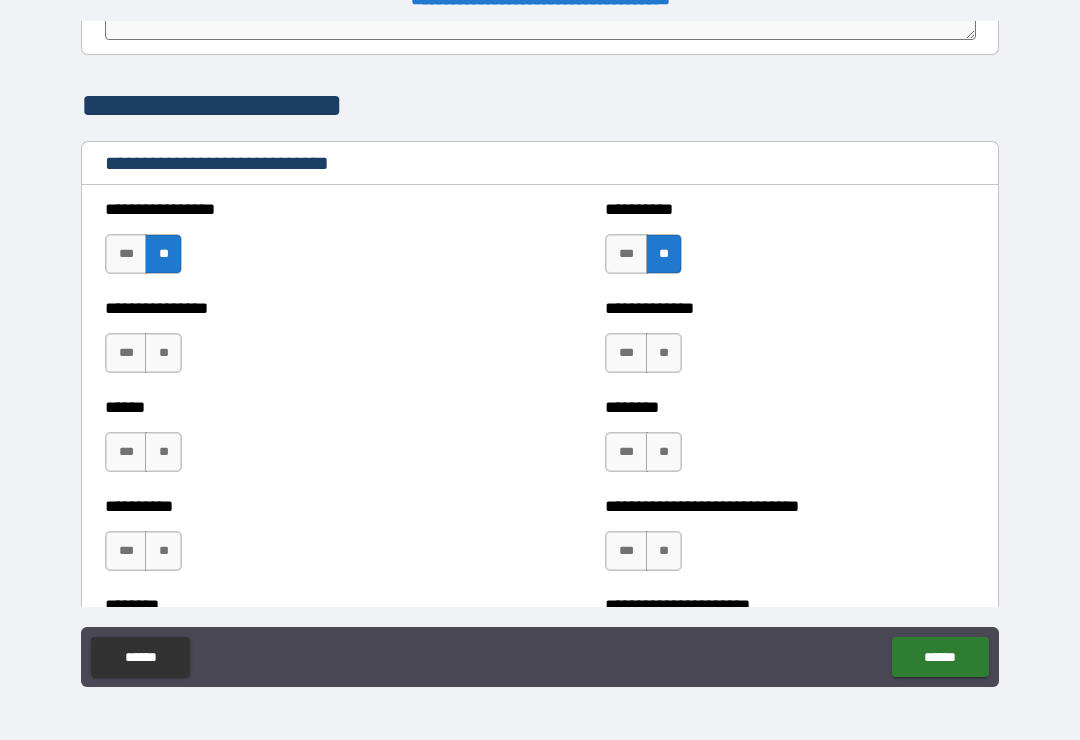 click on "**" at bounding box center [664, 353] 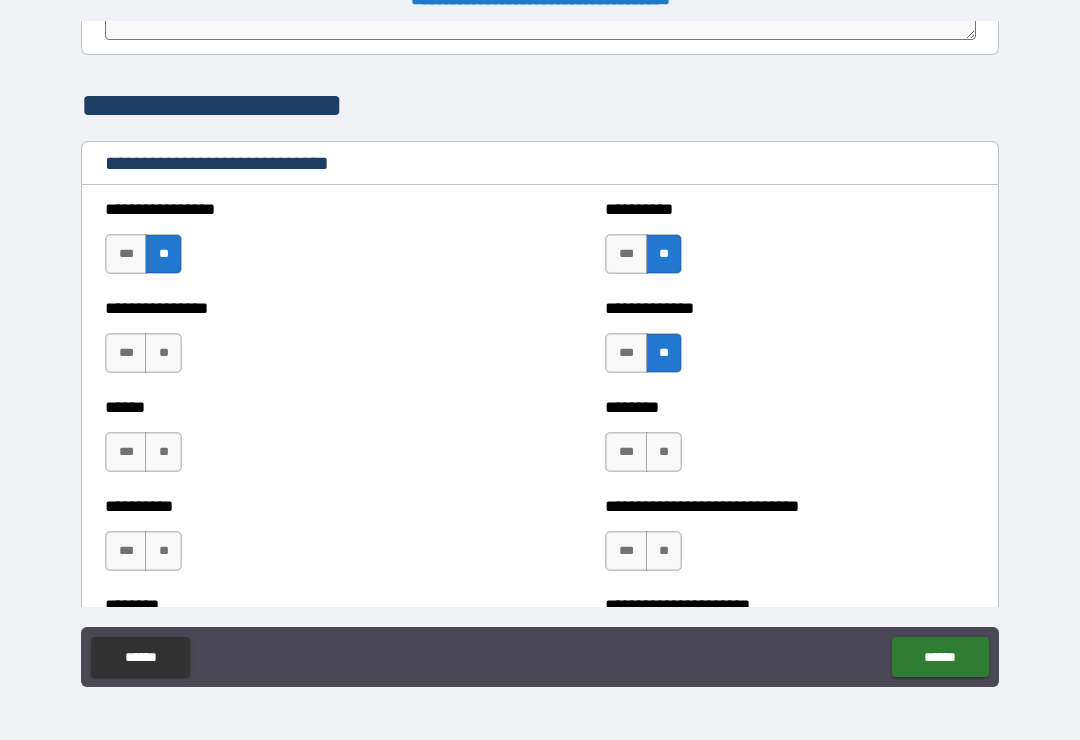 click on "**" at bounding box center (163, 353) 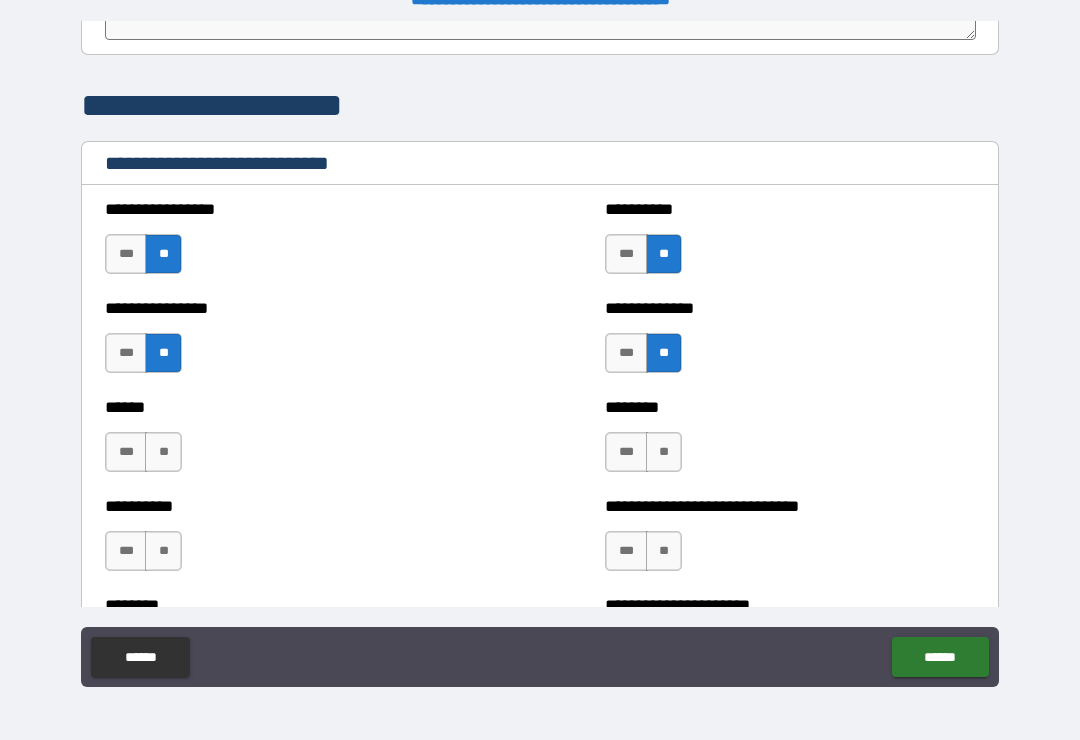 click on "**" at bounding box center [163, 452] 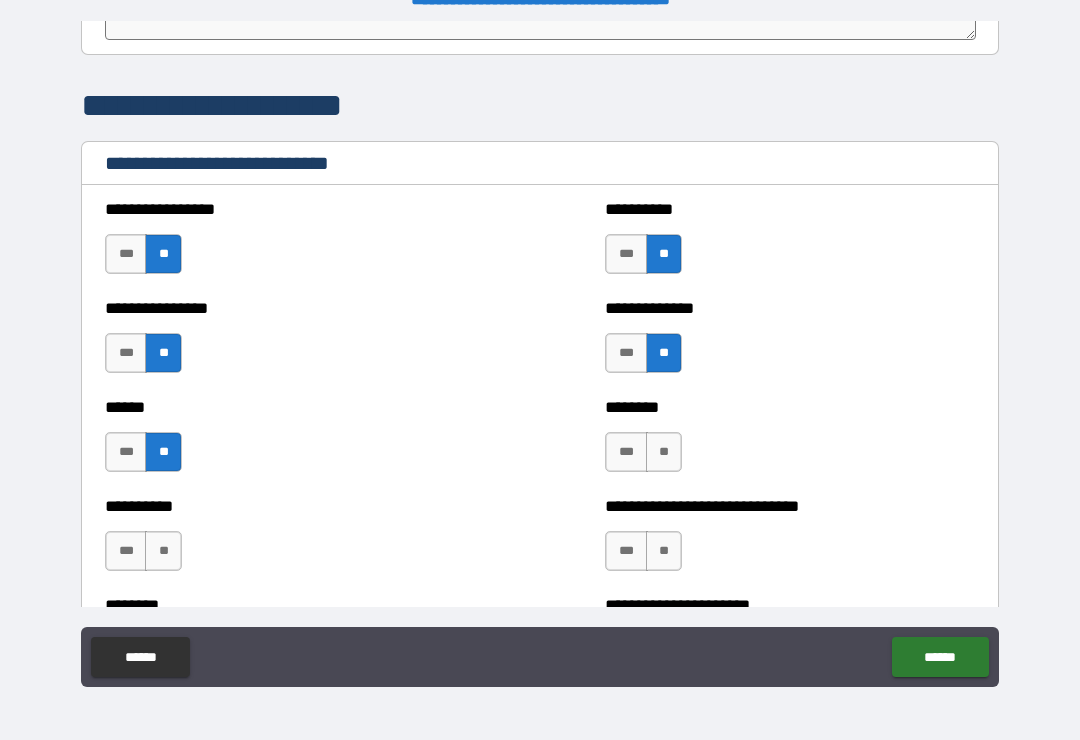 click on "**" at bounding box center [163, 551] 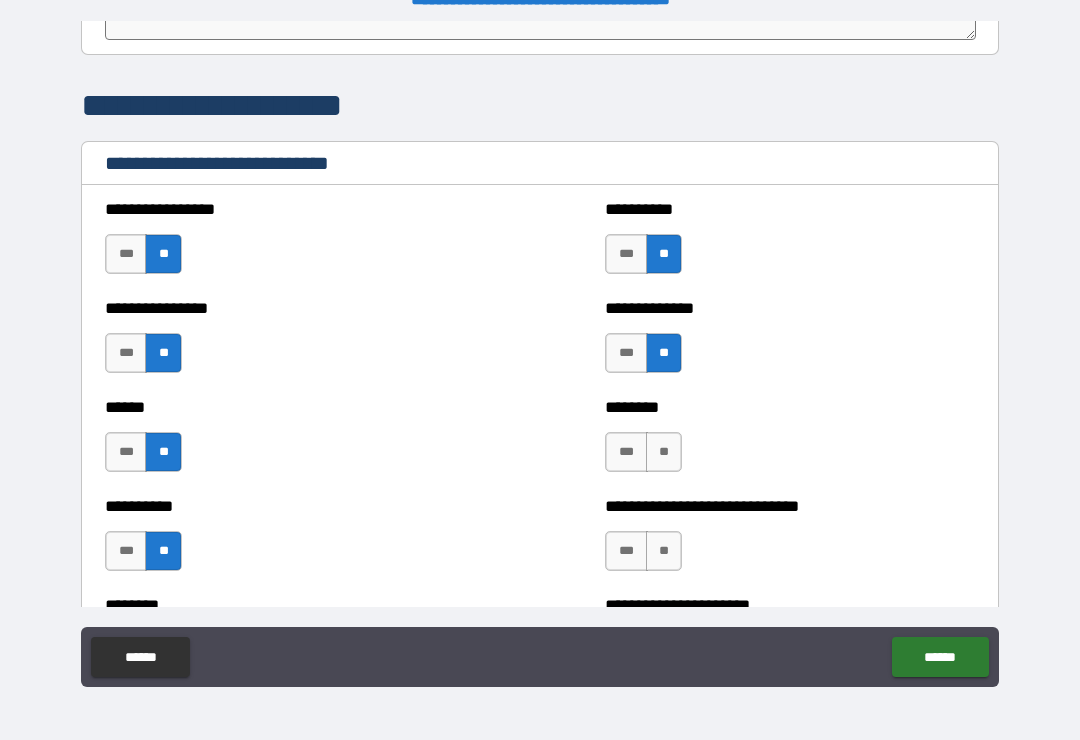 click on "**" at bounding box center (664, 452) 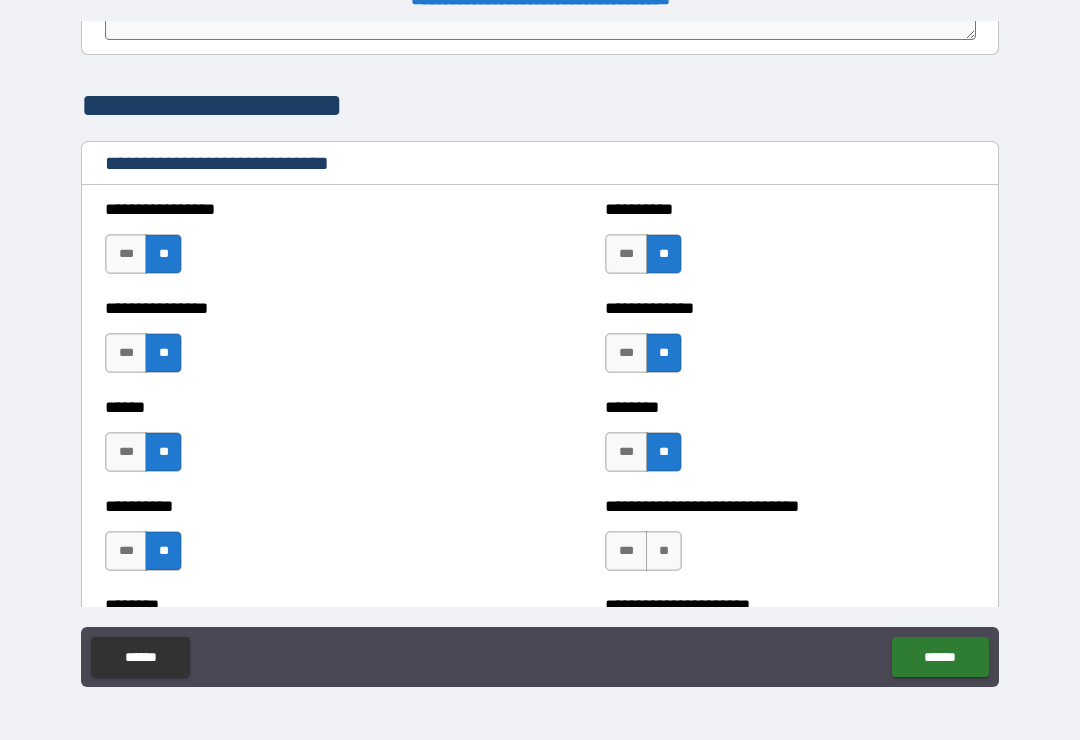 click on "**" at bounding box center [664, 551] 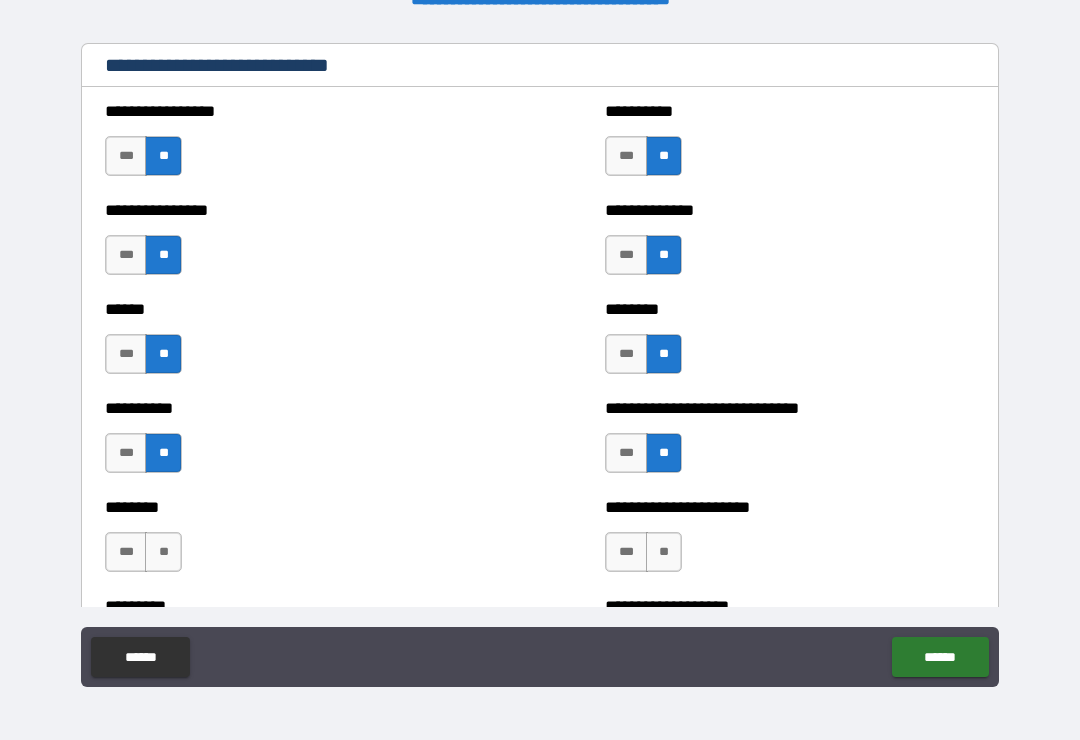 scroll, scrollTop: 6782, scrollLeft: 0, axis: vertical 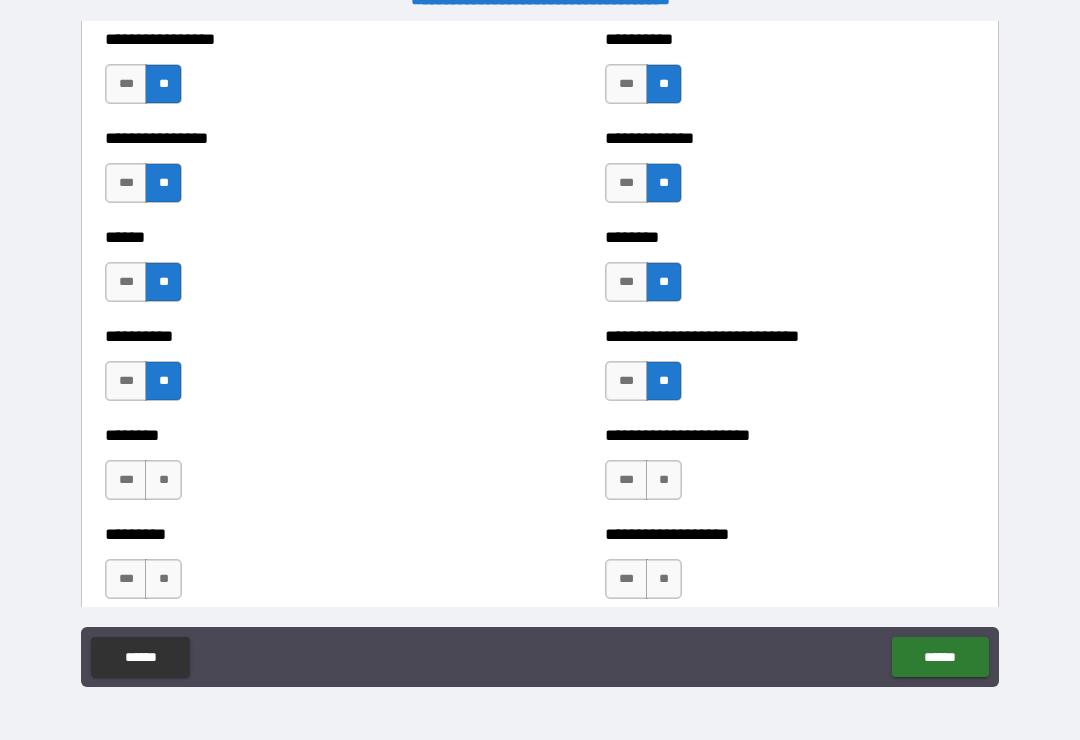 click on "**" at bounding box center [664, 480] 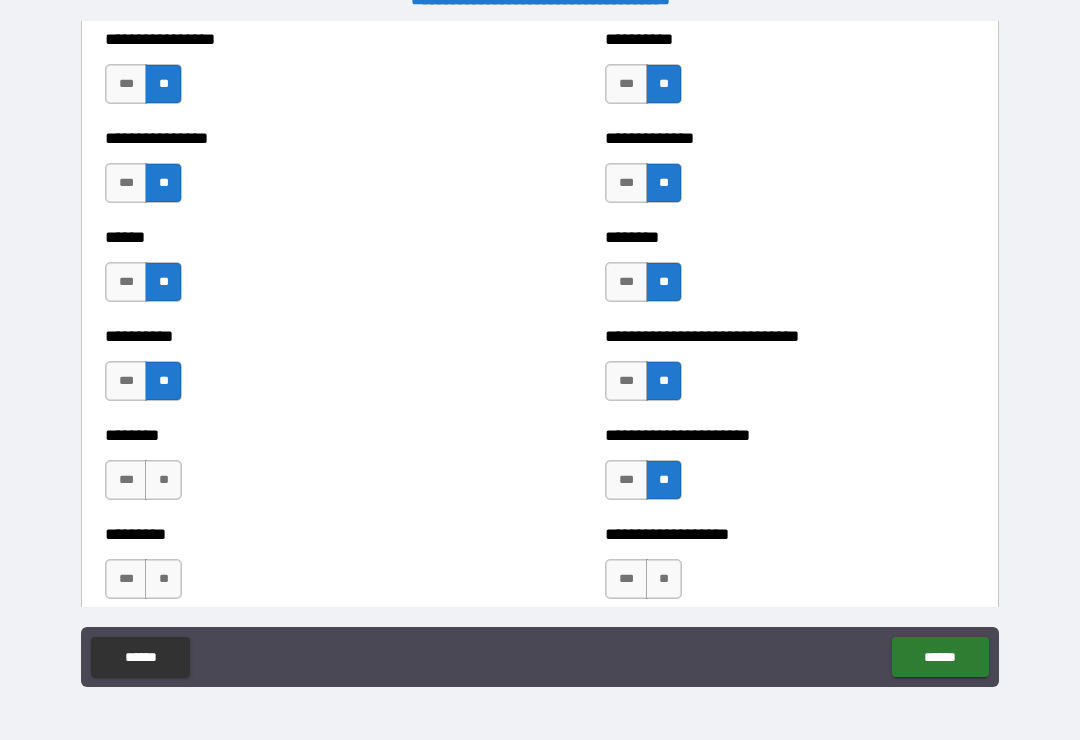 click on "**" at bounding box center [163, 480] 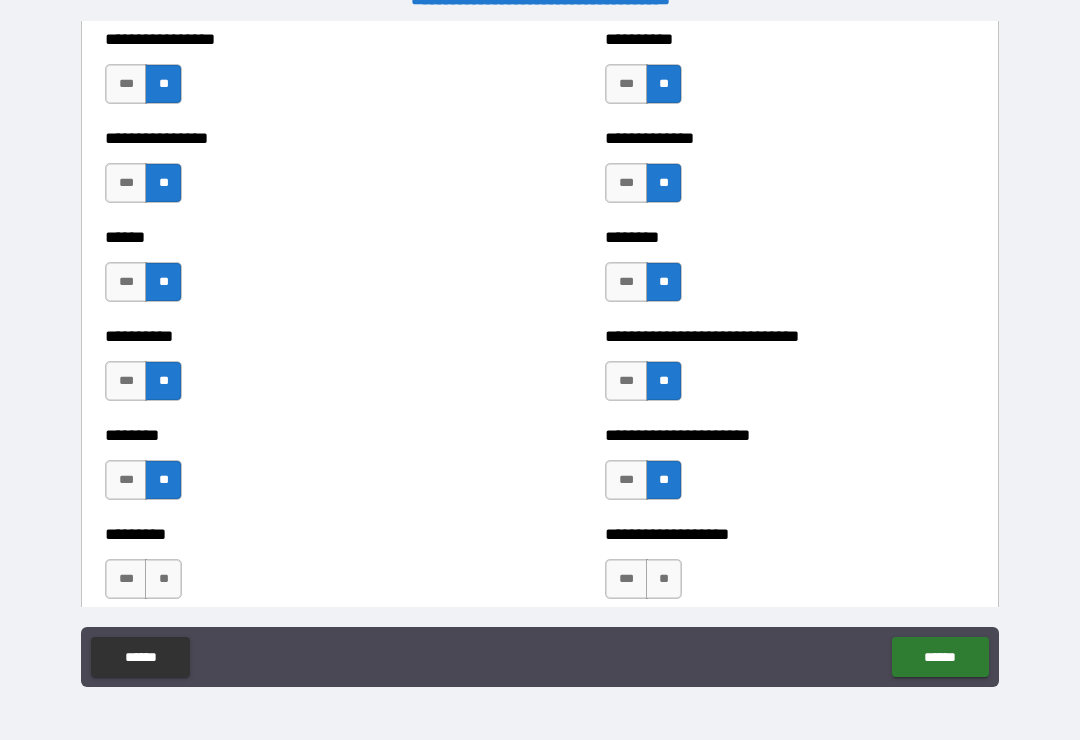 click on "**" at bounding box center [163, 579] 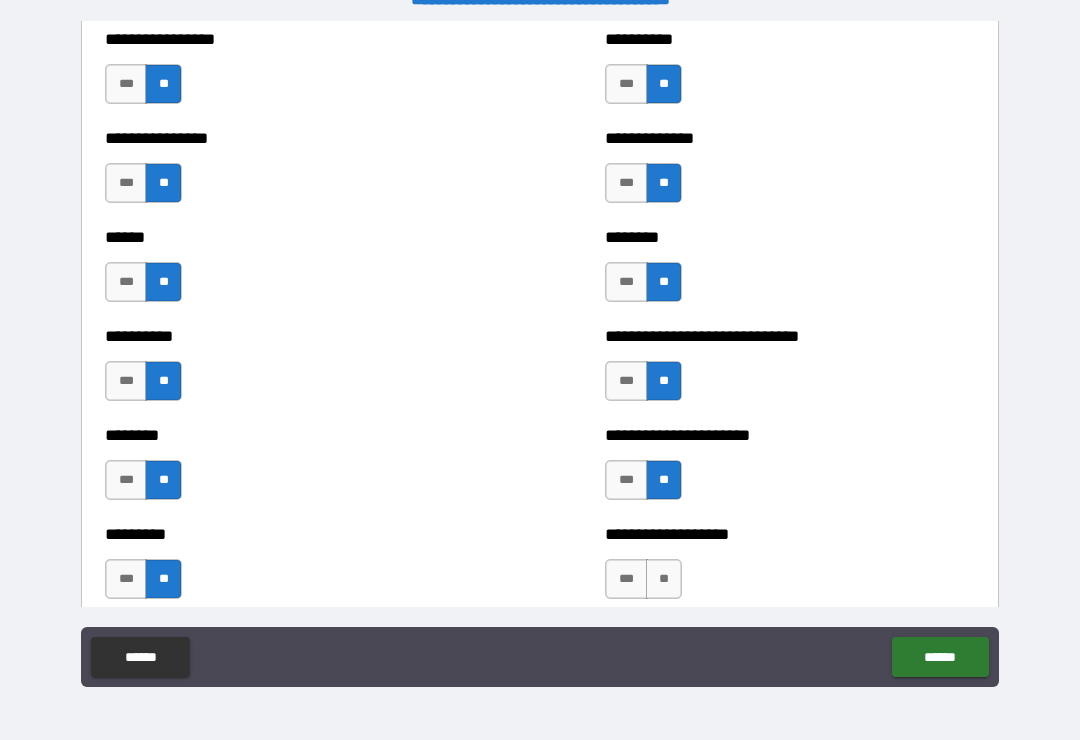 click on "**" at bounding box center (664, 579) 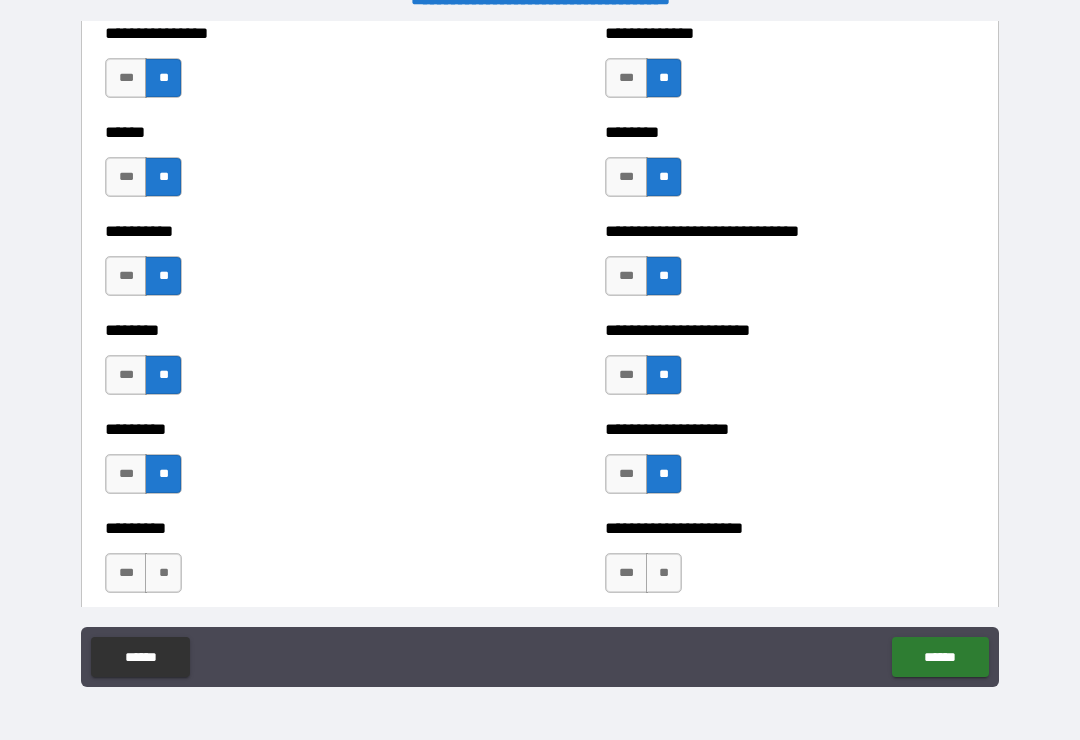 scroll, scrollTop: 6947, scrollLeft: 0, axis: vertical 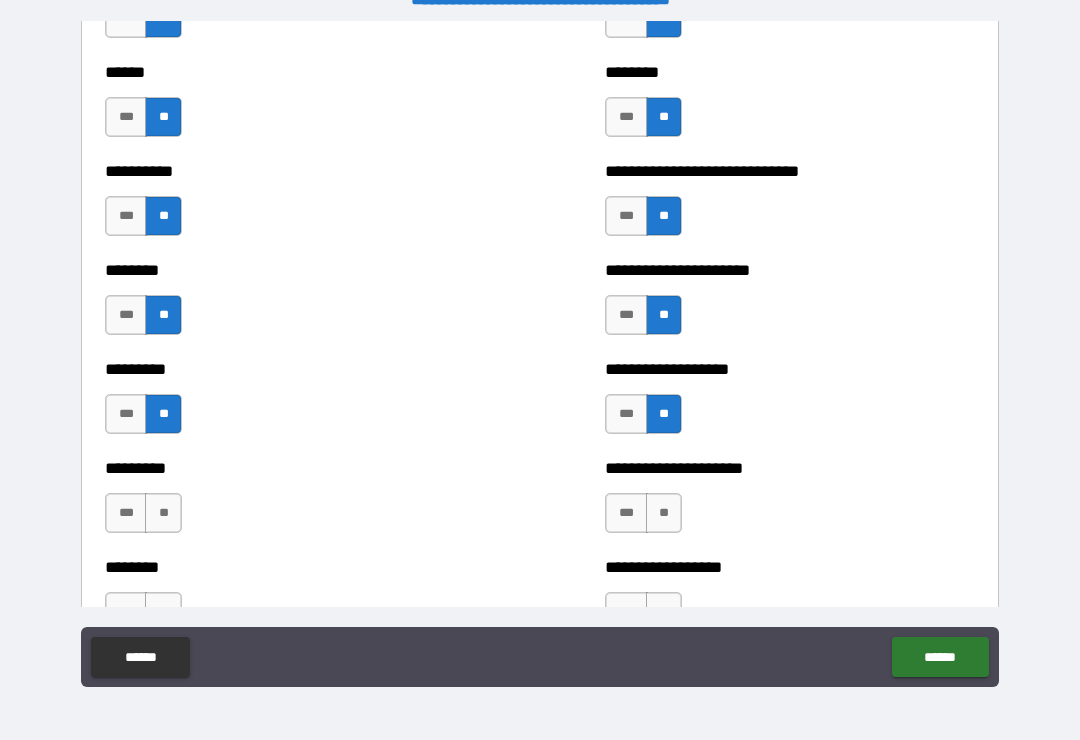 click on "**" at bounding box center (664, 513) 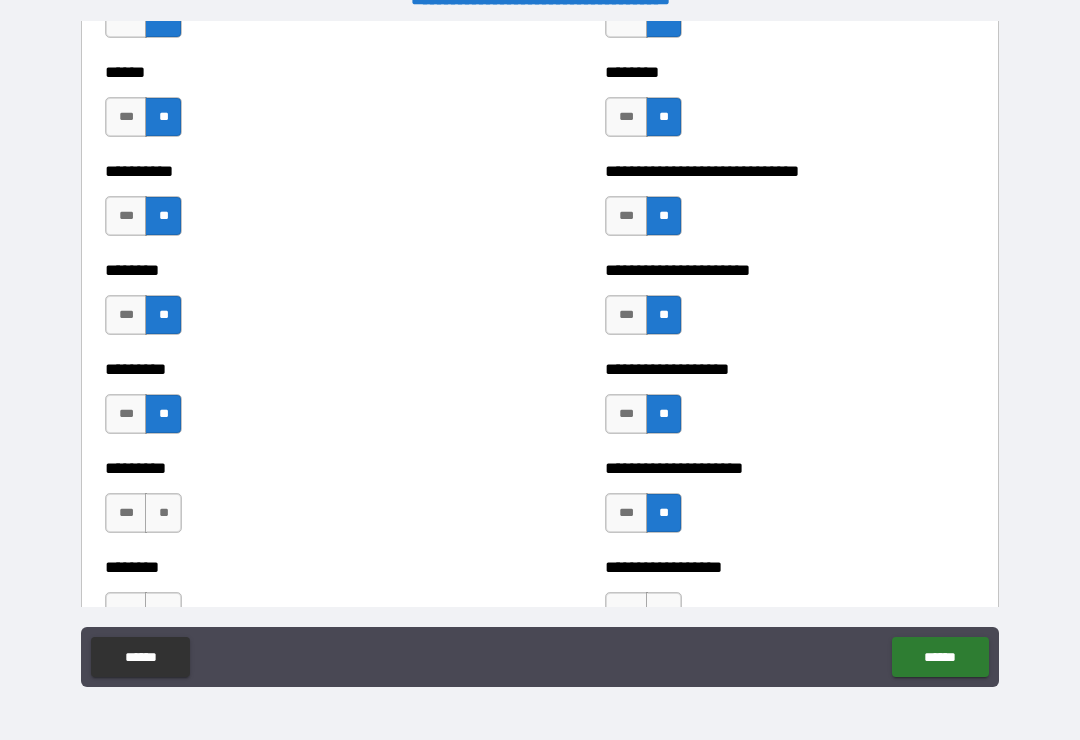 click on "**" at bounding box center (163, 513) 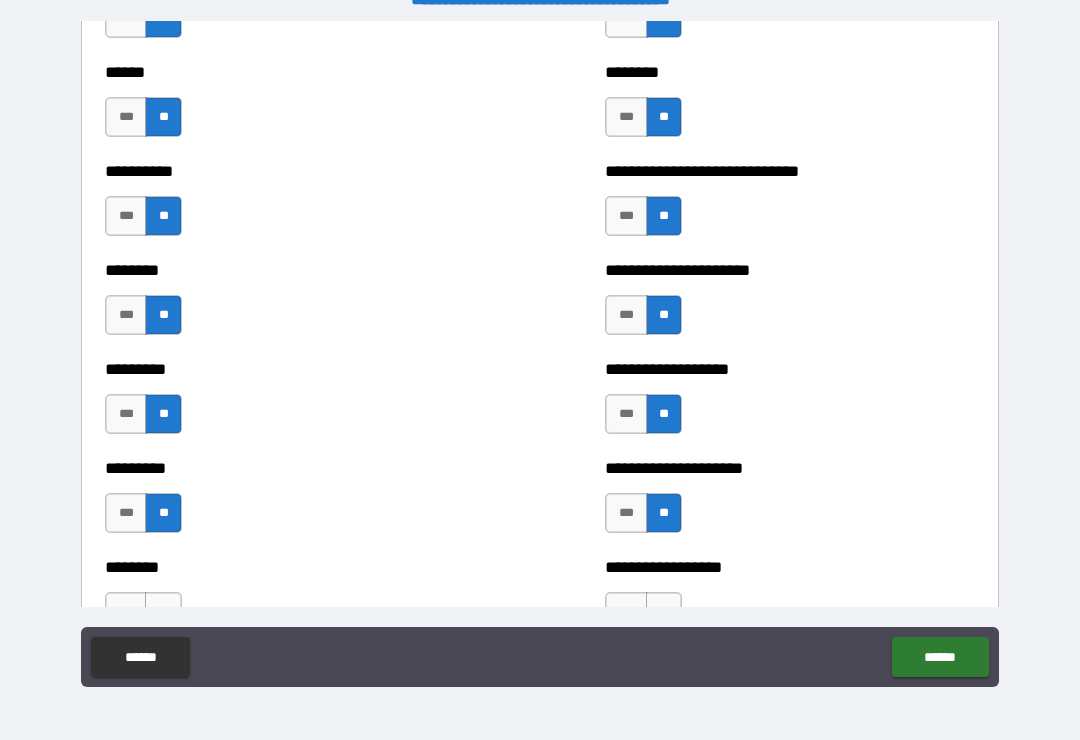 click on "********* *** **" at bounding box center (290, 503) 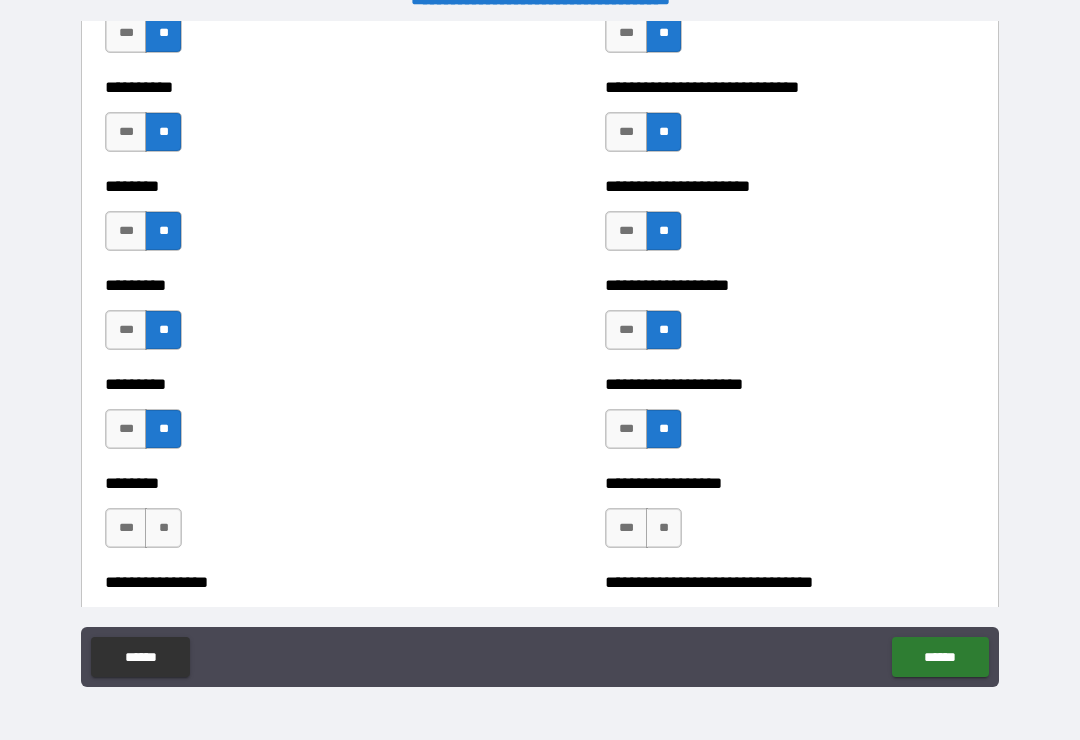 scroll, scrollTop: 7034, scrollLeft: 0, axis: vertical 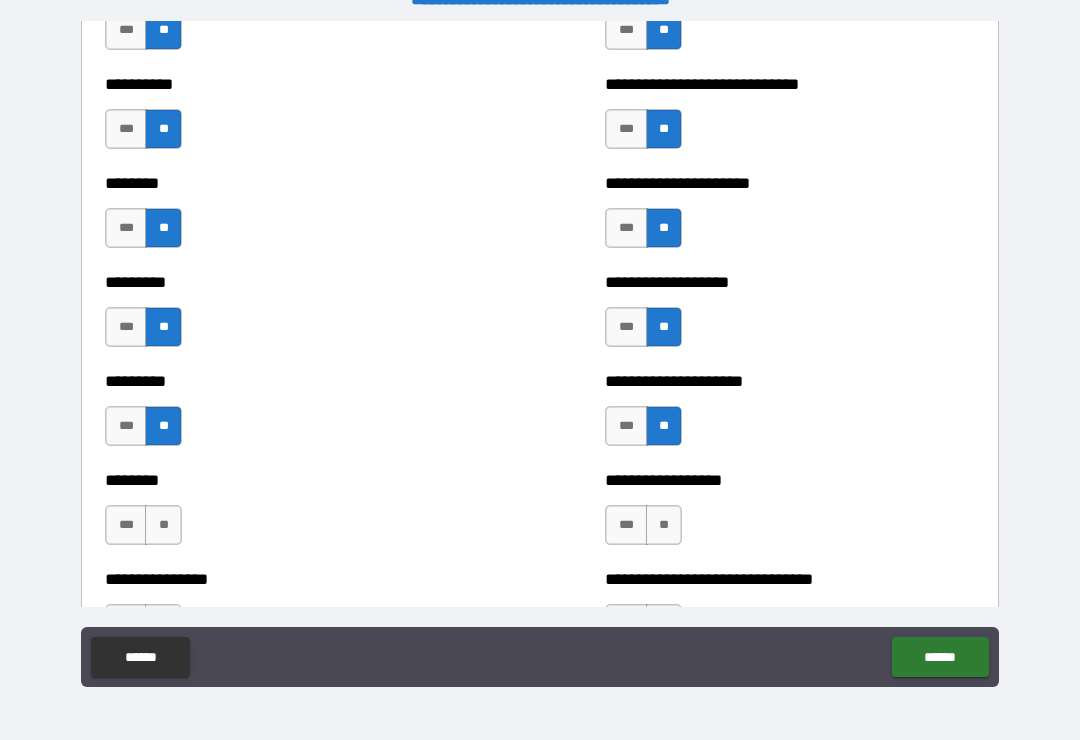 click on "***" at bounding box center (626, 525) 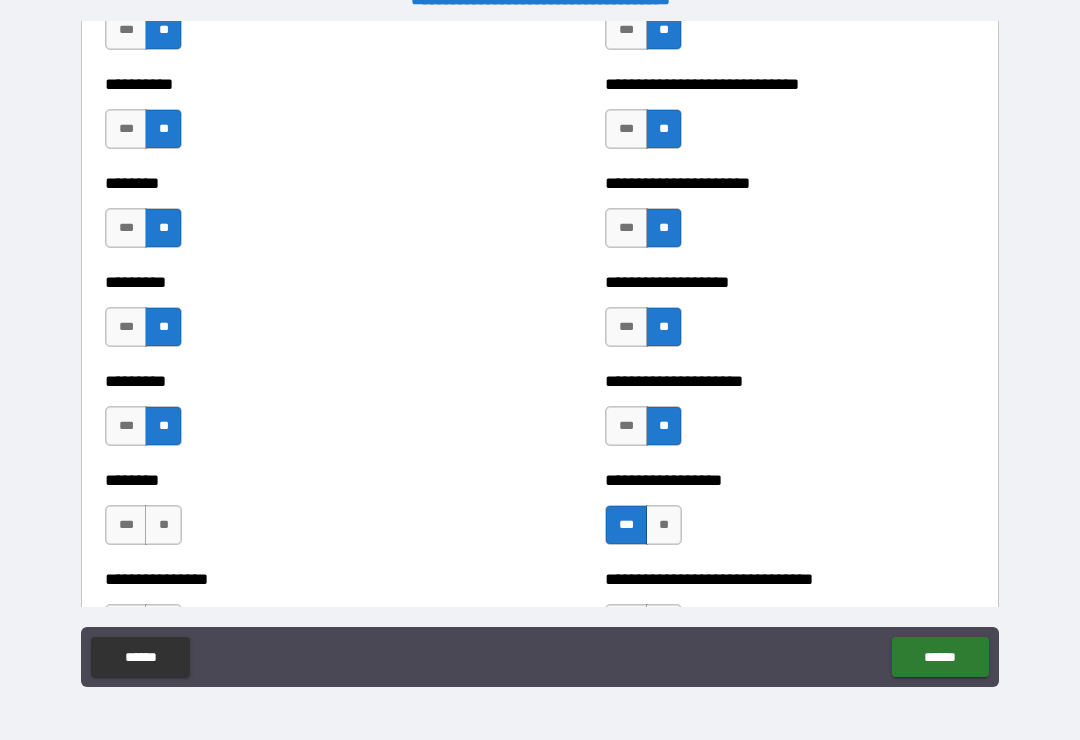 click on "**" at bounding box center [163, 525] 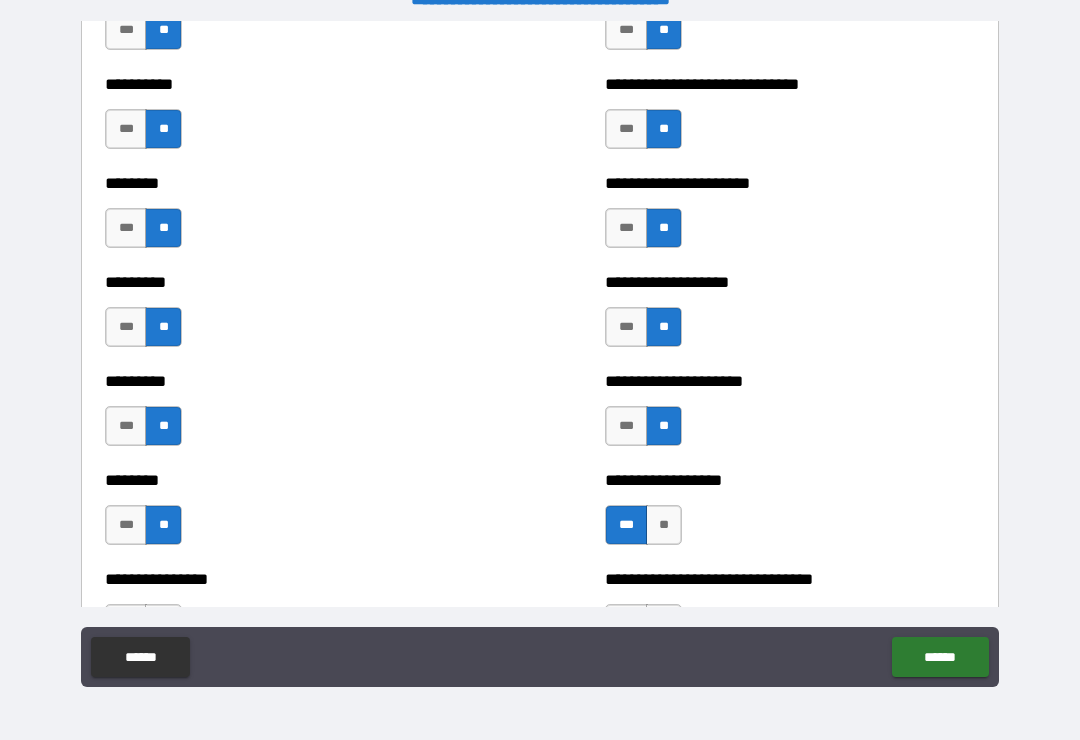 scroll, scrollTop: 7144, scrollLeft: 0, axis: vertical 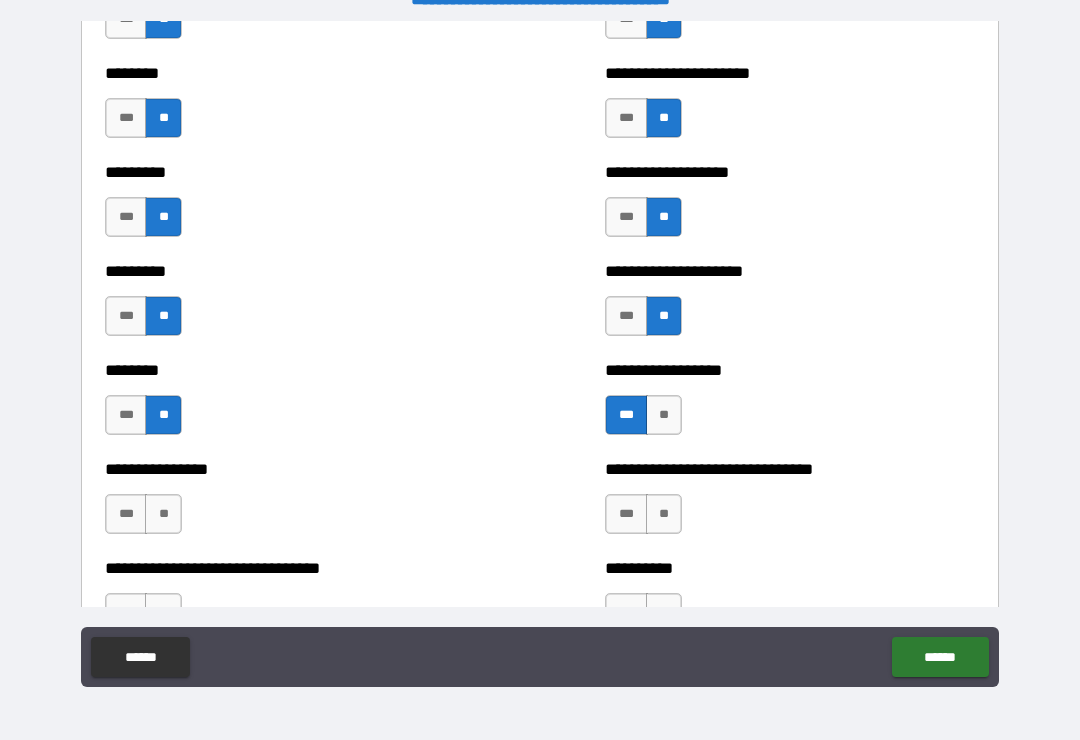 click on "**" at bounding box center [163, 514] 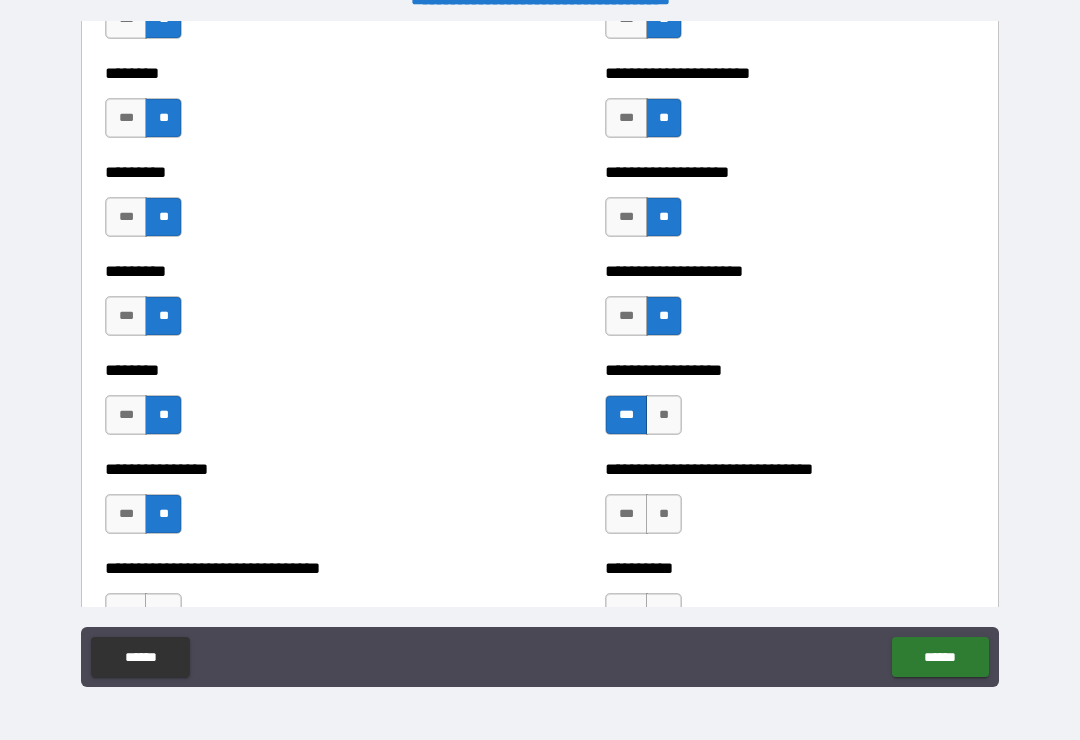 click on "**" at bounding box center [664, 514] 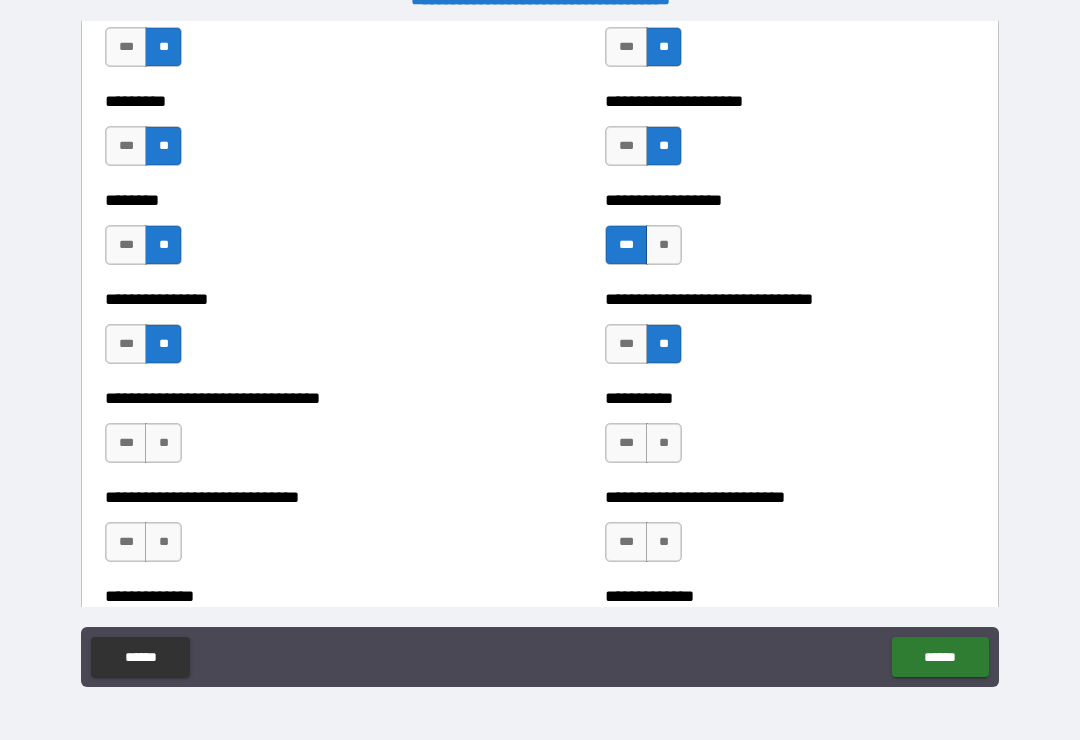 scroll, scrollTop: 7315, scrollLeft: 0, axis: vertical 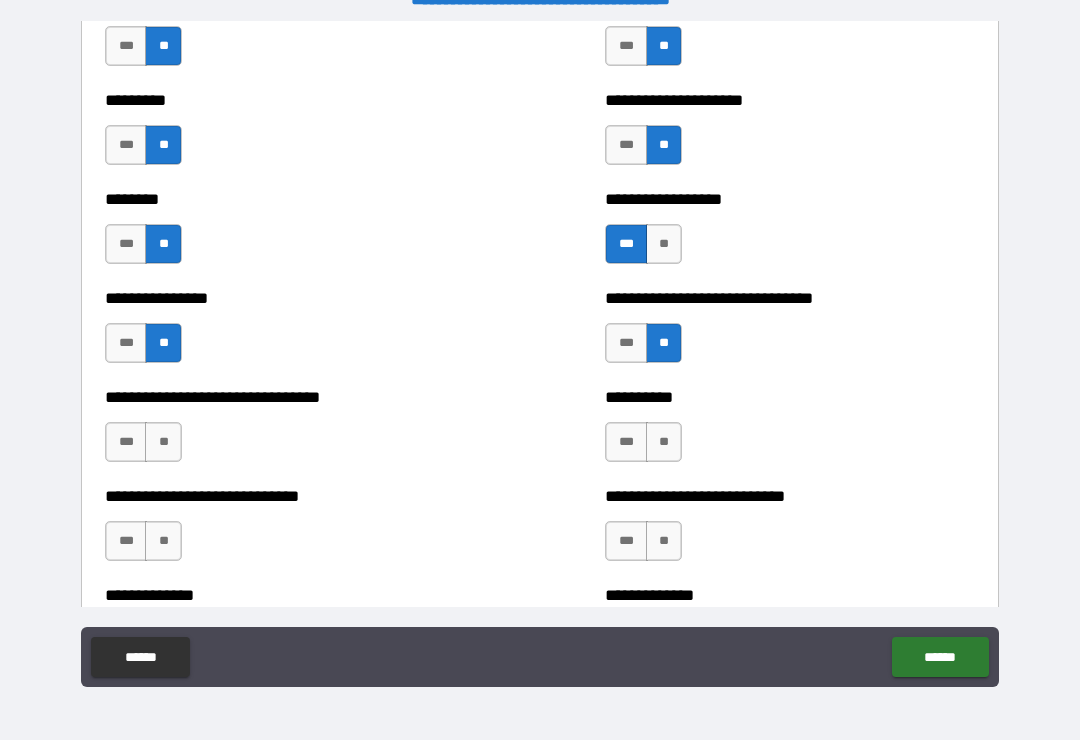 click on "**" at bounding box center (664, 442) 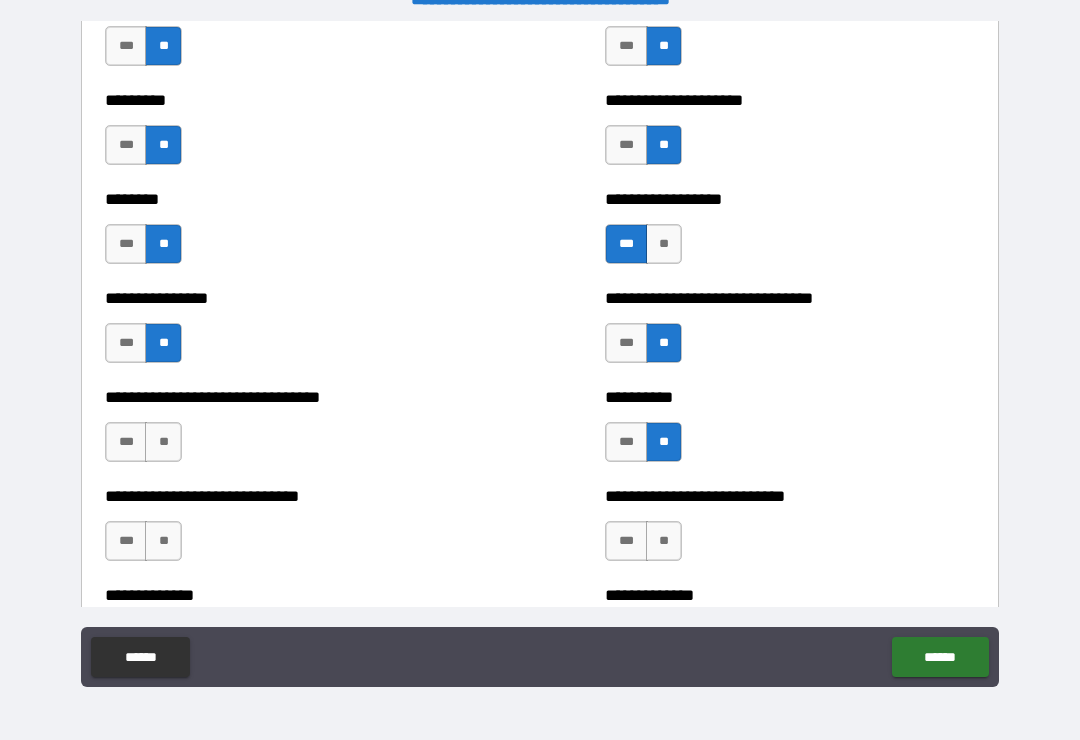 click on "**" at bounding box center [163, 442] 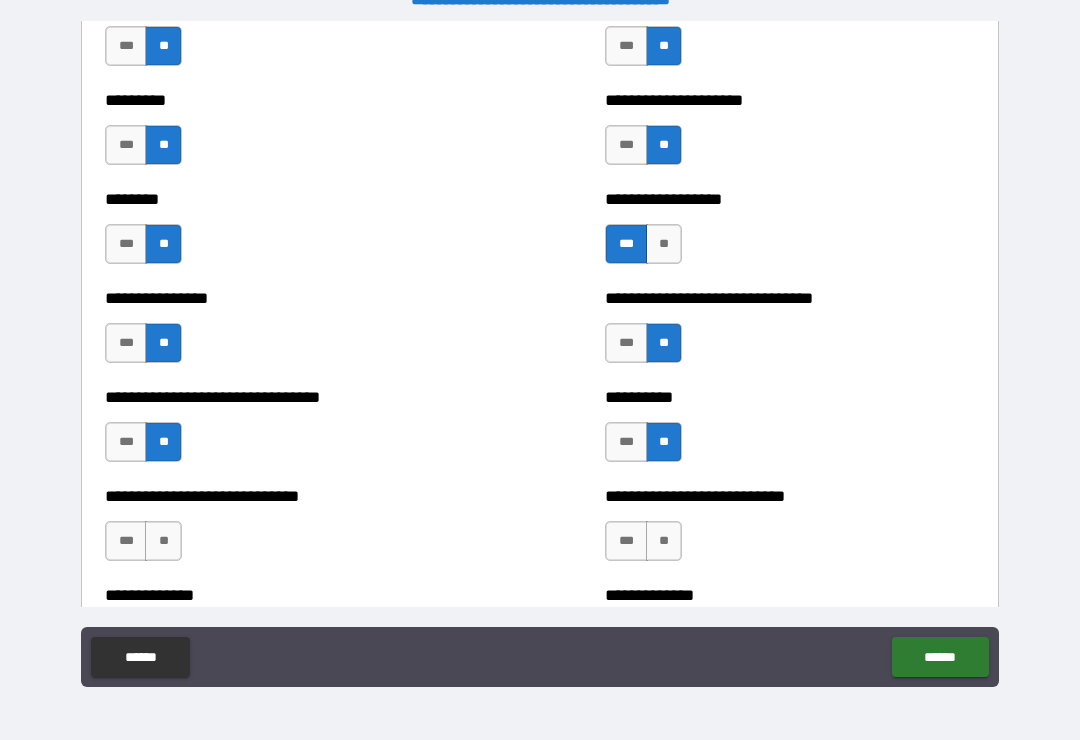 click on "**" at bounding box center [163, 541] 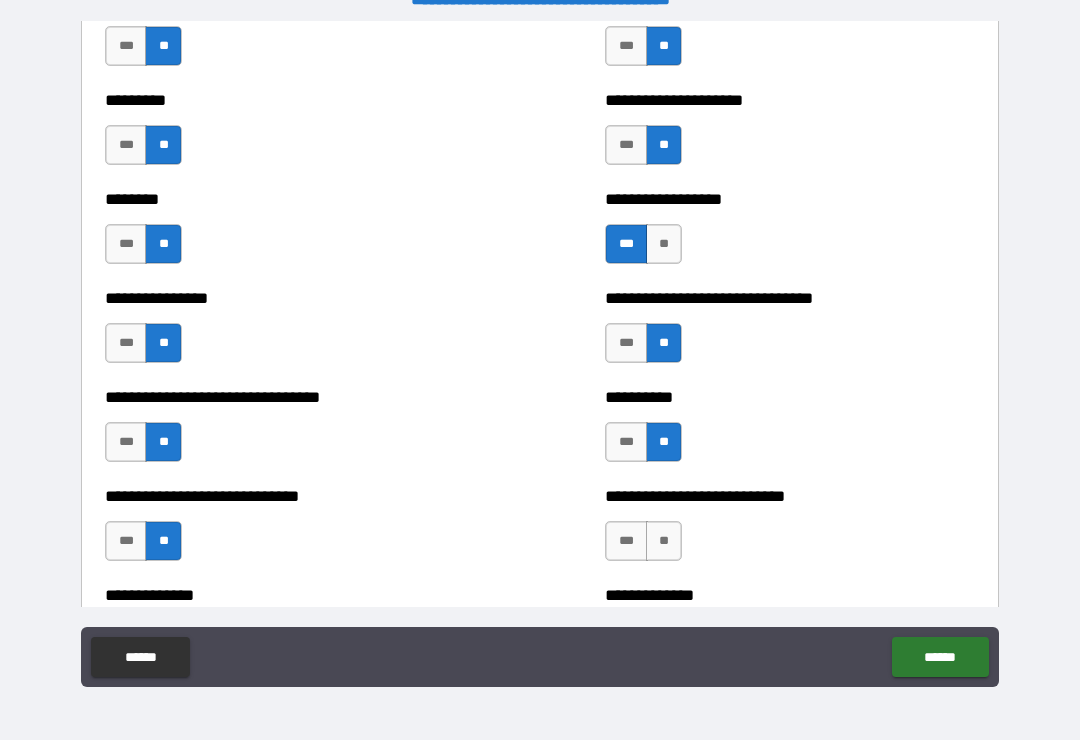 click on "**" at bounding box center (664, 541) 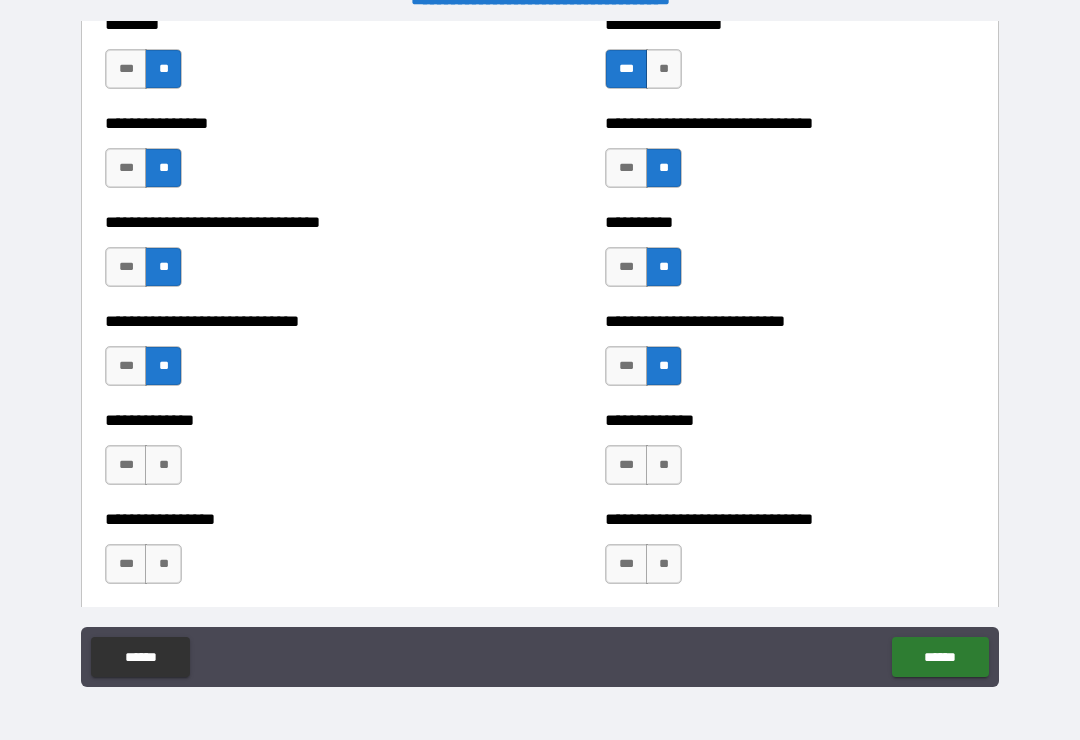 scroll, scrollTop: 7493, scrollLeft: 0, axis: vertical 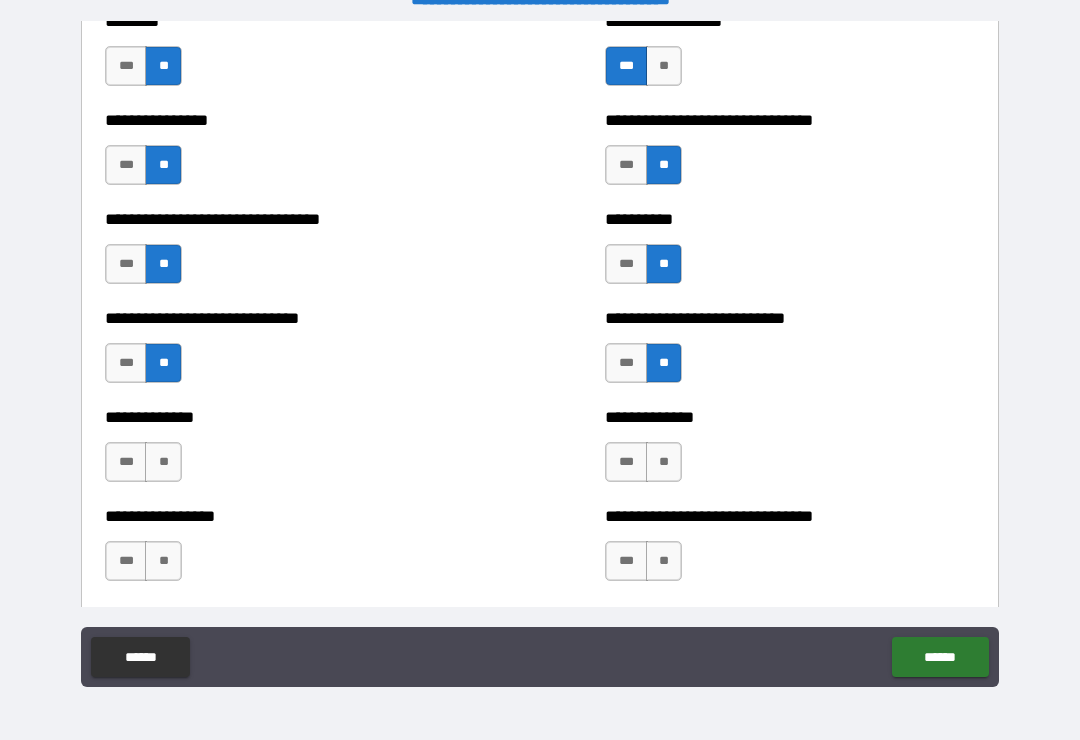 click on "***" at bounding box center (626, 462) 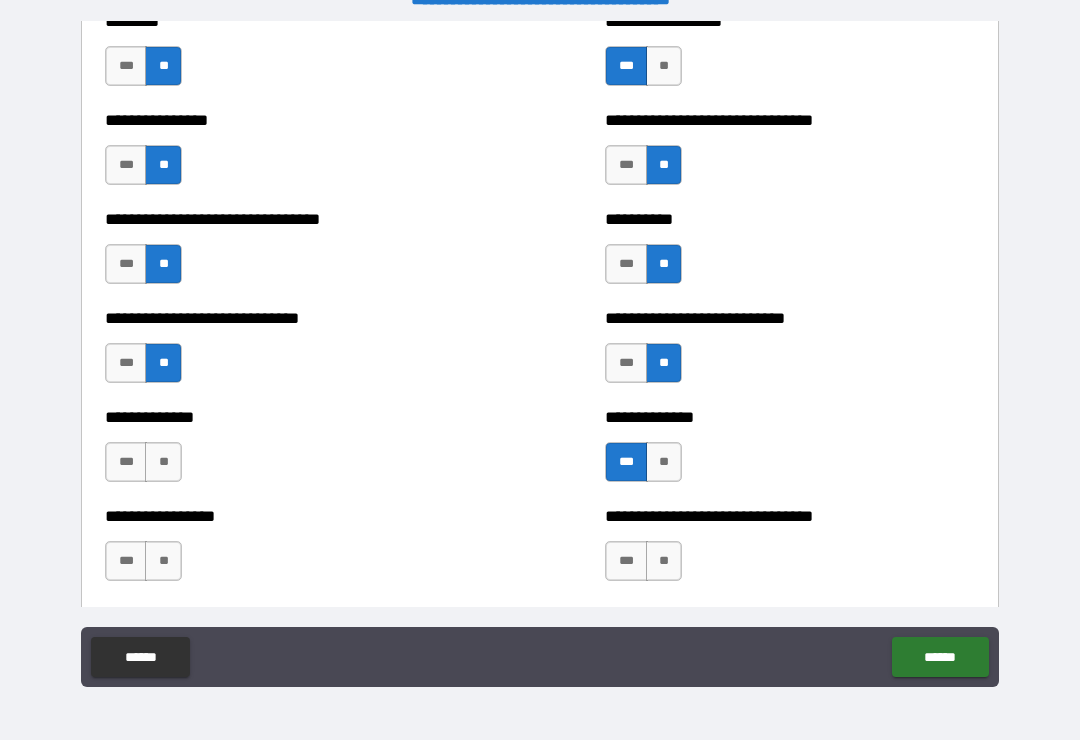 click on "**" at bounding box center (664, 561) 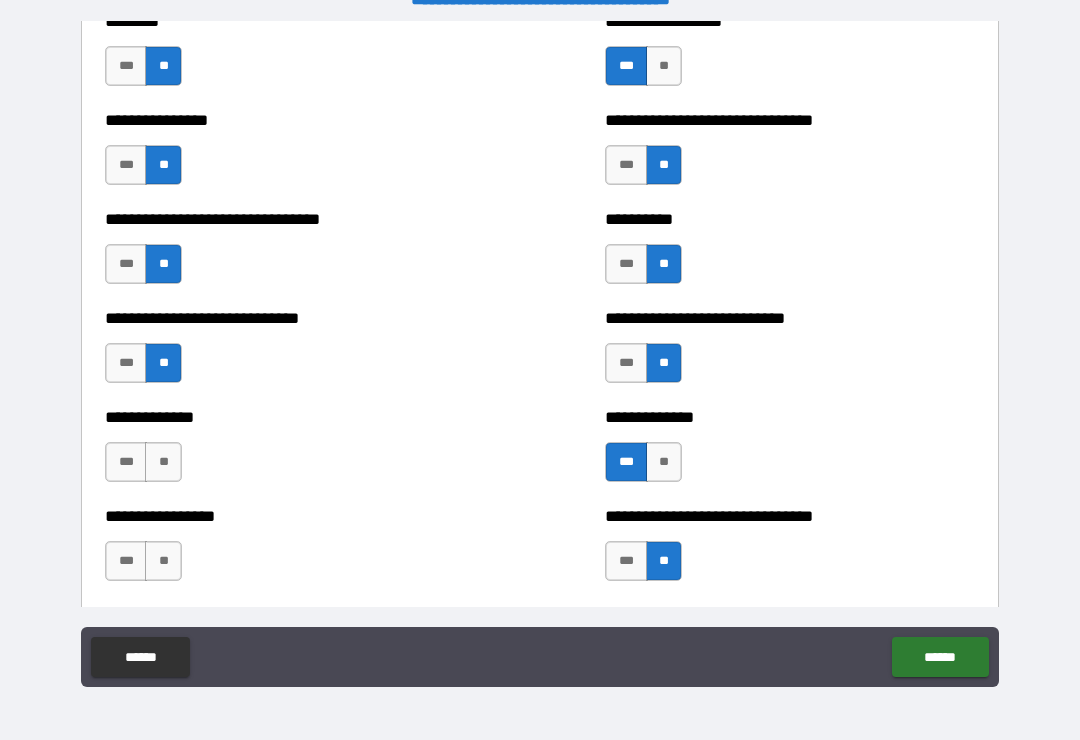 click on "**" at bounding box center (163, 462) 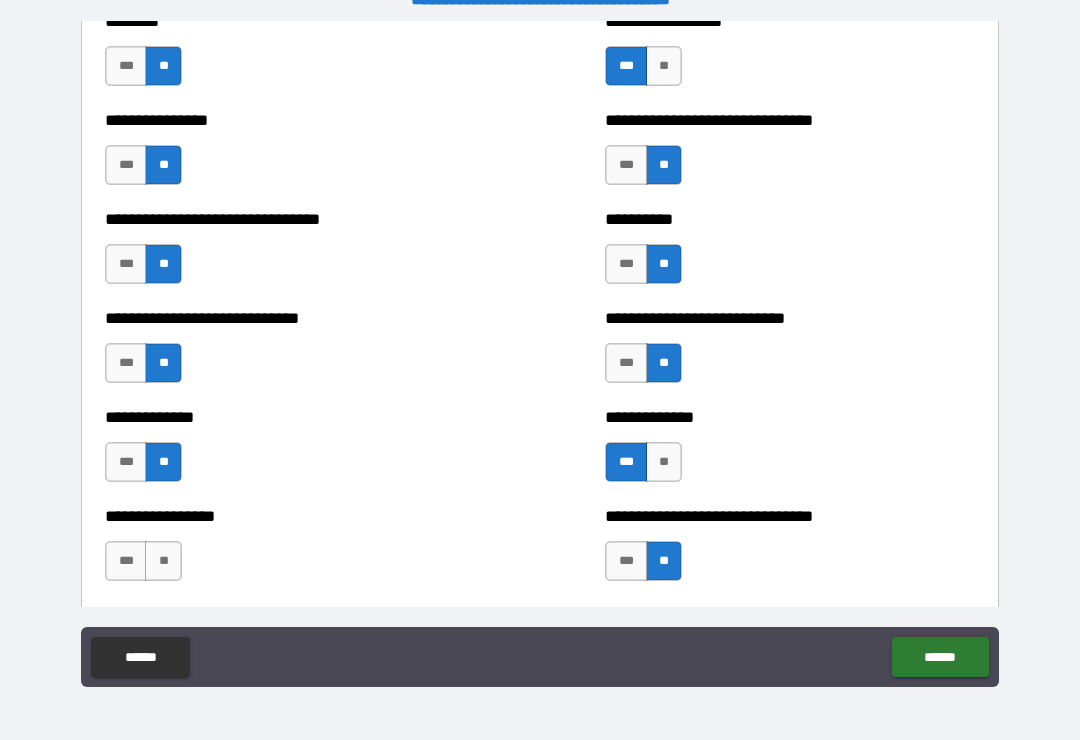 click on "**" at bounding box center (163, 561) 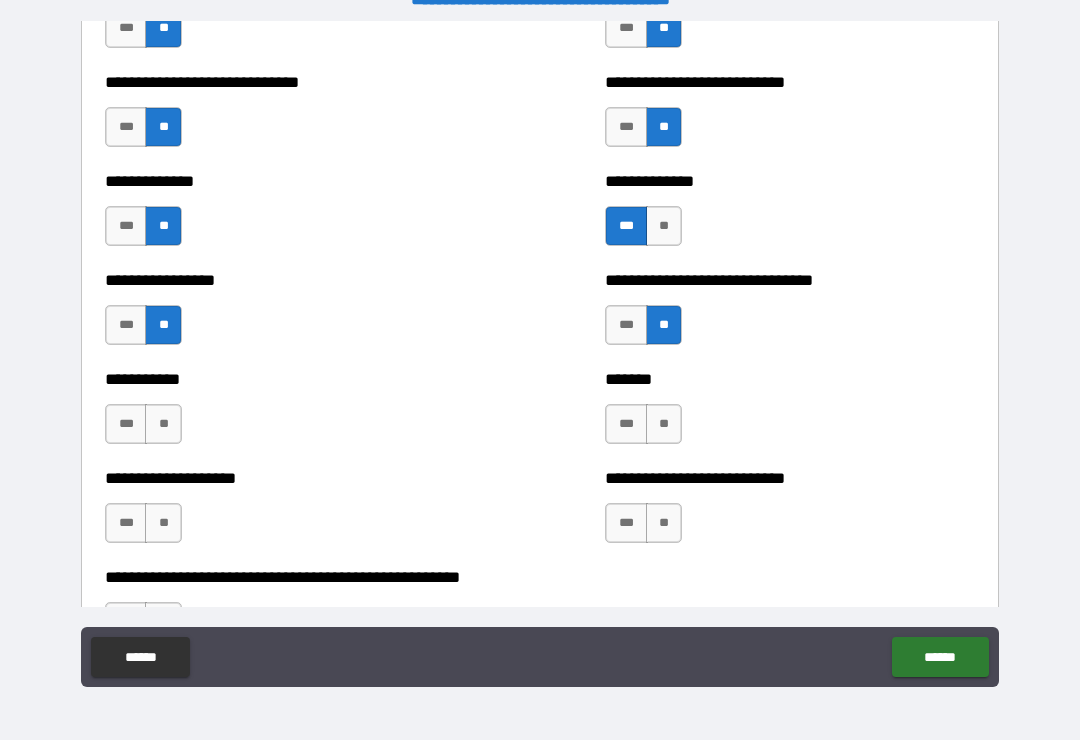scroll, scrollTop: 7732, scrollLeft: 0, axis: vertical 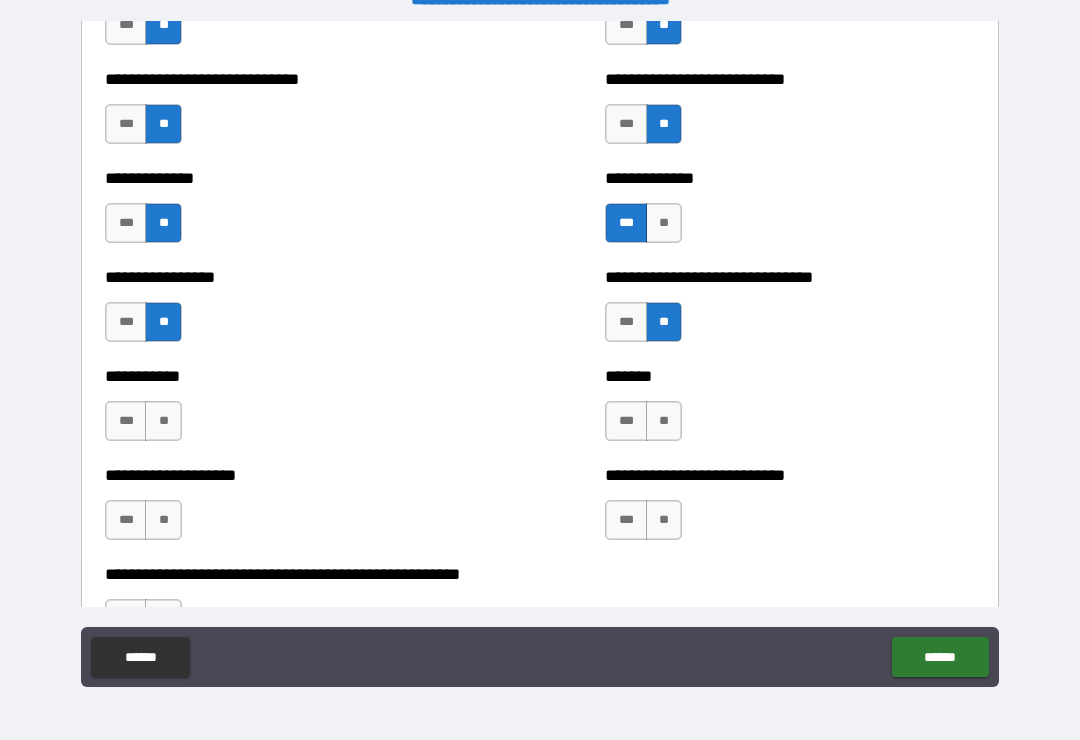 click on "**" at bounding box center (664, 421) 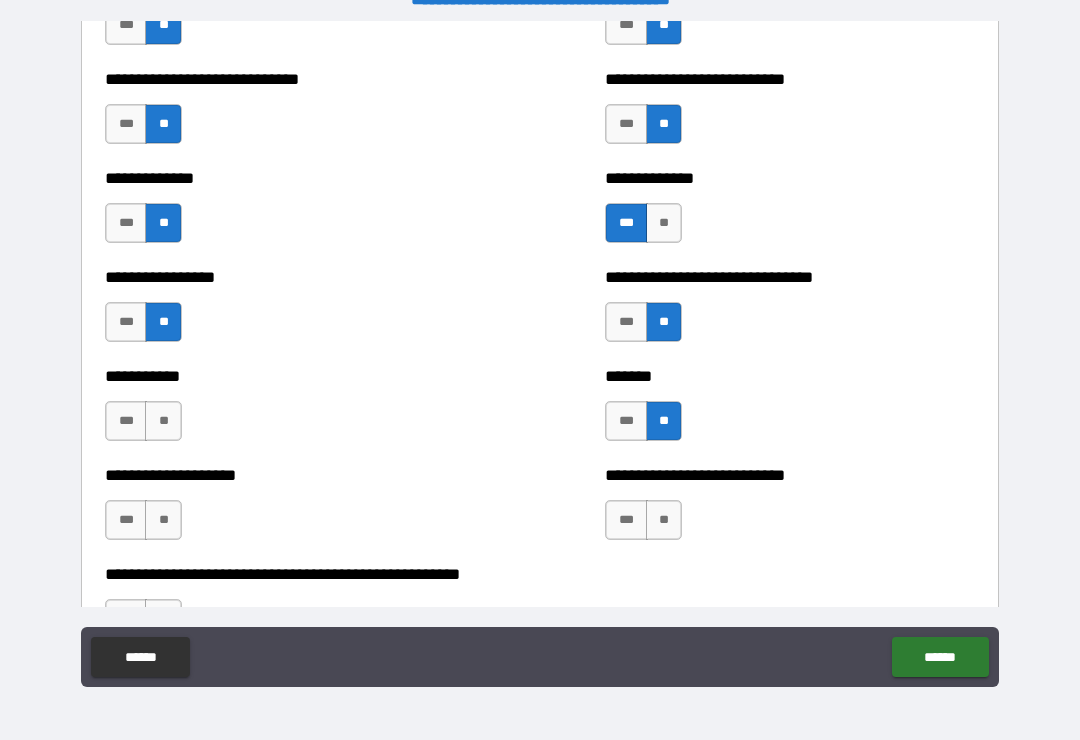 click on "**" at bounding box center (163, 421) 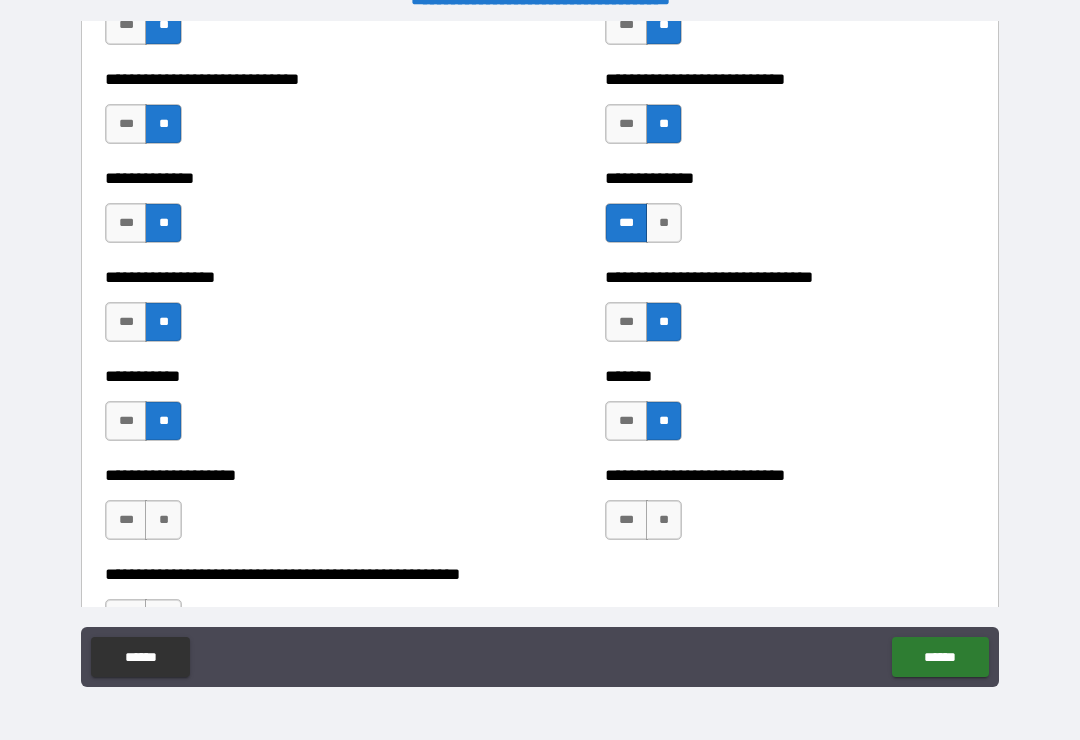 click on "**" at bounding box center [163, 520] 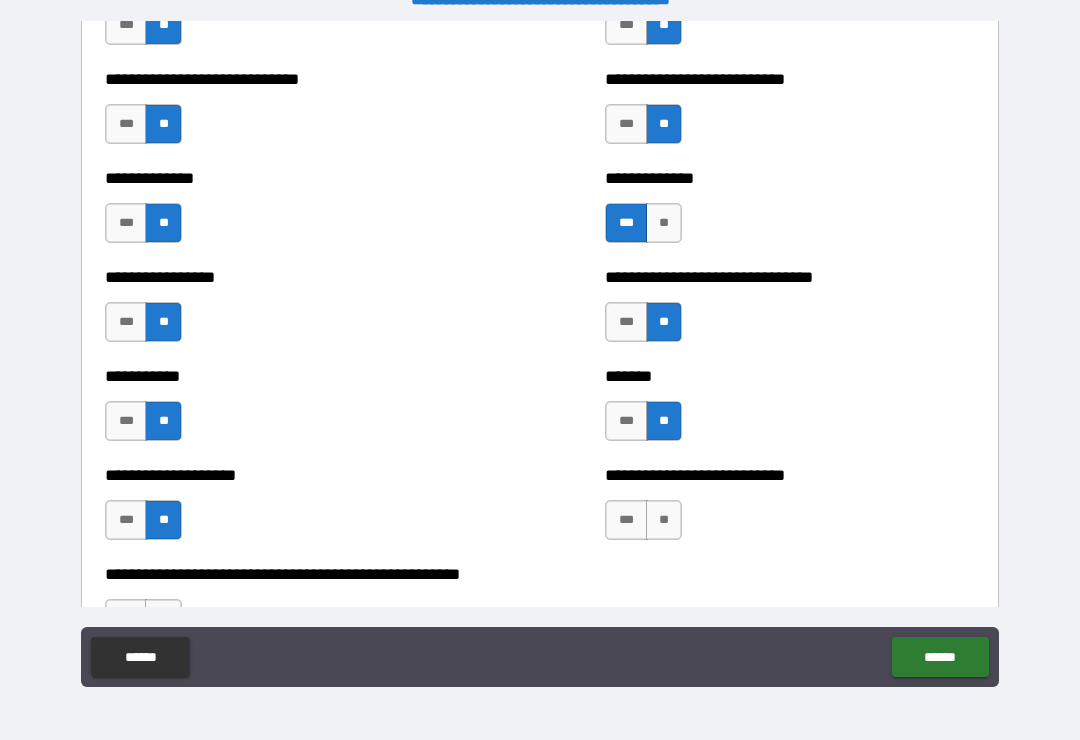 click on "**" at bounding box center (664, 520) 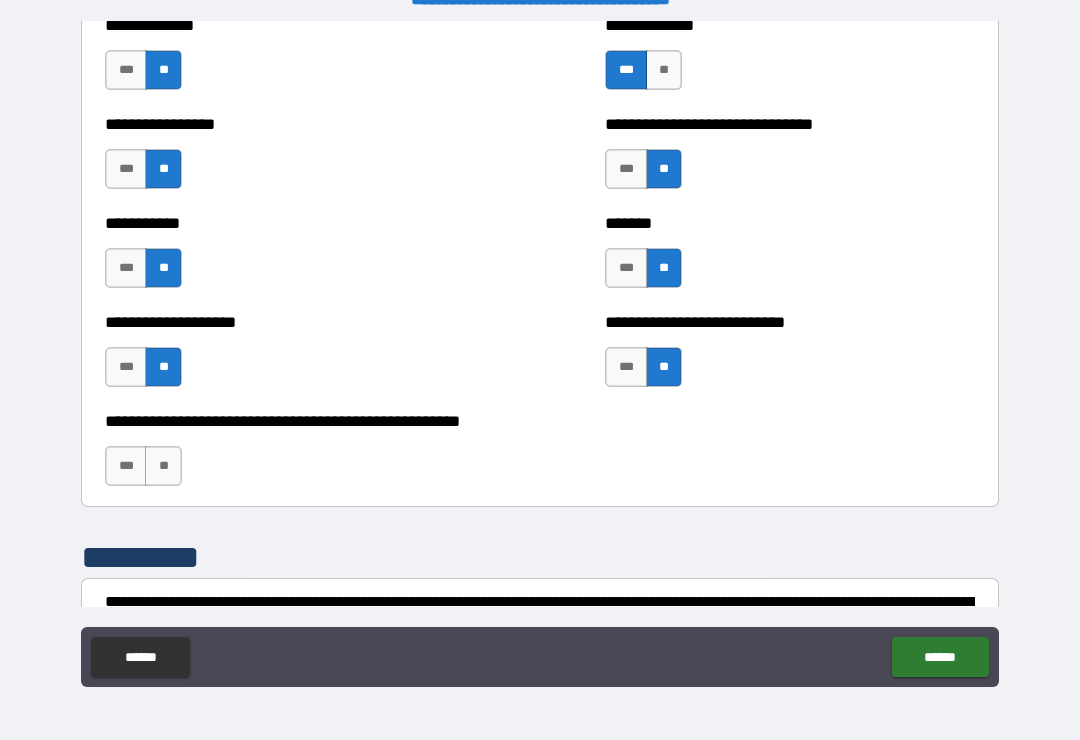 scroll, scrollTop: 7911, scrollLeft: 0, axis: vertical 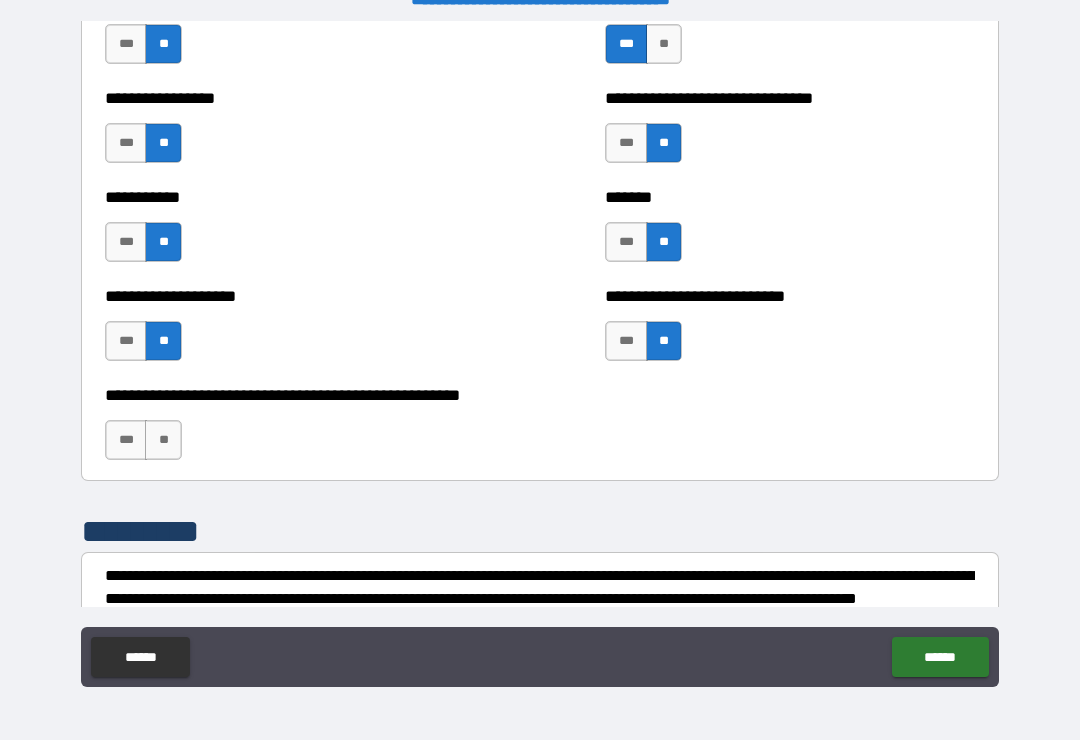 click on "**" at bounding box center (163, 440) 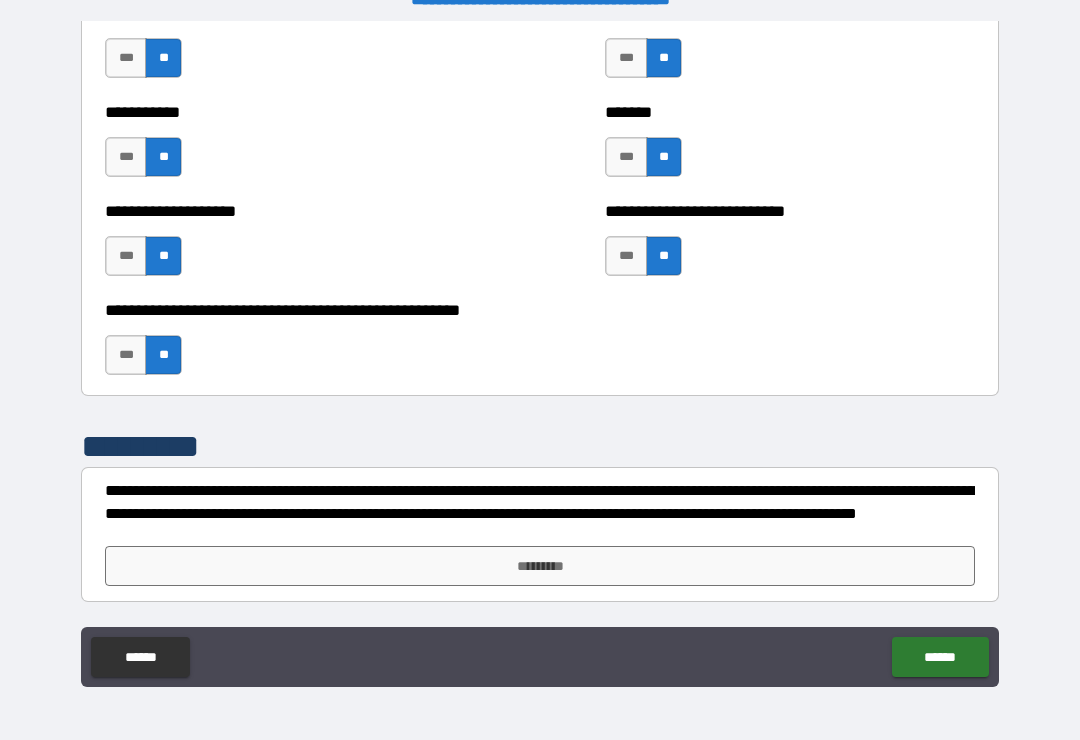 scroll, scrollTop: 7996, scrollLeft: 0, axis: vertical 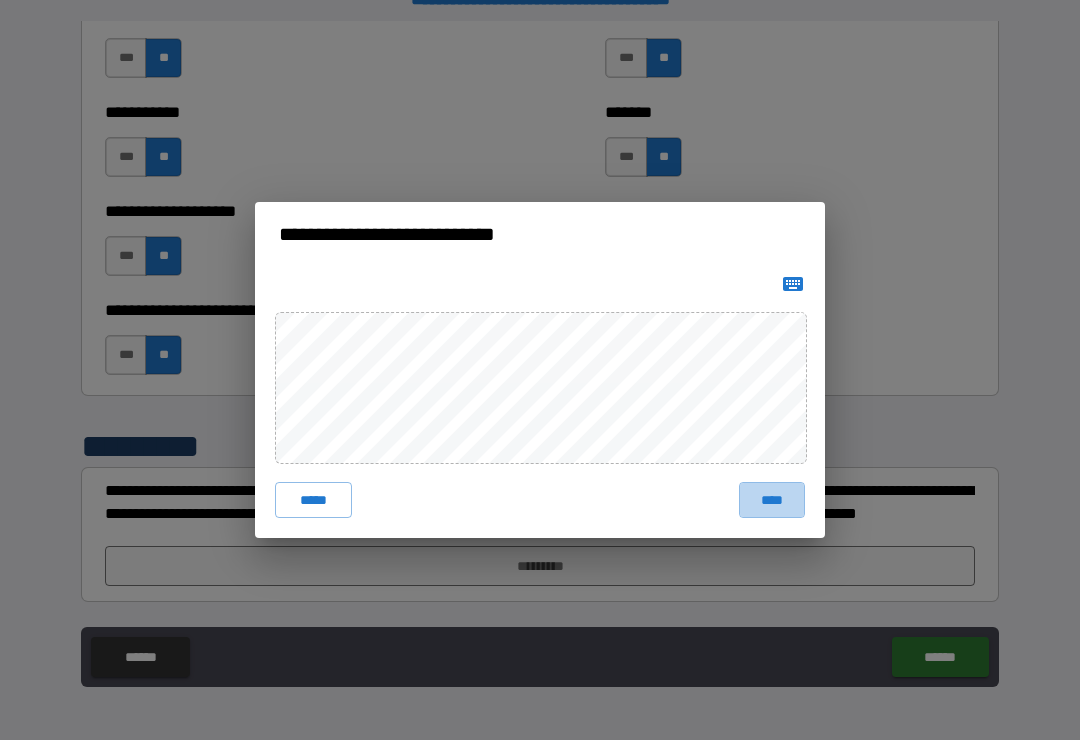 click on "****" at bounding box center [772, 500] 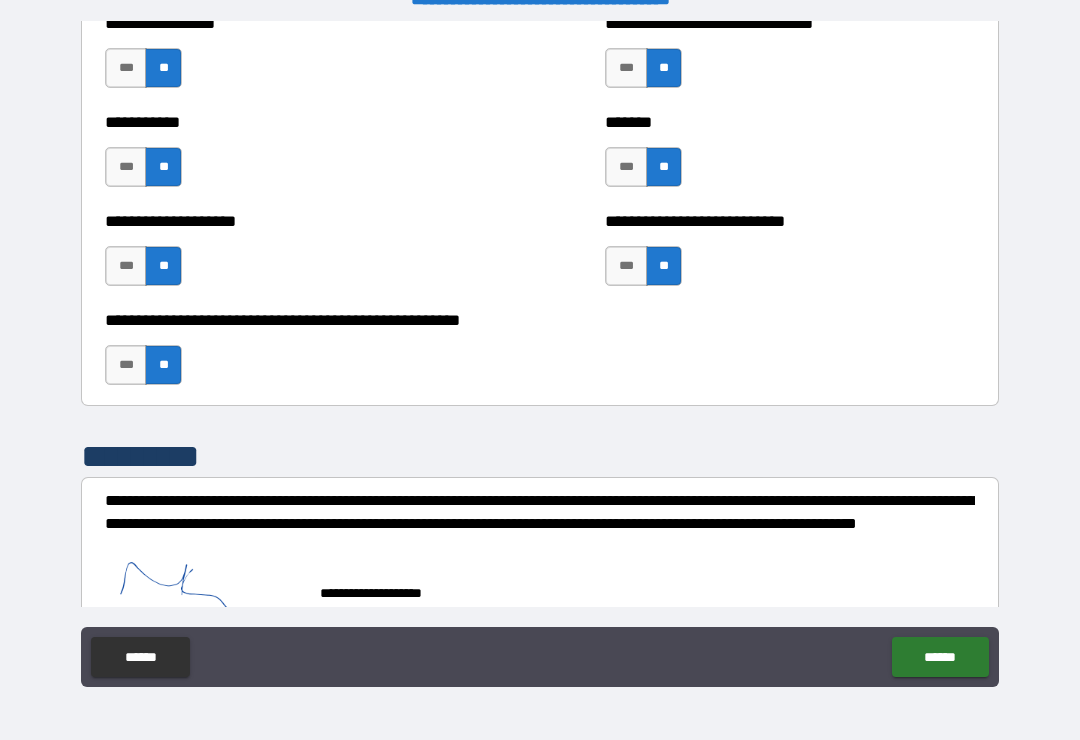 click on "******" at bounding box center (940, 657) 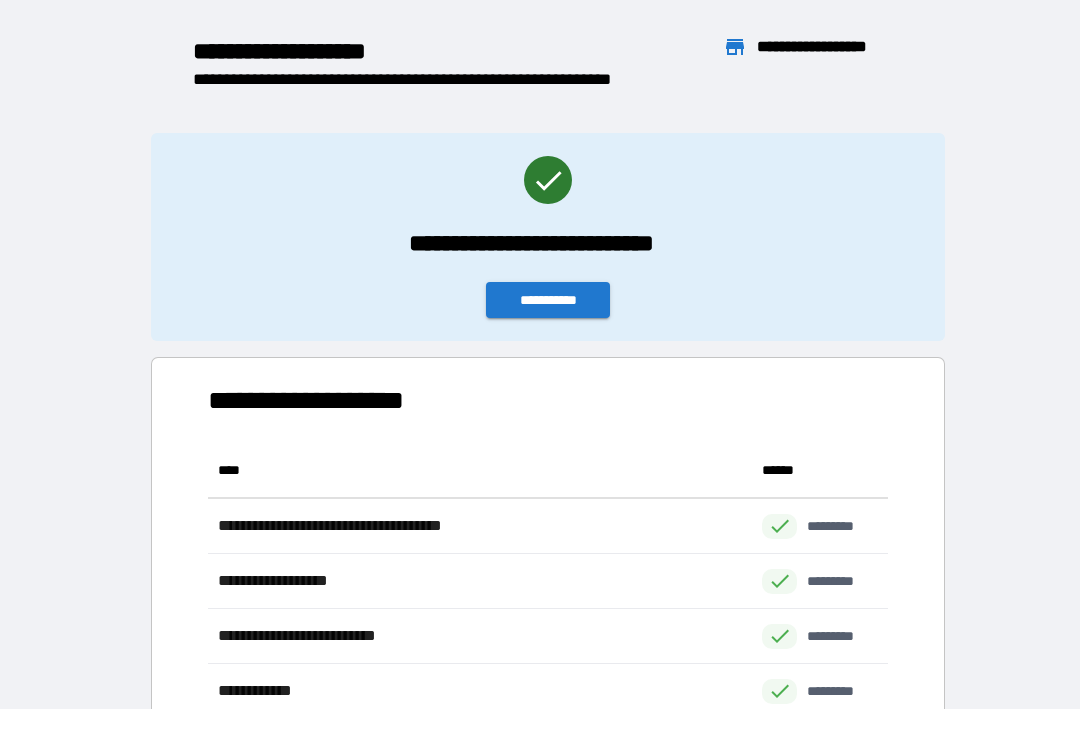 scroll, scrollTop: 386, scrollLeft: 680, axis: both 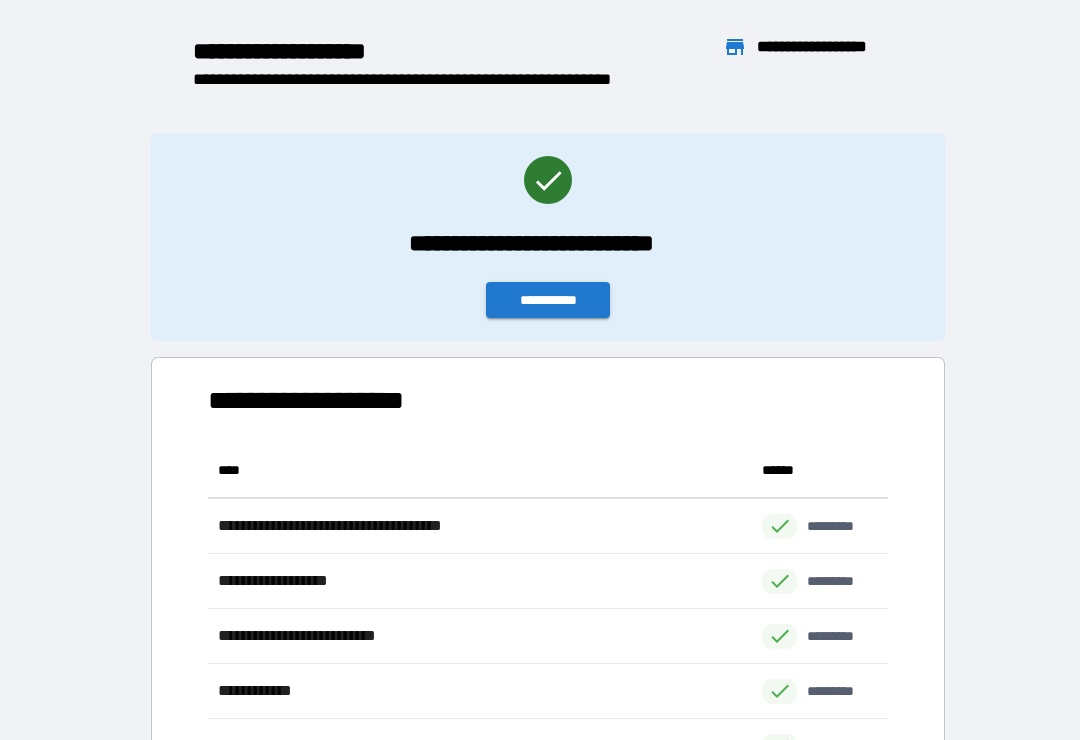 click on "**********" at bounding box center (548, 300) 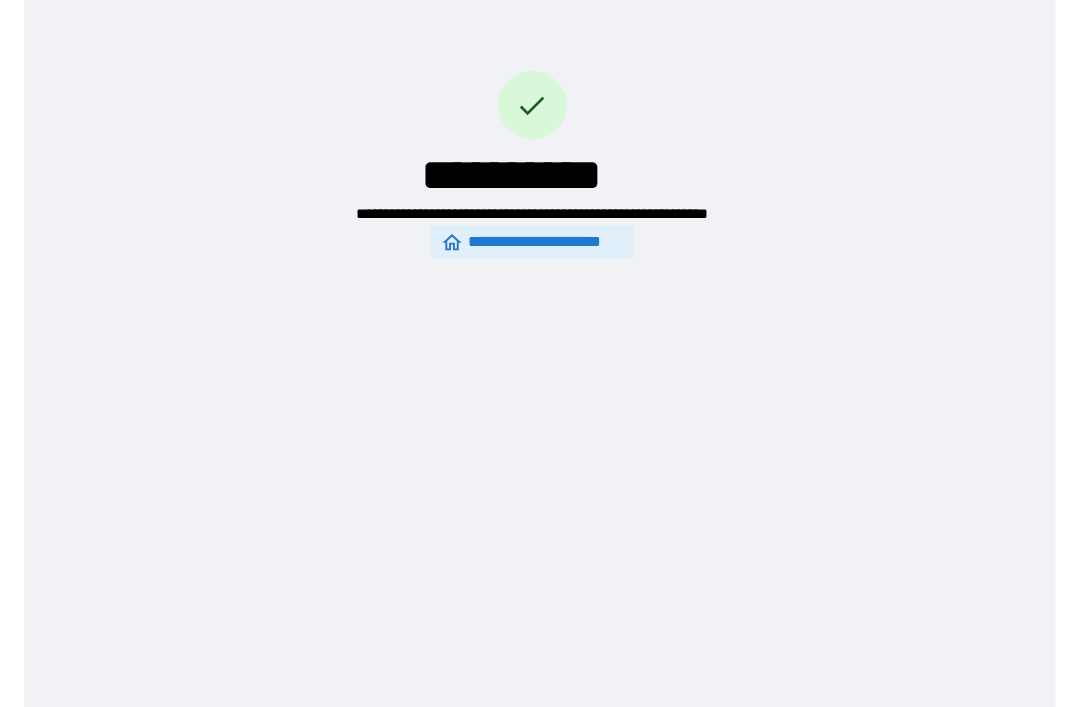 scroll, scrollTop: 64, scrollLeft: 0, axis: vertical 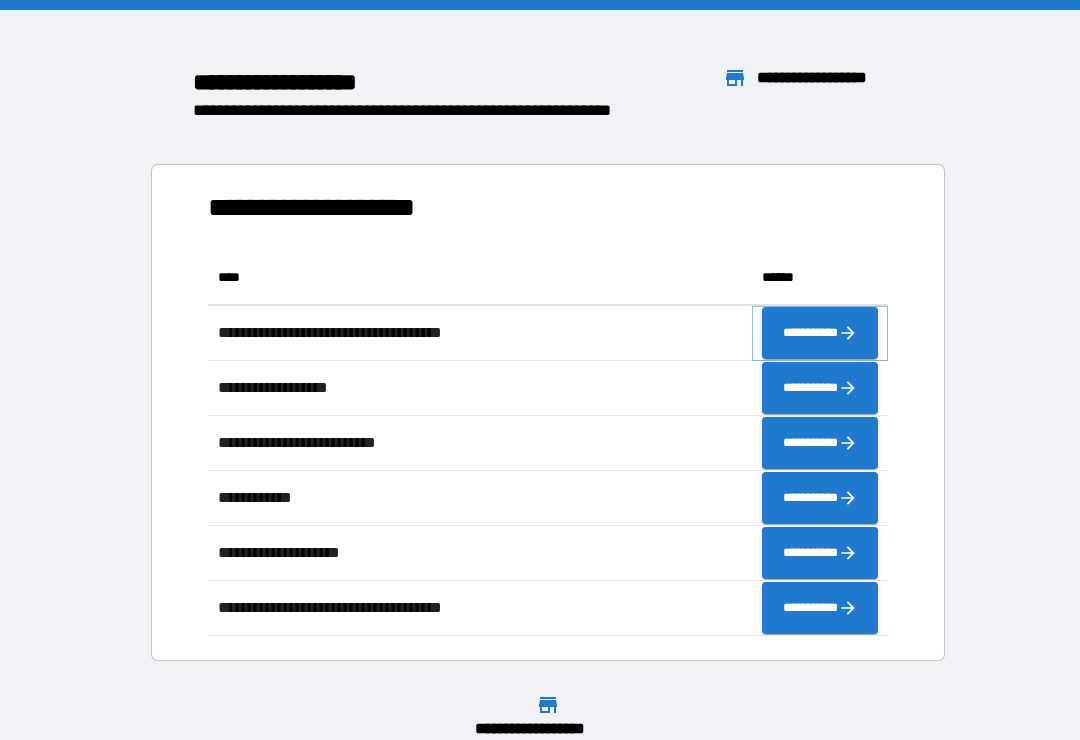 click 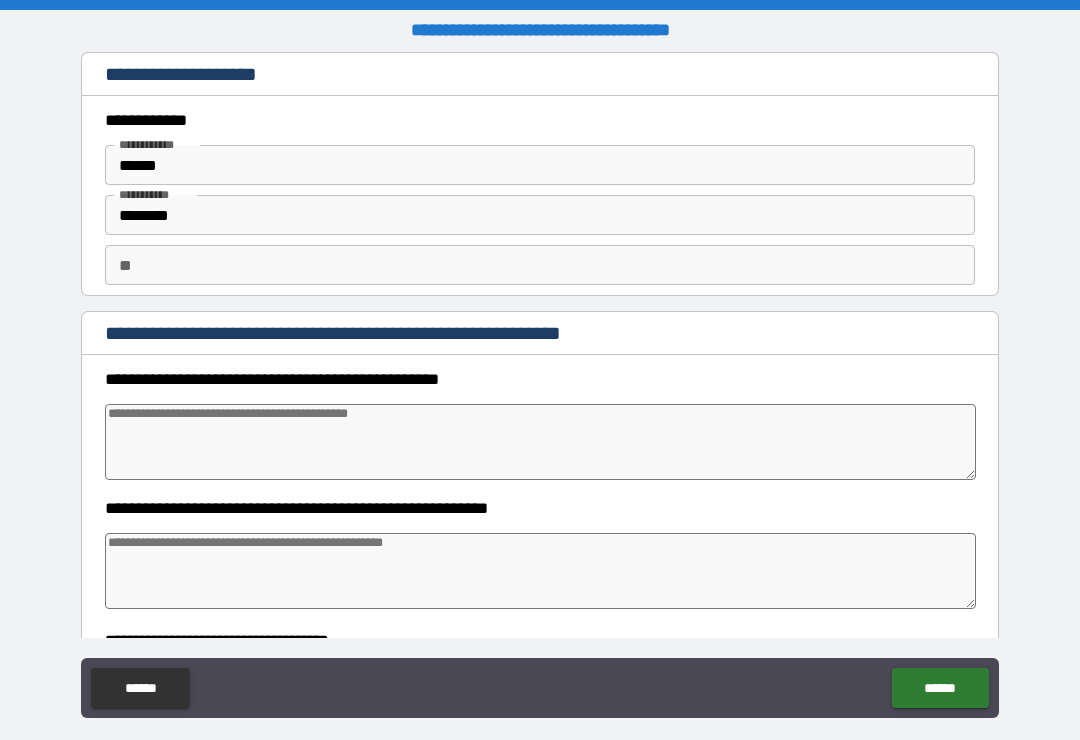 type on "*" 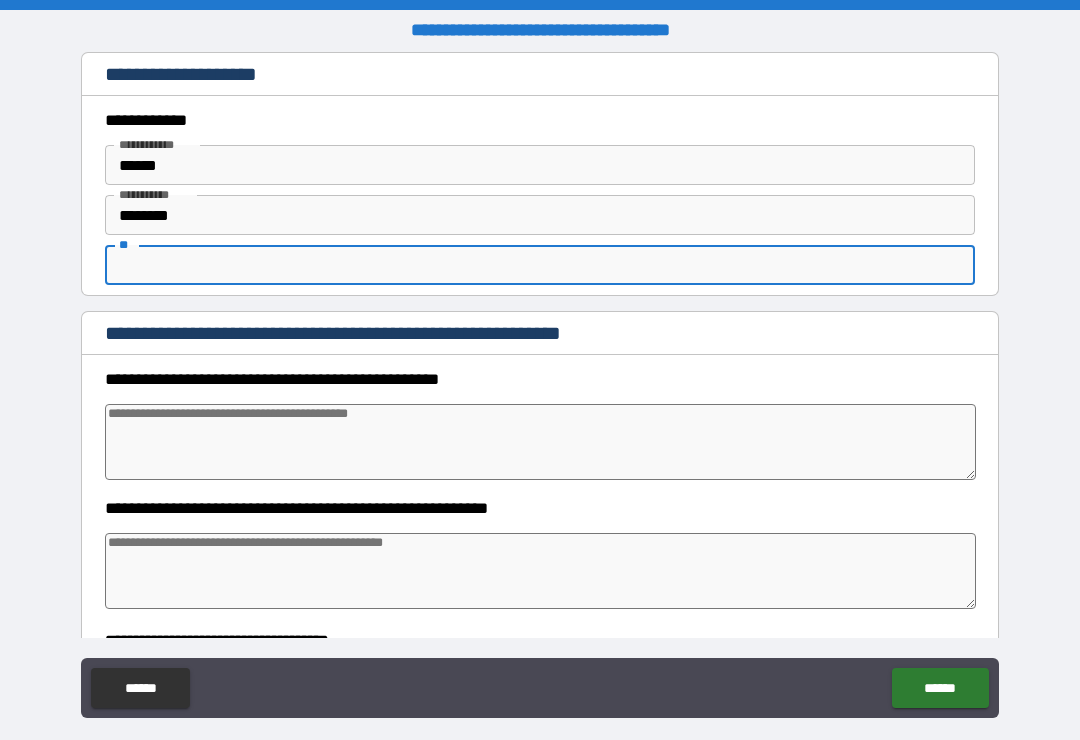 type on "*" 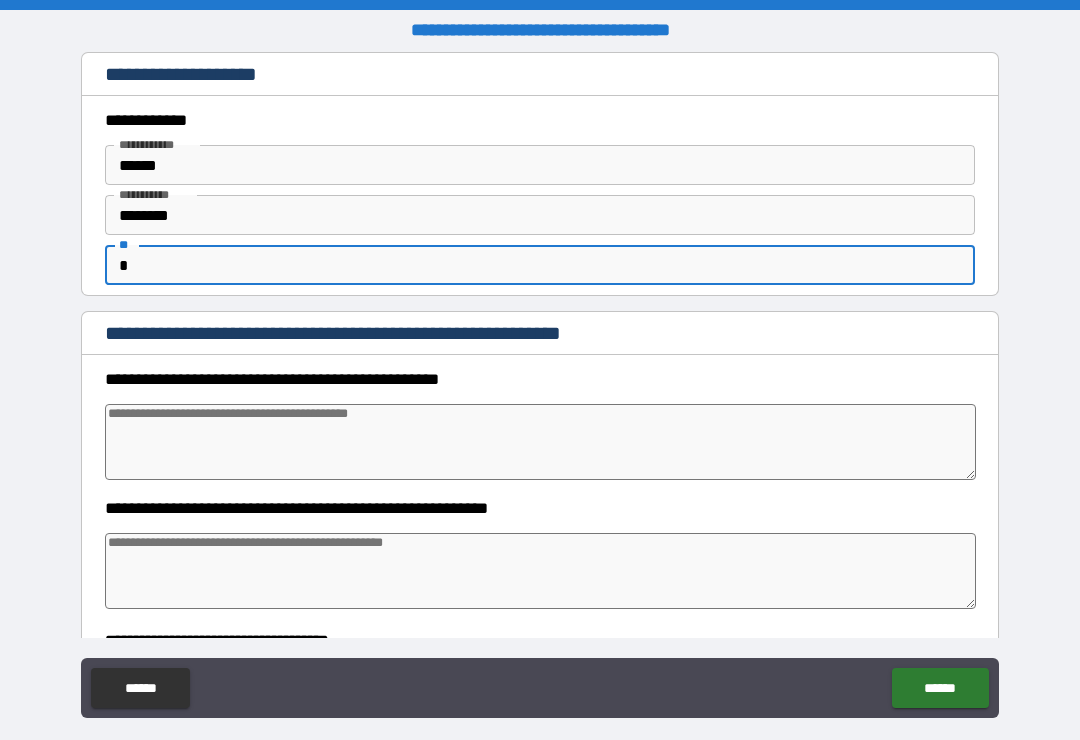 type on "*" 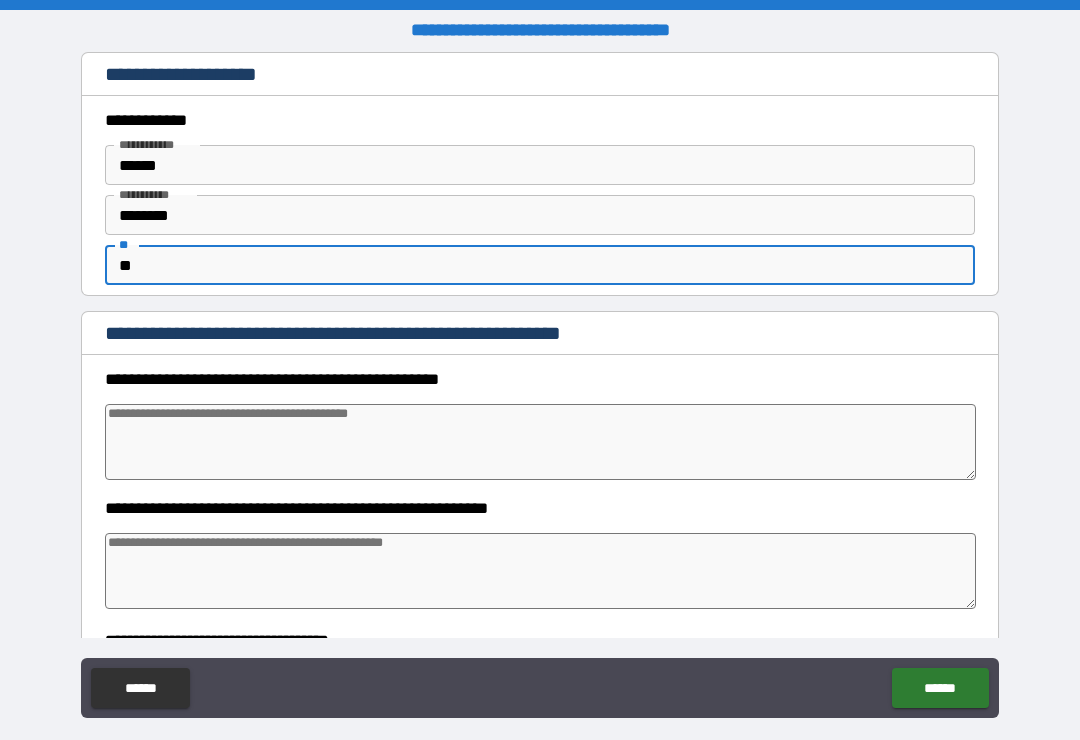 type on "*" 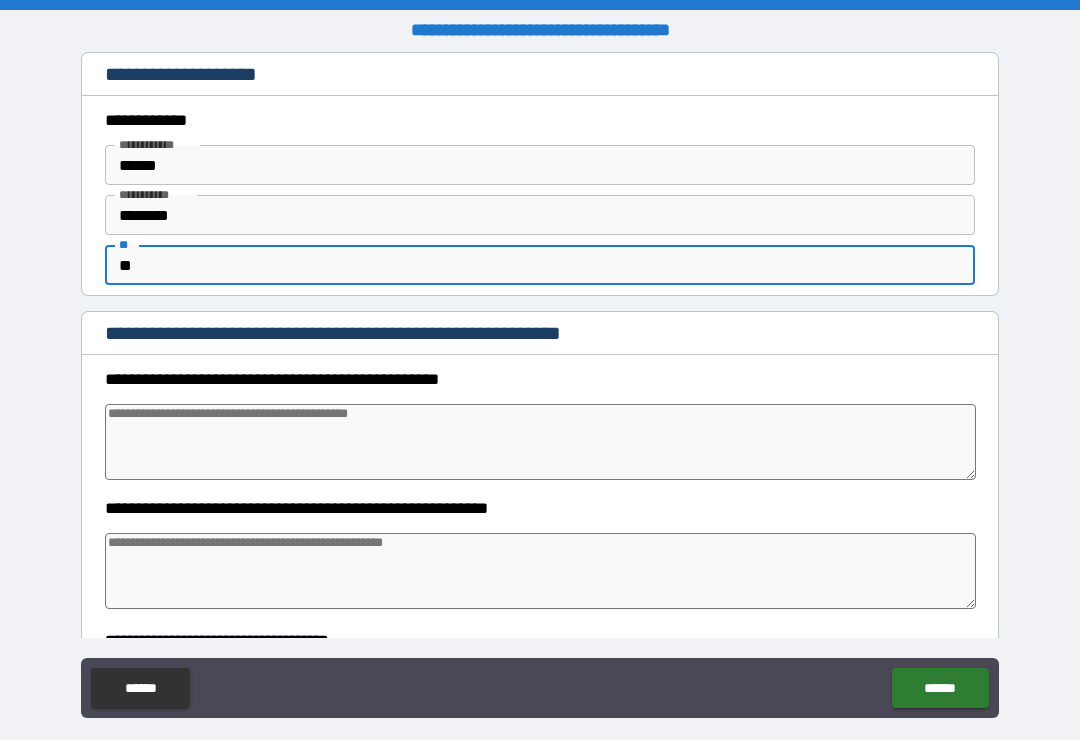 type on "***" 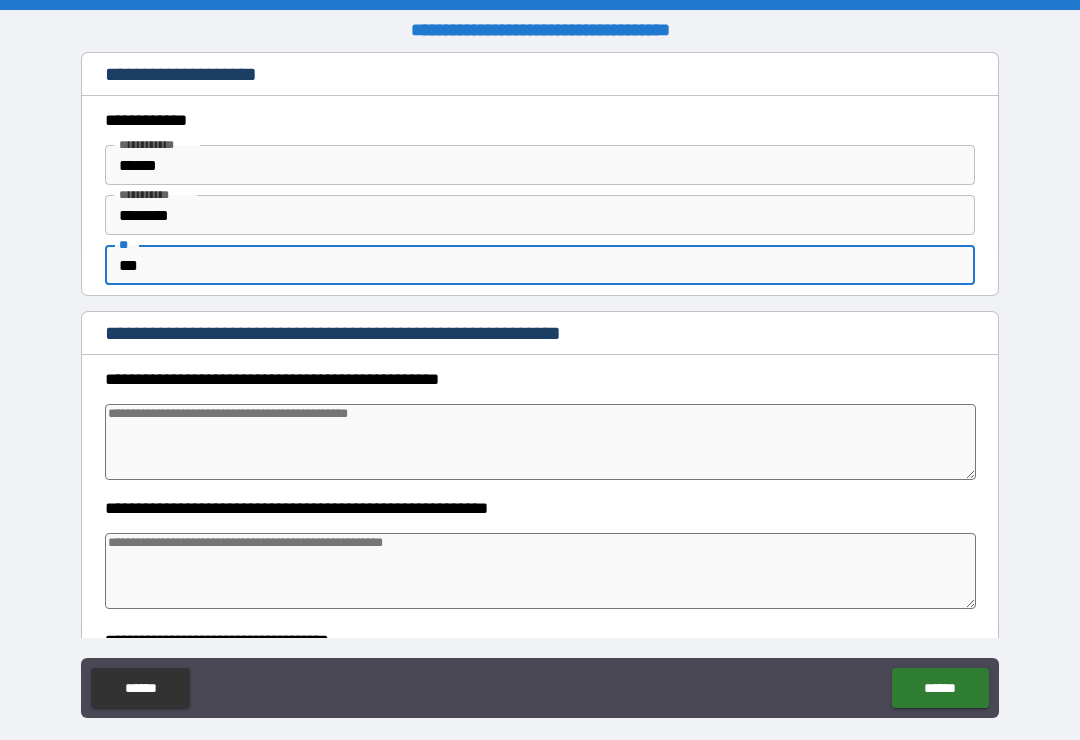 type on "*" 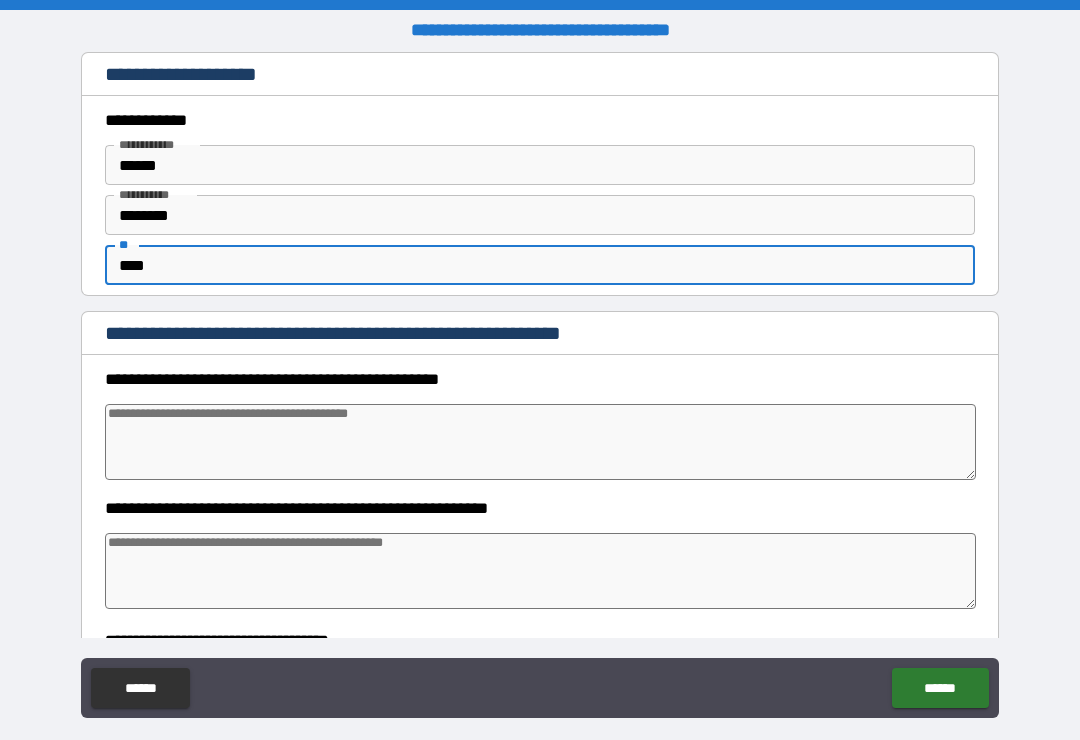 type on "*" 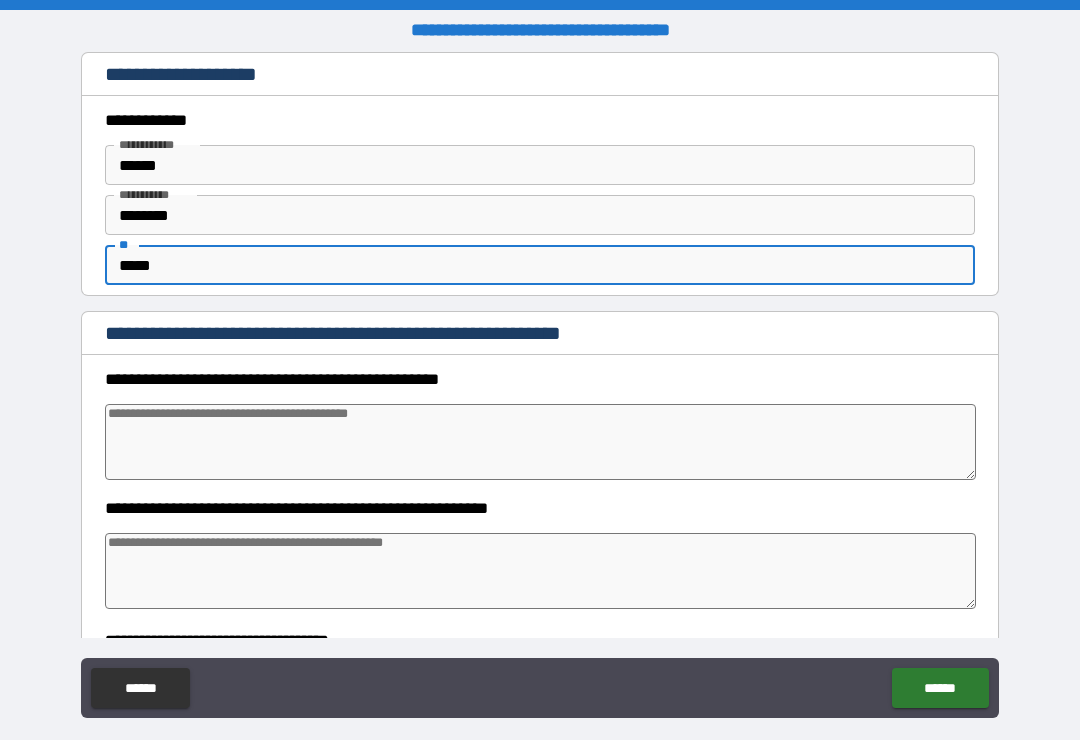 type on "*" 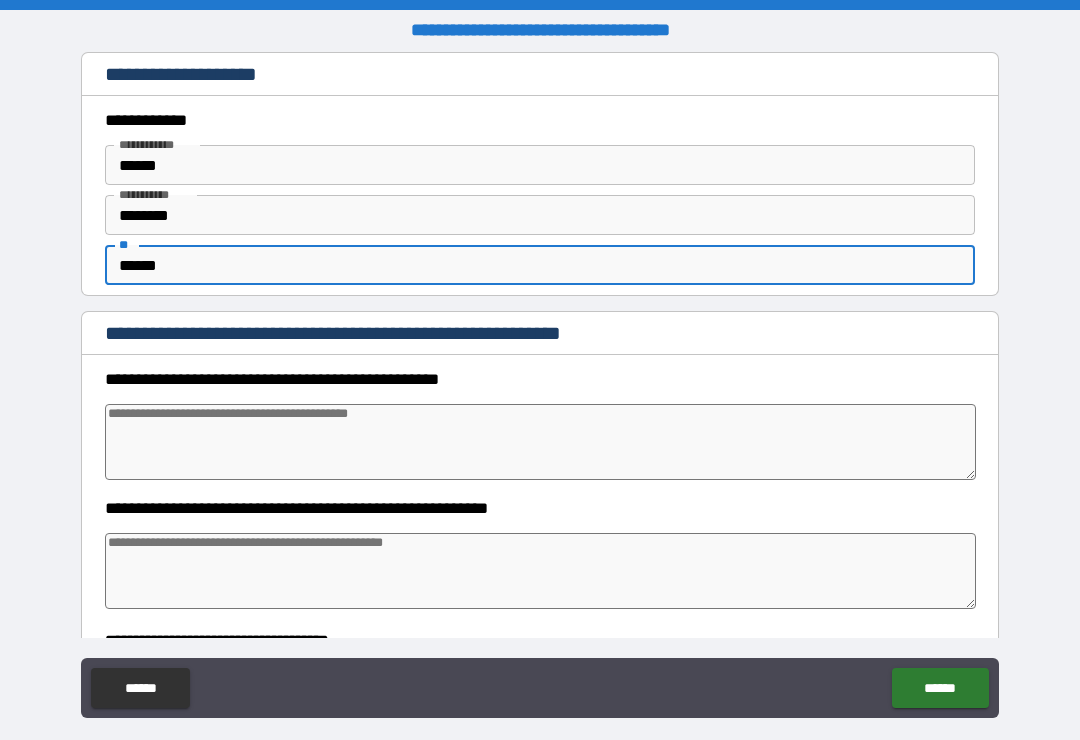 type on "*" 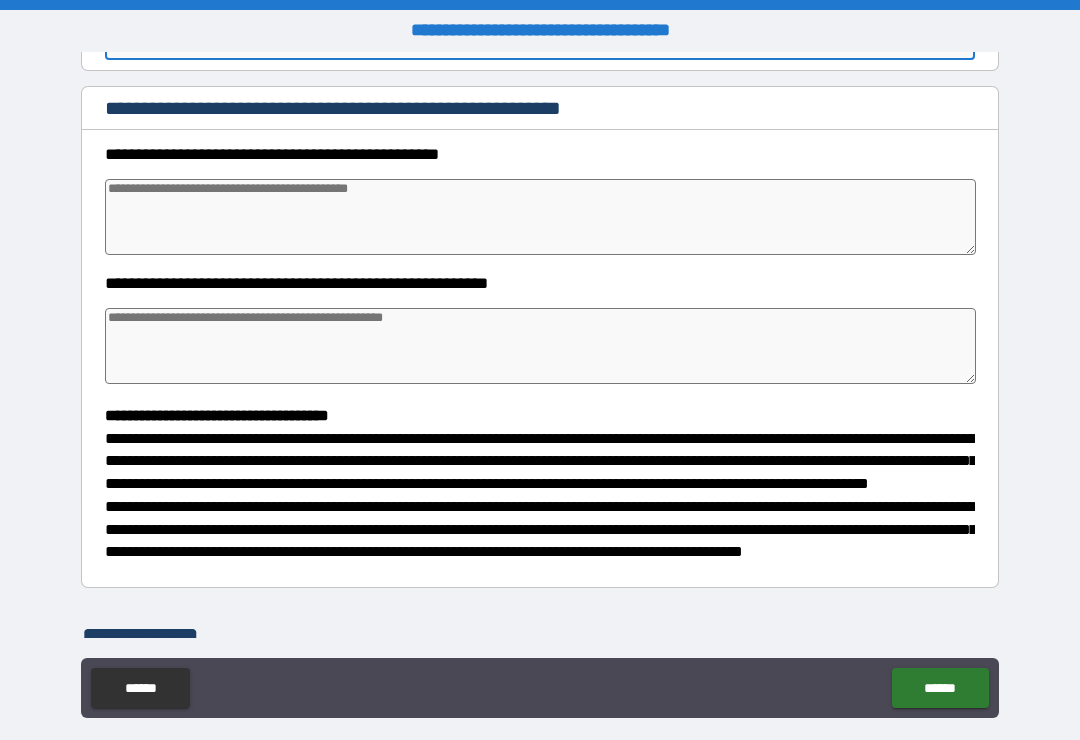 scroll, scrollTop: 227, scrollLeft: 0, axis: vertical 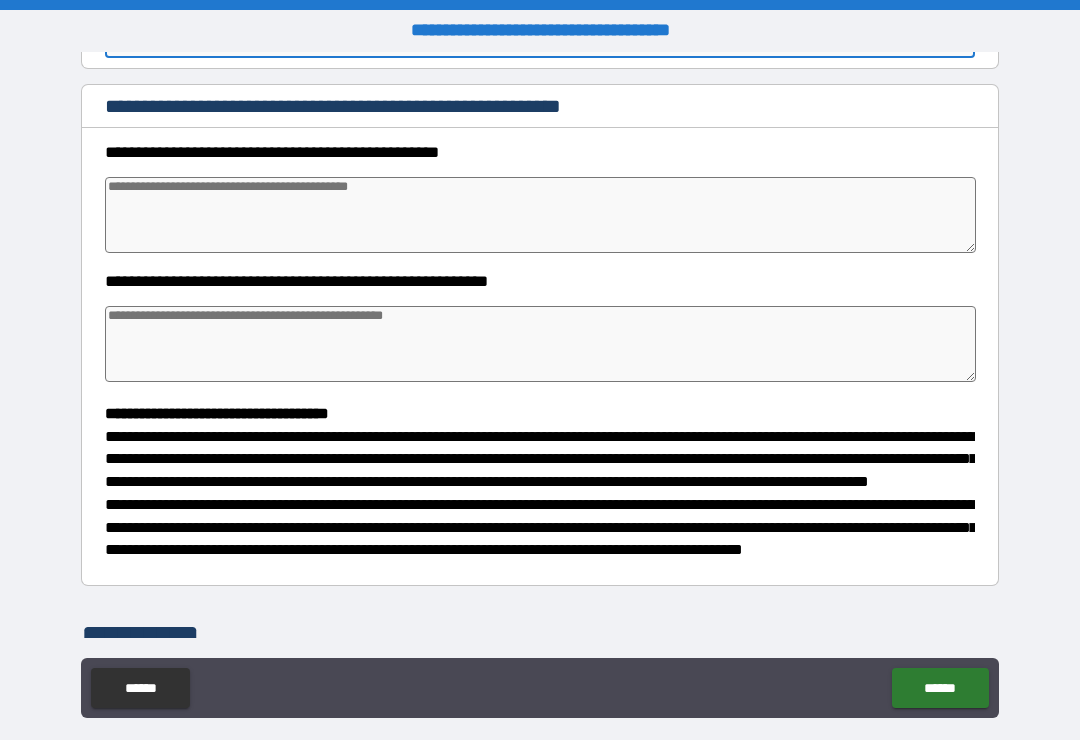type on "******" 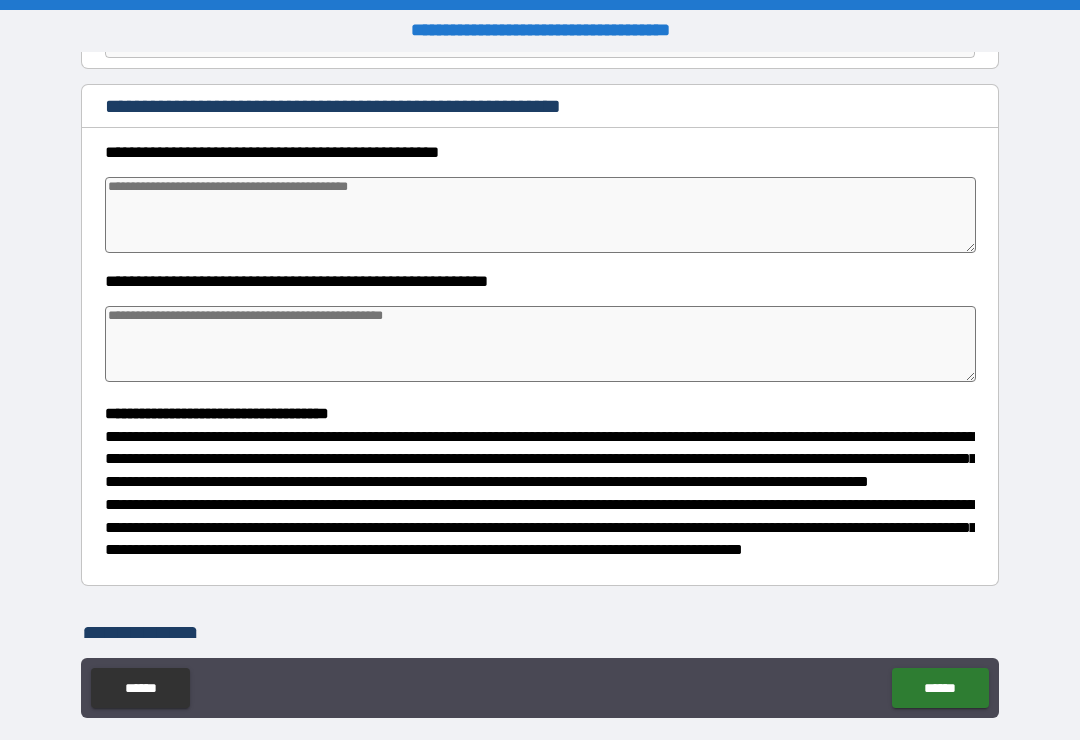 type on "*" 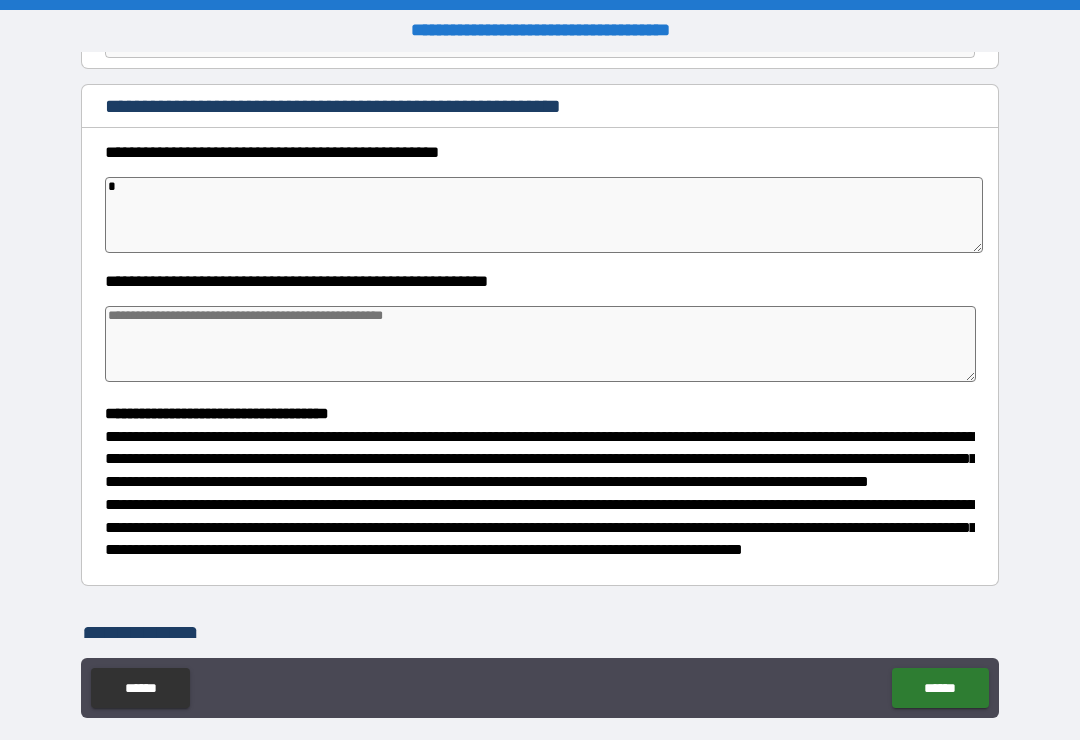 type on "*" 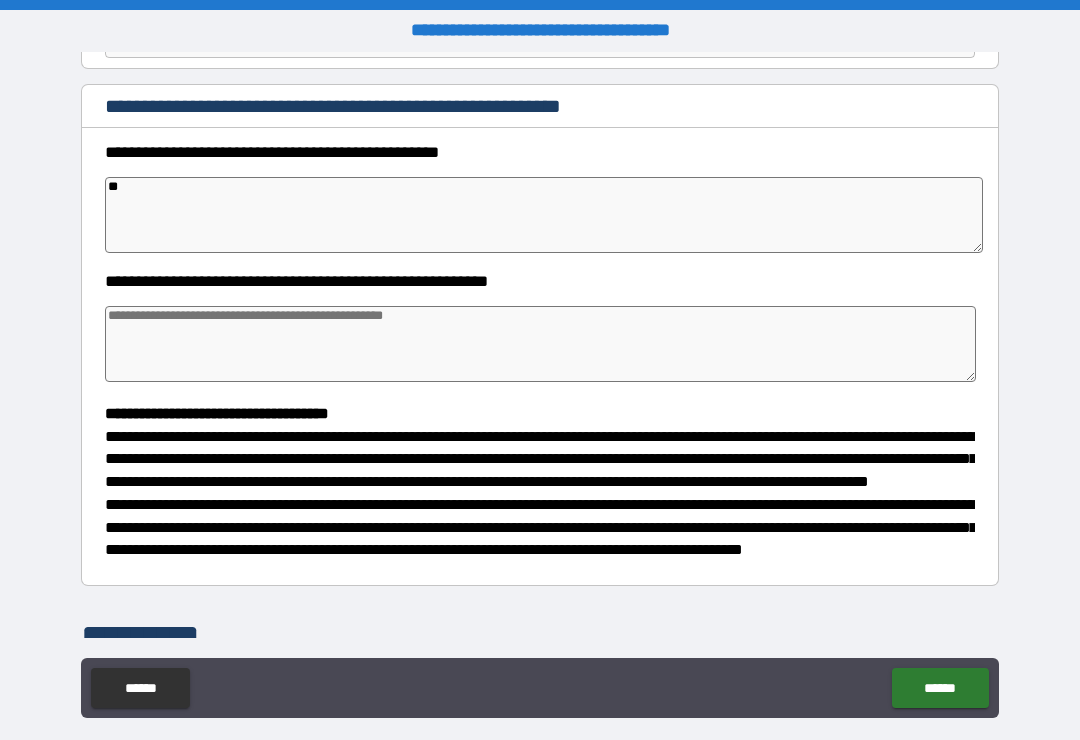 type on "*" 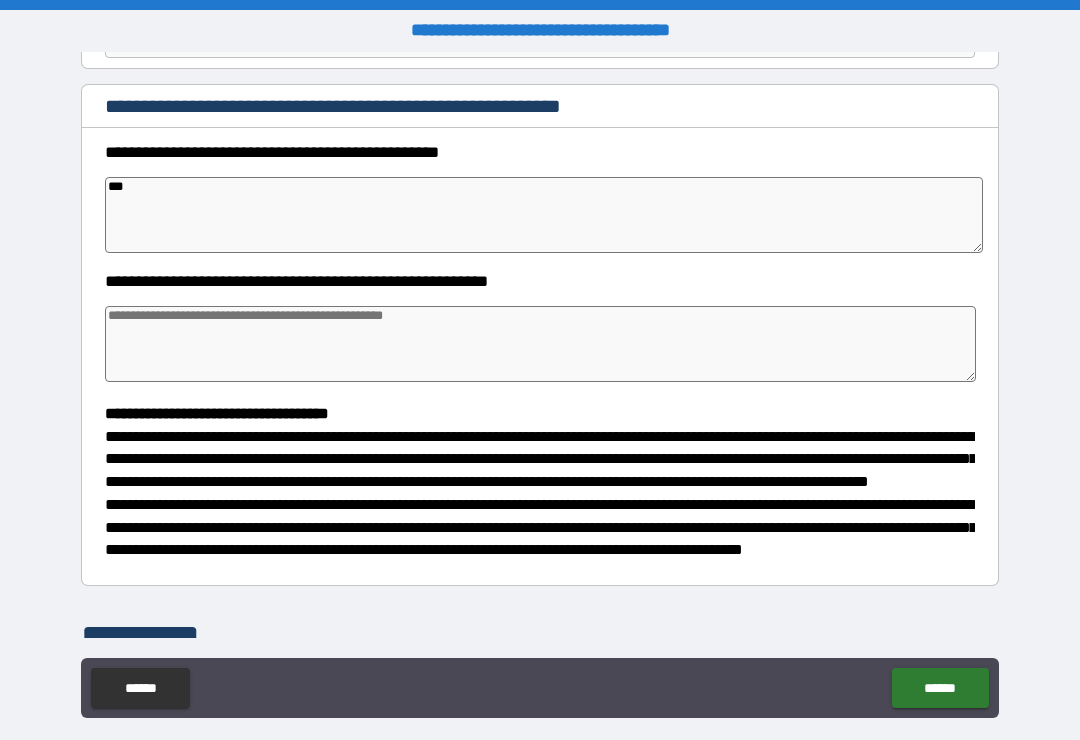 type on "*" 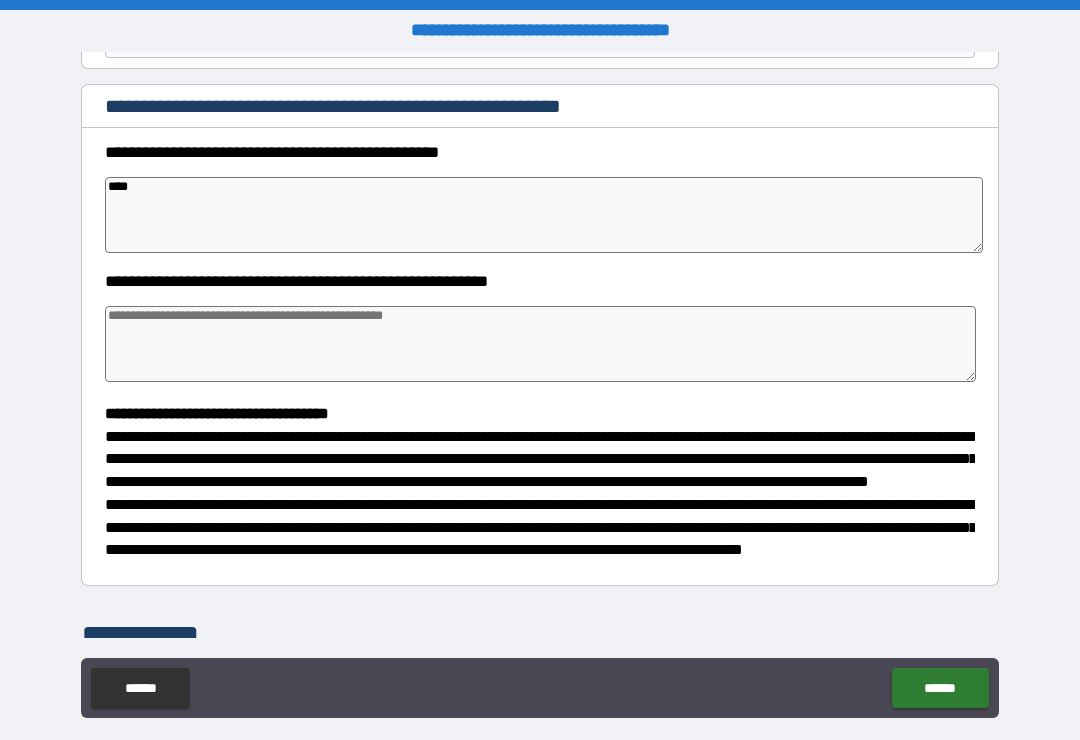 type on "*" 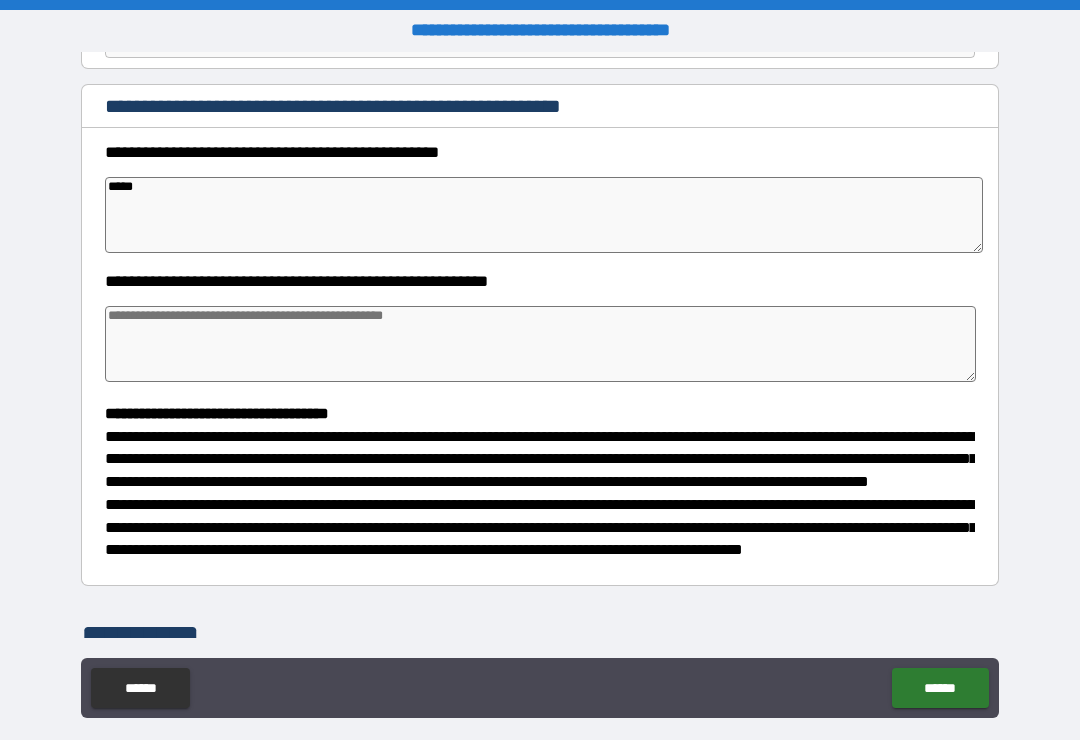 type on "*" 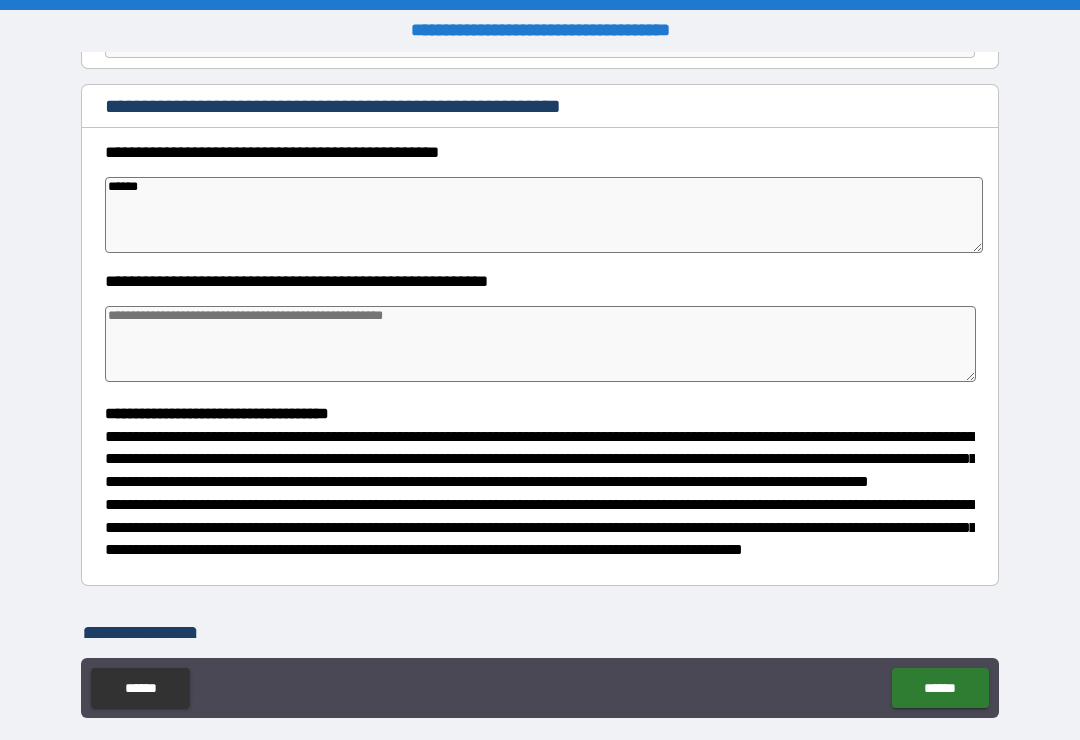 type on "*" 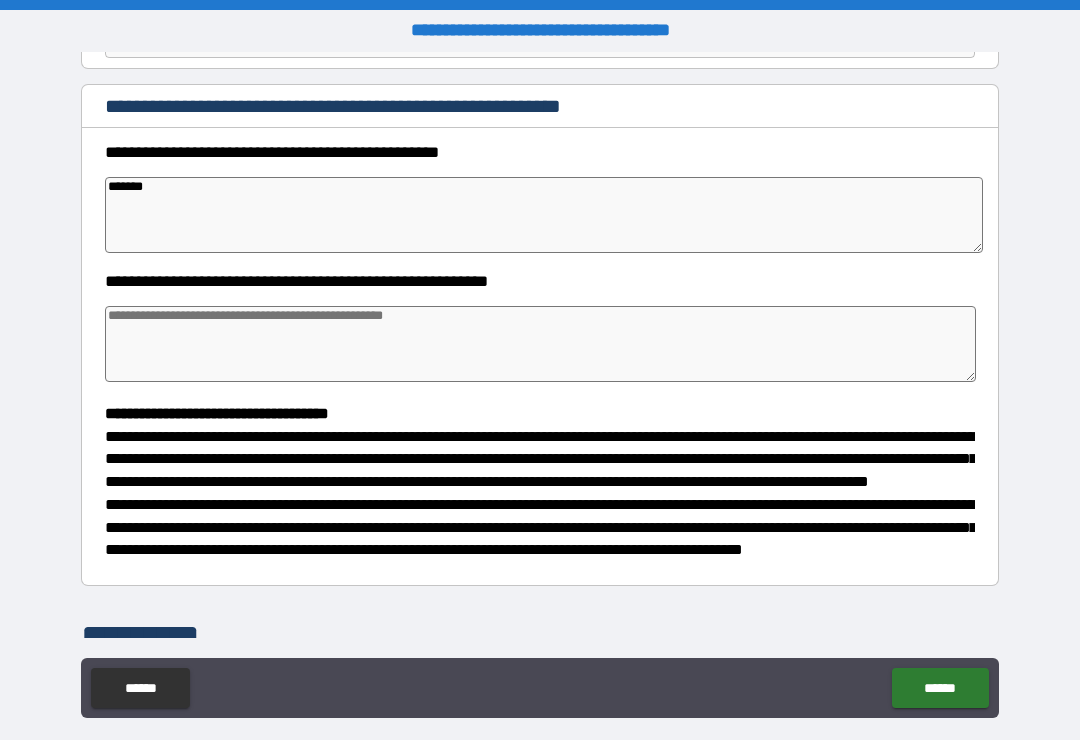 type on "*" 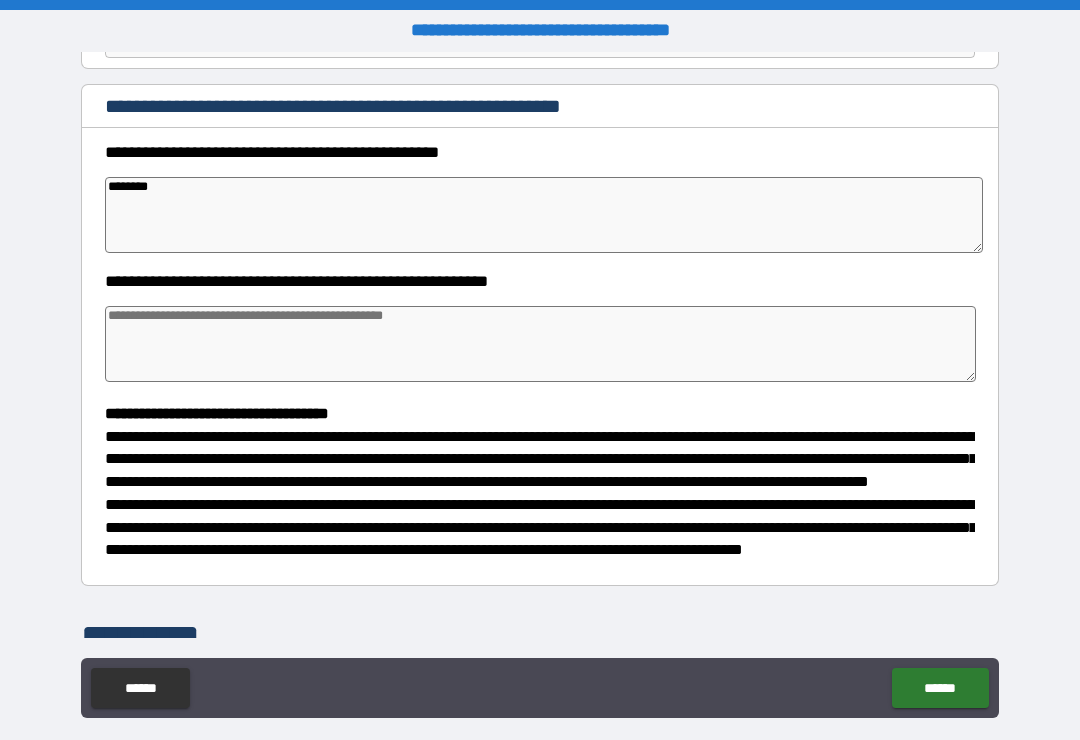 type on "*" 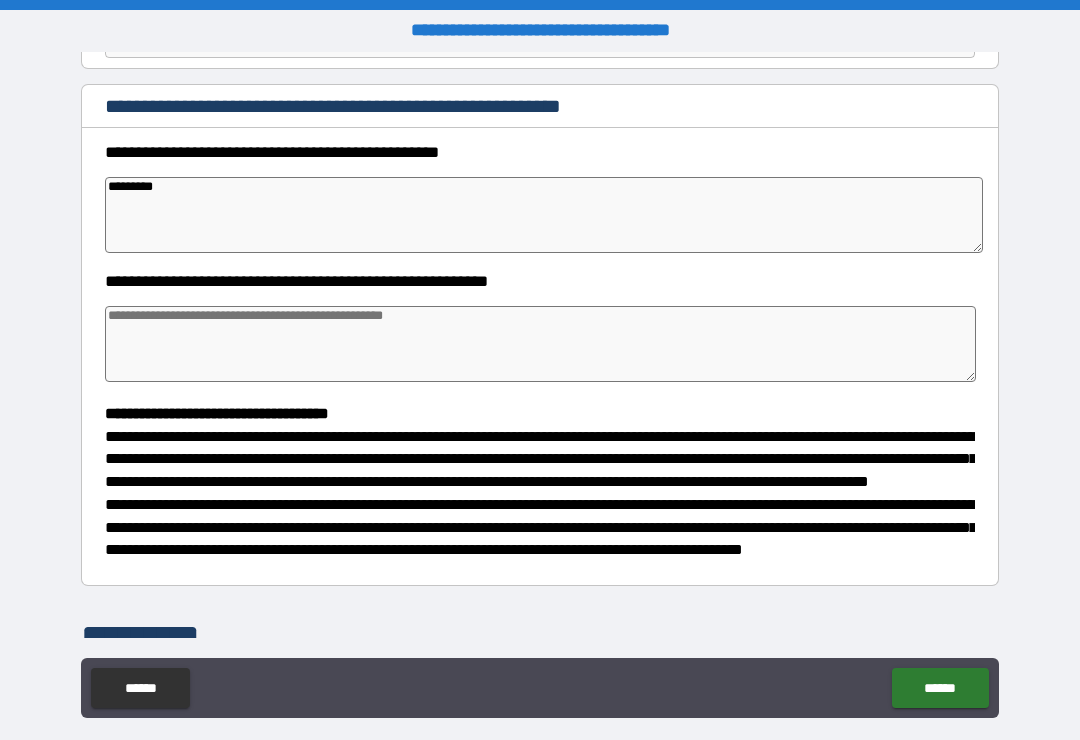 type on "*" 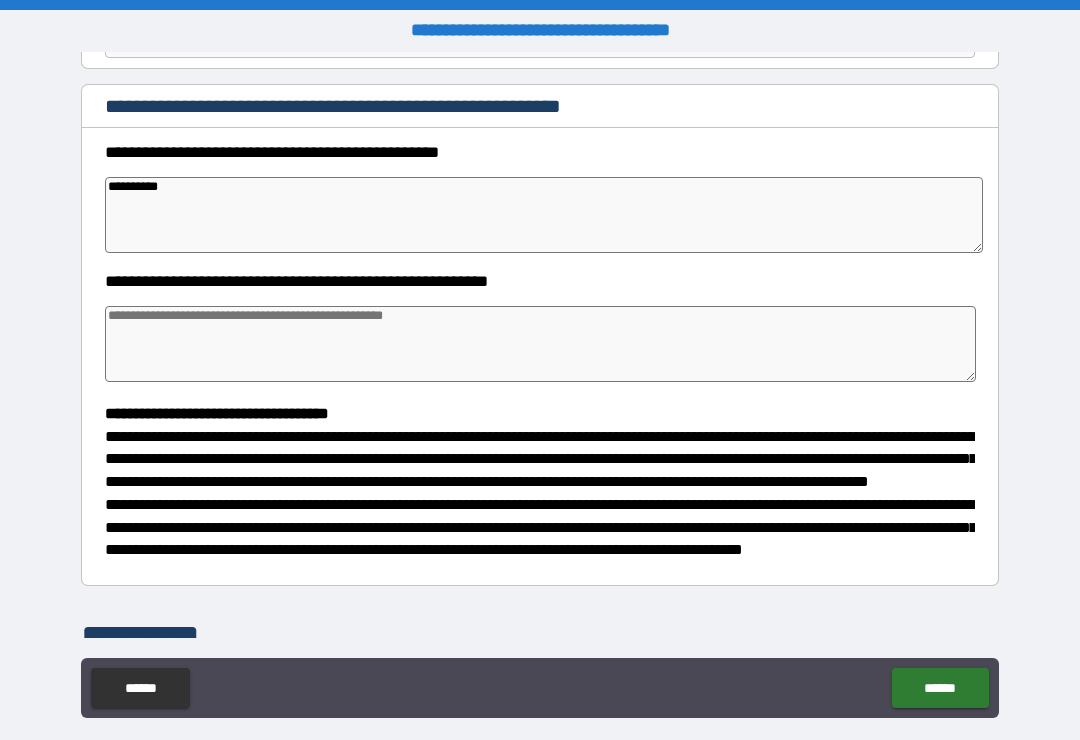type on "*" 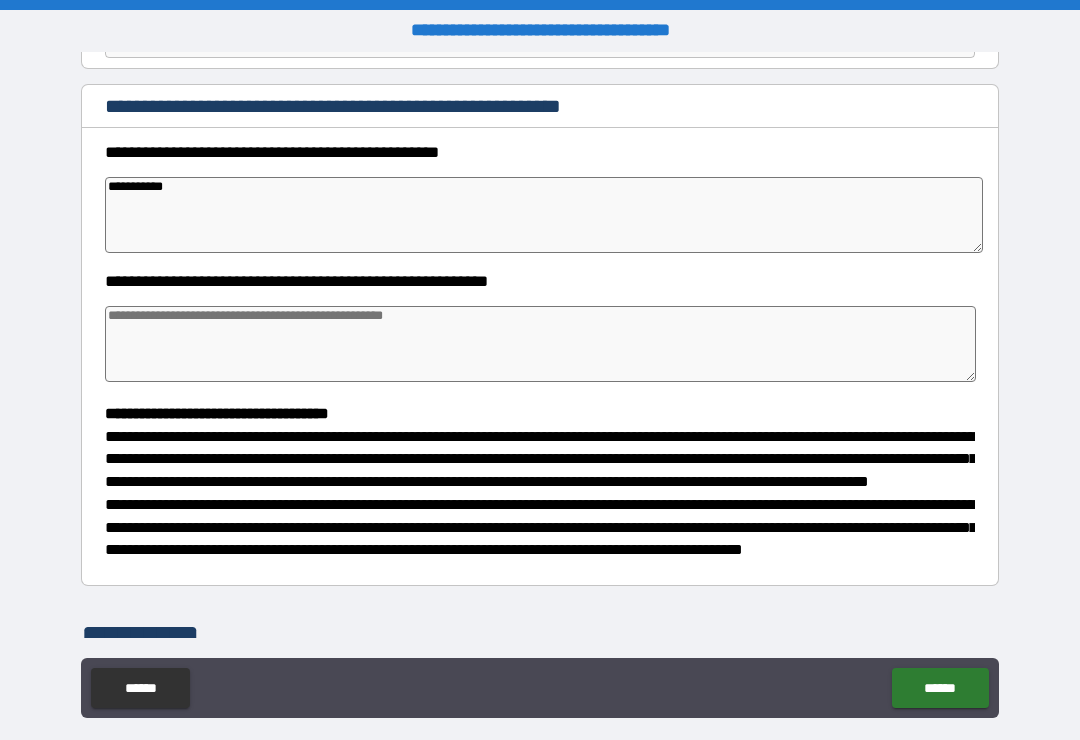 type on "**********" 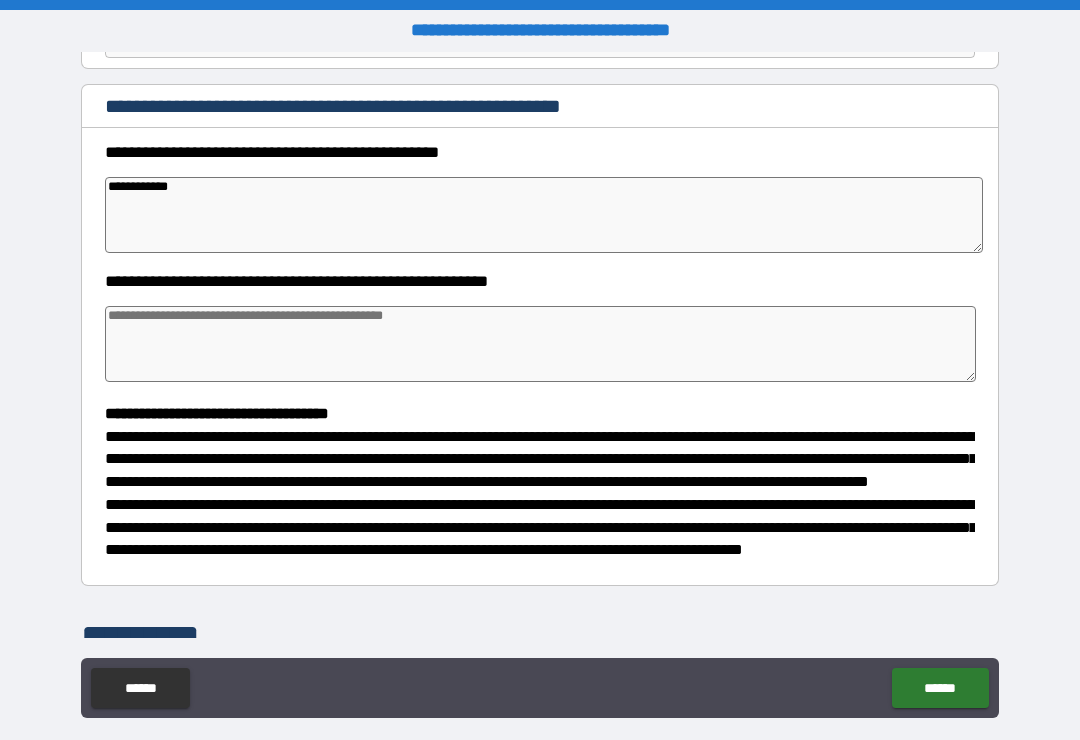 type on "*" 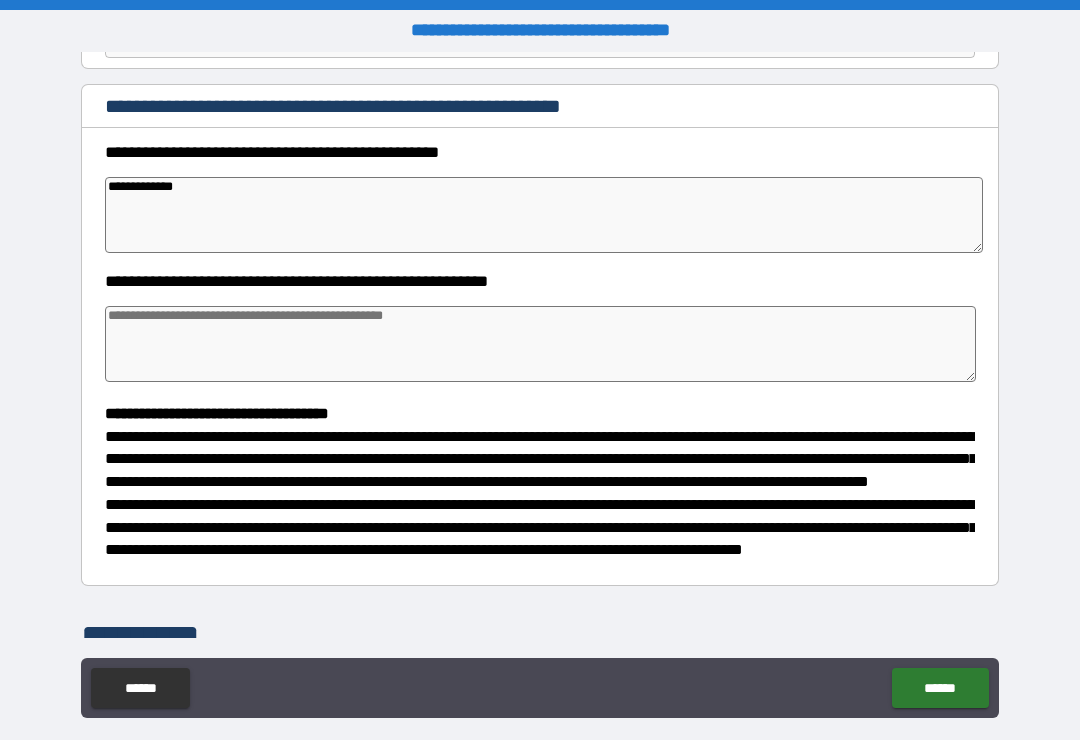 type on "*" 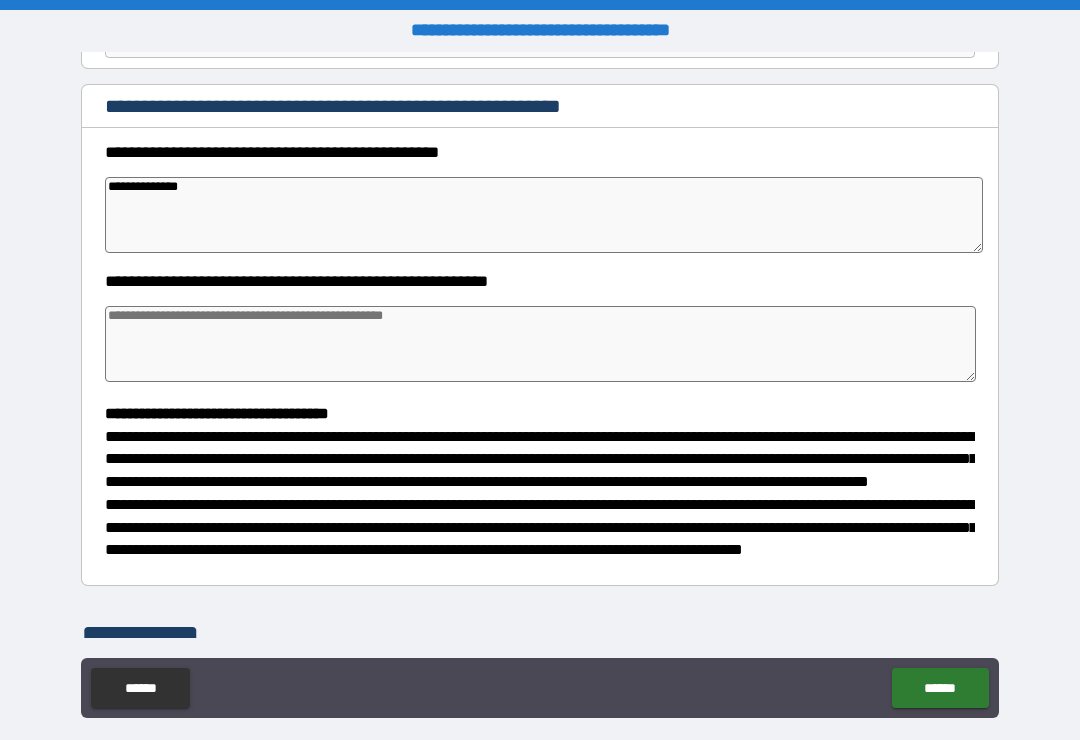 type on "*" 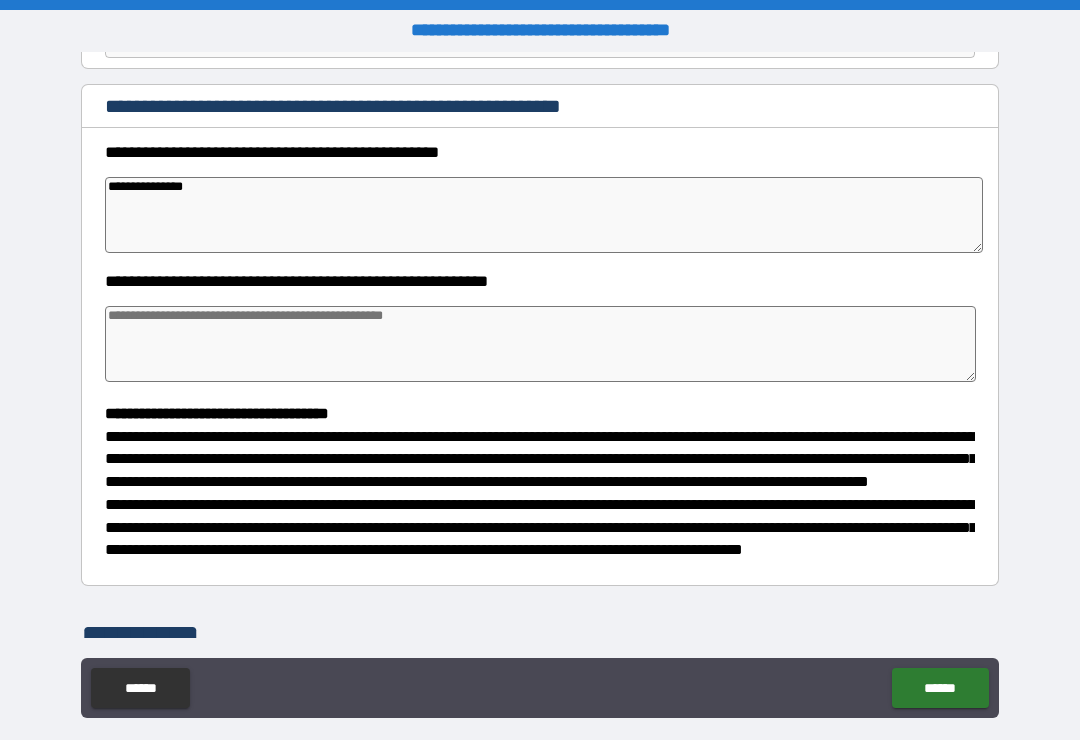 type on "*" 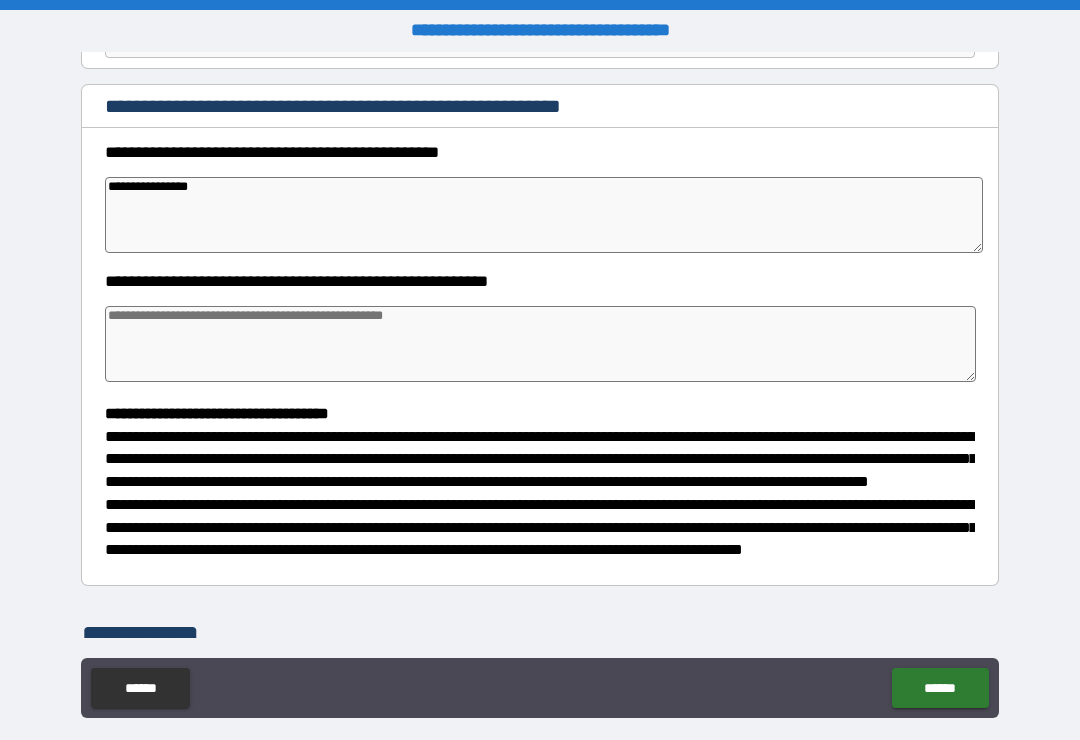 type on "*" 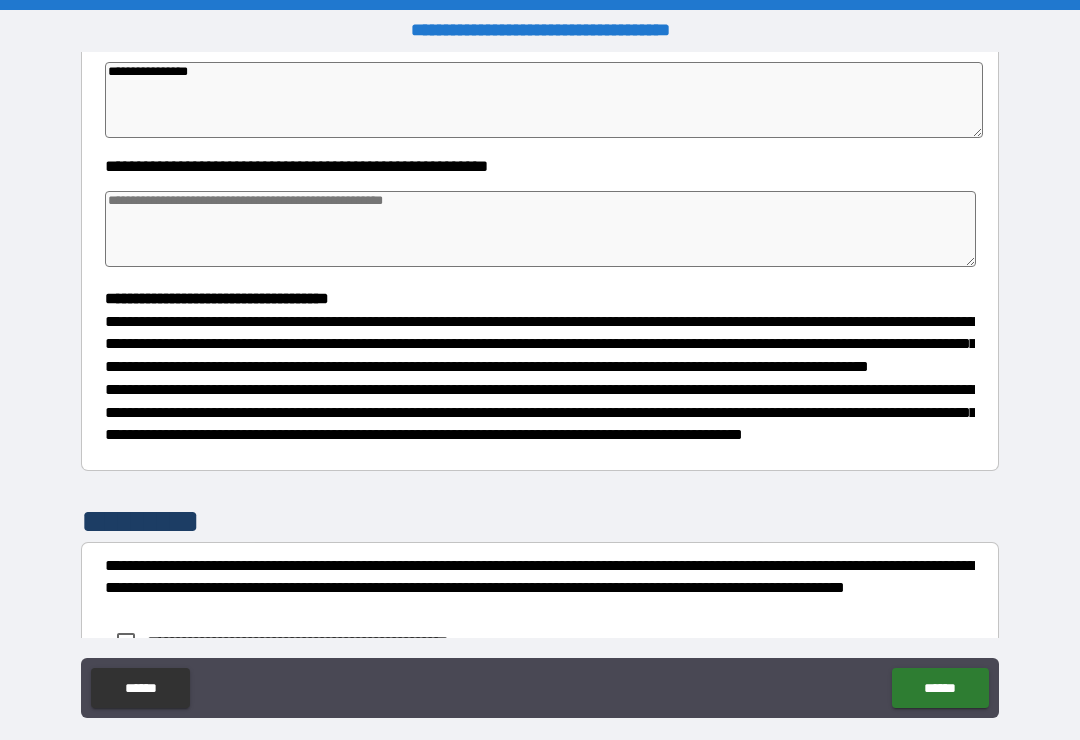 scroll, scrollTop: 344, scrollLeft: 0, axis: vertical 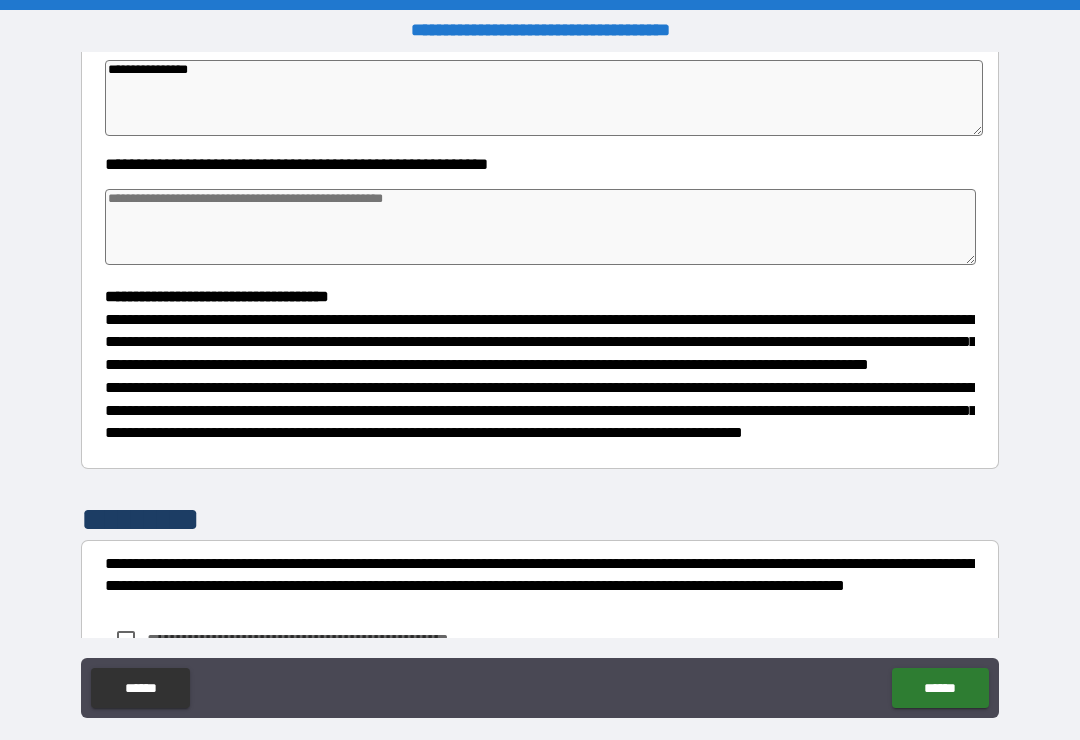 type on "**********" 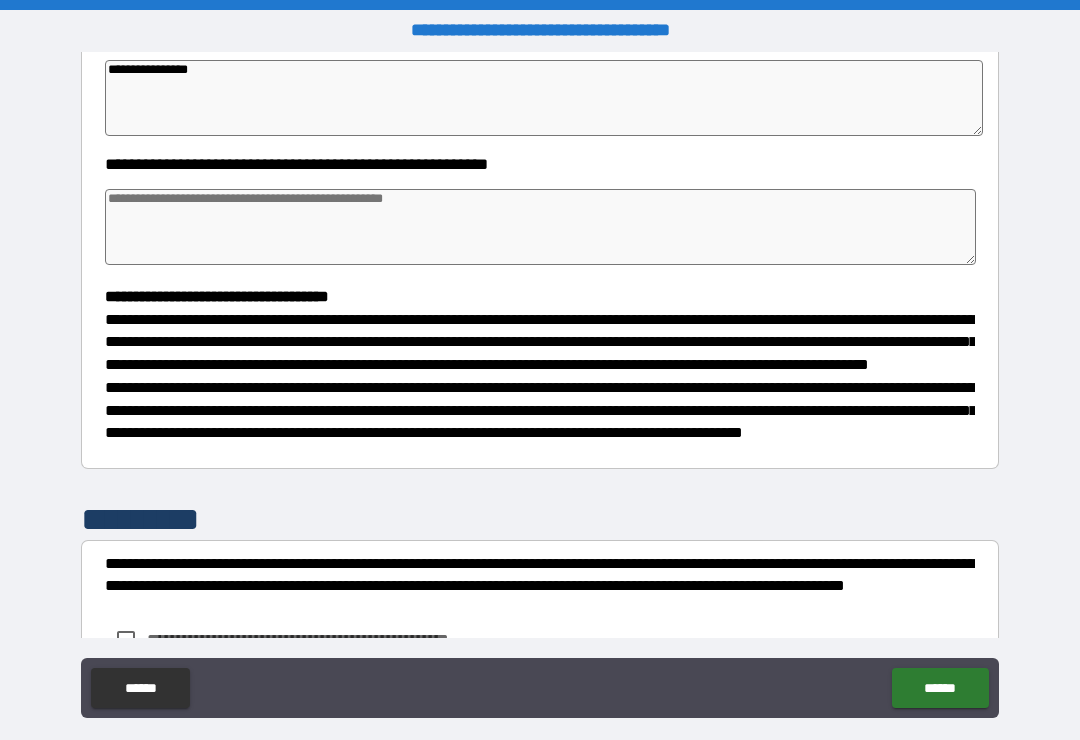 type on "*" 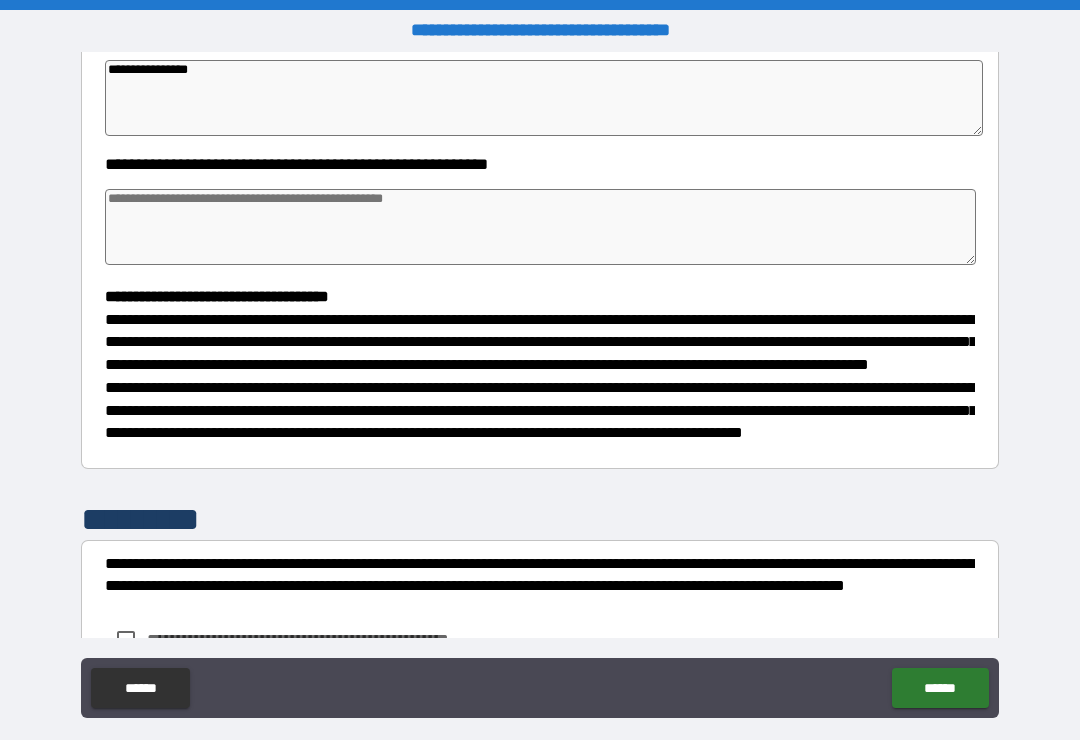 type on "*" 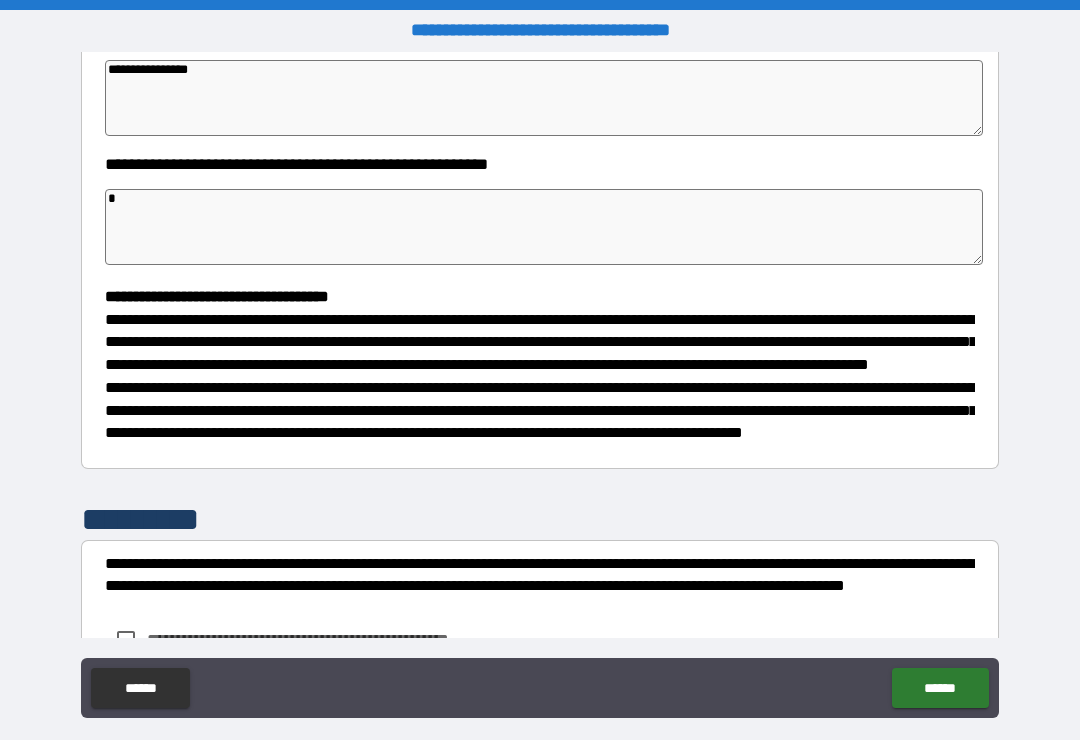 type on "*" 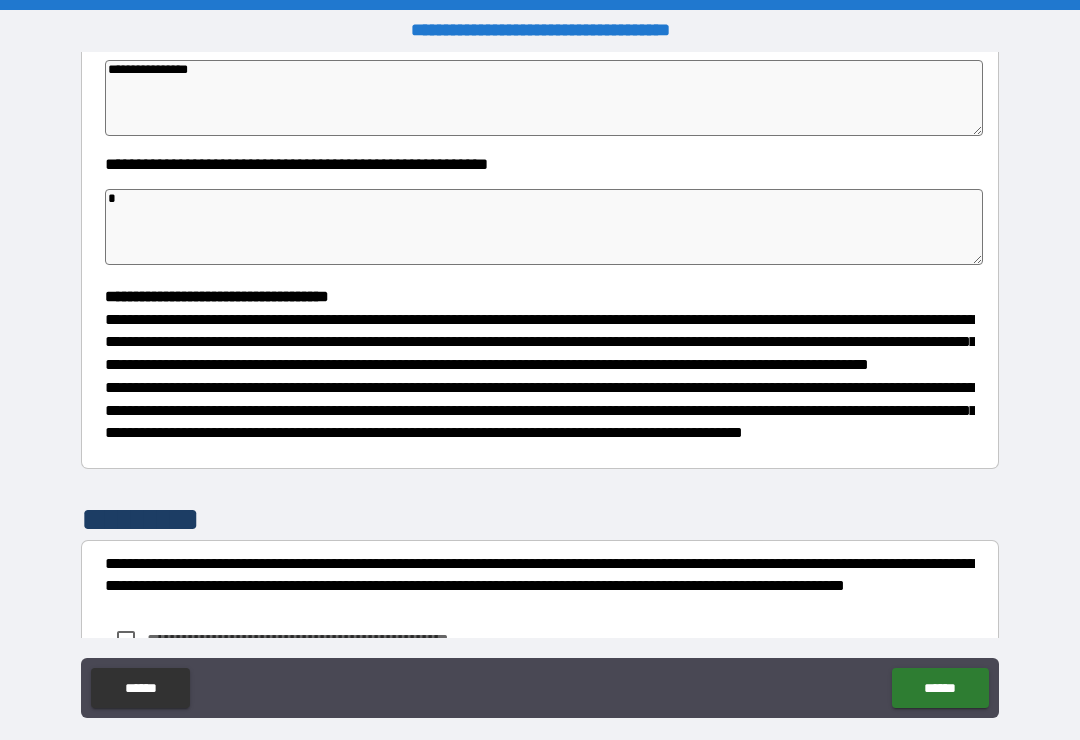 type on "*" 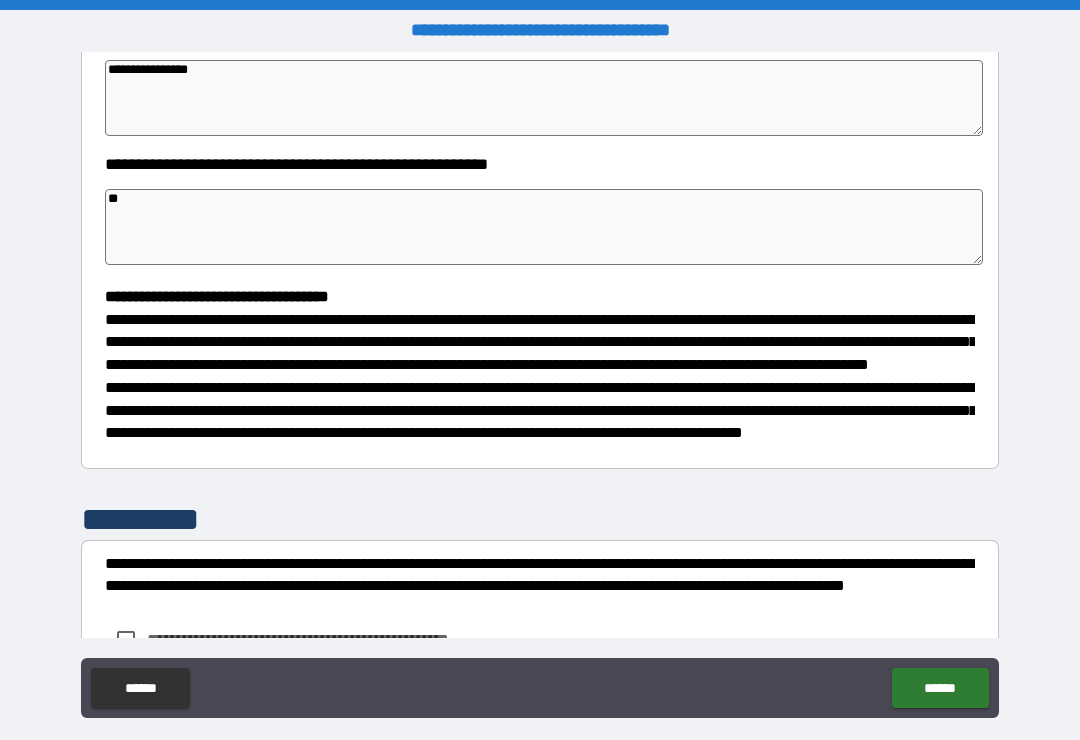 type on "*" 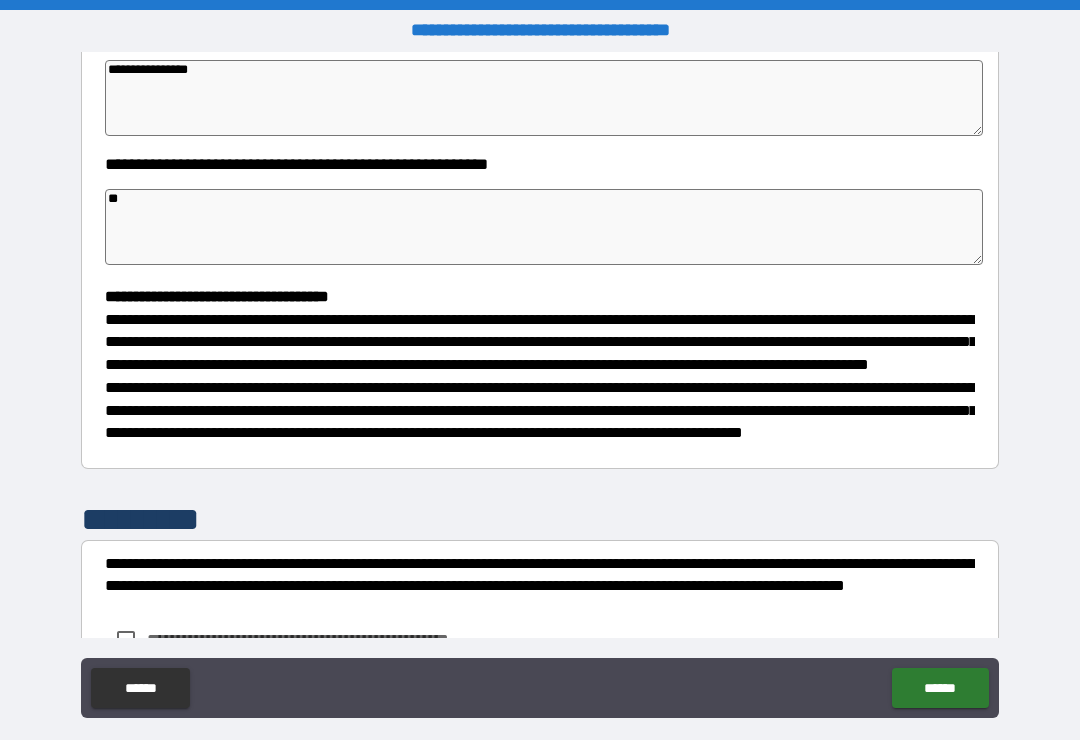 type on "*" 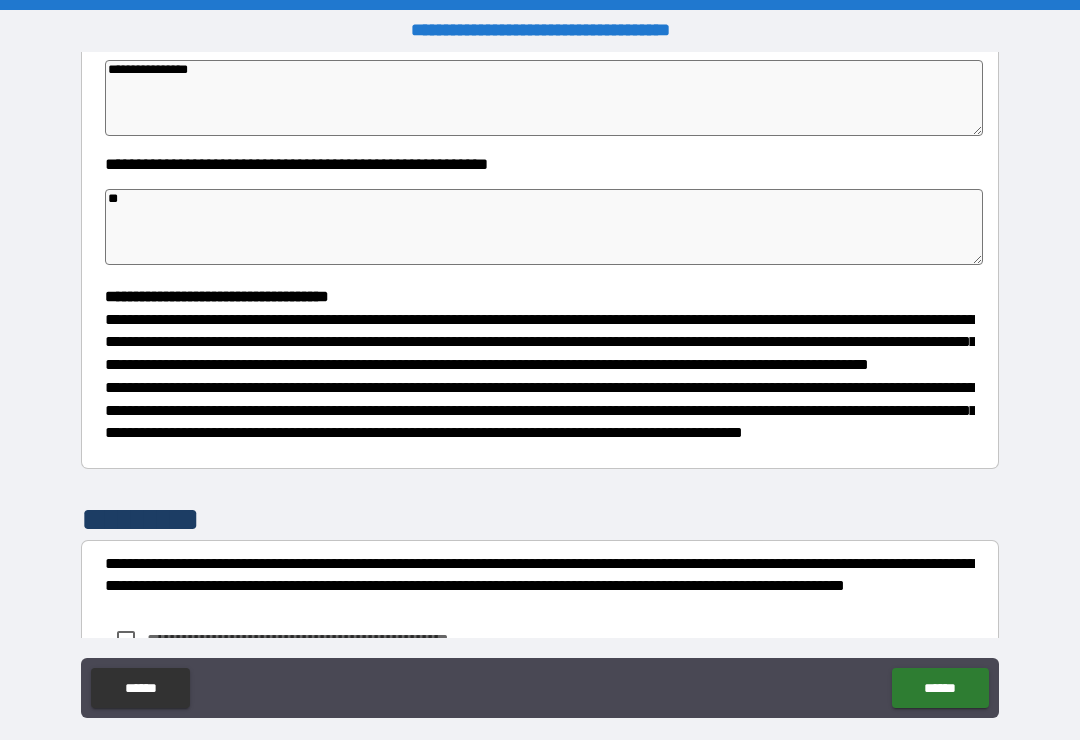 type on "*" 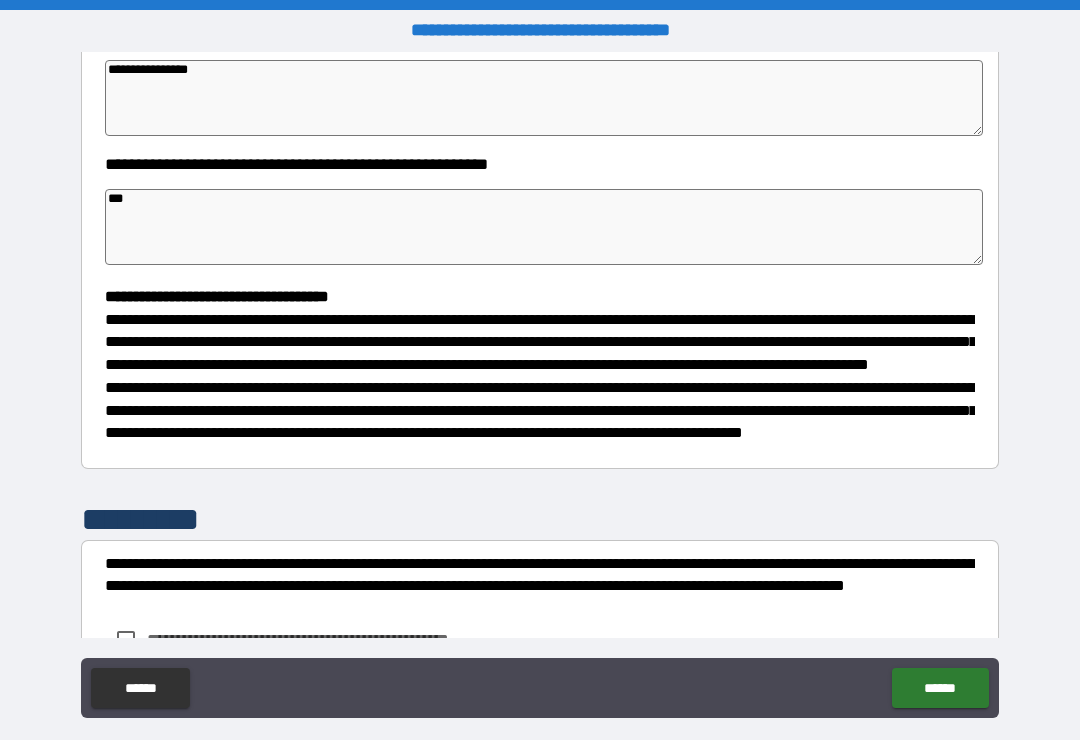 type on "*" 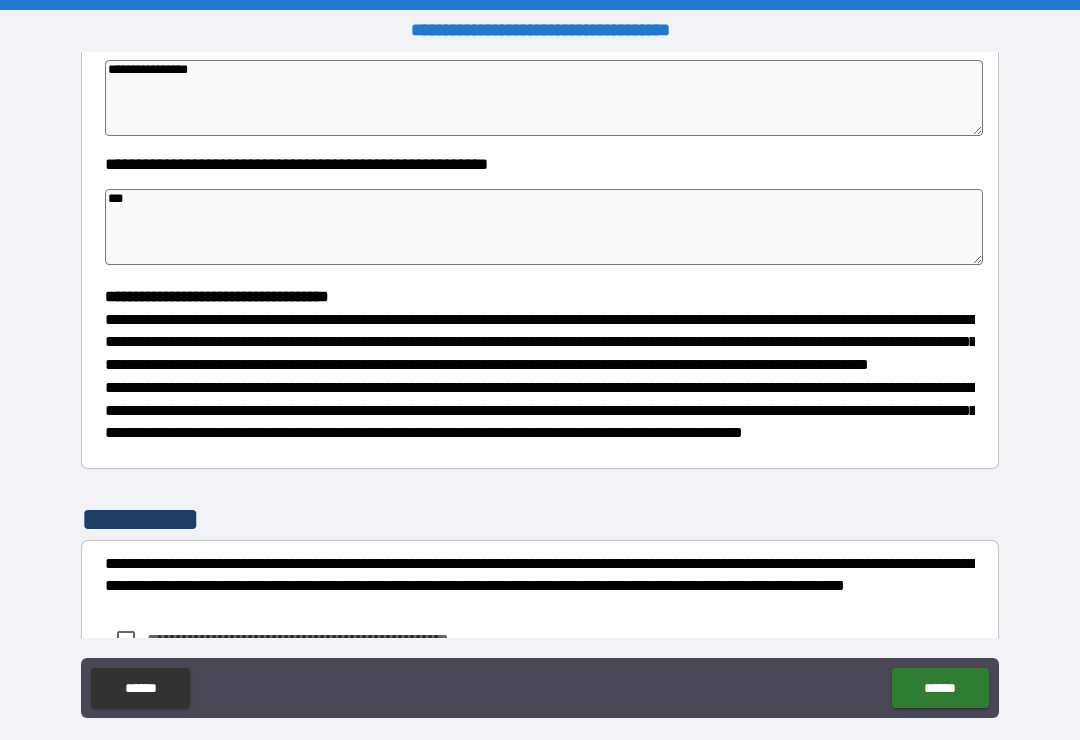type on "***" 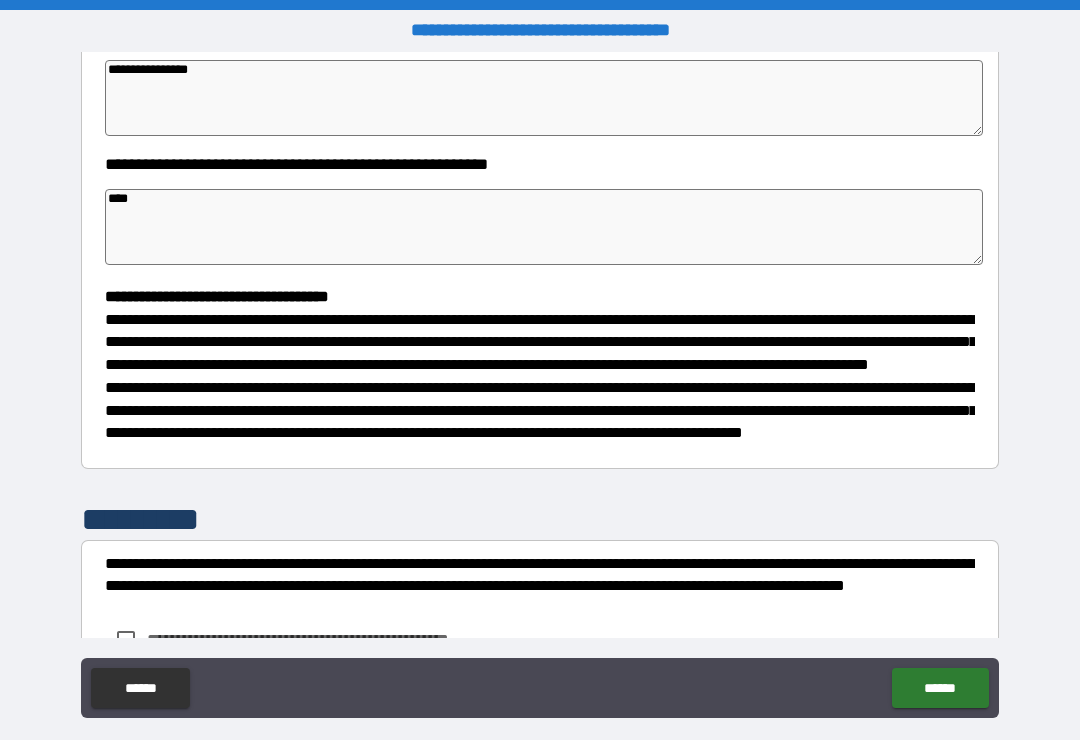 type on "*" 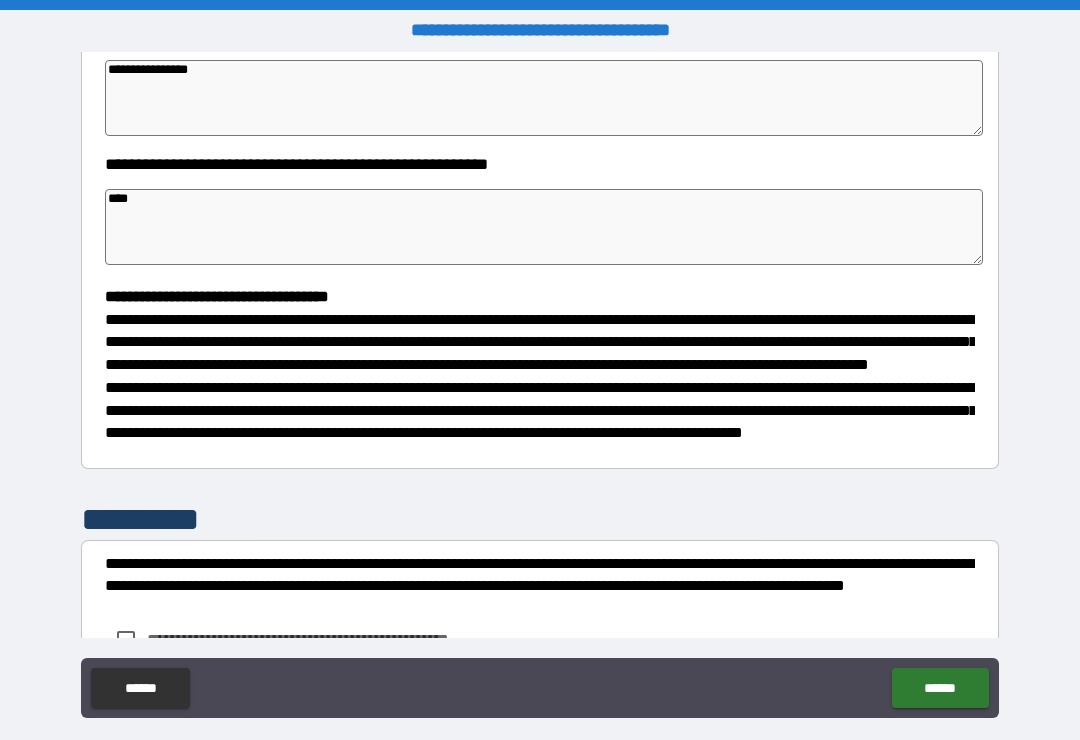 type on "*" 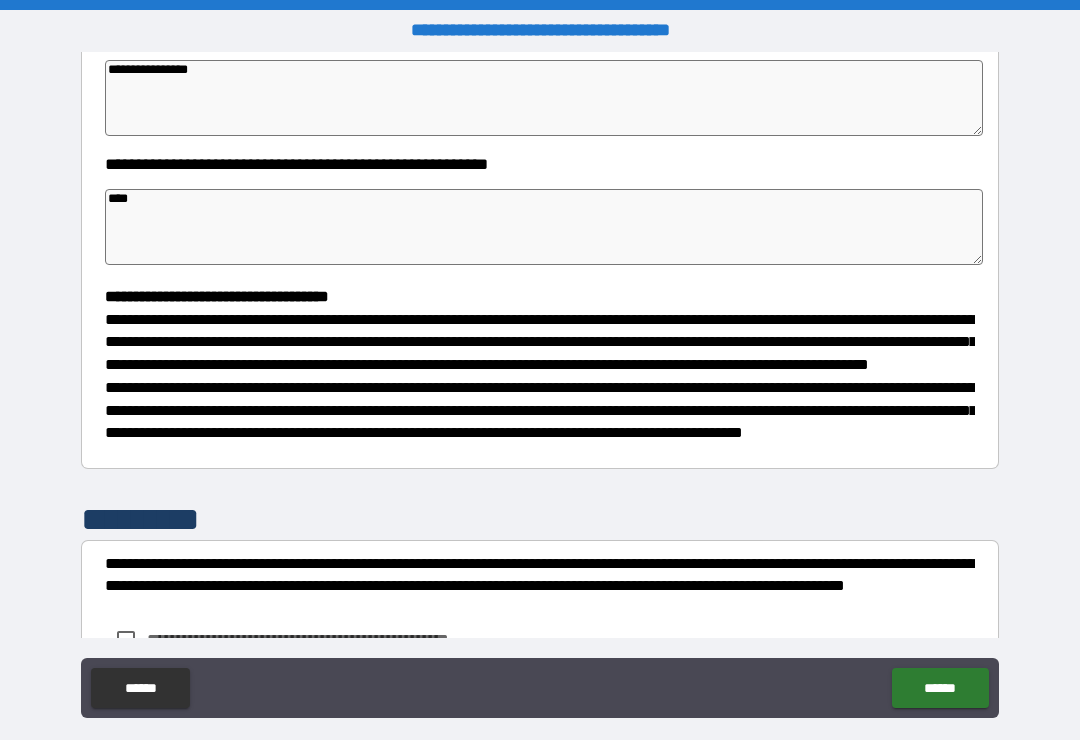 type on "*" 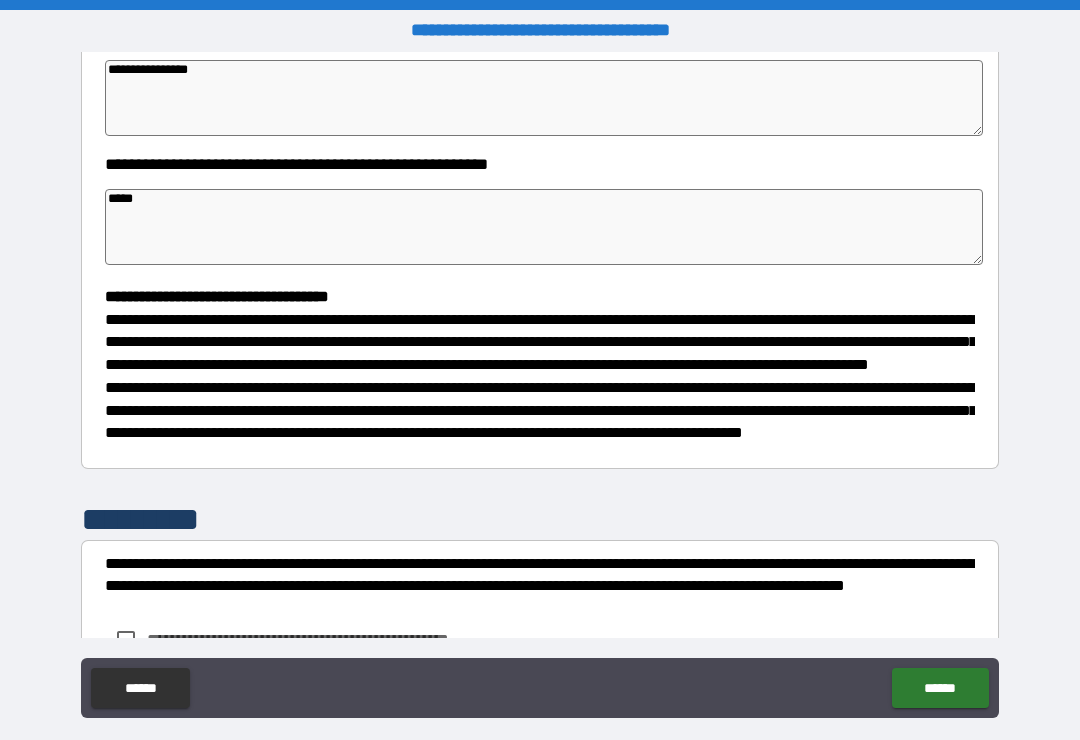 type on "*" 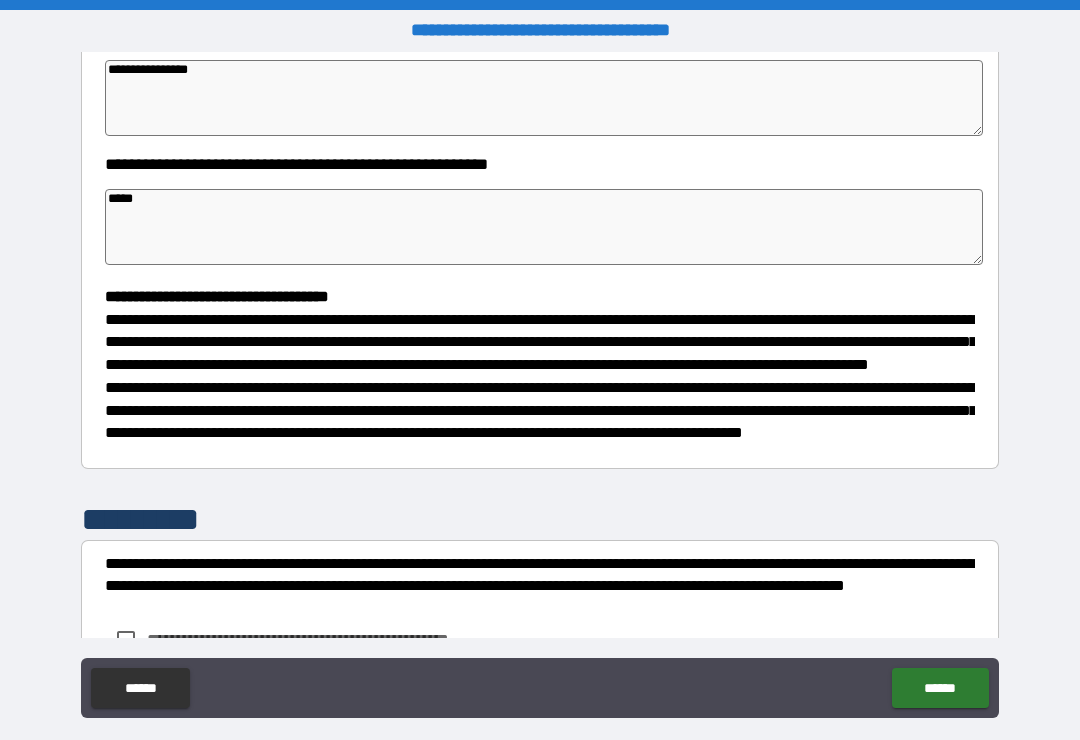 type on "*" 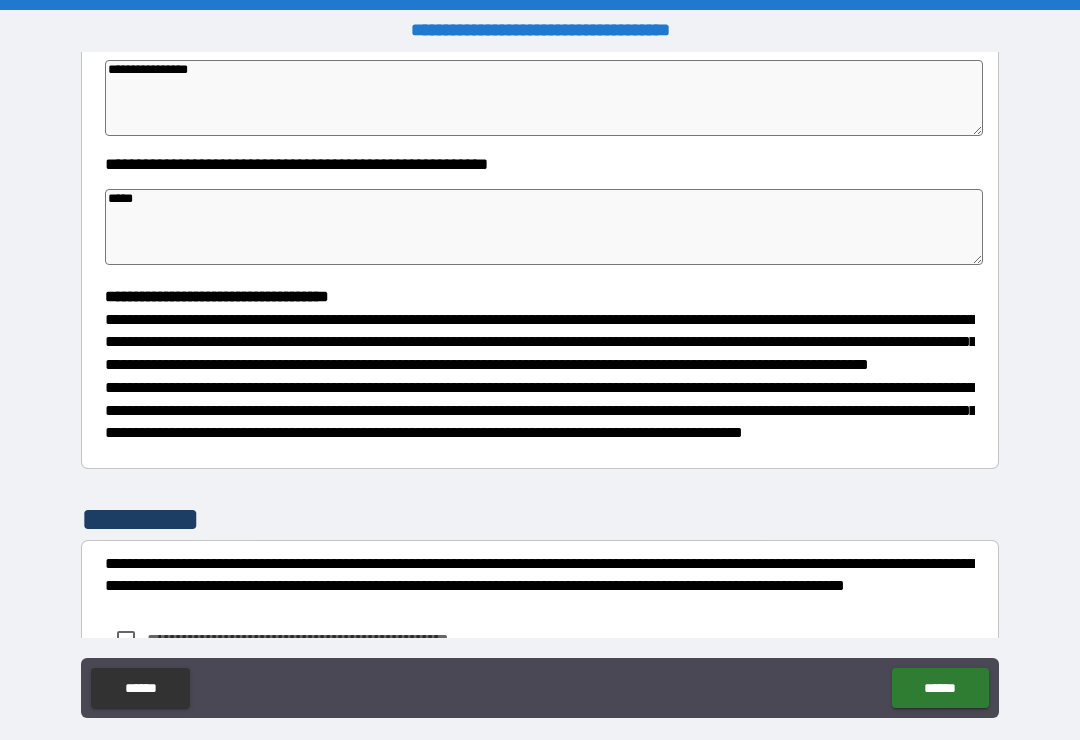type on "*" 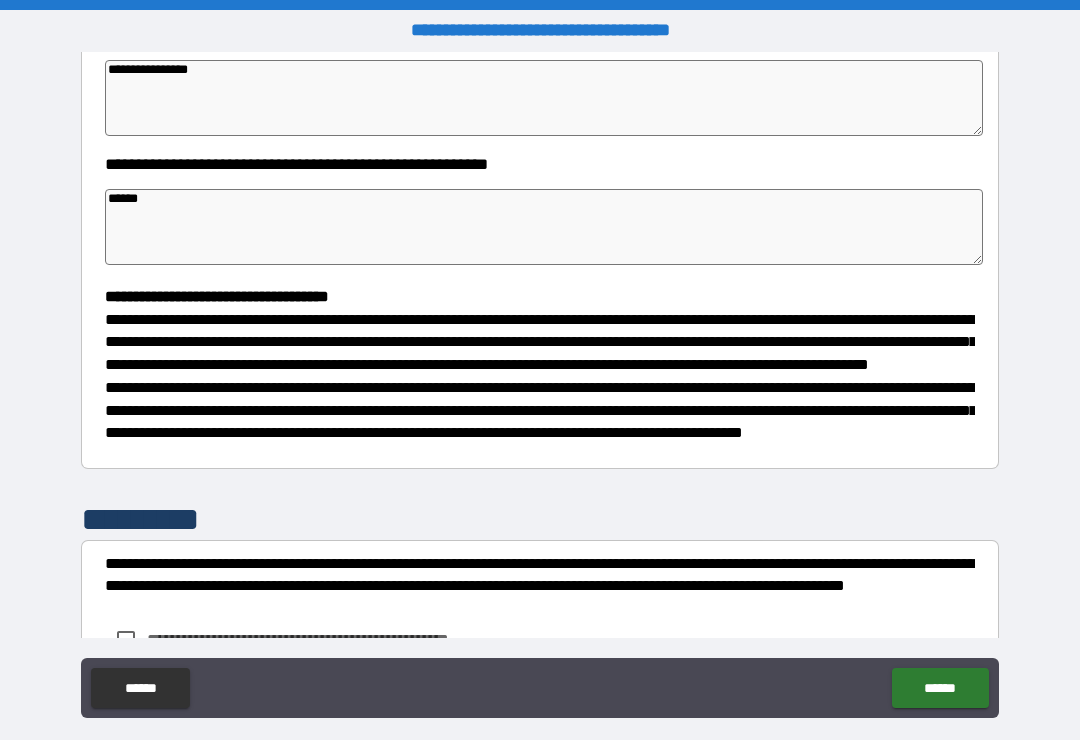 type on "*" 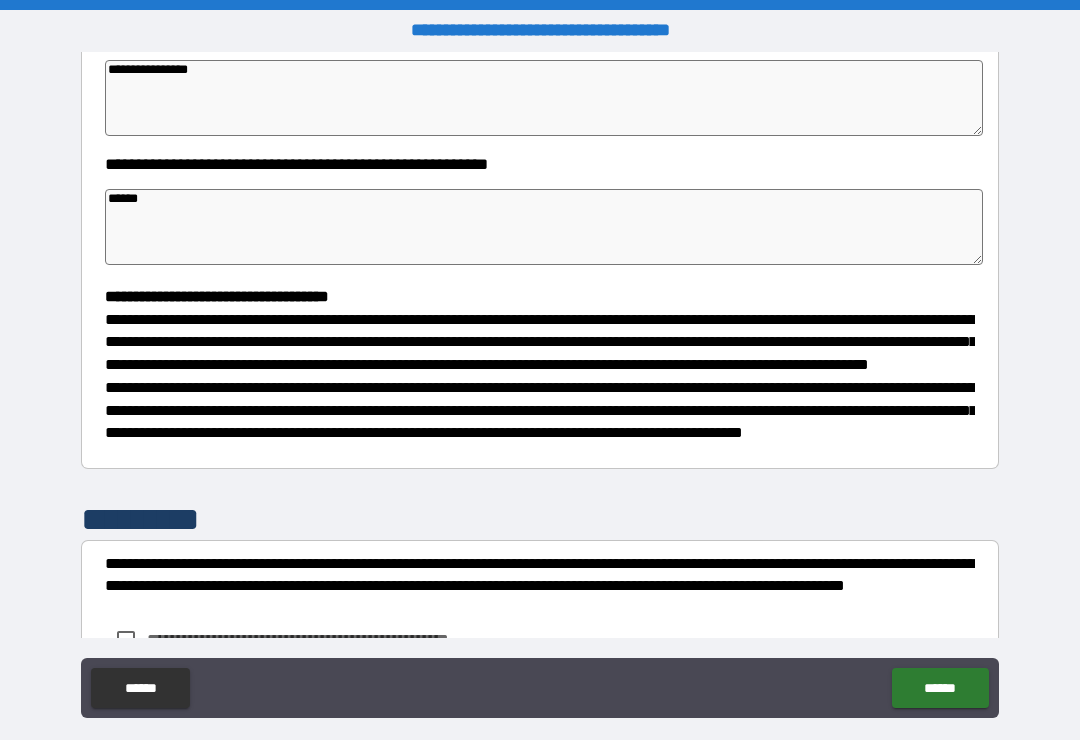 type on "*" 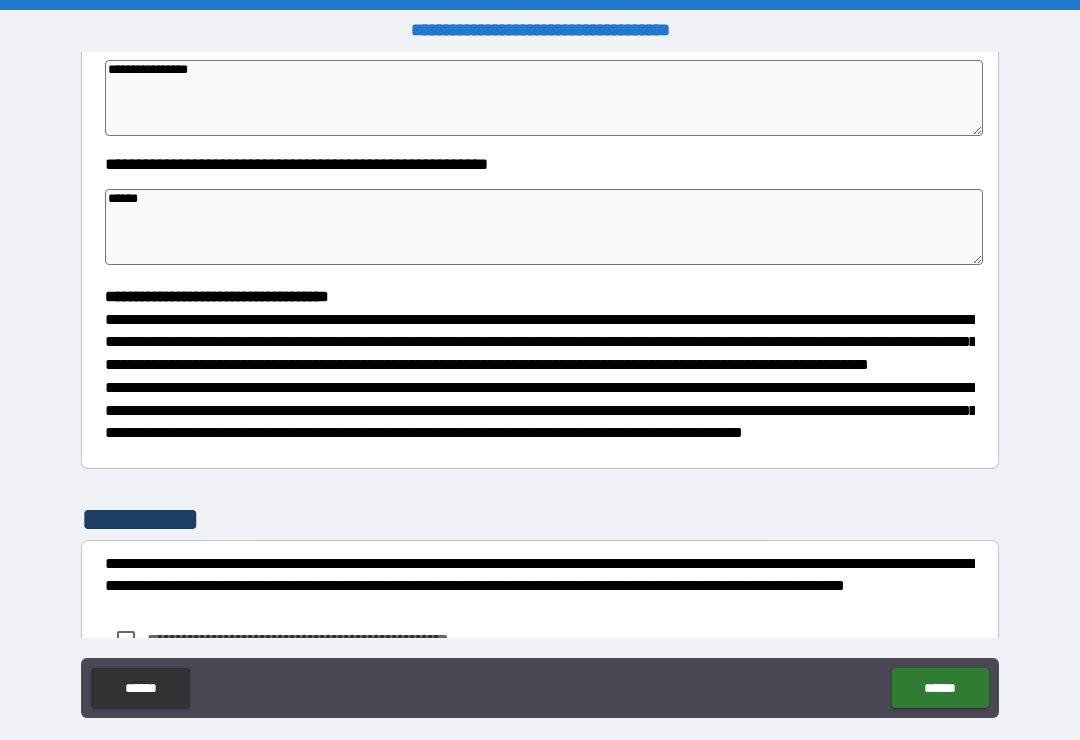 type on "*" 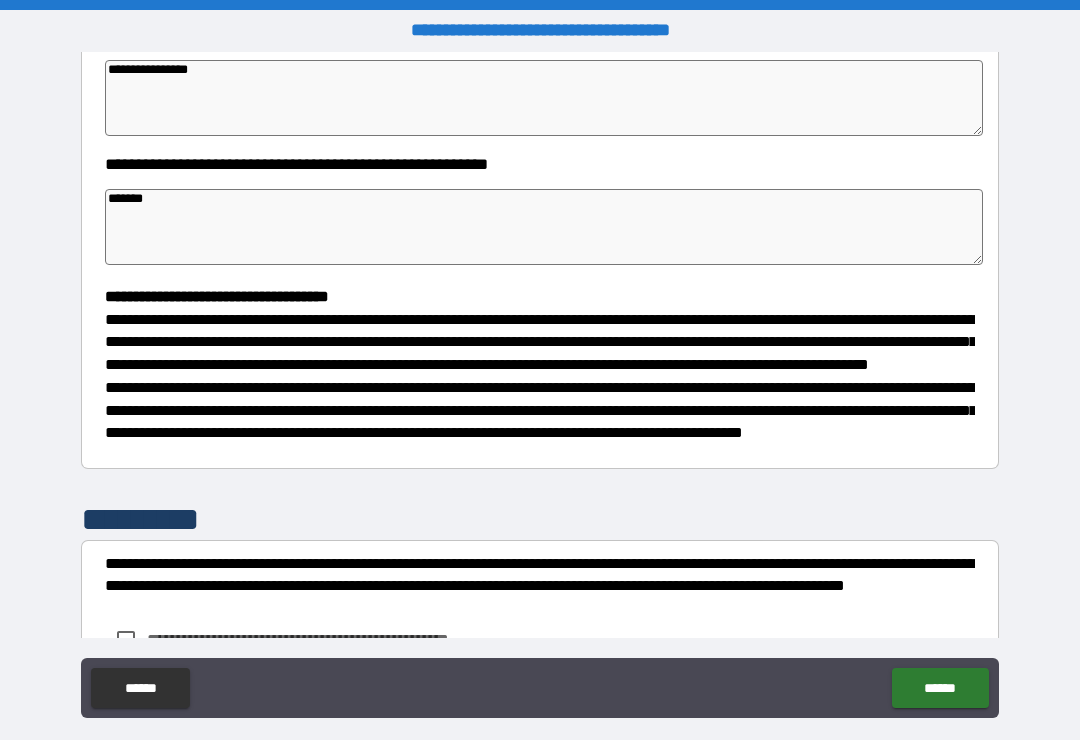 type on "*" 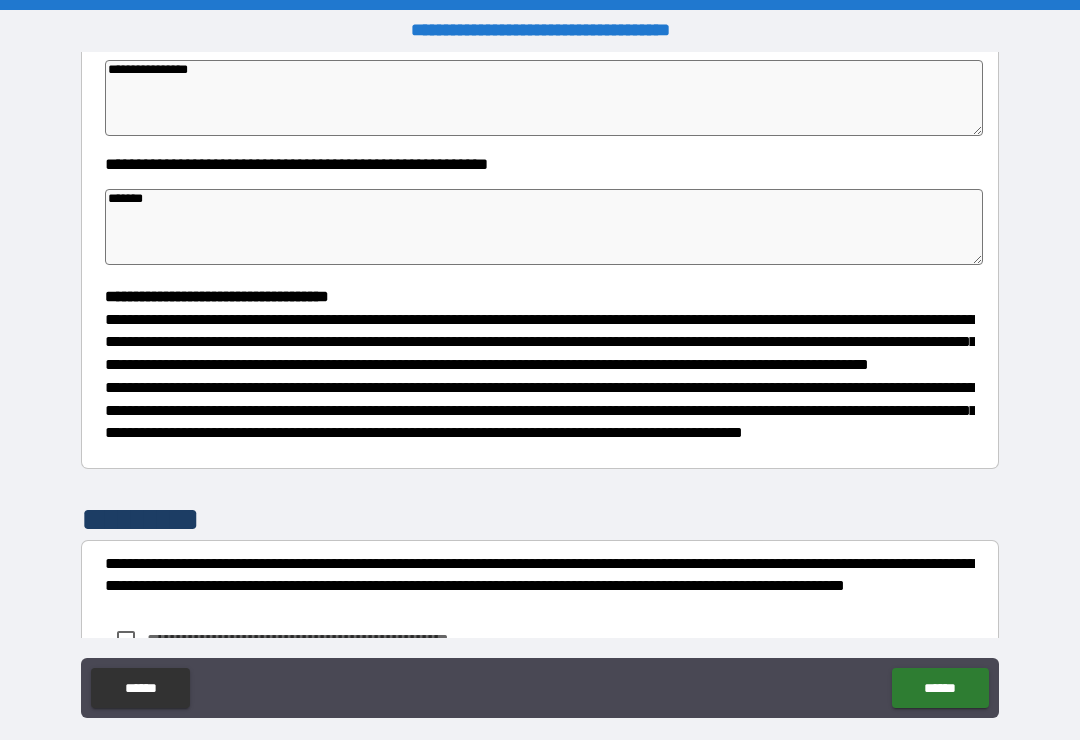 type on "*" 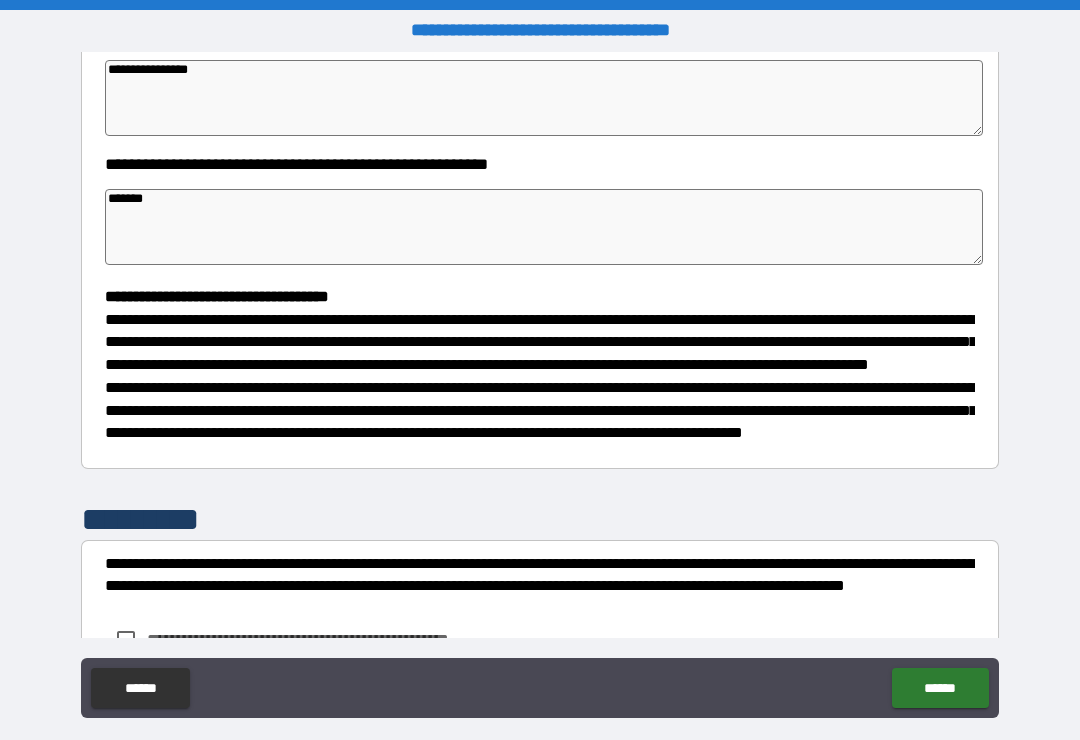 type on "*" 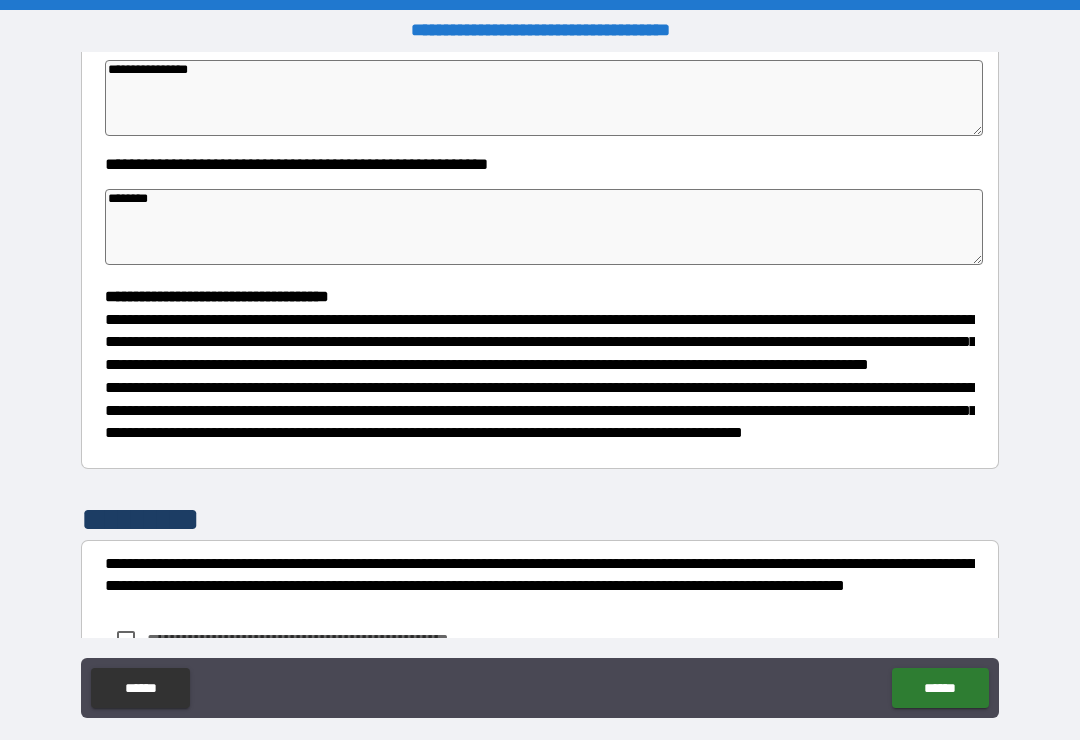 type on "*" 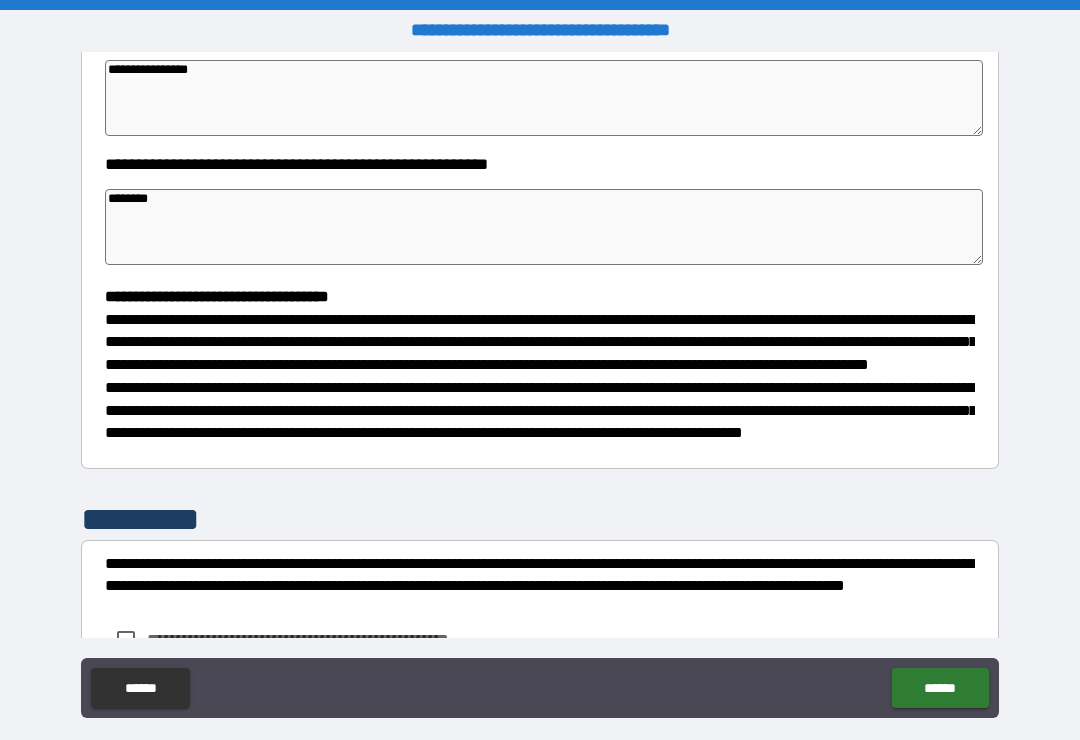 type on "*" 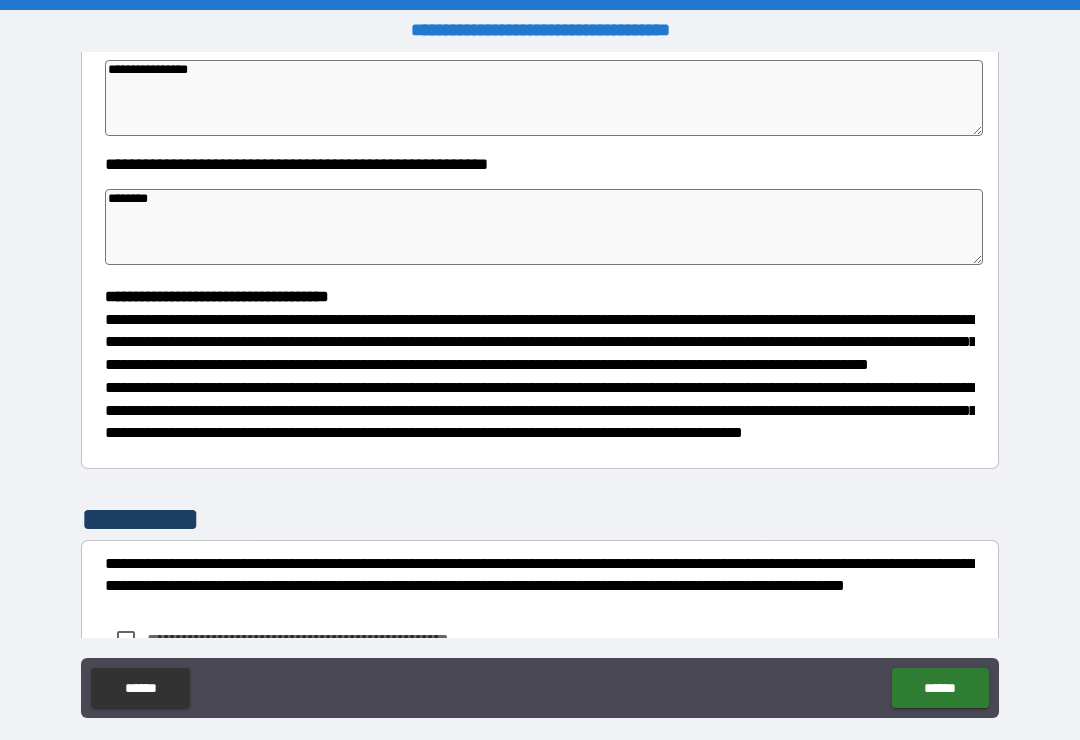 type on "*" 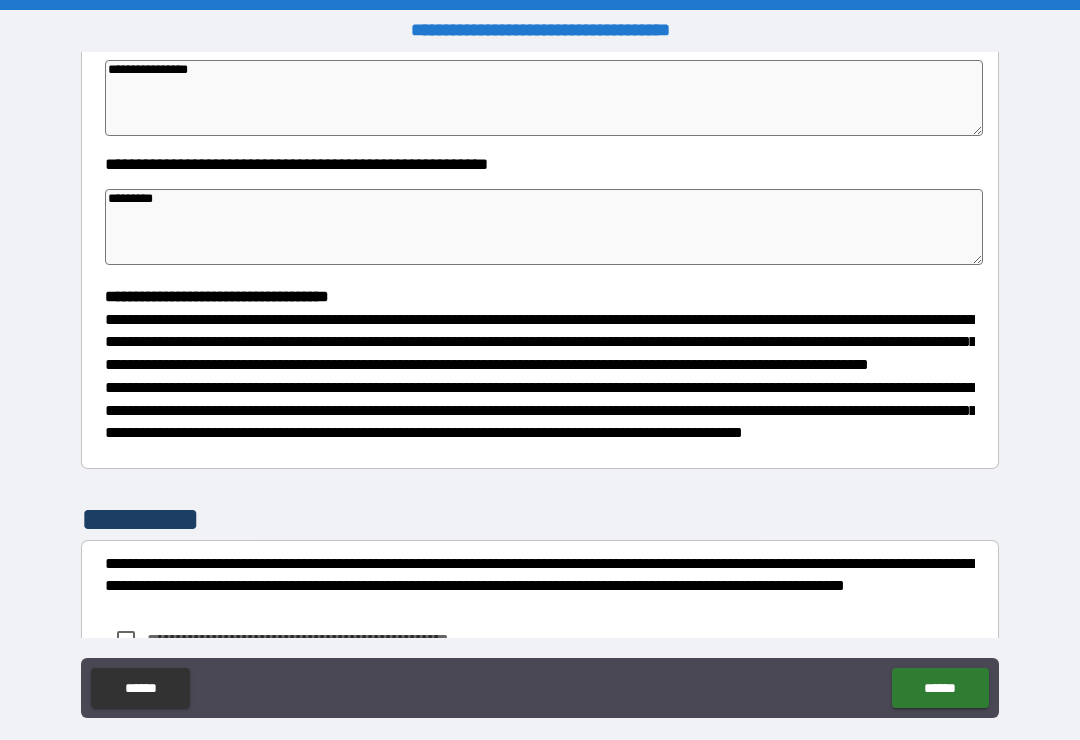 type on "*" 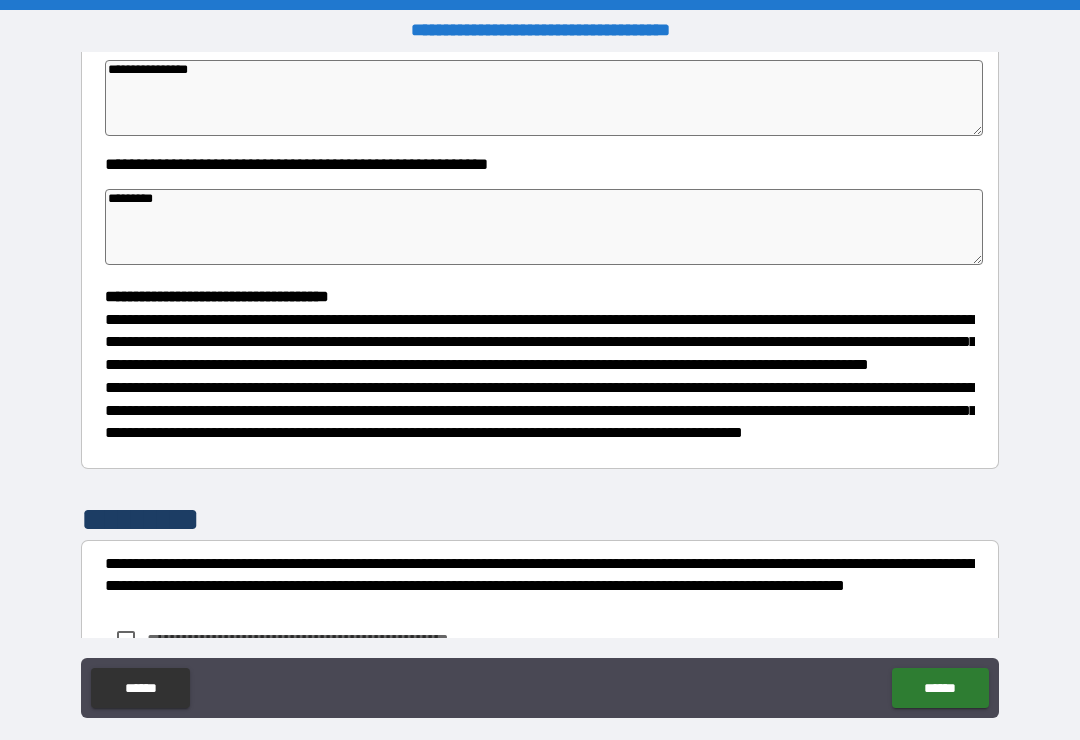 type on "*" 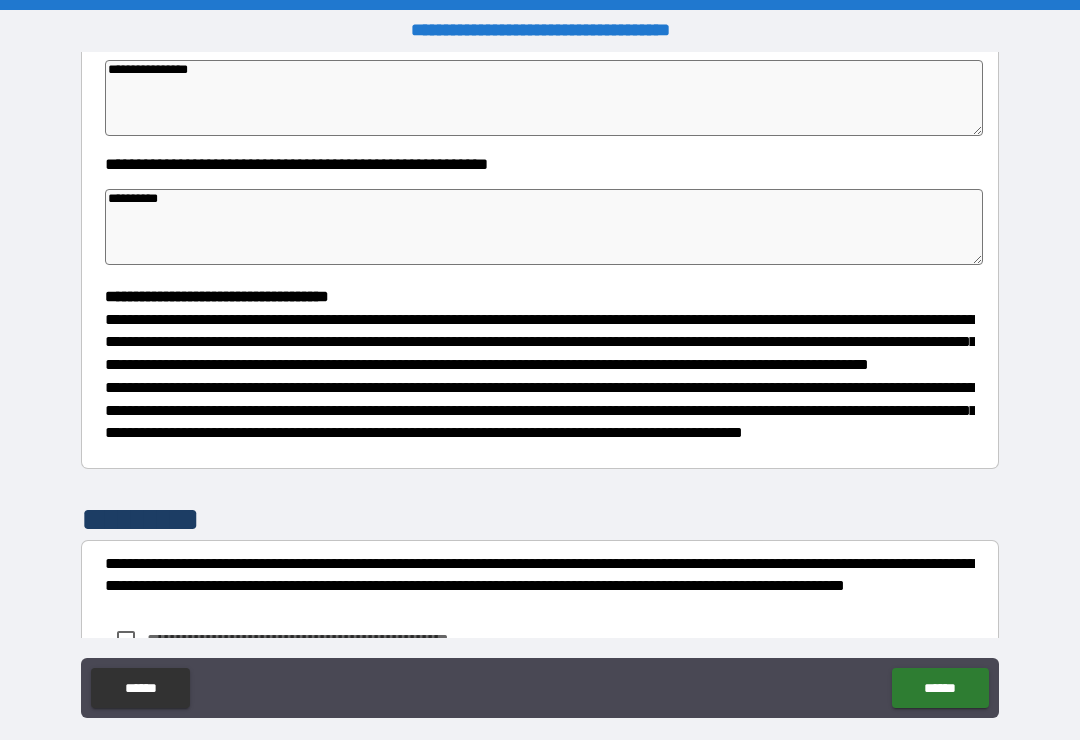 type on "*" 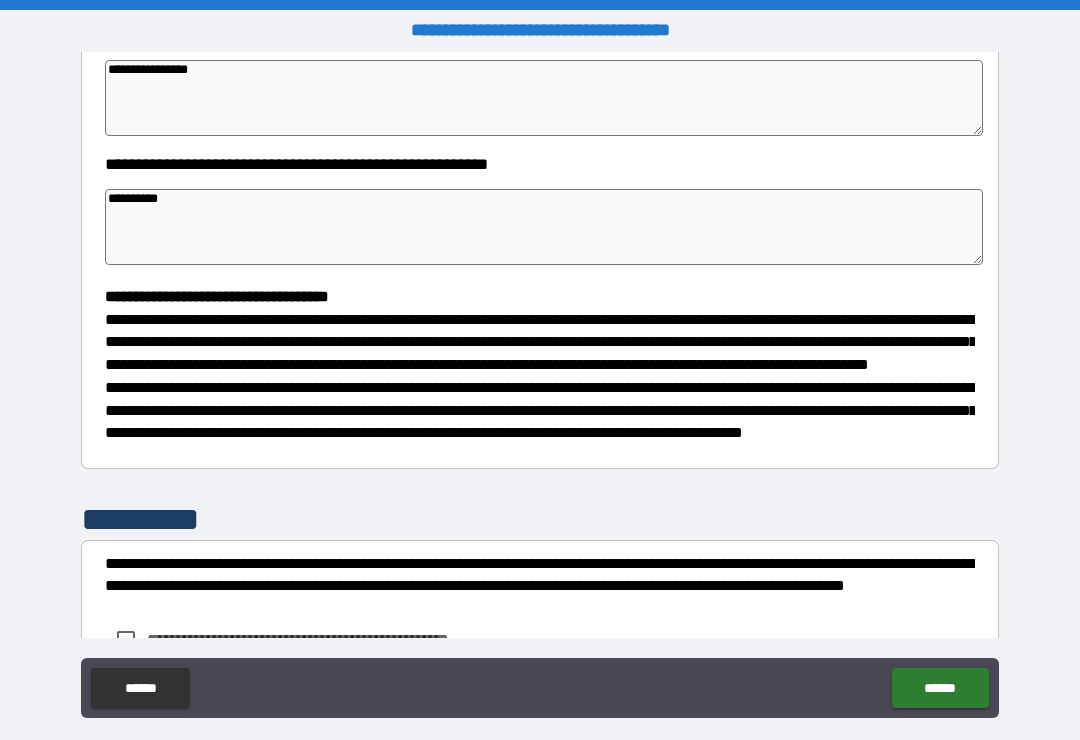 type on "*" 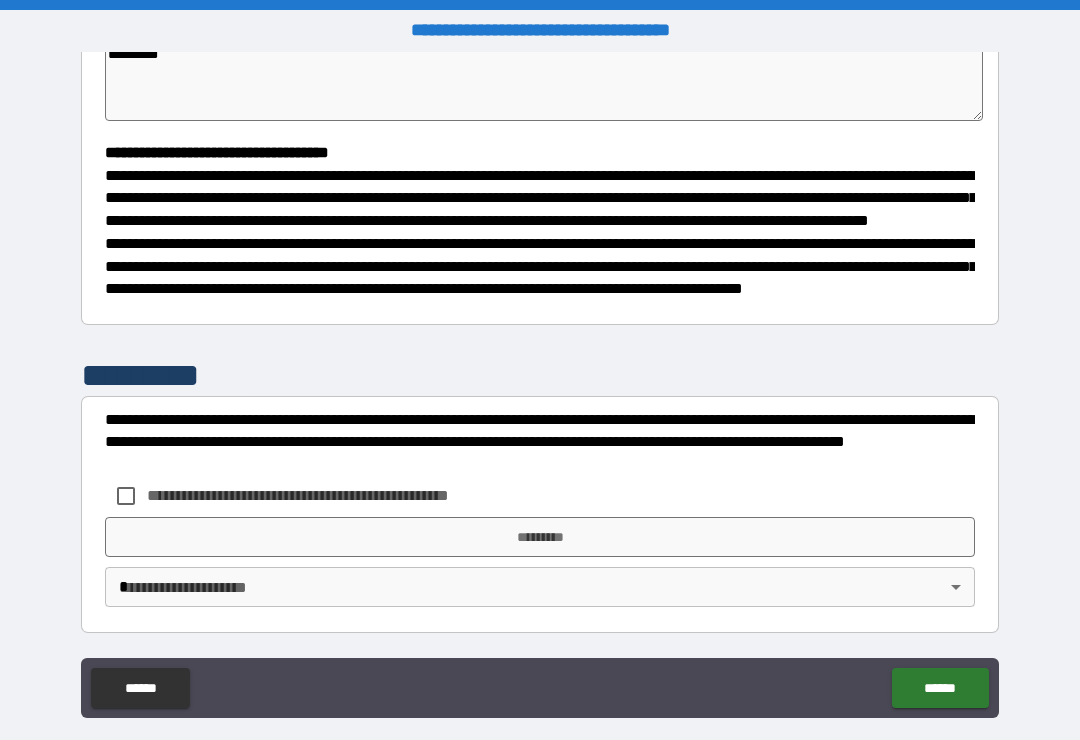 scroll, scrollTop: 526, scrollLeft: 0, axis: vertical 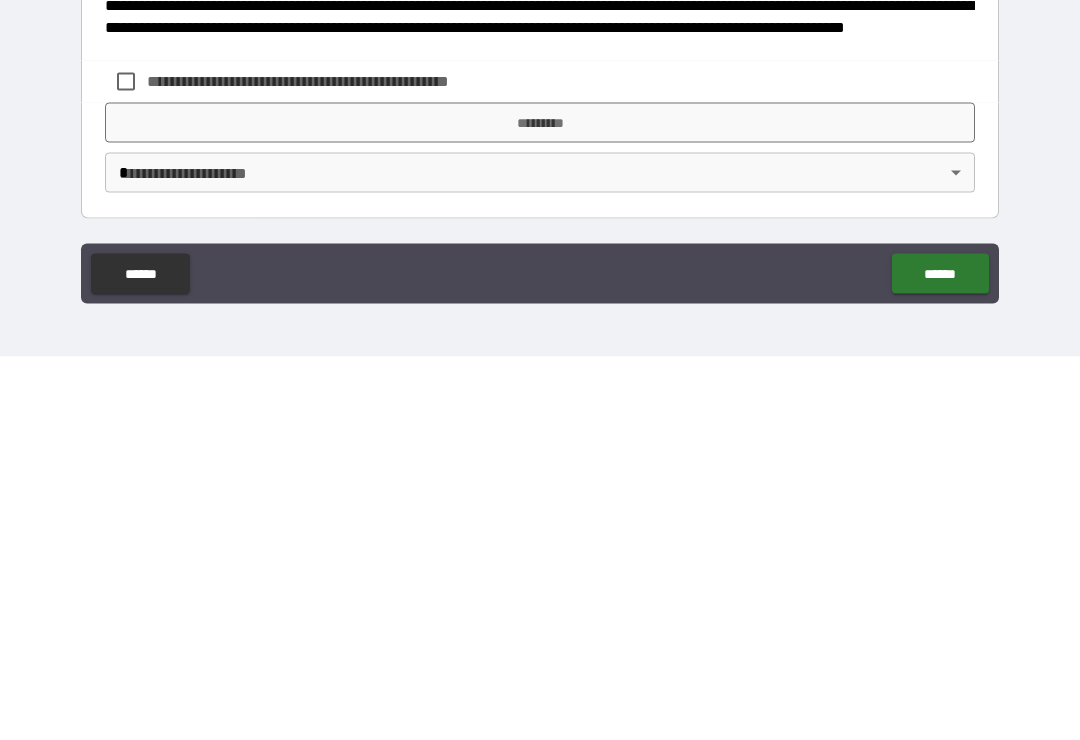 type on "**********" 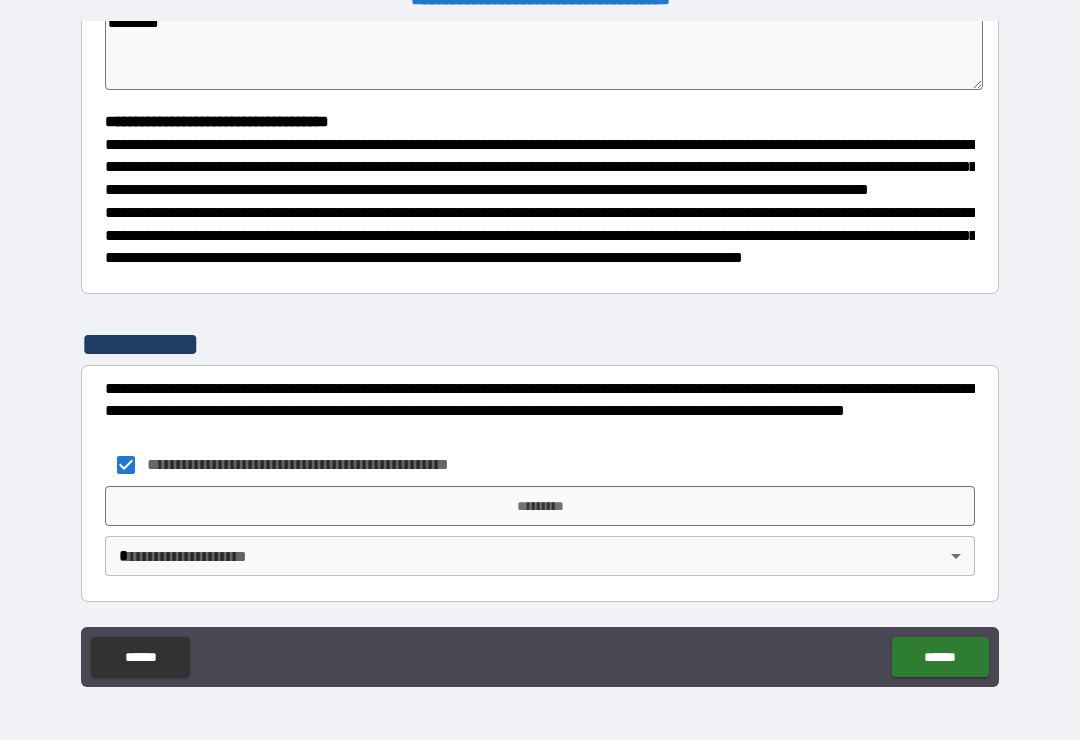 type on "*" 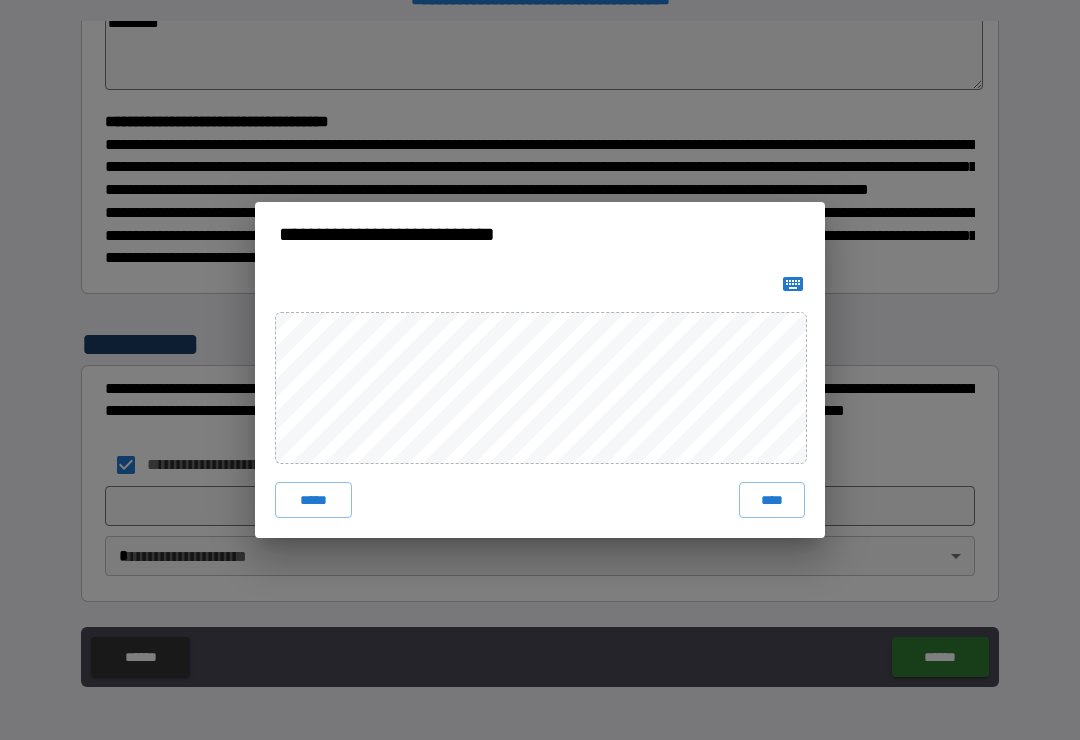 click on "****" at bounding box center [772, 500] 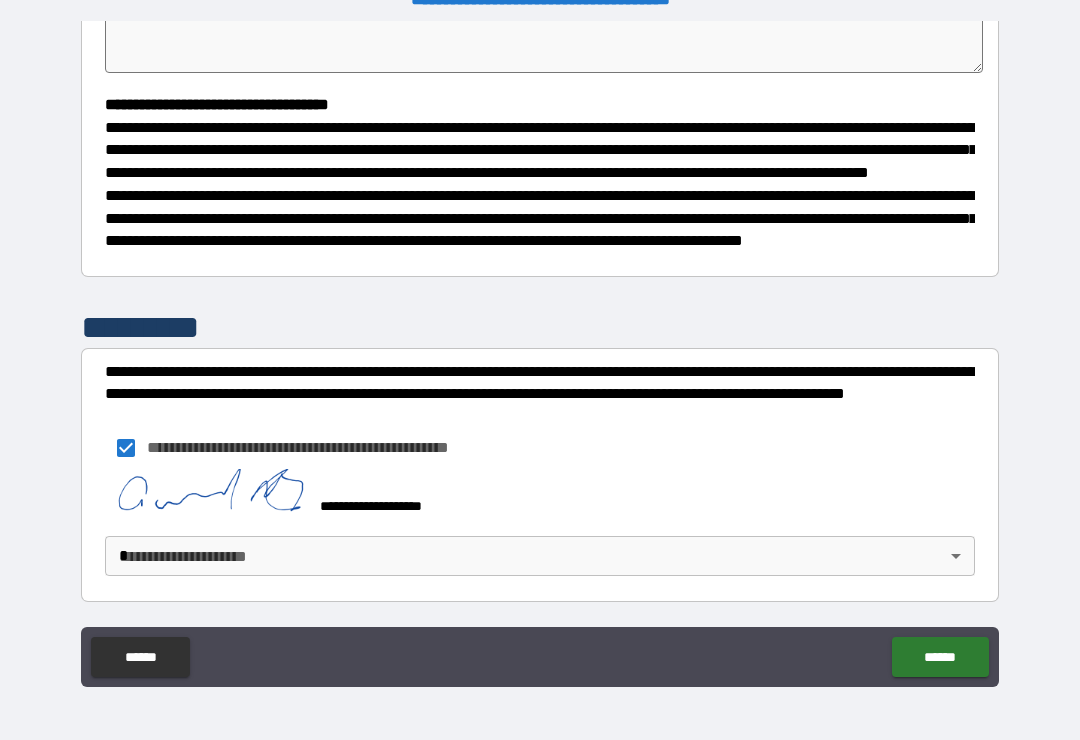 type on "*" 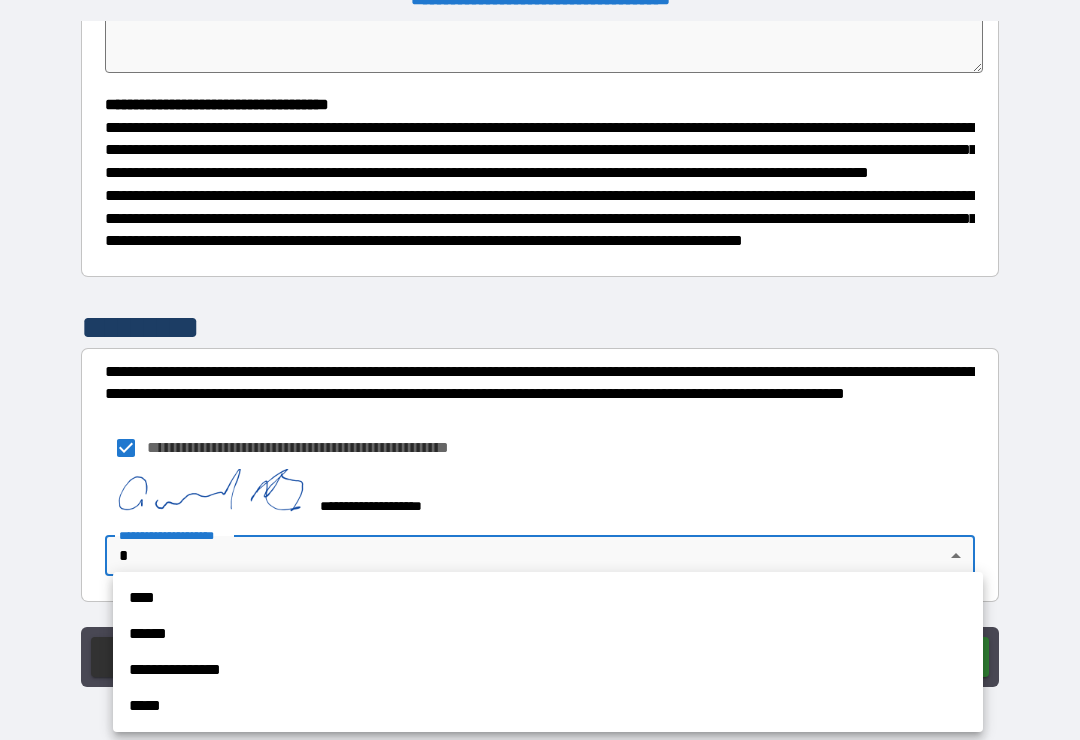 click on "**********" at bounding box center [548, 670] 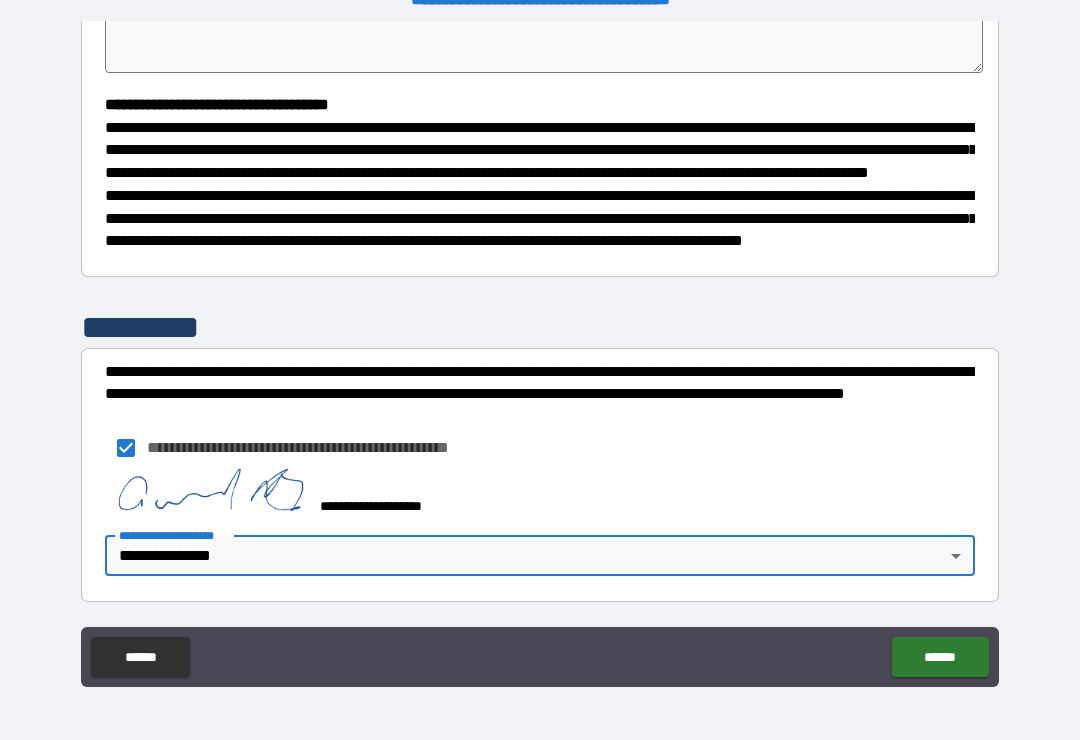 type on "*" 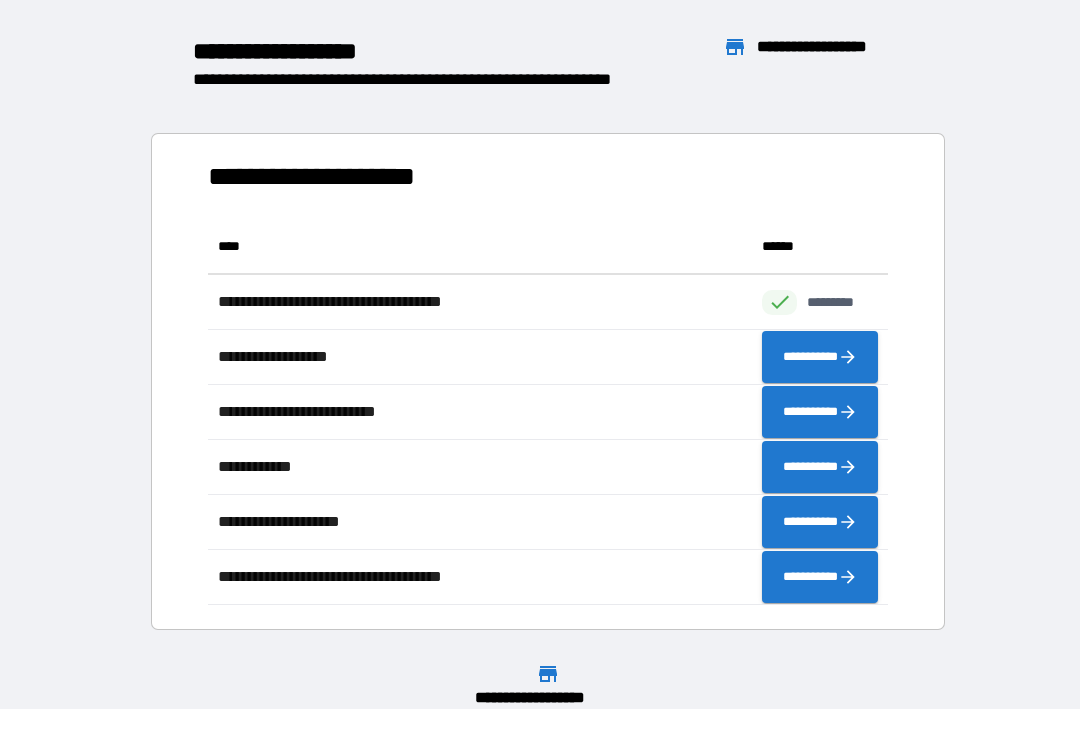 scroll, scrollTop: 386, scrollLeft: 680, axis: both 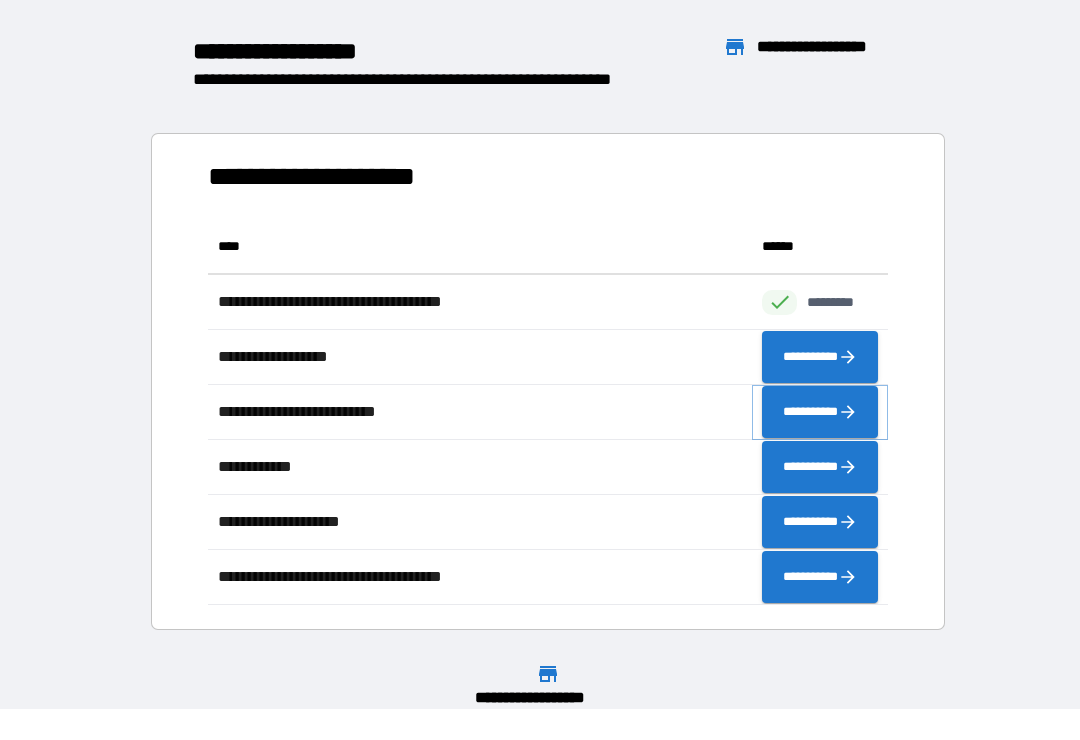 click on "**********" at bounding box center (820, 412) 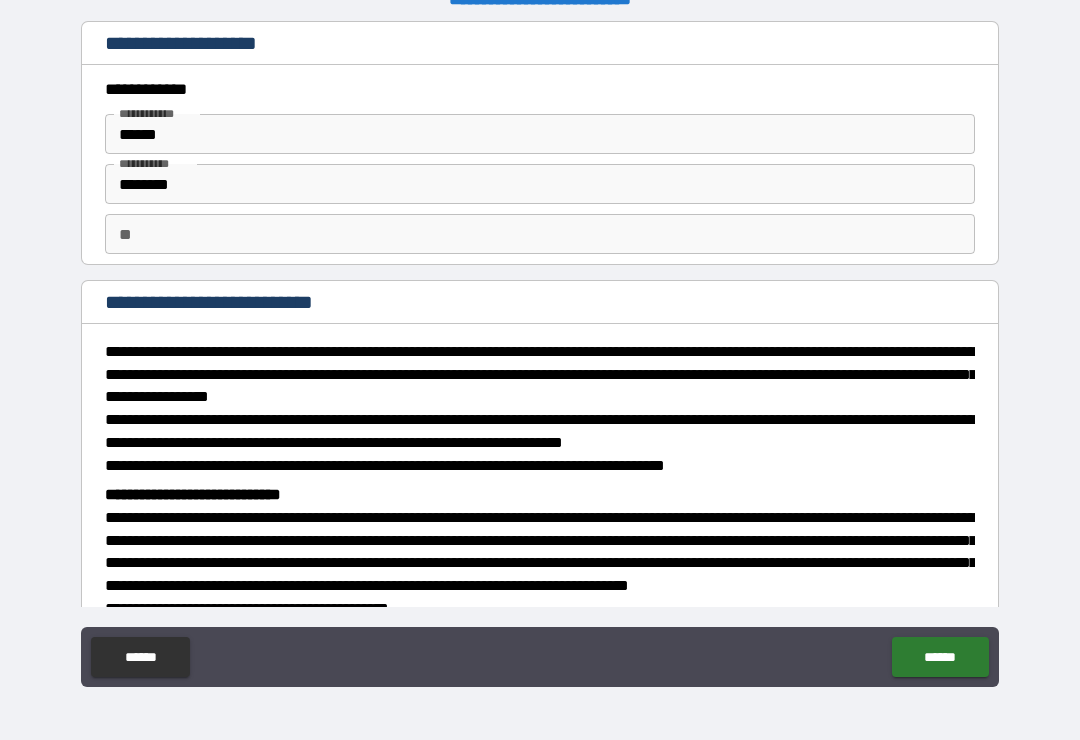 click on "**" at bounding box center (540, 234) 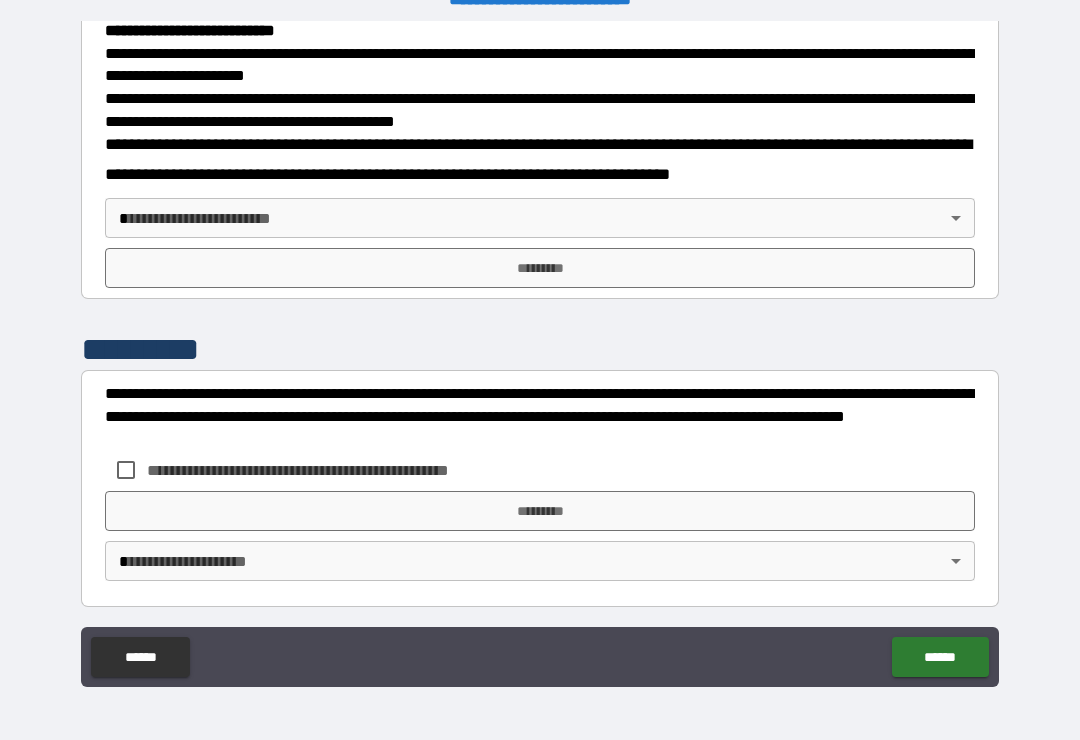 scroll, scrollTop: 721, scrollLeft: 0, axis: vertical 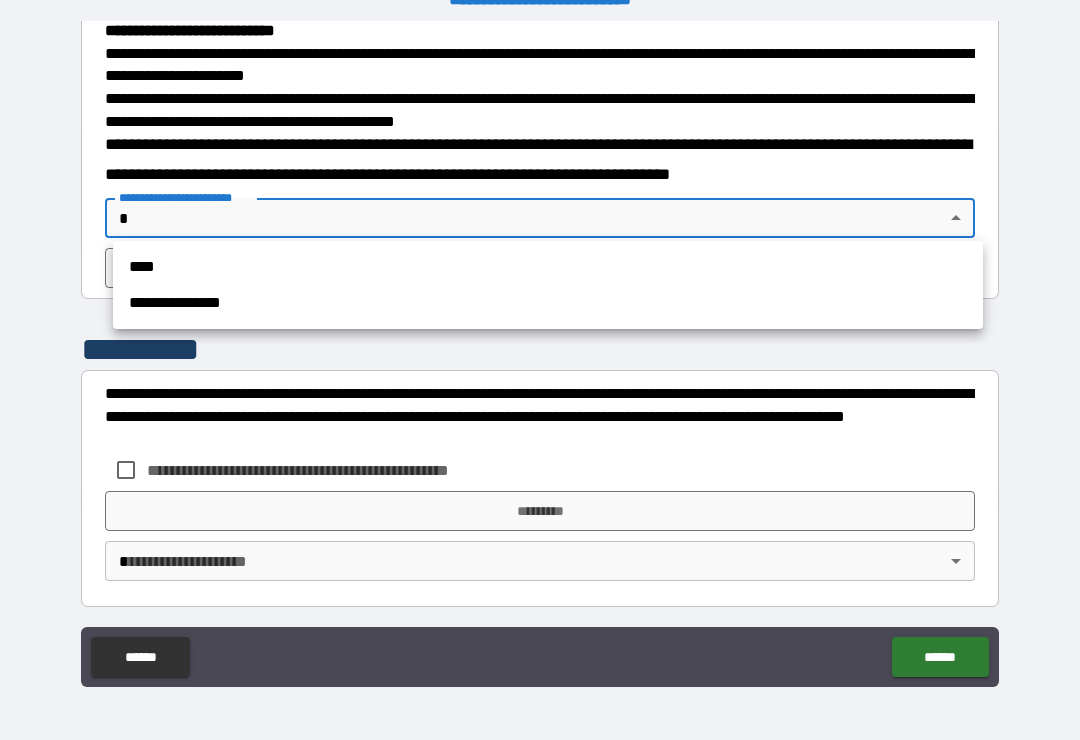 click on "**********" at bounding box center (548, 303) 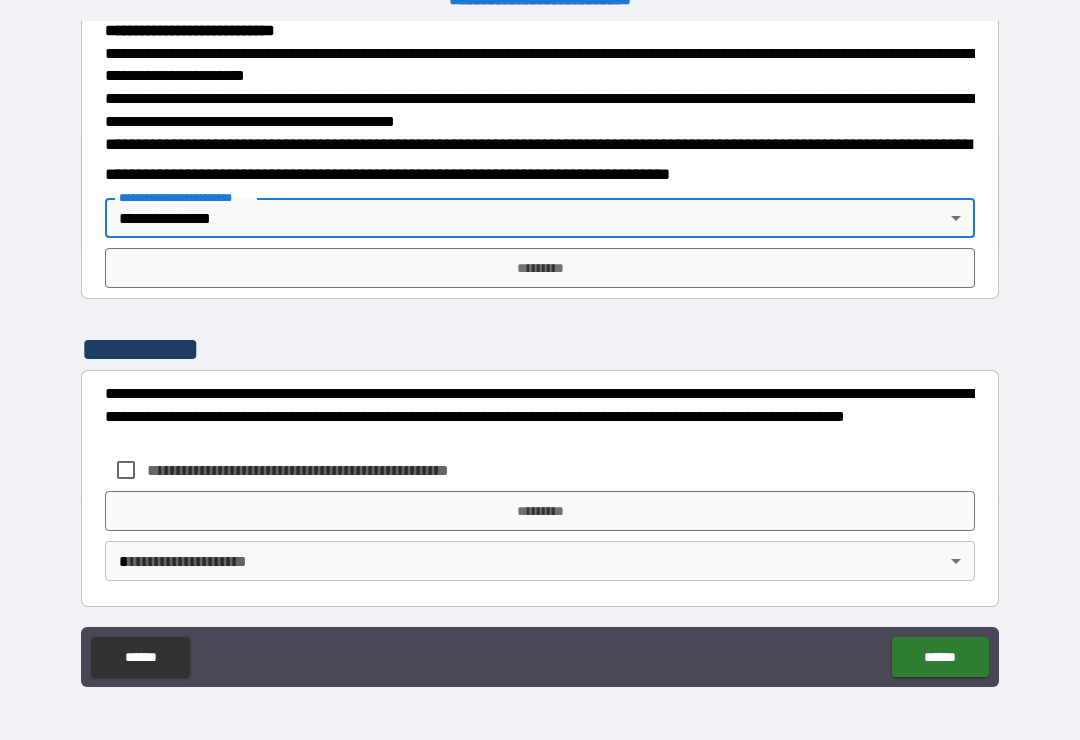 click on "*********" at bounding box center (540, 268) 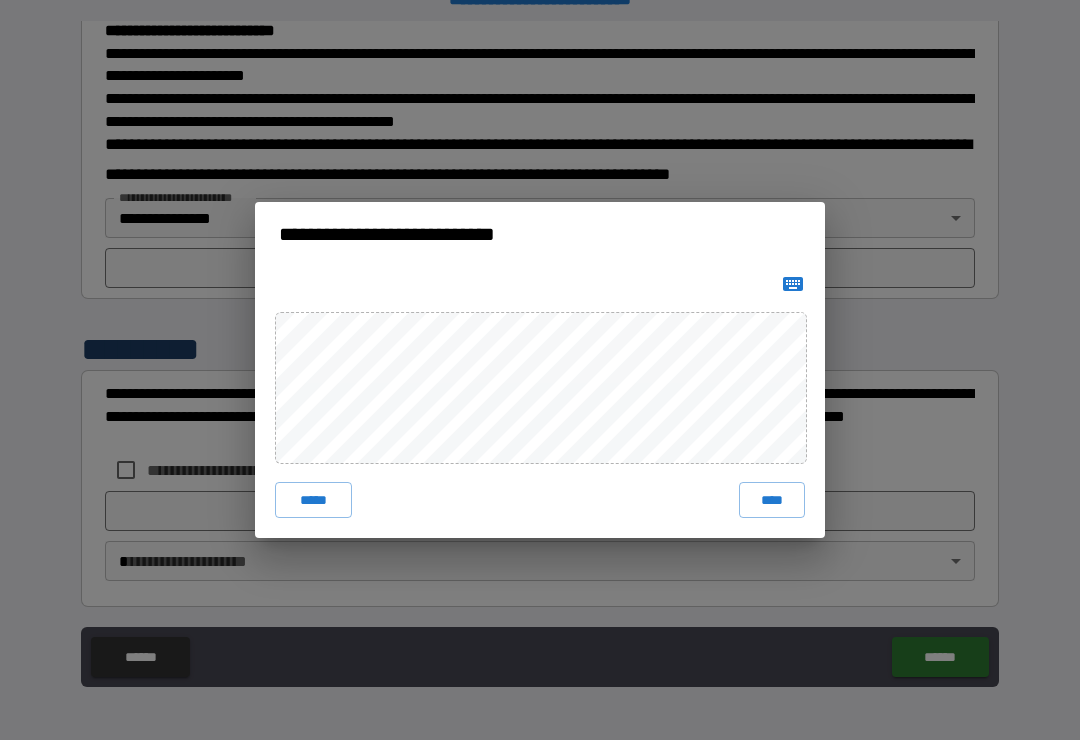 click on "****" at bounding box center [772, 500] 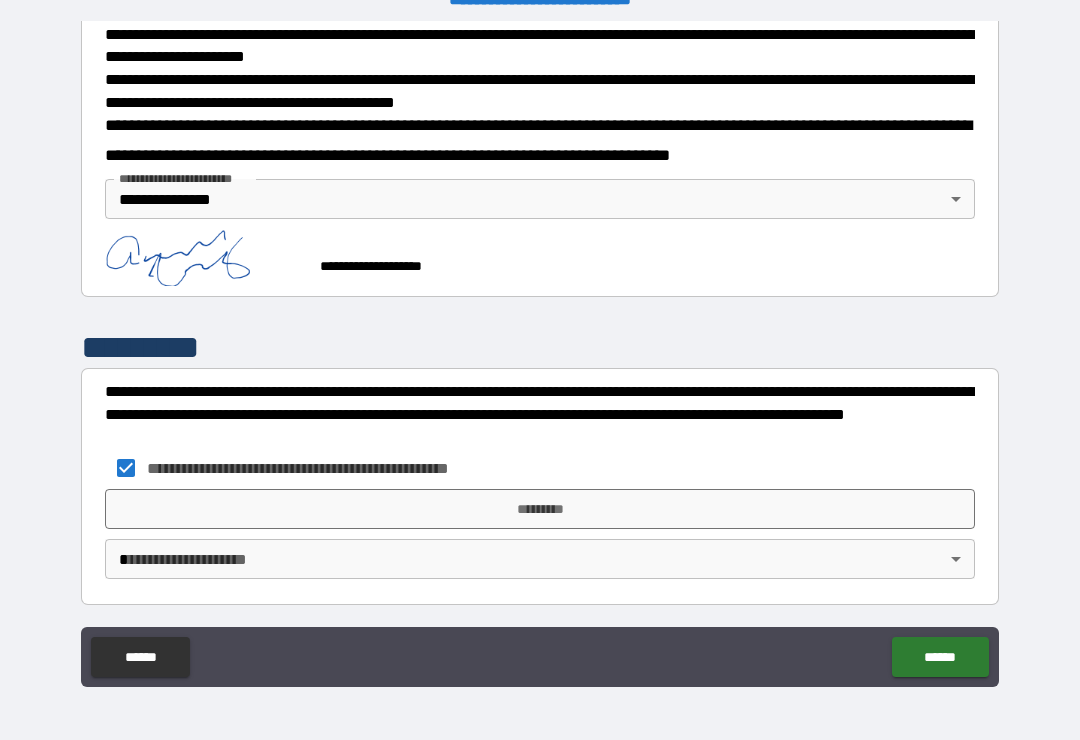 scroll, scrollTop: 738, scrollLeft: 0, axis: vertical 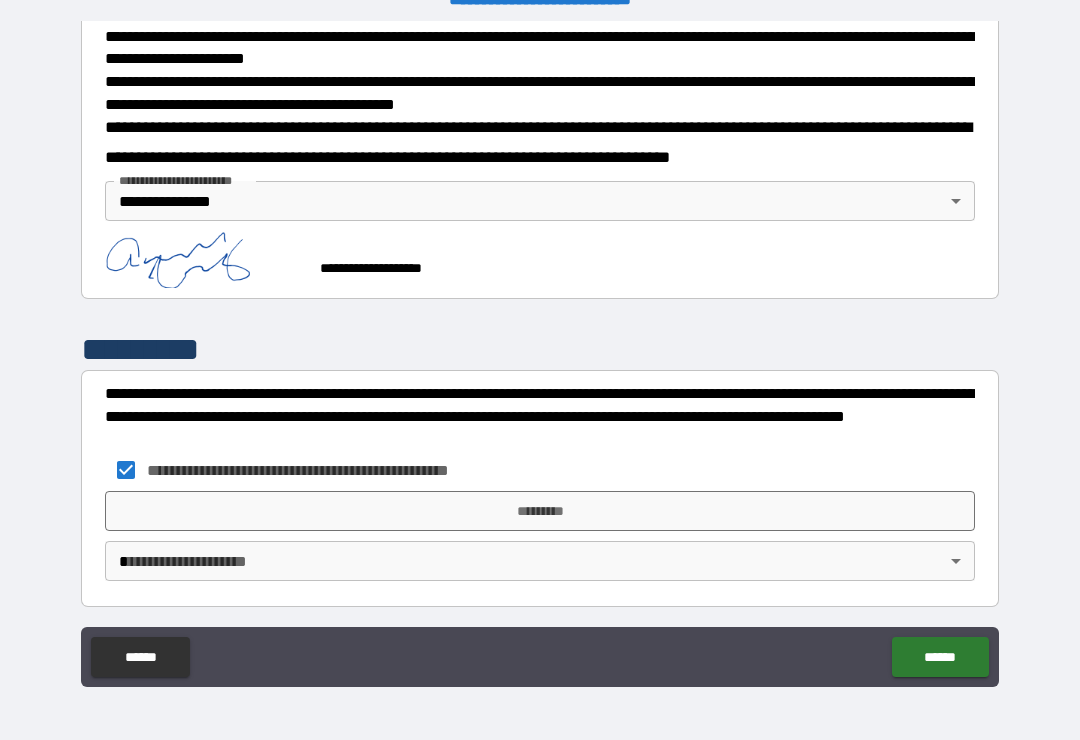click on "*********" at bounding box center (540, 511) 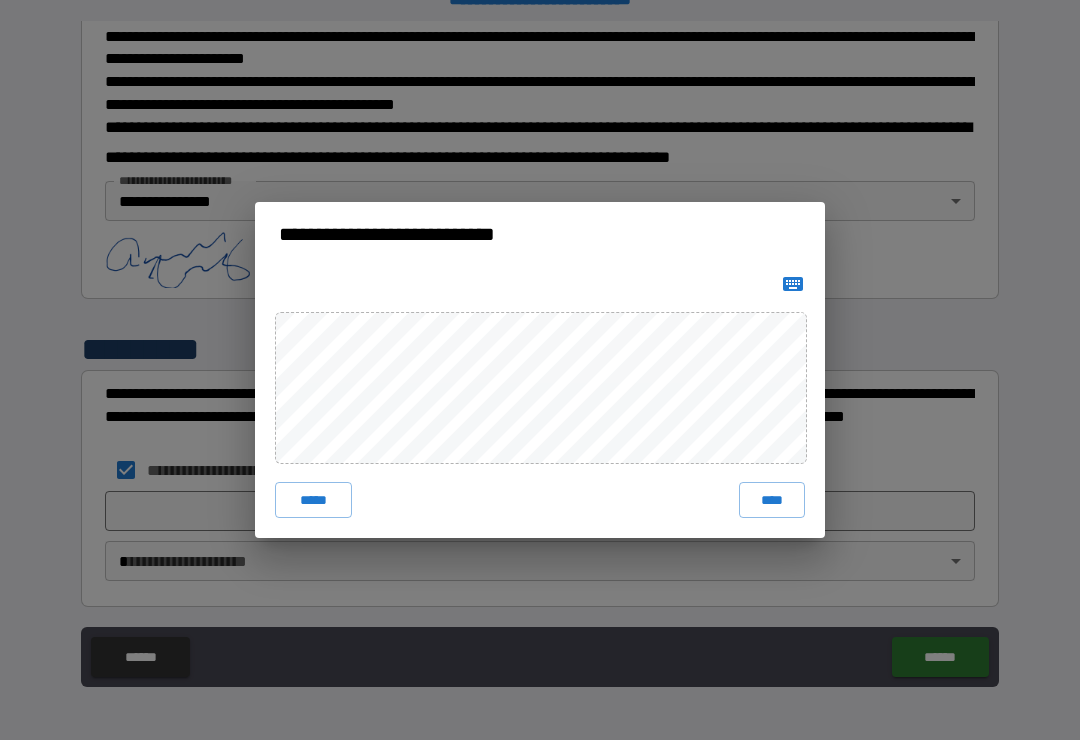 click on "****" at bounding box center (772, 500) 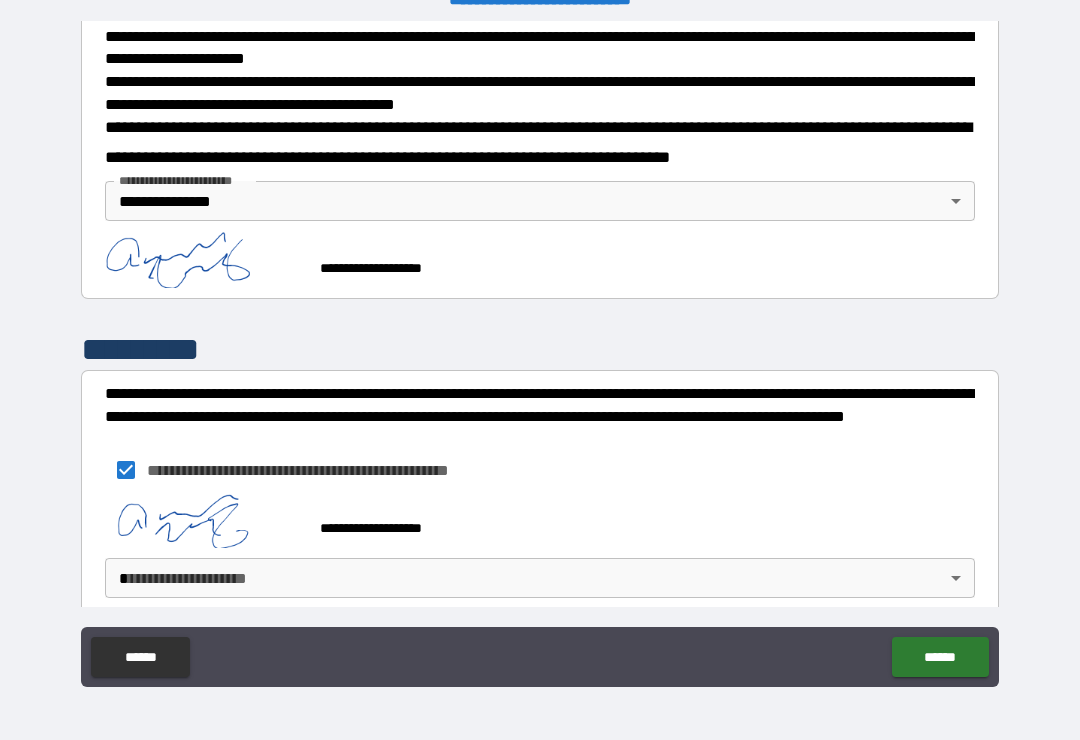 scroll, scrollTop: 728, scrollLeft: 0, axis: vertical 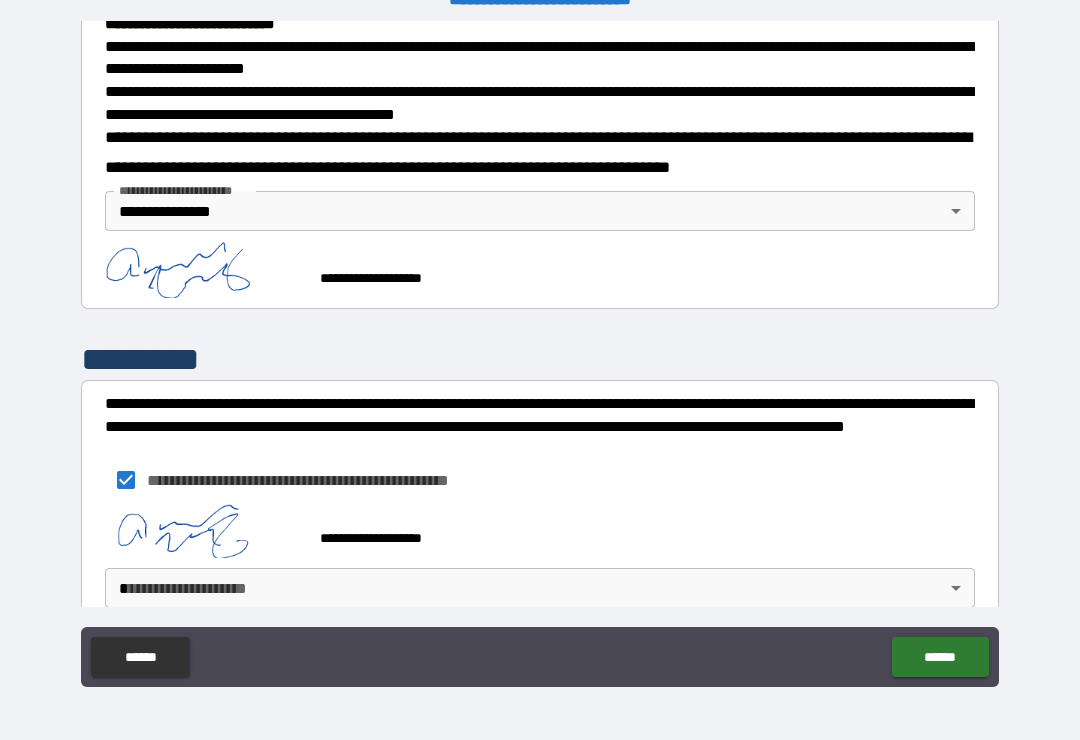 click on "[FIRST] [LAST] [CITY] [STATE] [ZIP] [STREET] [NUMBER] [COUNTRY] [PHONE] [EMAIL]" at bounding box center (540, 354) 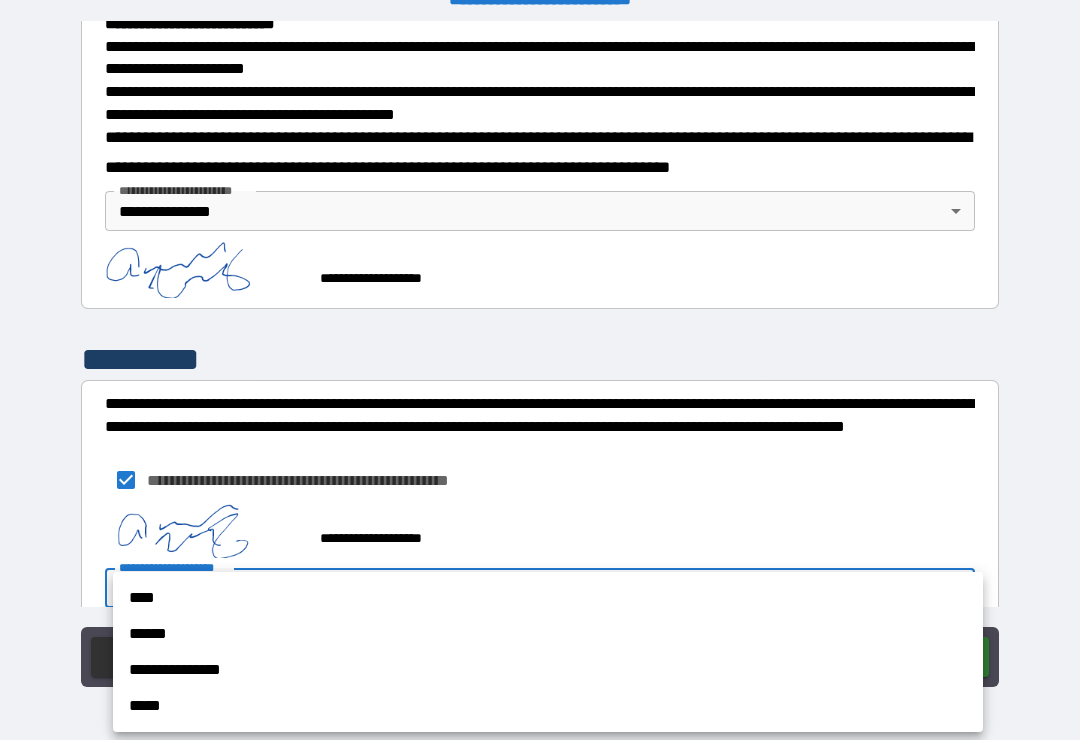 click on "**********" at bounding box center (548, 670) 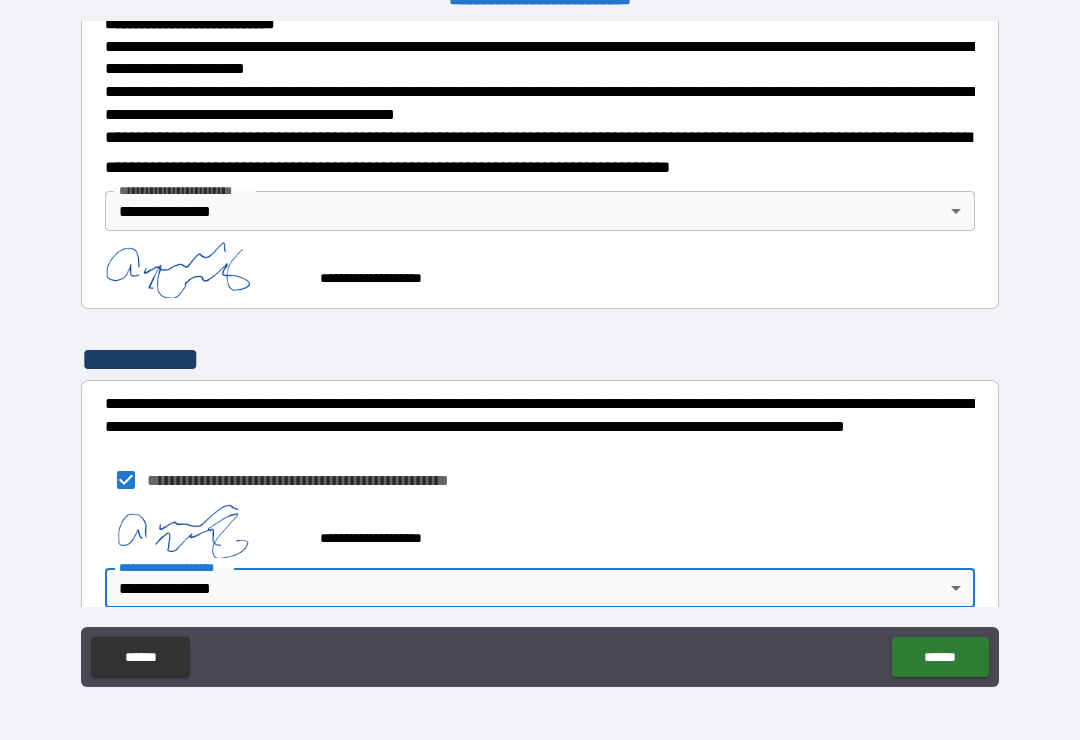 click on "******" at bounding box center (940, 657) 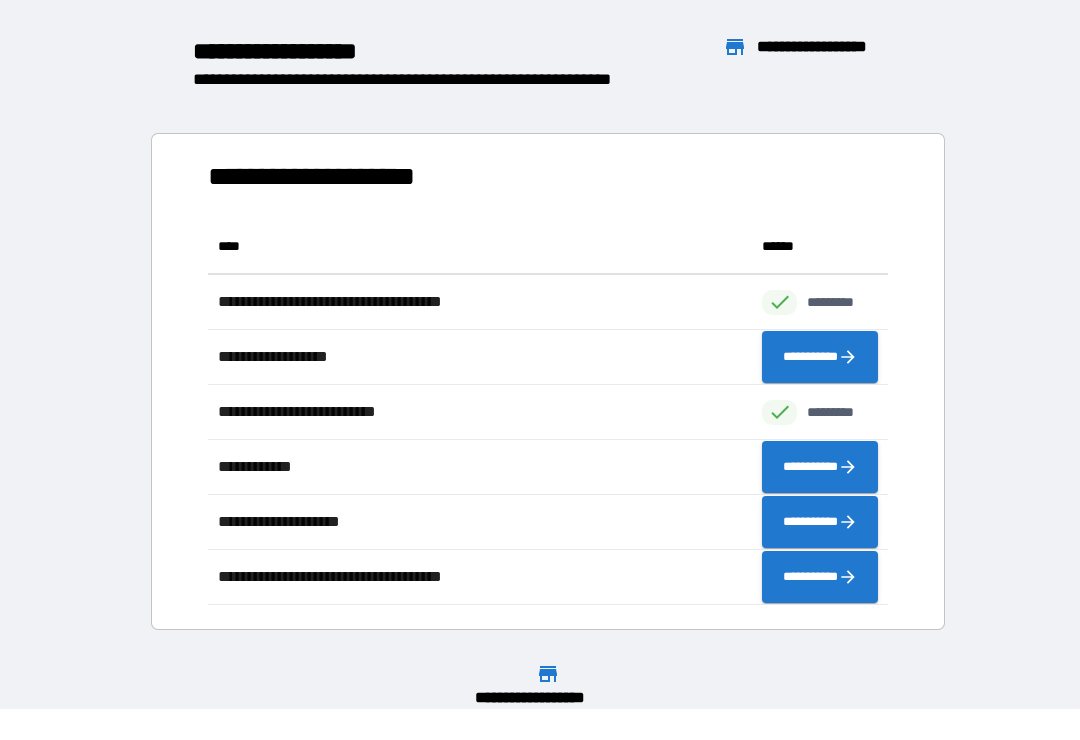 scroll, scrollTop: 1, scrollLeft: 1, axis: both 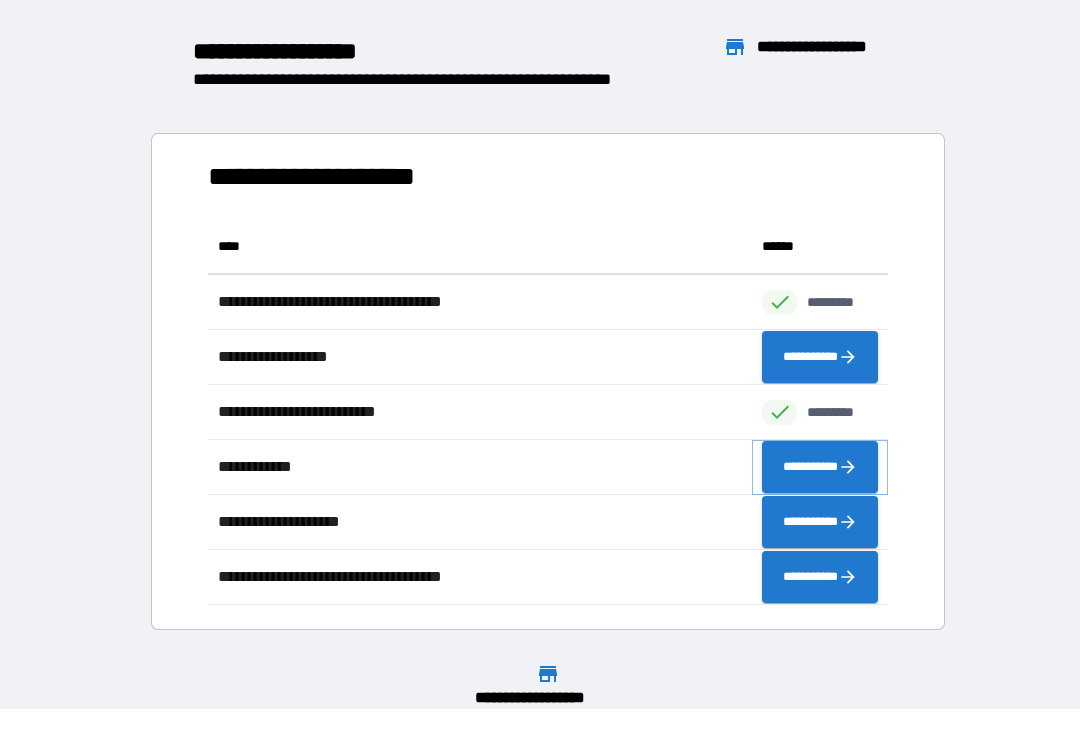 click on "**********" at bounding box center [820, 467] 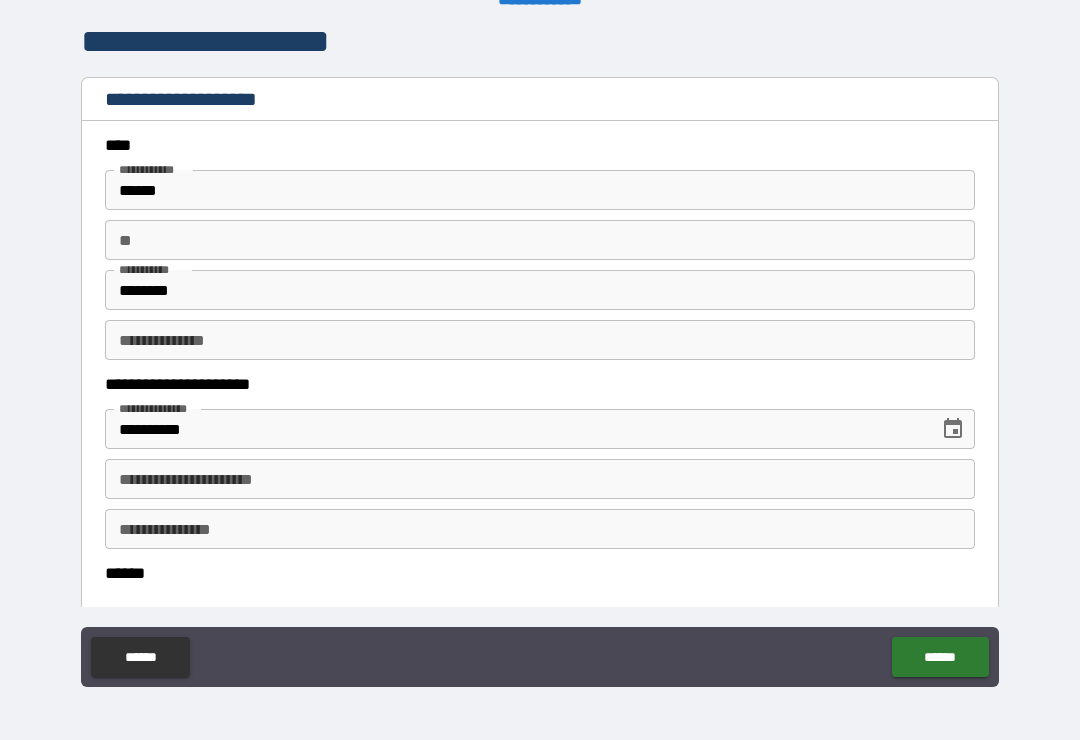 click on "**********" at bounding box center (540, 340) 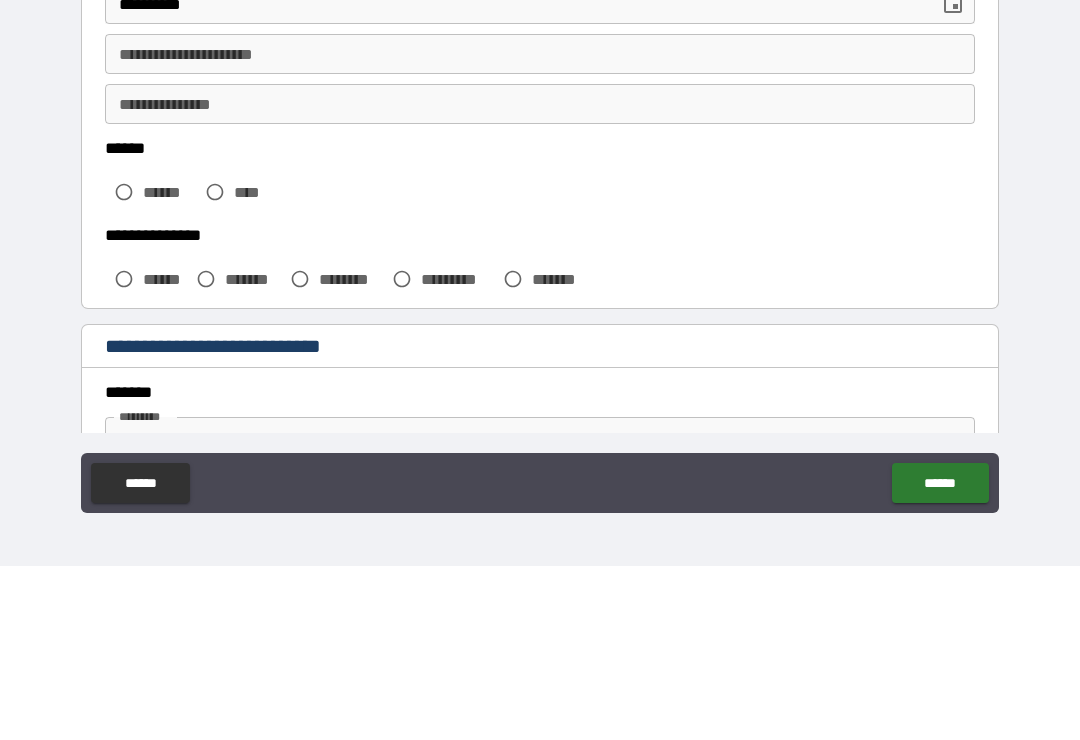 scroll, scrollTop: 252, scrollLeft: 0, axis: vertical 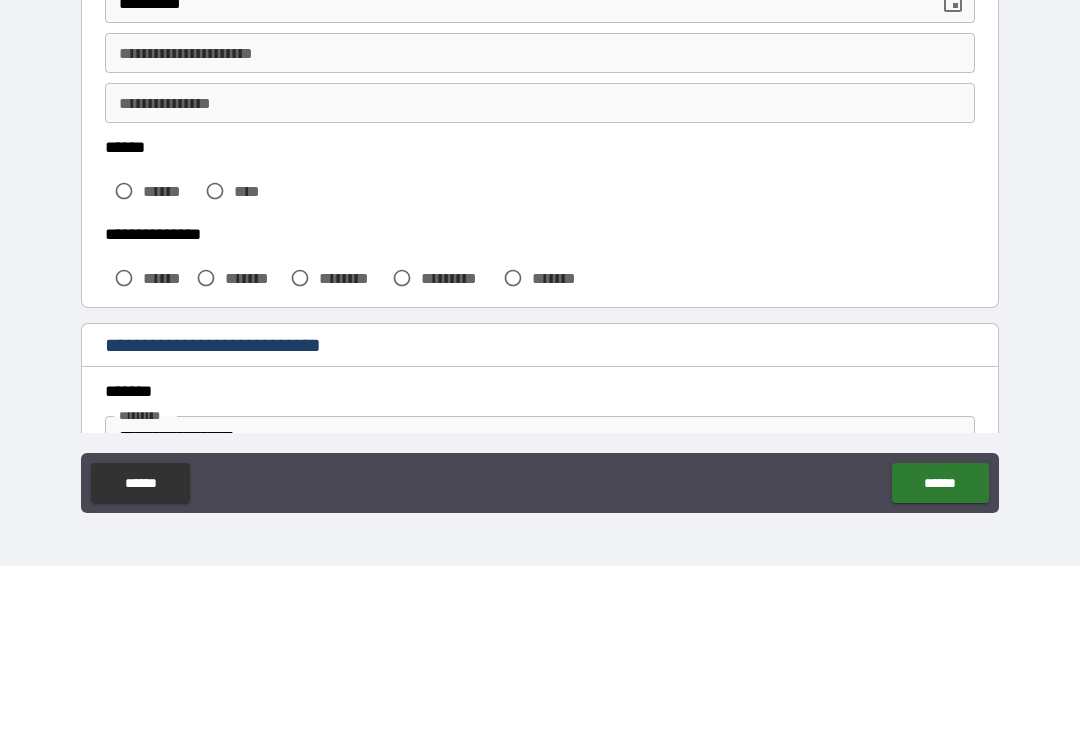 type on "******" 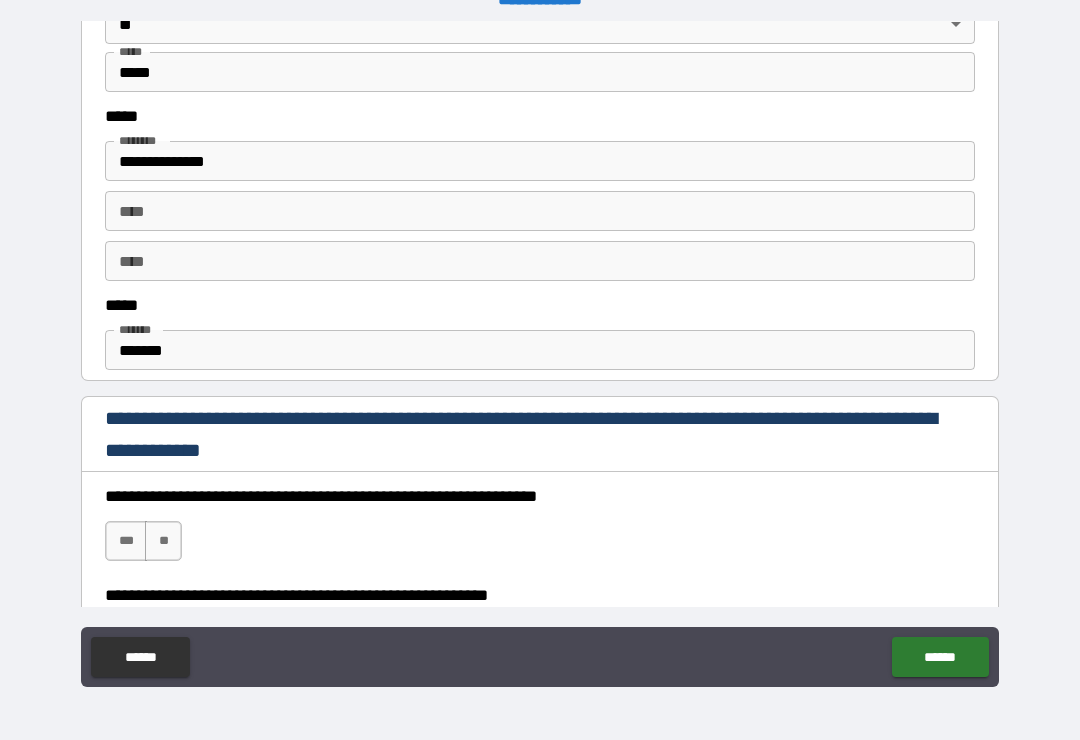 scroll, scrollTop: 984, scrollLeft: 0, axis: vertical 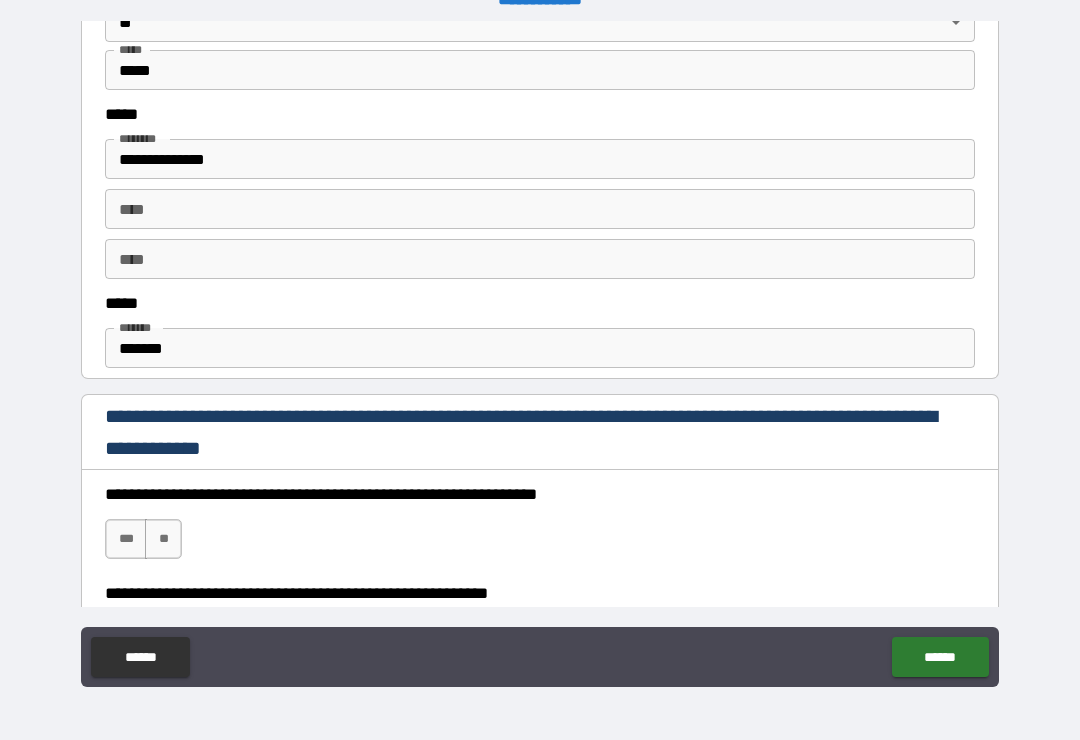 click on "*******" at bounding box center [540, 348] 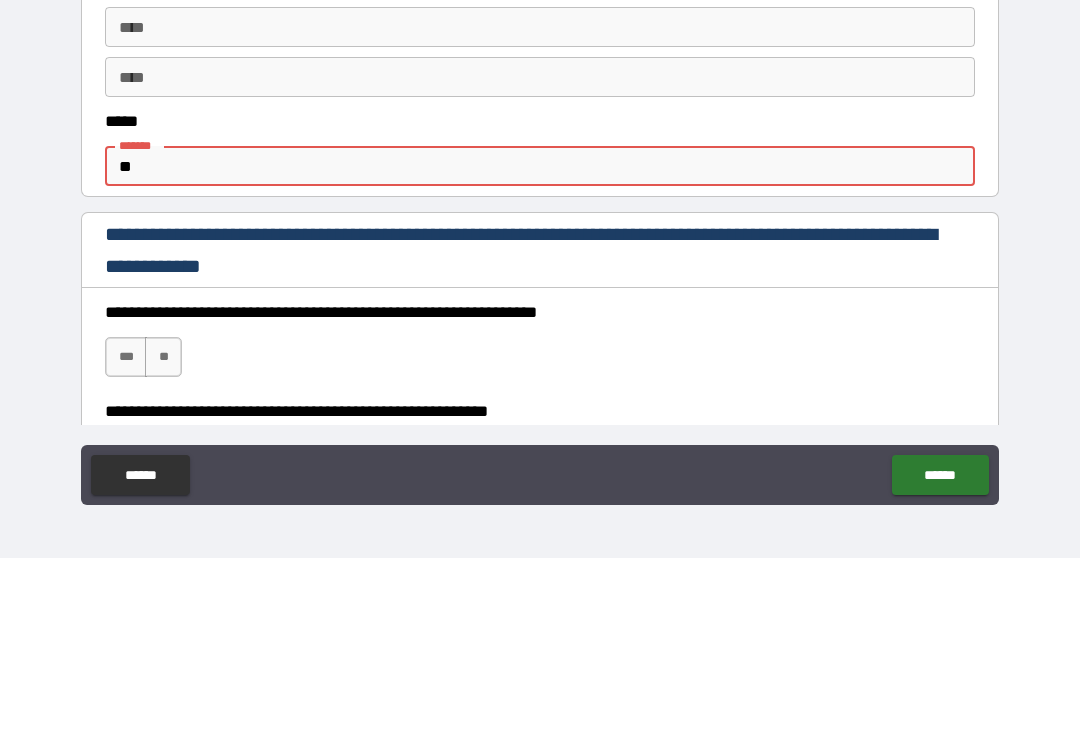 type on "*" 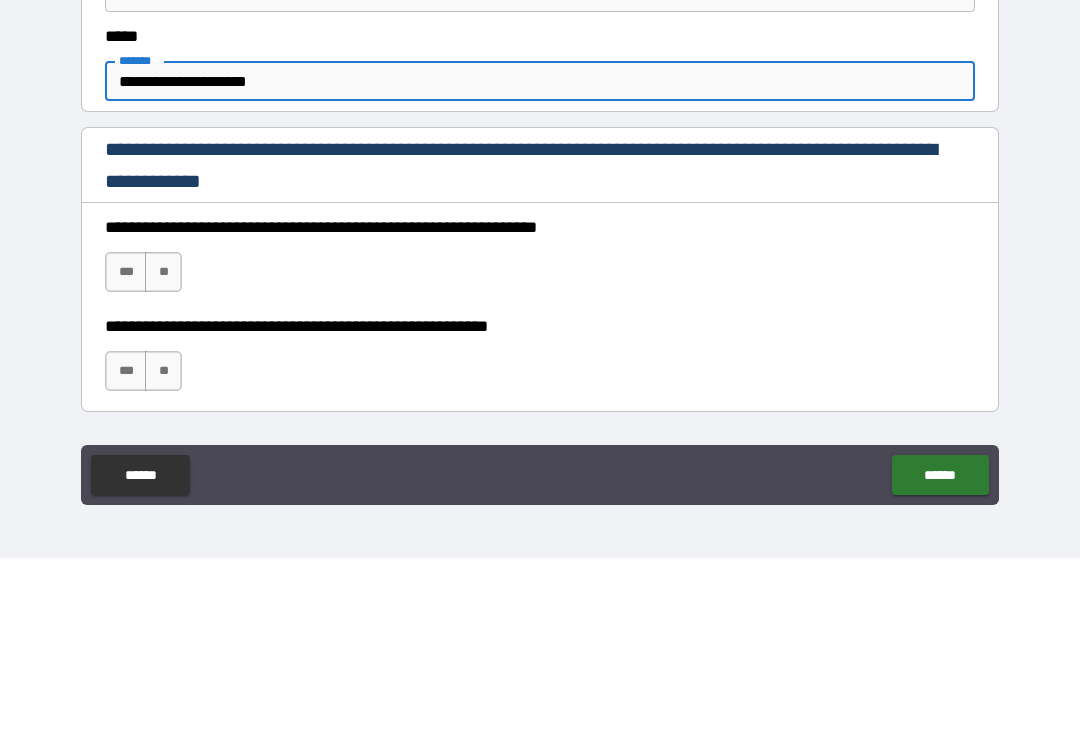 scroll, scrollTop: 1079, scrollLeft: 0, axis: vertical 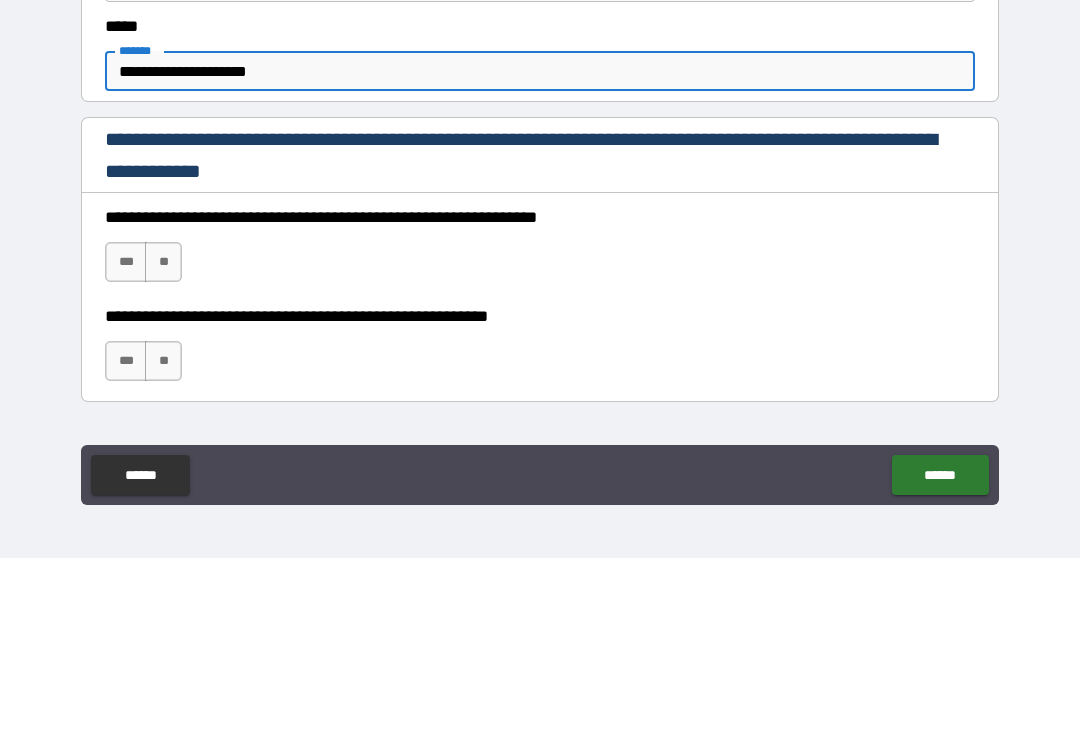 type on "**********" 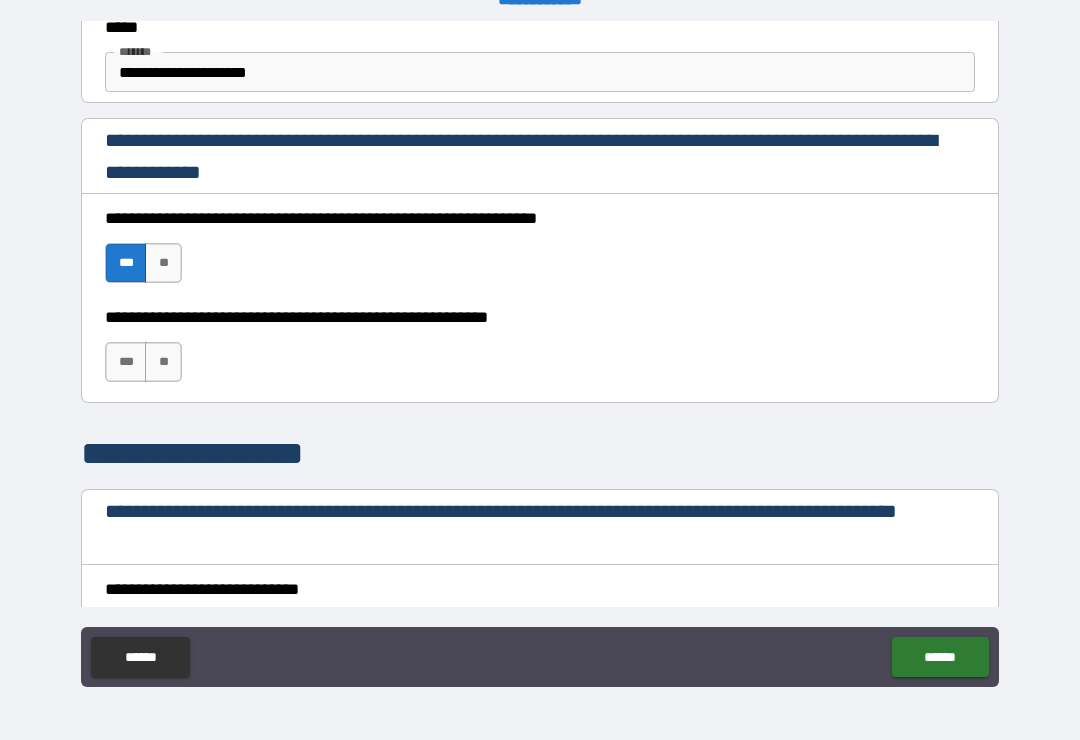scroll, scrollTop: 1276, scrollLeft: 0, axis: vertical 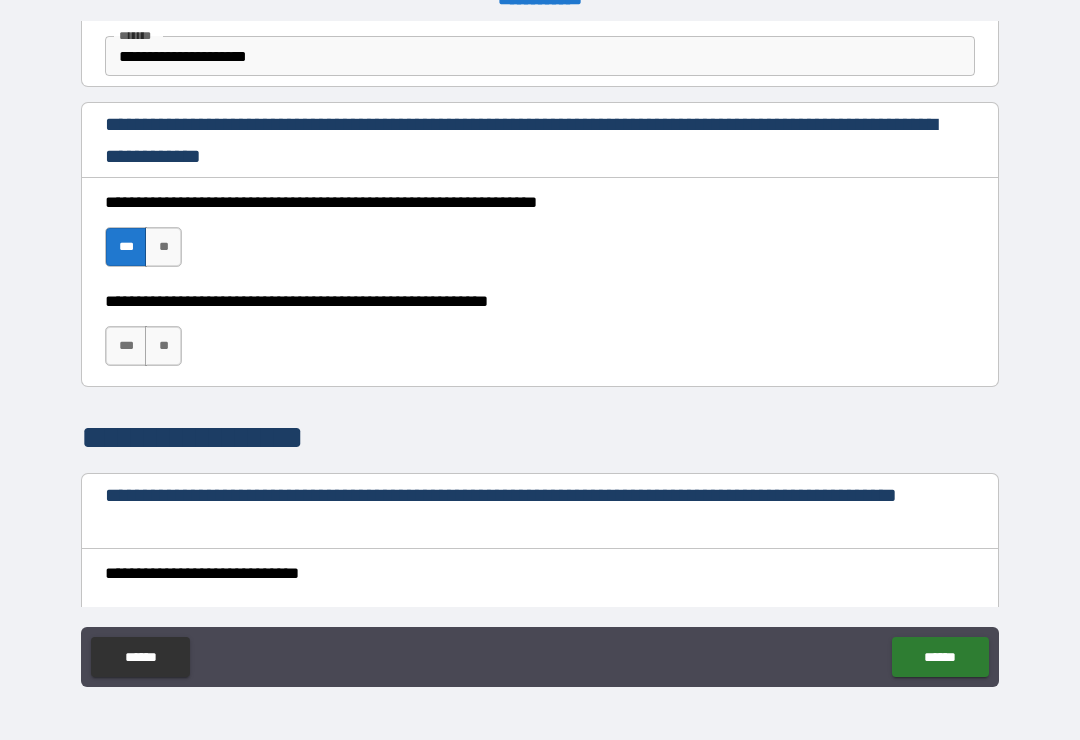 click on "***" at bounding box center [126, 346] 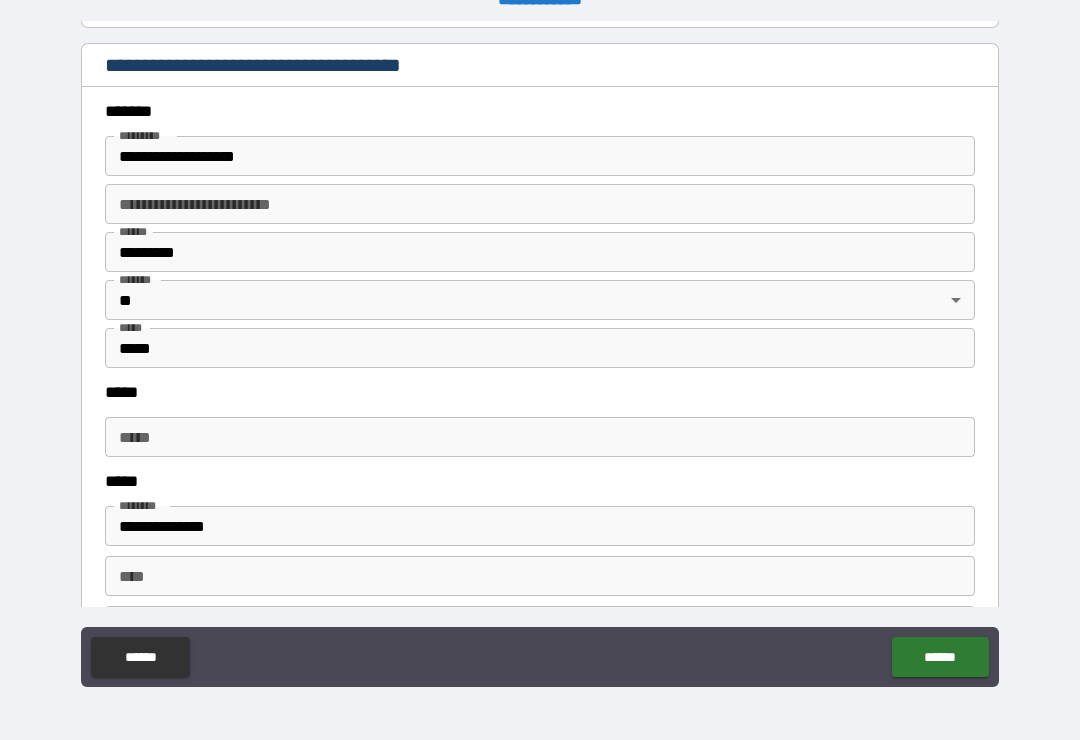 scroll, scrollTop: 2339, scrollLeft: 0, axis: vertical 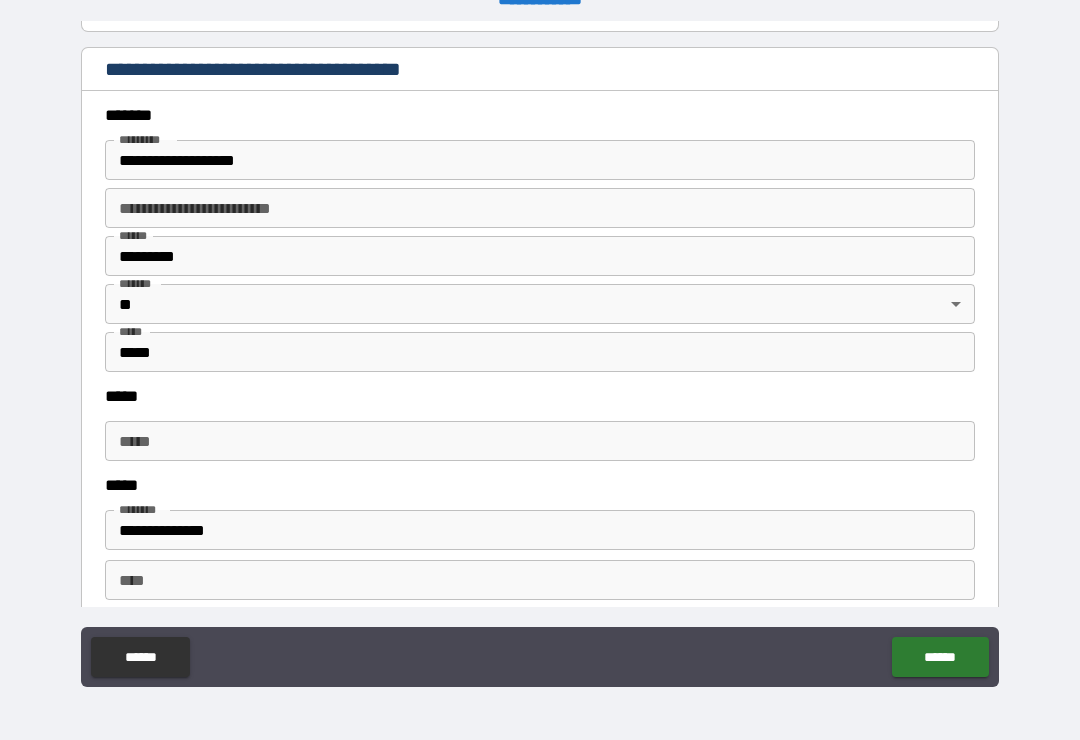 click on "**********" at bounding box center [540, 160] 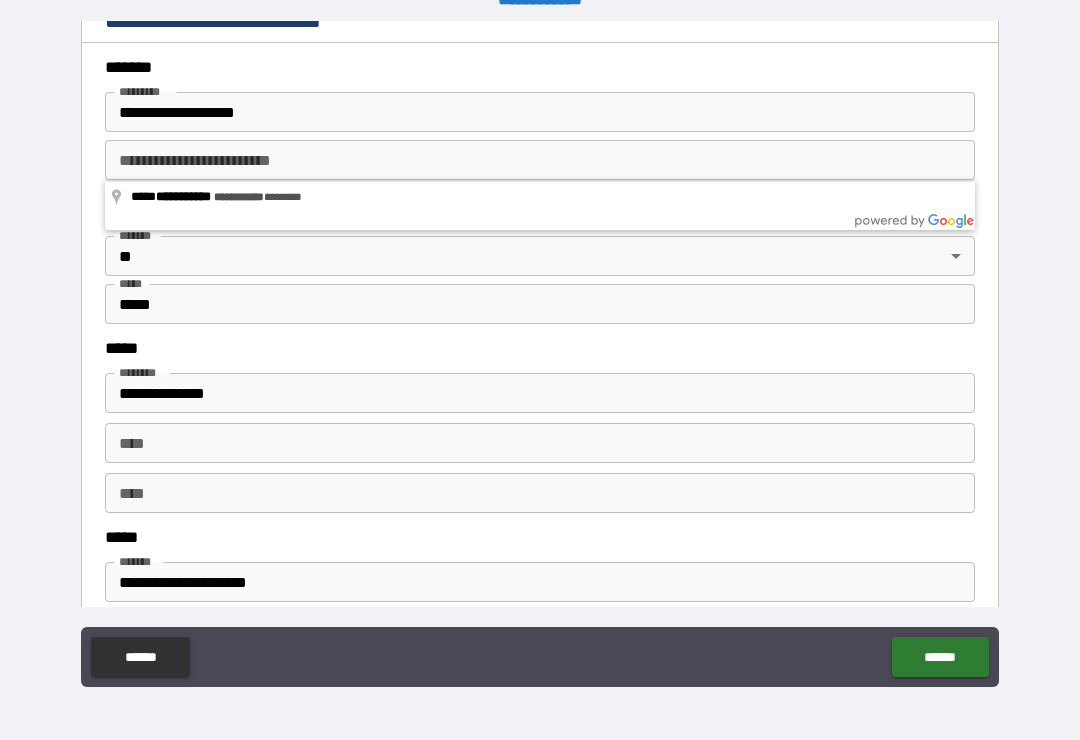 scroll, scrollTop: 747, scrollLeft: 0, axis: vertical 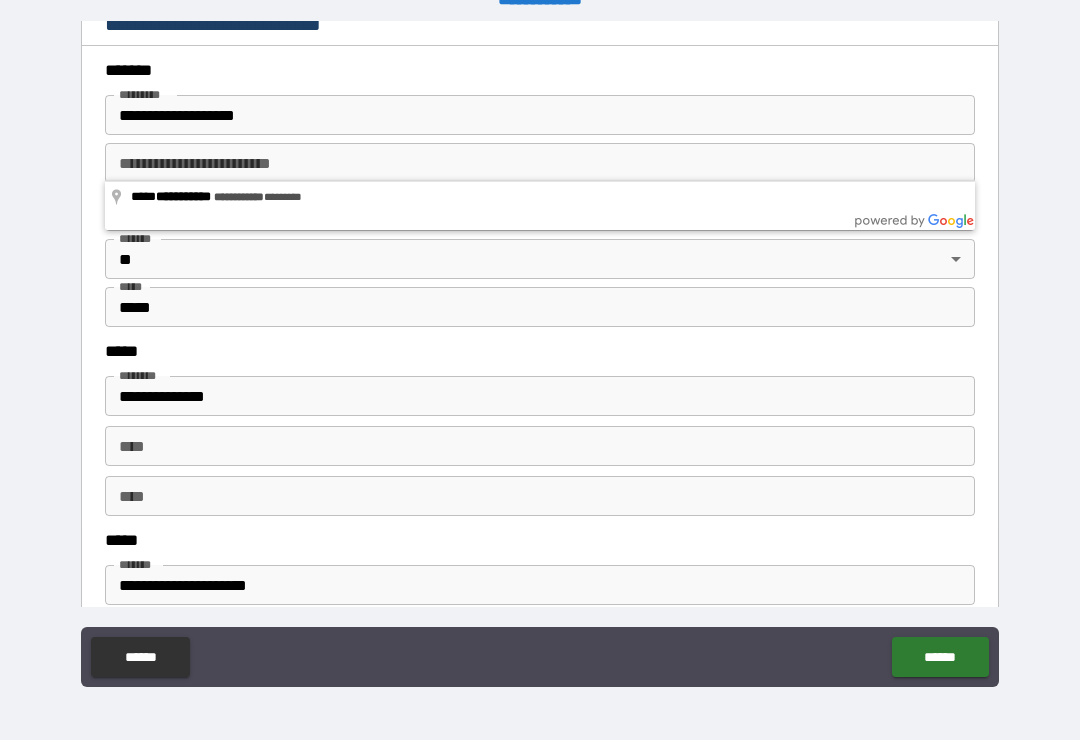 type on "**********" 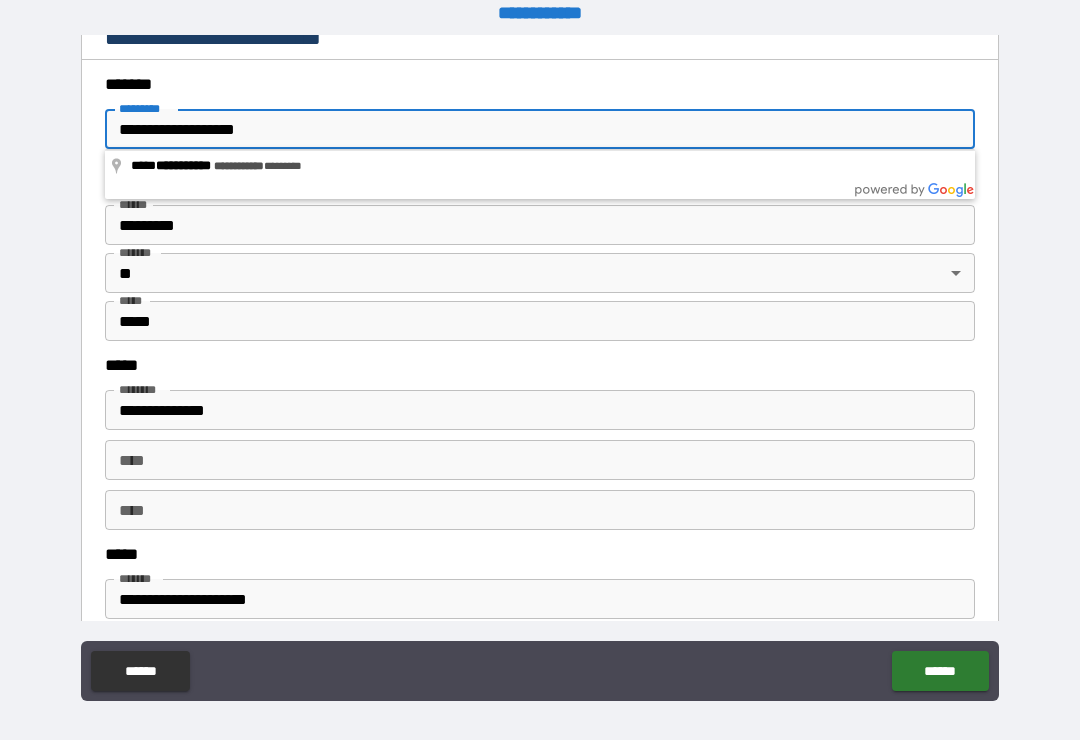 scroll, scrollTop: 0, scrollLeft: 0, axis: both 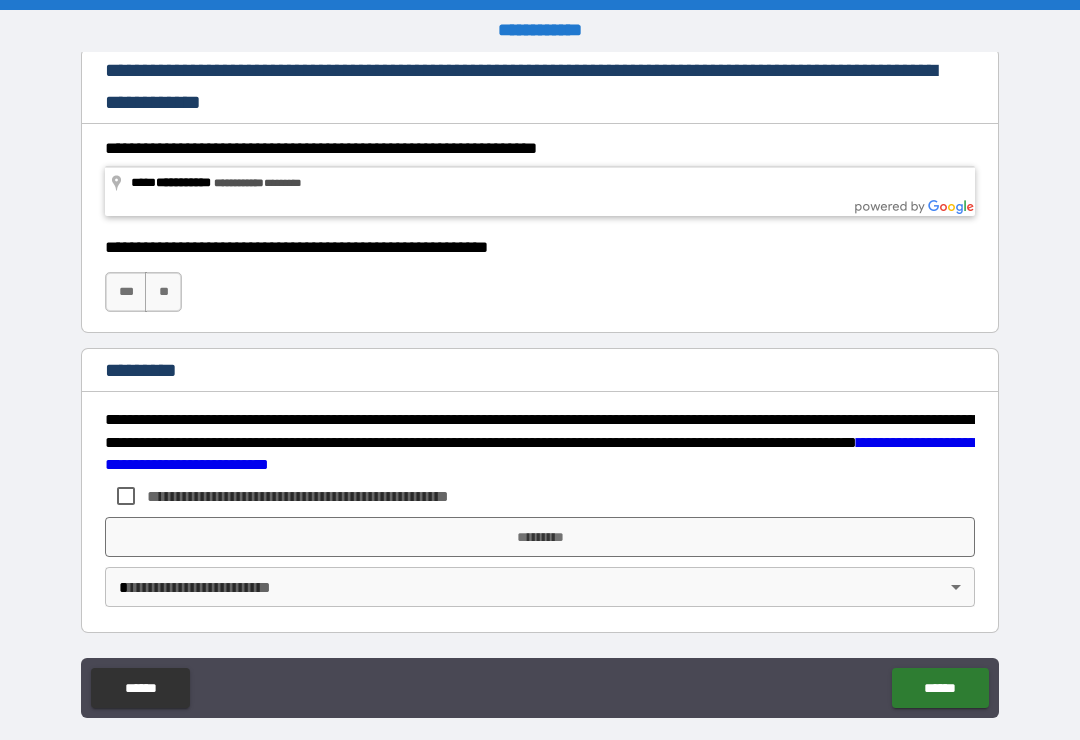 type on "**********" 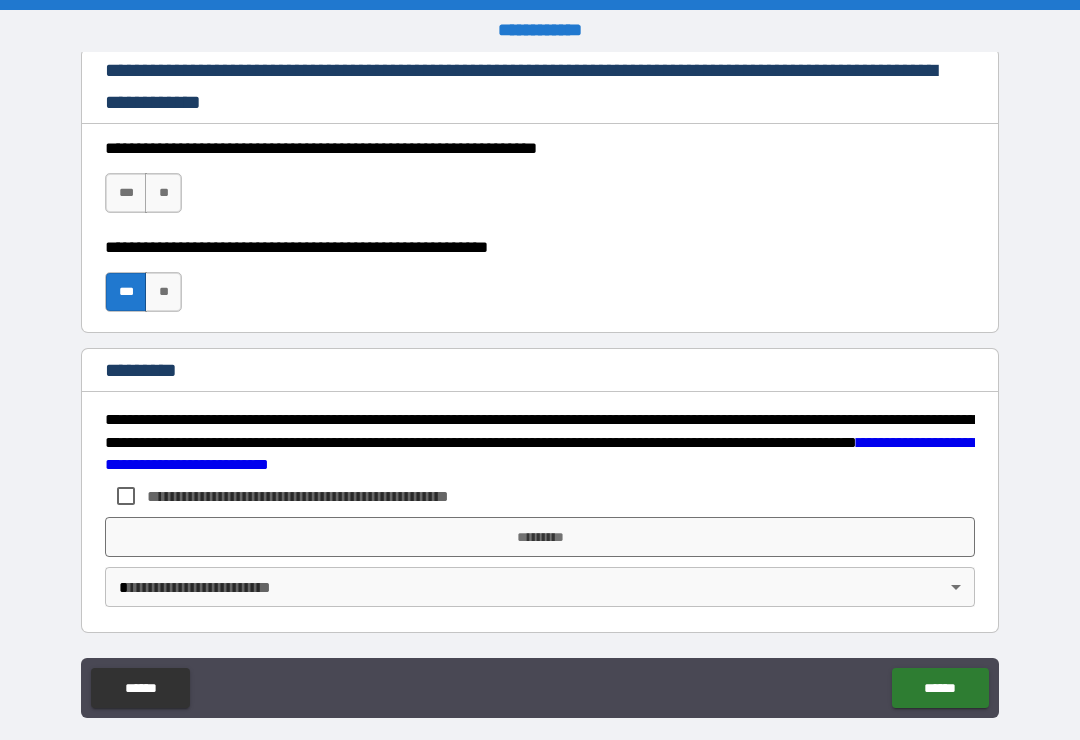 click on "***" at bounding box center [126, 193] 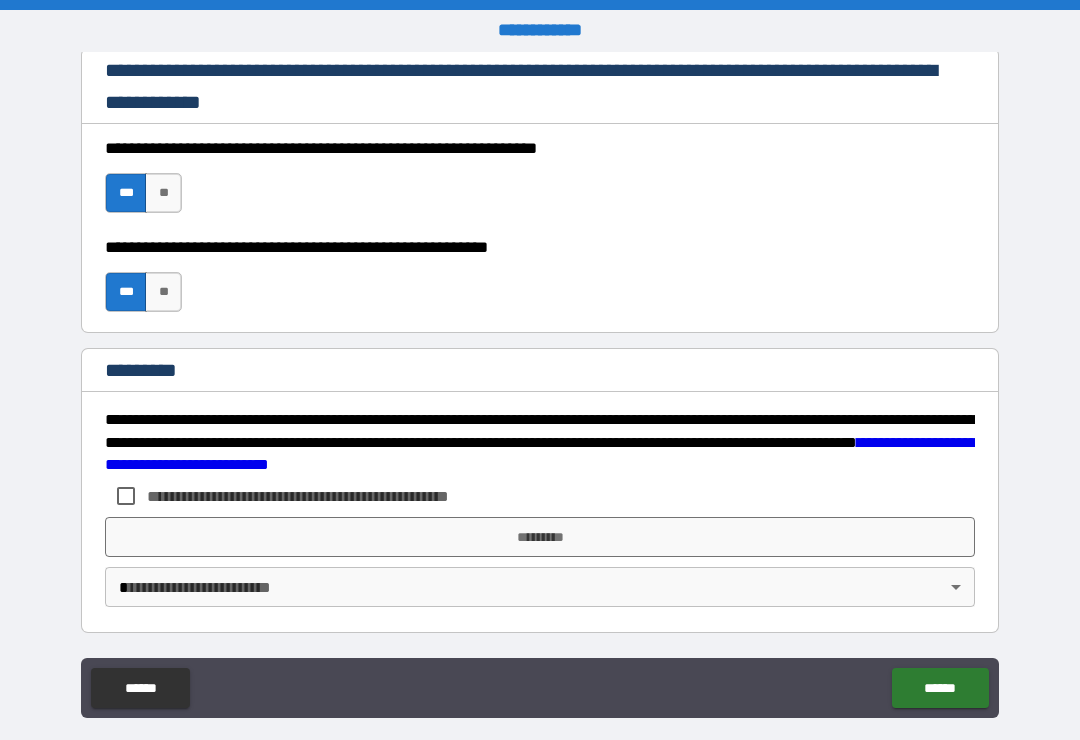 scroll, scrollTop: 2998, scrollLeft: 0, axis: vertical 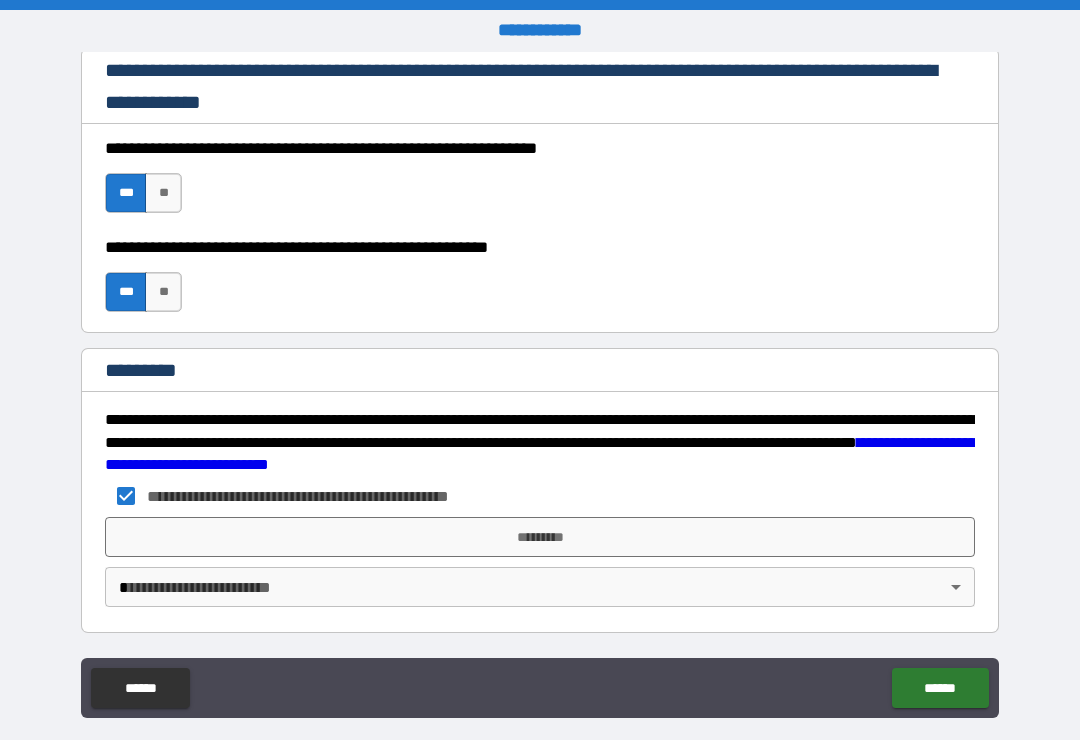 click on "*********" at bounding box center (540, 537) 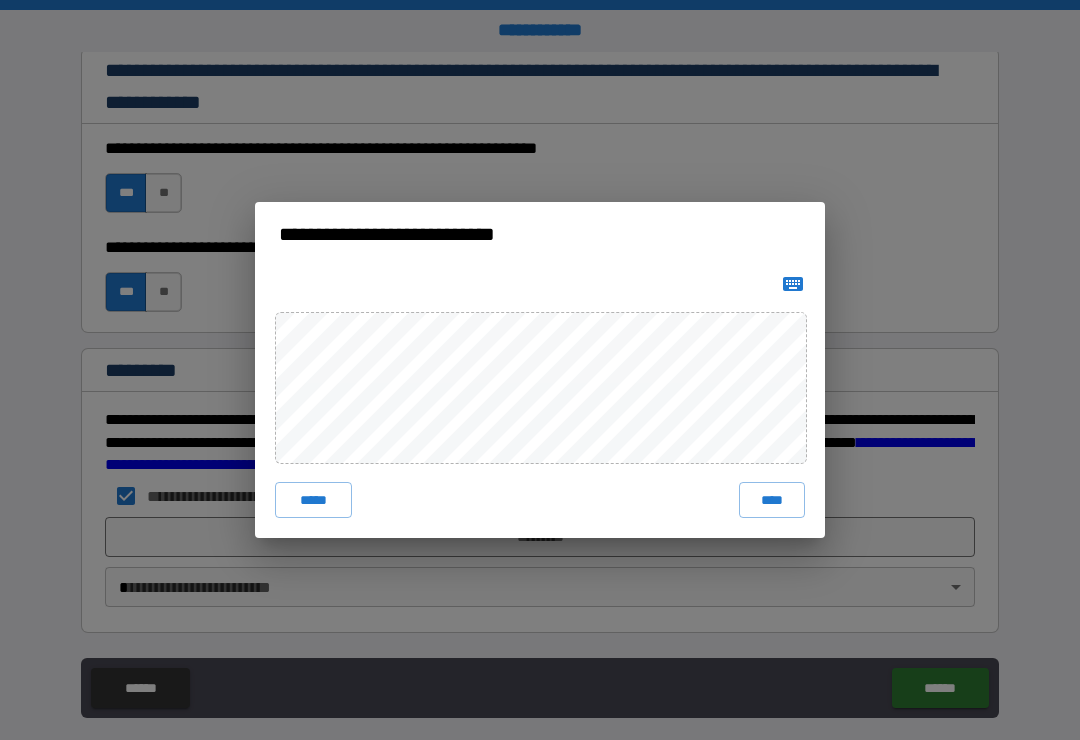 click on "****" at bounding box center (772, 500) 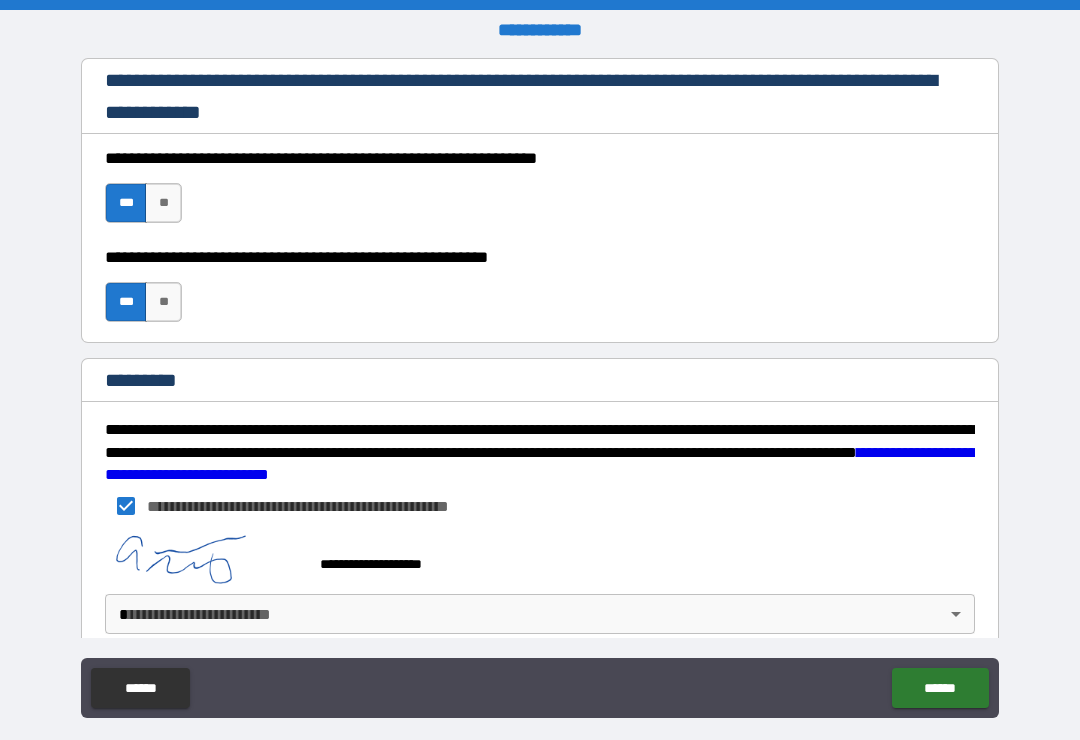 click on "******" at bounding box center (940, 688) 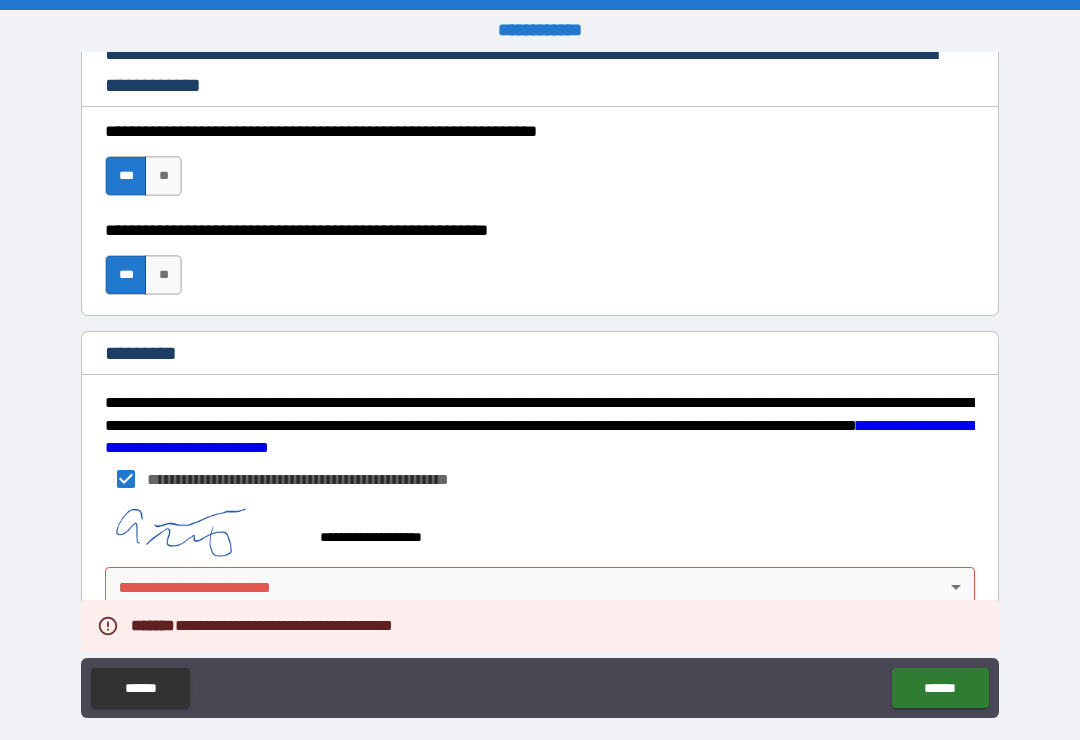 scroll, scrollTop: 3015, scrollLeft: 0, axis: vertical 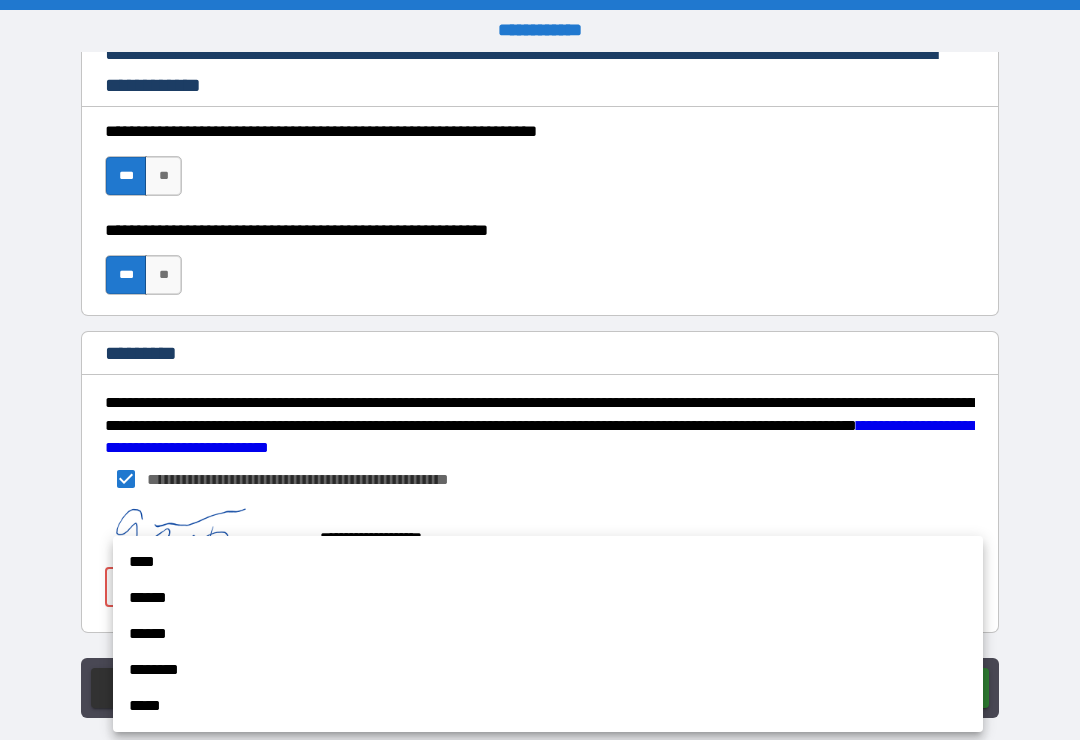 click on "******" at bounding box center (548, 598) 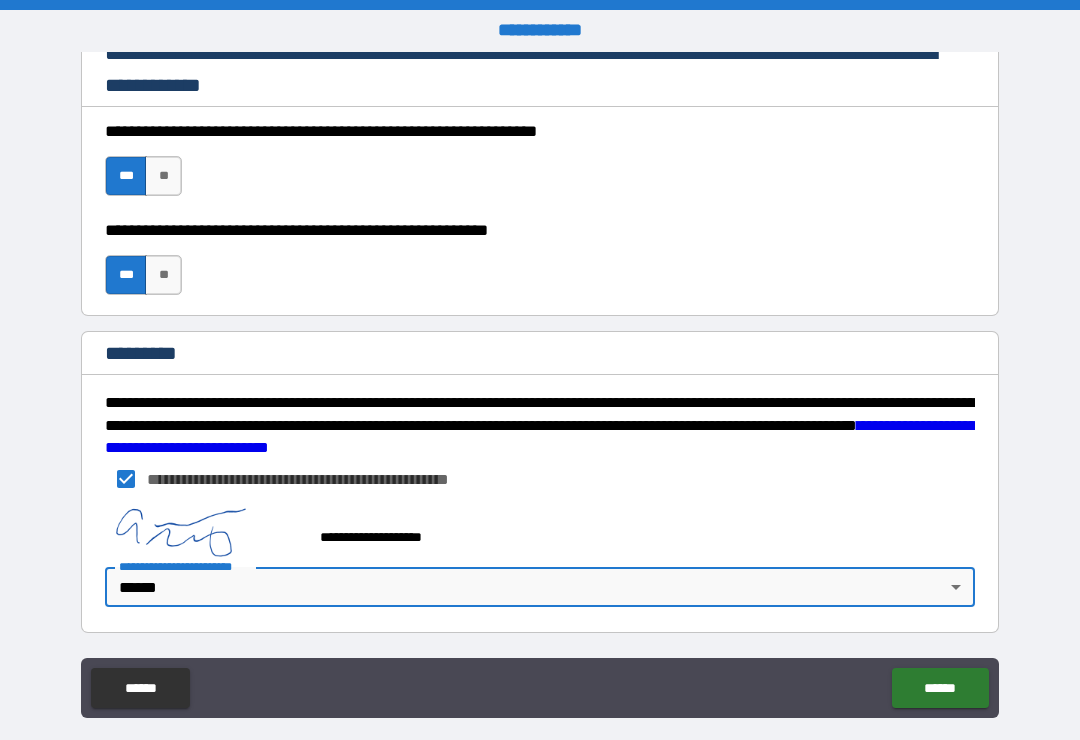 type on "*" 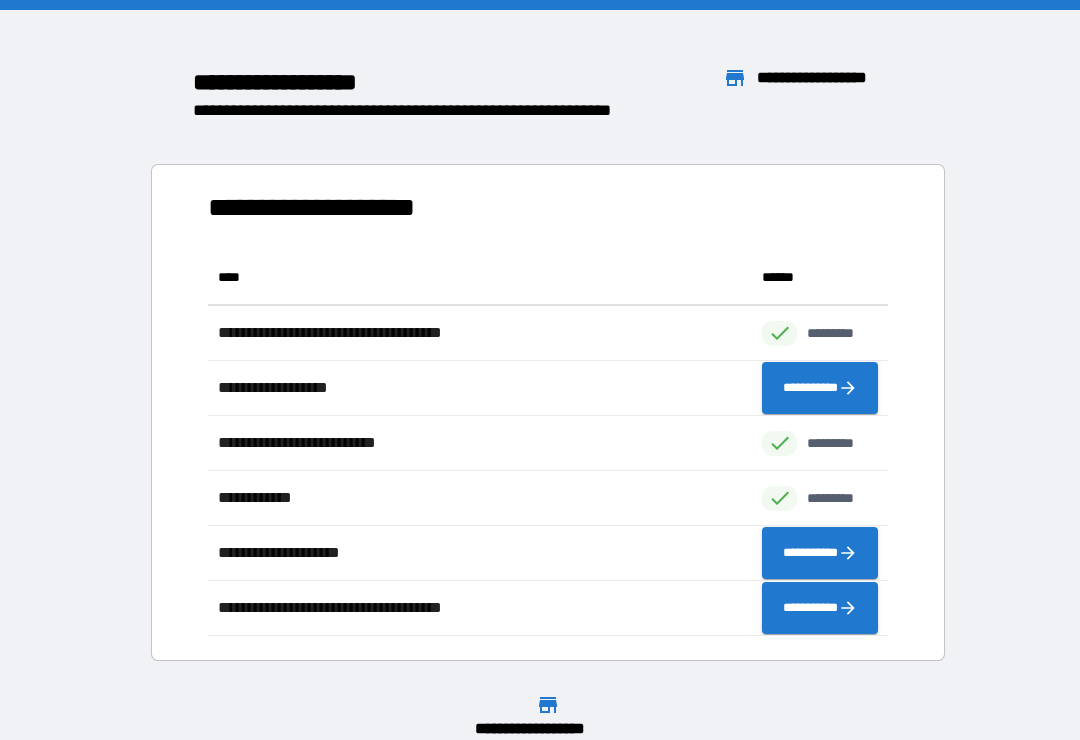 scroll, scrollTop: 1, scrollLeft: 1, axis: both 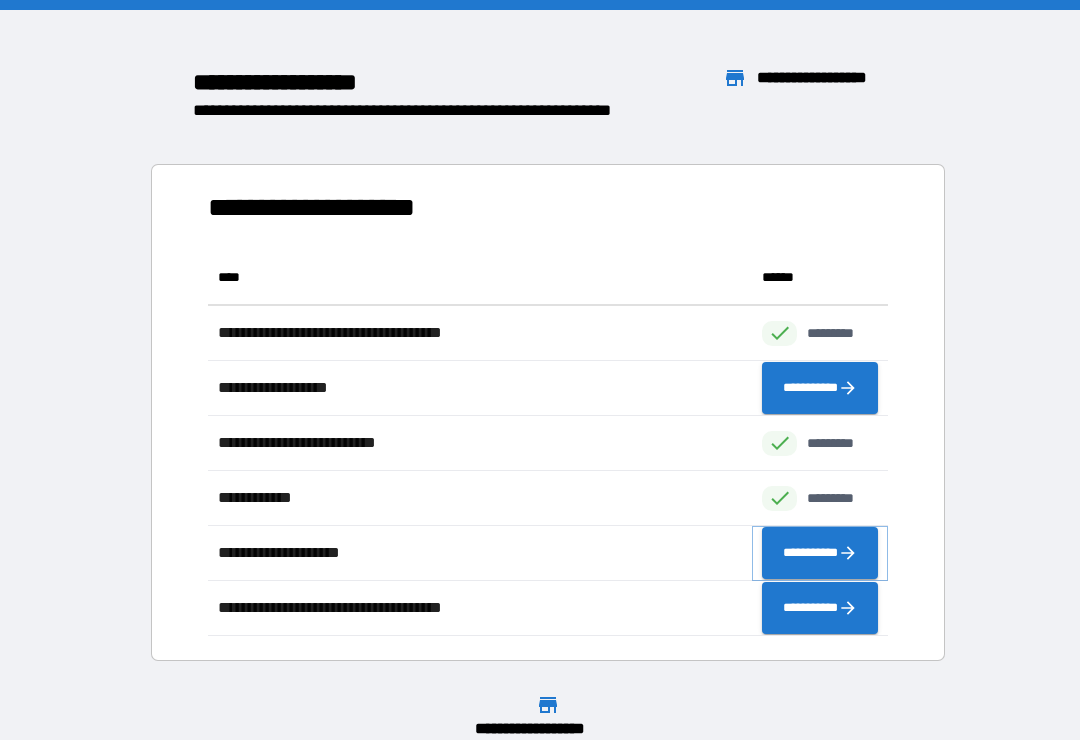 click on "**********" at bounding box center [820, 553] 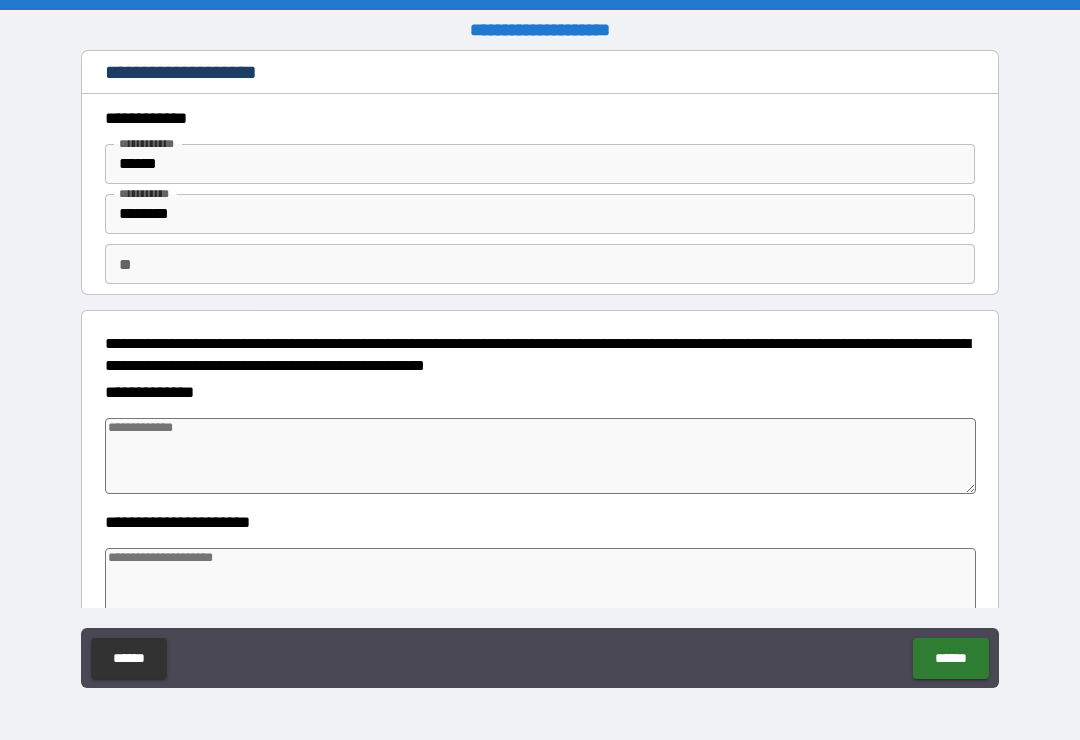 type on "*" 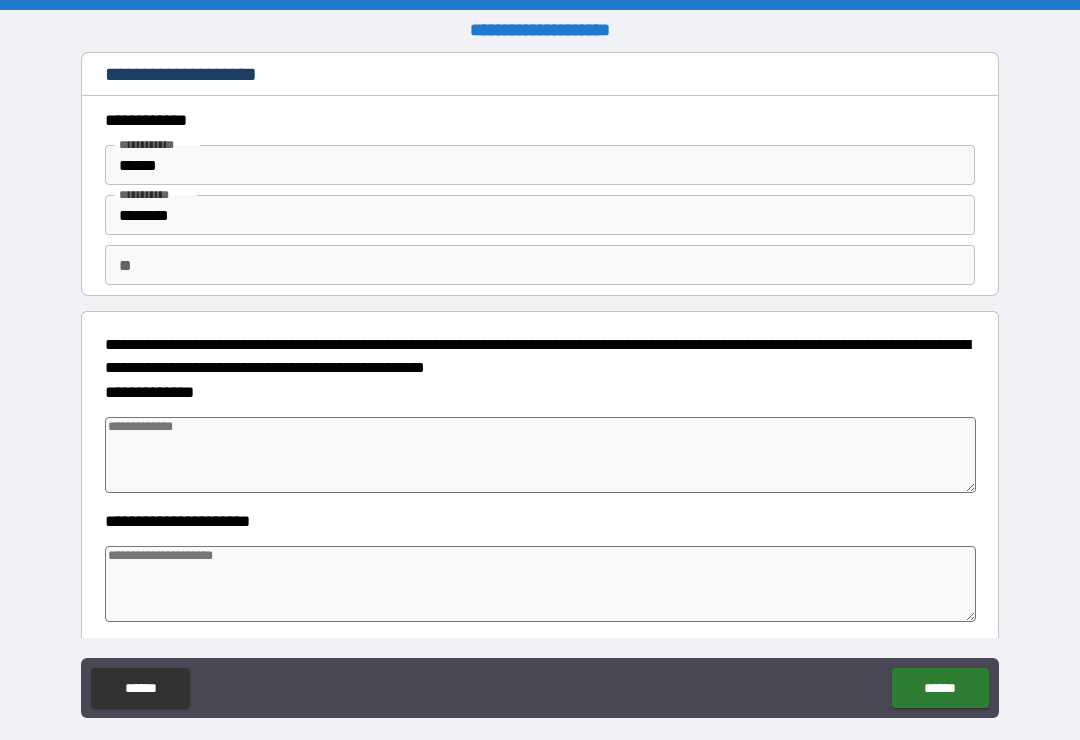 click on "**" at bounding box center (540, 265) 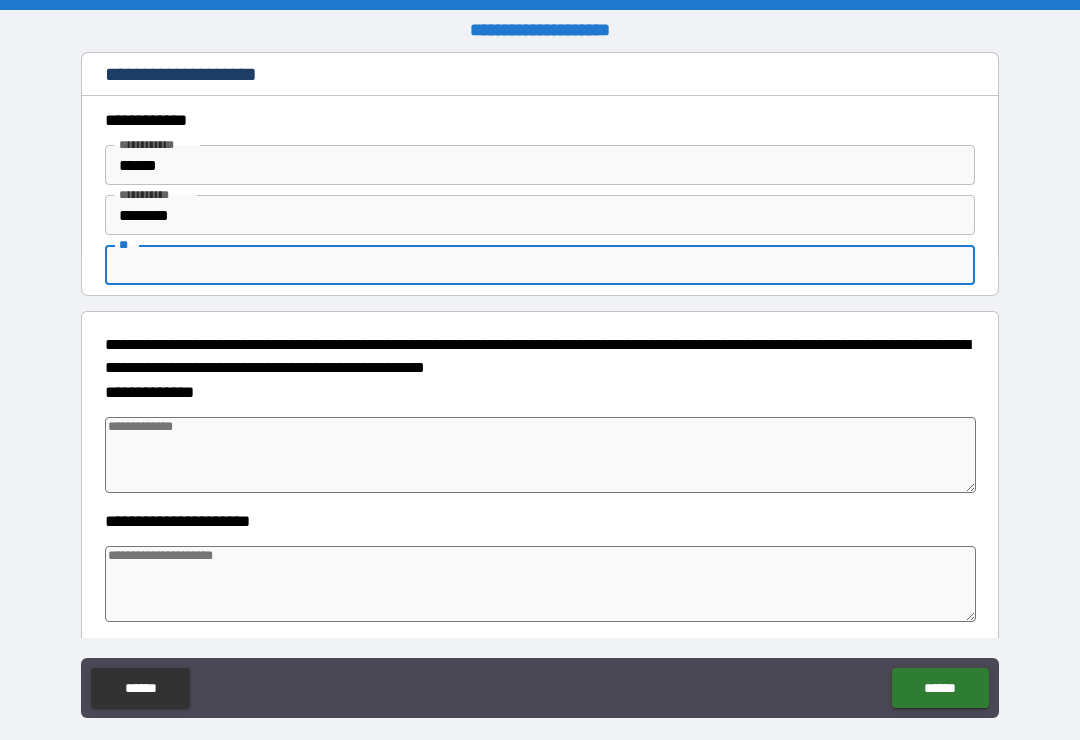 type on "*" 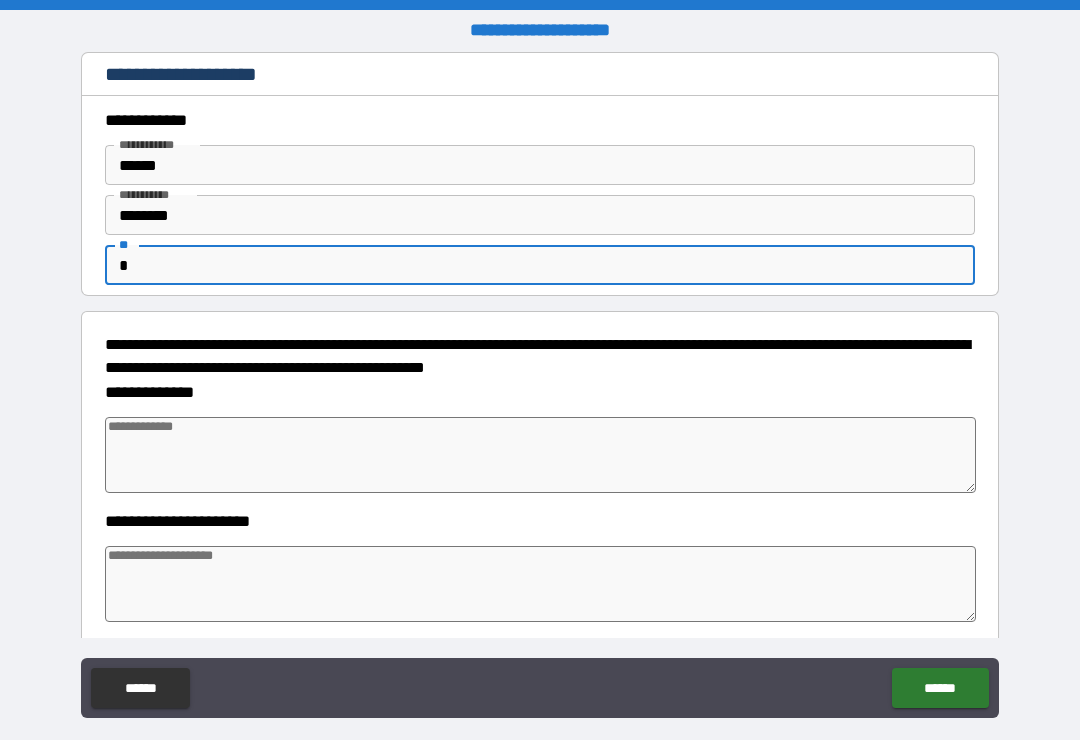 type on "*" 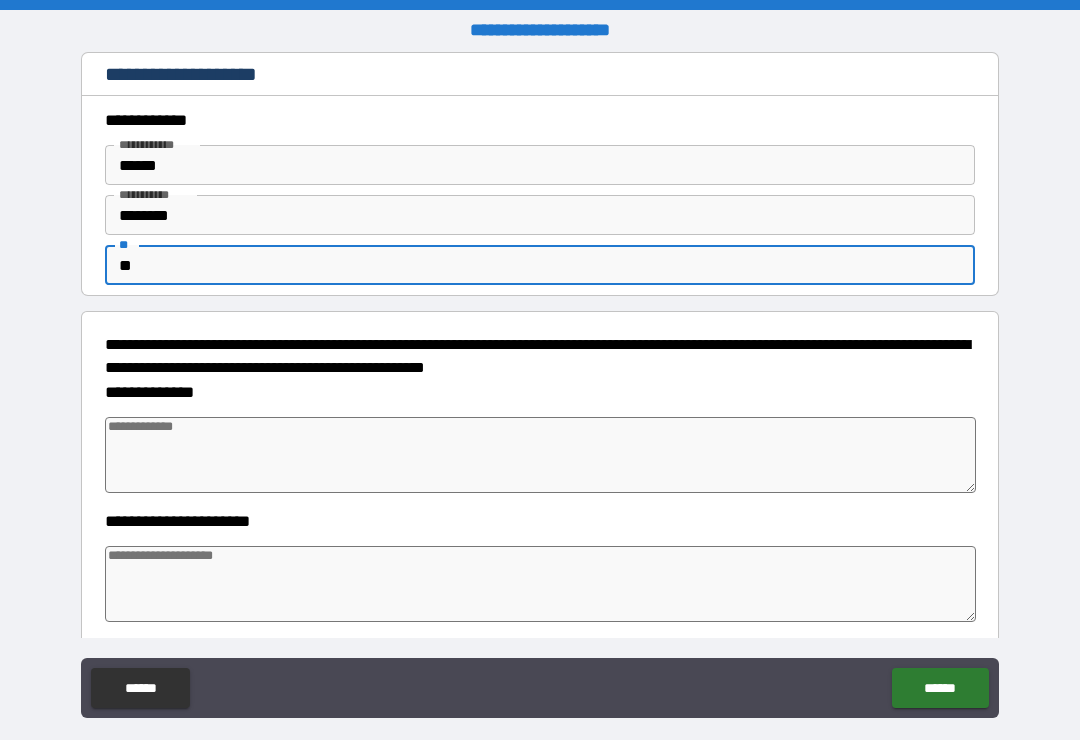 type on "*" 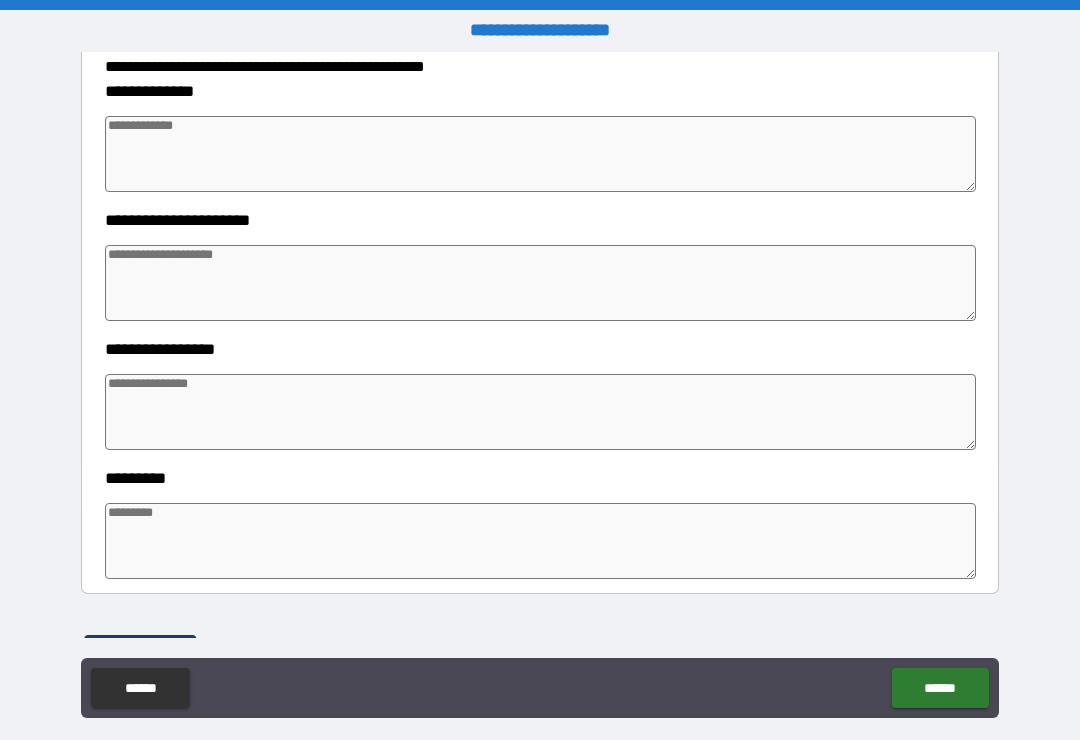 scroll, scrollTop: 292, scrollLeft: 0, axis: vertical 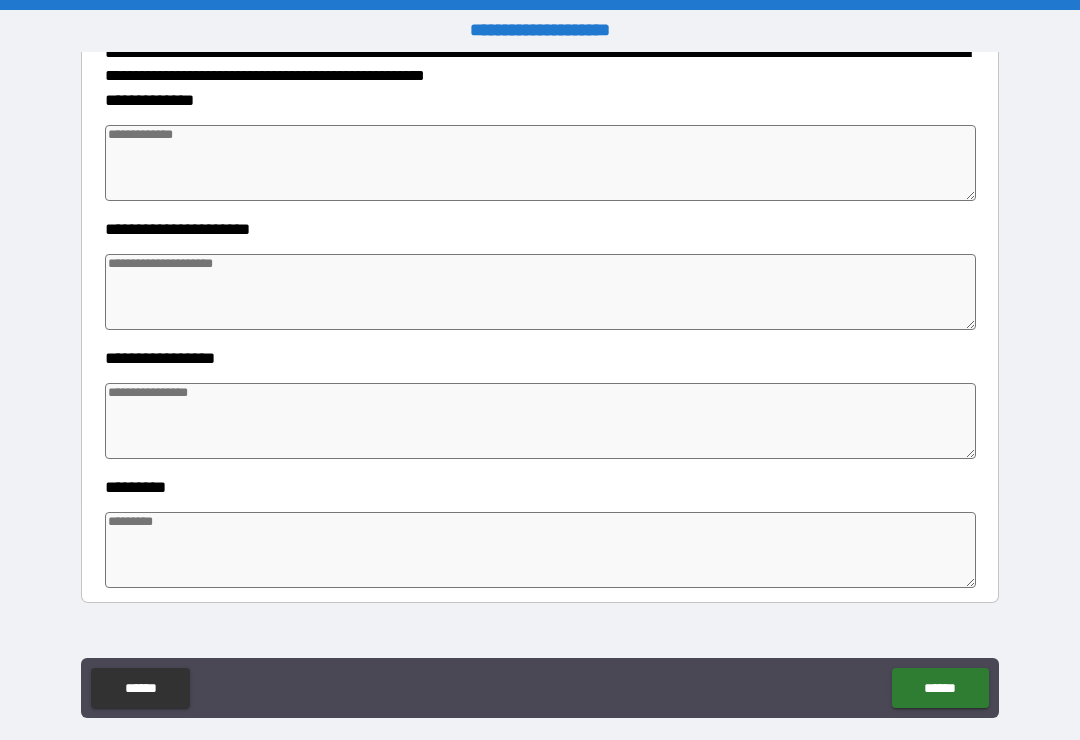 click at bounding box center (540, 163) 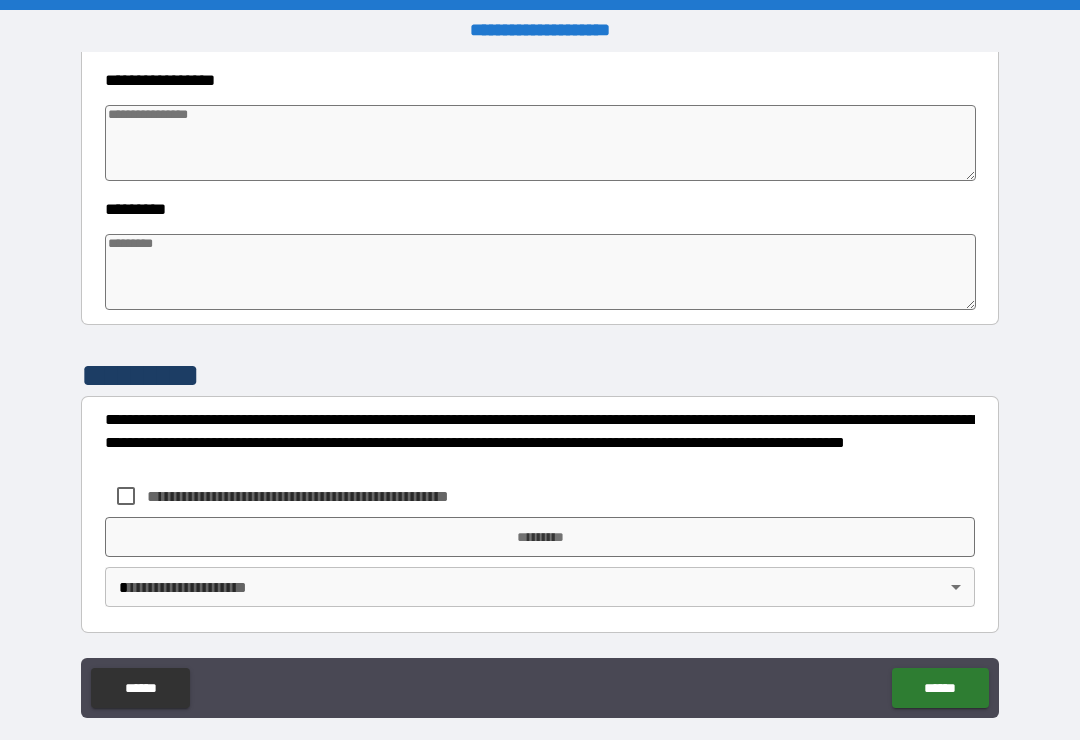 scroll, scrollTop: 570, scrollLeft: 0, axis: vertical 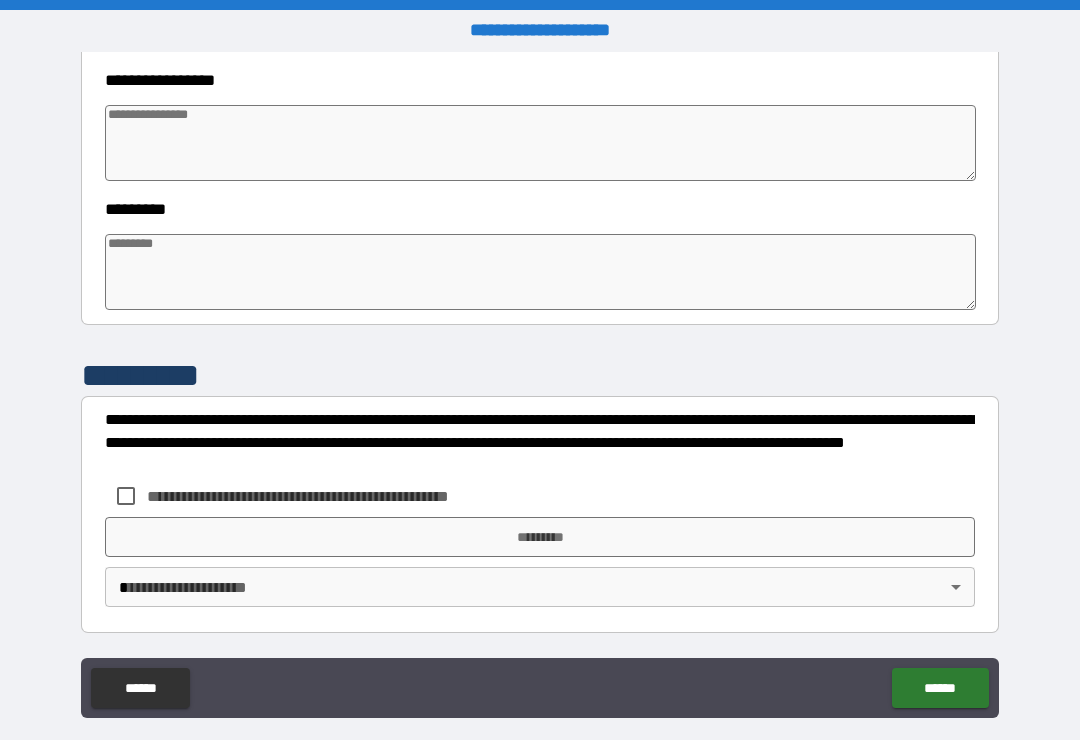 click at bounding box center [540, 143] 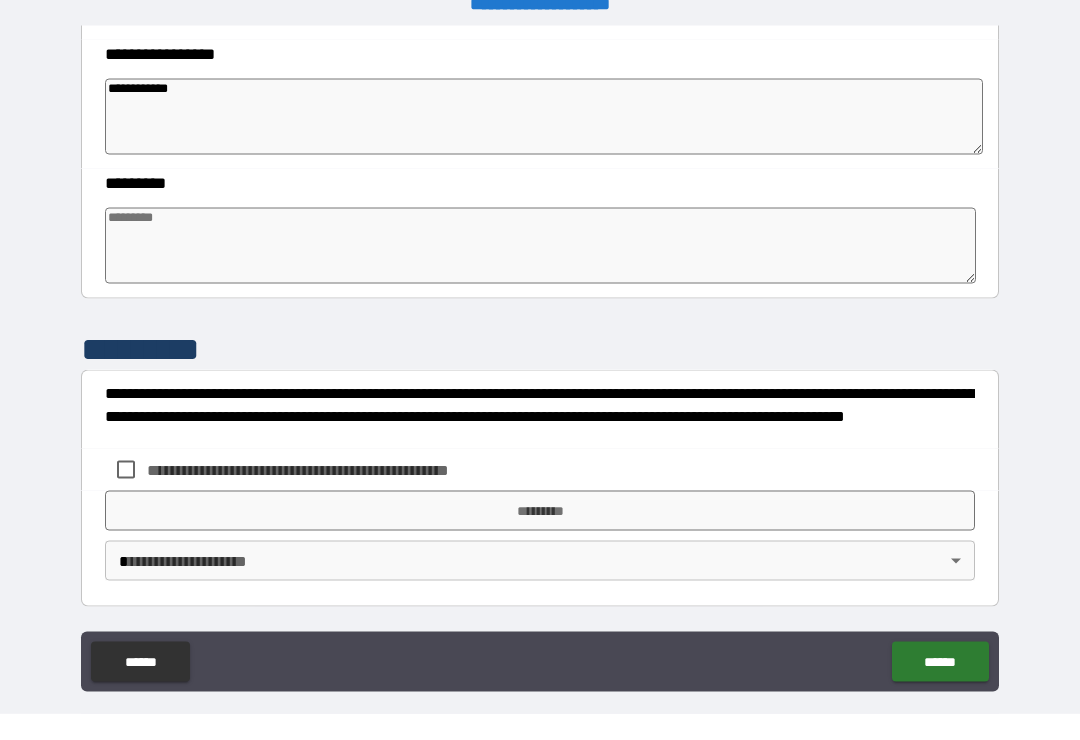 click at bounding box center [540, 272] 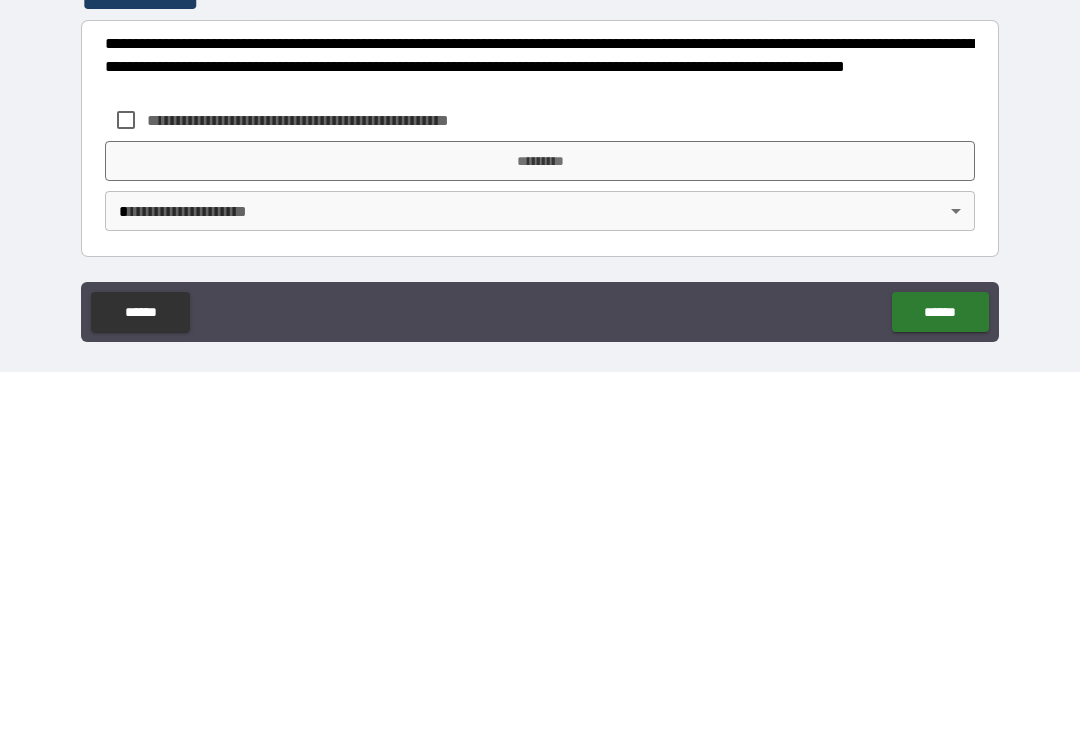 scroll, scrollTop: 31, scrollLeft: 0, axis: vertical 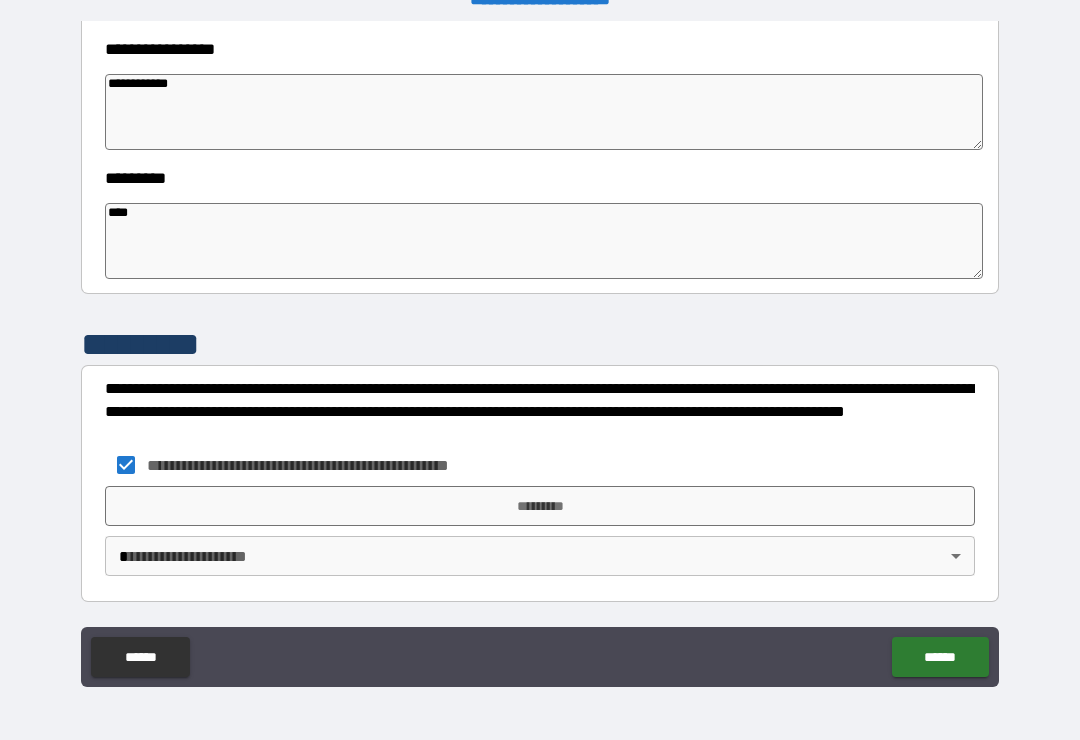 click on "*********" at bounding box center [540, 506] 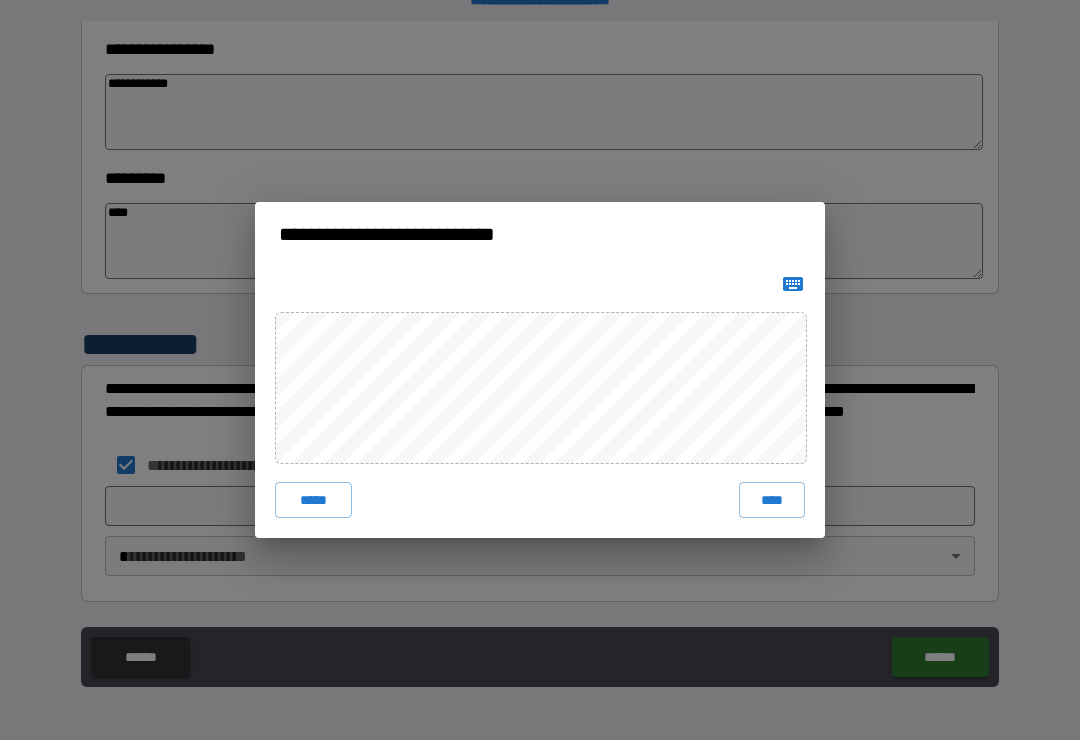 click on "****" at bounding box center (772, 500) 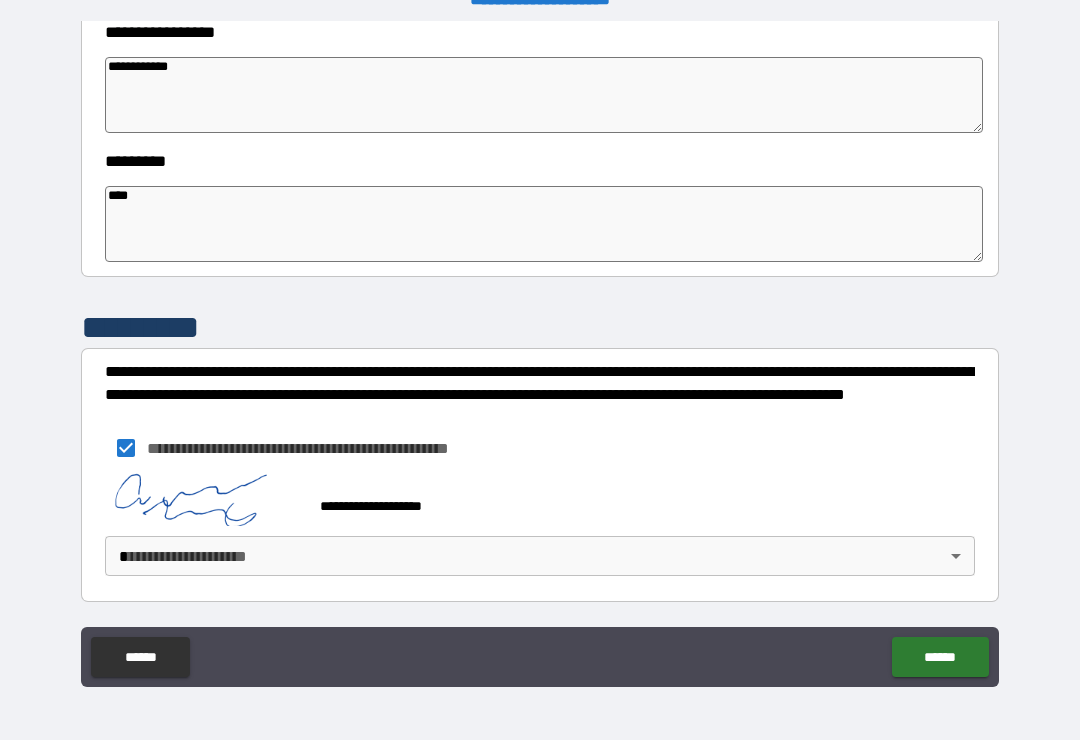 scroll, scrollTop: 587, scrollLeft: 0, axis: vertical 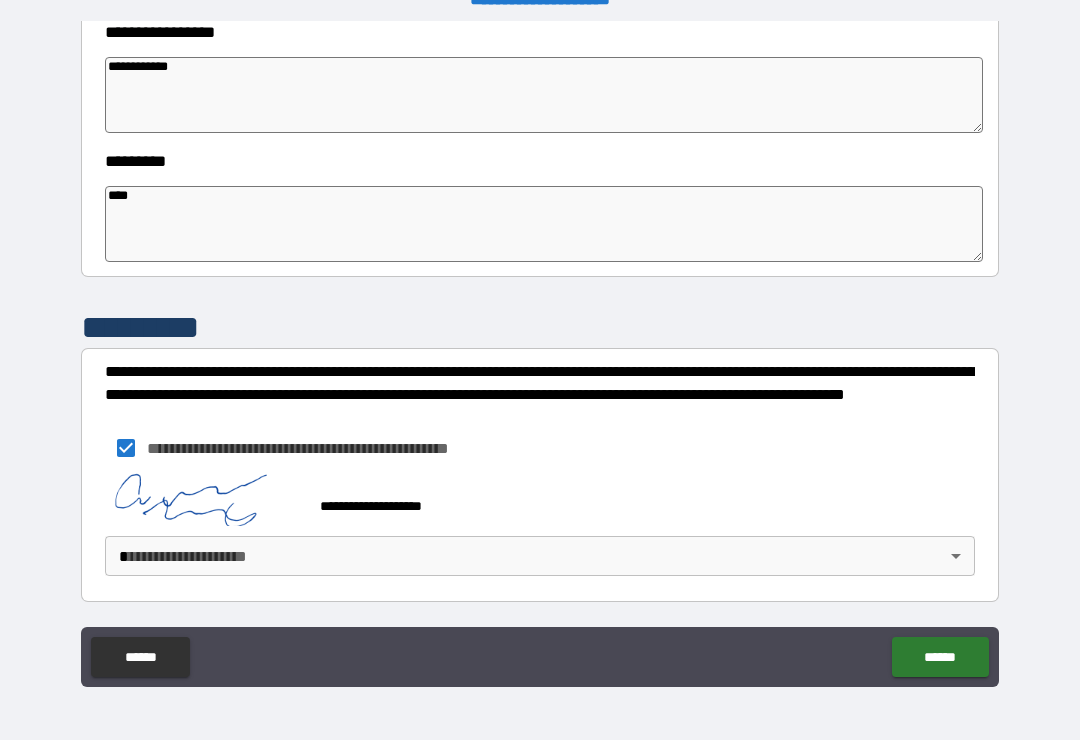 click on "[FIRST] [LAST] [CITY] [STATE] [ZIP] [STREET] [NUMBER] [COUNTRY] [PHONE] [EMAIL]" at bounding box center (540, 354) 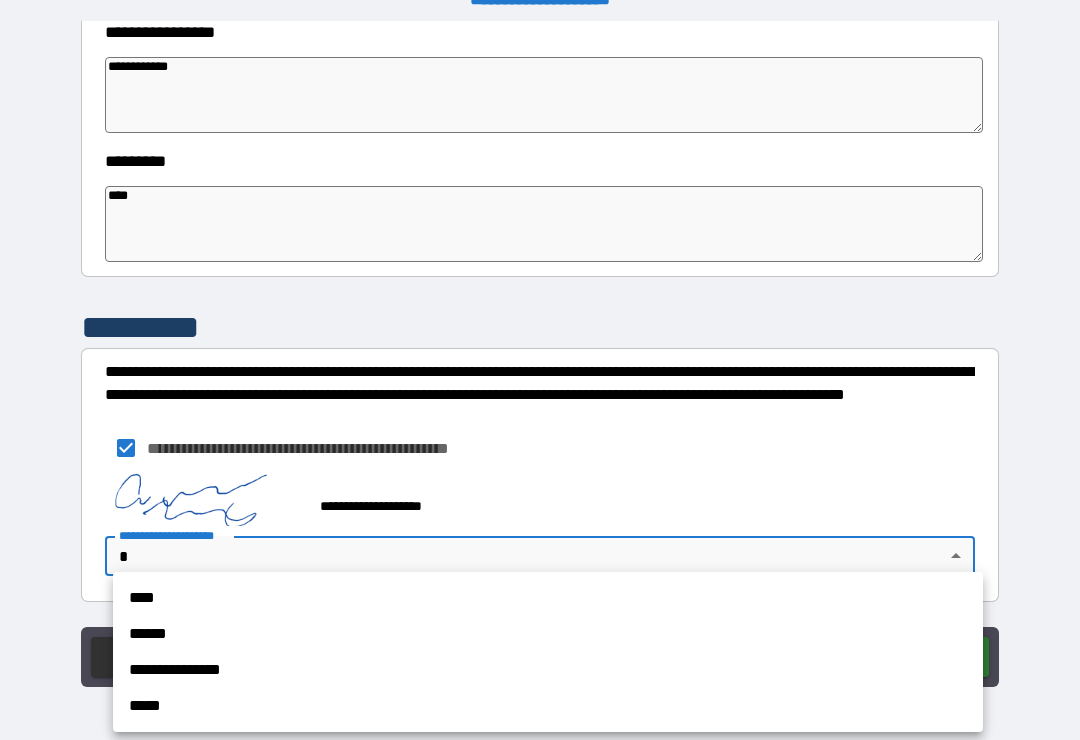 click on "**********" at bounding box center [548, 670] 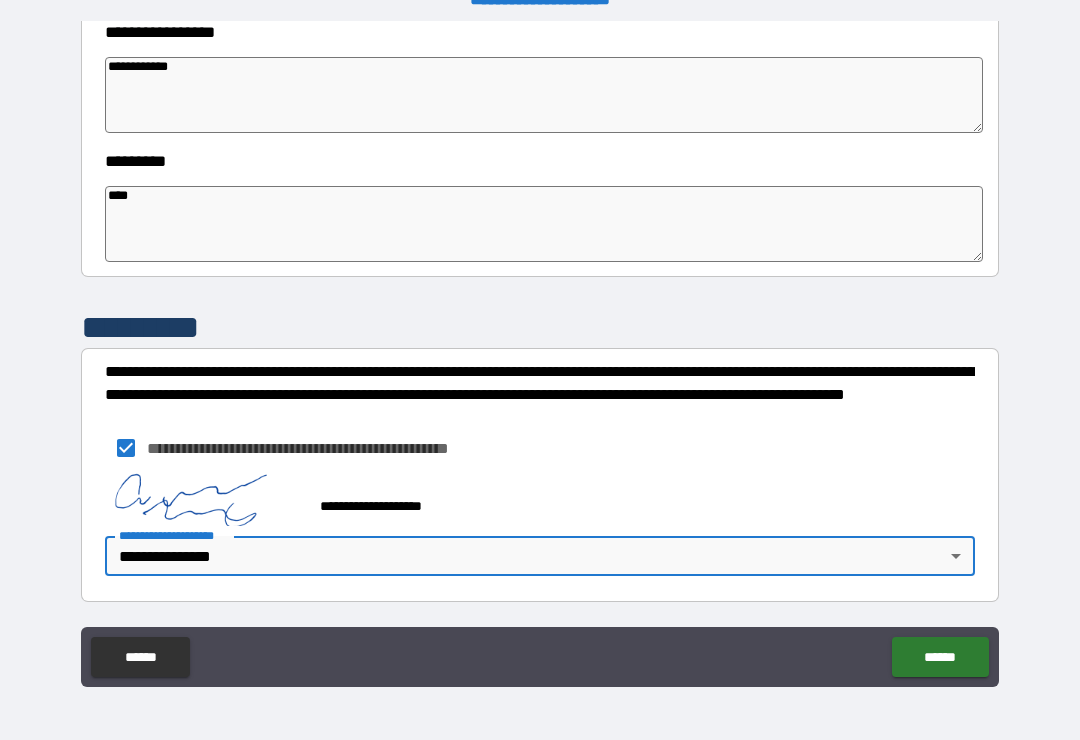 click on "******" at bounding box center [940, 657] 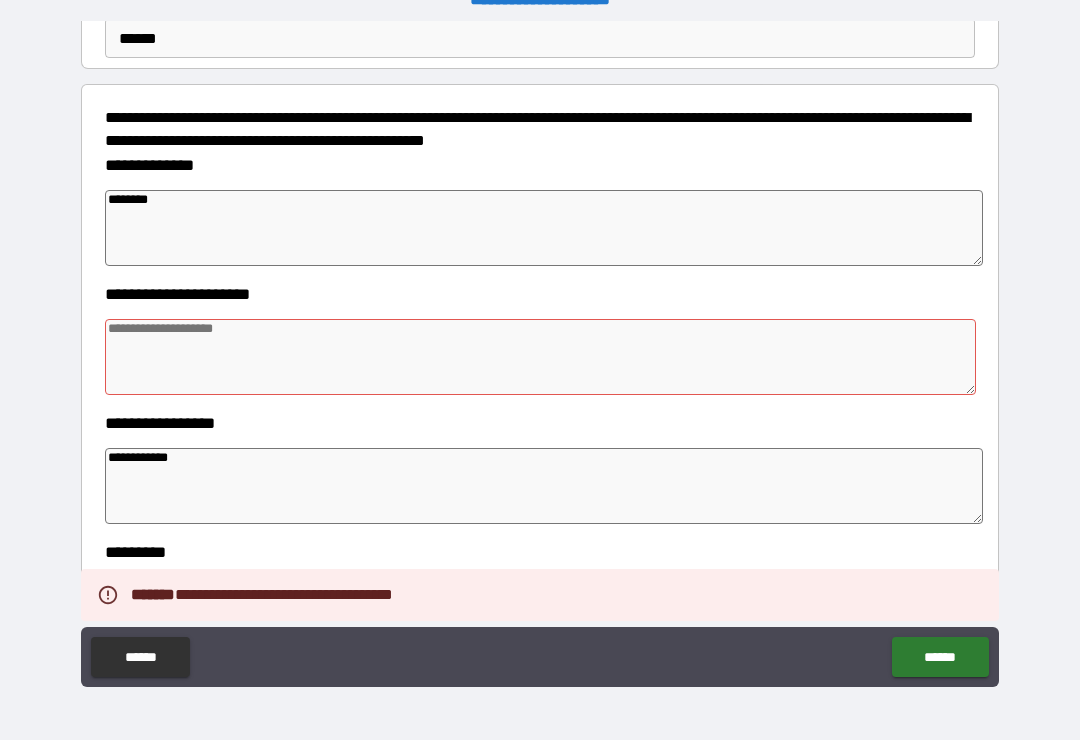 scroll, scrollTop: 194, scrollLeft: 0, axis: vertical 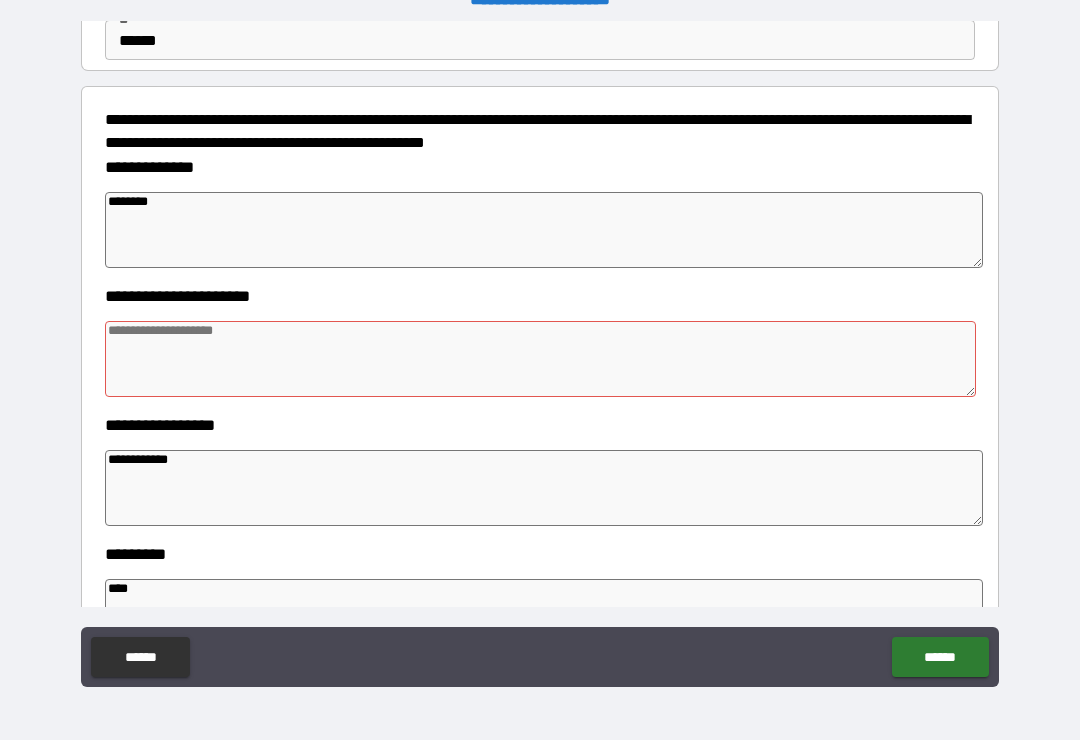 click at bounding box center [540, 359] 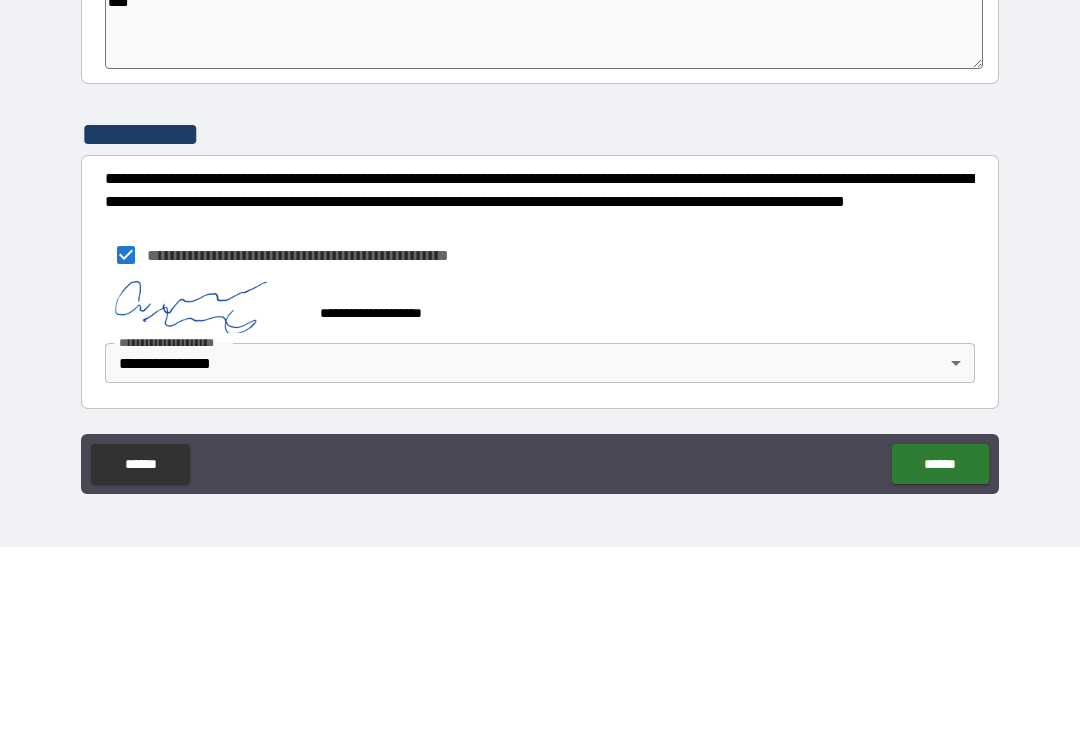 scroll, scrollTop: 587, scrollLeft: 0, axis: vertical 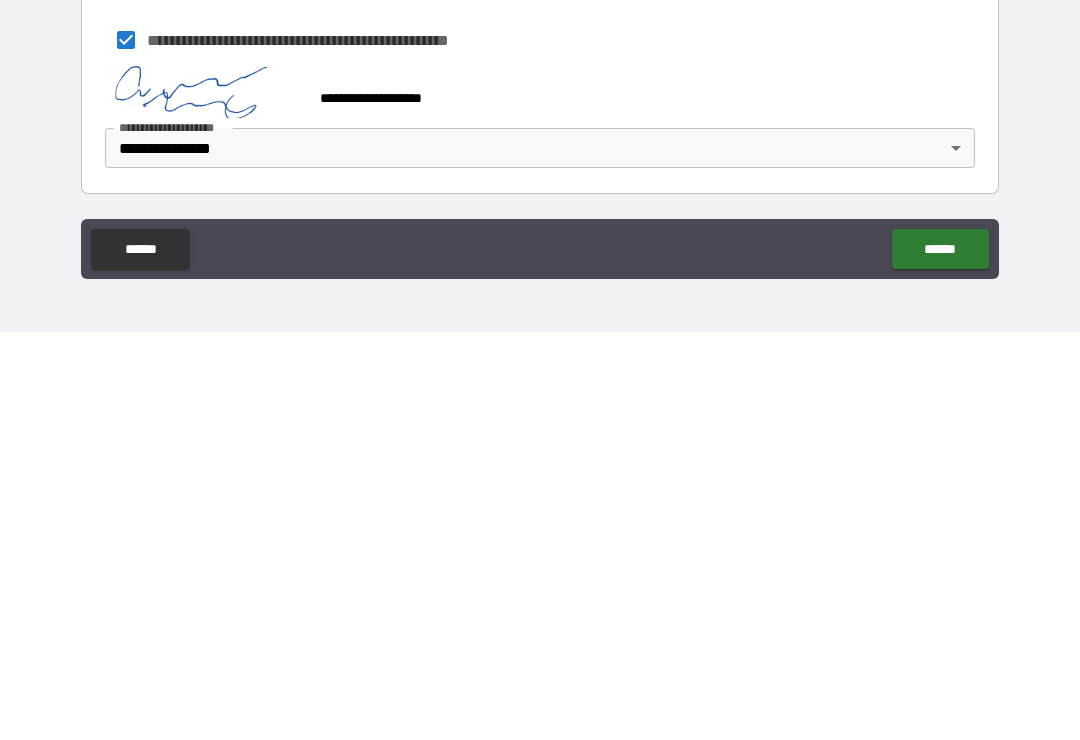 click on "******" at bounding box center [940, 657] 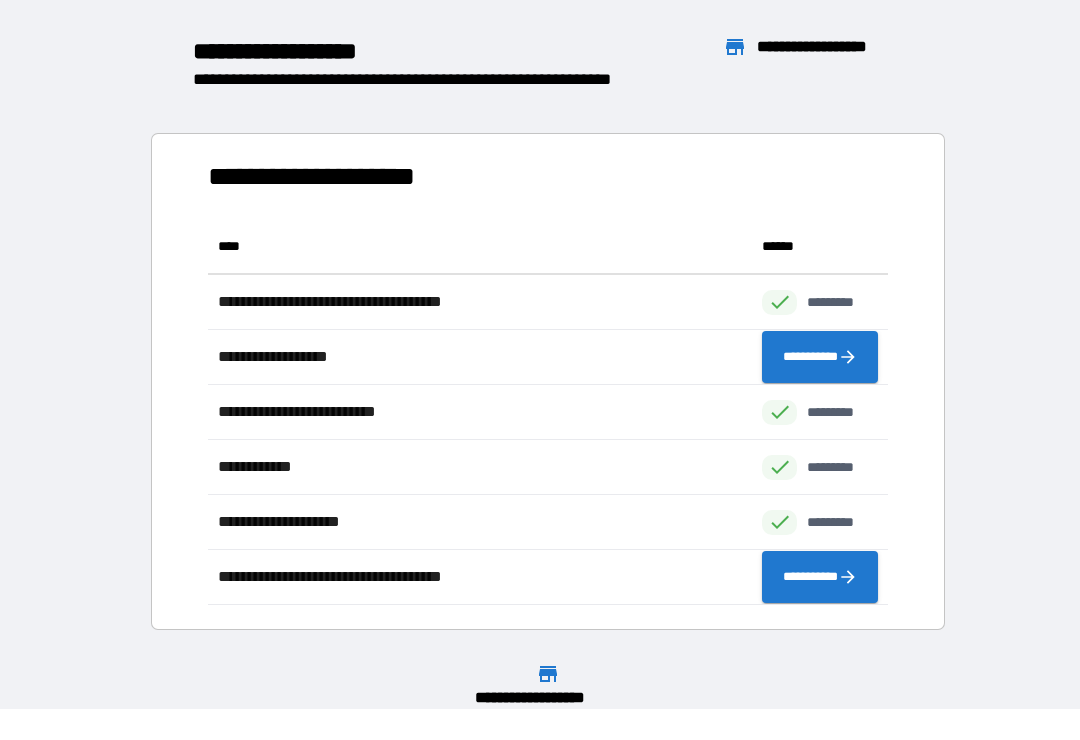 scroll, scrollTop: 1, scrollLeft: 1, axis: both 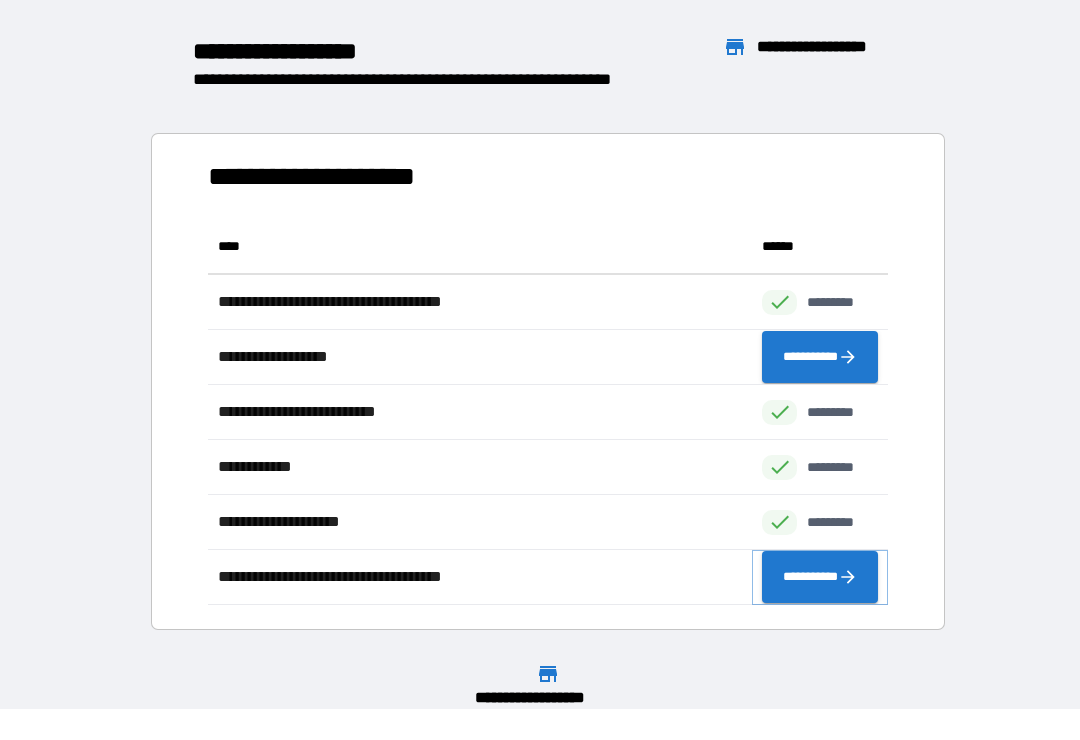 click on "**********" at bounding box center (820, 577) 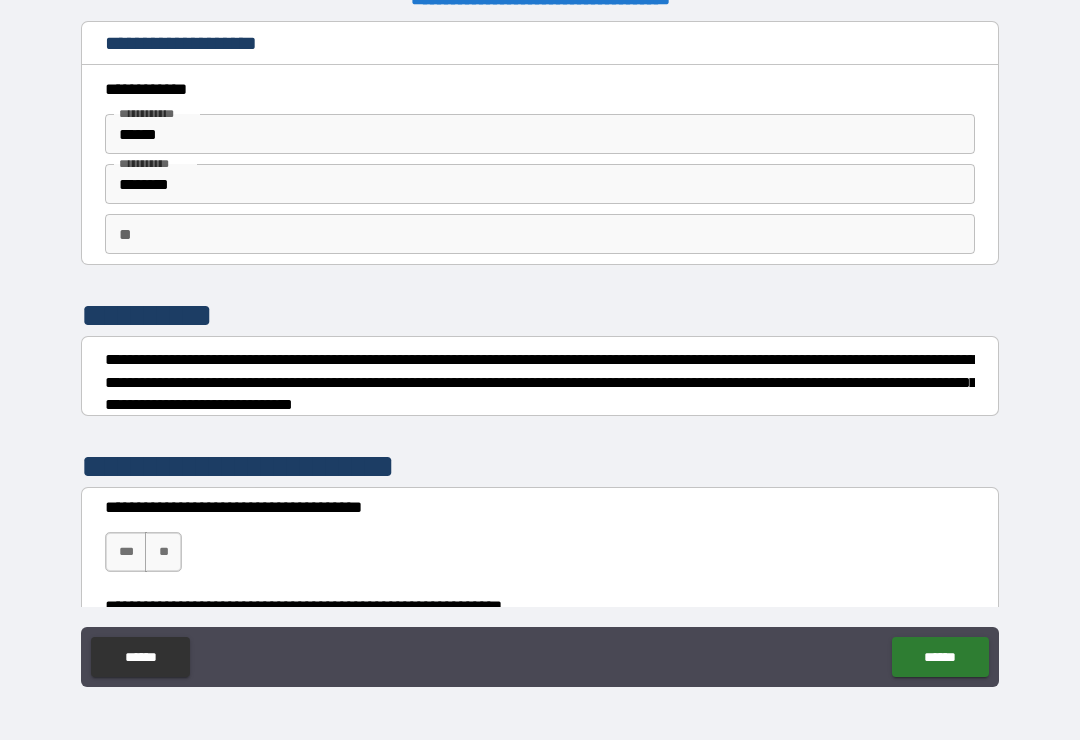 click on "**" at bounding box center [540, 234] 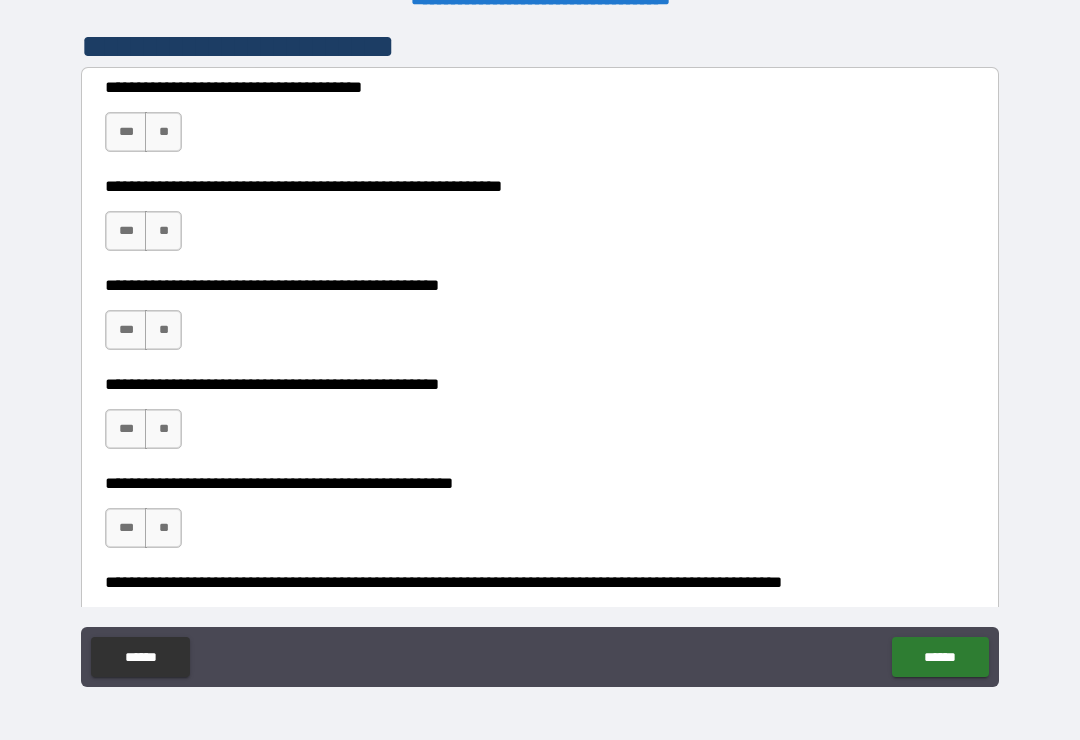 scroll, scrollTop: 422, scrollLeft: 0, axis: vertical 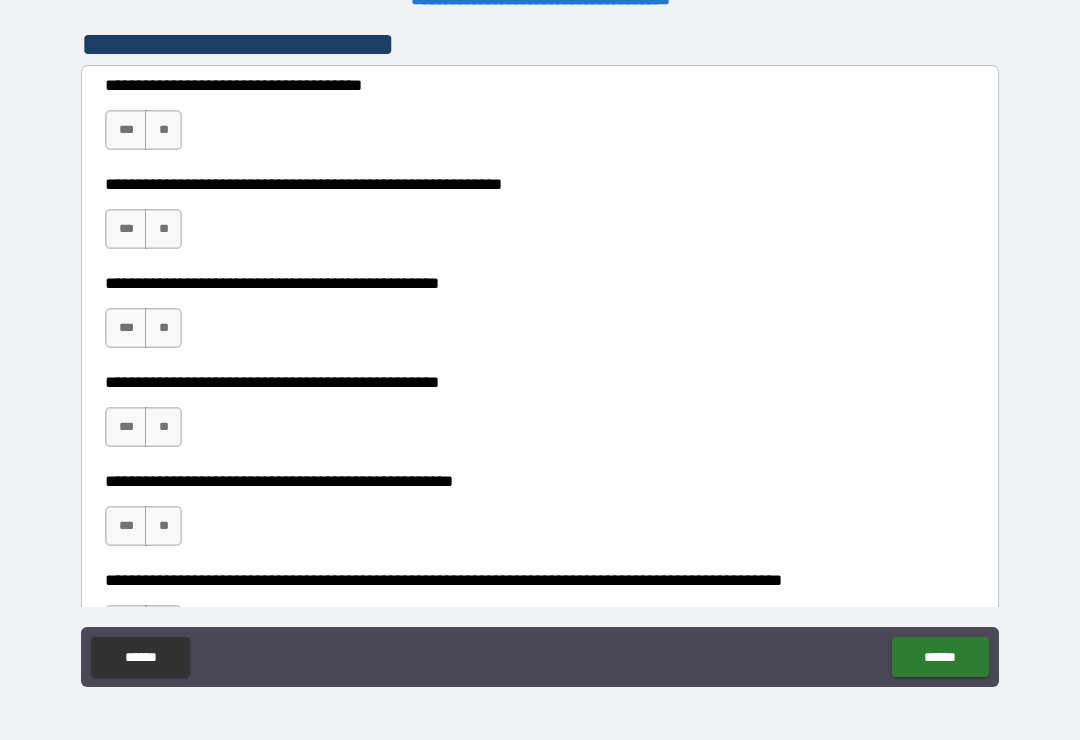 click on "***" at bounding box center [126, 130] 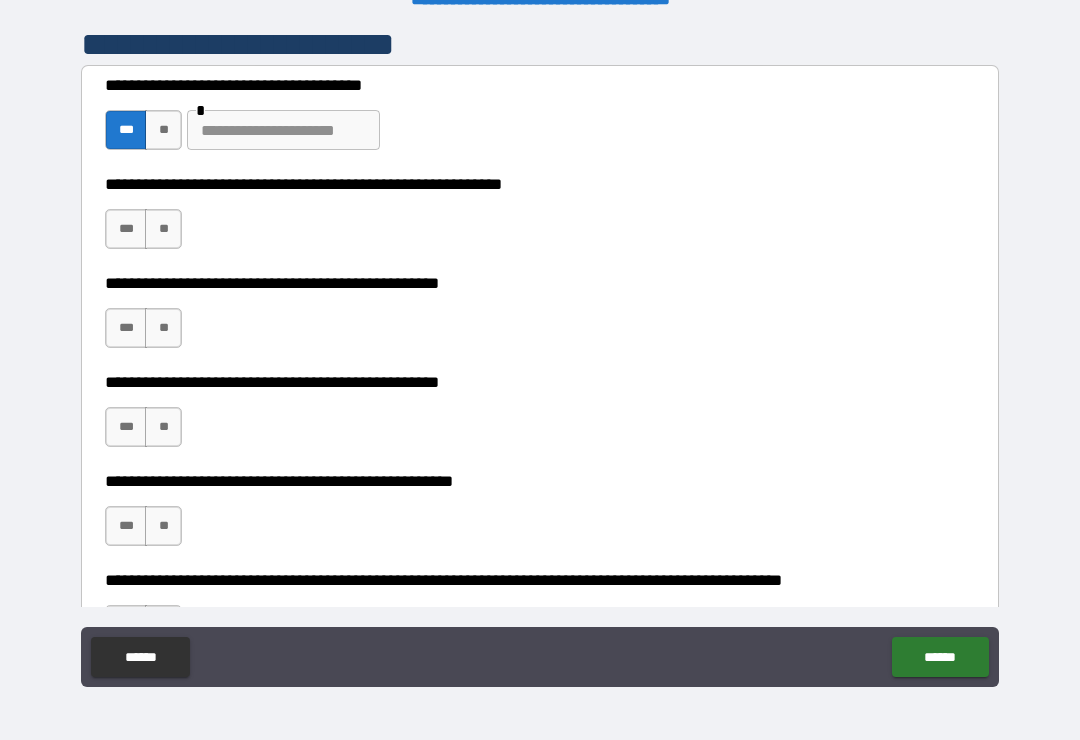 click on "**" at bounding box center [163, 229] 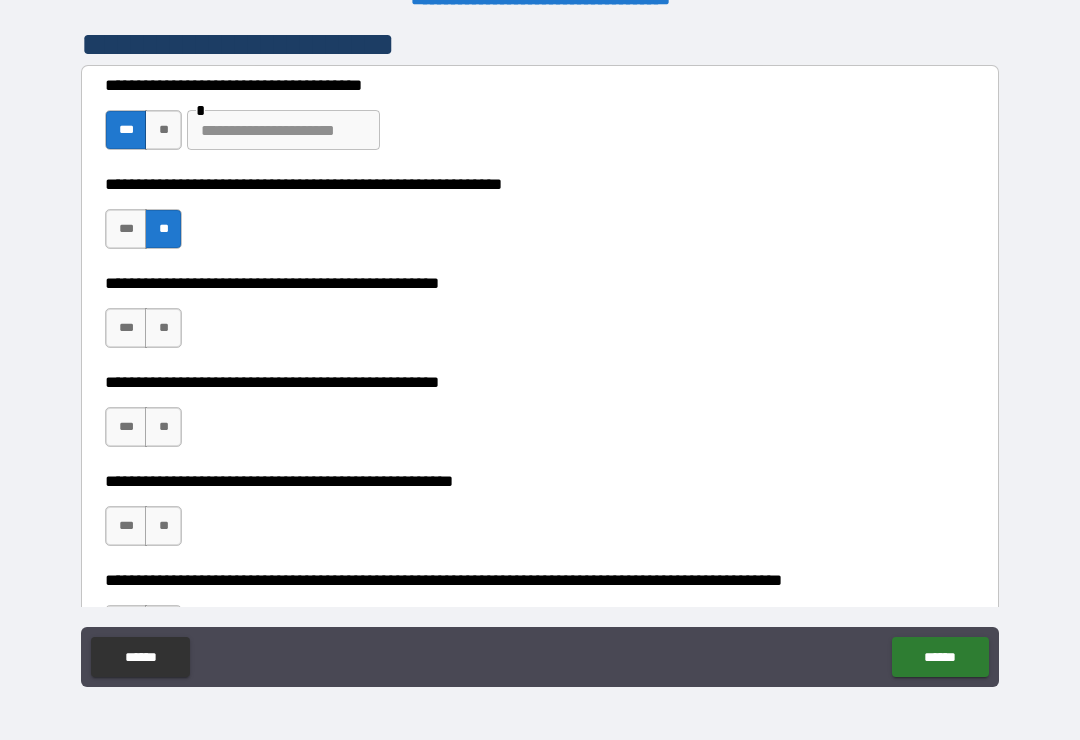 click on "***" at bounding box center (126, 328) 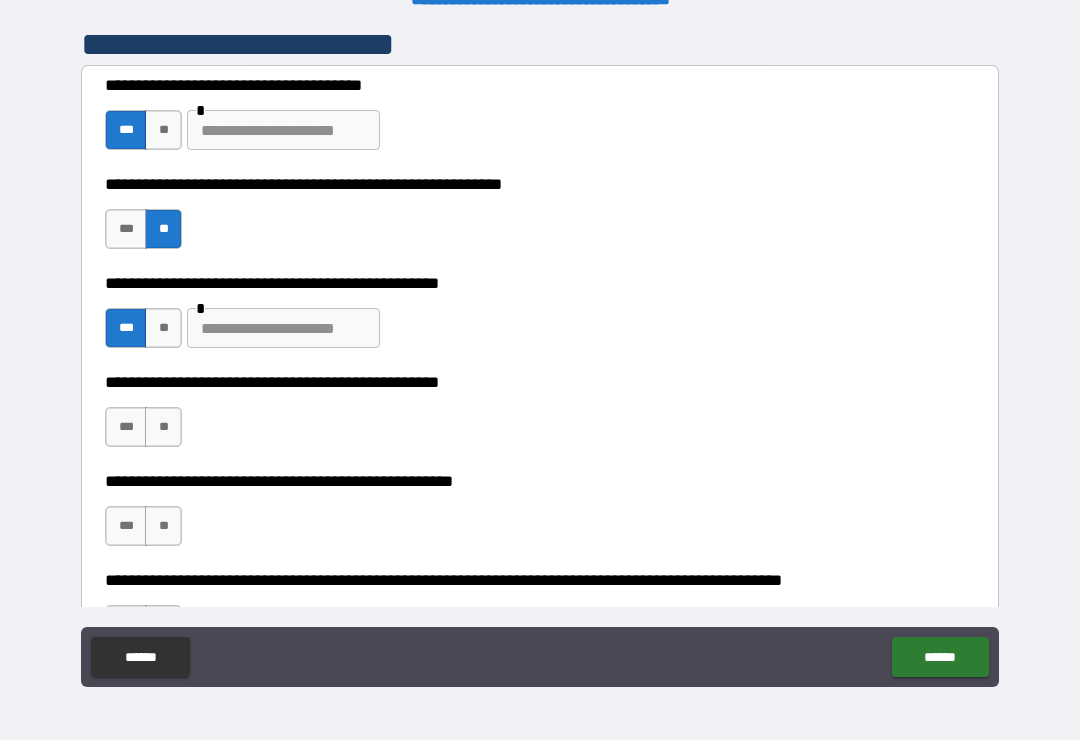 click on "***" at bounding box center [126, 328] 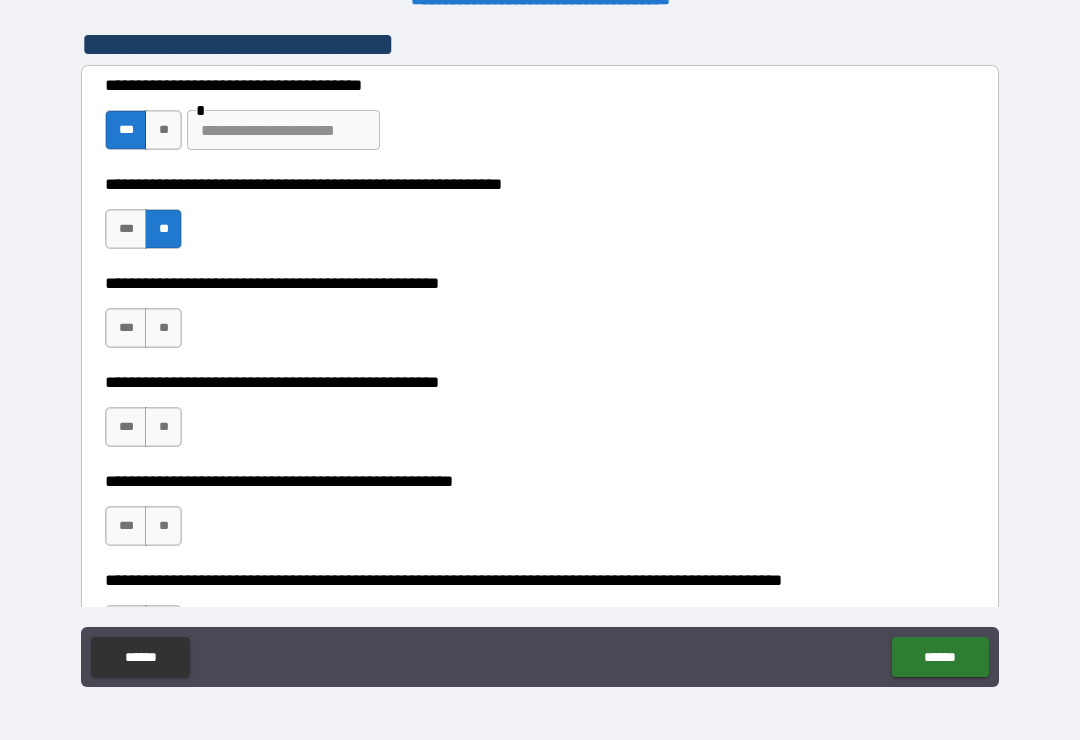 click on "**" at bounding box center (163, 328) 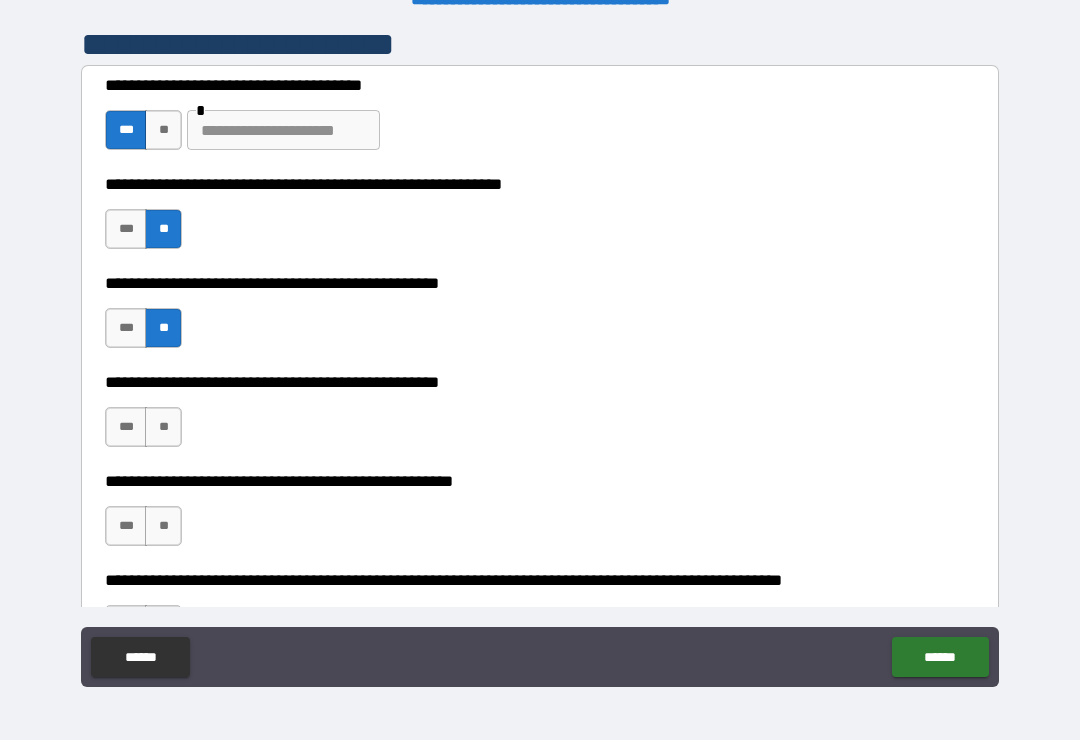 click on "**" at bounding box center (163, 427) 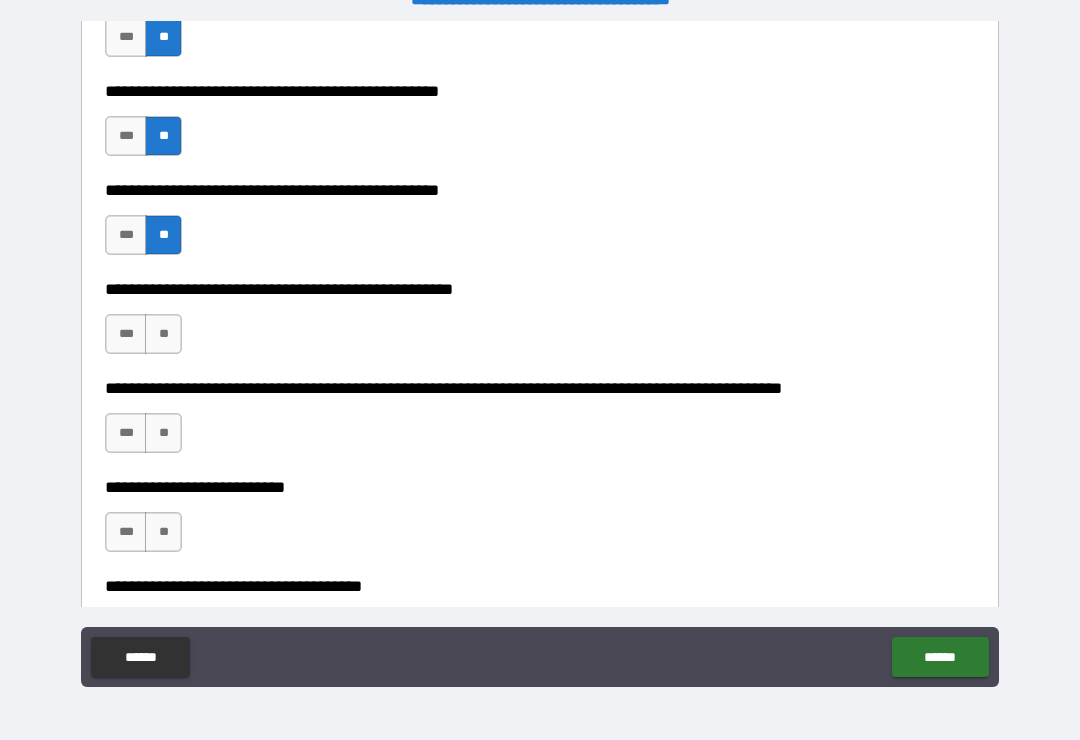 scroll, scrollTop: 635, scrollLeft: 0, axis: vertical 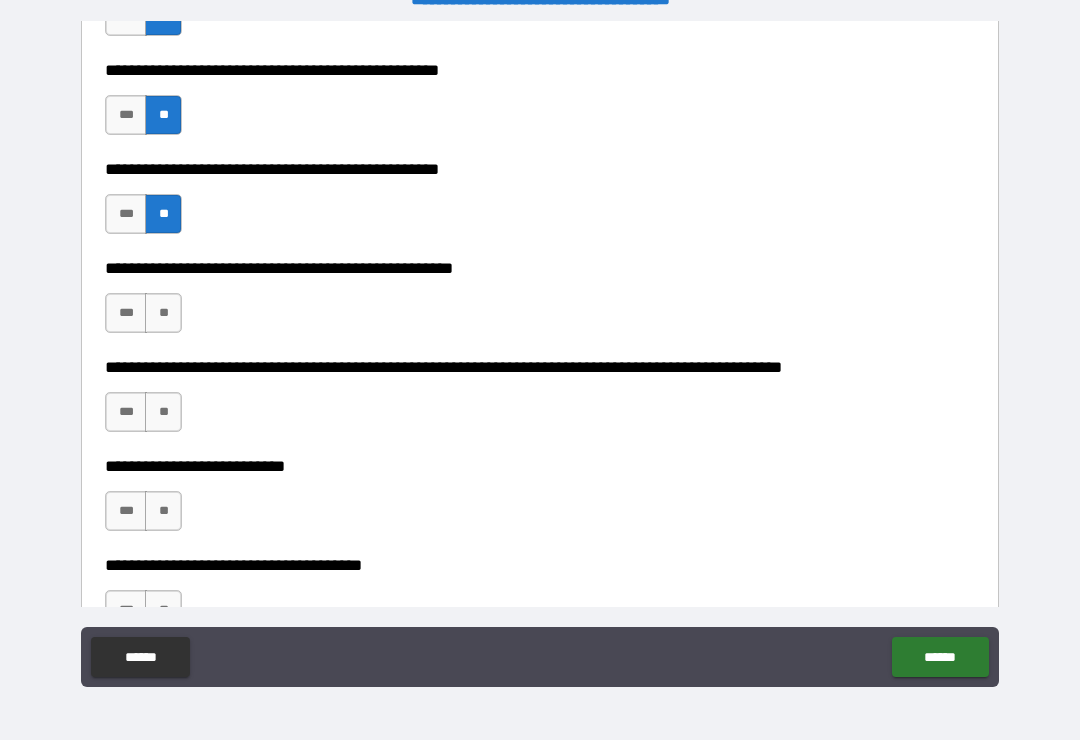 click on "**" at bounding box center (163, 313) 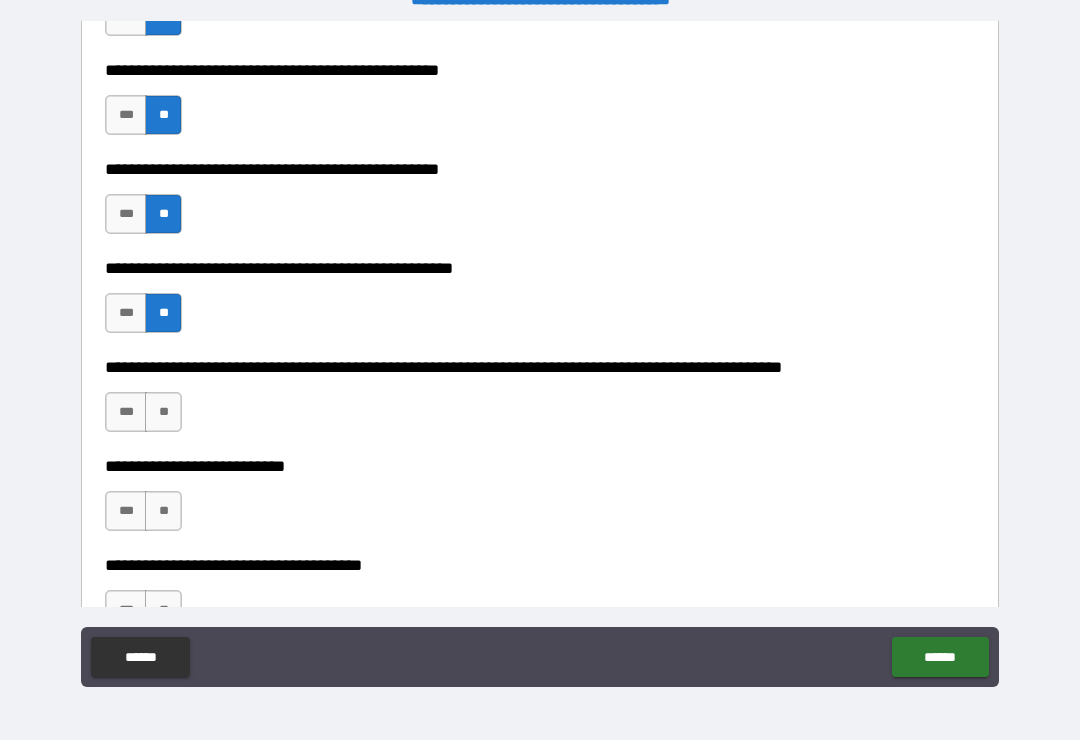 click on "**" at bounding box center [163, 412] 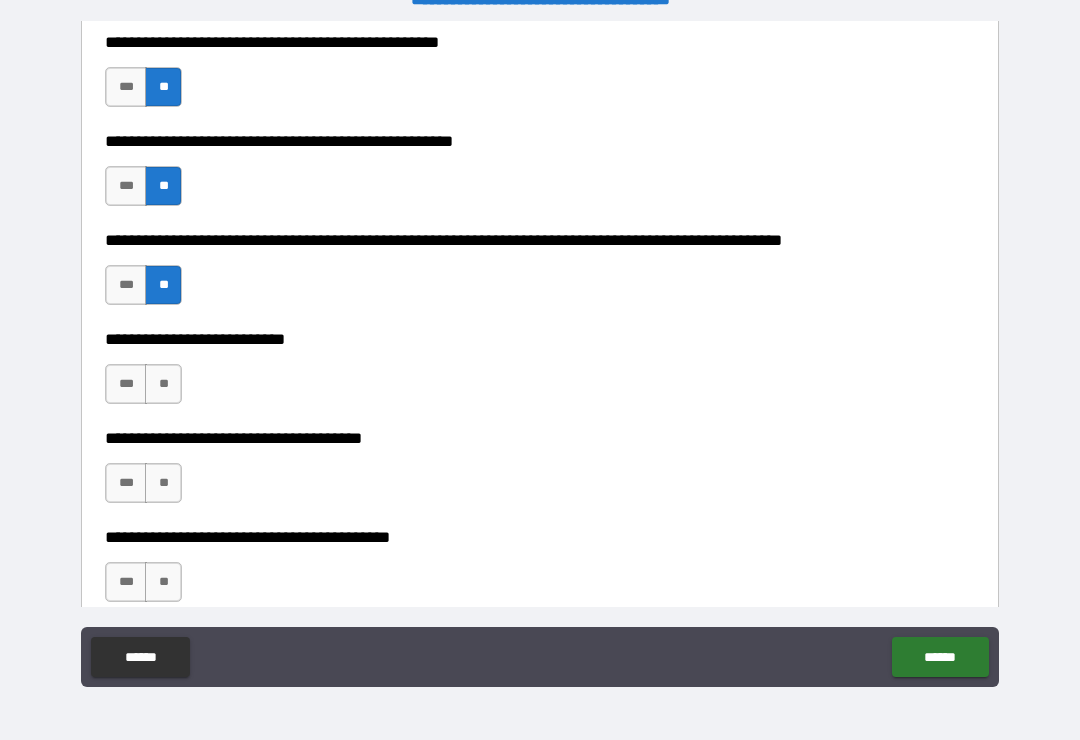 scroll, scrollTop: 772, scrollLeft: 0, axis: vertical 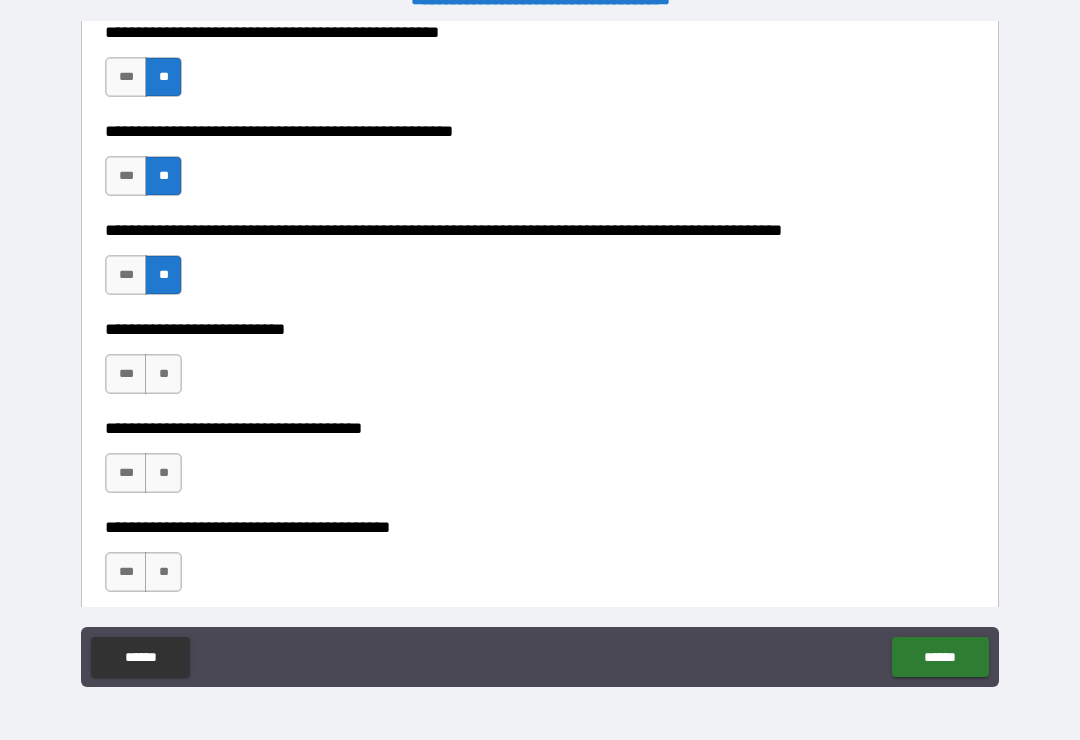 click on "**" at bounding box center (163, 374) 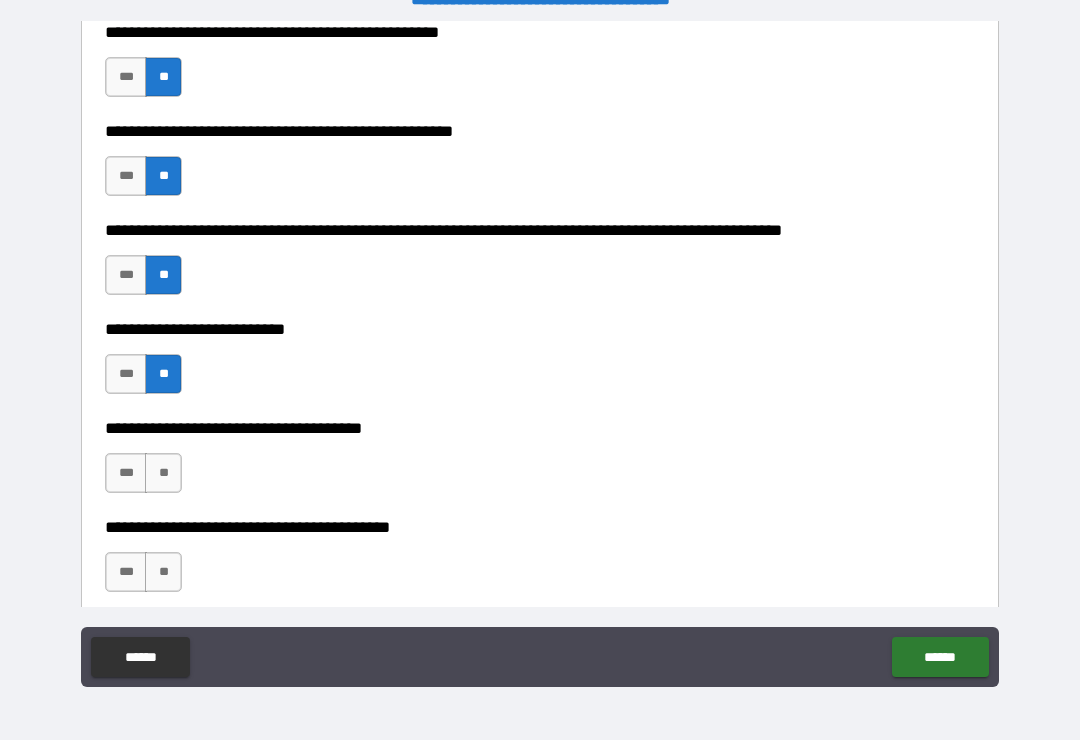 click on "**" at bounding box center (163, 473) 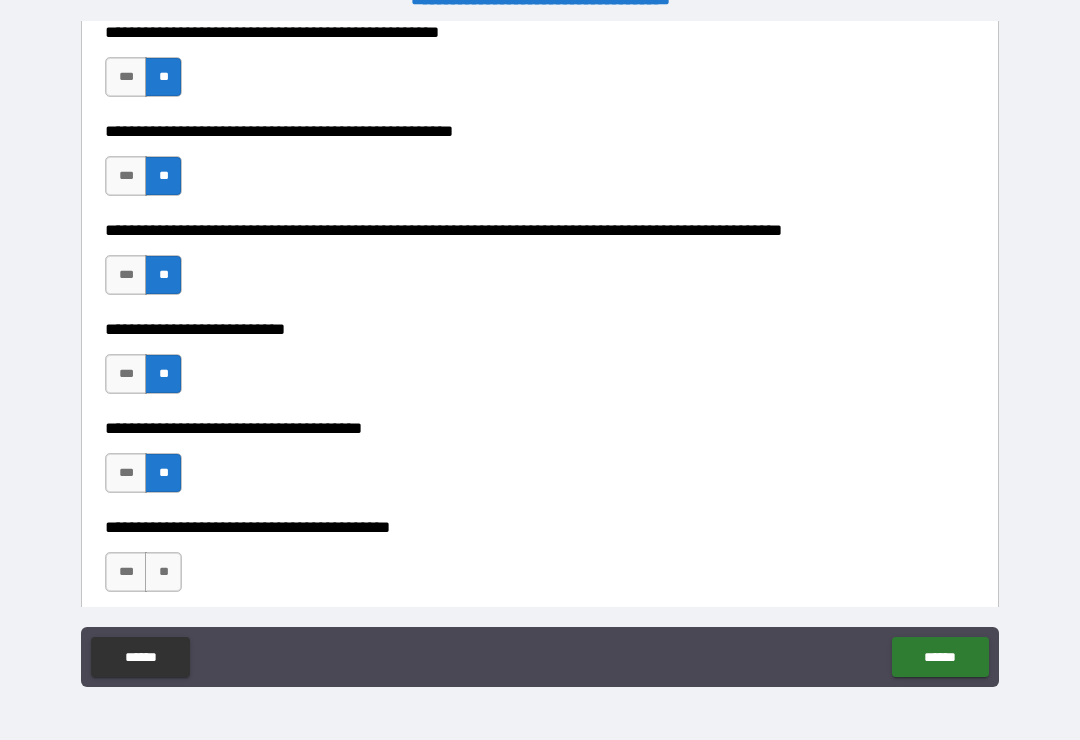 click on "**" at bounding box center [163, 572] 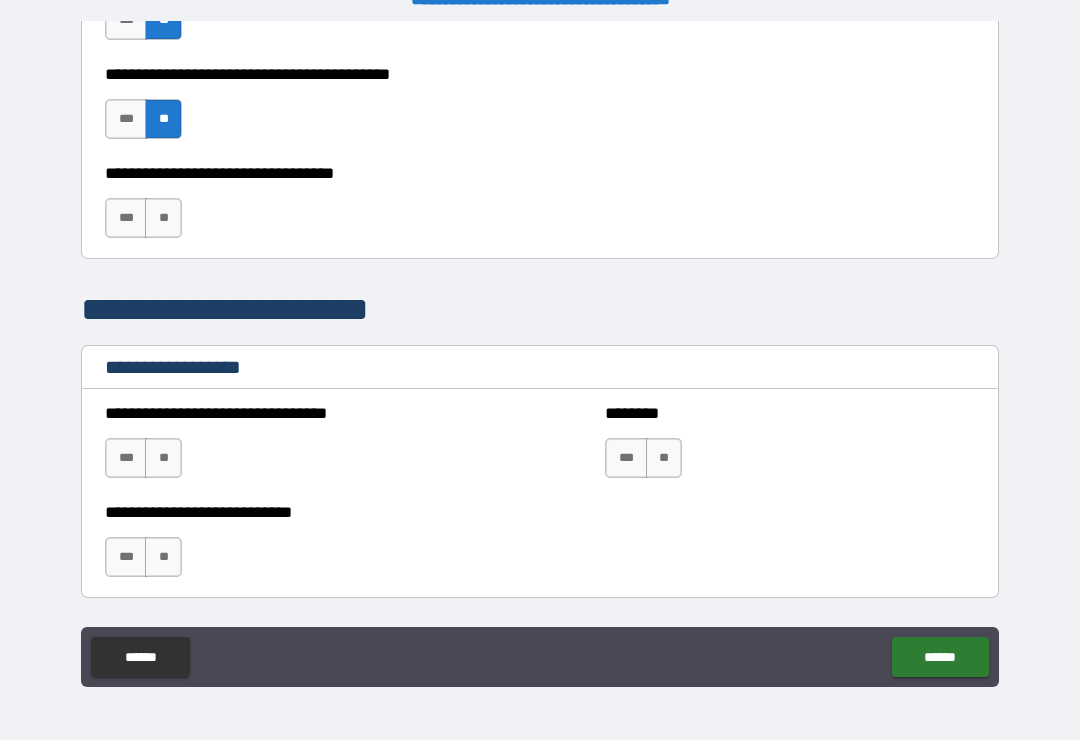 scroll, scrollTop: 1230, scrollLeft: 0, axis: vertical 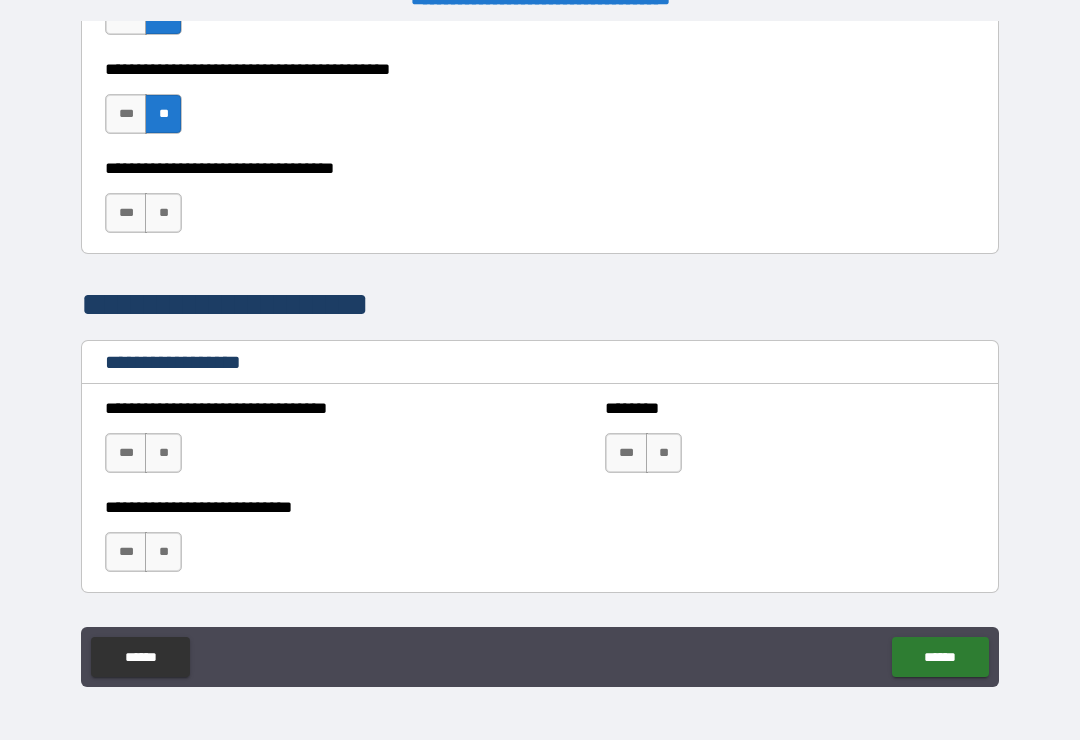 click on "**" at bounding box center (163, 213) 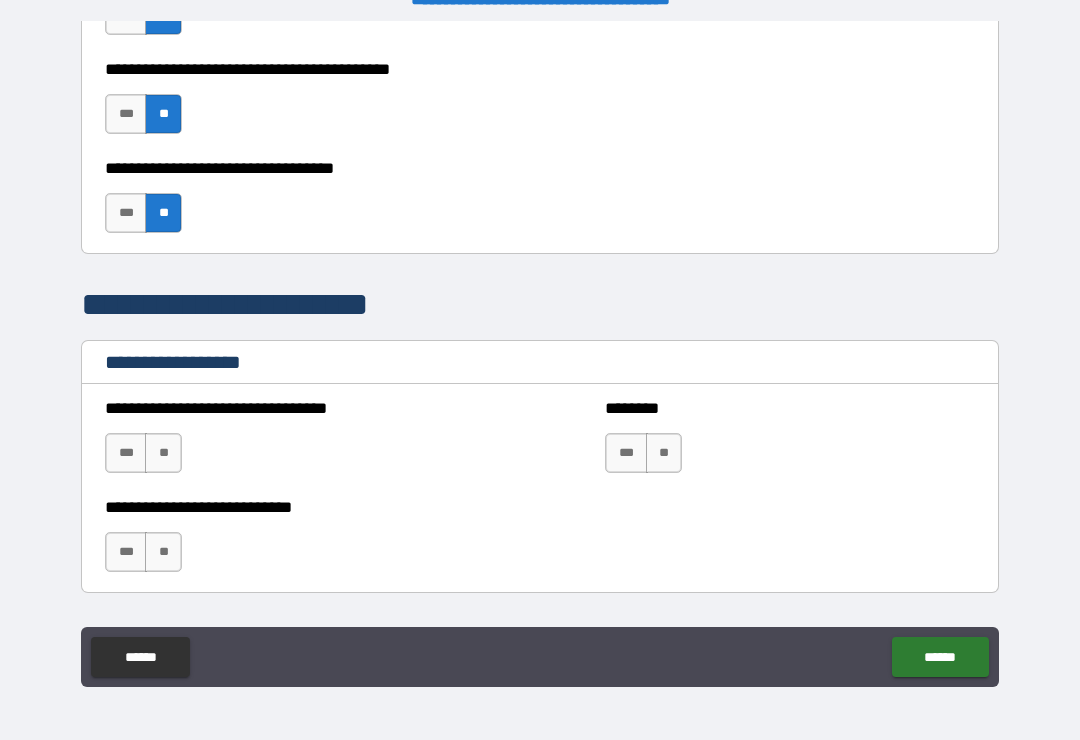 click on "**" at bounding box center [163, 453] 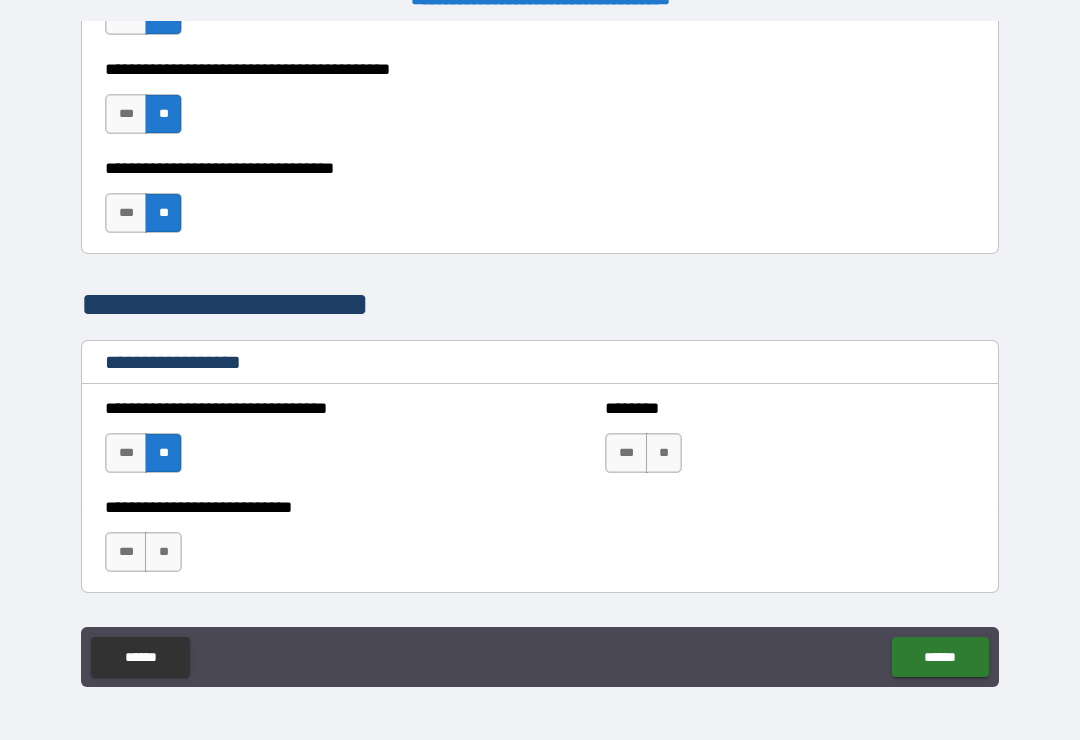 click on "**" at bounding box center (163, 552) 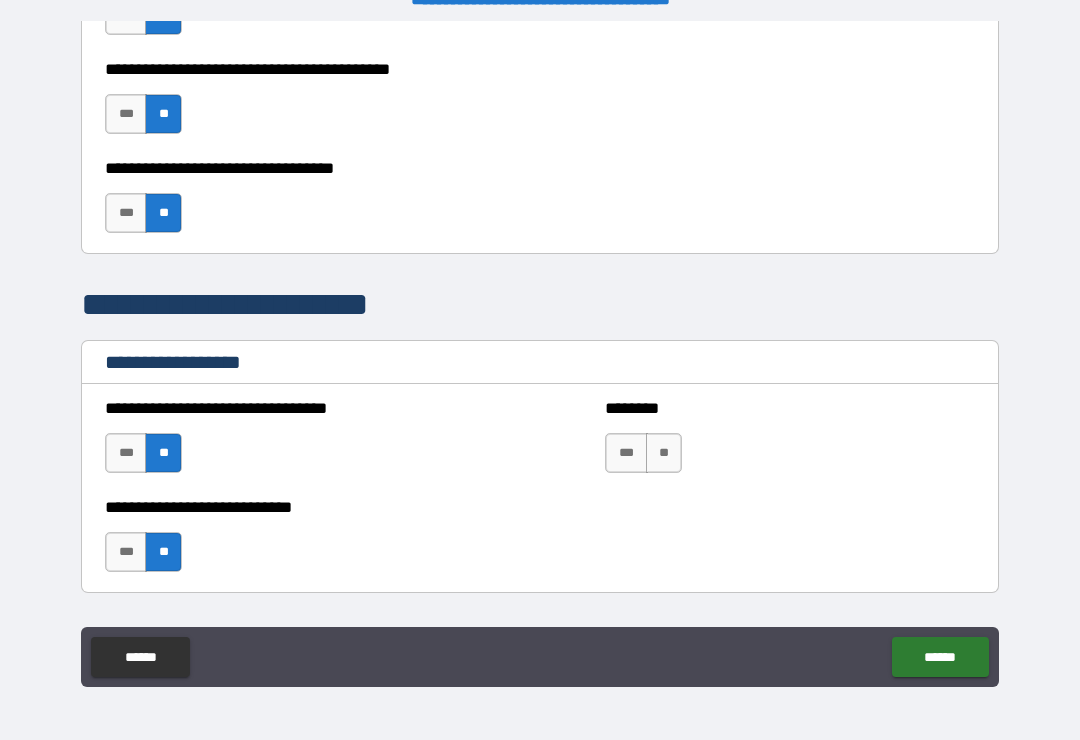 click on "**" at bounding box center [664, 453] 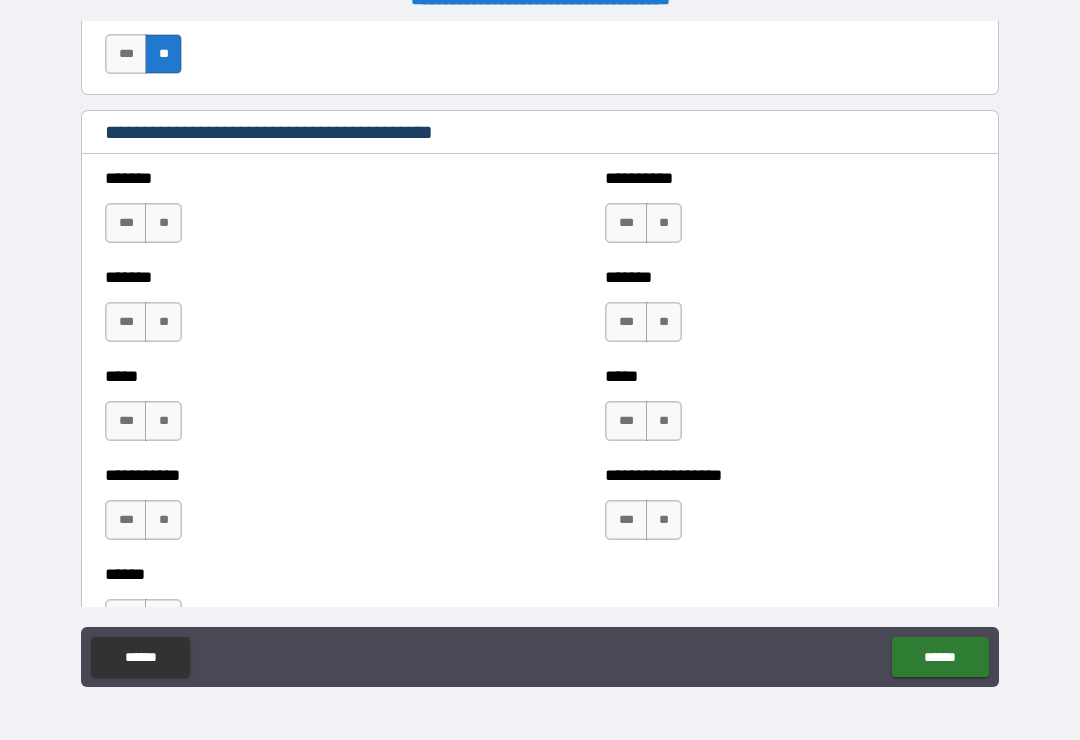 scroll, scrollTop: 1729, scrollLeft: 0, axis: vertical 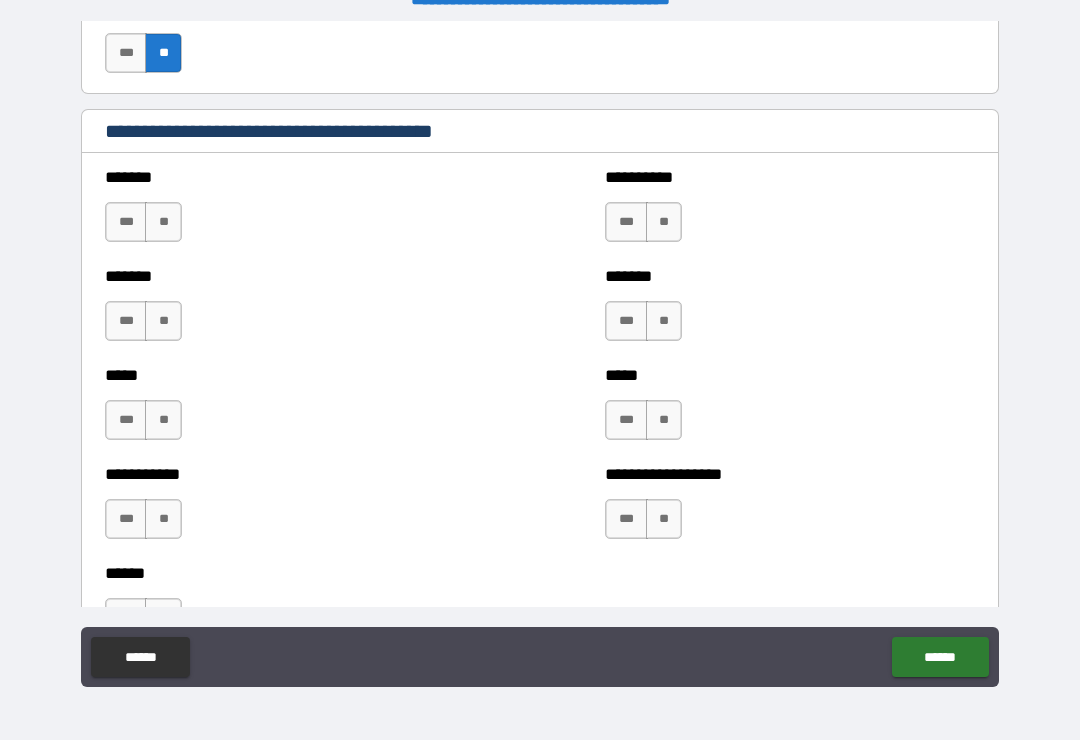 click on "**" at bounding box center (163, 222) 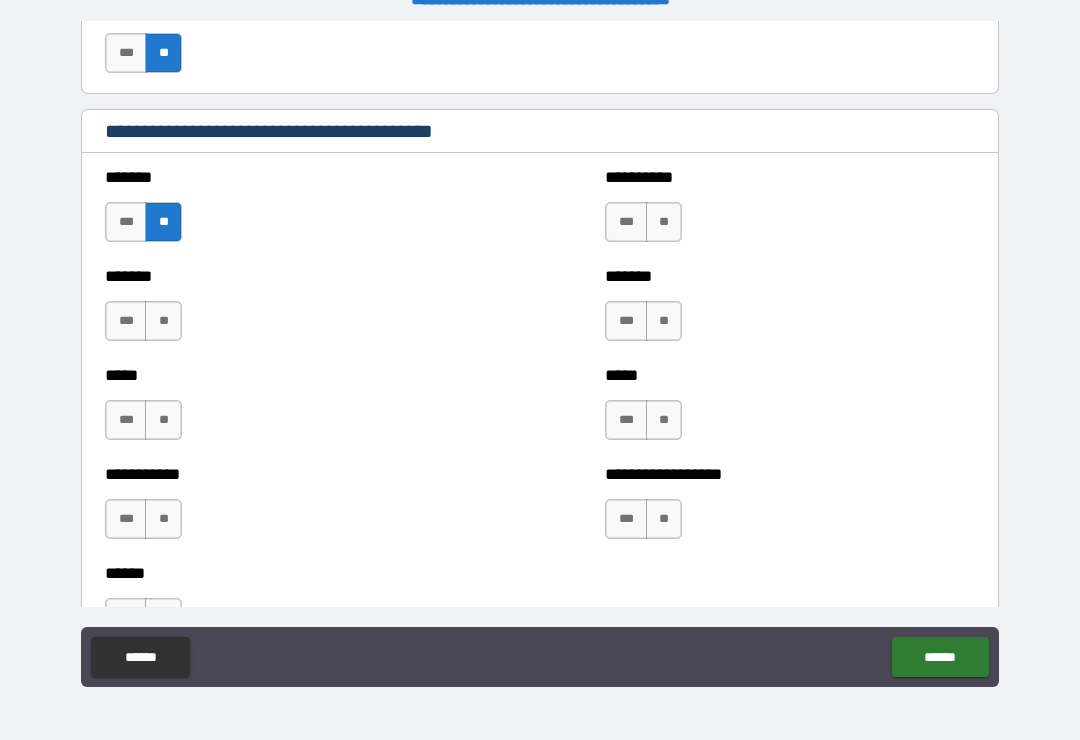 click on "**" at bounding box center [163, 321] 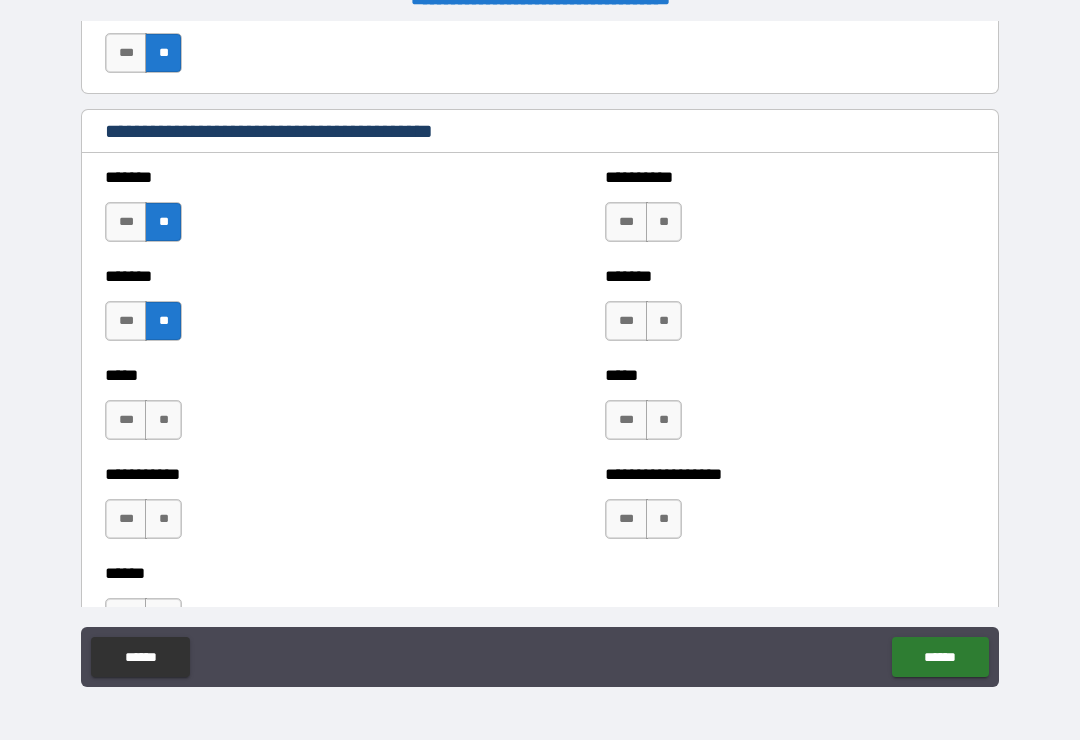 click on "**" at bounding box center (163, 420) 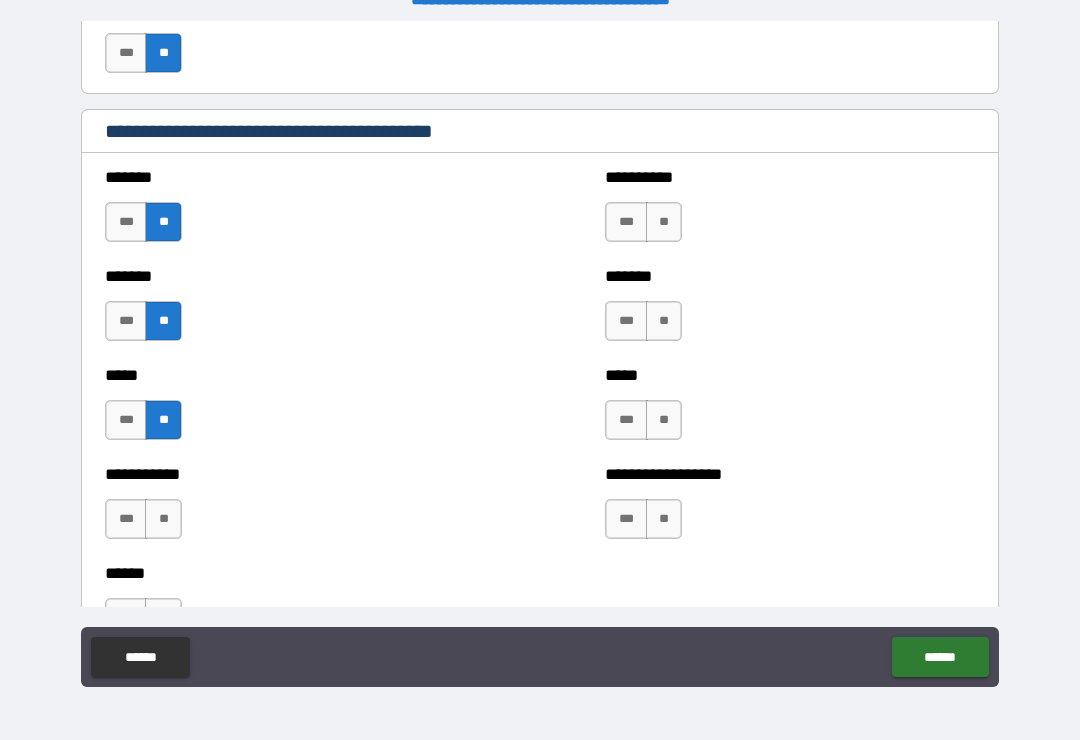 click on "**********" at bounding box center (290, 509) 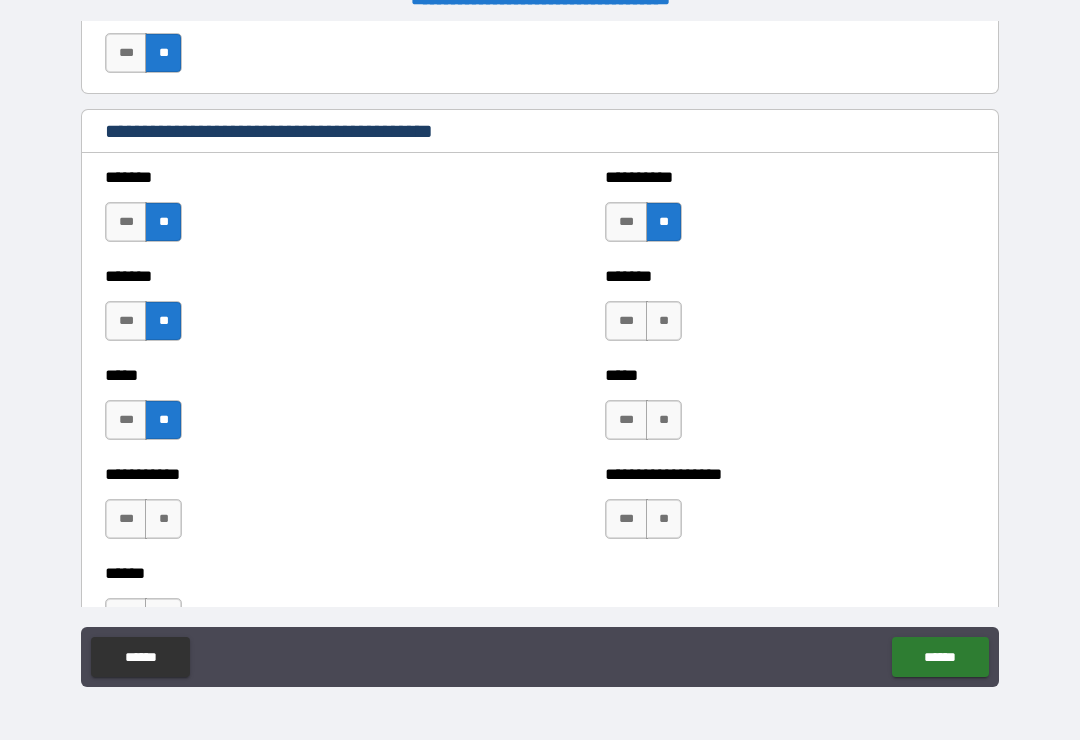 click on "**" at bounding box center [664, 321] 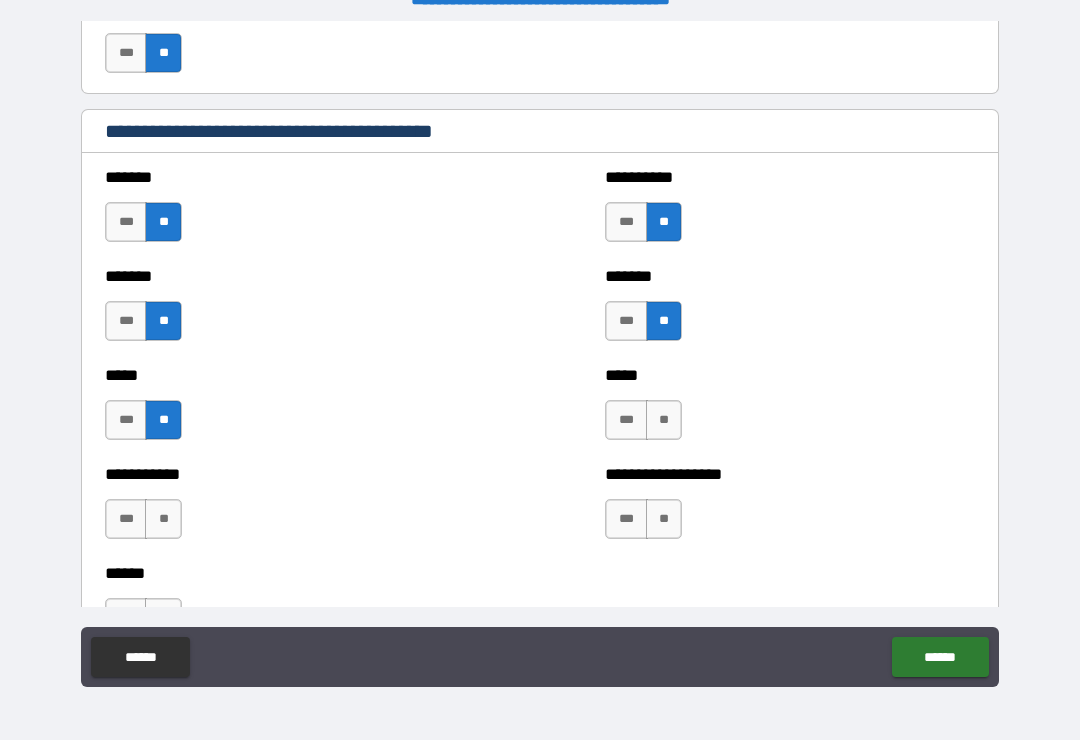 click on "**" at bounding box center [664, 420] 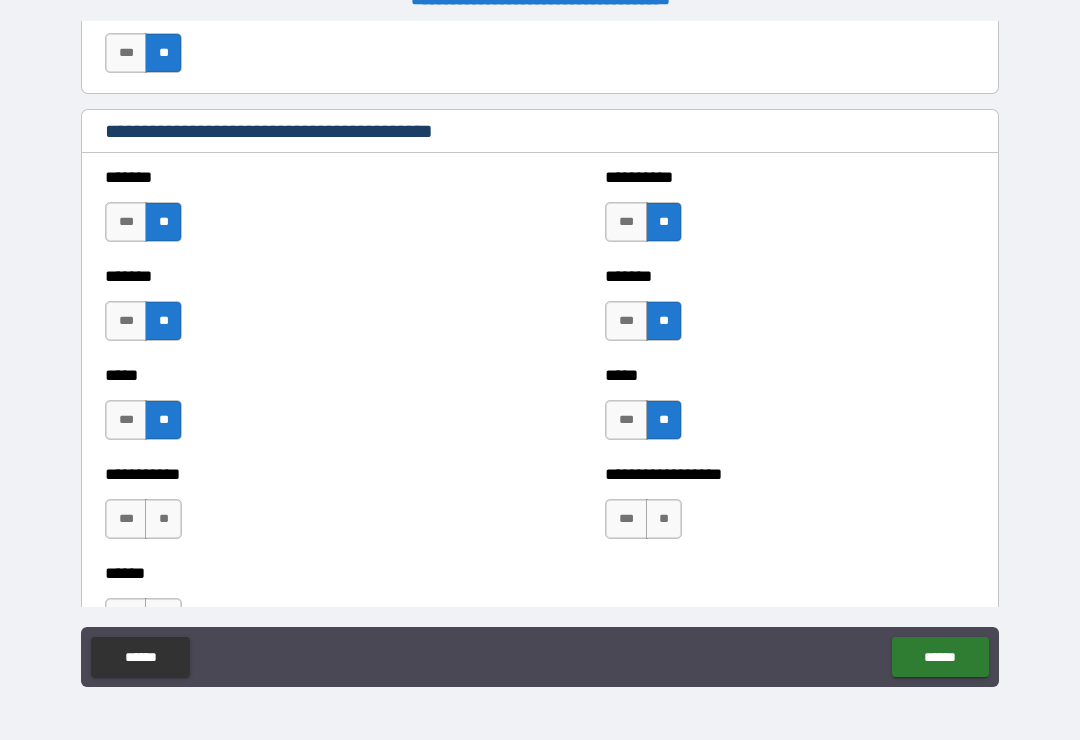 click on "**" at bounding box center (664, 519) 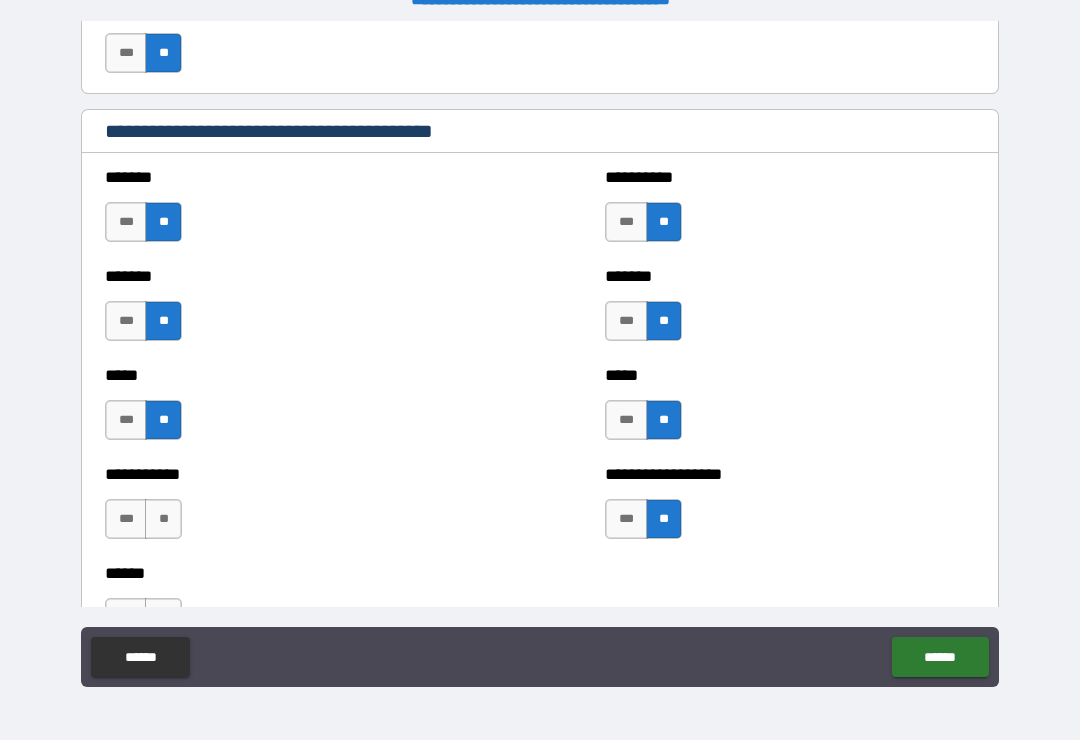 click on "**" at bounding box center (163, 519) 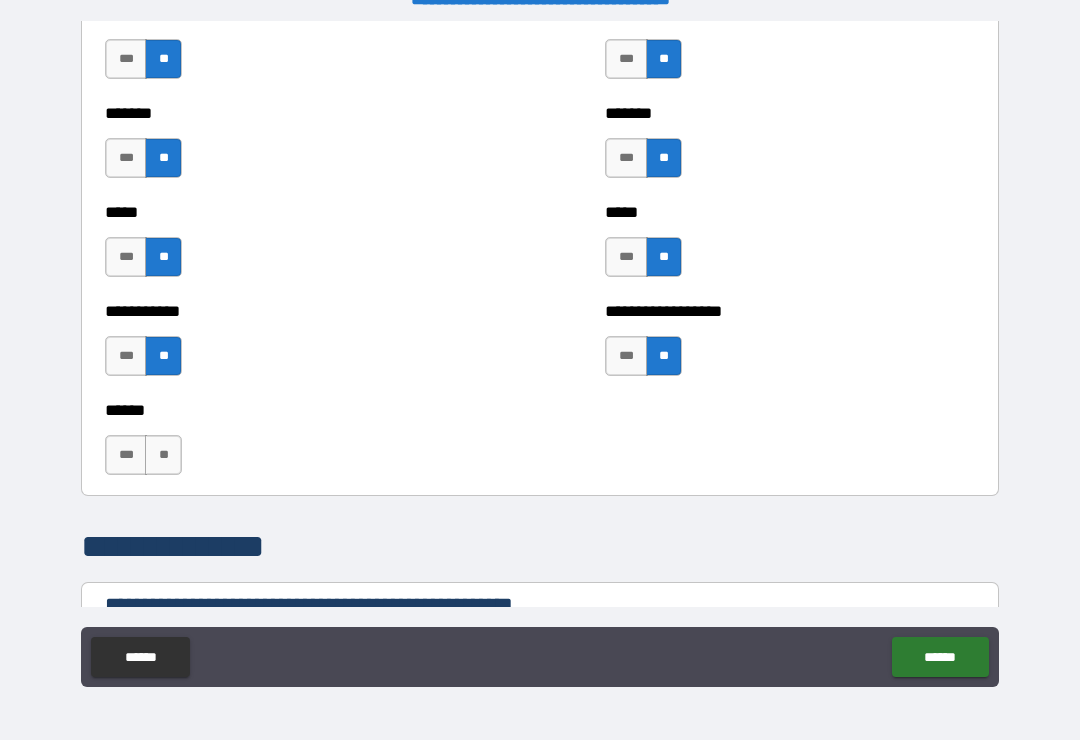 scroll, scrollTop: 1952, scrollLeft: 0, axis: vertical 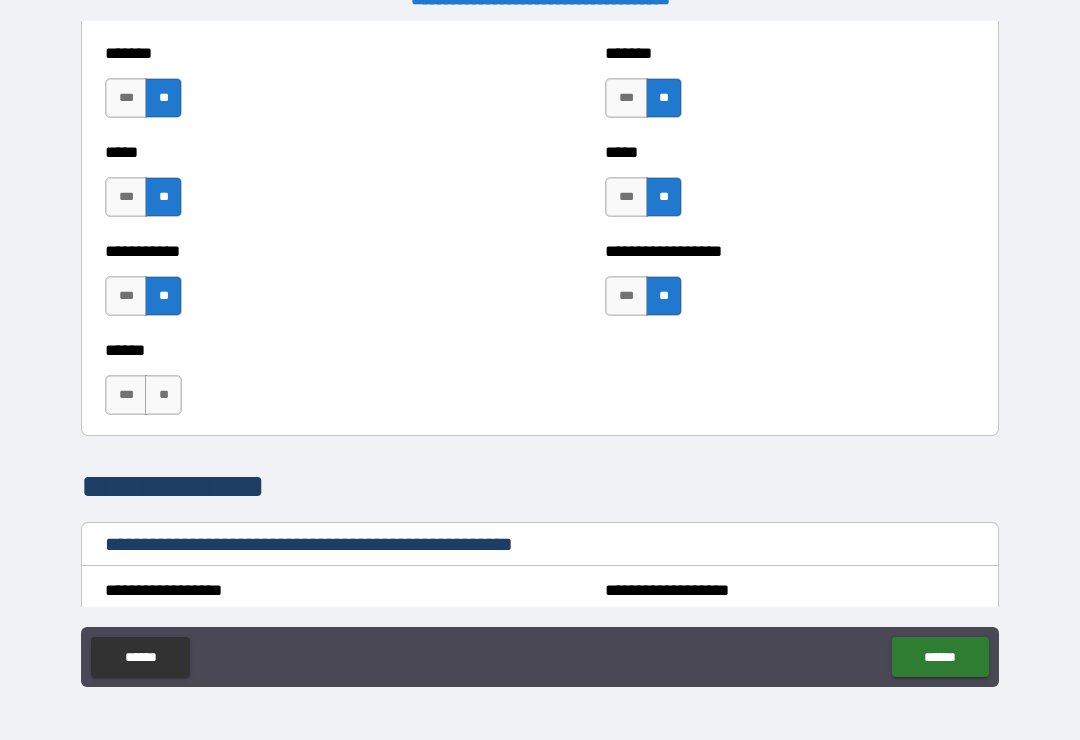 click on "**" at bounding box center [163, 395] 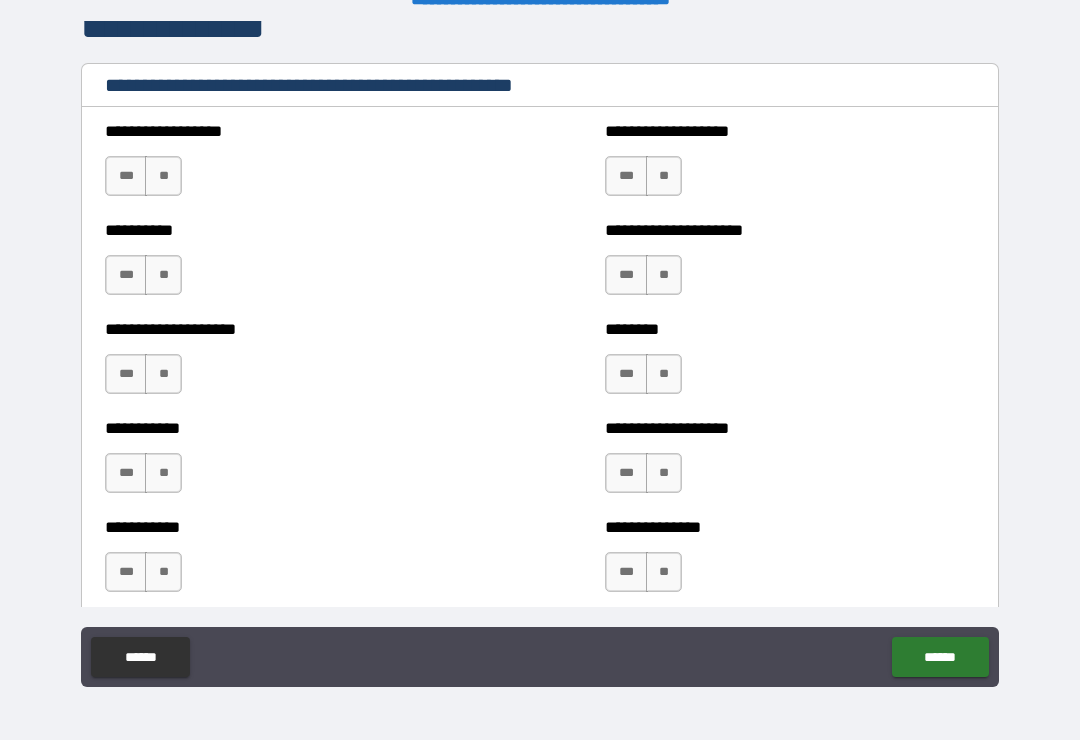scroll, scrollTop: 2411, scrollLeft: 0, axis: vertical 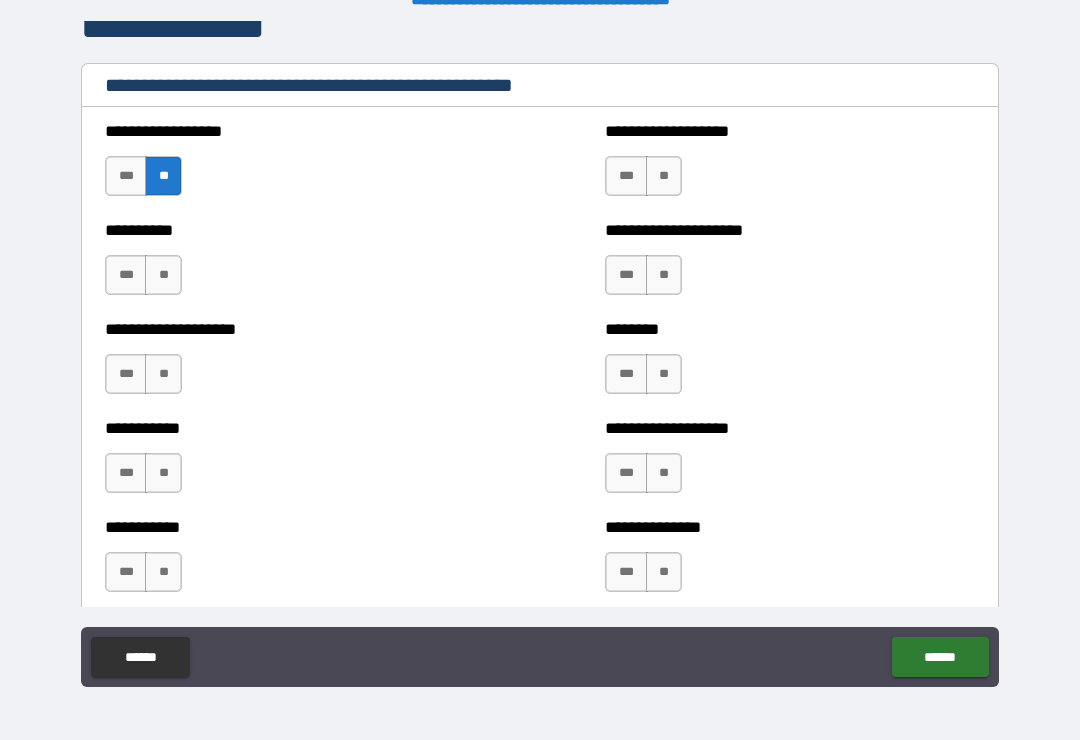 click on "**" at bounding box center [163, 275] 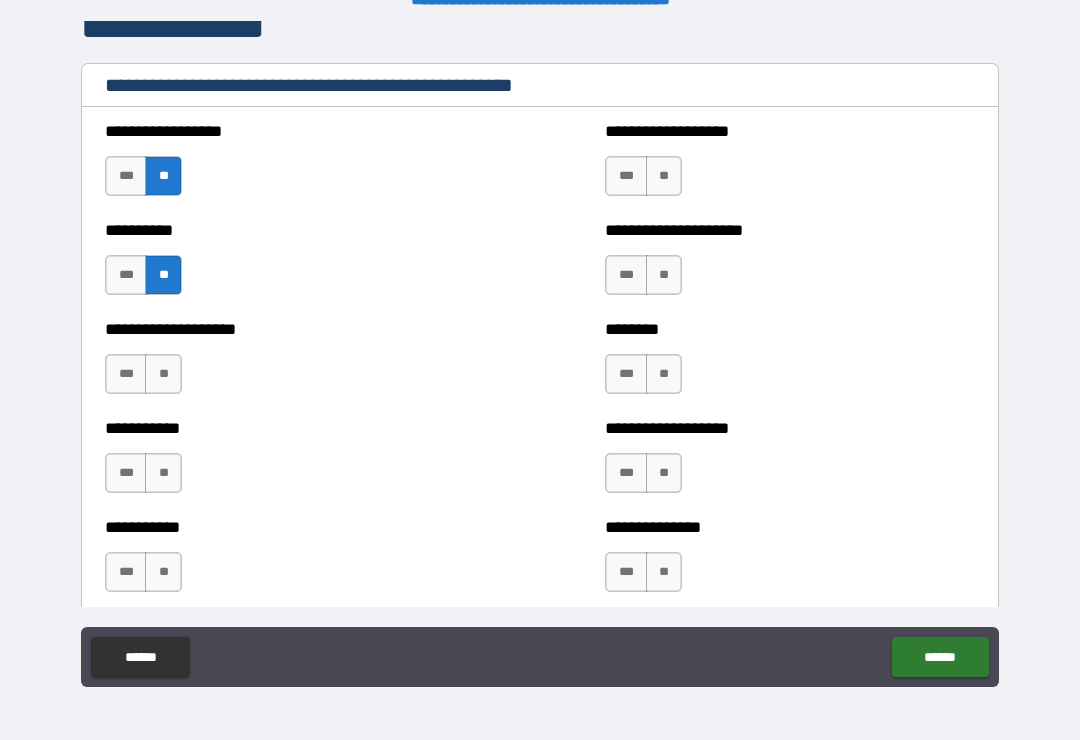 click on "**" at bounding box center (163, 374) 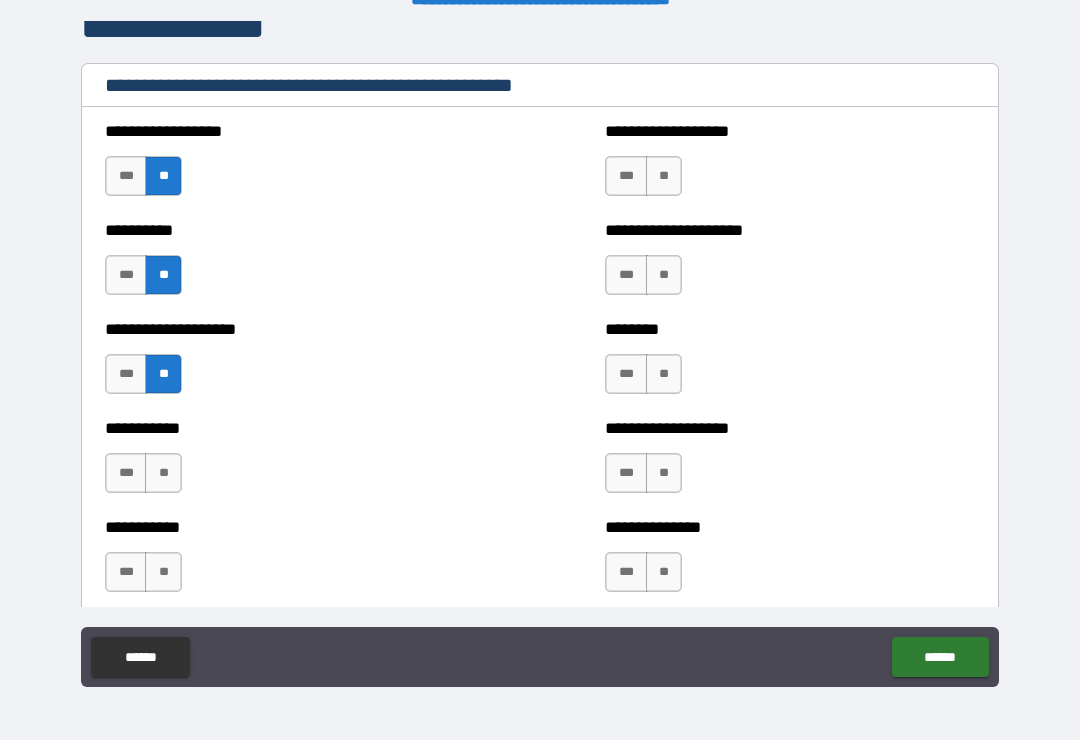 click on "**" at bounding box center (163, 473) 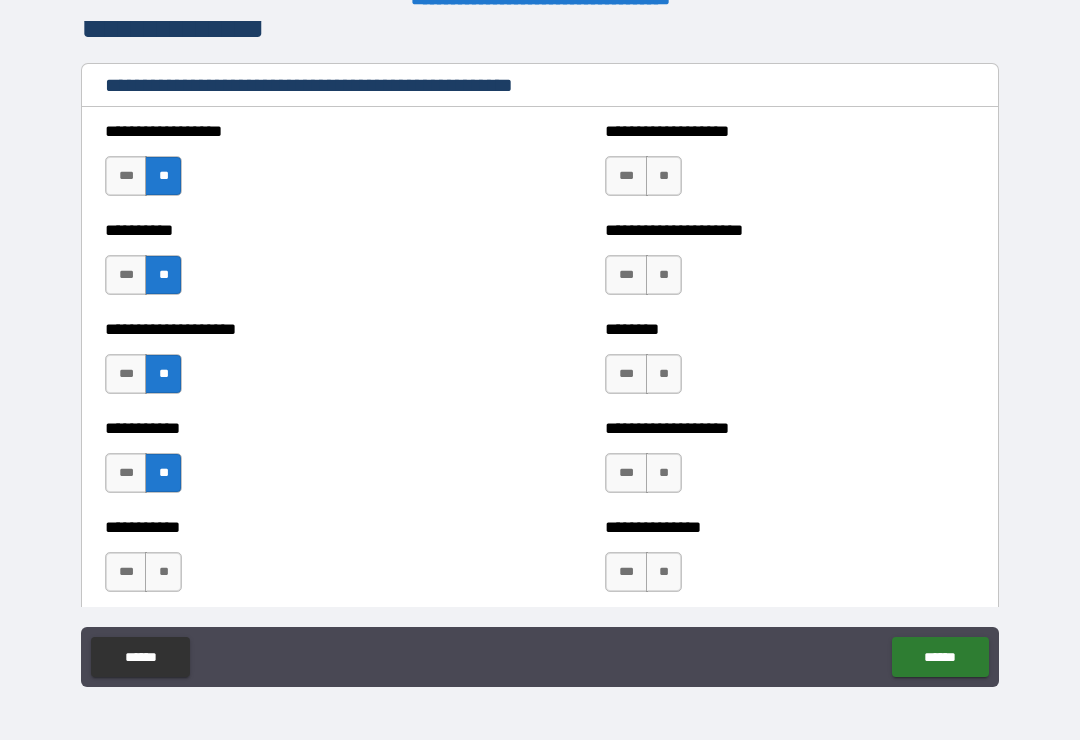click on "**********" at bounding box center (290, 562) 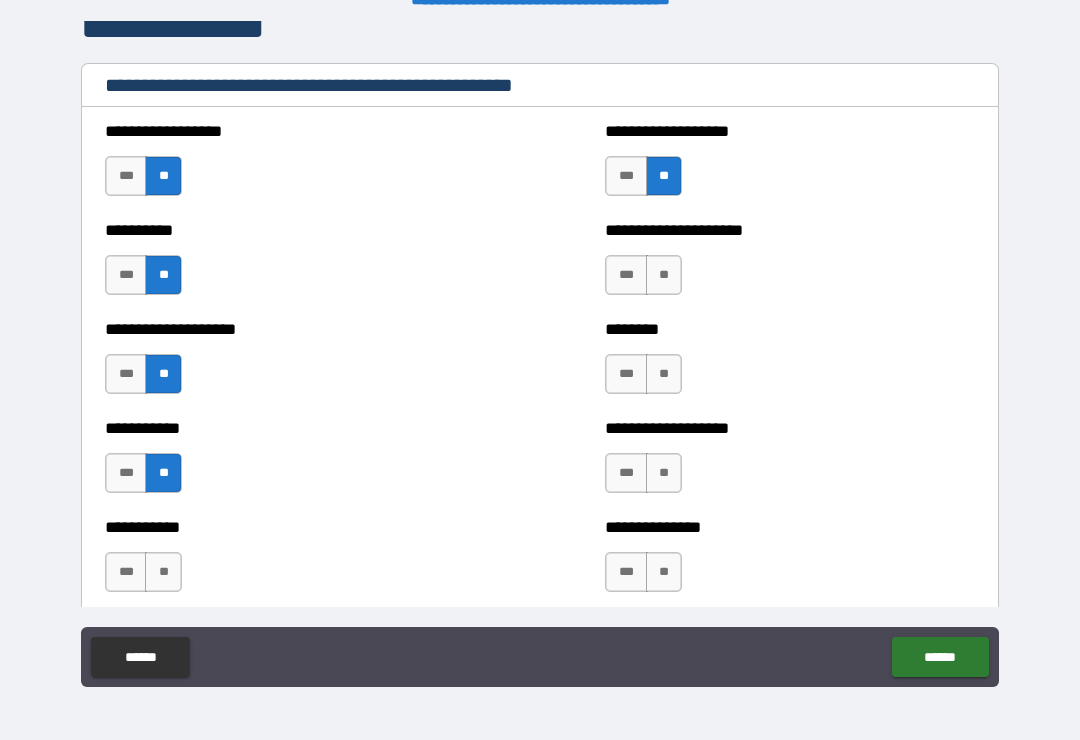 click on "**" at bounding box center (664, 275) 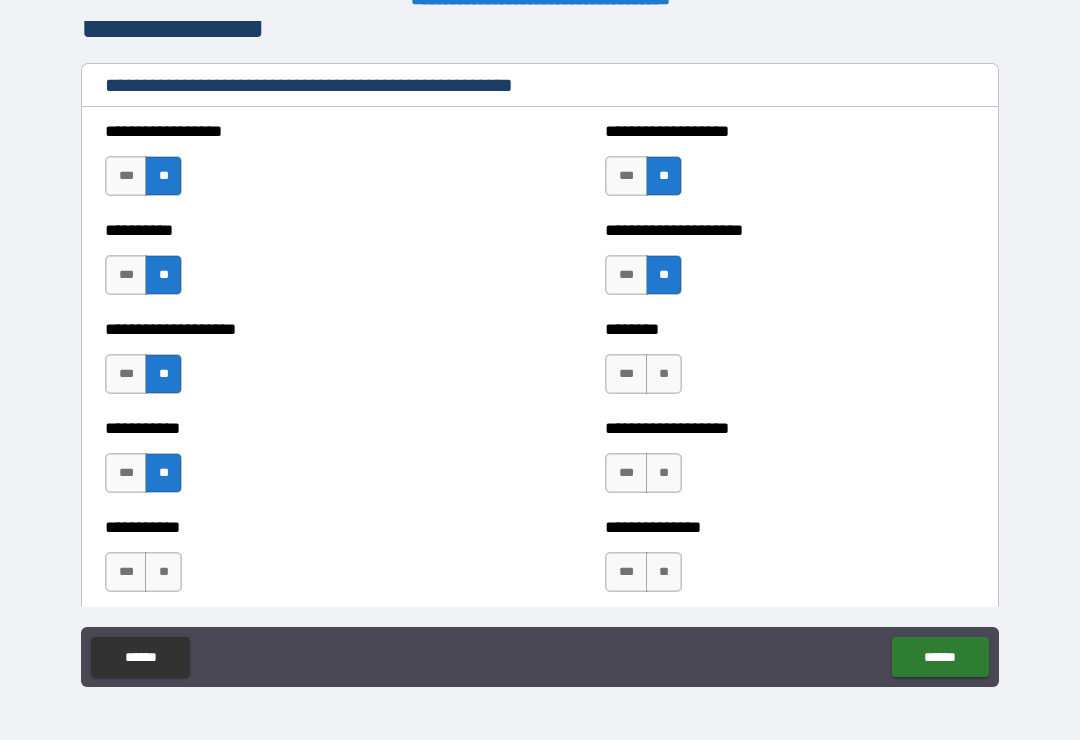 click on "**" at bounding box center [664, 374] 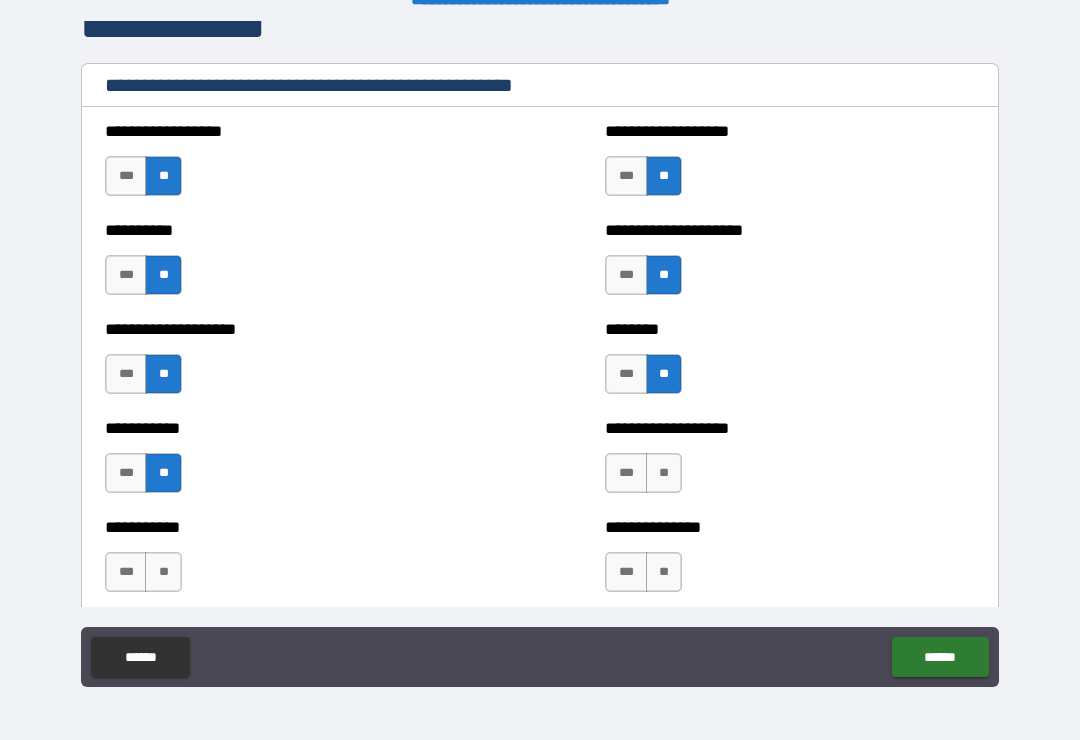 click on "**" at bounding box center (664, 473) 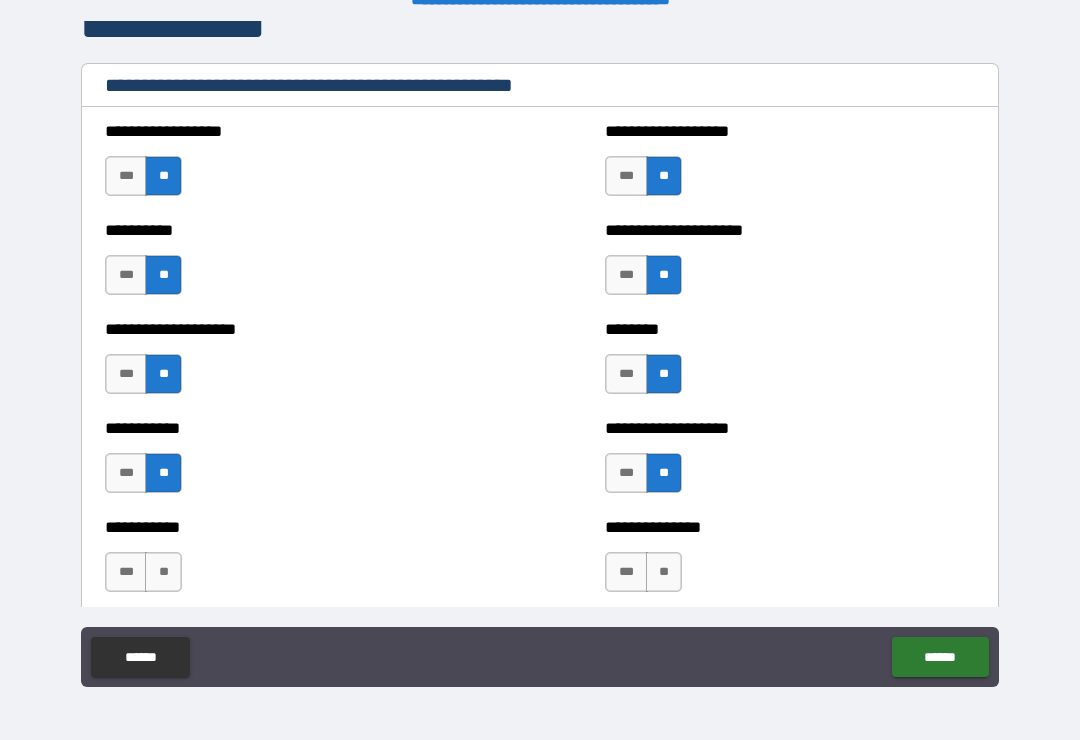 click on "**" at bounding box center (664, 572) 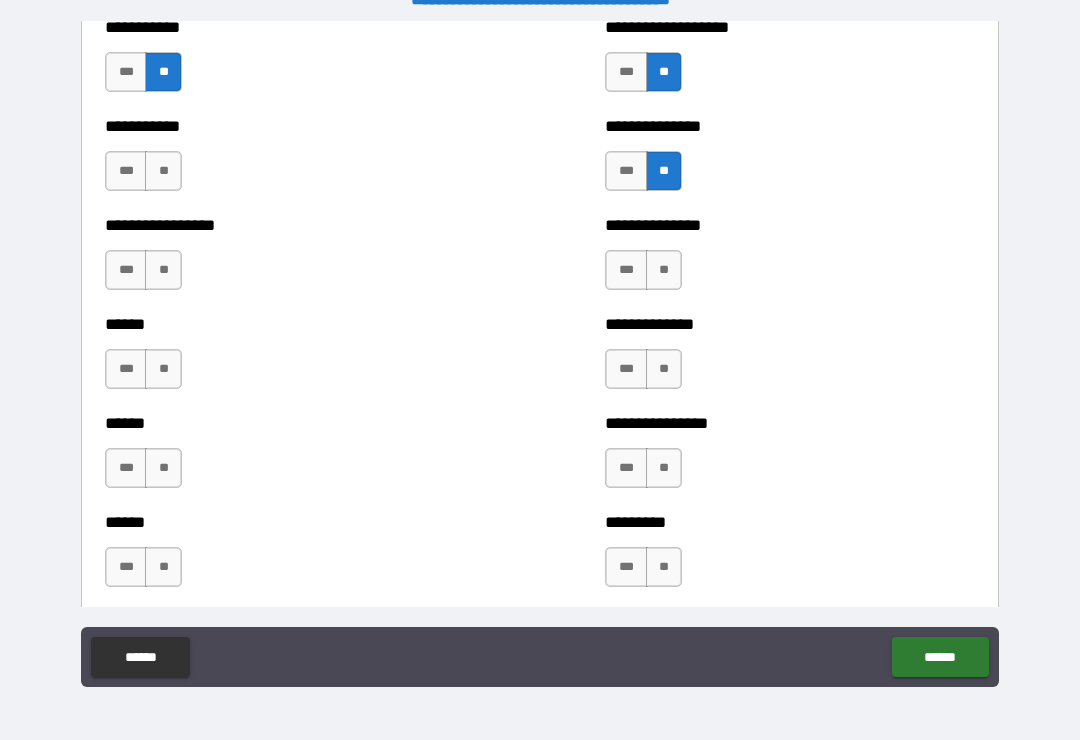 scroll, scrollTop: 2804, scrollLeft: 0, axis: vertical 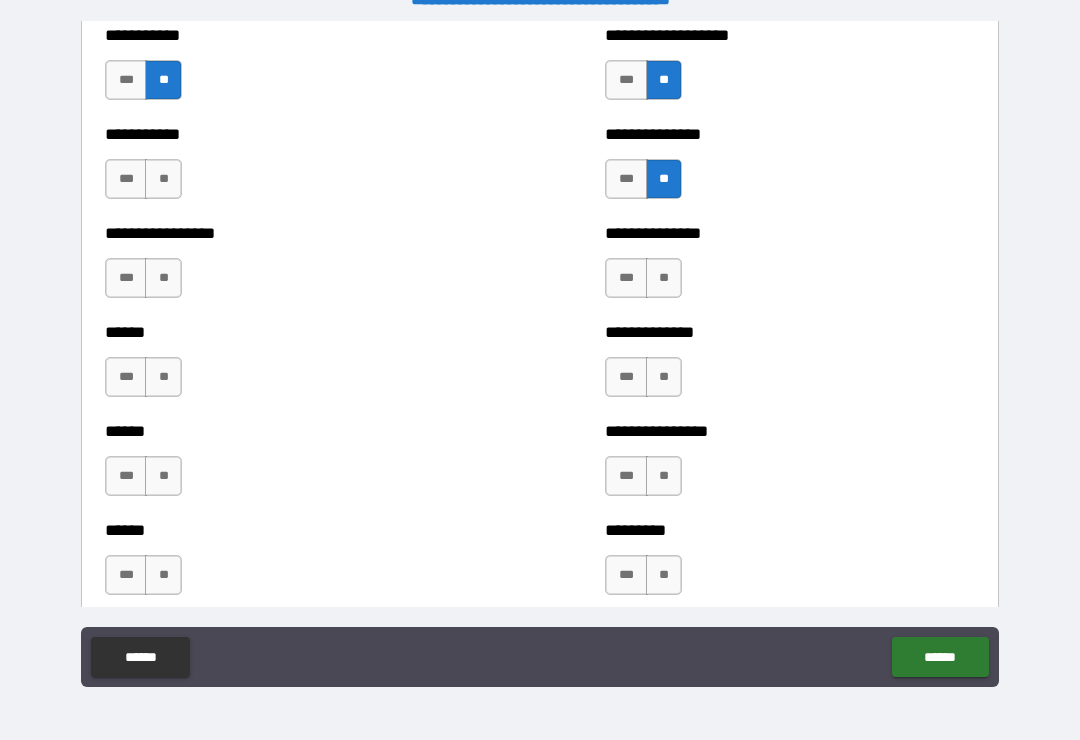 click on "**" at bounding box center (163, 179) 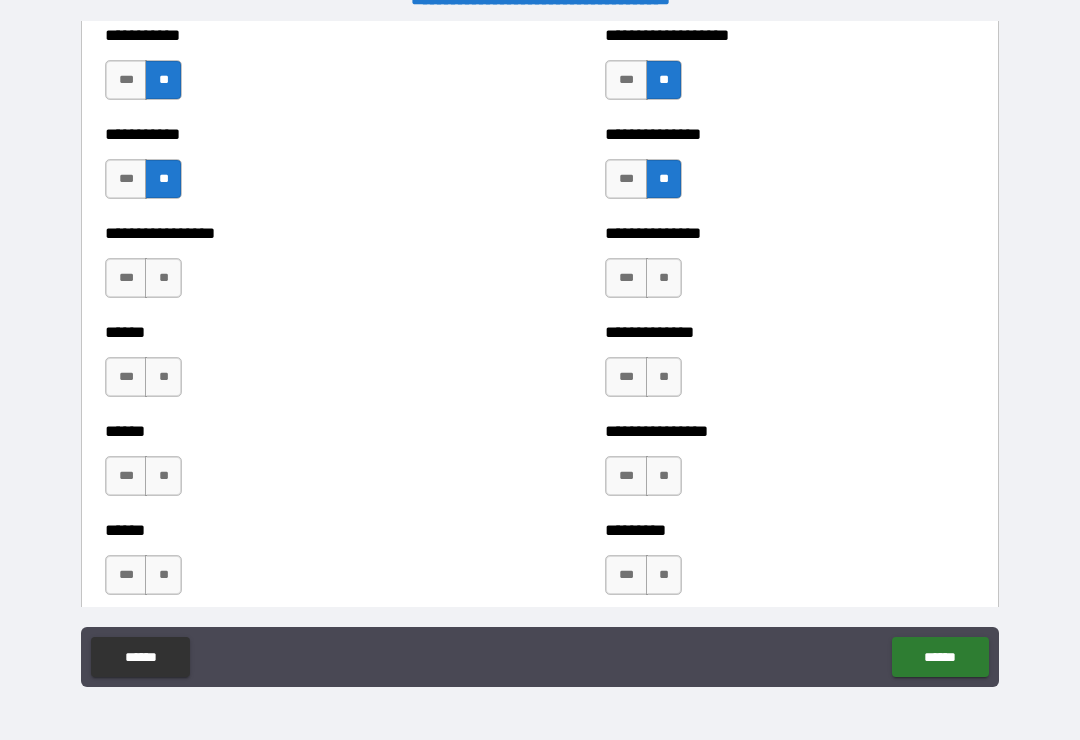 click on "**" at bounding box center [163, 278] 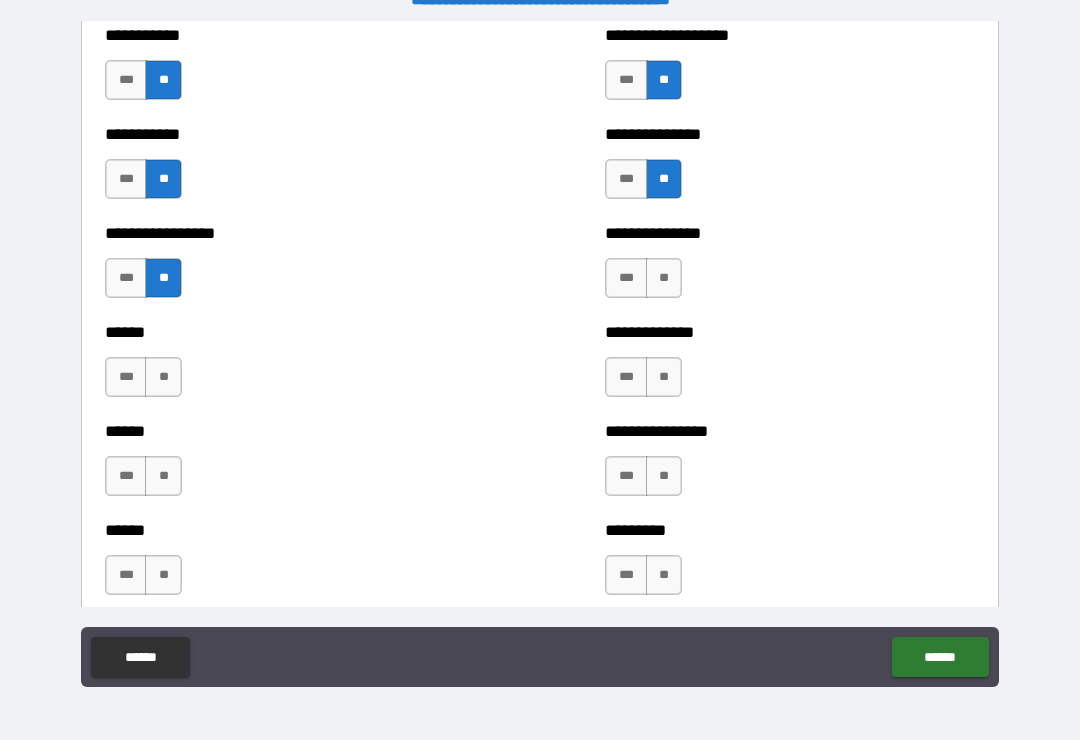 click on "**" at bounding box center [163, 377] 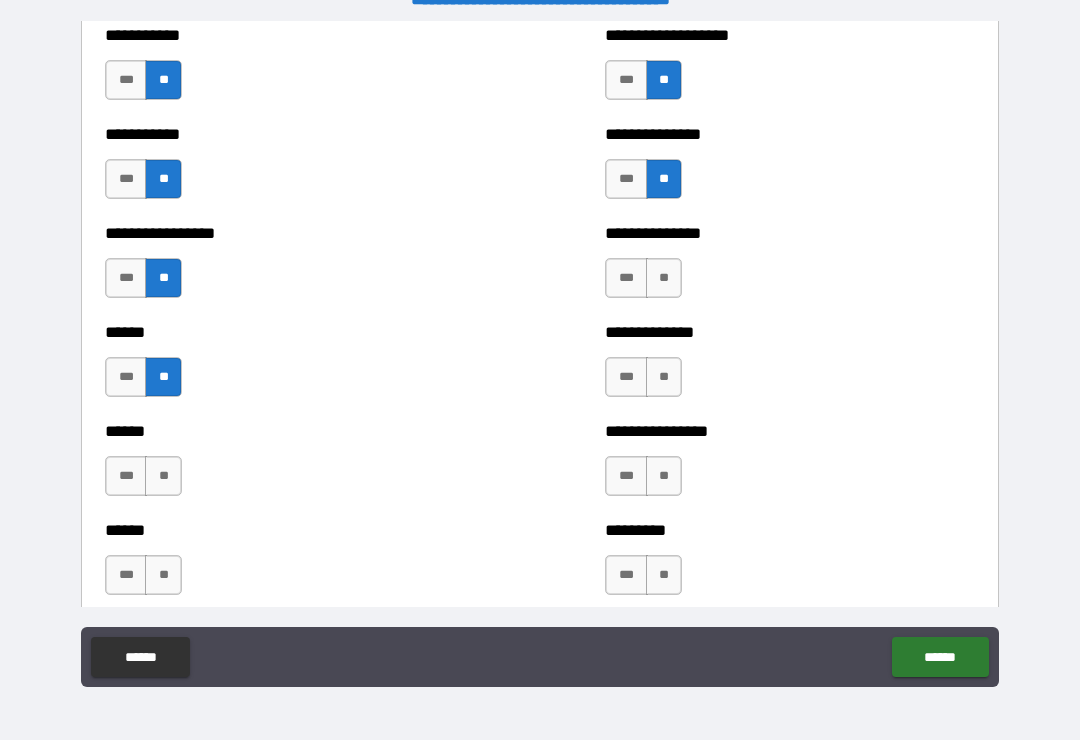 click on "**" at bounding box center (163, 476) 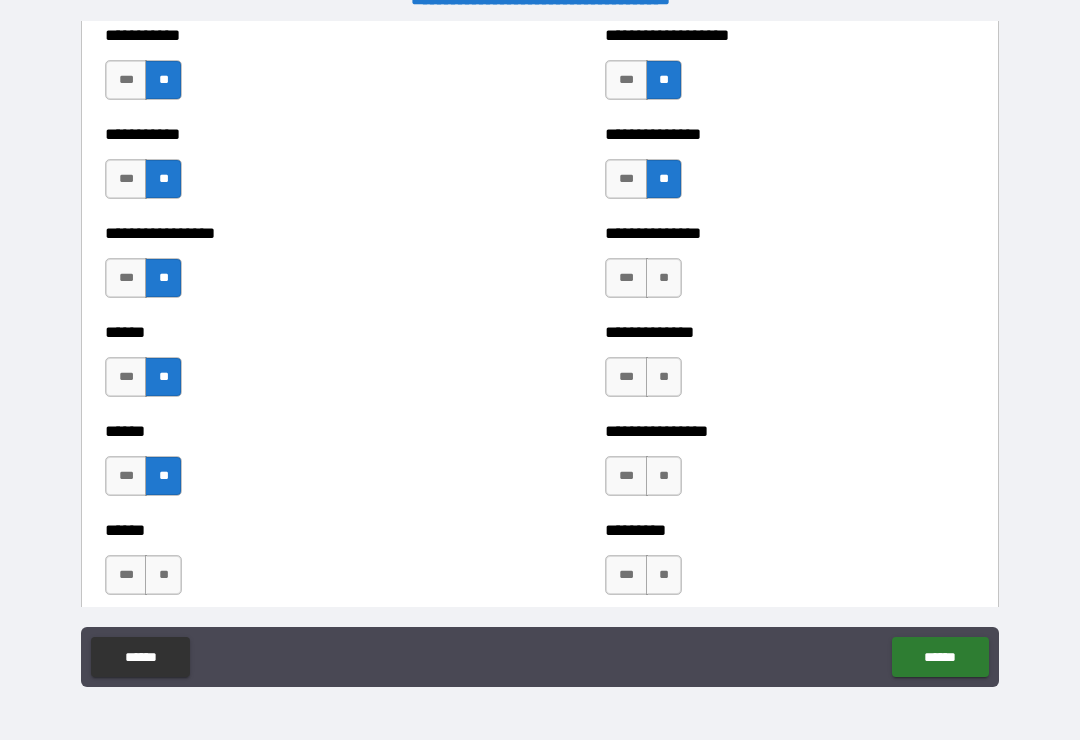 click on "*** **" at bounding box center [143, 575] 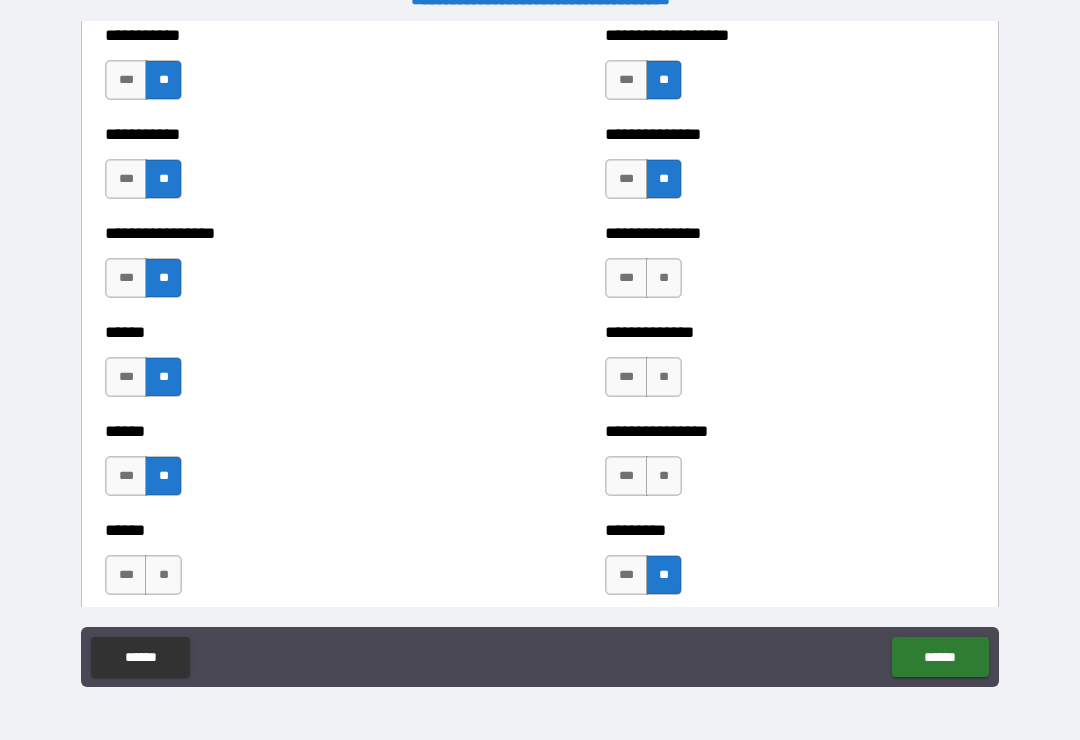click on "**" at bounding box center (664, 476) 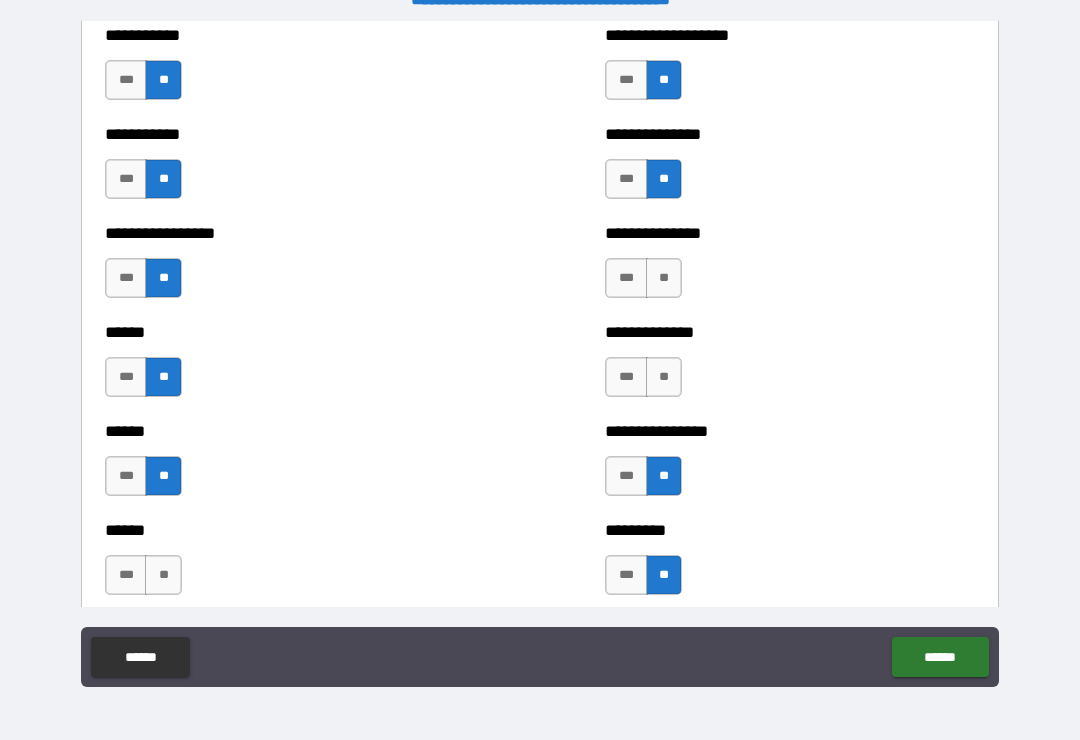 click on "**" at bounding box center (664, 377) 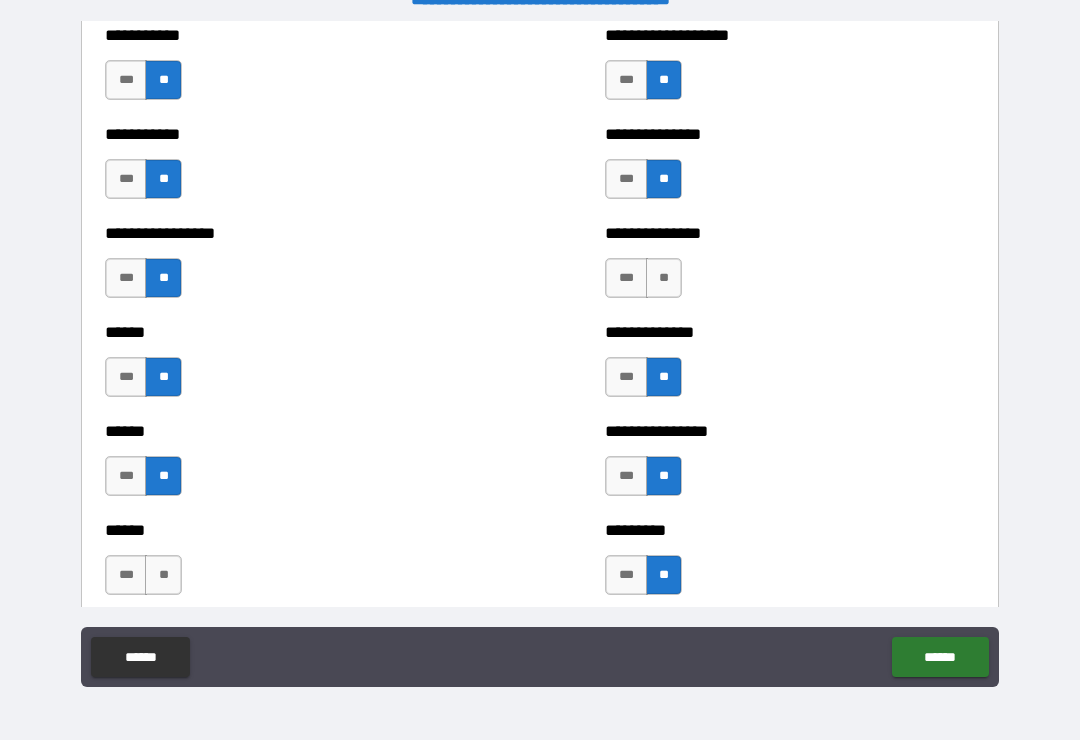 click on "**" at bounding box center [664, 278] 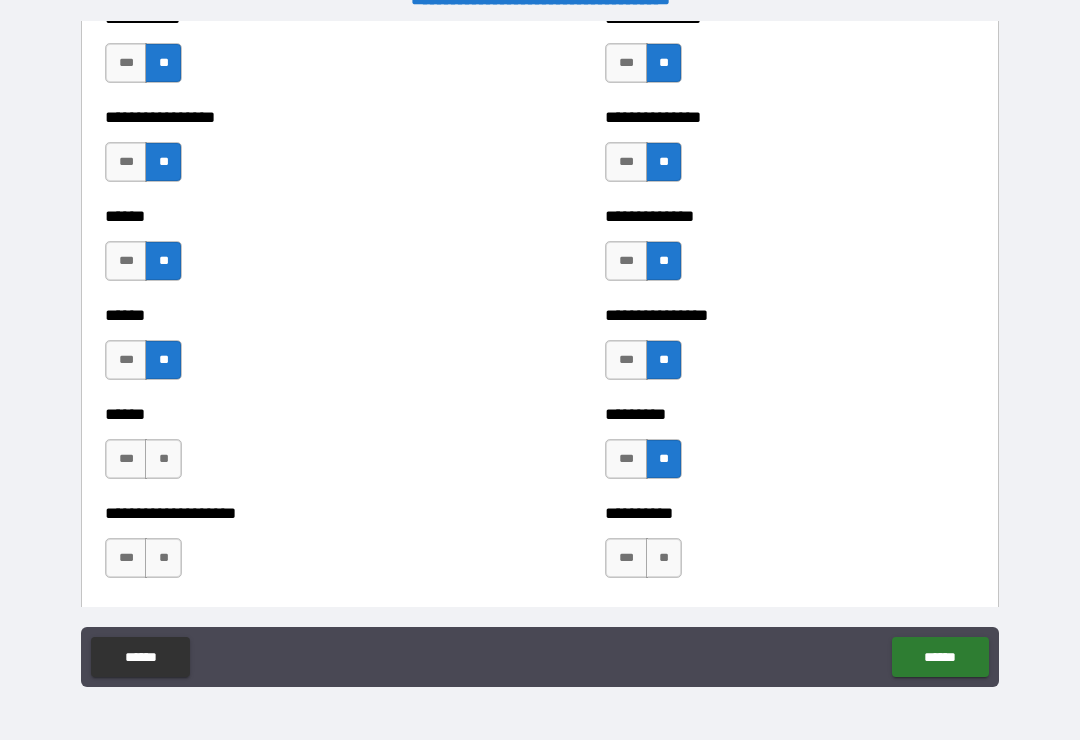 scroll, scrollTop: 2974, scrollLeft: 0, axis: vertical 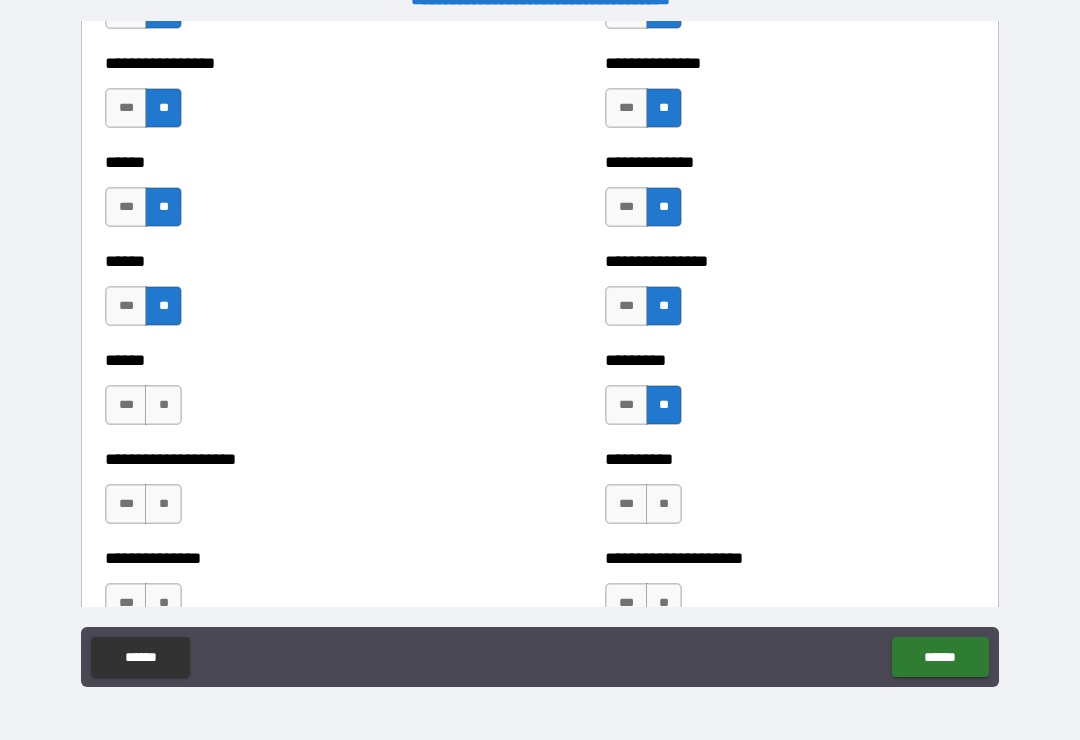 click on "**" at bounding box center [163, 405] 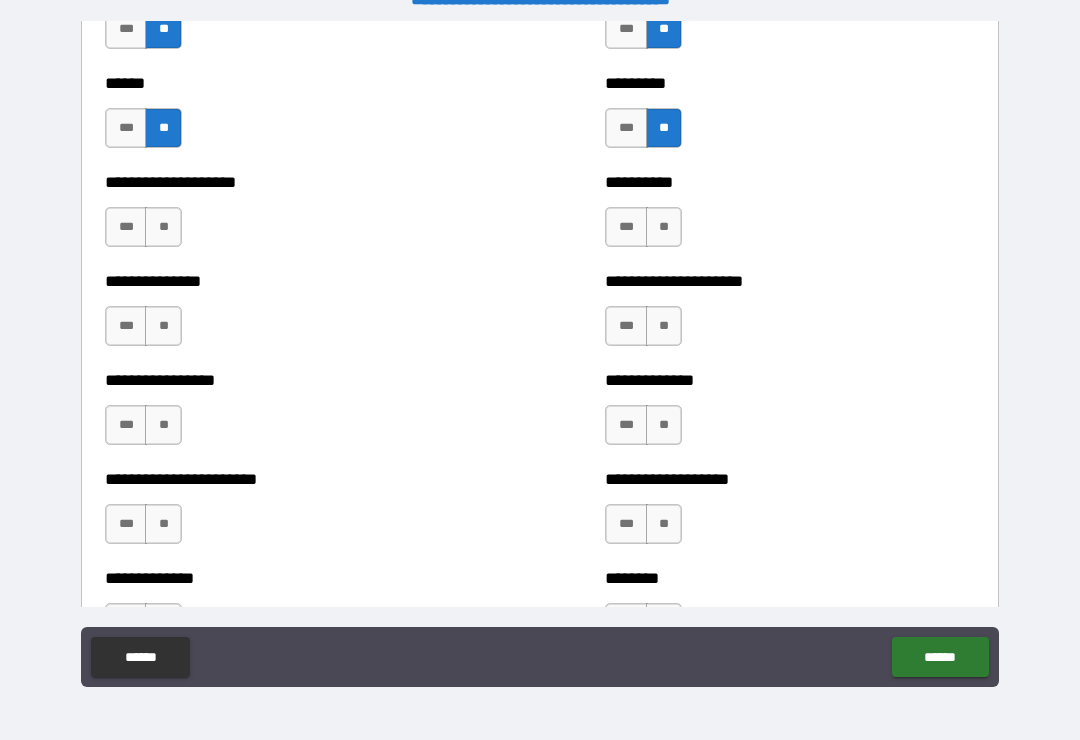scroll, scrollTop: 3252, scrollLeft: 0, axis: vertical 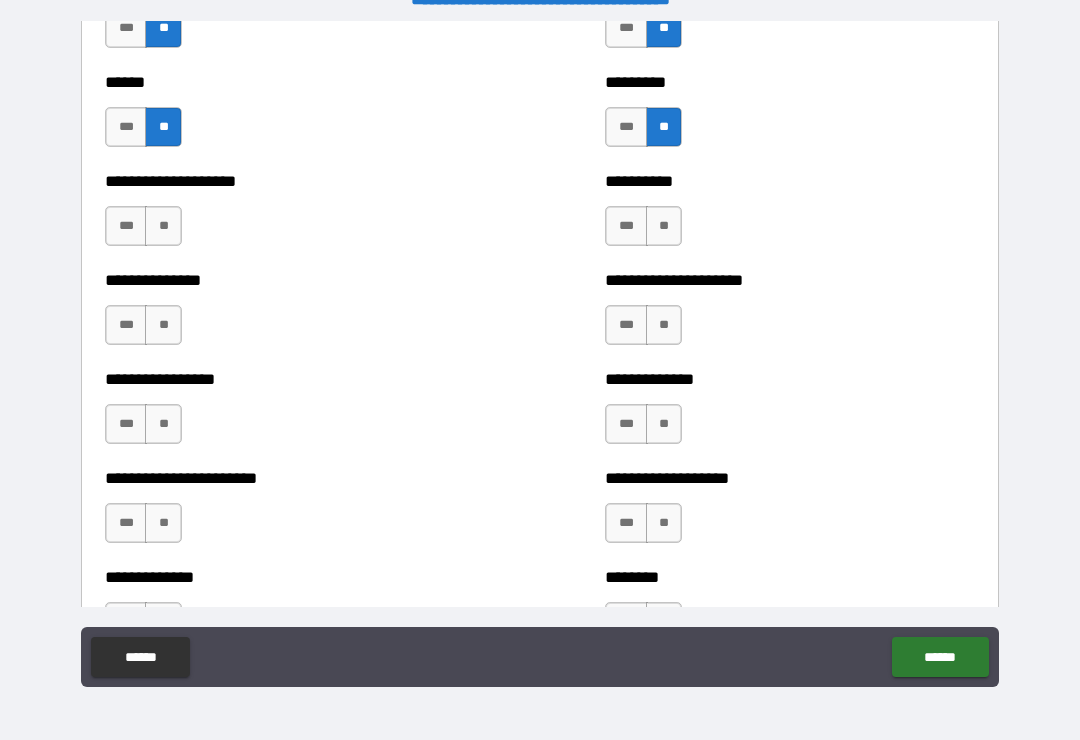 click on "**" at bounding box center (163, 523) 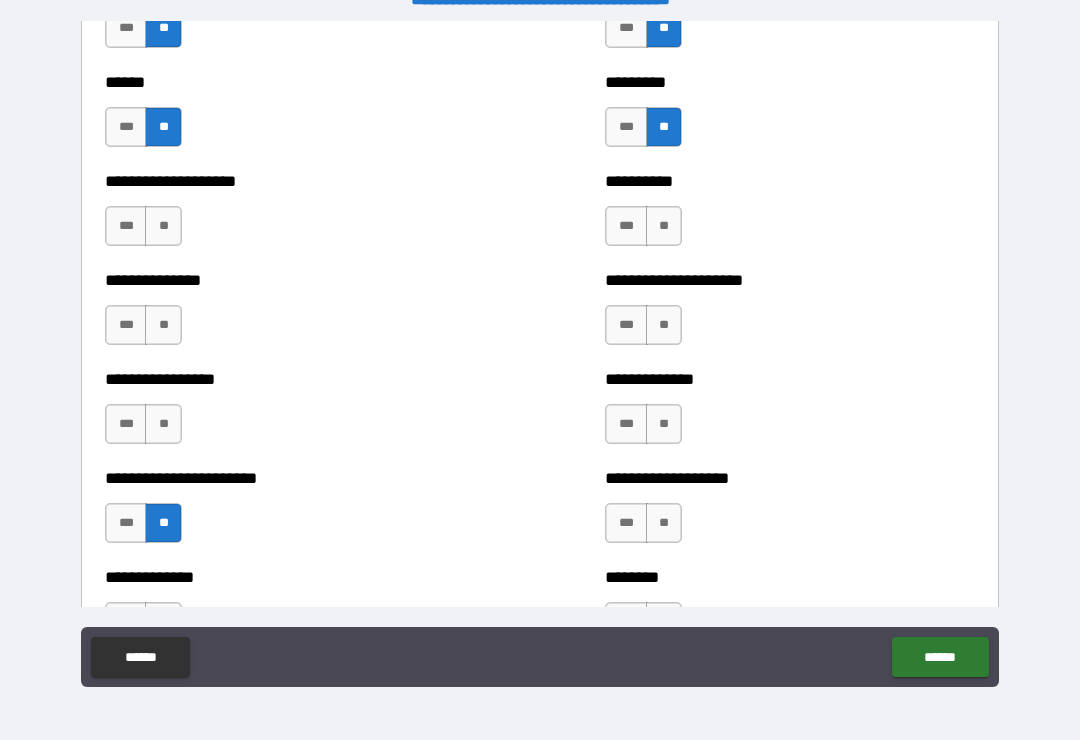 click on "**" at bounding box center (163, 424) 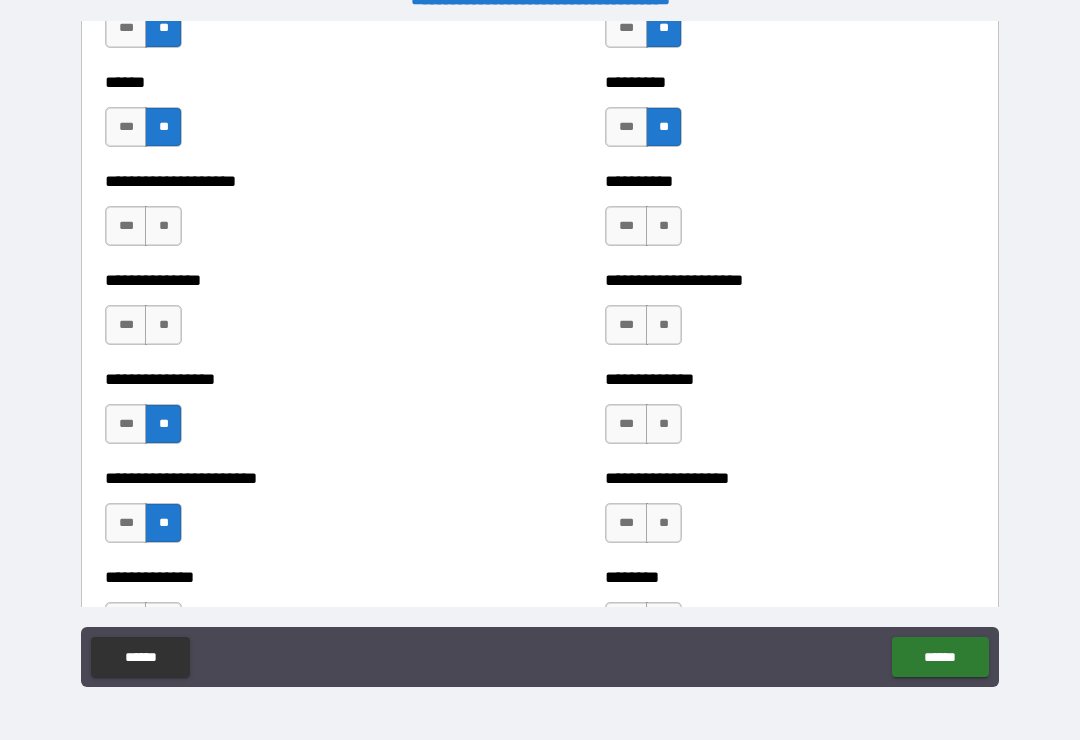 click on "**" at bounding box center [163, 325] 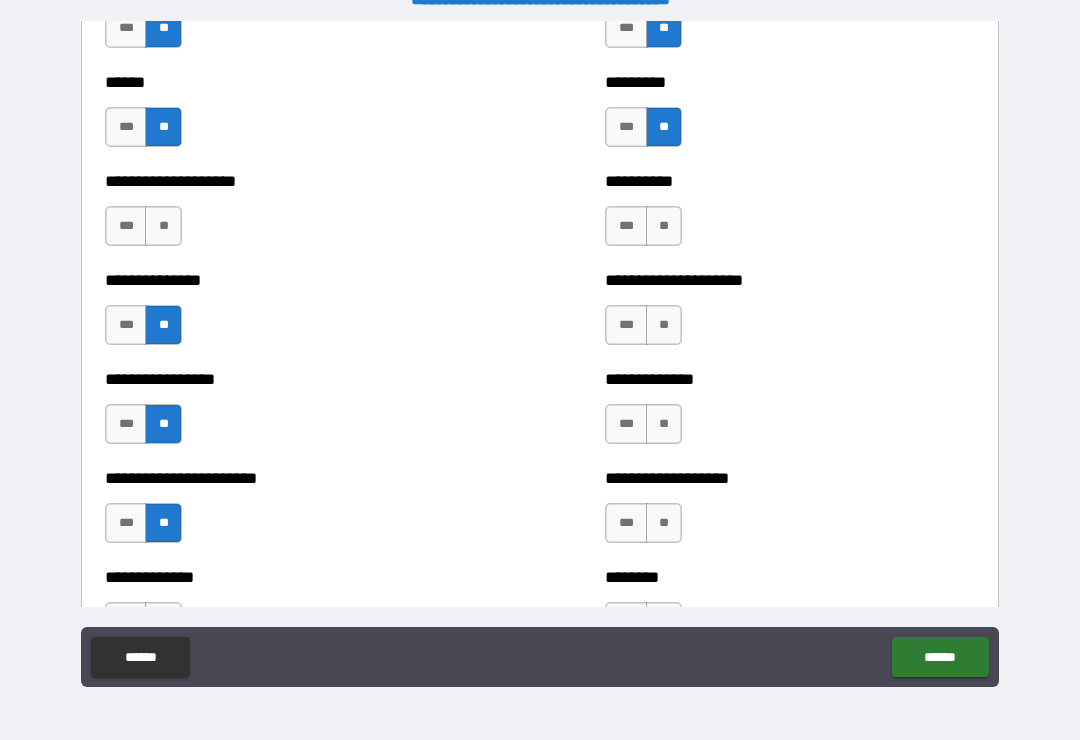 click on "**" at bounding box center (163, 226) 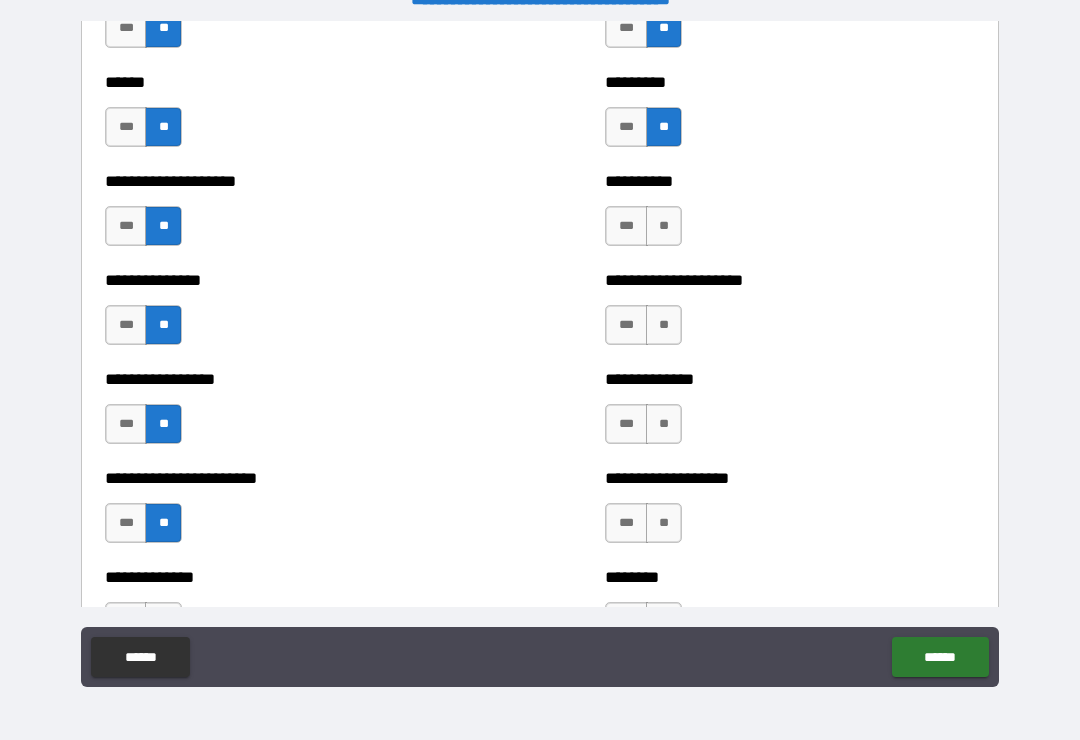 click on "**" at bounding box center (664, 523) 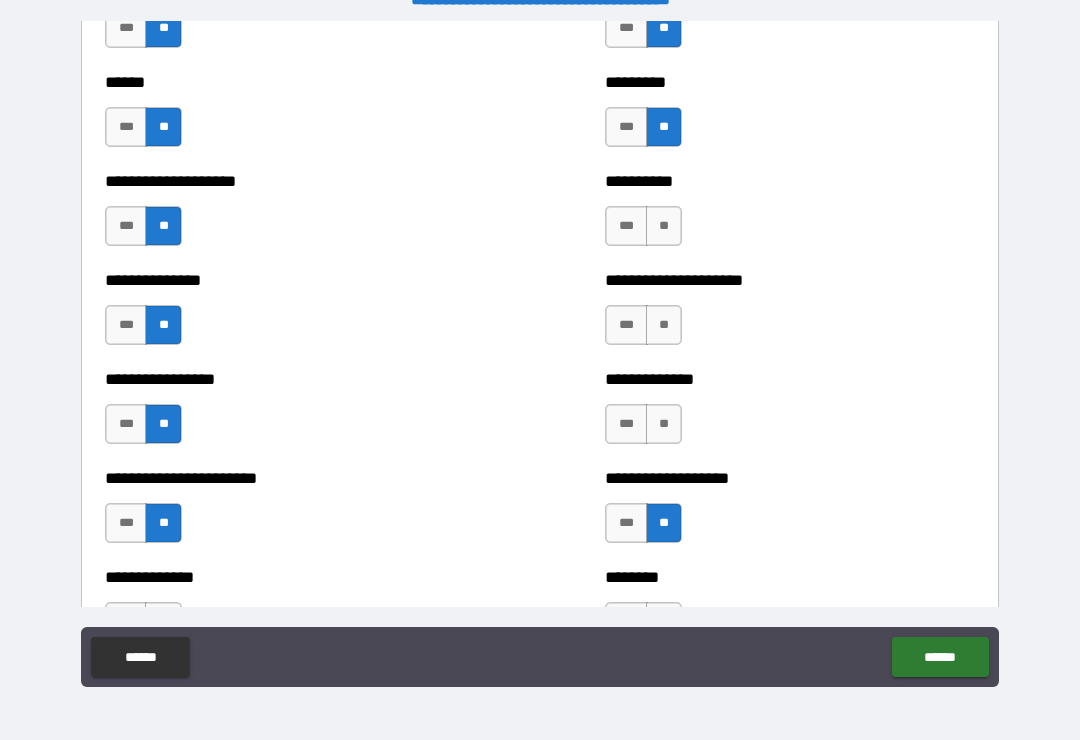 click on "**" at bounding box center [664, 424] 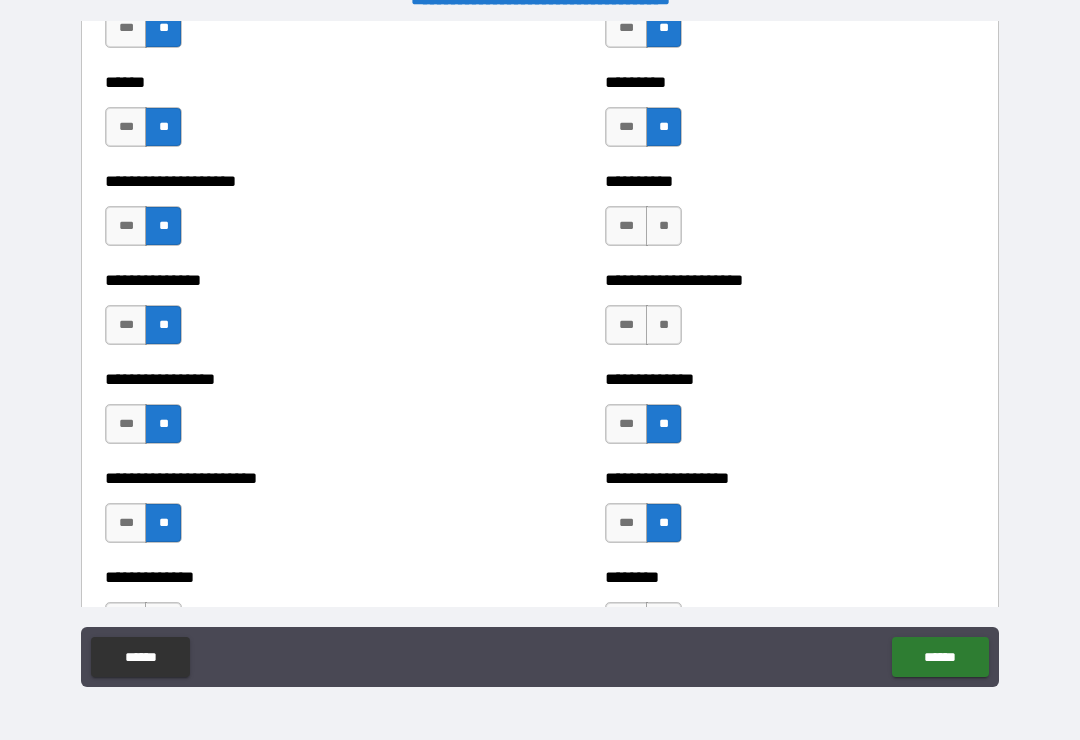 click on "*** **" at bounding box center (646, 330) 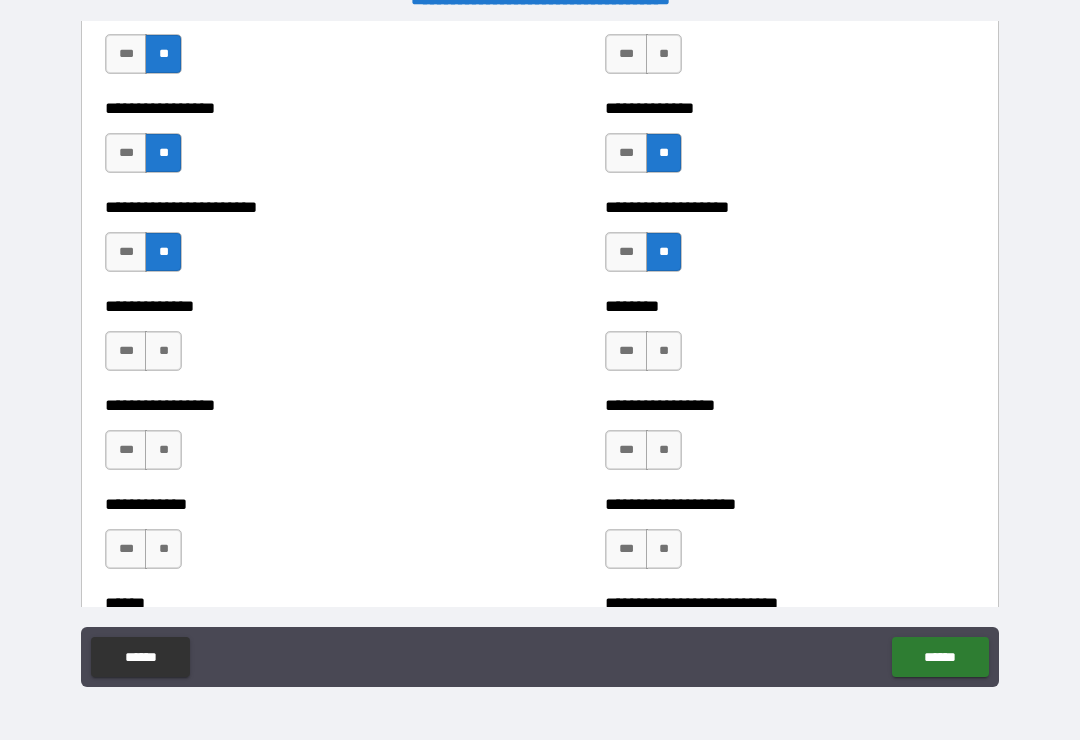 scroll, scrollTop: 3534, scrollLeft: 0, axis: vertical 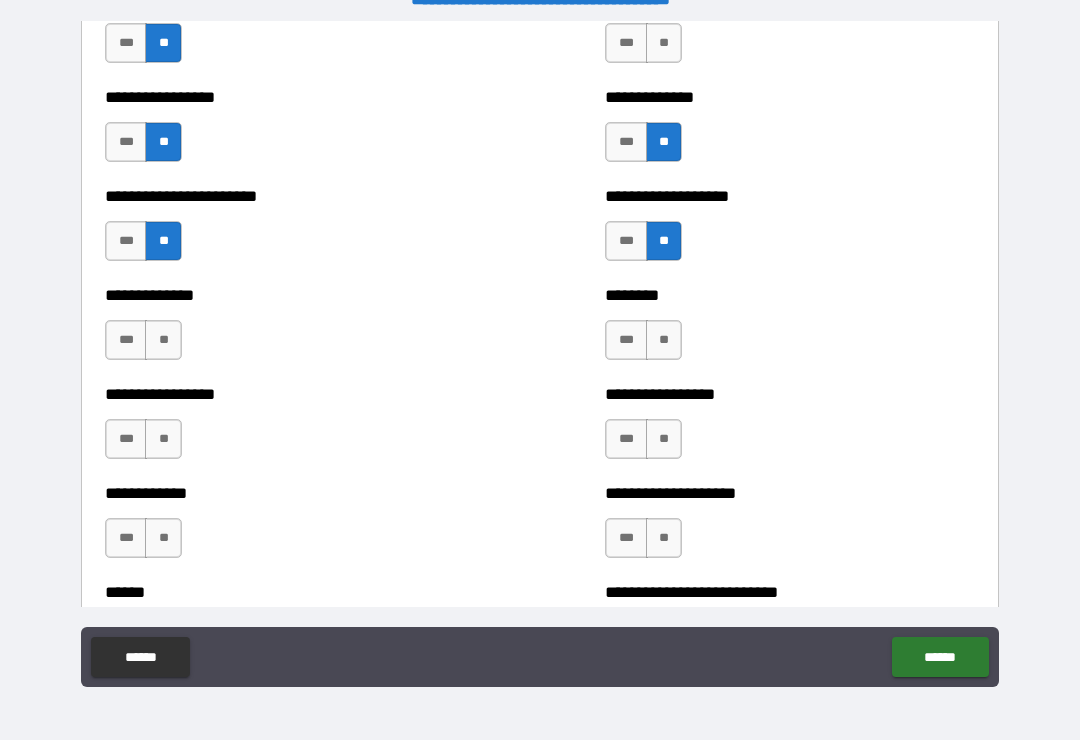 click on "**" at bounding box center [163, 538] 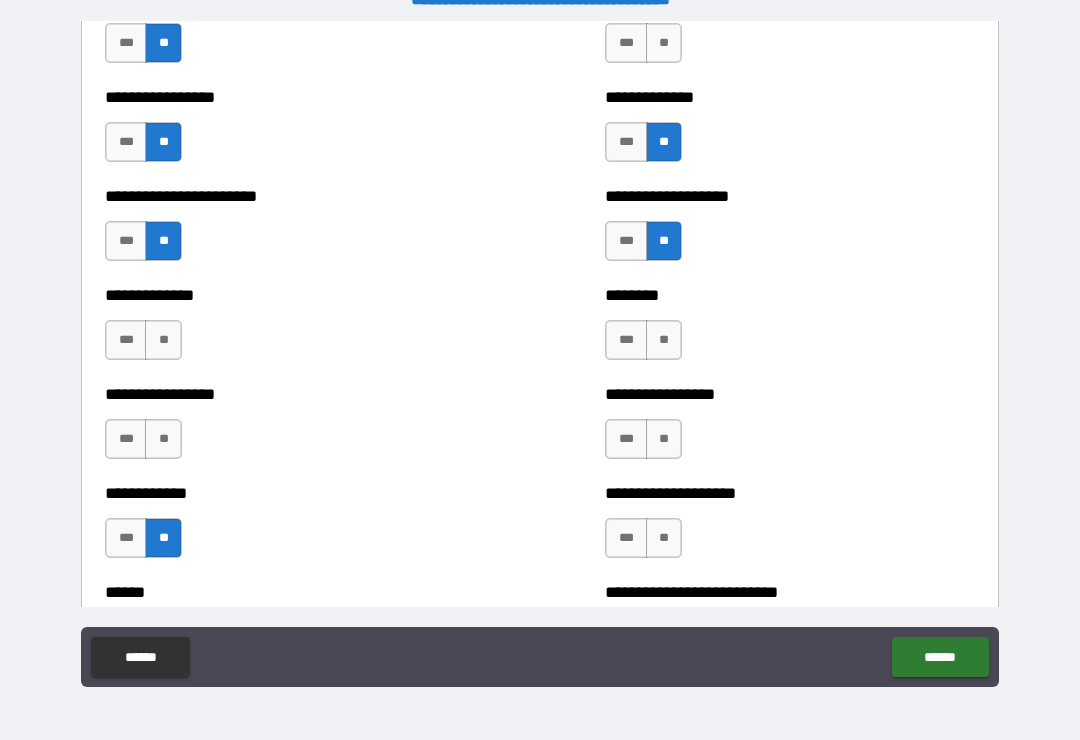 click on "**" at bounding box center [163, 439] 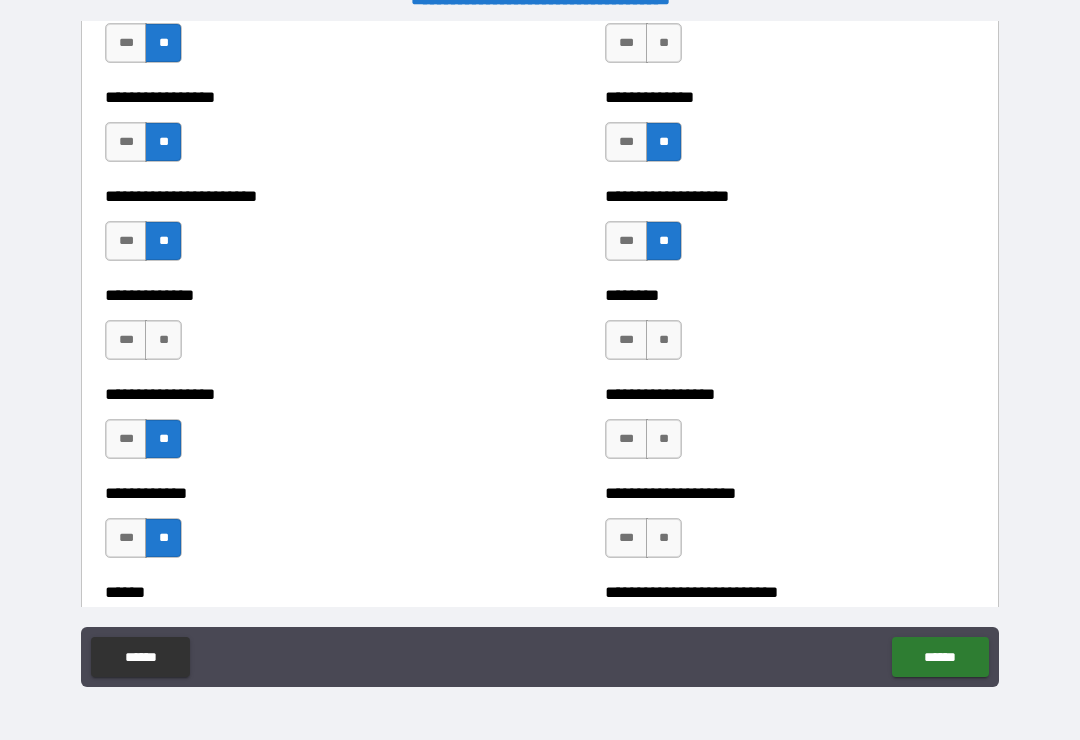 click on "**********" at bounding box center [290, 330] 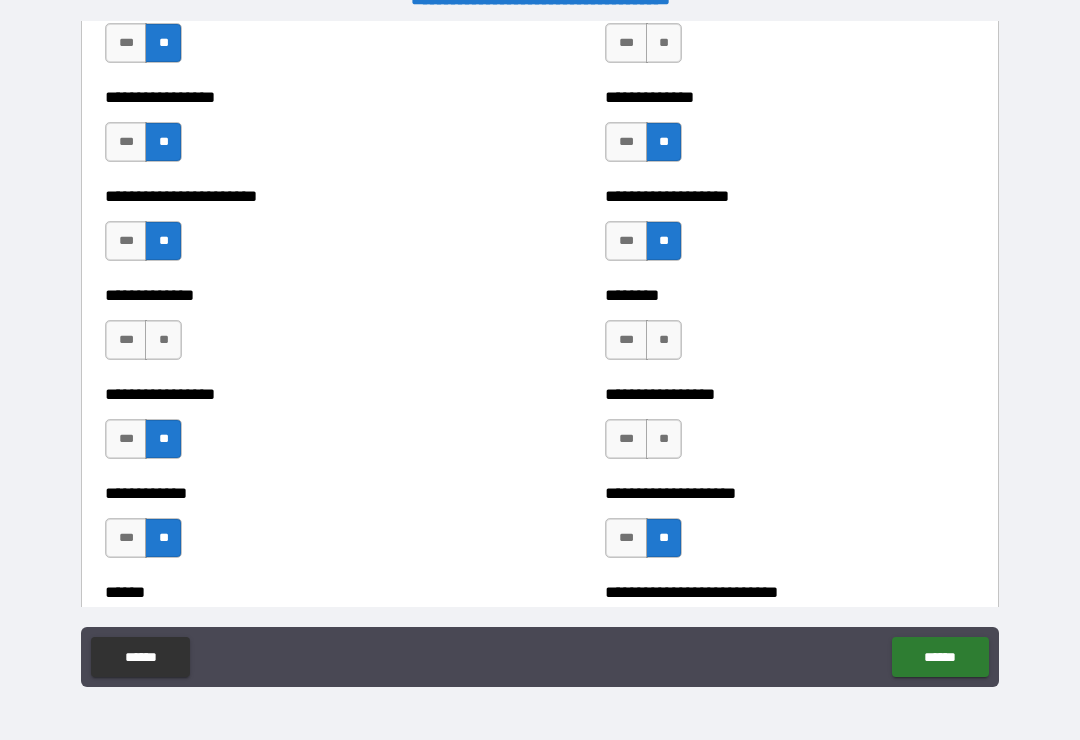 click on "**" at bounding box center [163, 340] 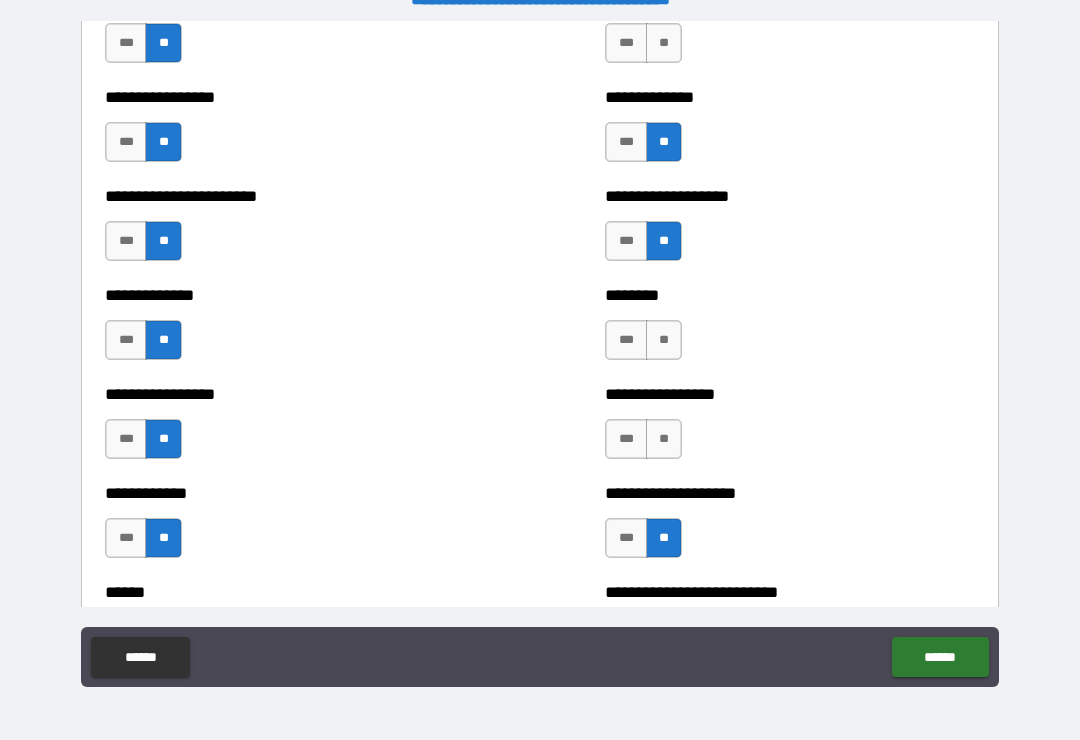 click on "**" at bounding box center (664, 340) 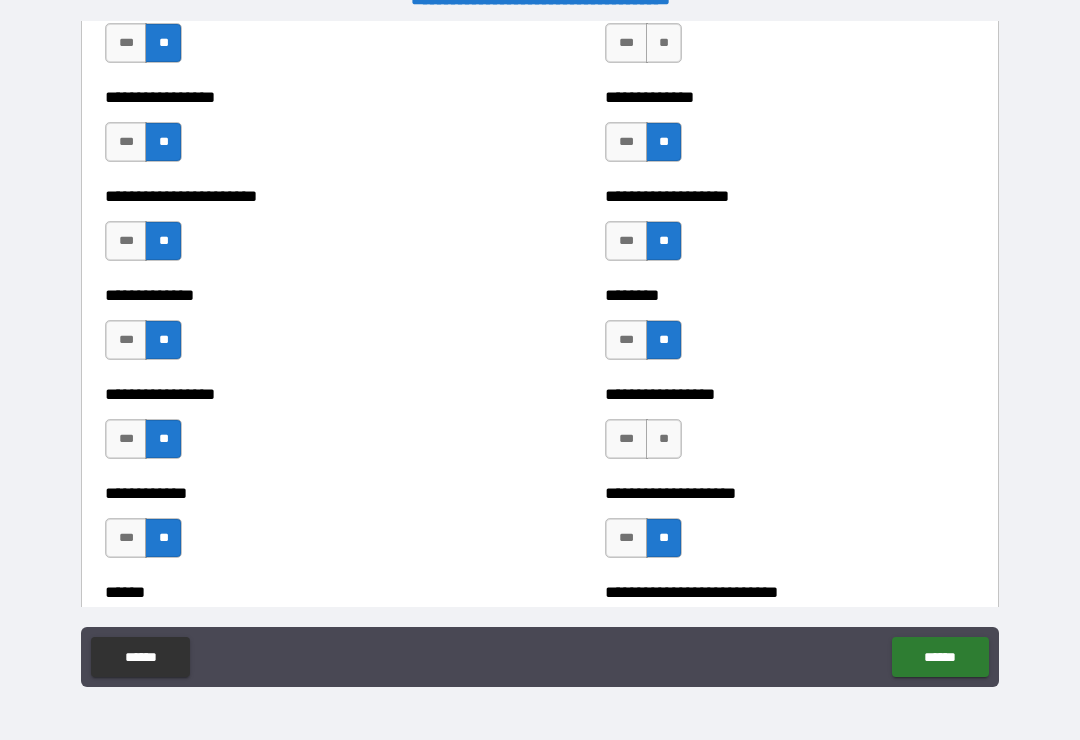 click on "**" at bounding box center [664, 439] 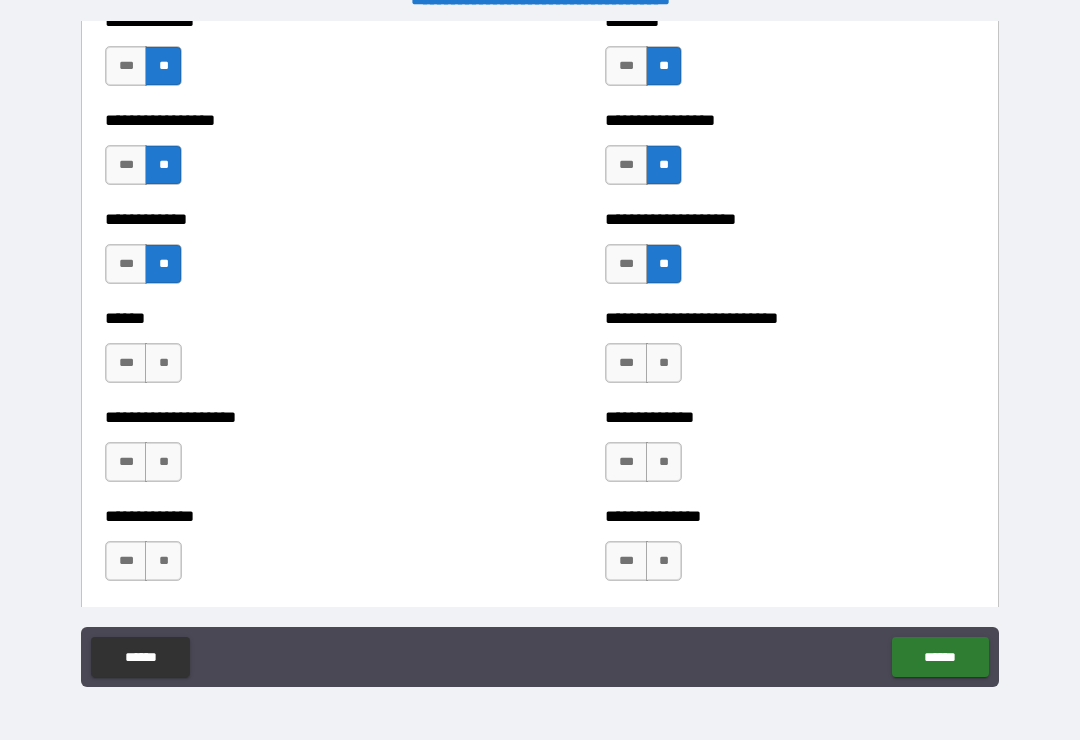scroll, scrollTop: 3834, scrollLeft: 0, axis: vertical 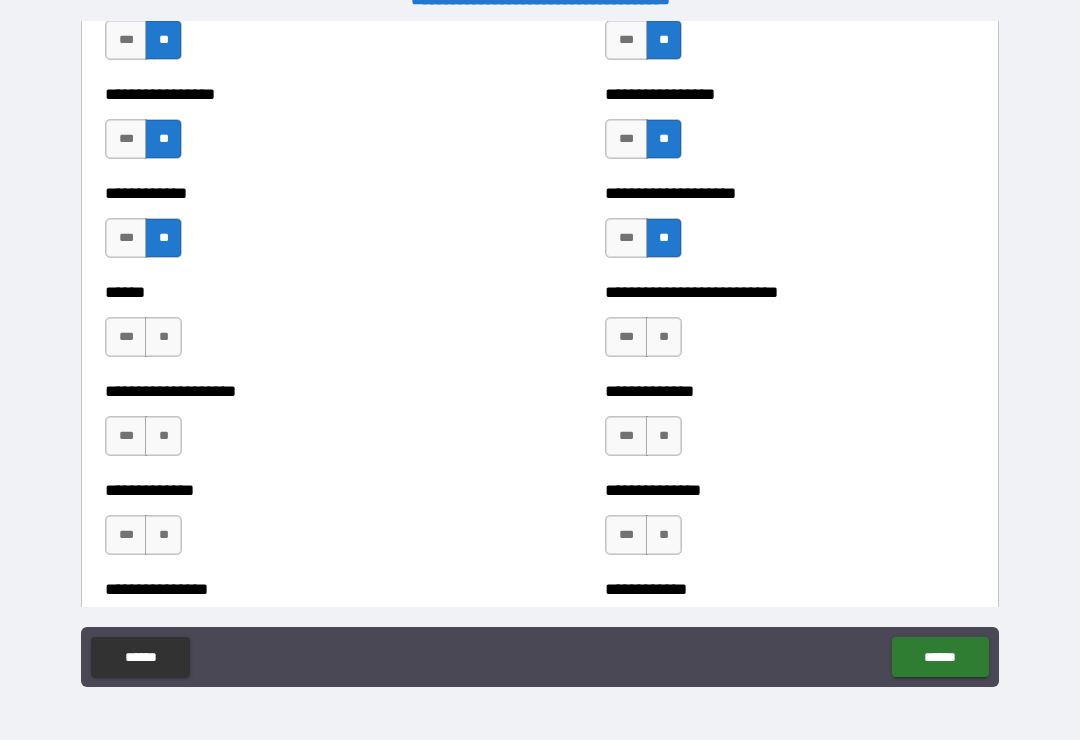 click on "**" at bounding box center (664, 535) 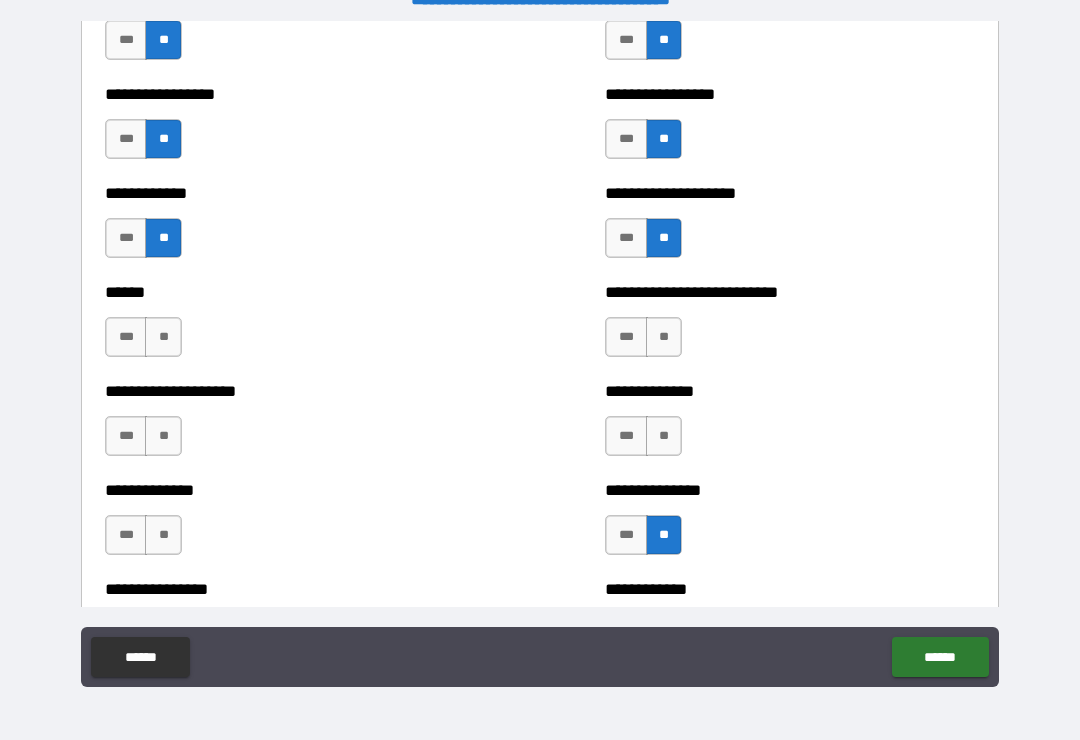 click on "**" at bounding box center (664, 436) 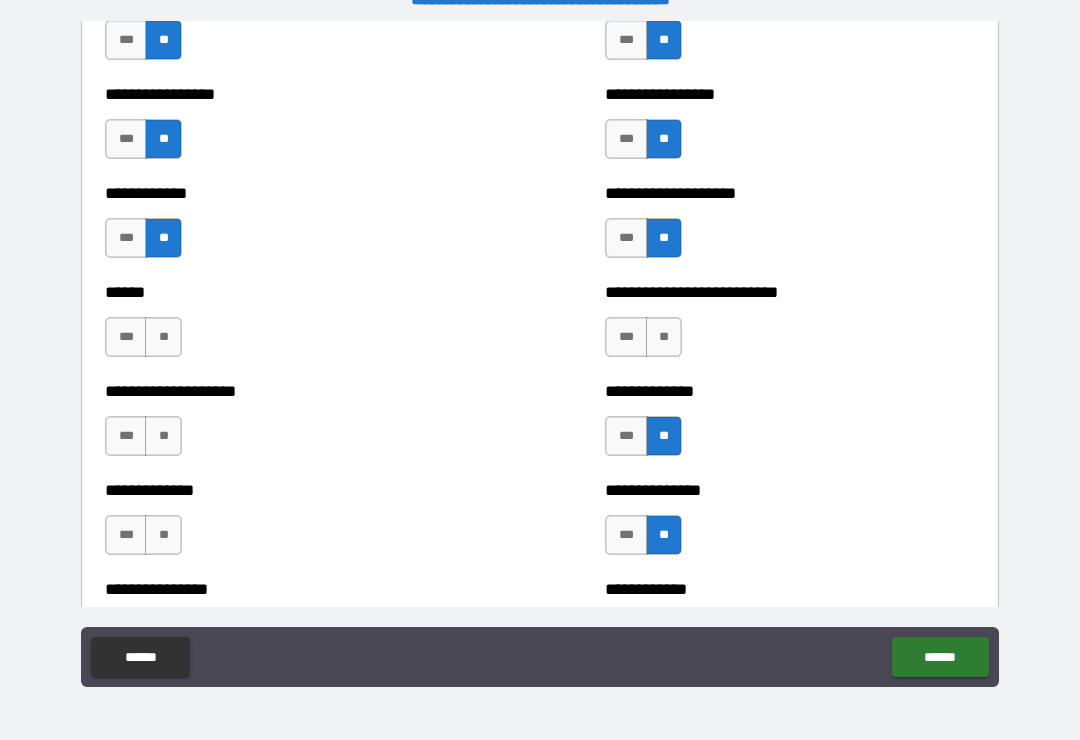 click on "**" at bounding box center (664, 337) 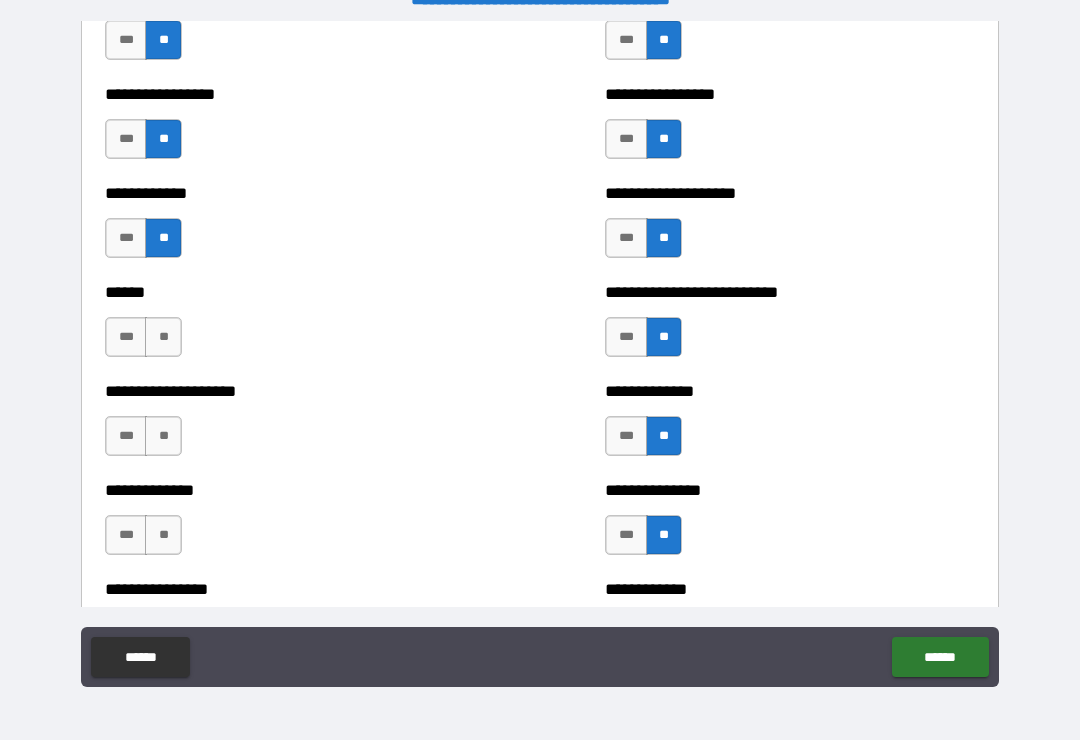 click on "**" at bounding box center (163, 535) 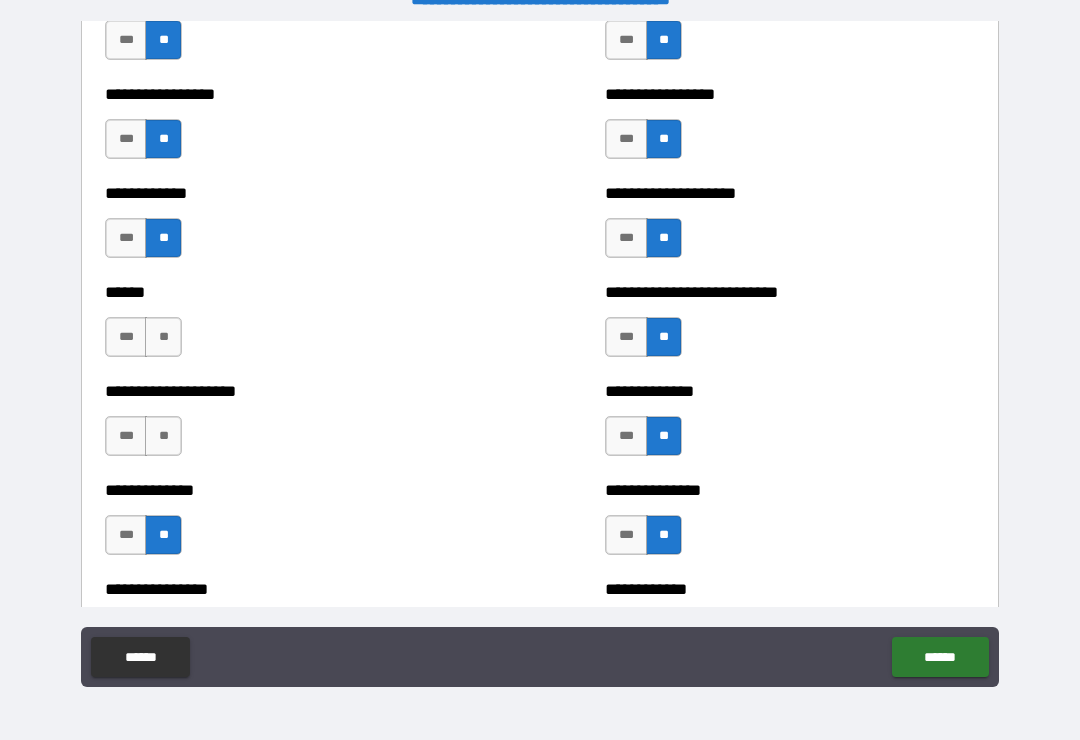 click on "**********" at bounding box center [290, 426] 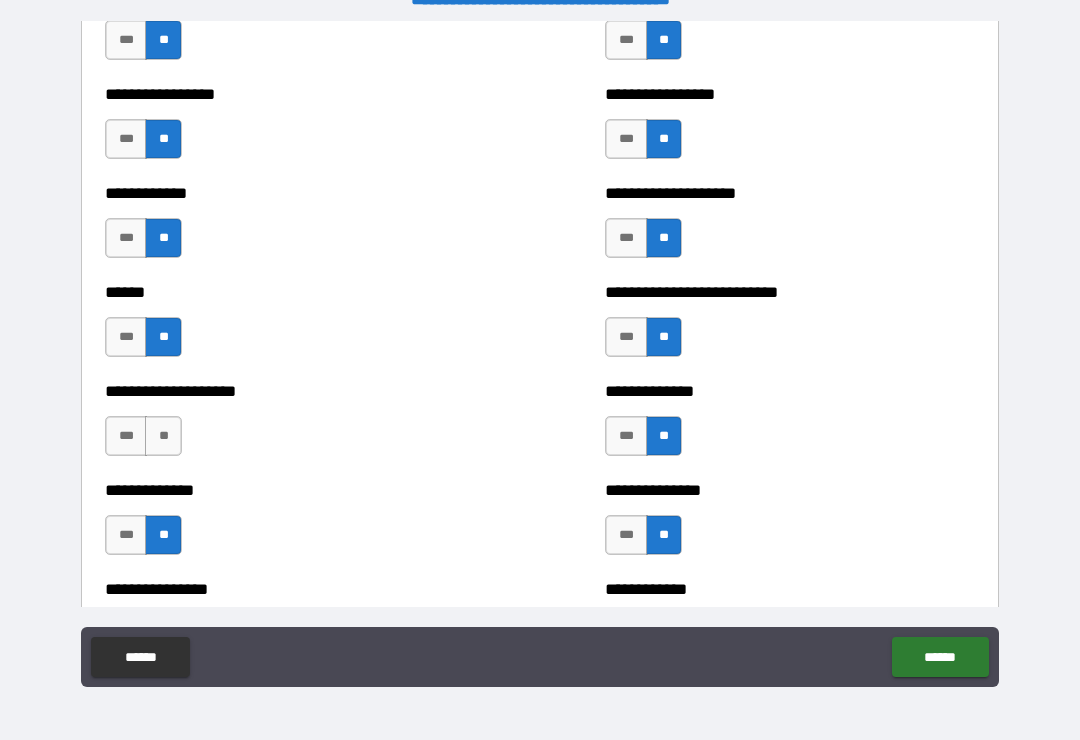 click on "**" at bounding box center (163, 436) 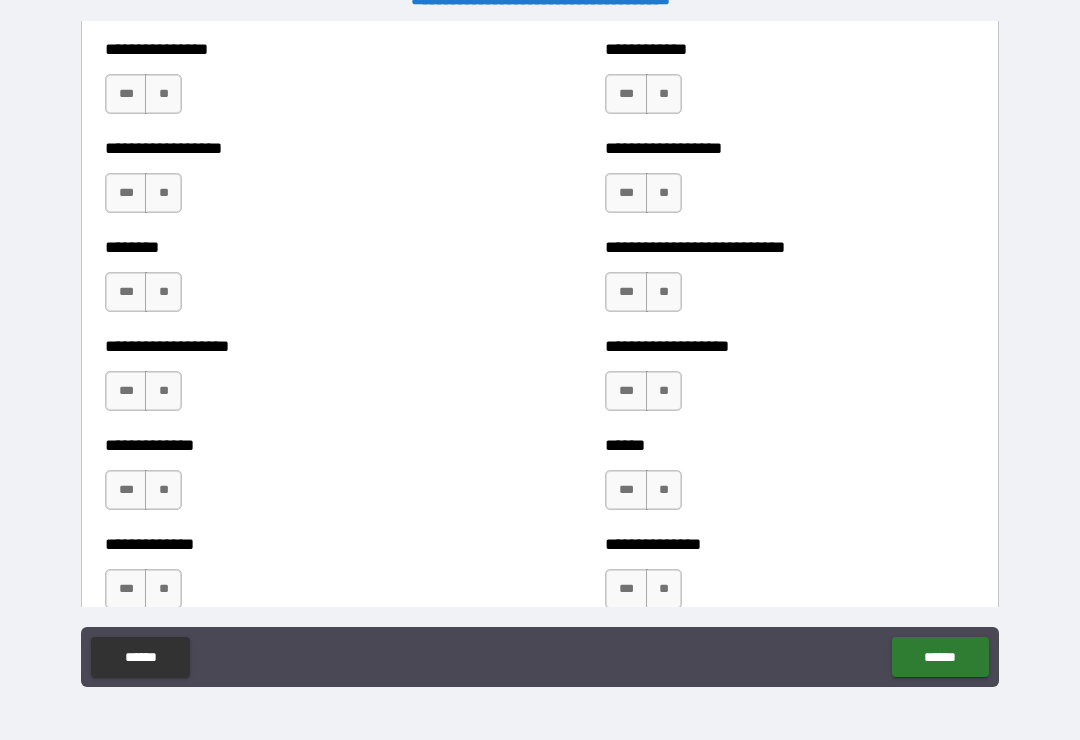 scroll, scrollTop: 4375, scrollLeft: 0, axis: vertical 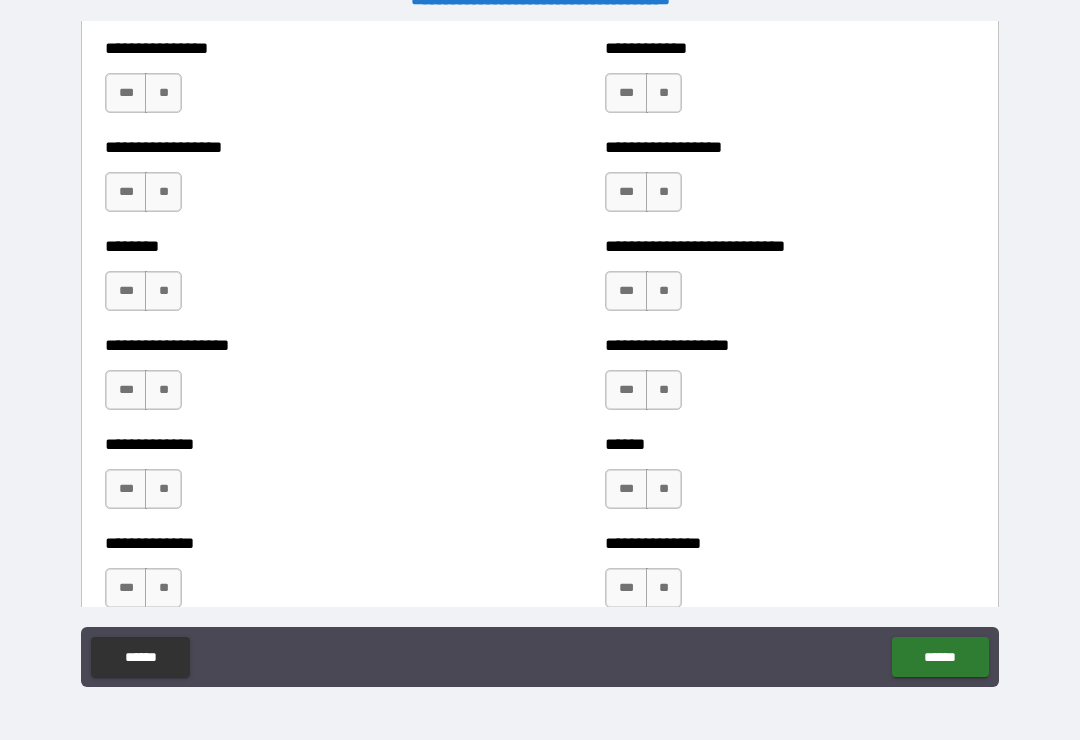 click on "**" at bounding box center [163, 489] 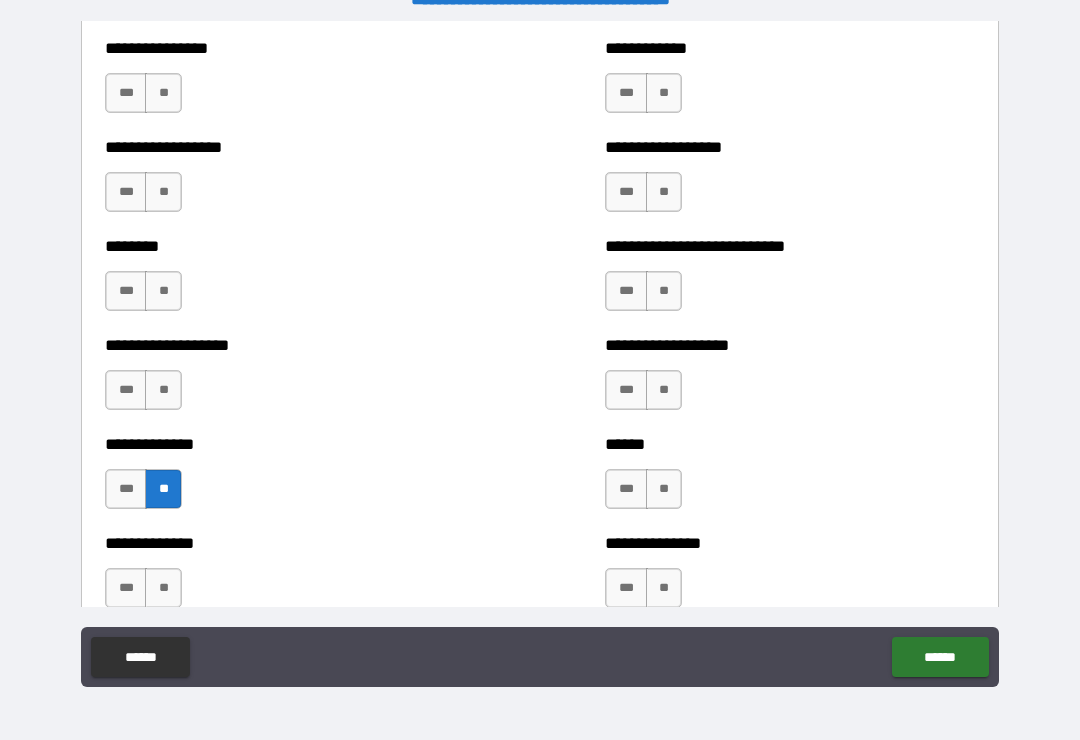 click on "**" at bounding box center [163, 390] 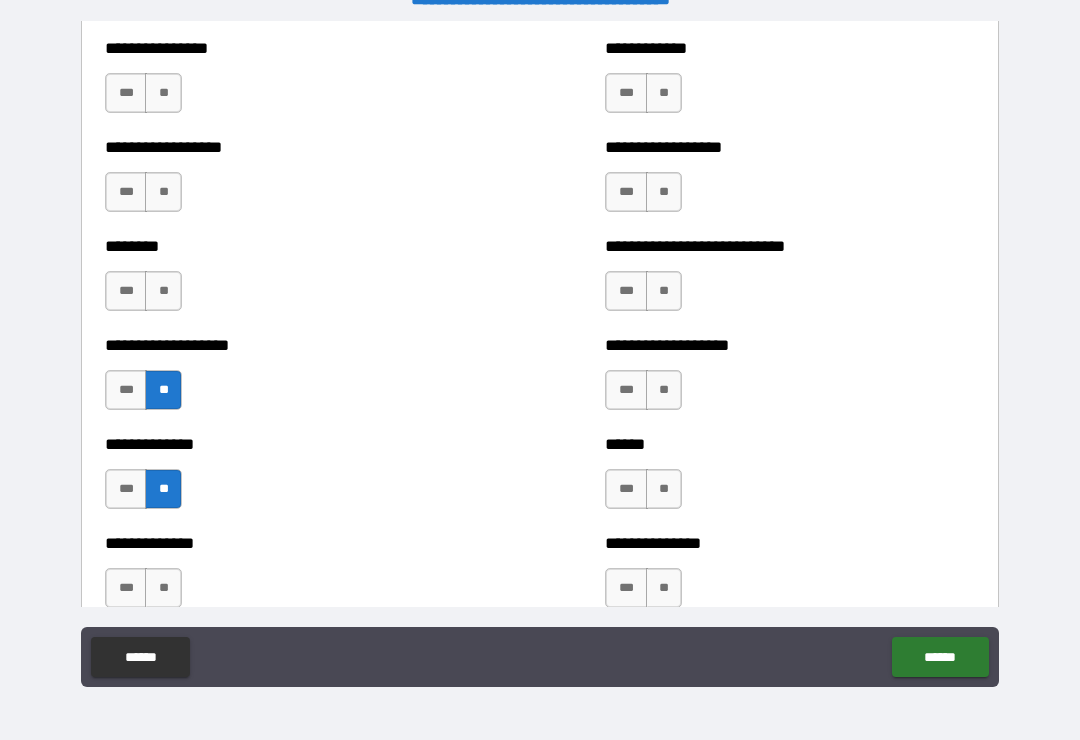 click on "**" at bounding box center [163, 291] 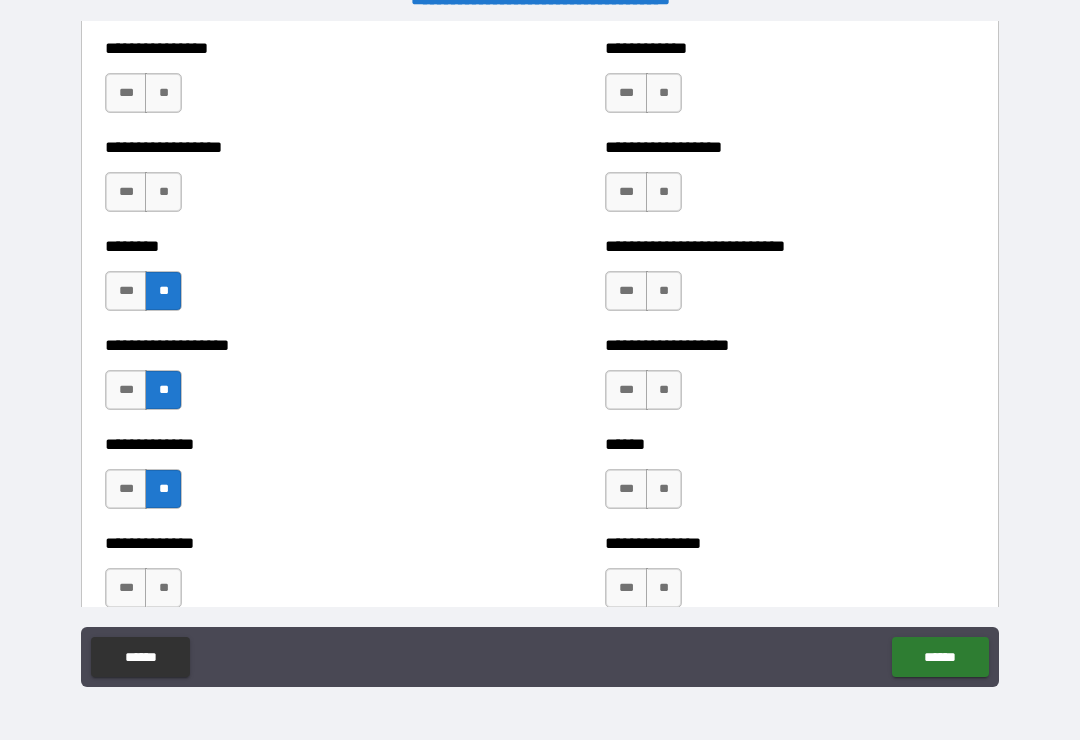 click on "**" at bounding box center (163, 192) 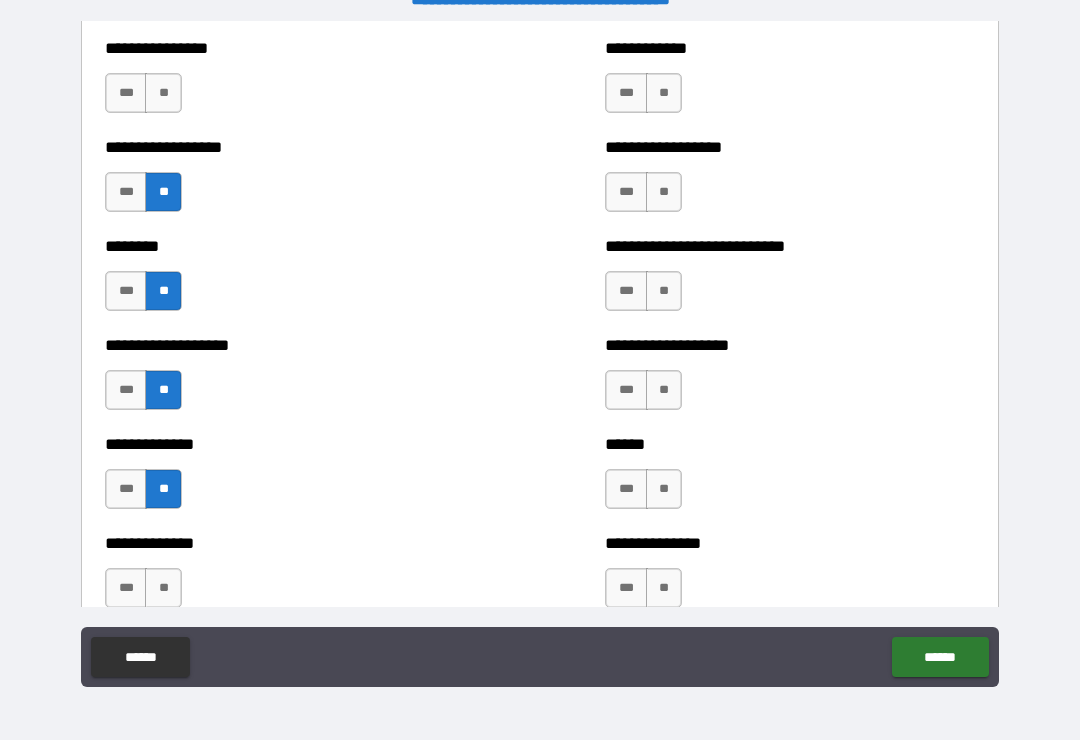 click on "**" at bounding box center (163, 93) 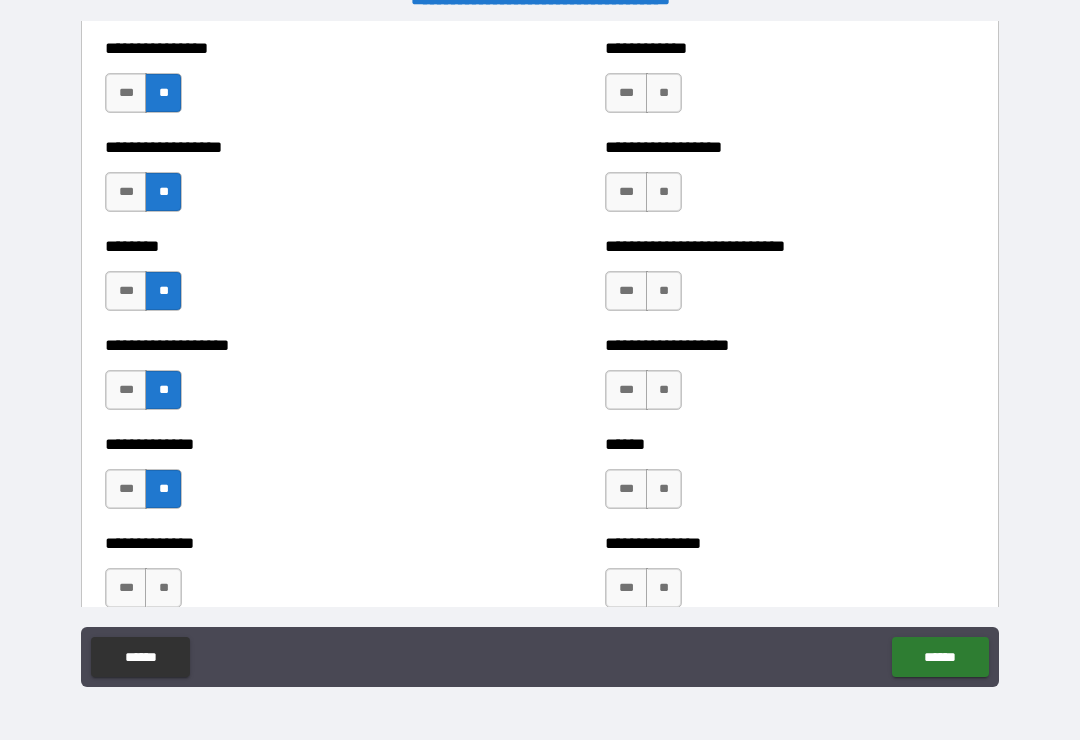 click on "**" at bounding box center [664, 588] 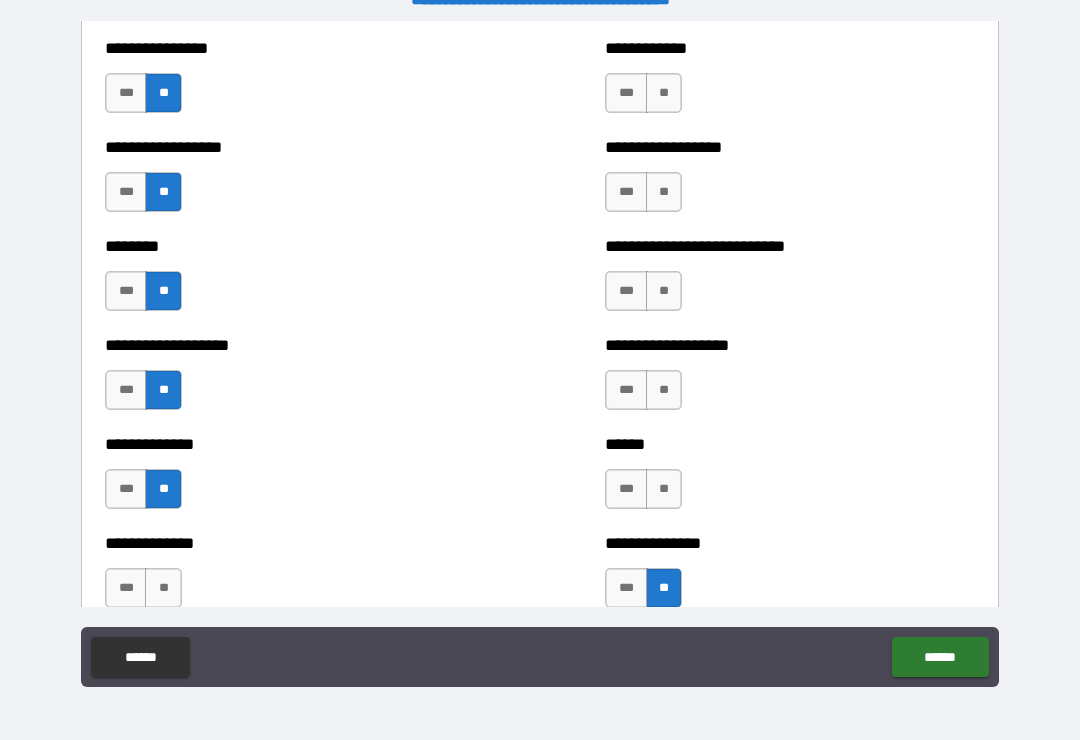 click on "**" at bounding box center [664, 489] 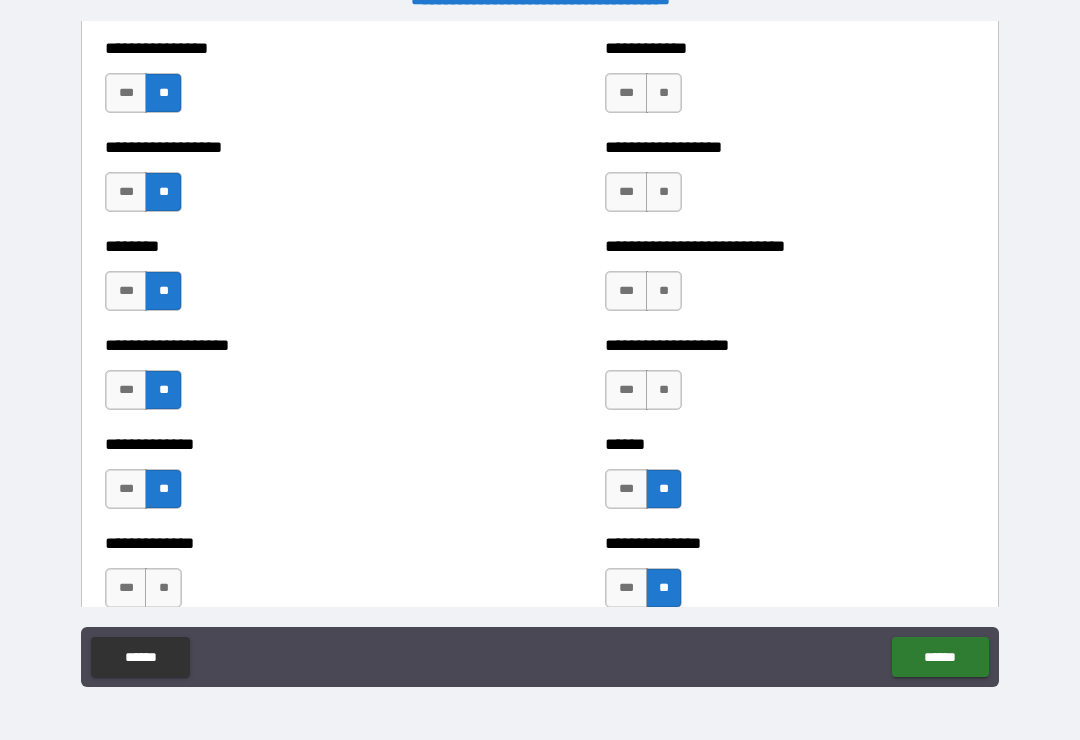 click on "**********" at bounding box center (790, 380) 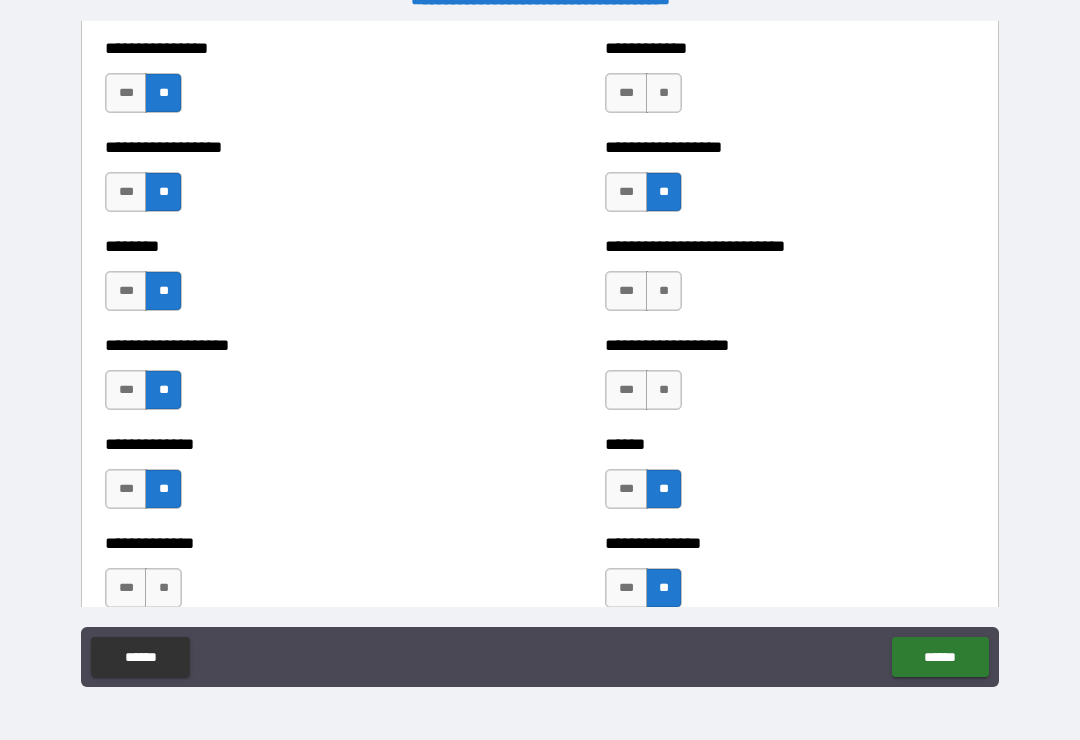 click on "**" at bounding box center [664, 93] 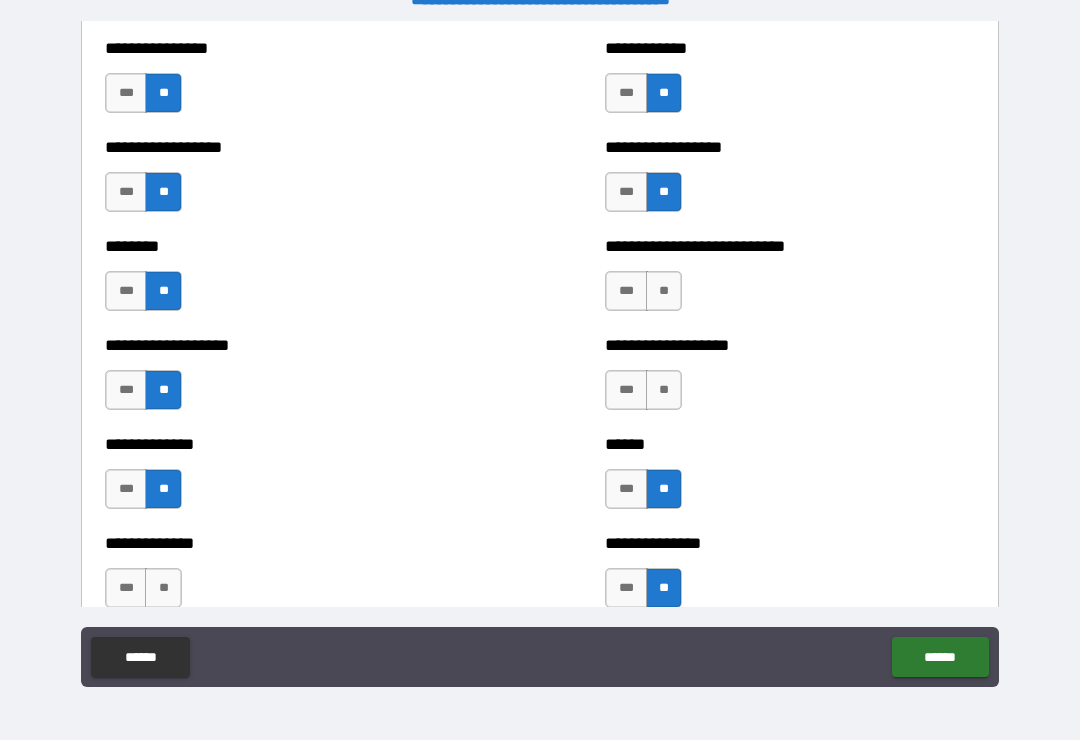 click on "**" at bounding box center [664, 390] 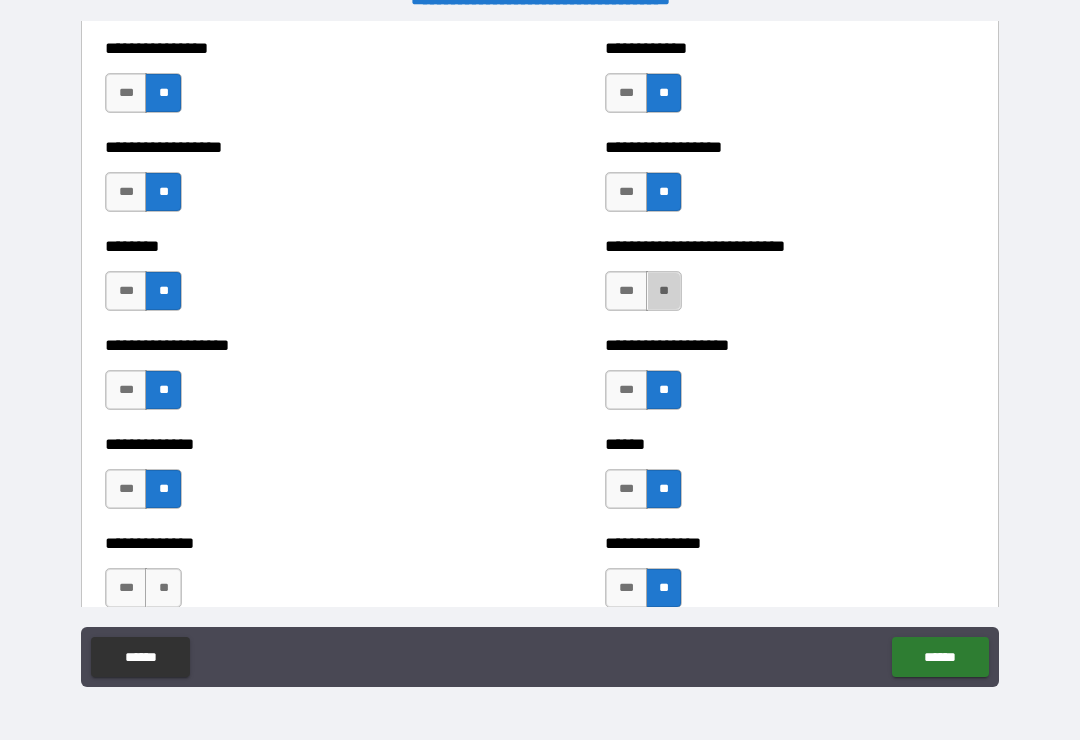 click on "**" at bounding box center [664, 291] 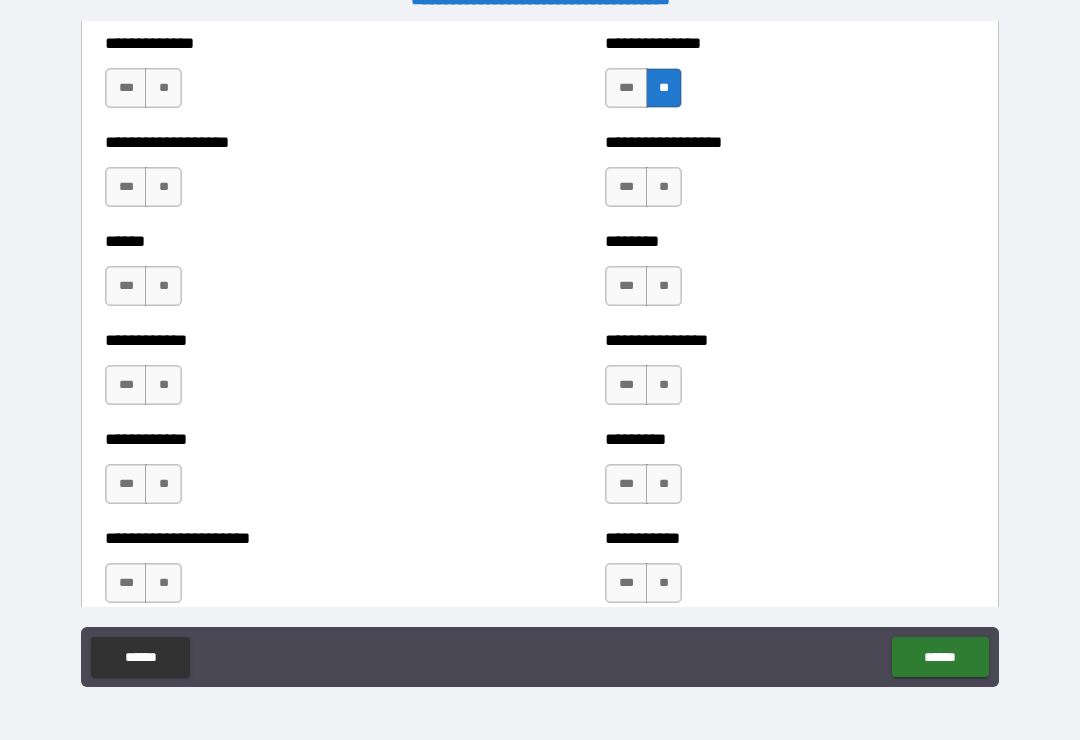 scroll, scrollTop: 4895, scrollLeft: 0, axis: vertical 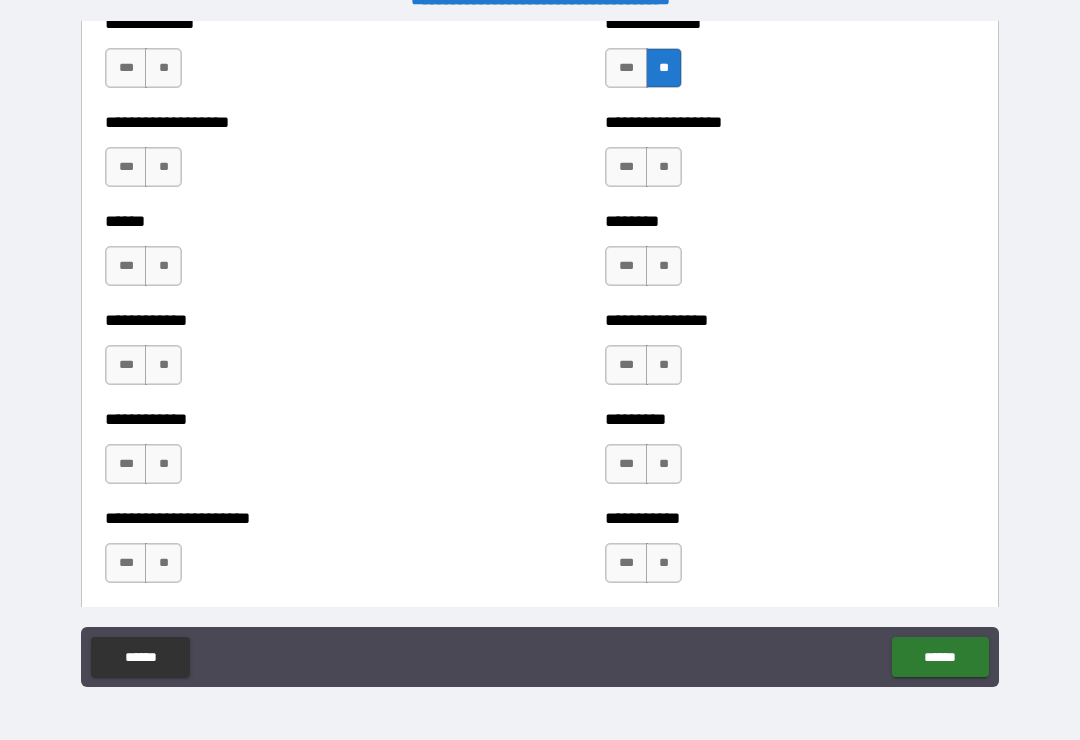 click on "**" at bounding box center [163, 68] 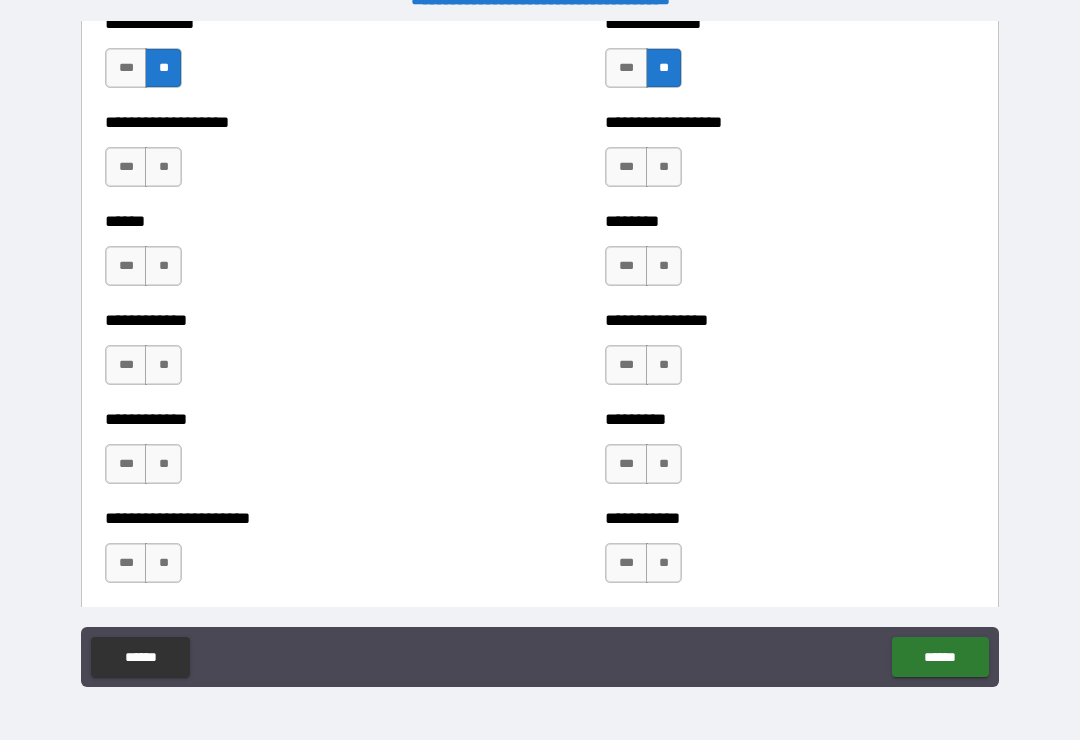 click on "**" at bounding box center (163, 167) 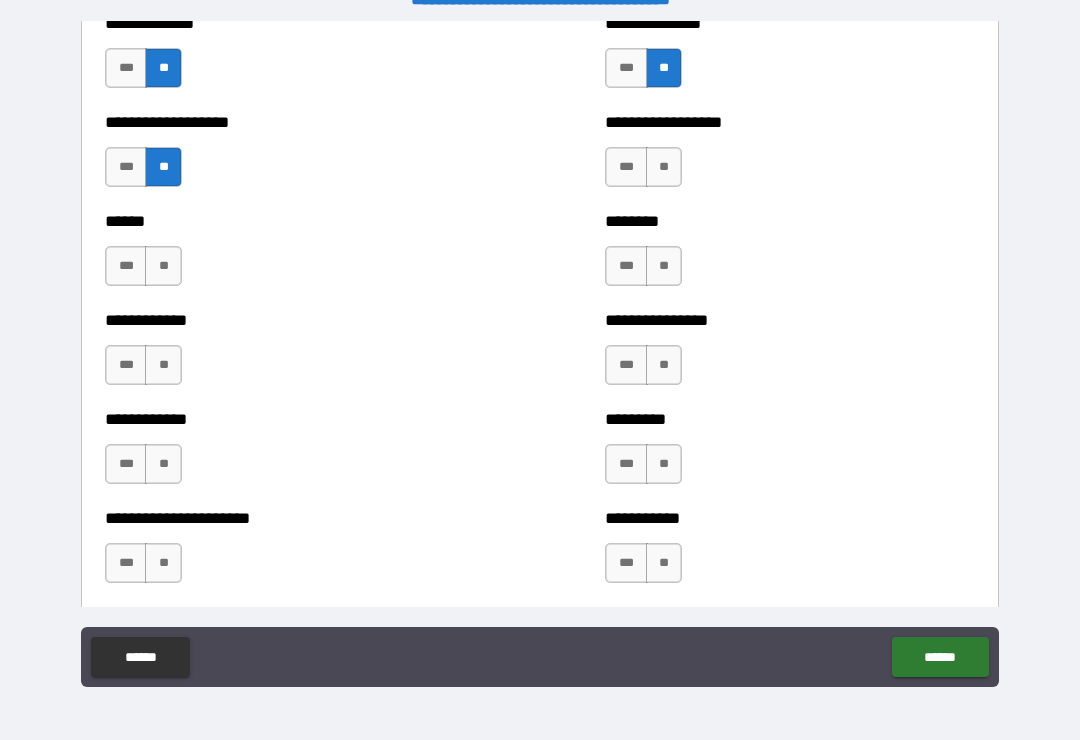 click on "**" at bounding box center [163, 266] 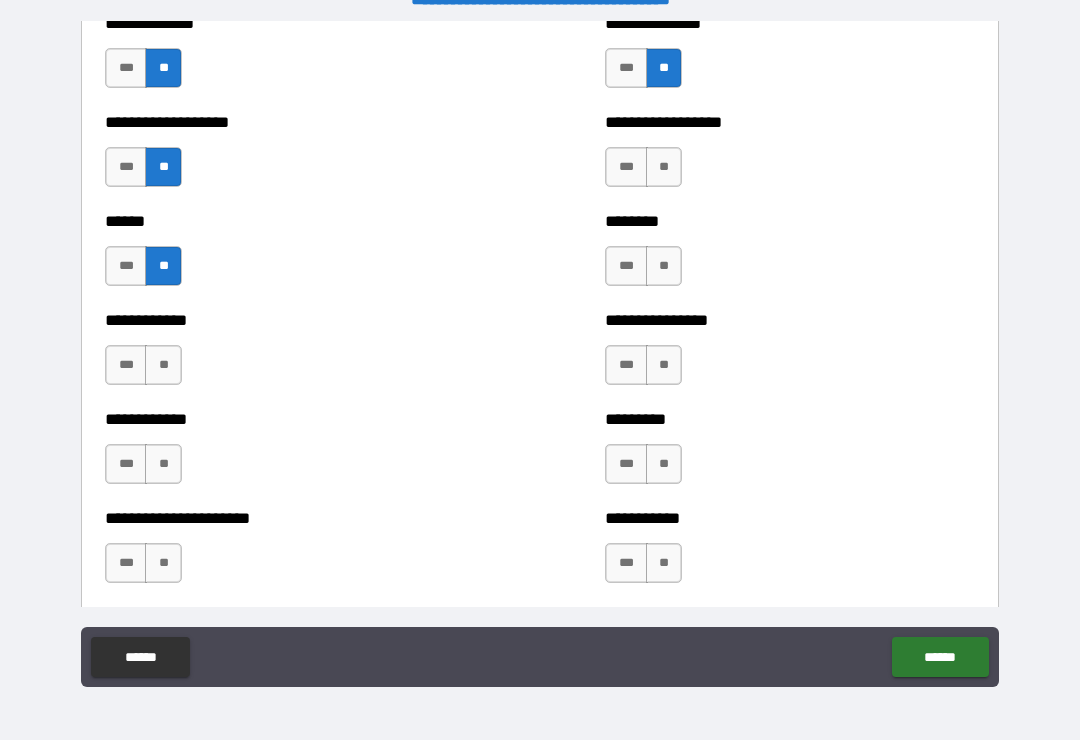 click on "**" at bounding box center [163, 365] 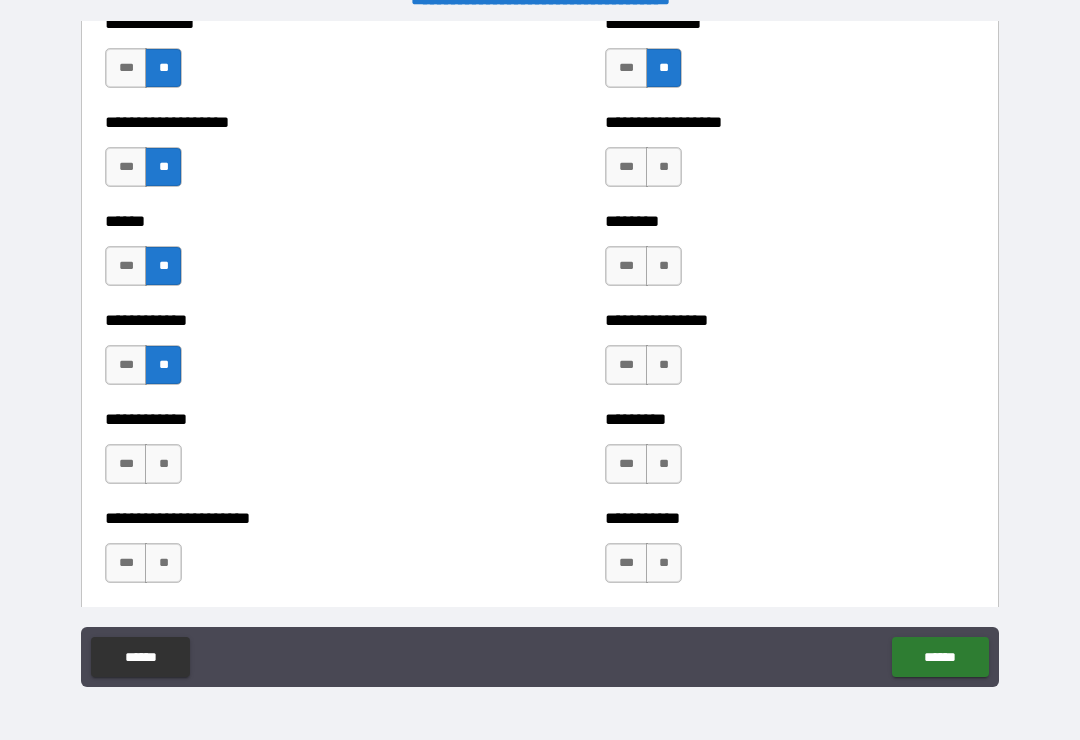 click on "**" at bounding box center [163, 464] 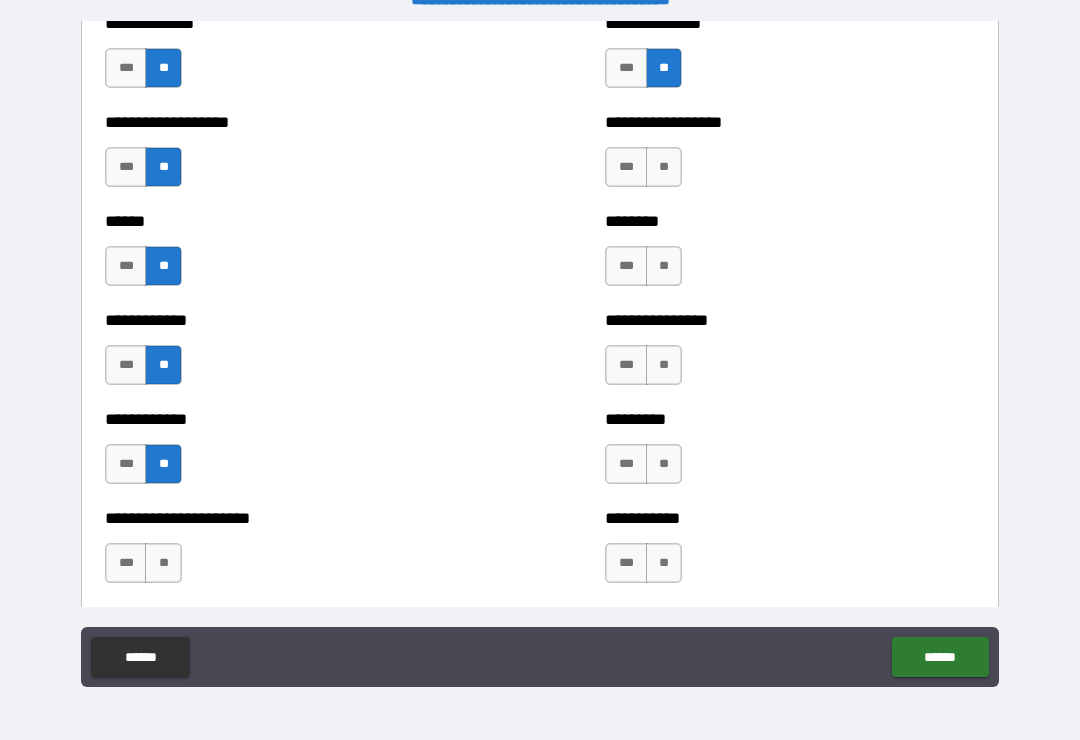 click on "**" at bounding box center [163, 563] 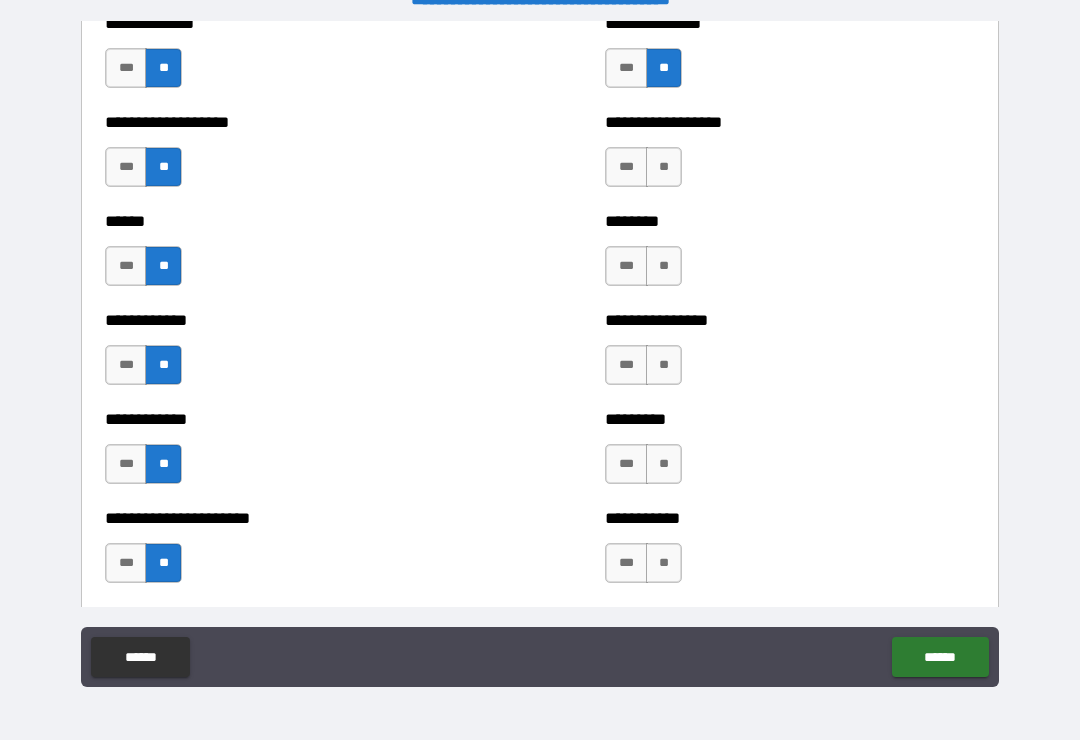 click on "**" at bounding box center [664, 563] 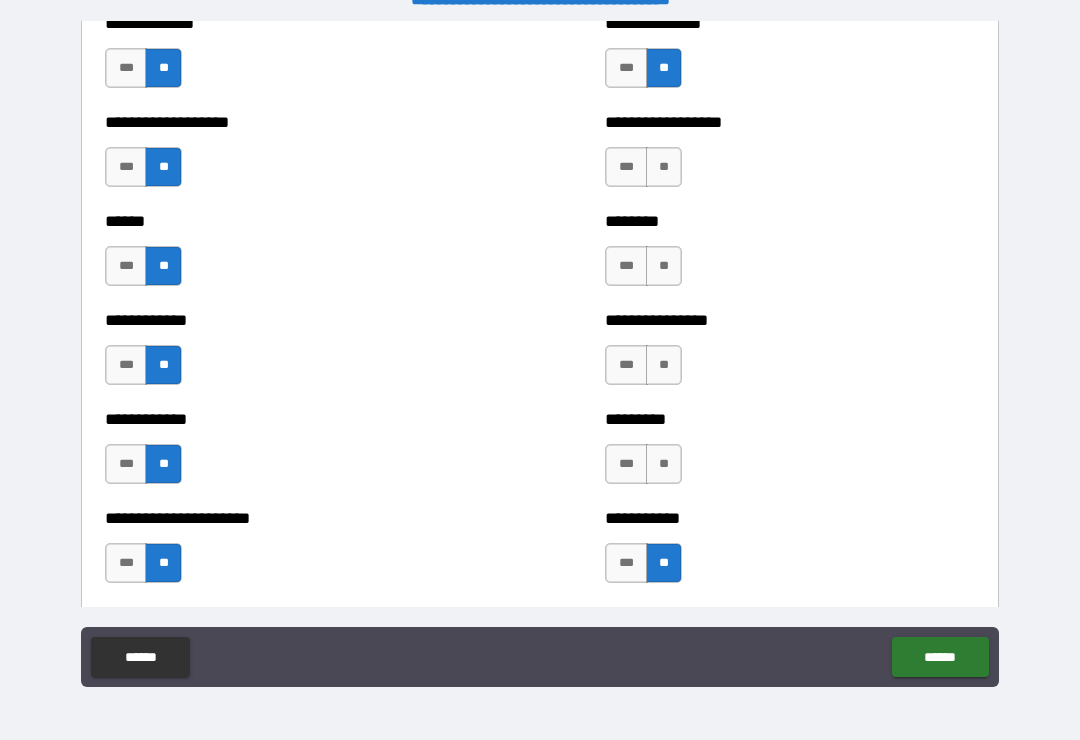 click on "**" at bounding box center [664, 464] 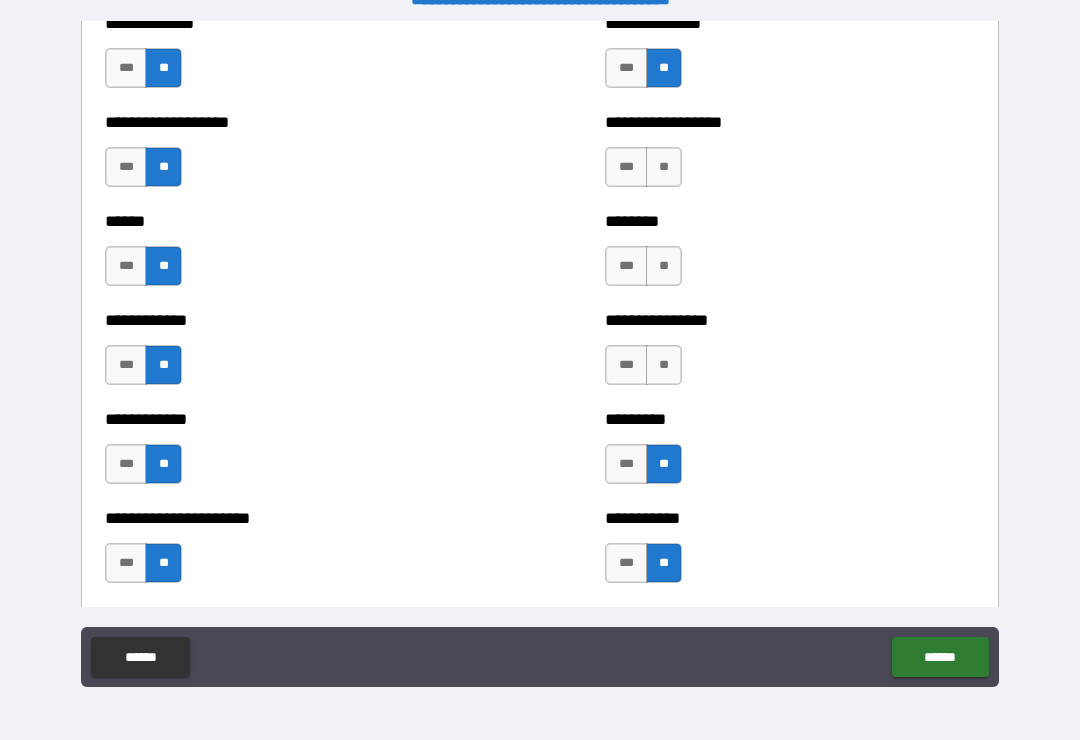 click on "**" at bounding box center (664, 365) 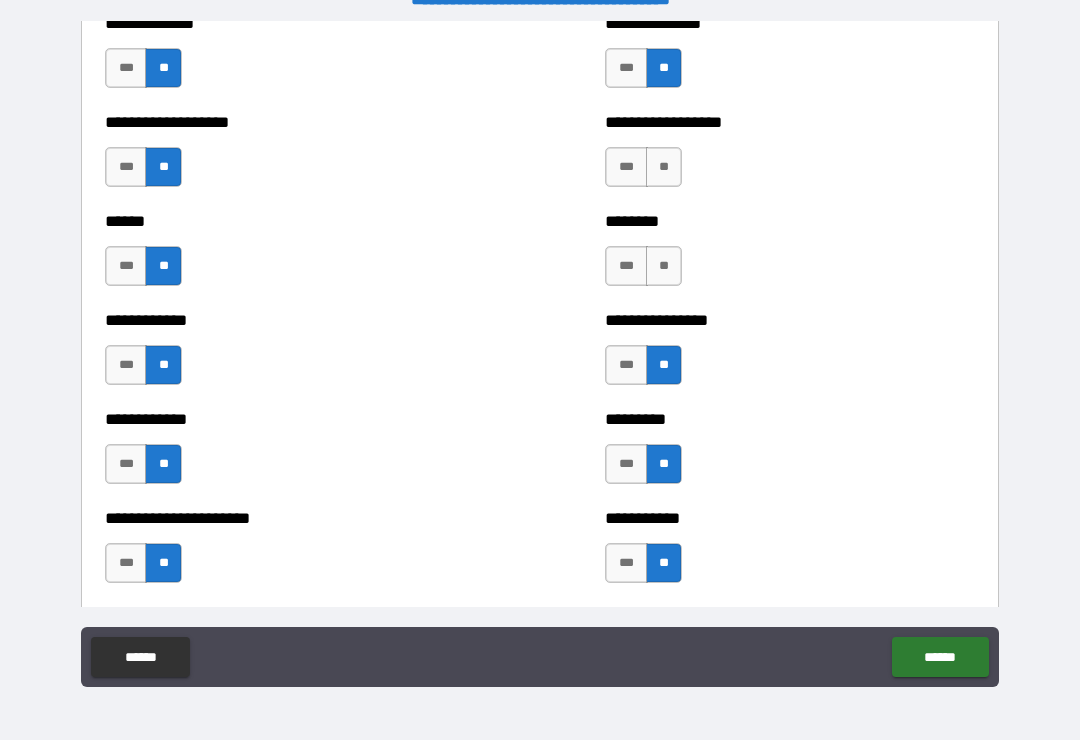click on "**" at bounding box center [664, 266] 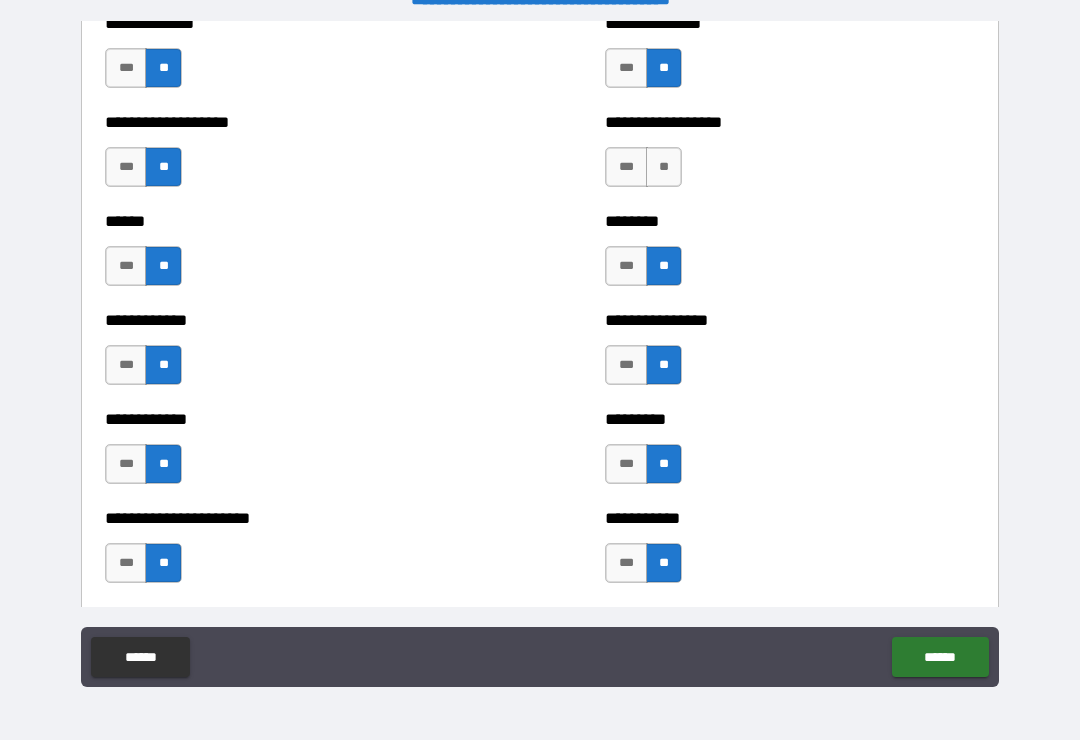 click on "**" at bounding box center (664, 167) 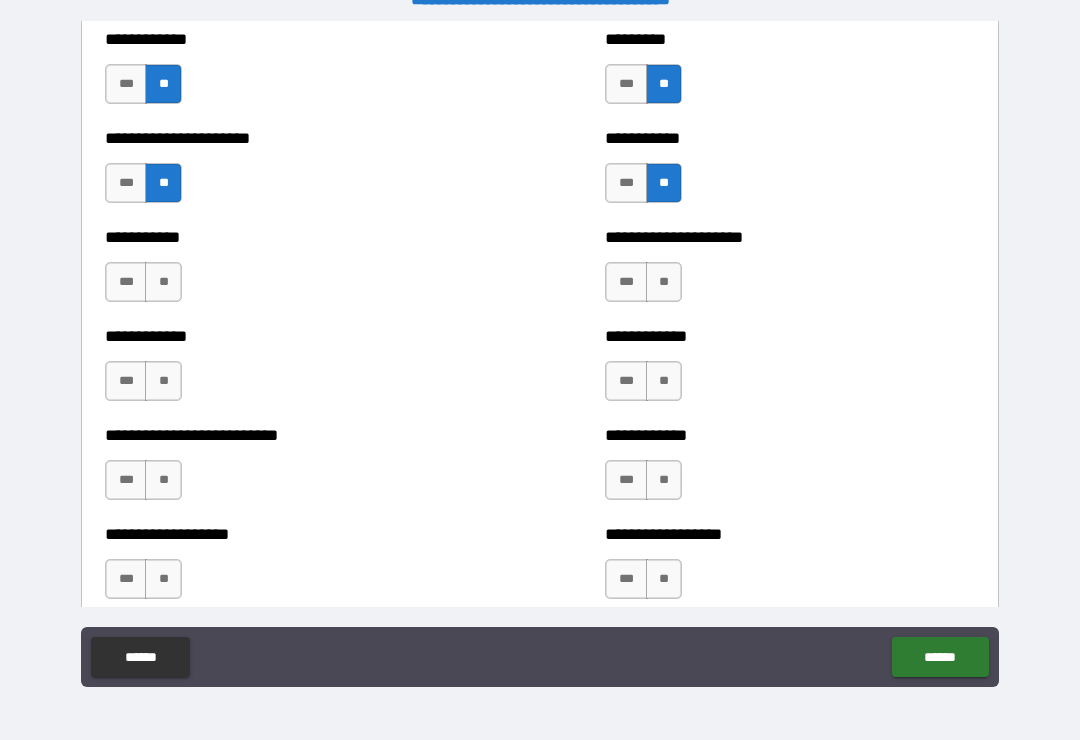 scroll, scrollTop: 5277, scrollLeft: 0, axis: vertical 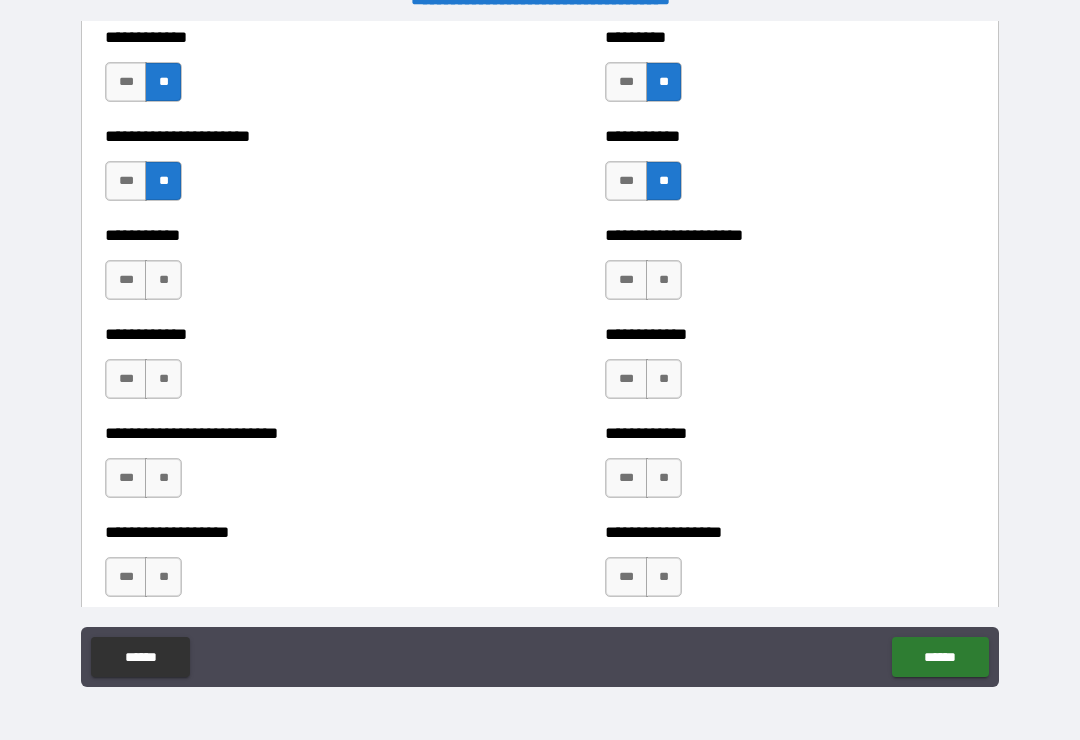 click on "**" at bounding box center (163, 478) 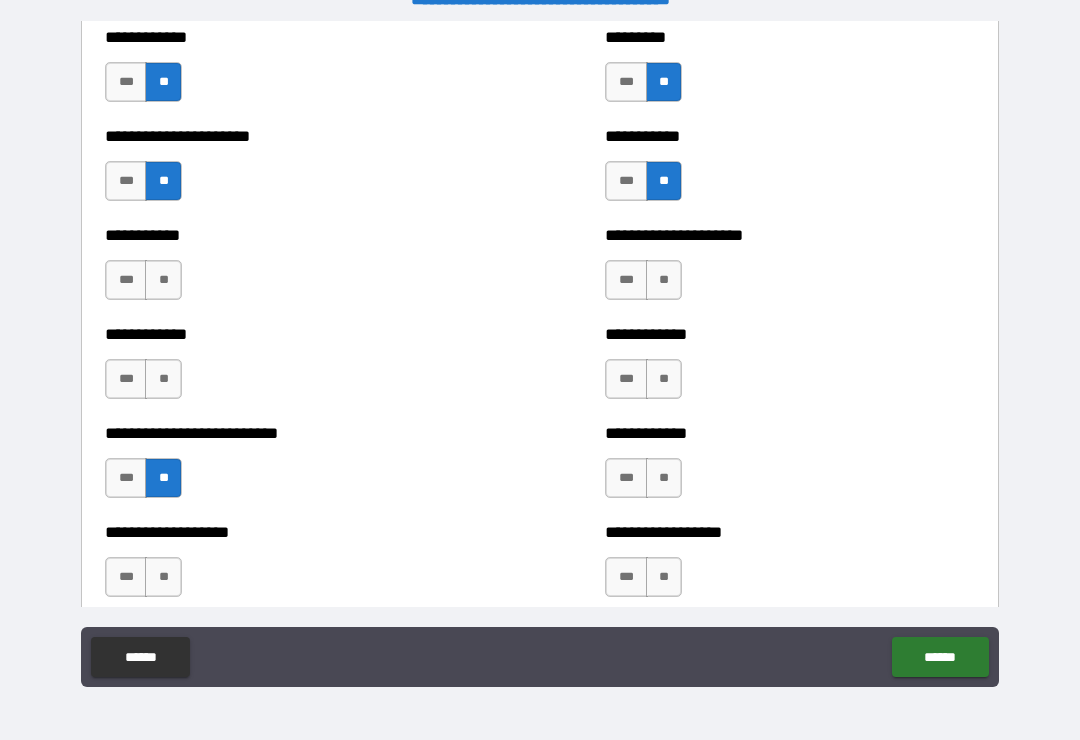 click on "**" at bounding box center [163, 379] 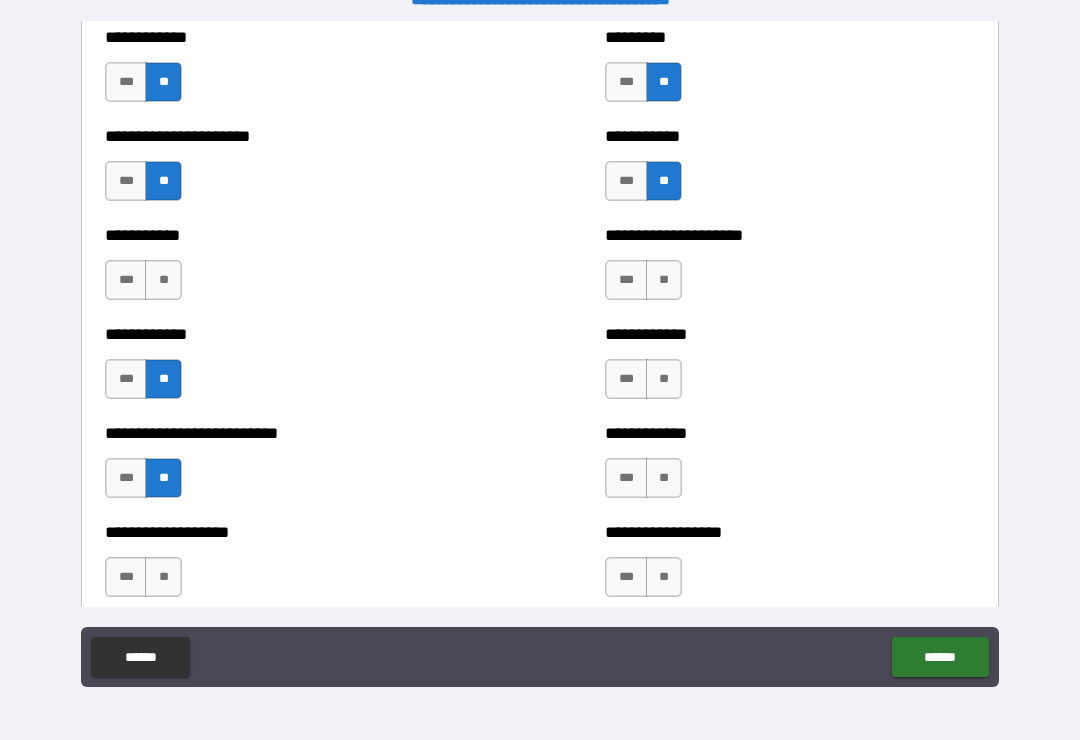 click on "**" at bounding box center [163, 280] 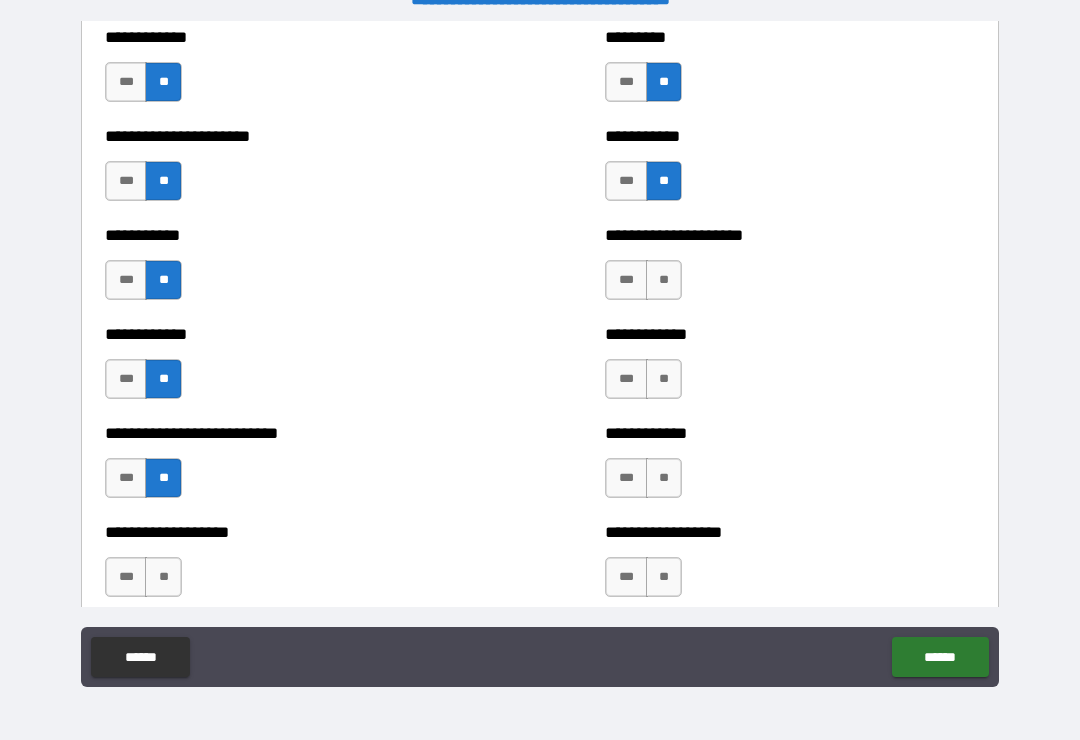 click on "**" at bounding box center (163, 577) 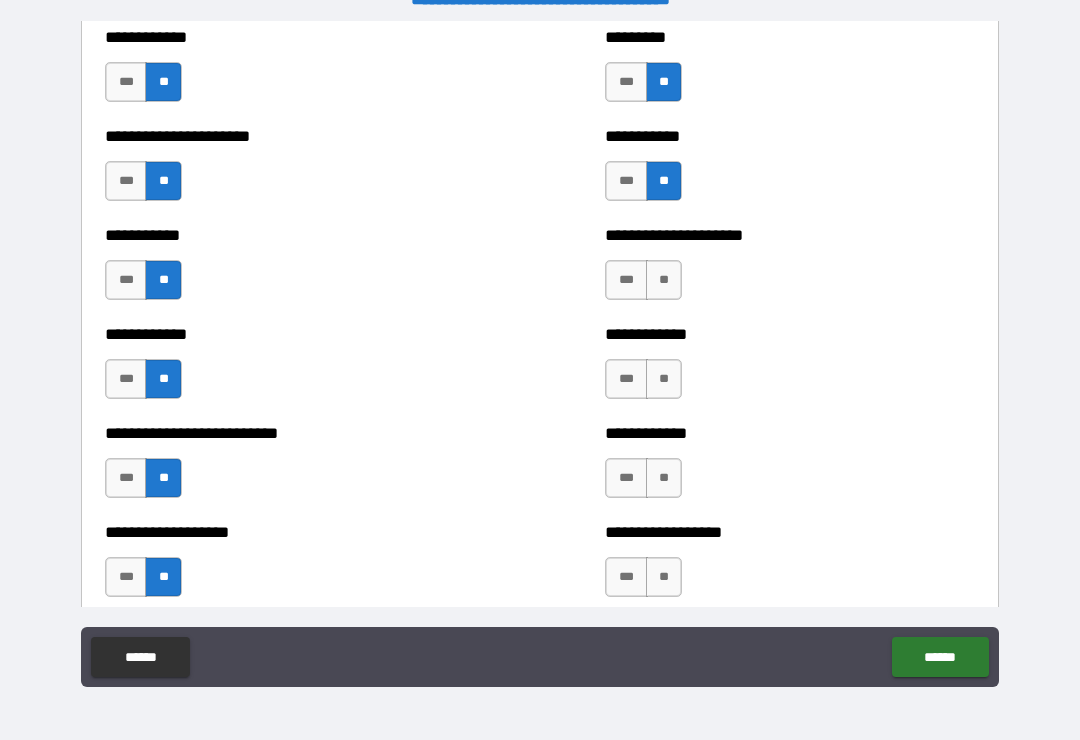 click on "**" at bounding box center (664, 577) 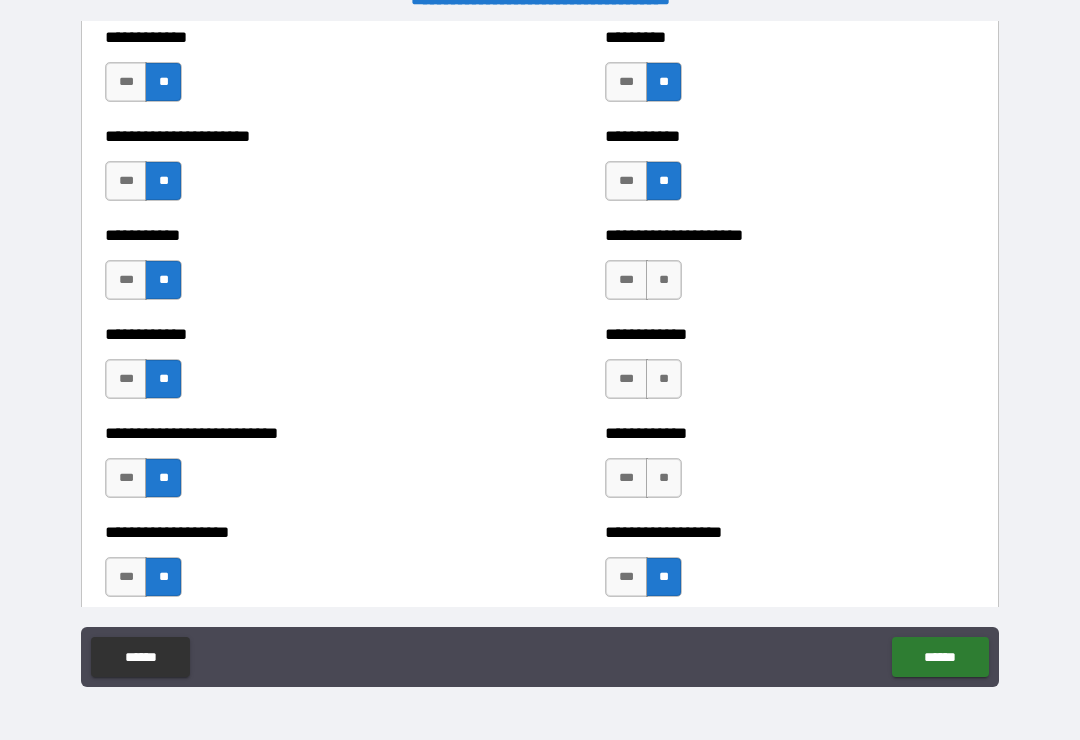 click on "**" at bounding box center [664, 478] 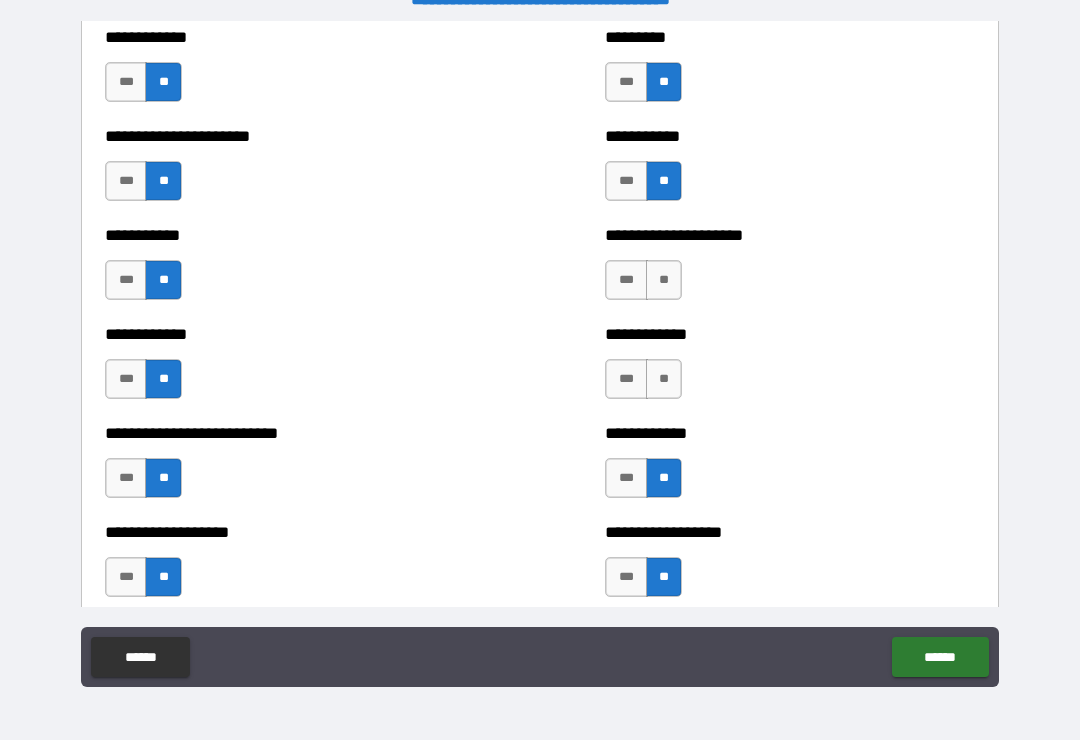 click on "**" at bounding box center (664, 379) 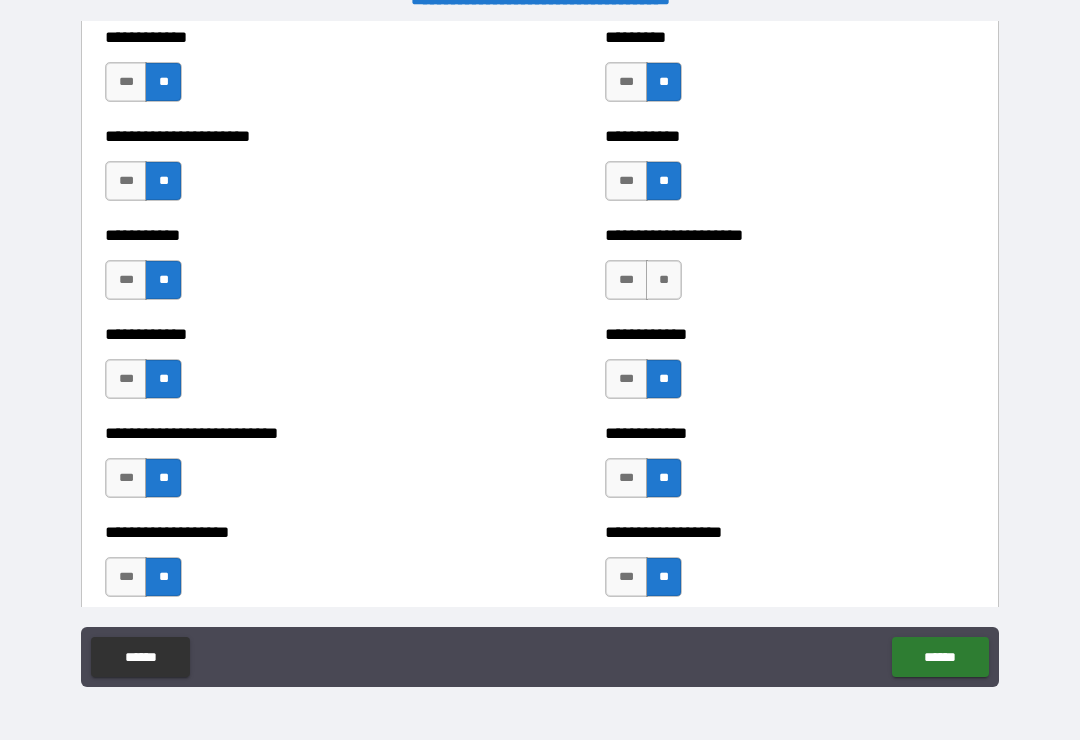 click on "**" at bounding box center [664, 280] 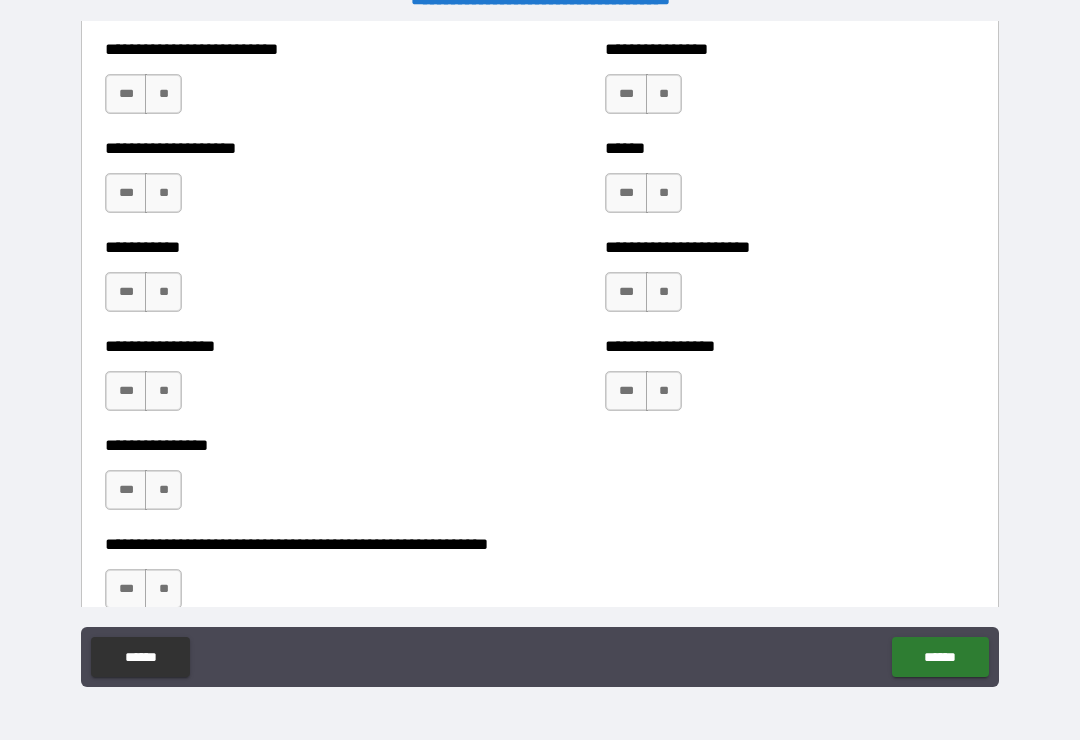 scroll, scrollTop: 5858, scrollLeft: 0, axis: vertical 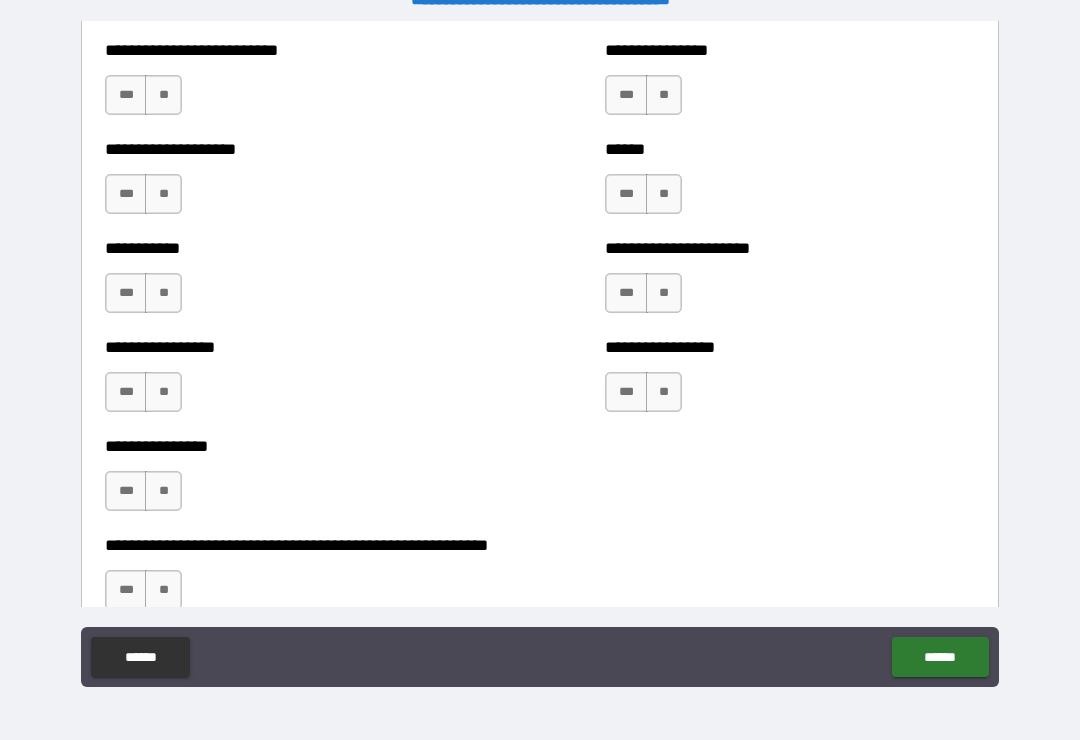 click on "**" at bounding box center [163, 491] 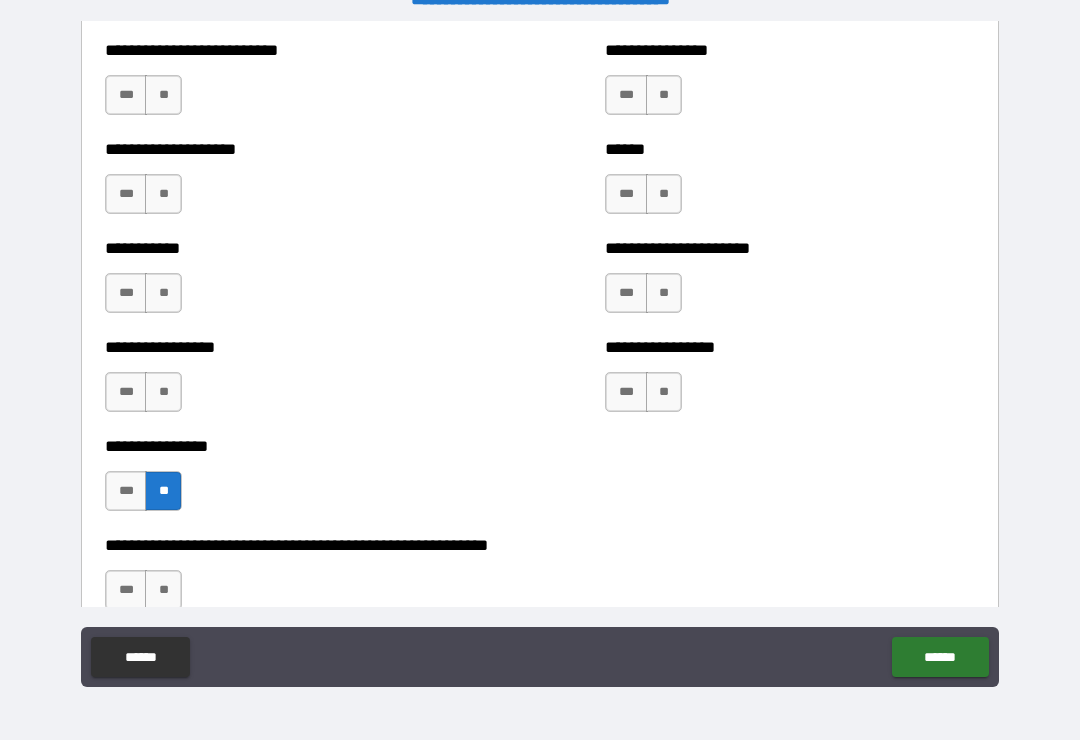 click on "**" at bounding box center (163, 392) 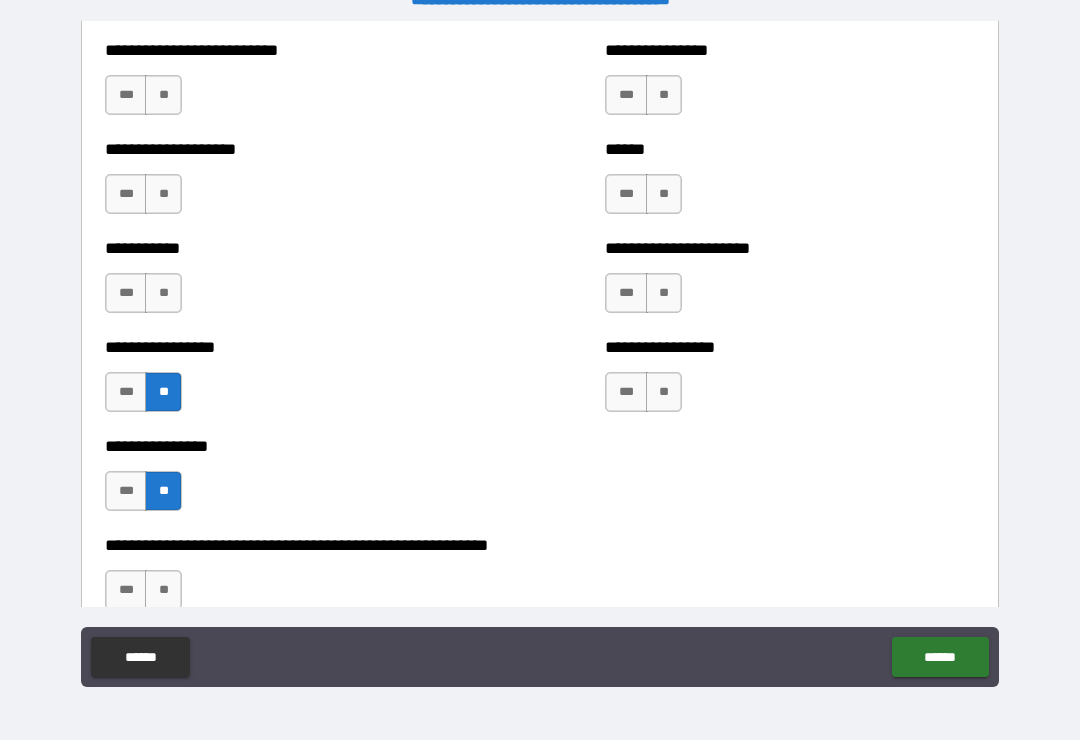 click on "**" at bounding box center [163, 293] 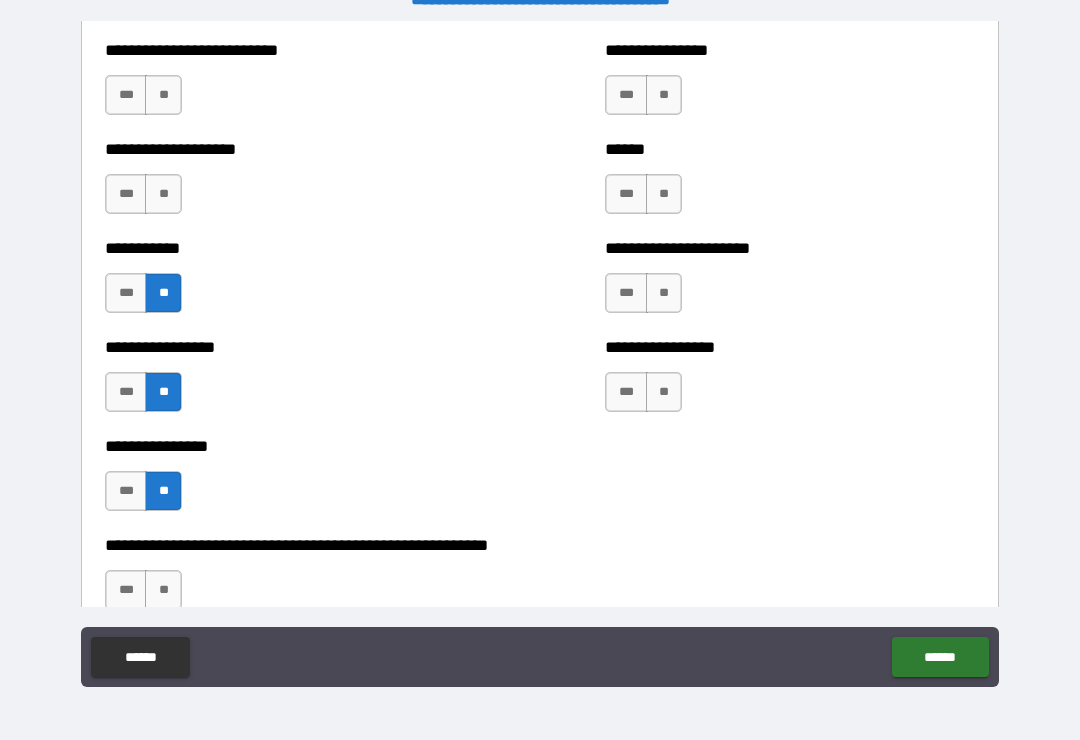 click on "**" at bounding box center [163, 194] 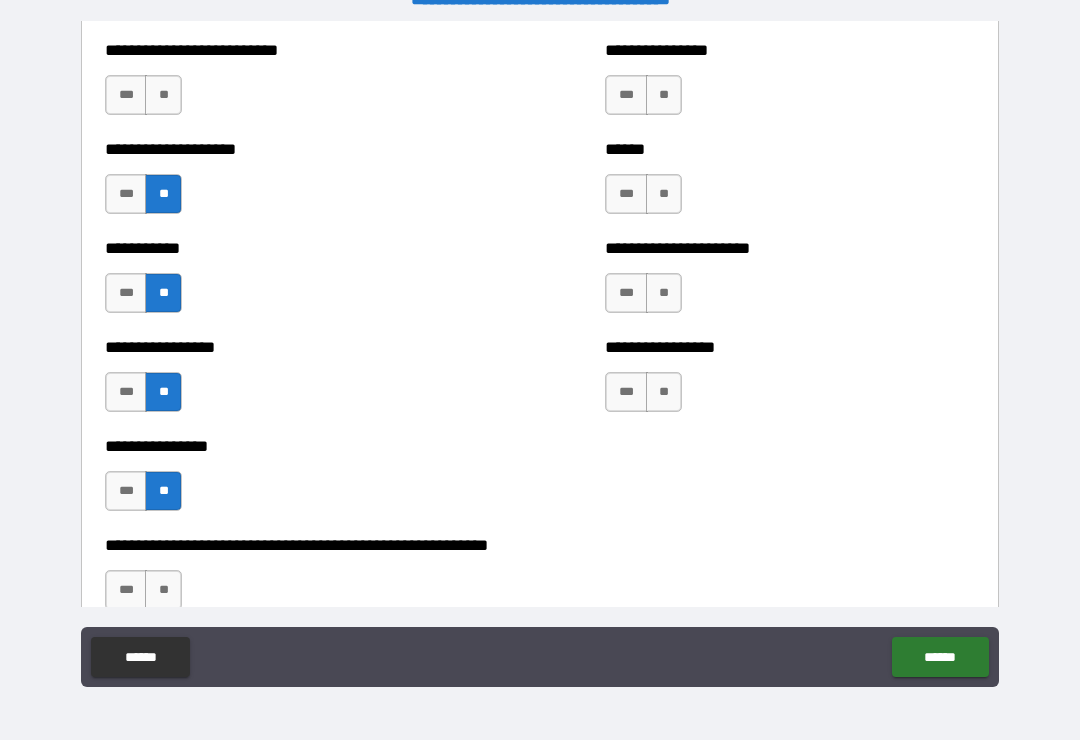 click on "**" at bounding box center [163, 95] 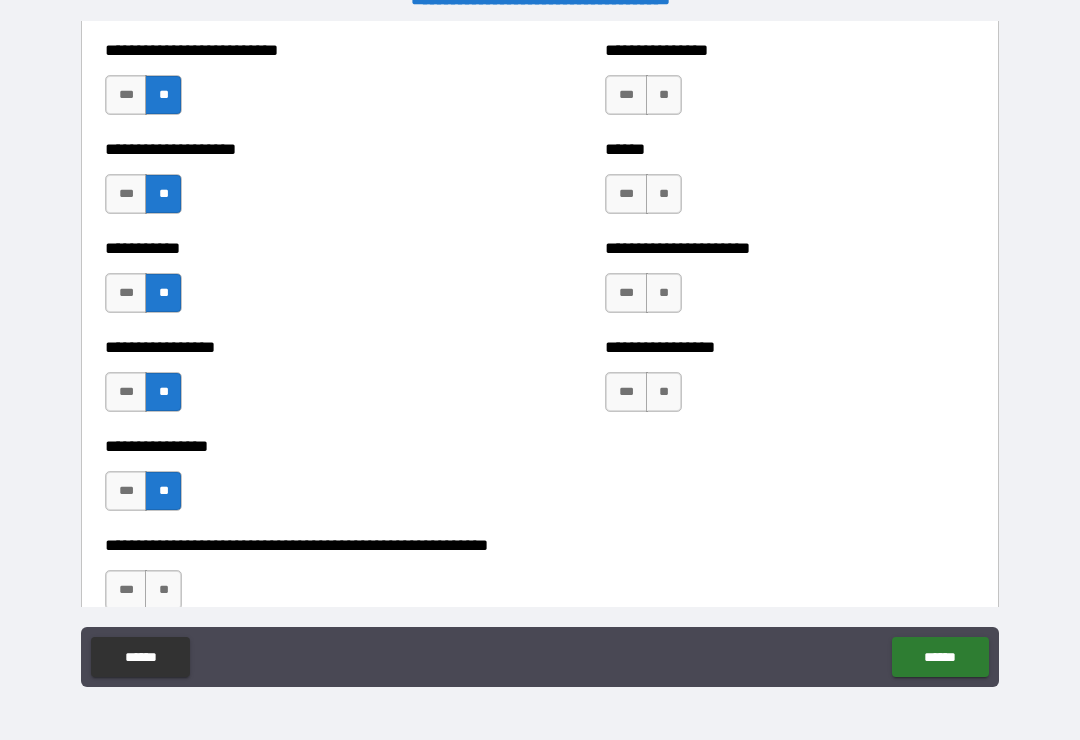 click on "**" at bounding box center [664, 95] 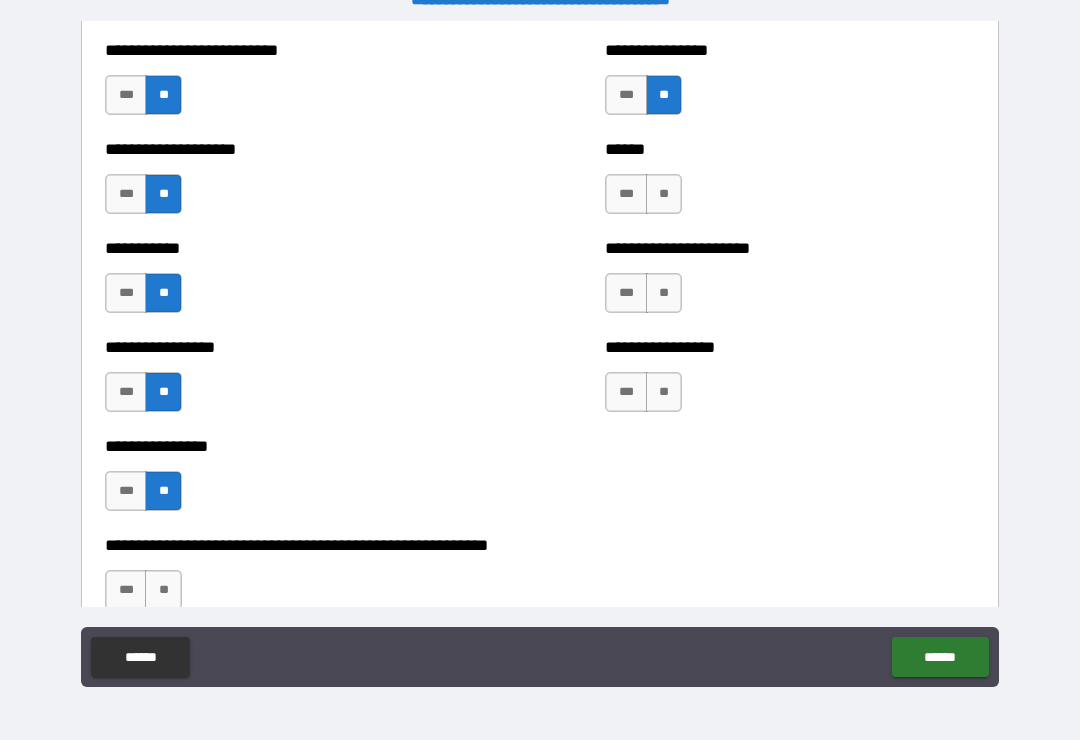 click on "**" at bounding box center [664, 194] 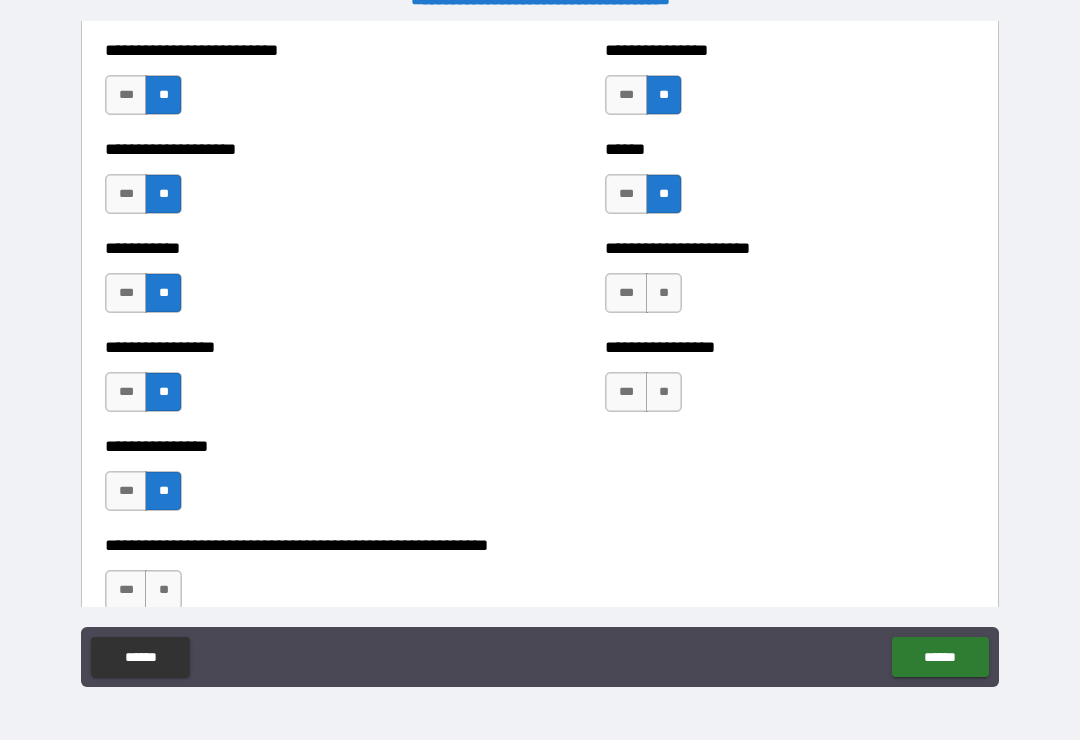 click on "**" at bounding box center [664, 293] 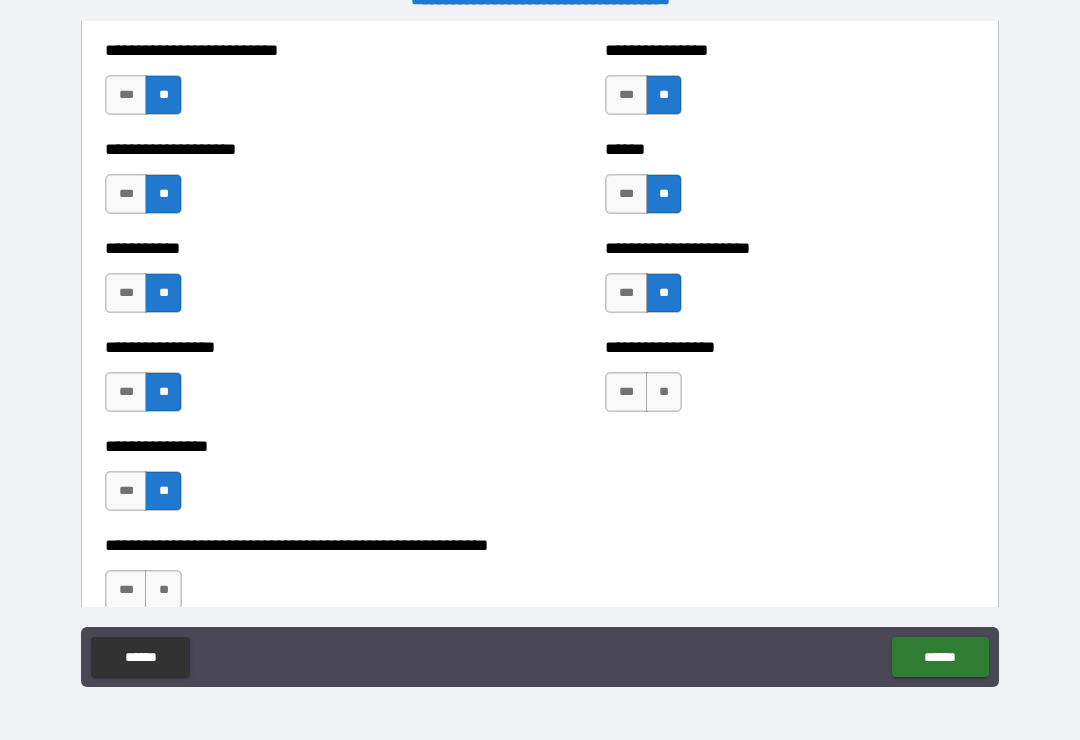 click on "**" at bounding box center (664, 392) 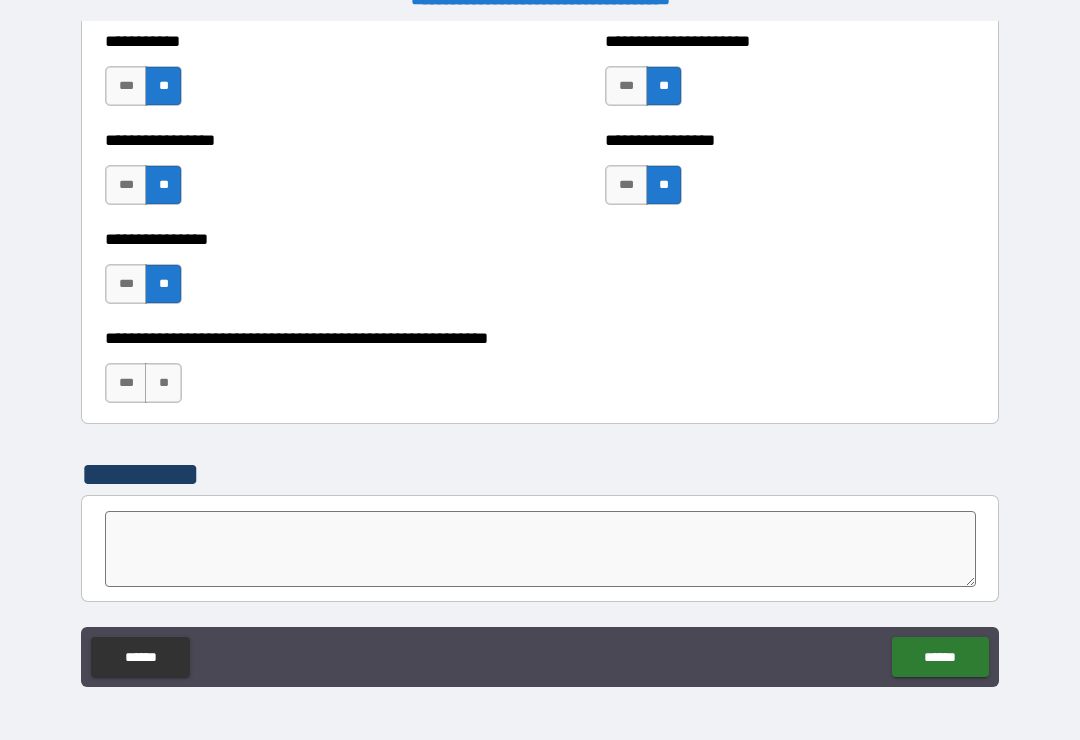 scroll, scrollTop: 6084, scrollLeft: 0, axis: vertical 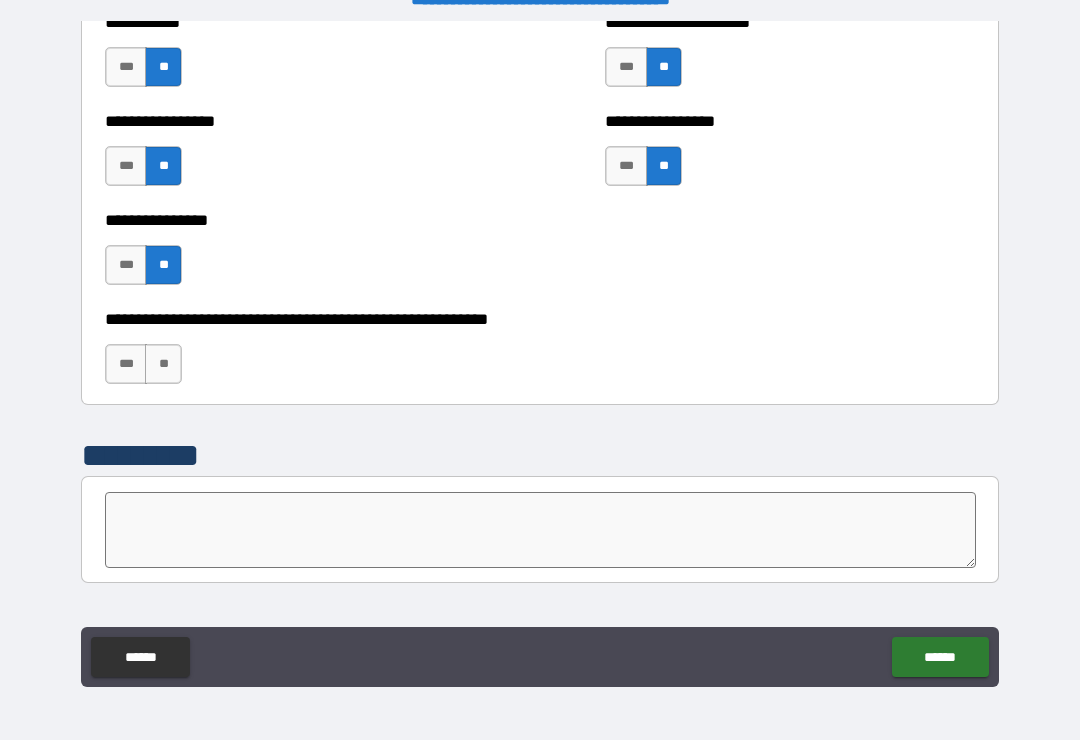 click on "**" at bounding box center [163, 364] 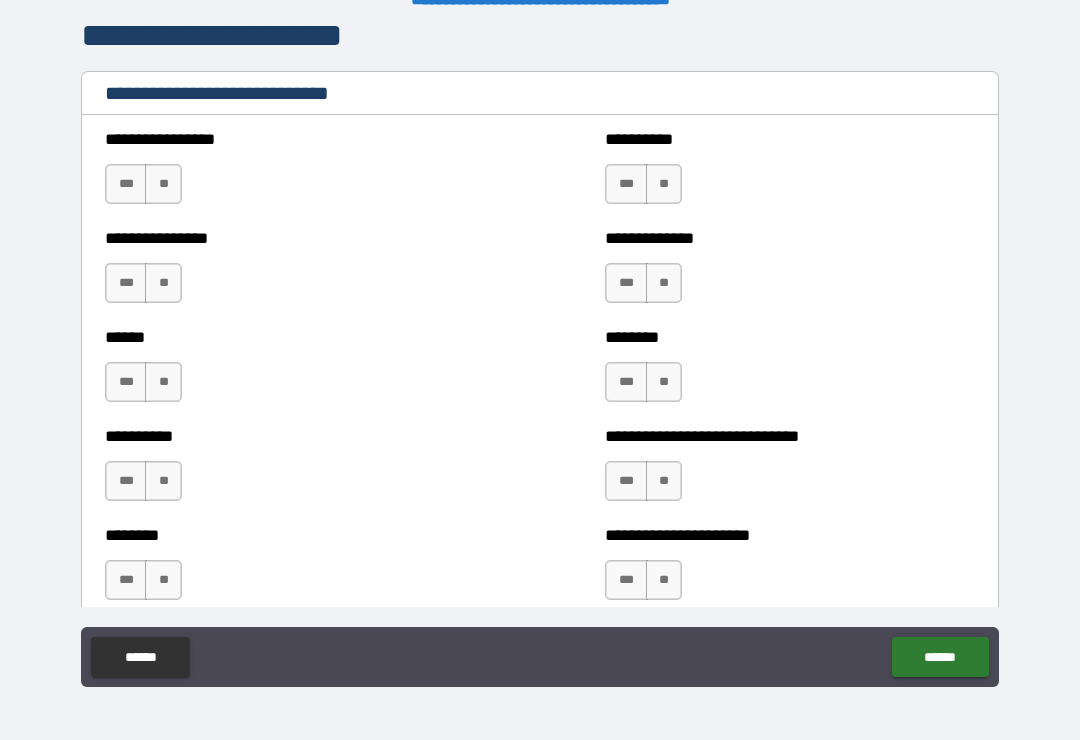 scroll, scrollTop: 6685, scrollLeft: 0, axis: vertical 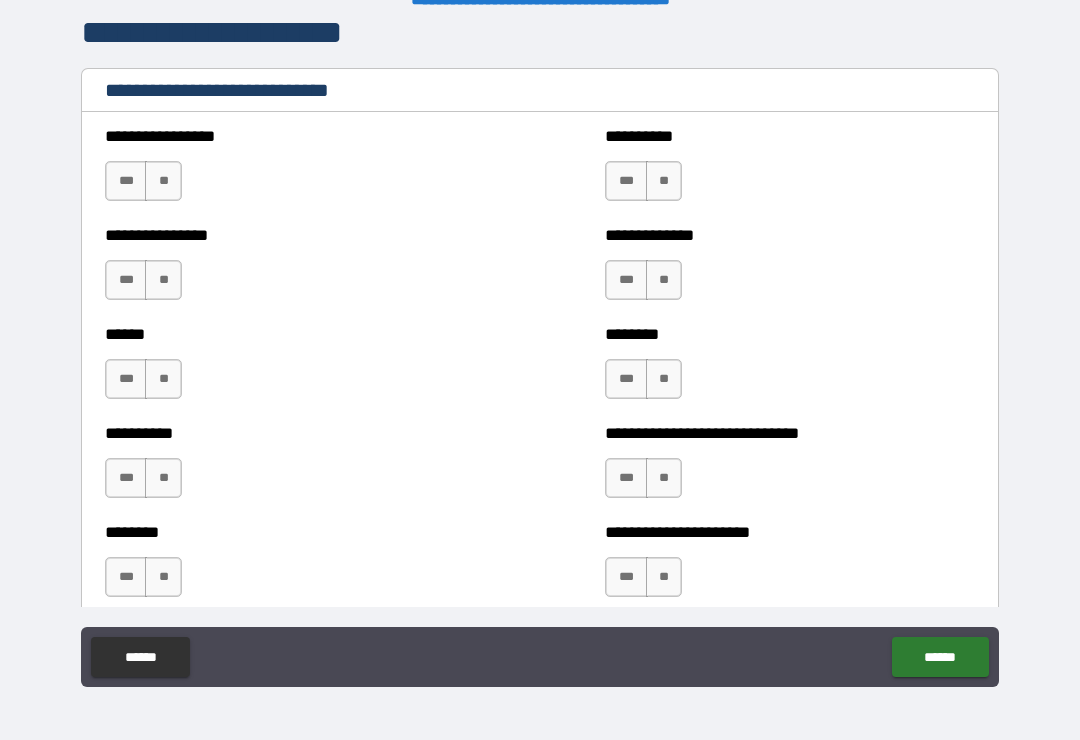 click on "**" at bounding box center [163, 181] 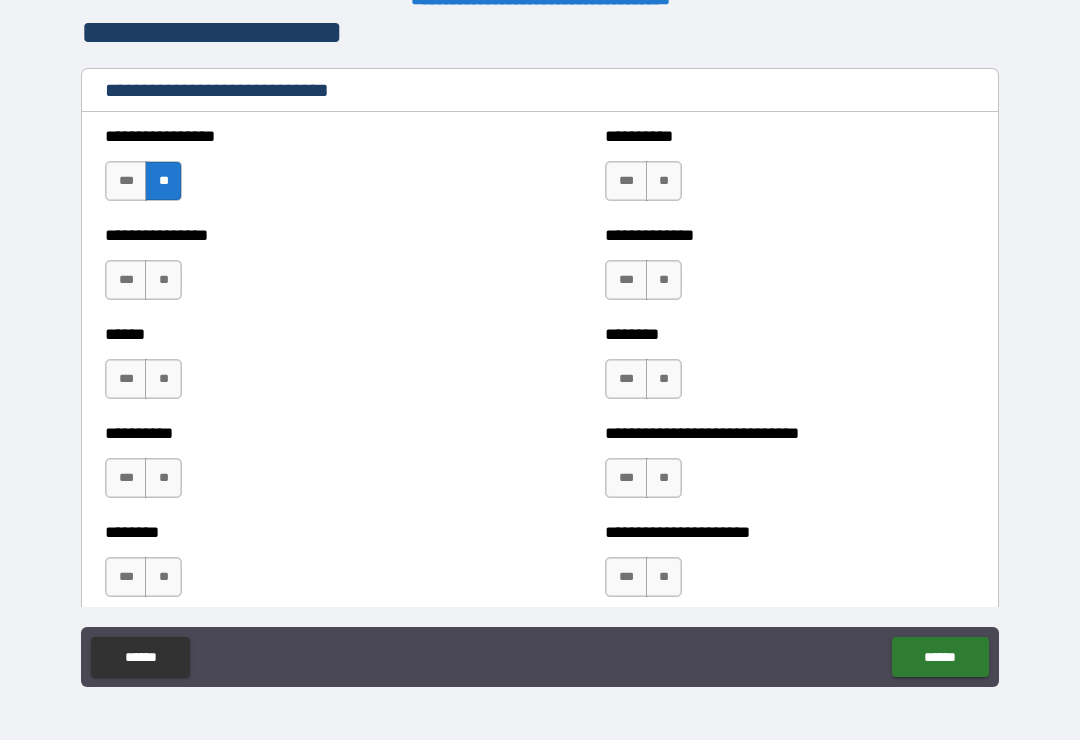 click on "**" at bounding box center [163, 280] 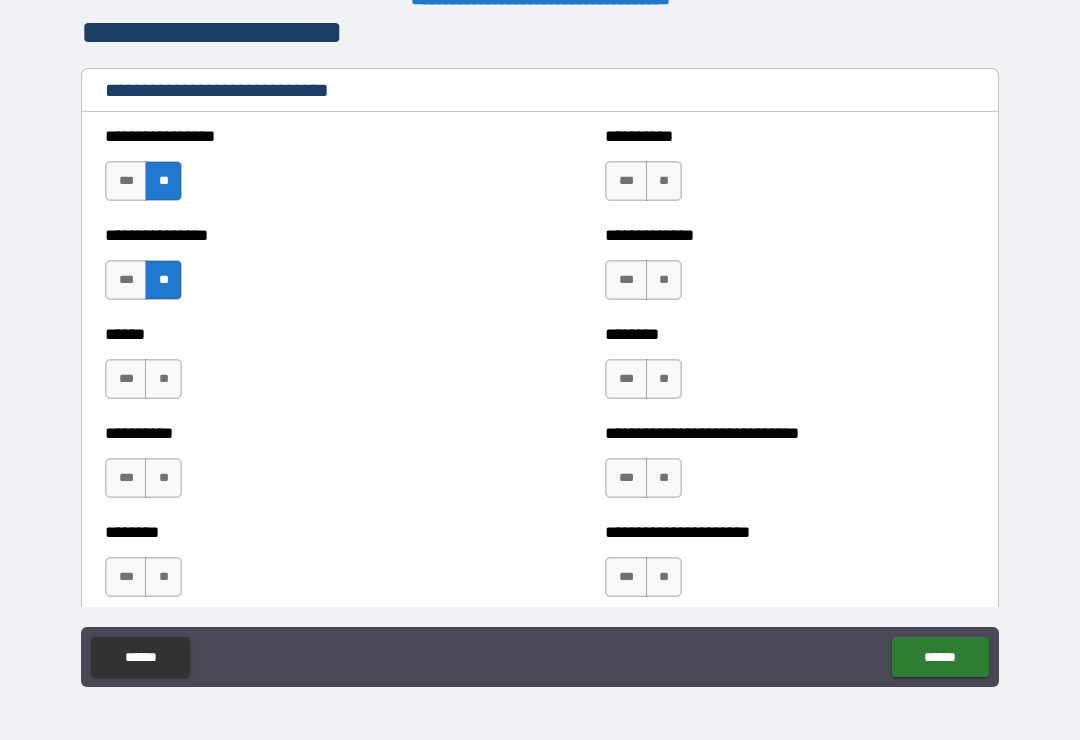 click on "**" at bounding box center [163, 379] 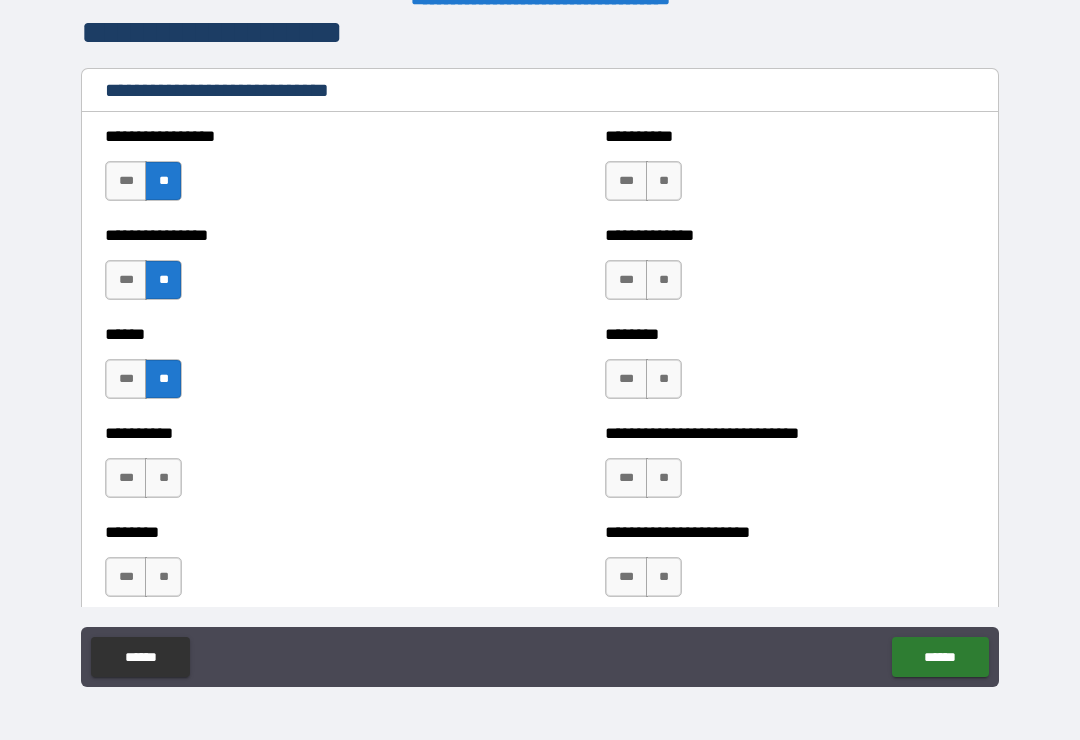 click on "**" at bounding box center [163, 478] 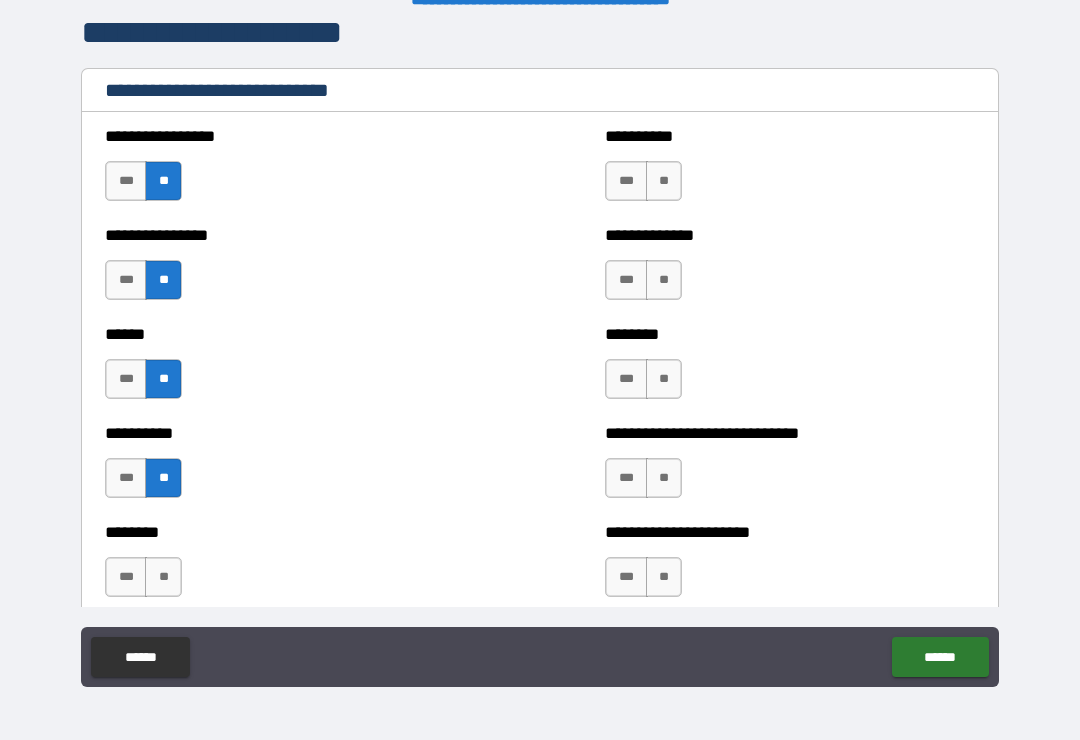 click on "**" at bounding box center [664, 181] 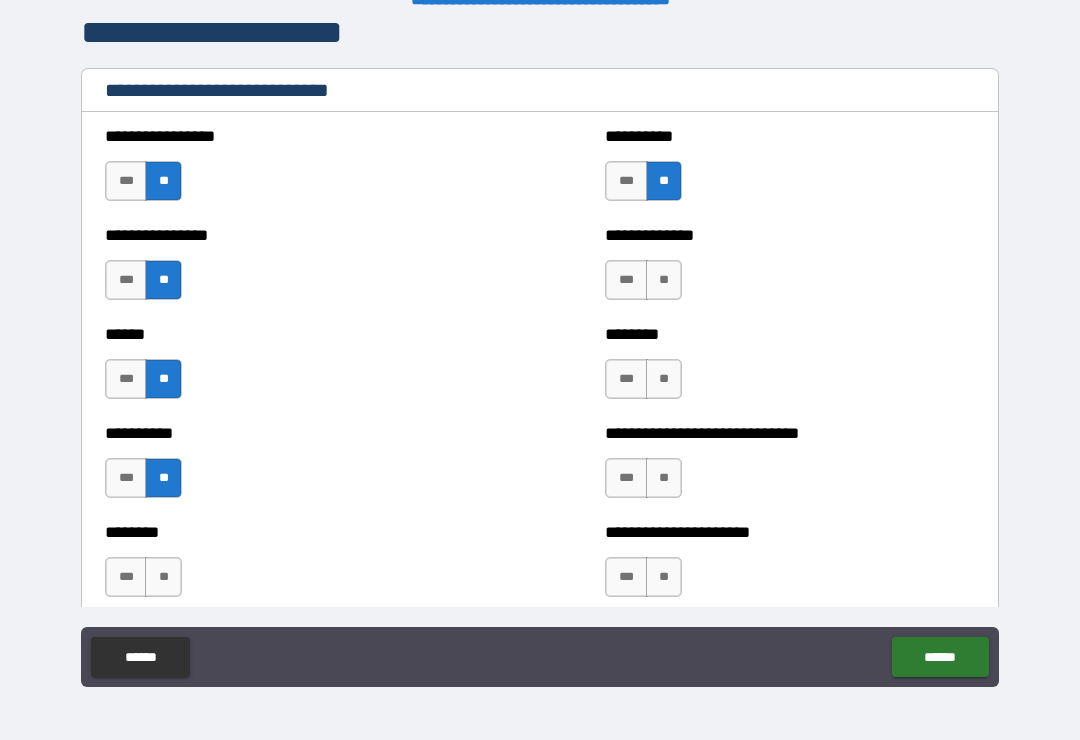 click on "***" at bounding box center [626, 280] 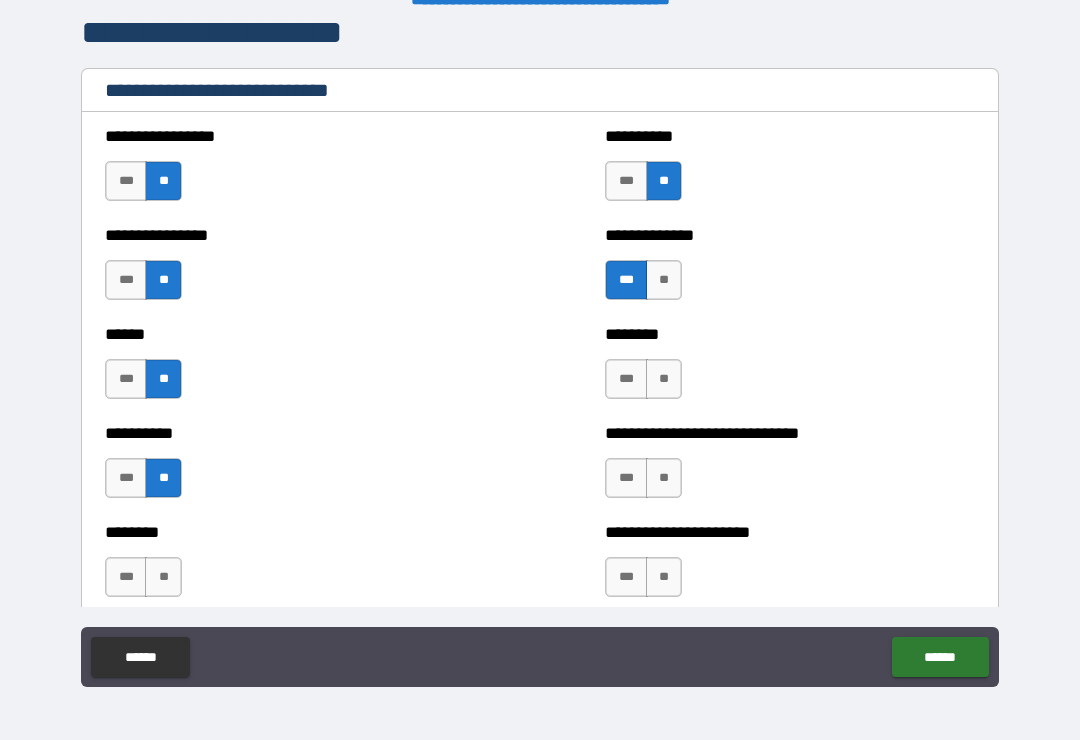 click on "**" at bounding box center [664, 379] 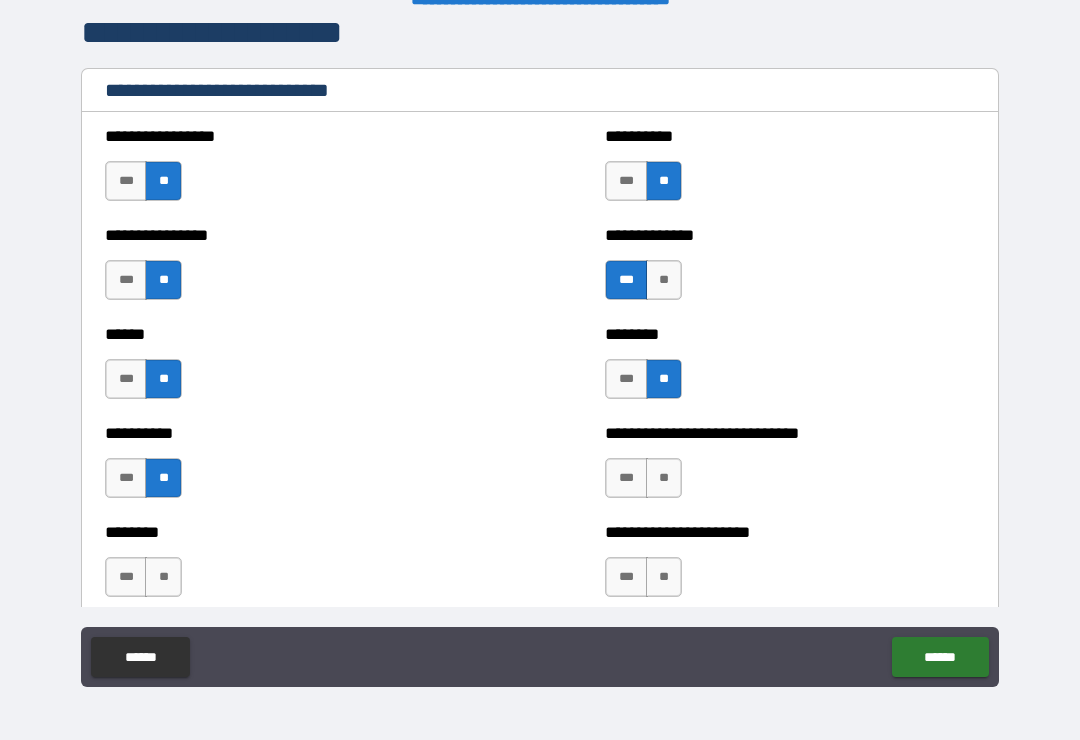 click on "**" at bounding box center (664, 478) 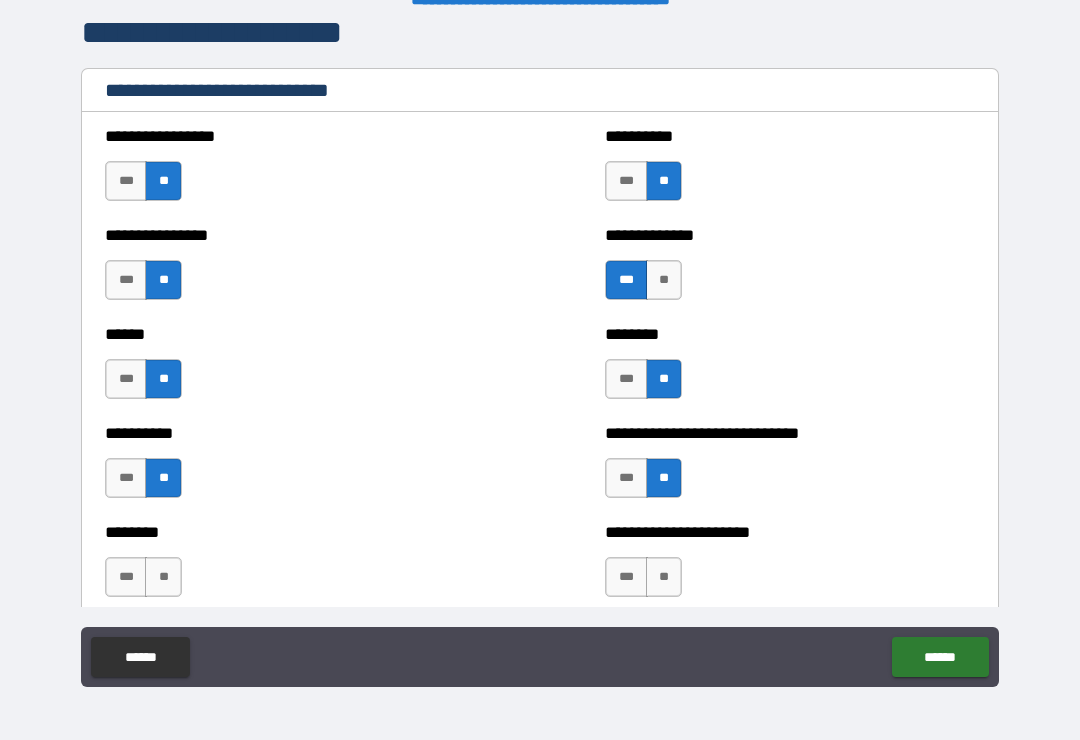 click on "**" at bounding box center (664, 577) 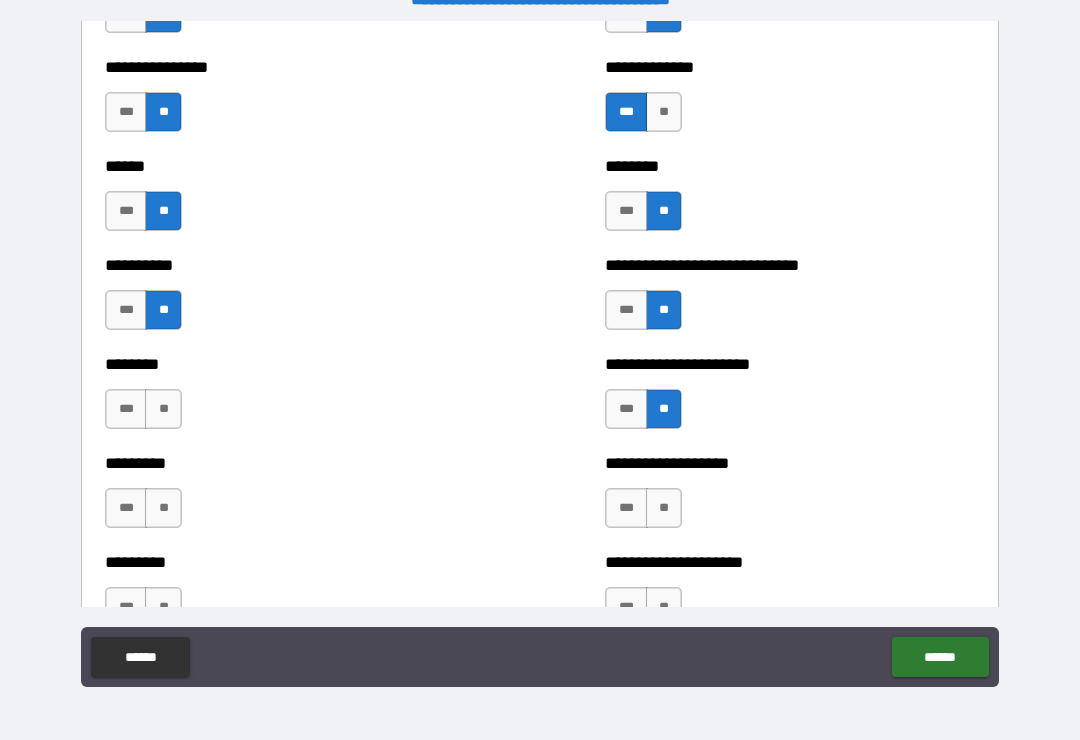 scroll, scrollTop: 6865, scrollLeft: 0, axis: vertical 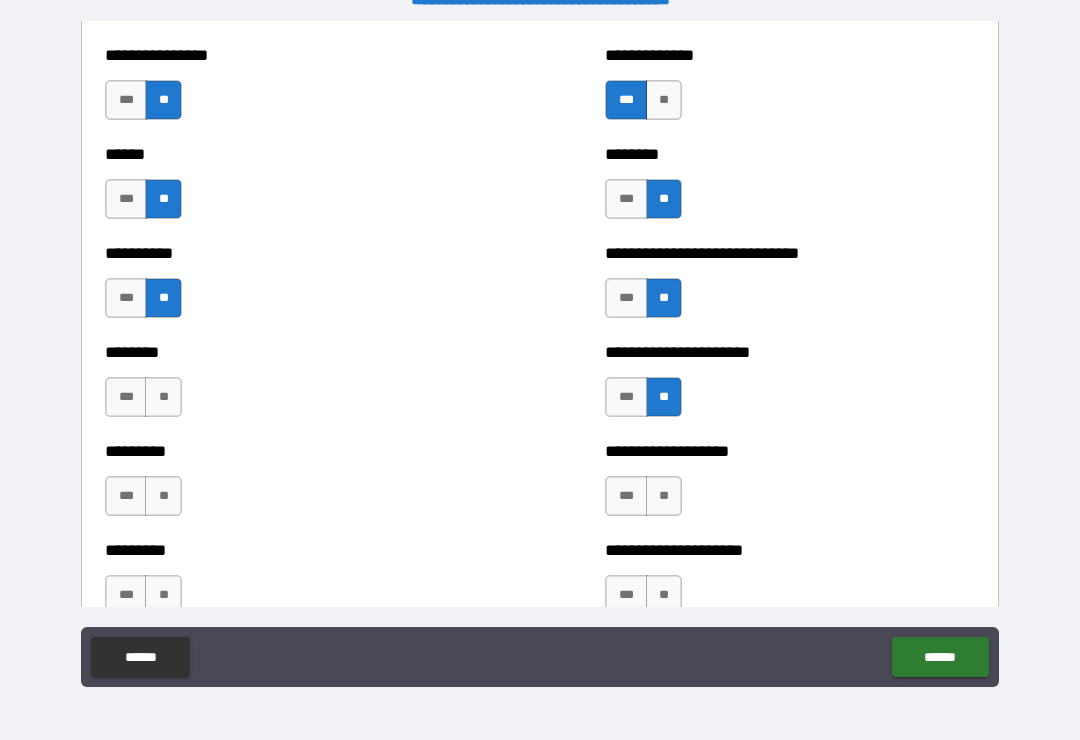 click on "**" at bounding box center [163, 397] 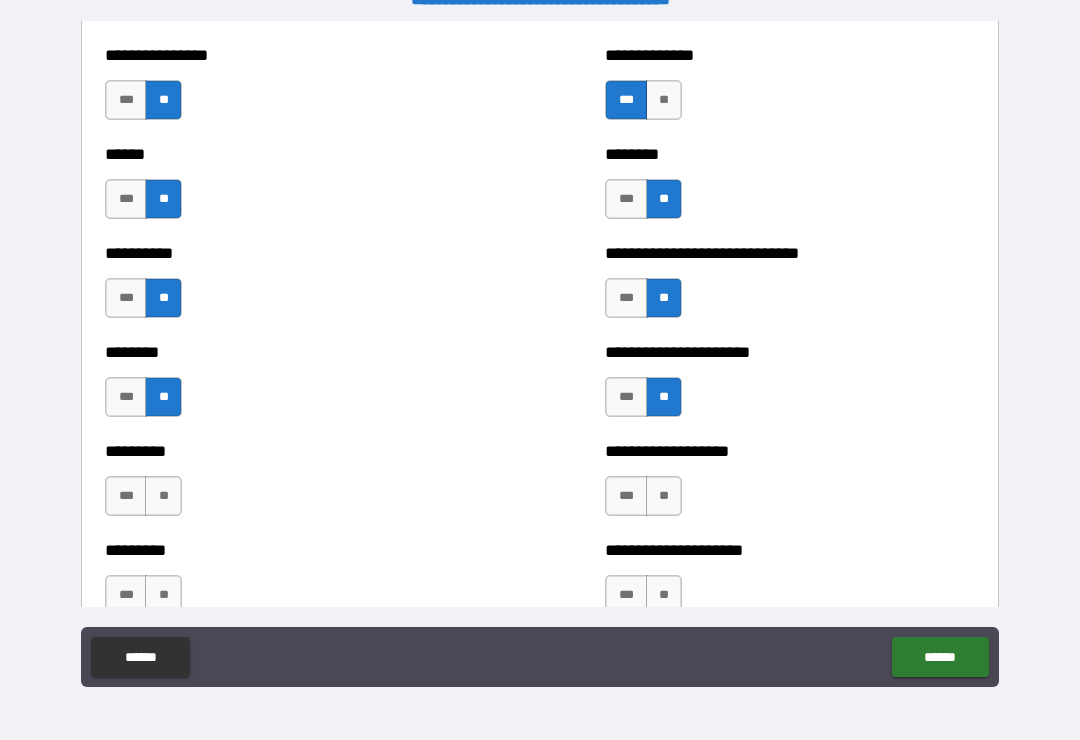 click on "**" at bounding box center [163, 496] 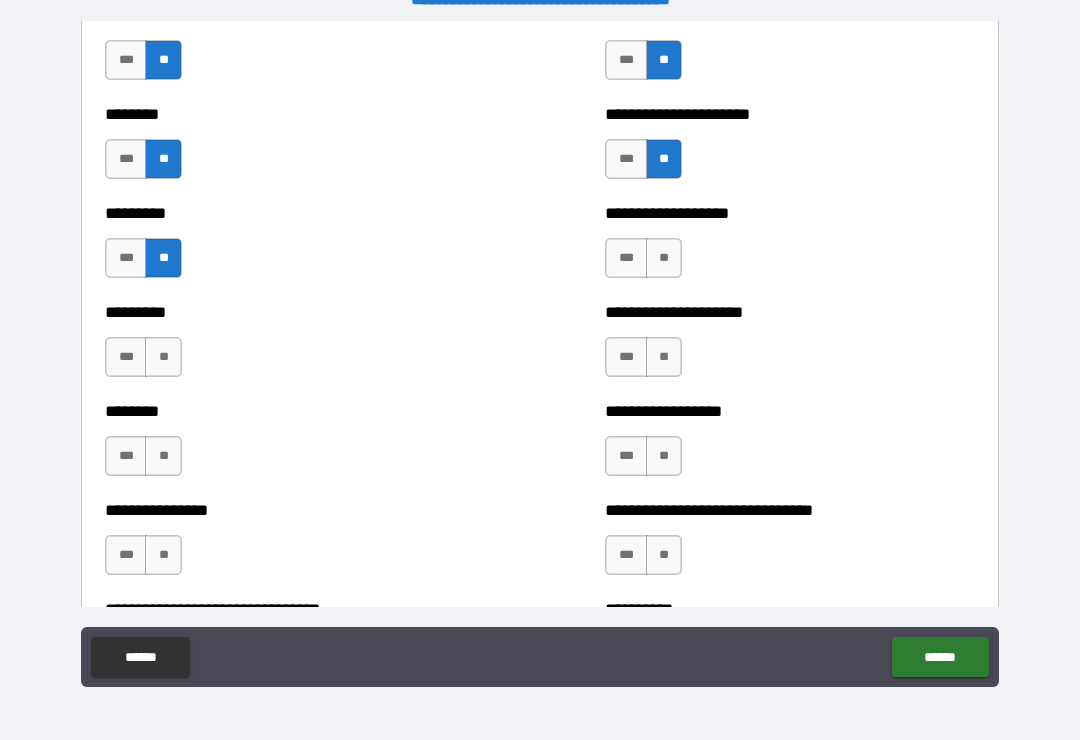 scroll, scrollTop: 7129, scrollLeft: 0, axis: vertical 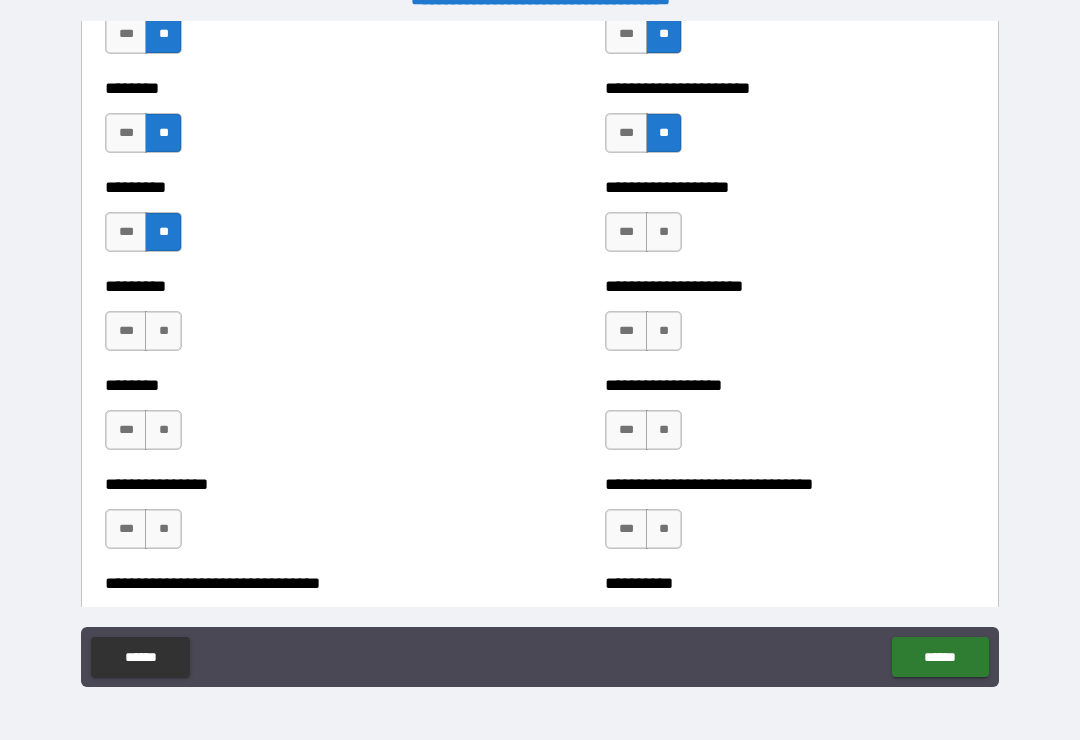 click on "**" at bounding box center [163, 331] 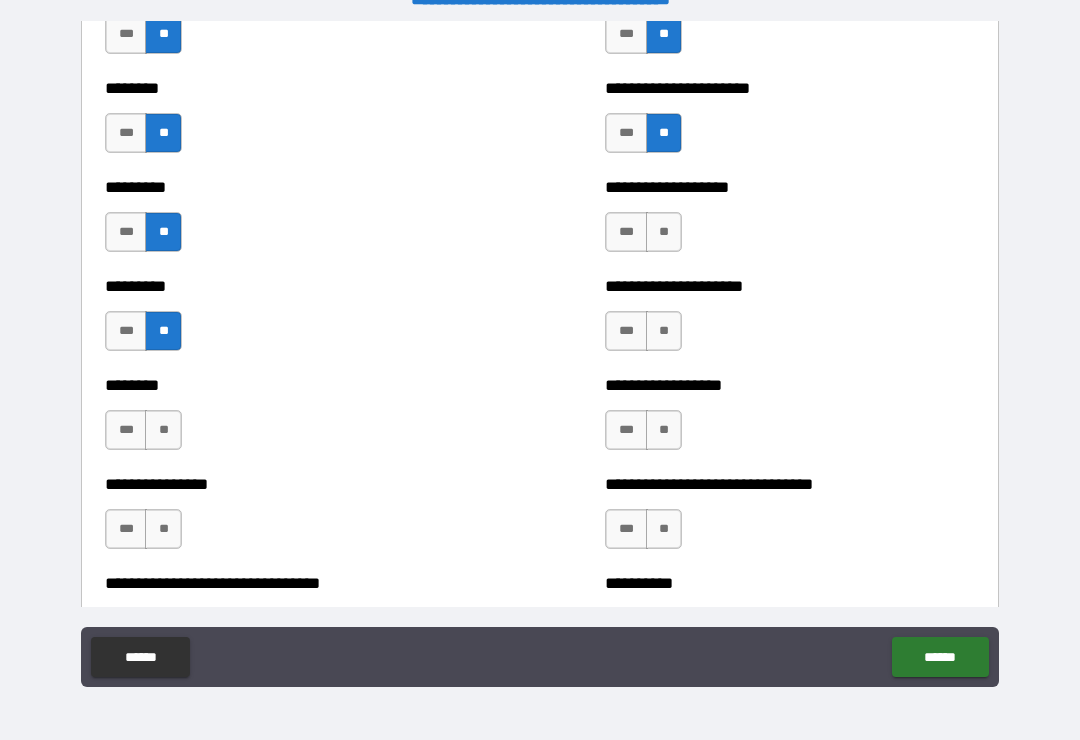 click on "**" at bounding box center (163, 430) 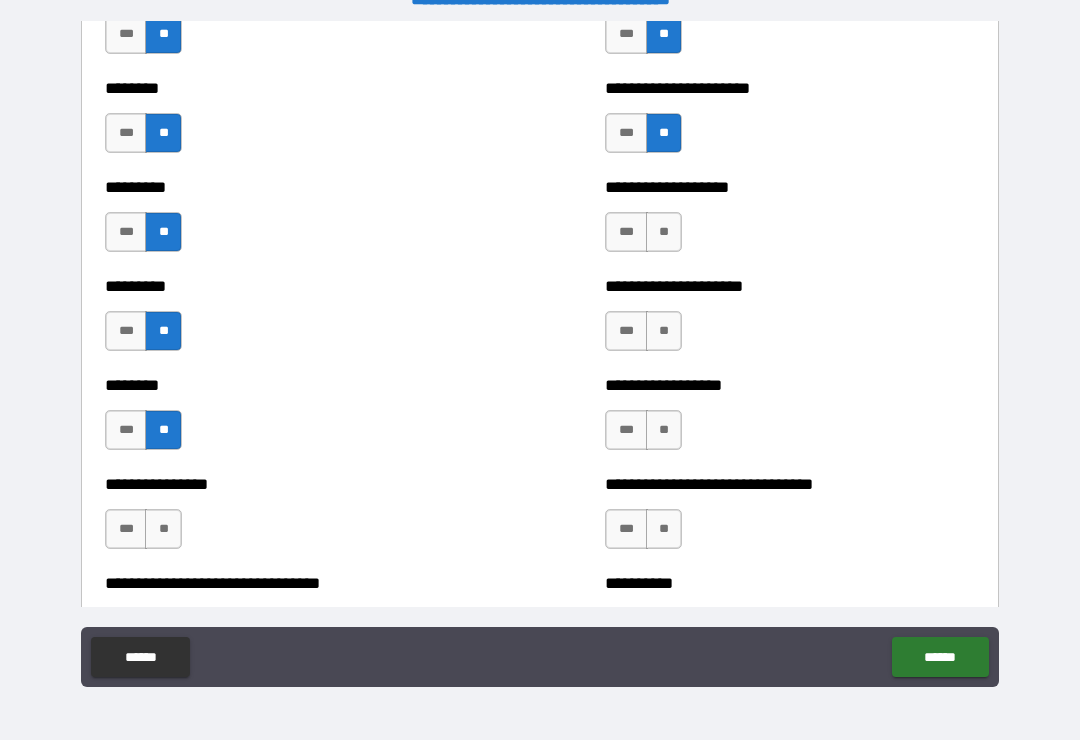 click on "**" at bounding box center (163, 529) 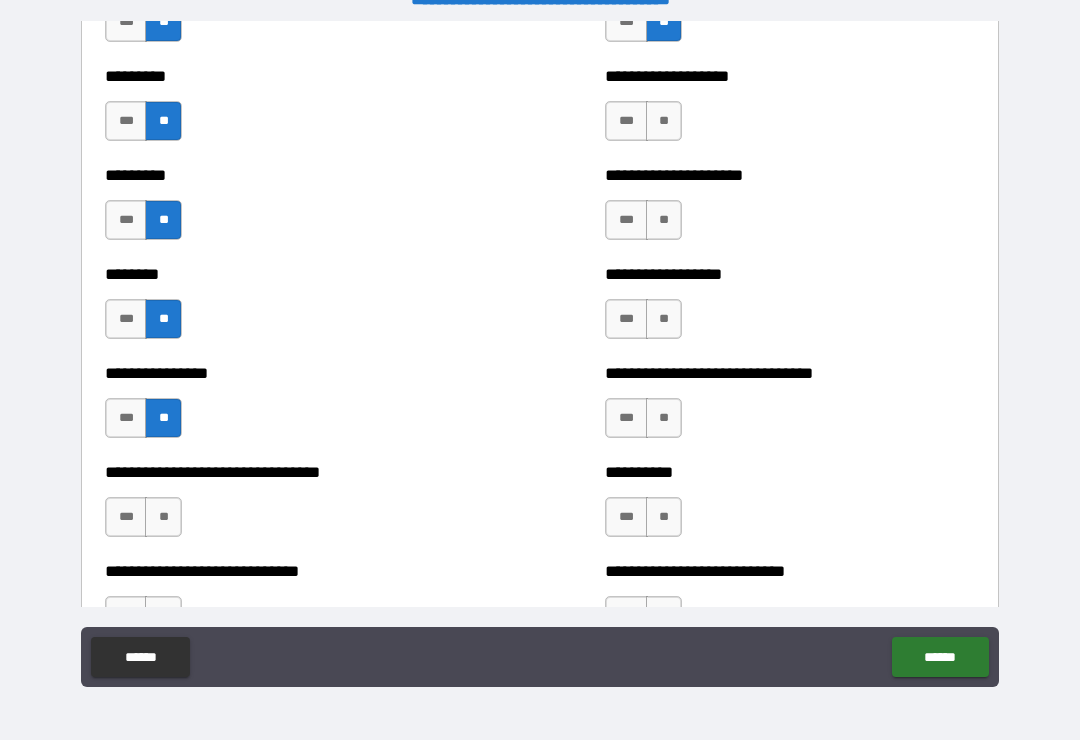 scroll, scrollTop: 7239, scrollLeft: 0, axis: vertical 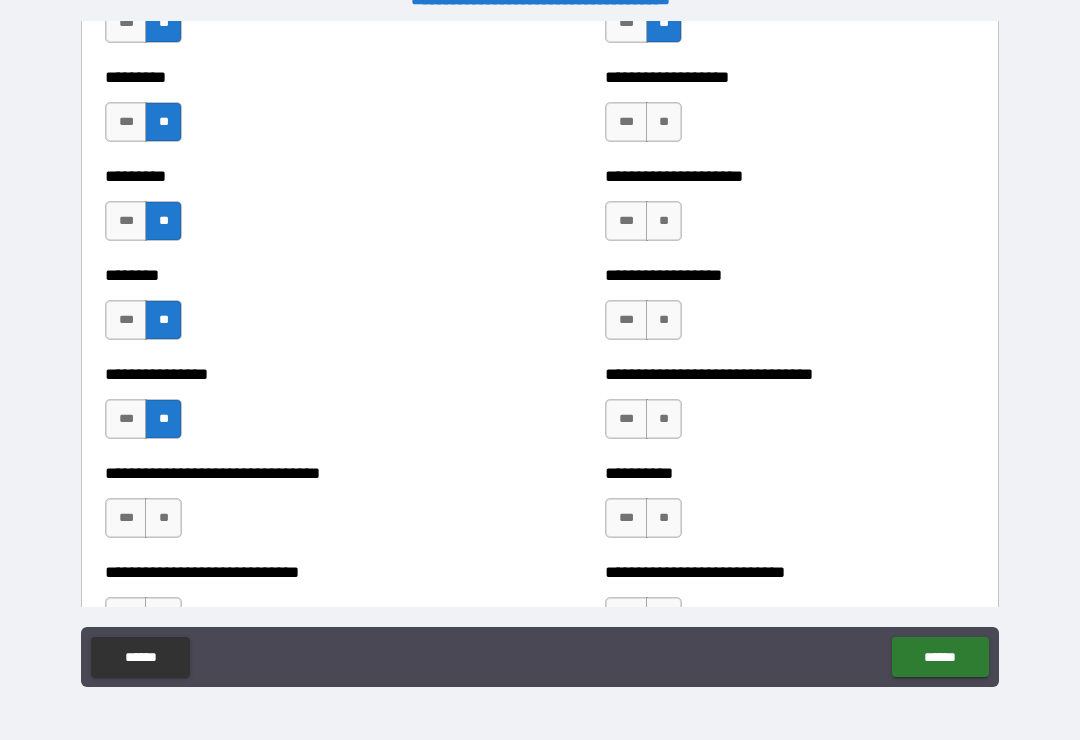 click on "**" at bounding box center [664, 122] 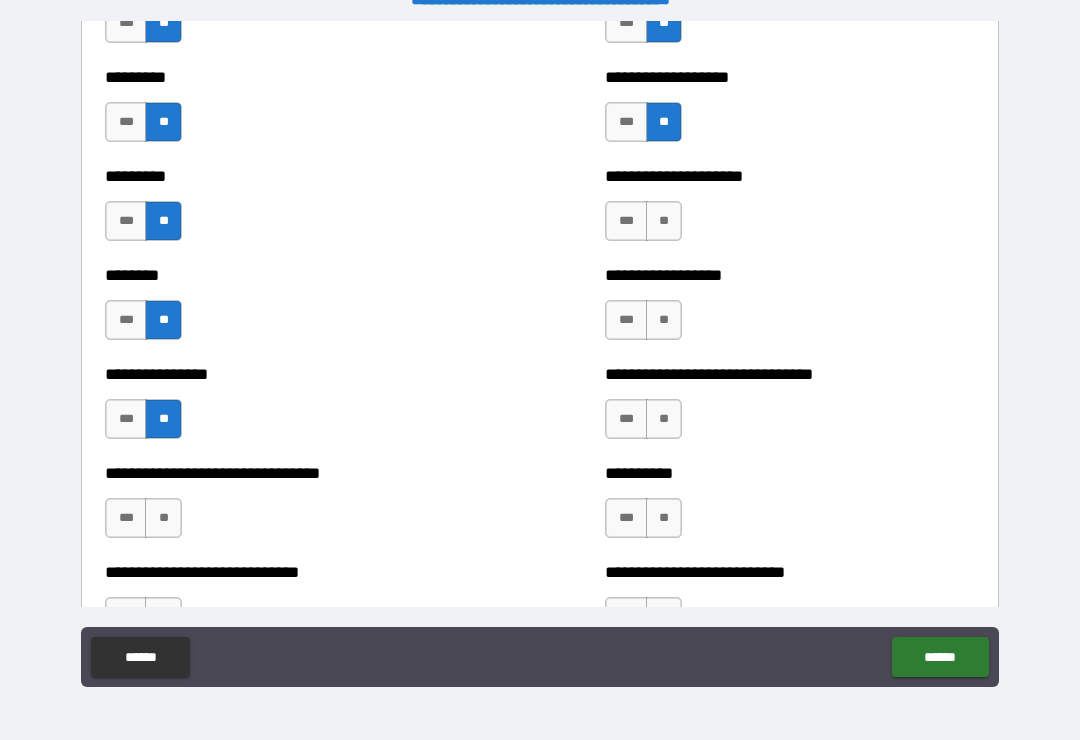 click on "**" at bounding box center [664, 221] 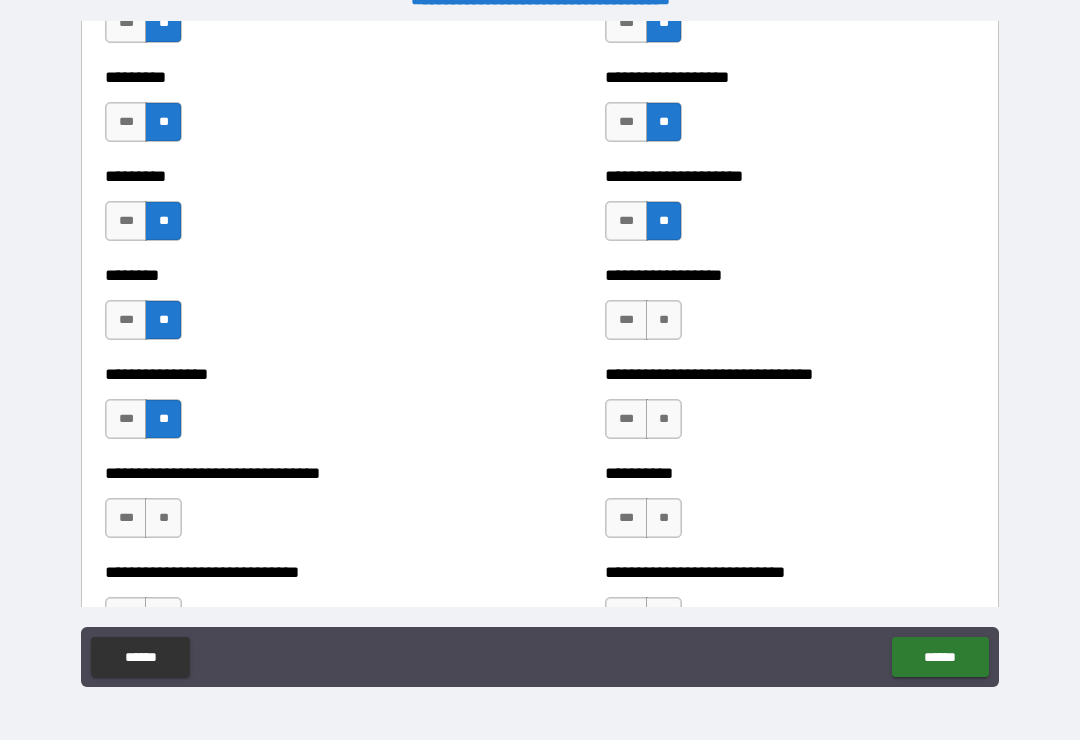 click on "**" at bounding box center [664, 320] 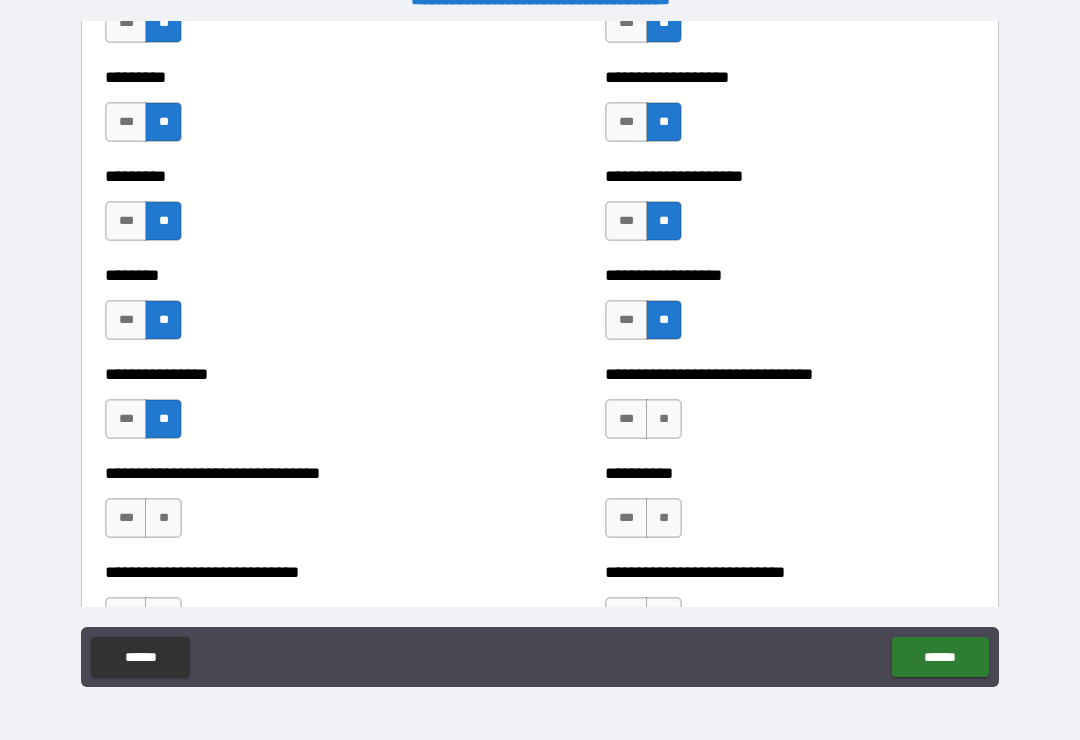 click on "**" at bounding box center [664, 419] 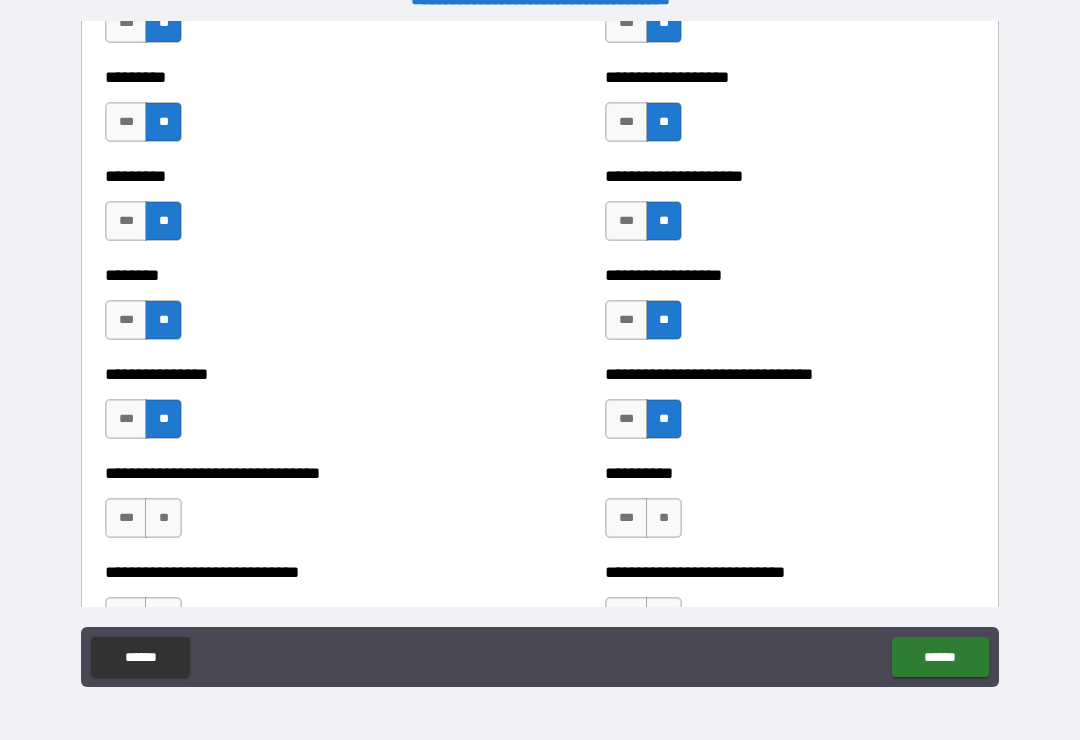 click on "**" at bounding box center (664, 518) 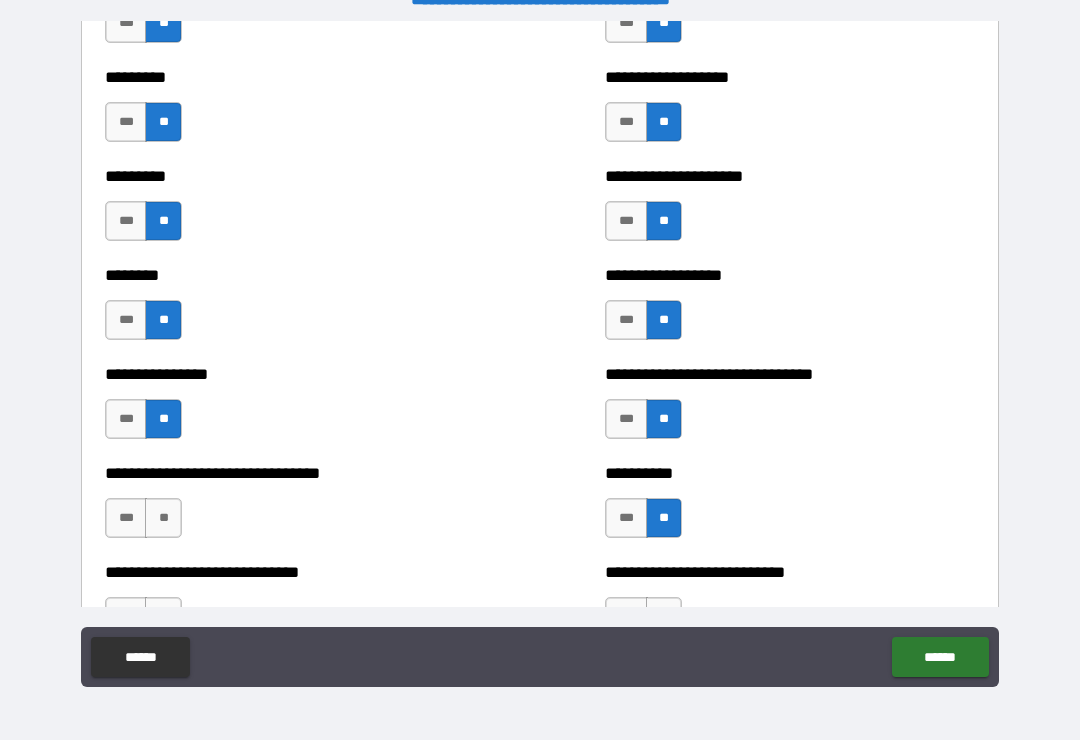 click on "**" at bounding box center [163, 518] 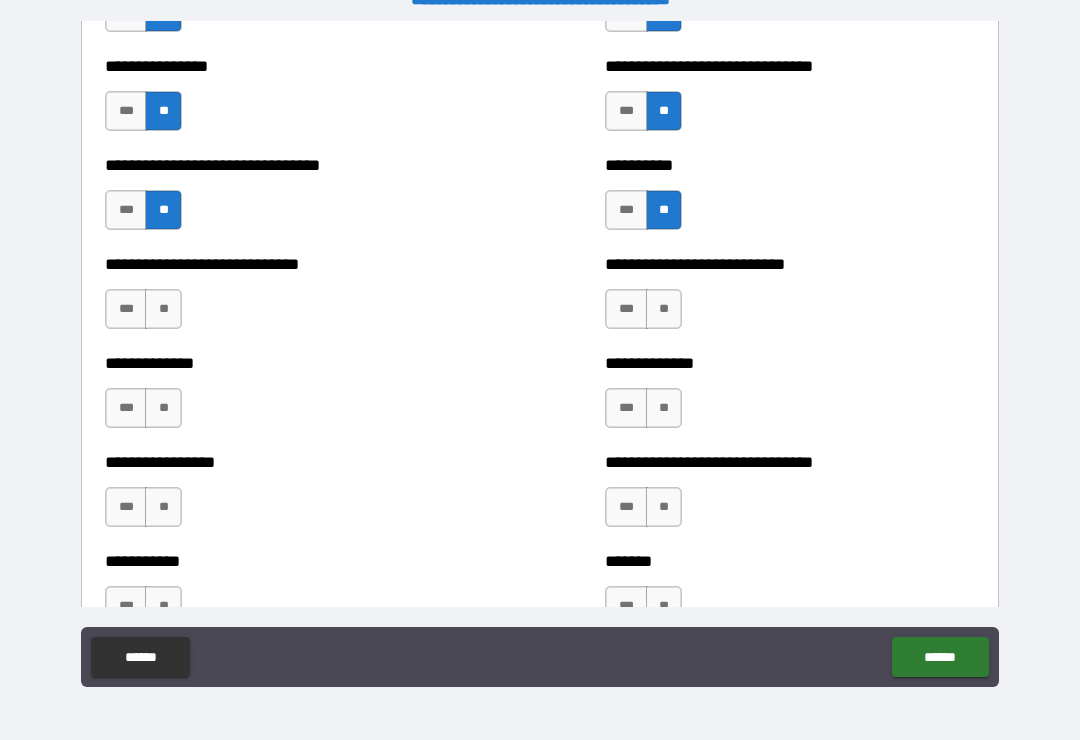 scroll, scrollTop: 7559, scrollLeft: 0, axis: vertical 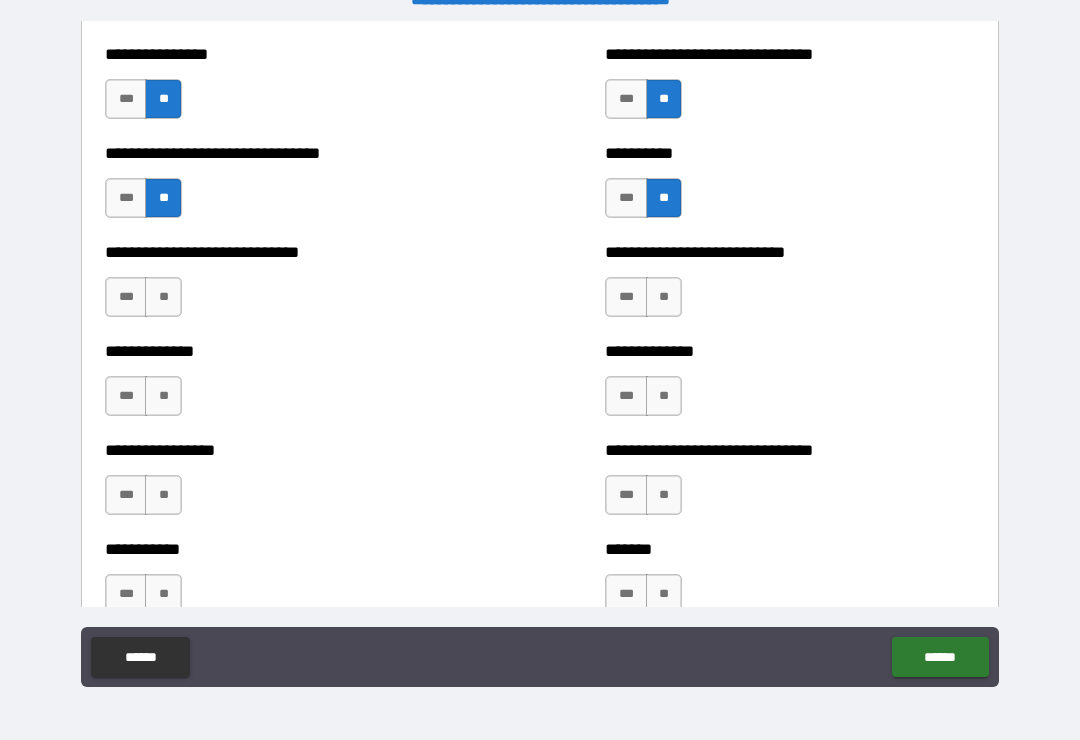 click on "**" at bounding box center (163, 297) 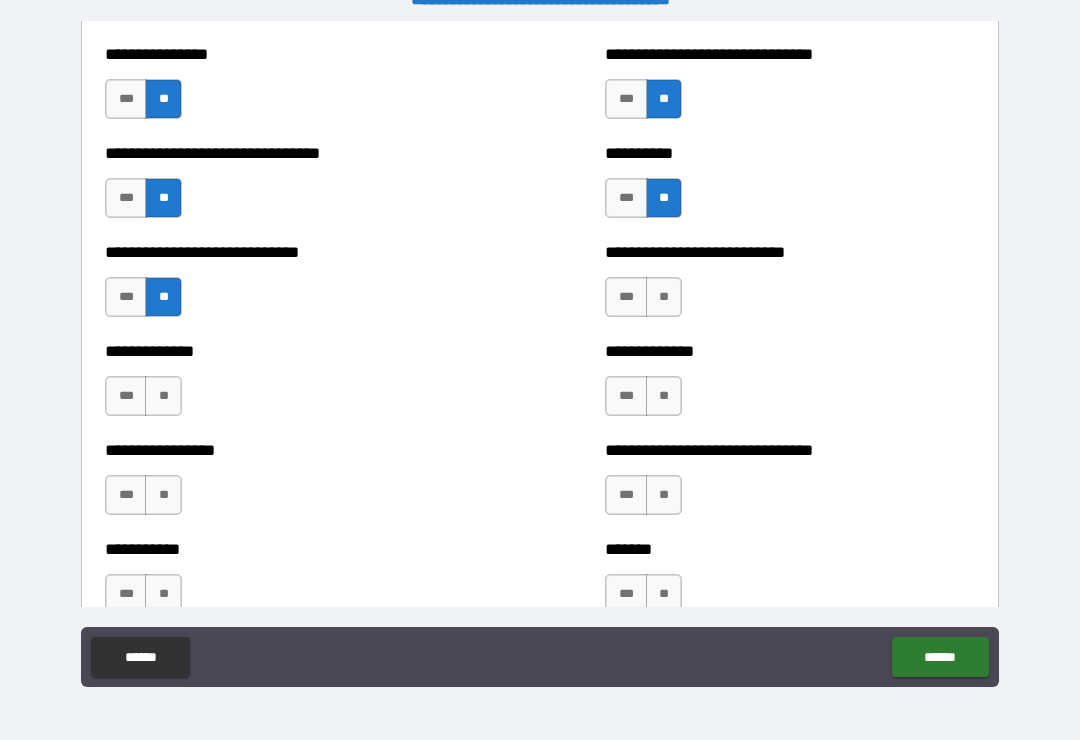 click on "**" at bounding box center [163, 396] 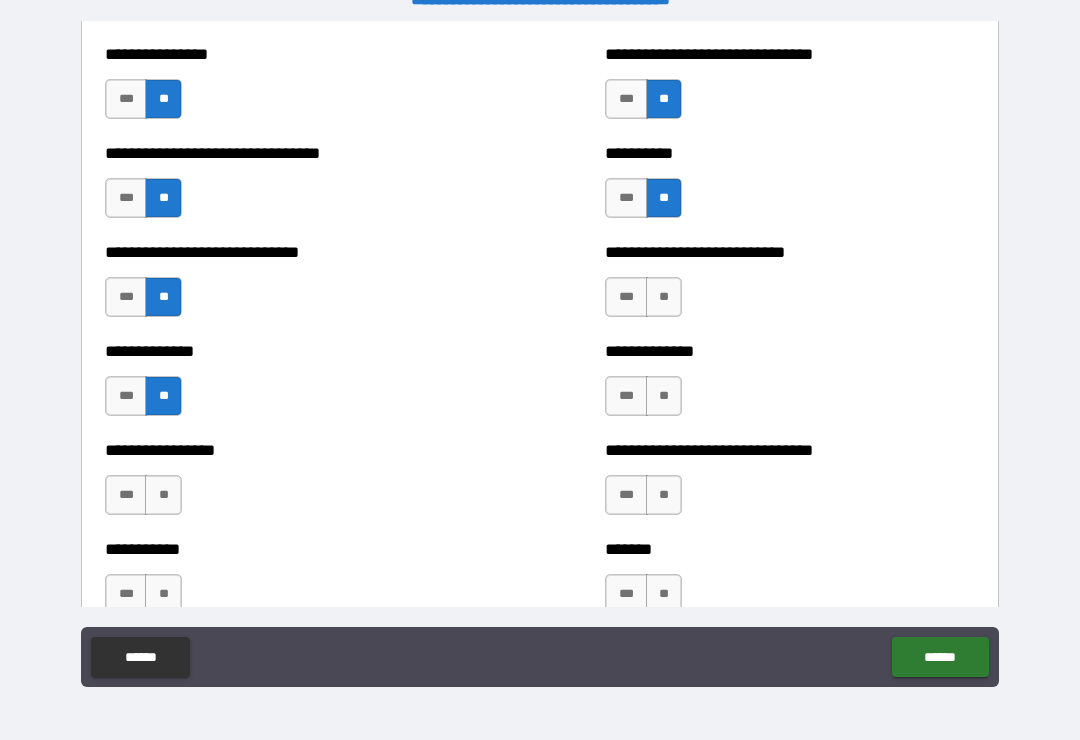 click on "**" at bounding box center (163, 495) 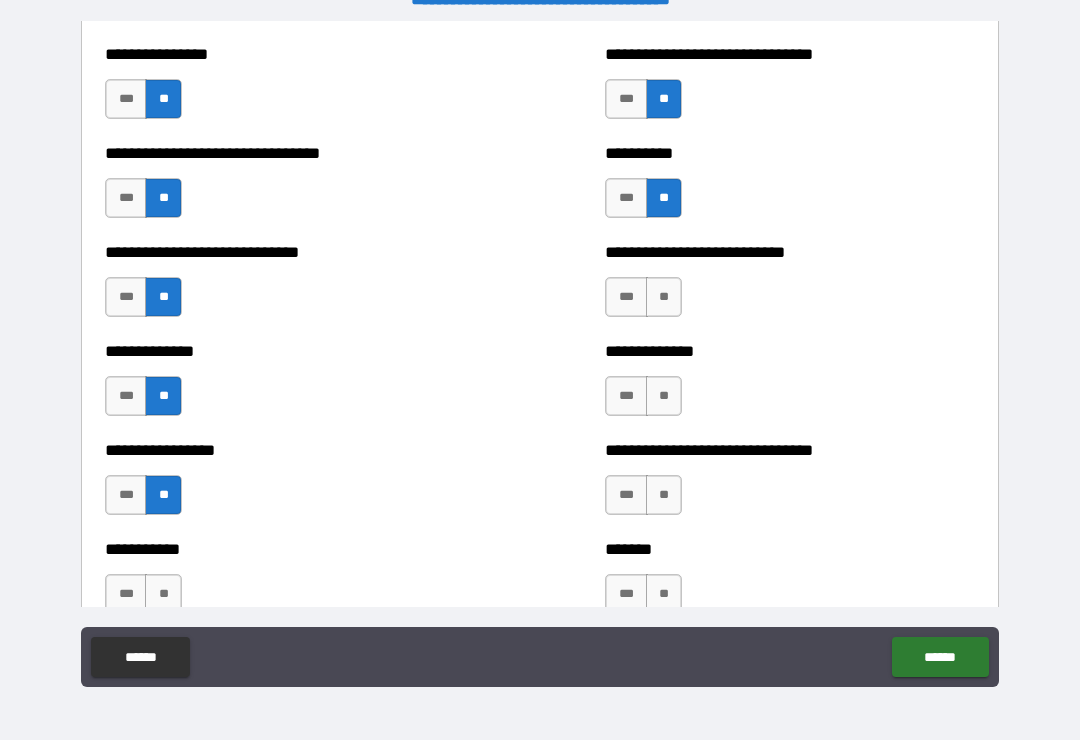 click on "**" at bounding box center (664, 594) 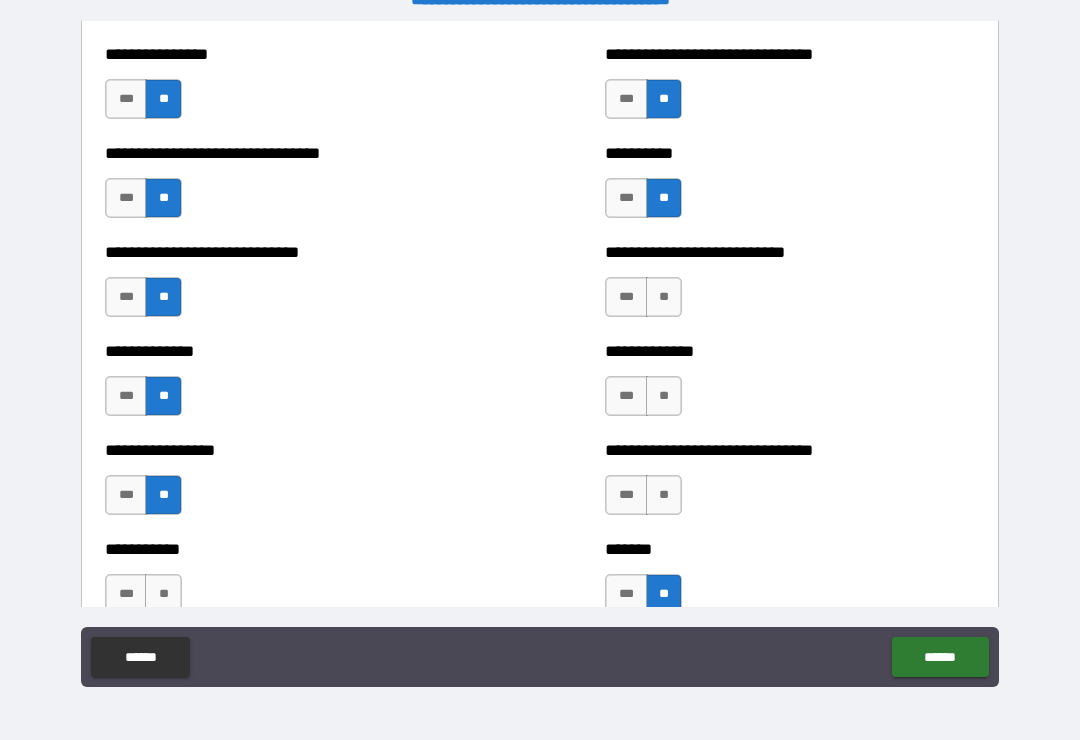 click on "**" at bounding box center [664, 495] 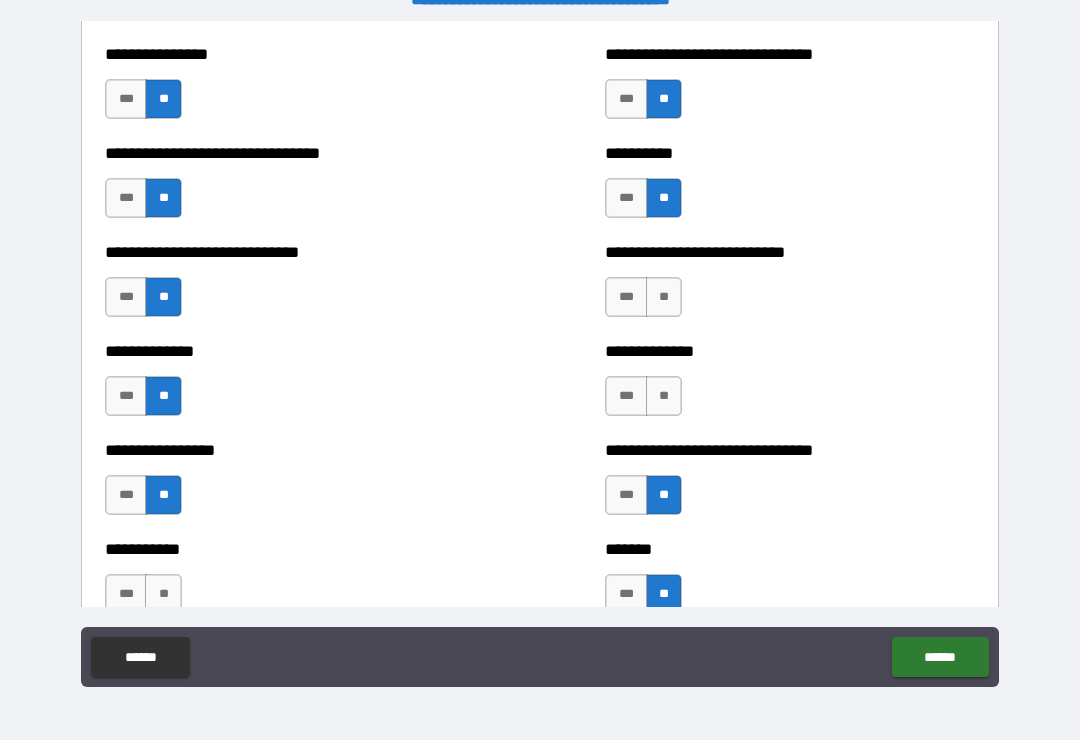 click on "**" at bounding box center [664, 396] 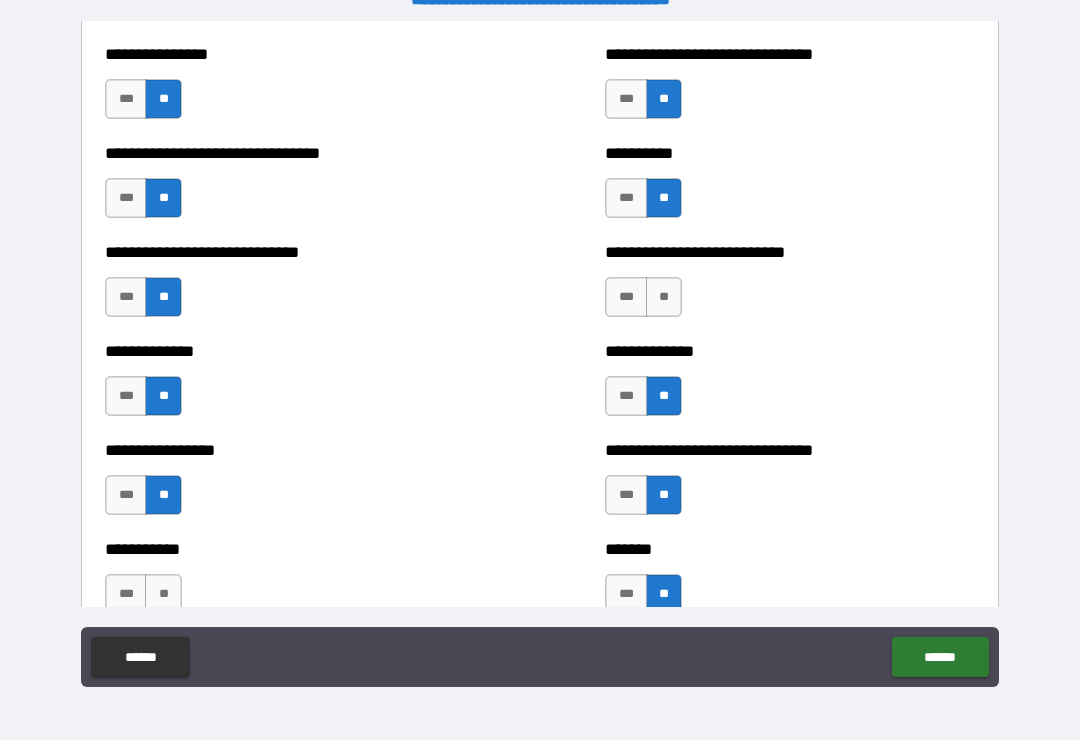 click on "**" at bounding box center (664, 297) 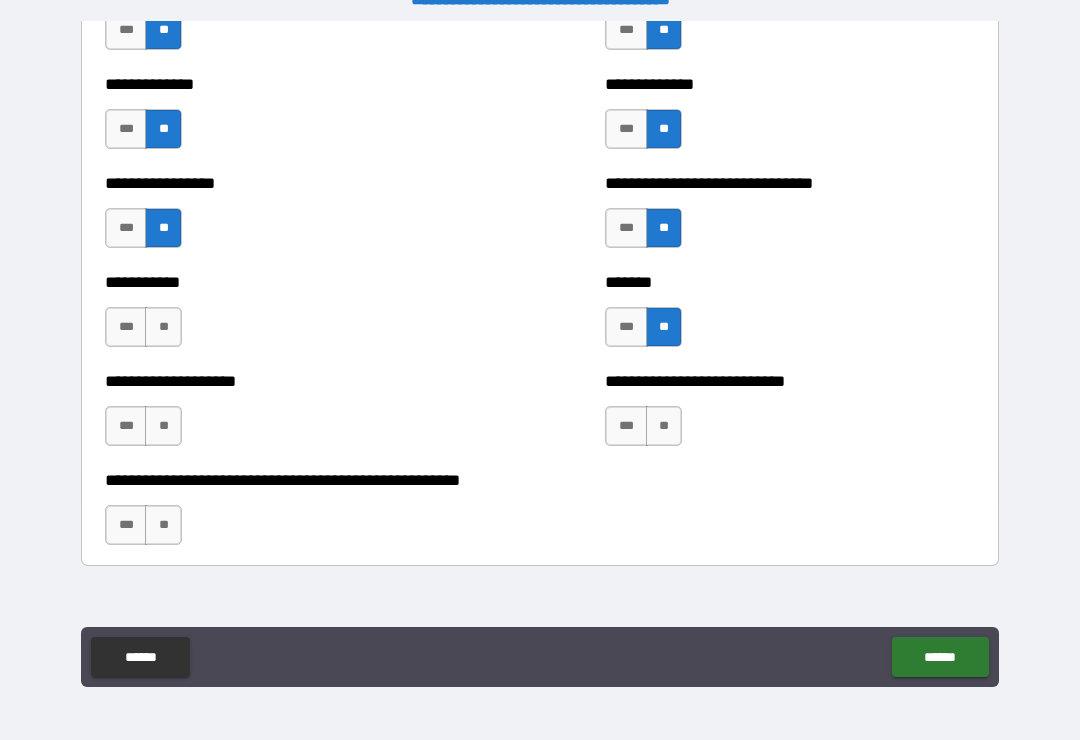 scroll, scrollTop: 7824, scrollLeft: 0, axis: vertical 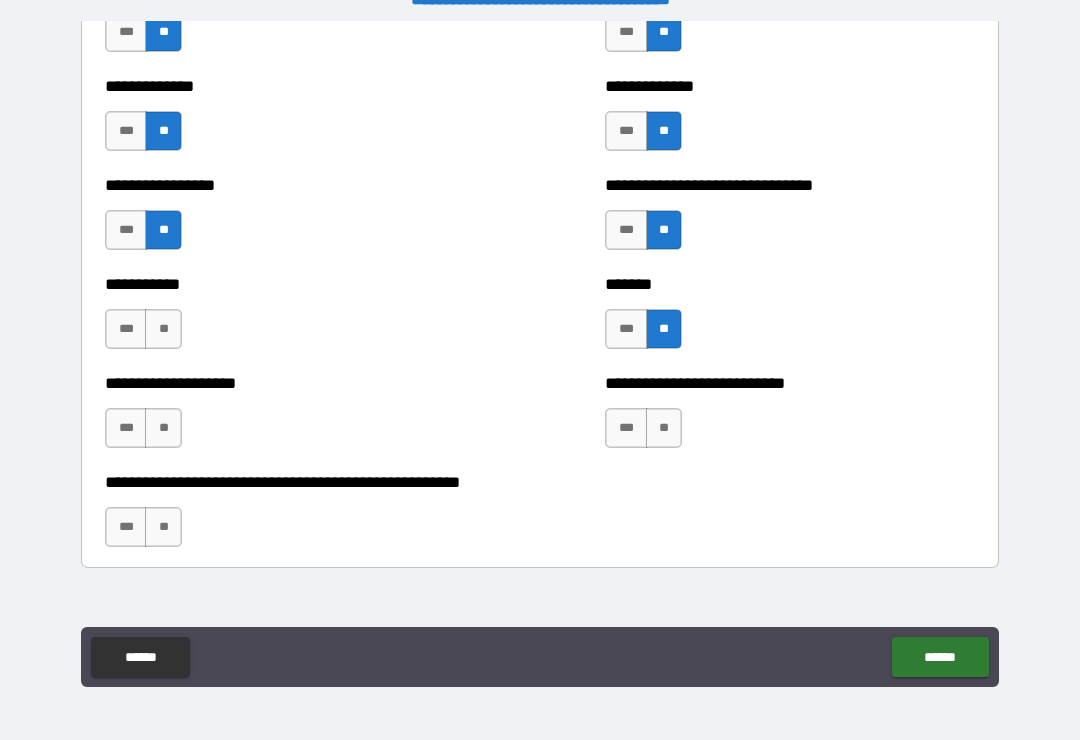 click on "**" at bounding box center (163, 527) 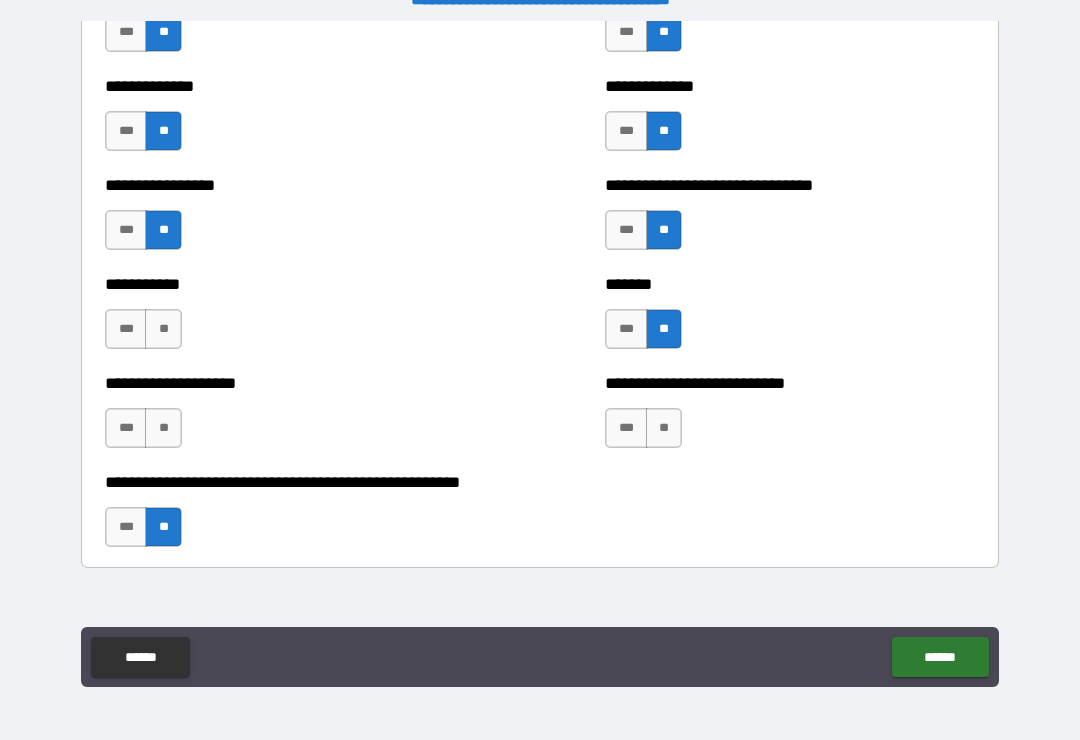 click on "**" at bounding box center [163, 428] 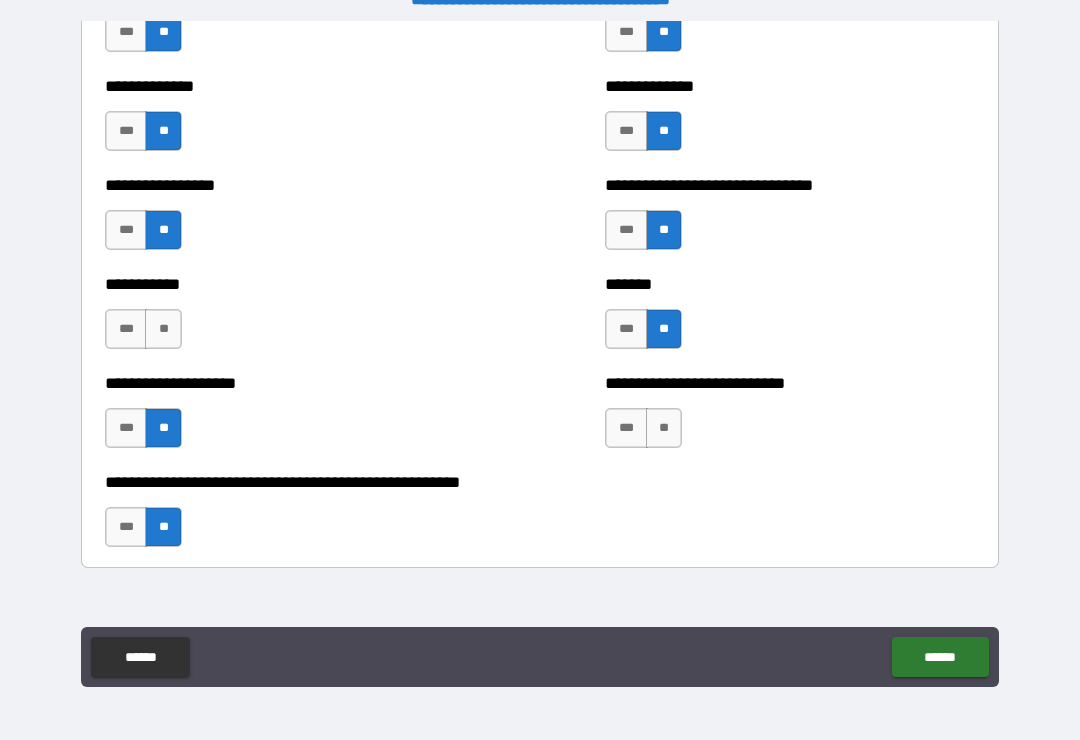 click on "**" at bounding box center (163, 329) 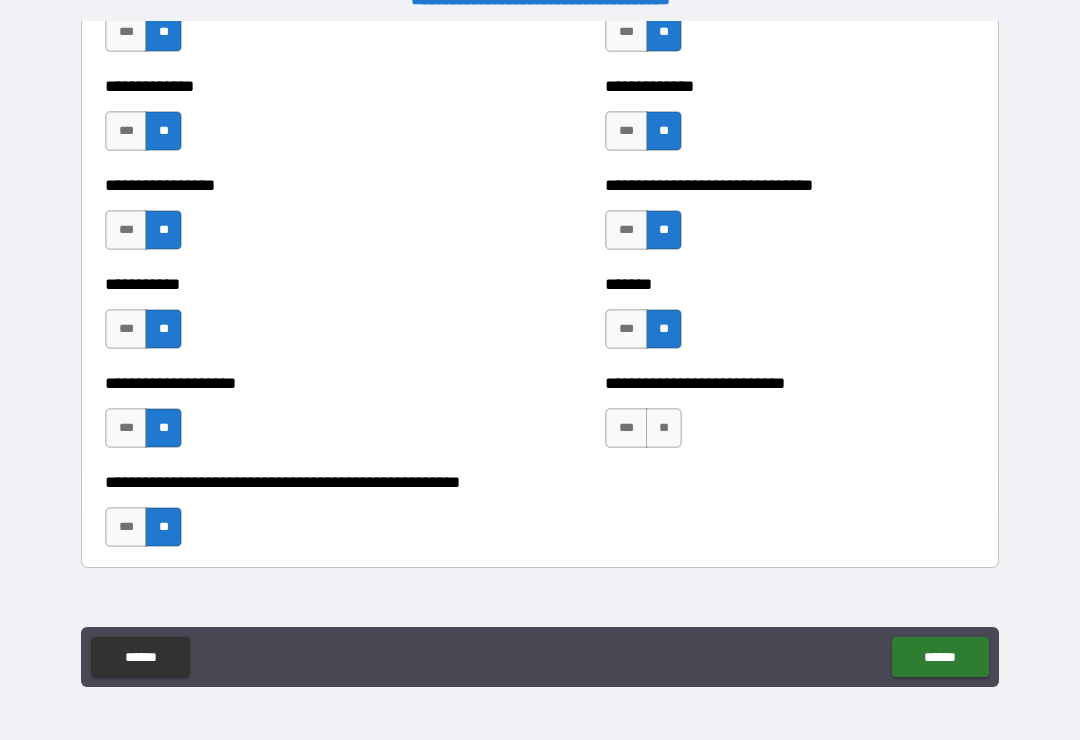click on "**" at bounding box center [664, 428] 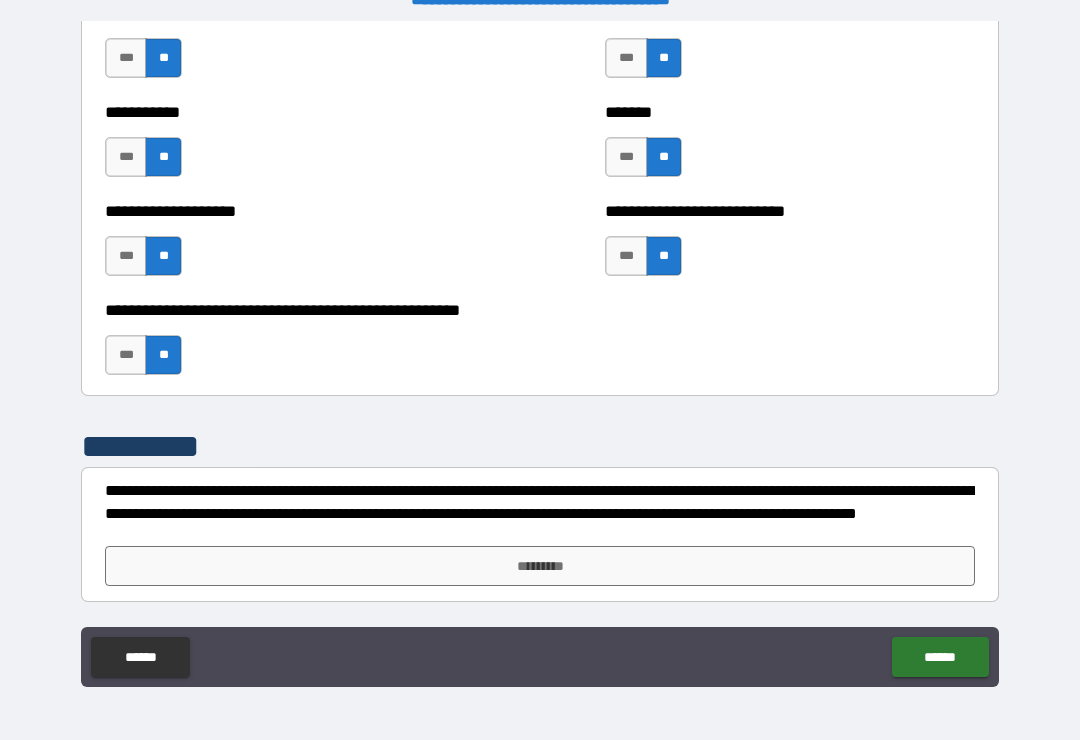 scroll, scrollTop: 7996, scrollLeft: 0, axis: vertical 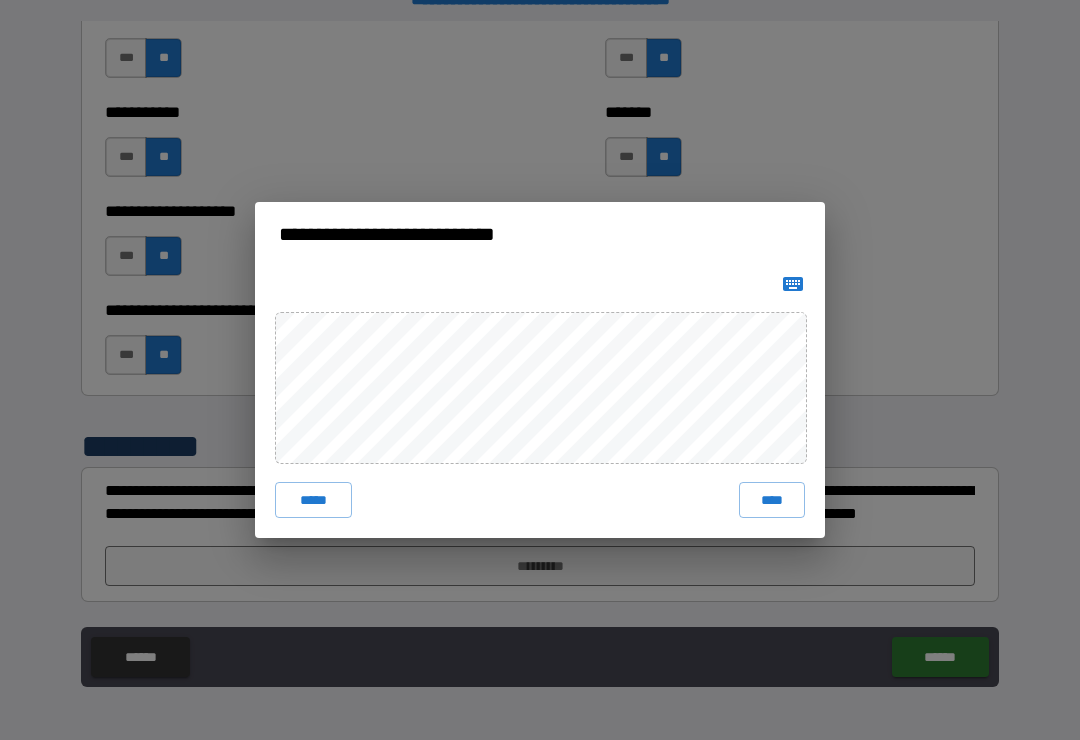 click on "****" at bounding box center (772, 500) 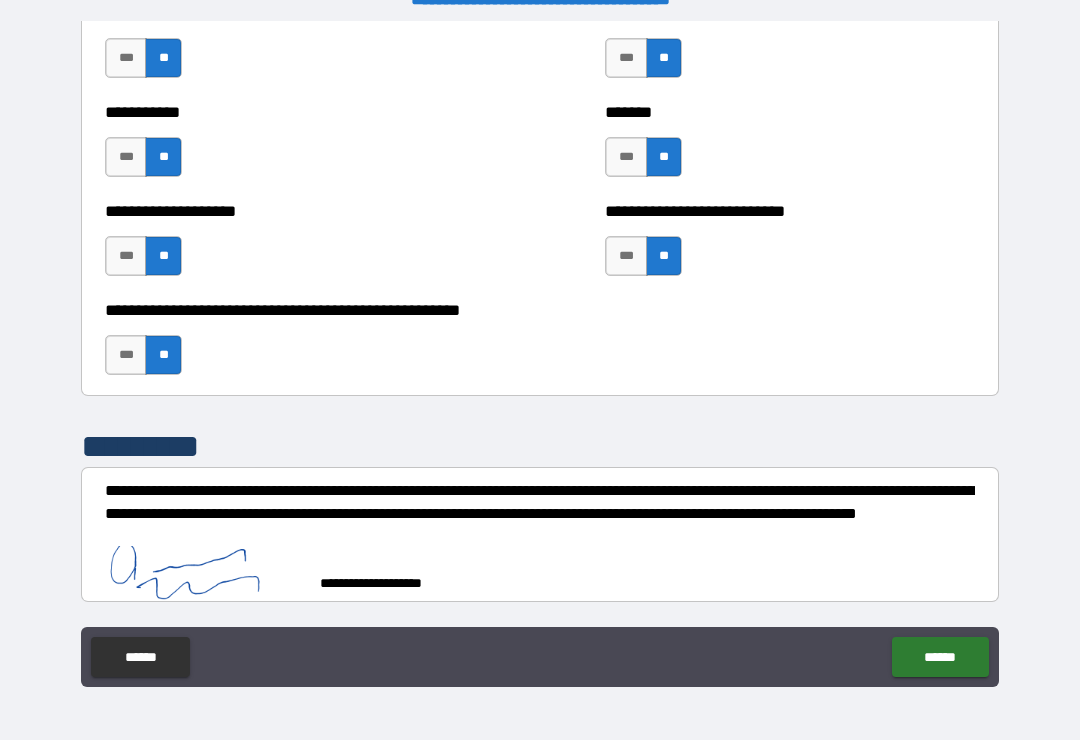 scroll, scrollTop: 7986, scrollLeft: 0, axis: vertical 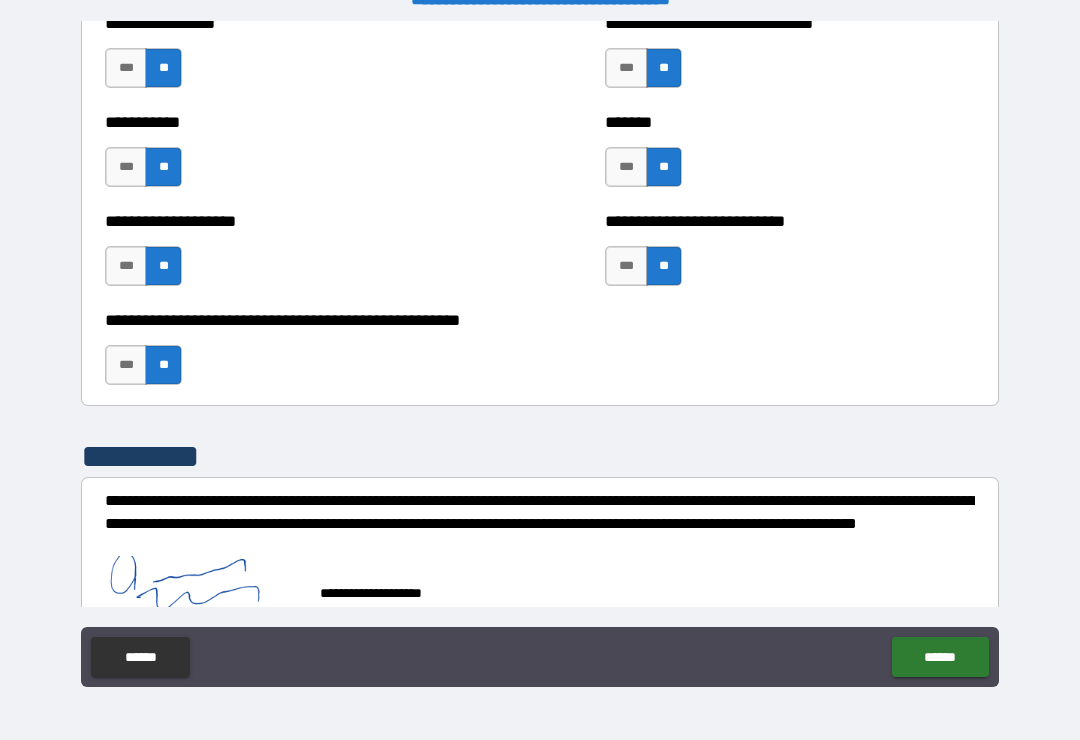 click on "******" at bounding box center [940, 657] 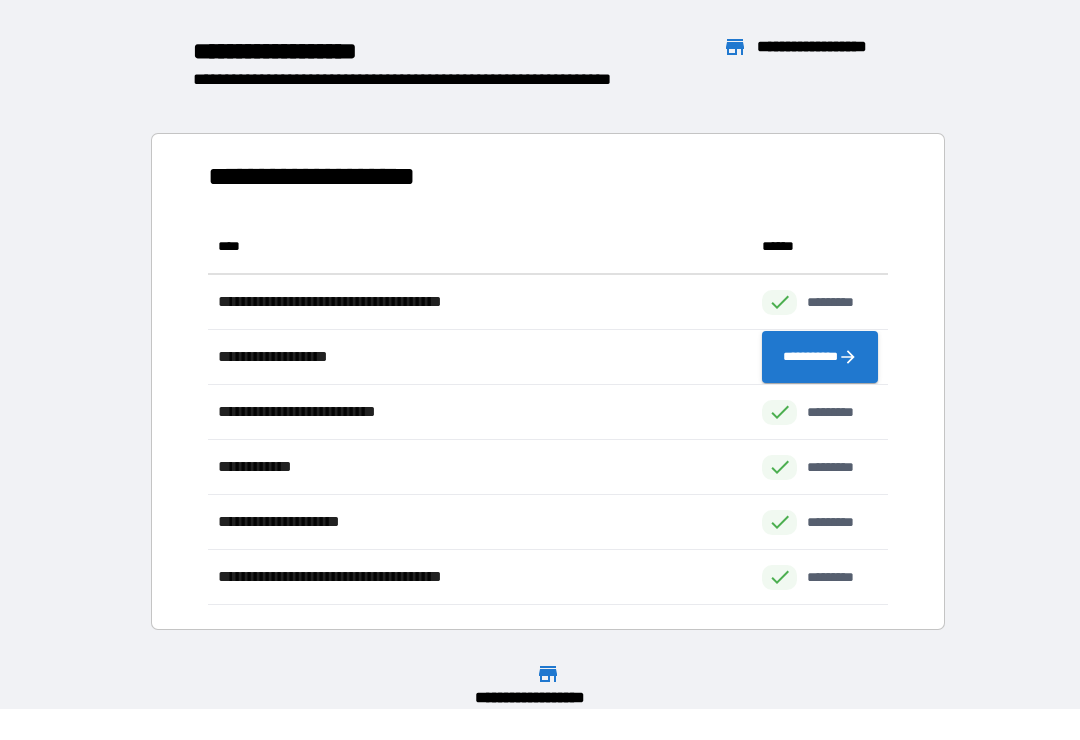 scroll, scrollTop: 386, scrollLeft: 680, axis: both 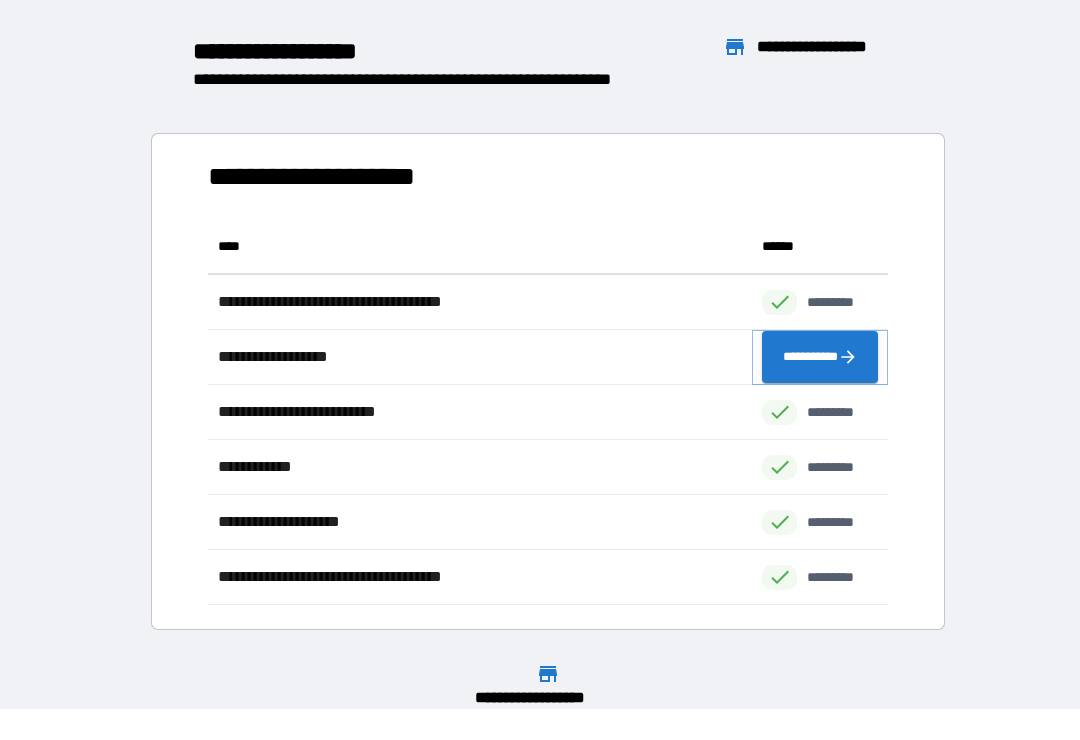 click on "**********" at bounding box center [820, 357] 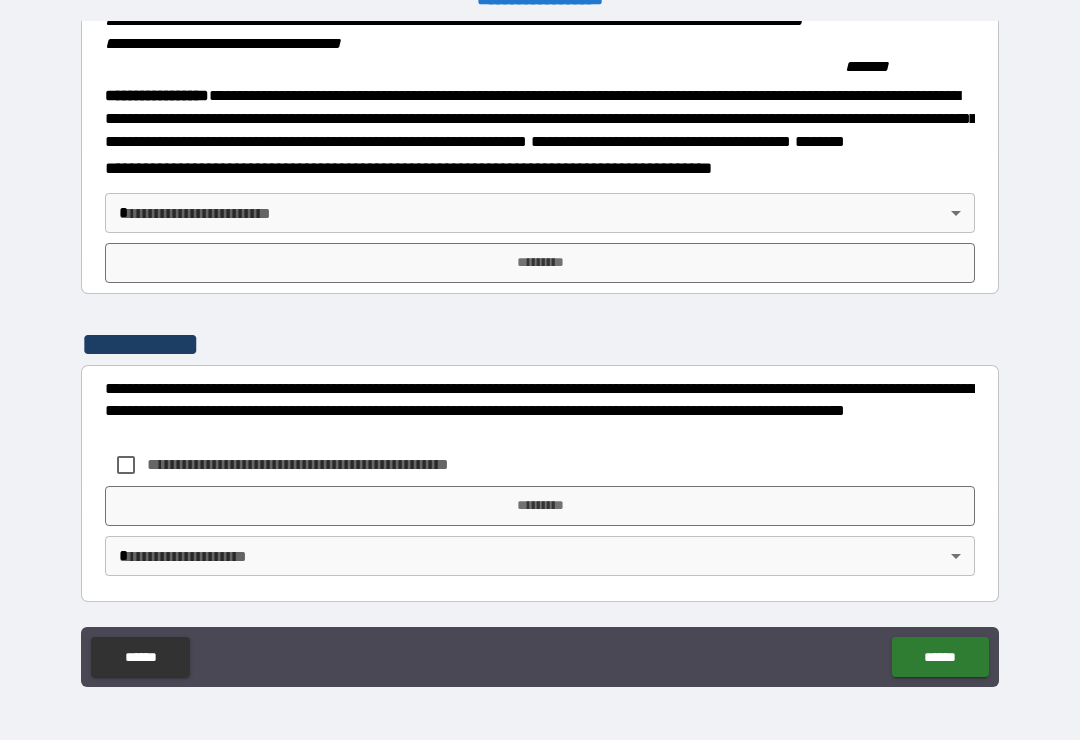 scroll, scrollTop: 2215, scrollLeft: 0, axis: vertical 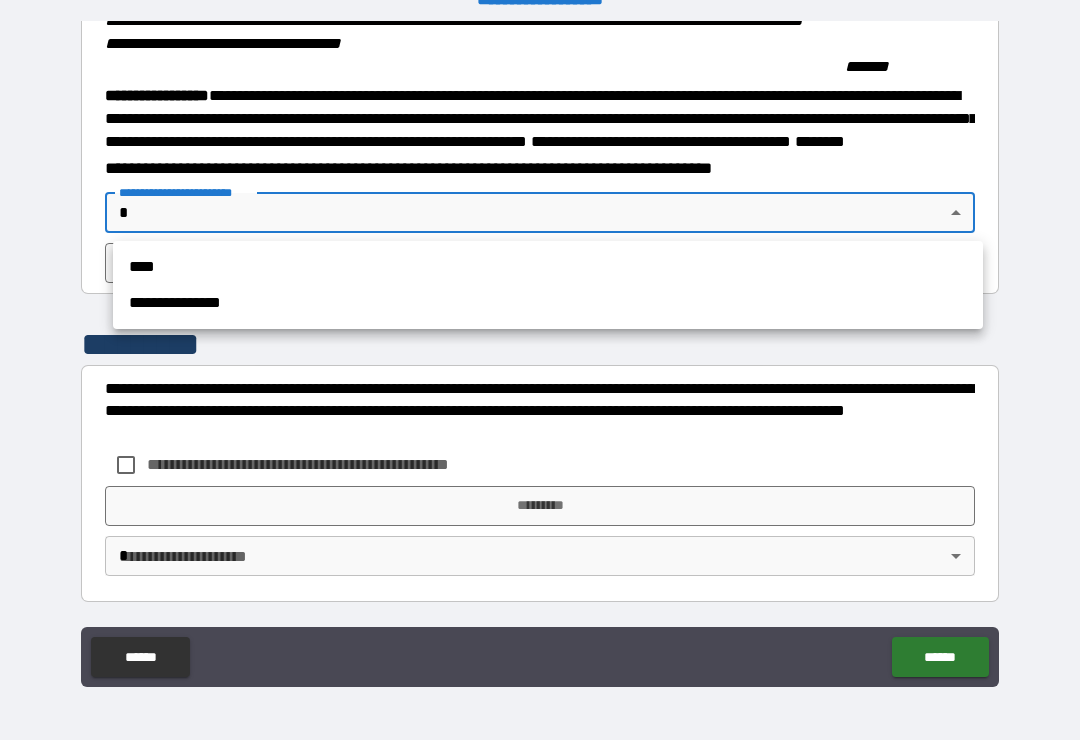 click on "**********" at bounding box center [548, 303] 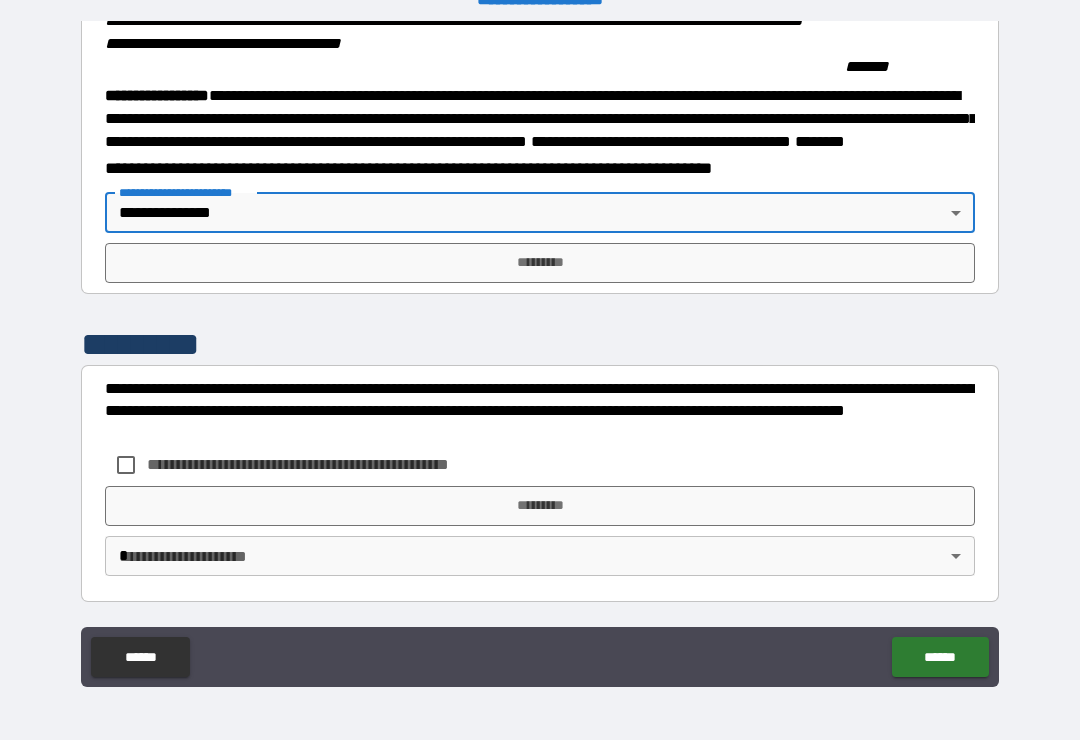 click on "*********" at bounding box center [540, 263] 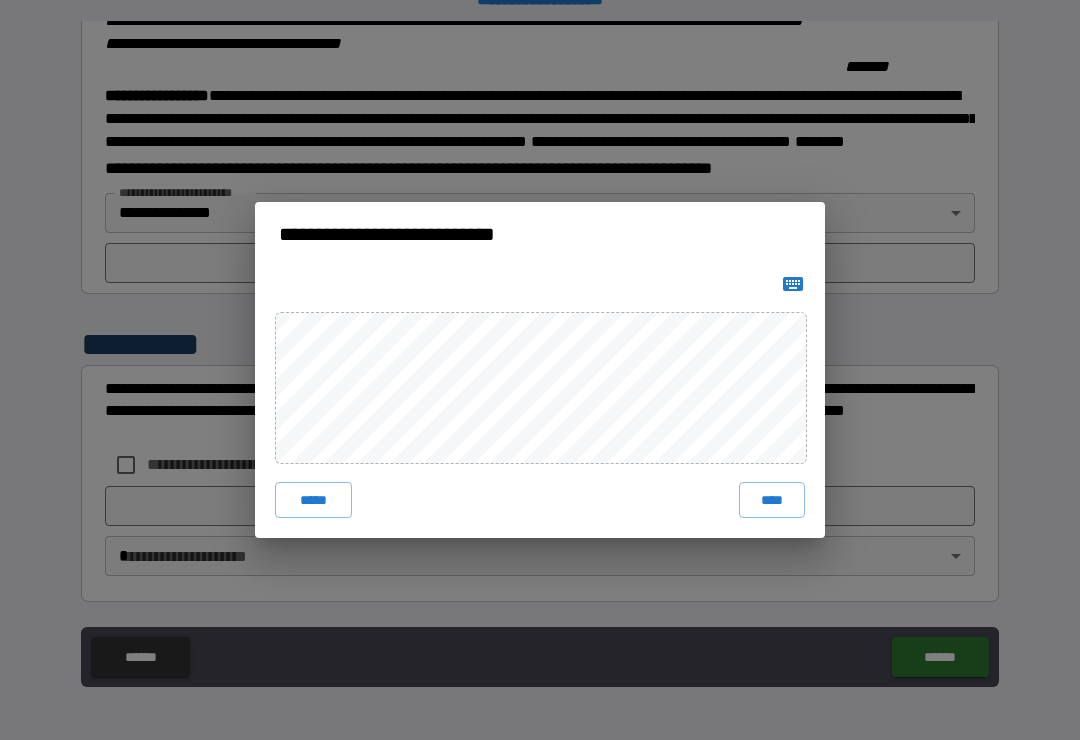 click on "****" at bounding box center (772, 500) 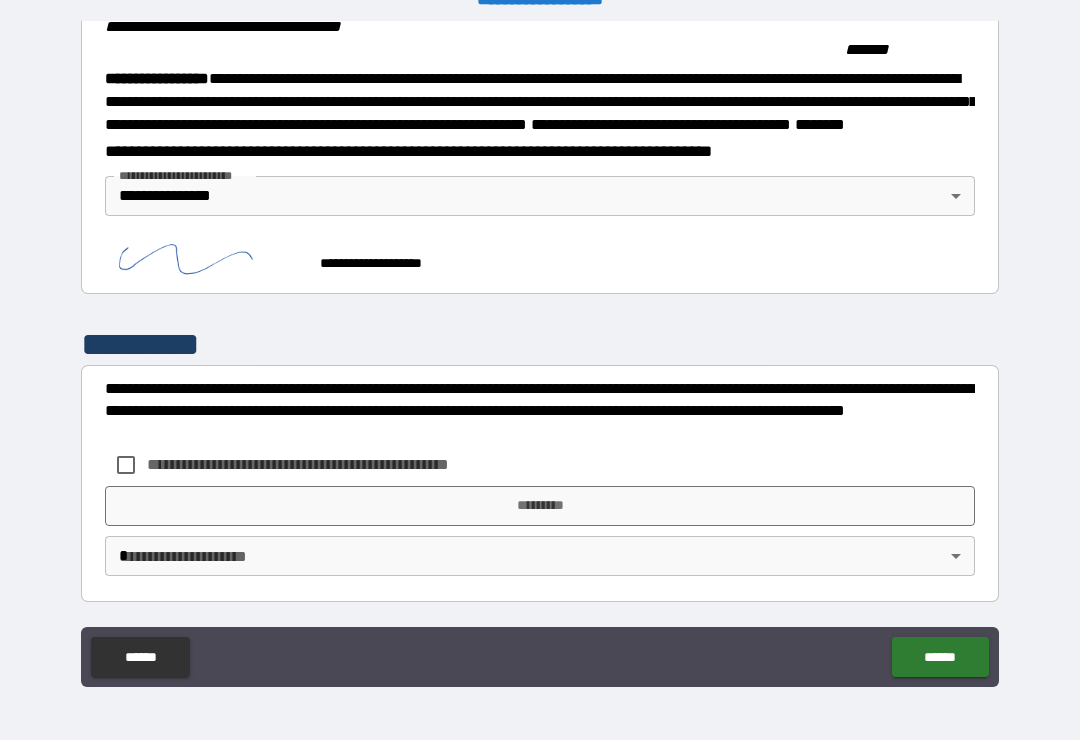 scroll, scrollTop: 2205, scrollLeft: 0, axis: vertical 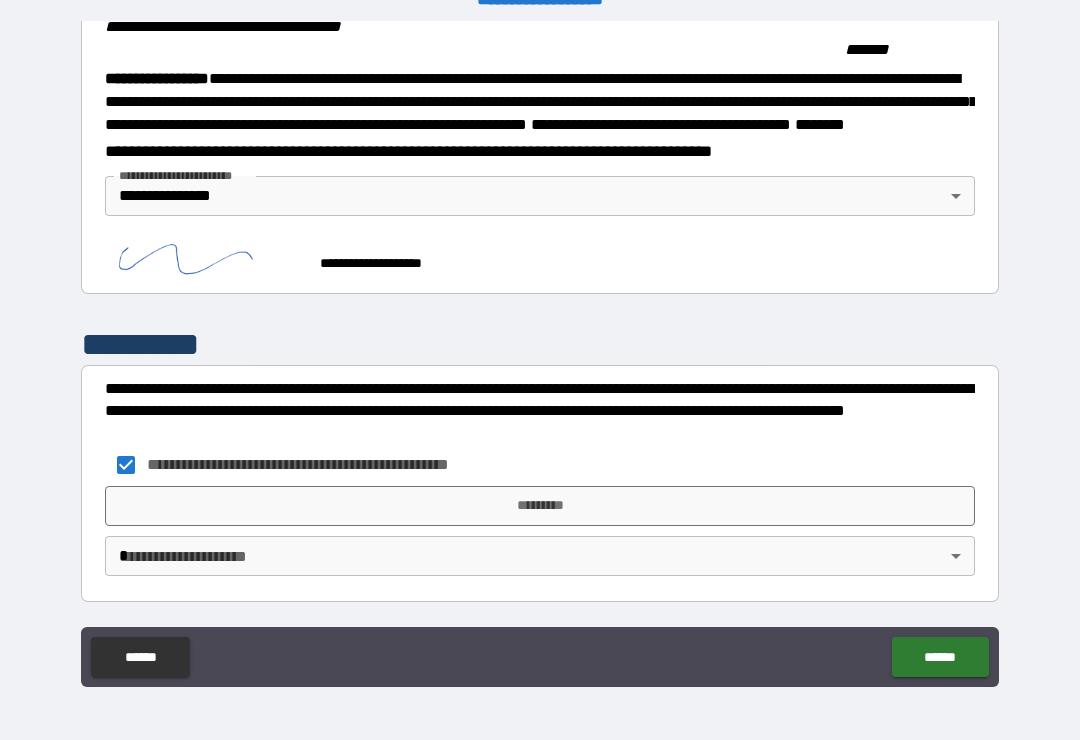 click on "**********" at bounding box center [540, 354] 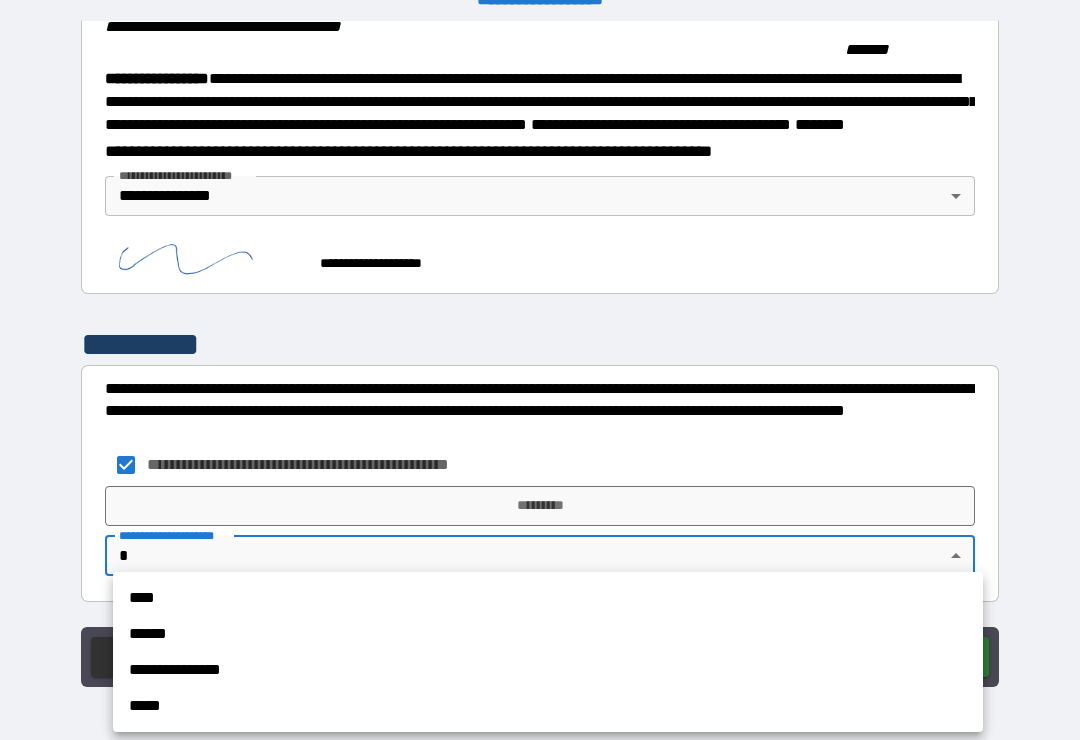 click on "**********" at bounding box center [548, 670] 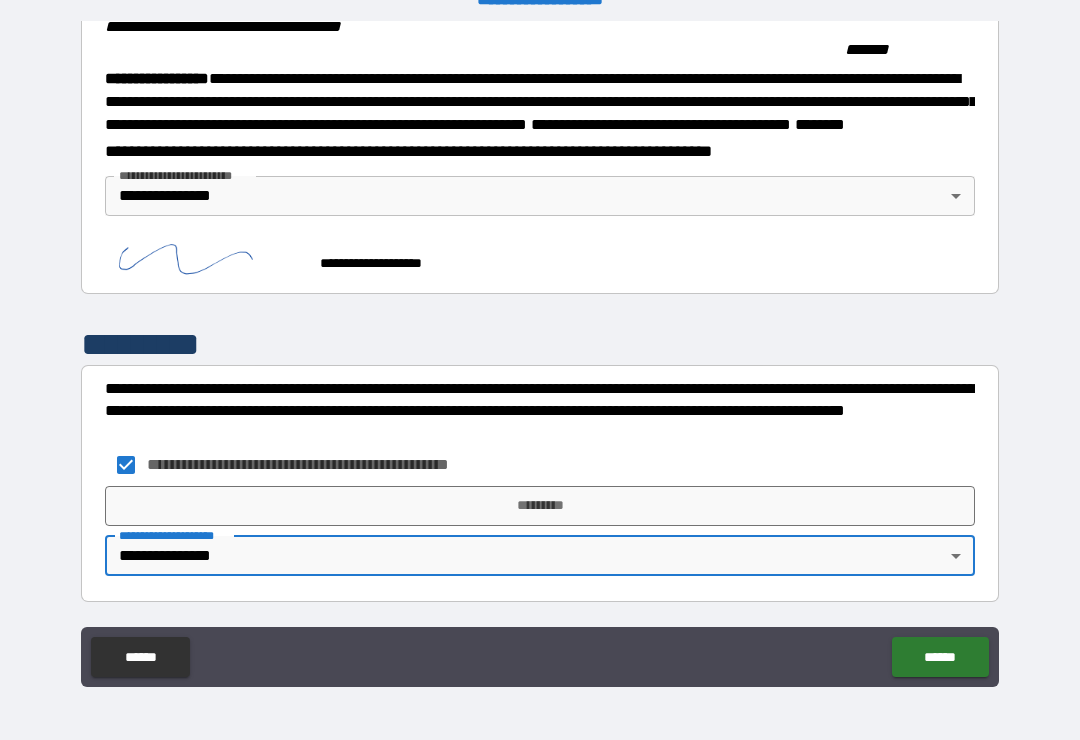 click on "*********" at bounding box center (540, 506) 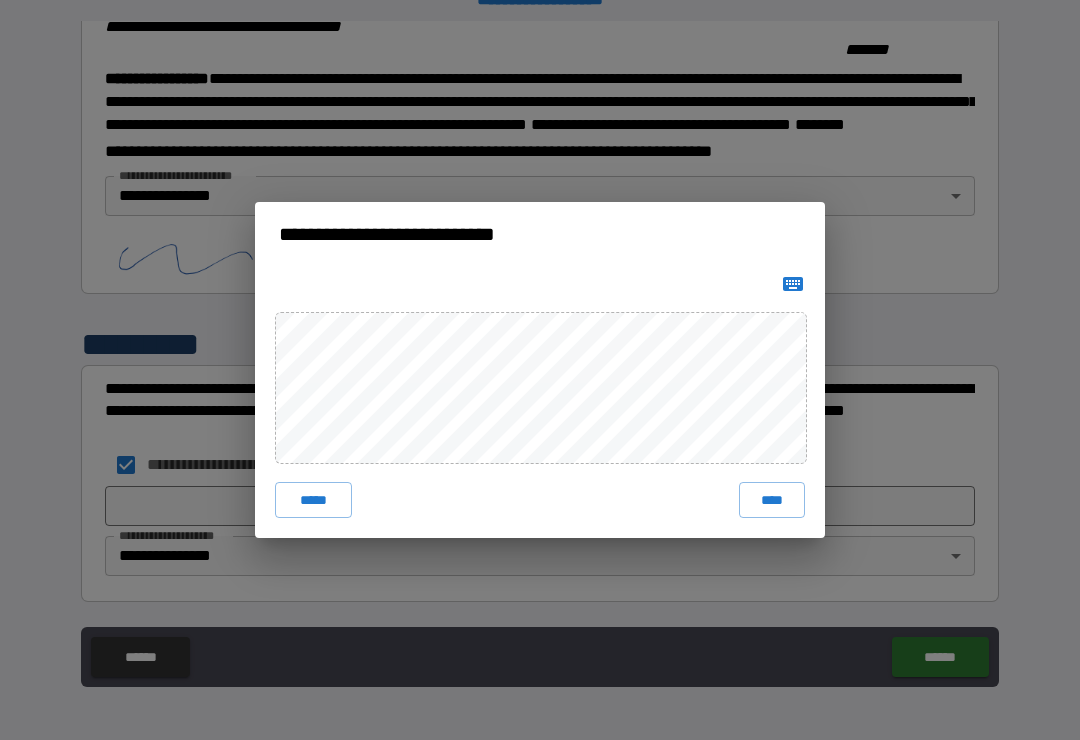 click on "****" at bounding box center [772, 500] 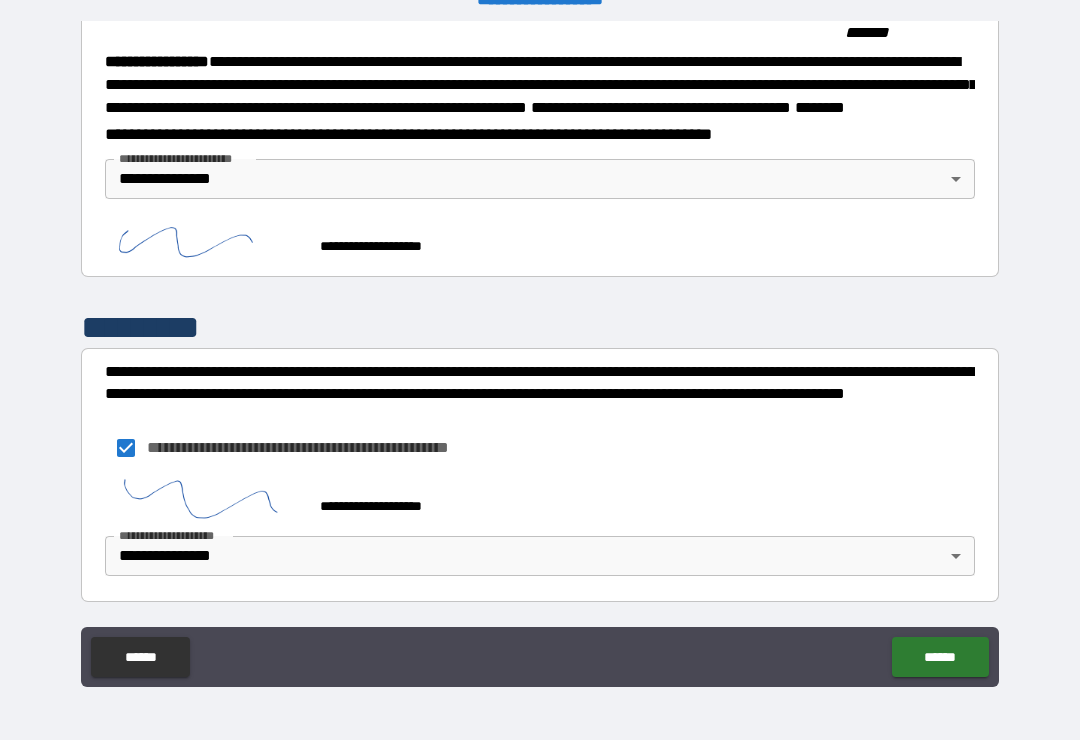 click on "******" at bounding box center [940, 657] 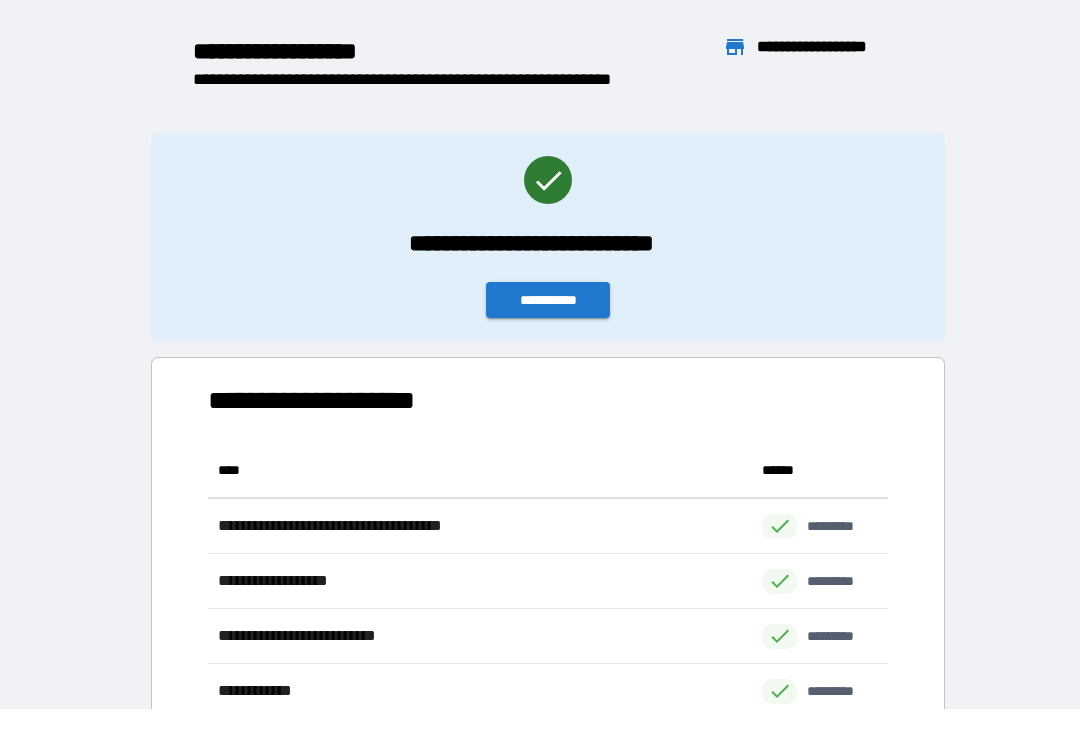 scroll, scrollTop: 1, scrollLeft: 1, axis: both 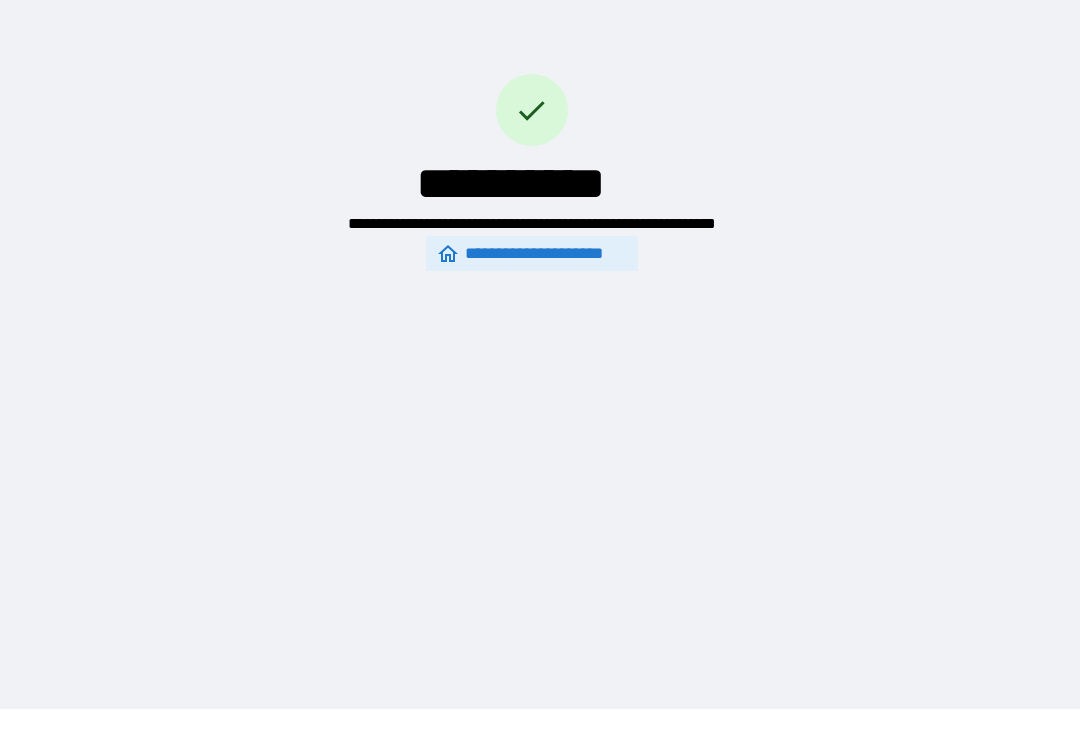 click on "**********" at bounding box center [540, 339] 